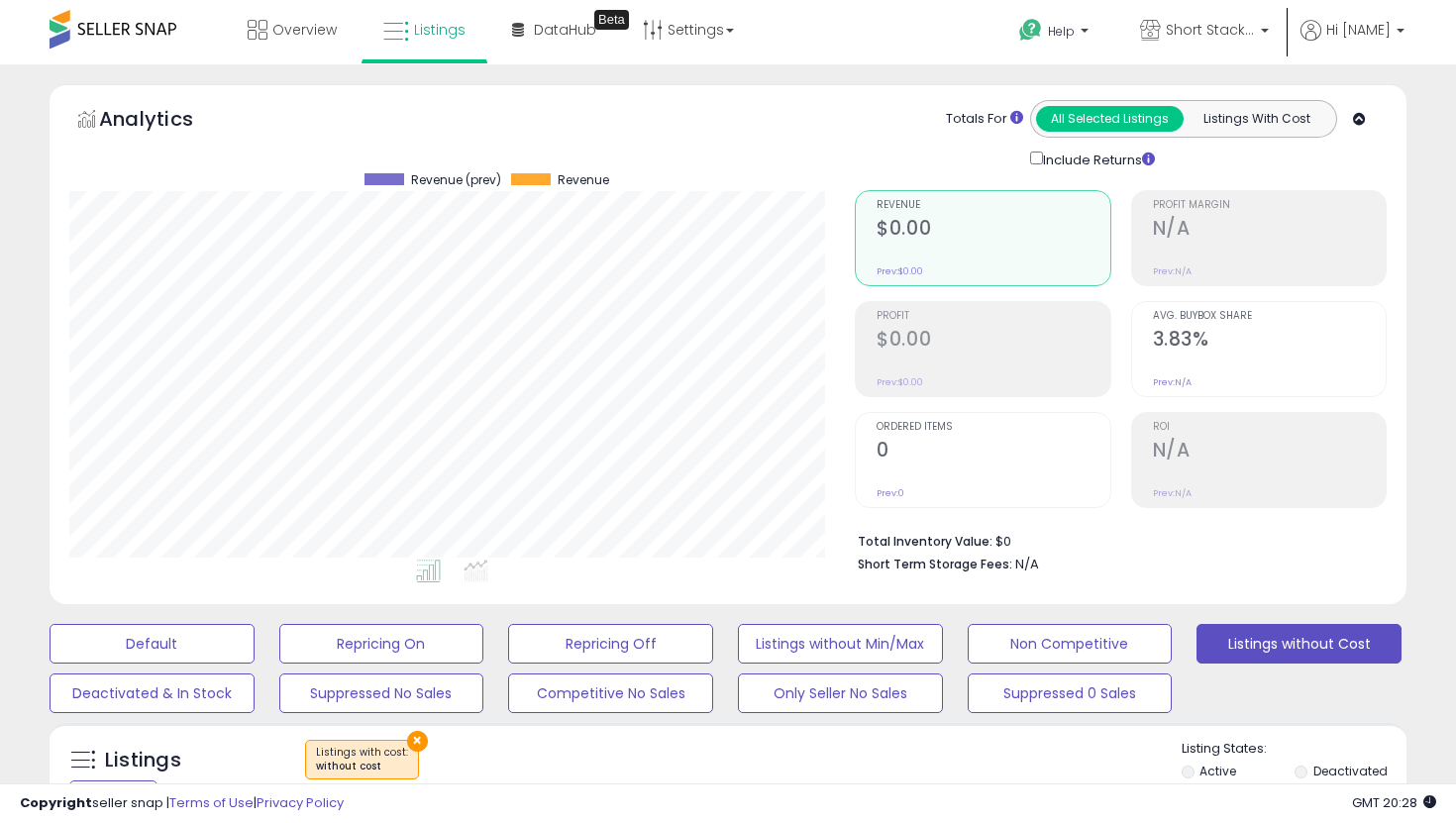 scroll, scrollTop: 737, scrollLeft: 0, axis: vertical 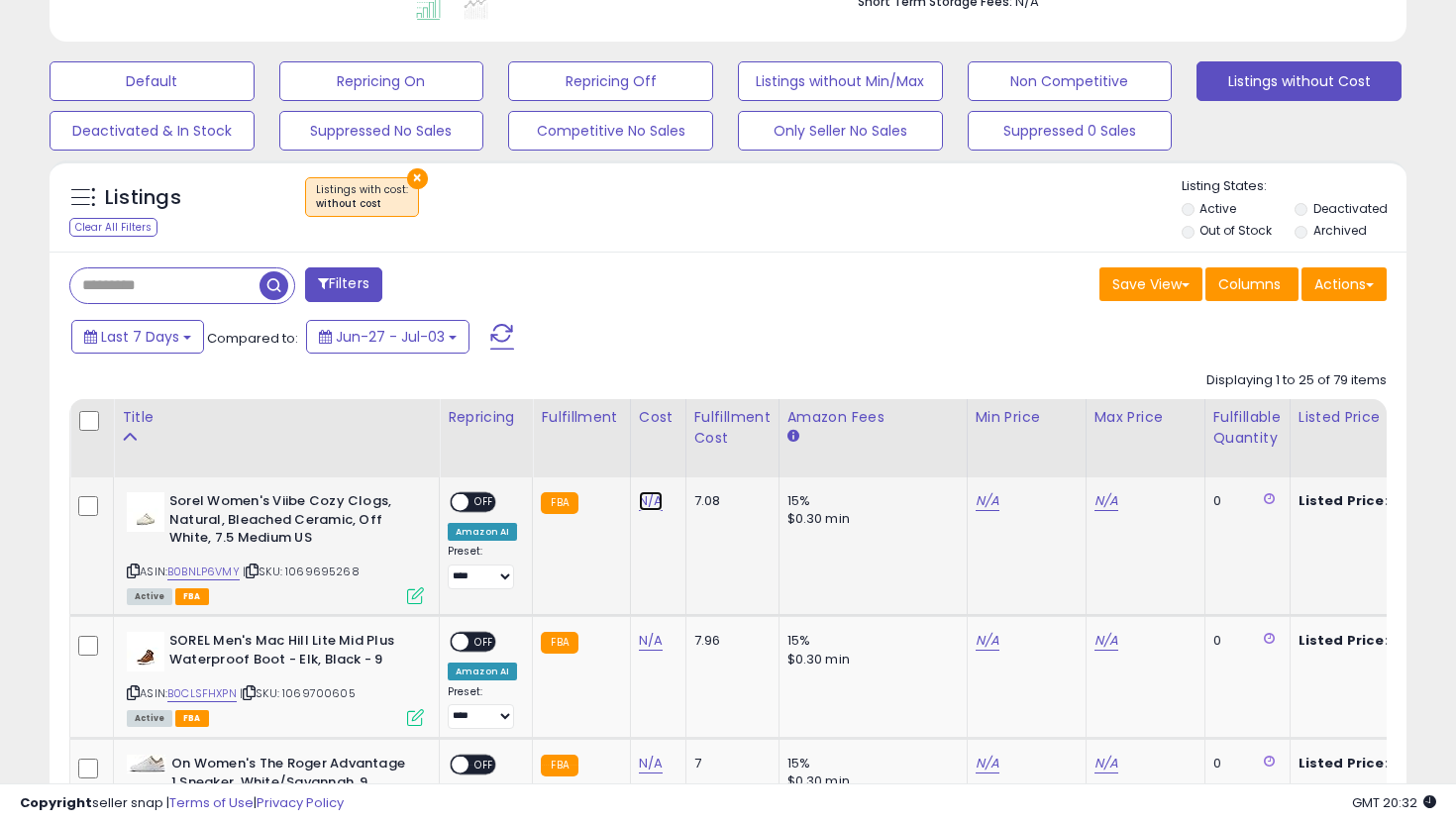 click on "N/A" at bounding box center (651, 501) 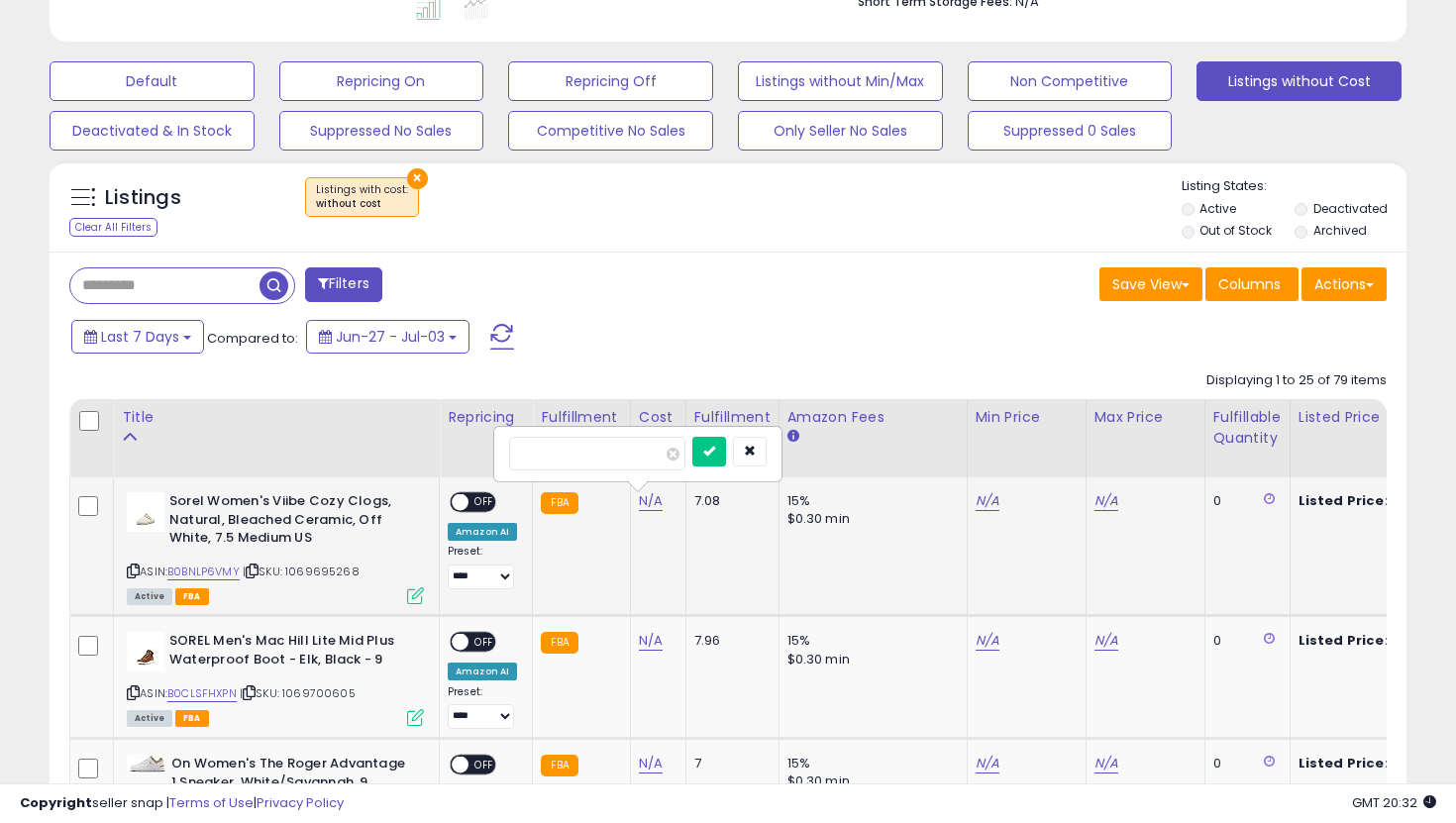type on "**" 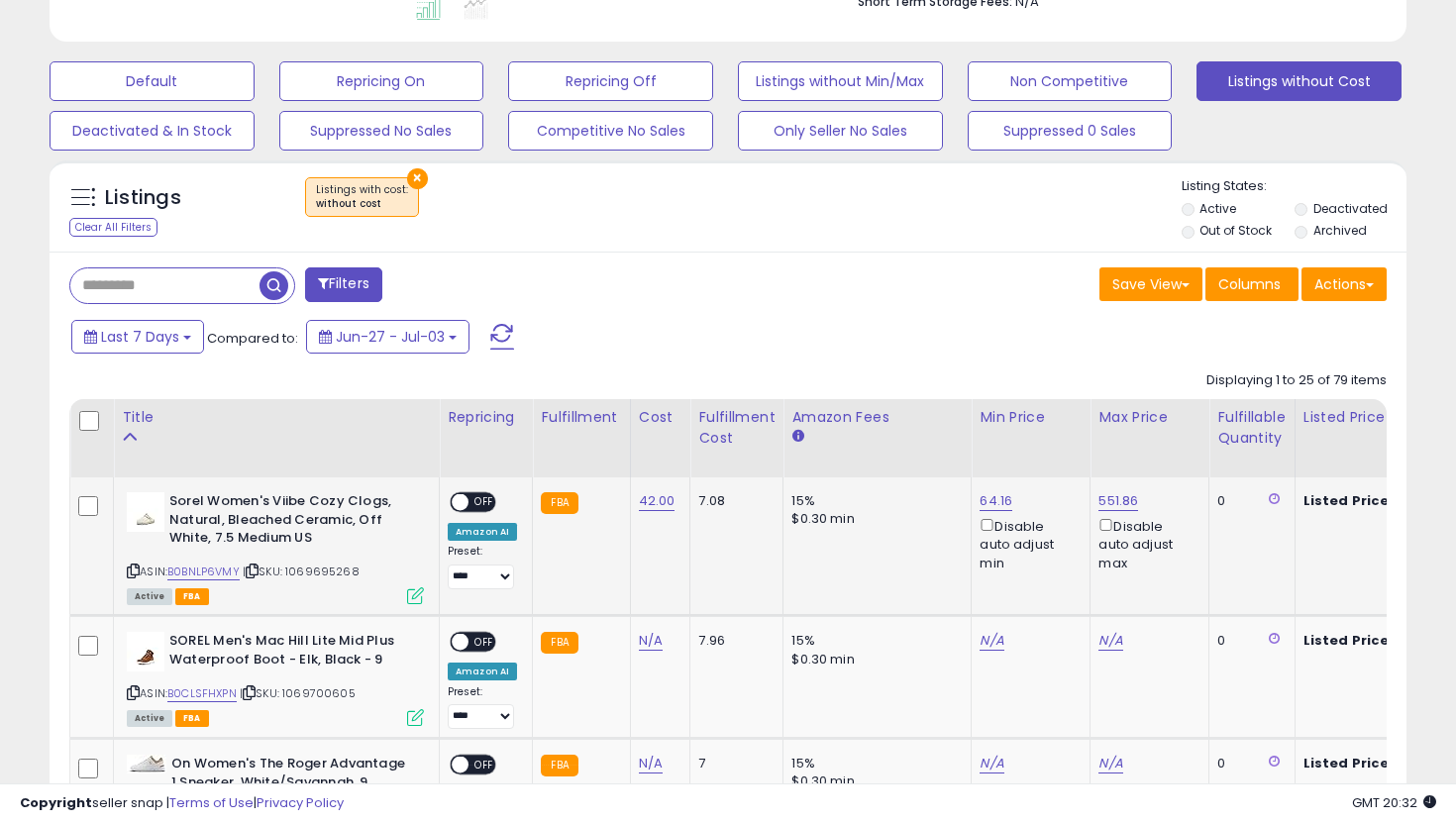 scroll, scrollTop: 0, scrollLeft: 149, axis: horizontal 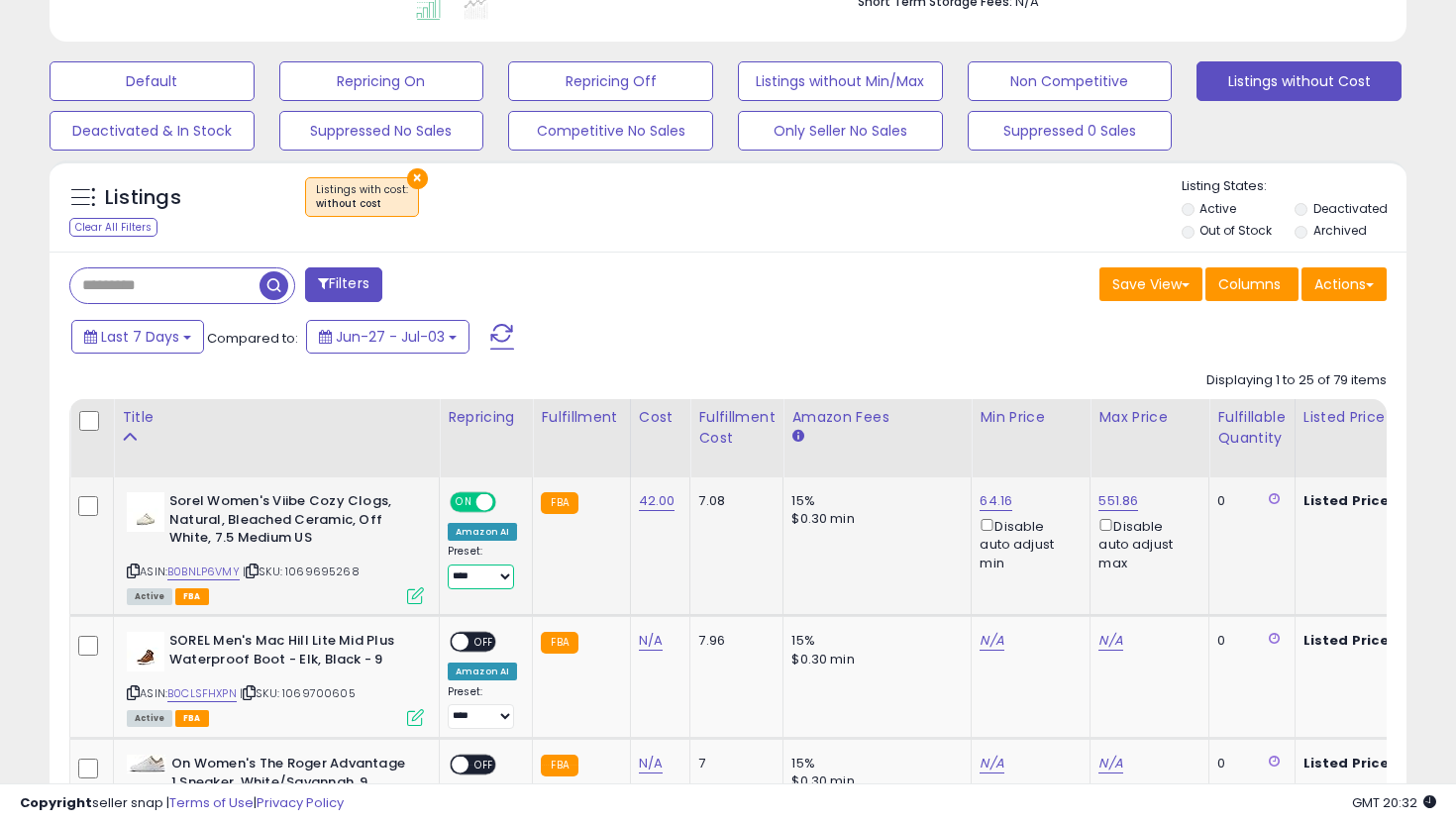 click on "**********" at bounding box center [480, 576] 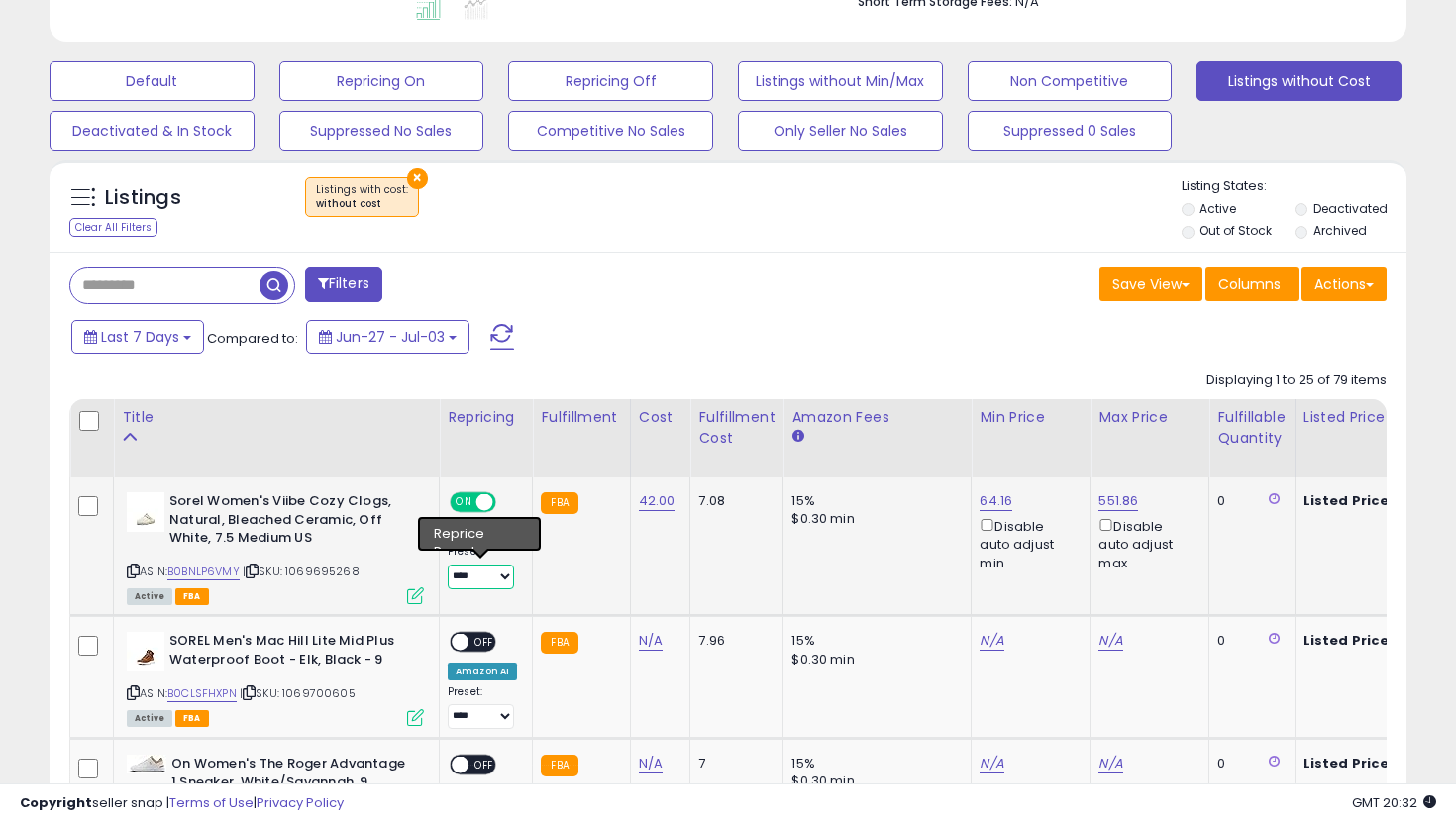 select on "**********" 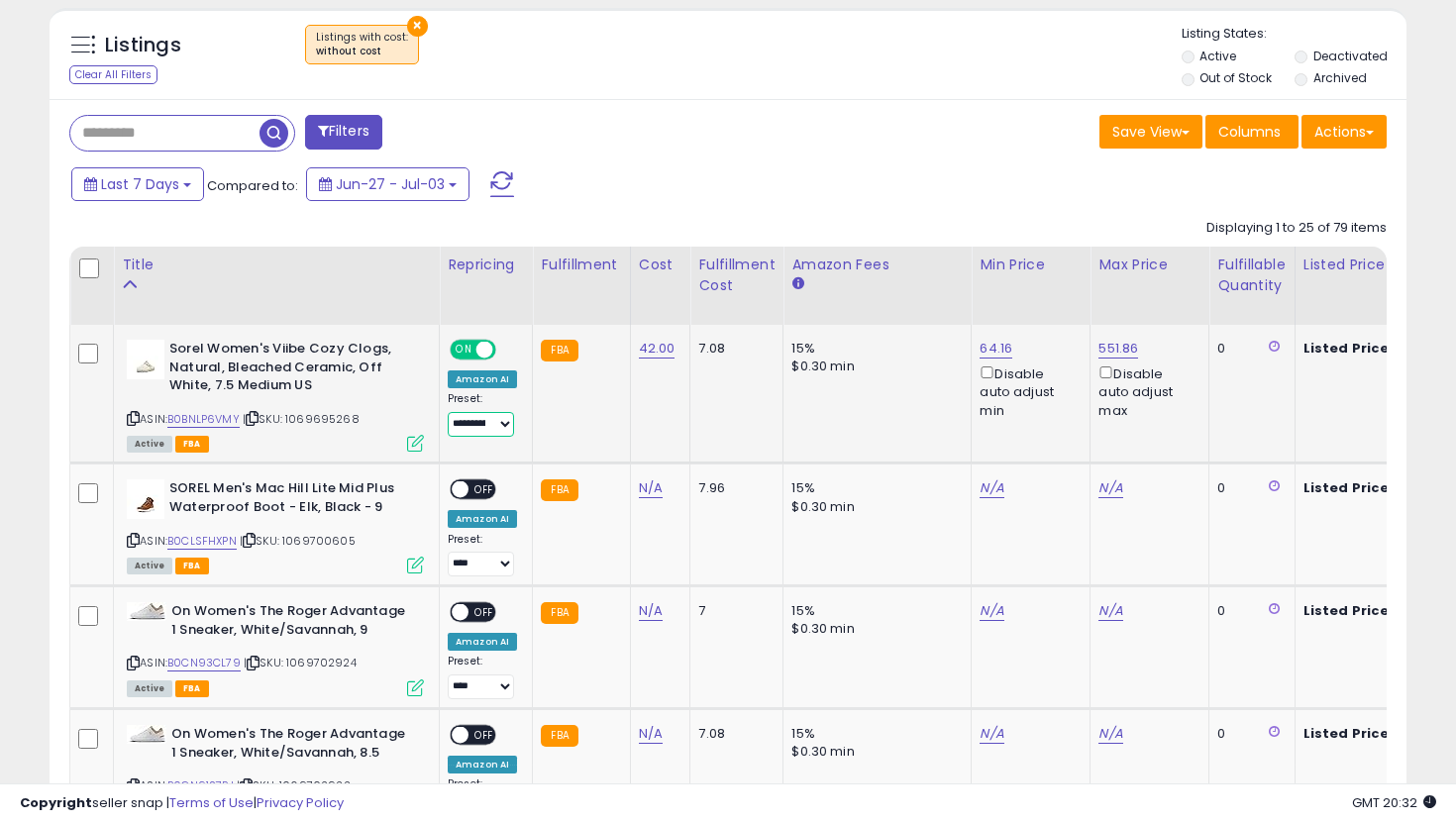 scroll, scrollTop: 716, scrollLeft: 0, axis: vertical 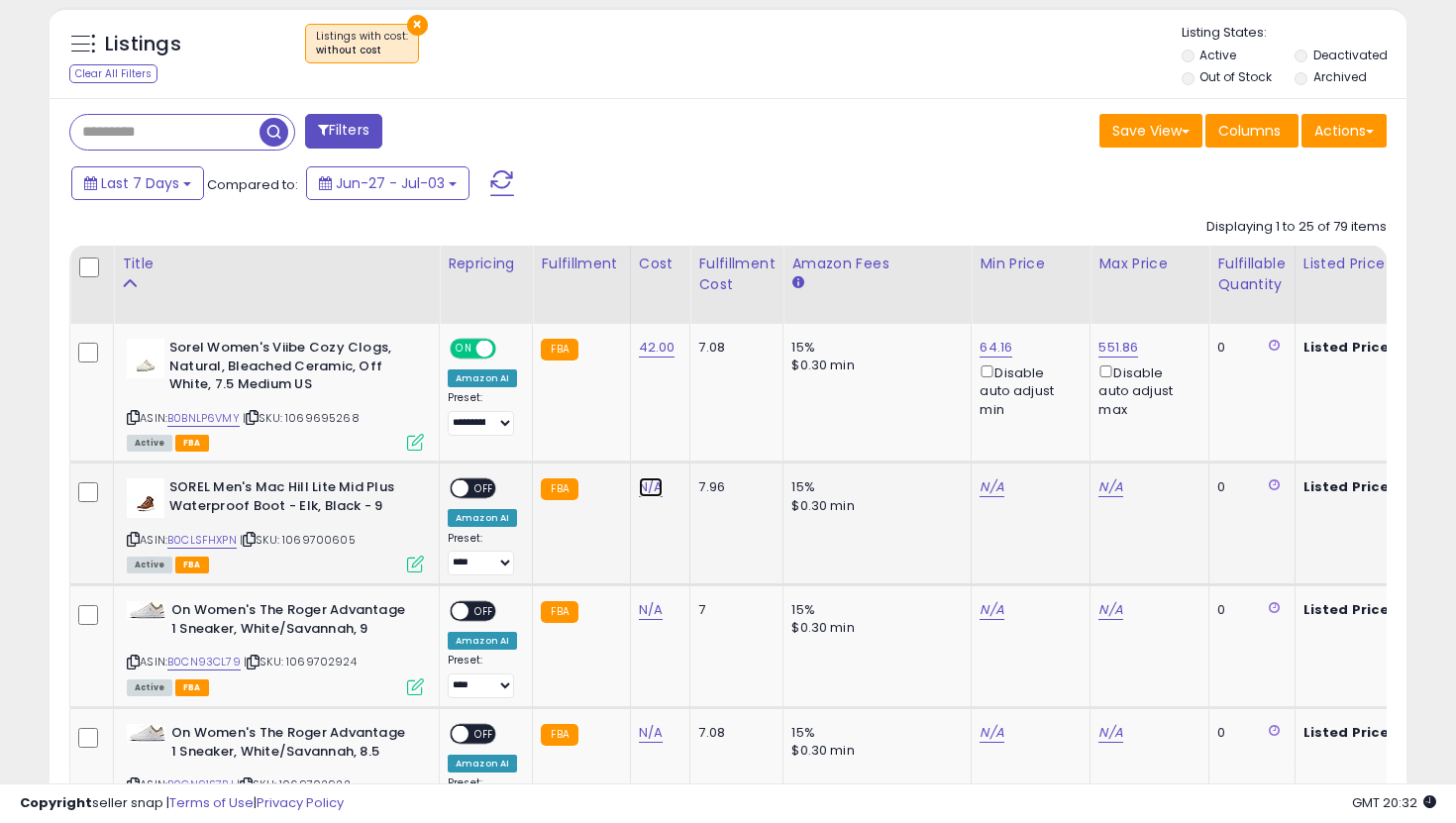 click on "N/A" at bounding box center [651, 487] 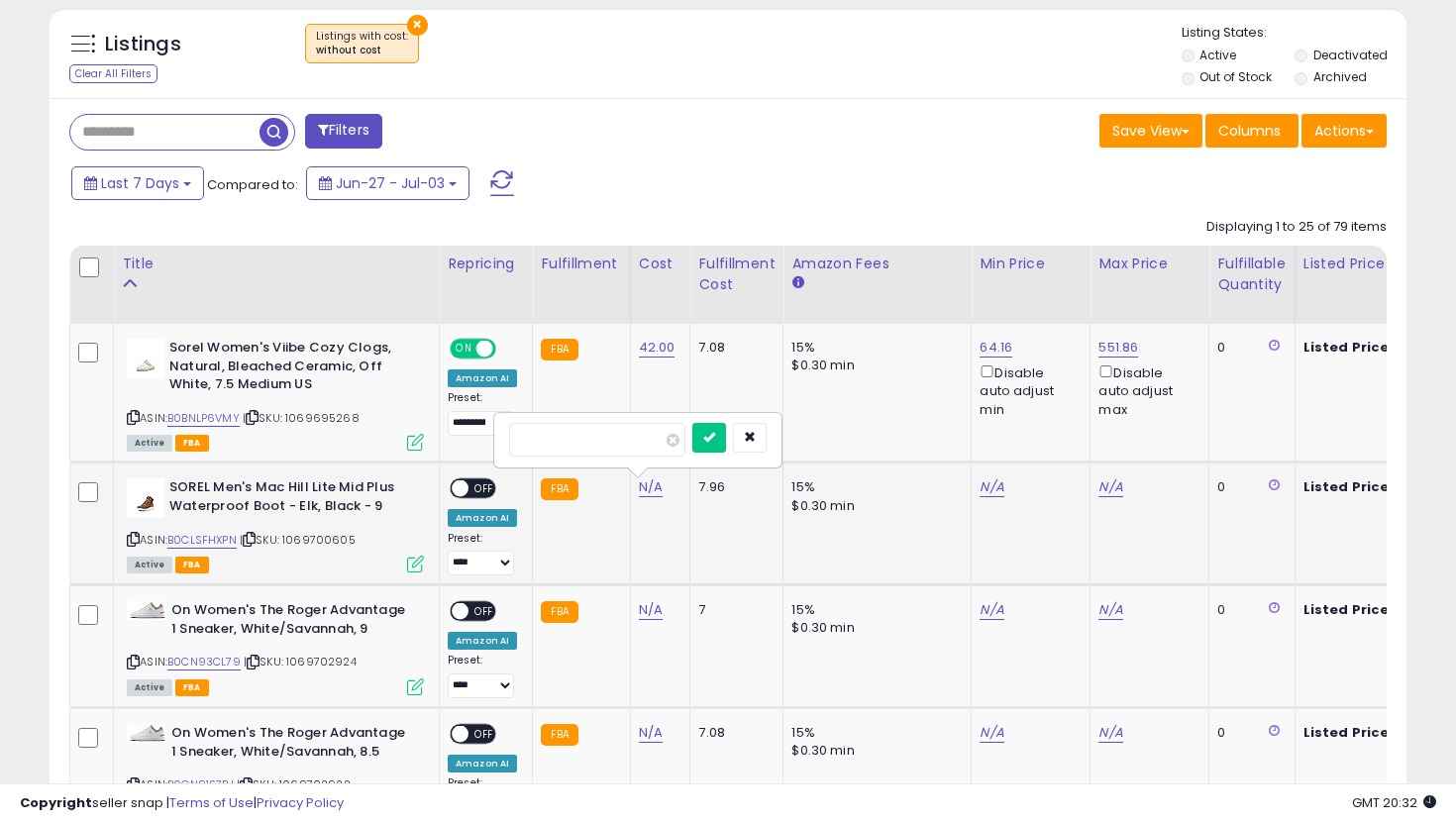 type on "**" 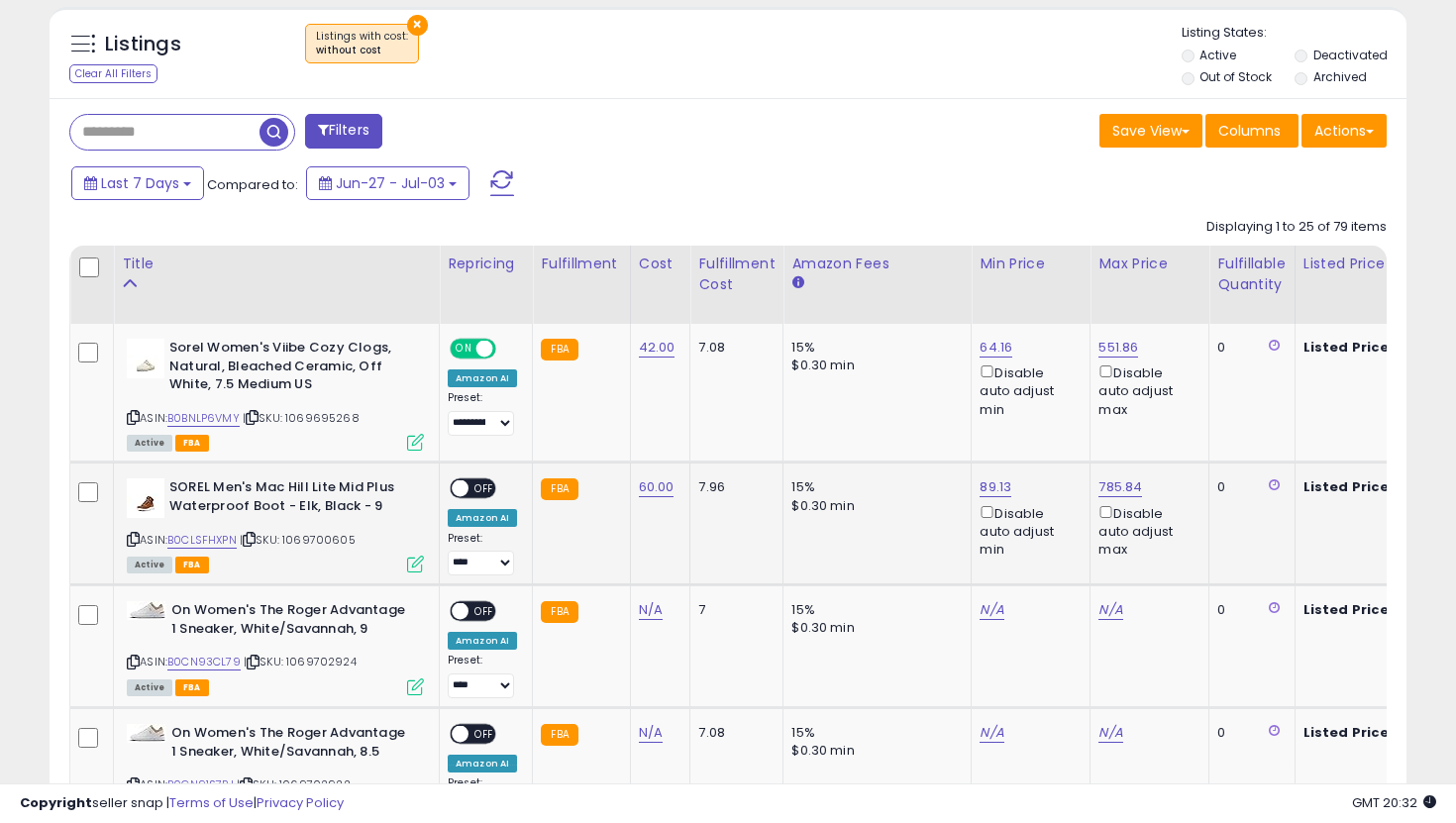 click on "OFF" at bounding box center (484, 488) 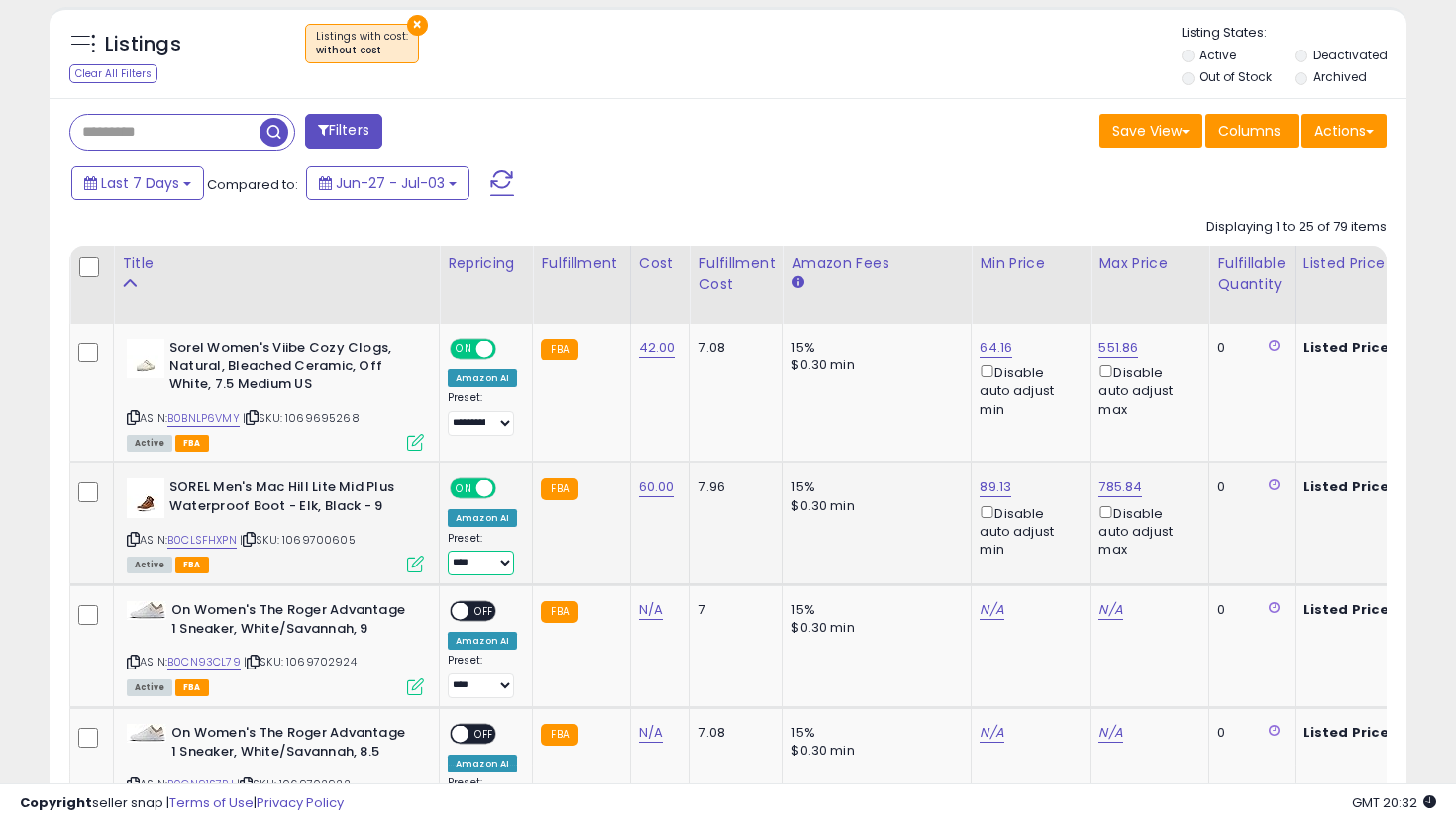 click on "**********" at bounding box center (480, 563) 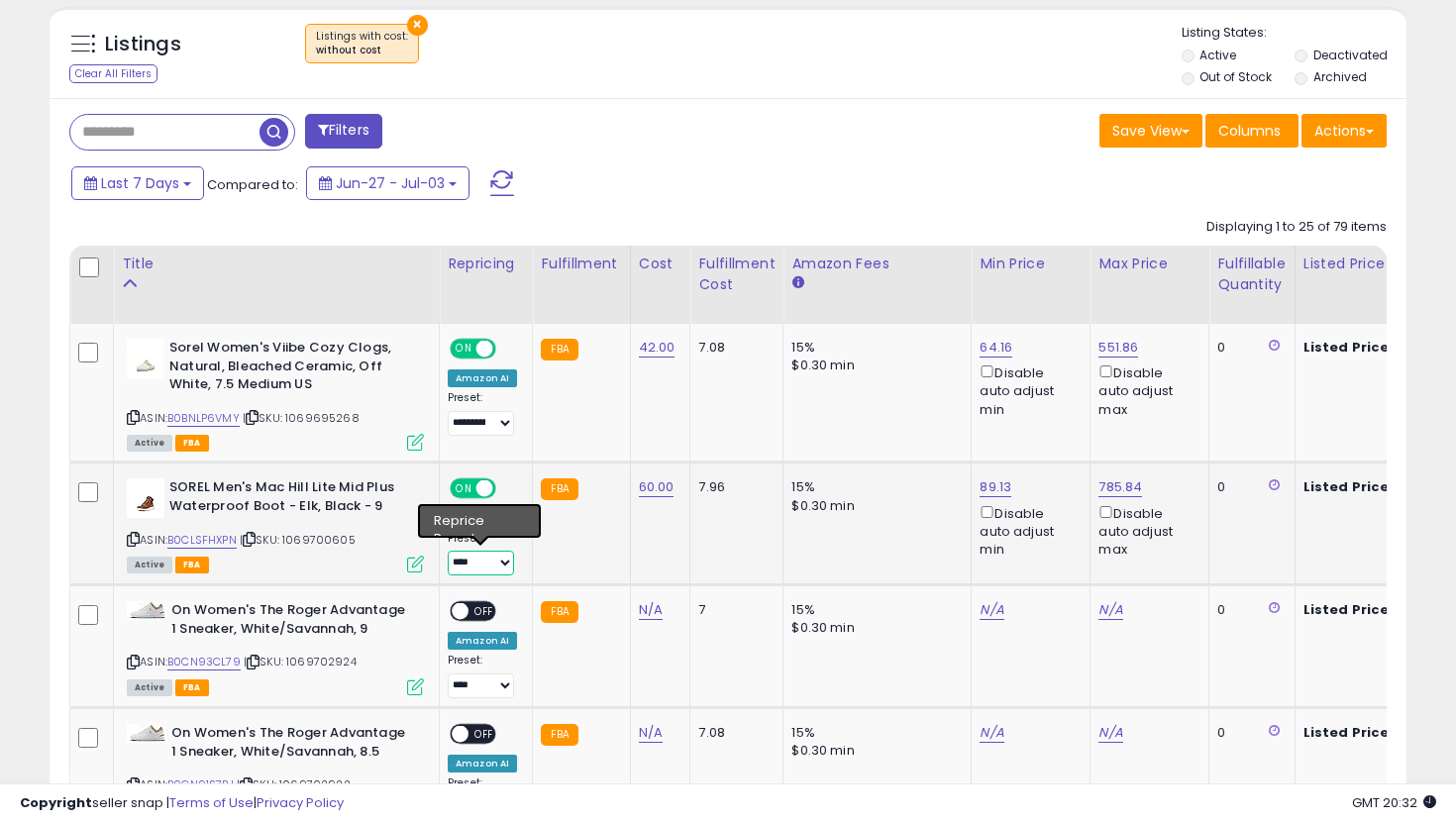 select on "**********" 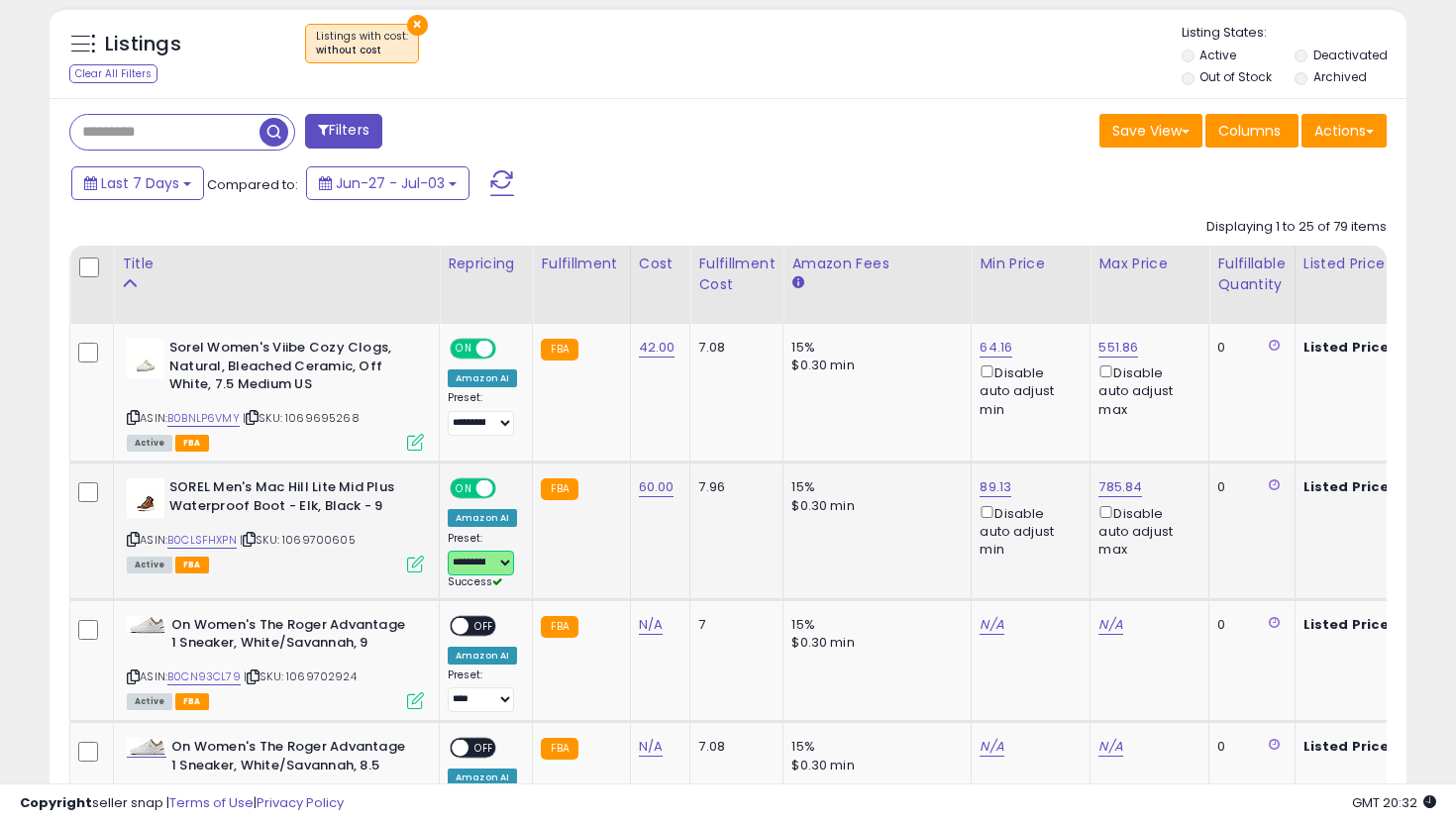 scroll, scrollTop: 0, scrollLeft: 355, axis: horizontal 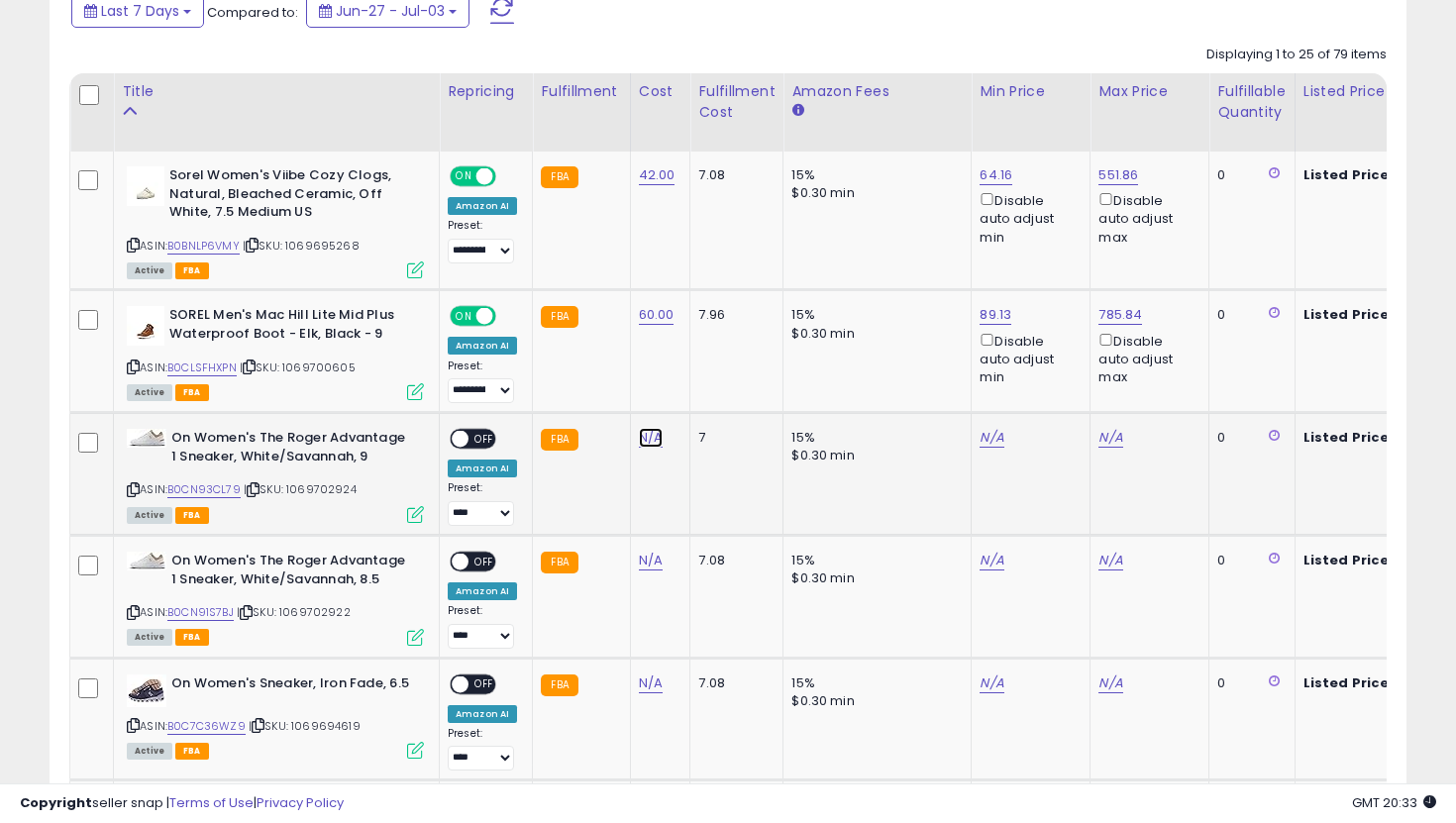 click on "N/A" at bounding box center [651, 438] 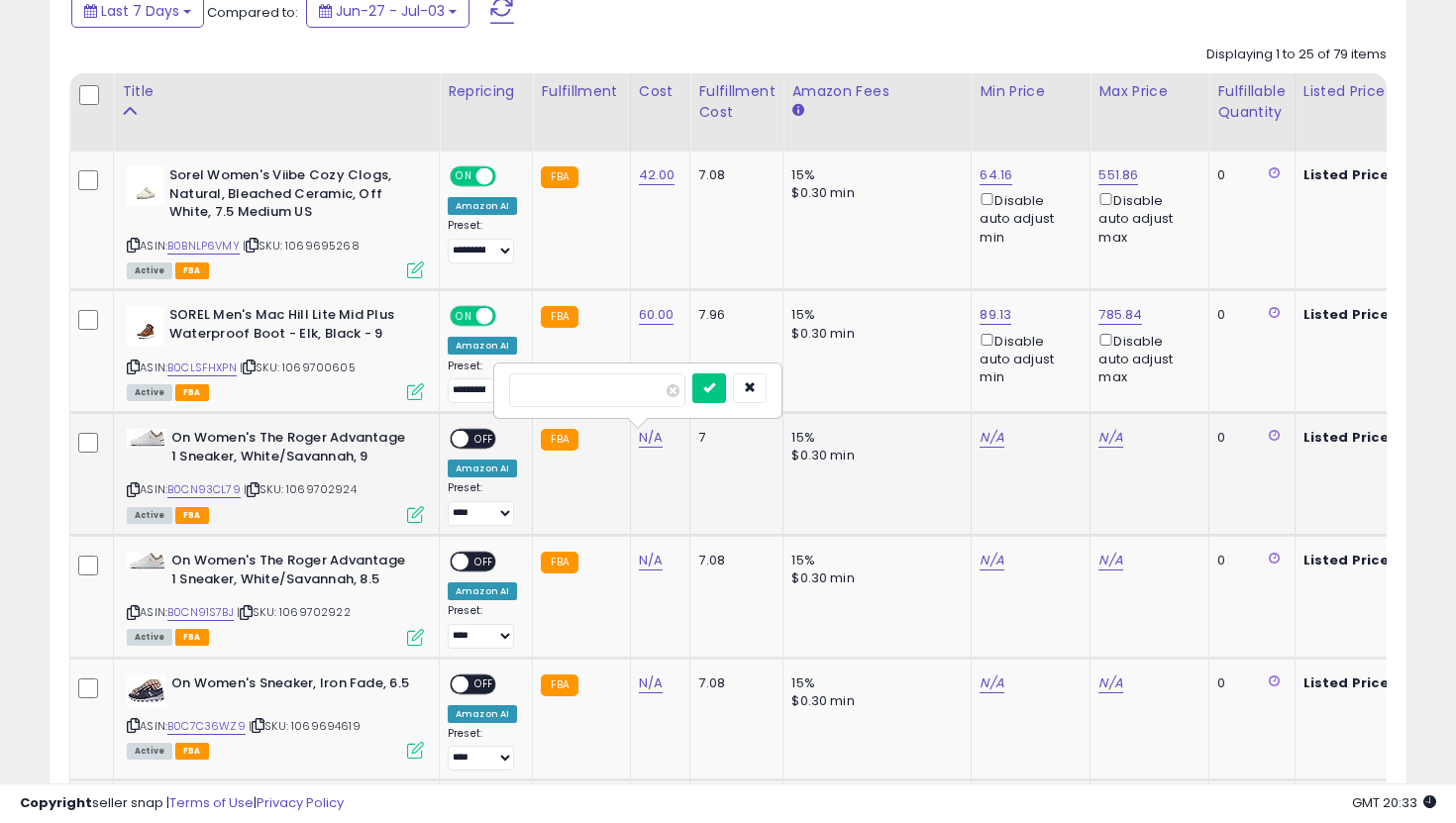 type on "*" 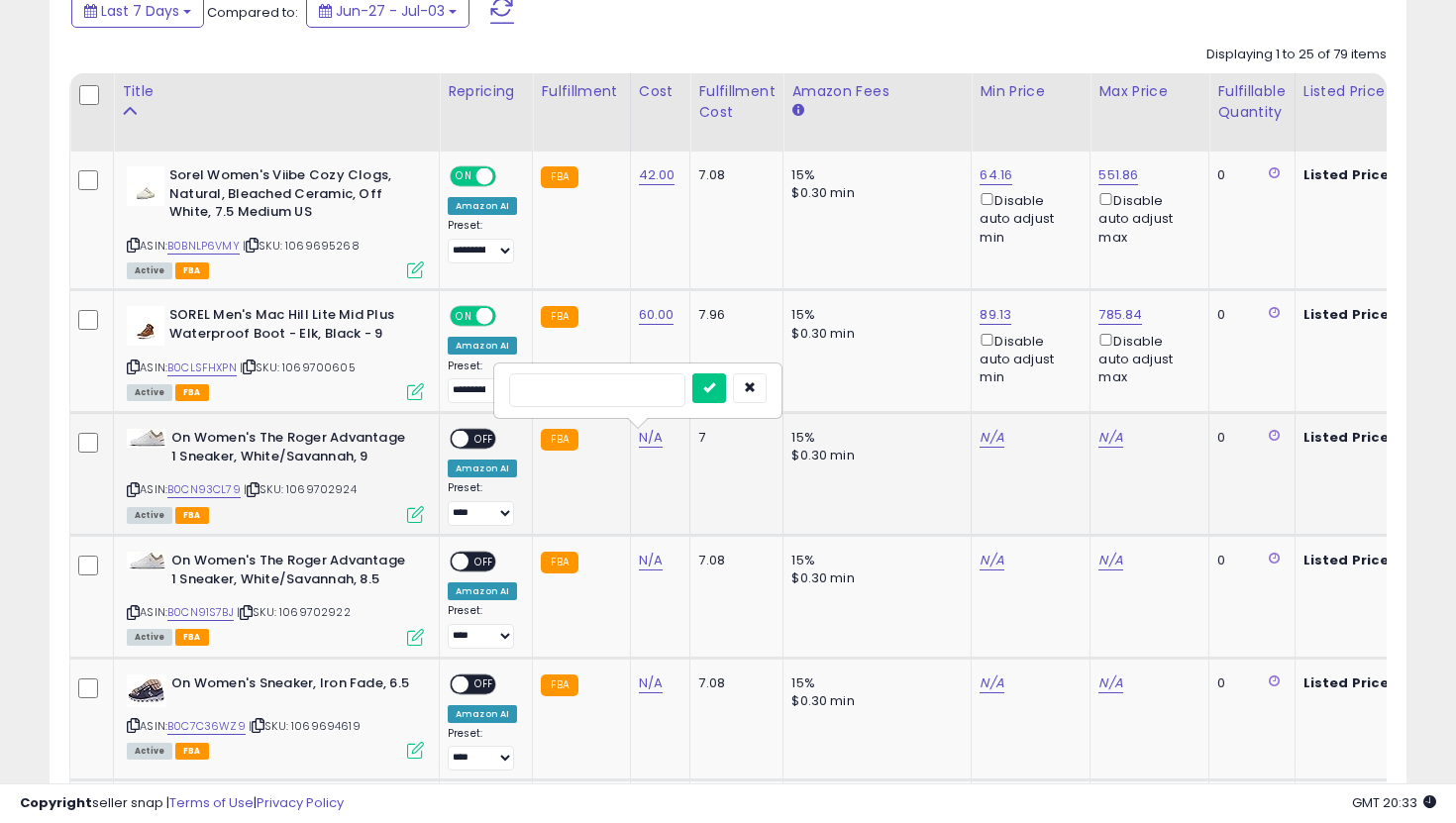 type on "*" 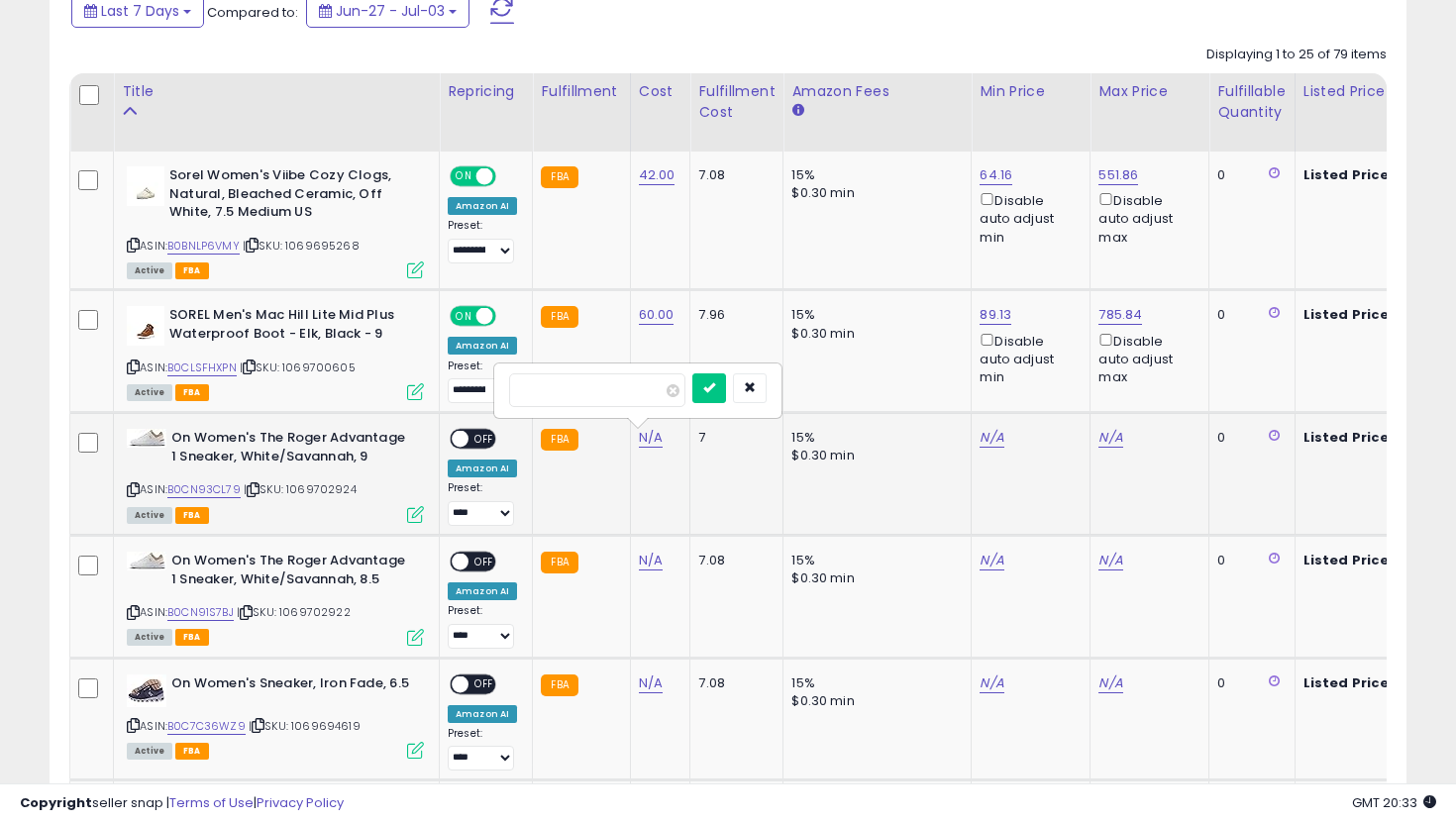 click at bounding box center (709, 388) 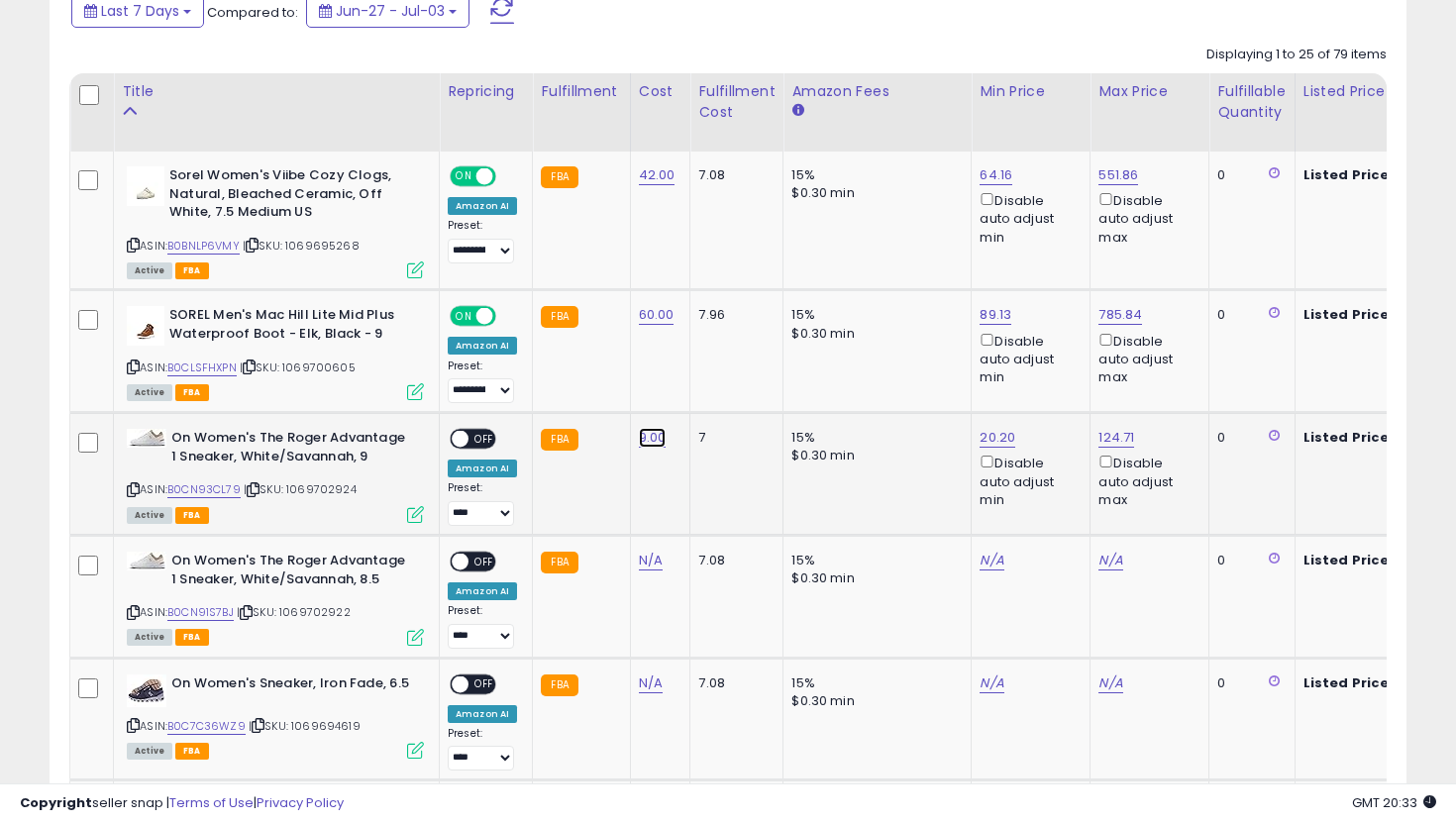 click on "9.00" at bounding box center (653, 438) 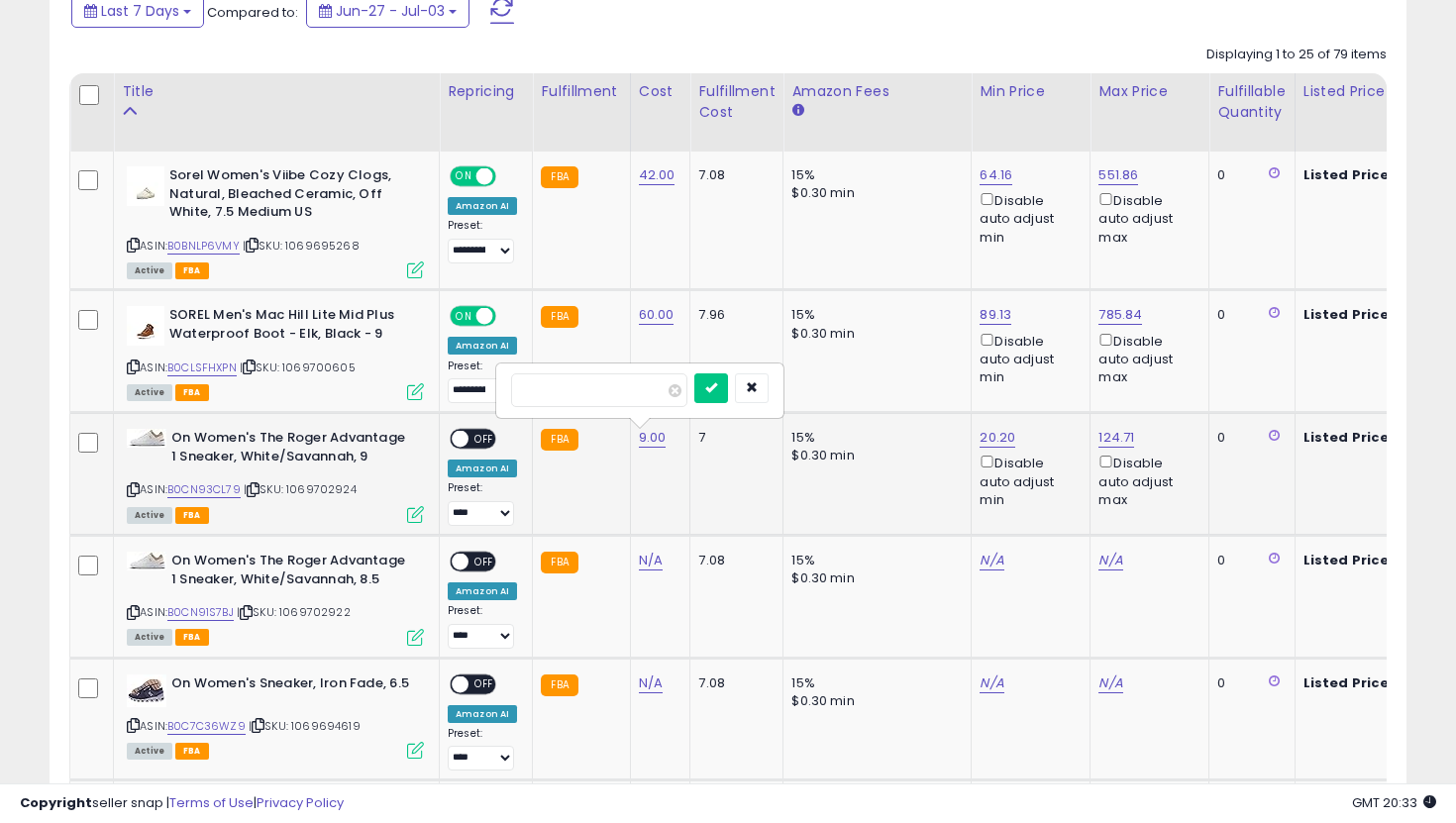 type on "**" 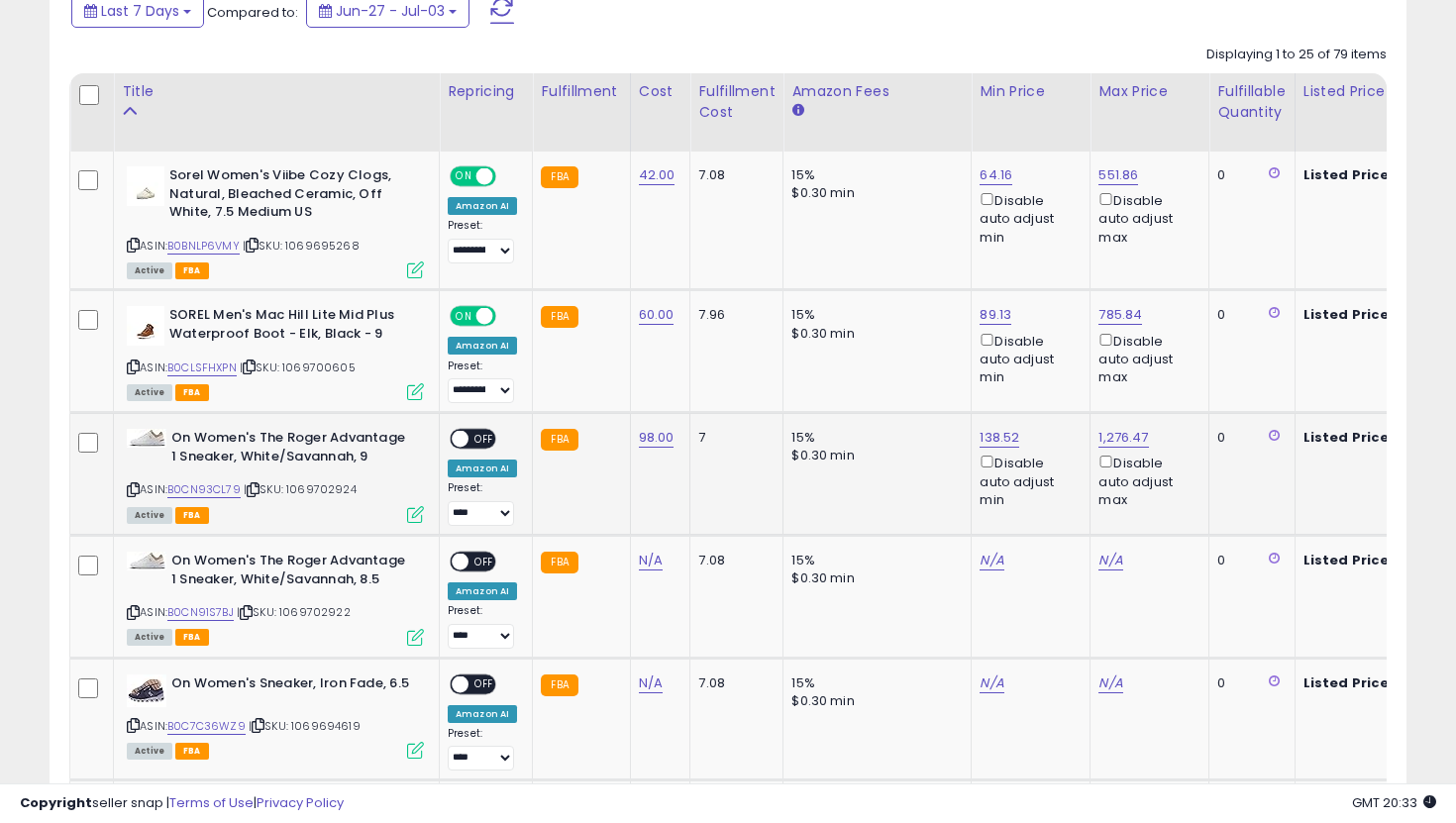 click on "ON   OFF" at bounding box center (472, 439) 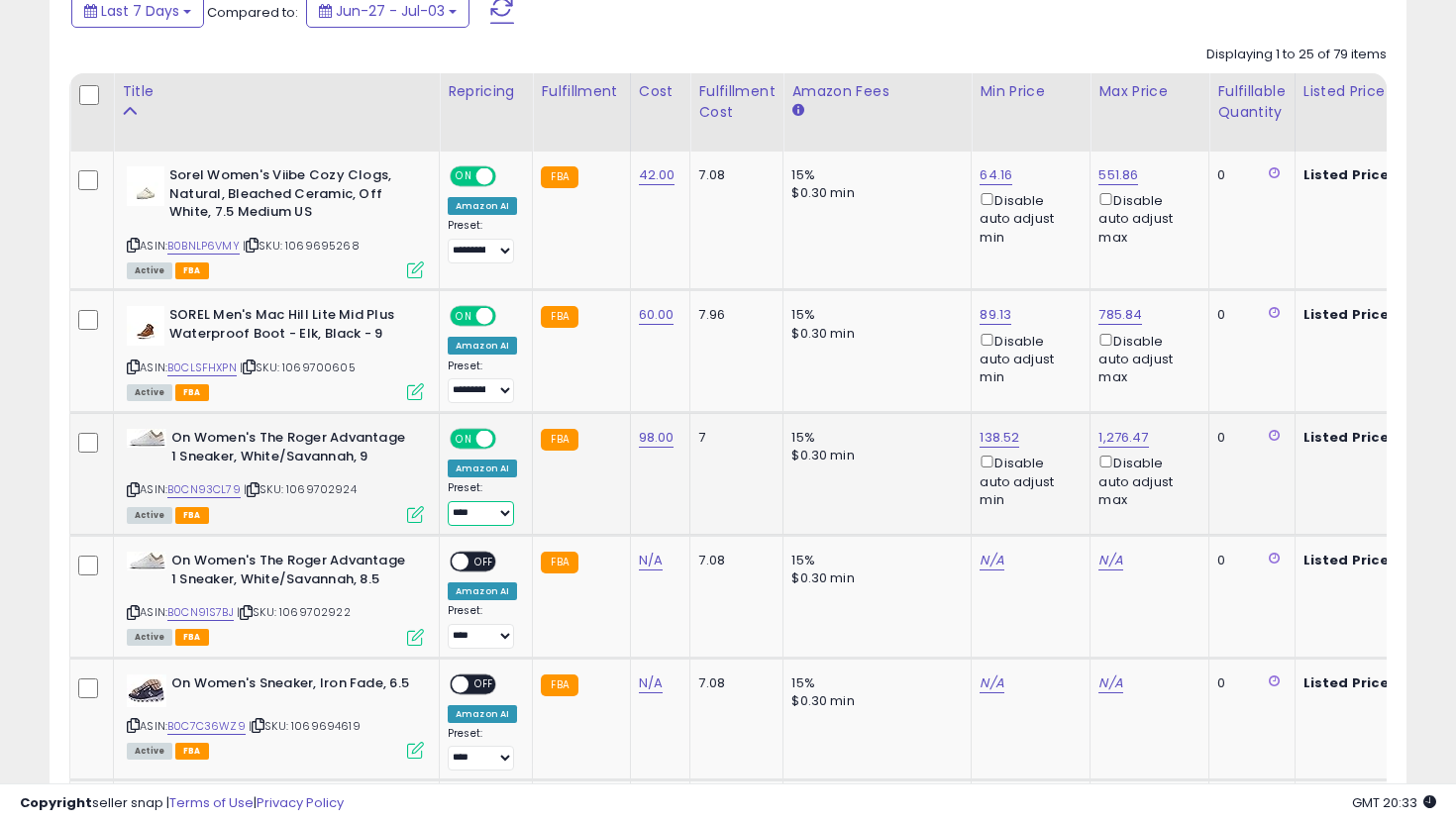 click on "**********" at bounding box center (480, 513) 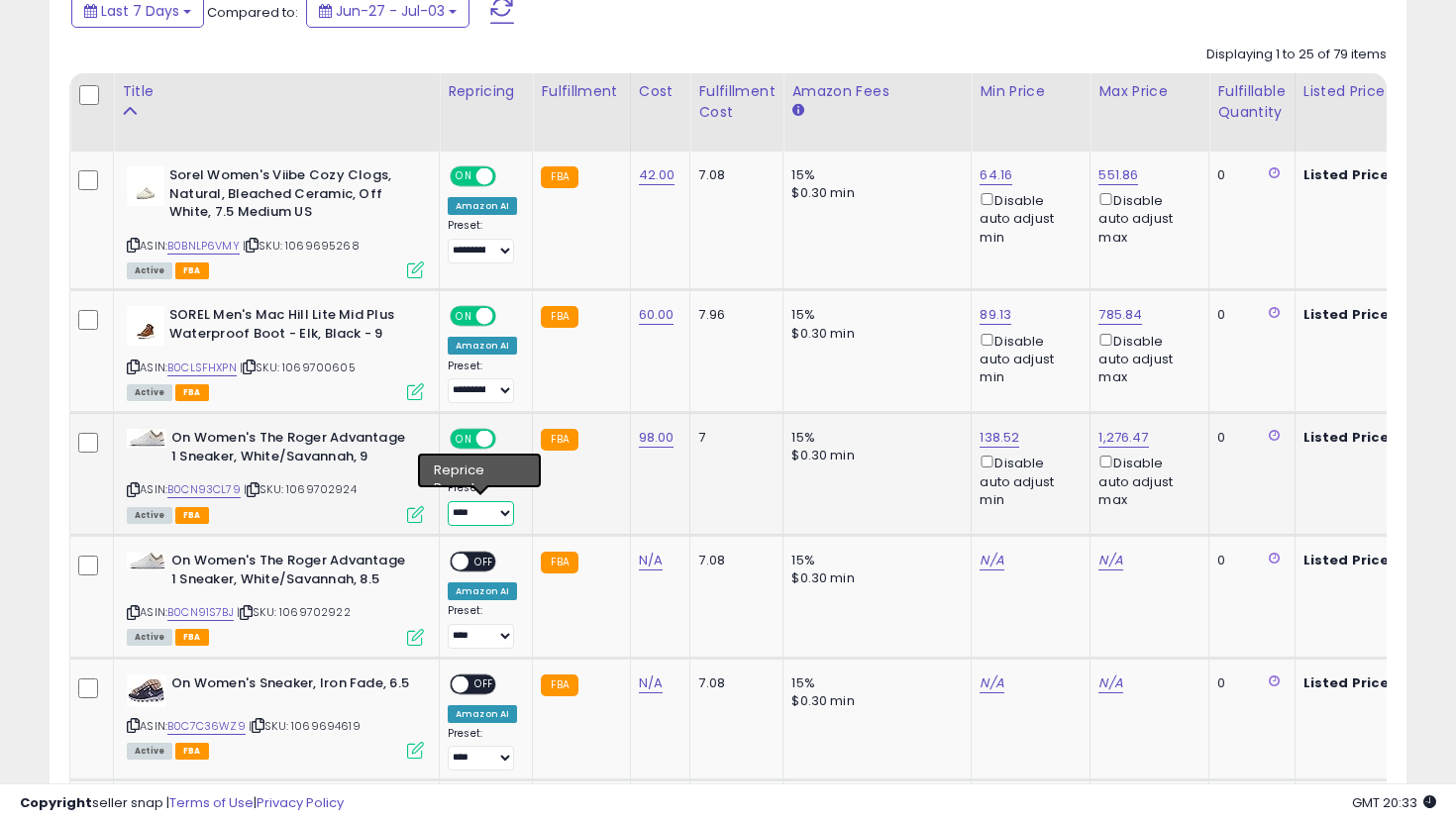 select on "**********" 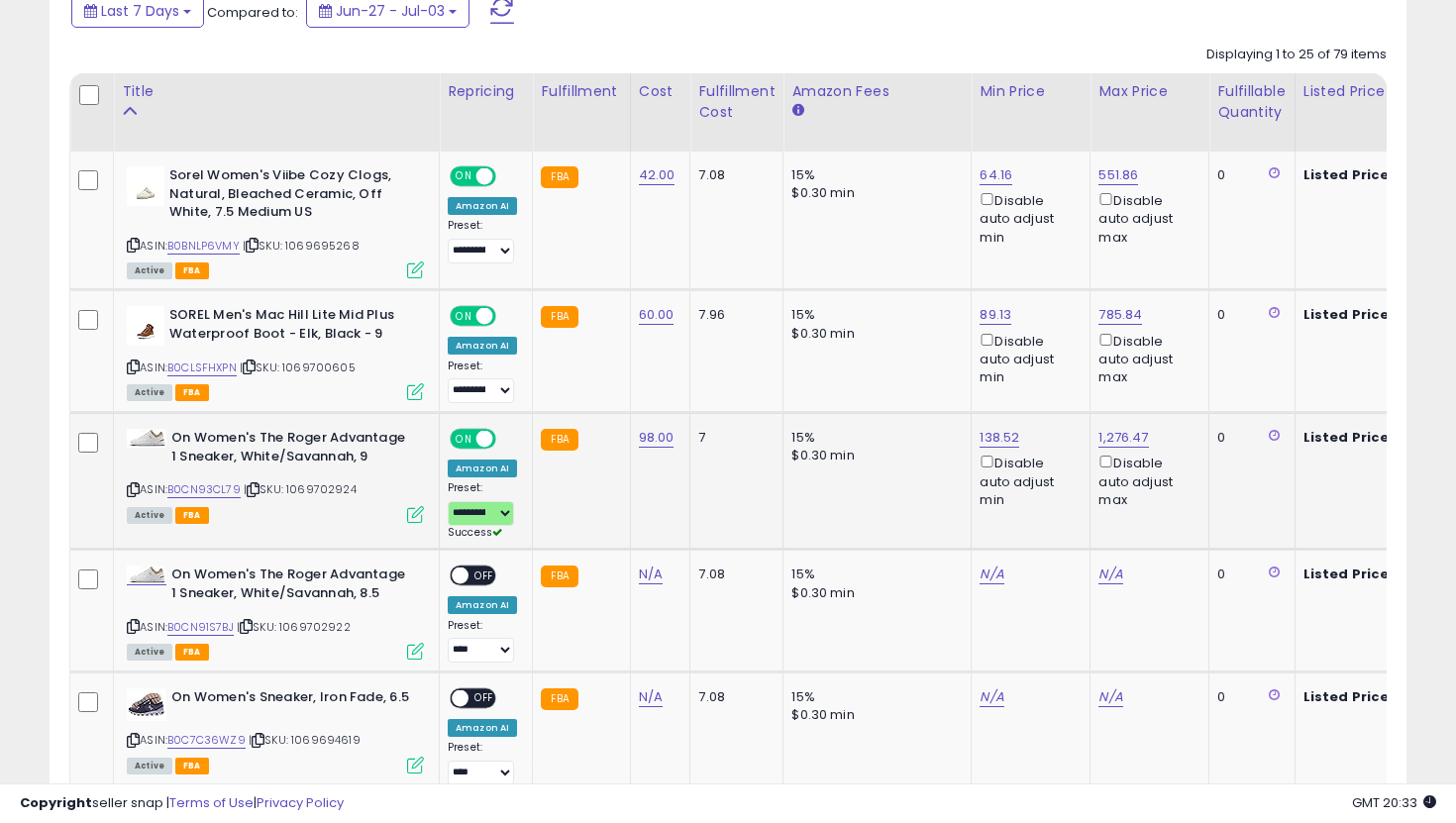 click on "138.52  Disable auto adjust min" at bounding box center [1027, 468] 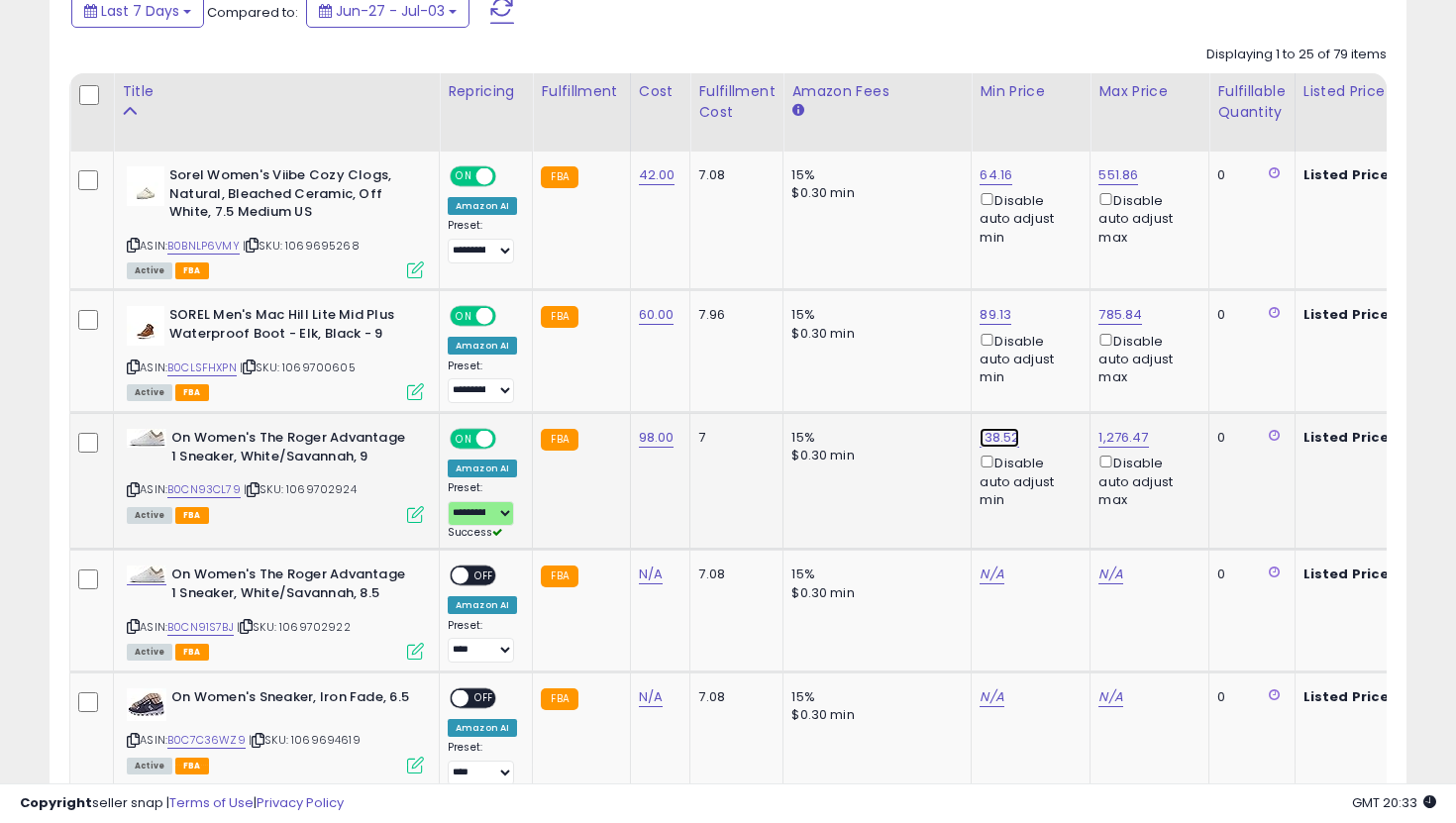 click on "138.52" at bounding box center [995, 175] 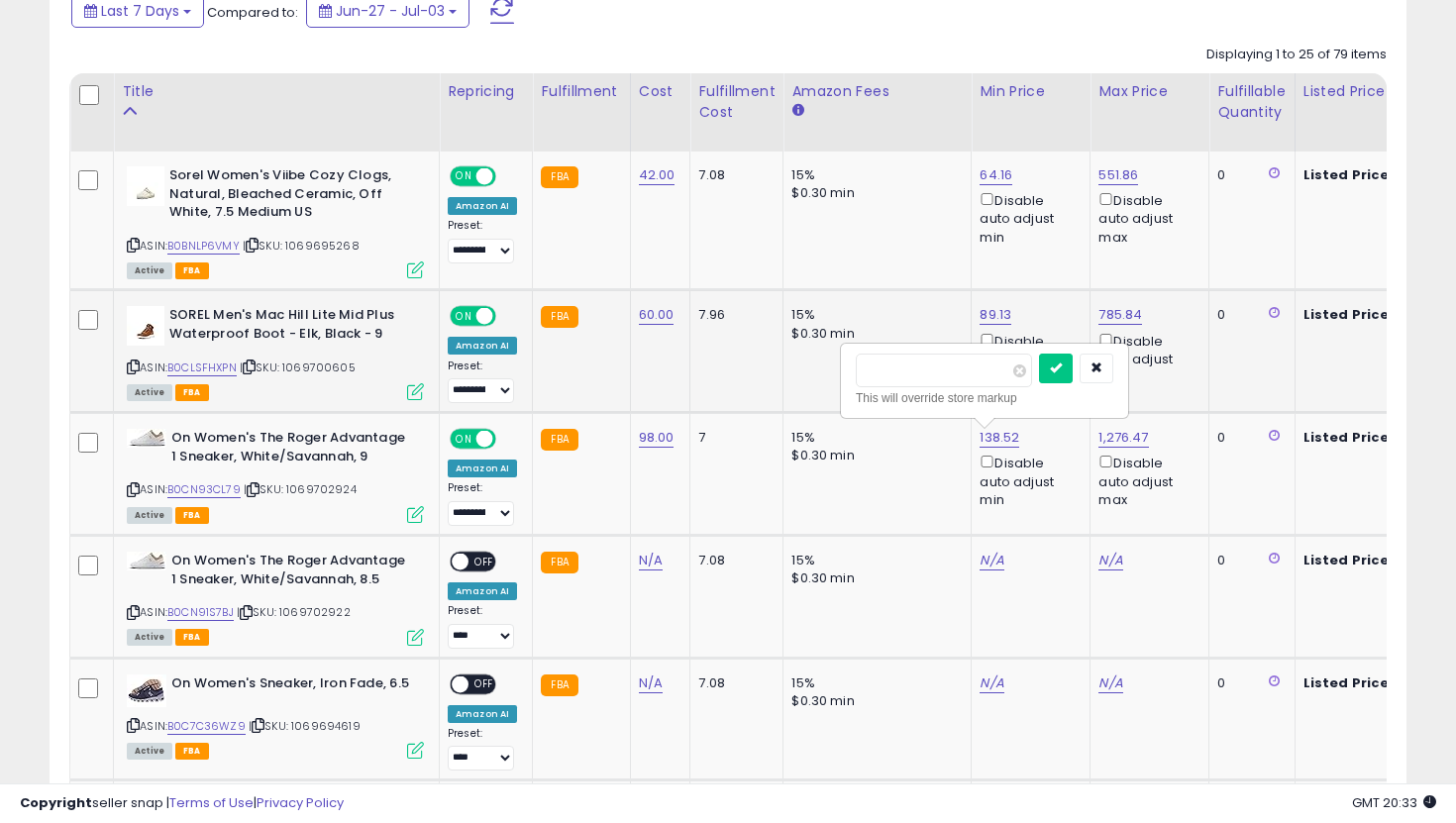 drag, startPoint x: 950, startPoint y: 372, endPoint x: 715, endPoint y: 323, distance: 240.05416 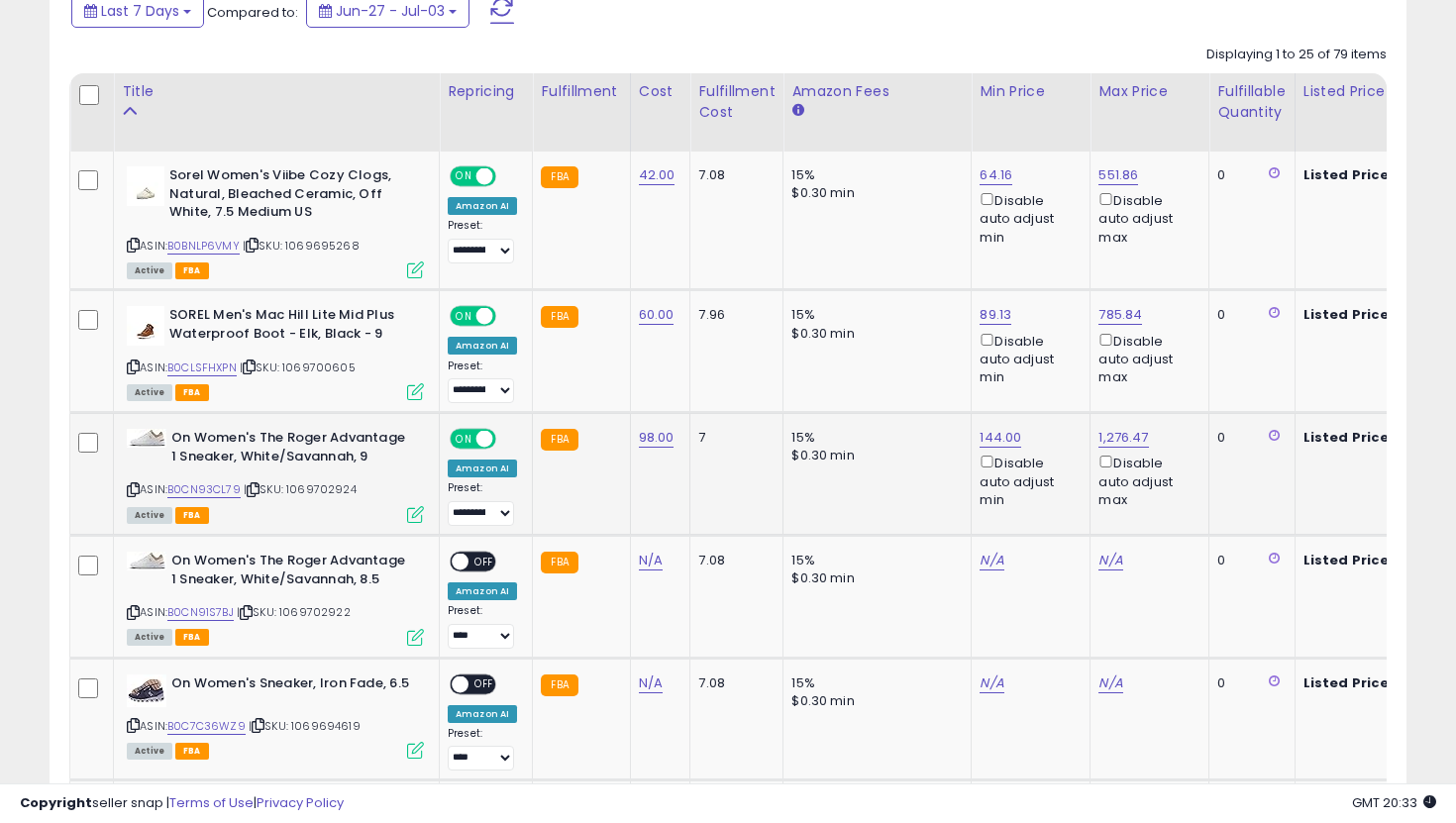 scroll, scrollTop: 0, scrollLeft: 122, axis: horizontal 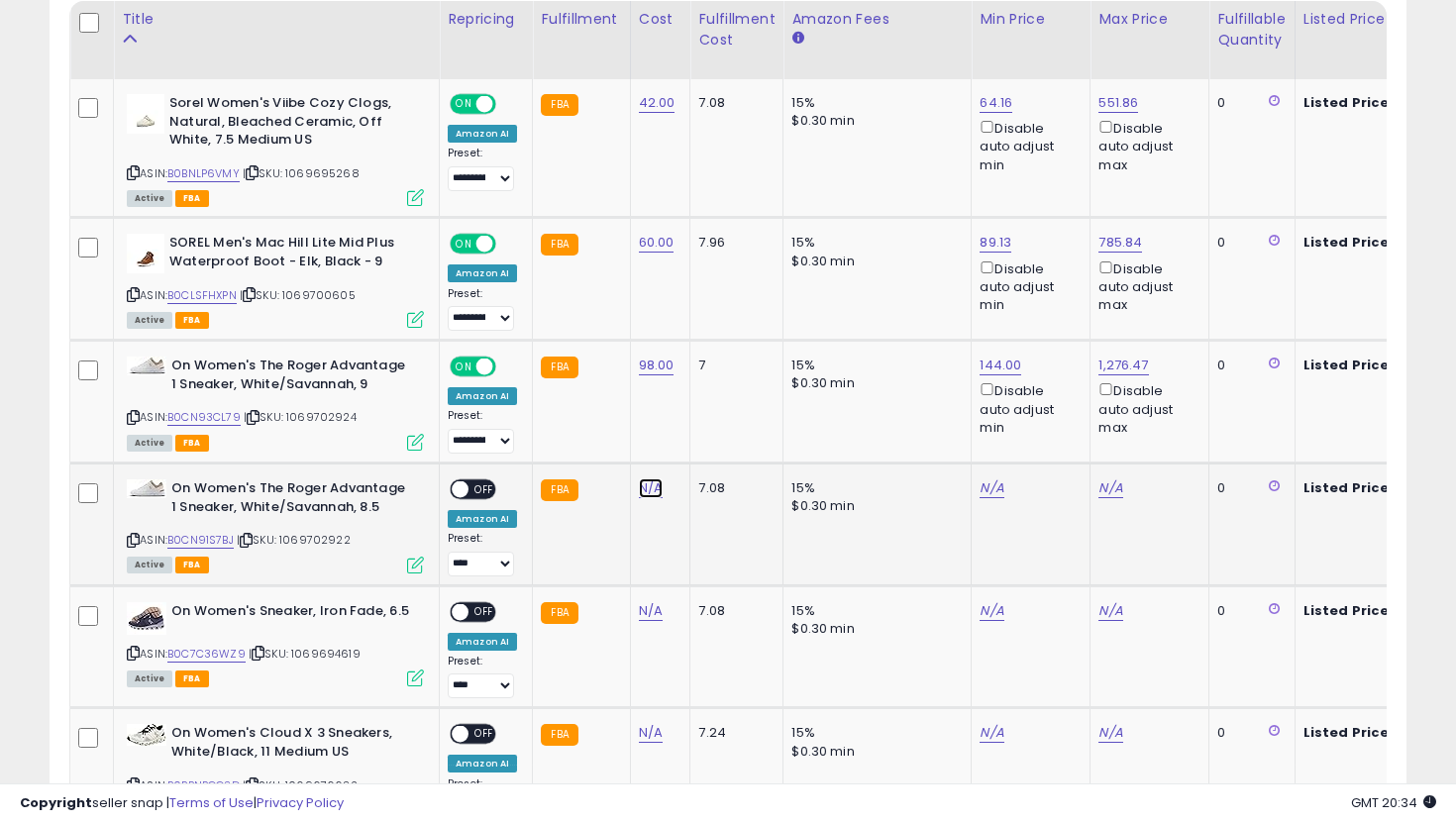 click on "N/A" at bounding box center [651, 488] 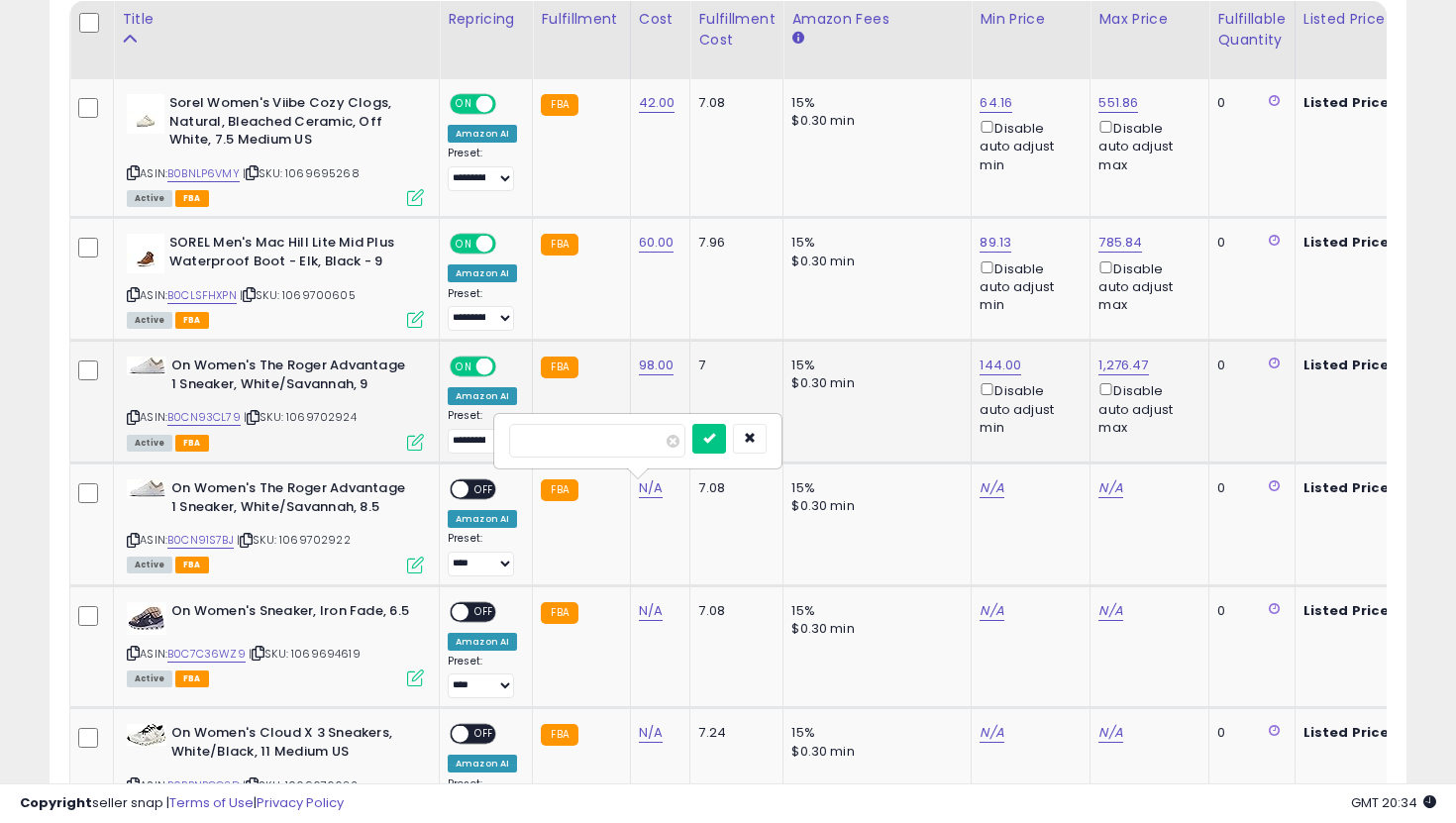 type on "**" 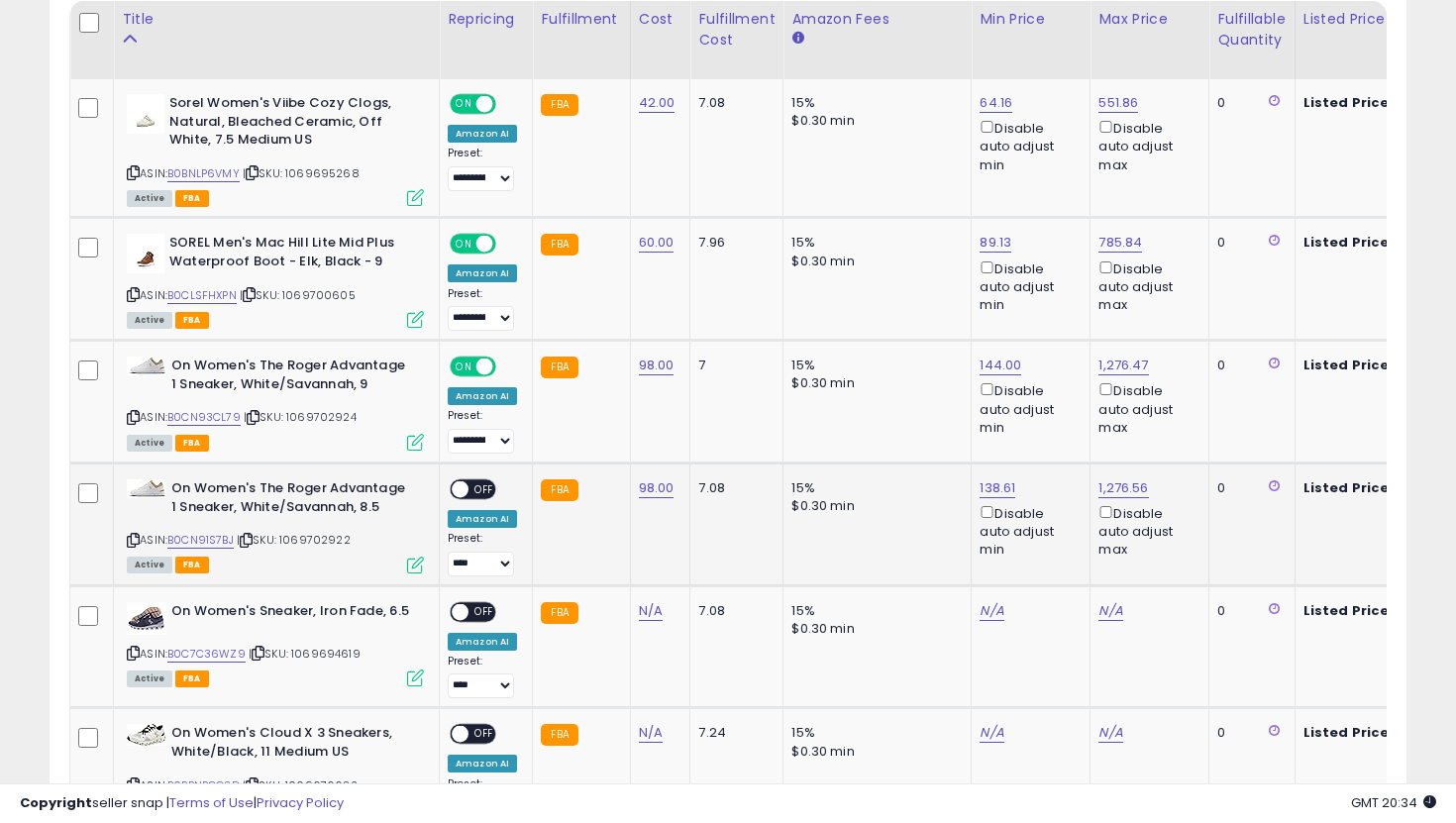 click on "ON   OFF" at bounding box center (451, 489) 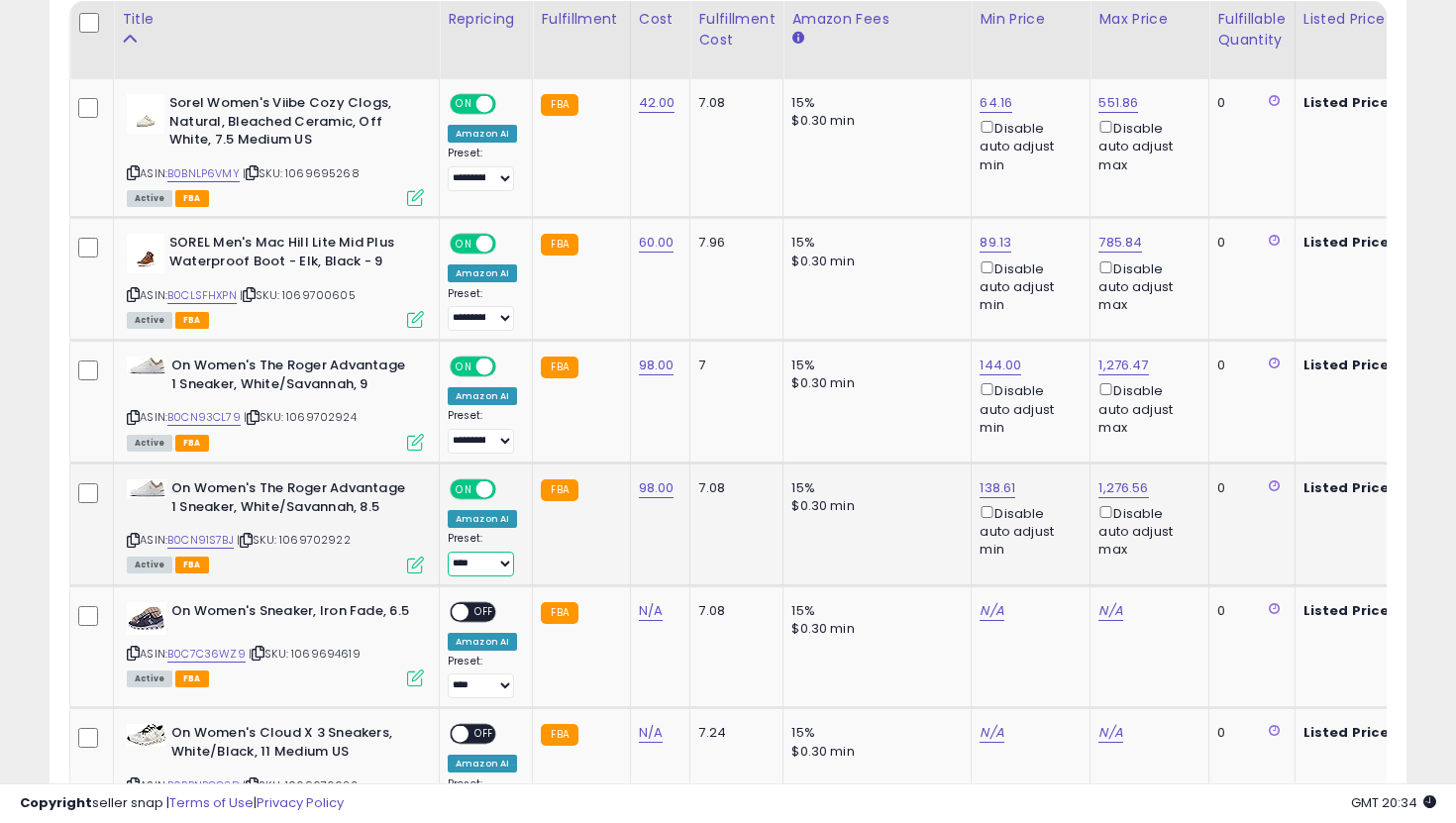 click on "**********" at bounding box center [480, 564] 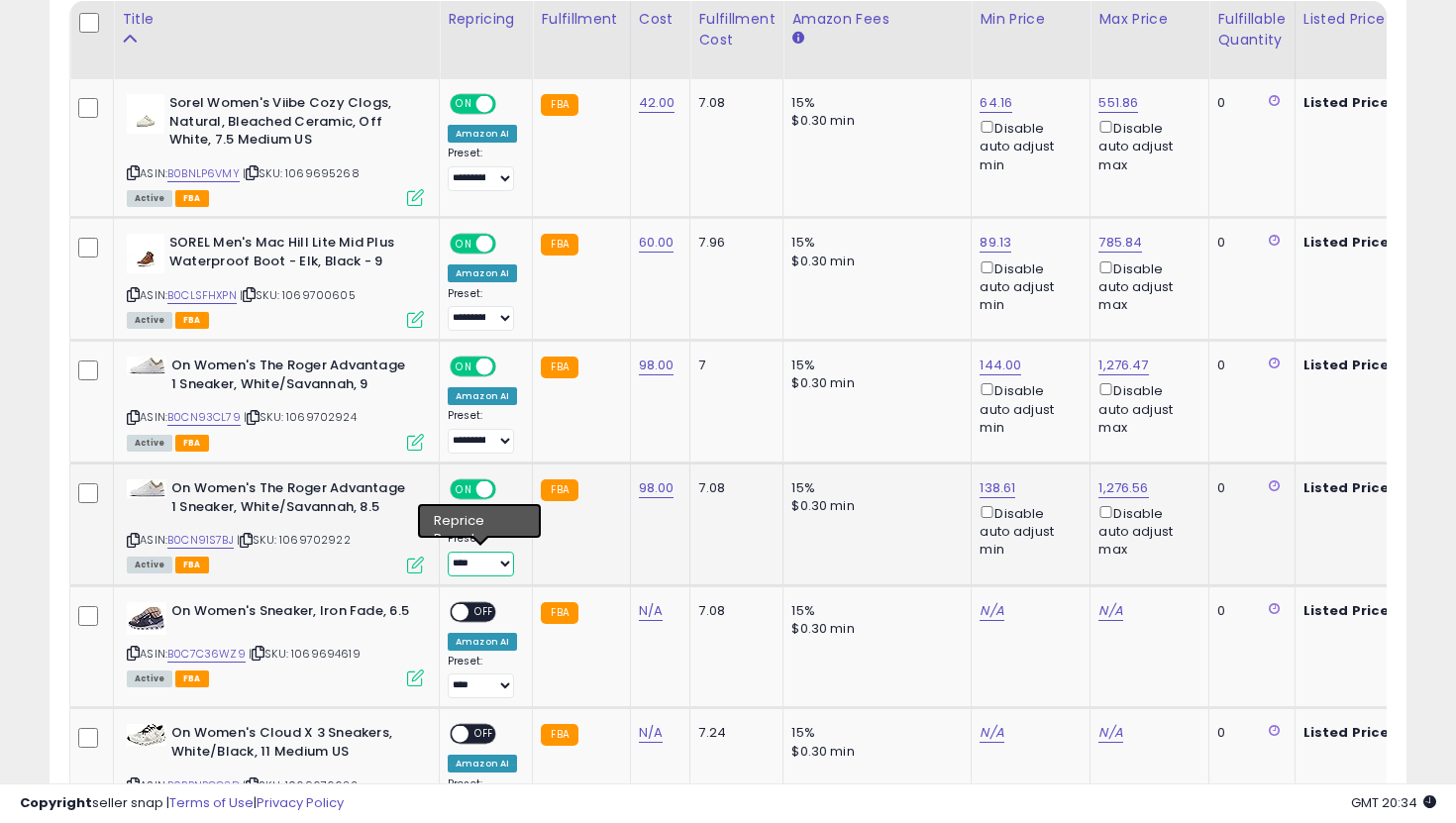 select on "**********" 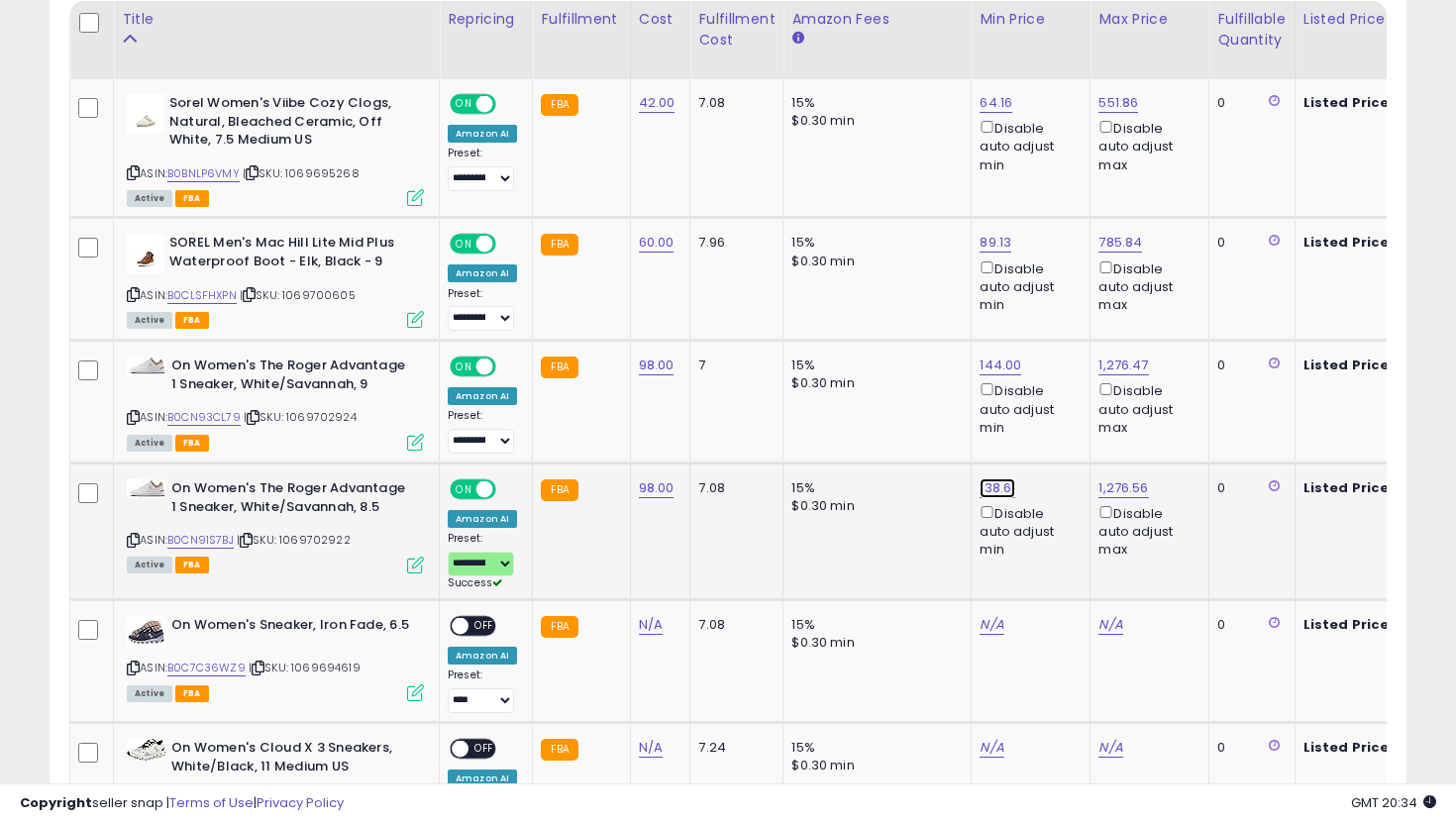 click on "138.61" at bounding box center (995, 103) 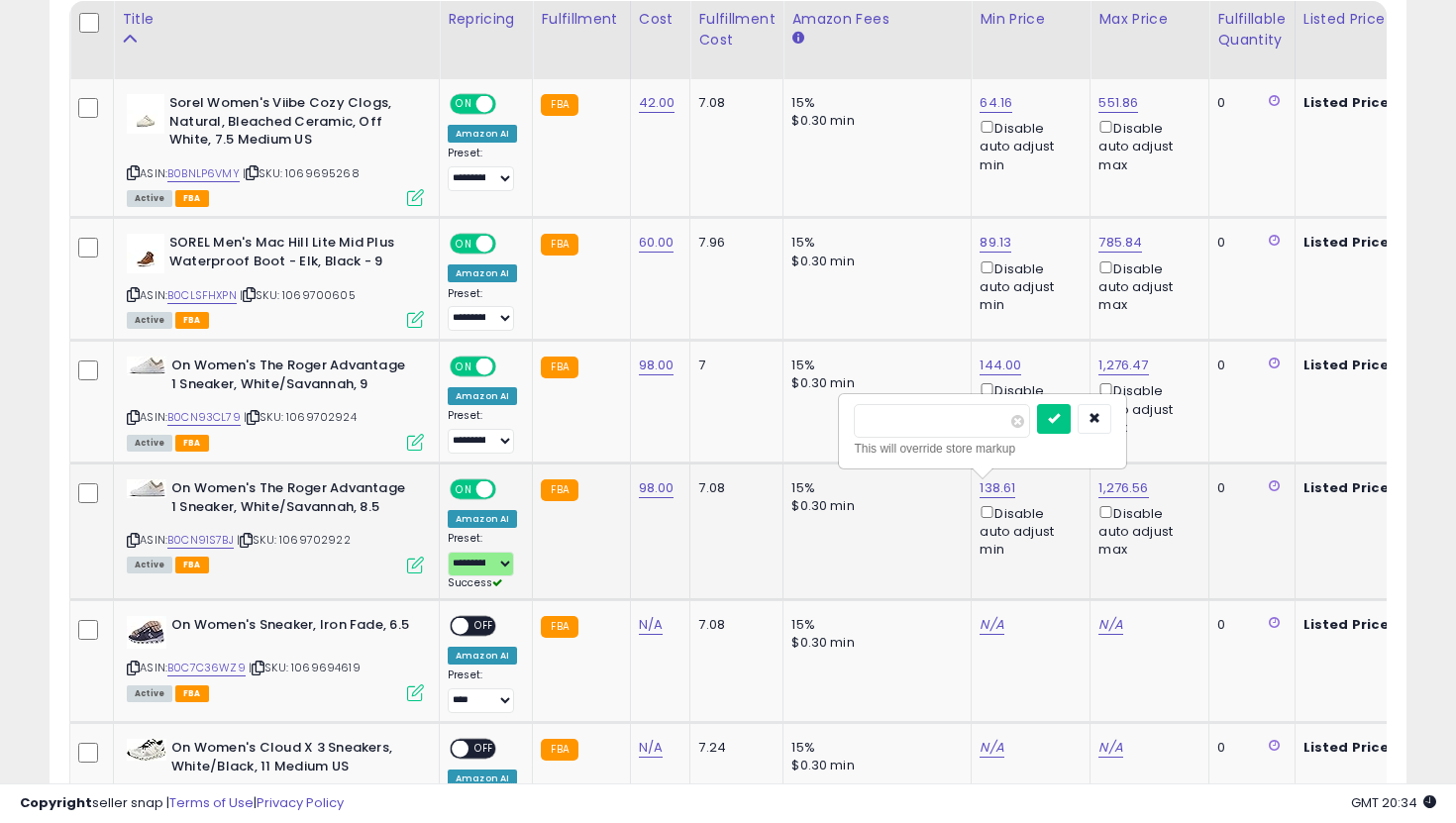 drag, startPoint x: 955, startPoint y: 420, endPoint x: 847, endPoint y: 415, distance: 108.11568 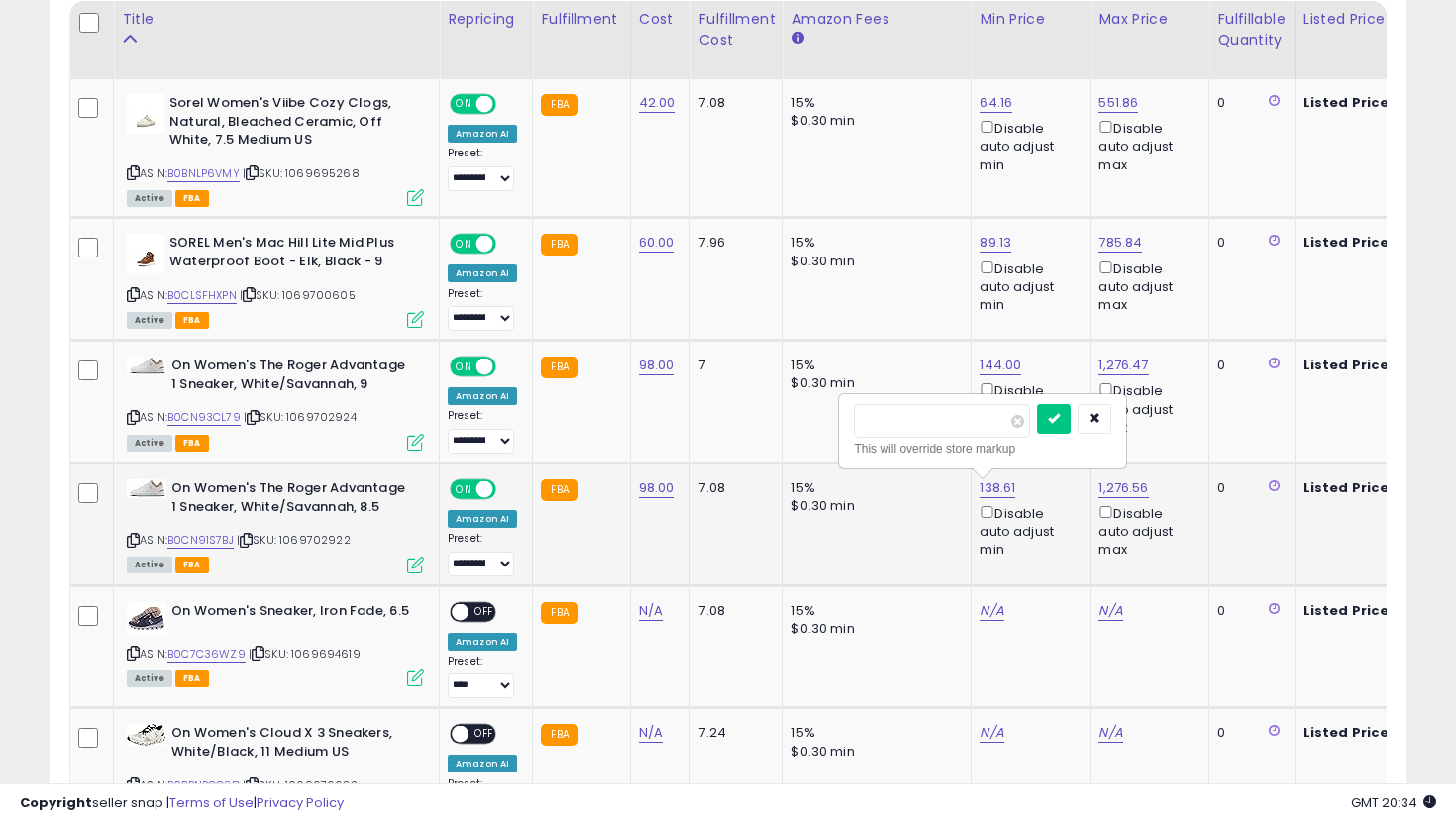 type on "***" 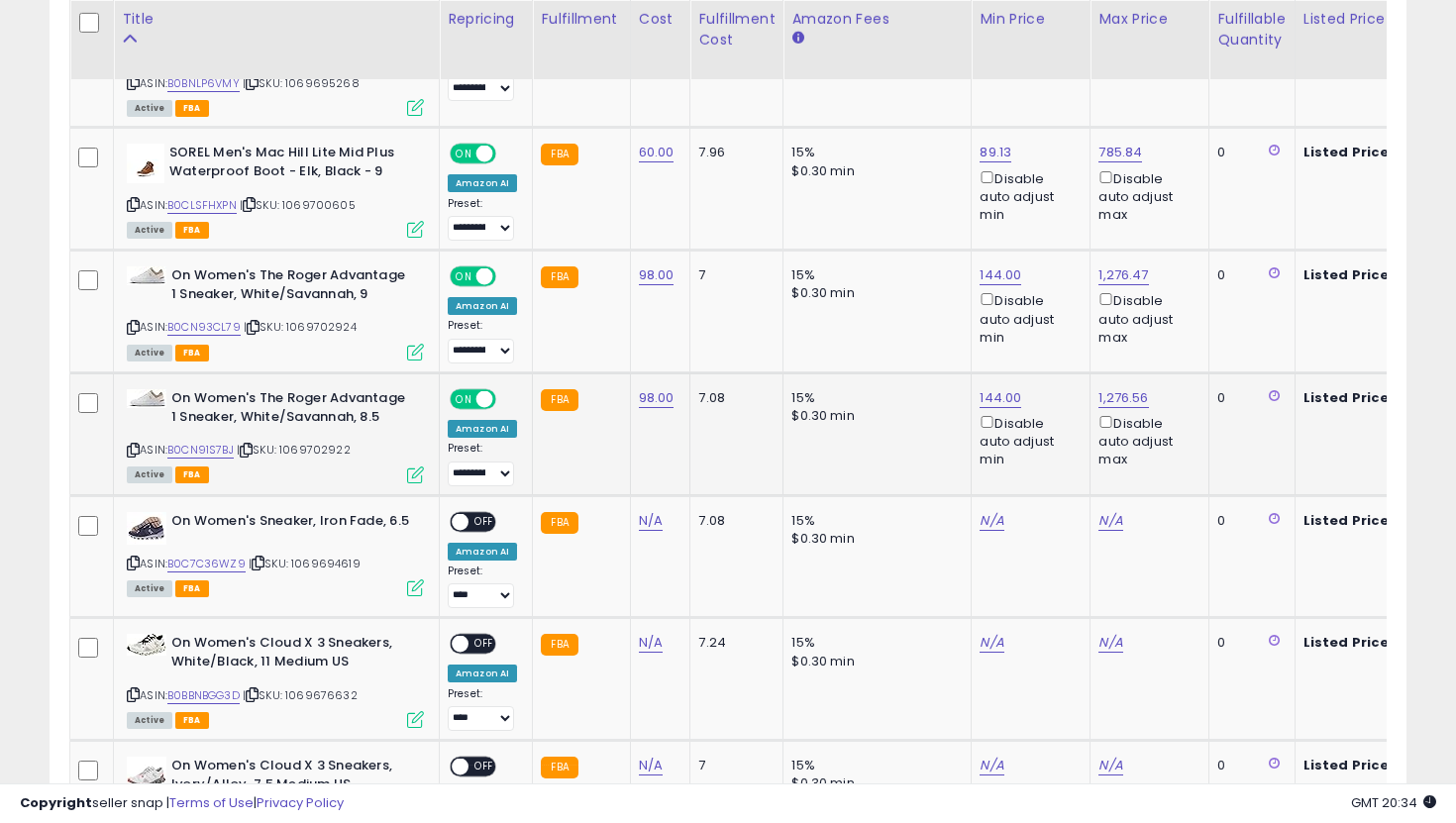 scroll, scrollTop: 1053, scrollLeft: 0, axis: vertical 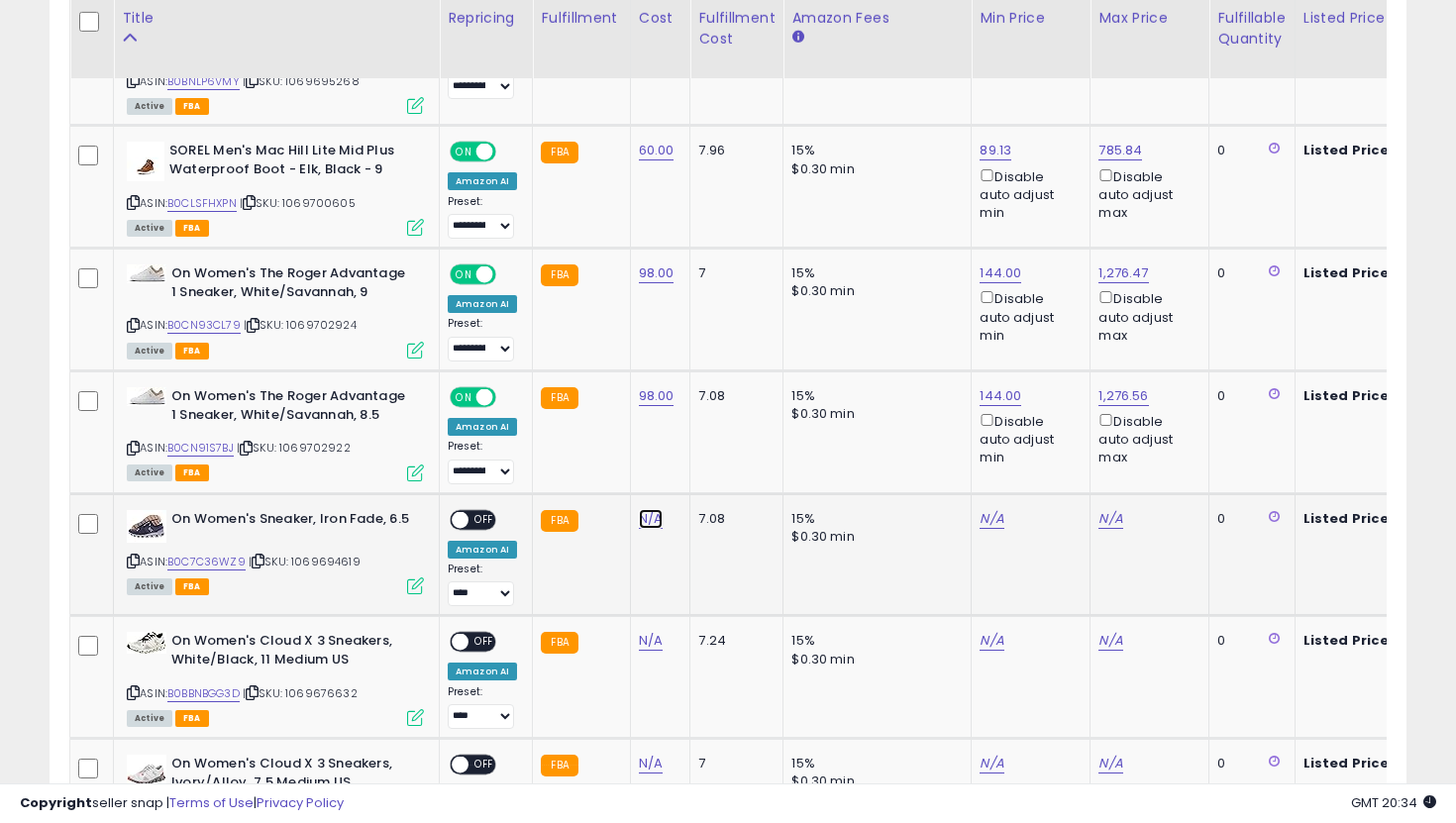 click on "N/A" at bounding box center (651, 519) 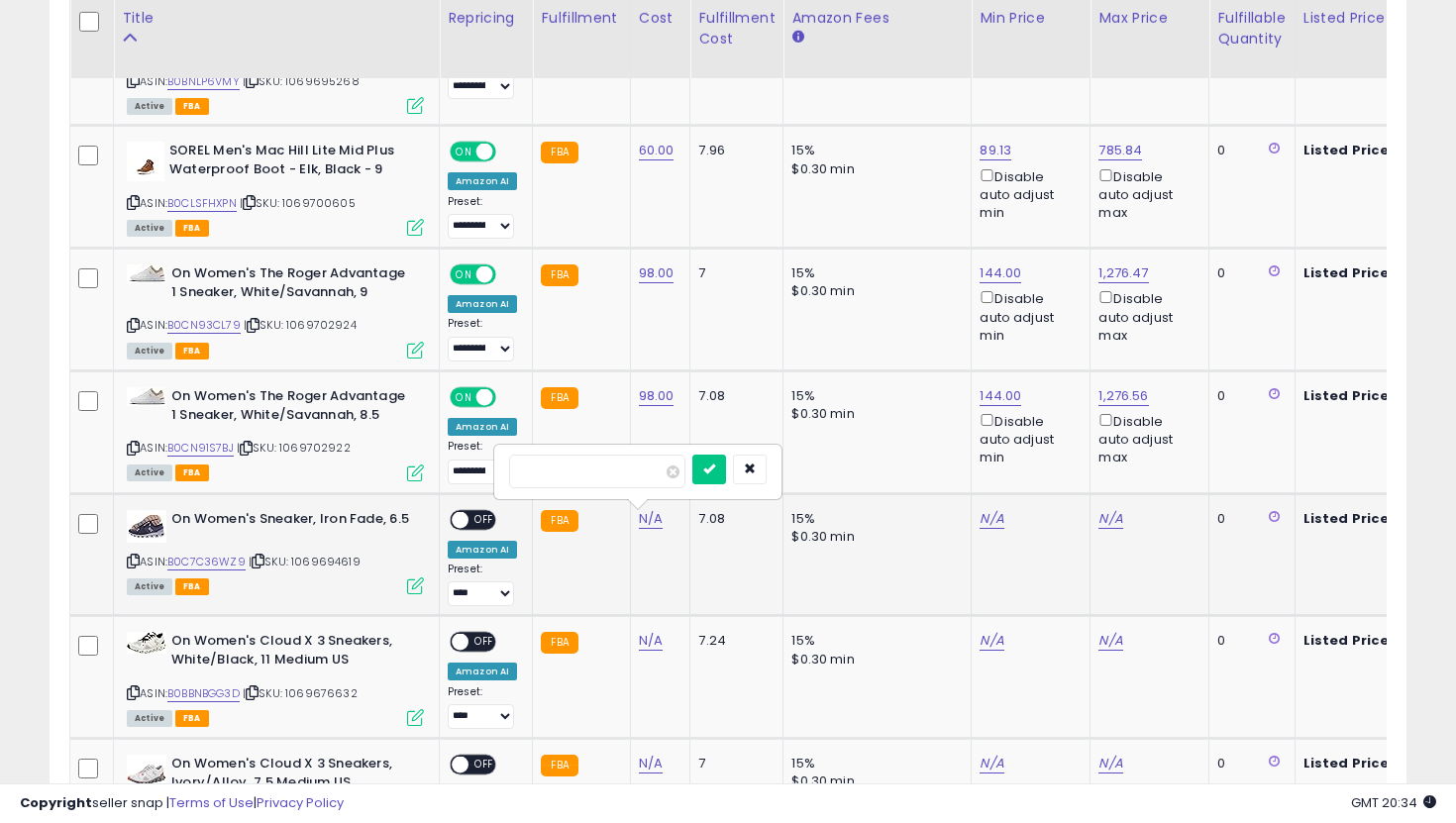 type on "**" 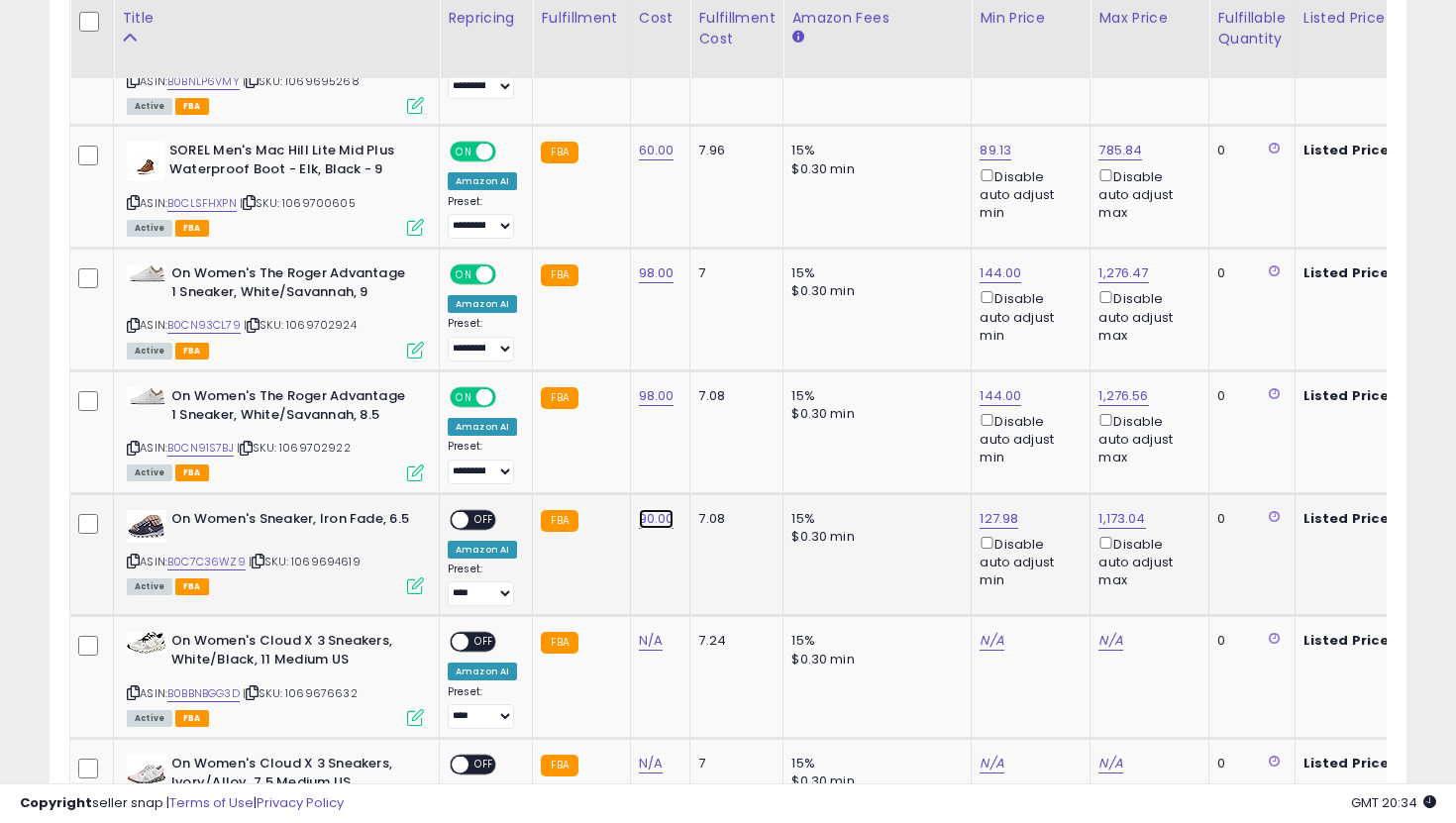 click on "90.00" at bounding box center (657, 519) 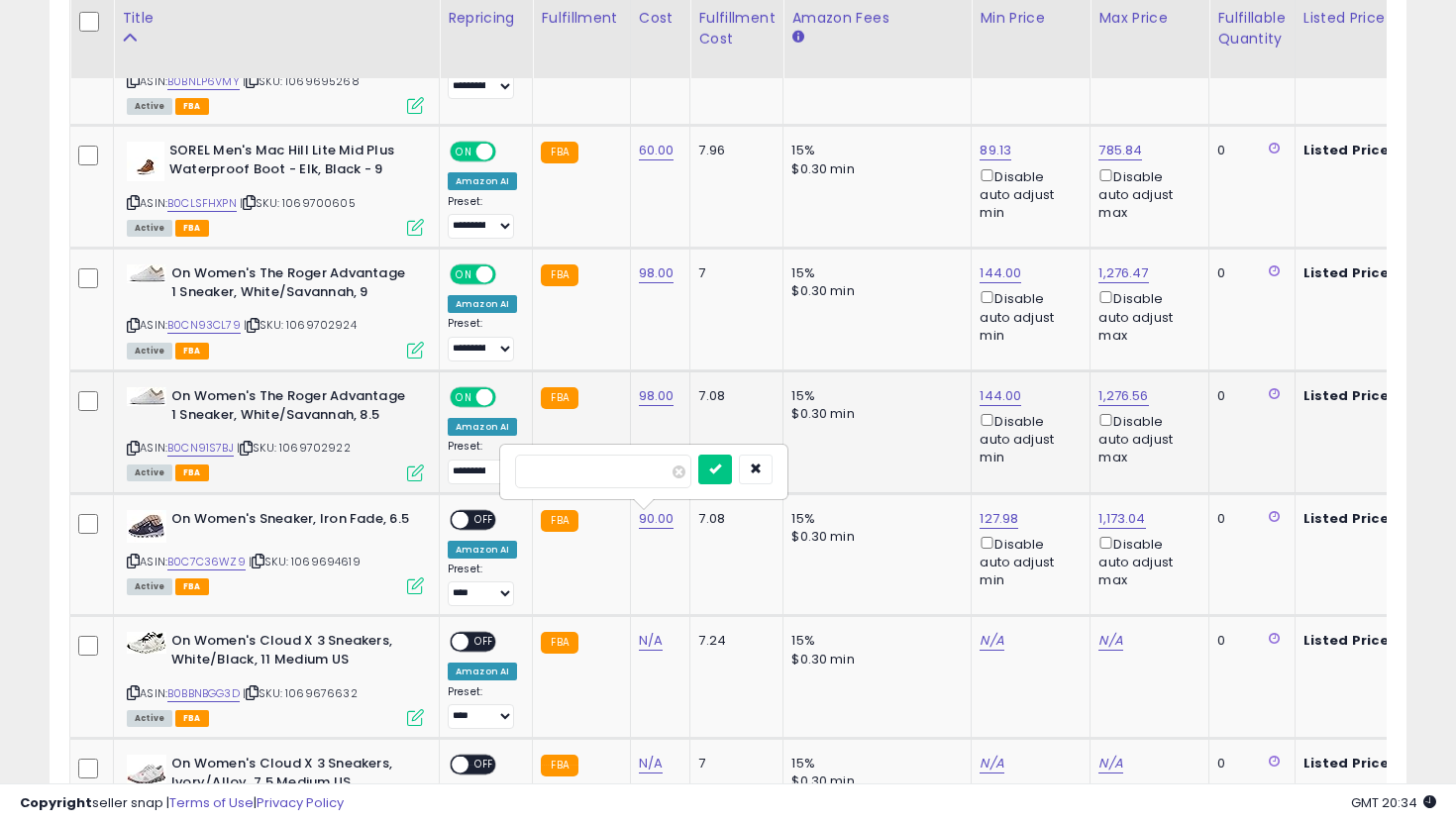 drag, startPoint x: 623, startPoint y: 458, endPoint x: 383, endPoint y: 444, distance: 240.40799 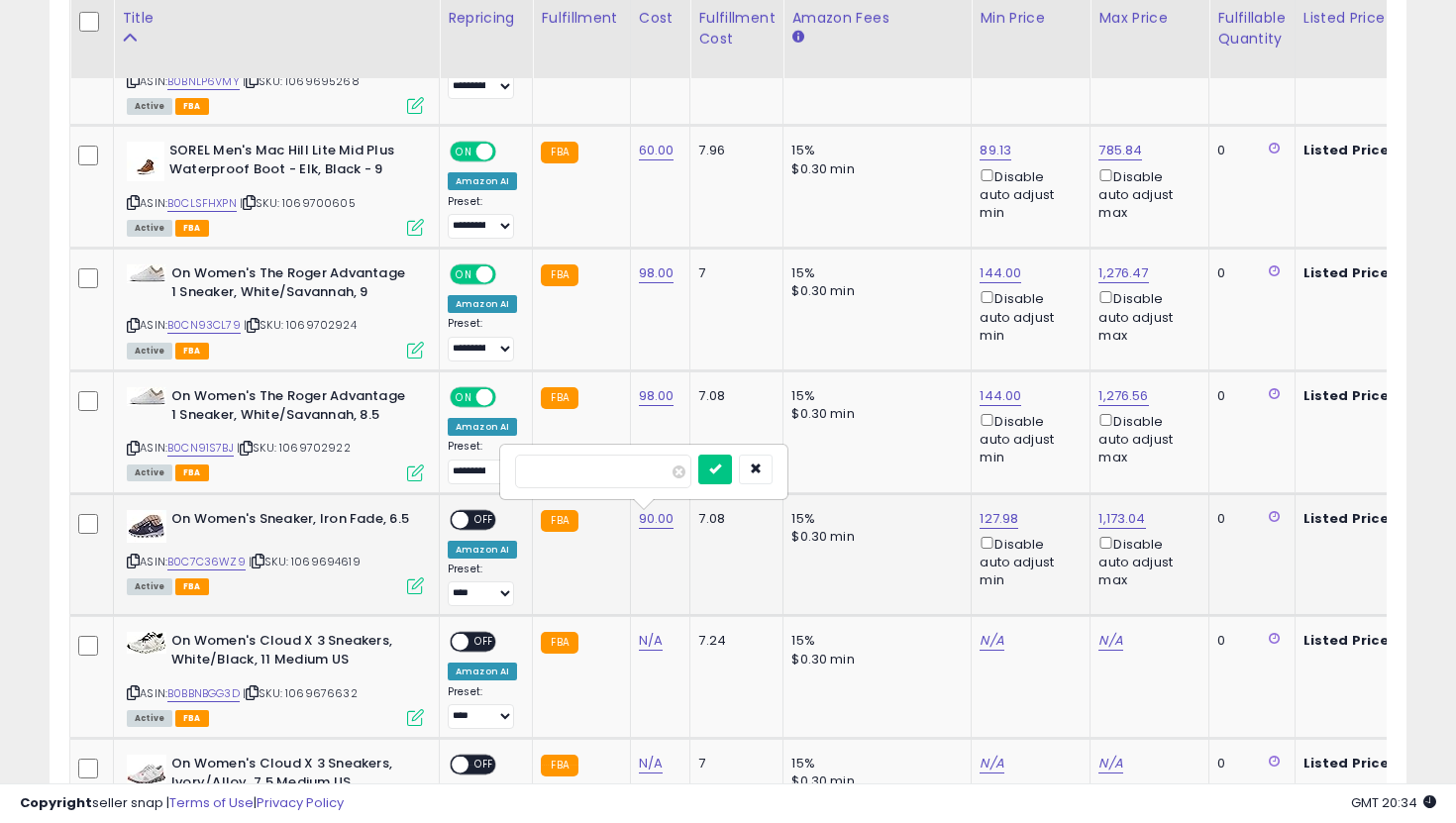 drag, startPoint x: 610, startPoint y: 476, endPoint x: 522, endPoint y: 467, distance: 88.45903 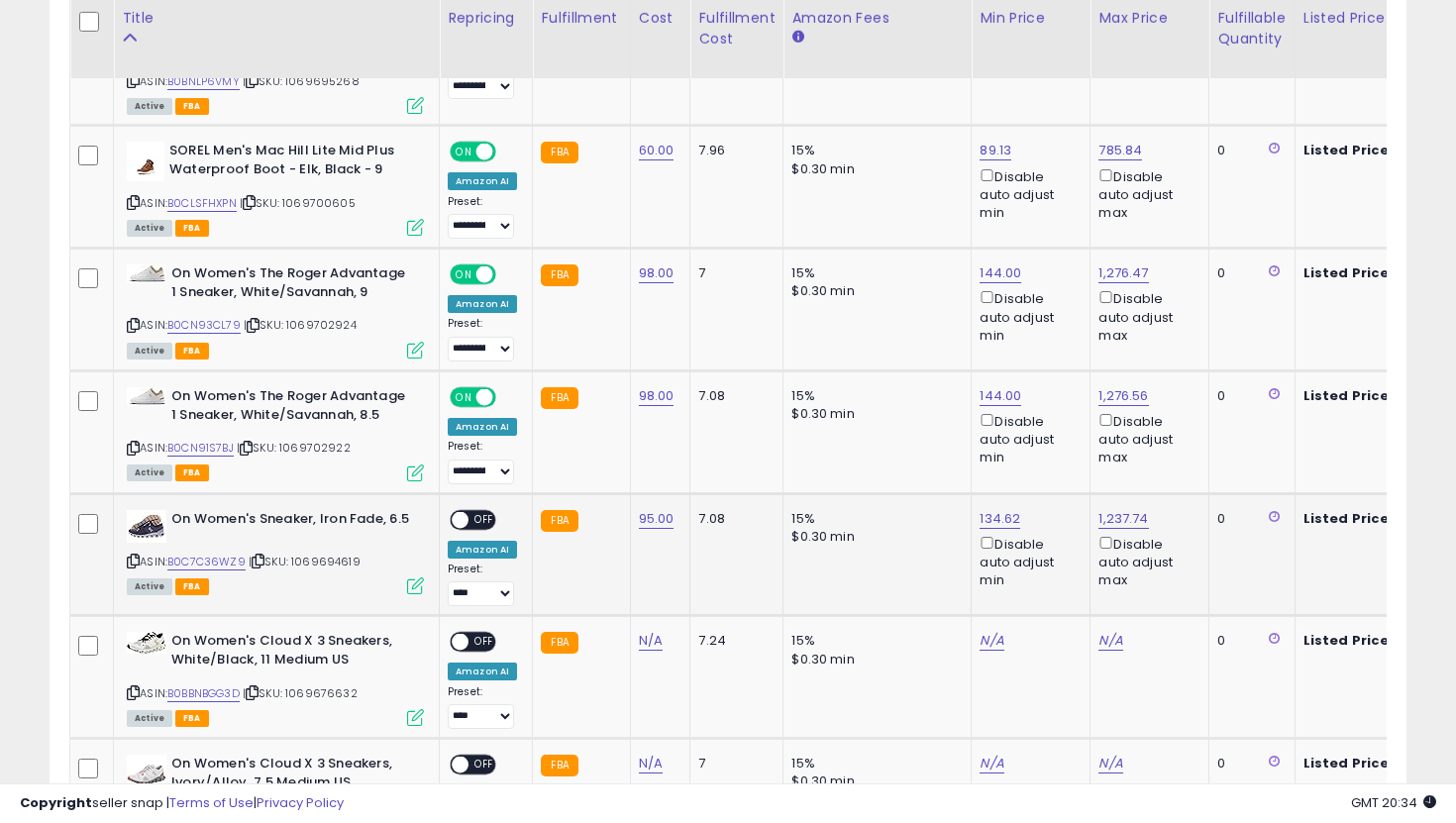 click on "ON   OFF" at bounding box center [451, 519] 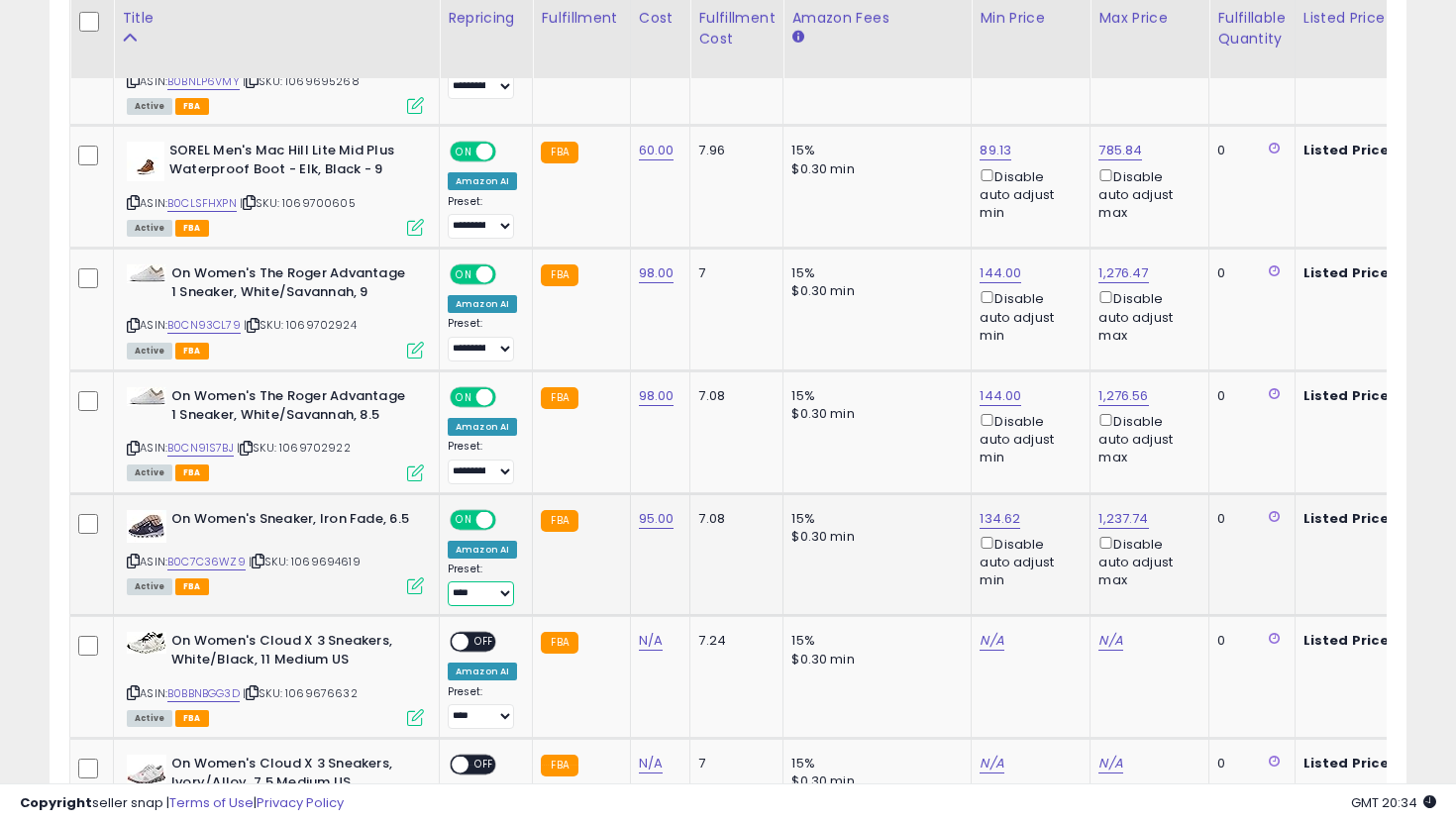 click on "**********" at bounding box center [480, 593] 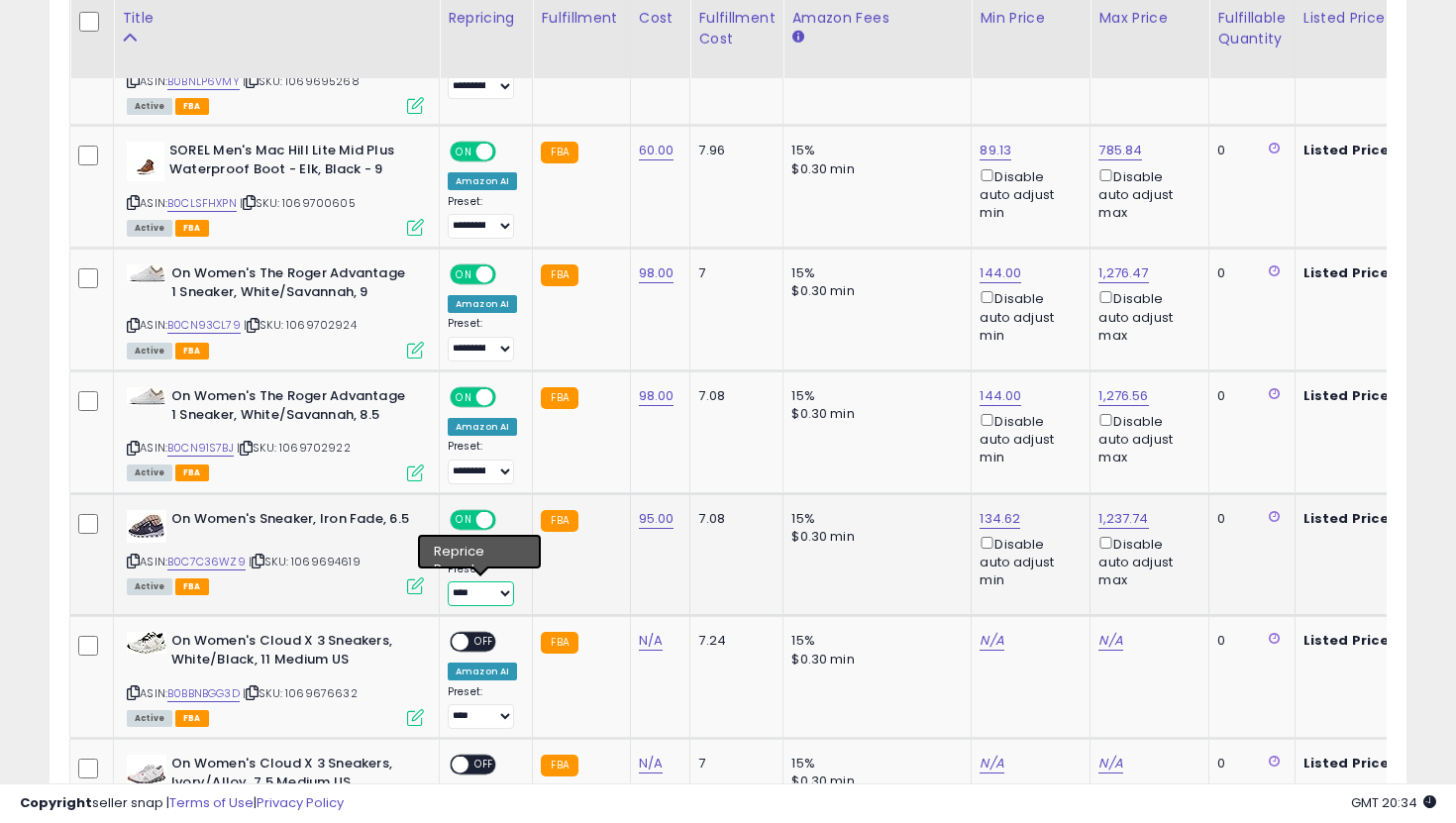 select on "**********" 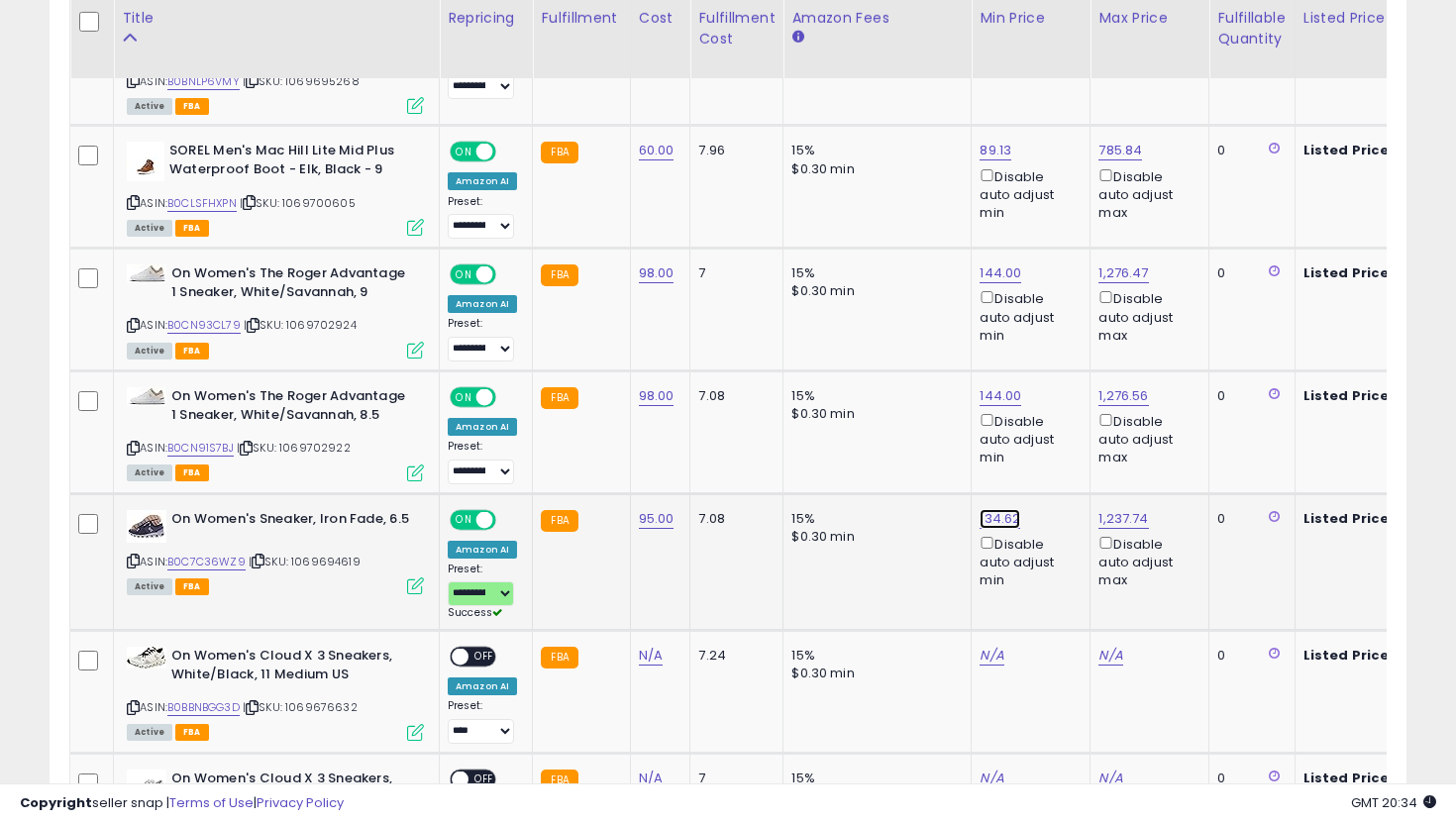 click on "134.62" at bounding box center [995, 11] 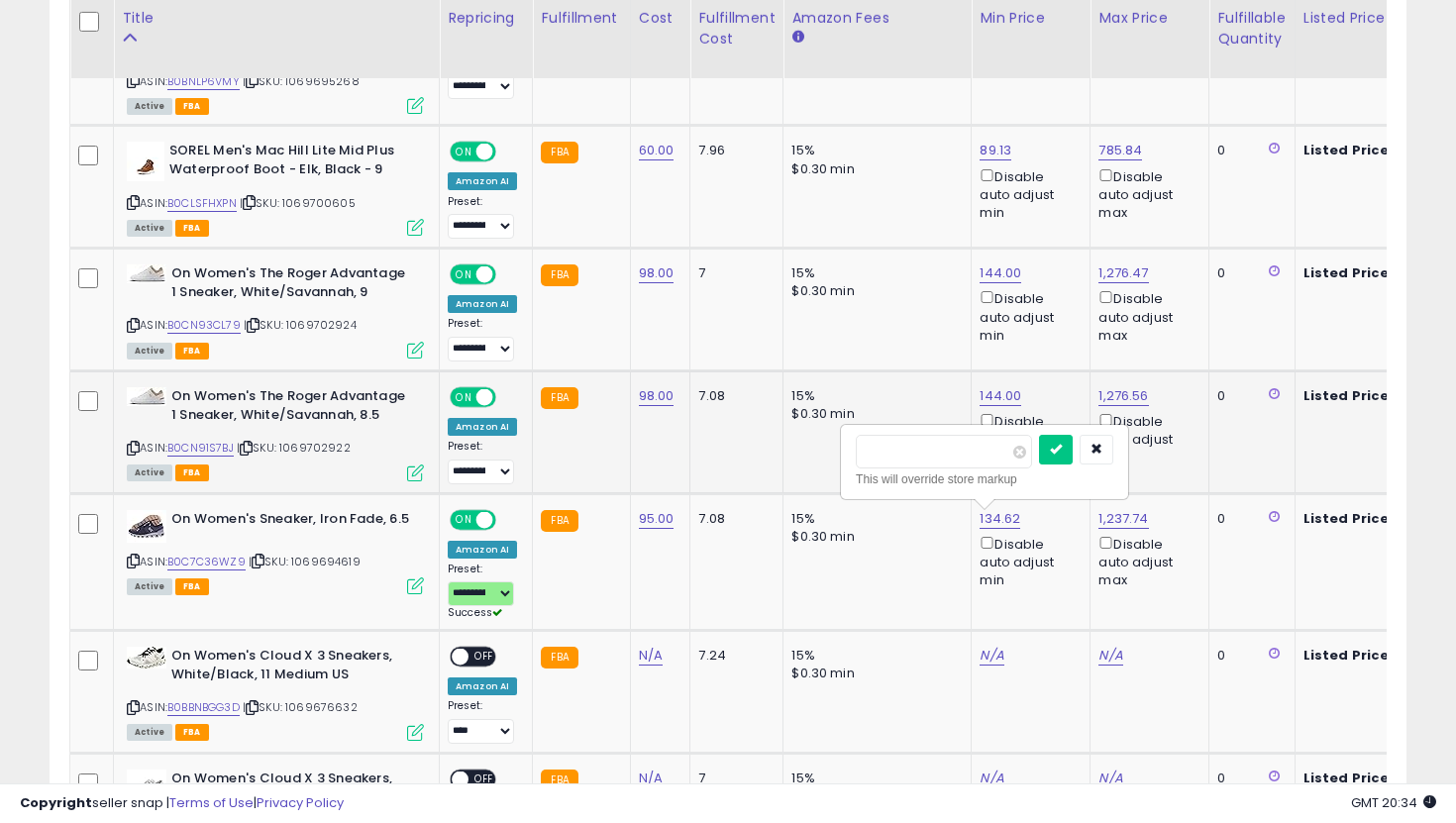 drag, startPoint x: 934, startPoint y: 462, endPoint x: 830, endPoint y: 440, distance: 106.30146 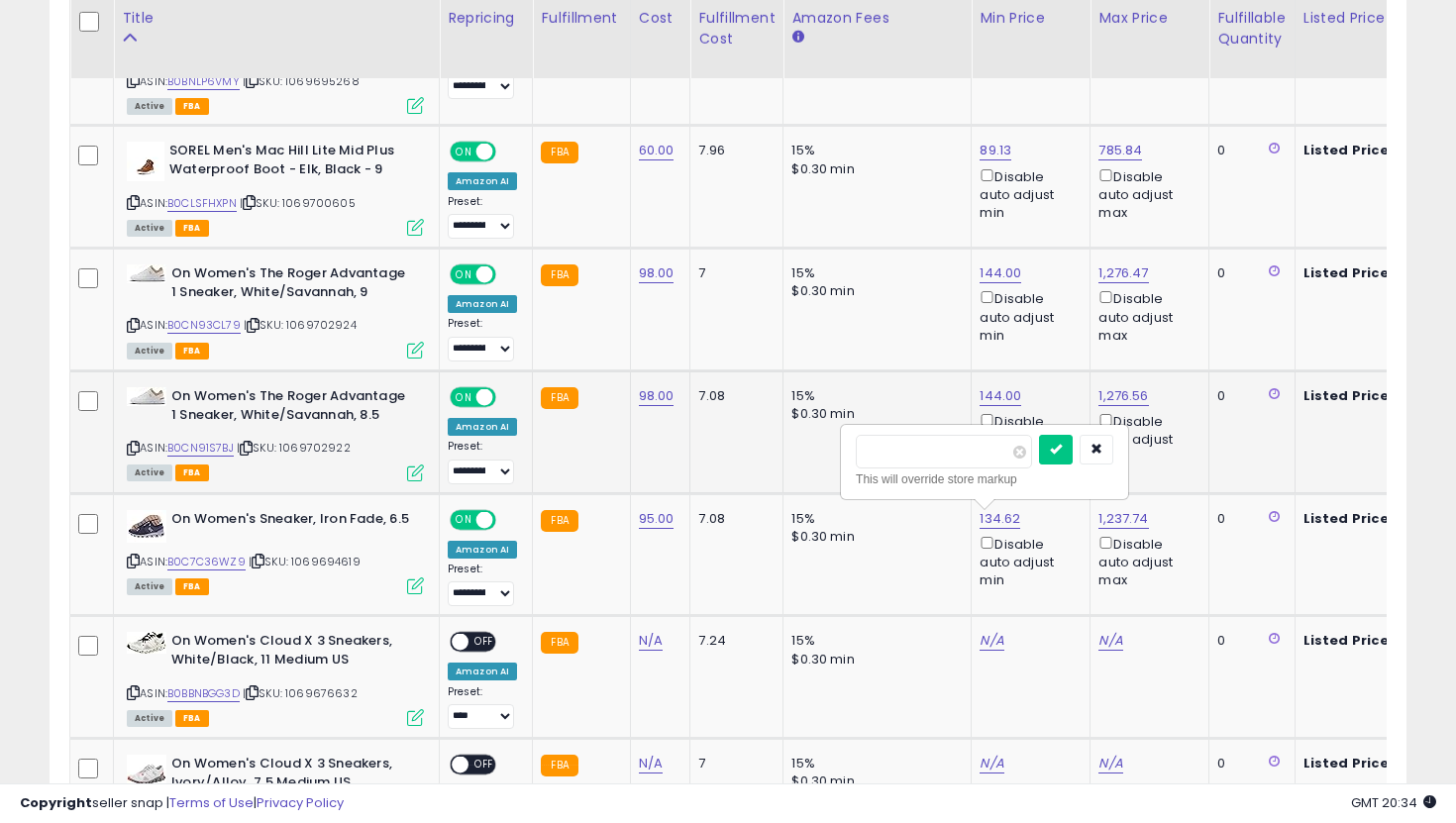 type on "***" 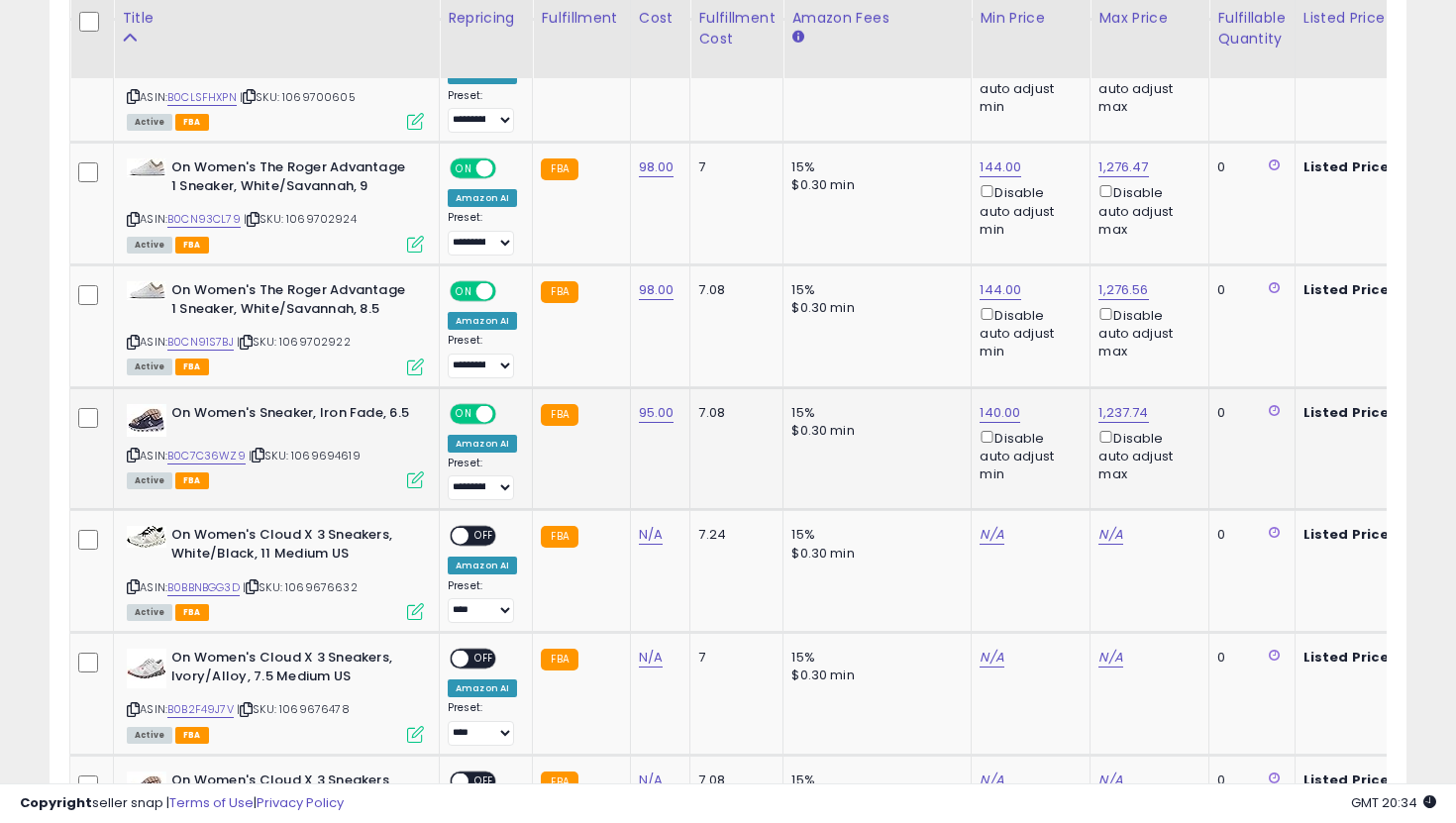 scroll, scrollTop: 1177, scrollLeft: 0, axis: vertical 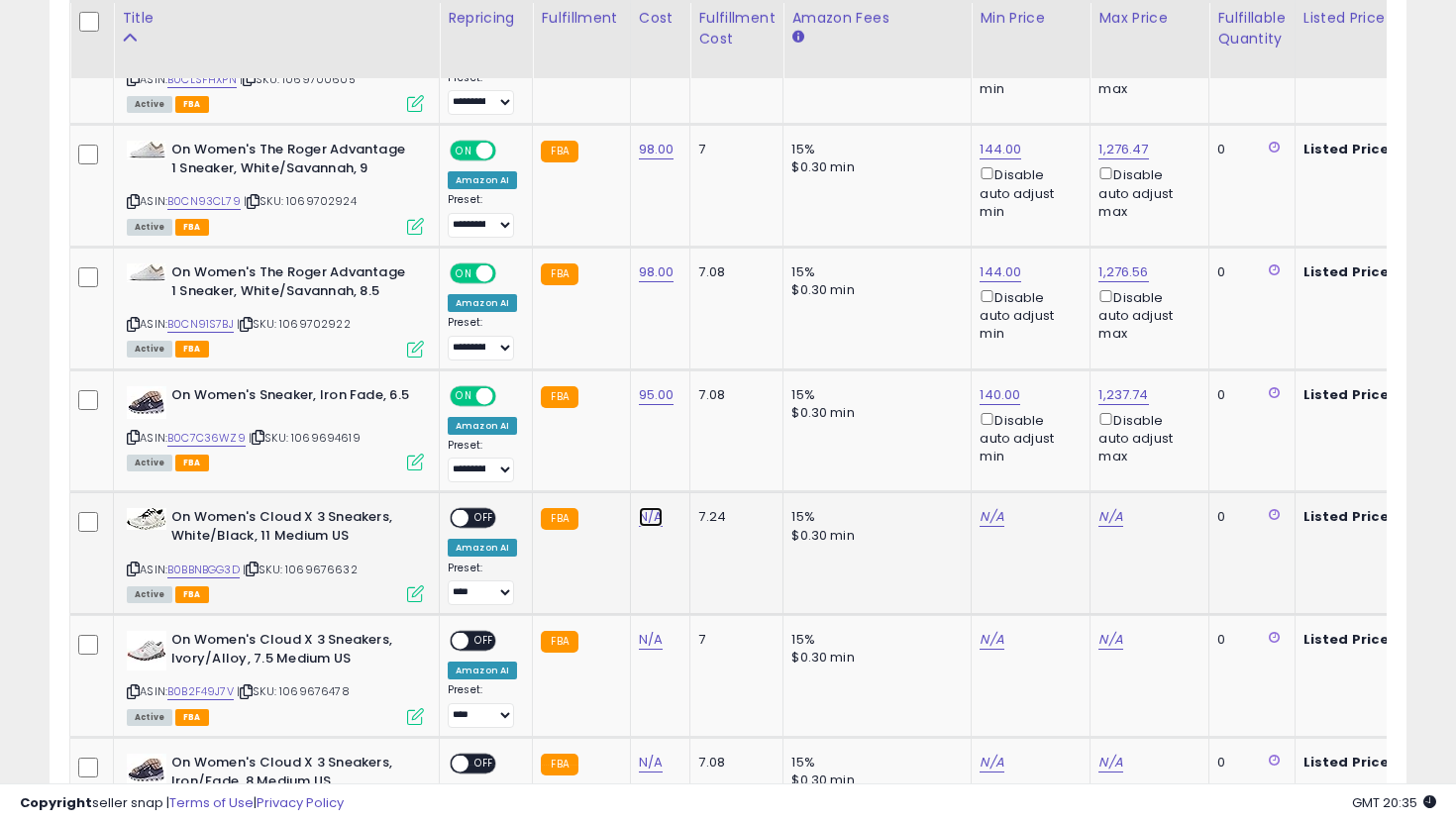 click on "N/A" at bounding box center [651, 517] 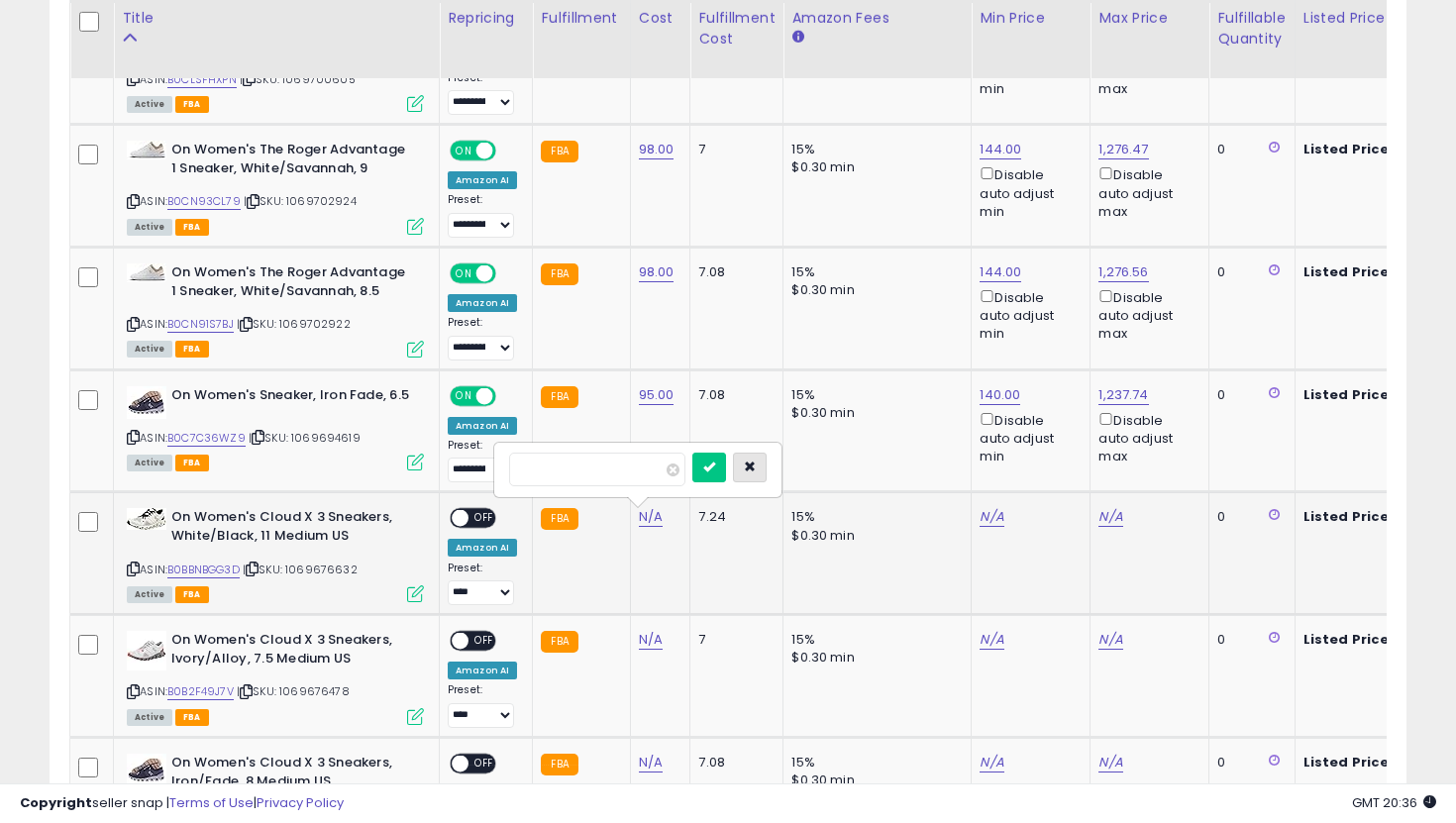 click at bounding box center (750, 466) 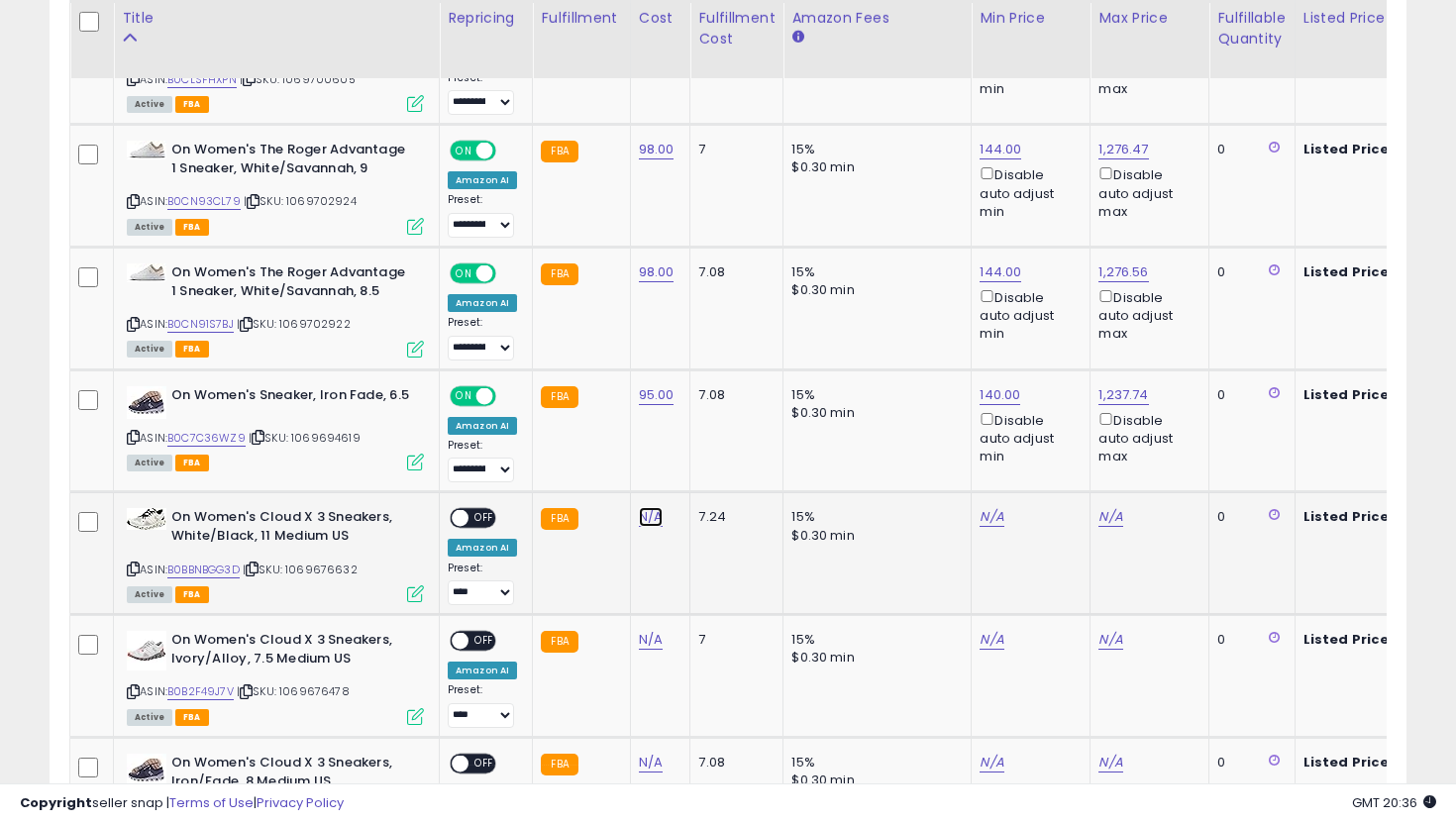 click on "N/A" at bounding box center (651, 517) 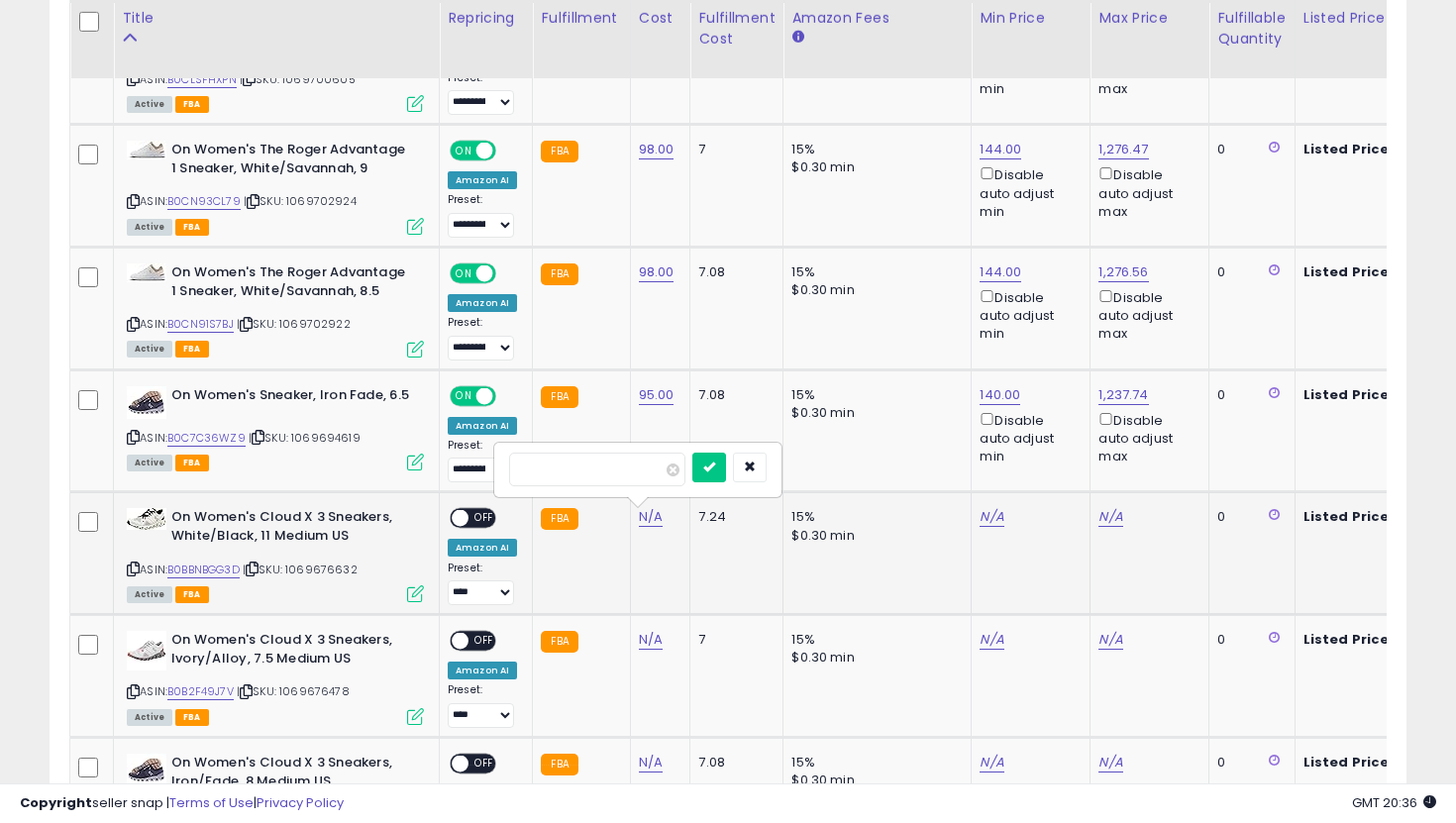 type on "**" 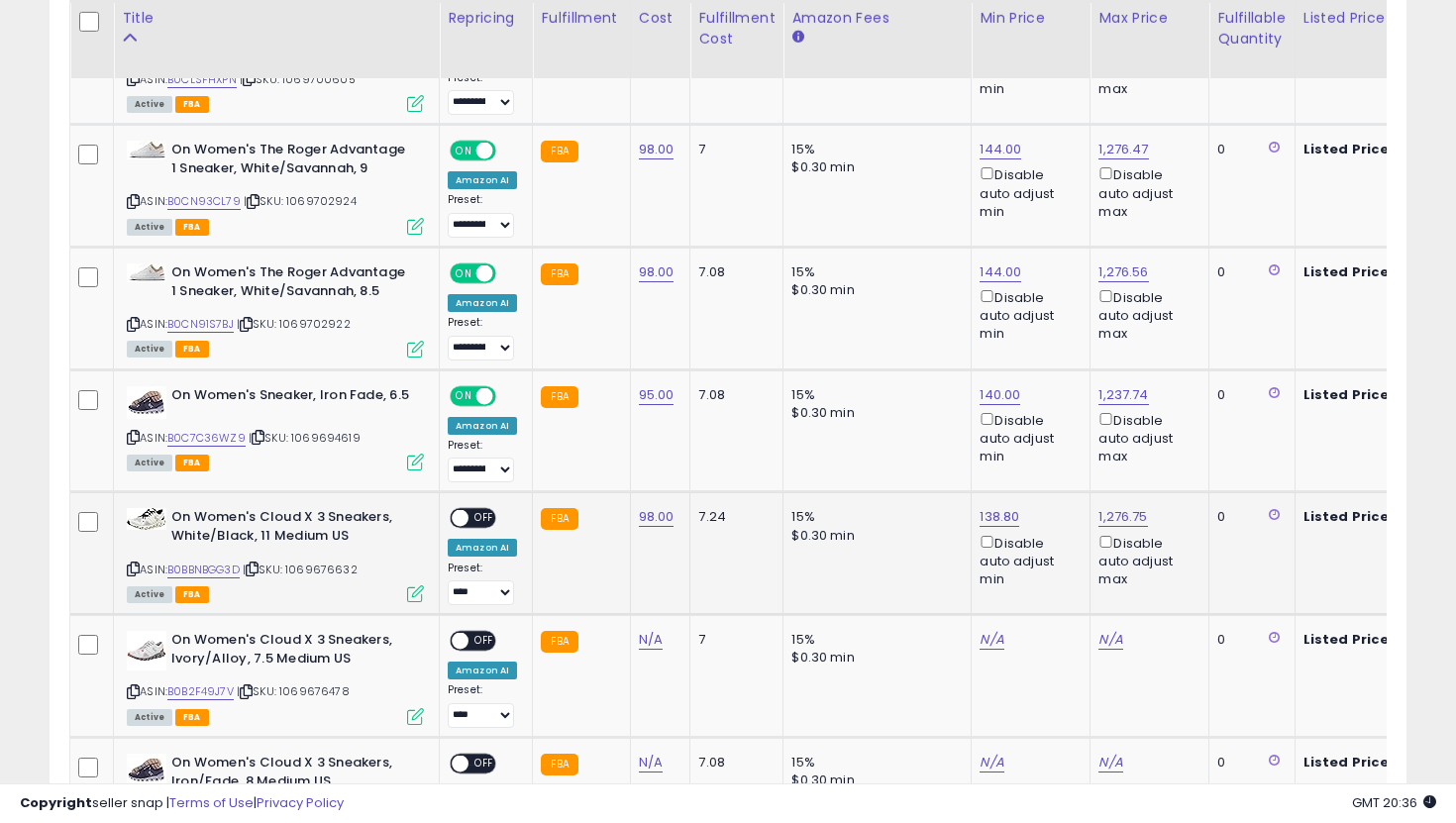 click at bounding box center [460, 518] 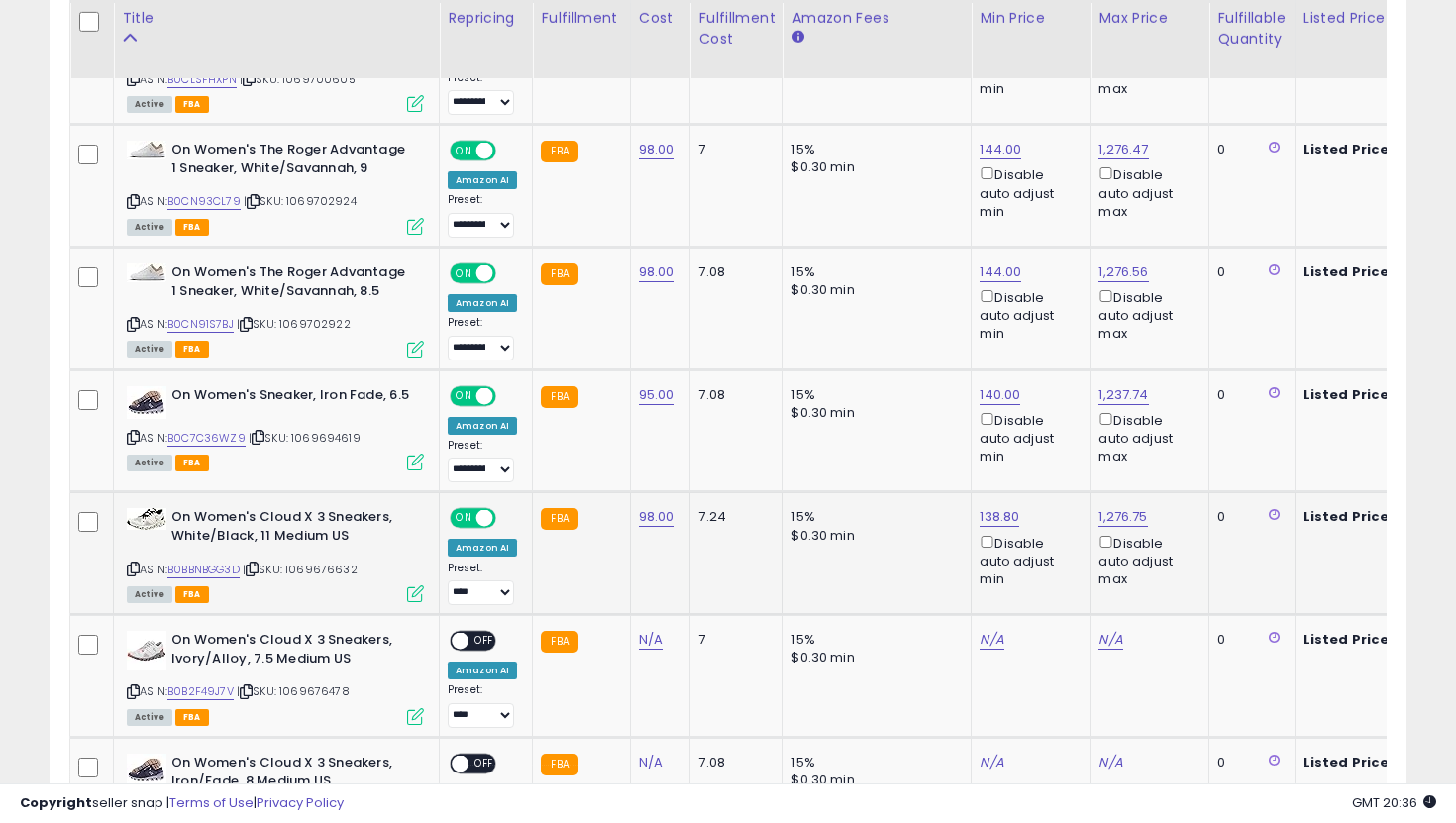 click on "**********" at bounding box center (482, 583) 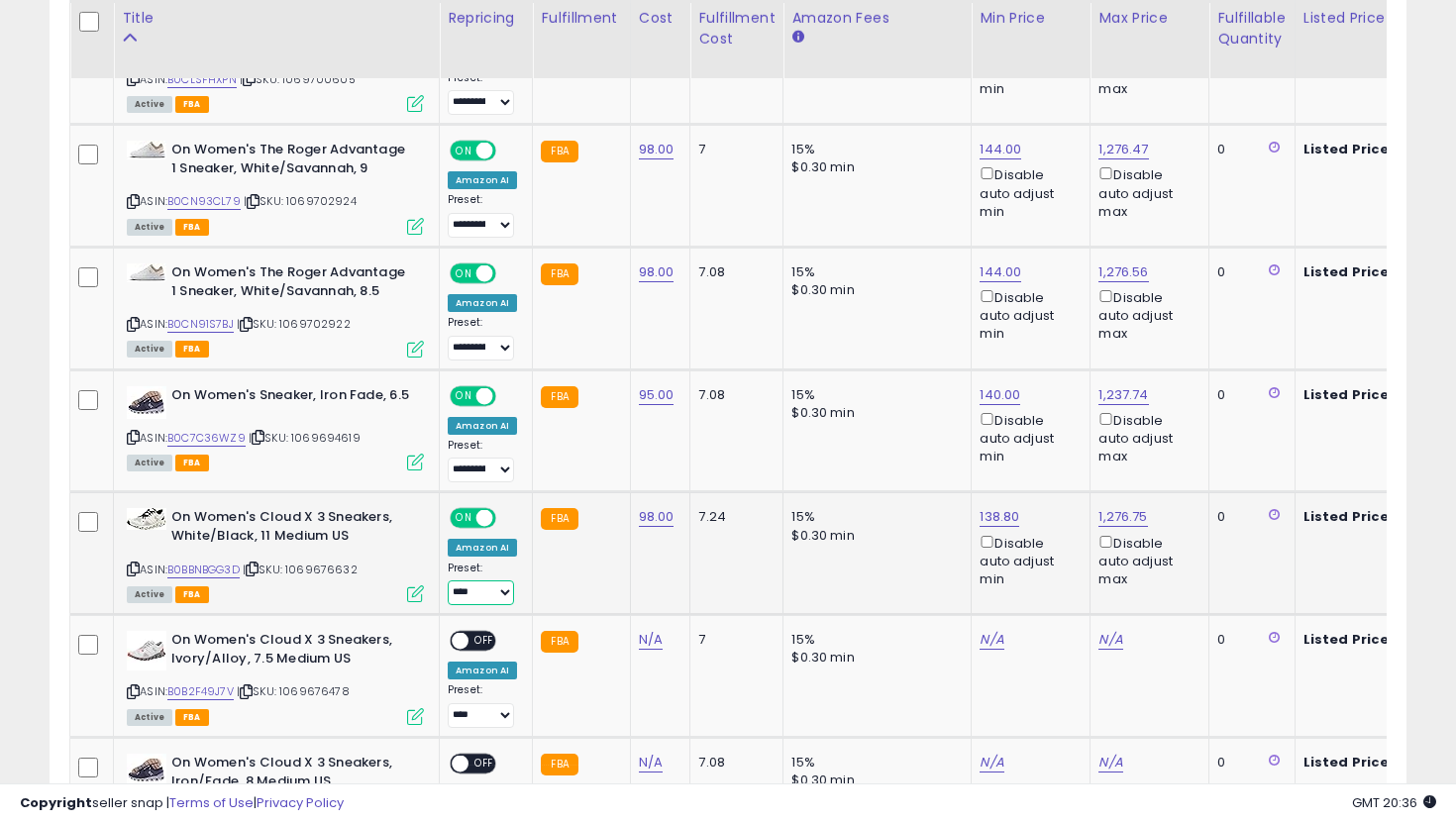 click on "**********" at bounding box center (480, 592) 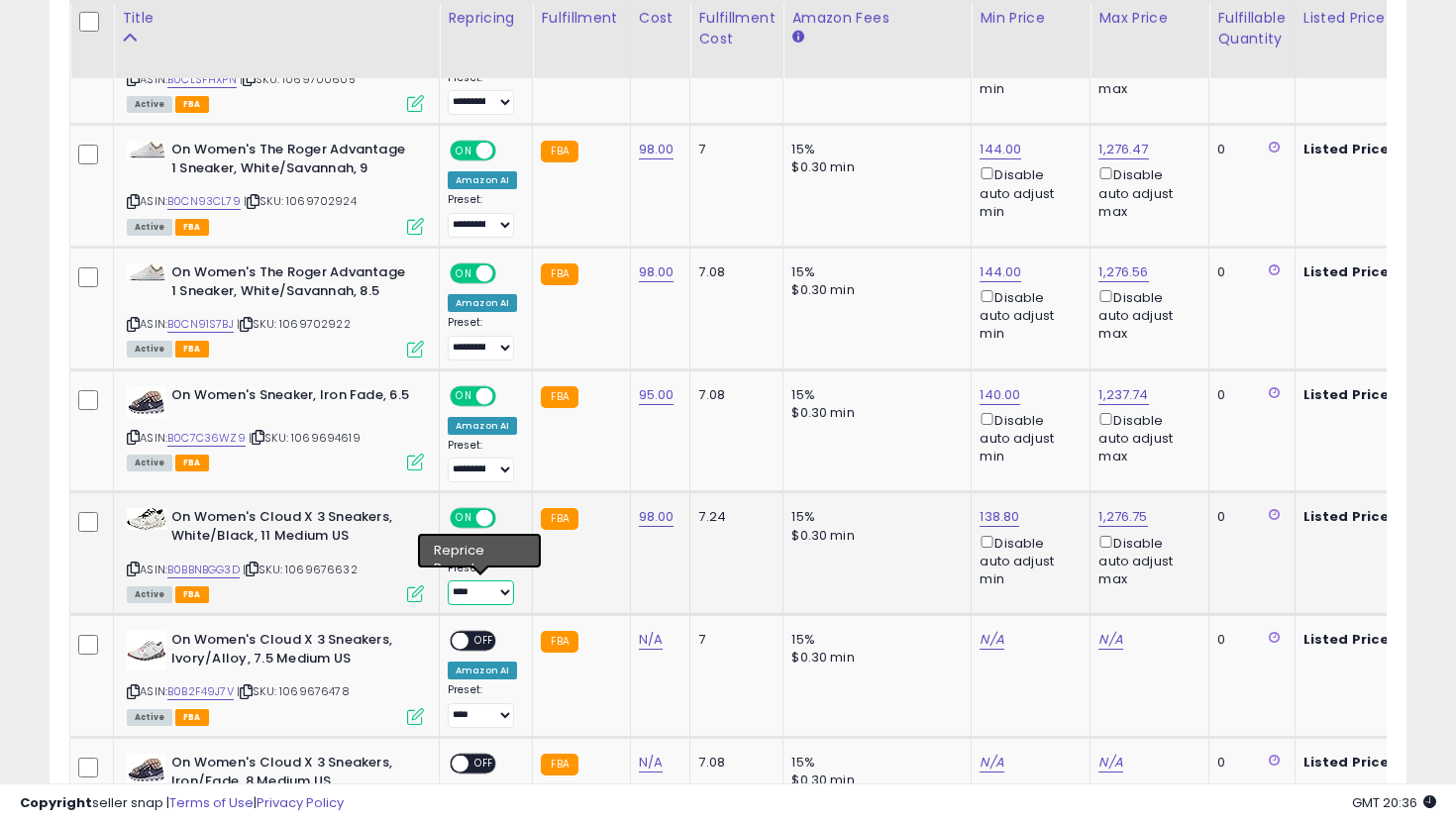 select on "**********" 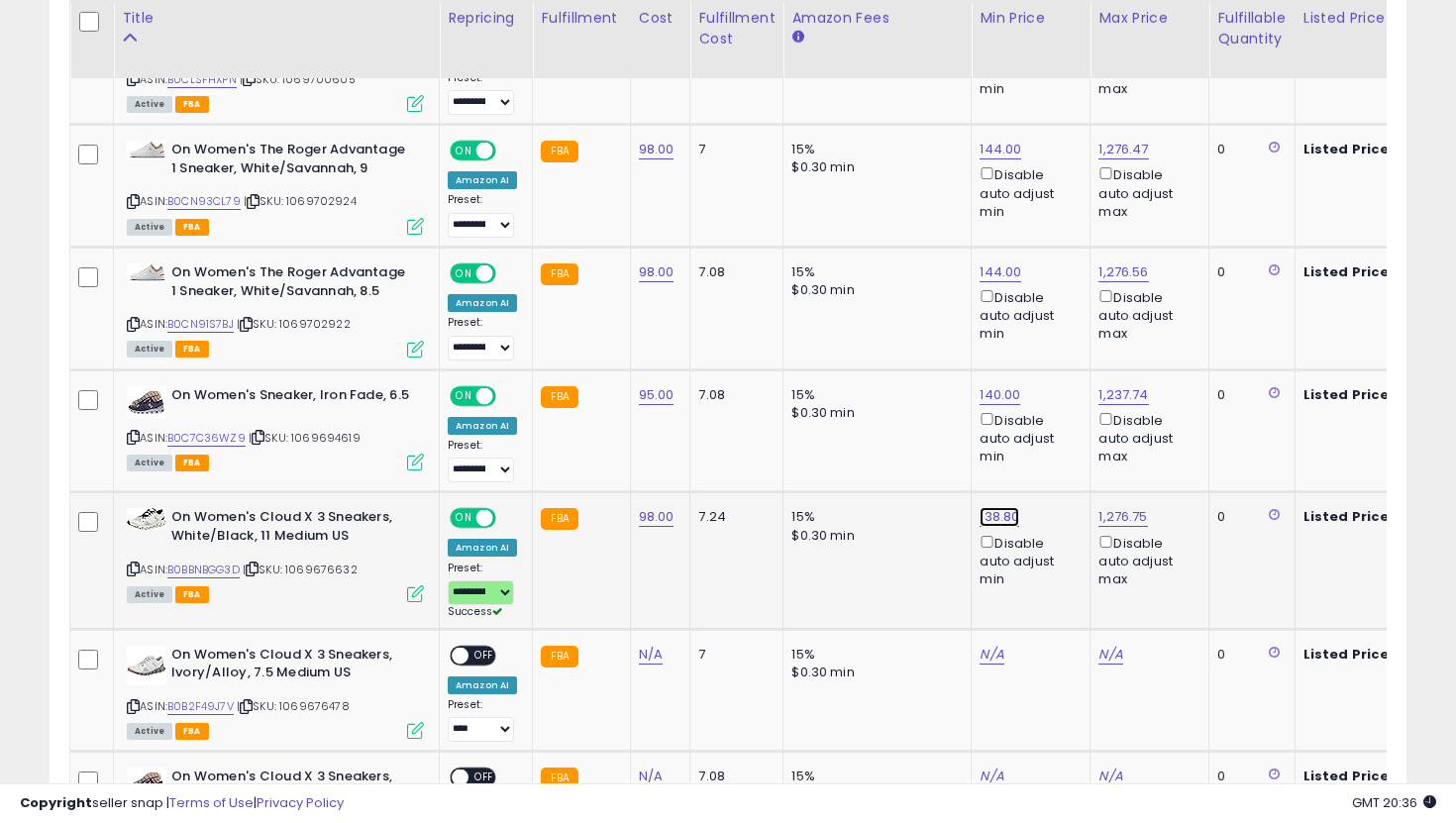 click on "138.80" at bounding box center (995, -113) 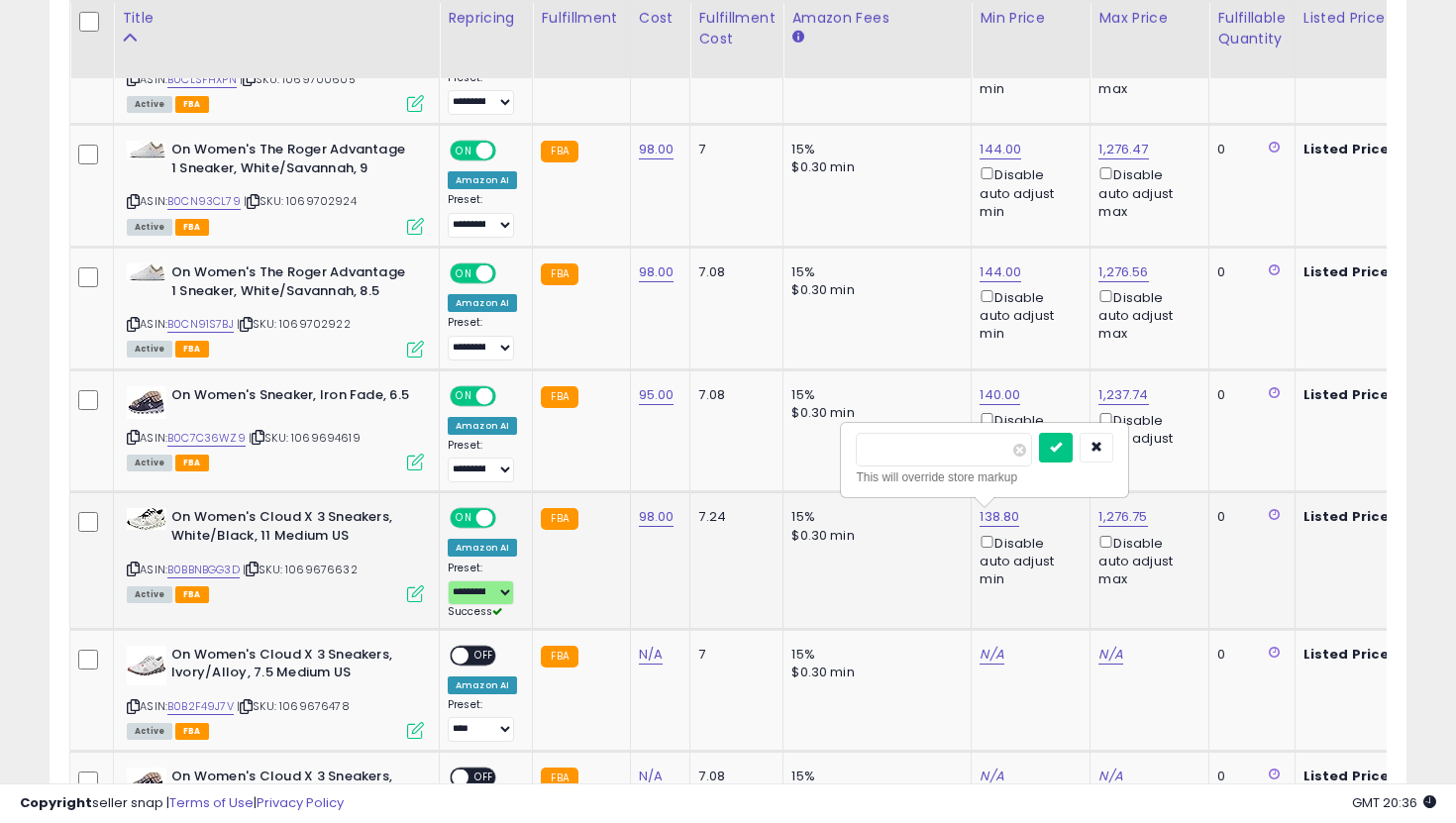 drag, startPoint x: 955, startPoint y: 451, endPoint x: 881, endPoint y: 441, distance: 74.67262 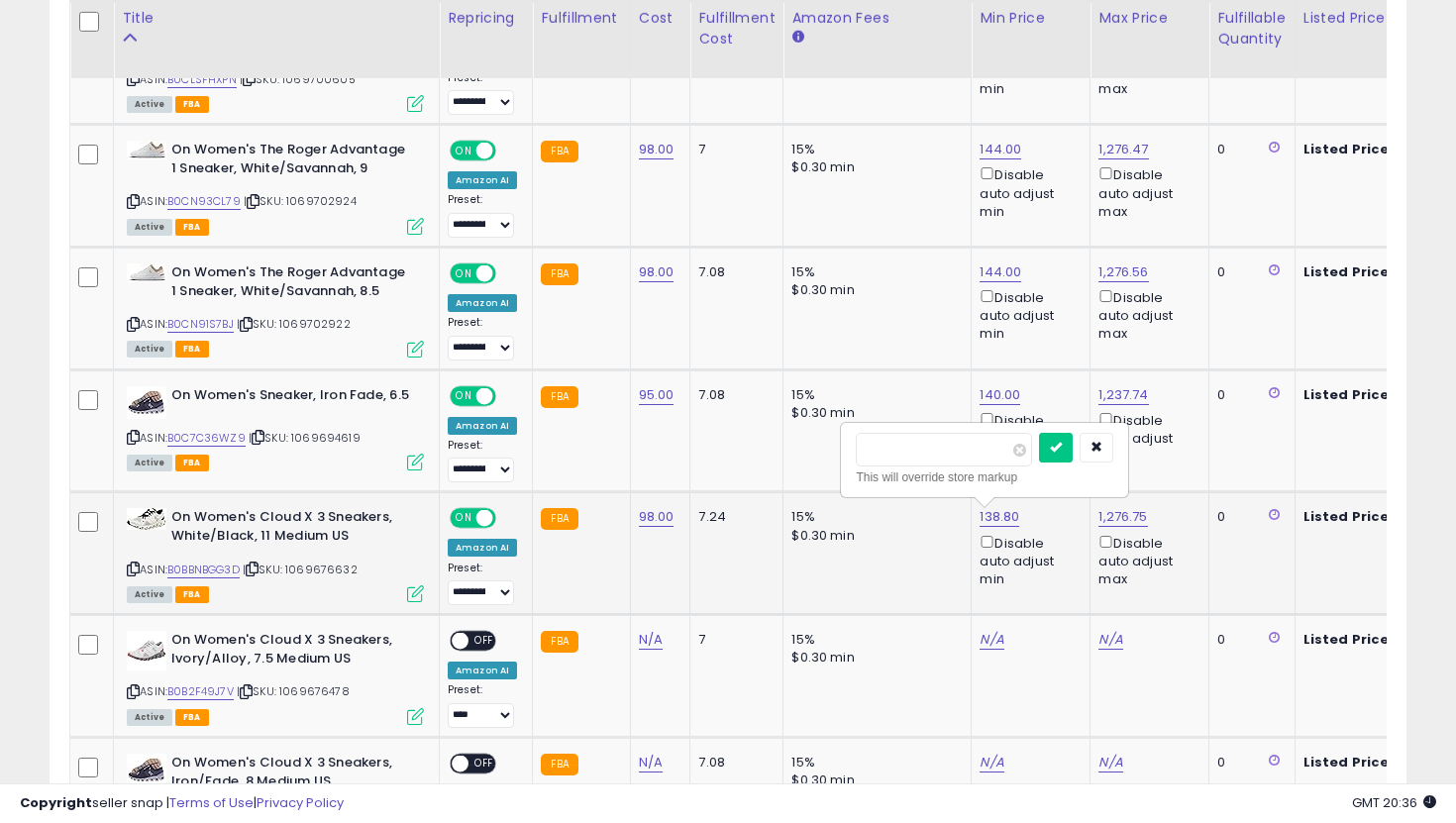 type on "***" 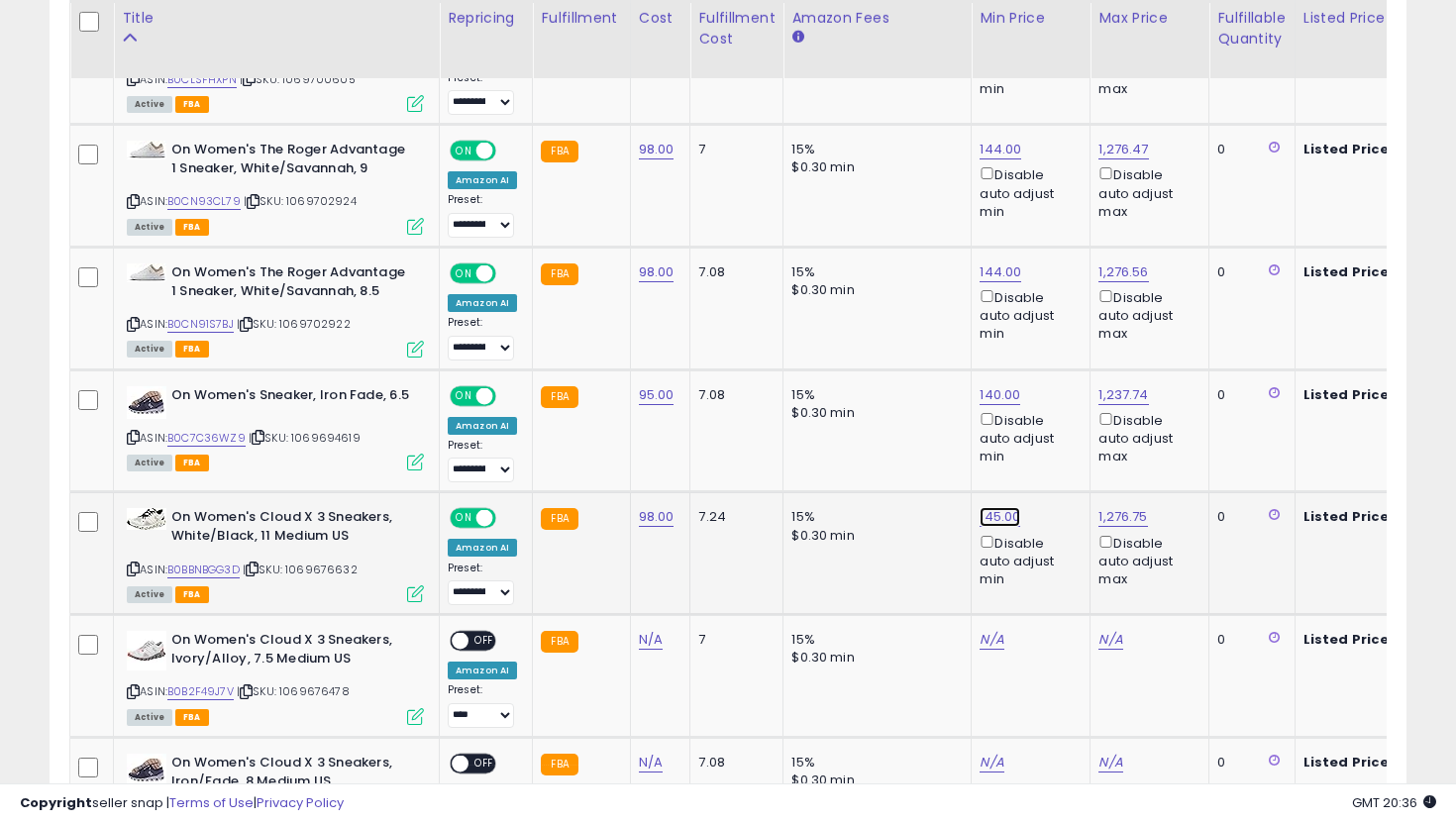 click on "145.00" at bounding box center [995, -113] 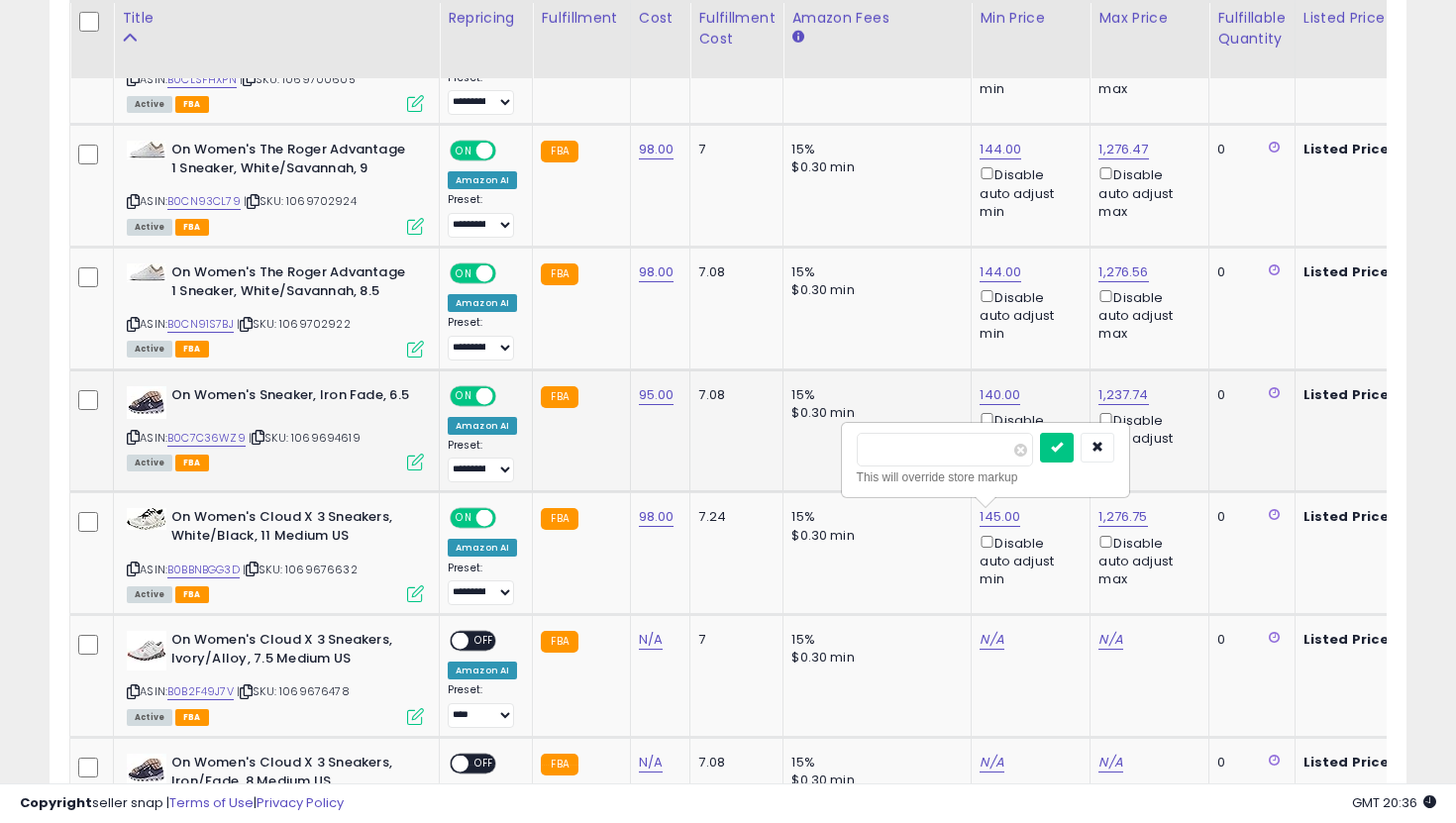 drag, startPoint x: 950, startPoint y: 457, endPoint x: 790, endPoint y: 457, distance: 160 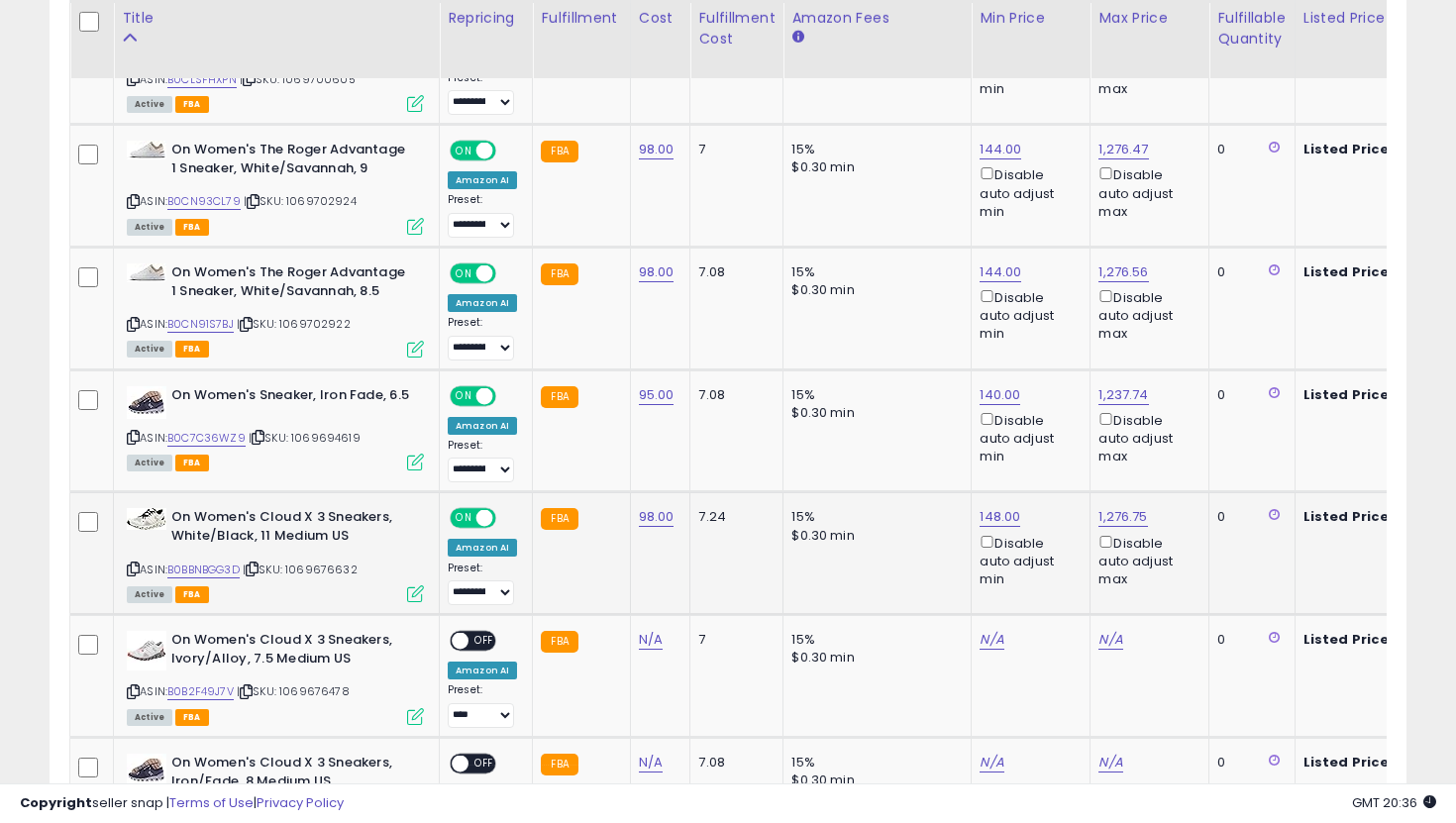scroll, scrollTop: 0, scrollLeft: 364, axis: horizontal 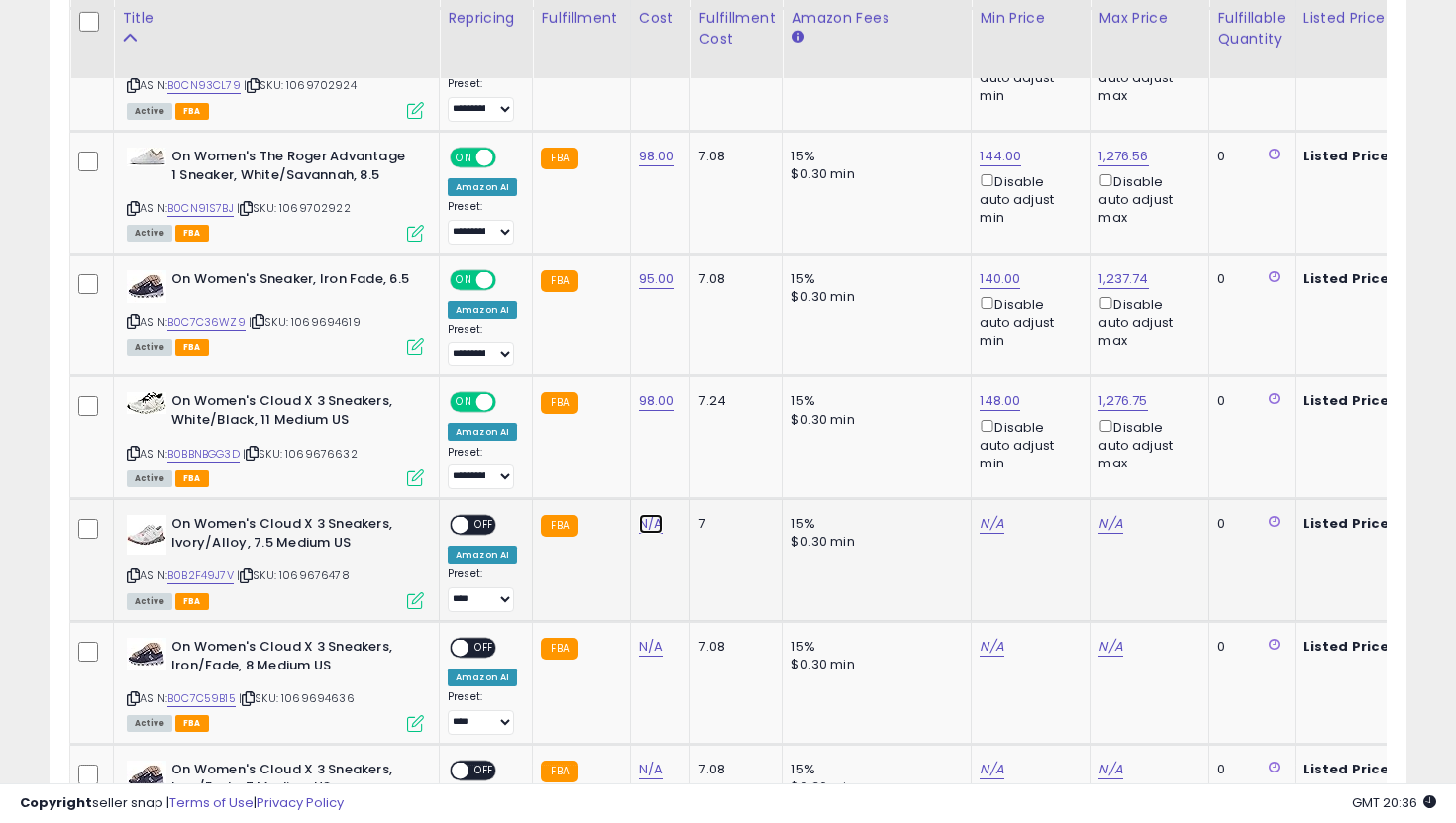 click on "N/A" at bounding box center (651, 524) 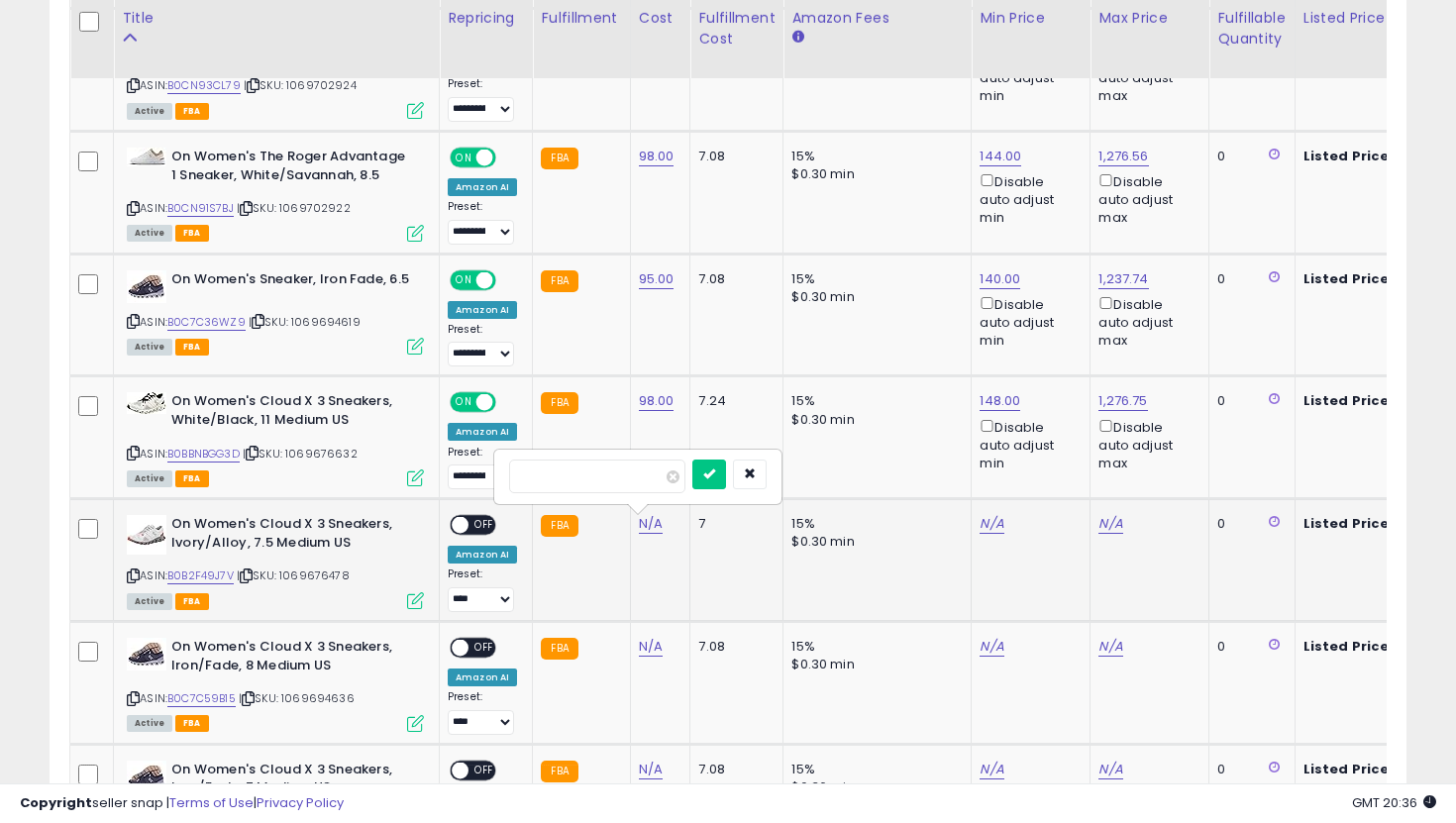type on "***" 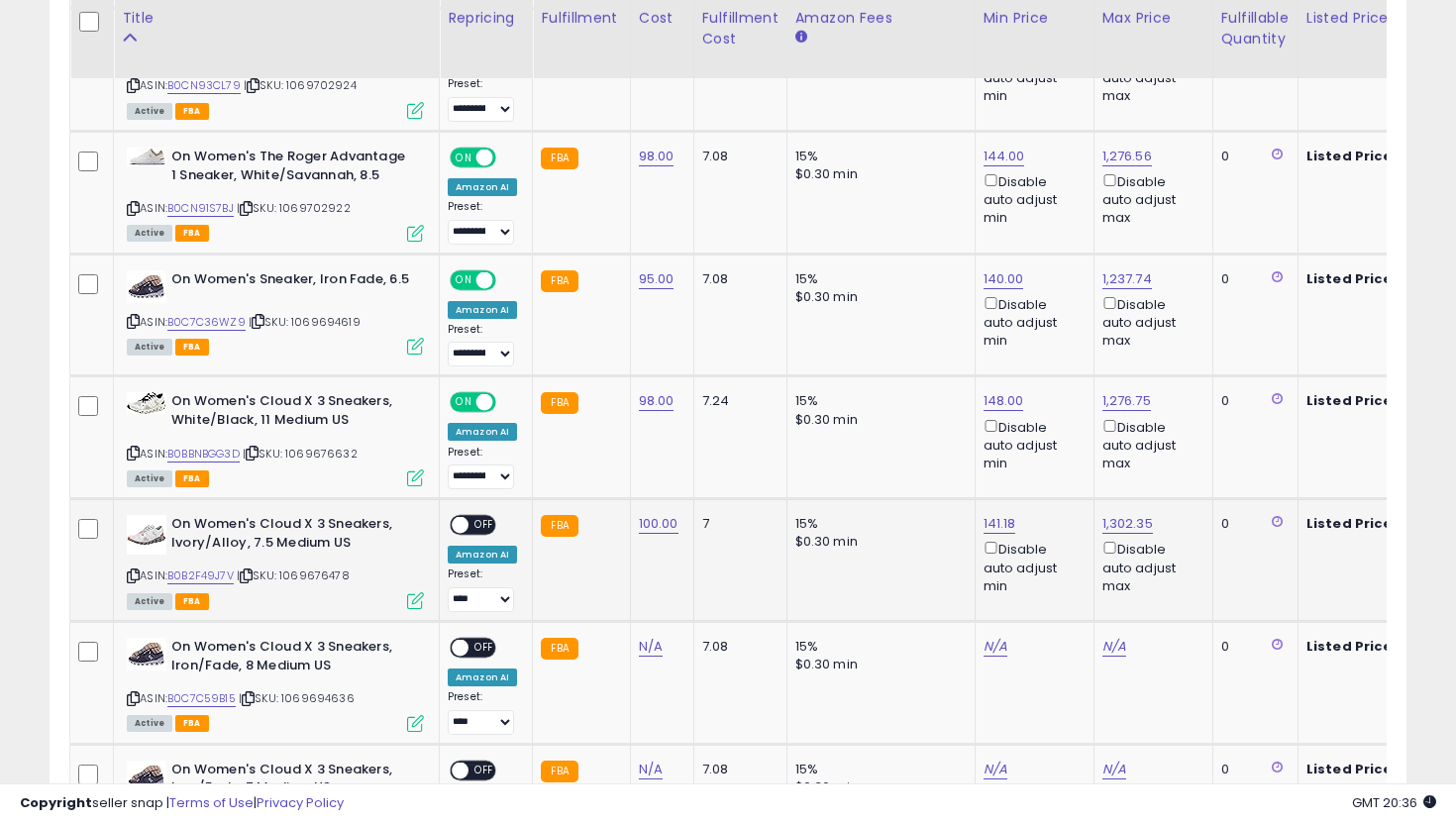 click on "OFF" at bounding box center (484, 525) 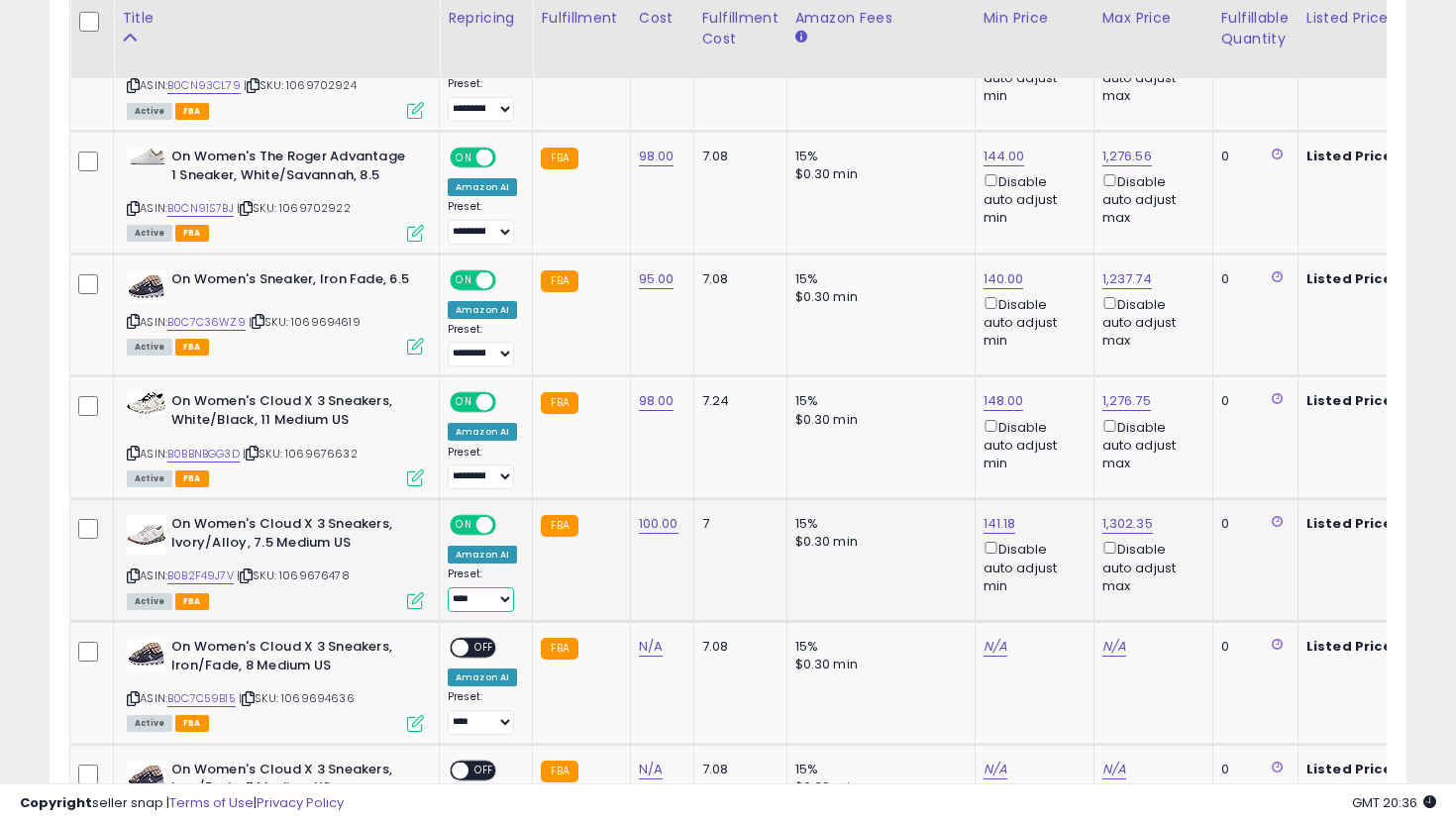 click on "**********" at bounding box center (480, 599) 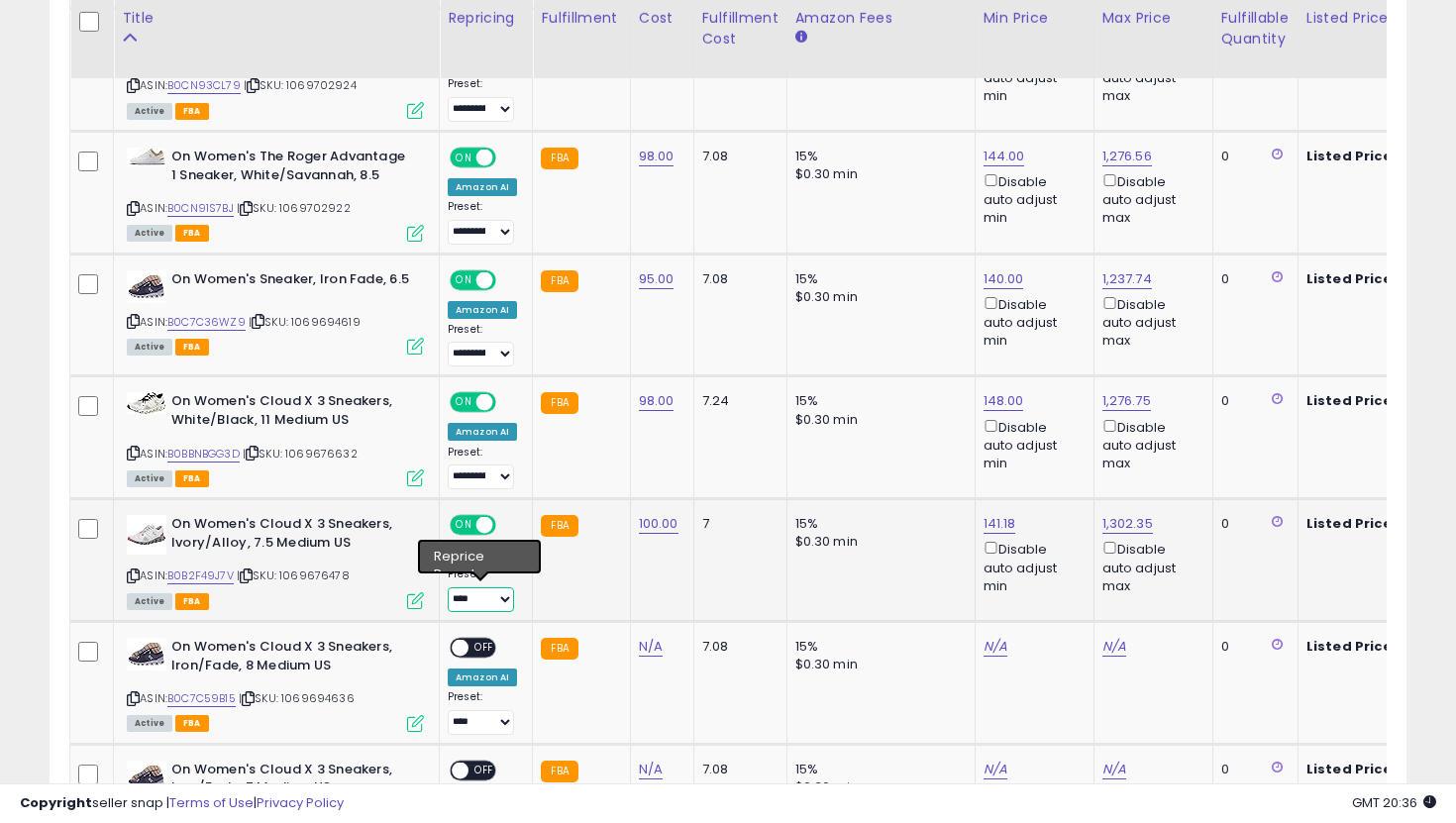 select on "**********" 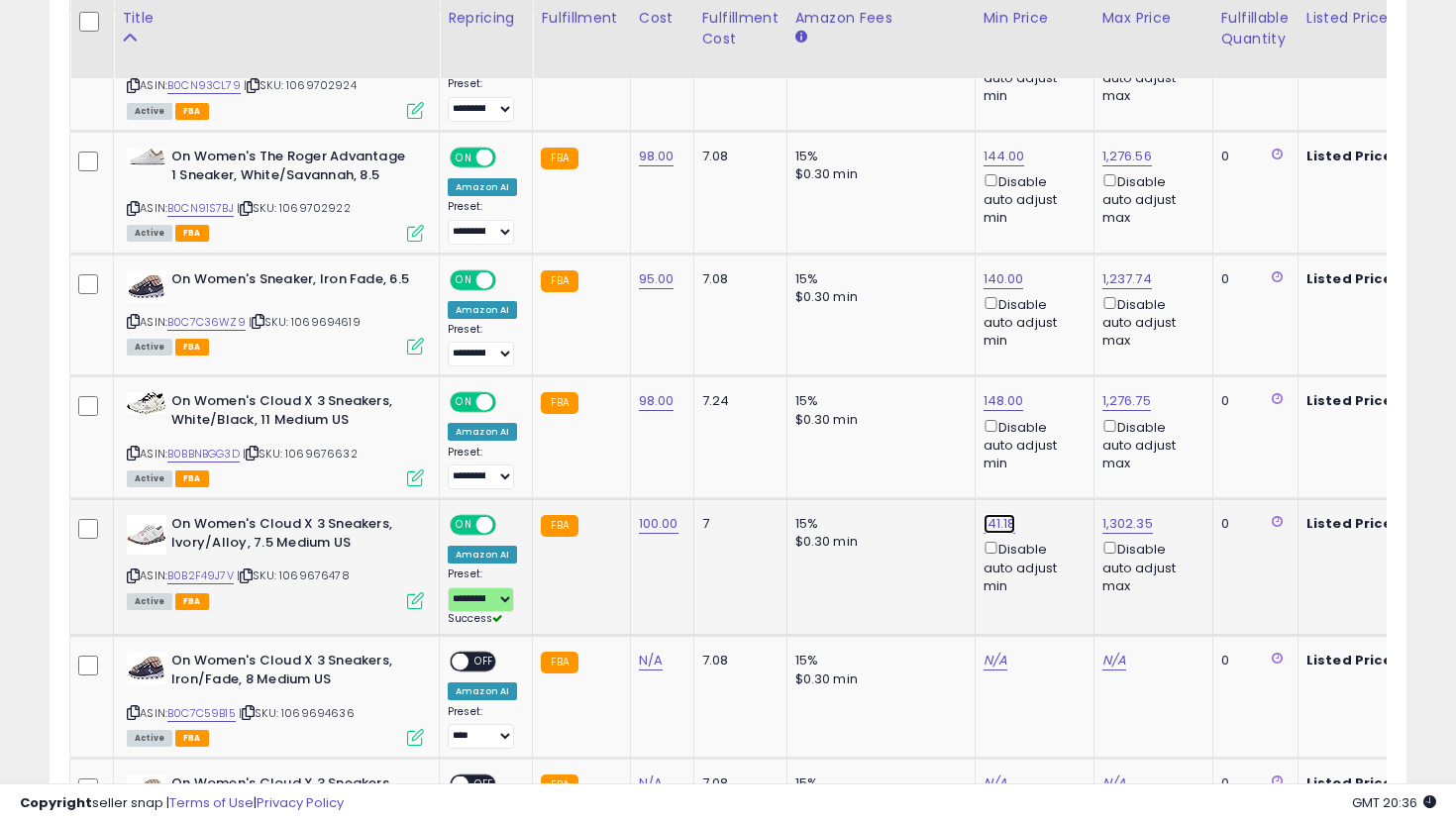 click on "141.18" at bounding box center (999, -229) 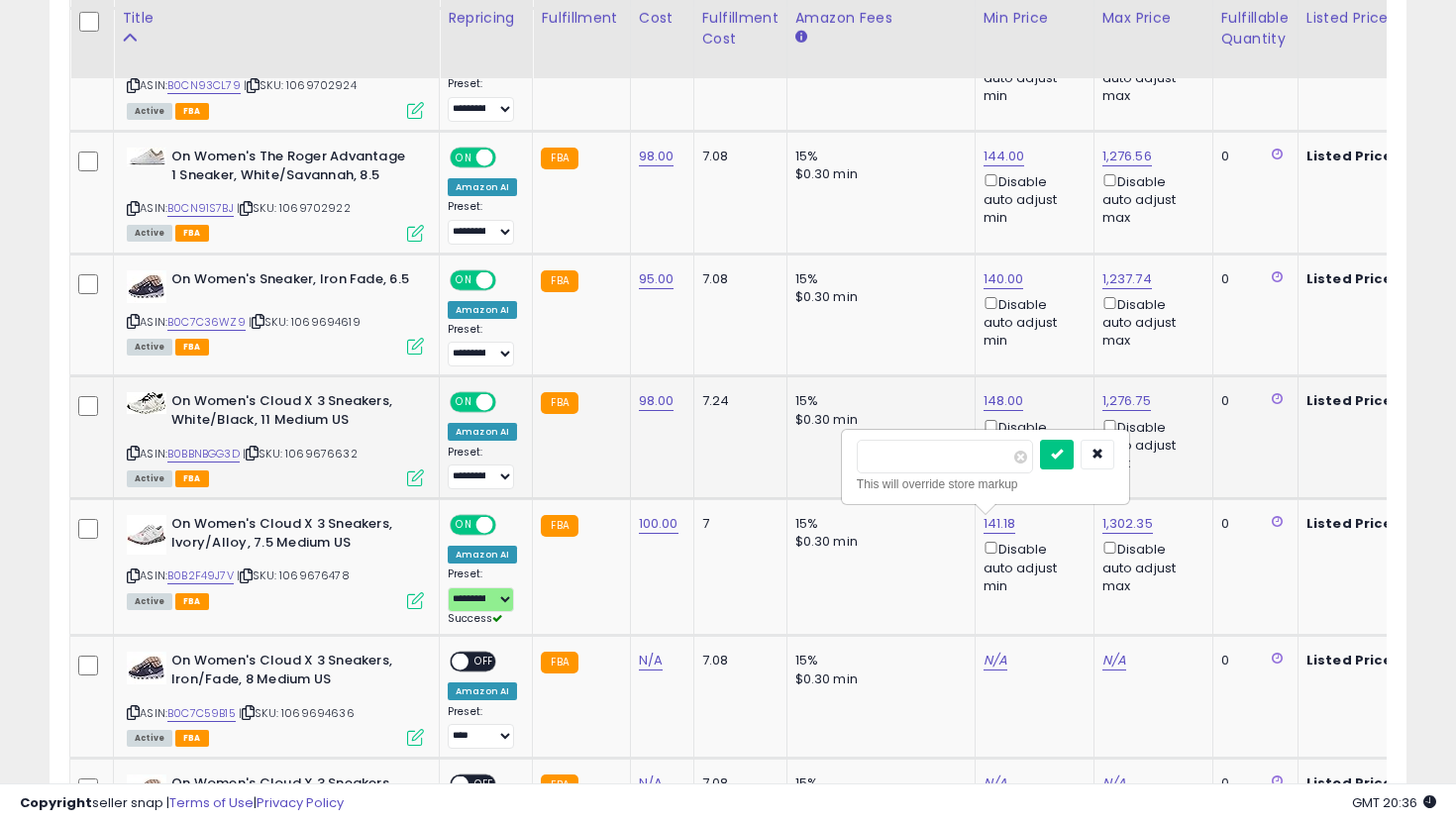 drag, startPoint x: 908, startPoint y: 454, endPoint x: 769, endPoint y: 436, distance: 140.16062 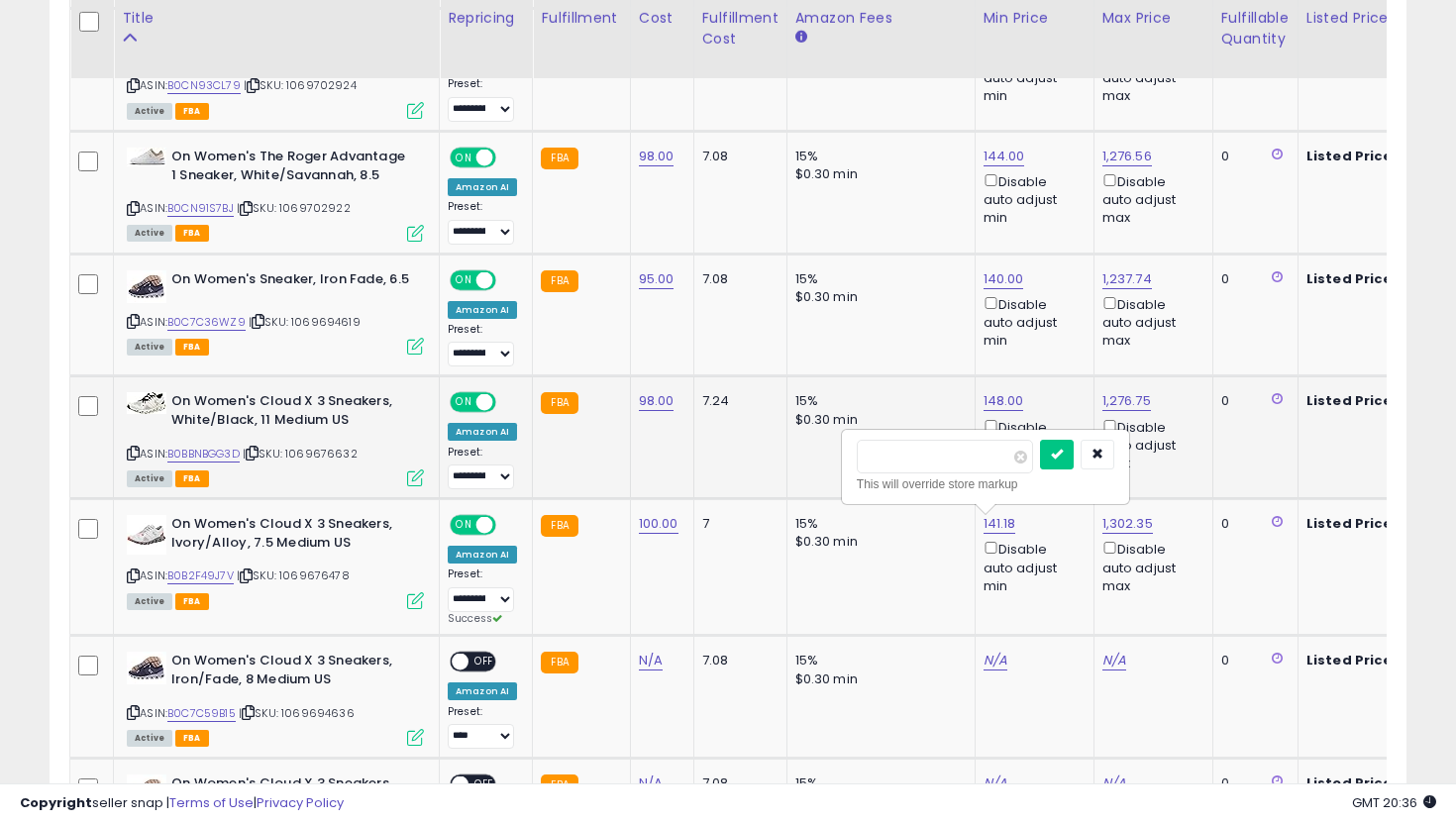 type on "***" 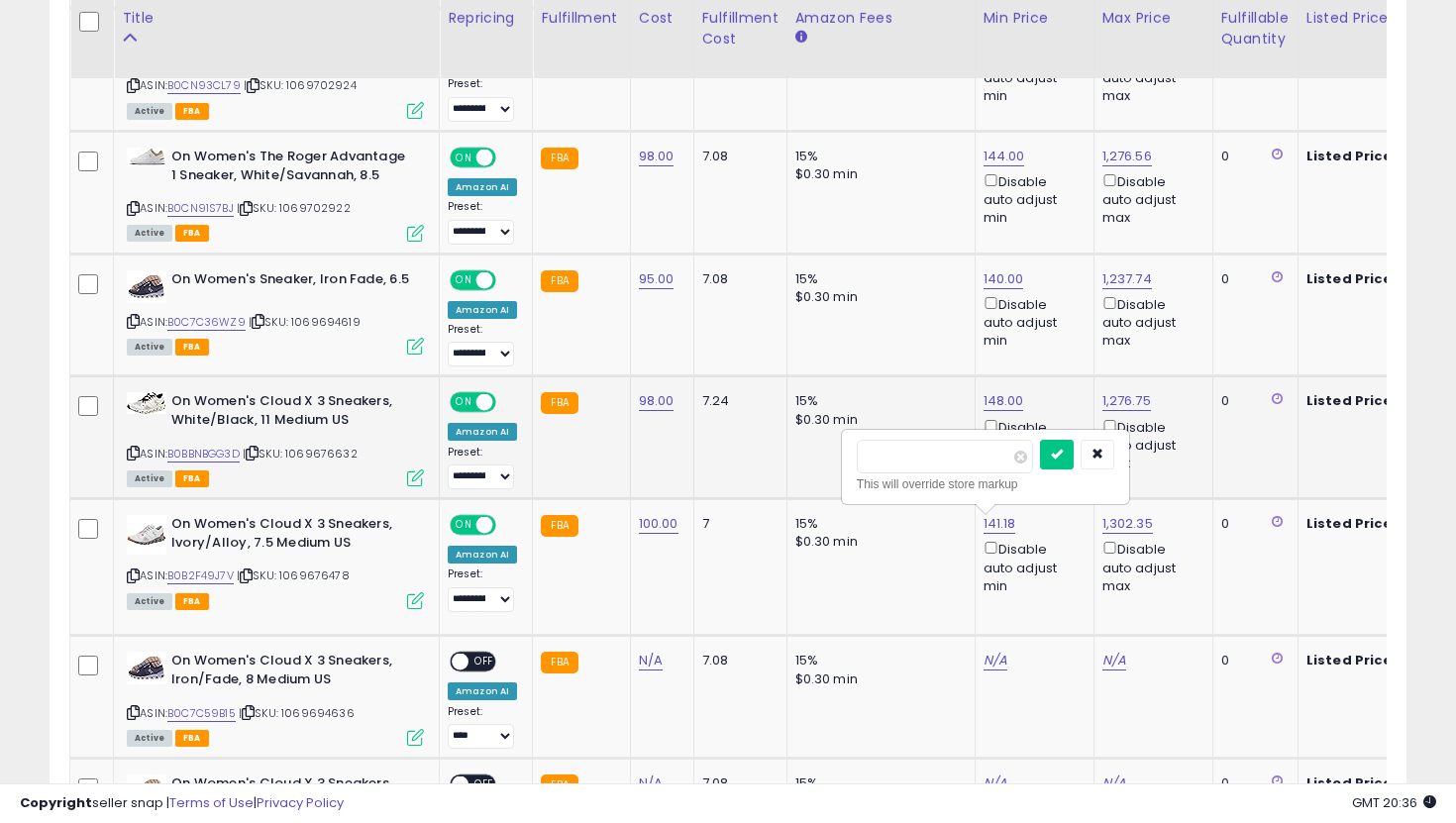 click at bounding box center (1057, 455) 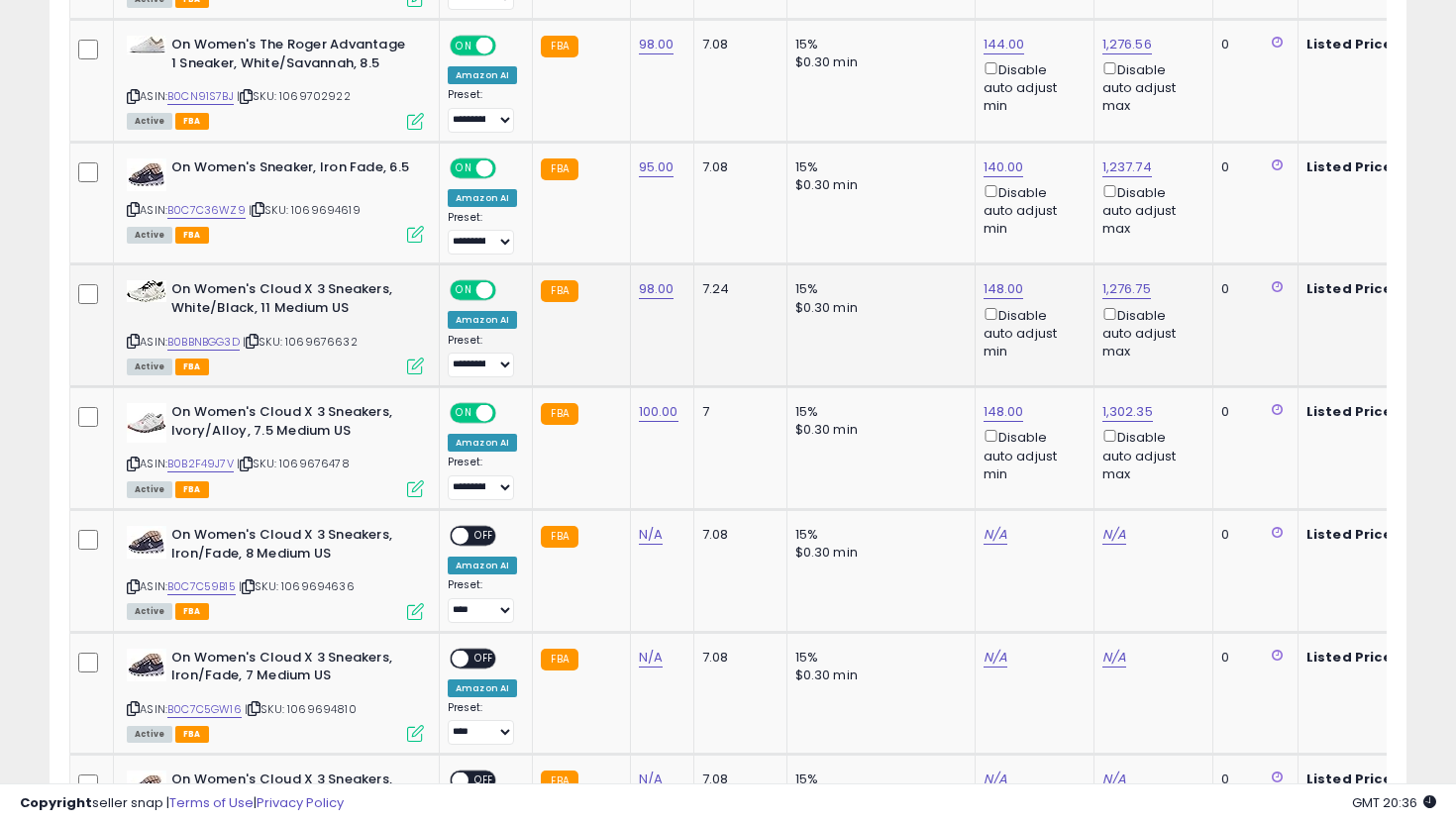 scroll, scrollTop: 1420, scrollLeft: 0, axis: vertical 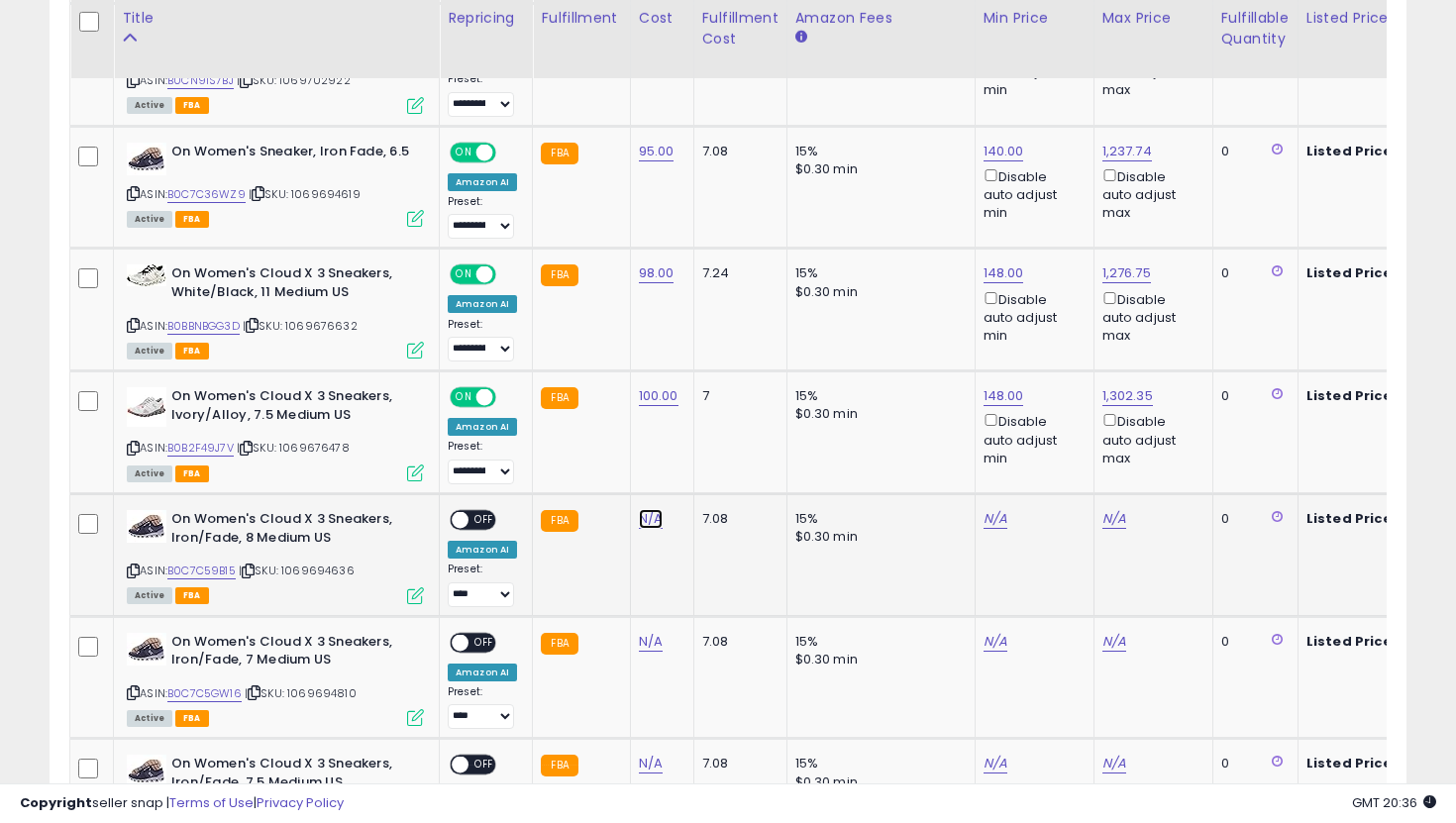 click on "N/A" at bounding box center [651, 519] 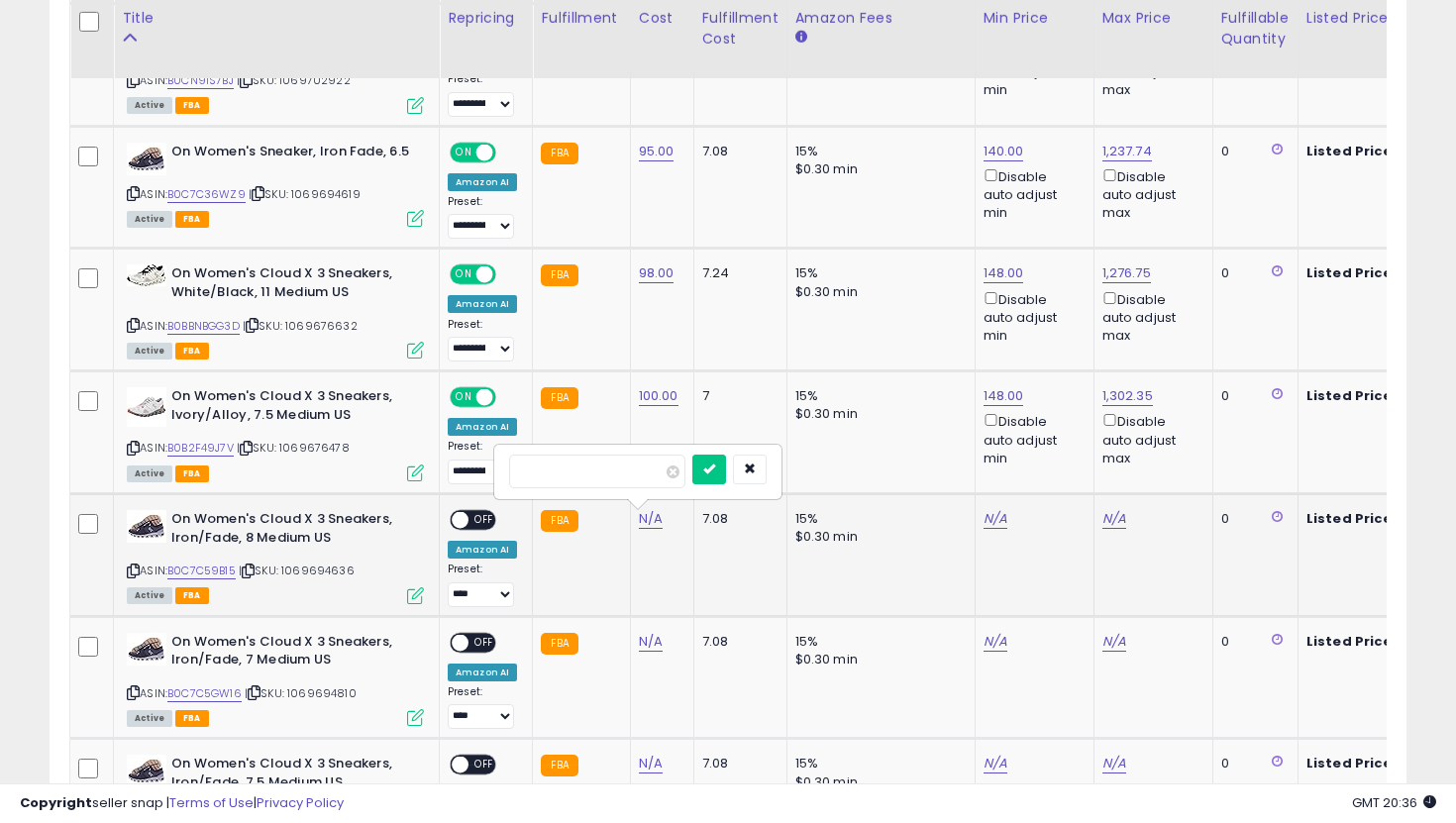type on "**" 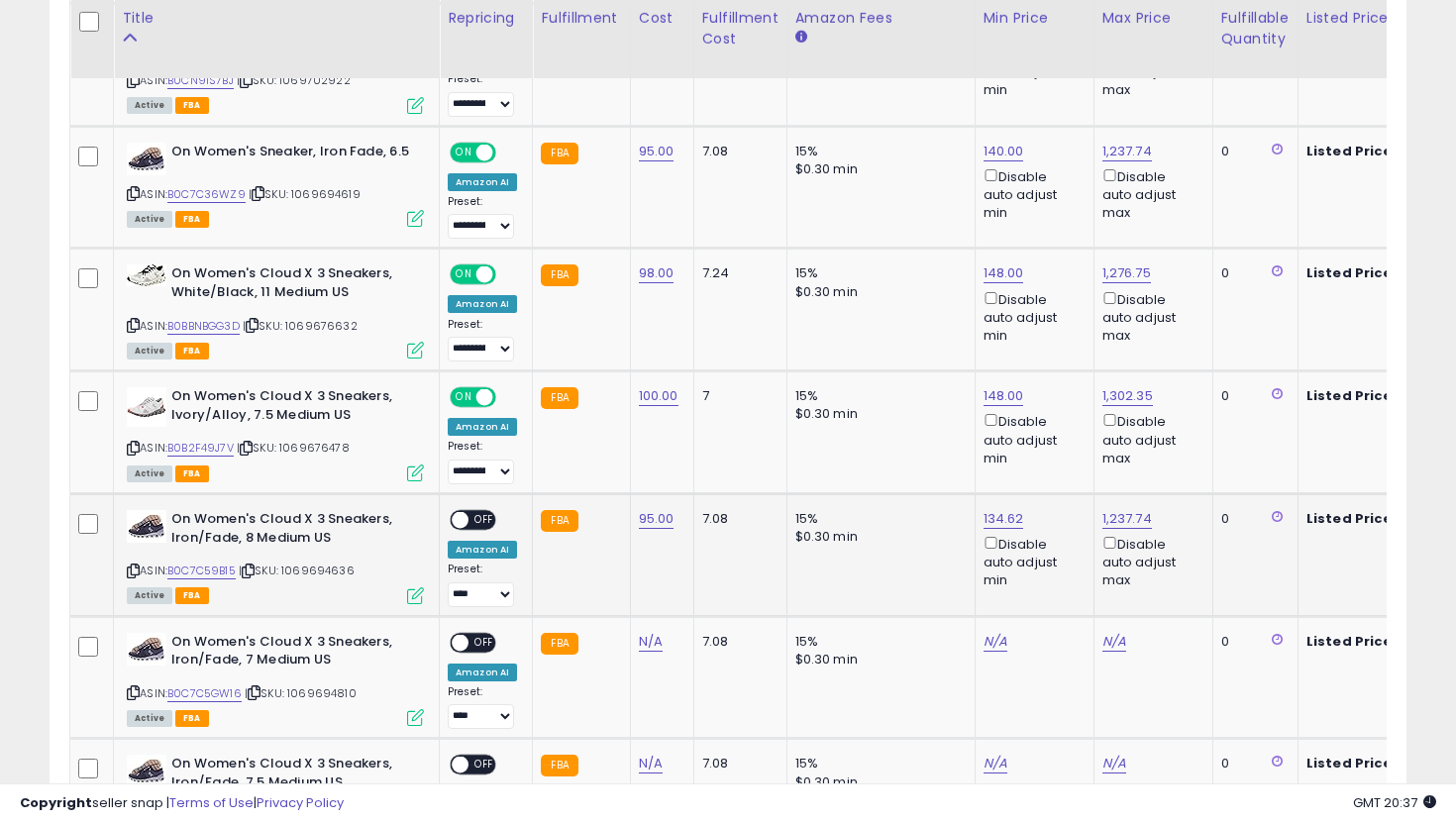 click on "ON   OFF" at bounding box center [472, 519] 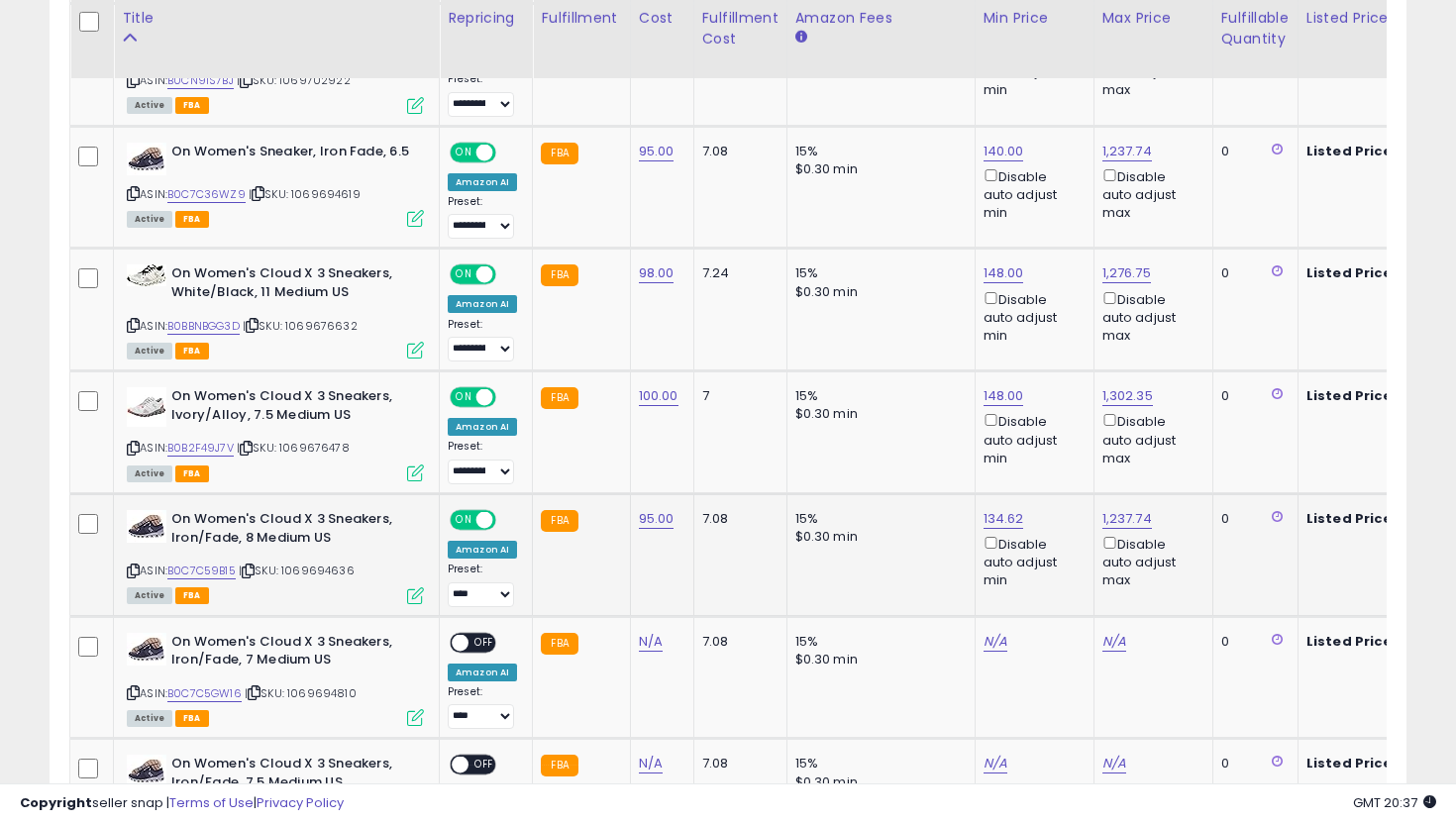 click on "**********" 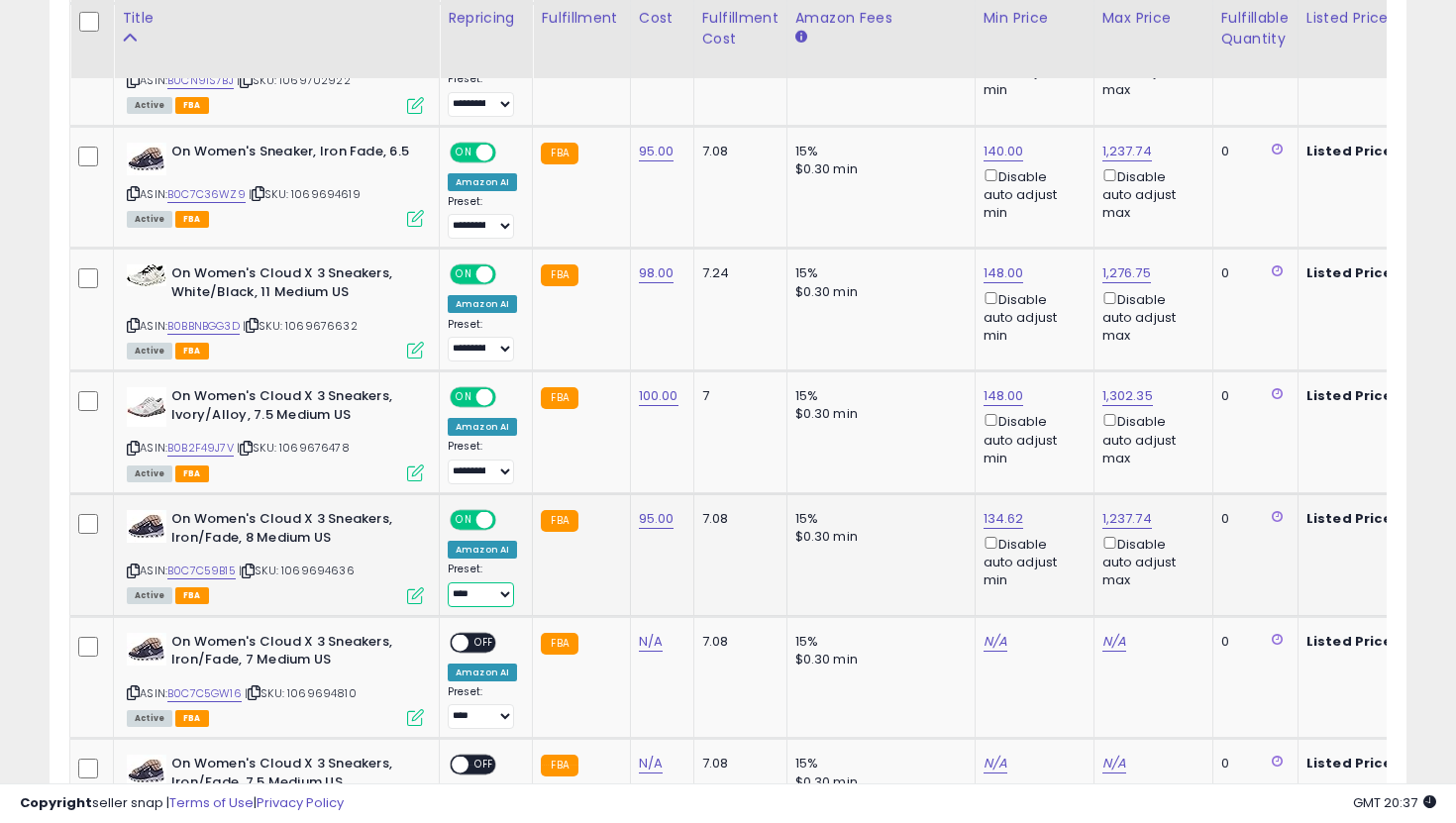 click on "**********" at bounding box center (480, 594) 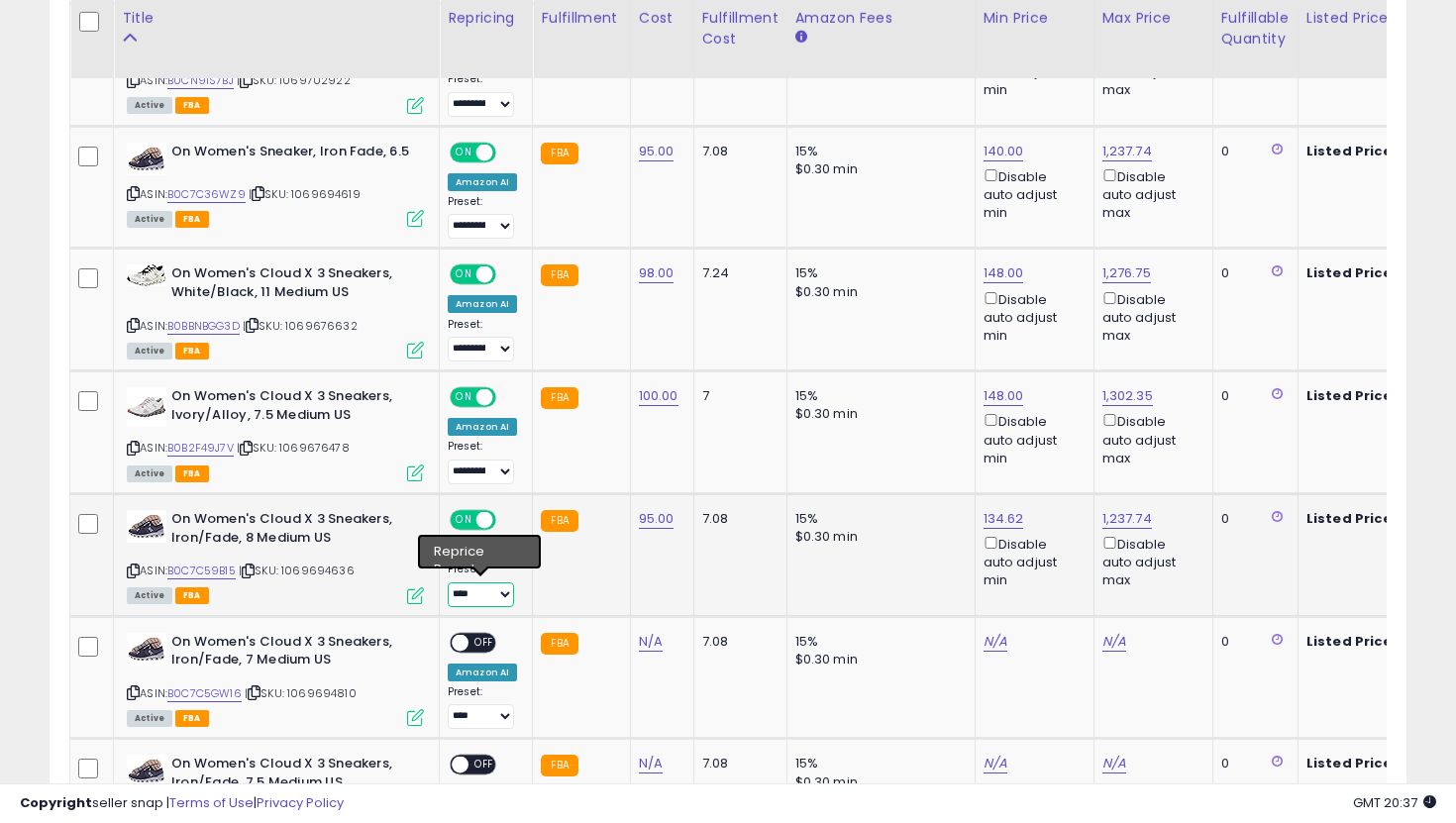 select on "**********" 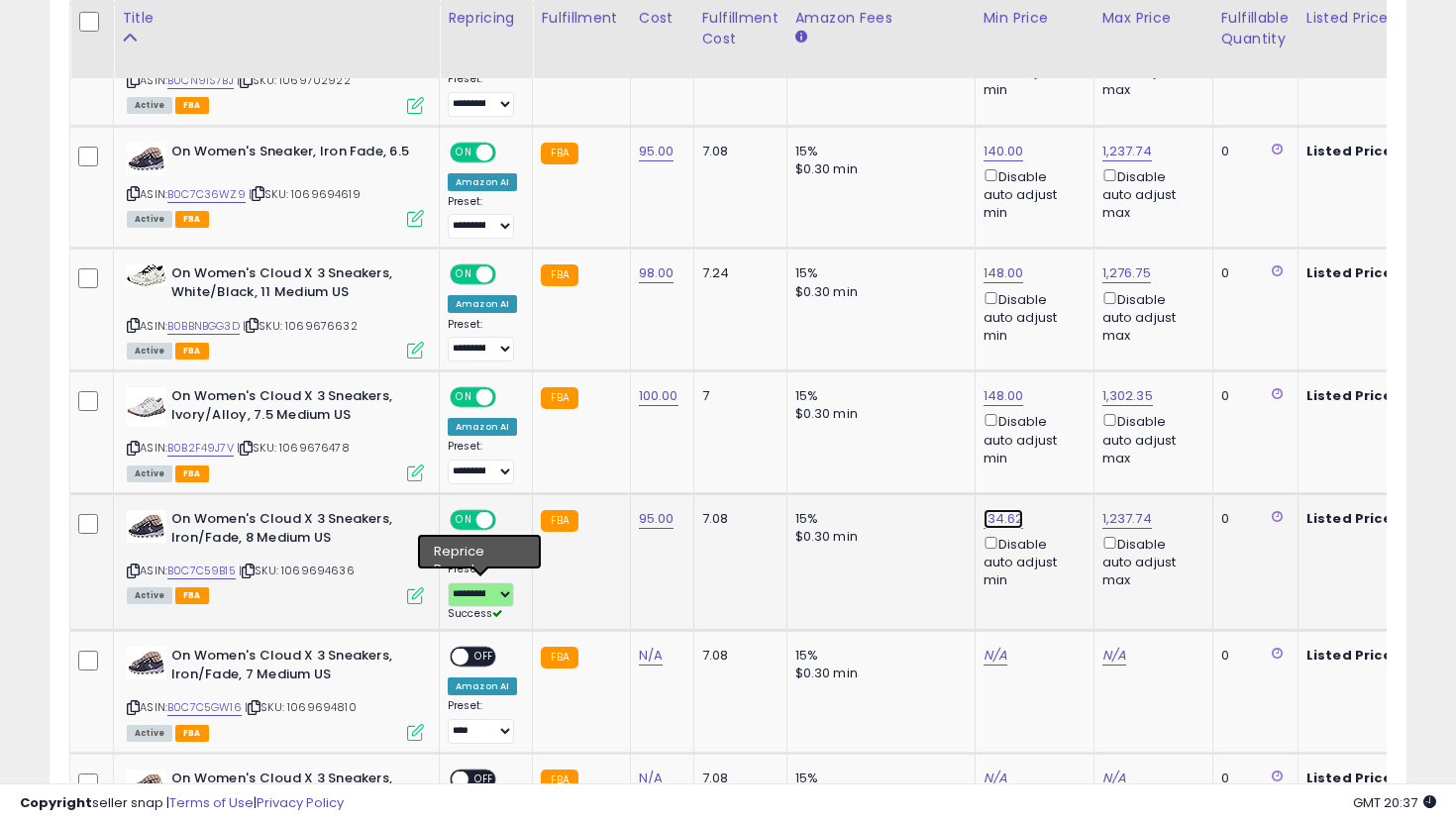 click on "134.62" at bounding box center [999, -357] 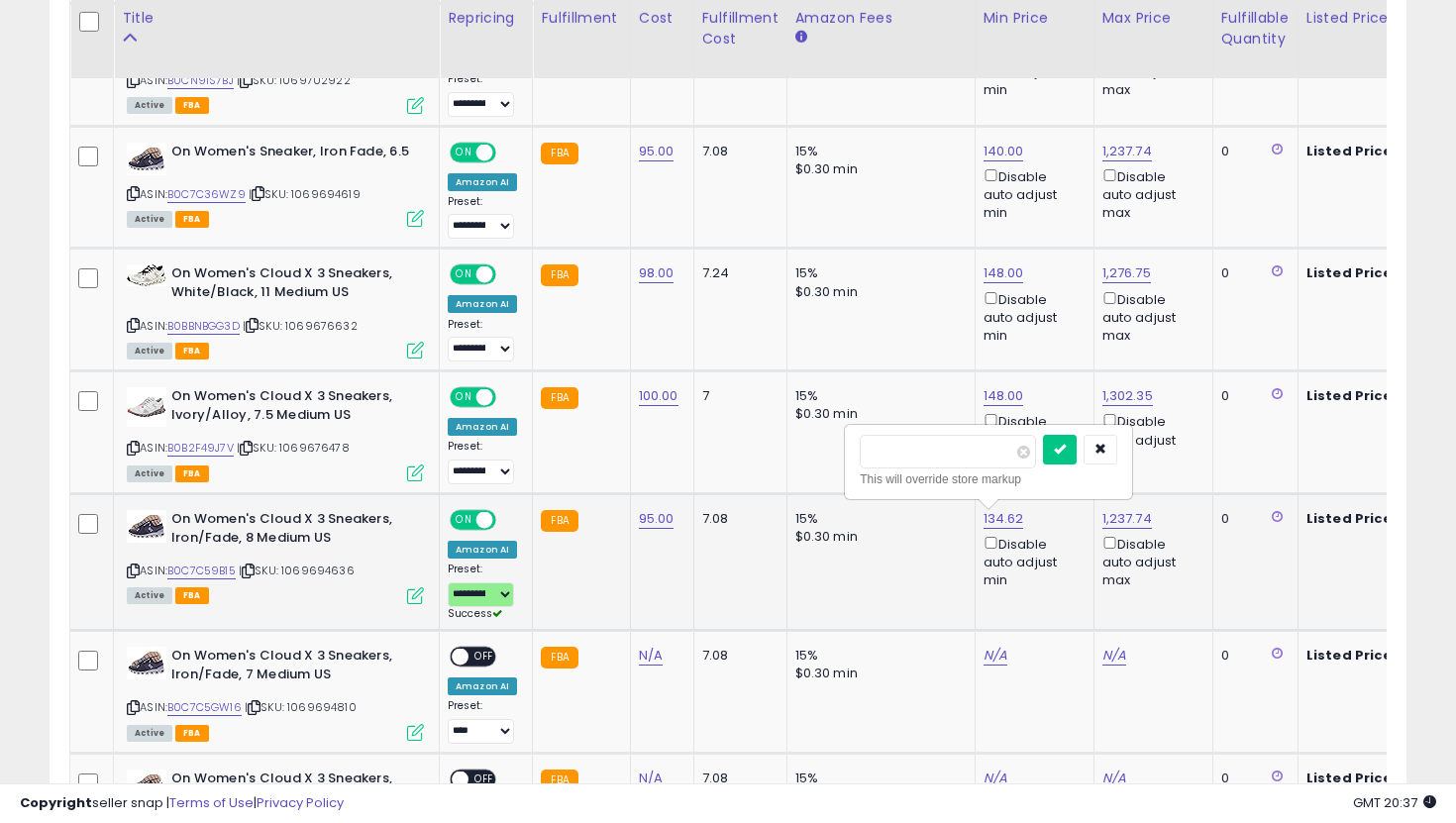 drag, startPoint x: 937, startPoint y: 457, endPoint x: 847, endPoint y: 453, distance: 90.08885 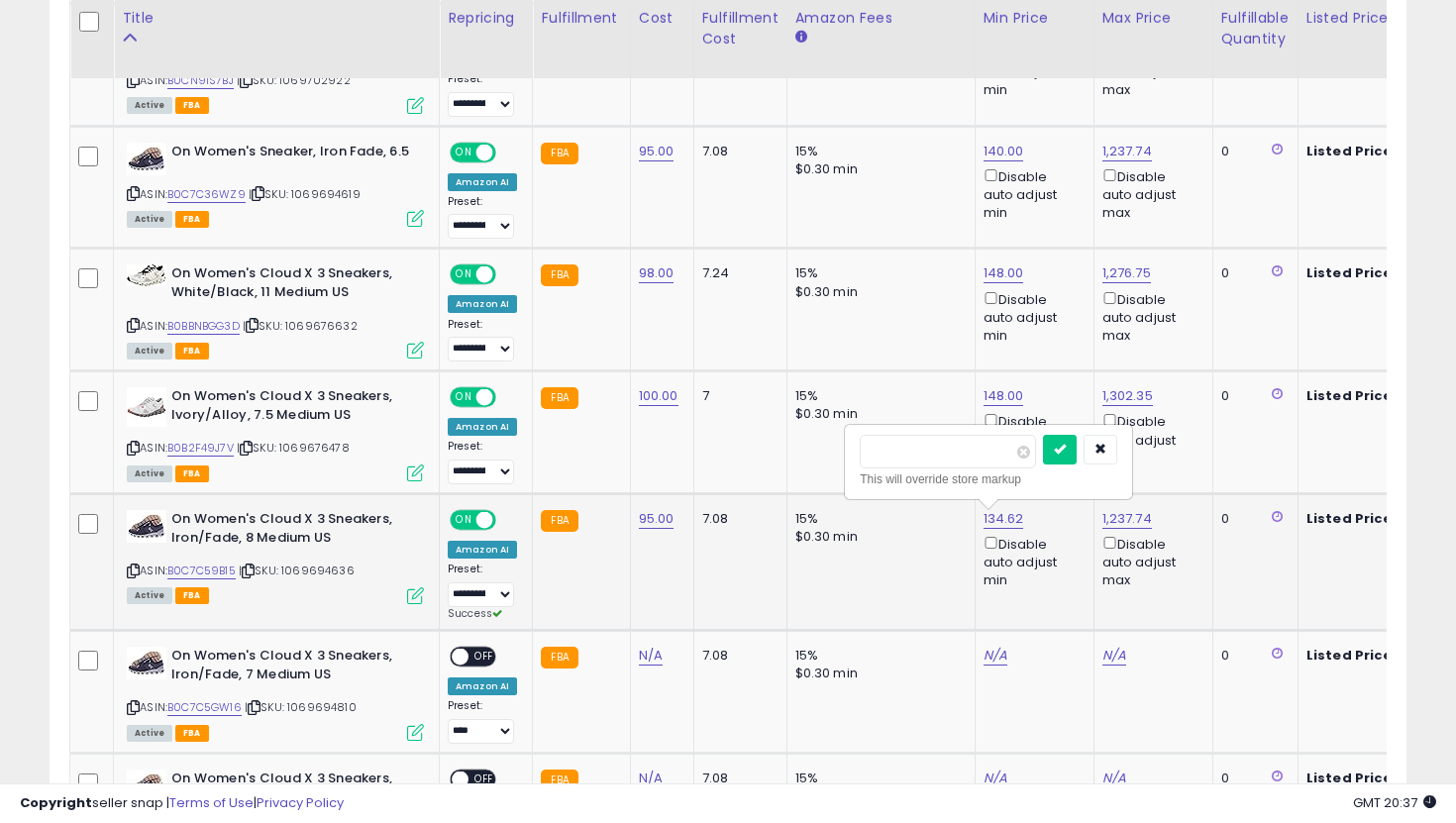 type on "***" 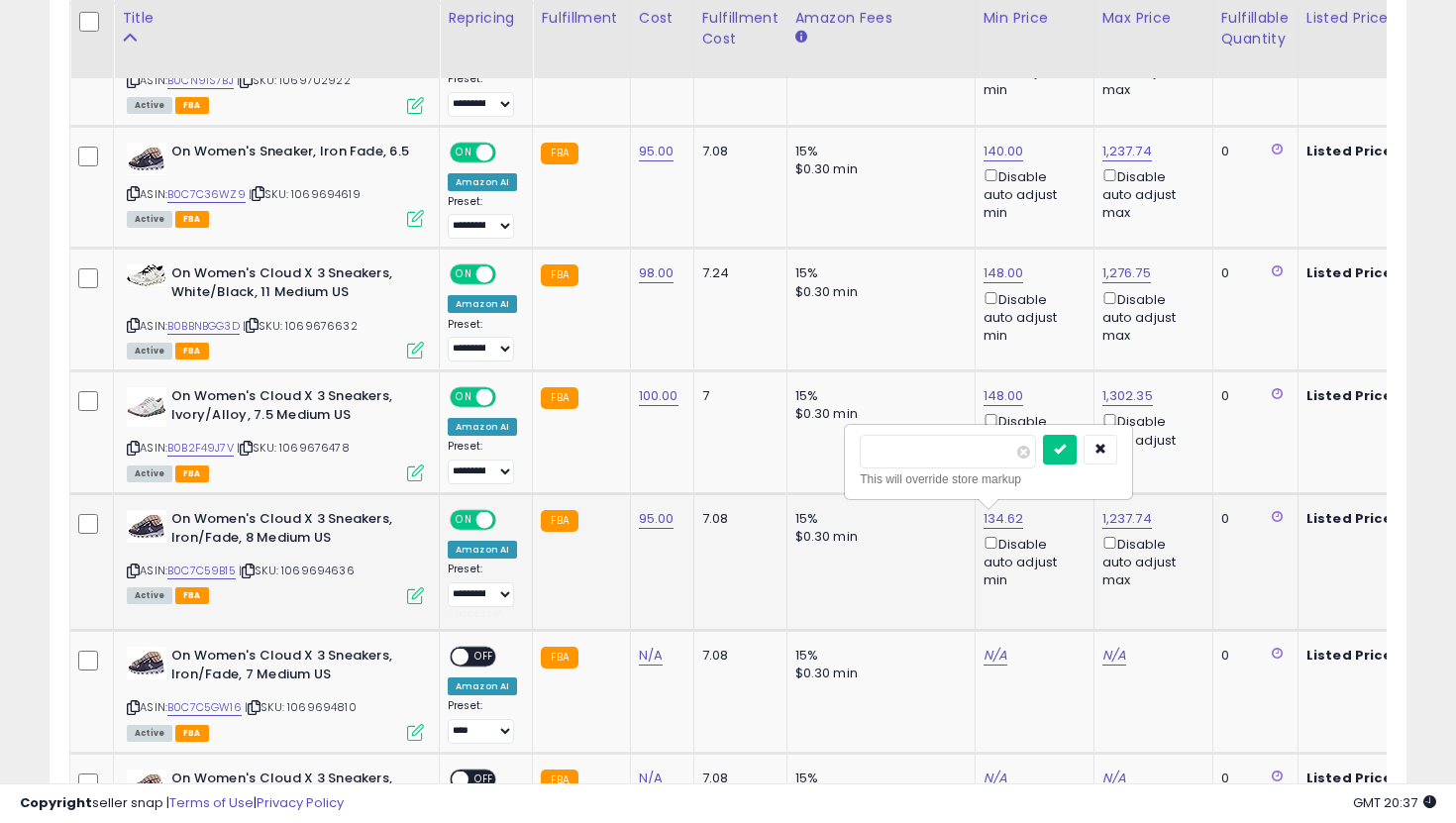 click at bounding box center [1060, 450] 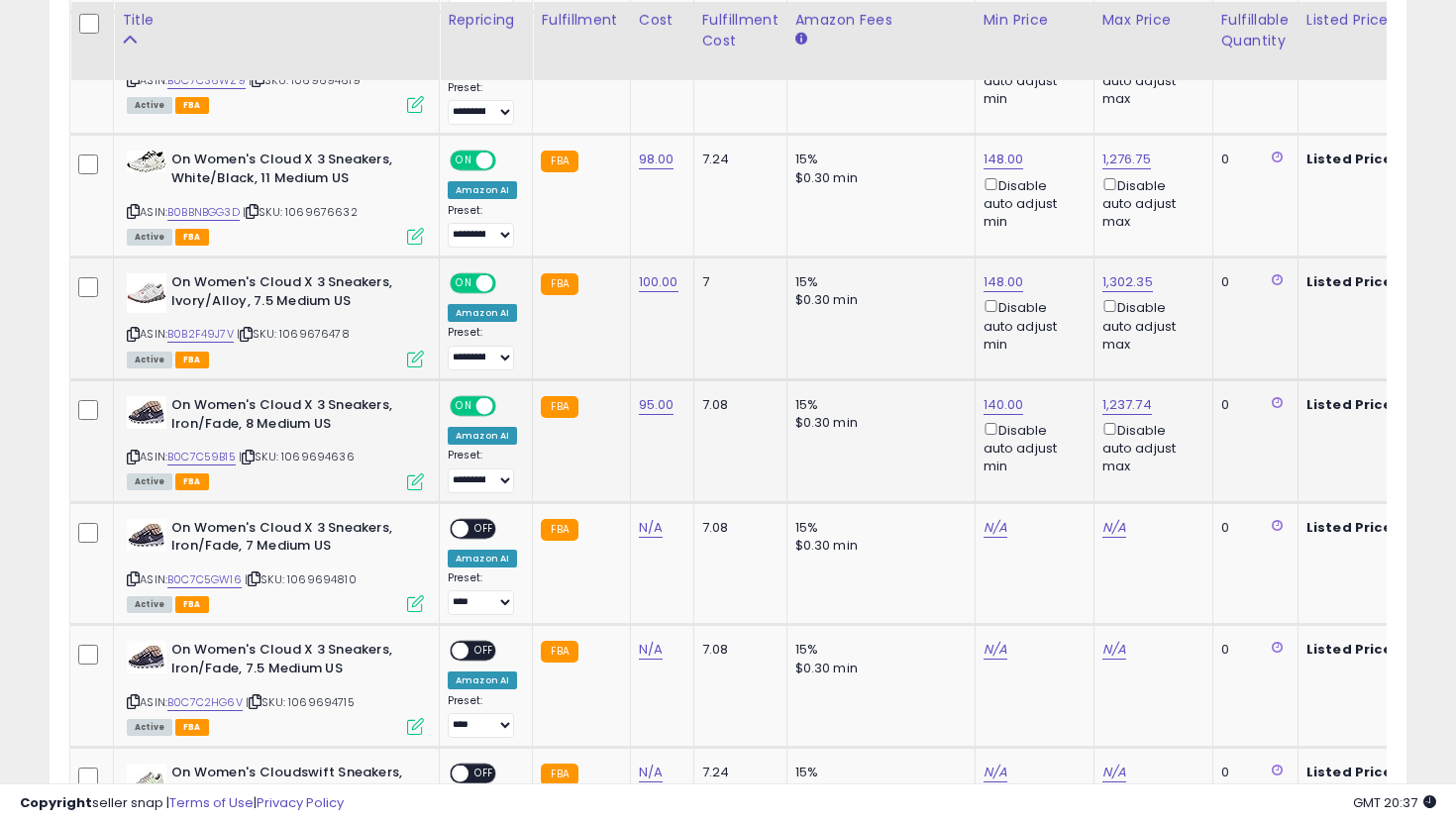 scroll, scrollTop: 1536, scrollLeft: 0, axis: vertical 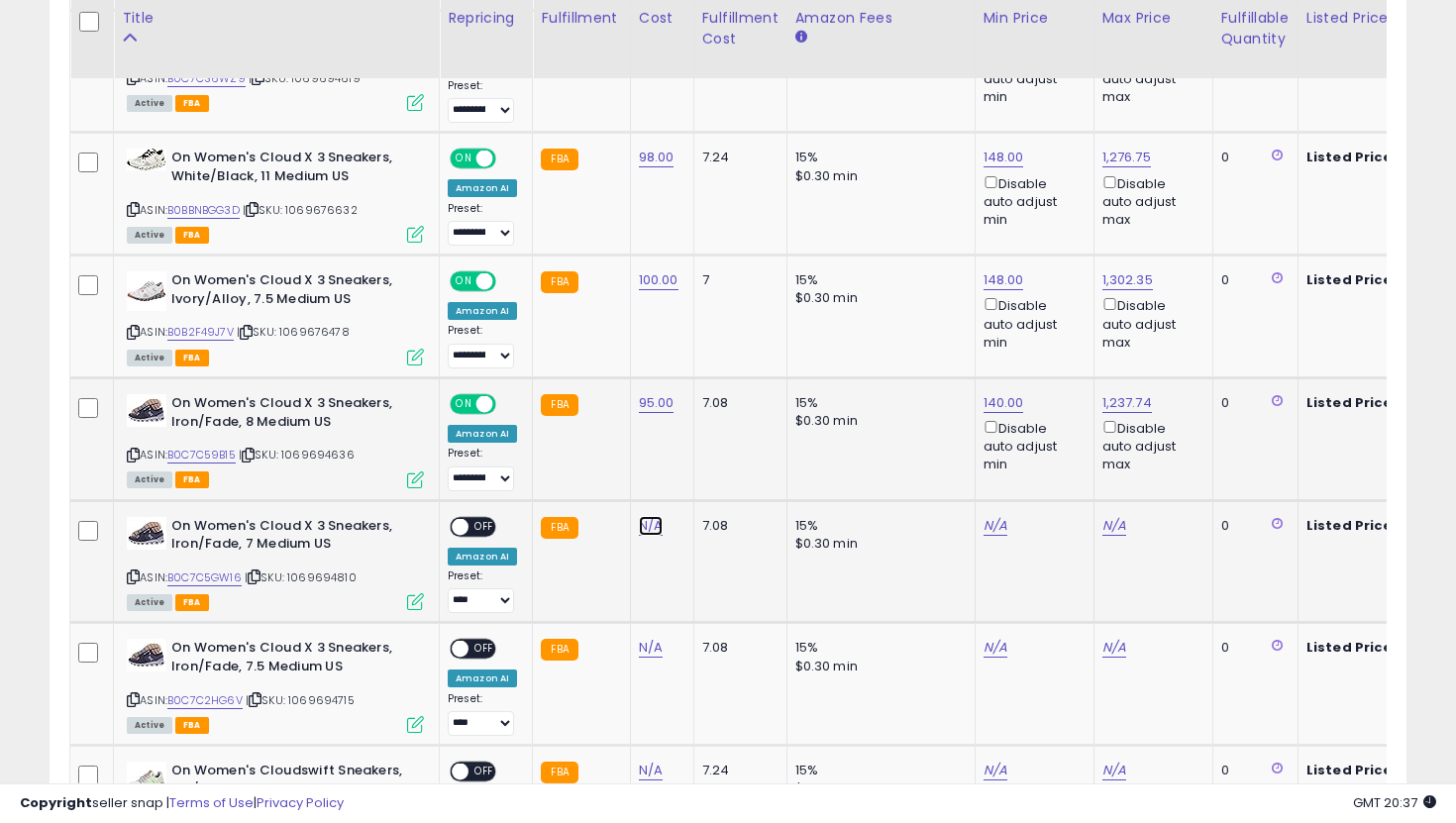 click on "N/A" at bounding box center (651, 526) 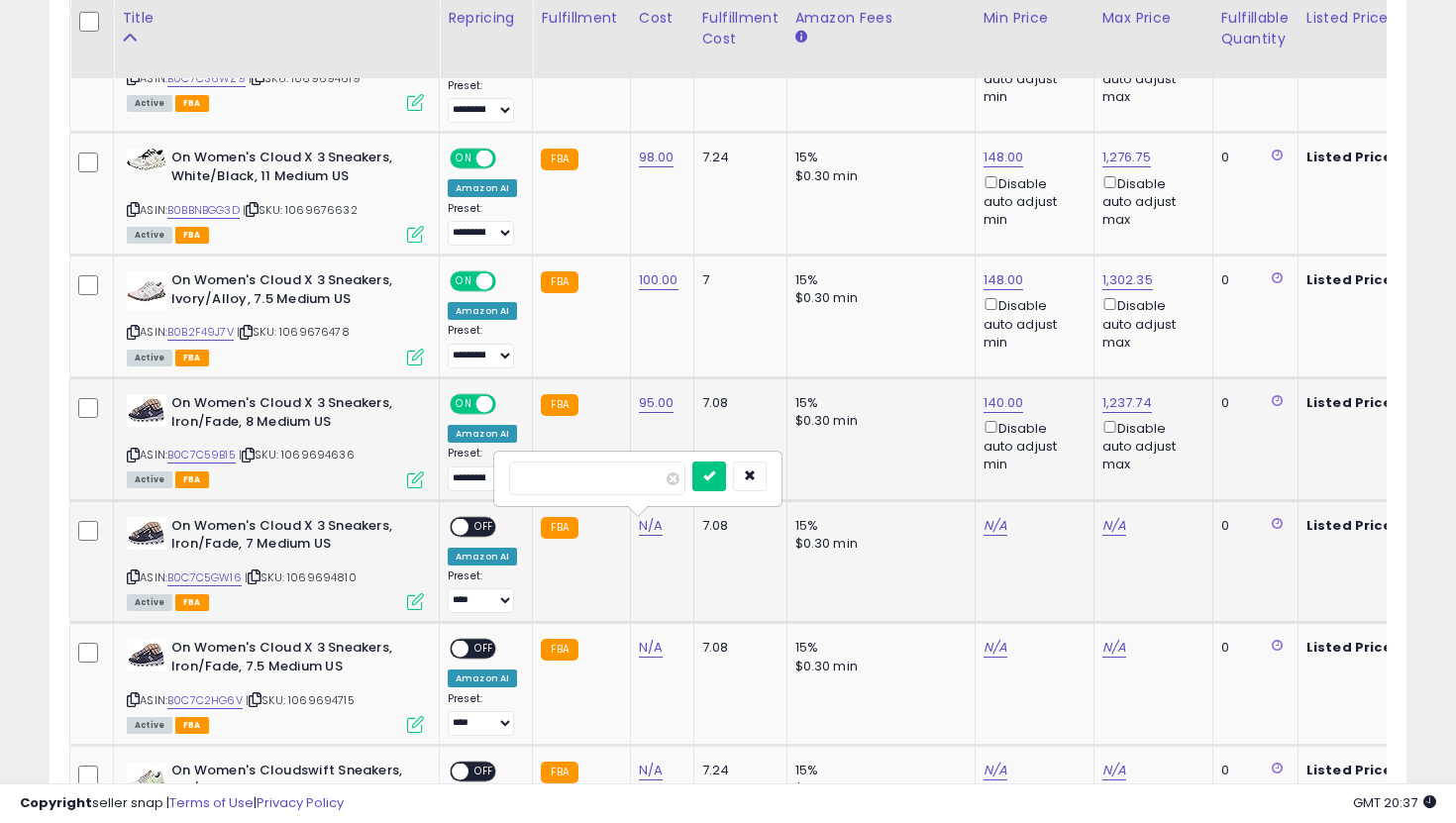 type on "**" 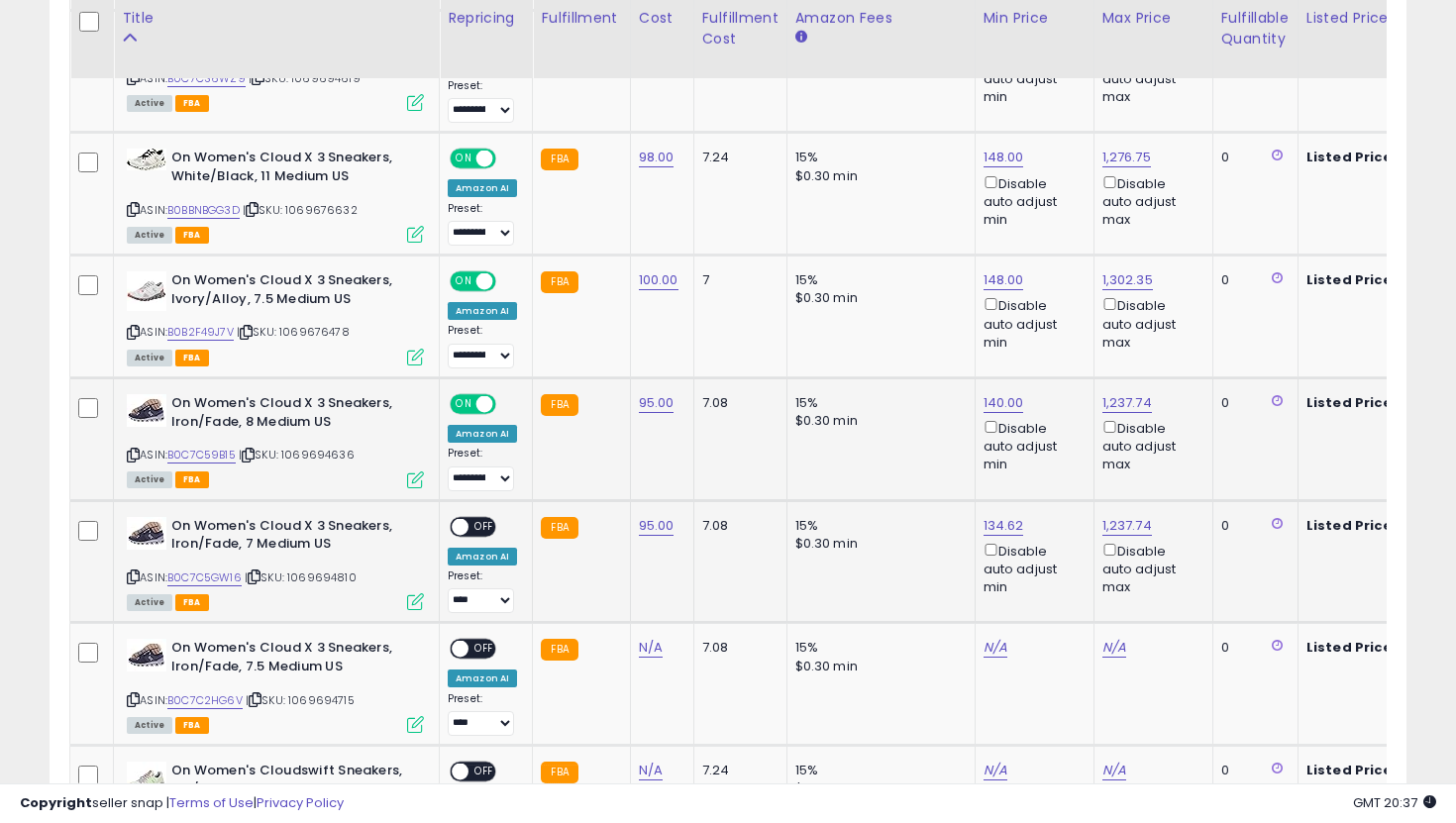 click on "OFF" at bounding box center (484, 526) 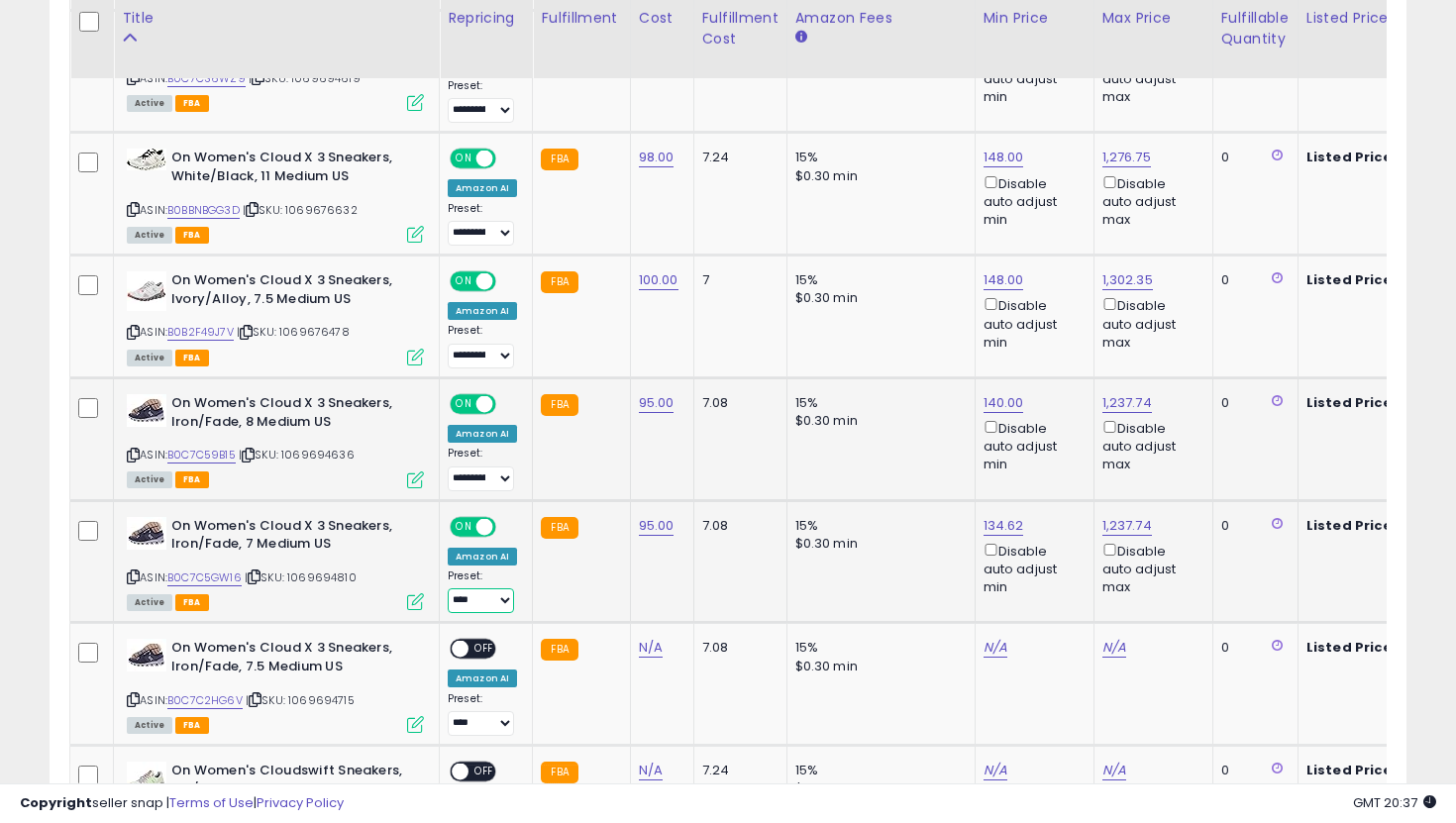 click on "**********" at bounding box center (480, 600) 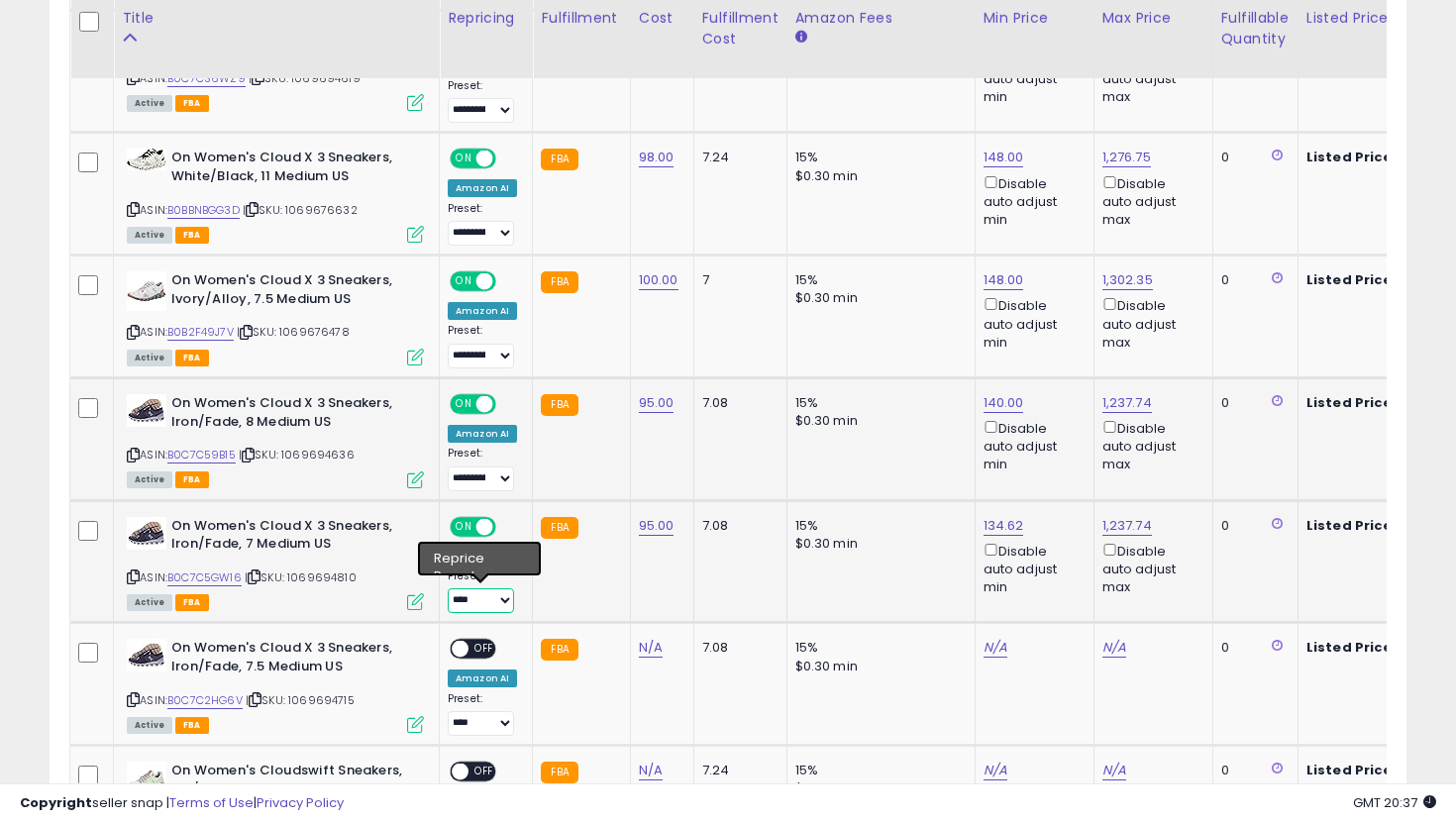 select on "**********" 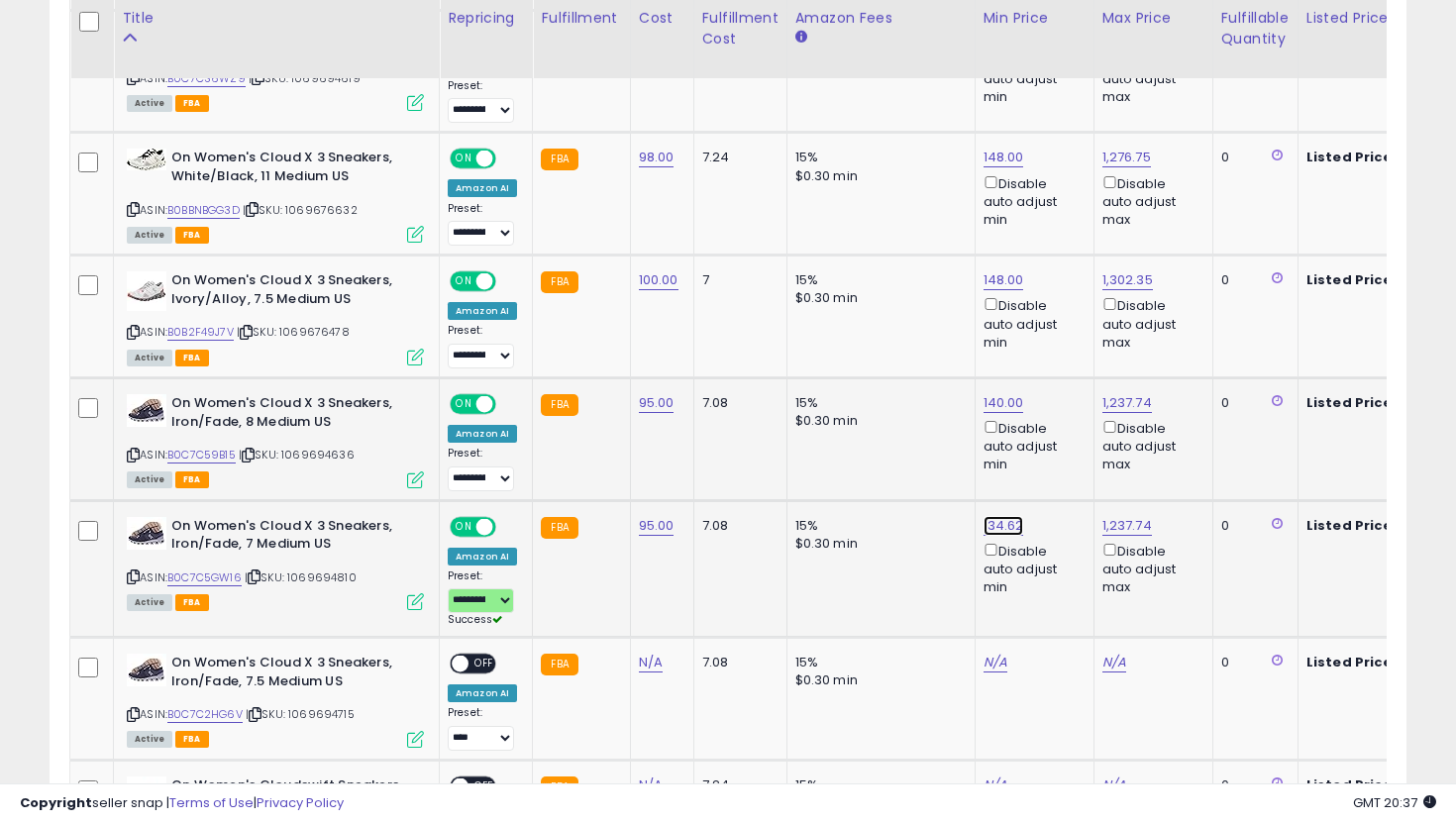 click on "134.62" at bounding box center (999, -472) 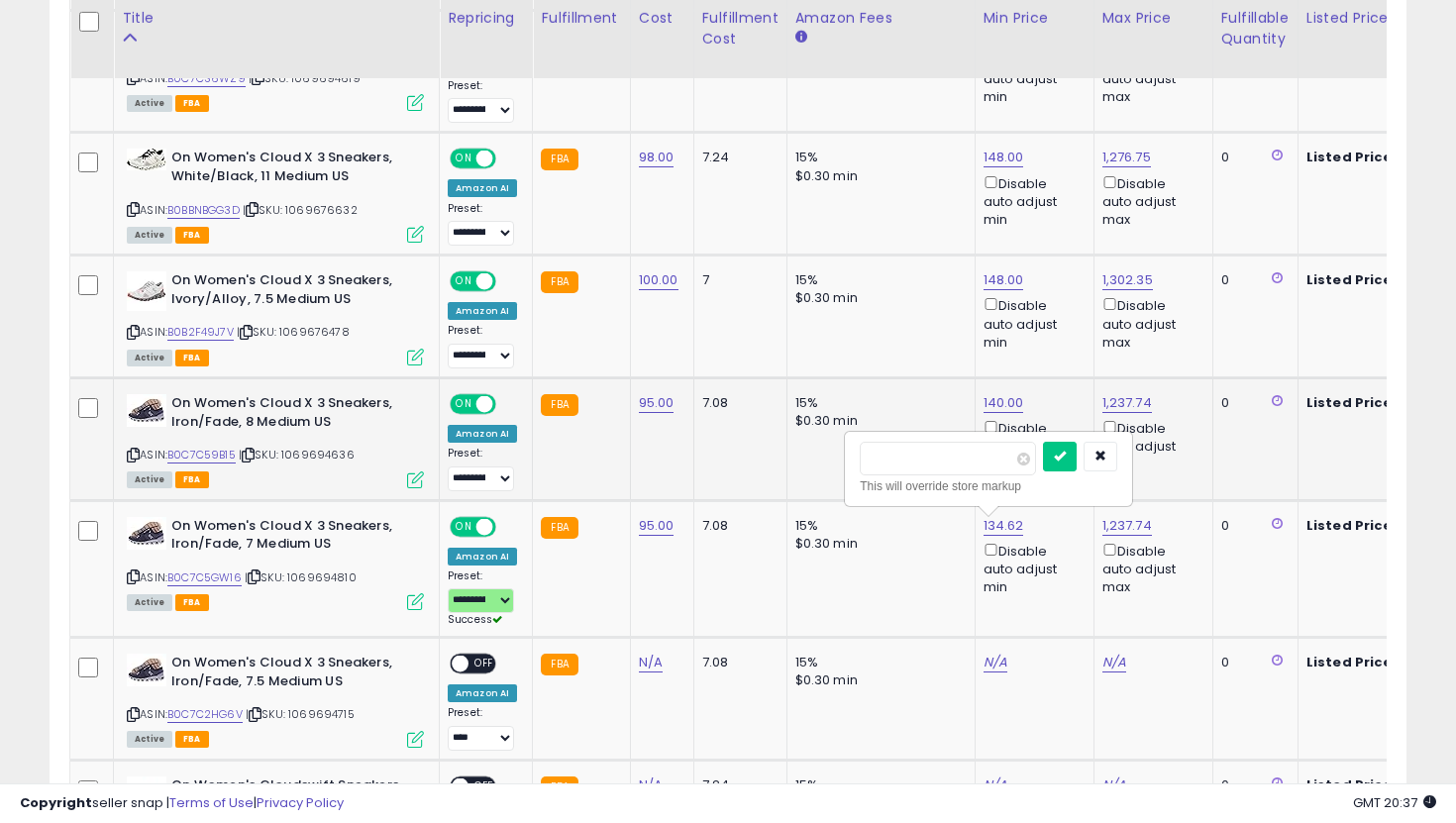 drag, startPoint x: 936, startPoint y: 453, endPoint x: 793, endPoint y: 431, distance: 144.68241 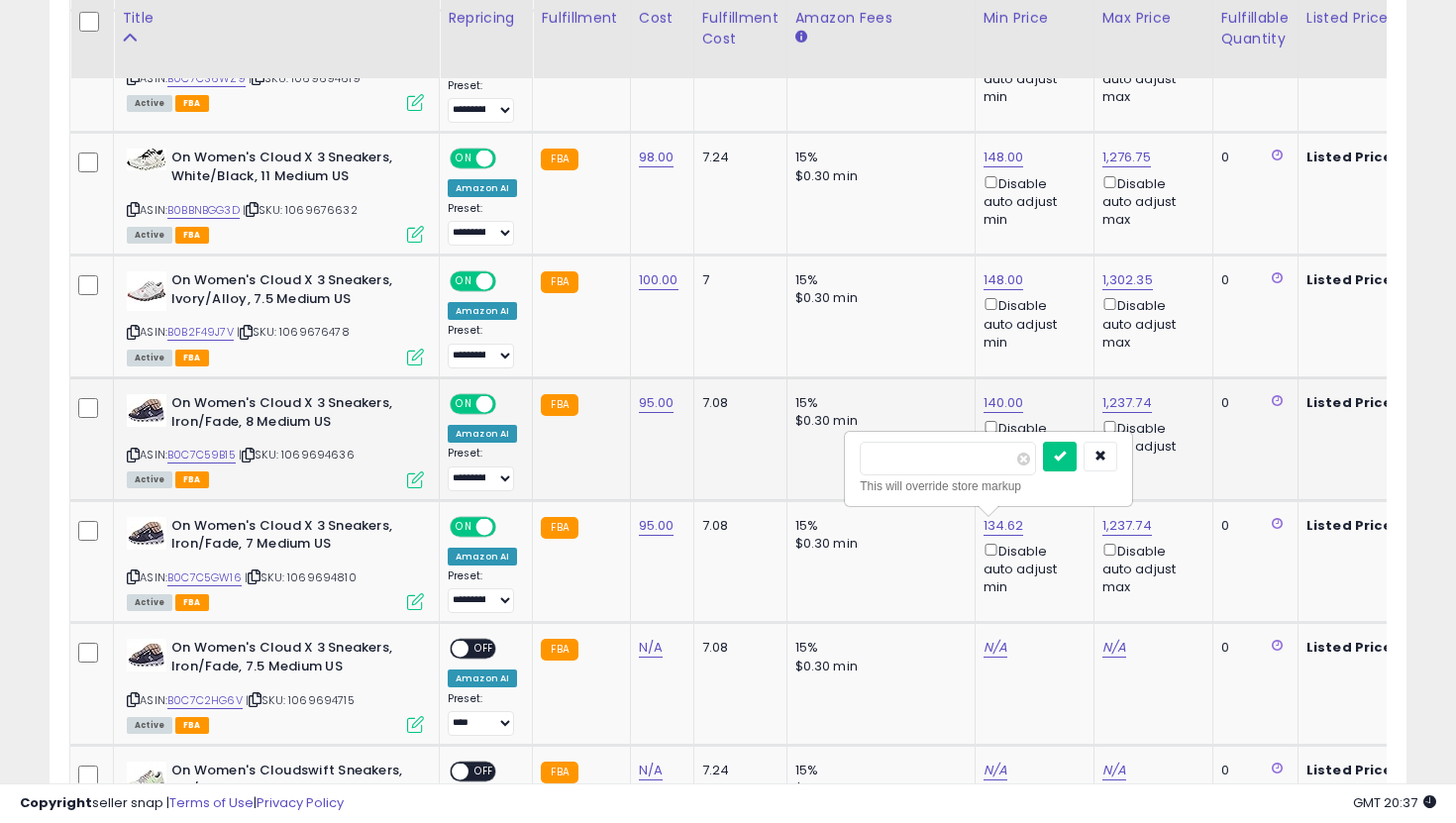 type on "***" 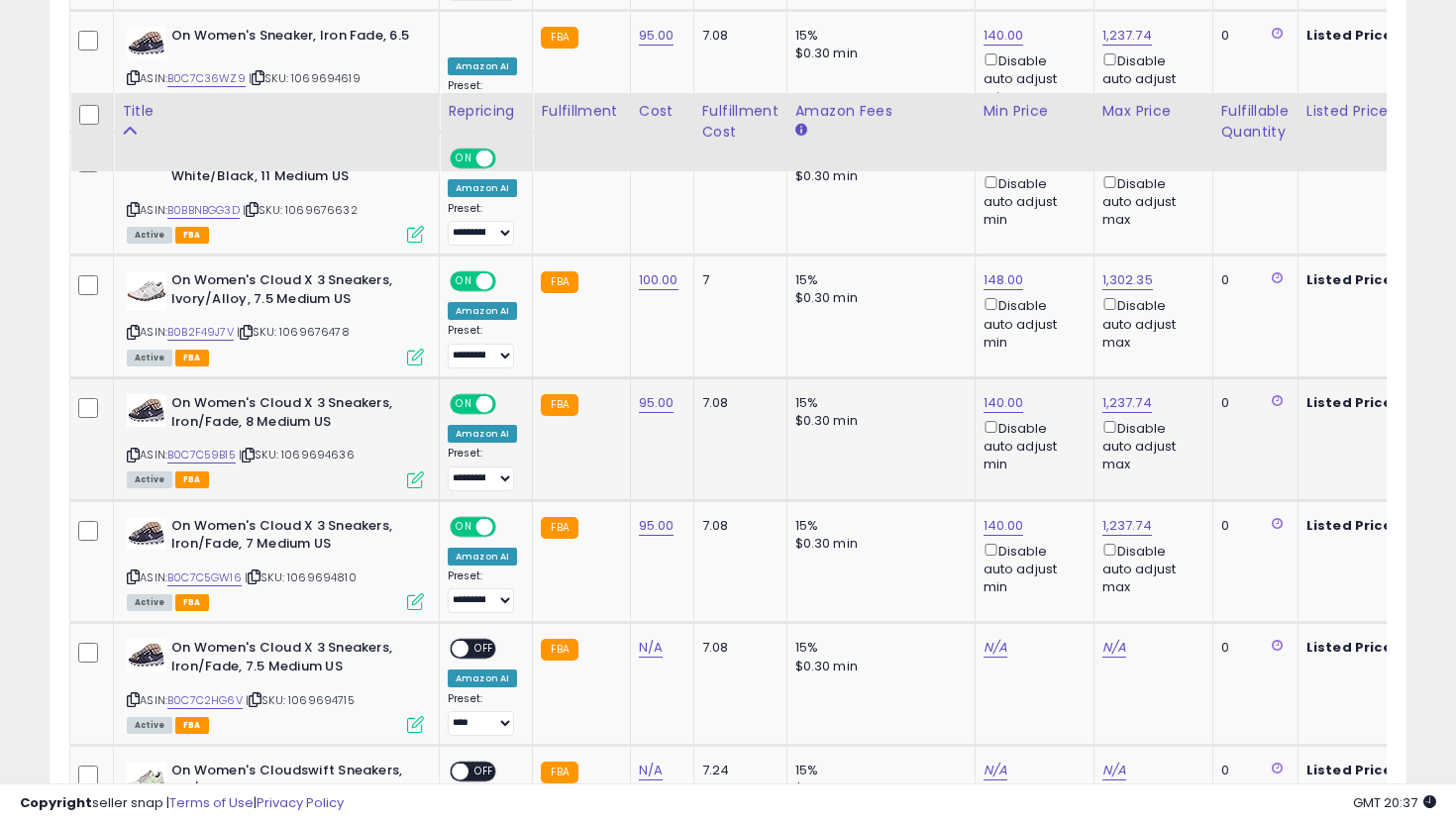 scroll, scrollTop: 1690, scrollLeft: 0, axis: vertical 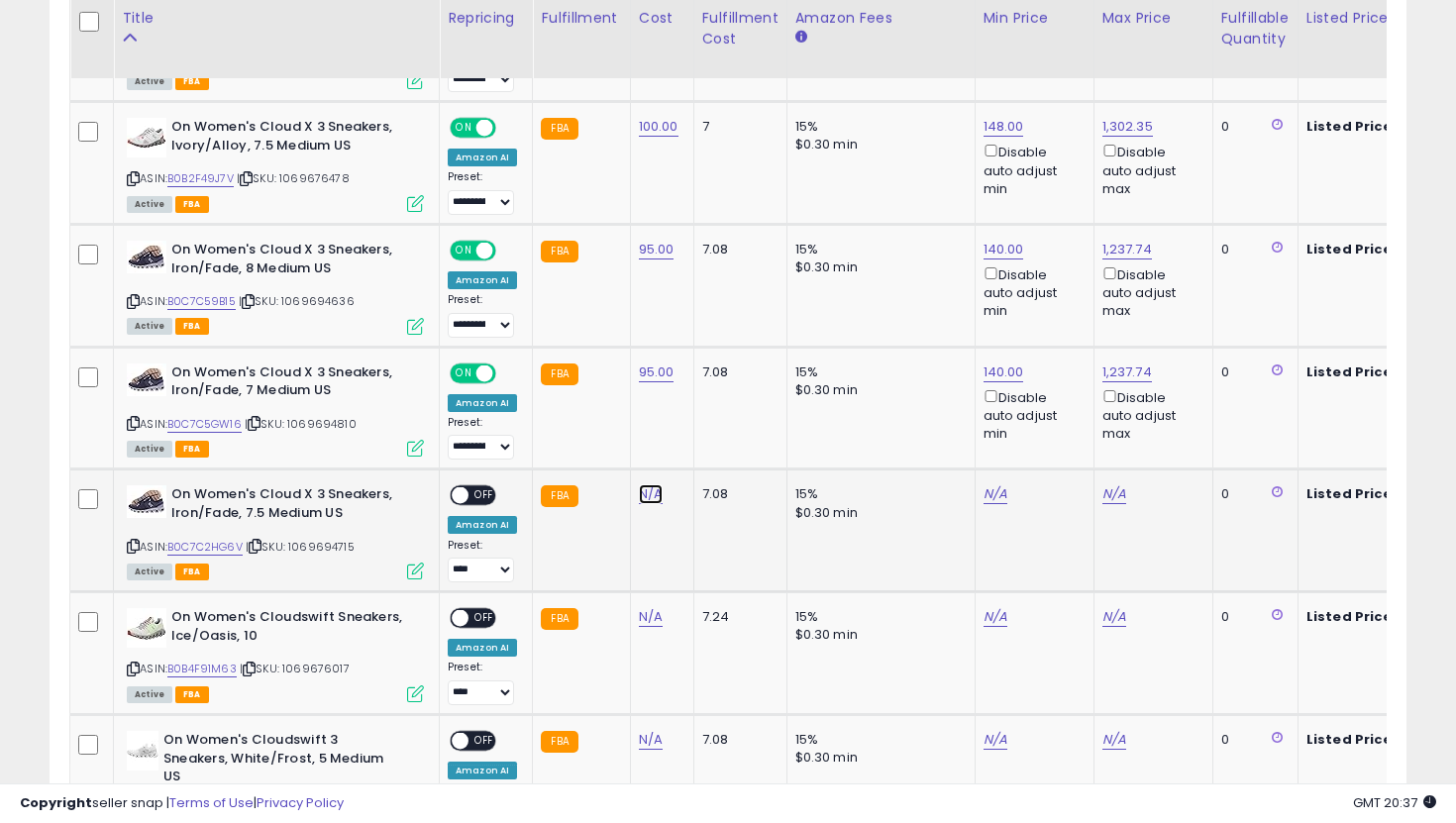 click on "N/A" at bounding box center (651, 494) 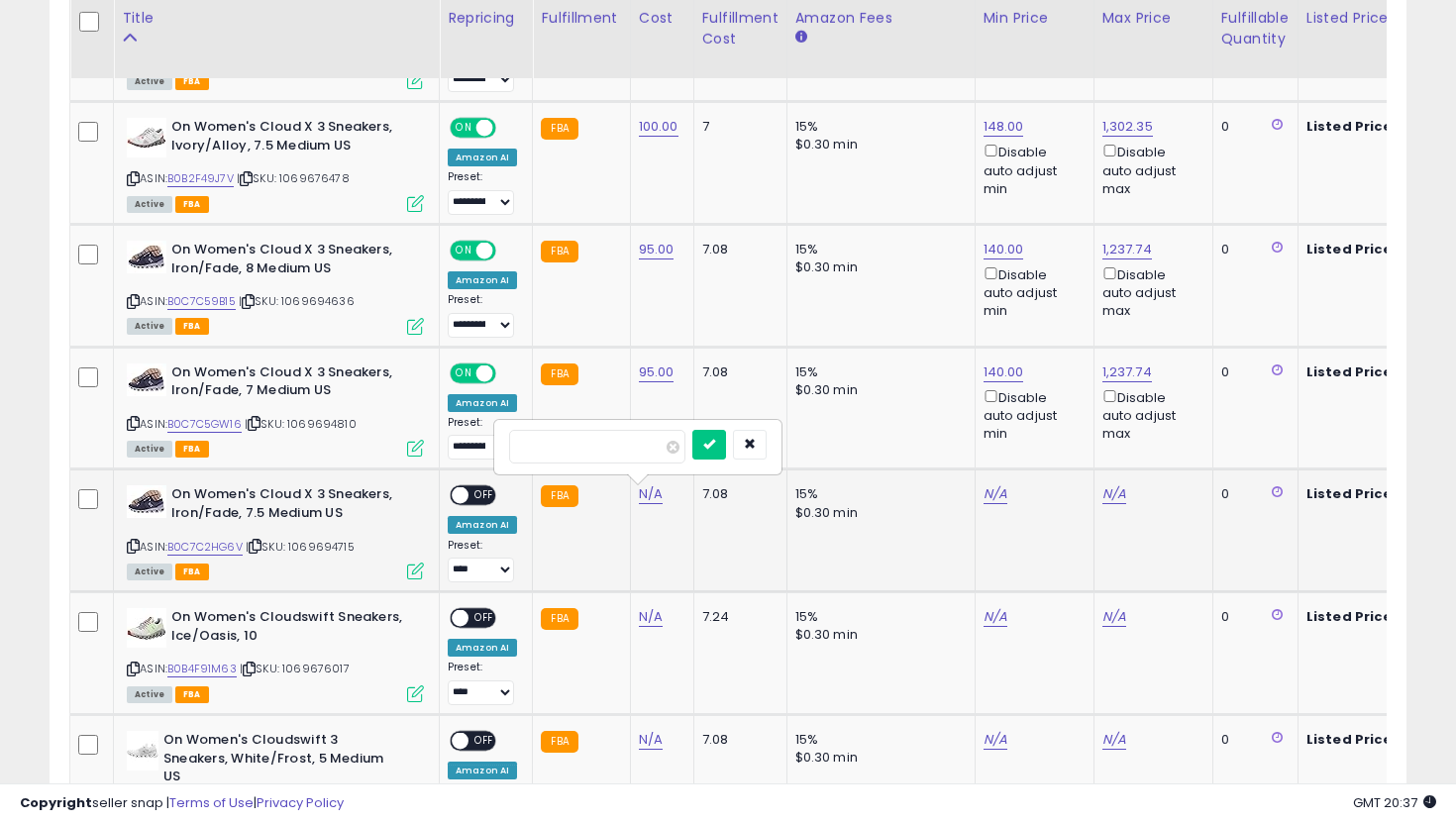 type on "**" 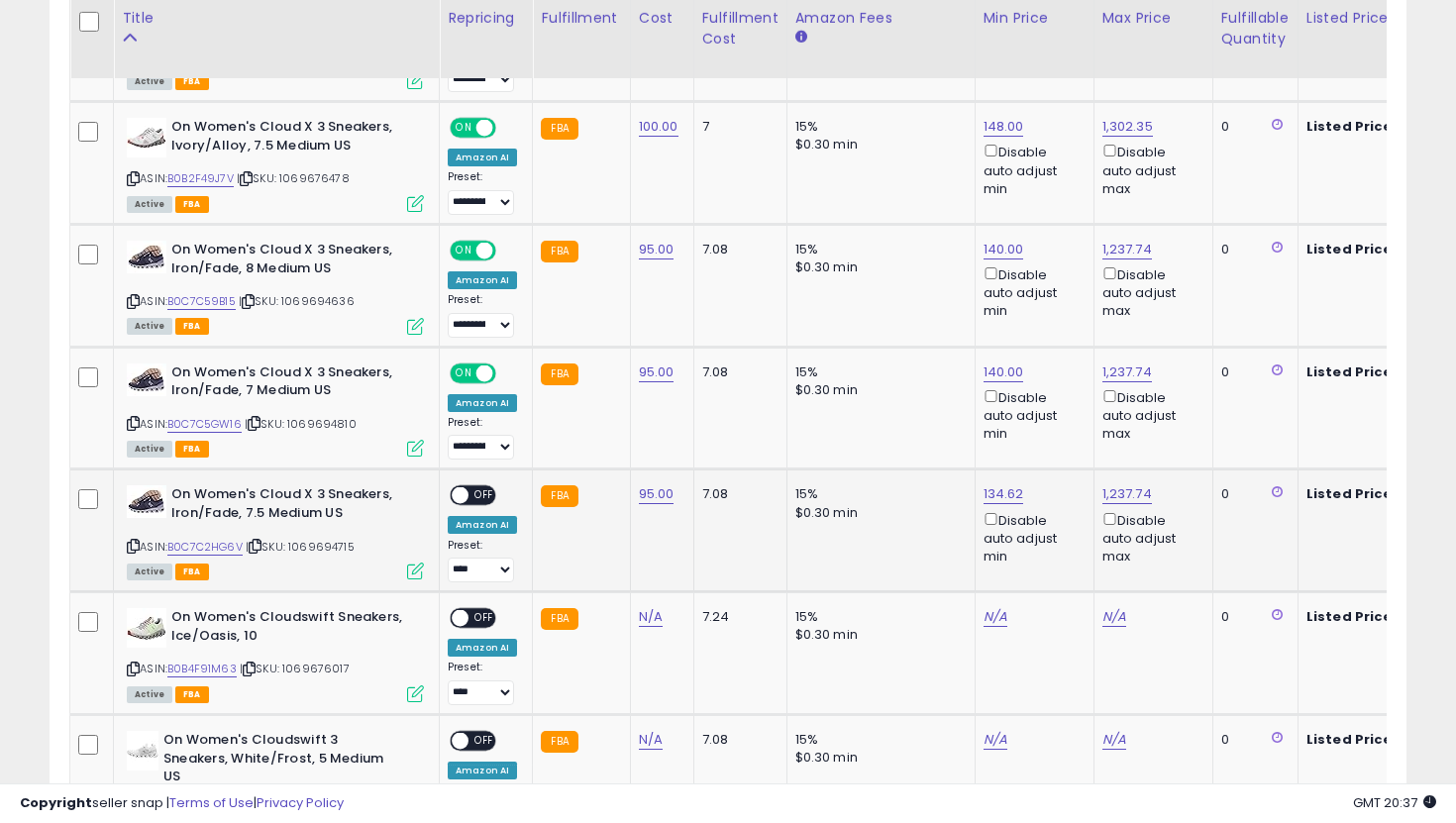 click on "OFF" at bounding box center (484, 495) 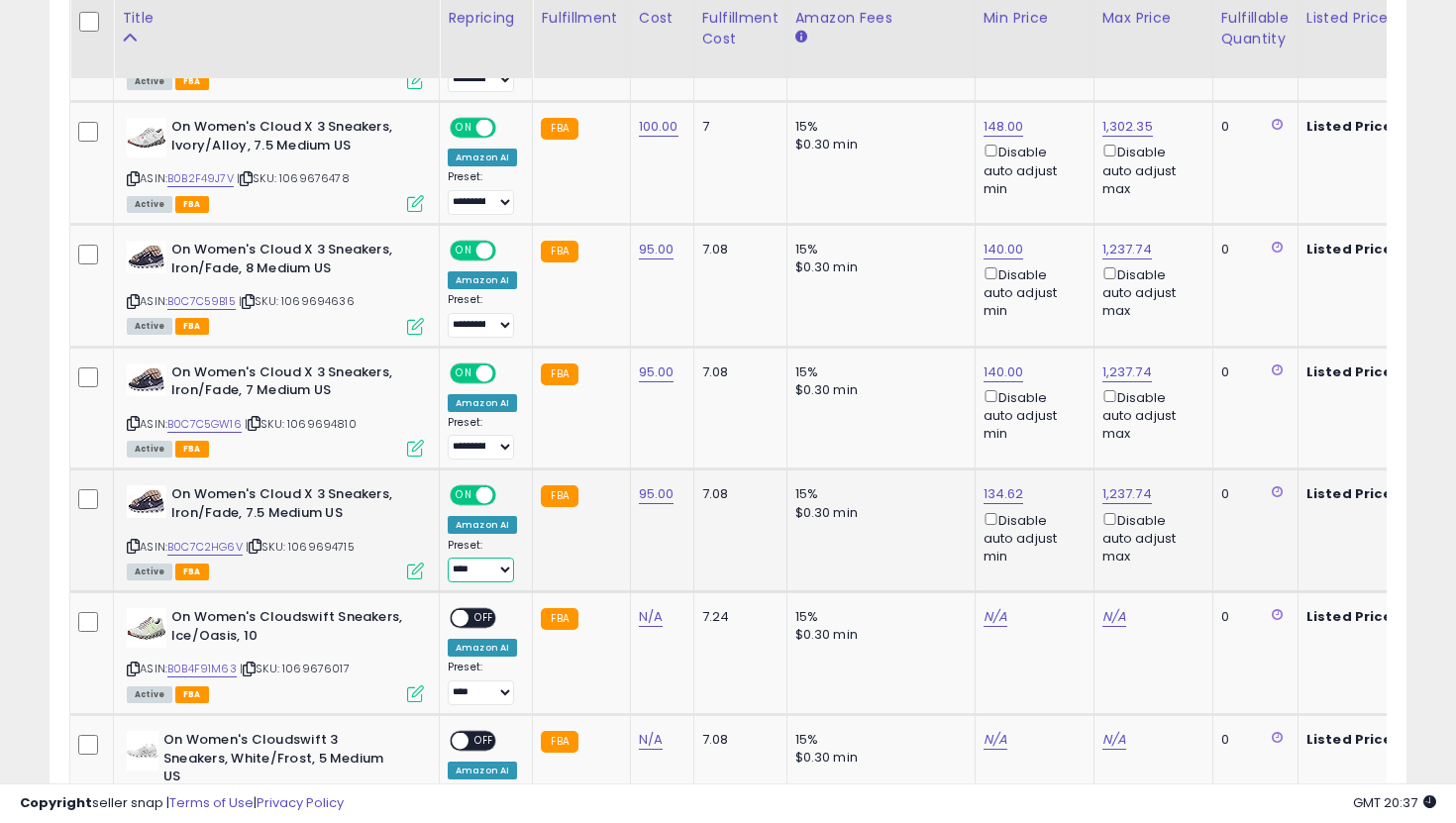 click on "**********" at bounding box center [480, 569] 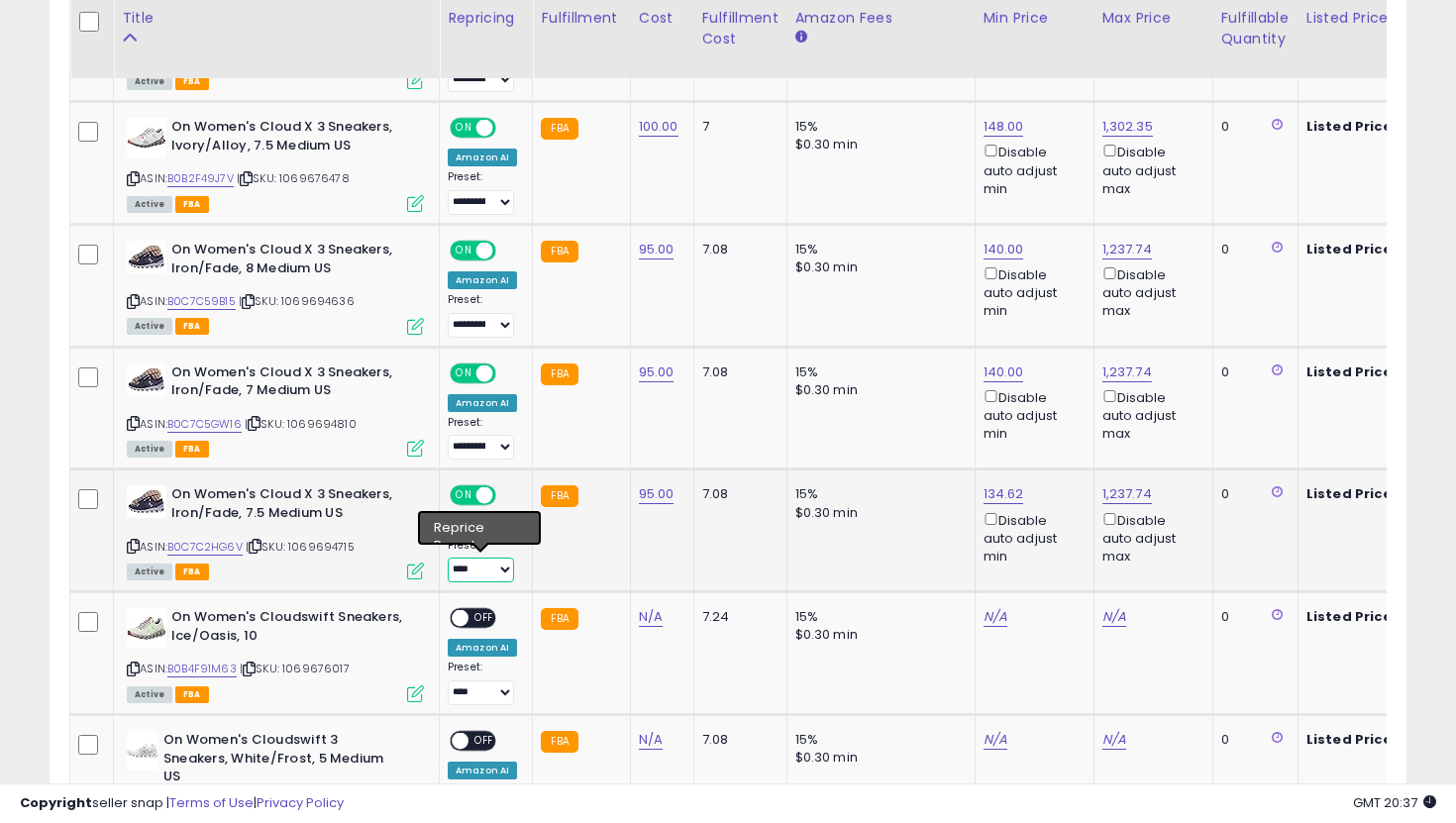 select on "**********" 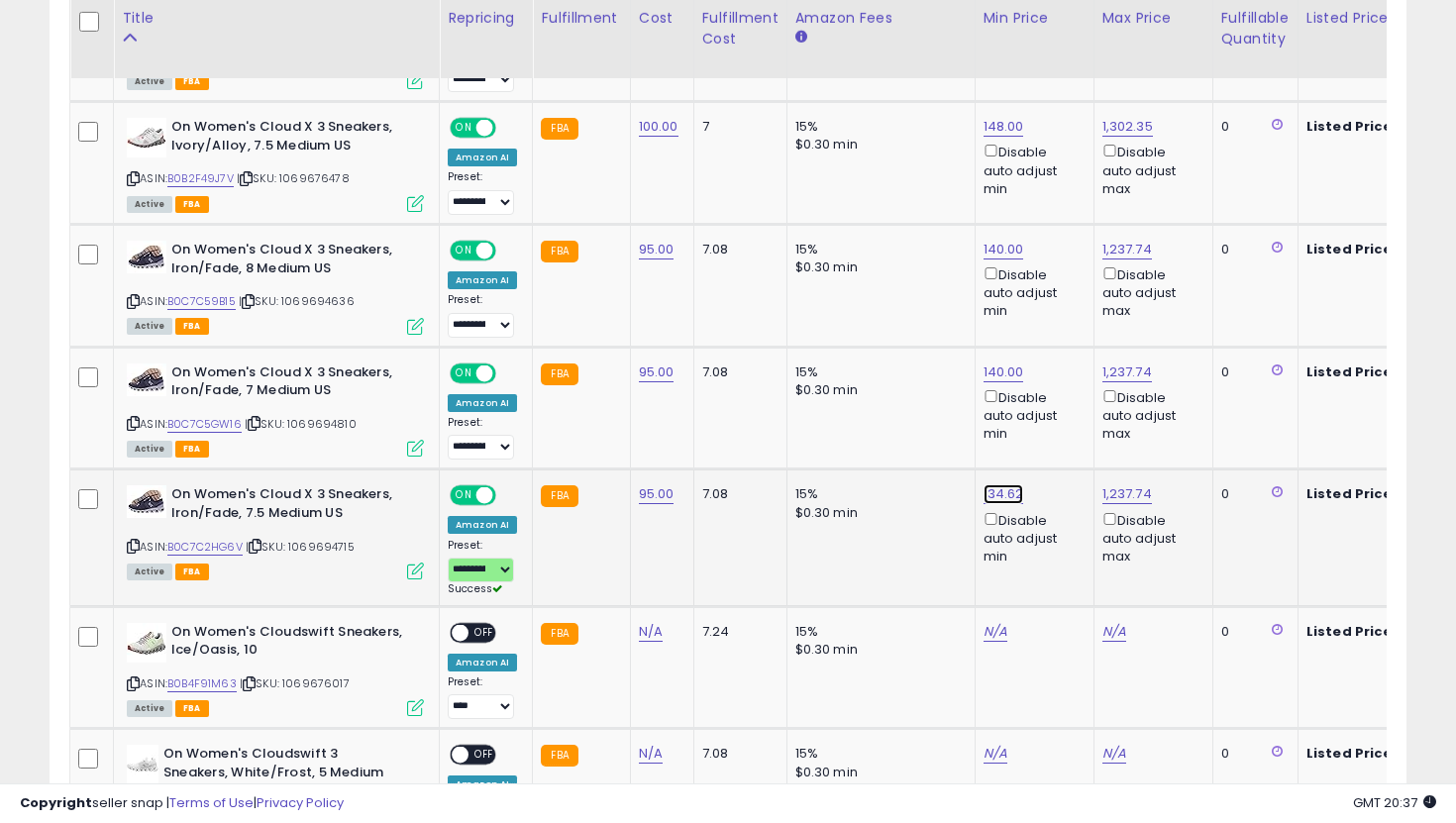 click on "134.62" at bounding box center (999, -626) 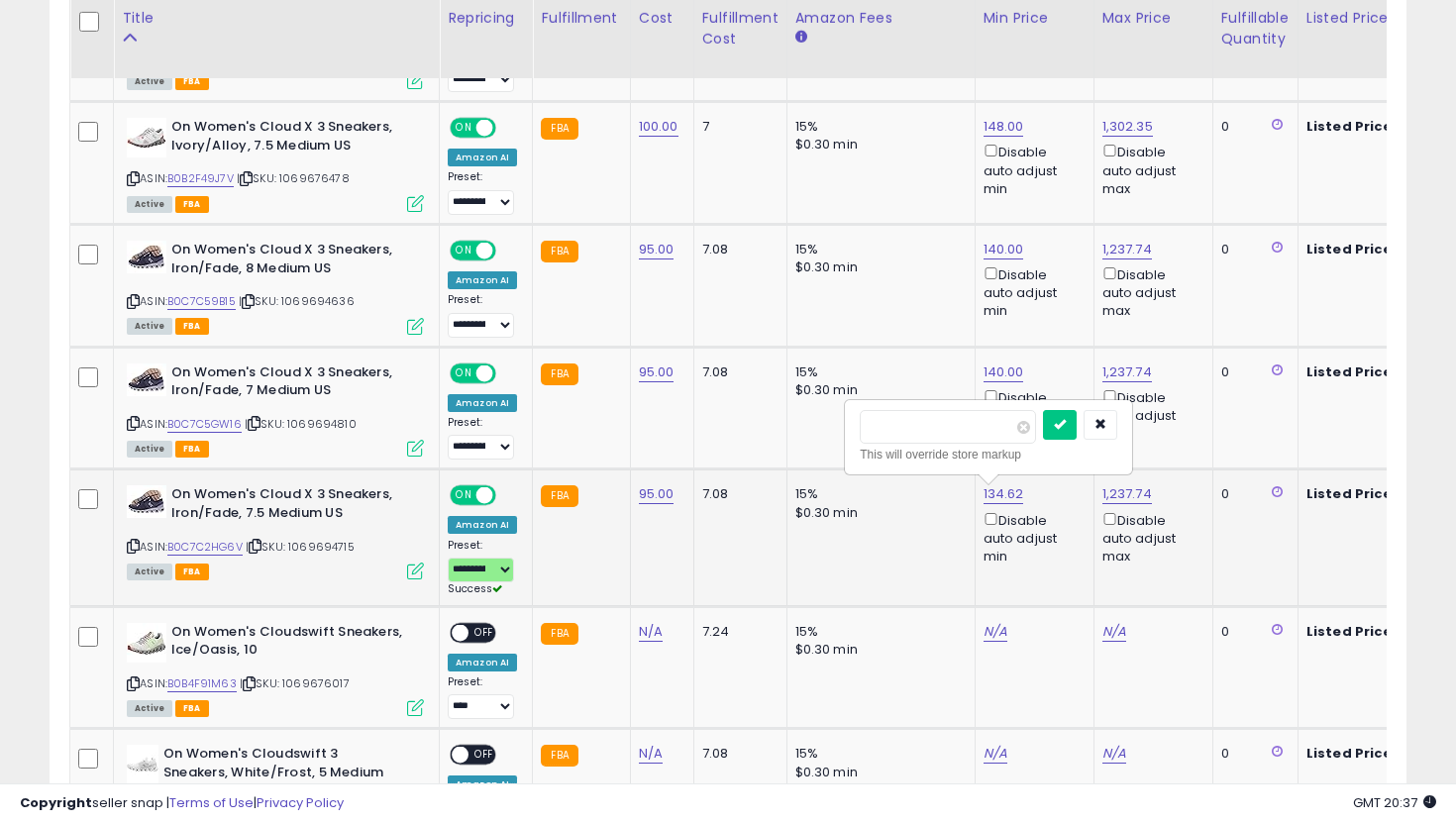 drag, startPoint x: 927, startPoint y: 422, endPoint x: 884, endPoint y: 409, distance: 44.92215 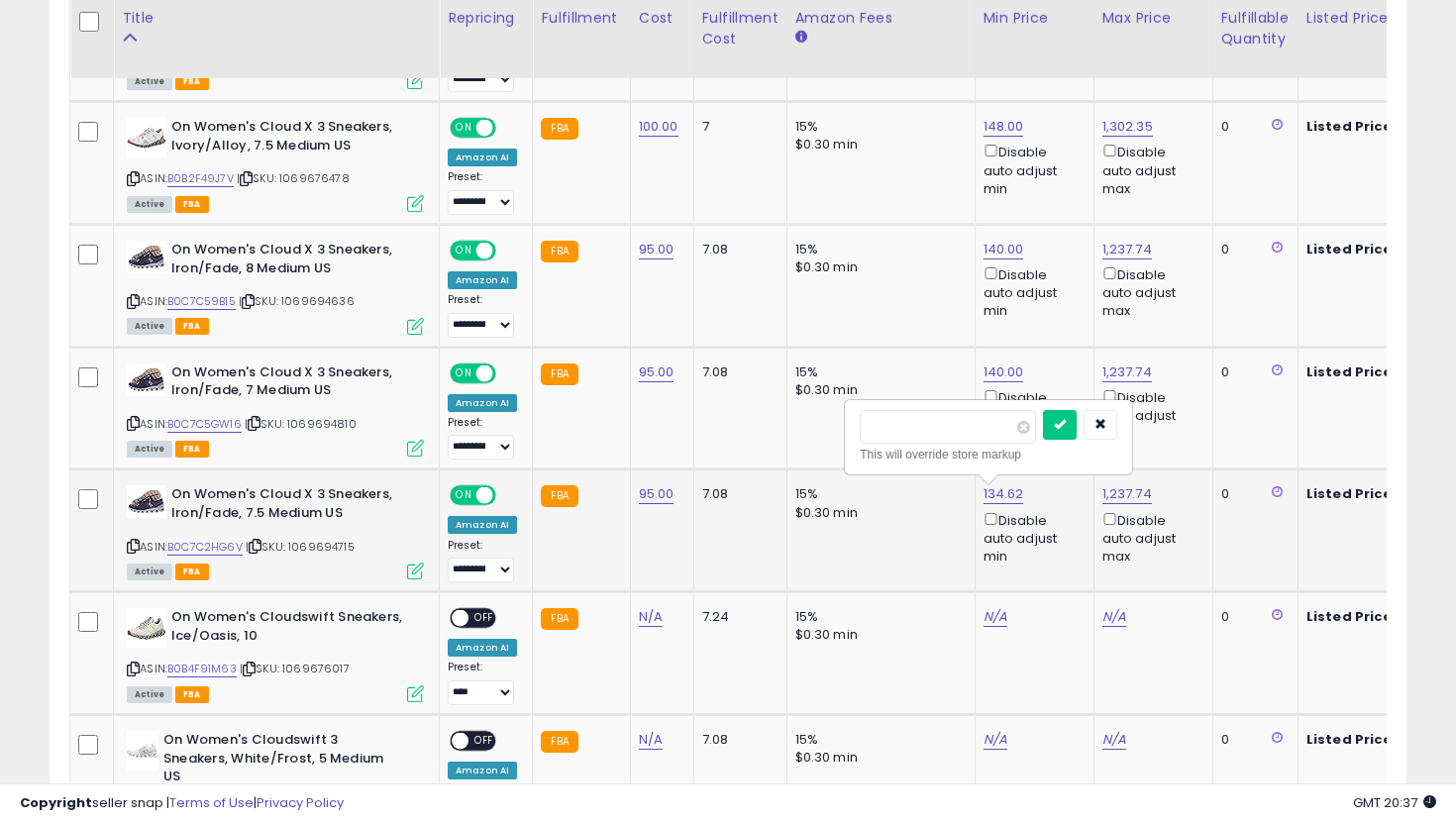 type on "***" 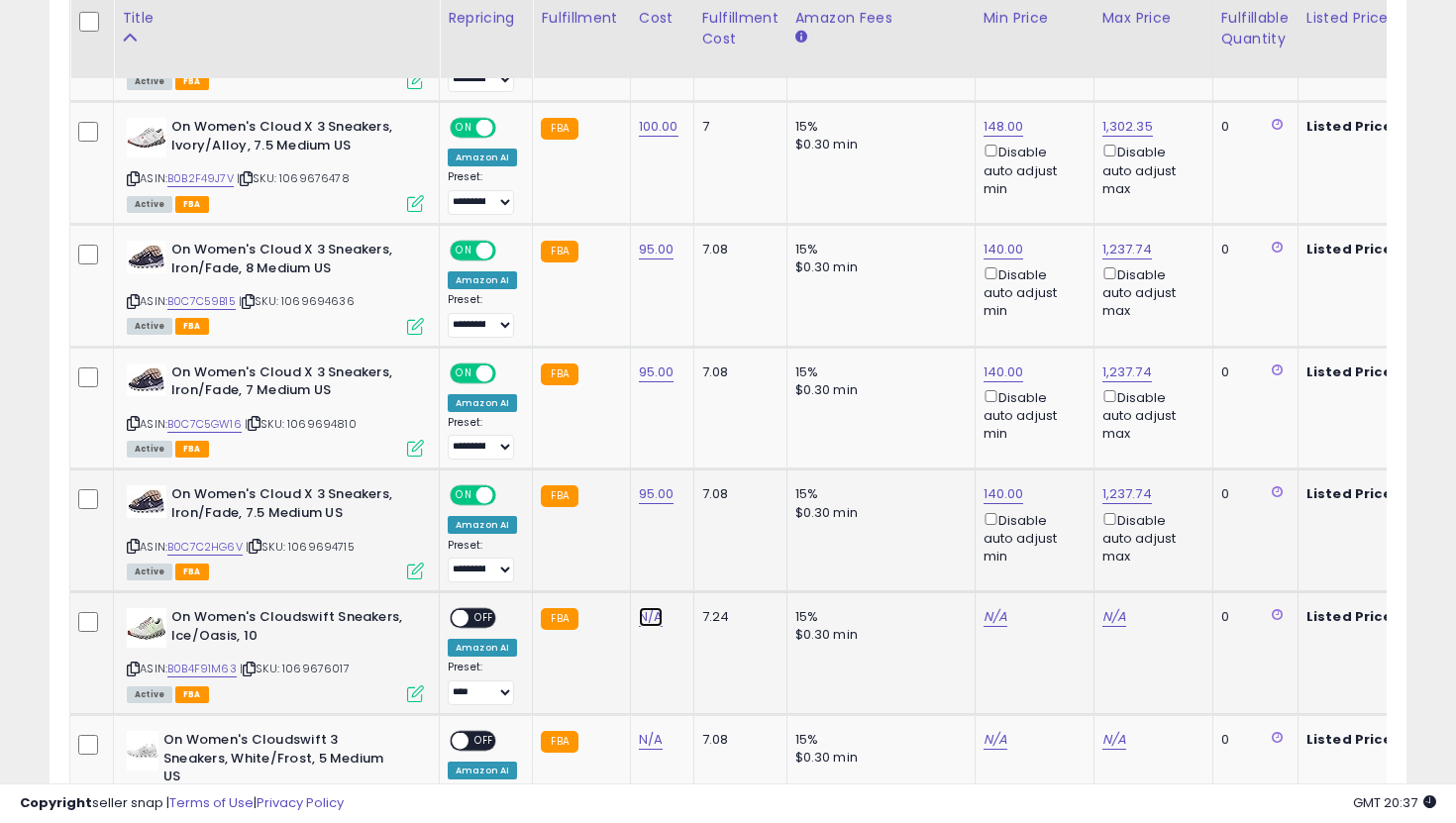 click on "N/A" at bounding box center (651, 617) 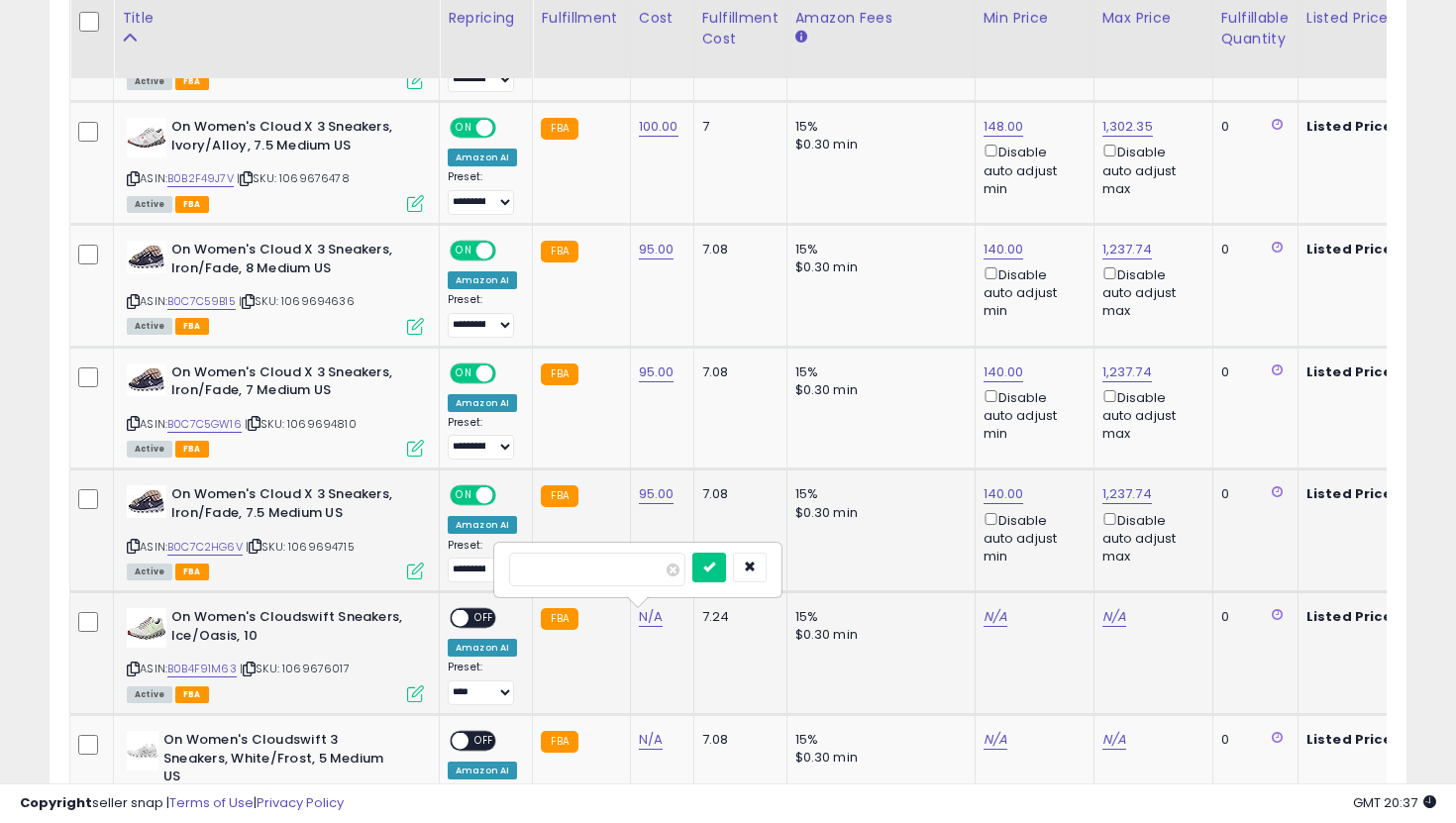 click at bounding box center (597, 569) 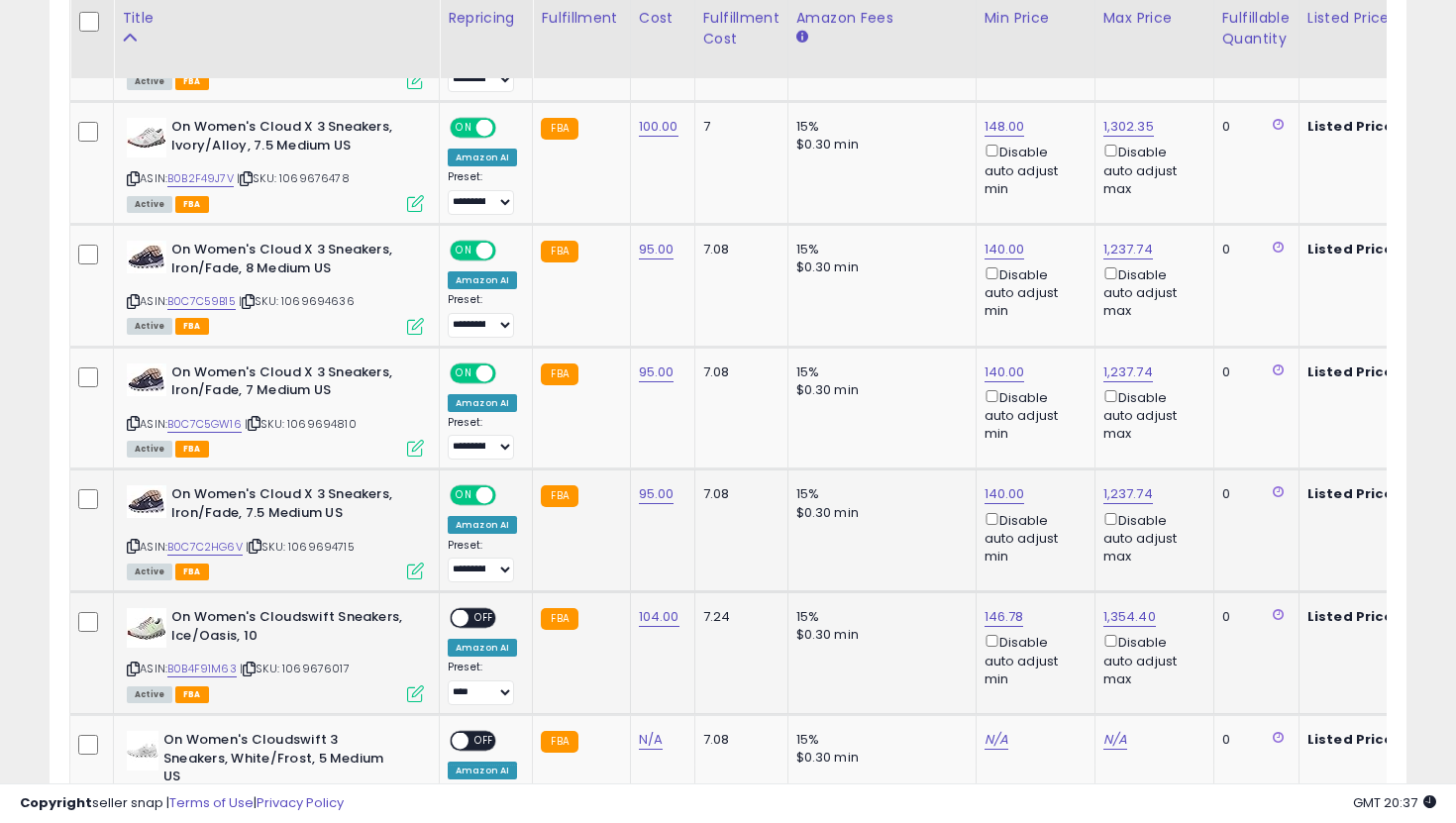 click at bounding box center [460, 618] 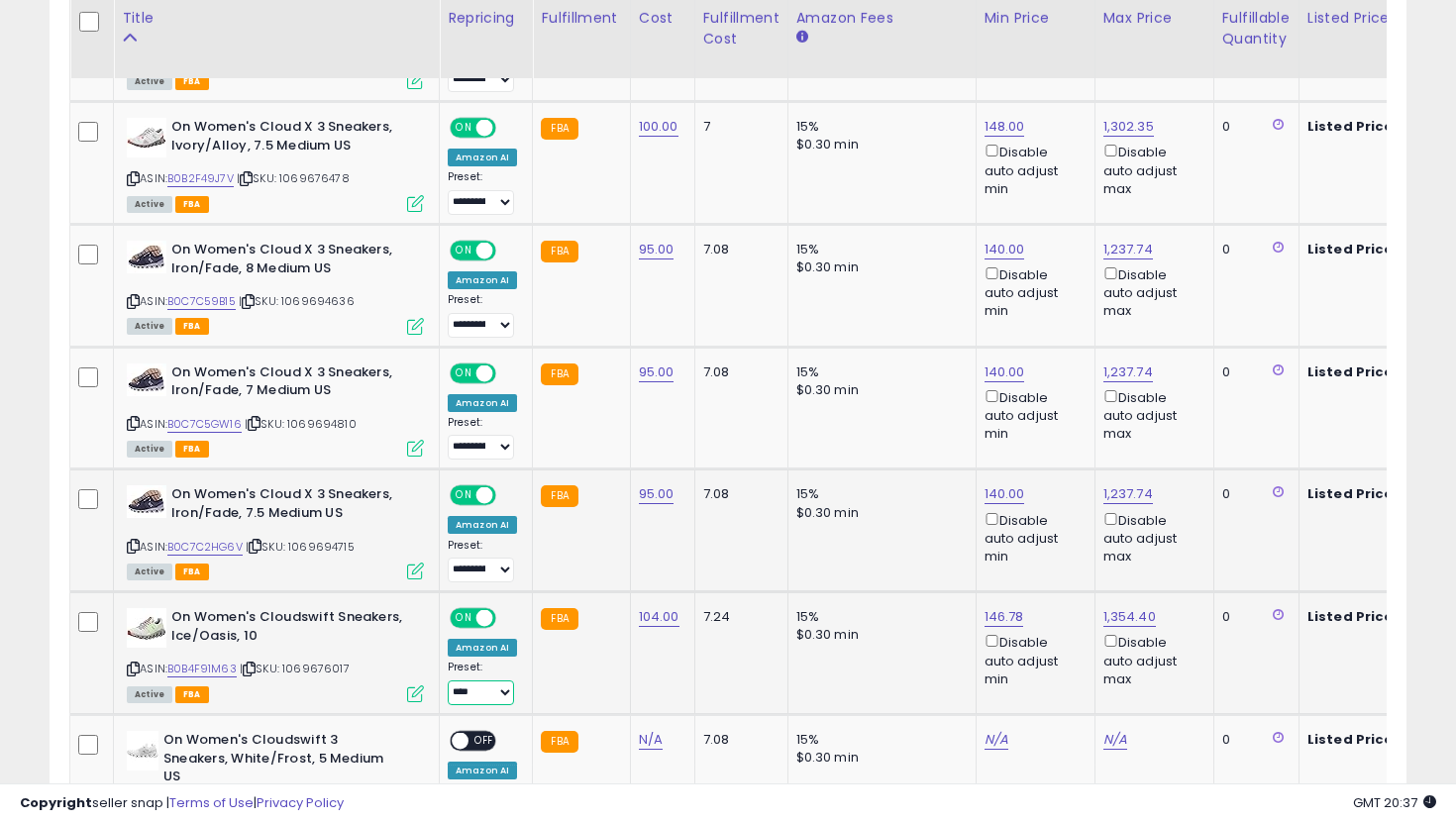 click on "**********" at bounding box center (480, 692) 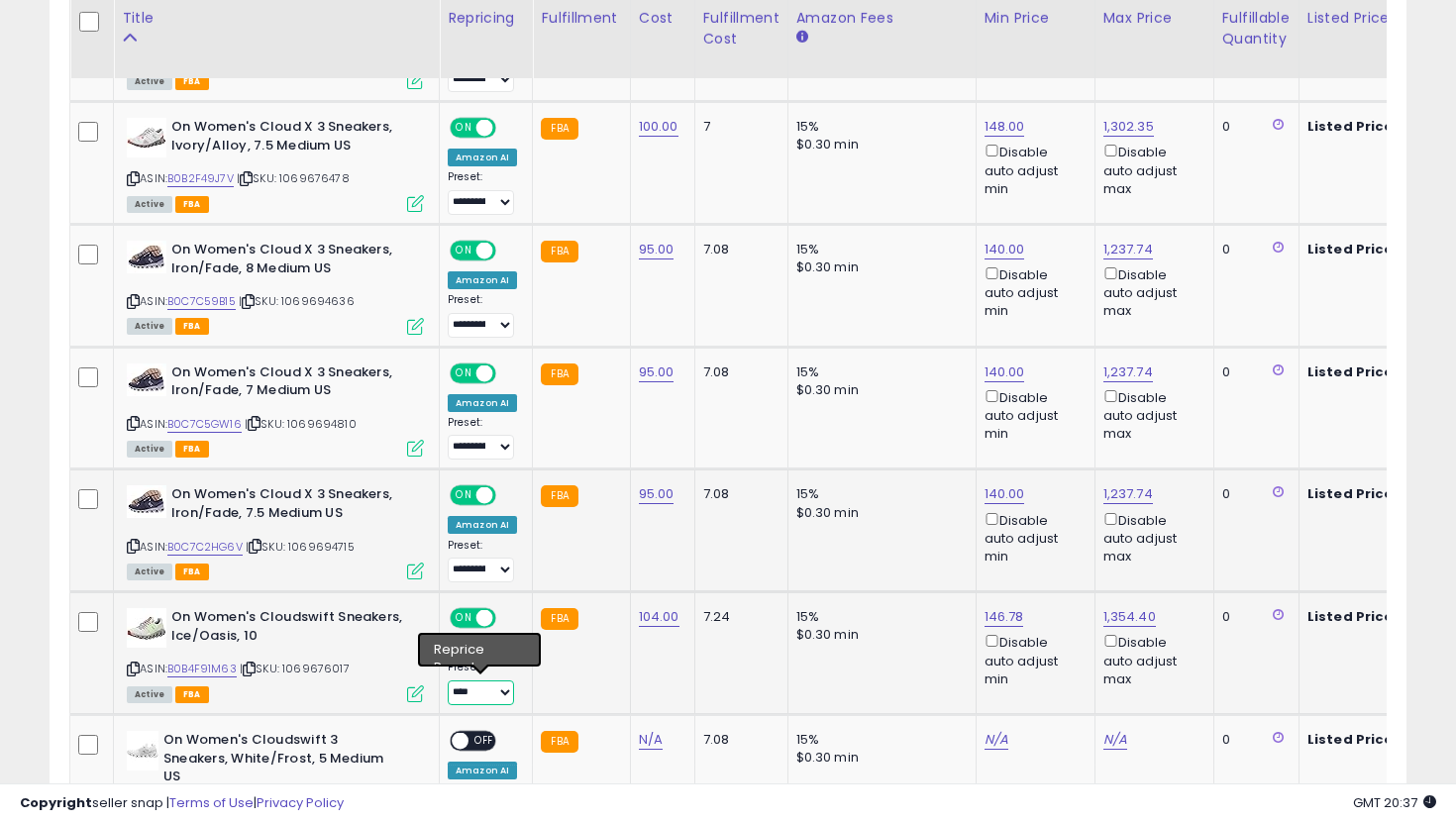 select on "**********" 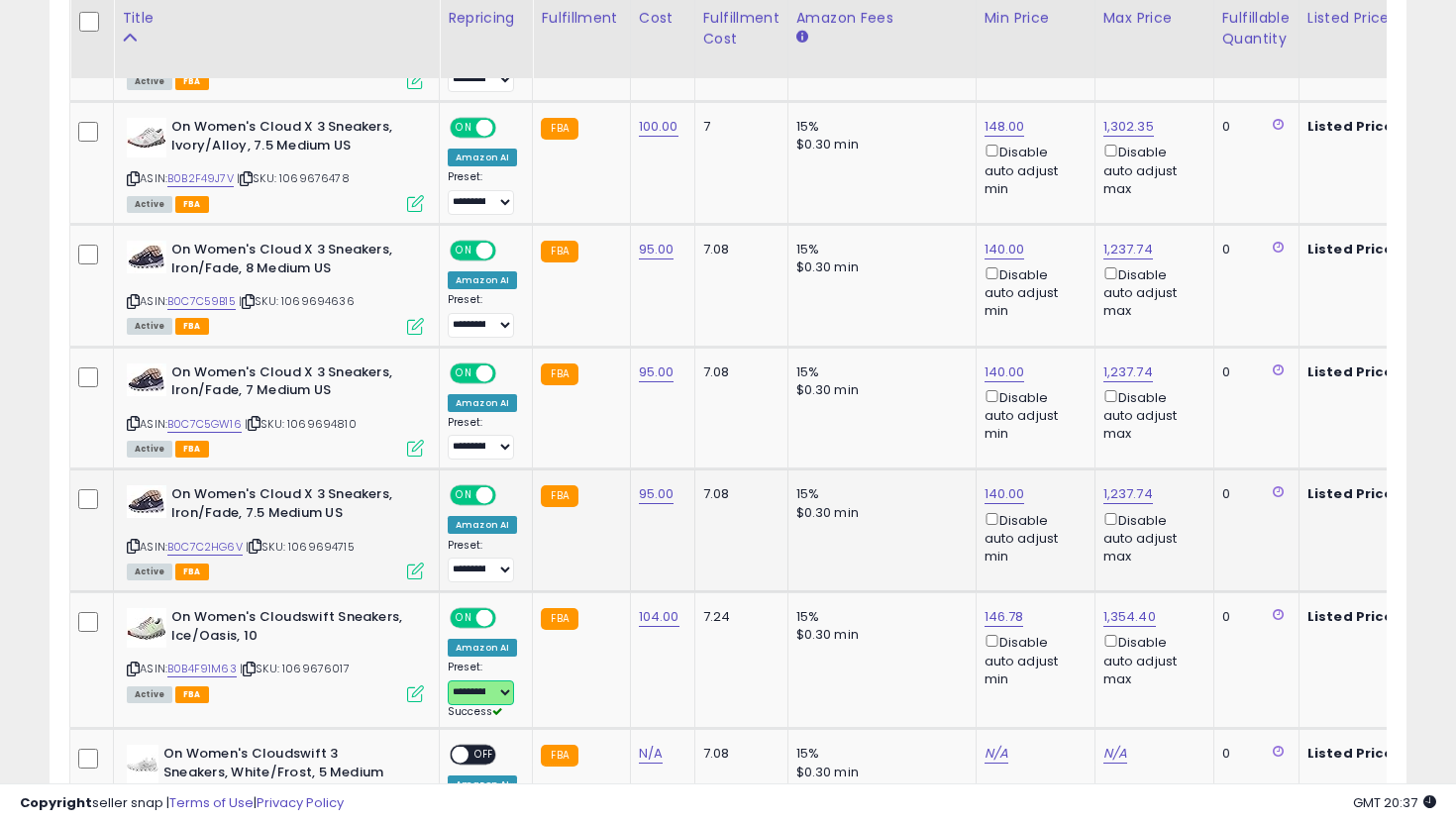 scroll, scrollTop: 0, scrollLeft: 49, axis: horizontal 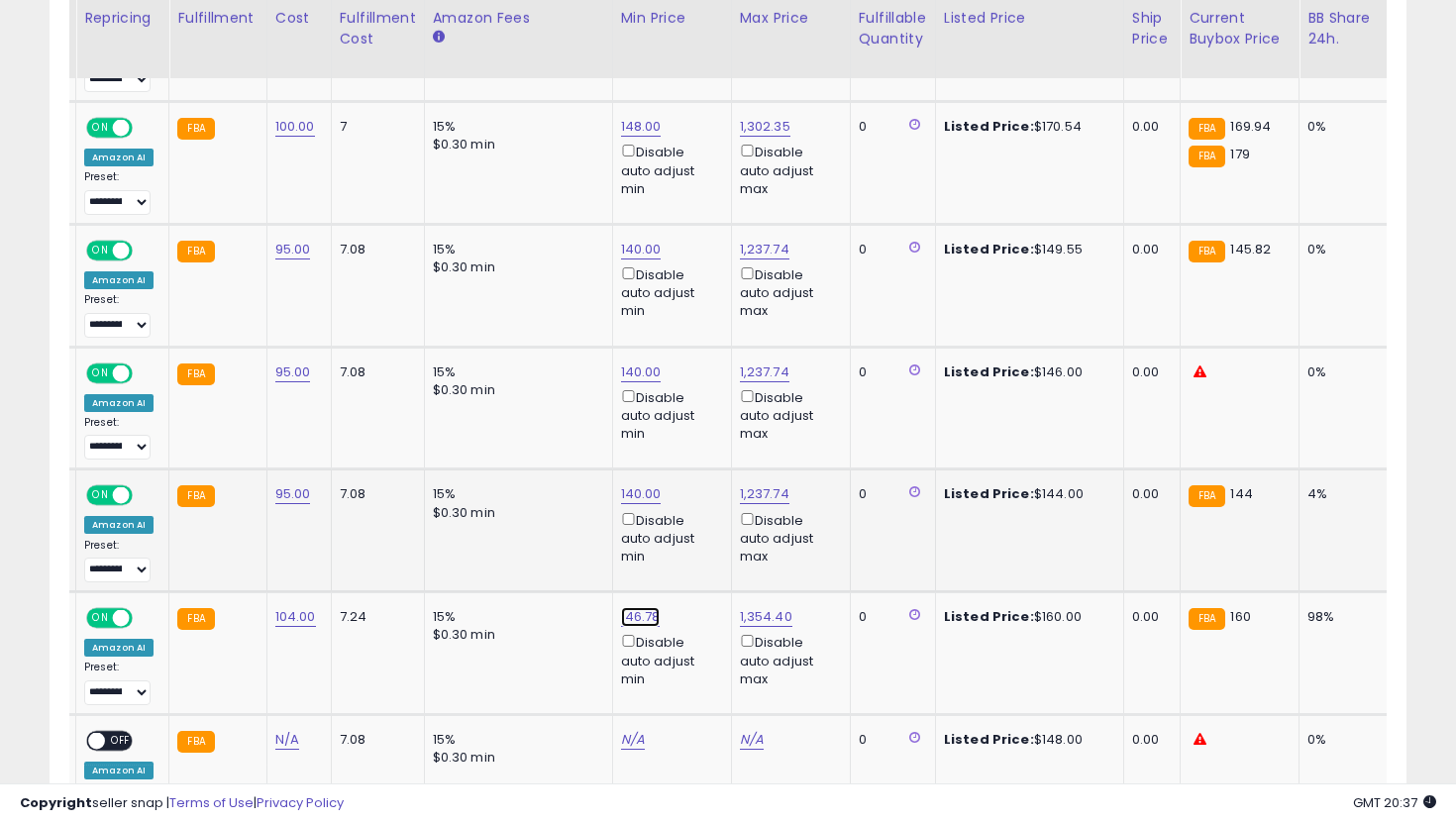 click on "146.78" at bounding box center (637, -626) 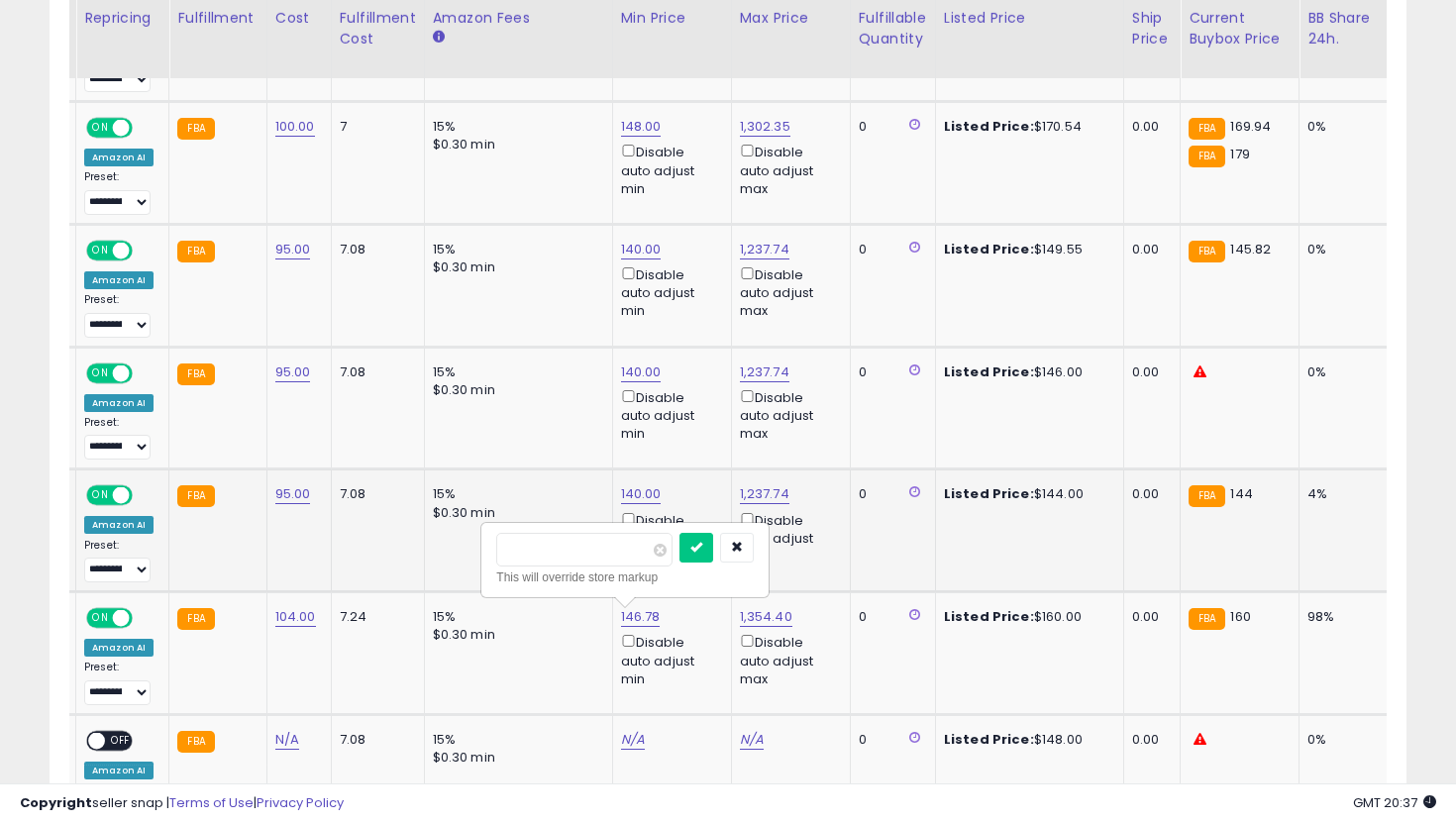 drag, startPoint x: 568, startPoint y: 554, endPoint x: 361, endPoint y: 541, distance: 207.40781 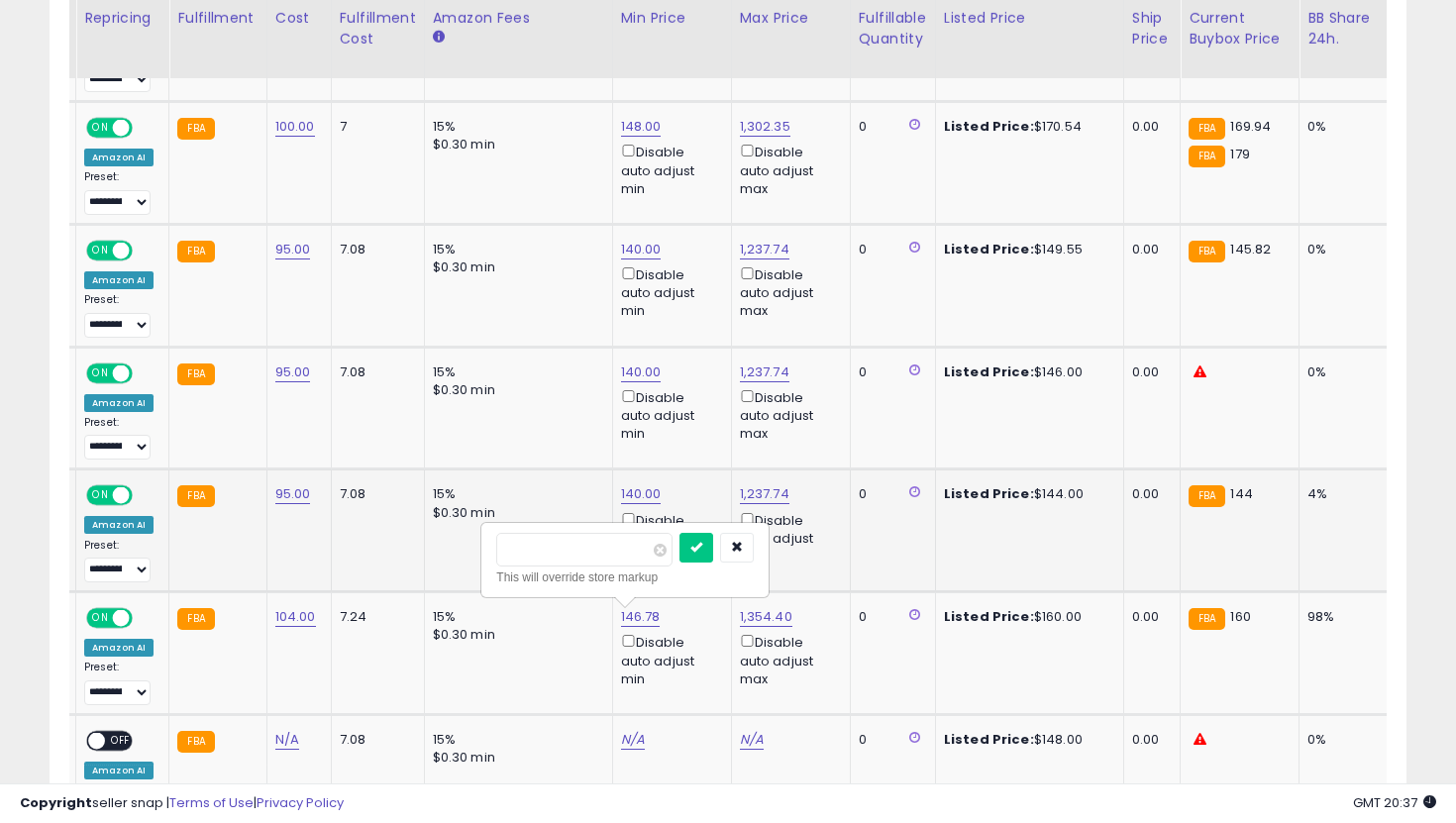 type on "***" 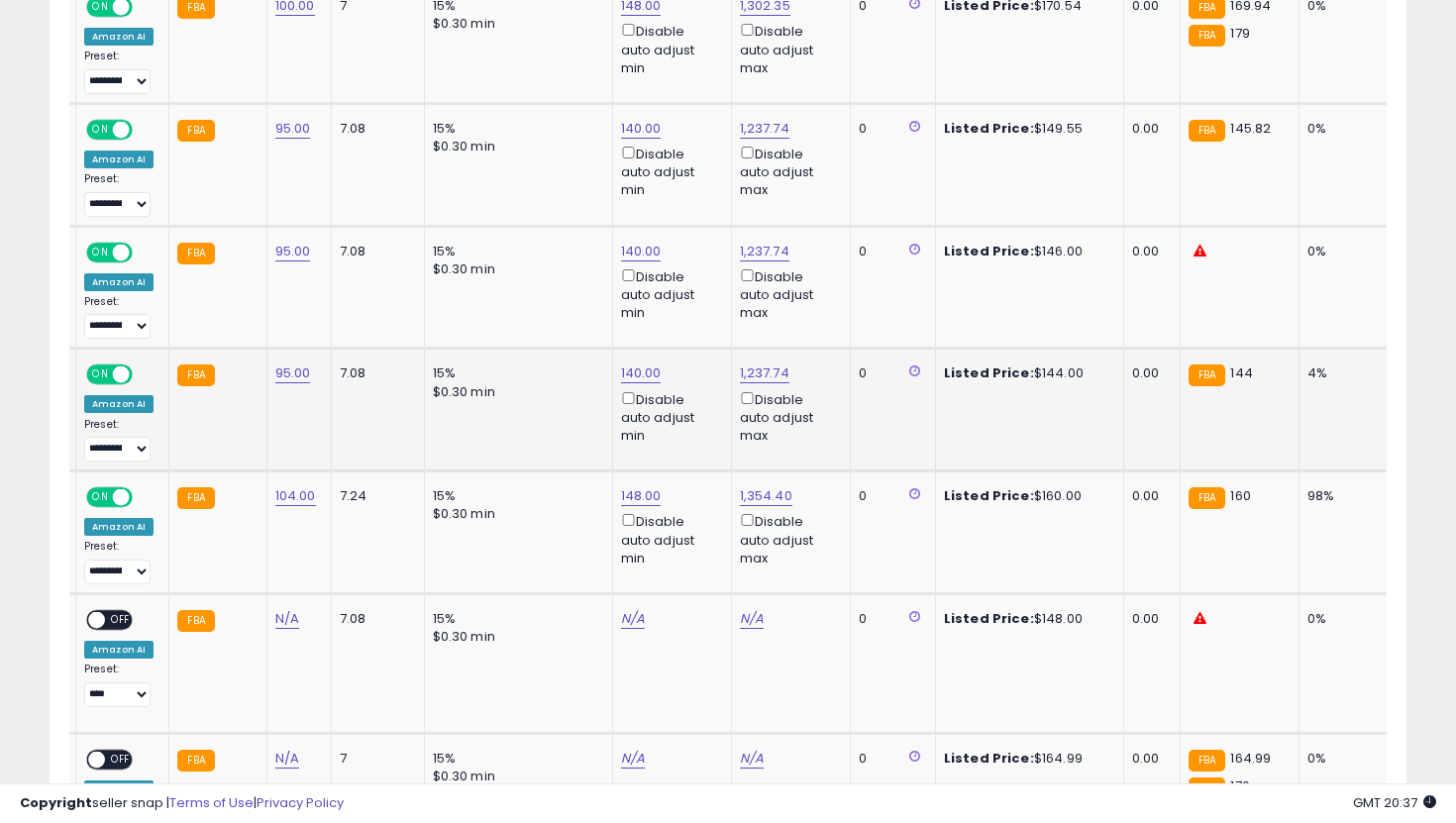 scroll, scrollTop: 1821, scrollLeft: 0, axis: vertical 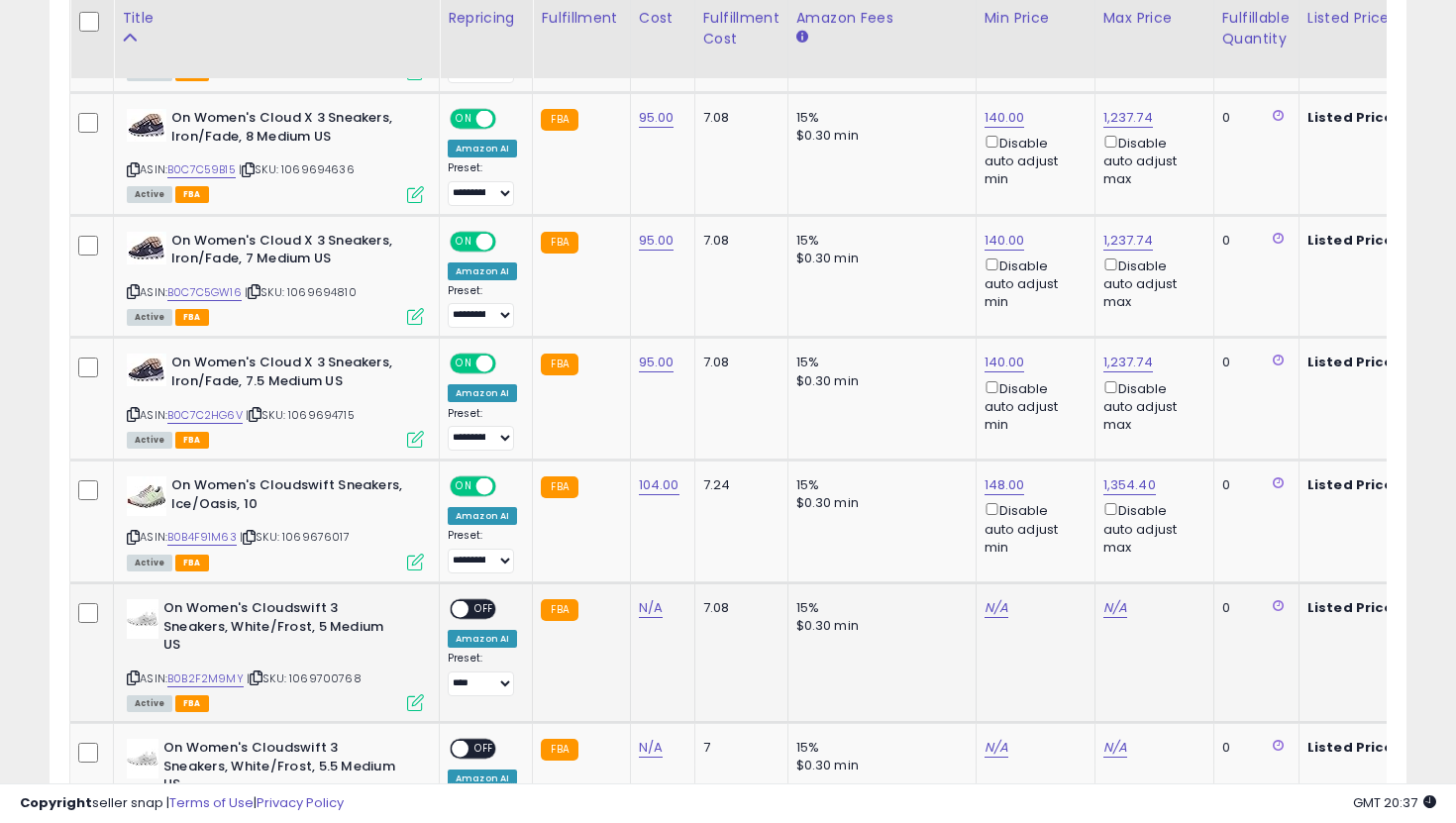 click on "N/A" 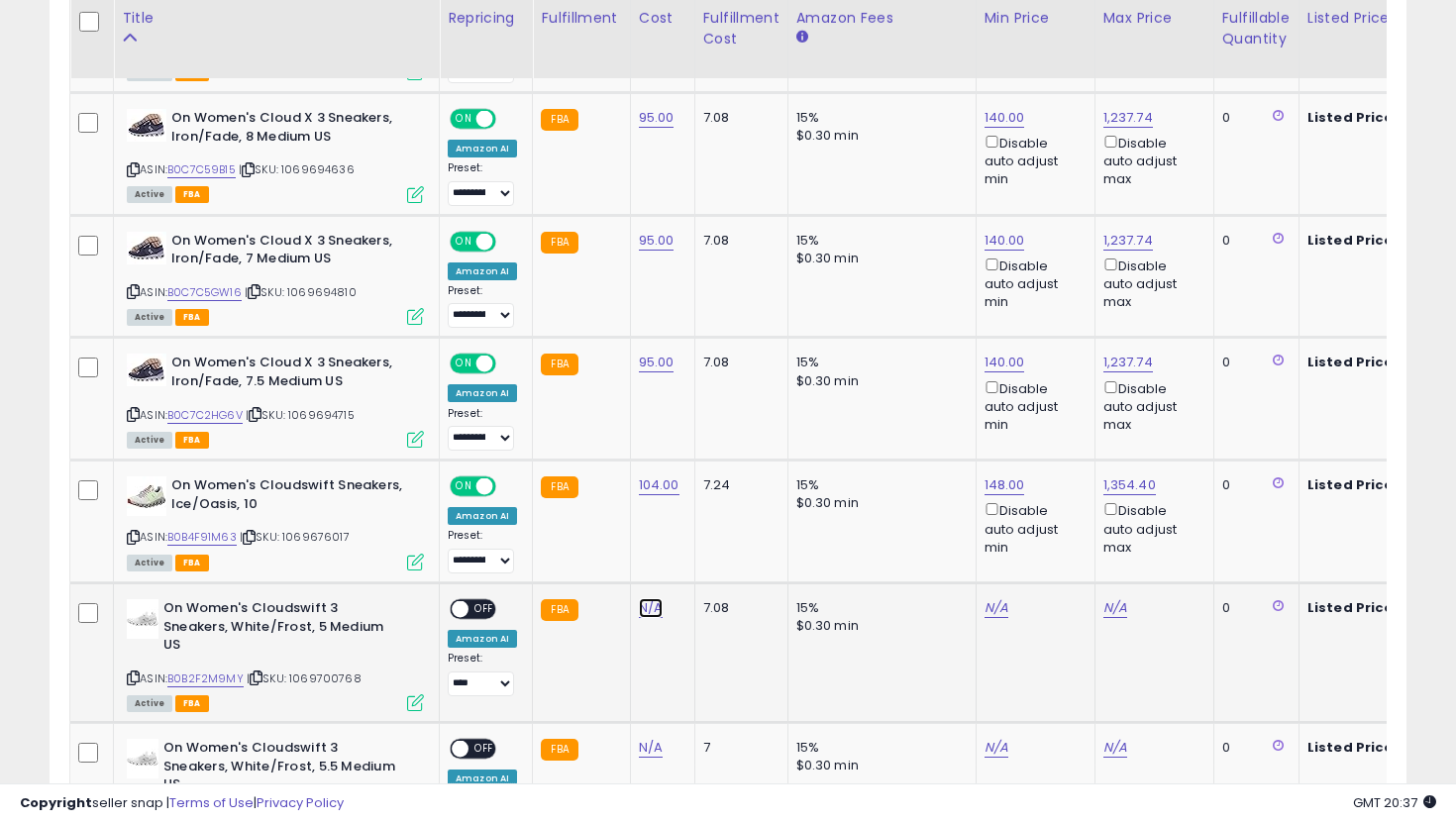 click on "N/A" at bounding box center (651, 608) 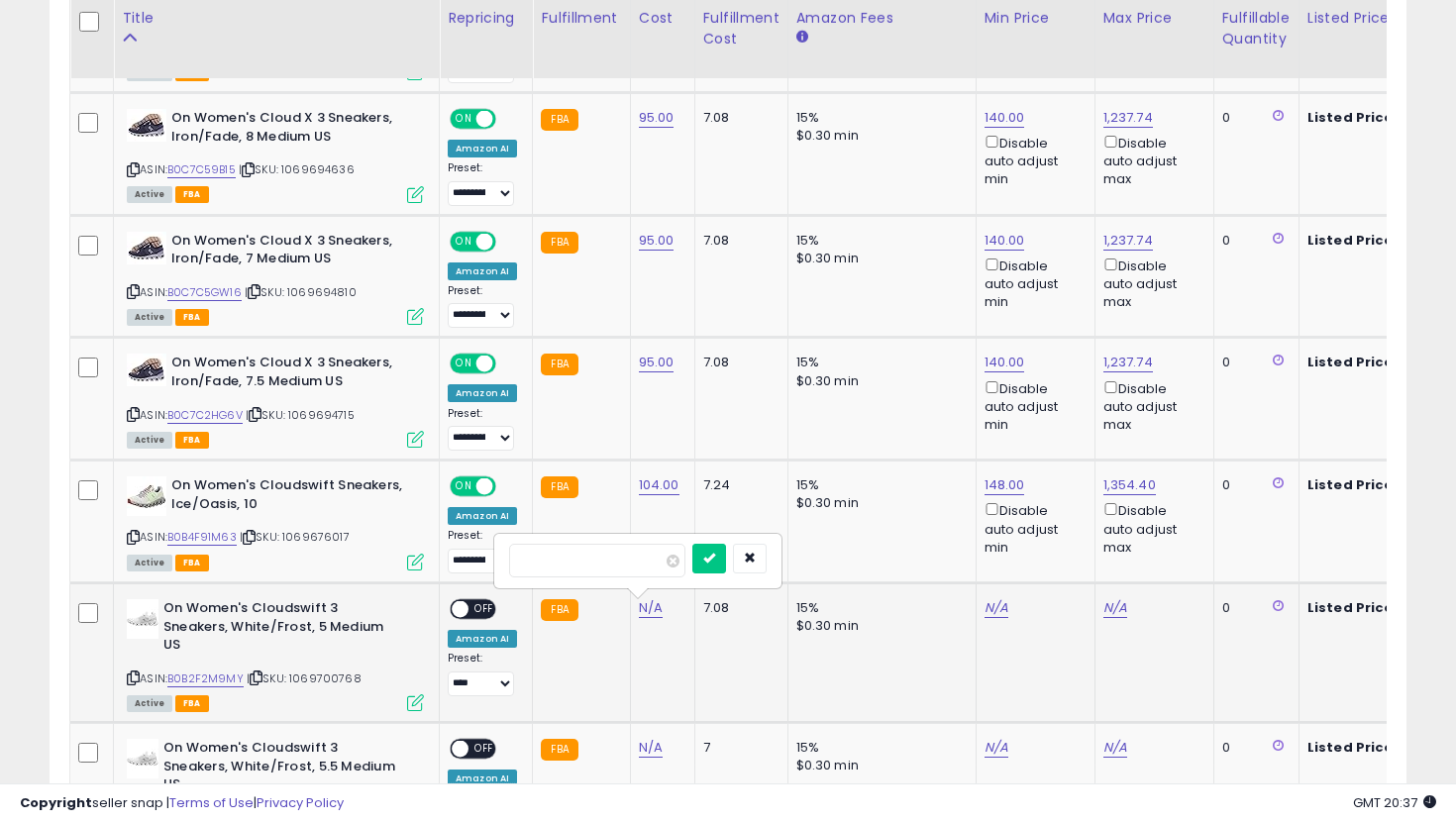 type on "***" 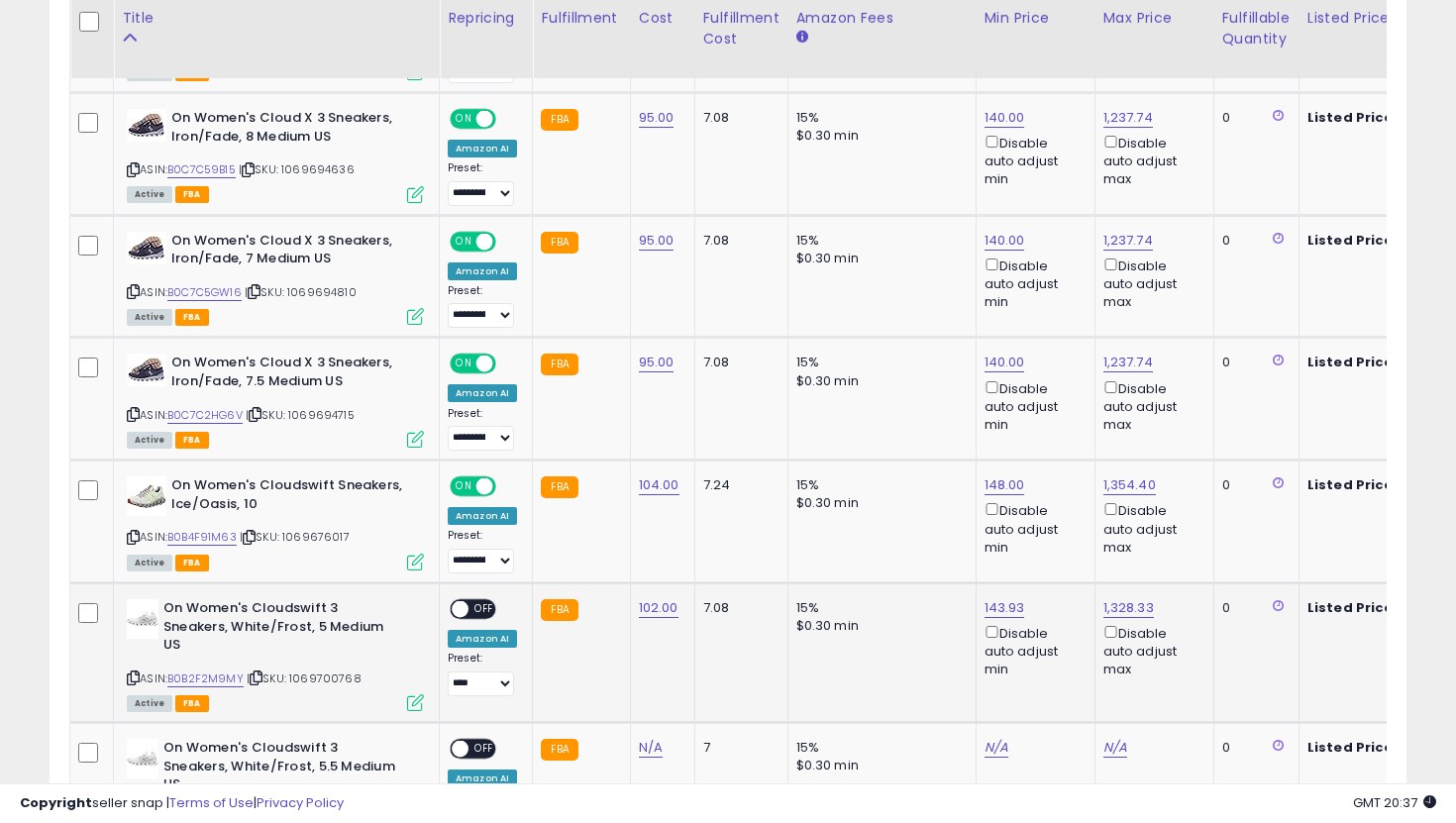 scroll, scrollTop: 0, scrollLeft: 17, axis: horizontal 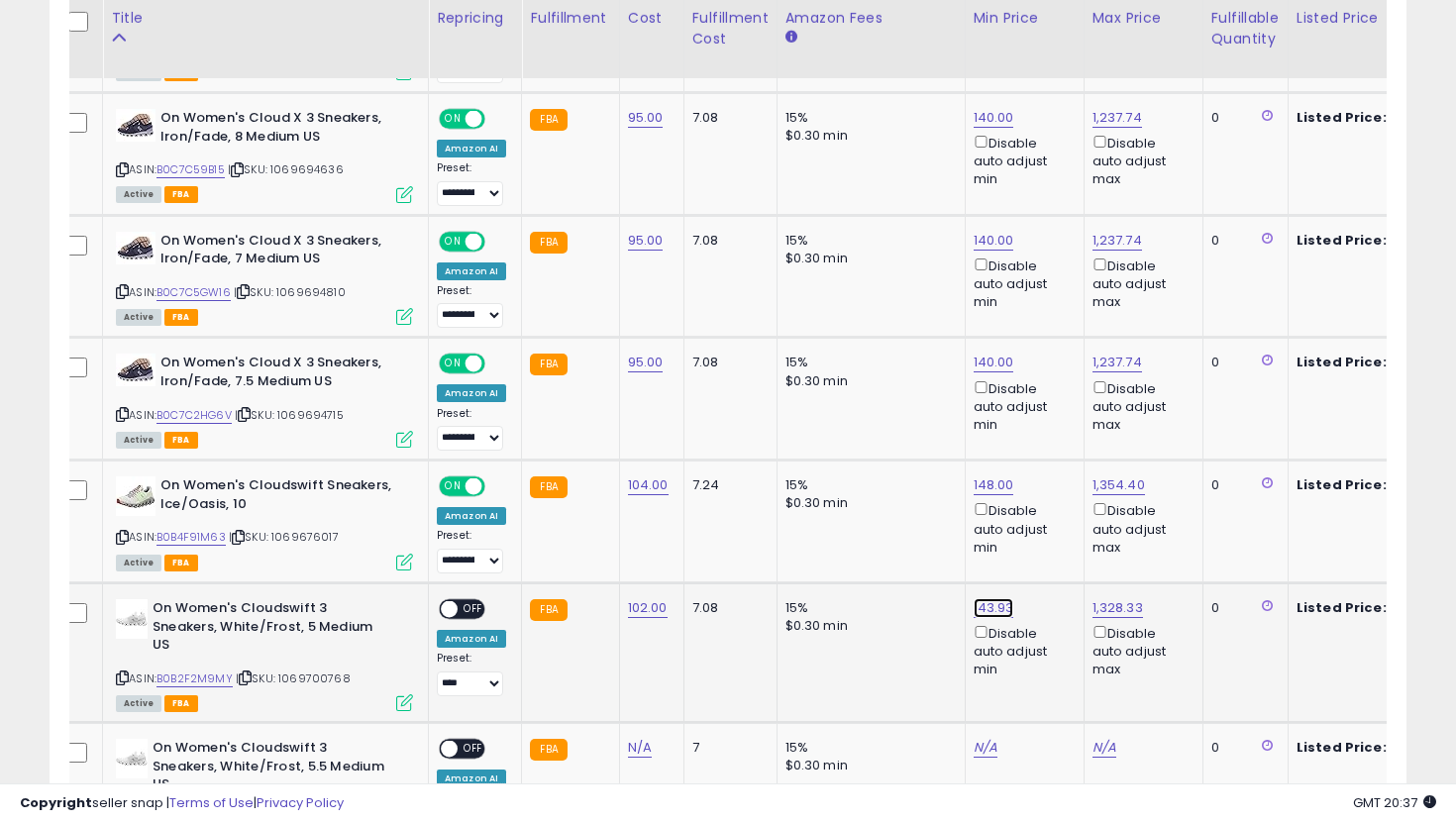 click on "143.93" at bounding box center (989, -758) 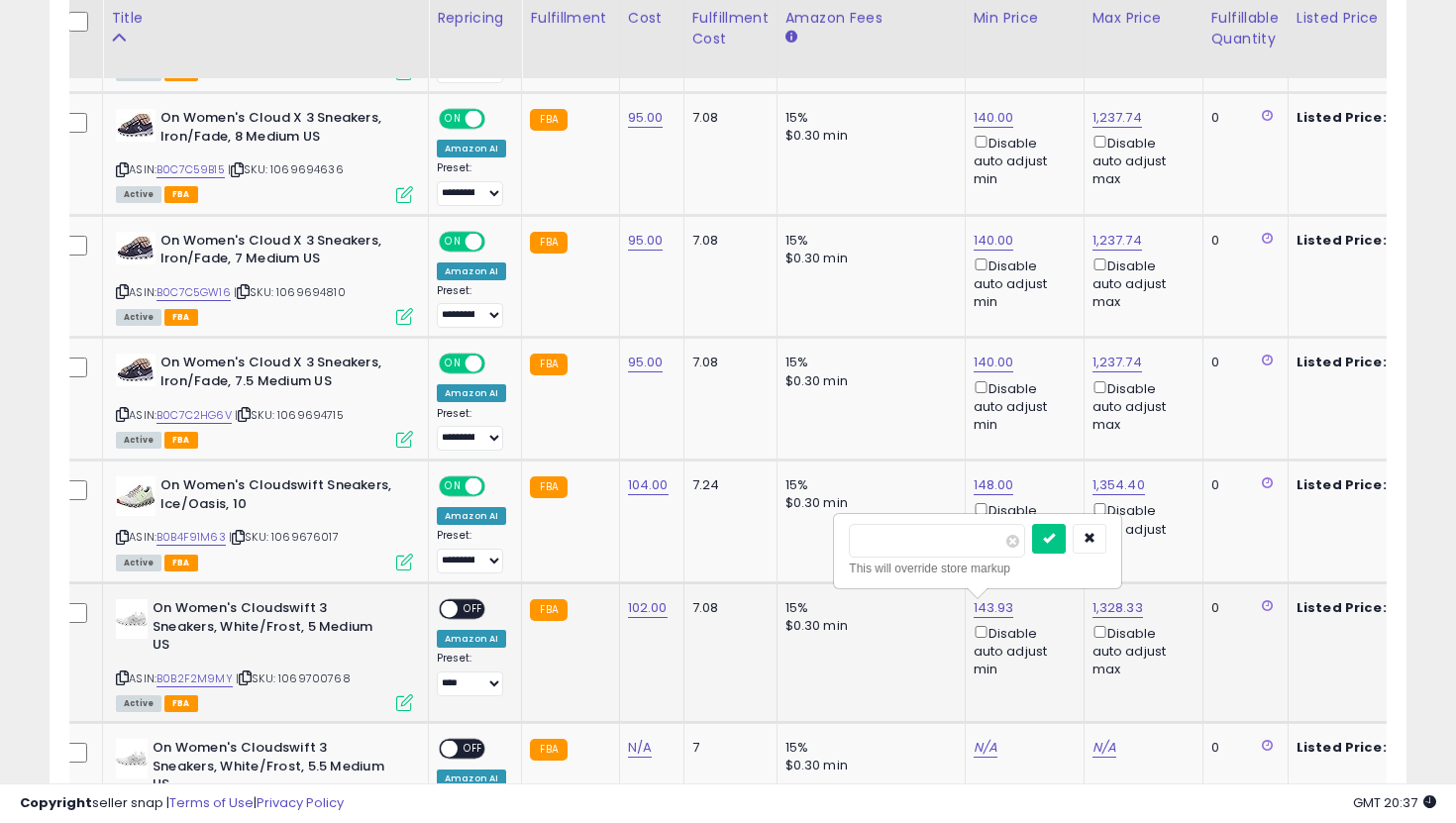 click on "******" at bounding box center [937, 541] 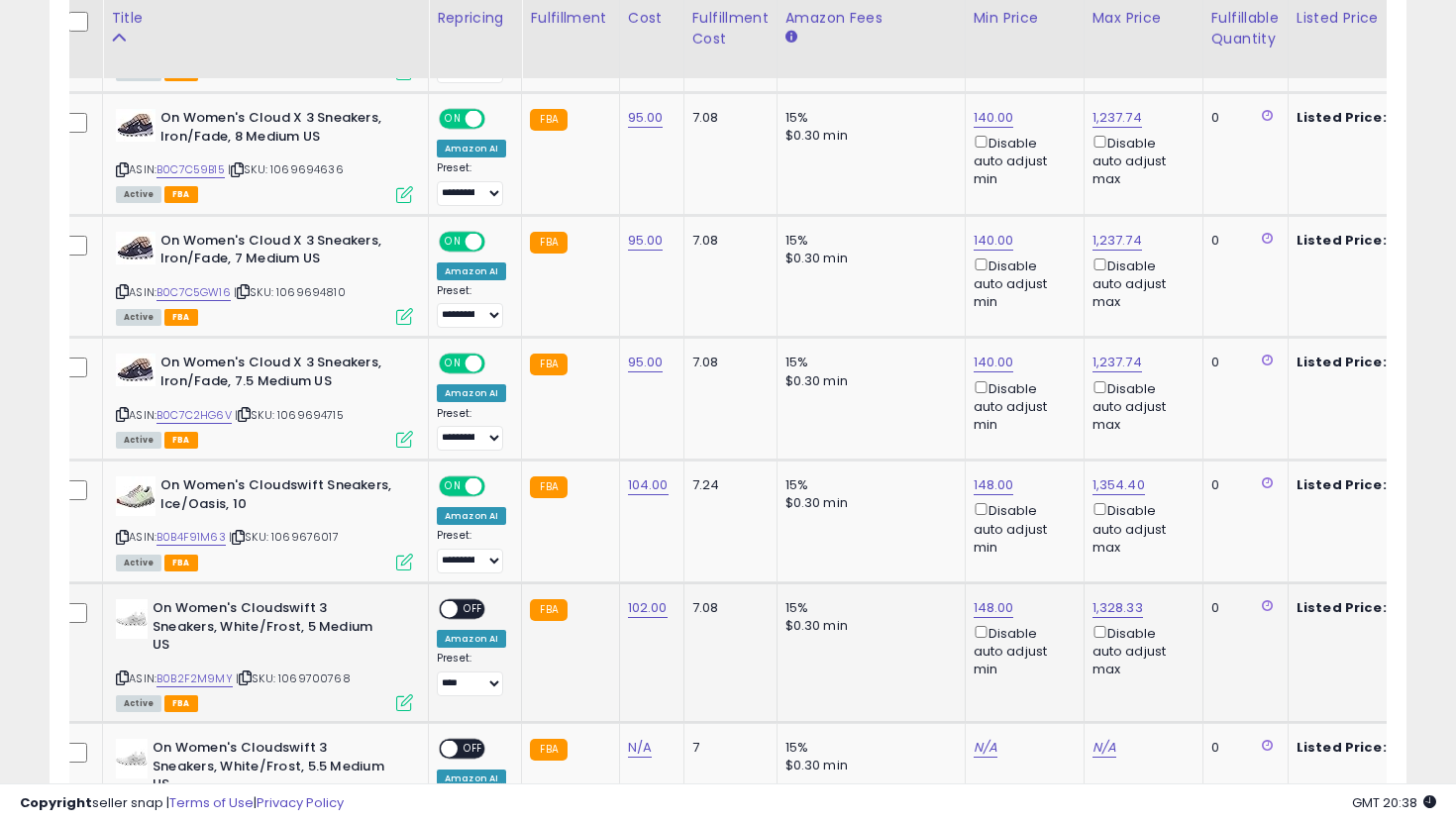 click on "OFF" at bounding box center (473, 609) 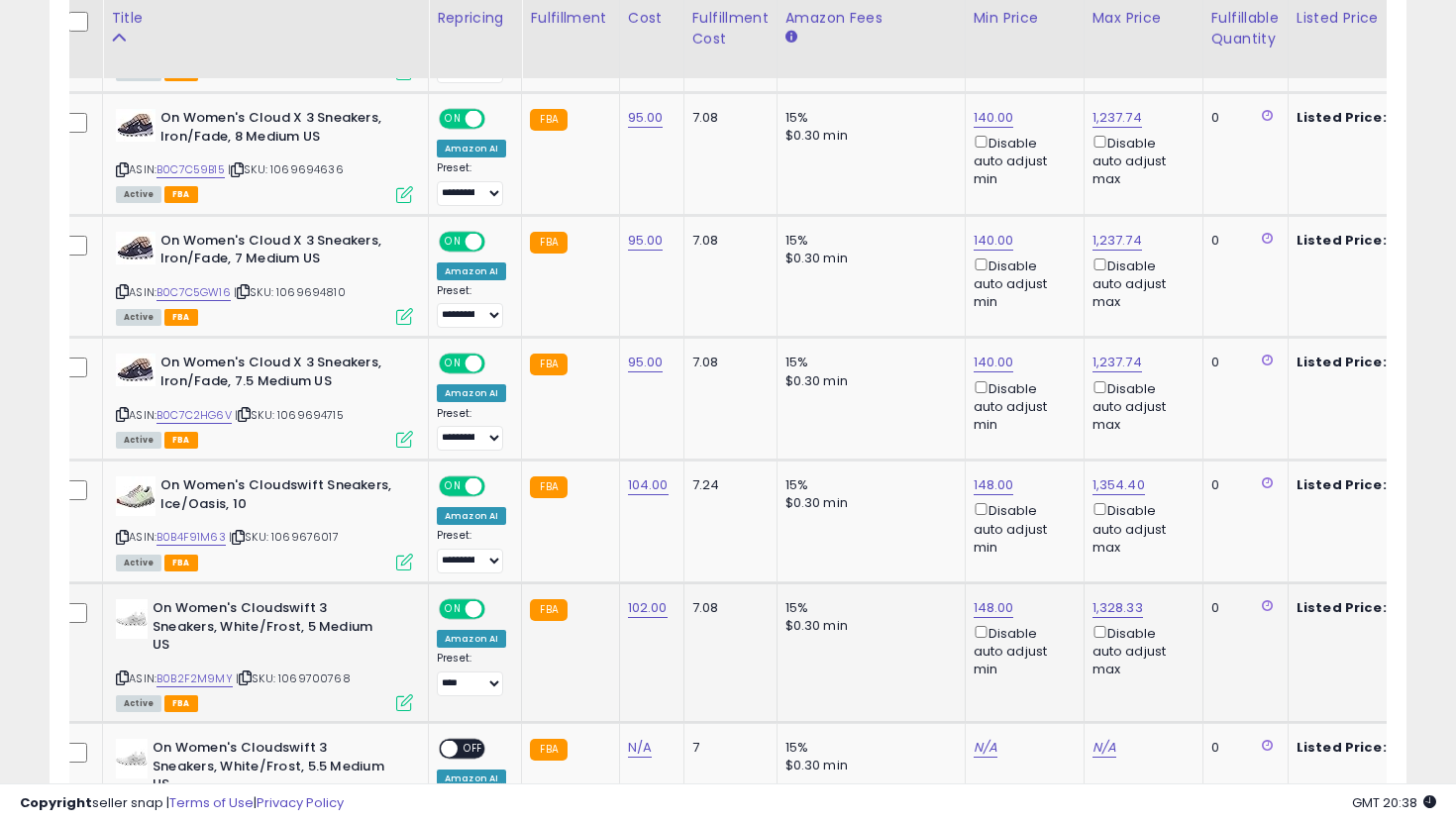 click on "**********" at bounding box center [471, 673] 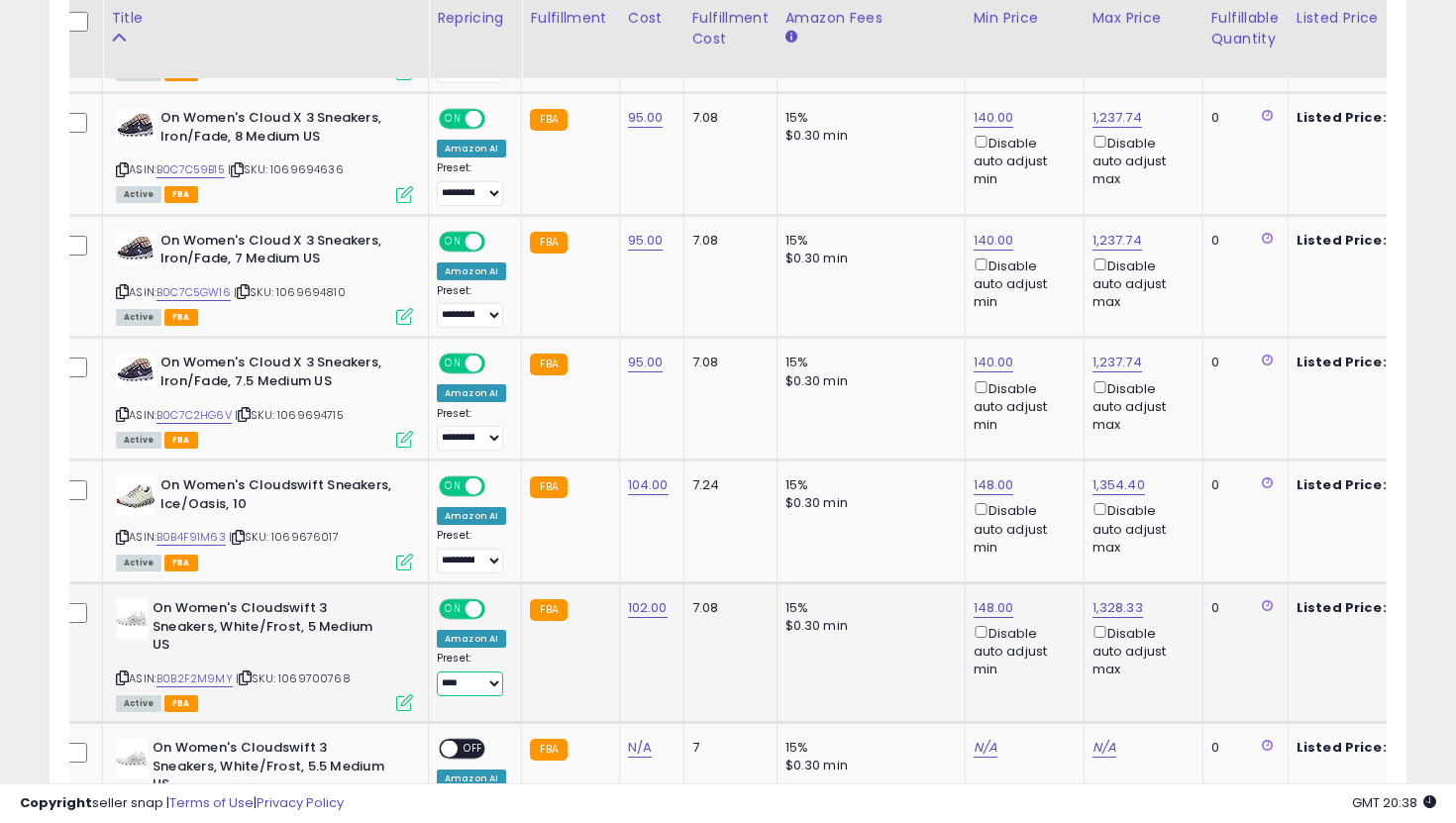 click on "**********" at bounding box center [469, 683] 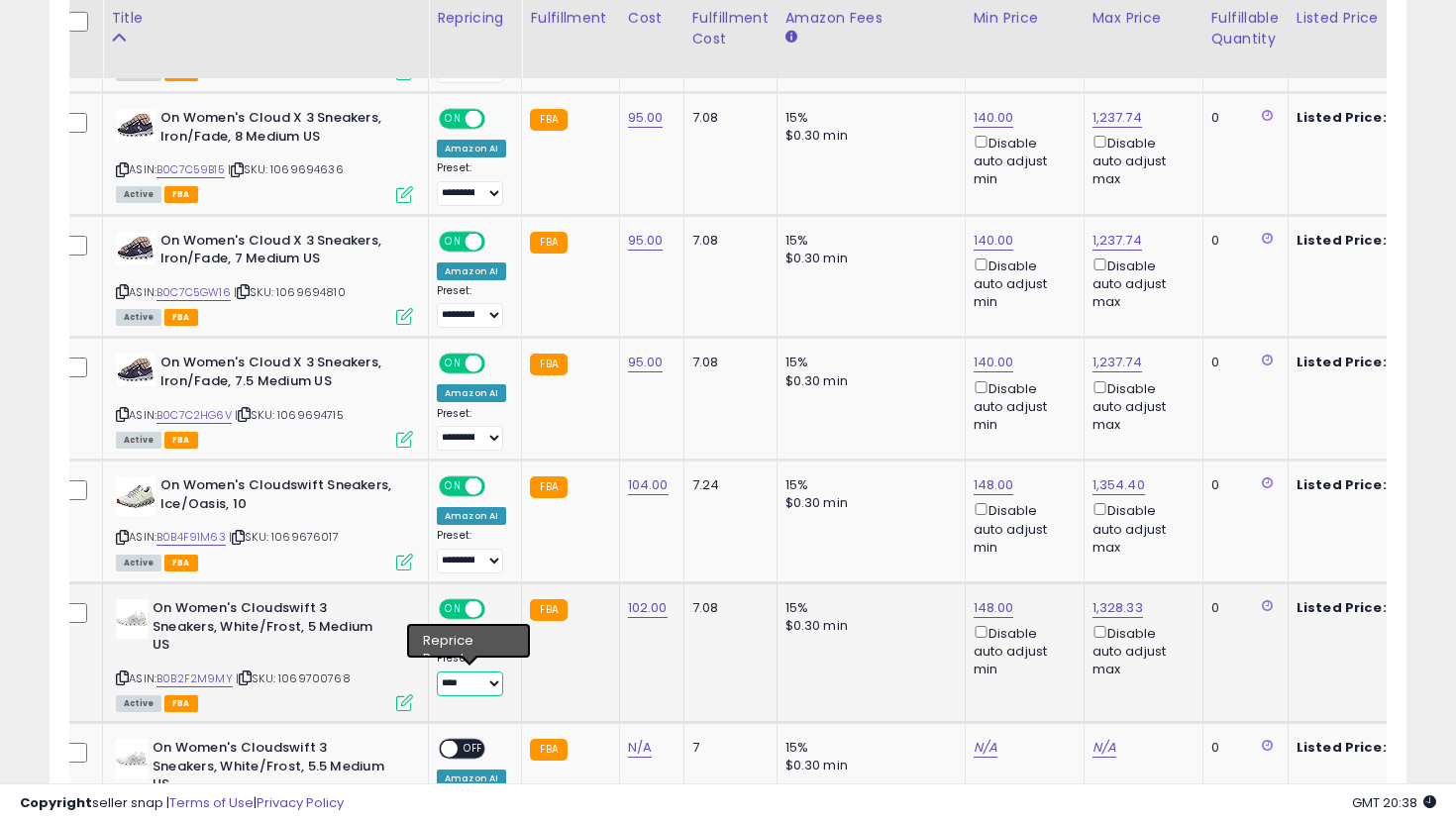 select on "**********" 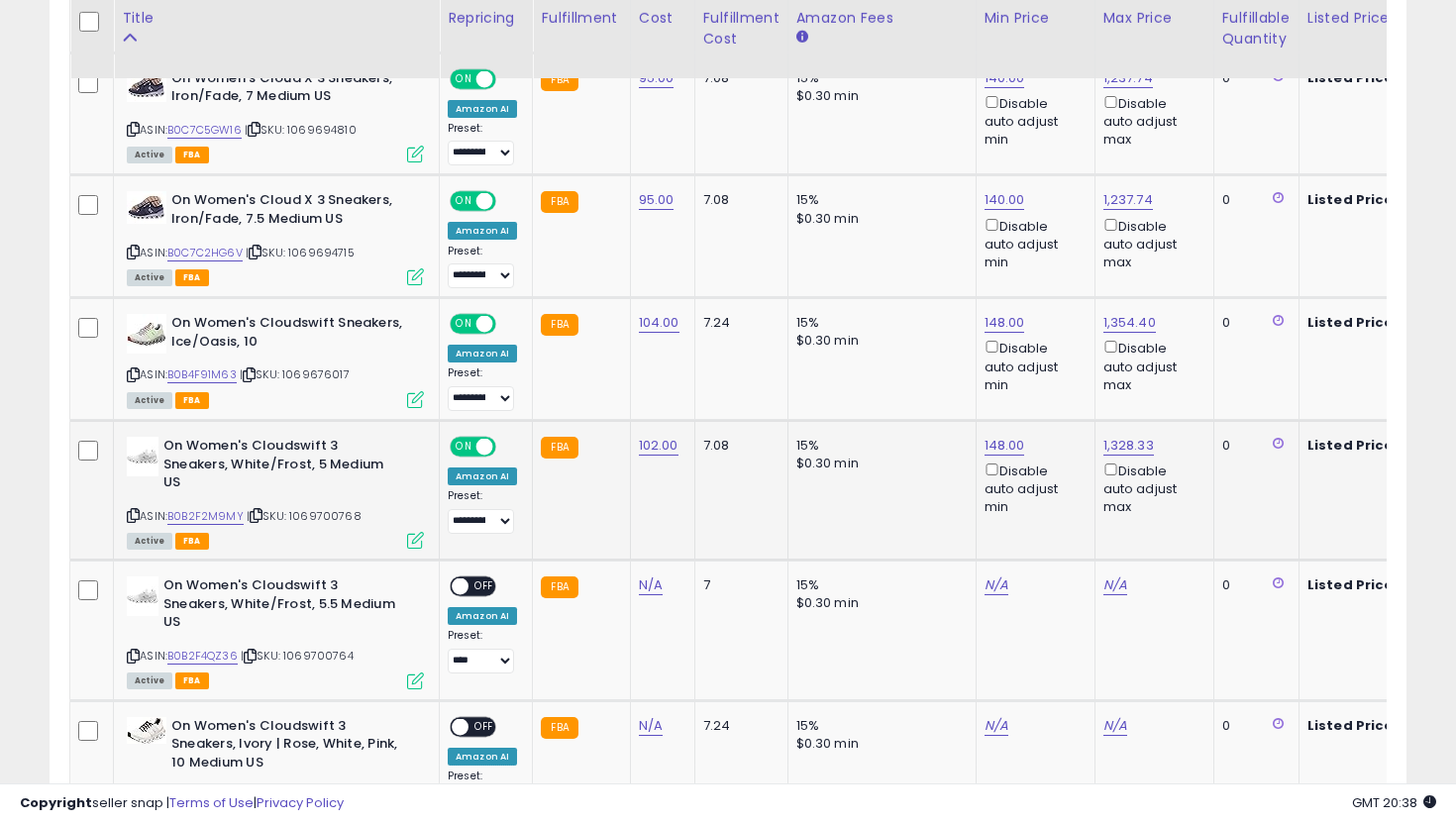 click on "102.00" 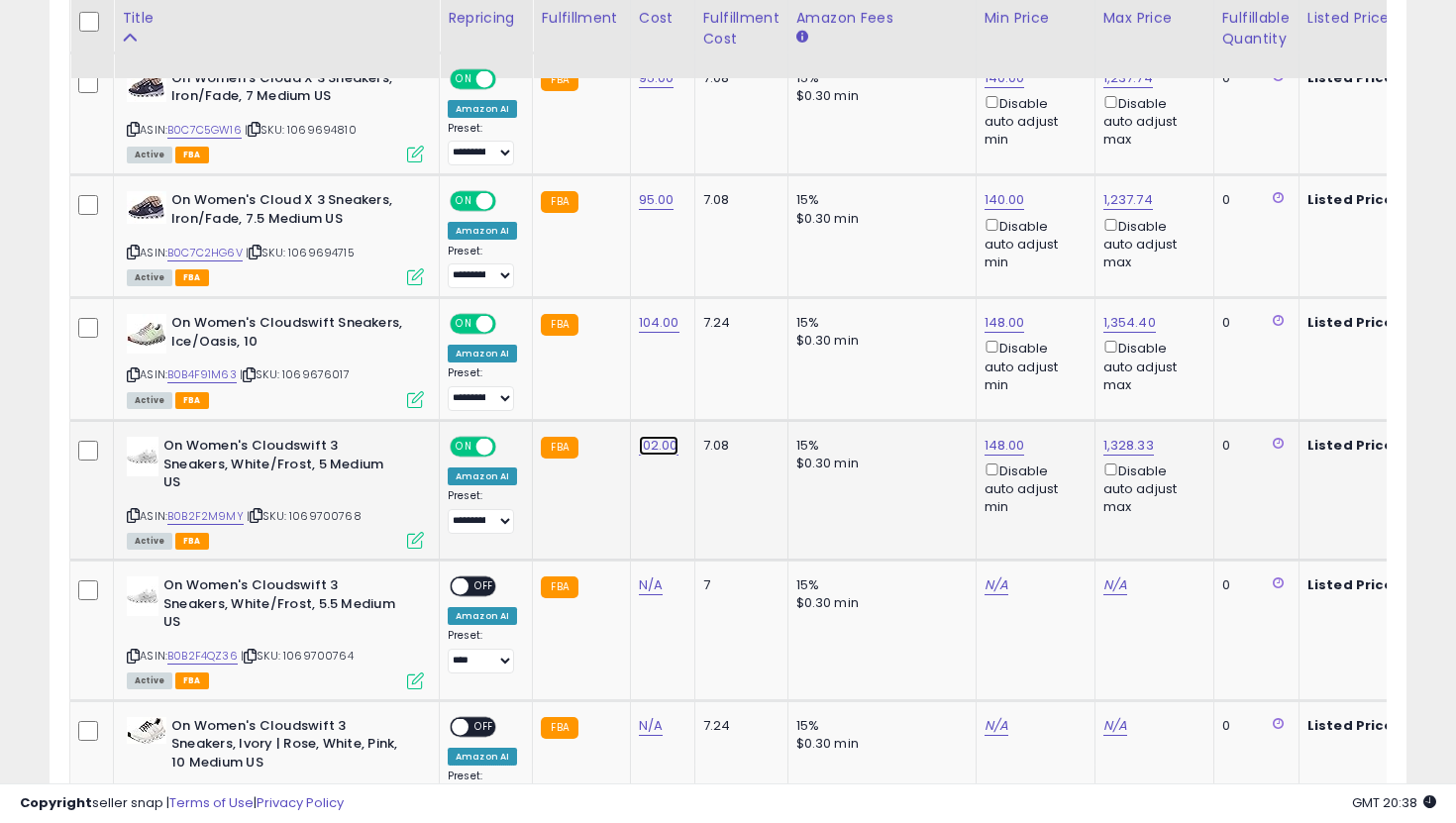 click on "102.00" at bounding box center [657, -920] 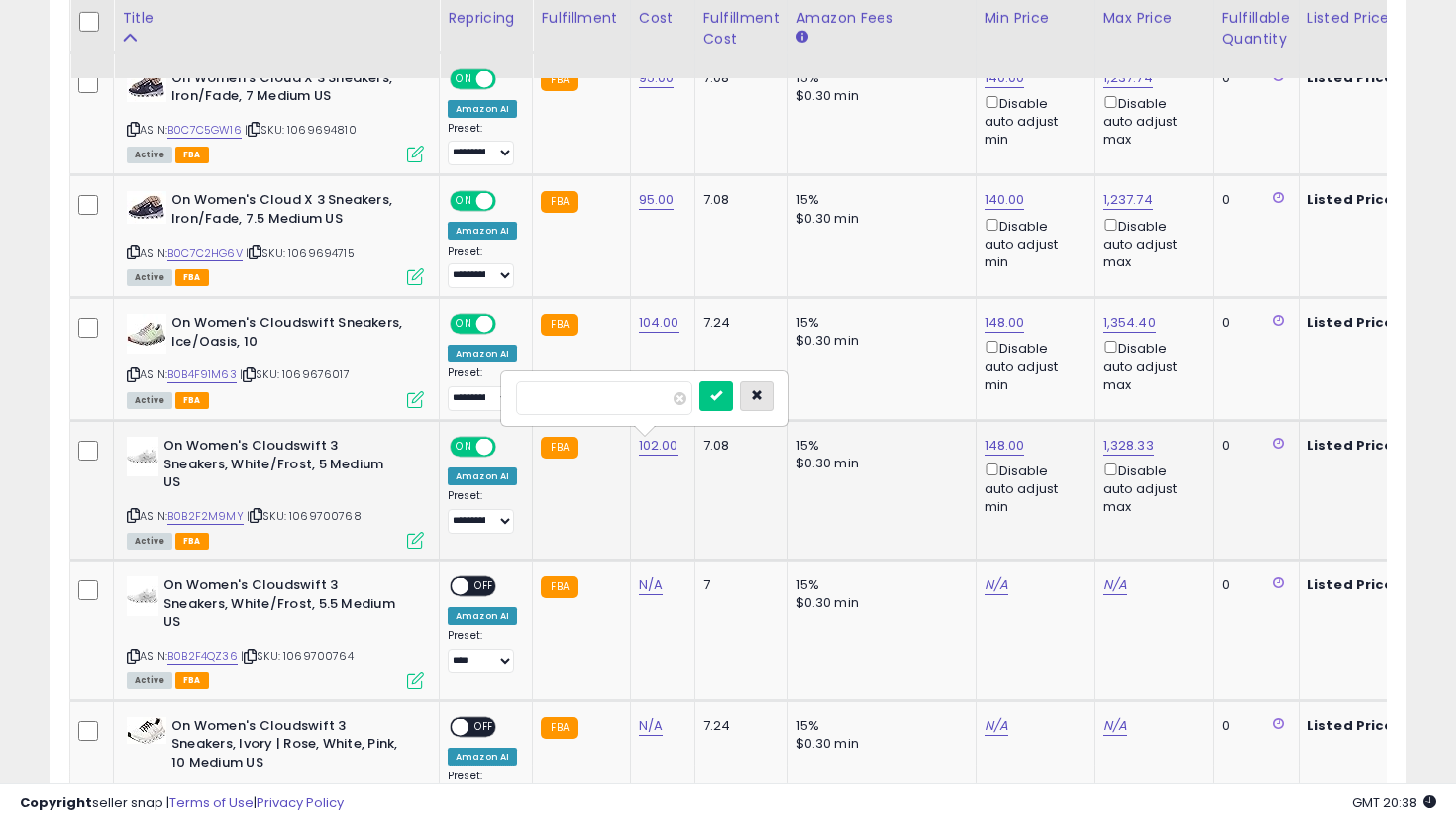 click at bounding box center (757, 396) 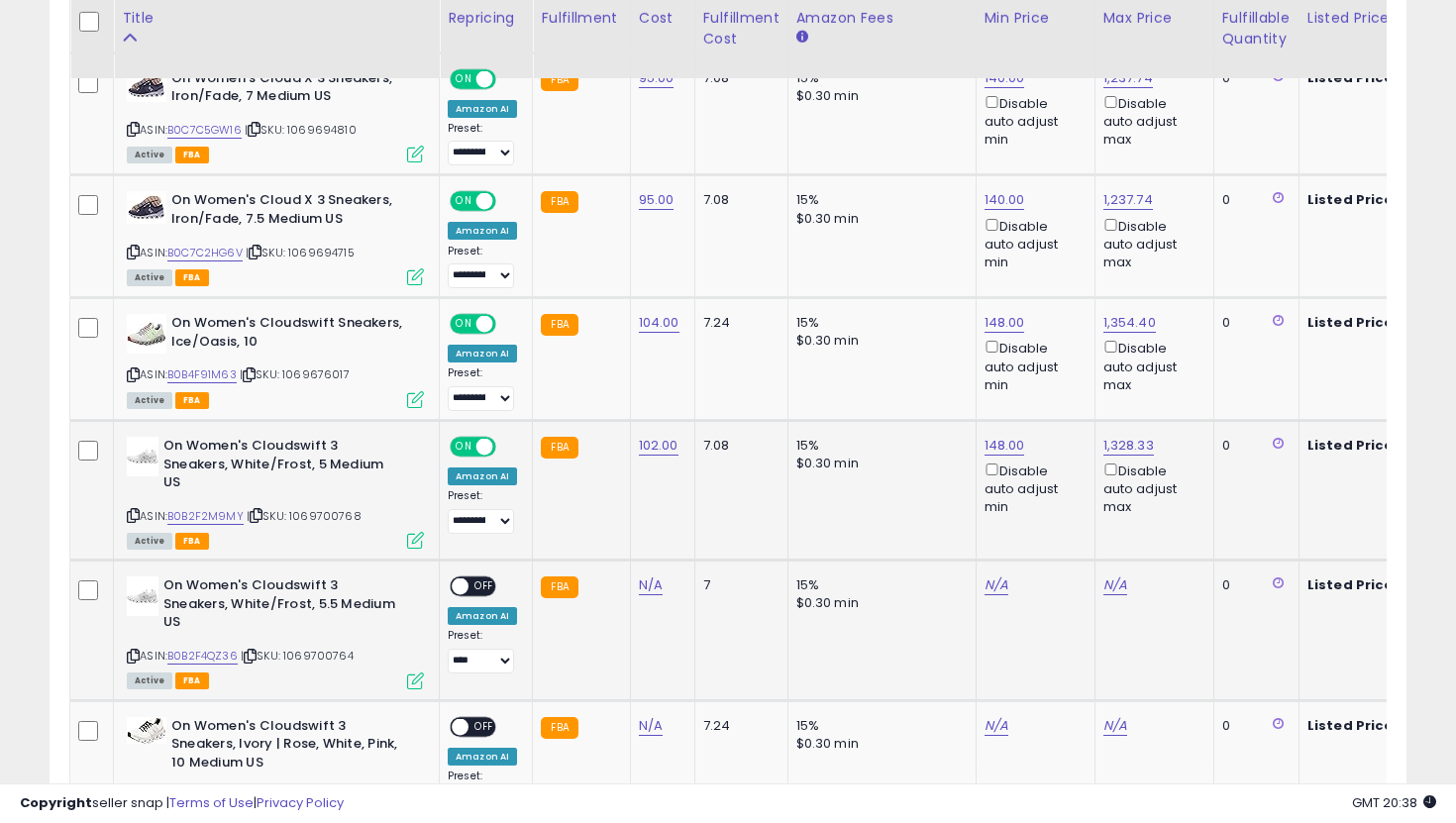 click on "ON   OFF" at bounding box center (472, 586) 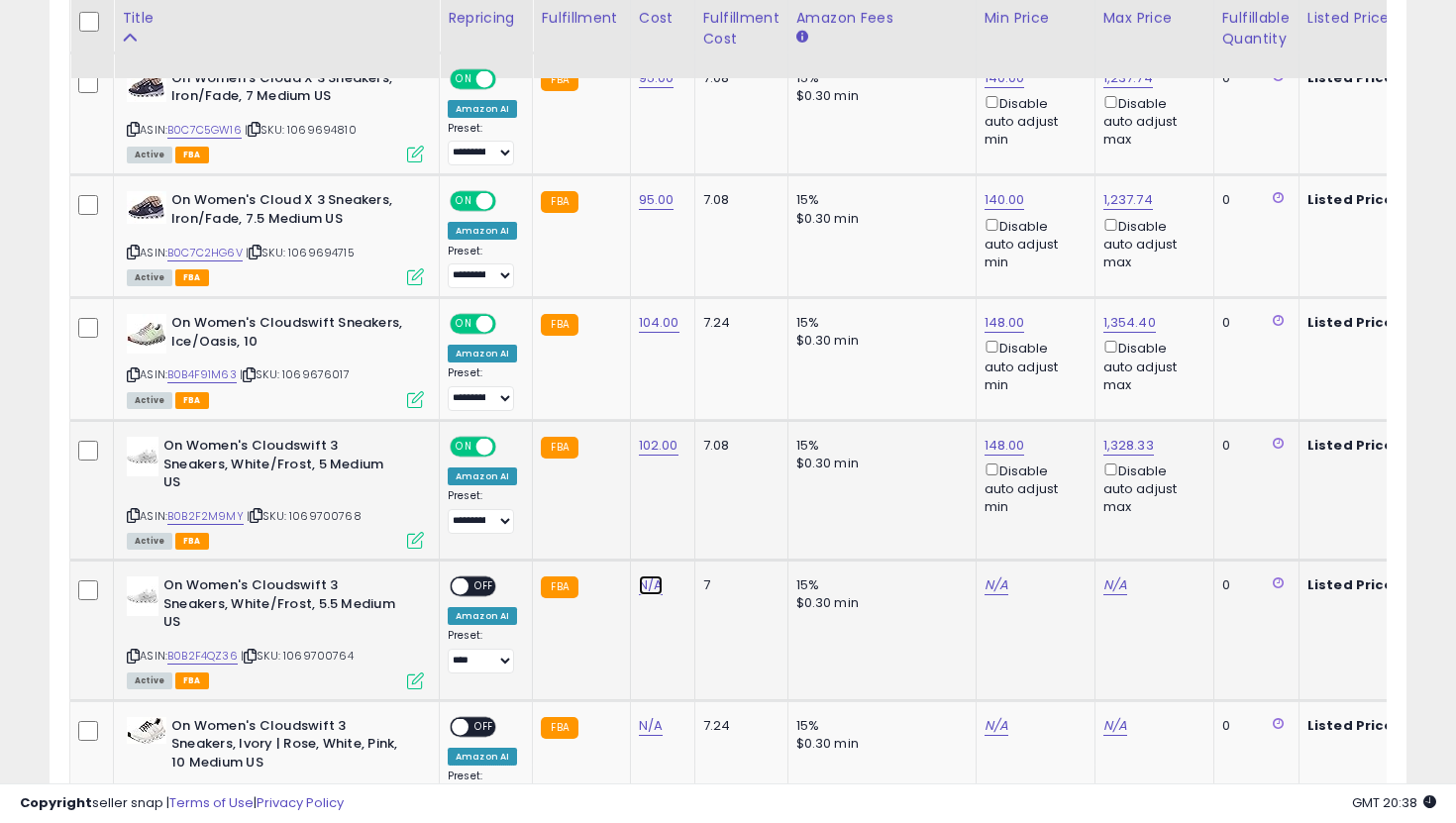 click on "N/A" at bounding box center (651, 585) 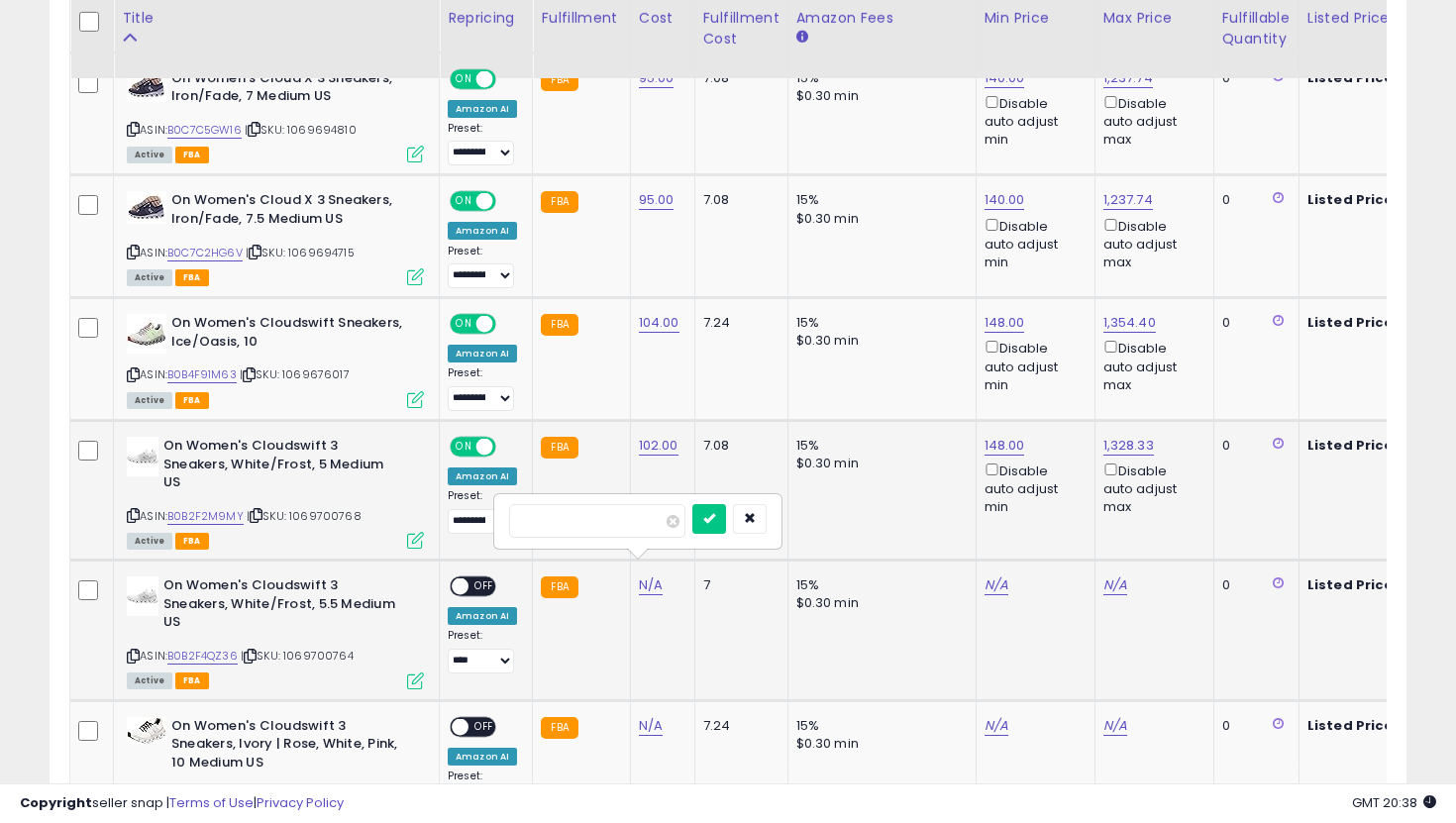type on "***" 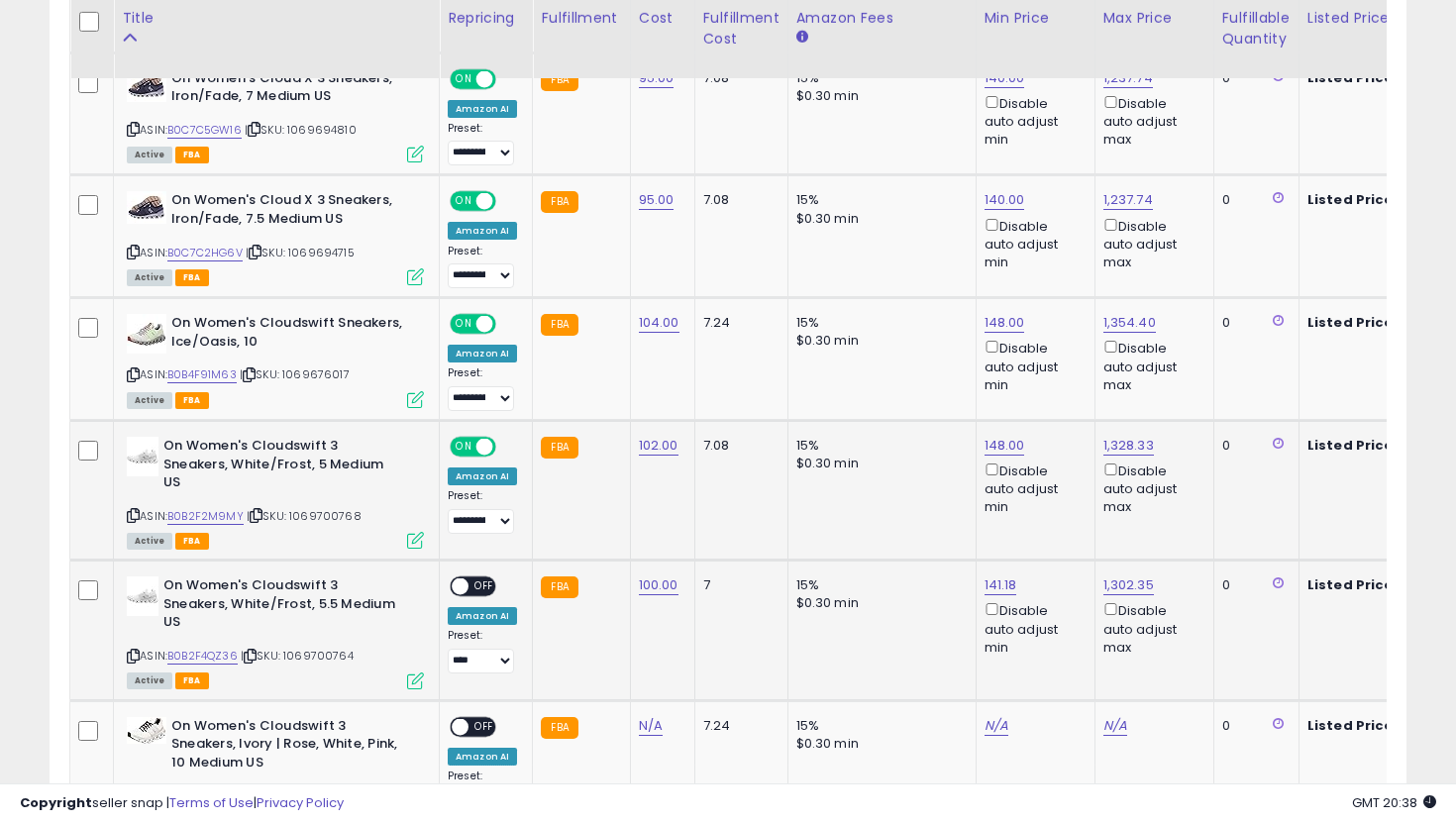 click on "ON   OFF" at bounding box center [472, 586] 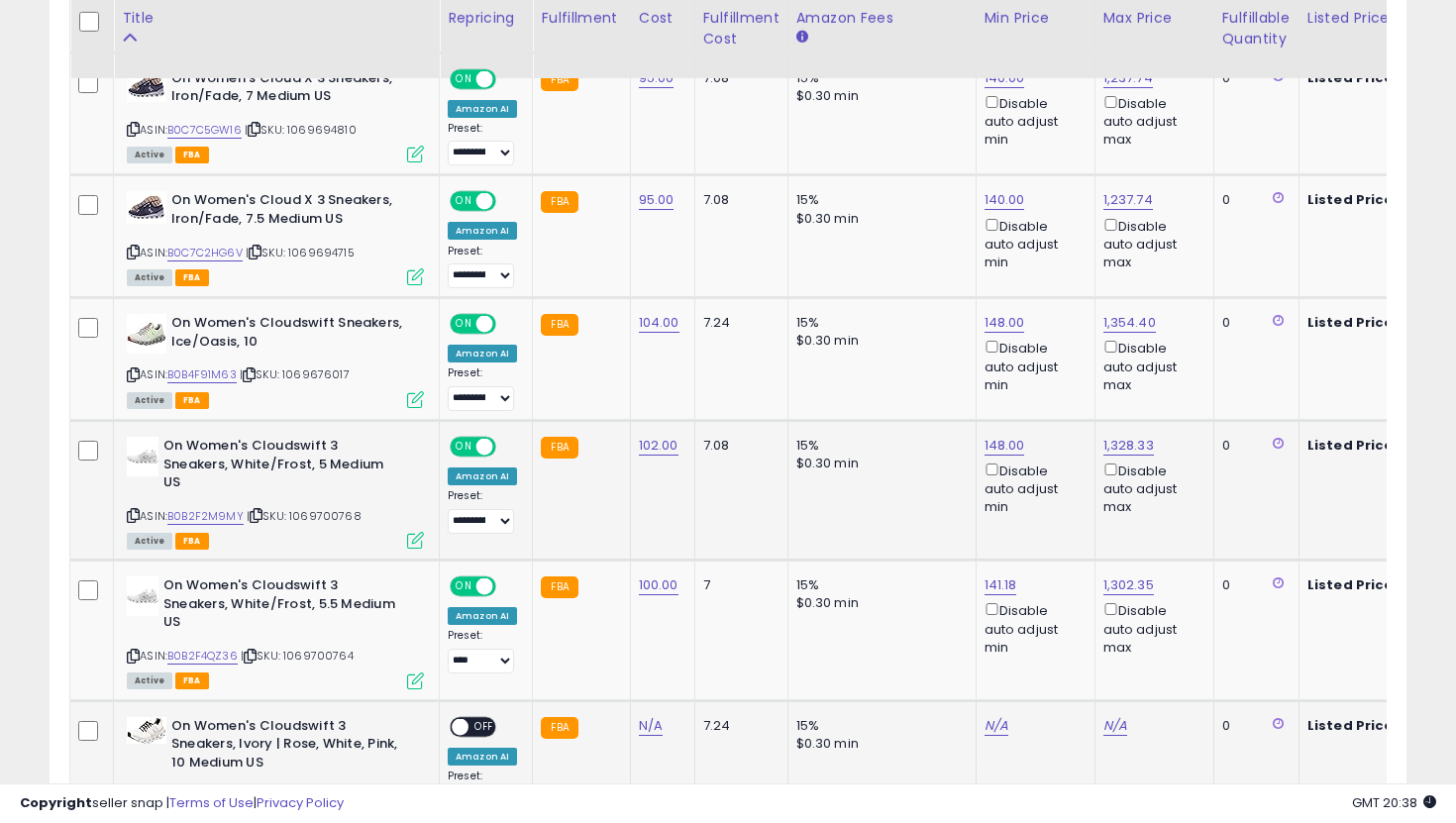 click on "**********" 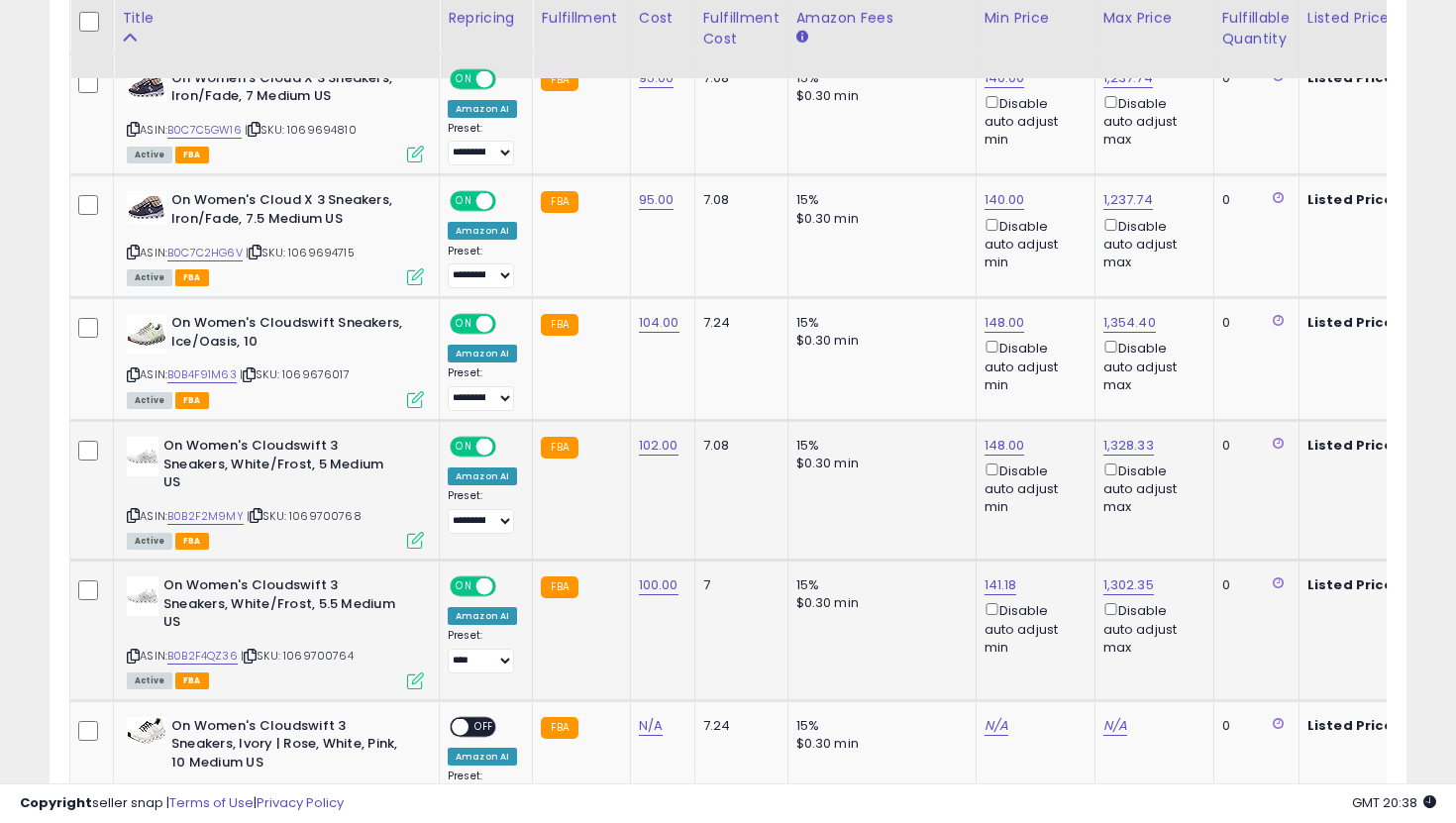 click on "**********" at bounding box center (482, 651) 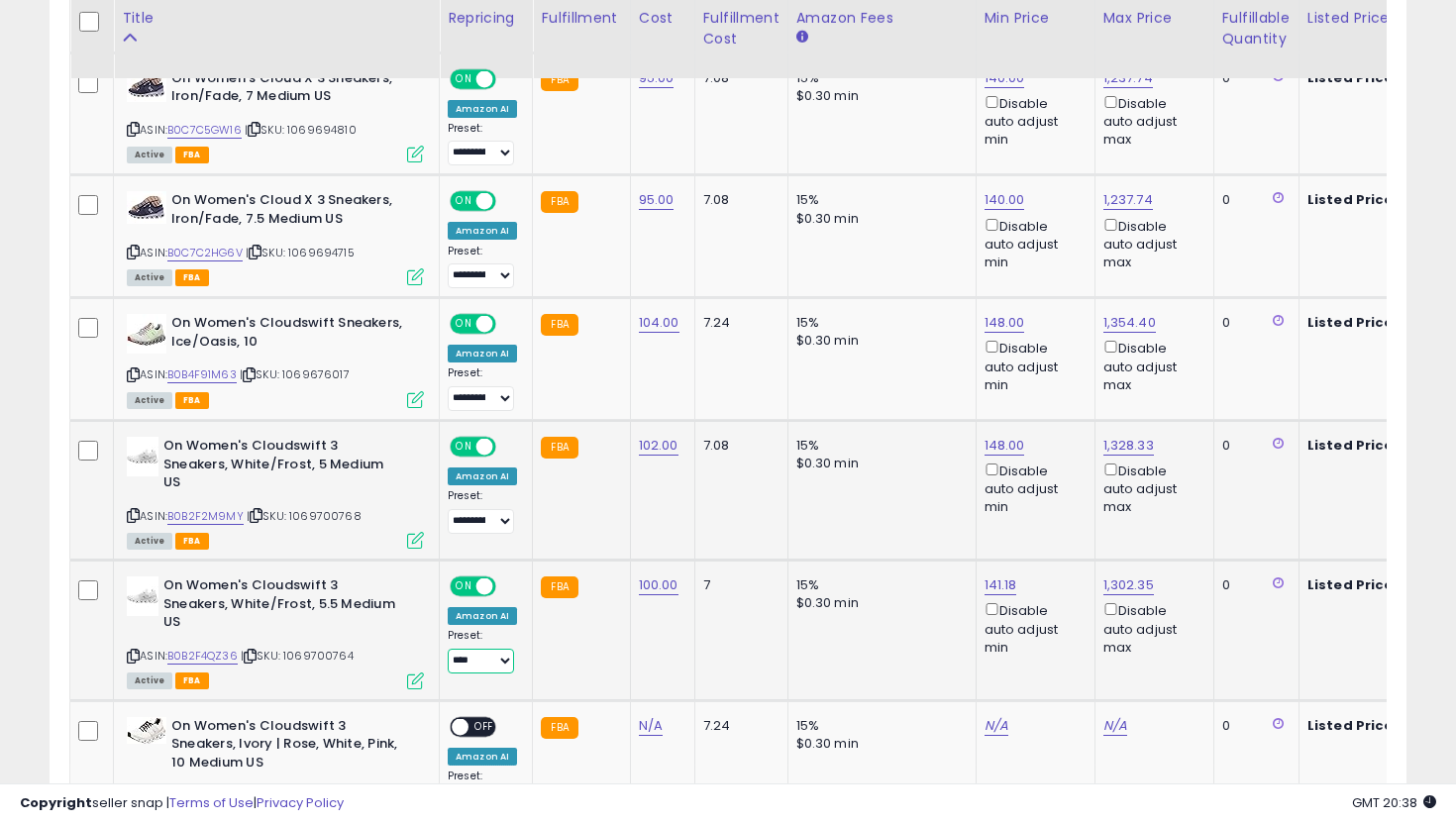 click on "**********" at bounding box center (480, 661) 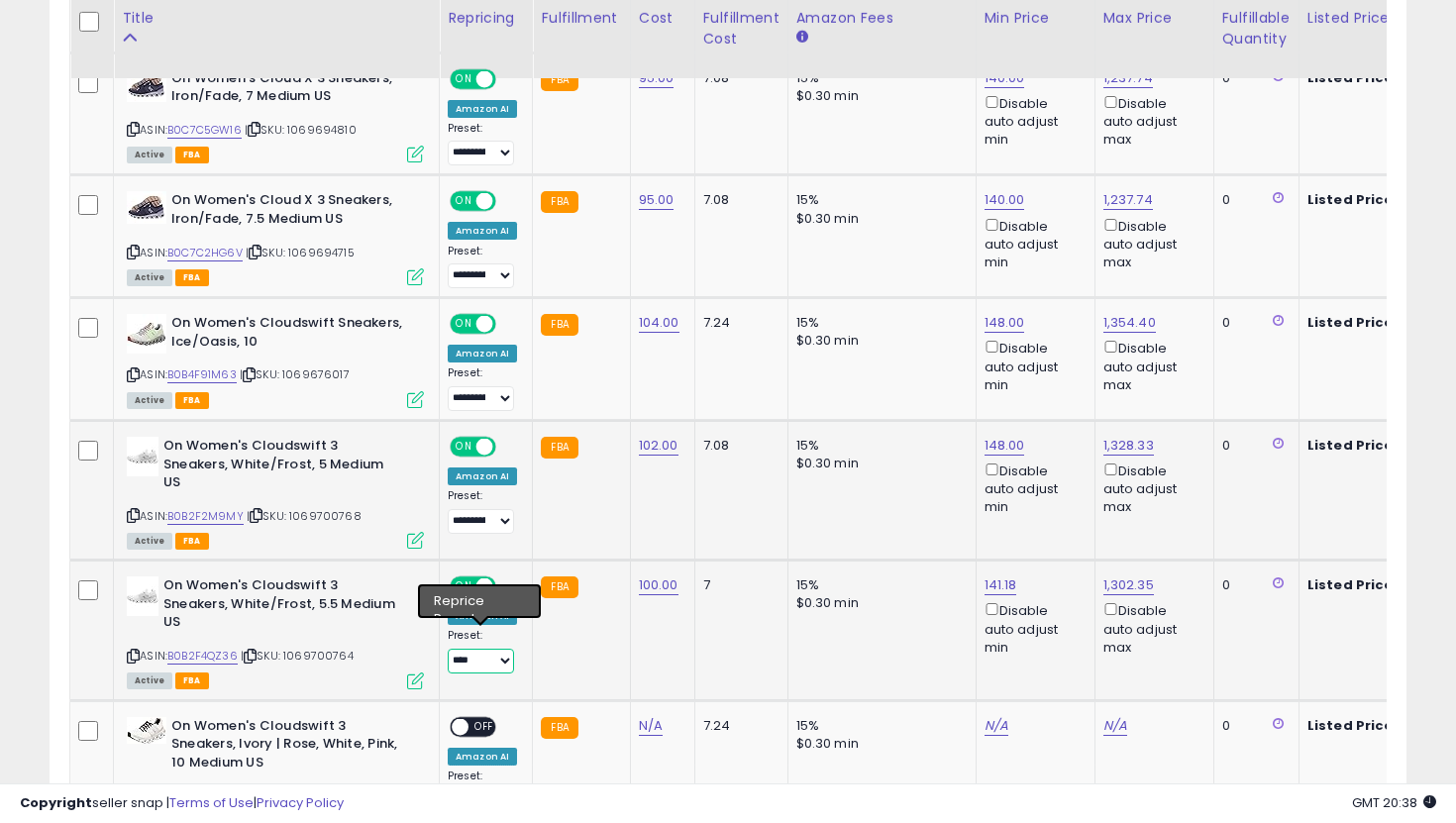 select on "**********" 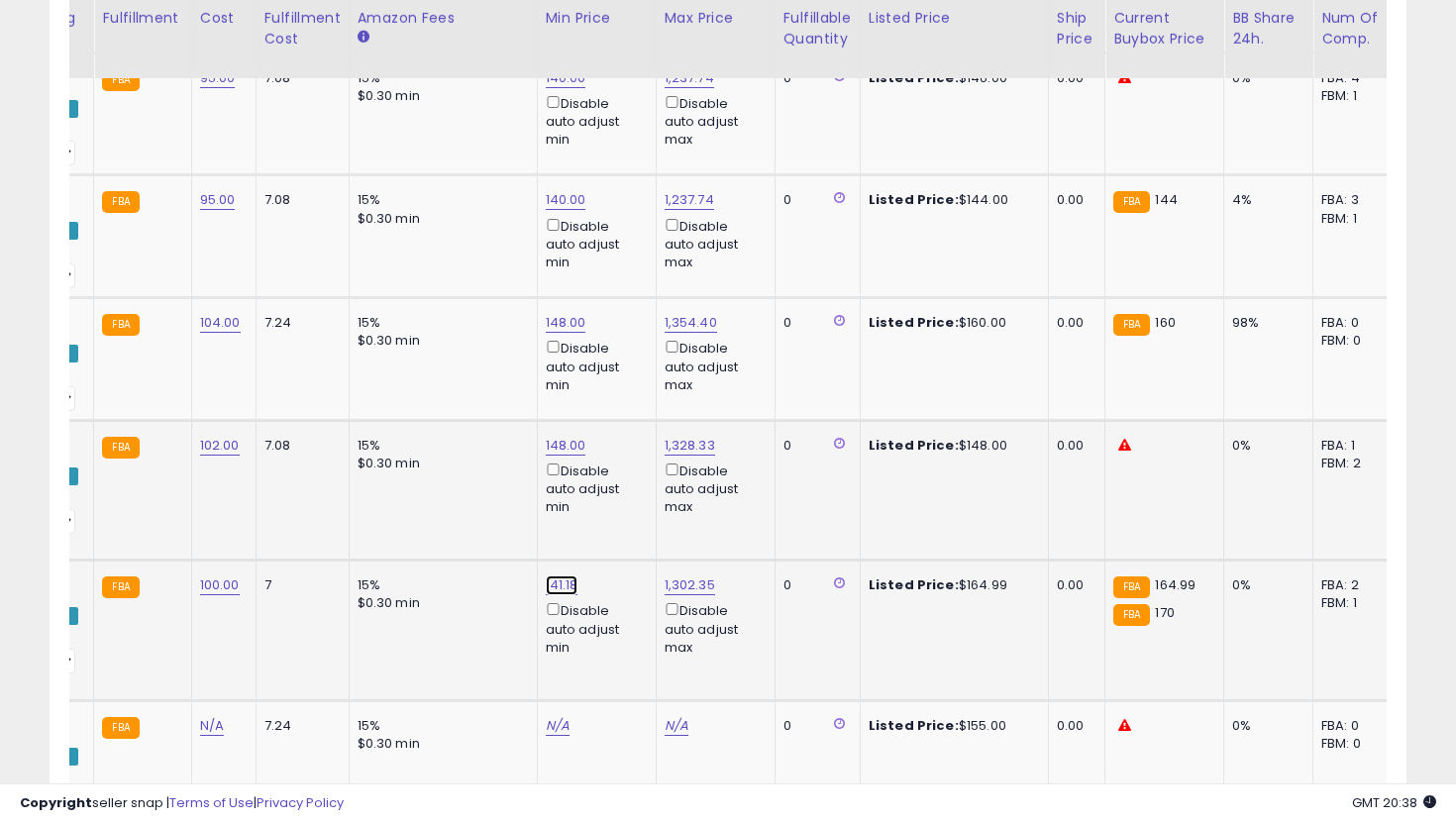 click on "141.18" at bounding box center (562, -920) 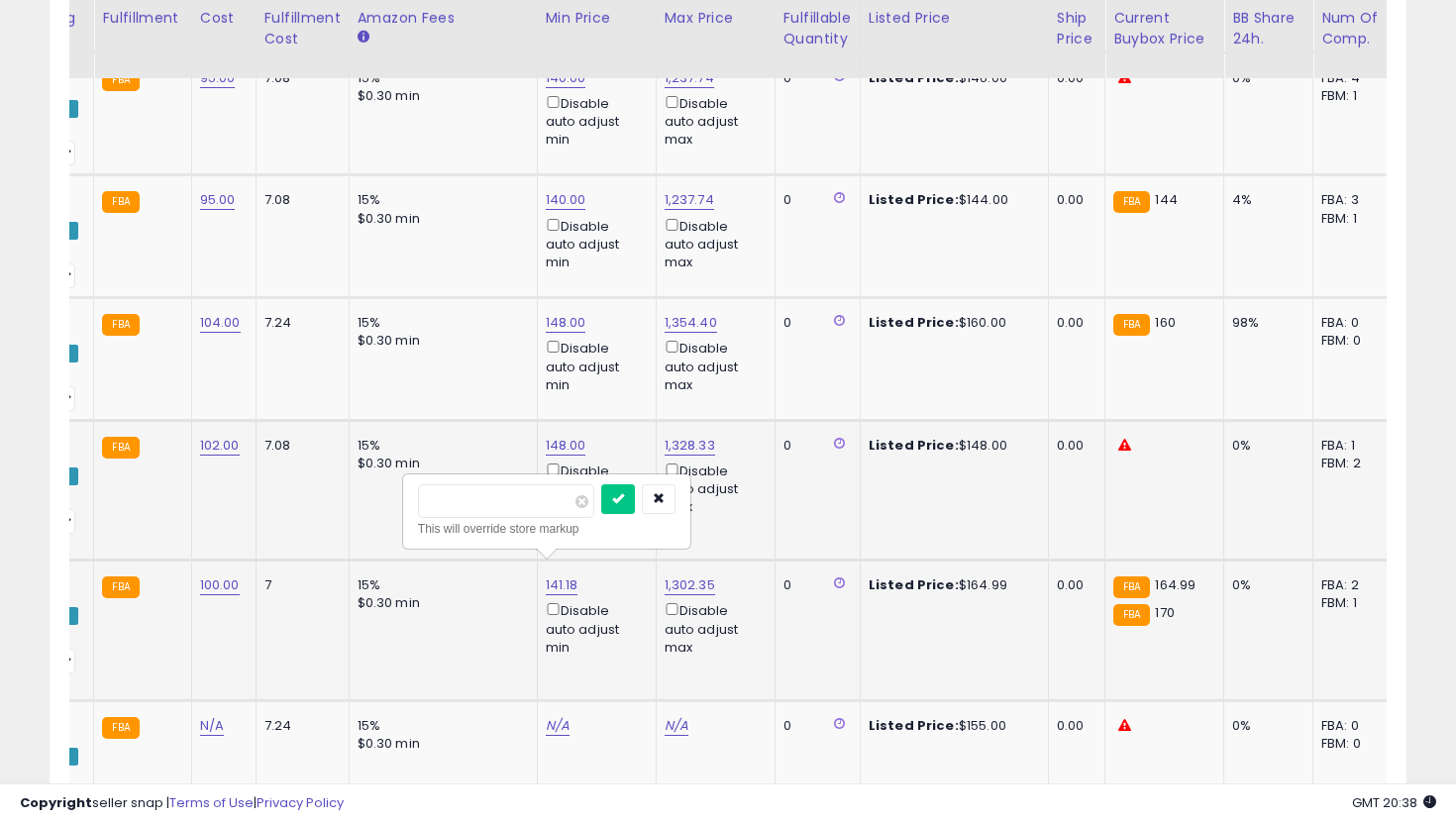 type on "***" 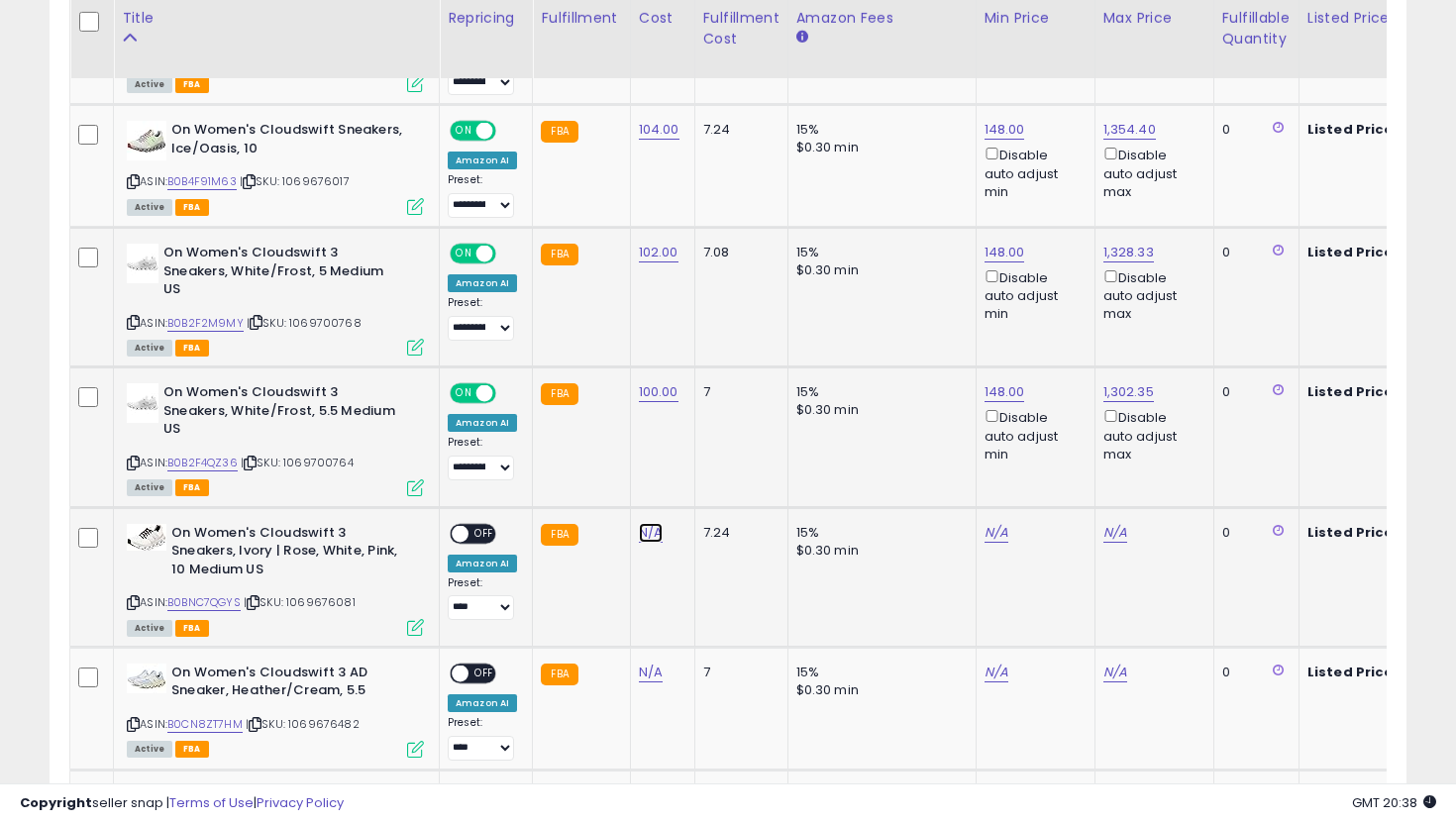 click on "N/A" at bounding box center (651, 533) 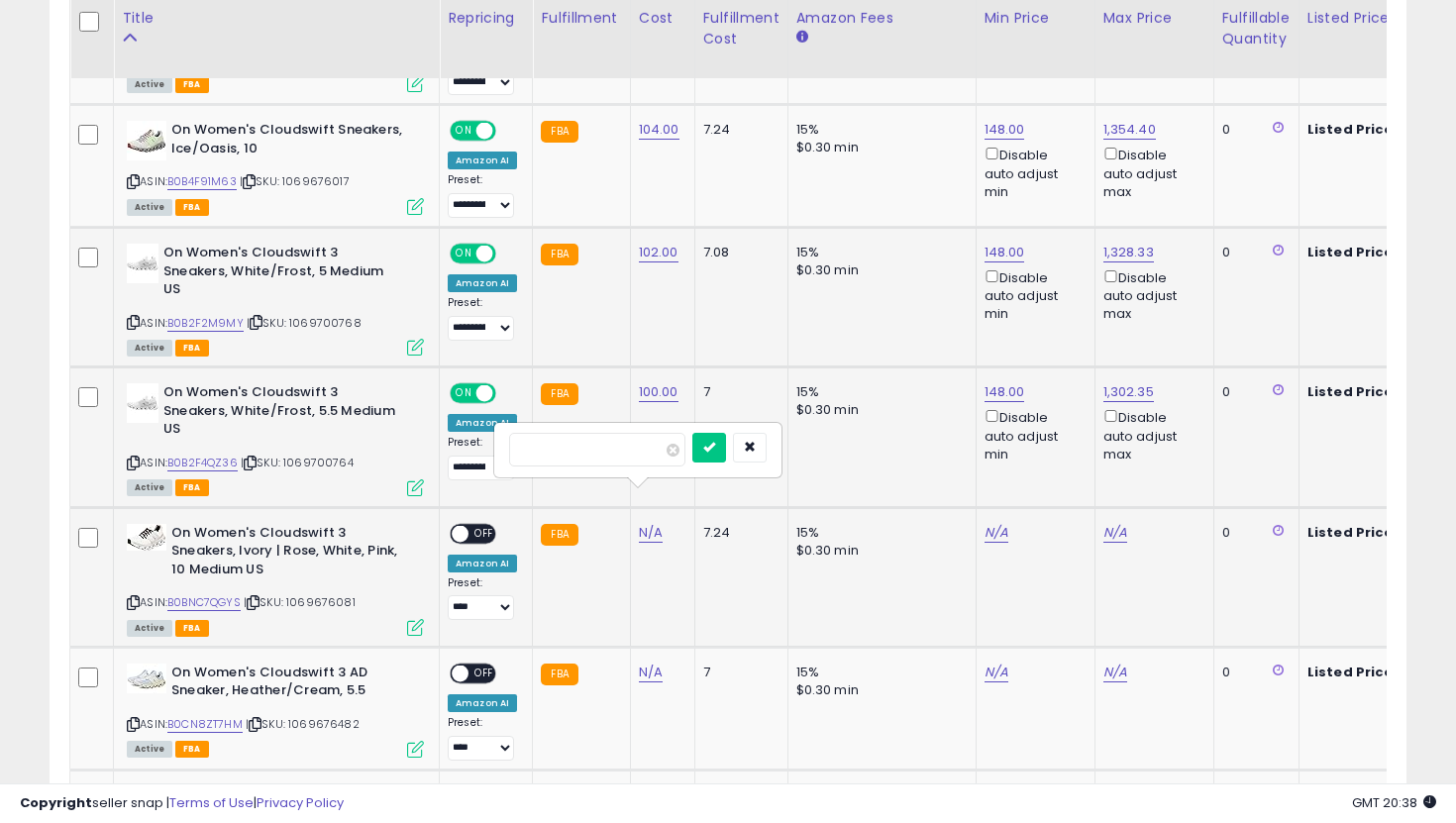 type on "***" 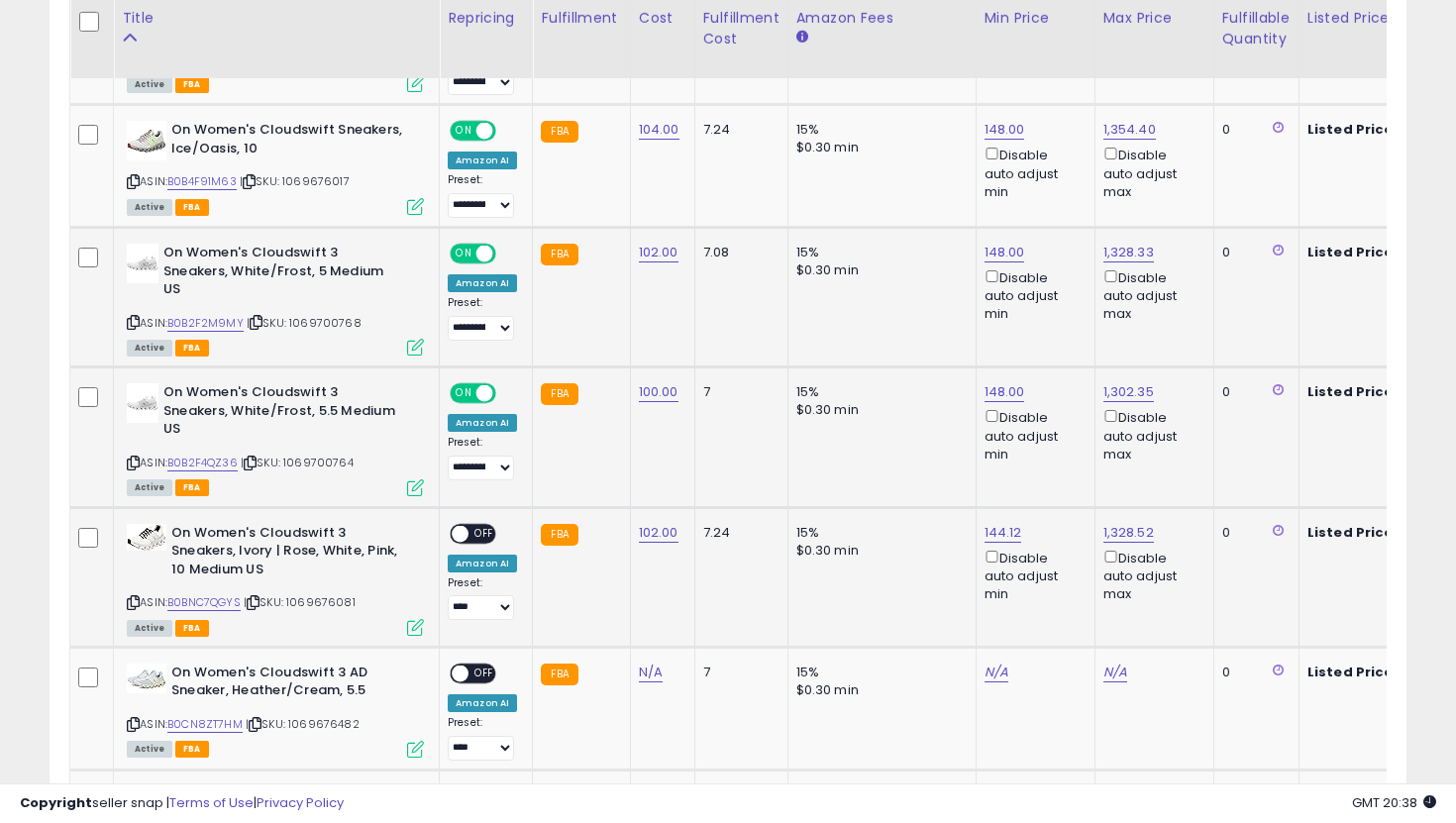 click on "OFF" at bounding box center (484, 533) 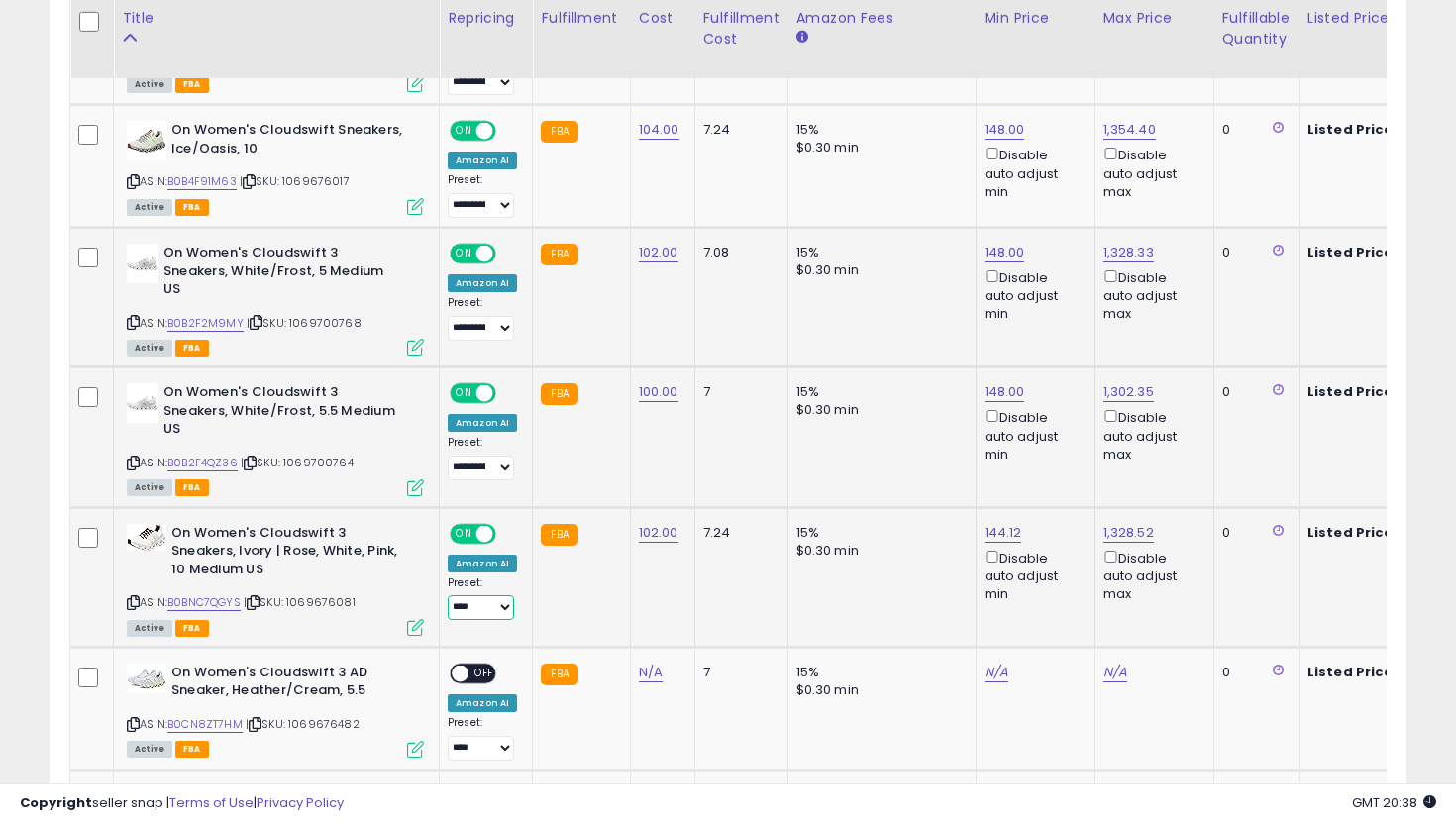 click on "**********" at bounding box center [480, 607] 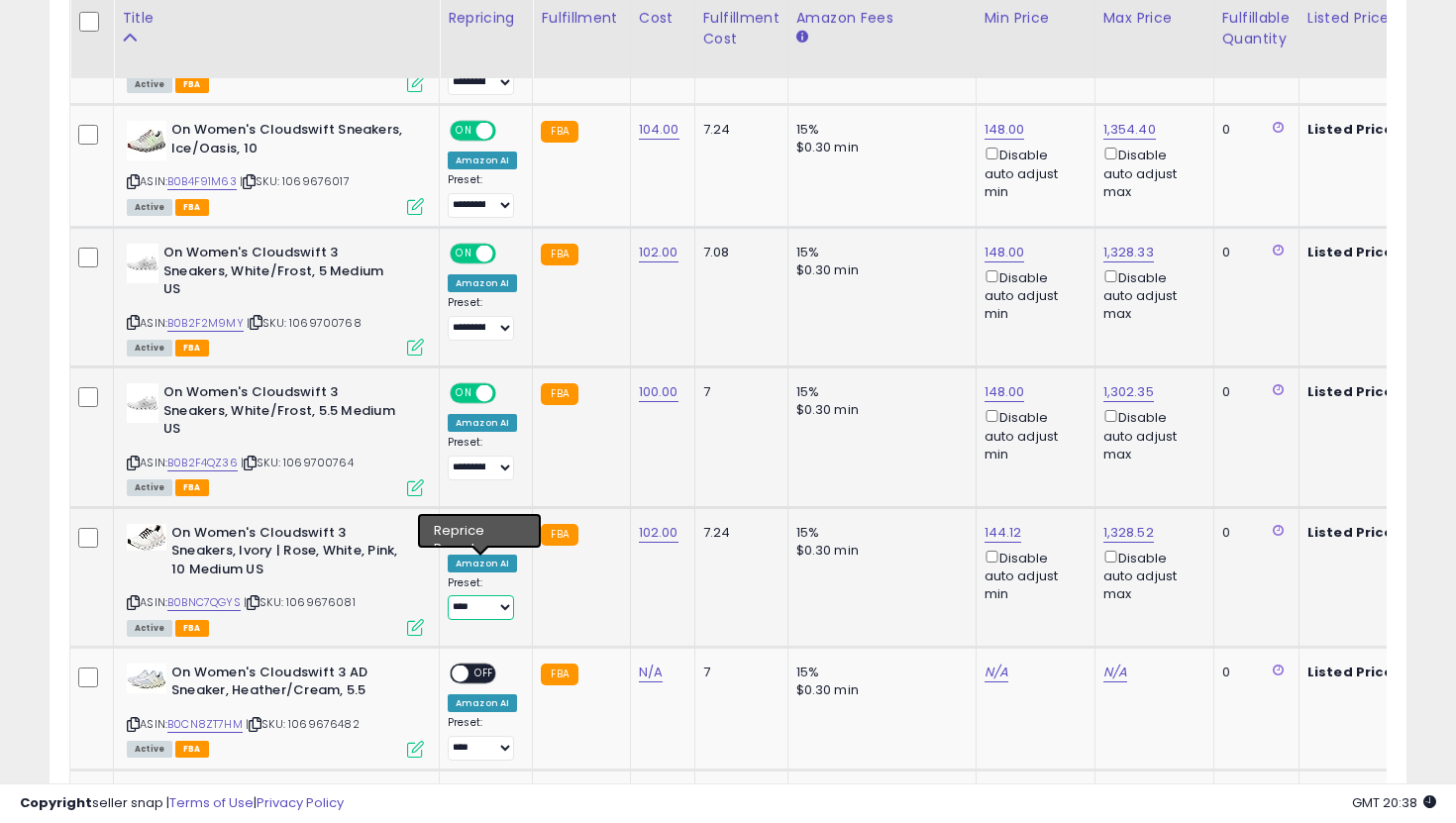 select on "**********" 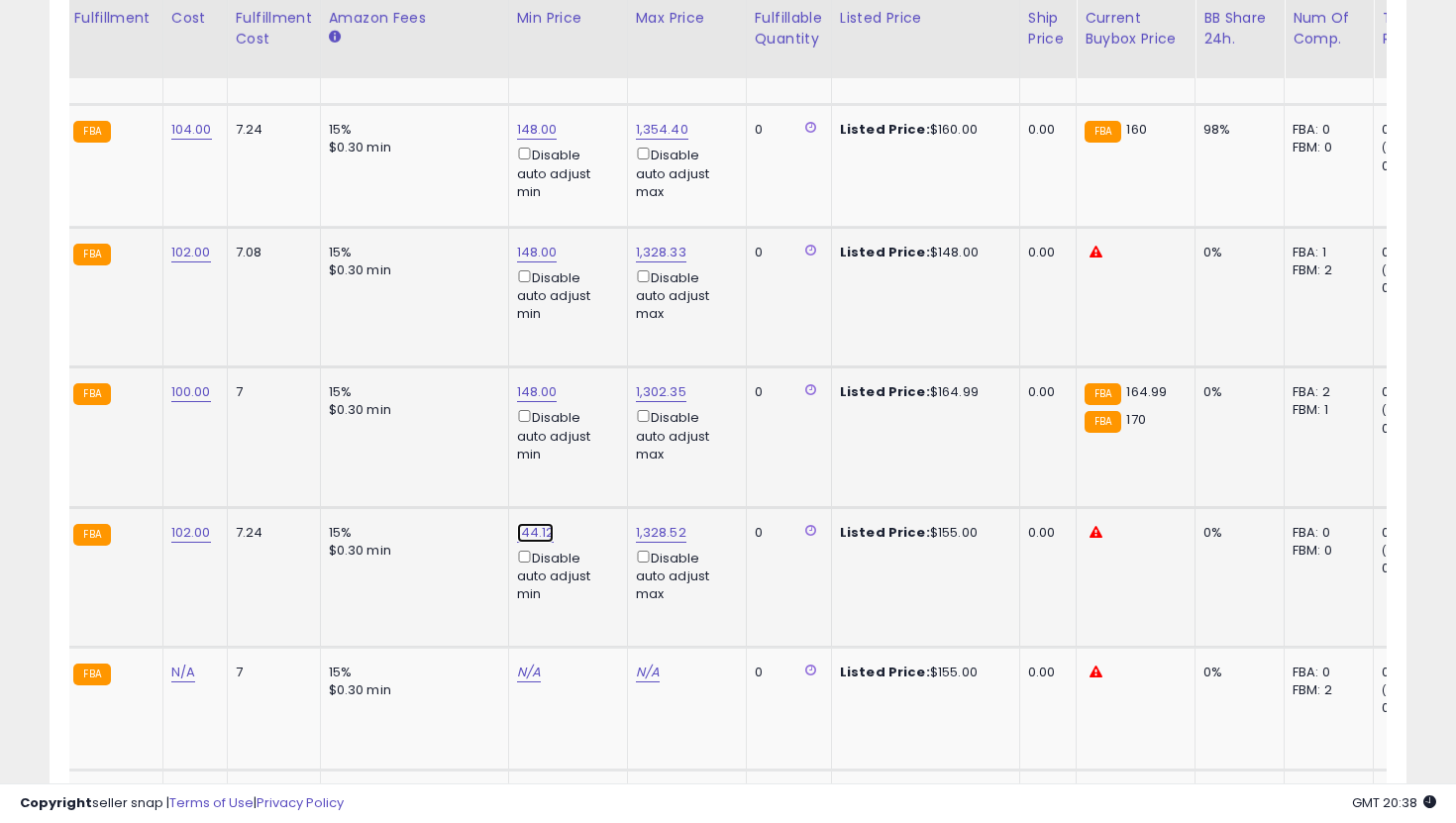 click on "144.12" at bounding box center (533, -1113) 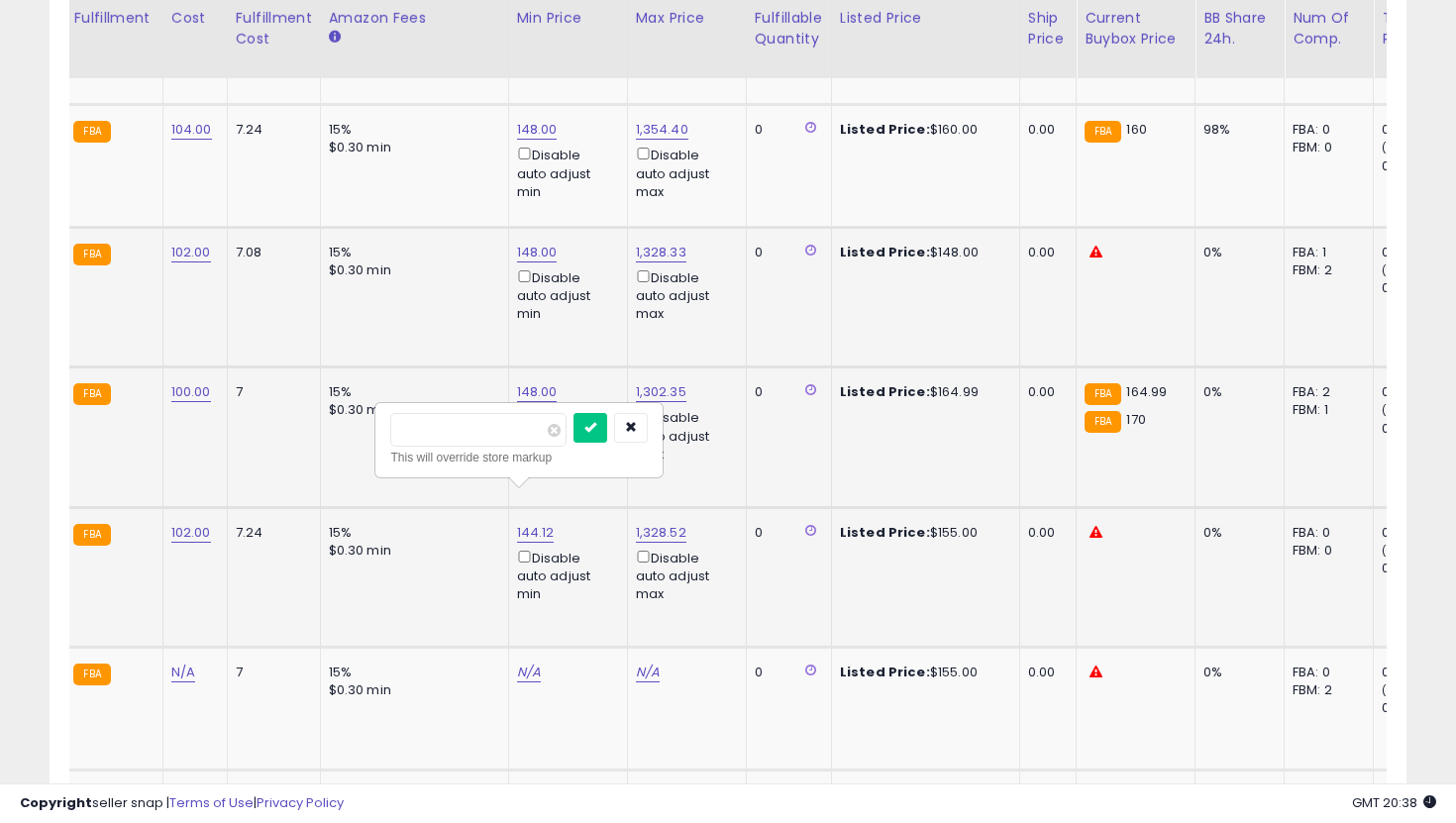 click on "******" at bounding box center [478, 430] 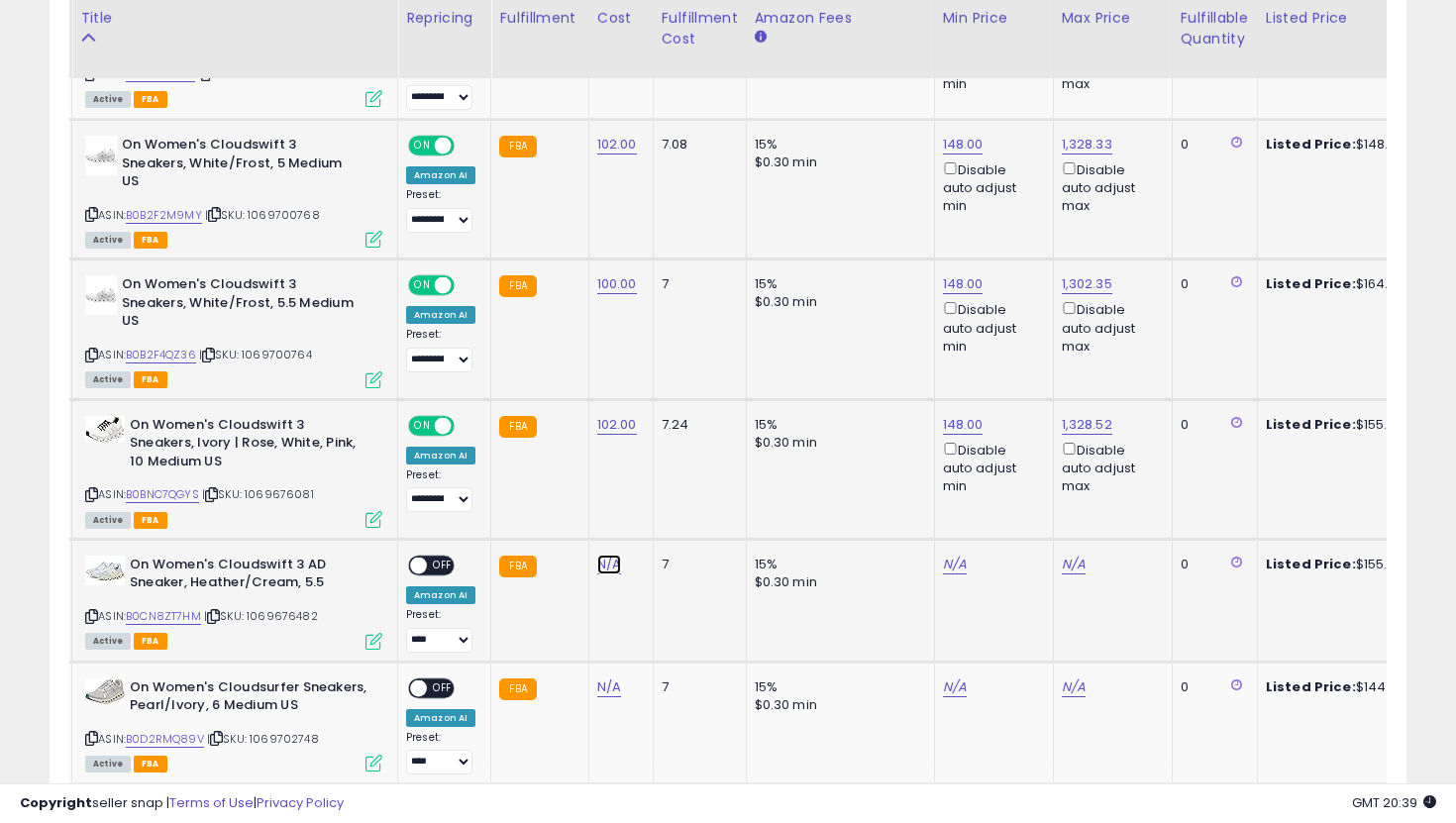 click on "N/A" at bounding box center (609, 565) 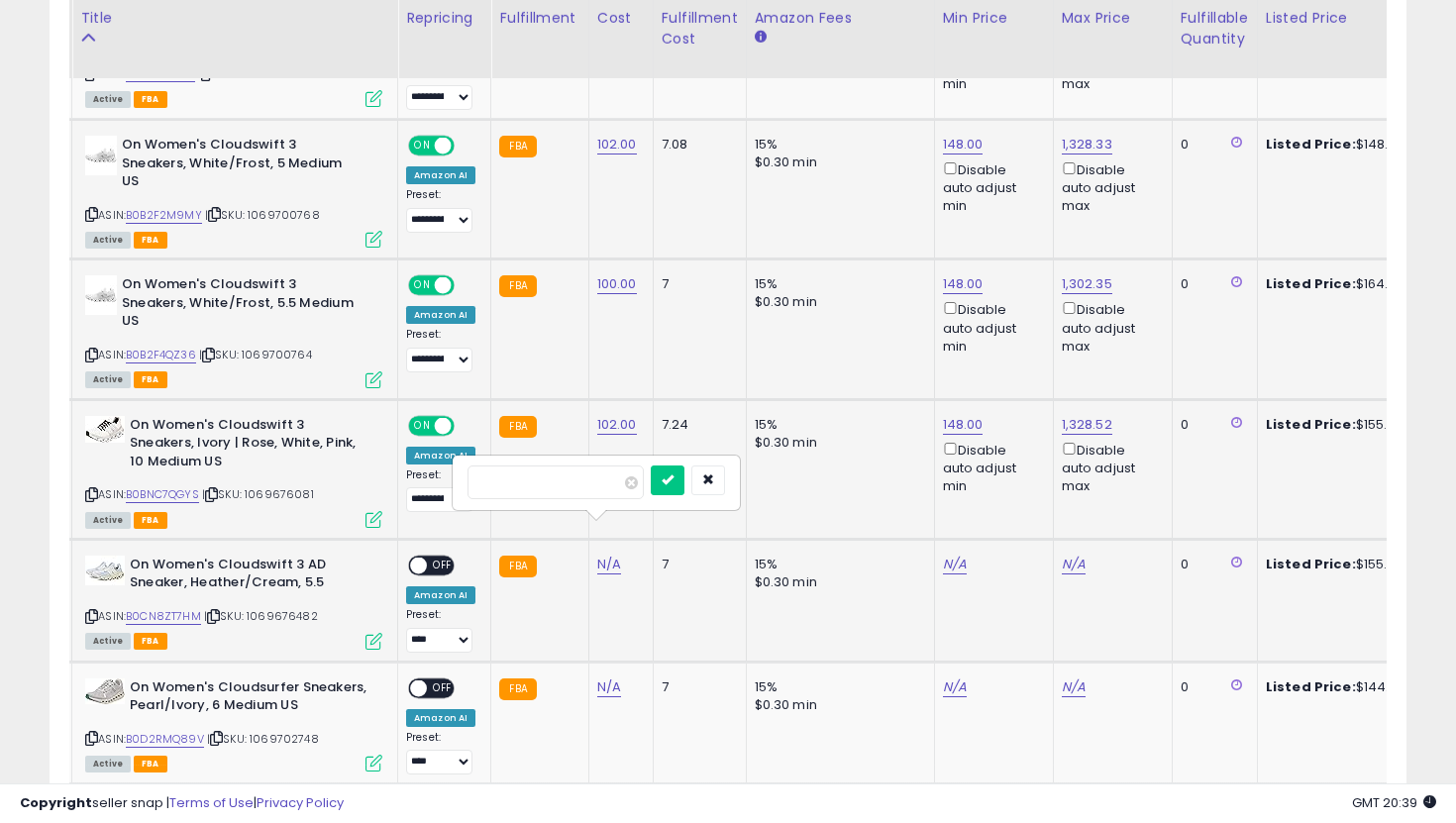 type on "***" 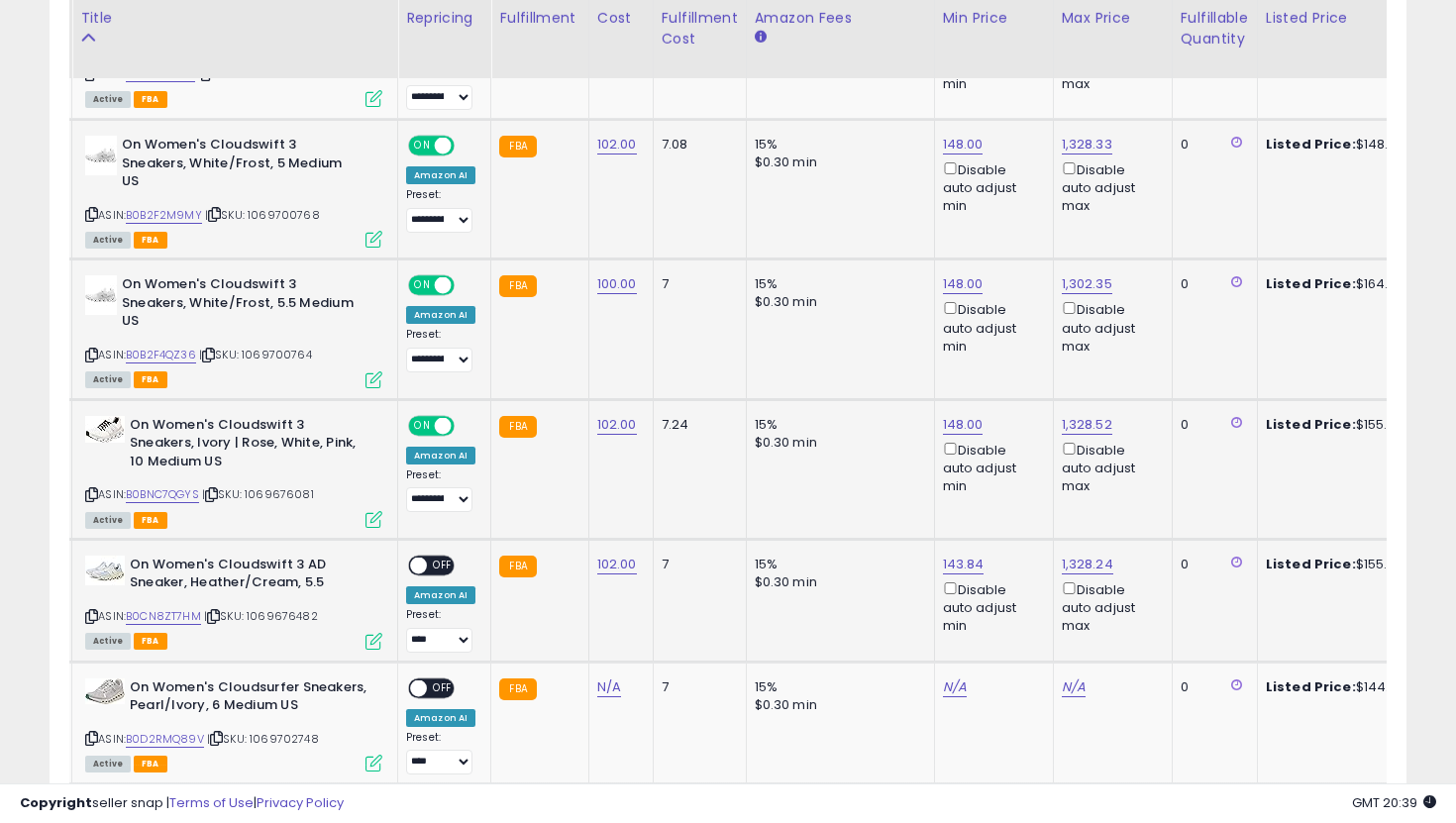 click on "ON   OFF" at bounding box center [431, 565] 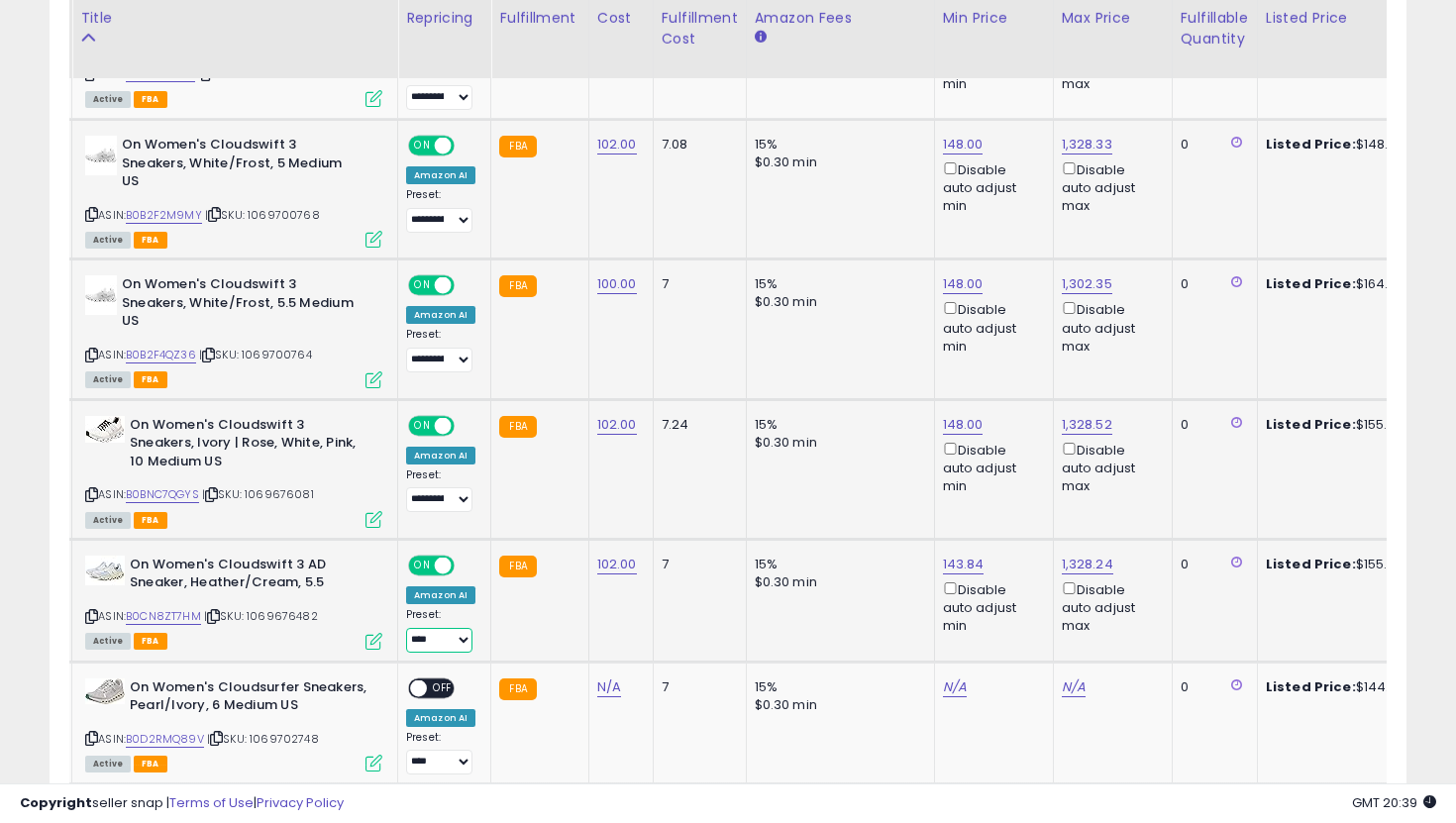 click on "**********" at bounding box center (439, 640) 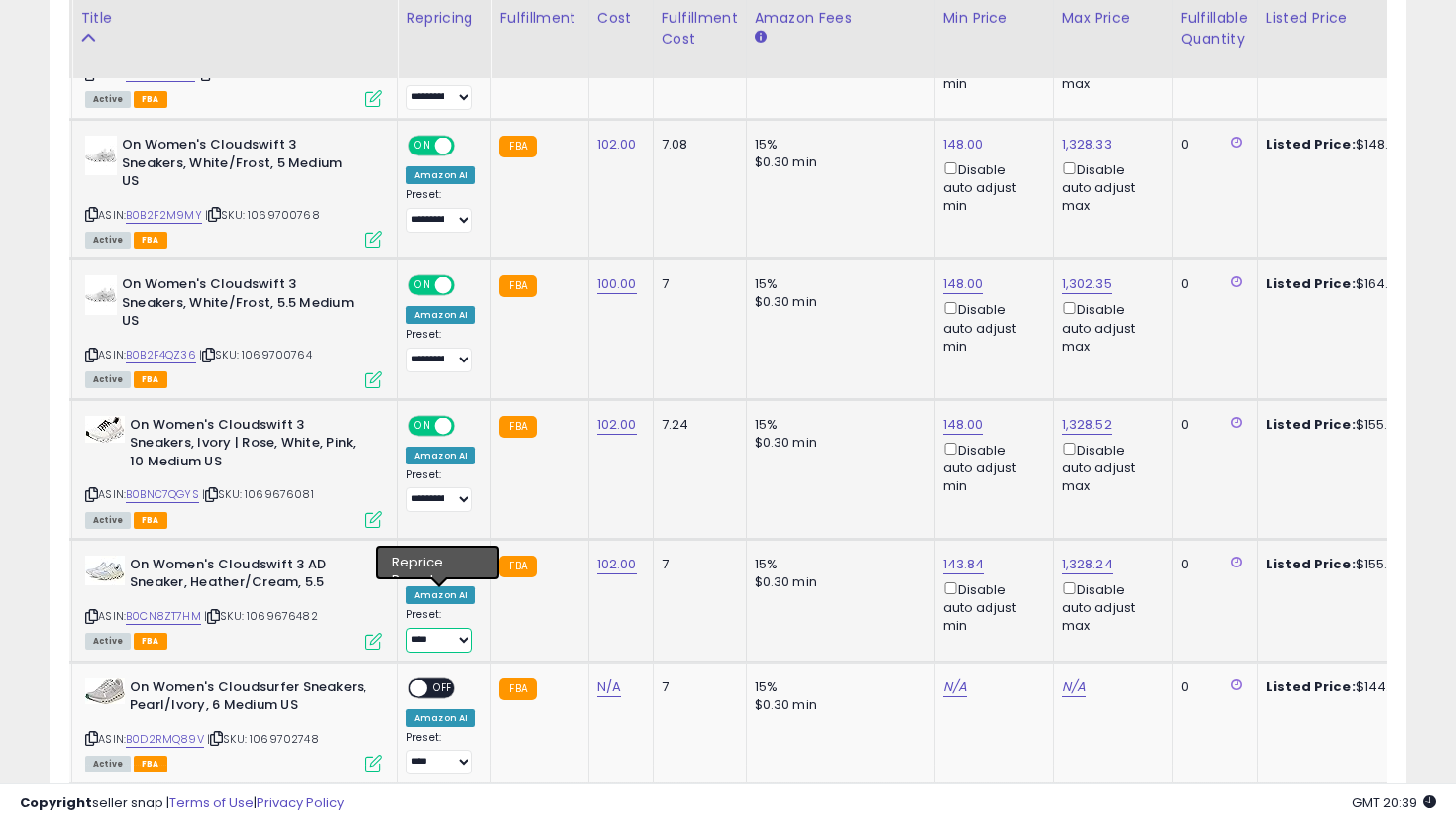 select on "**********" 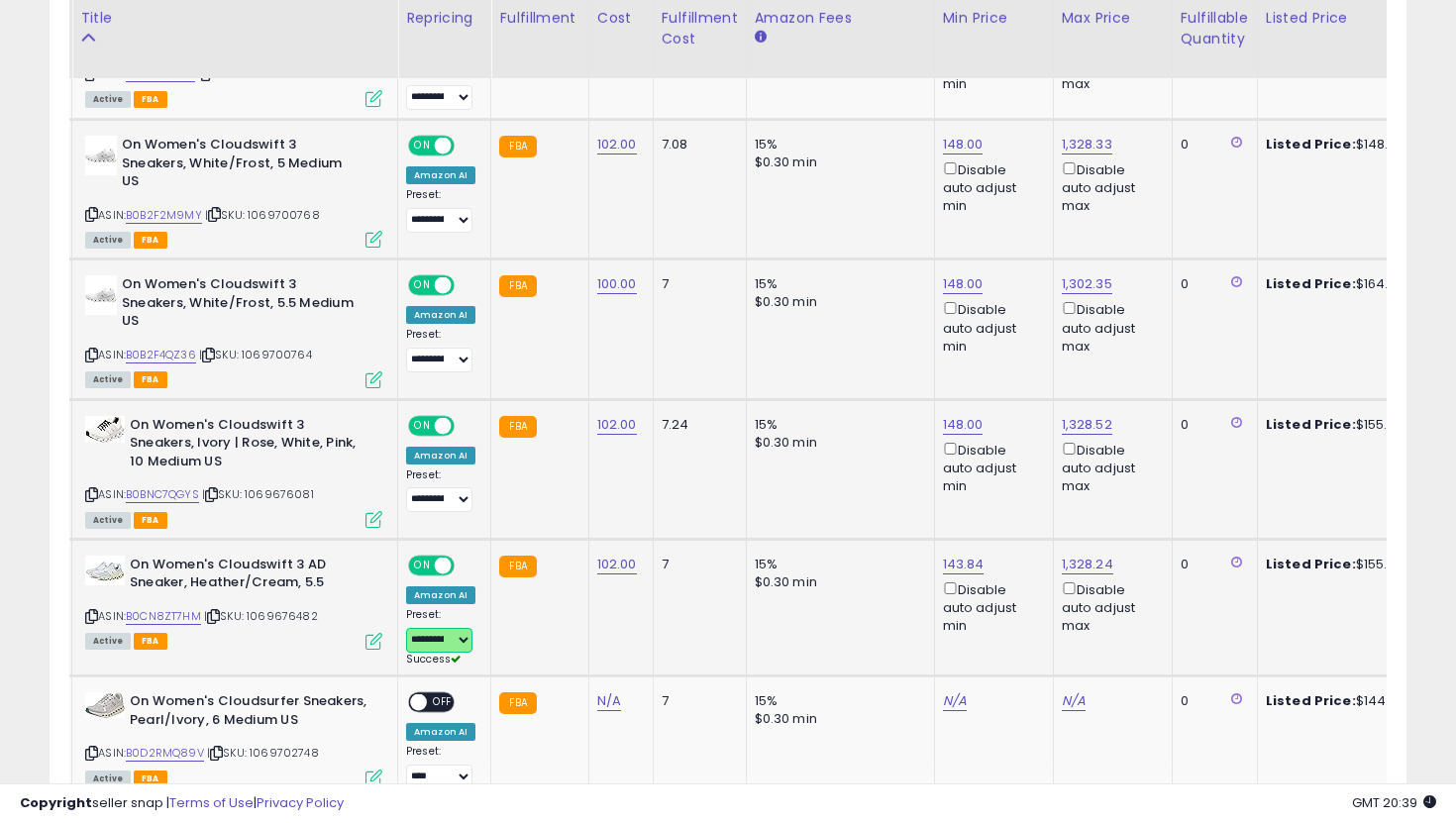 scroll, scrollTop: 0, scrollLeft: 63, axis: horizontal 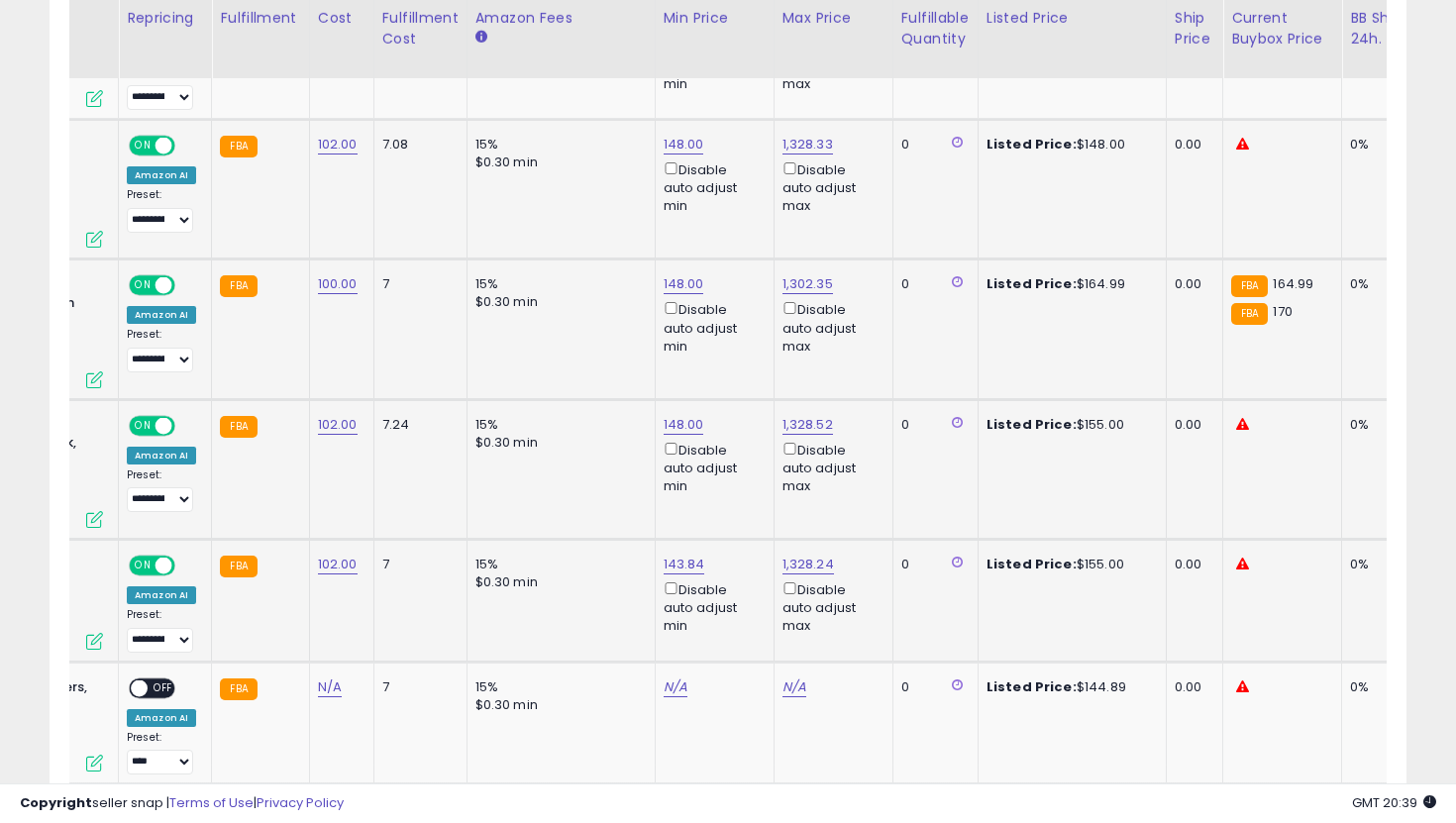click on "143.84  Disable auto adjust min" 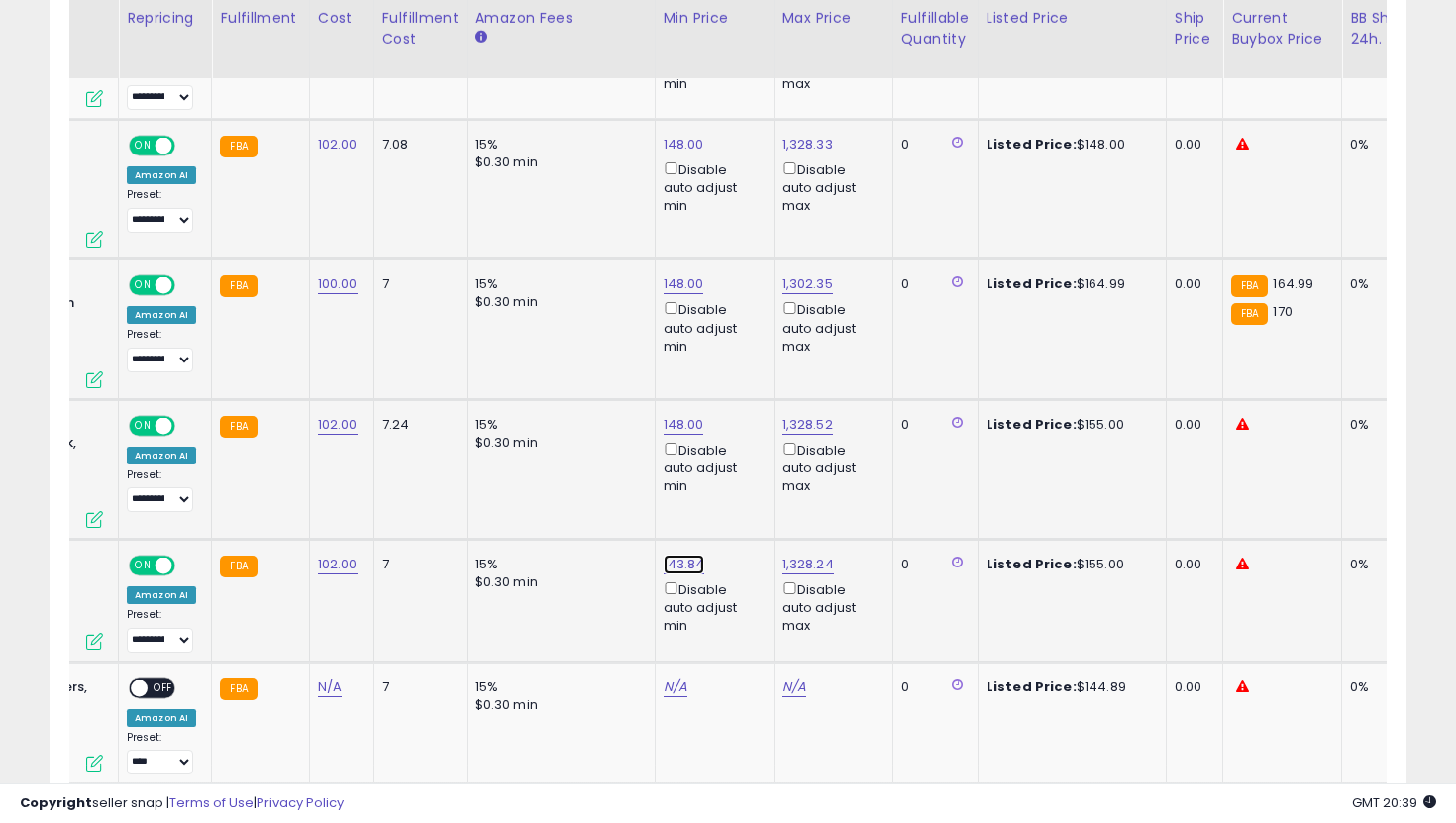 click on "143.84" at bounding box center [679, -1221] 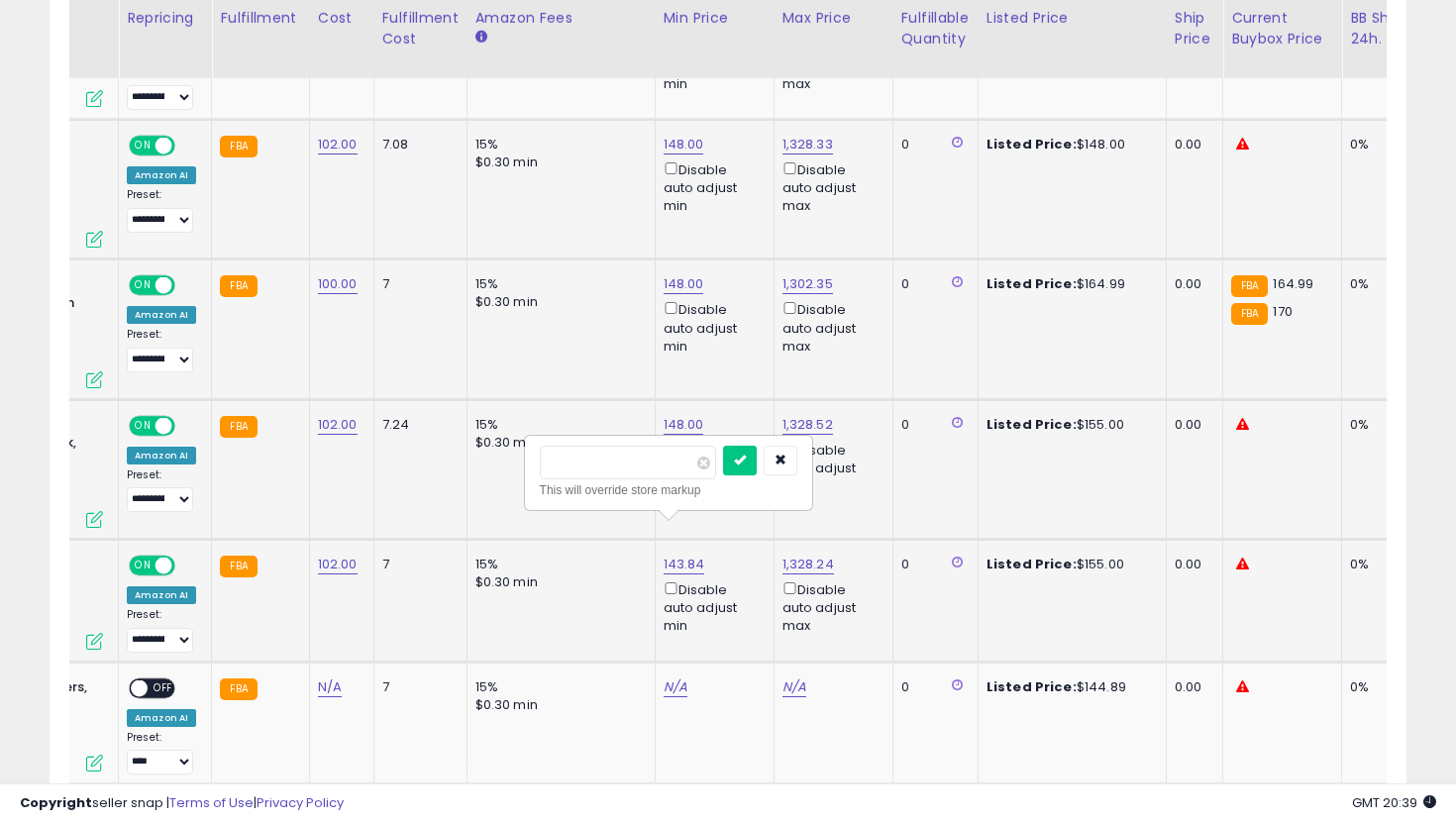 click on "******" at bounding box center (628, 463) 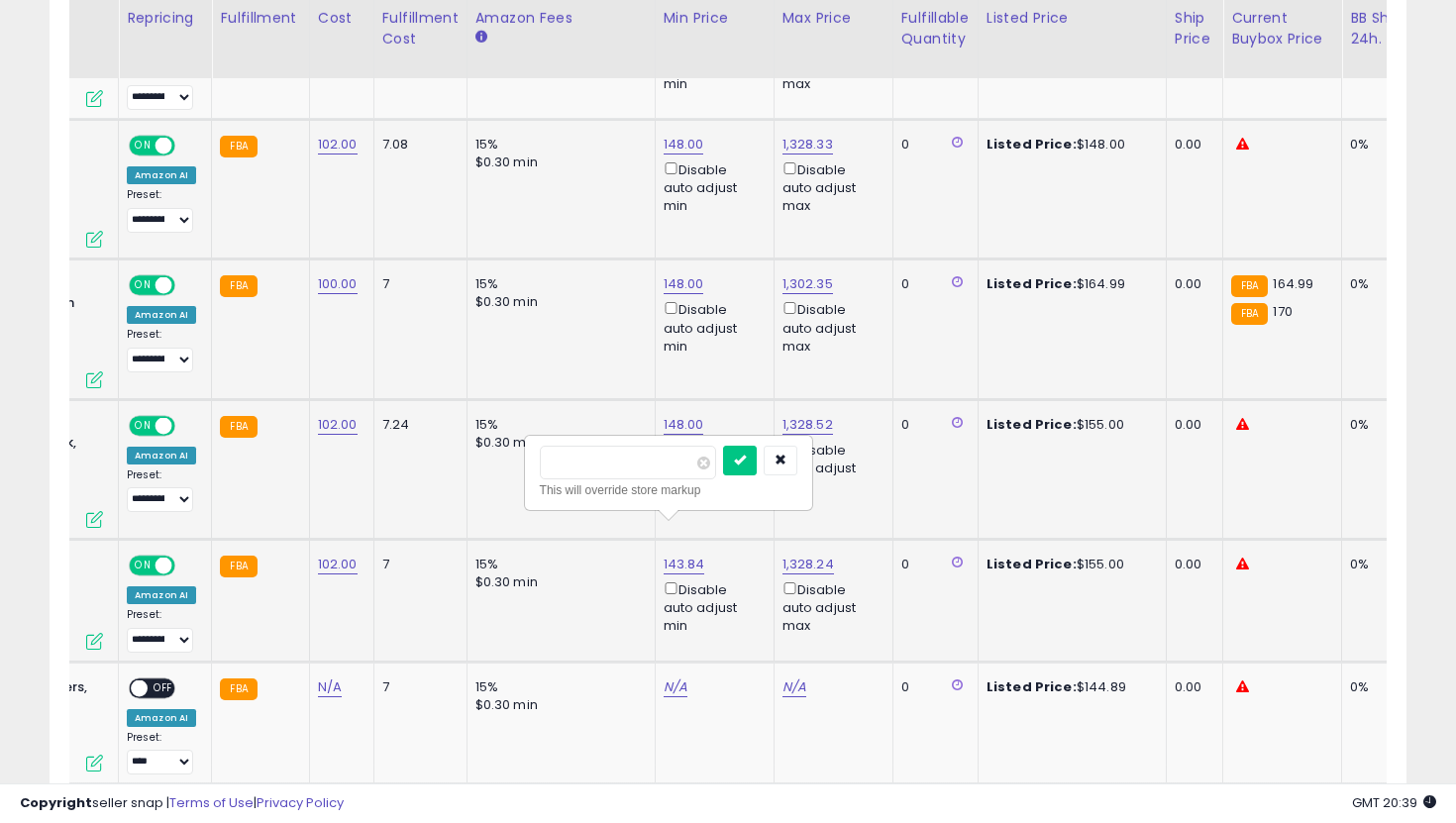 type on "***" 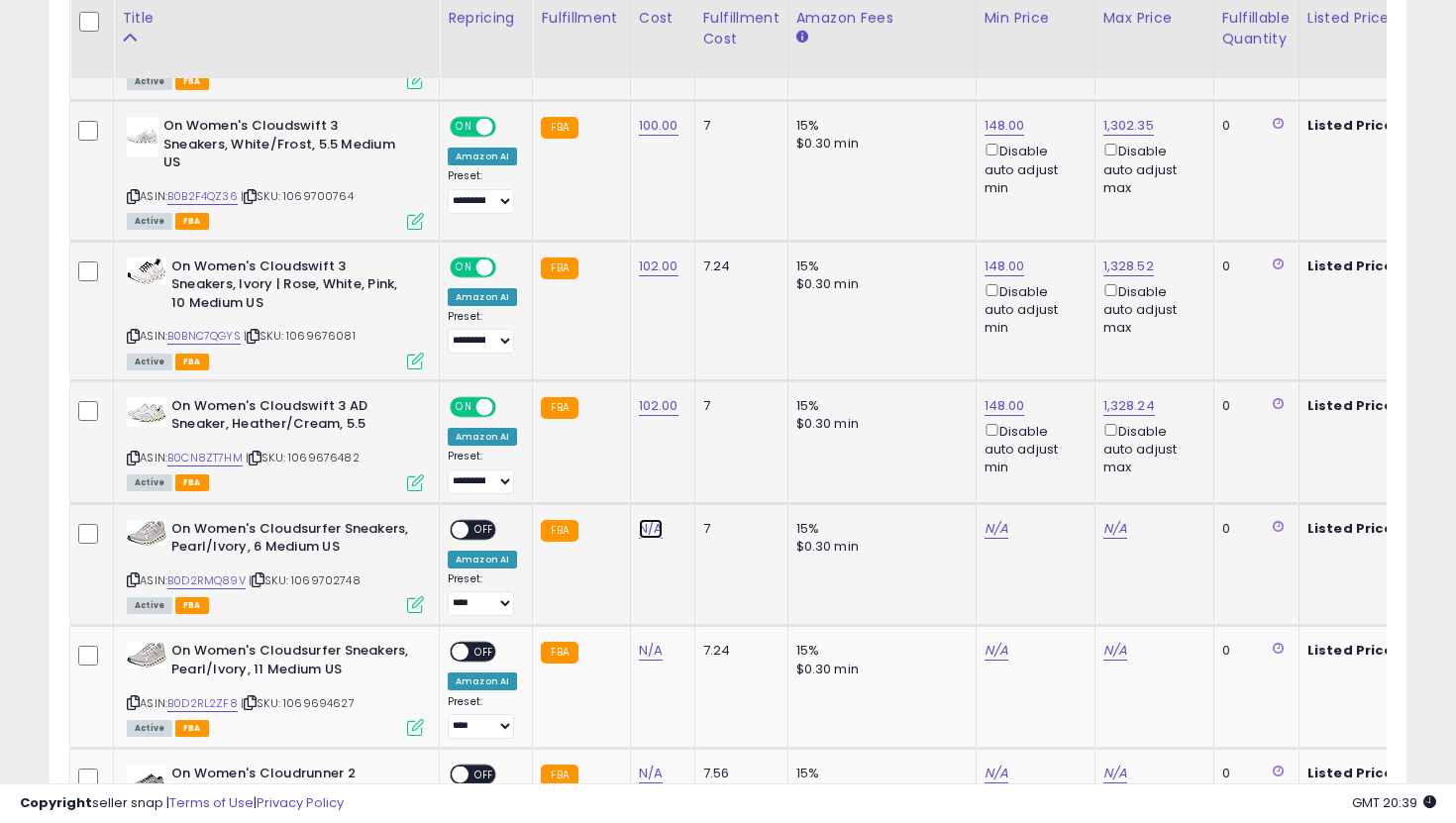 click on "N/A" at bounding box center [651, 529] 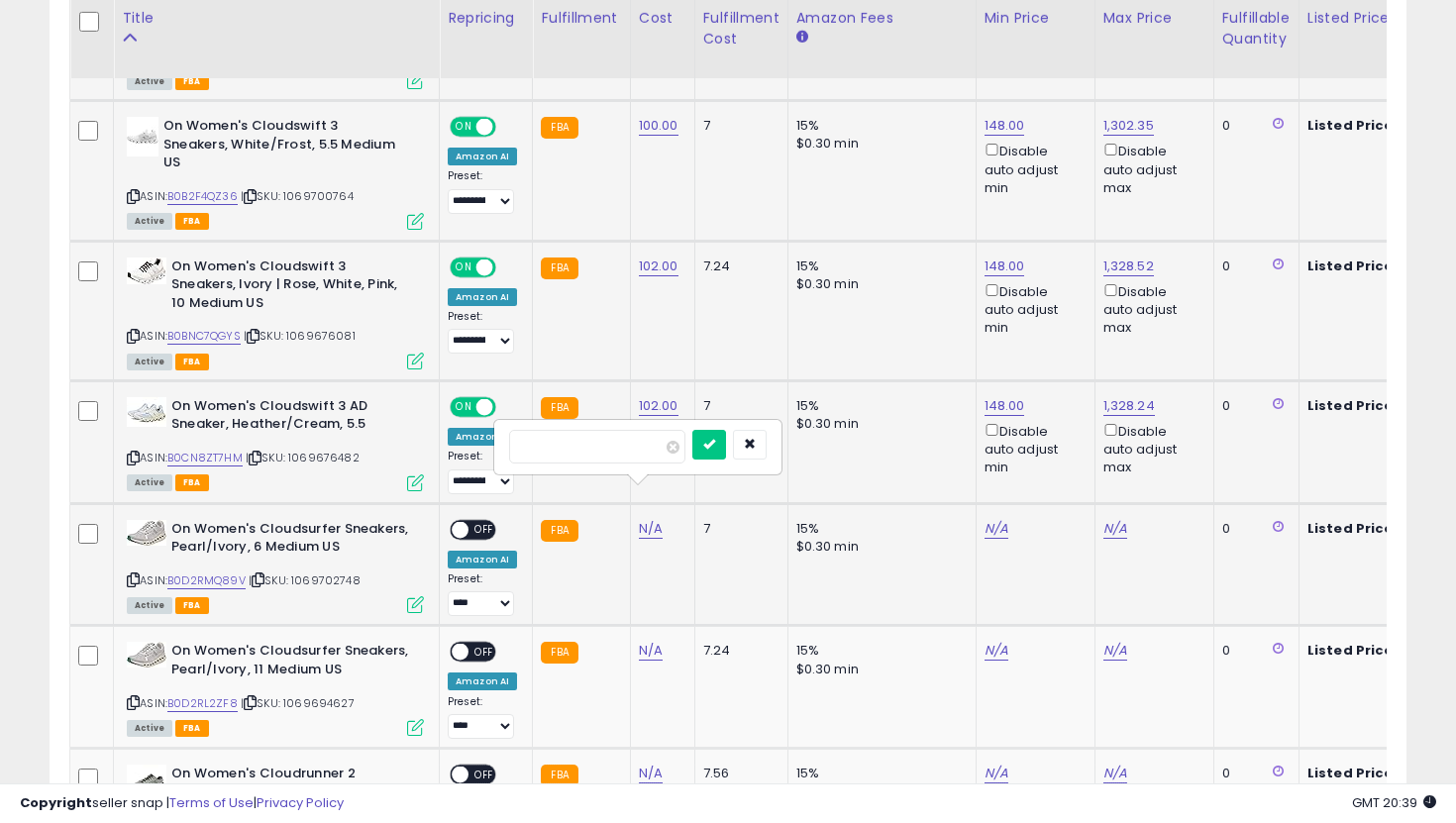 type on "***" 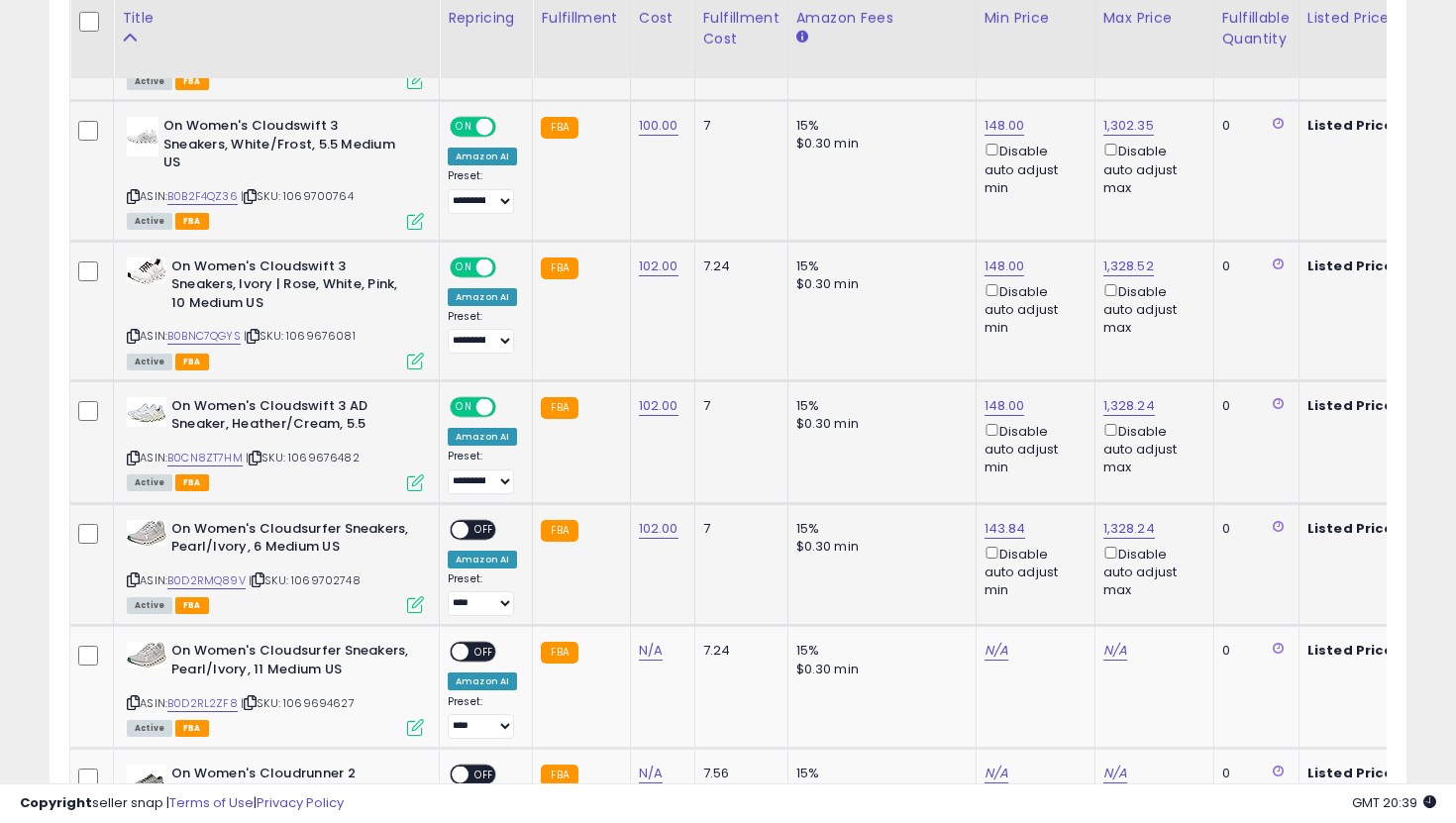 click on "**********" 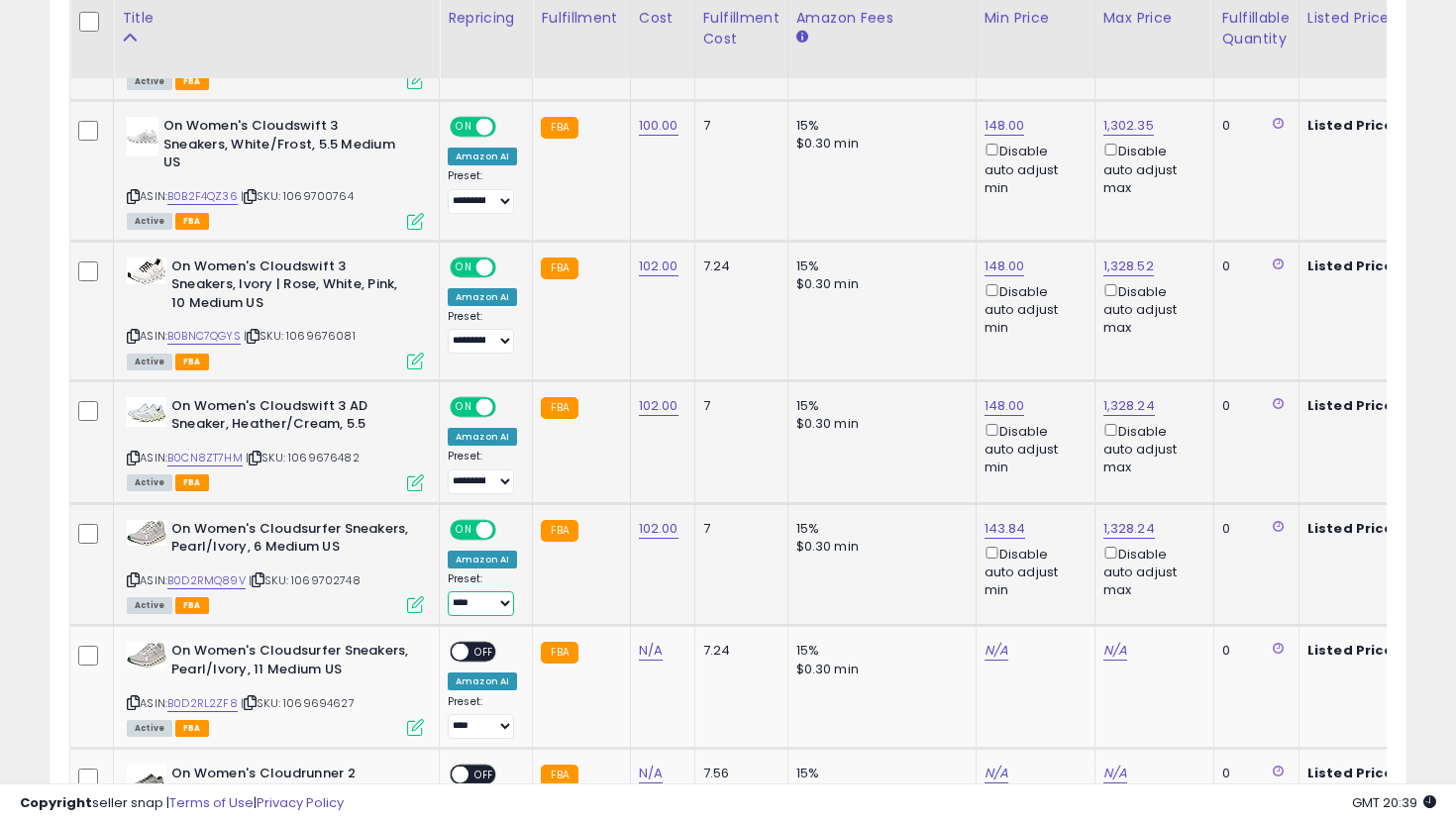 click on "**********" at bounding box center [480, 603] 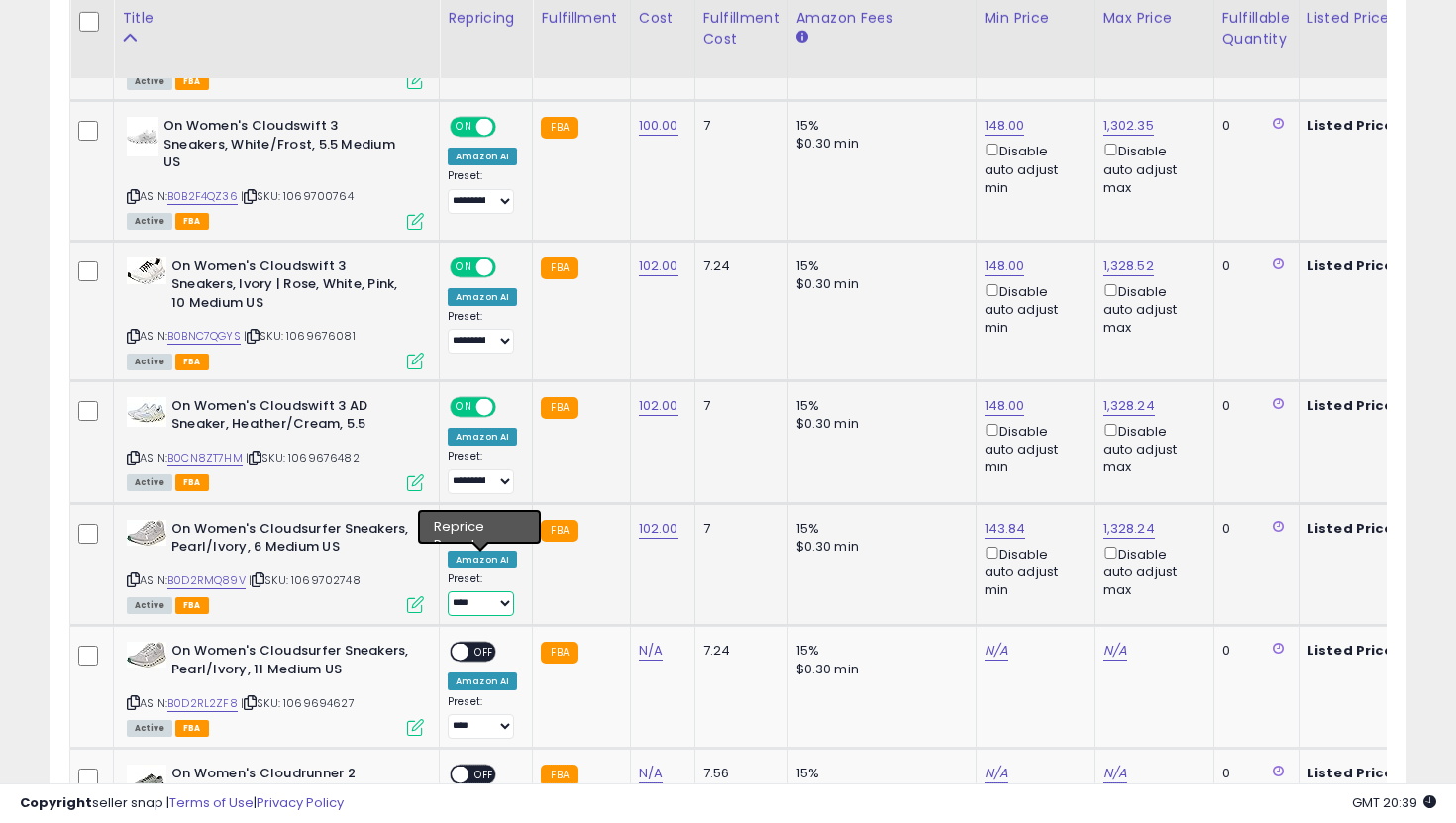 select on "**********" 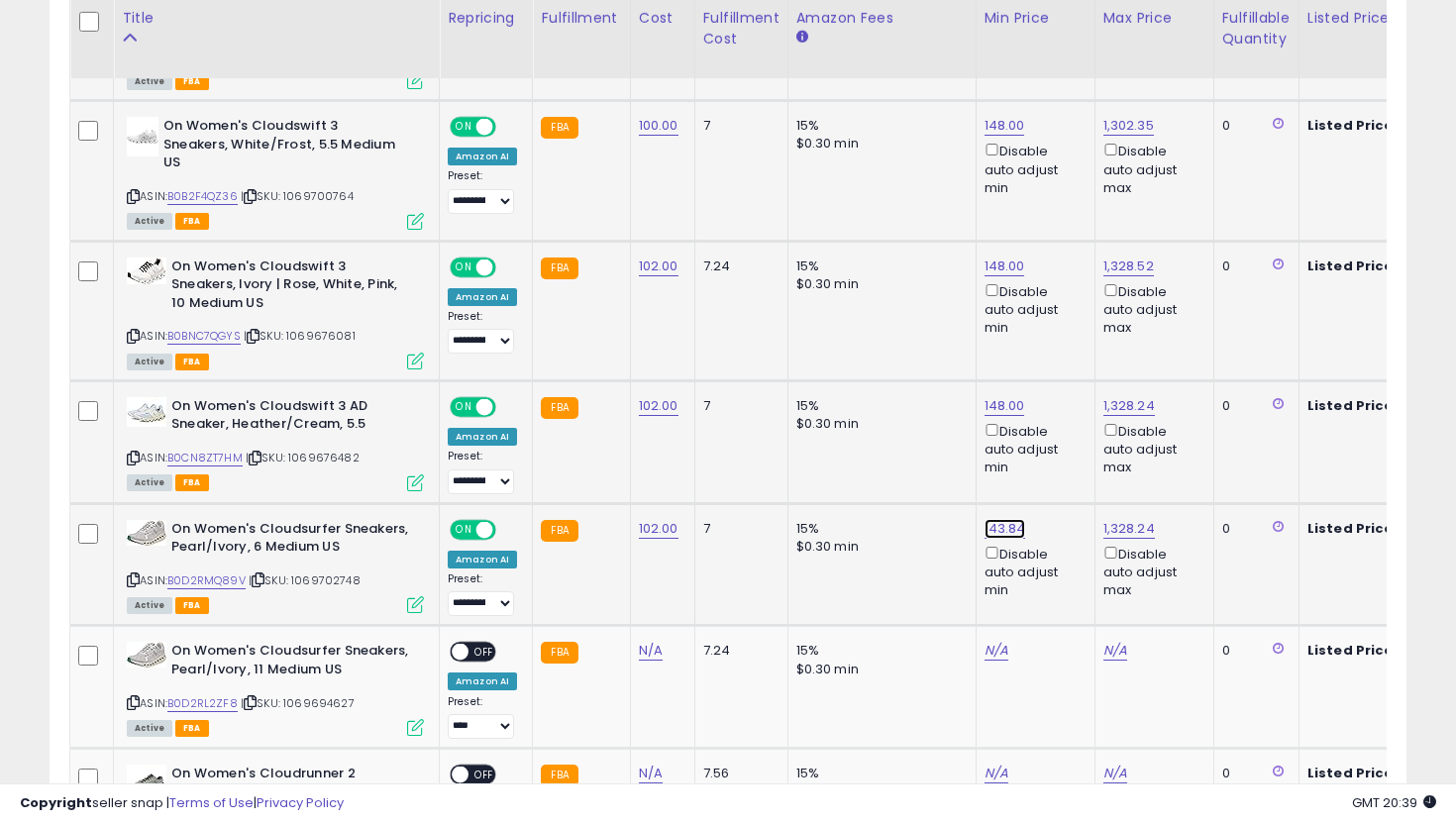 click on "143.84" at bounding box center (1000, -1380) 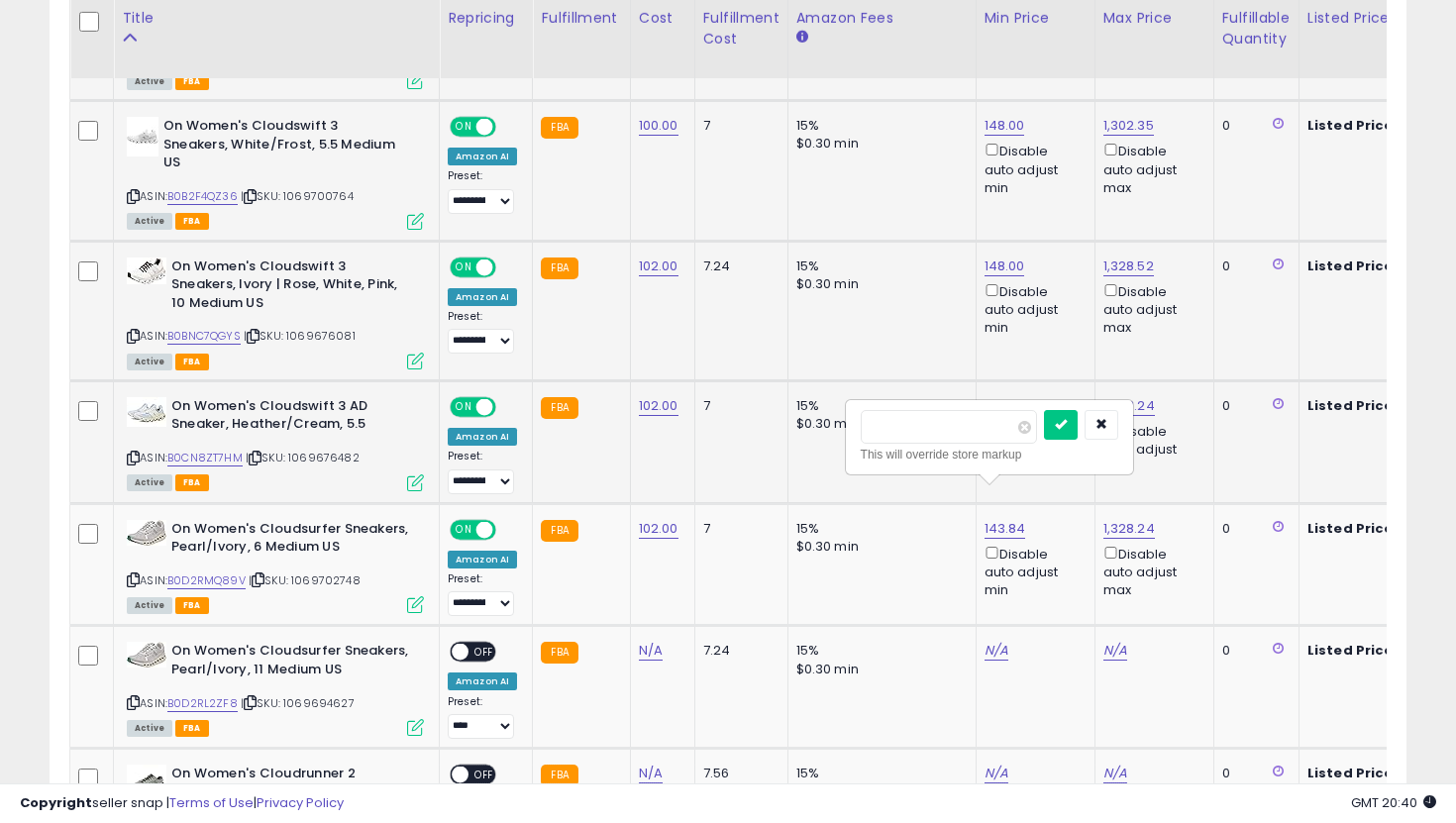 drag, startPoint x: 967, startPoint y: 427, endPoint x: 815, endPoint y: 393, distance: 155.75622 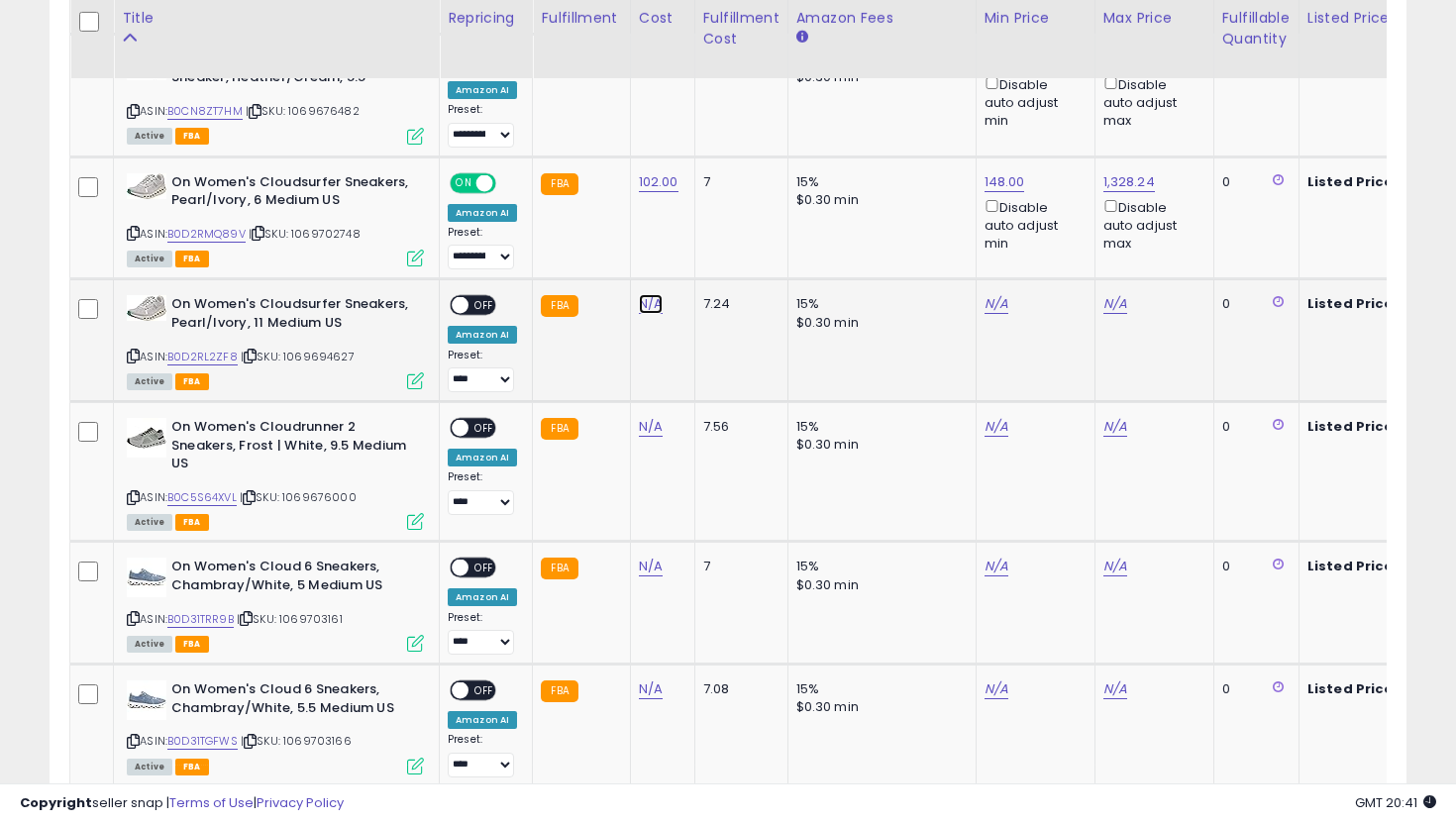 click on "N/A" at bounding box center [651, 304] 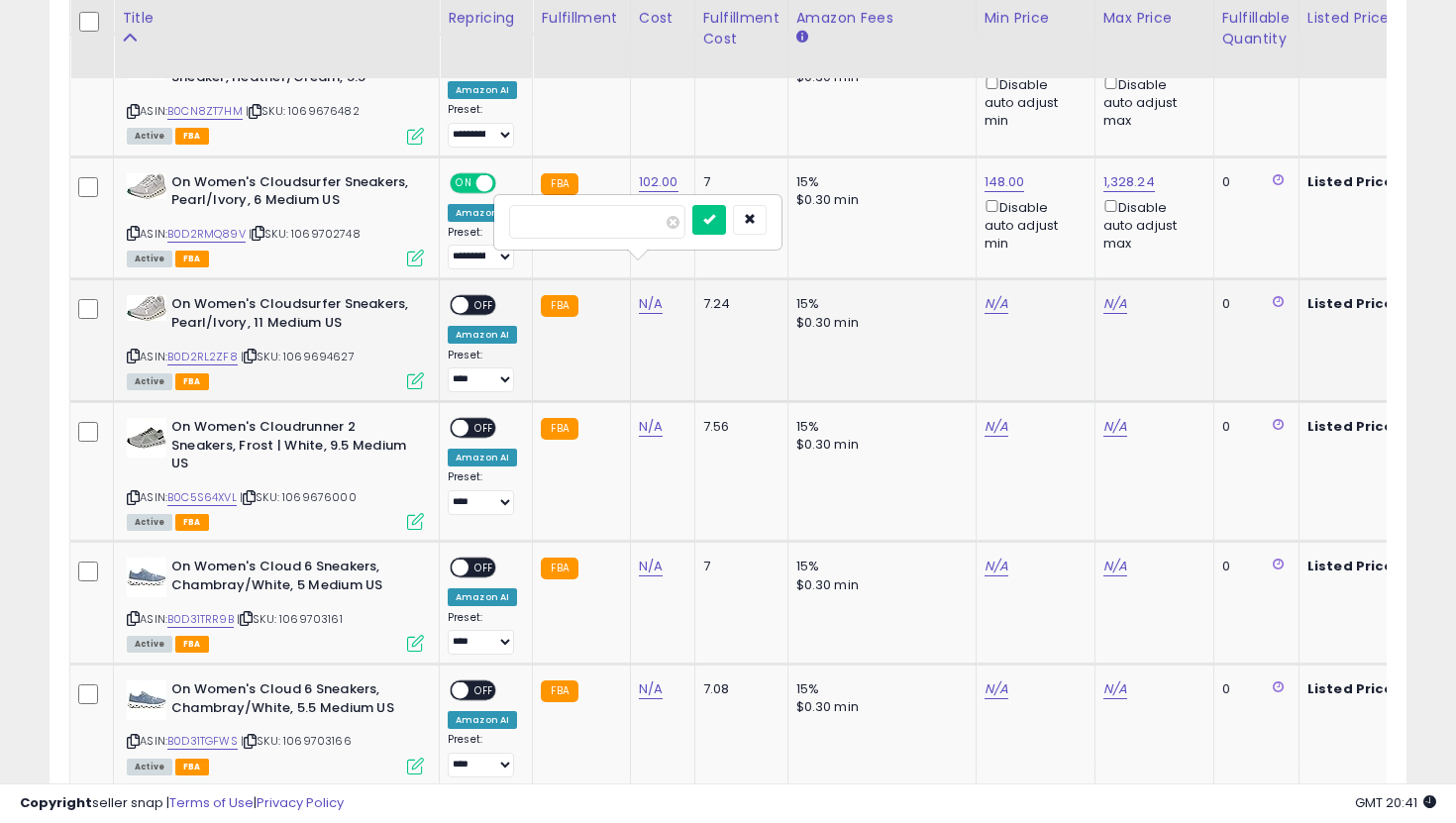 type on "***" 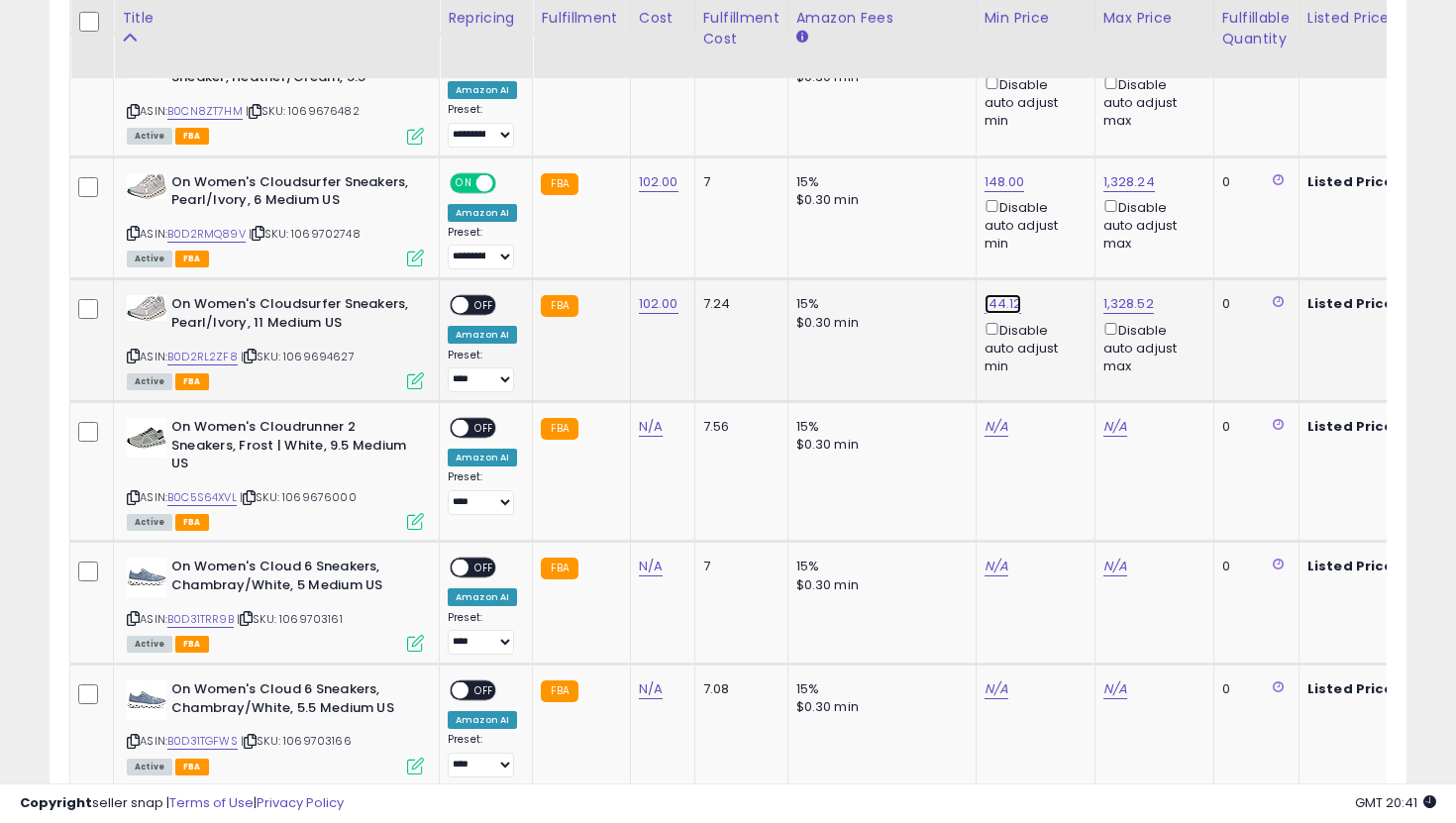click on "144.12" at bounding box center (1000, -1726) 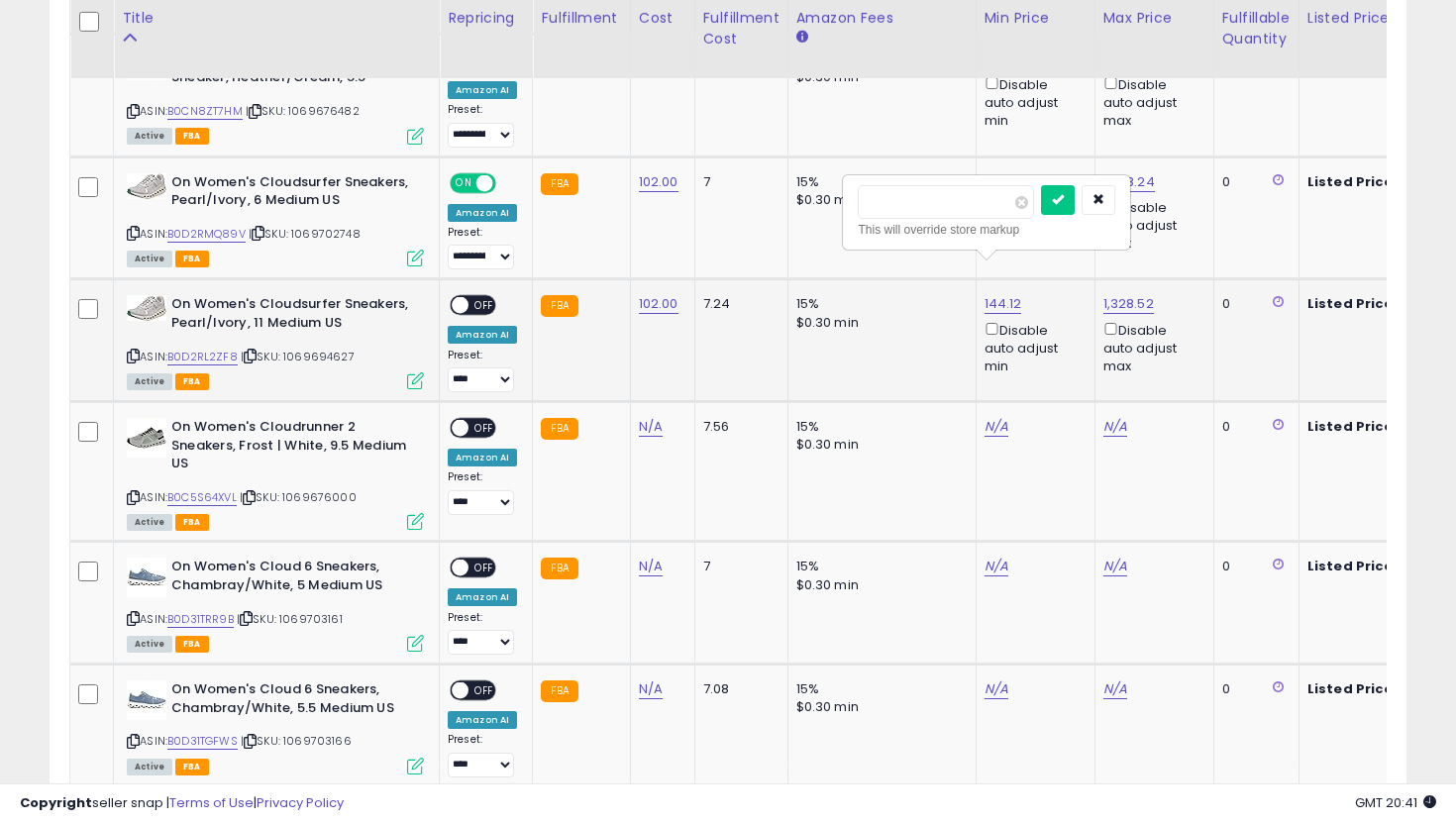 click on "******" at bounding box center (946, 202) 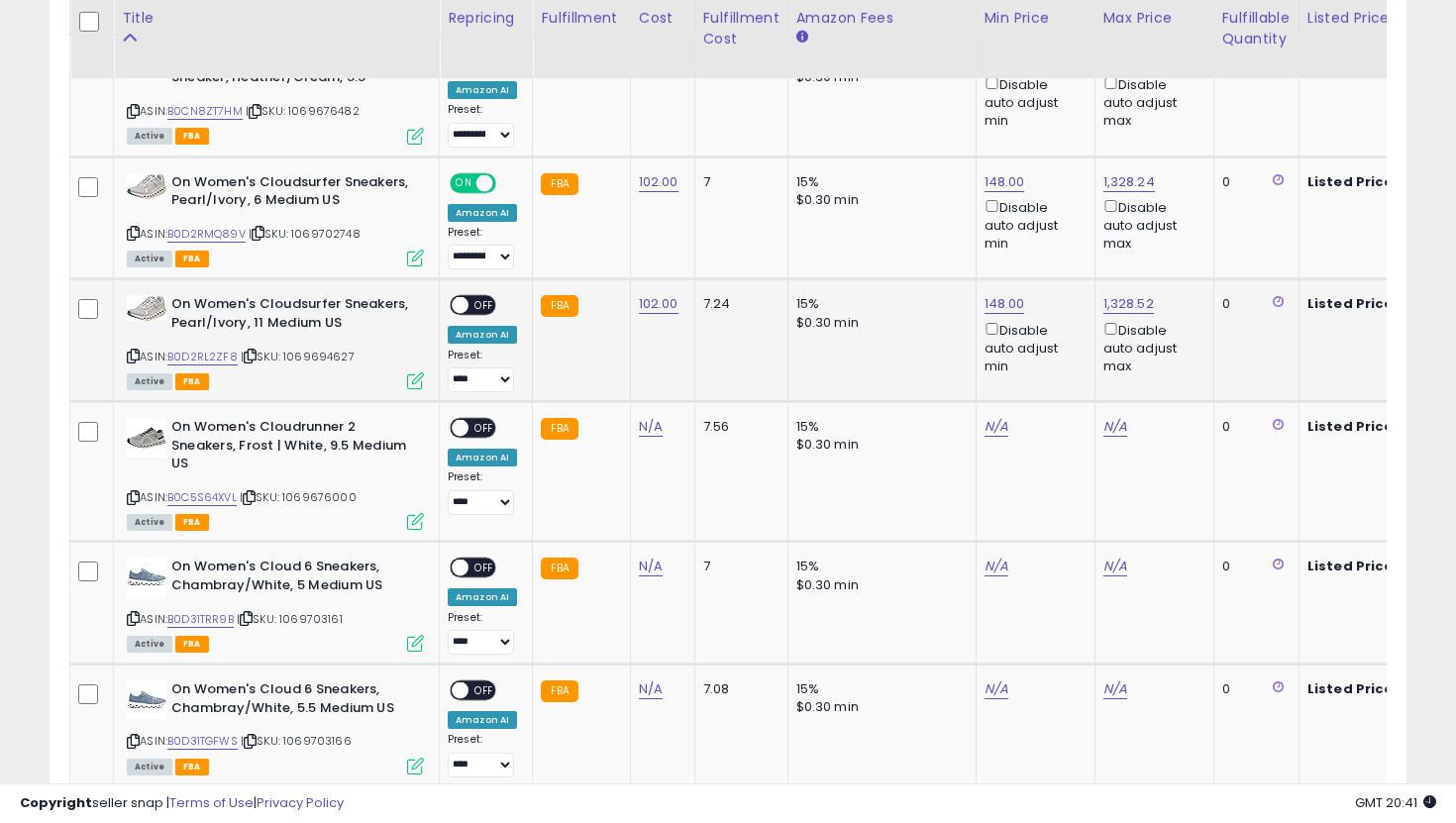 click on "OFF" at bounding box center (484, 305) 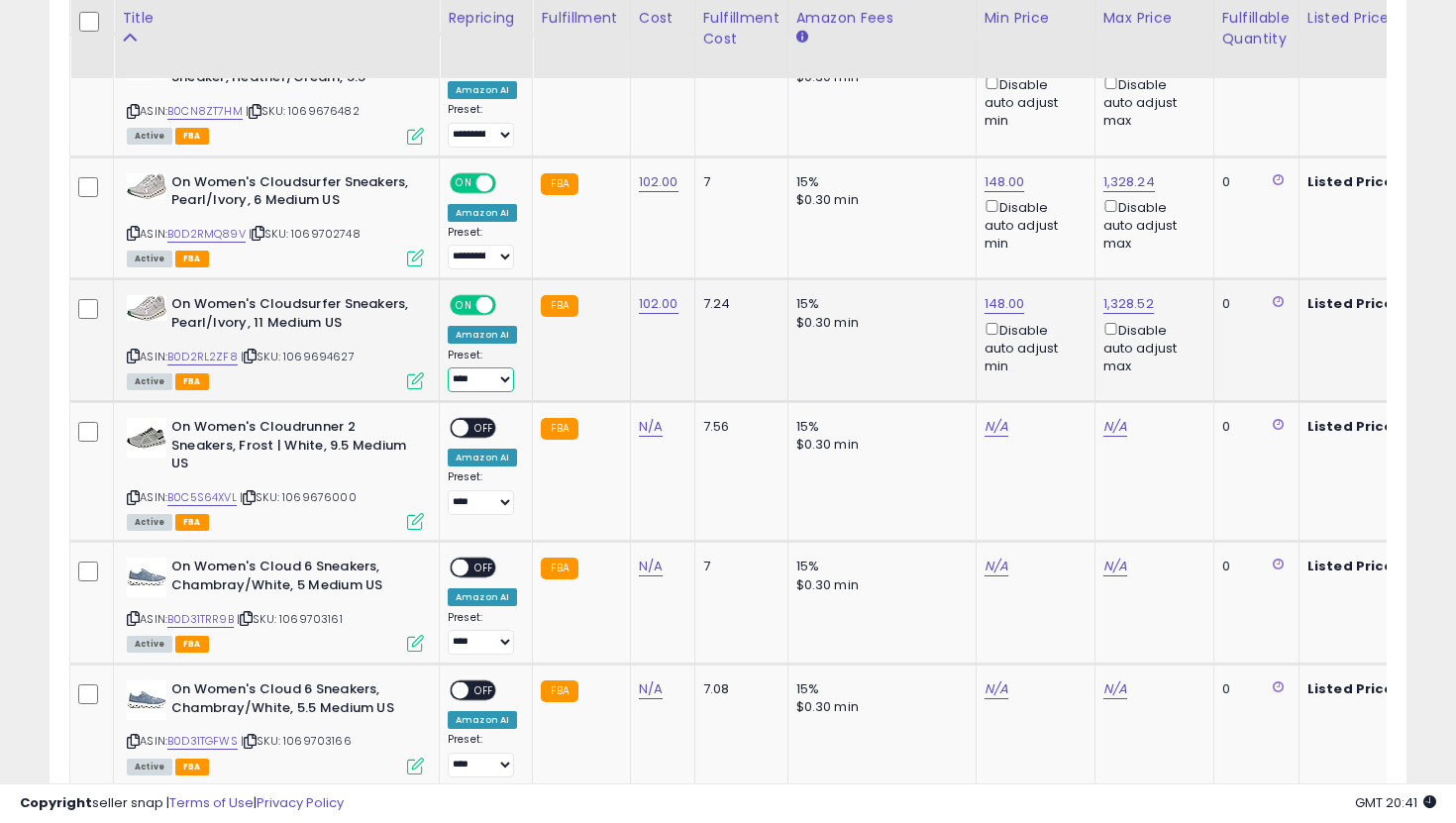 click on "**********" at bounding box center (480, 379) 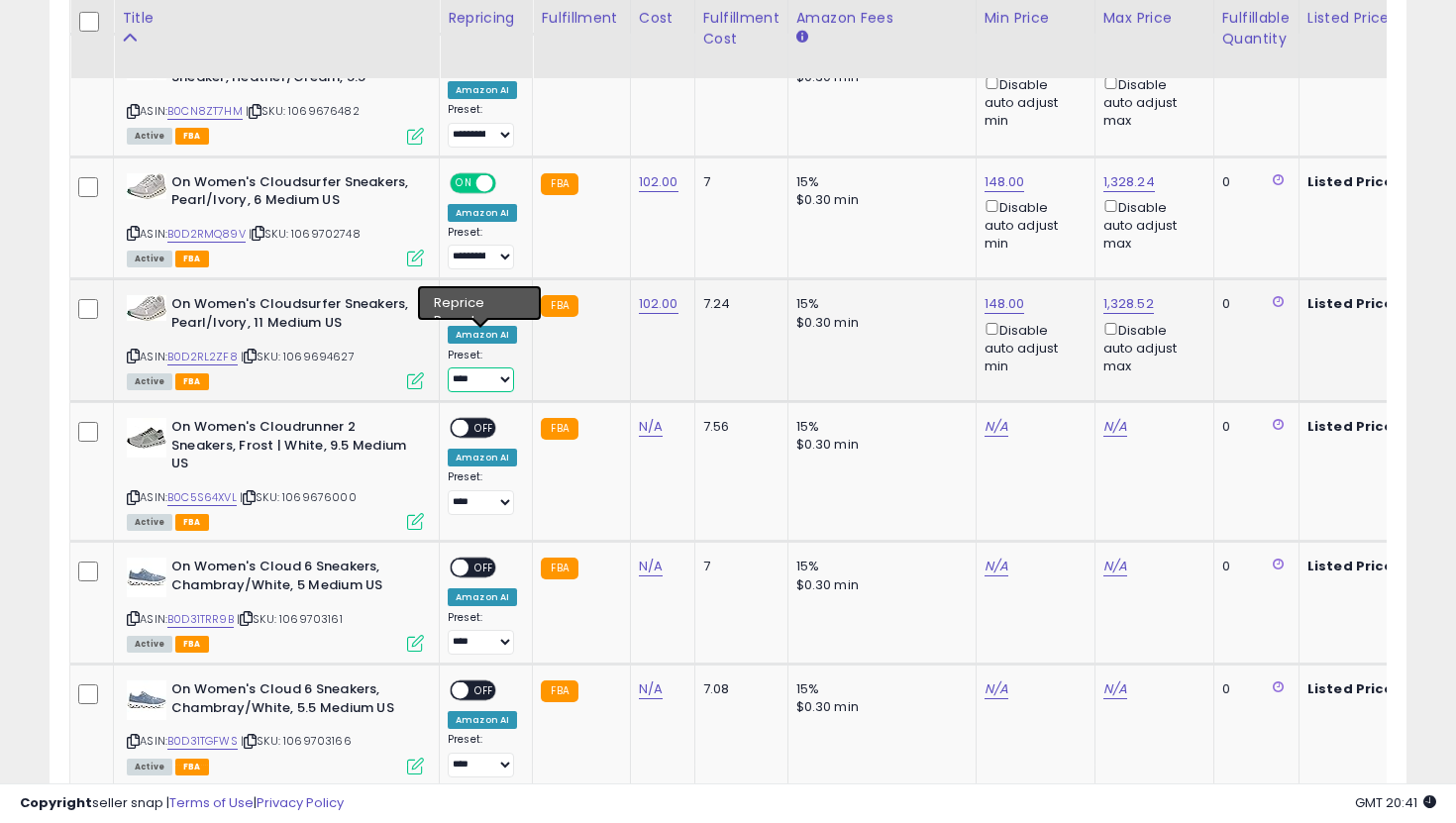 select on "**********" 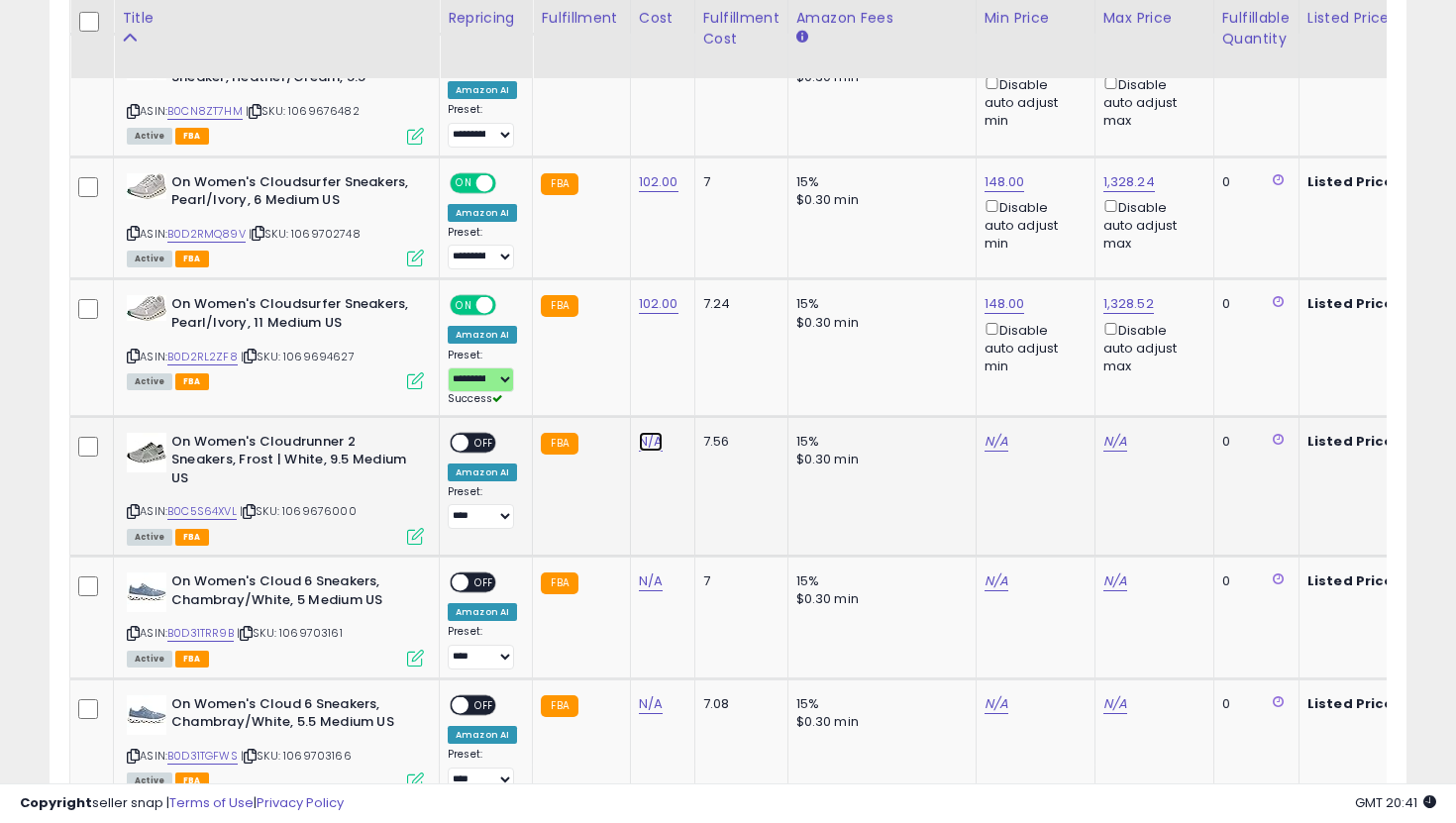 click on "N/A" at bounding box center [651, 442] 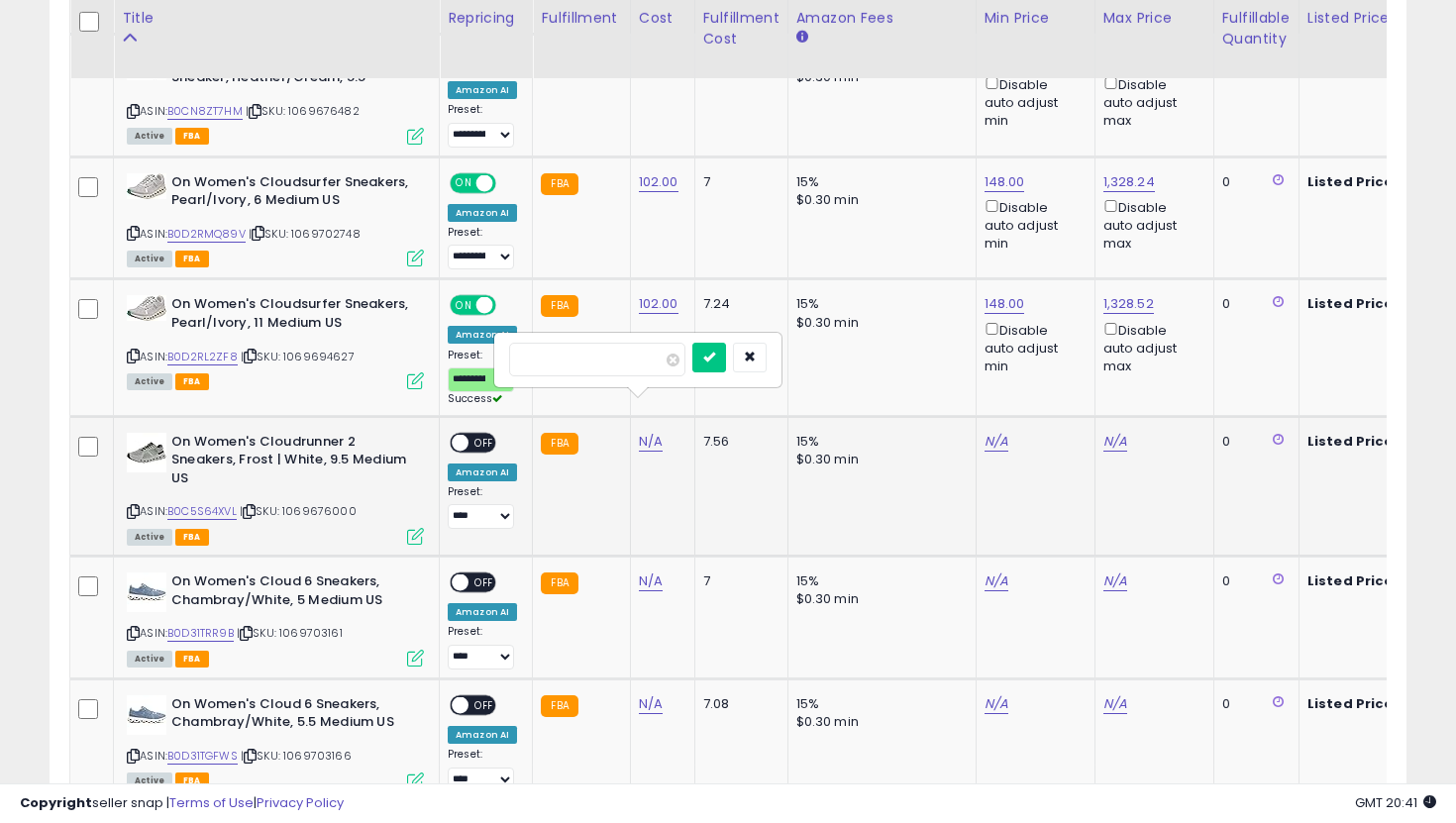 click at bounding box center [597, 360] 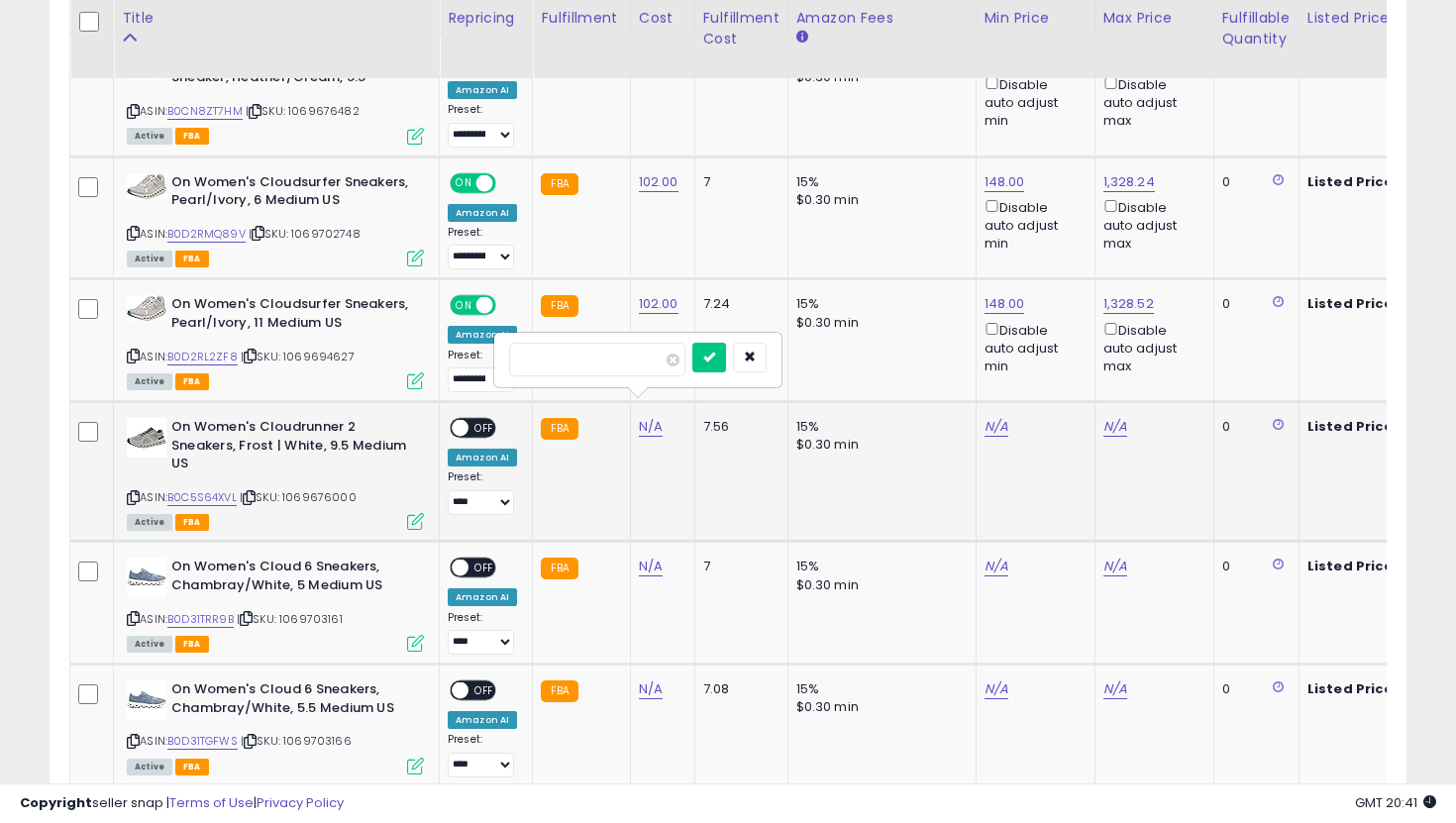type on "***" 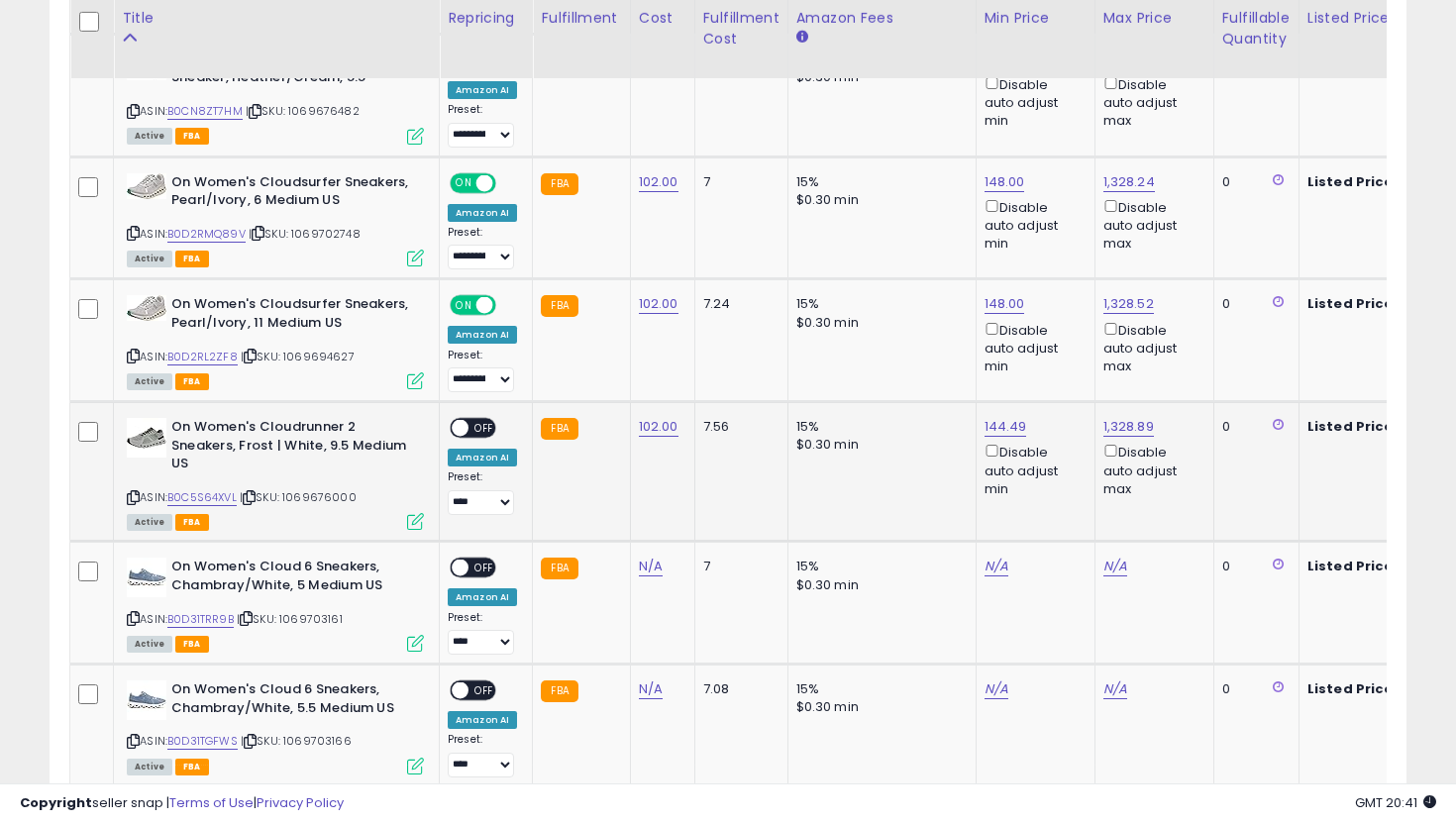 click on "ON   OFF" at bounding box center (451, 428) 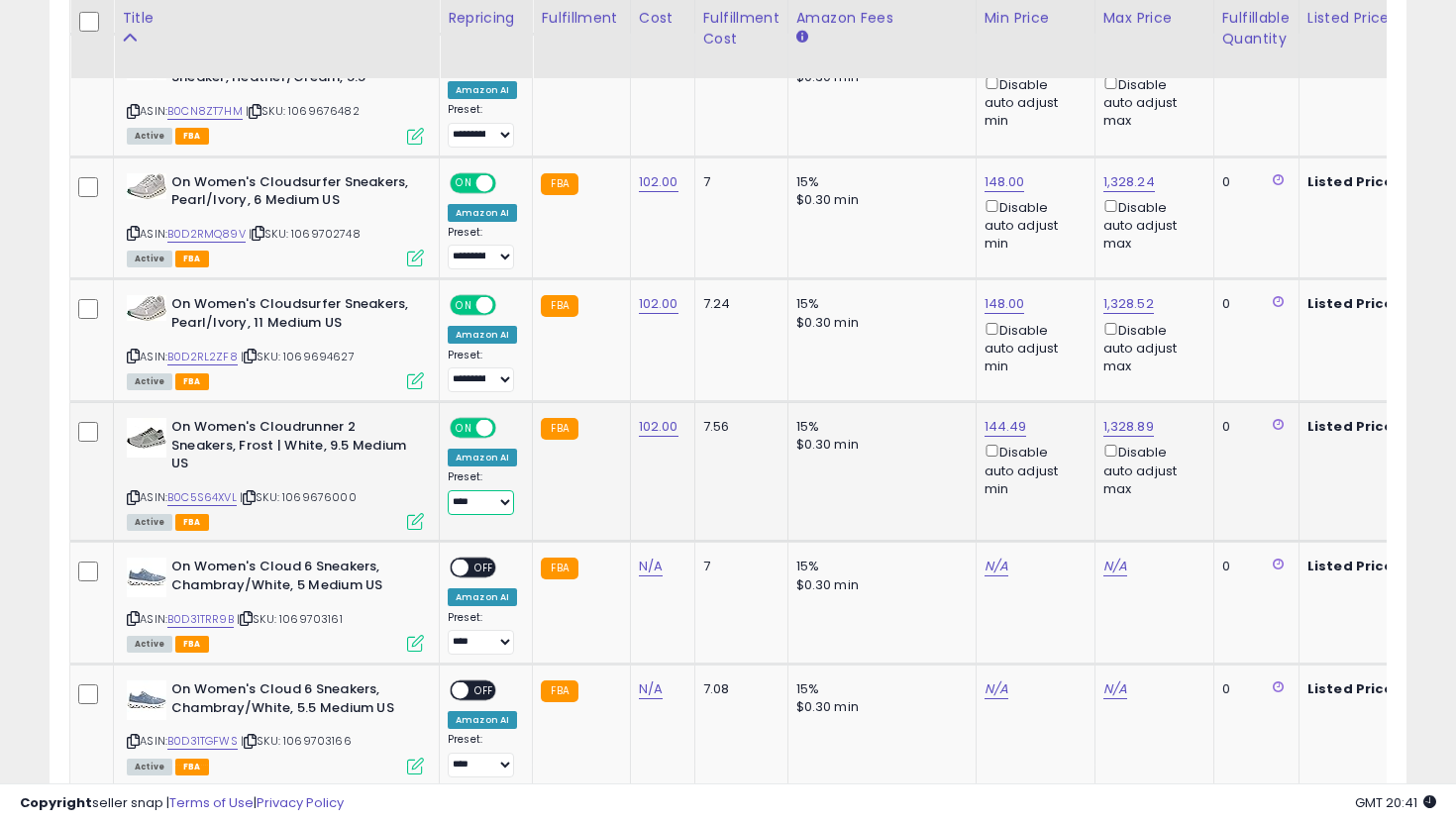 click on "**********" at bounding box center (480, 502) 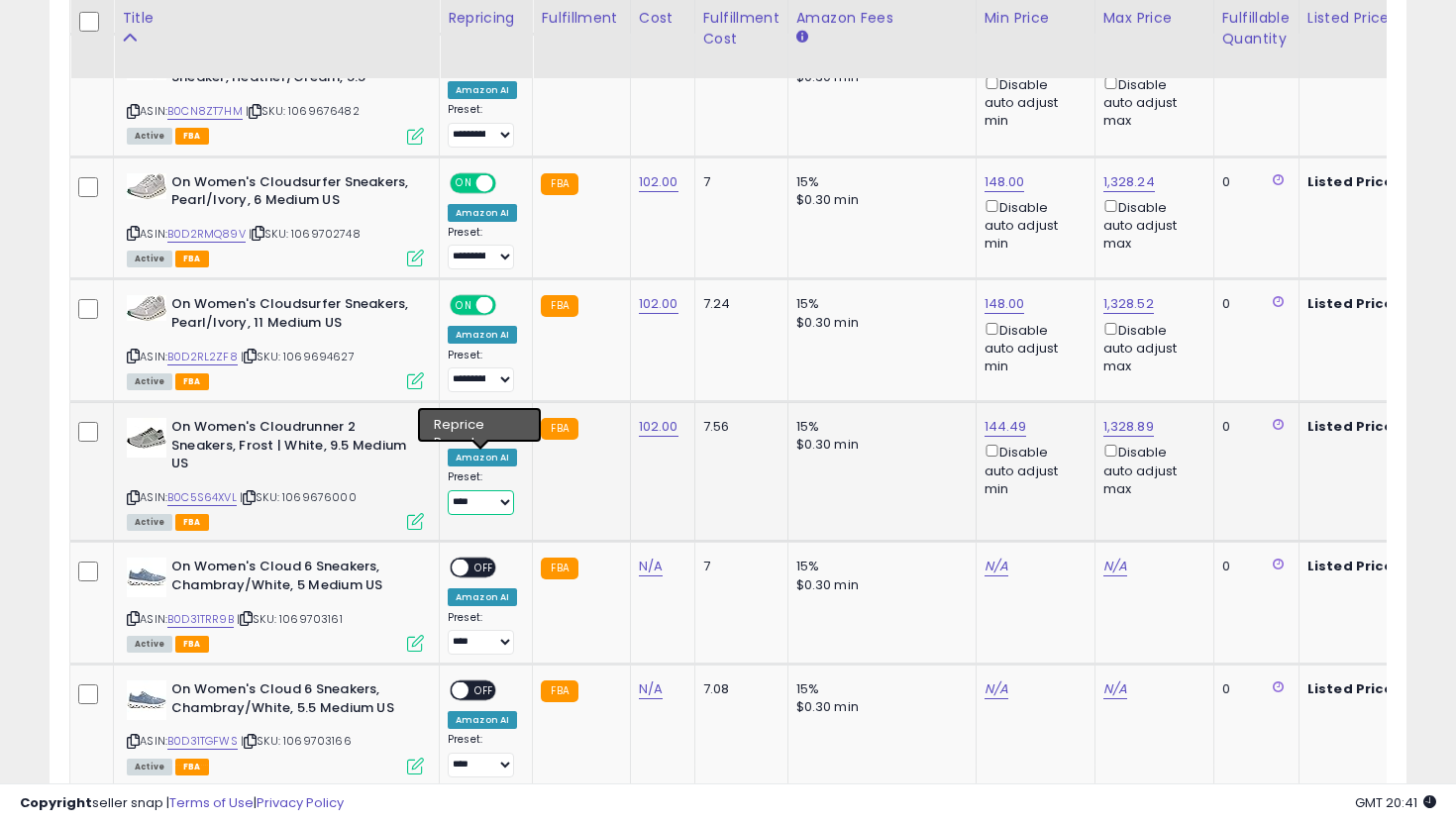 select on "**********" 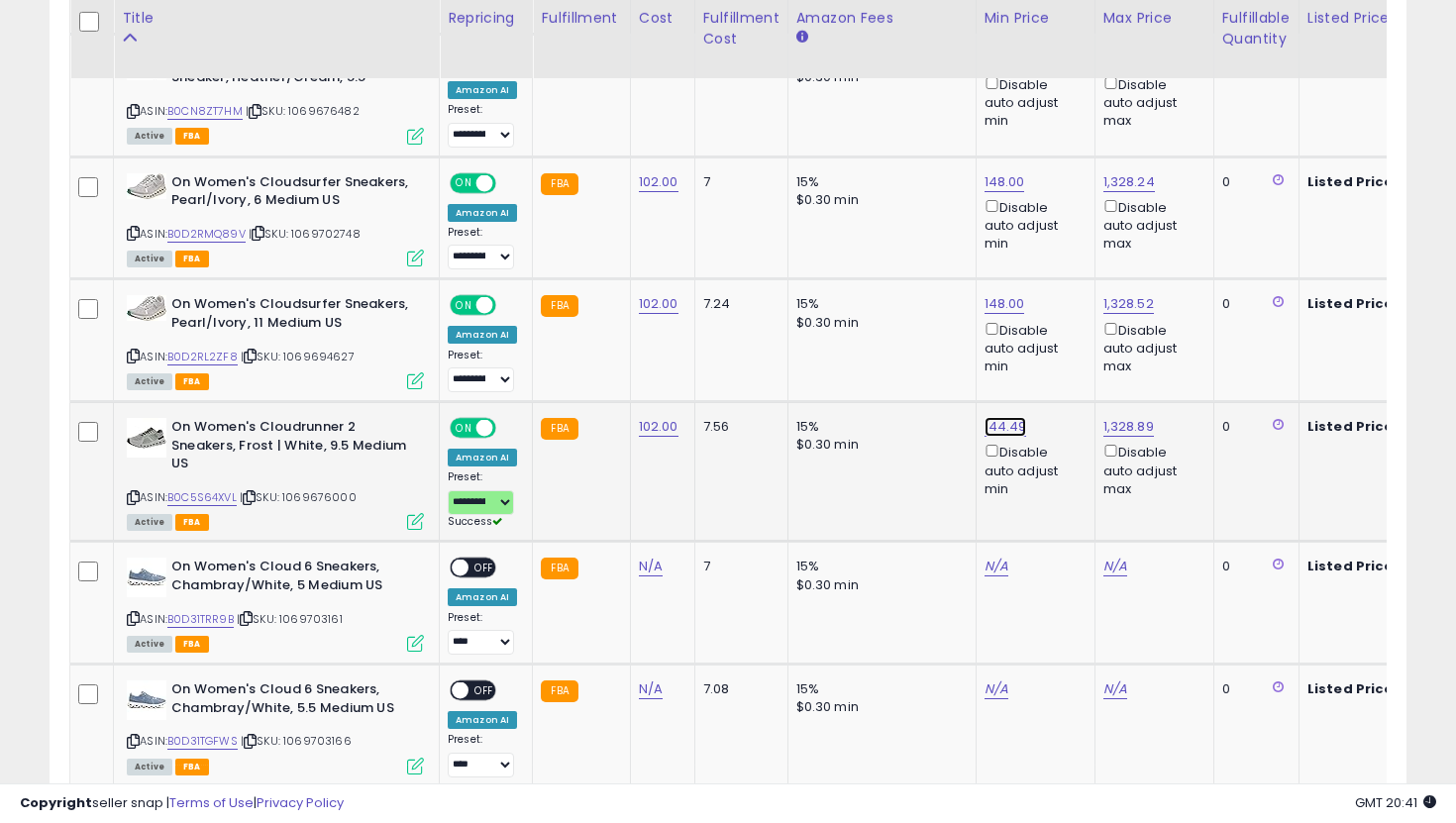 click on "144.49" at bounding box center [1000, -1726] 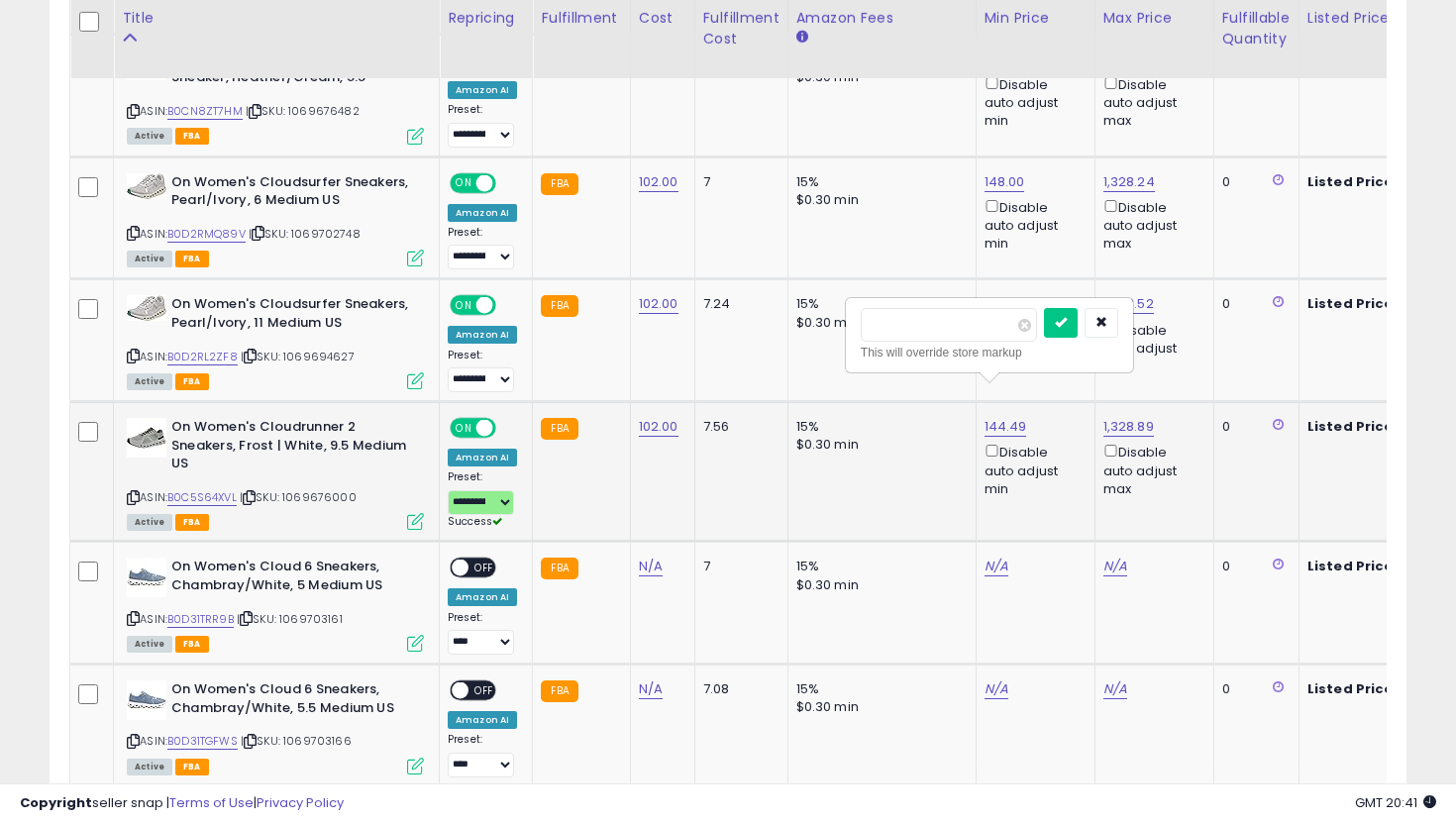 click on "******" at bounding box center [949, 325] 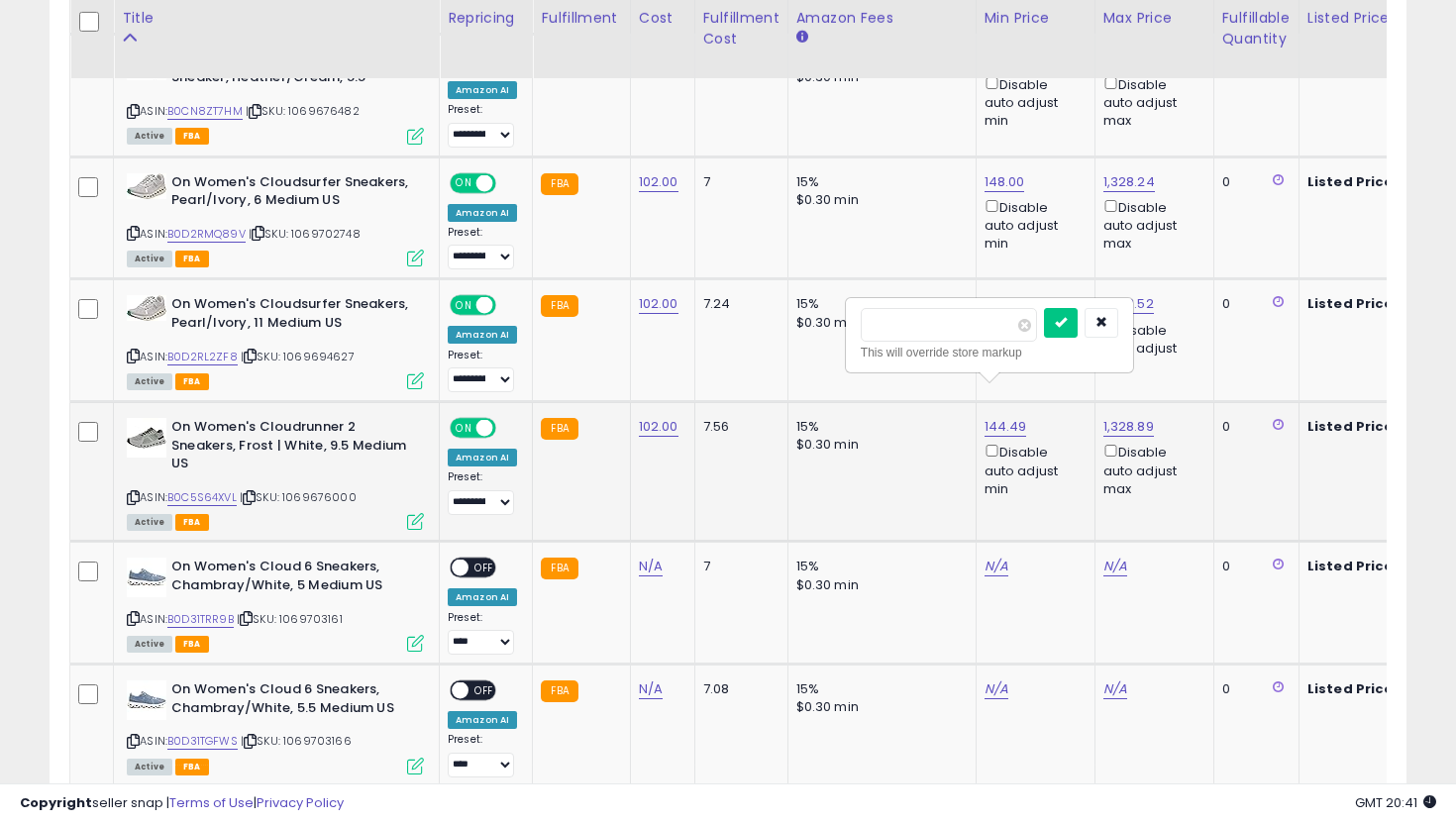 type on "***" 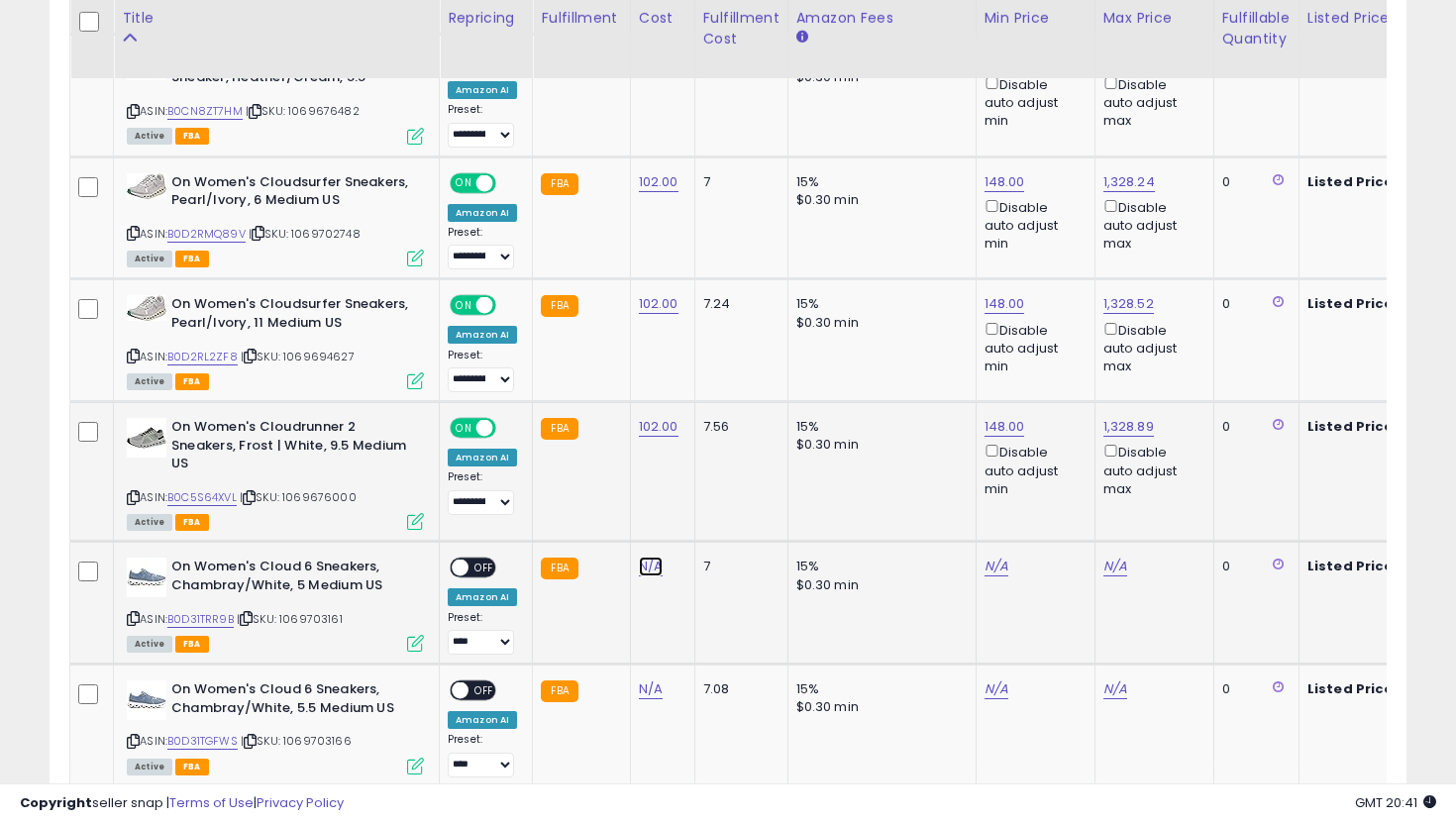 click on "N/A" at bounding box center (651, 566) 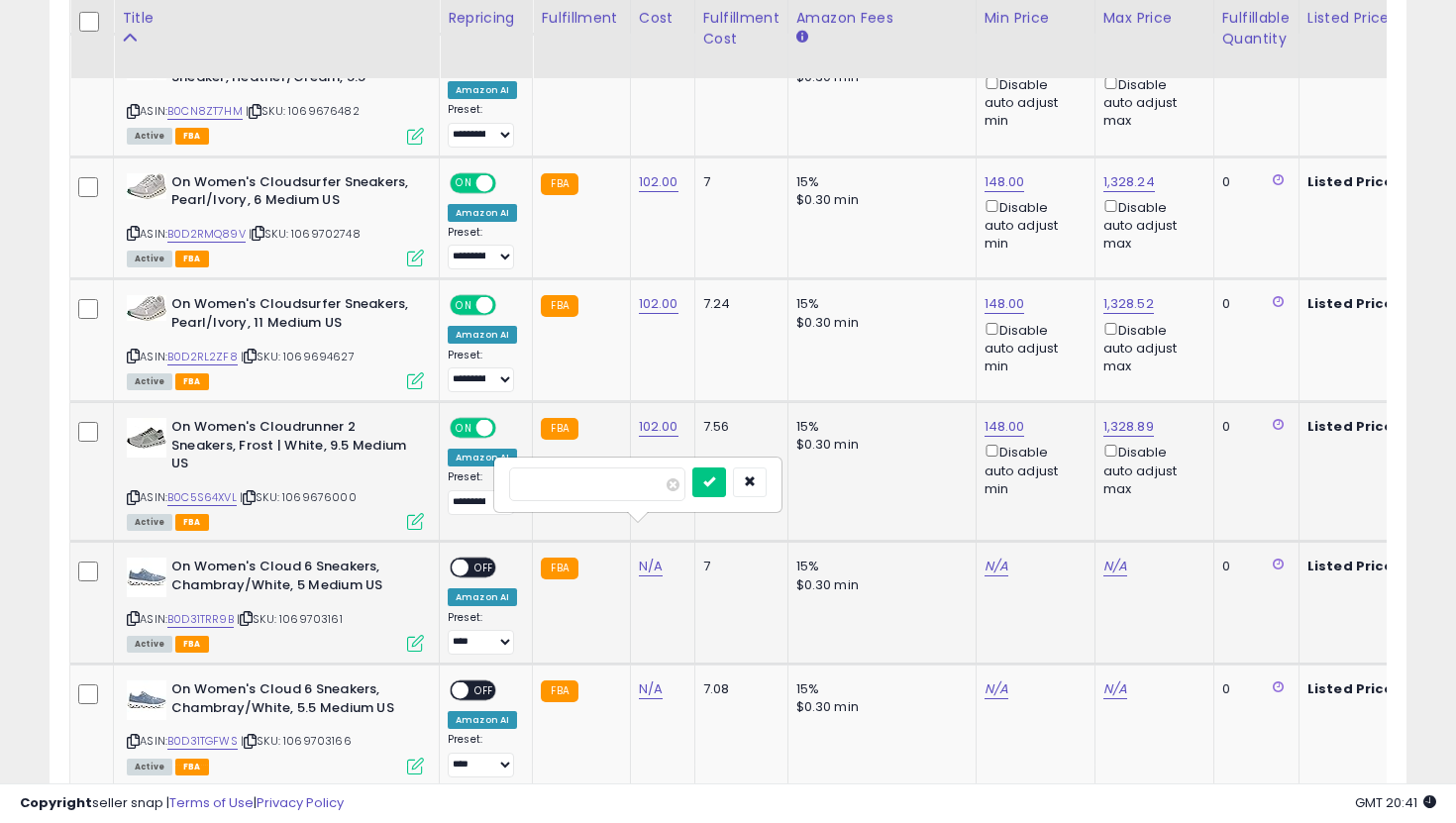 type on "***" 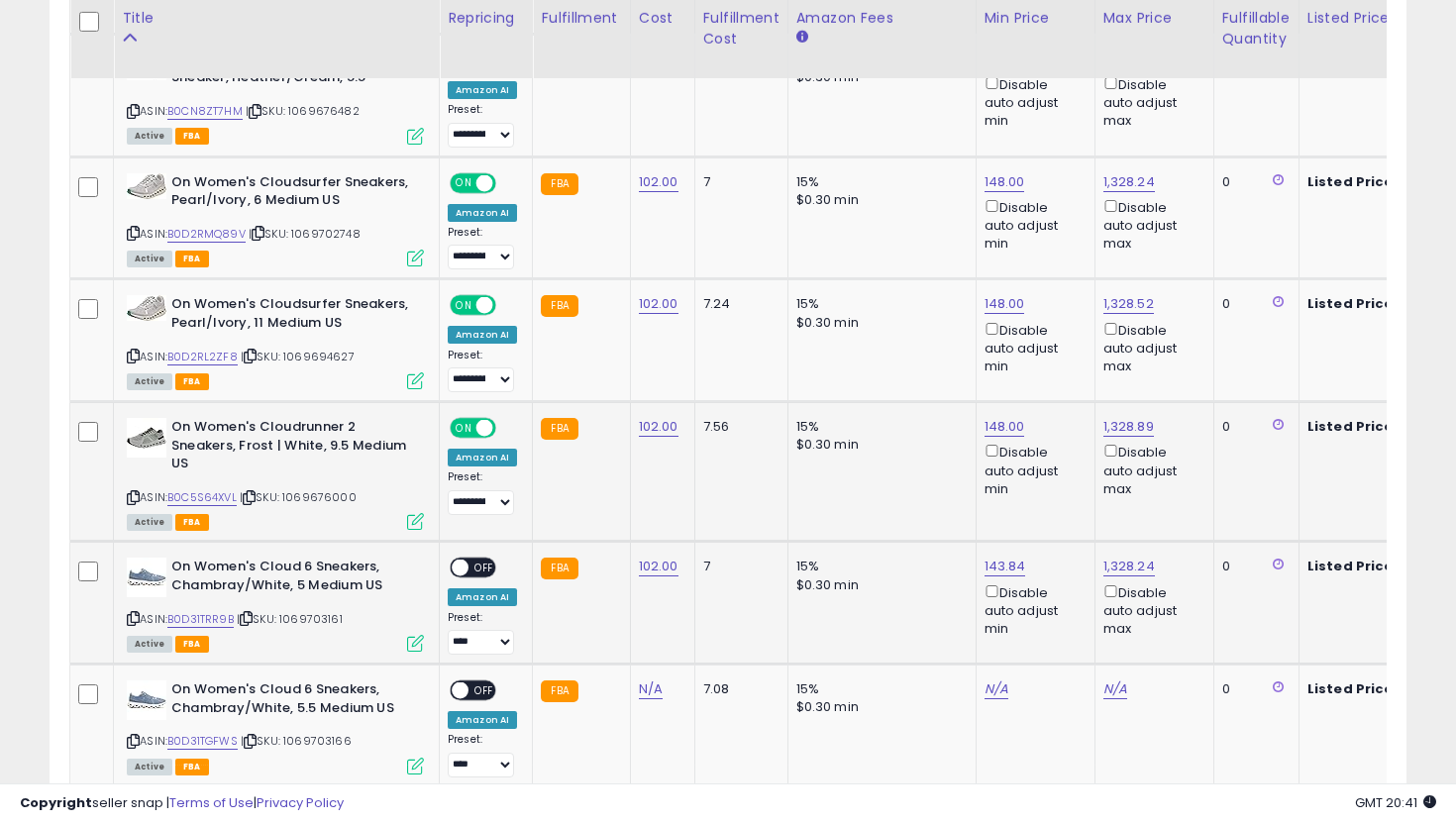 click on "OFF" at bounding box center (484, 567) 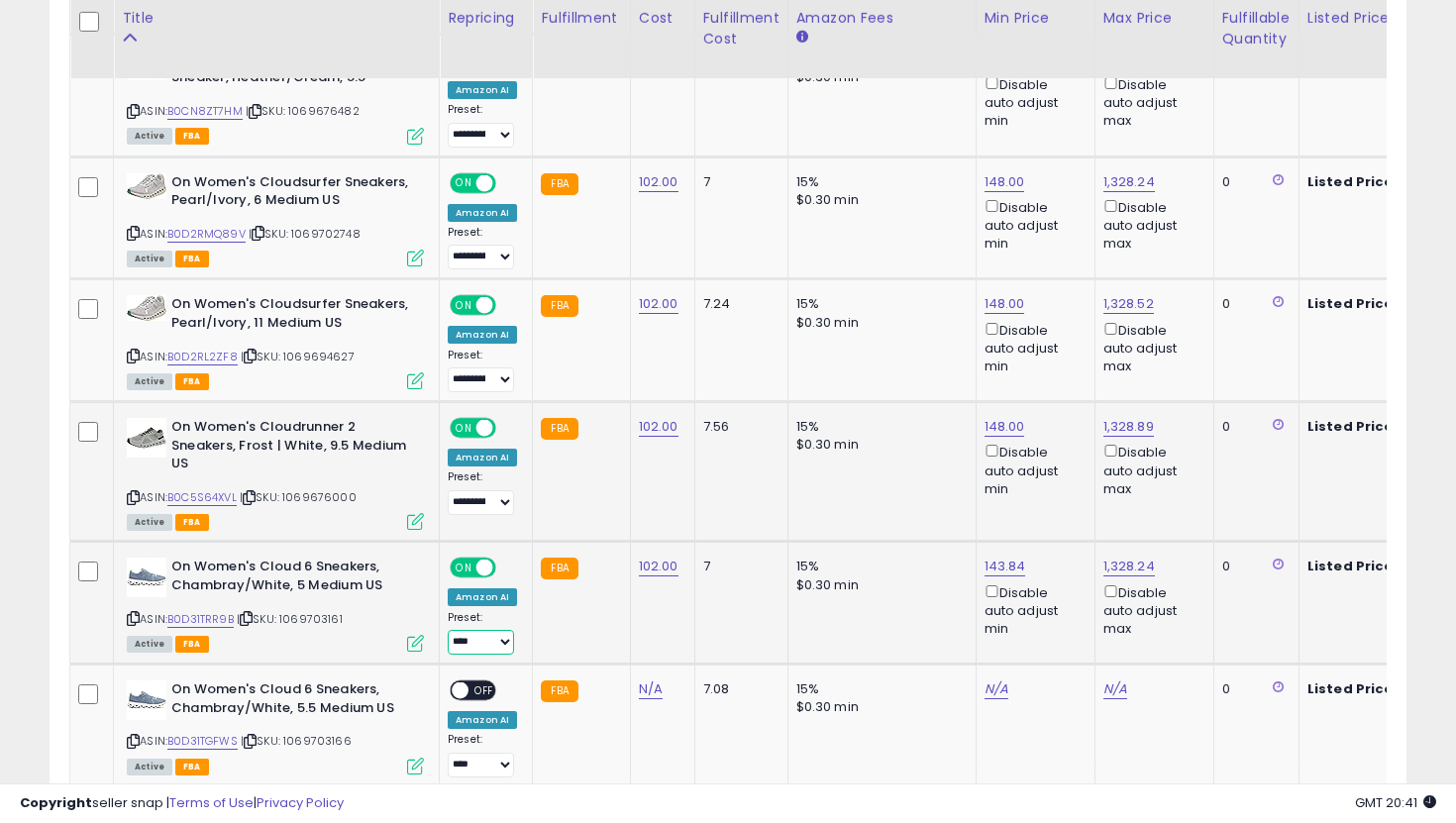 click on "**********" at bounding box center [480, 642] 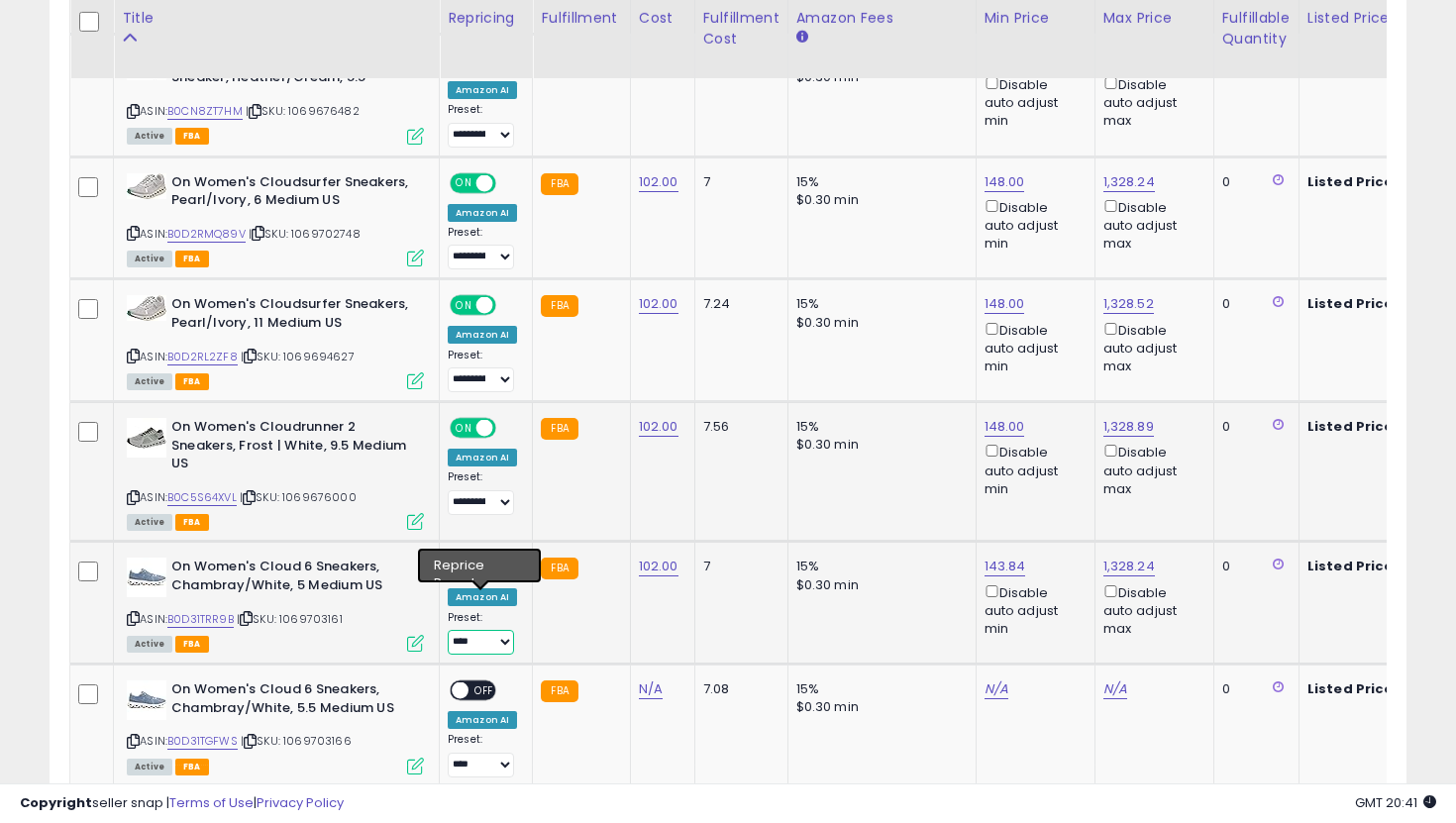 select on "**********" 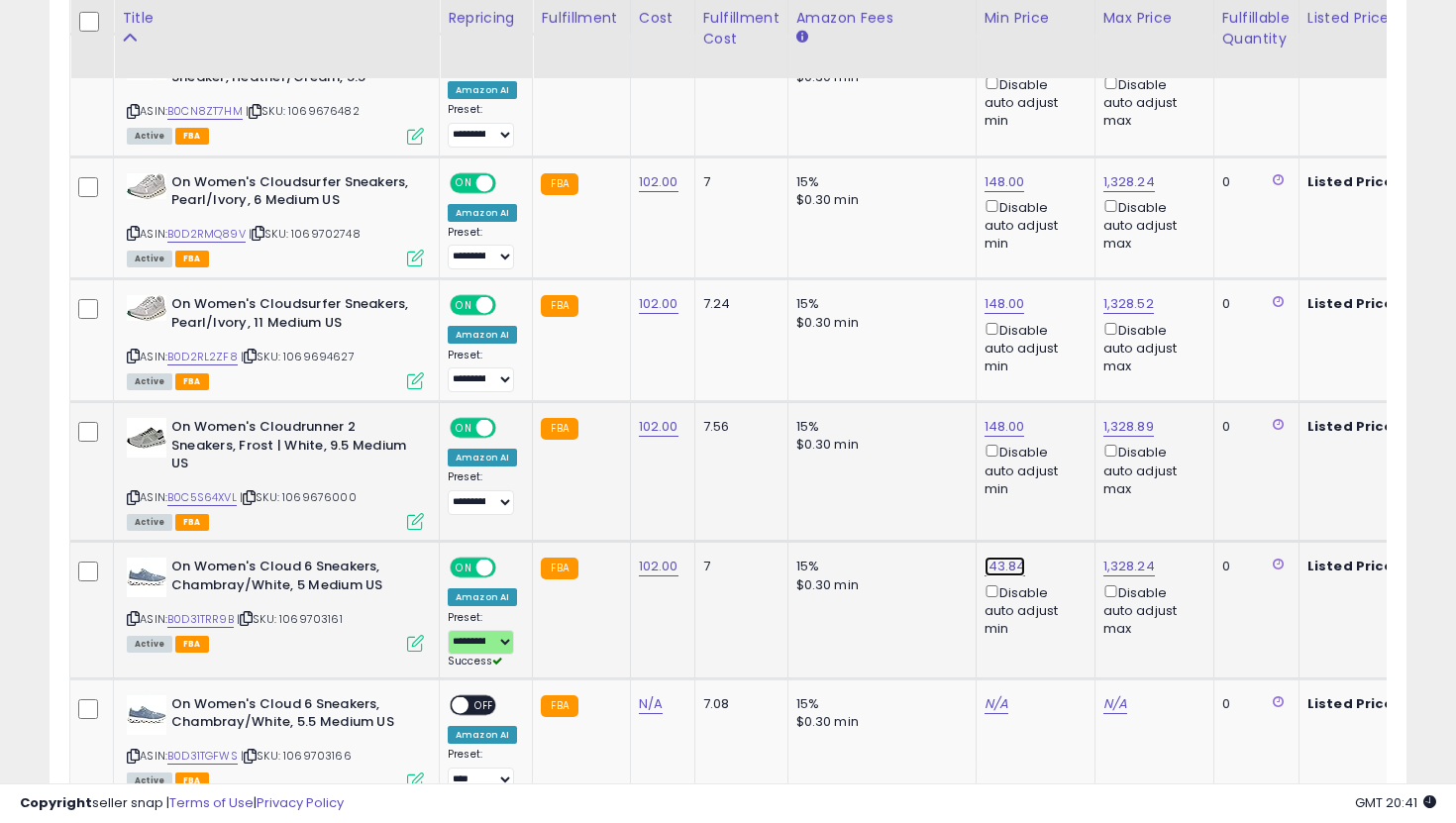 click on "143.84" at bounding box center [1000, -1726] 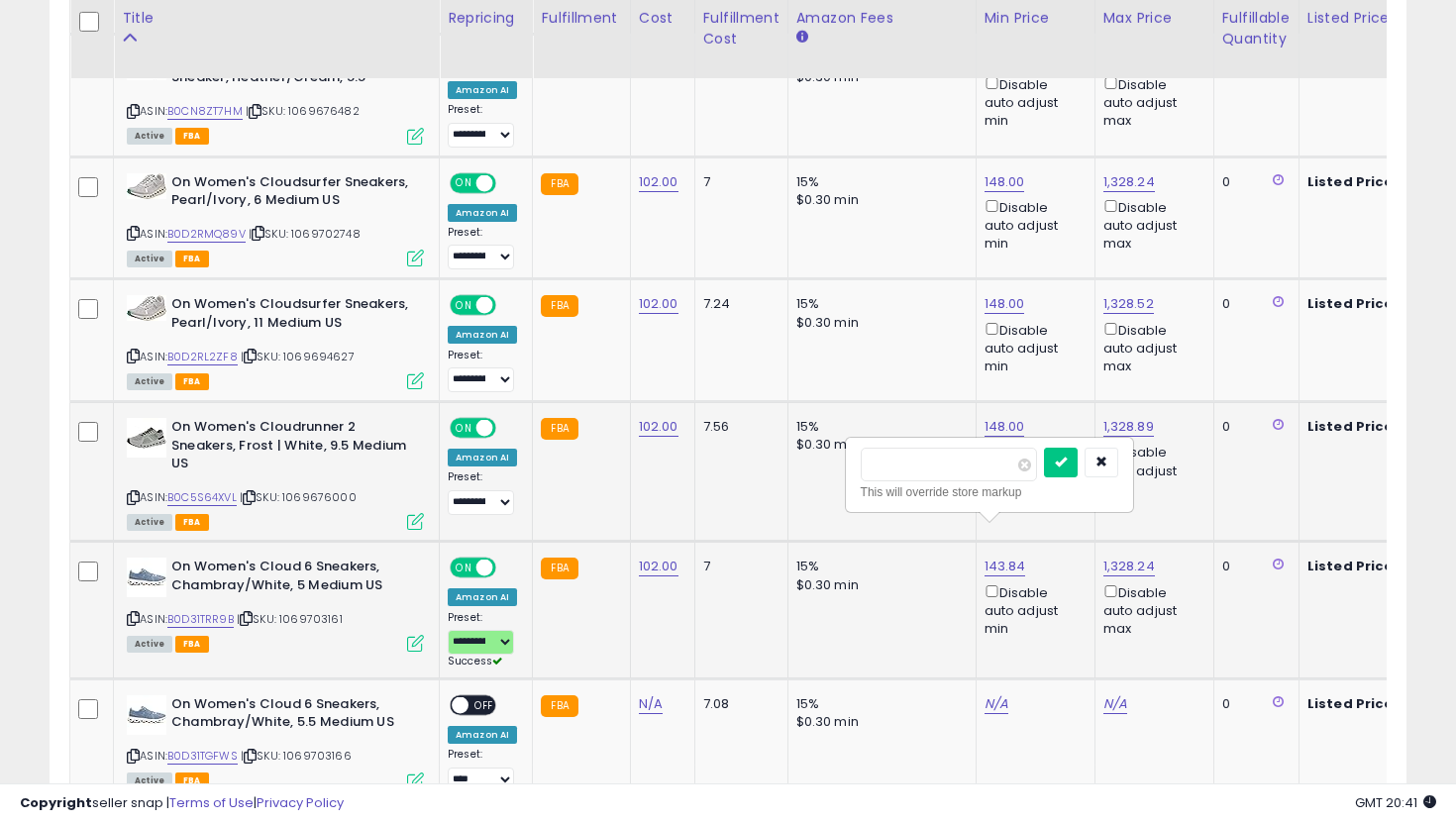 click on "******" at bounding box center (949, 464) 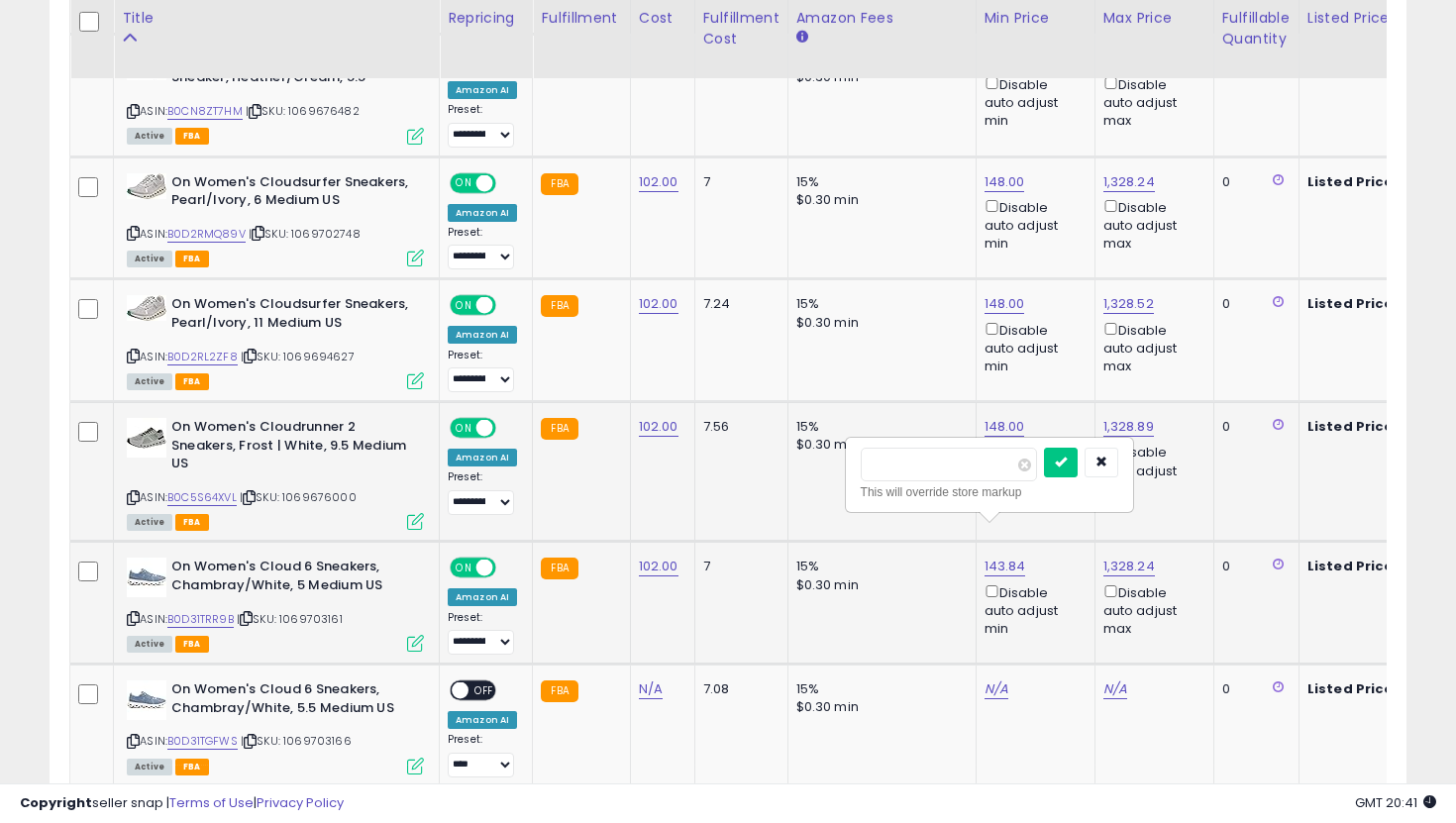 type on "***" 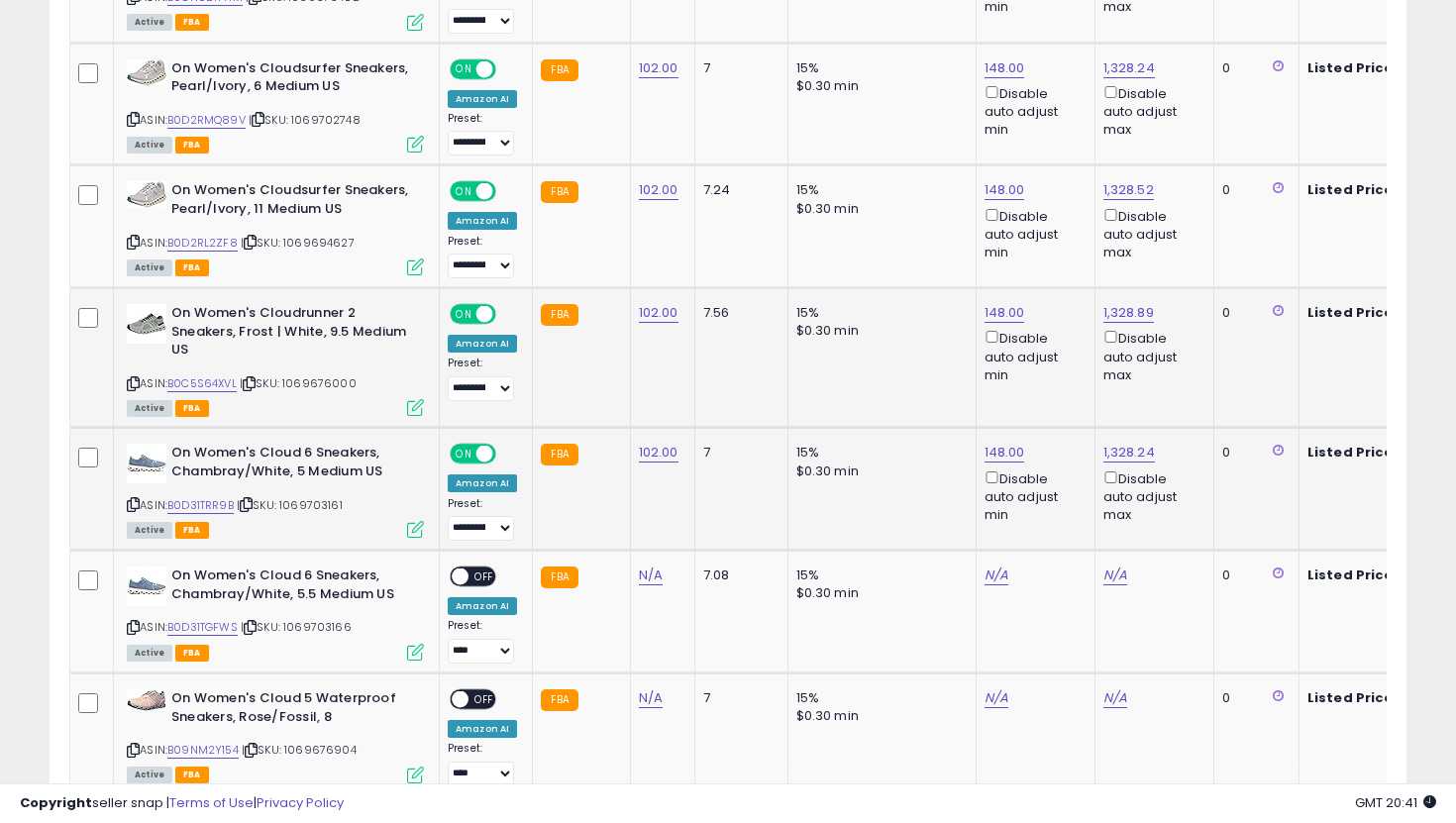 scroll, scrollTop: 2919, scrollLeft: 0, axis: vertical 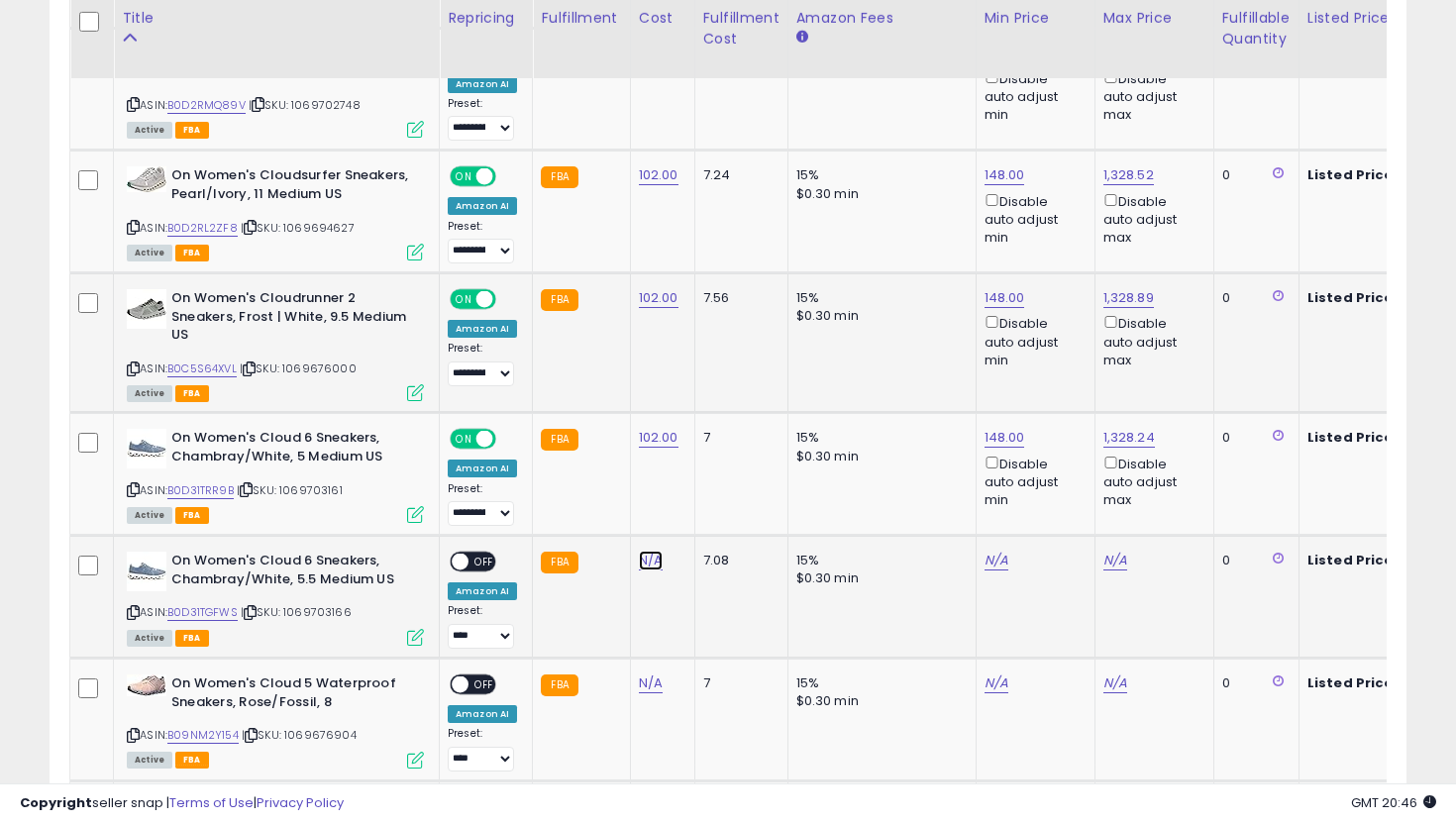 click on "N/A" at bounding box center (651, 561) 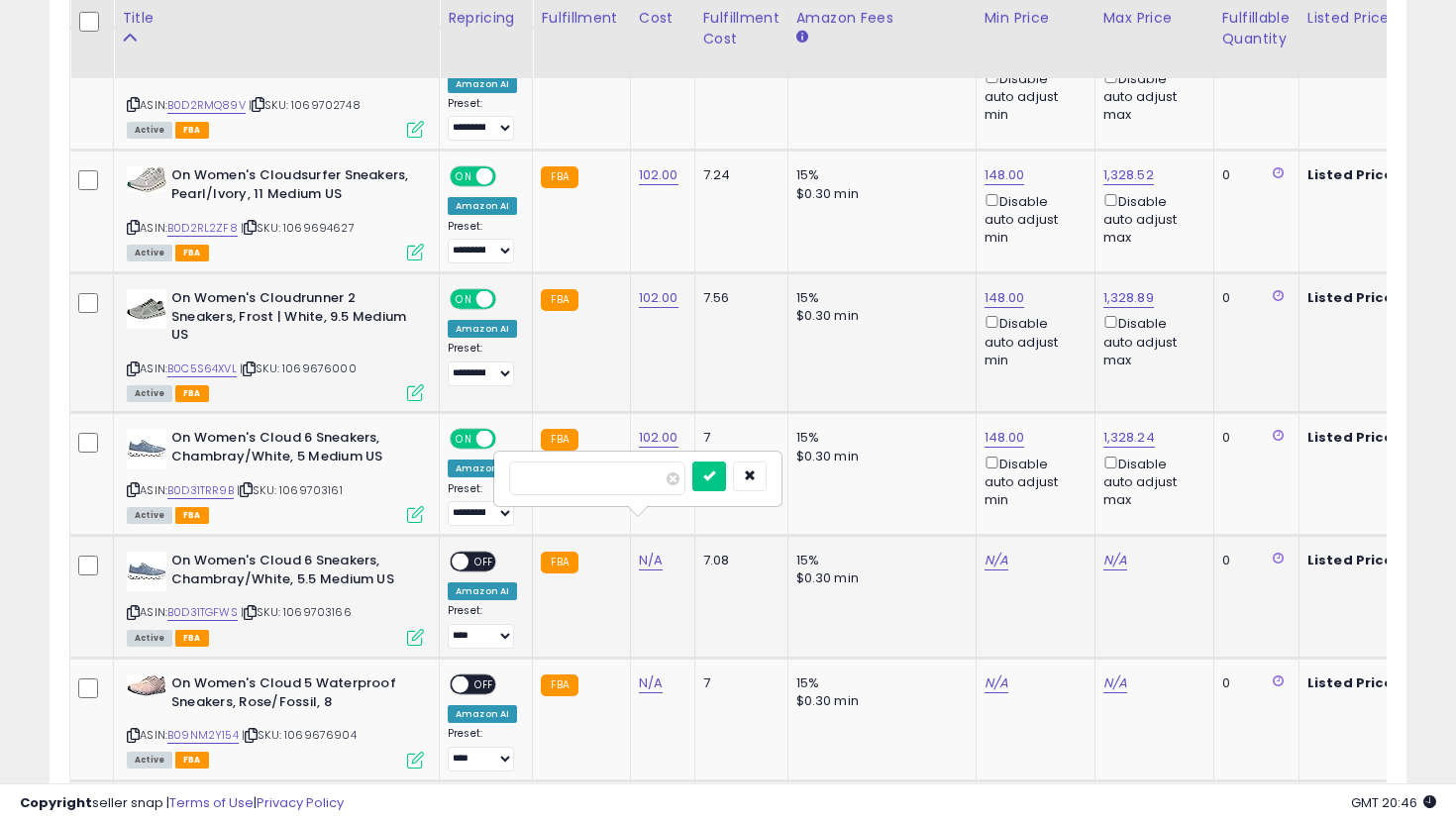 type on "***" 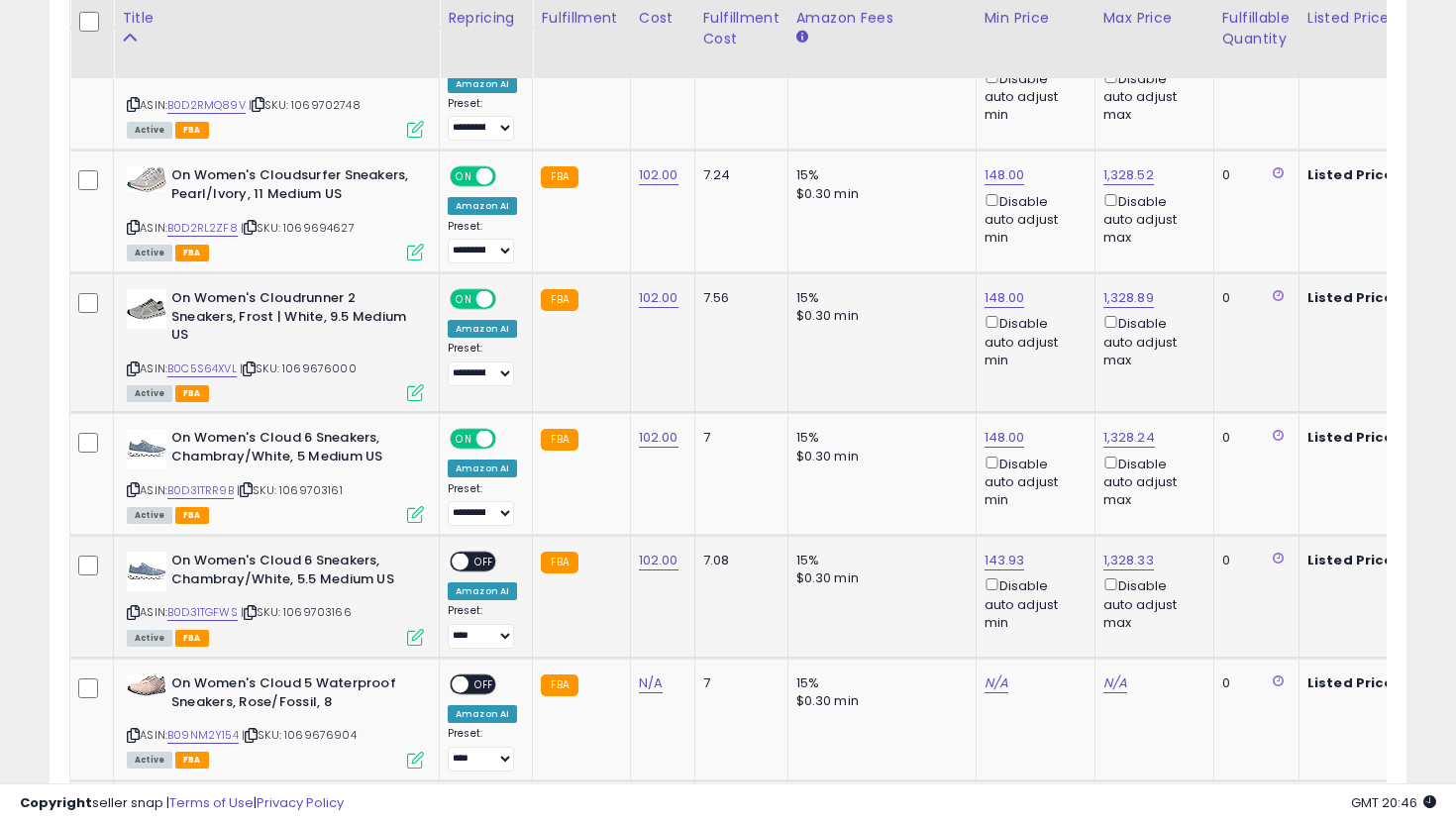 click on "OFF" at bounding box center [484, 562] 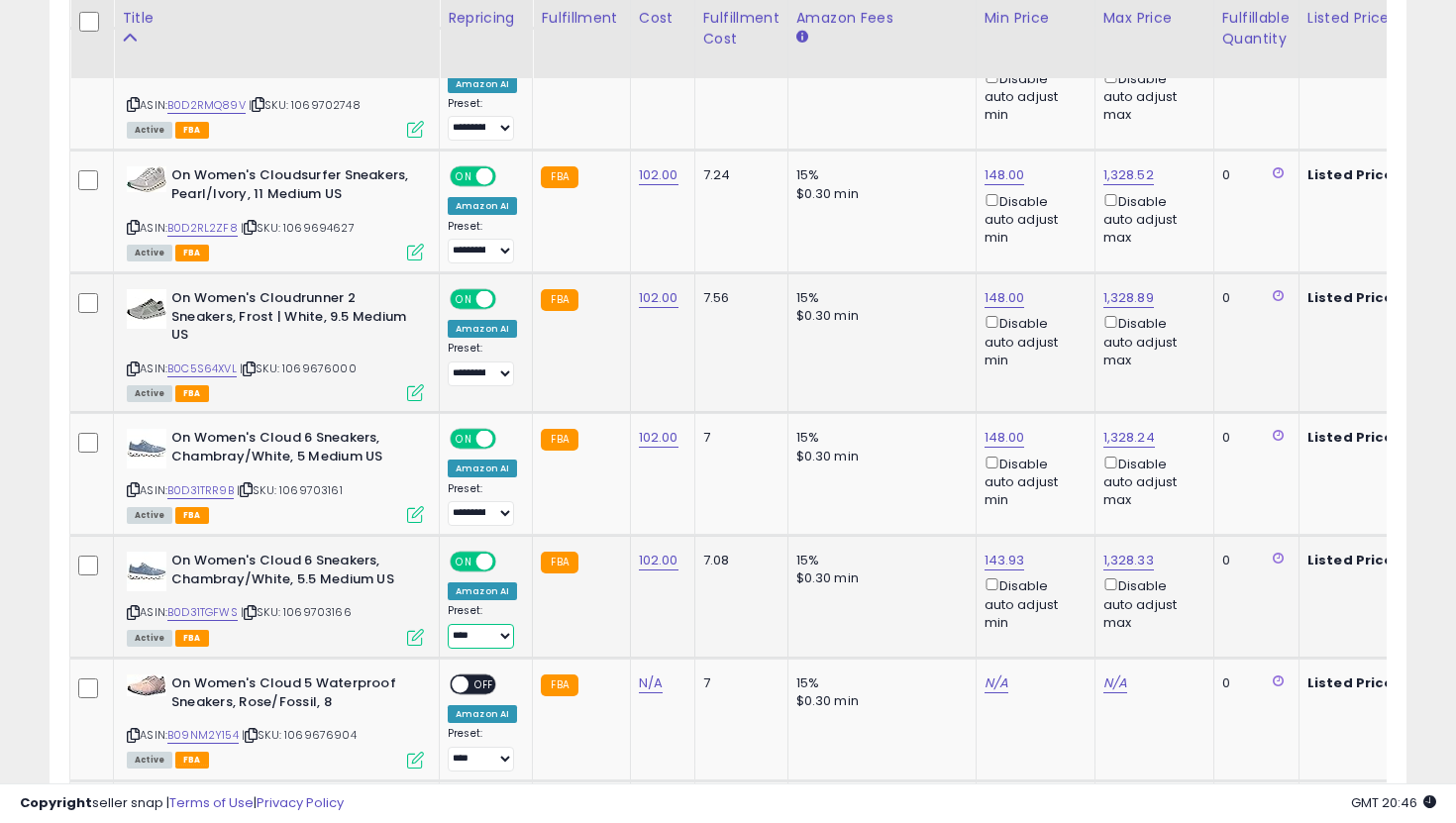 click on "**********" at bounding box center (480, 636) 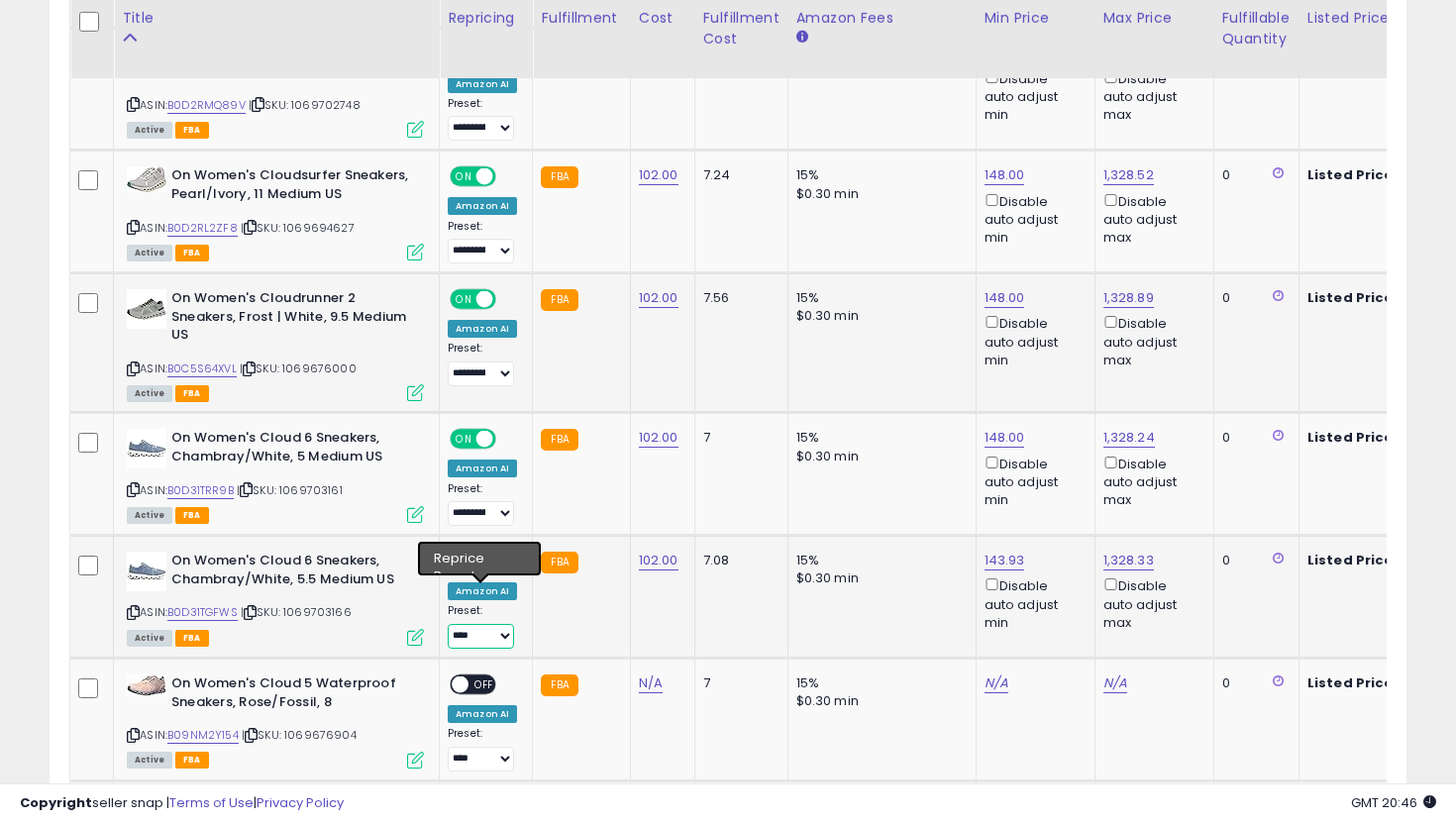 select on "**********" 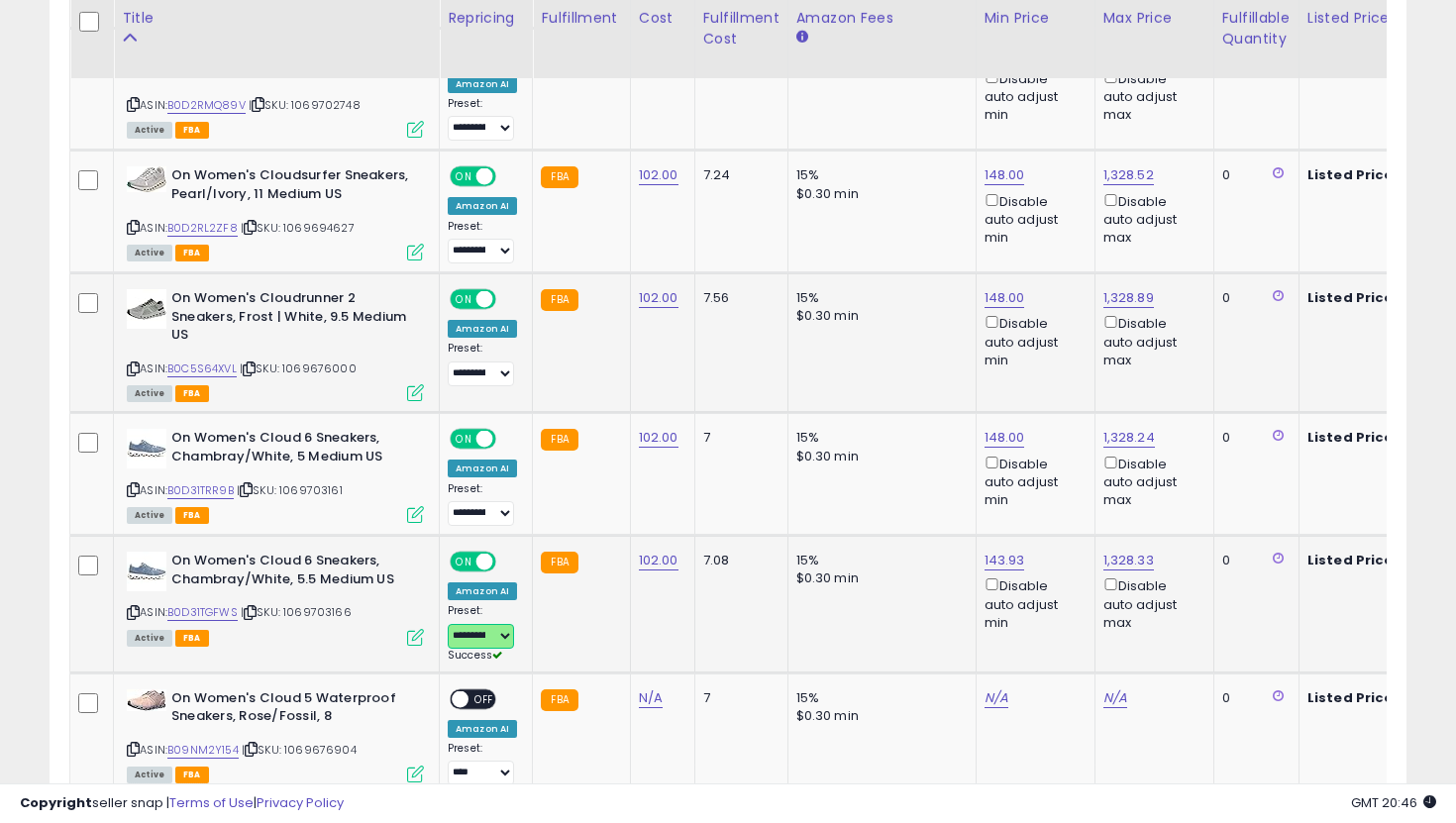 scroll, scrollTop: 0, scrollLeft: 57, axis: horizontal 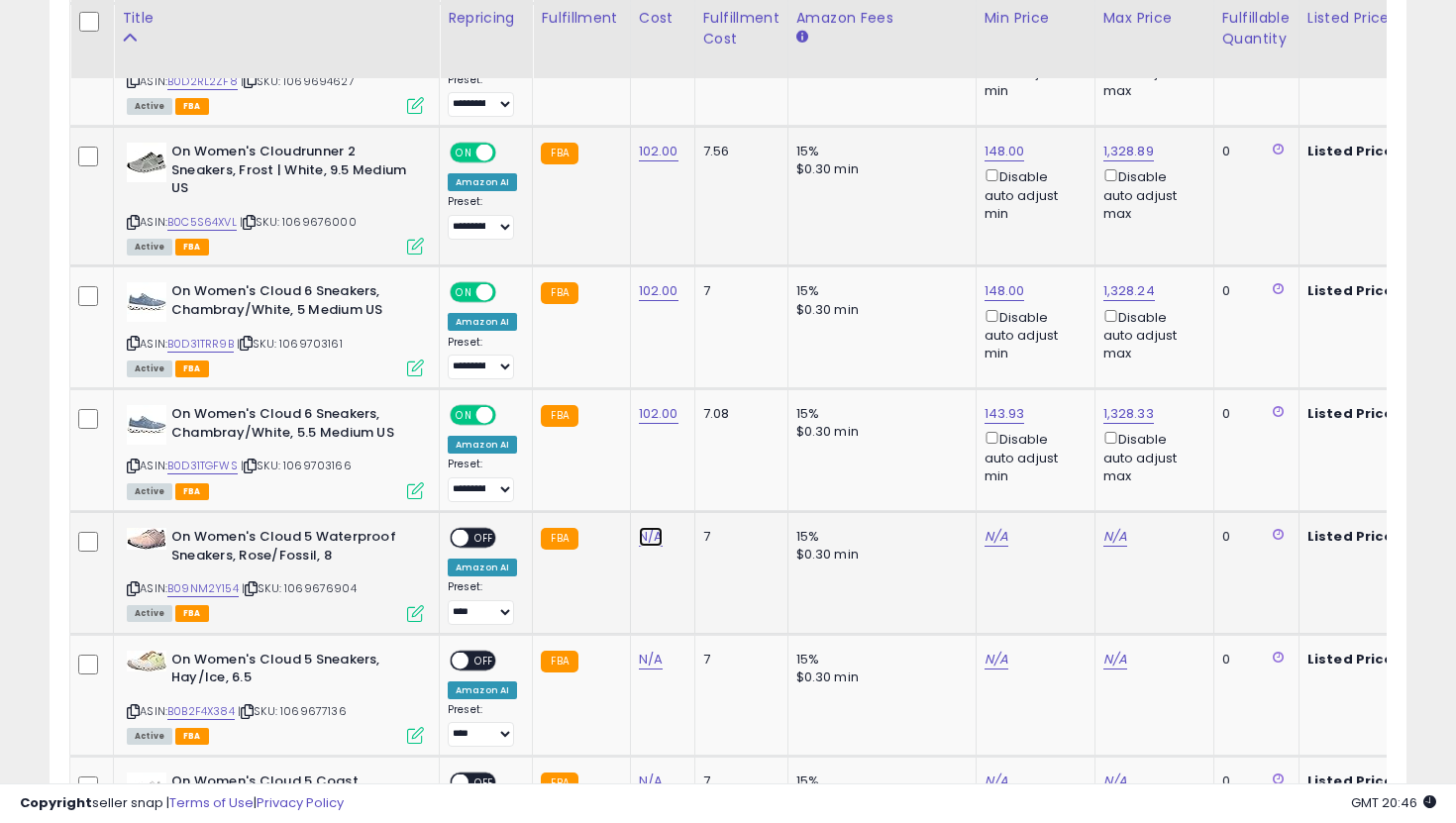 click on "N/A" at bounding box center (651, 537) 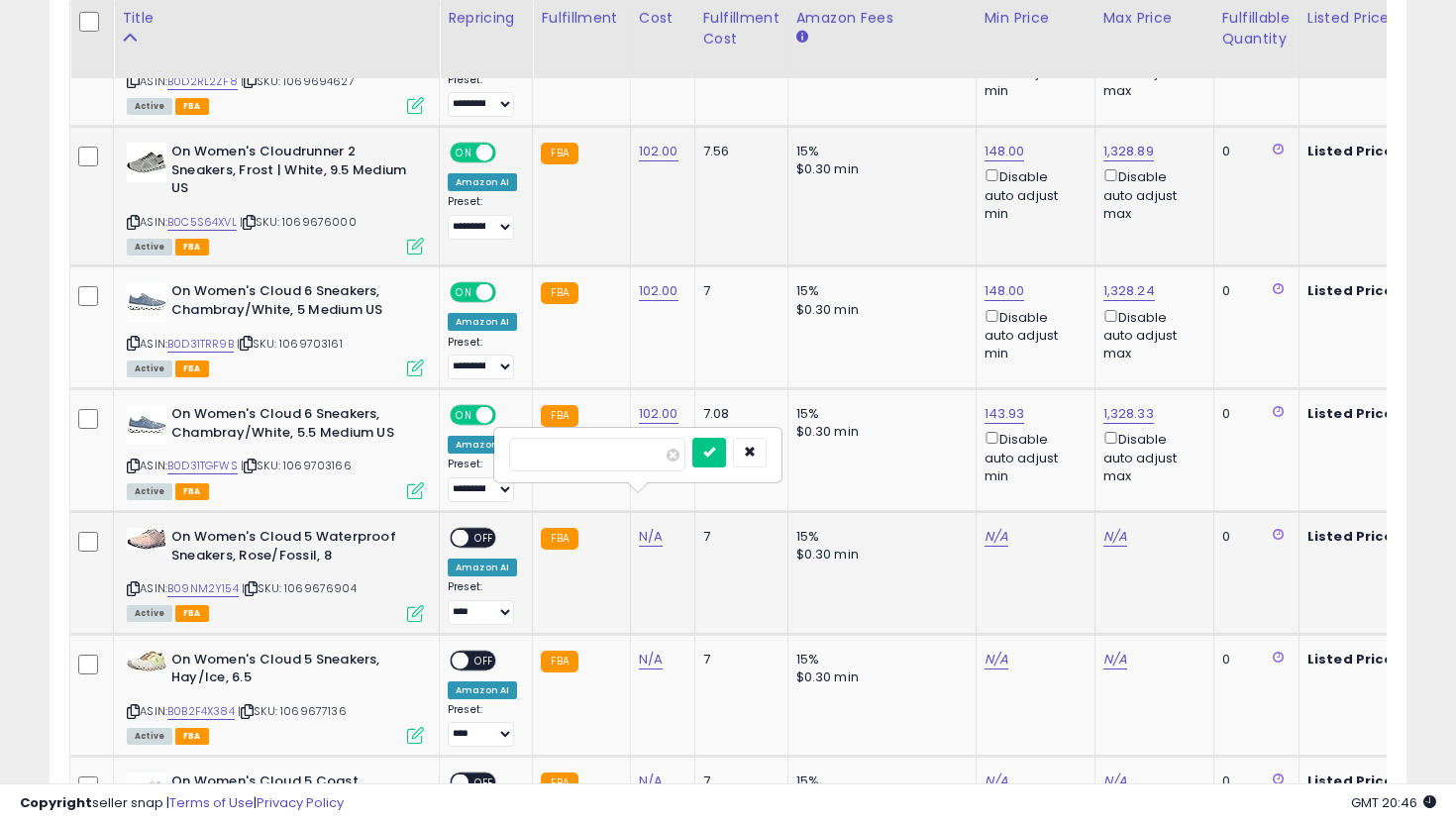 type on "***" 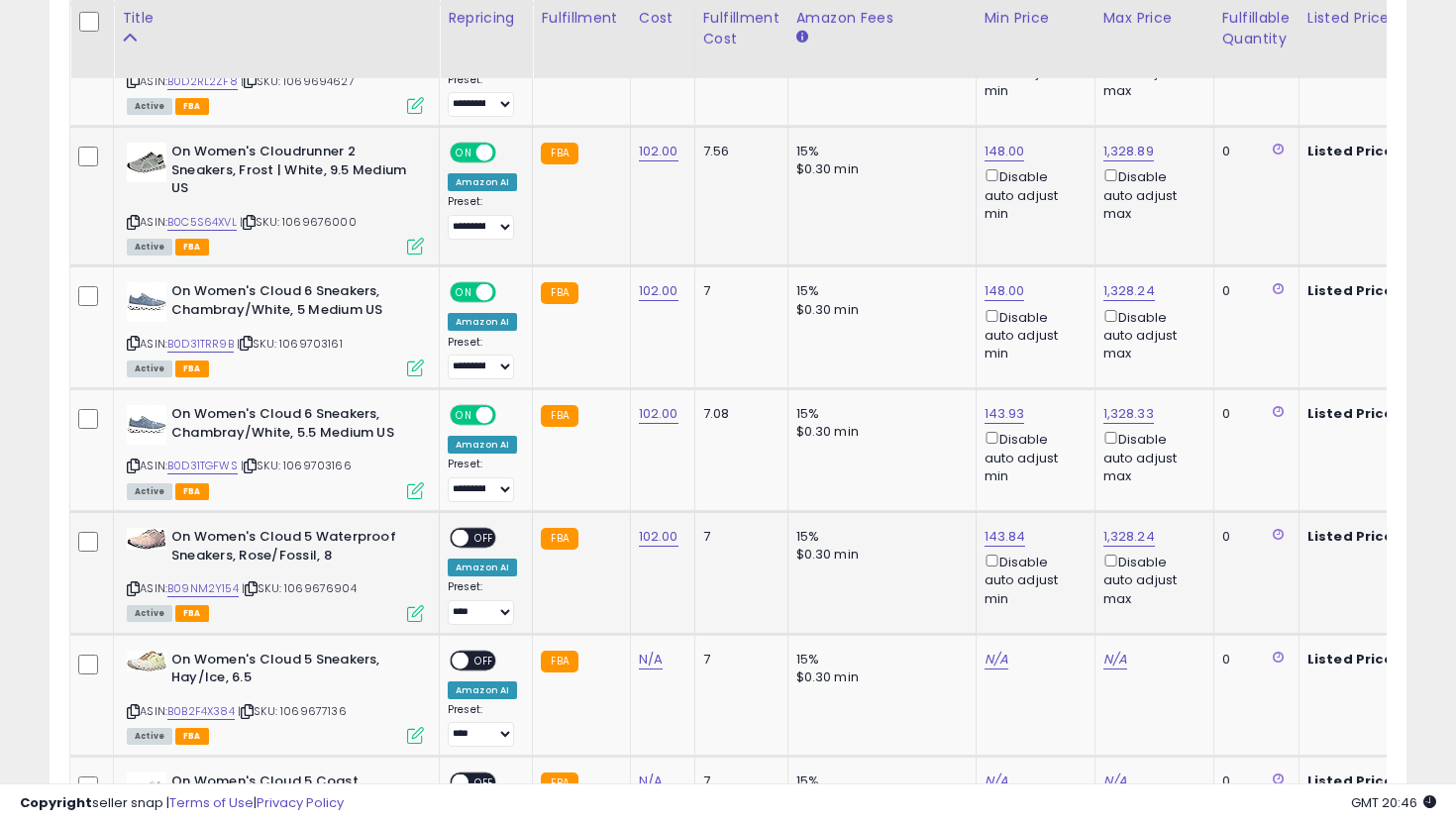 click on "OFF" at bounding box center (484, 538) 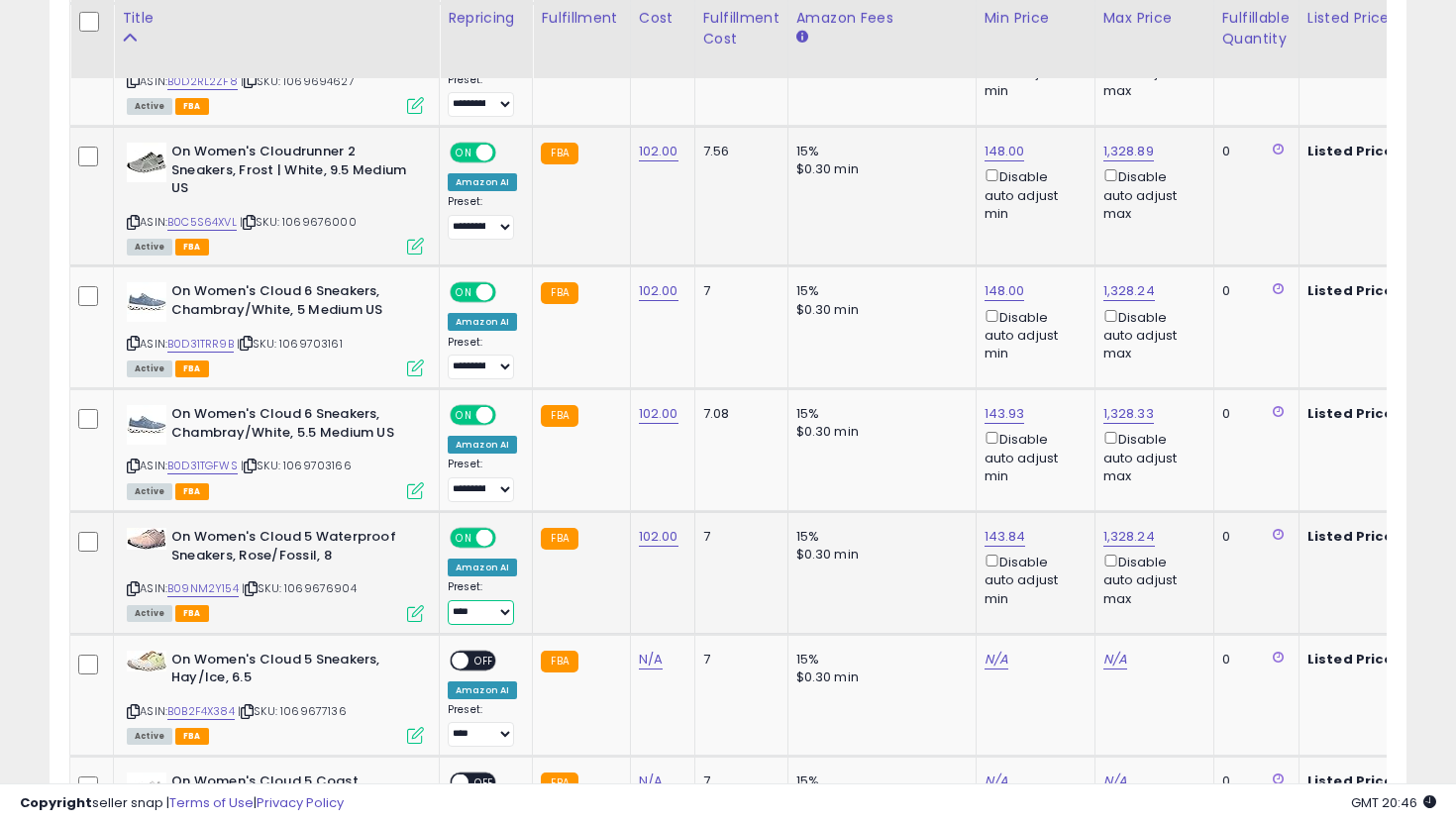 click on "**********" at bounding box center (480, 612) 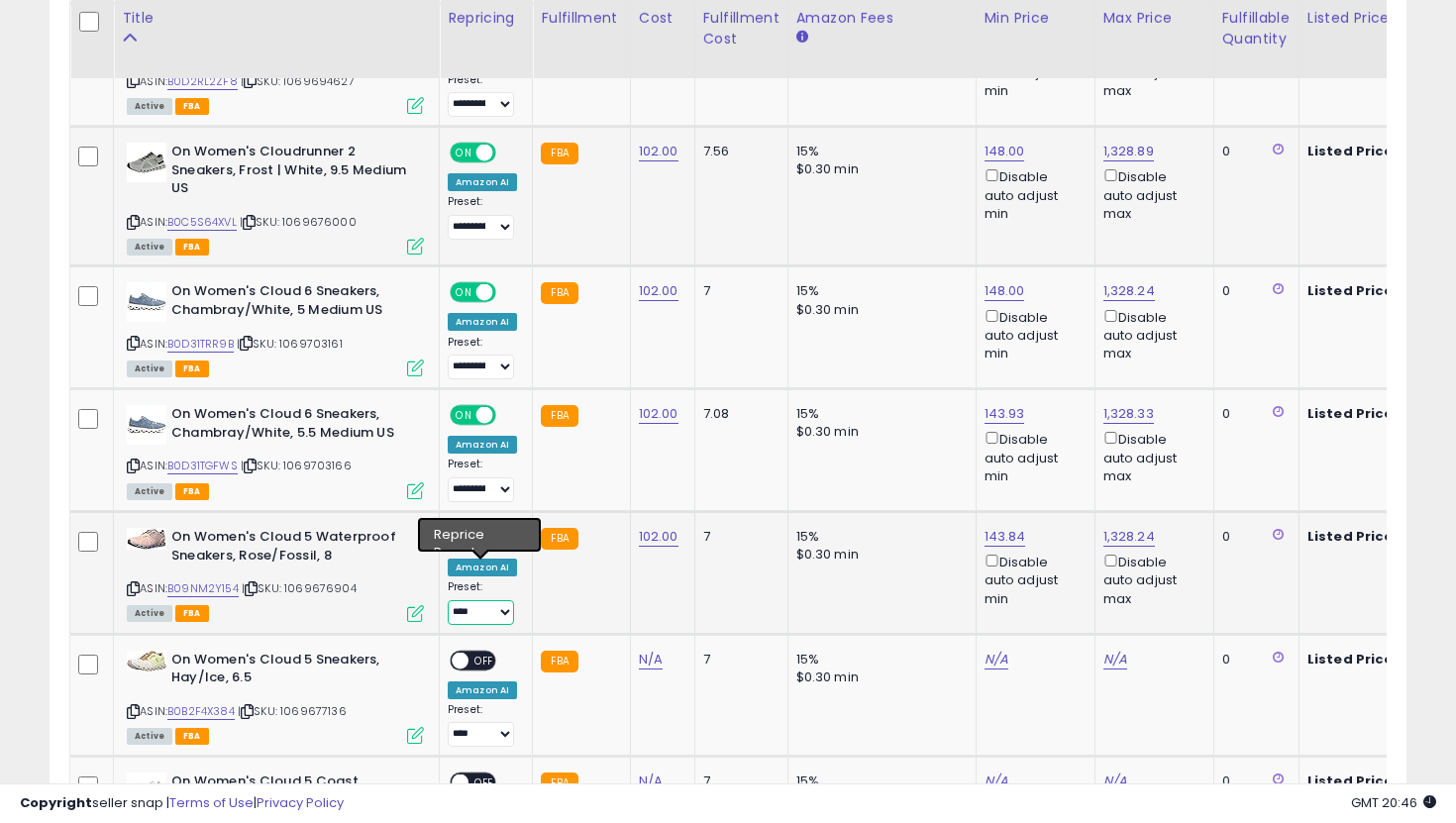 select on "**********" 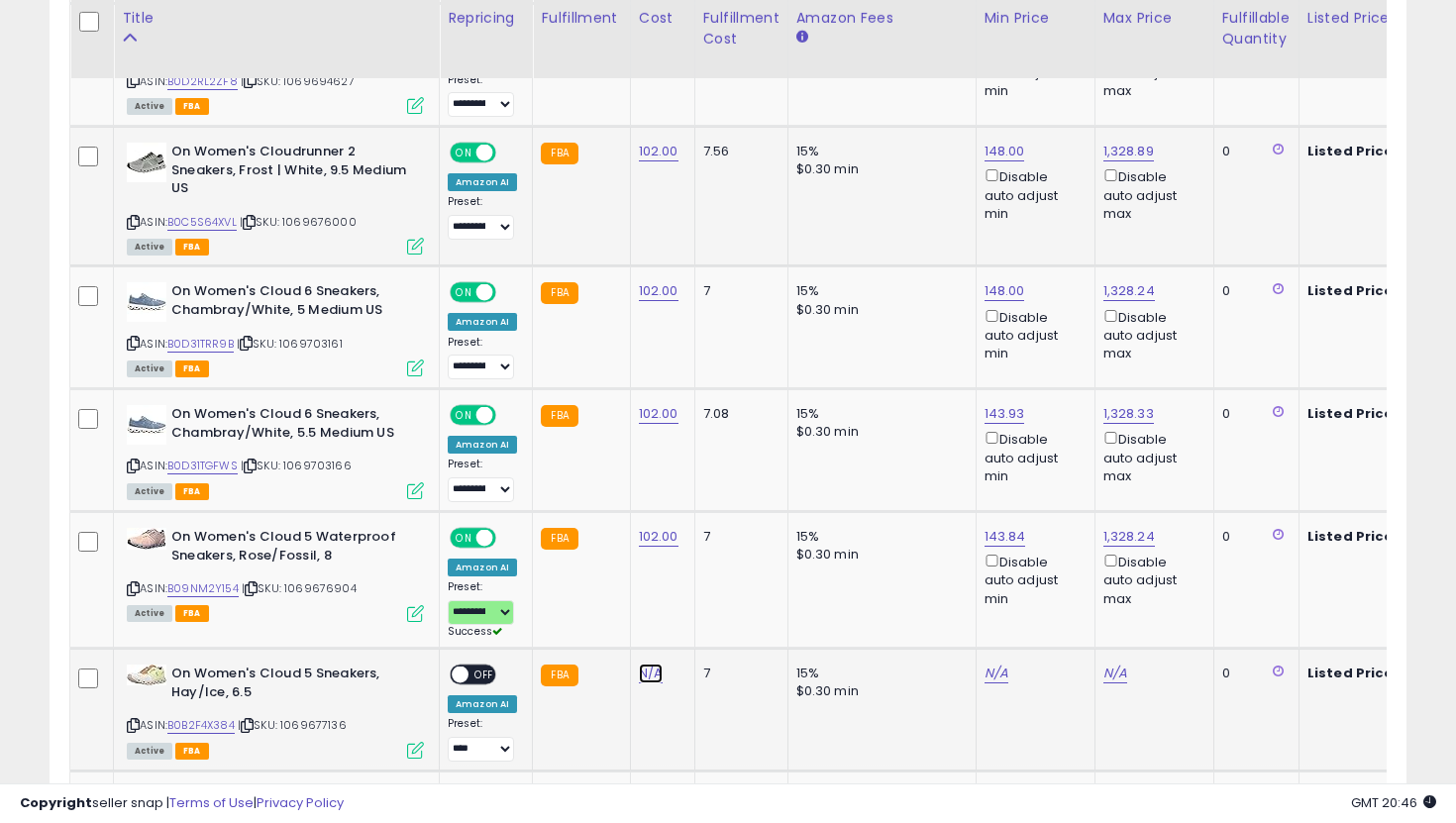 click on "N/A" at bounding box center (651, 673) 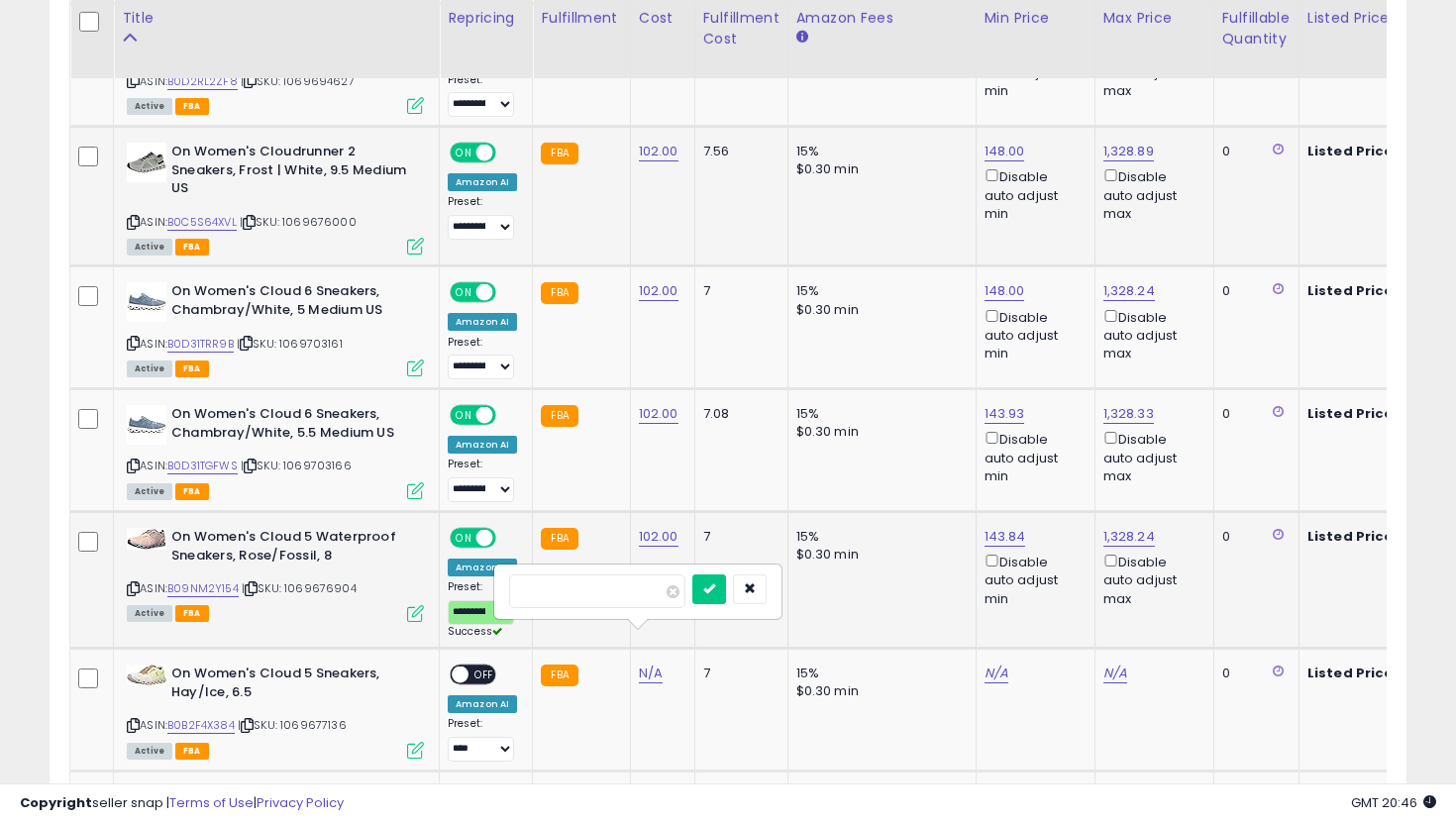 type on "***" 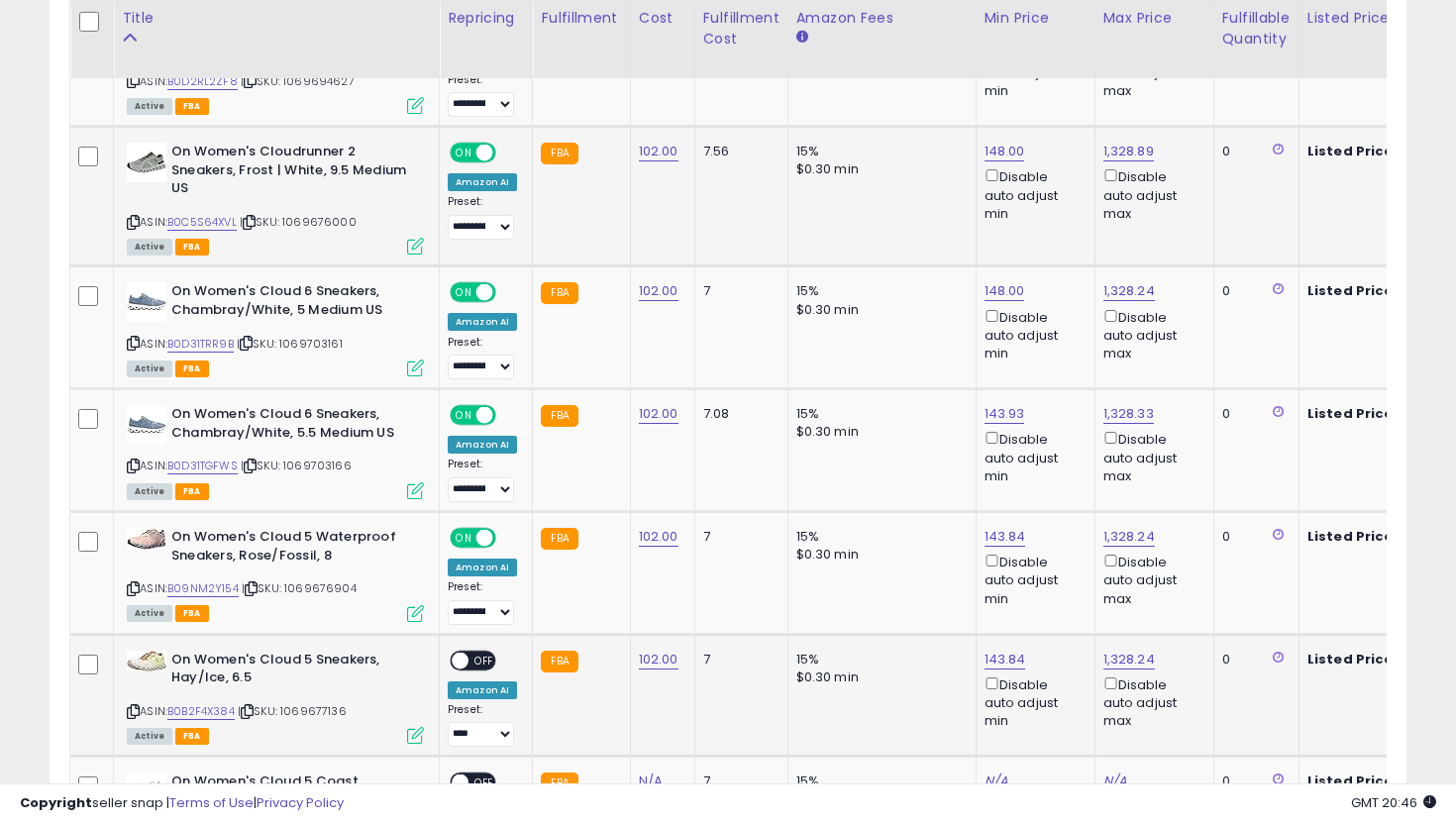 click on "**********" 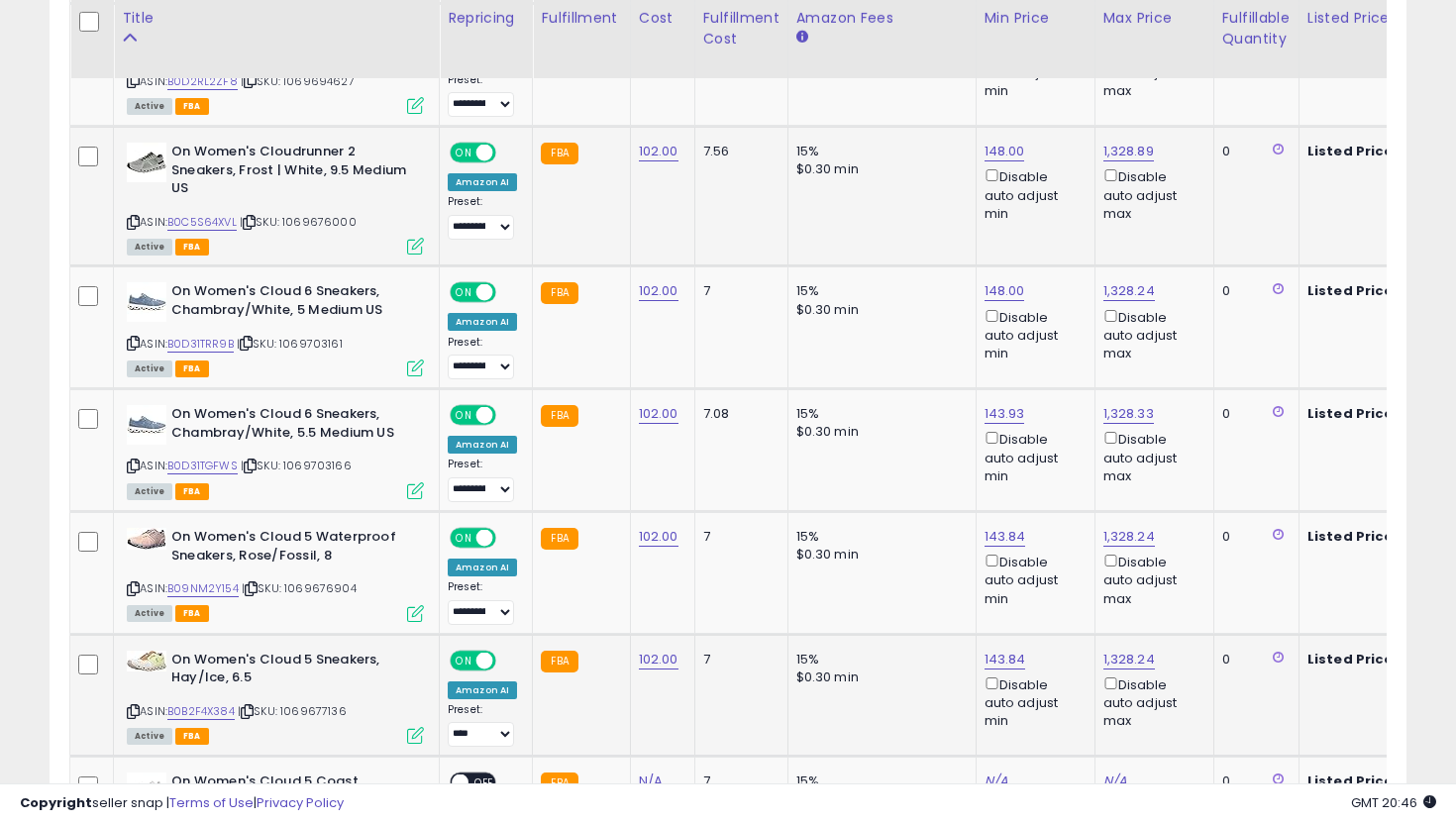 click on "**********" at bounding box center [482, 725] 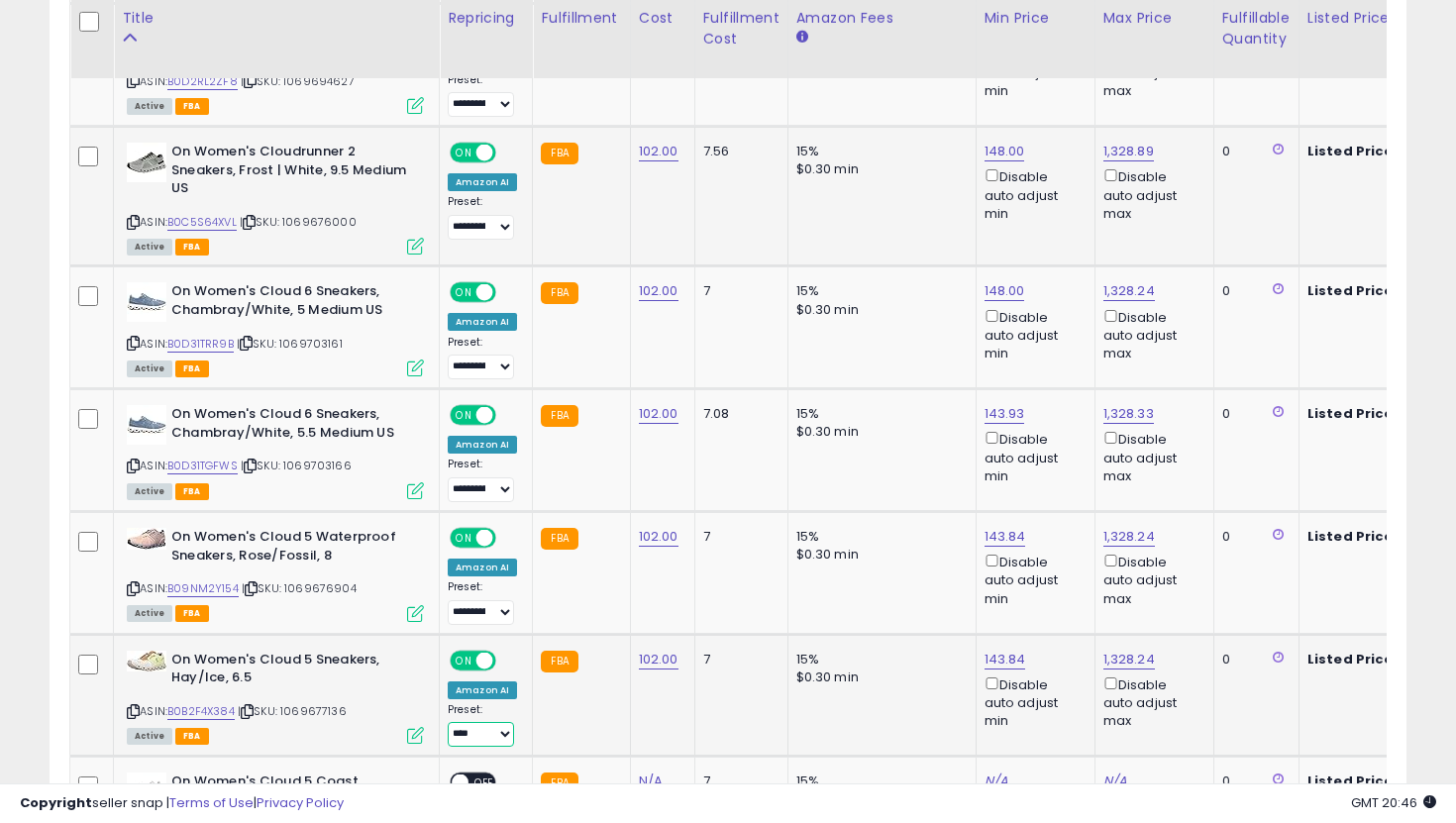 click on "**********" at bounding box center (480, 734) 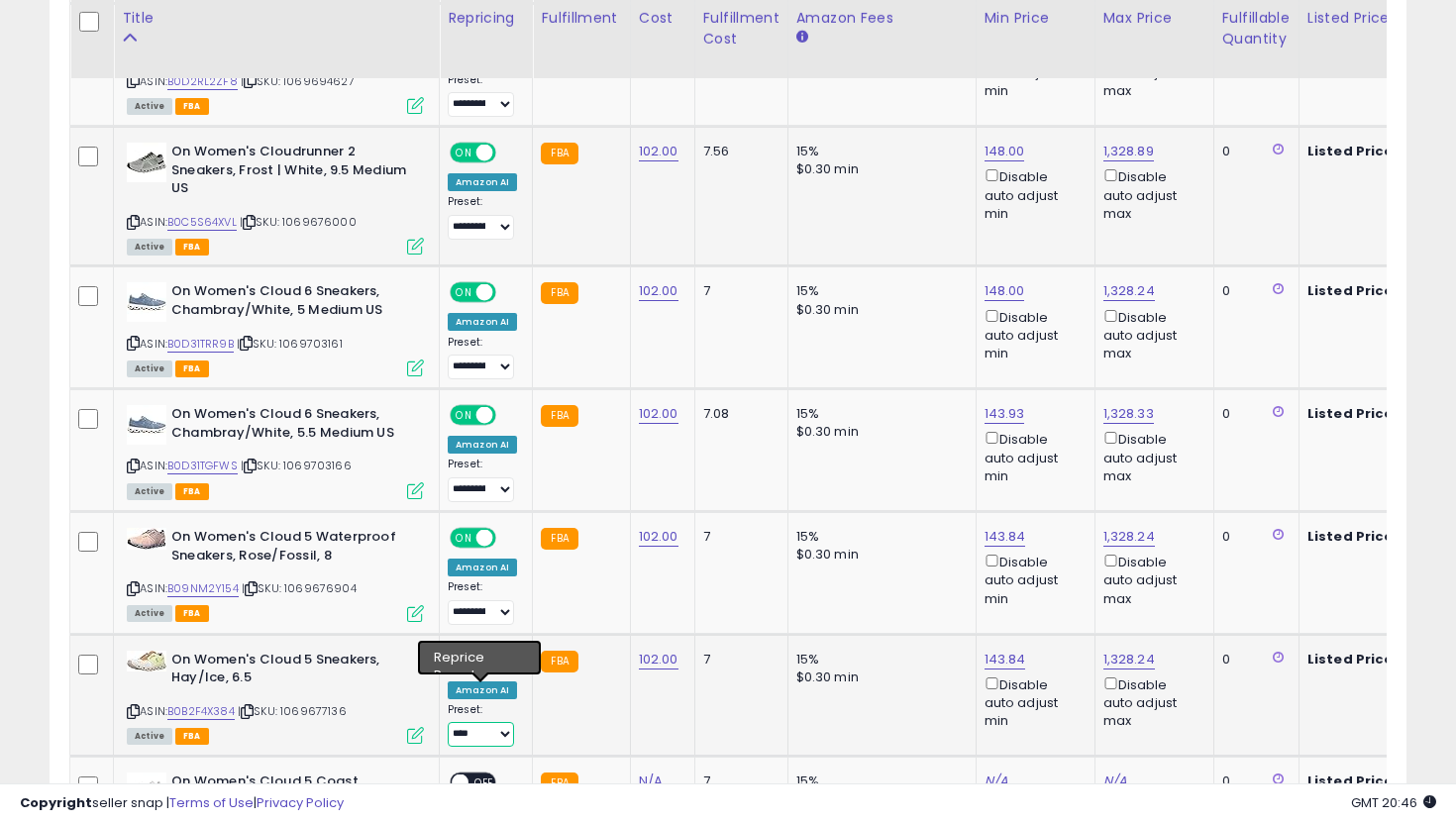 select on "**********" 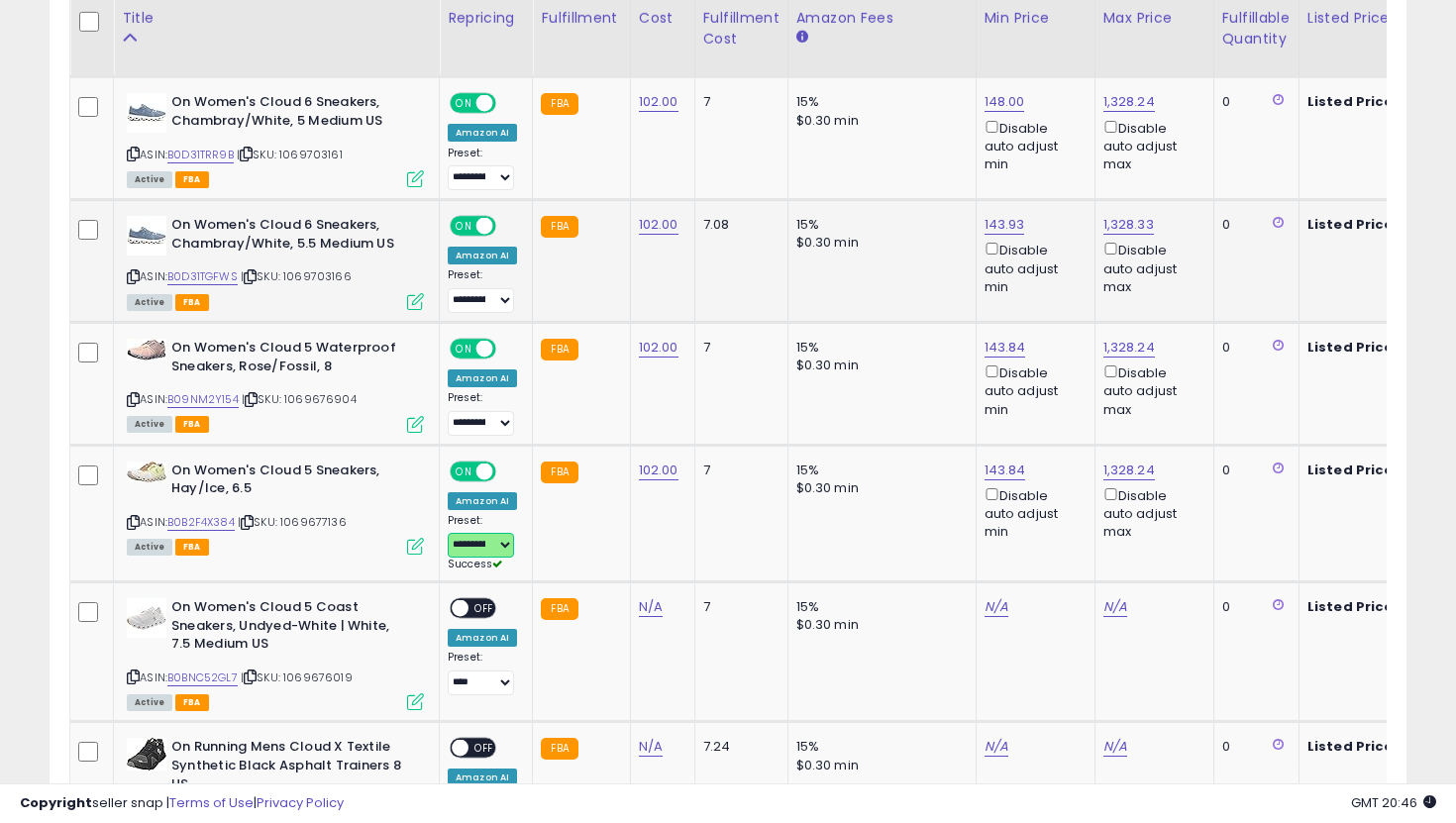 scroll, scrollTop: 3294, scrollLeft: 0, axis: vertical 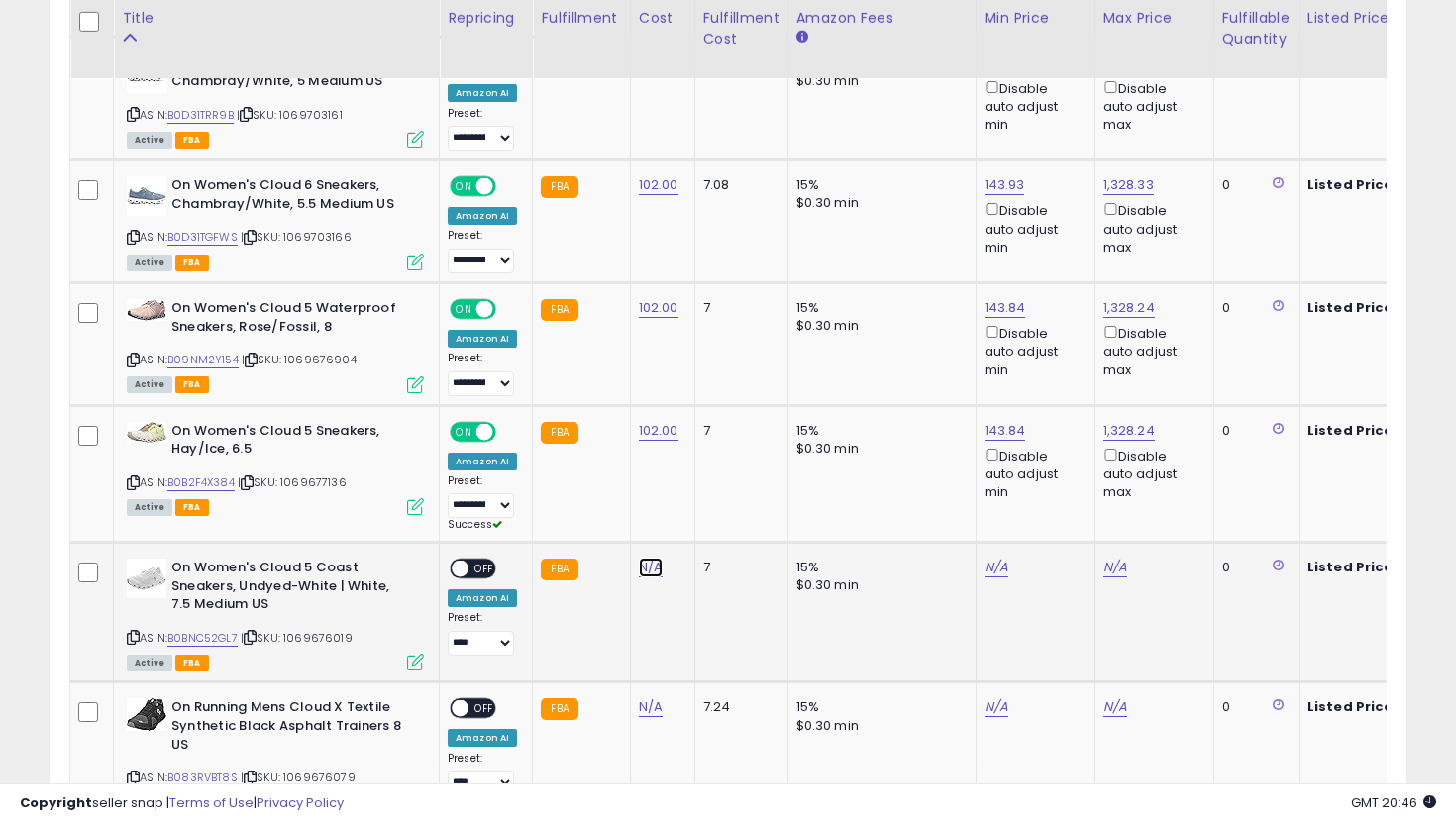 click on "N/A" at bounding box center [651, 567] 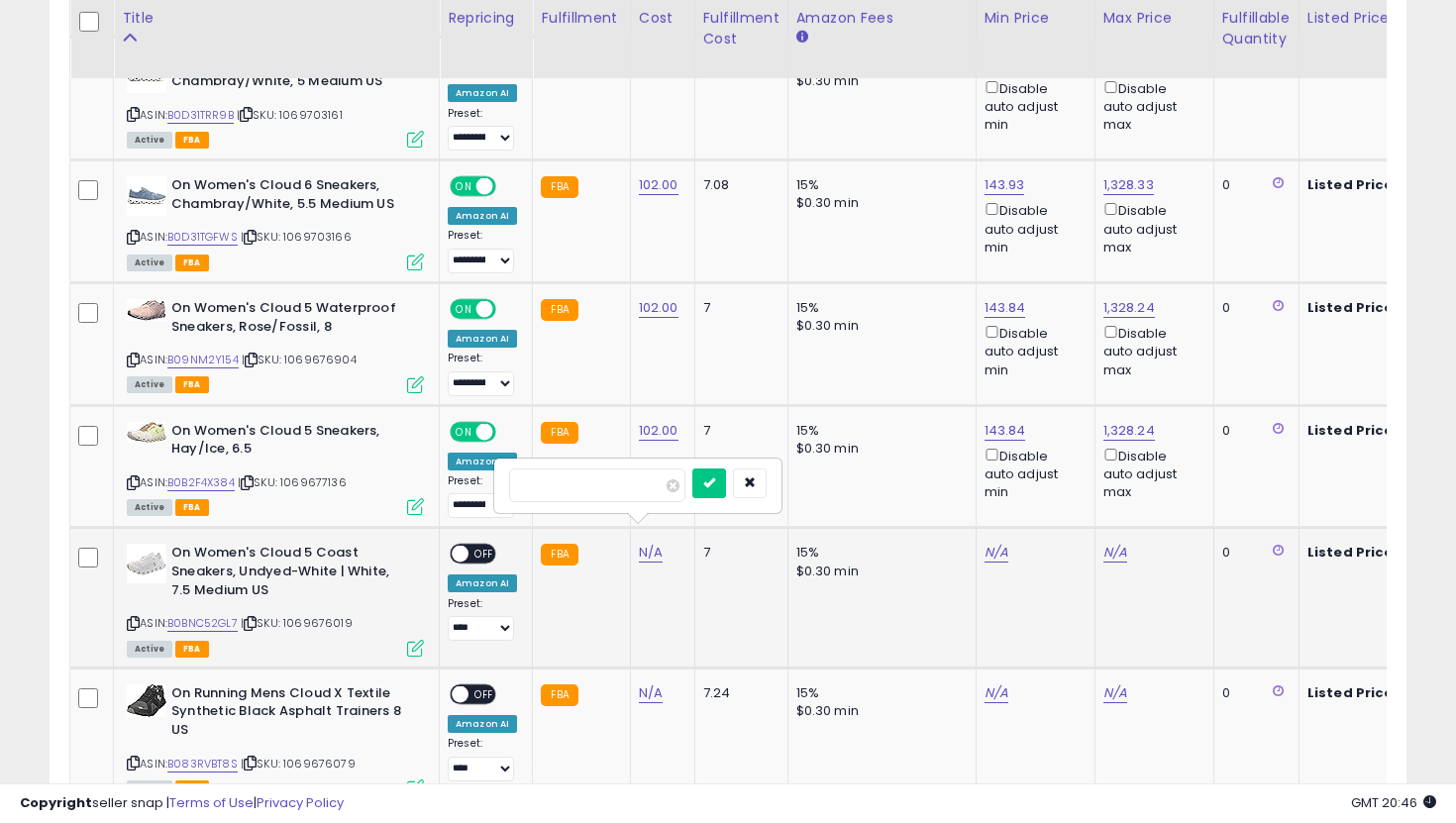 type on "***" 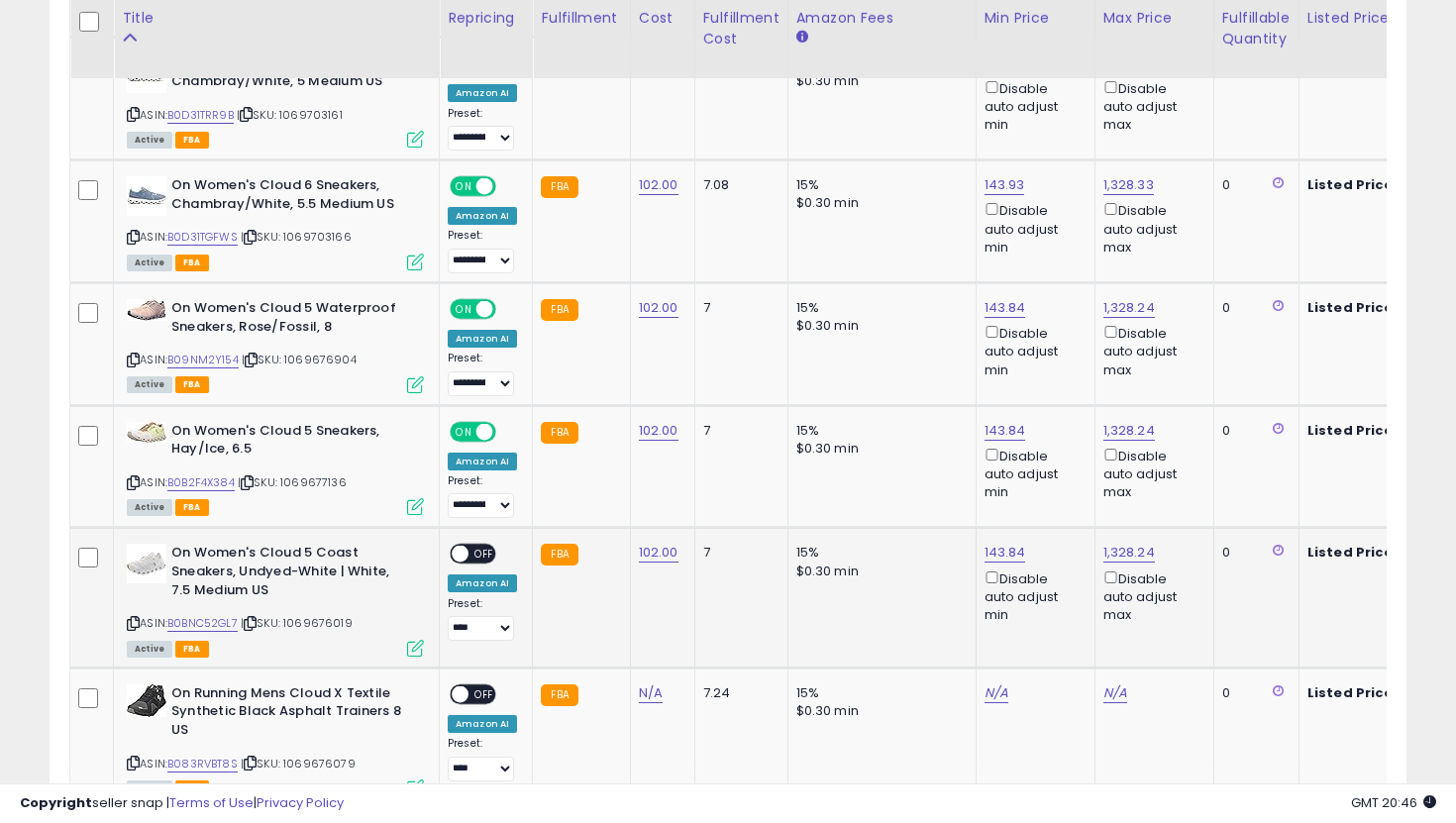click on "OFF" at bounding box center [484, 554] 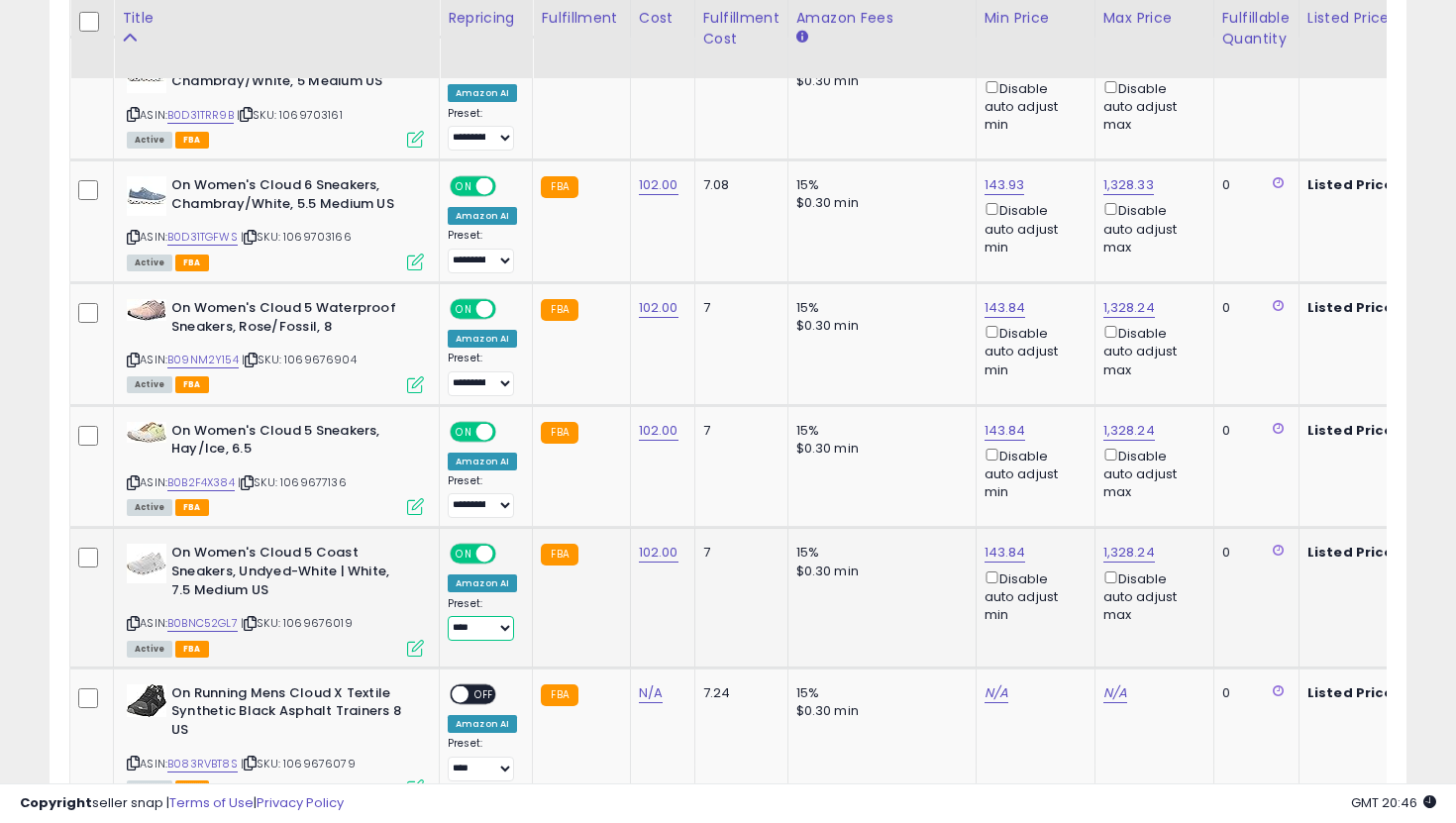 click on "**********" at bounding box center (480, 628) 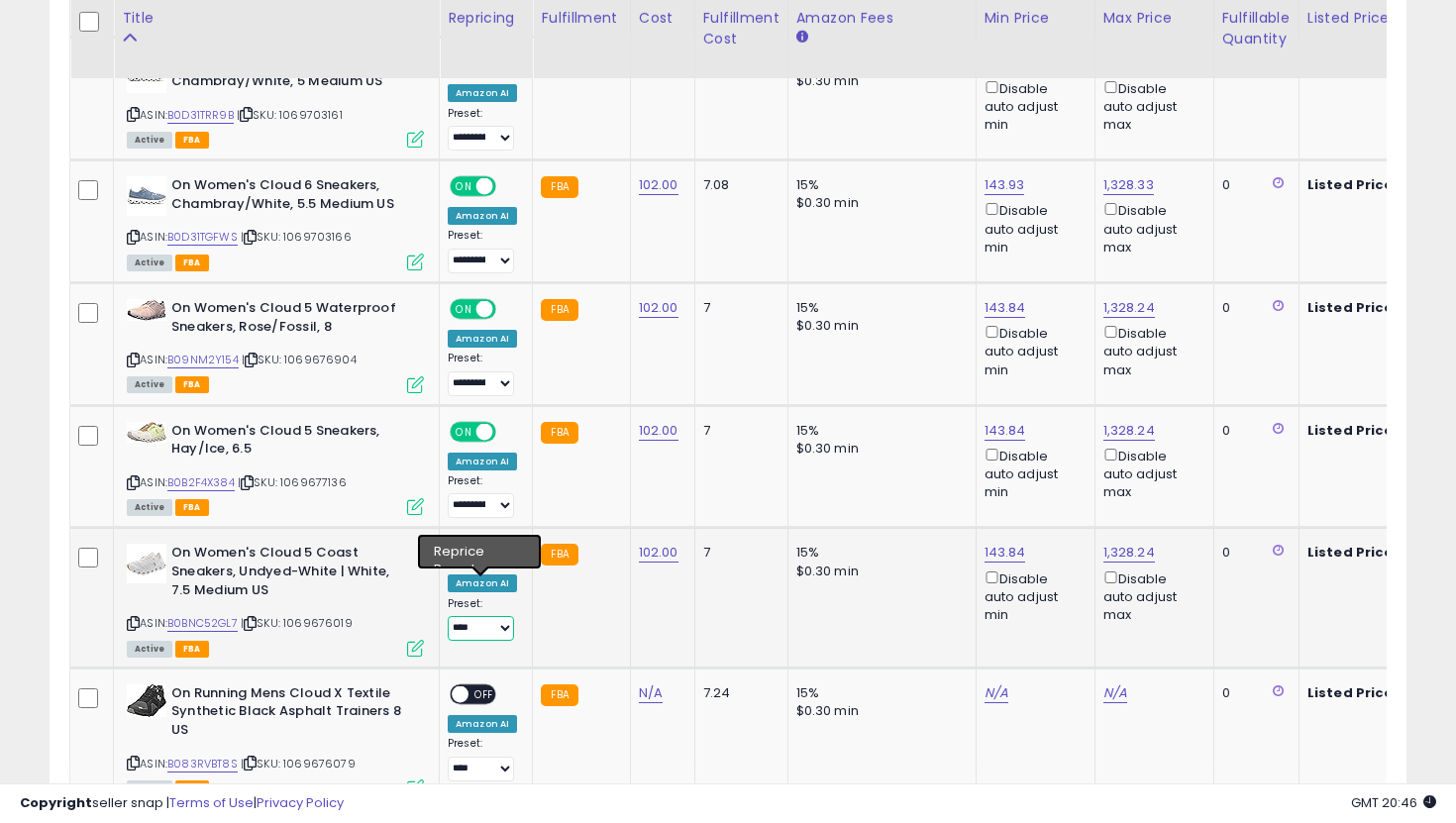 select on "**********" 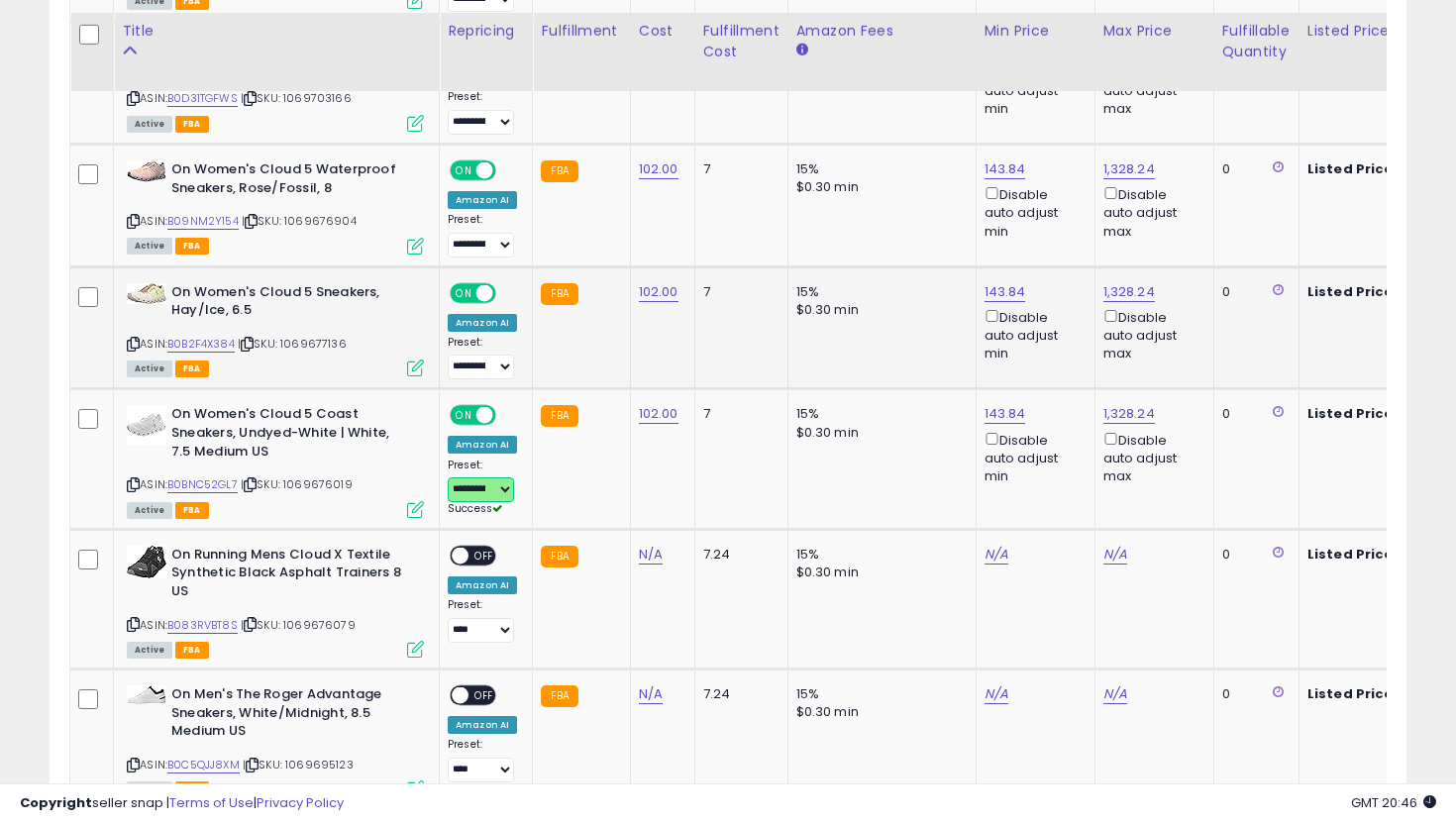 scroll, scrollTop: 3446, scrollLeft: 0, axis: vertical 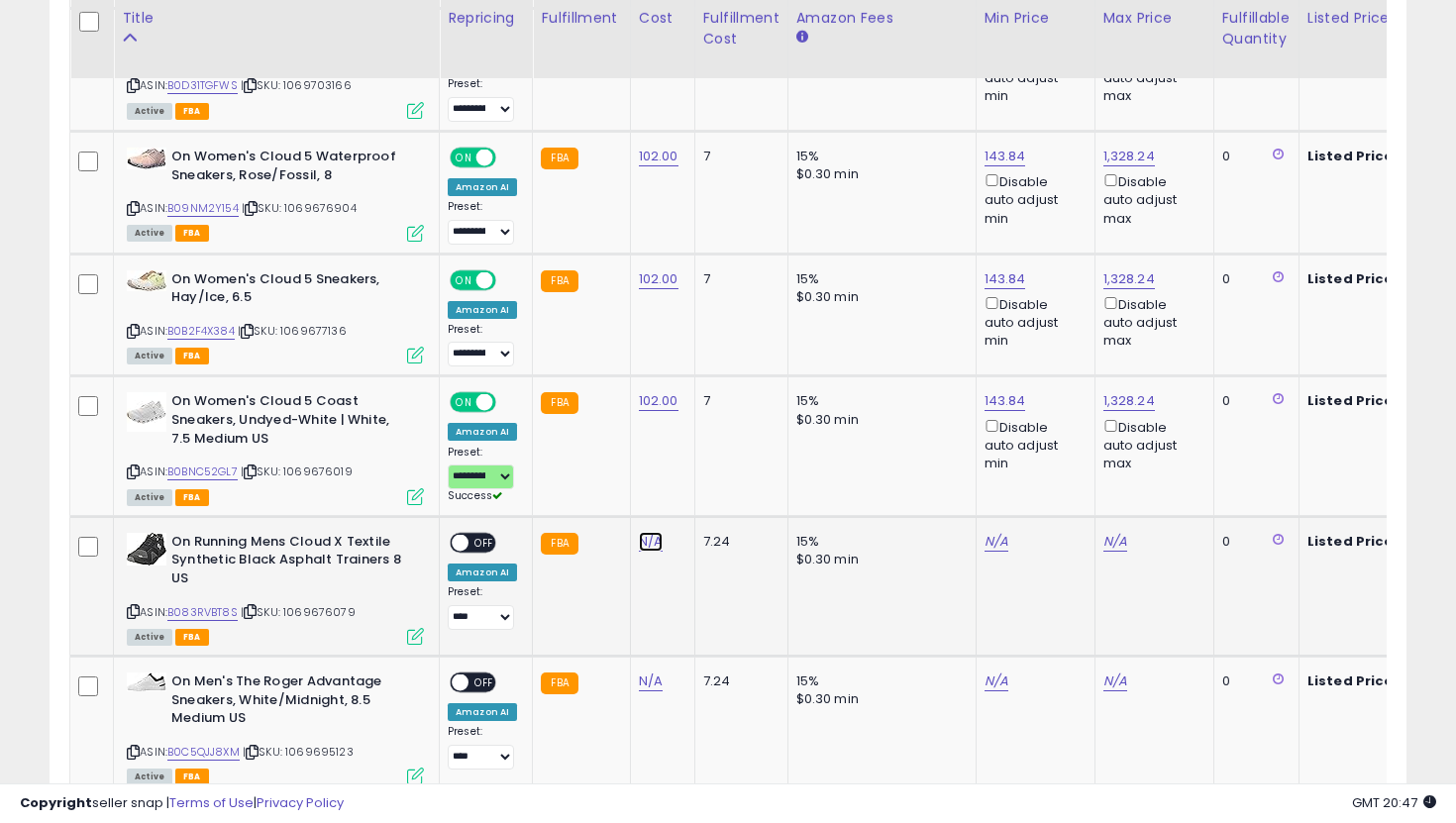 click on "N/A" at bounding box center (651, 542) 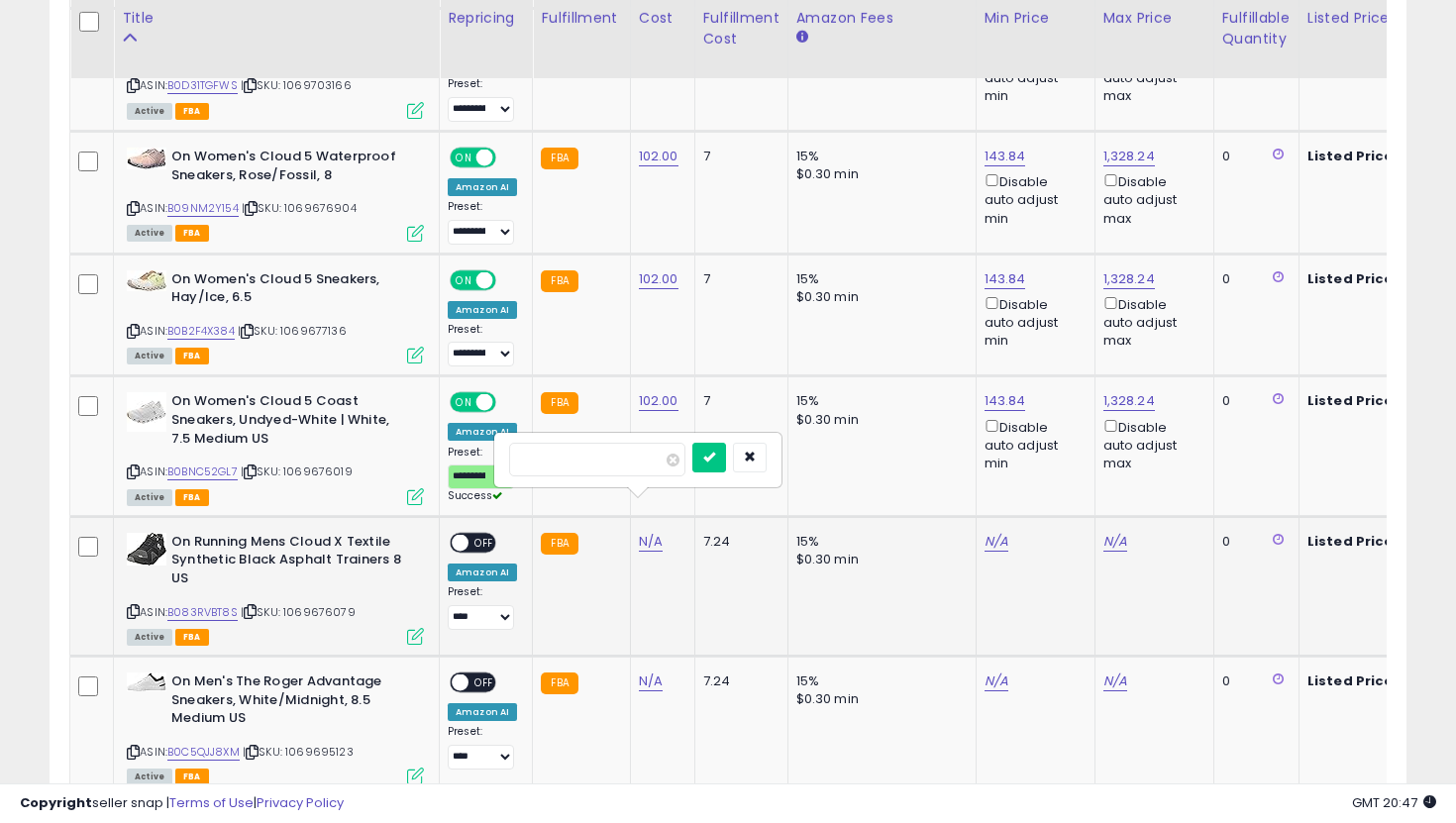 type on "***" 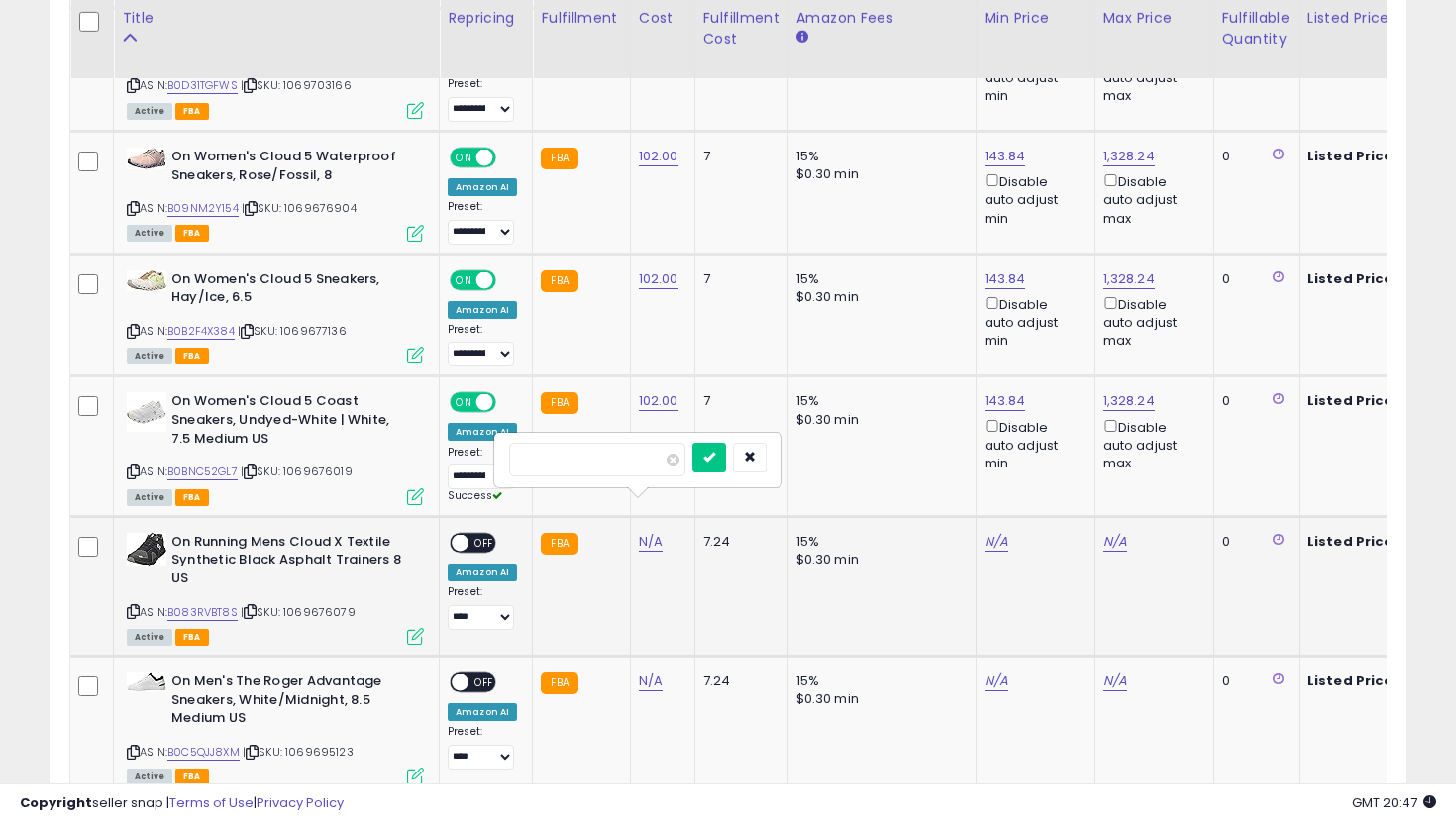 click at bounding box center (709, 458) 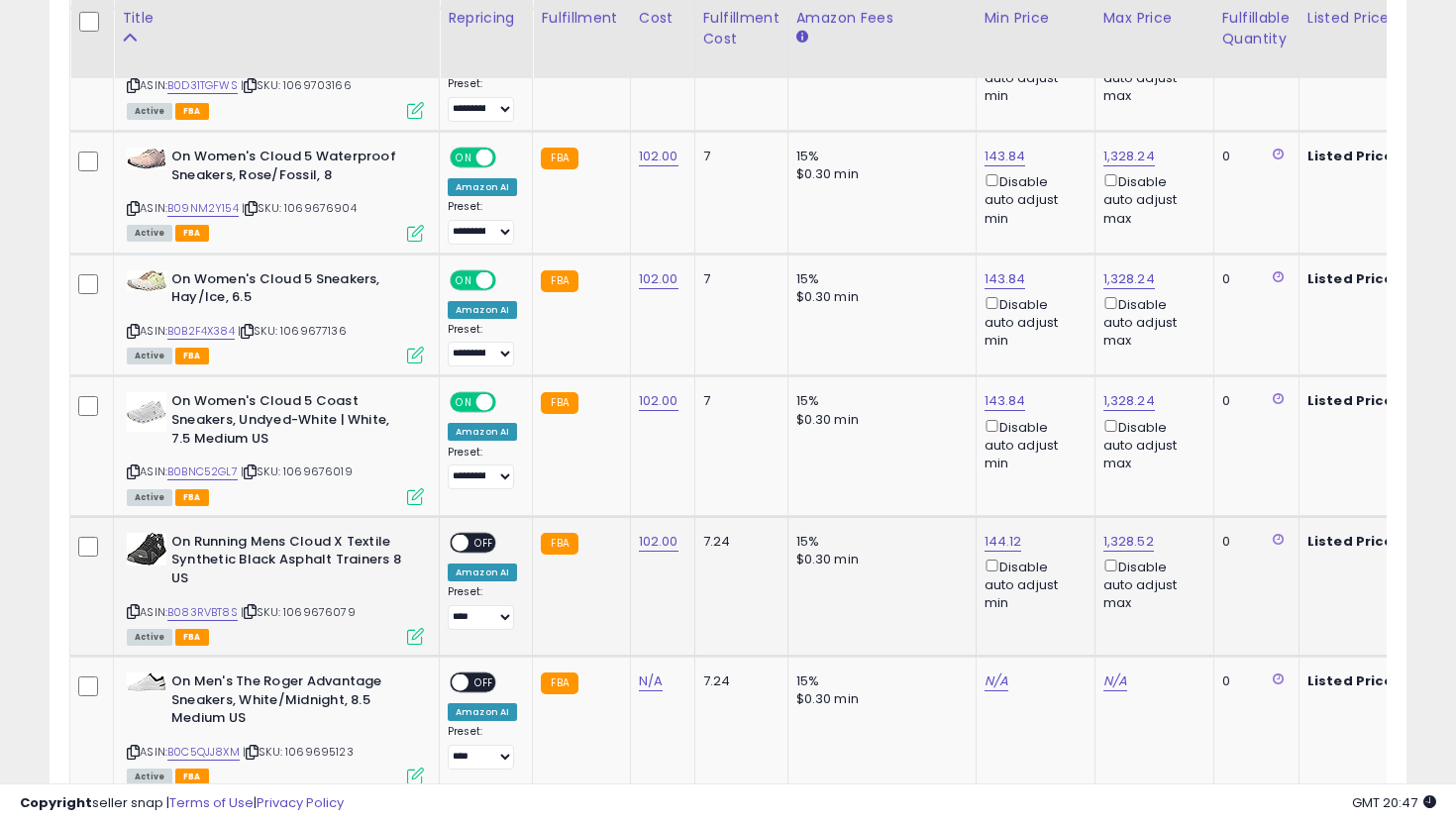 click on "OFF" at bounding box center [484, 542] 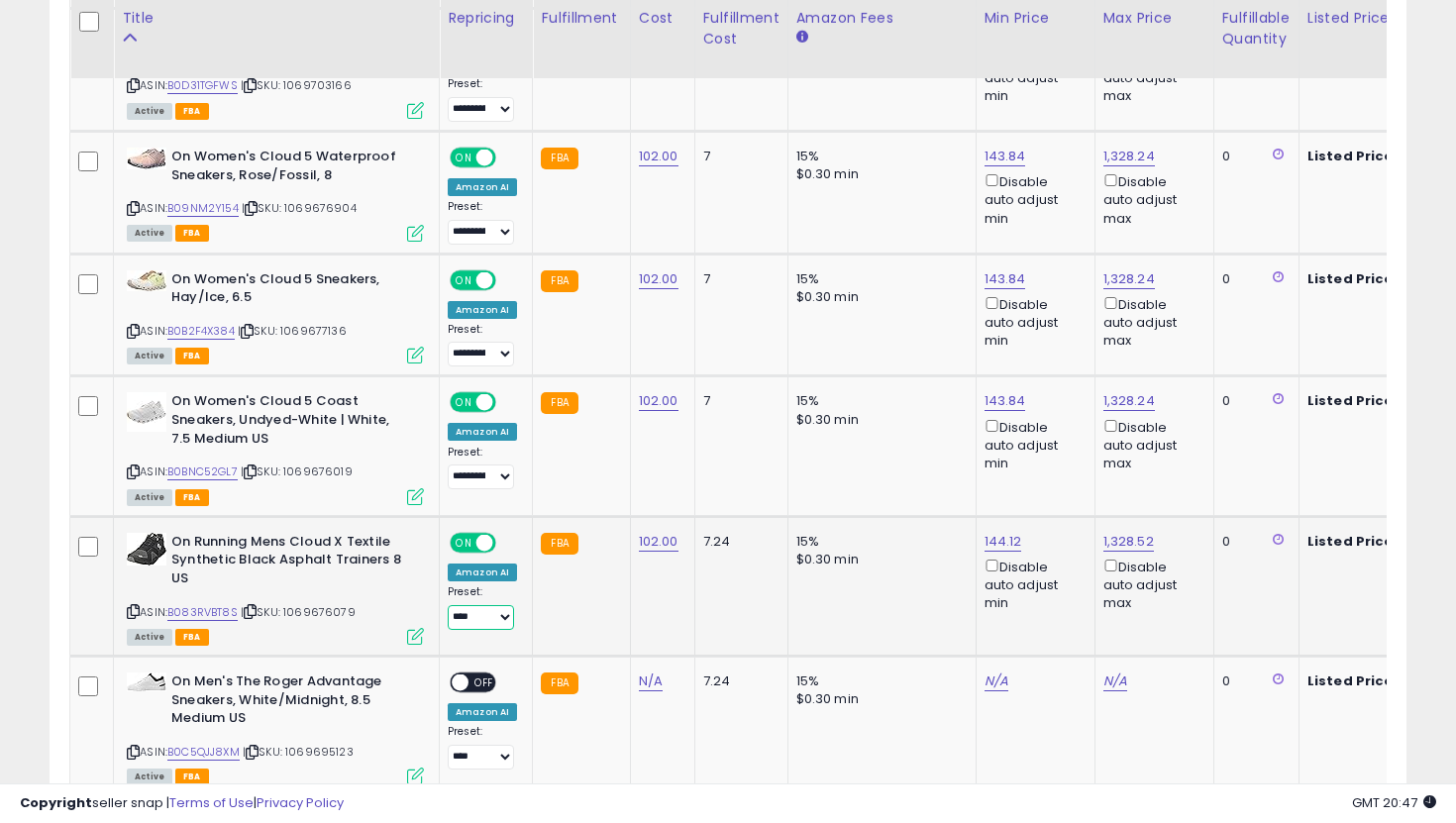 click on "**********" at bounding box center (480, 617) 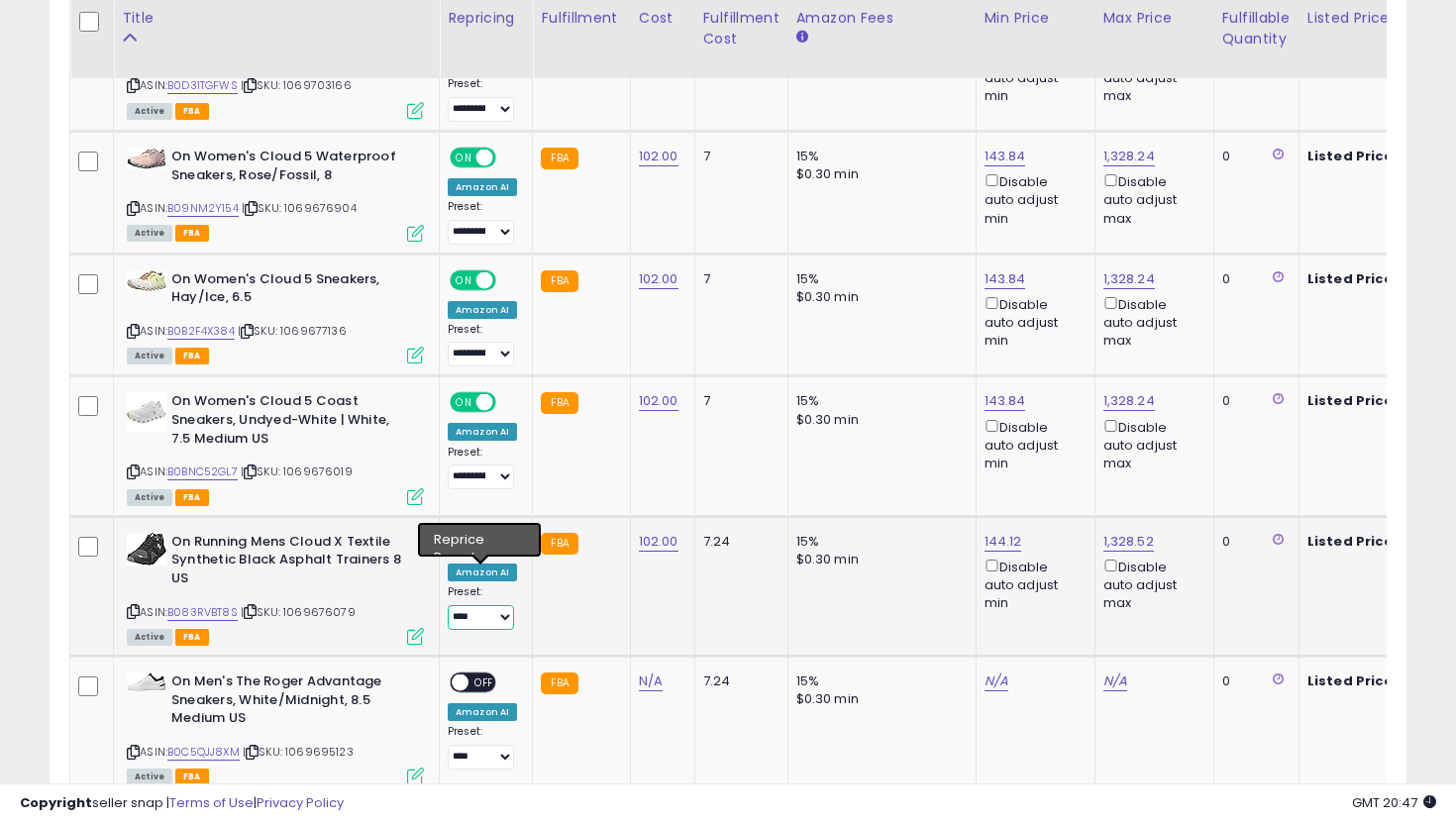 select on "**********" 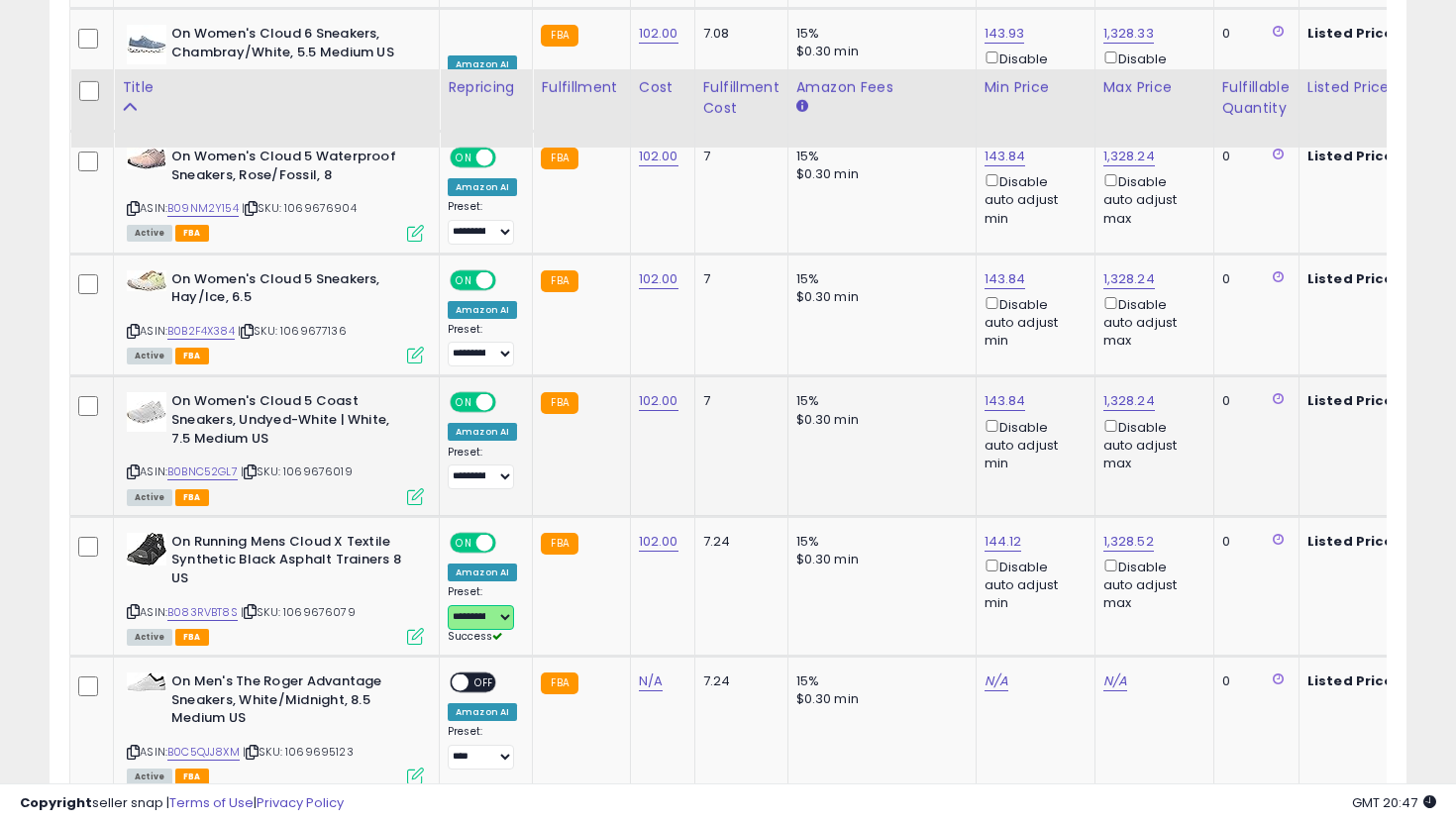 scroll, scrollTop: 3558, scrollLeft: 0, axis: vertical 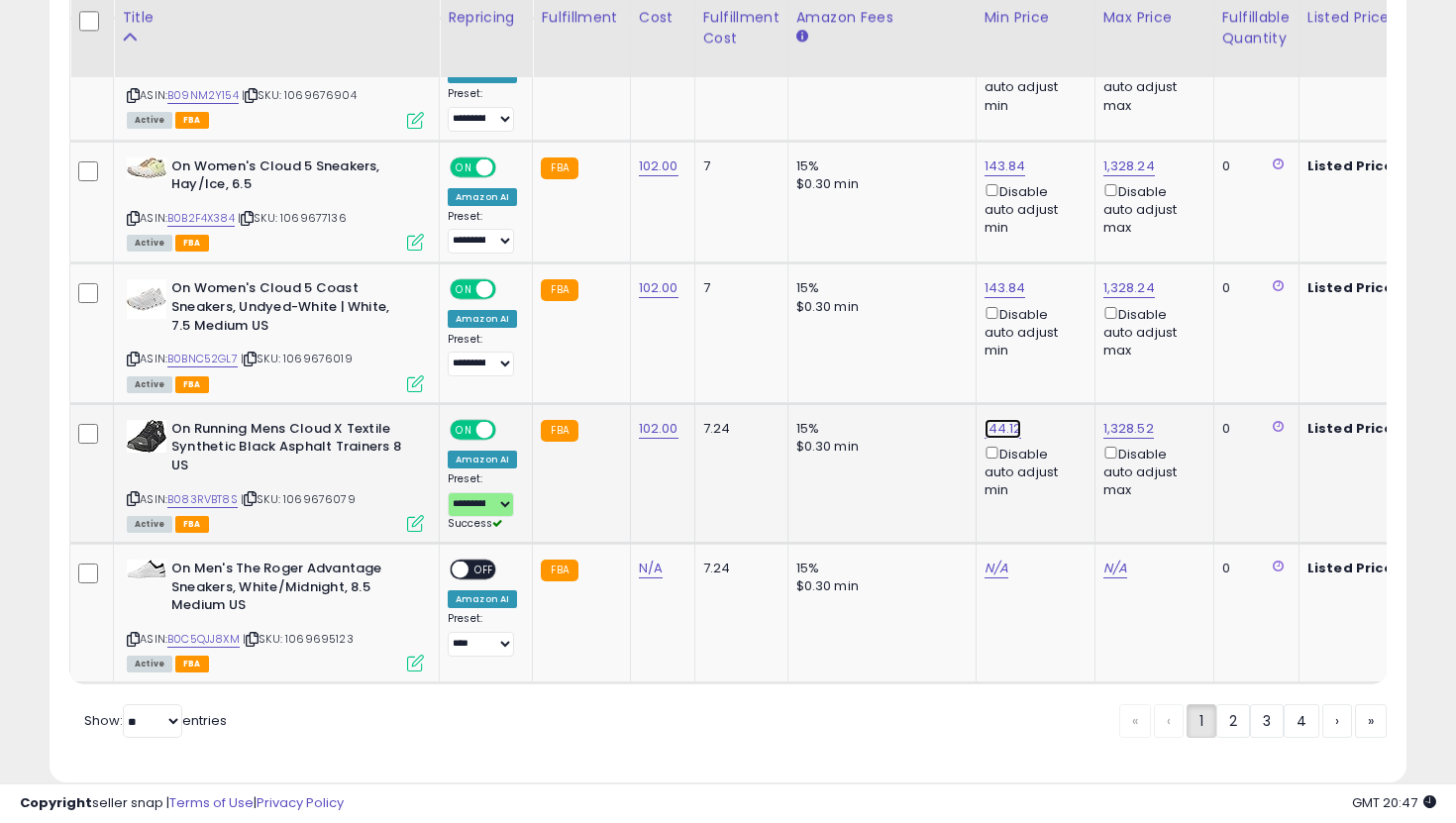 click on "144.12" at bounding box center [1000, -2495] 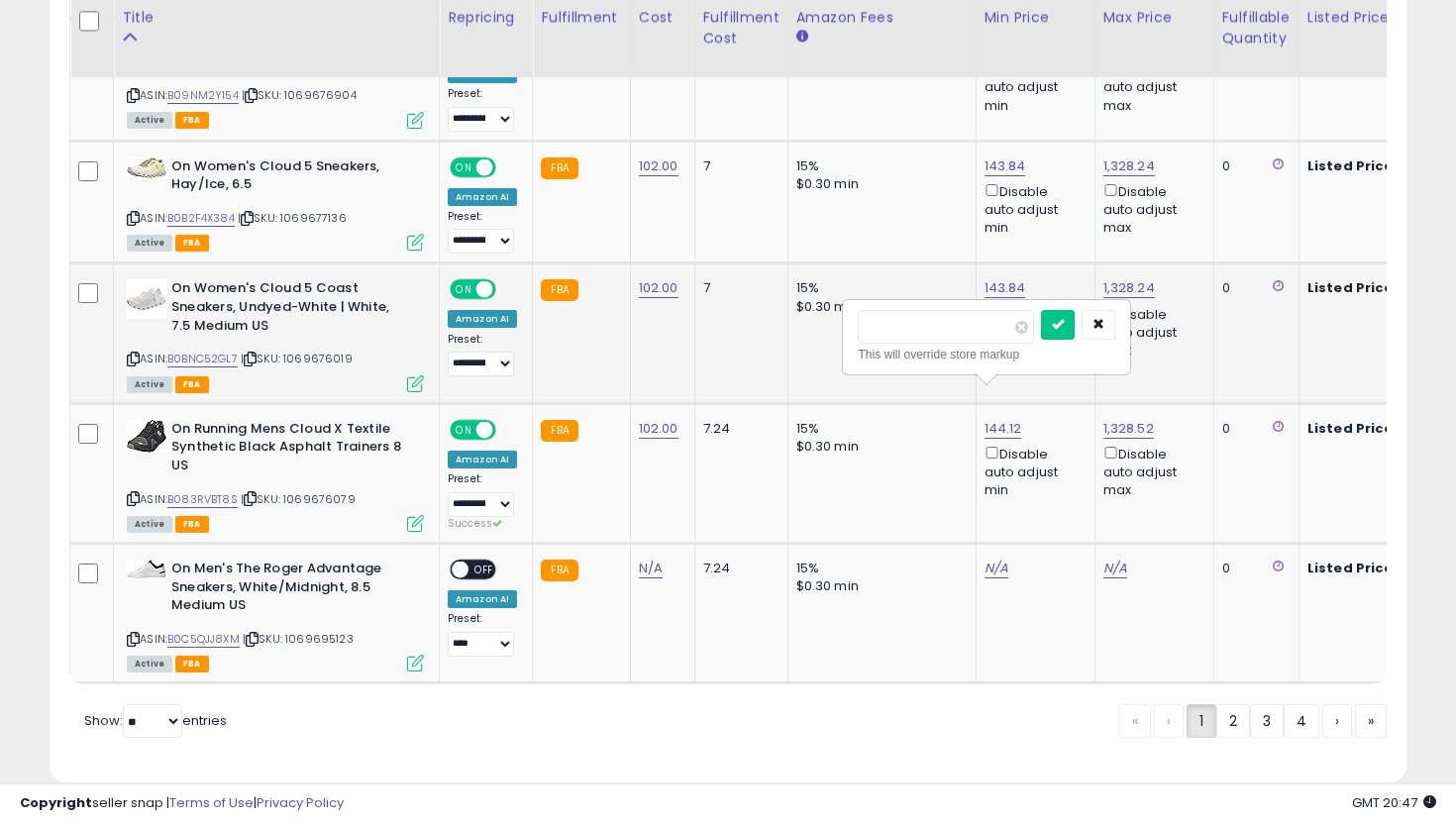 drag, startPoint x: 943, startPoint y: 335, endPoint x: 840, endPoint y: 323, distance: 103.69667 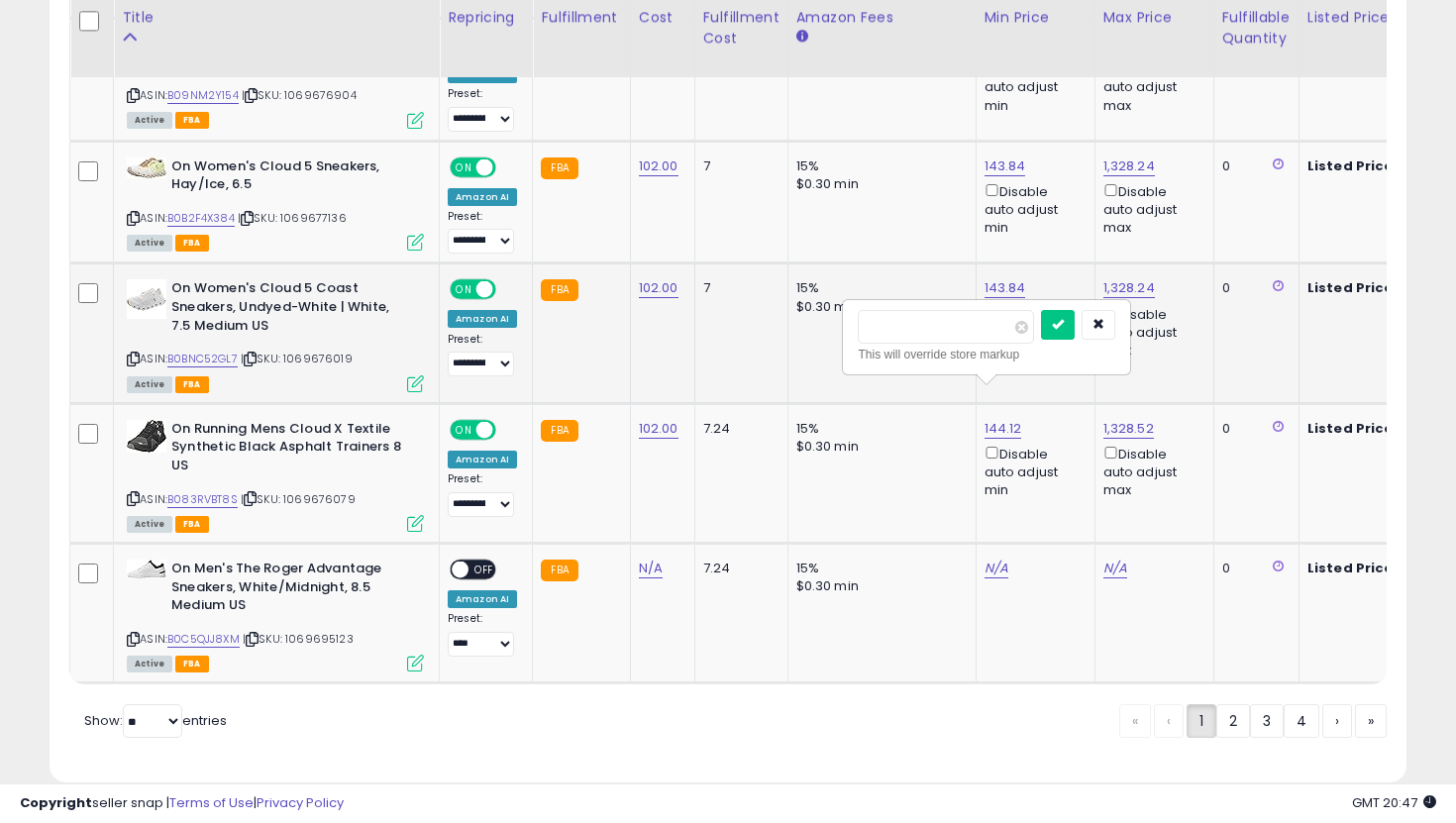 type on "***" 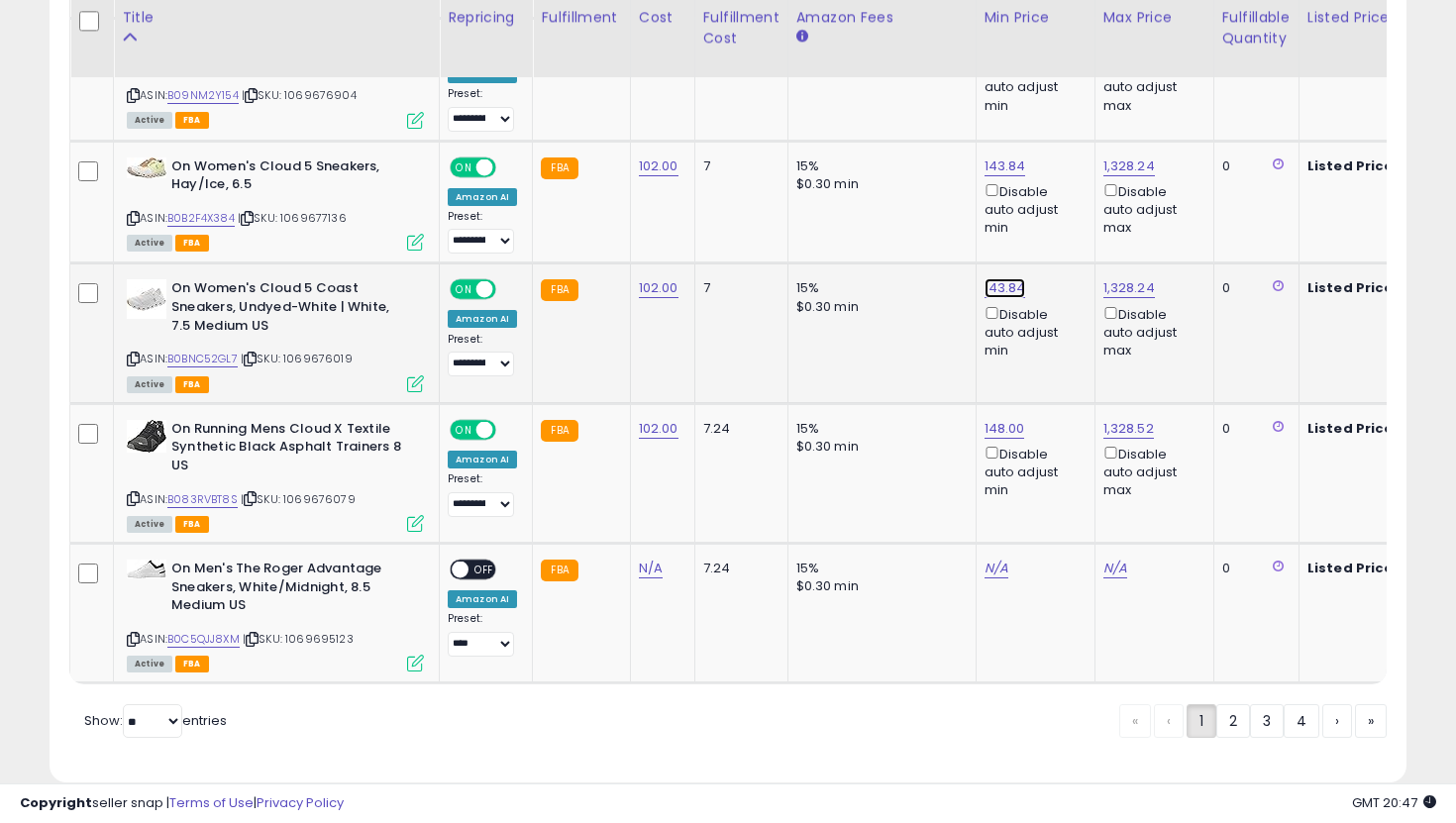 click on "143.84" at bounding box center [1000, -2495] 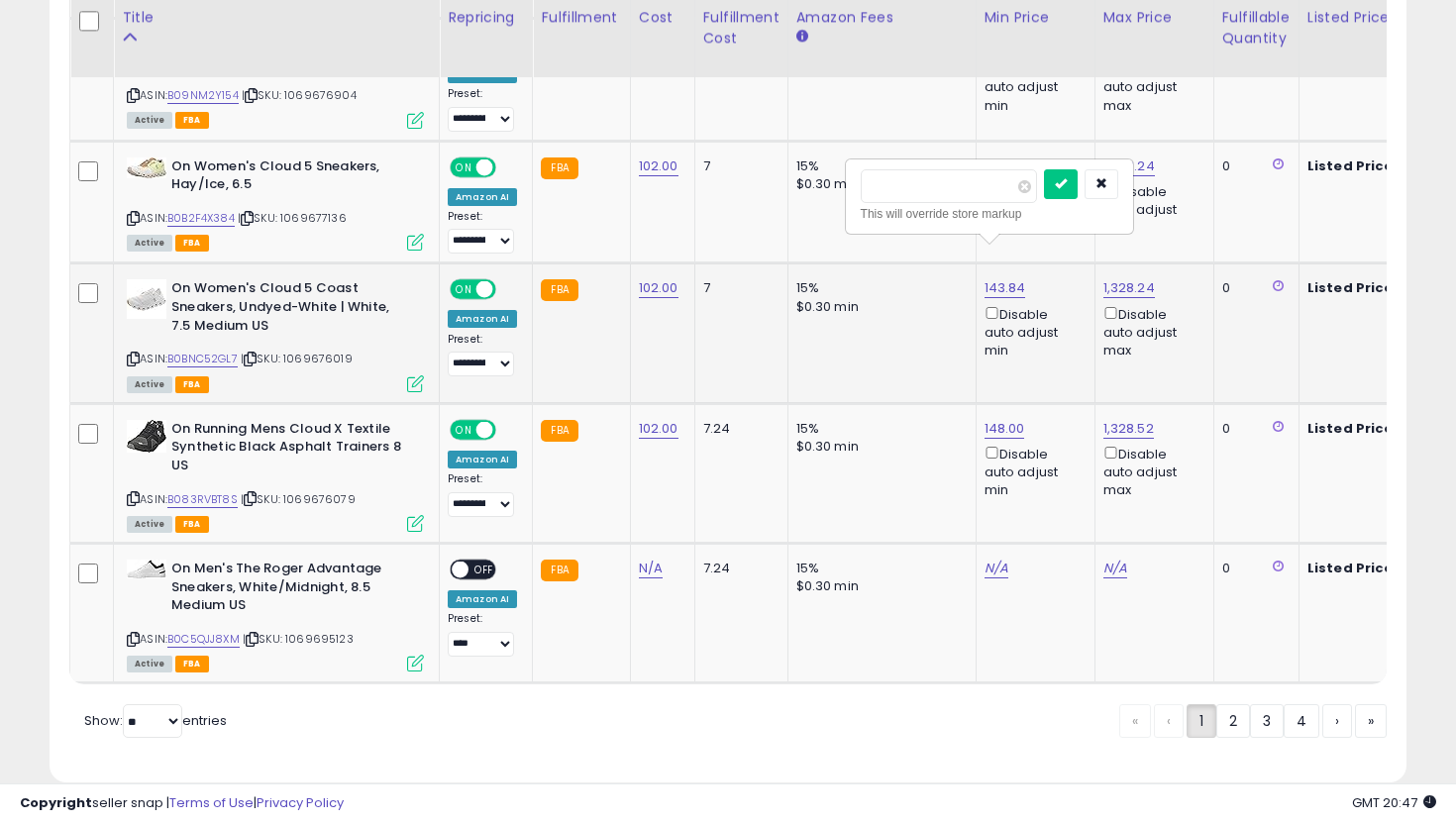 drag, startPoint x: 928, startPoint y: 197, endPoint x: 904, endPoint y: 192, distance: 24.5153 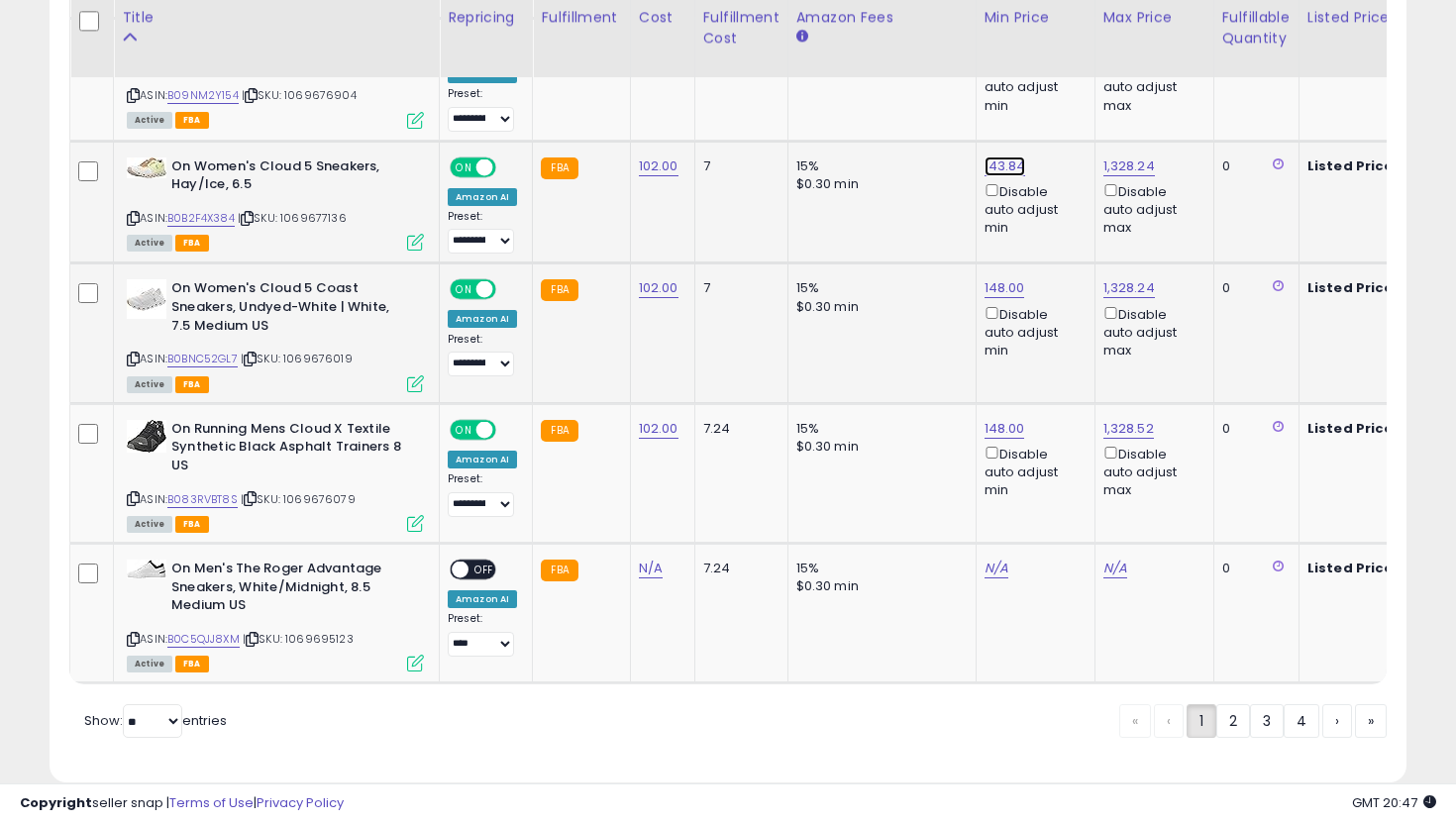 click on "143.84" at bounding box center (1000, -2495) 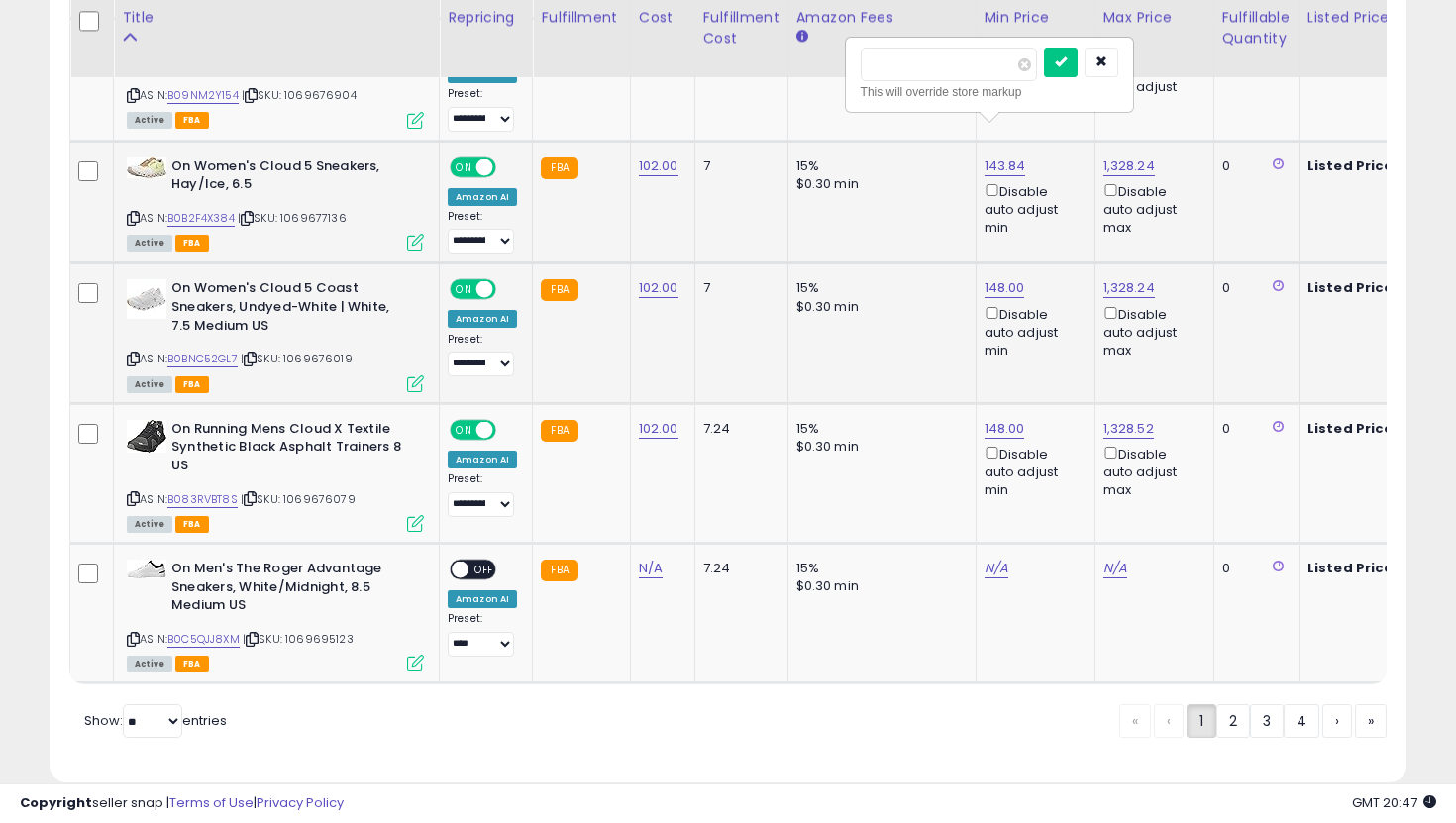 type on "***" 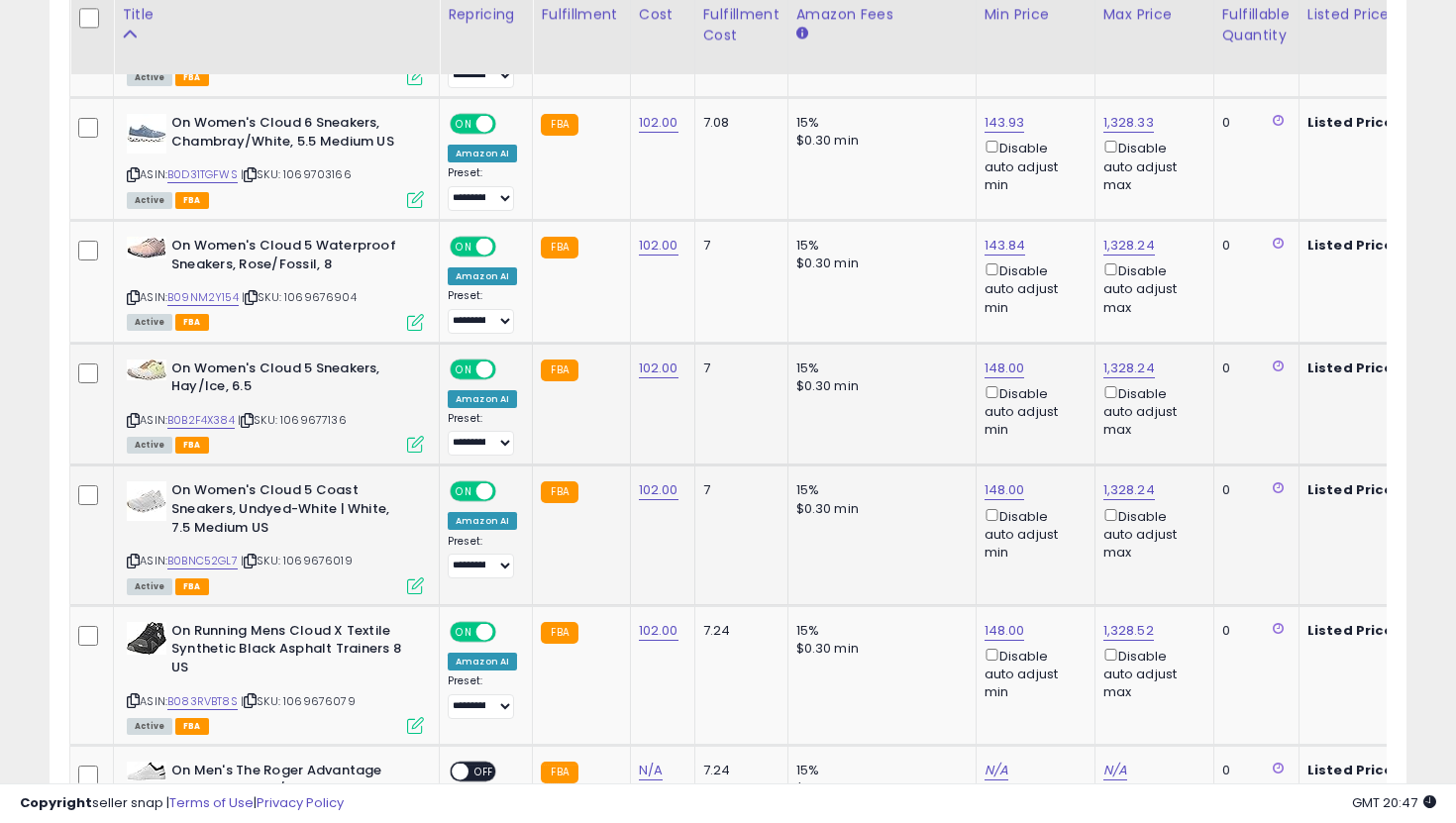 scroll, scrollTop: 3353, scrollLeft: 0, axis: vertical 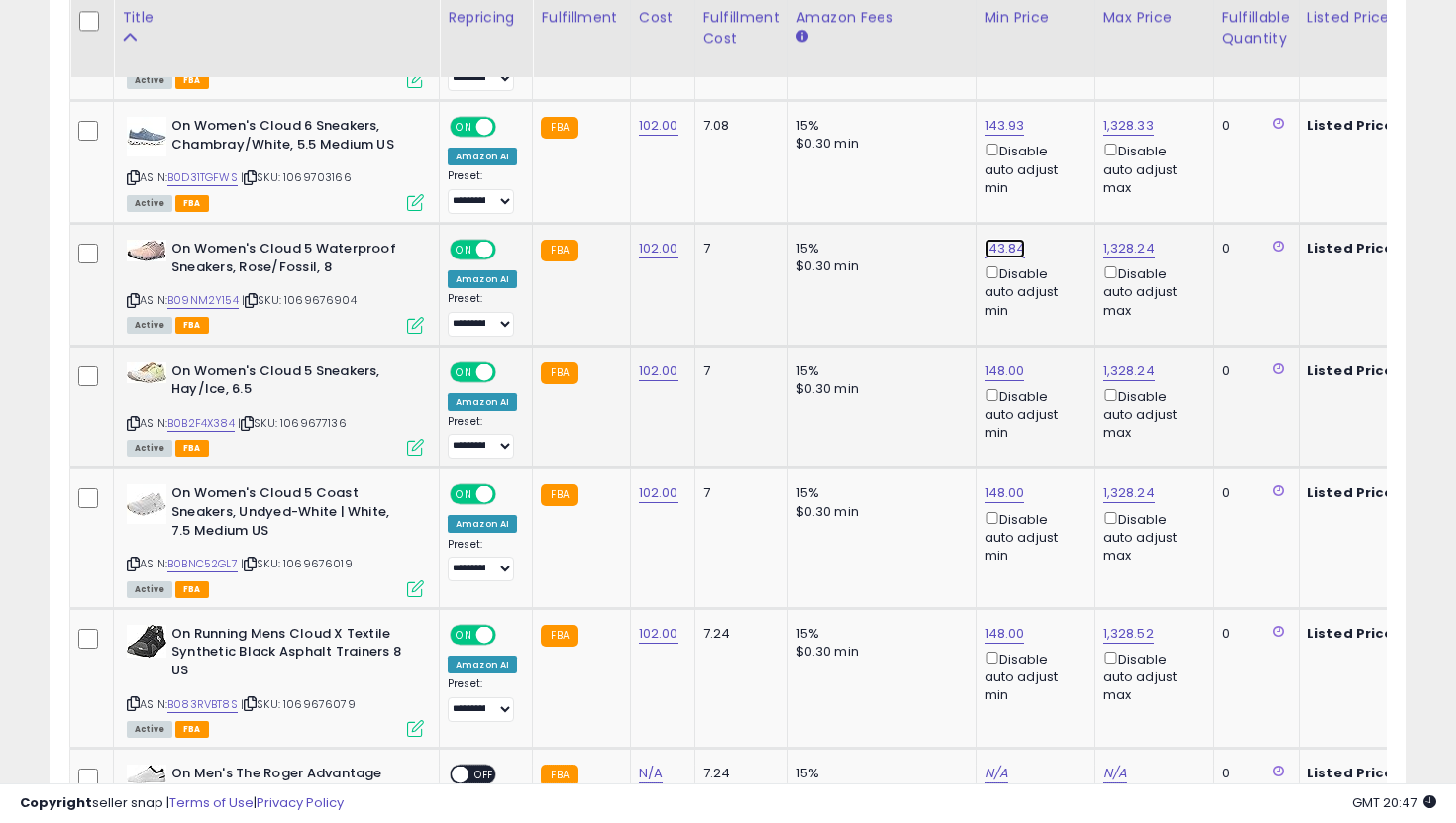 click on "143.84" at bounding box center [1000, -2290] 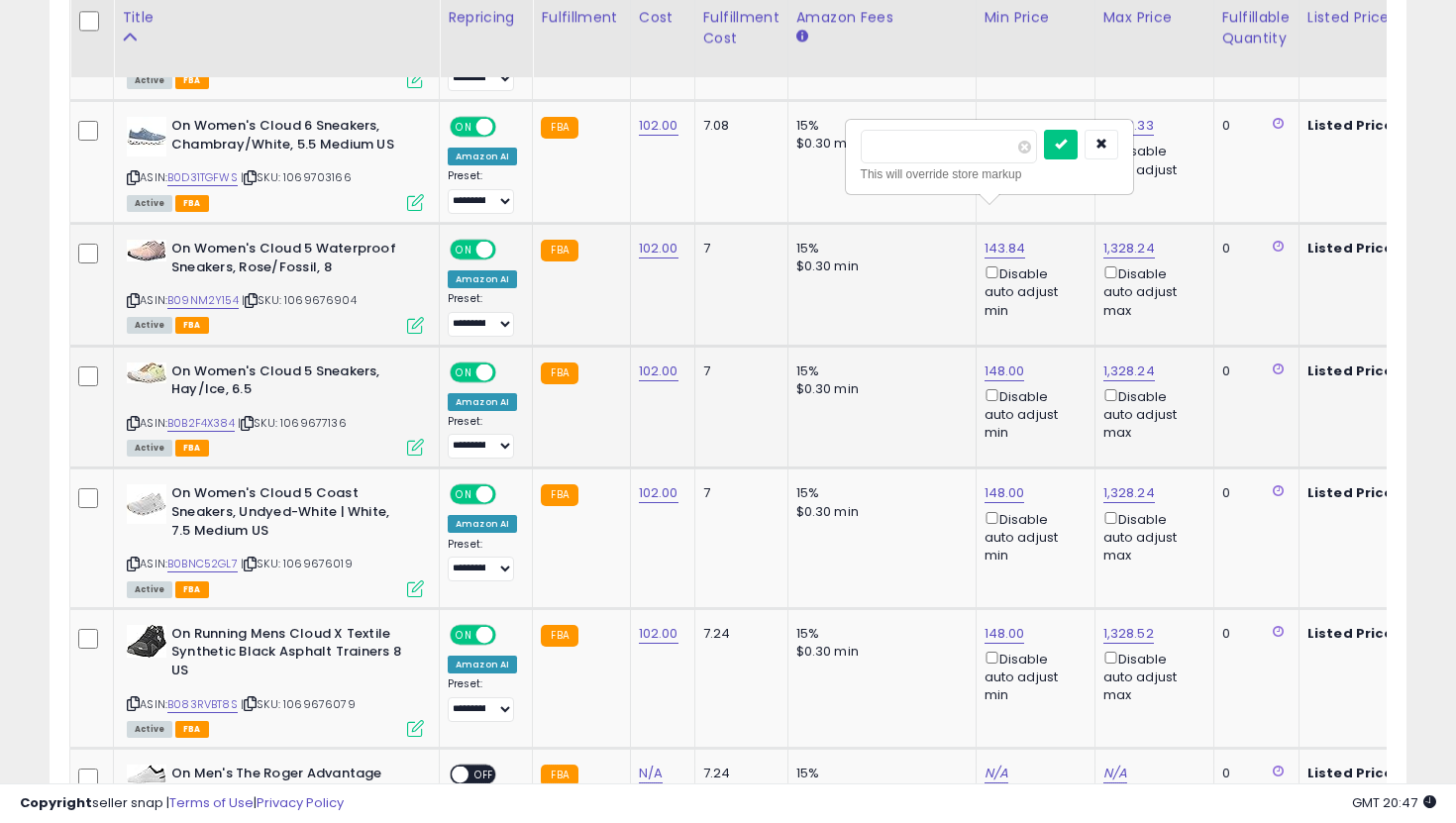 type on "***" 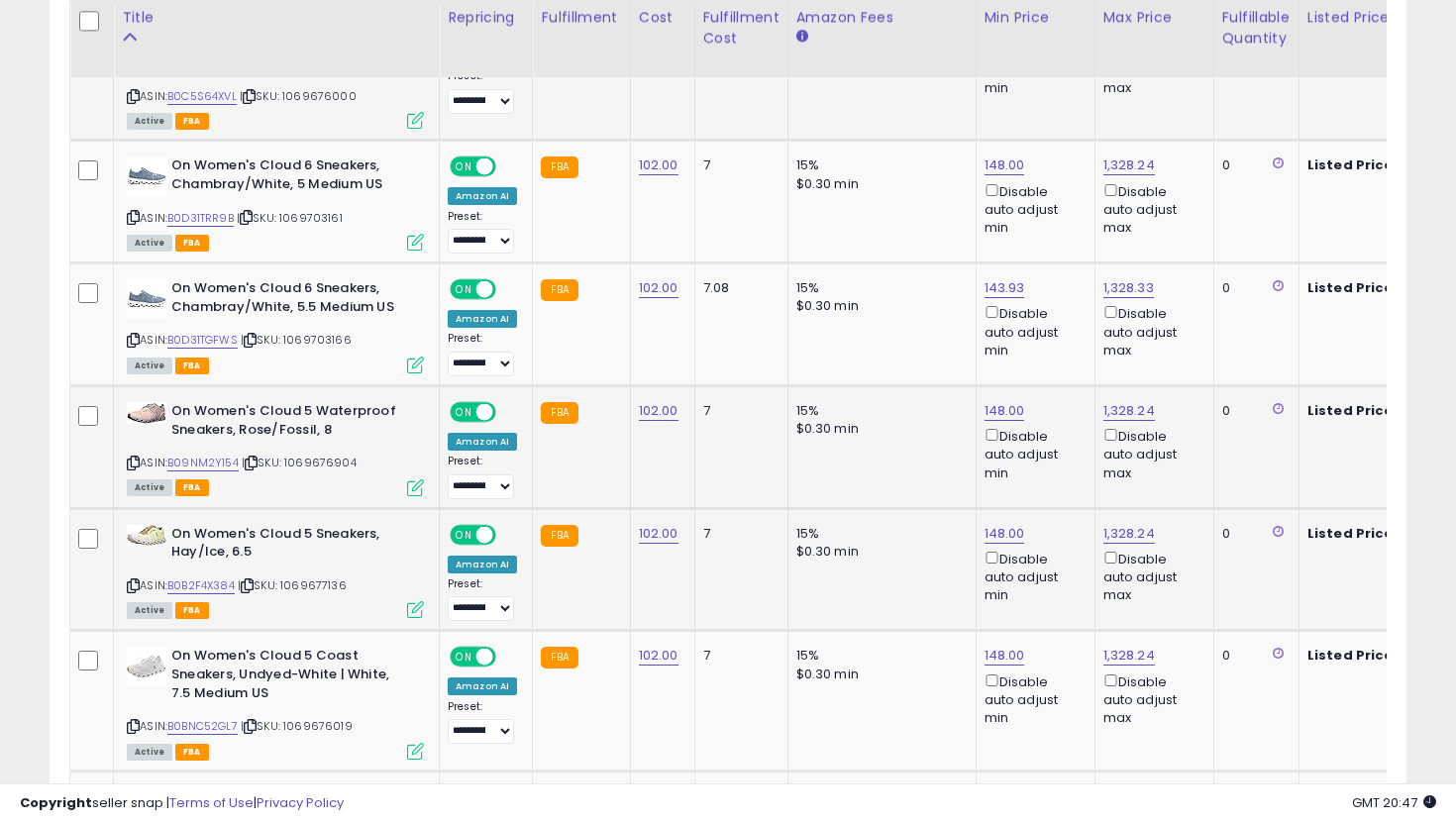 scroll, scrollTop: 3195, scrollLeft: 0, axis: vertical 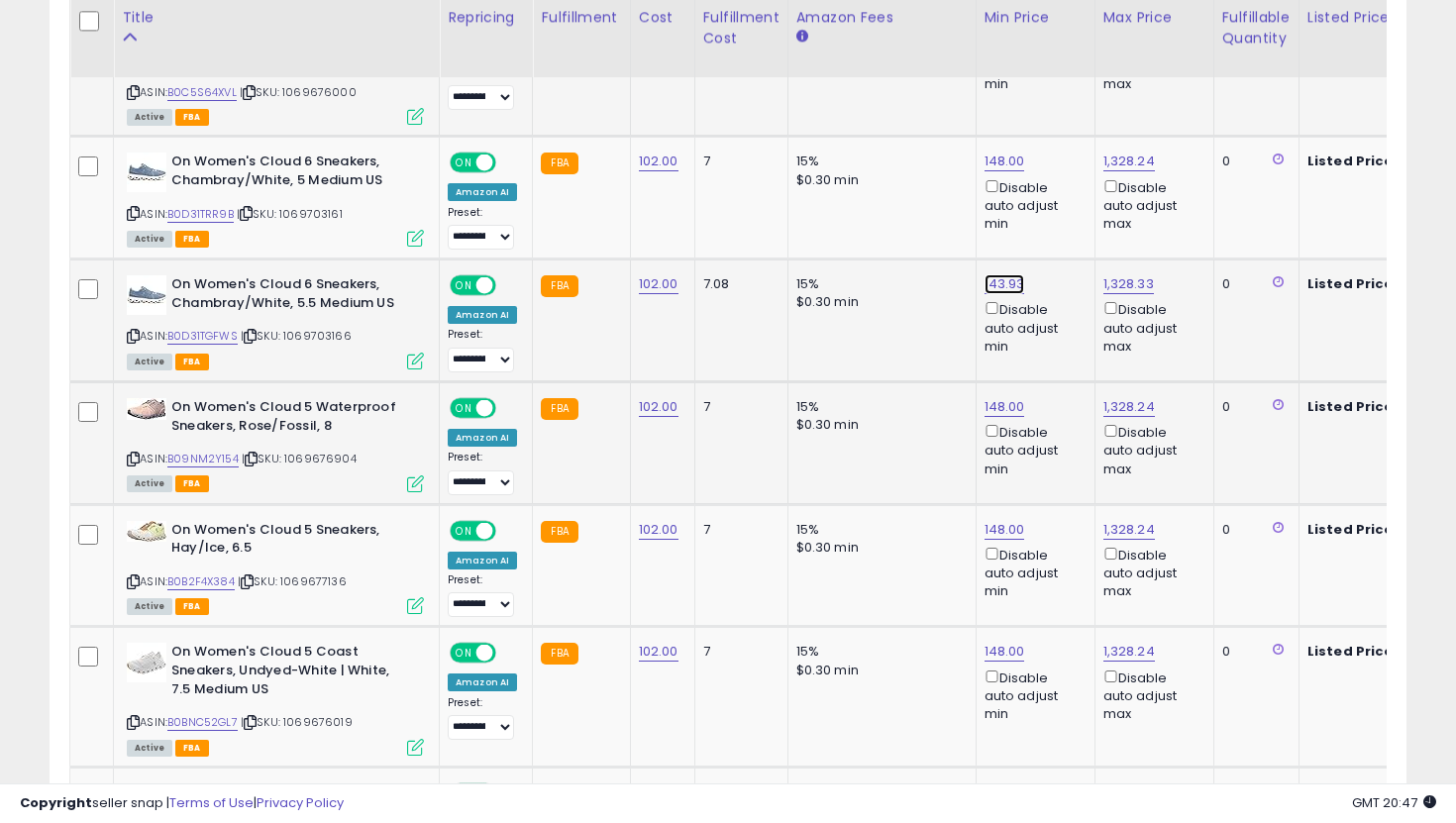 click on "143.93" at bounding box center [1000, -2131] 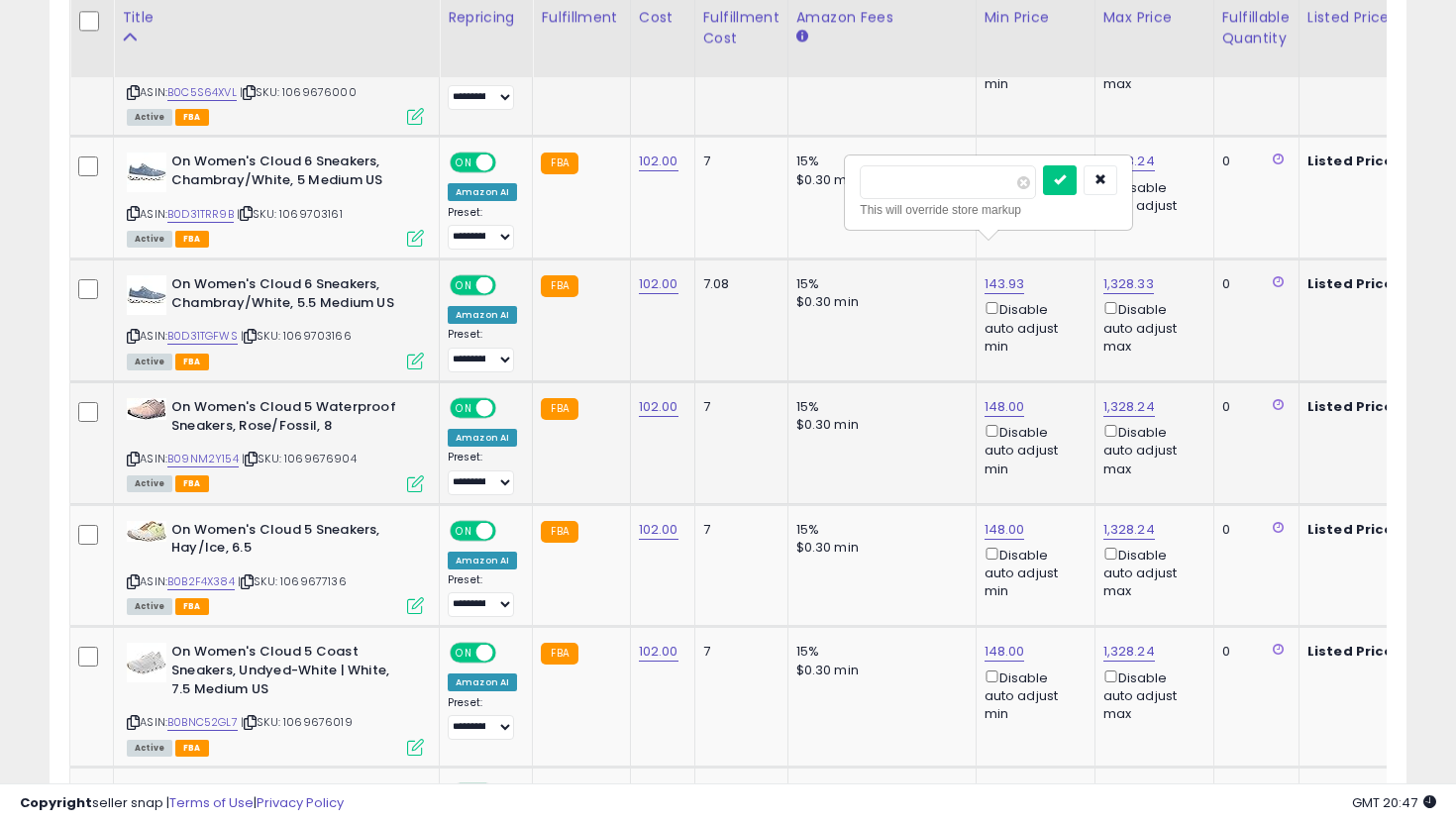 type on "***" 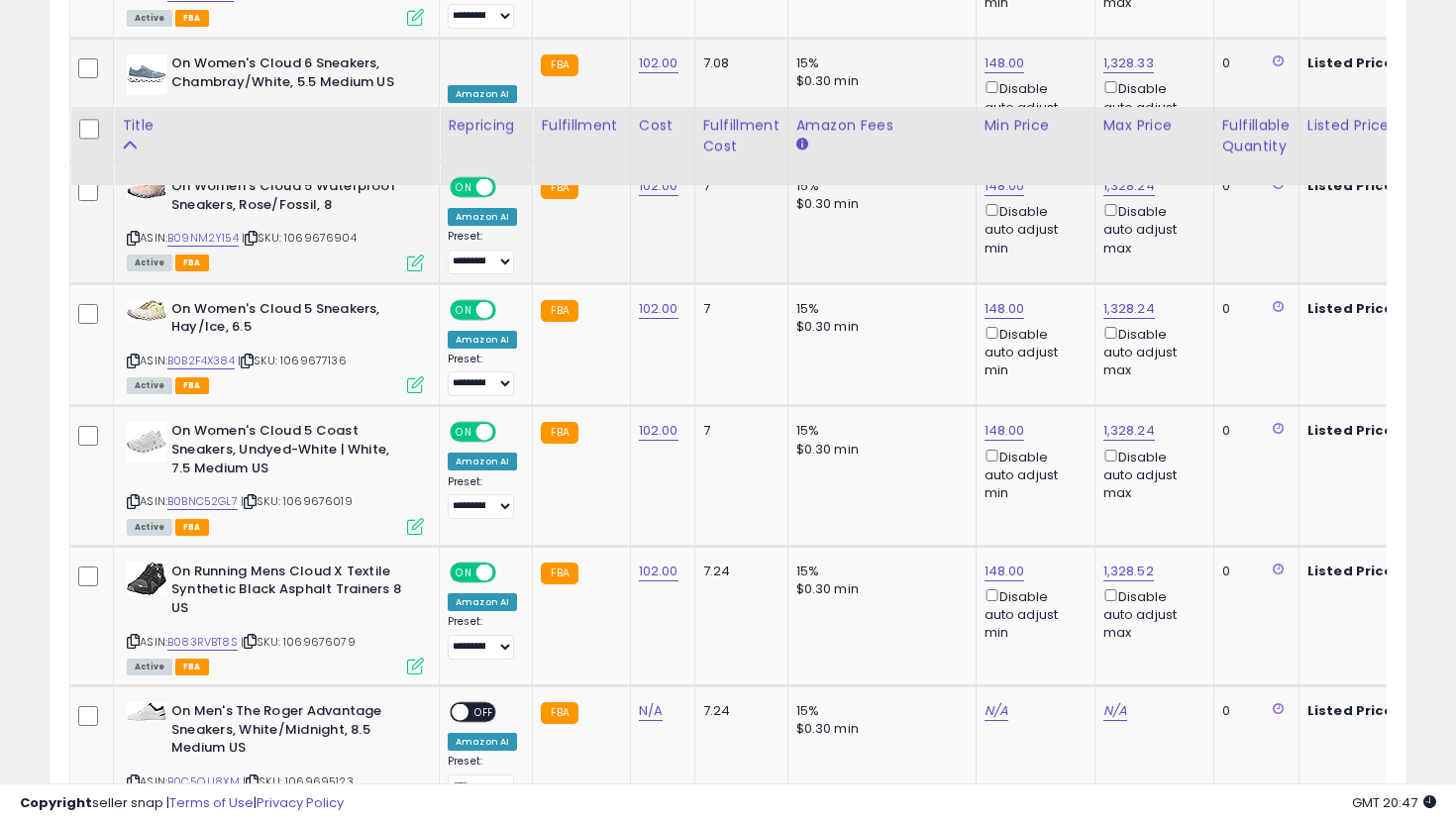 scroll, scrollTop: 3558, scrollLeft: 0, axis: vertical 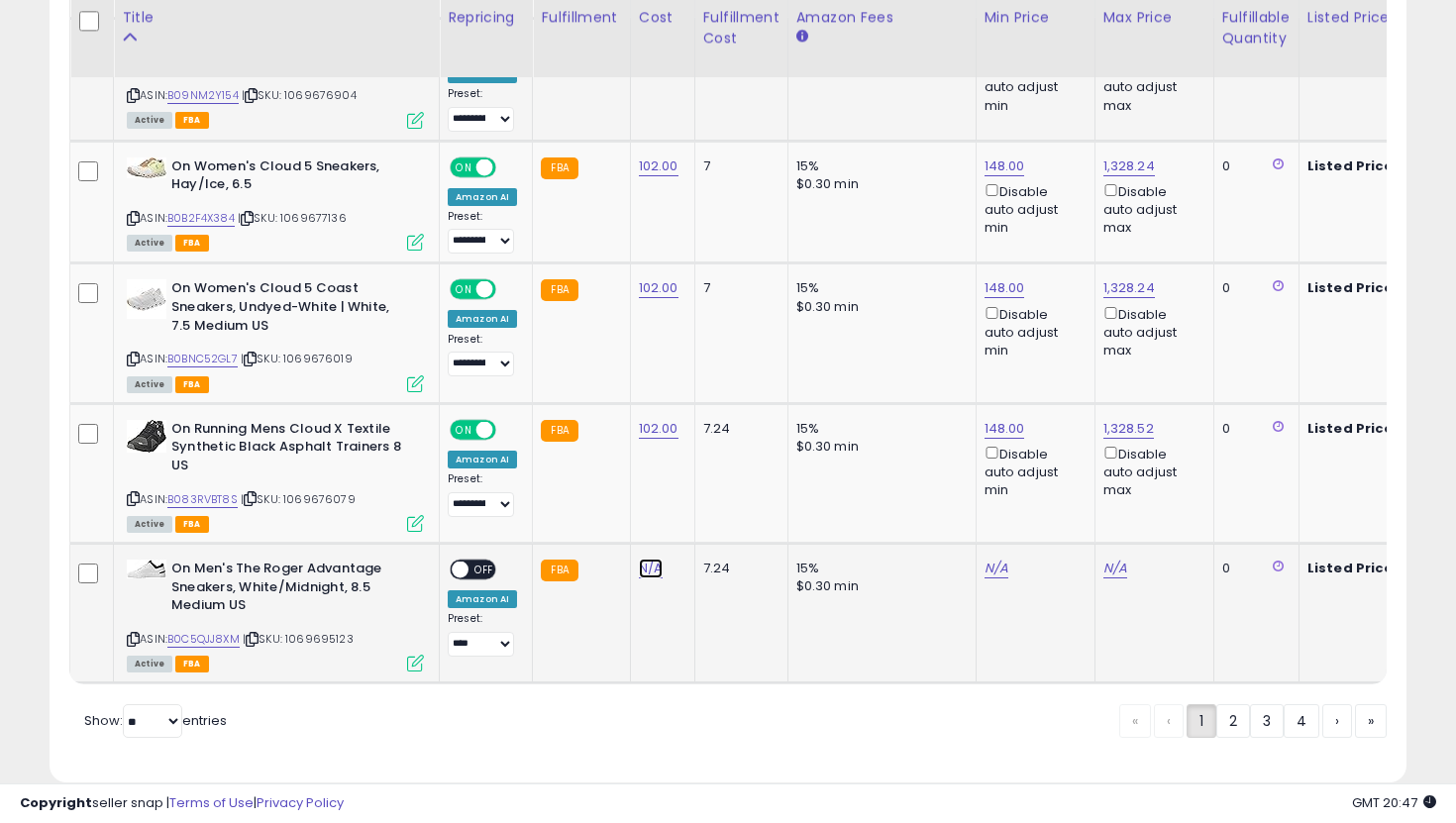 click on "N/A" at bounding box center (651, 568) 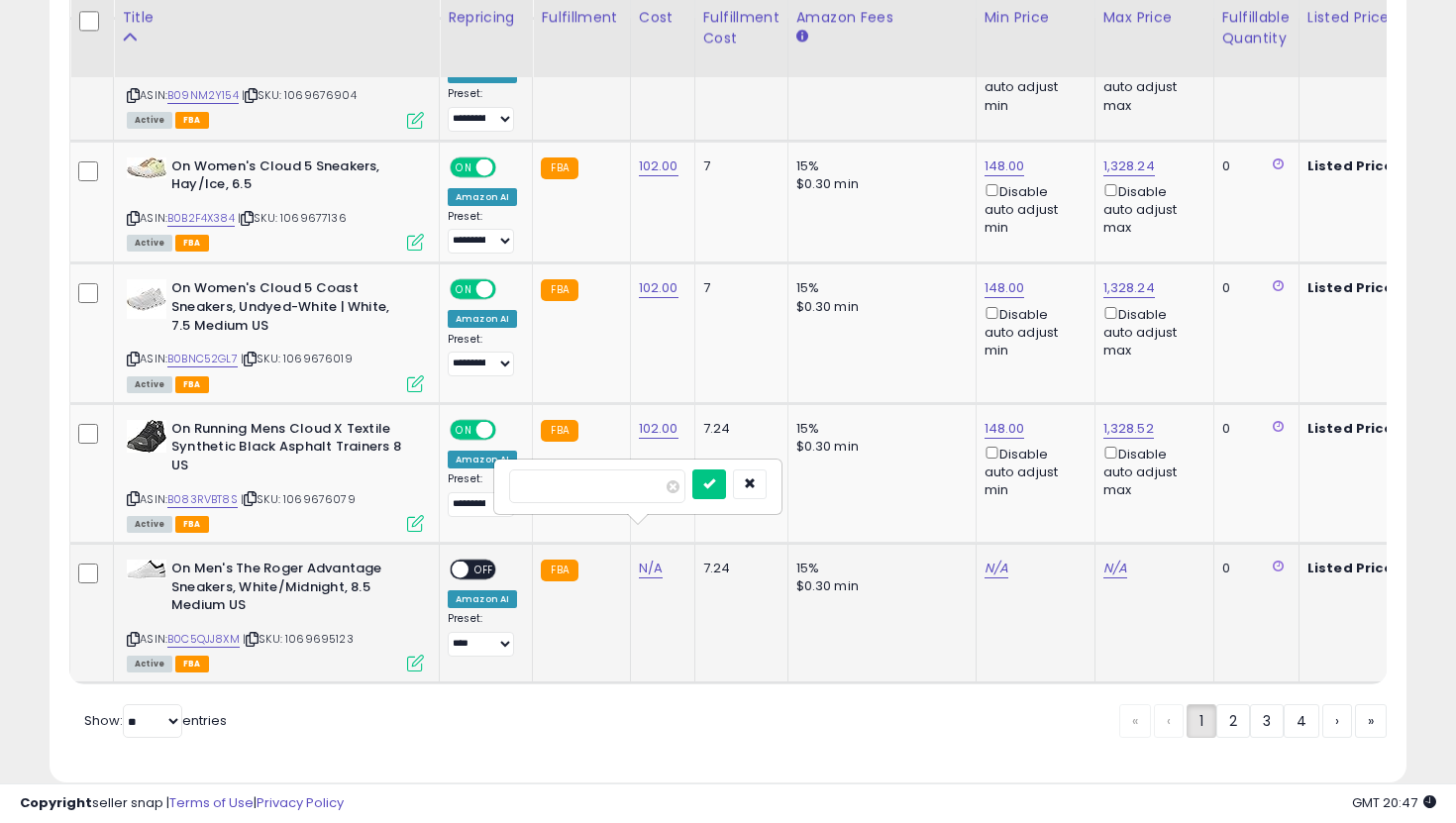 type on "***" 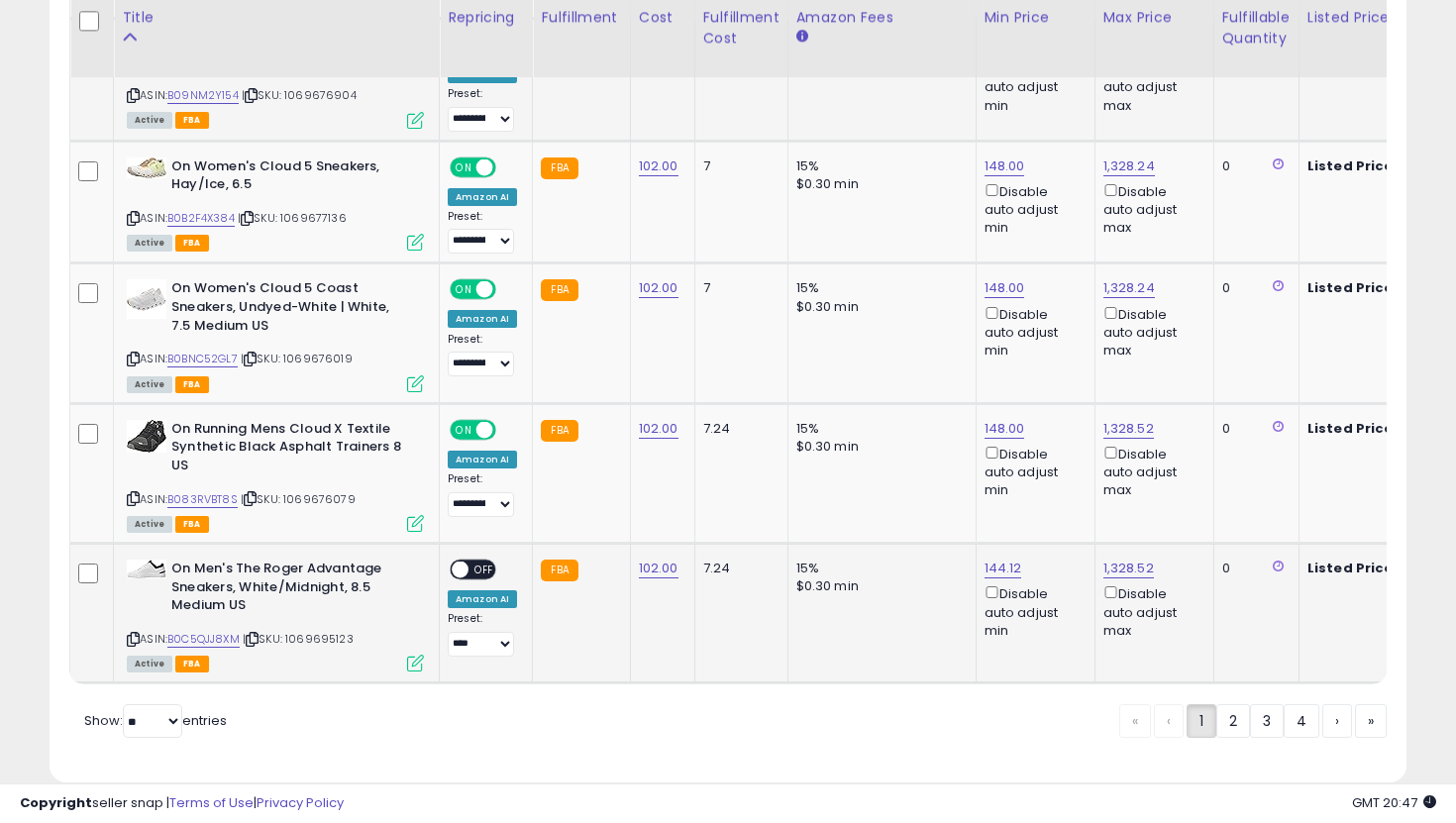 click on "OFF" at bounding box center [484, 569] 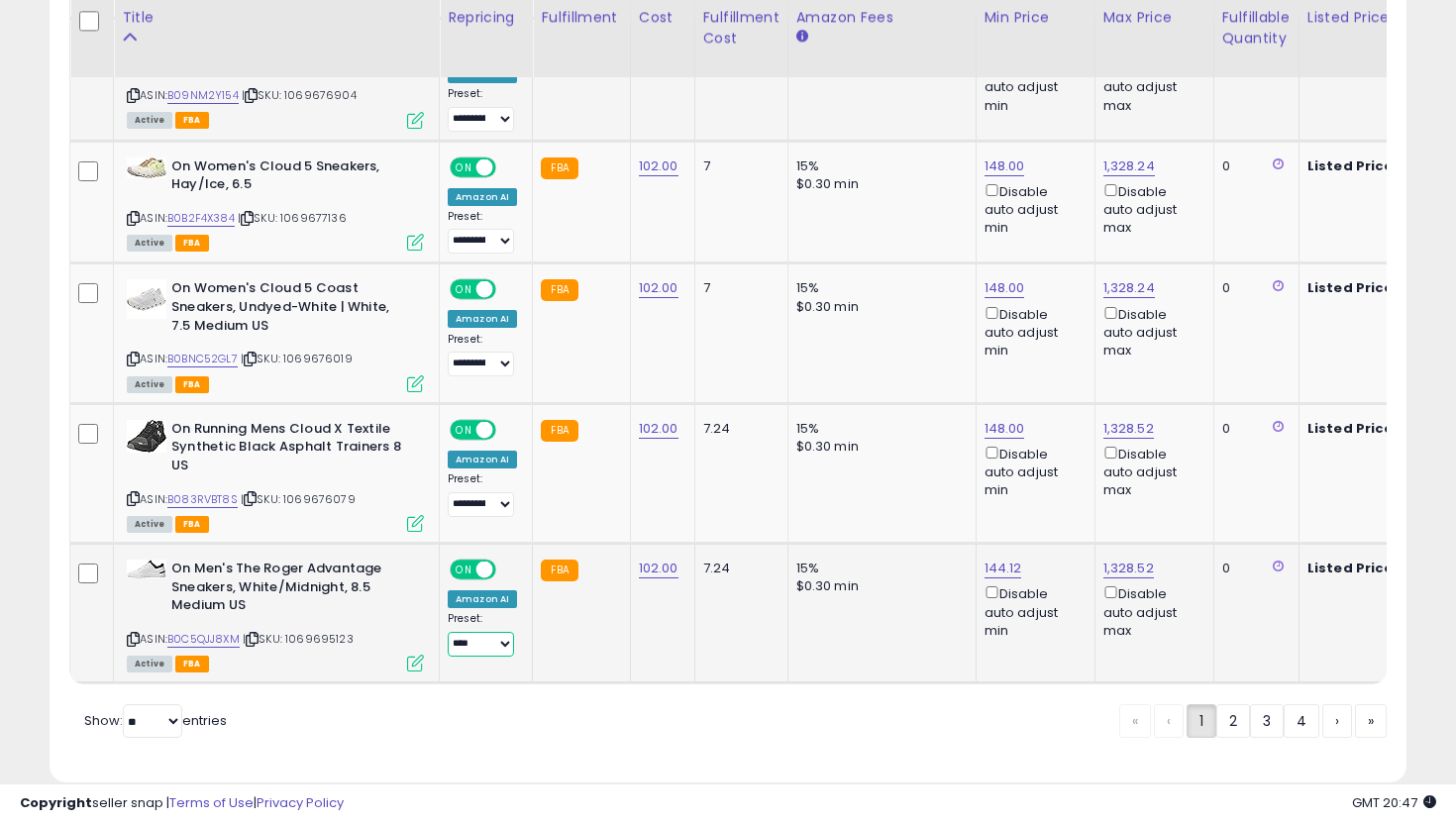 click on "**********" at bounding box center [480, 644] 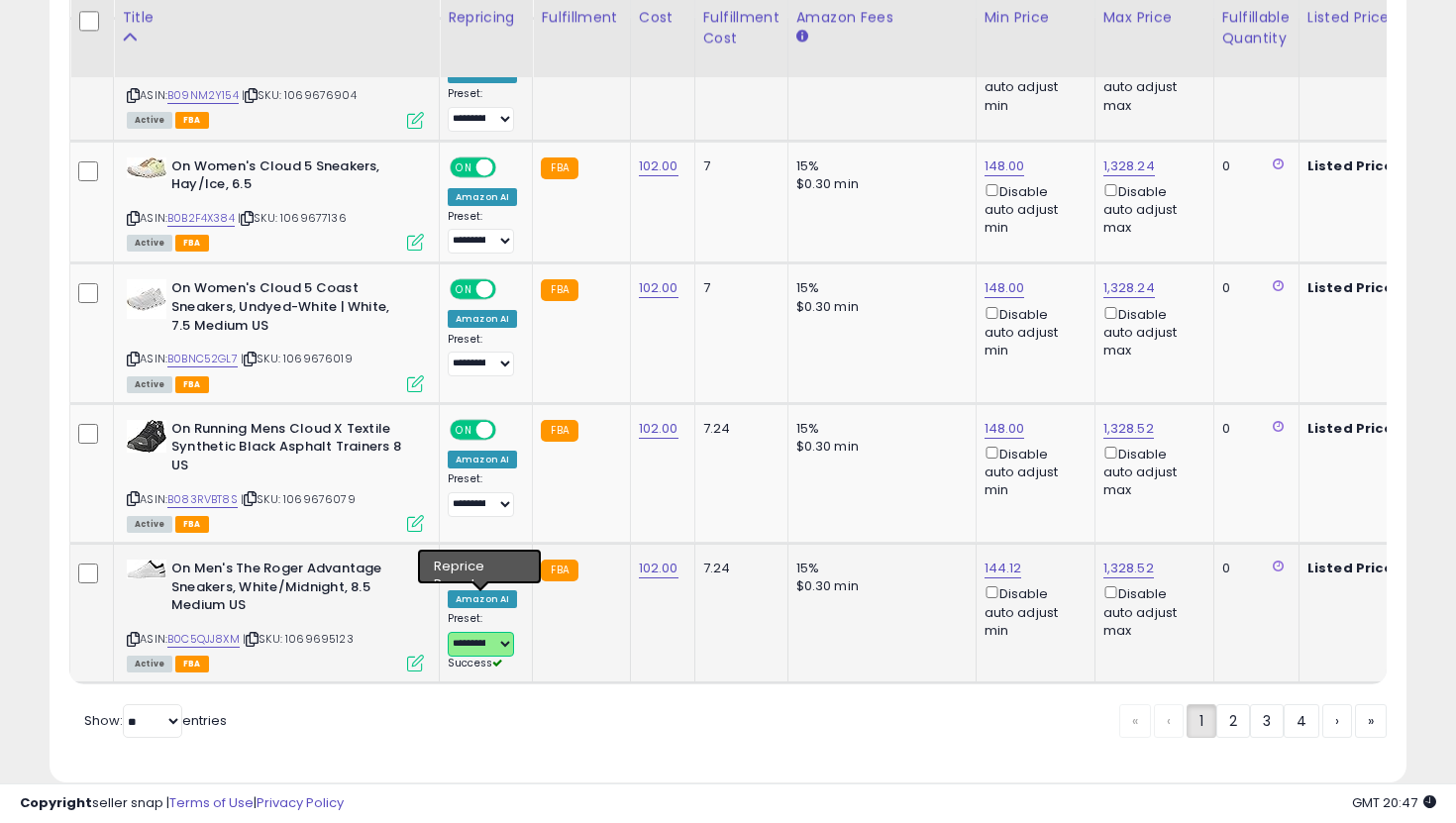 click on "**********" at bounding box center [480, 644] 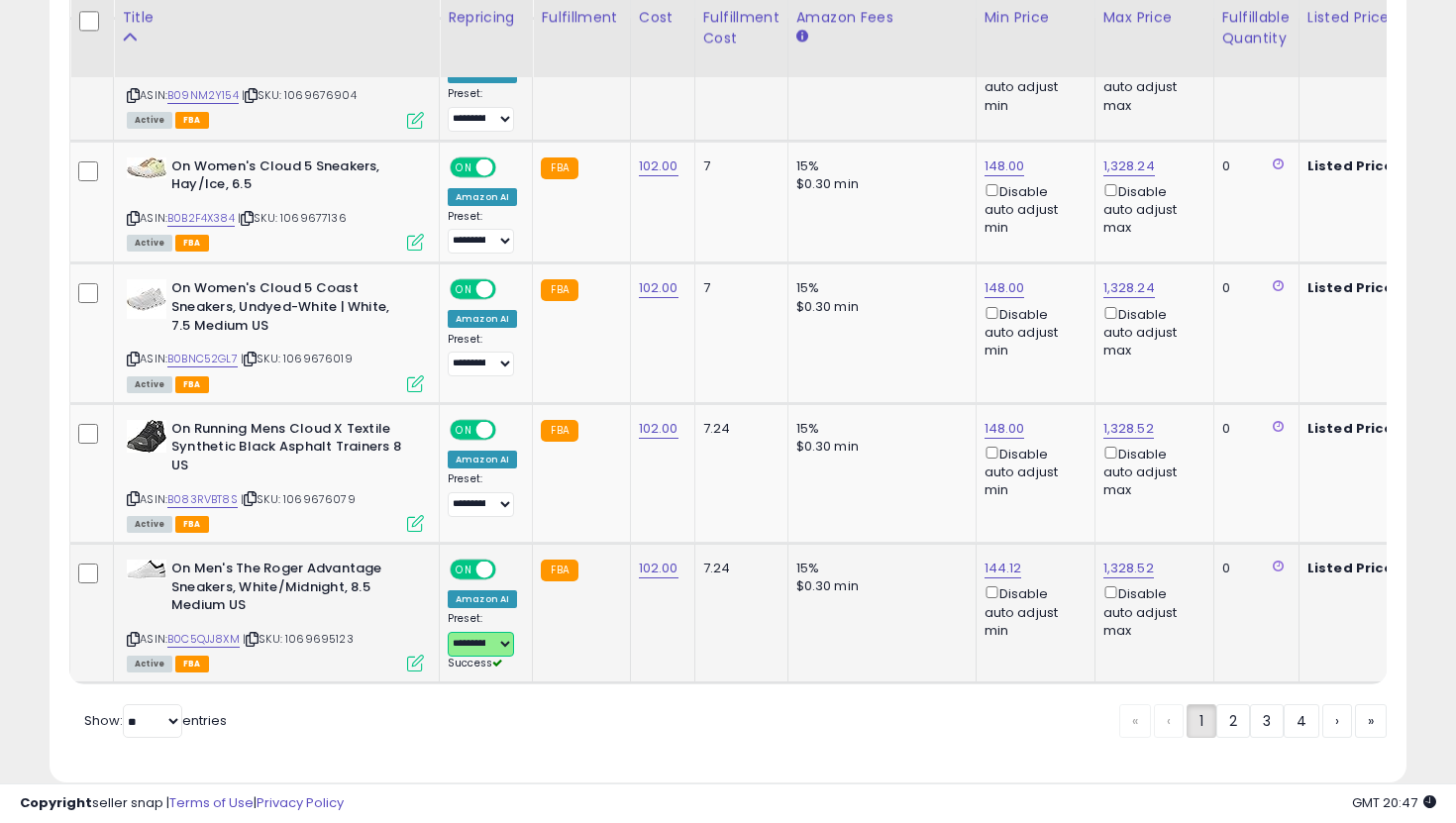 select on "**********" 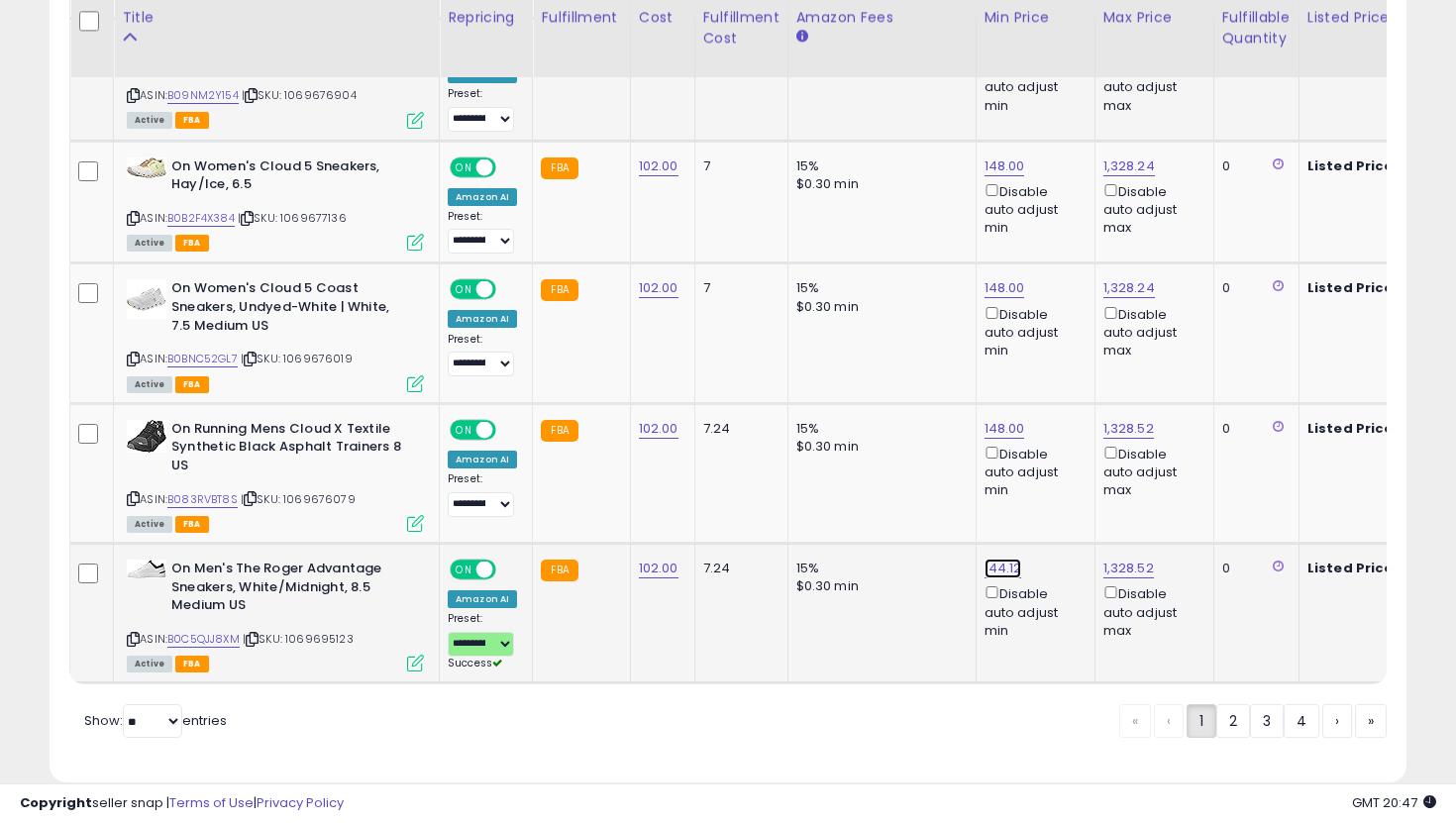 click on "144.12" at bounding box center [1000, -2495] 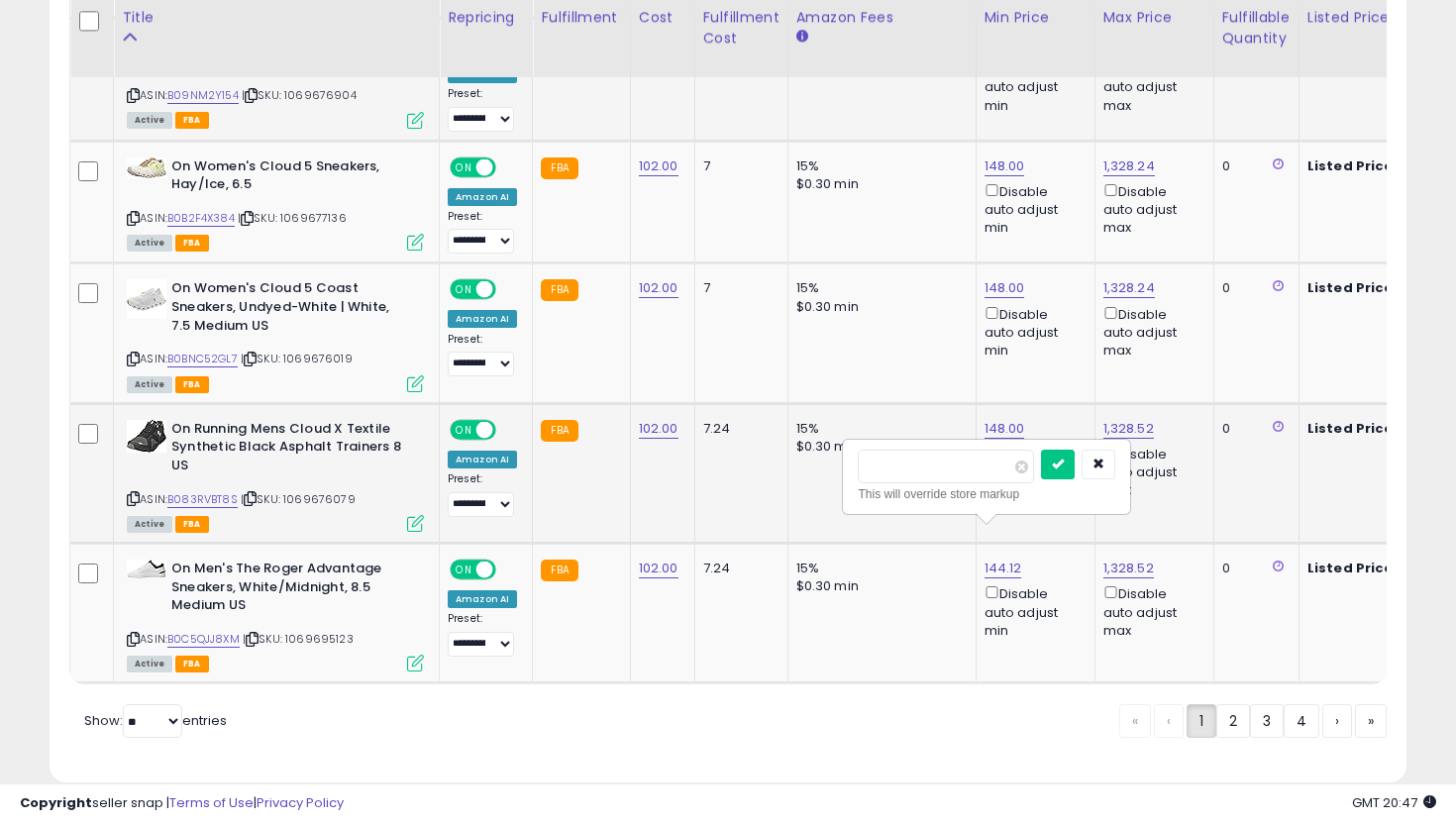 drag, startPoint x: 935, startPoint y: 480, endPoint x: 833, endPoint y: 470, distance: 102.489 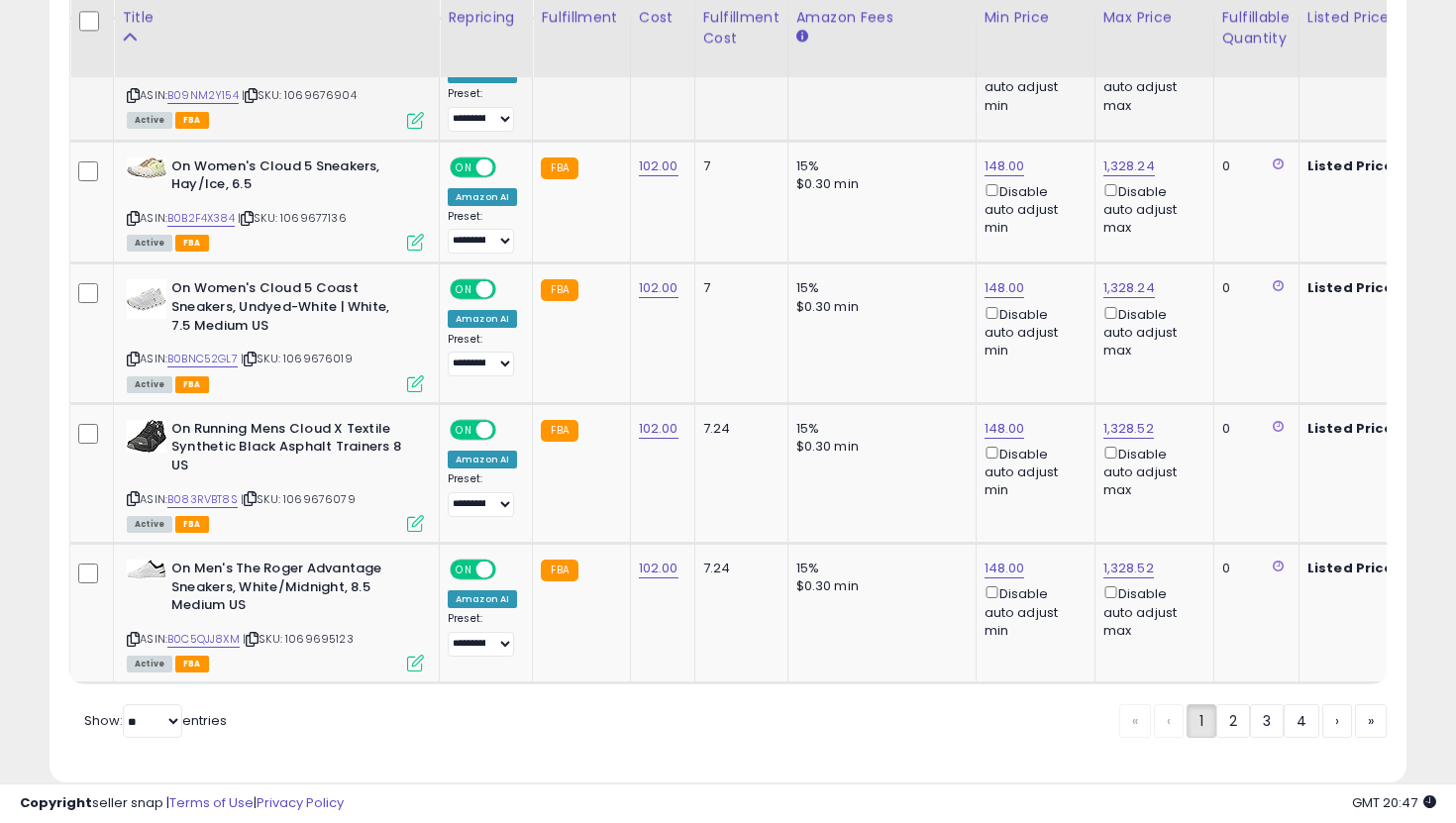 drag, startPoint x: 1236, startPoint y: 683, endPoint x: 1066, endPoint y: 618, distance: 182.00275 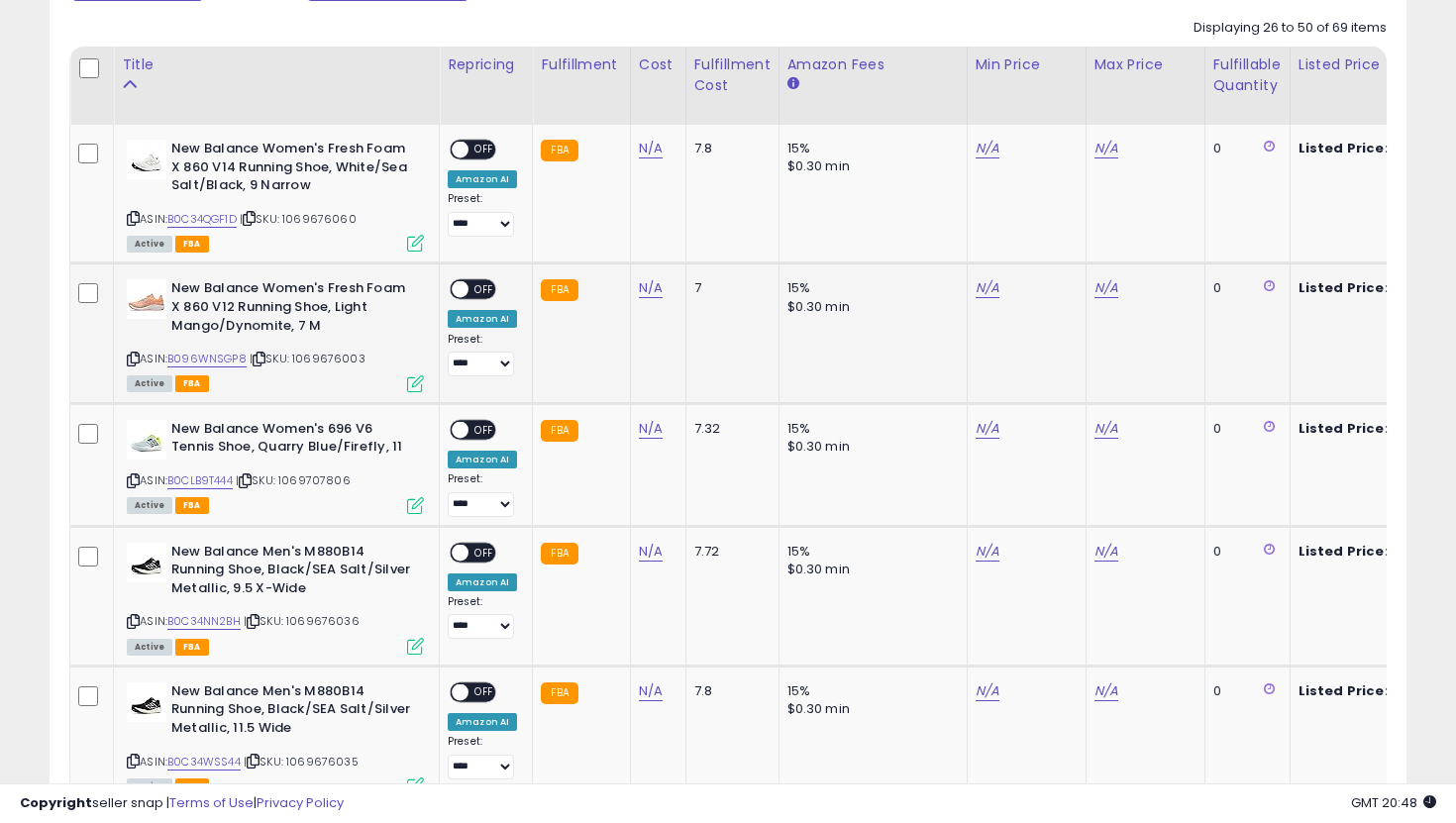 scroll, scrollTop: 857, scrollLeft: 0, axis: vertical 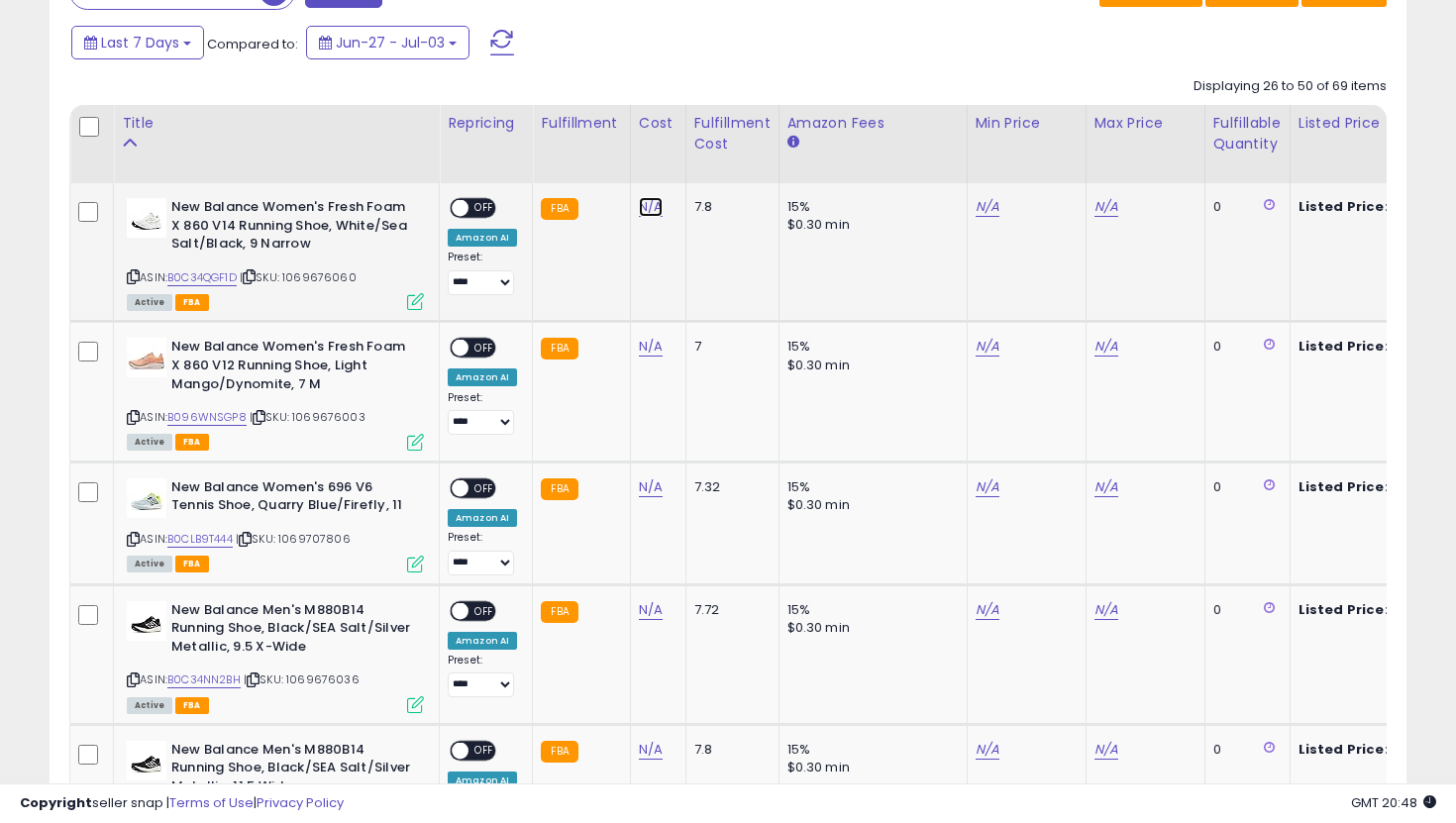 click on "N/A" at bounding box center [651, 207] 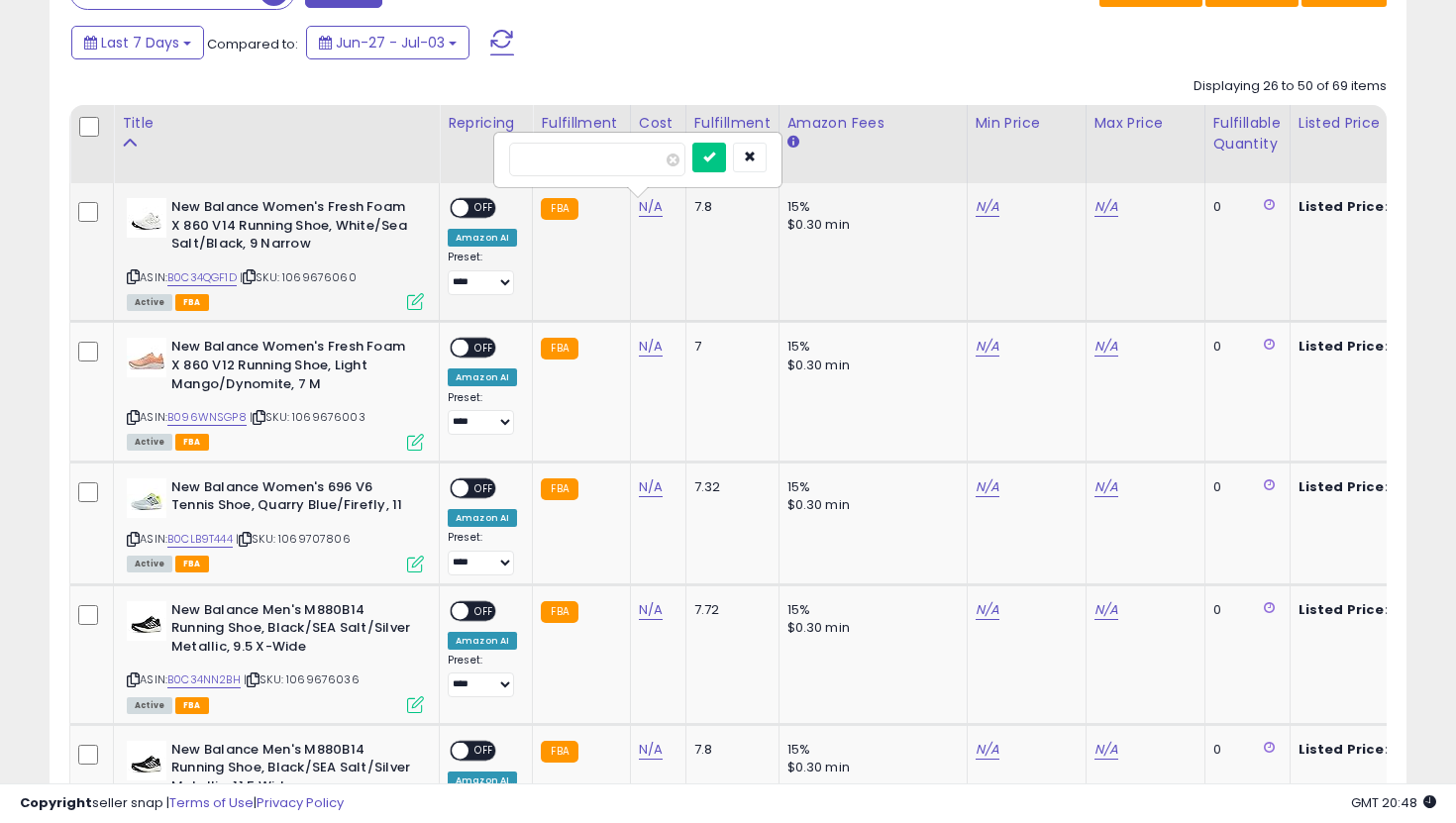 type on "*" 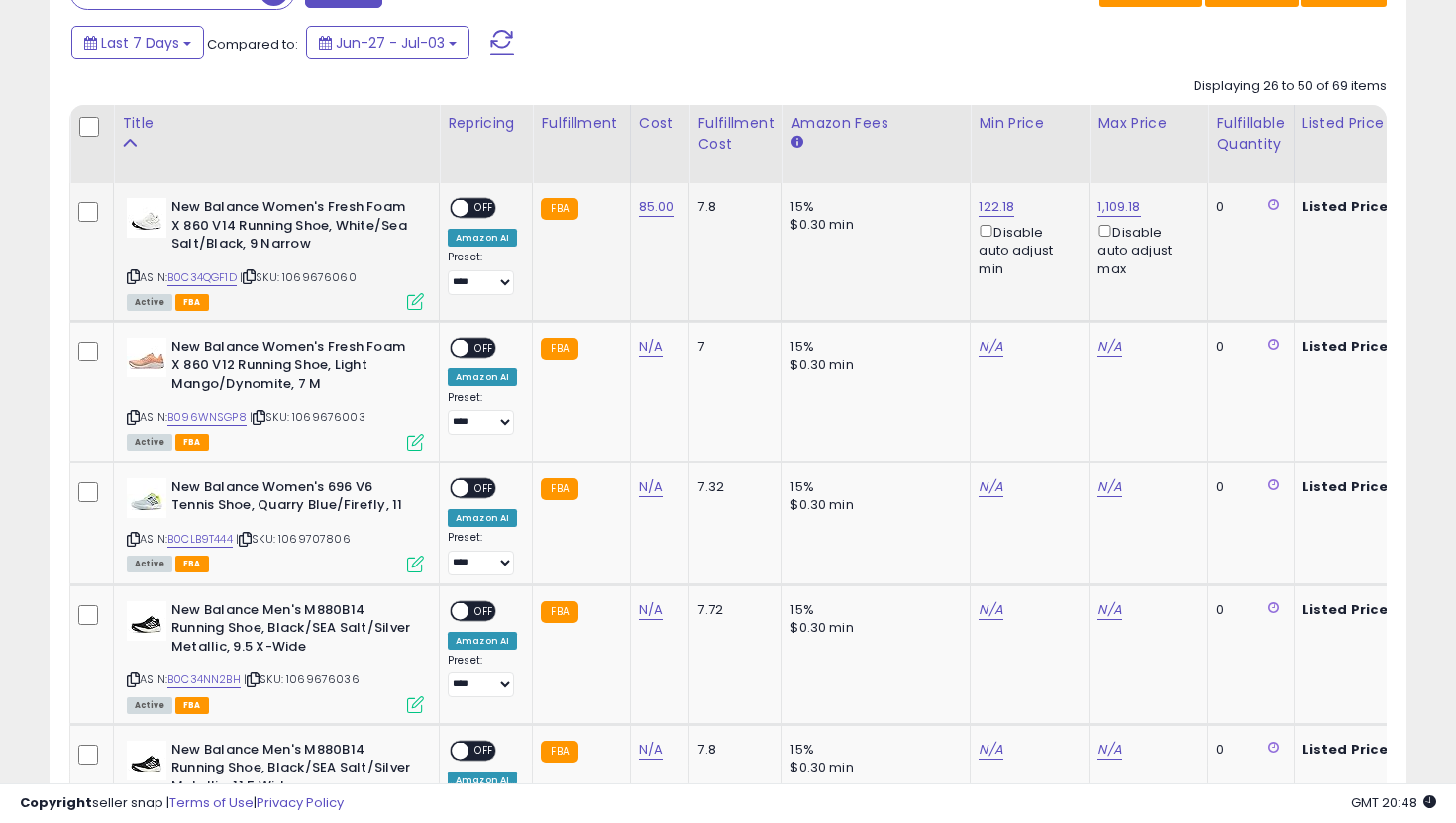 click at bounding box center [460, 208] 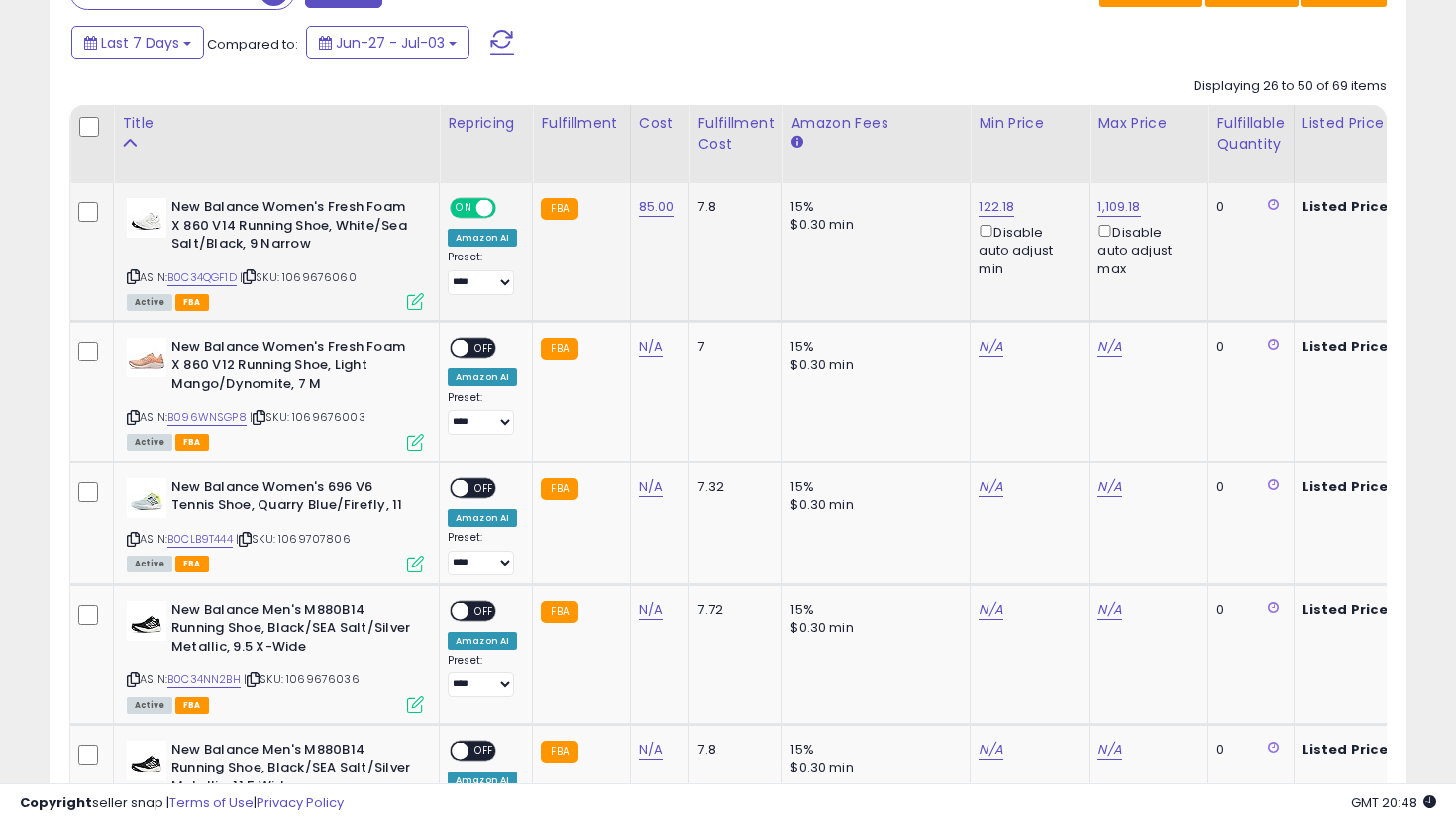 click on "**********" at bounding box center (482, 272) 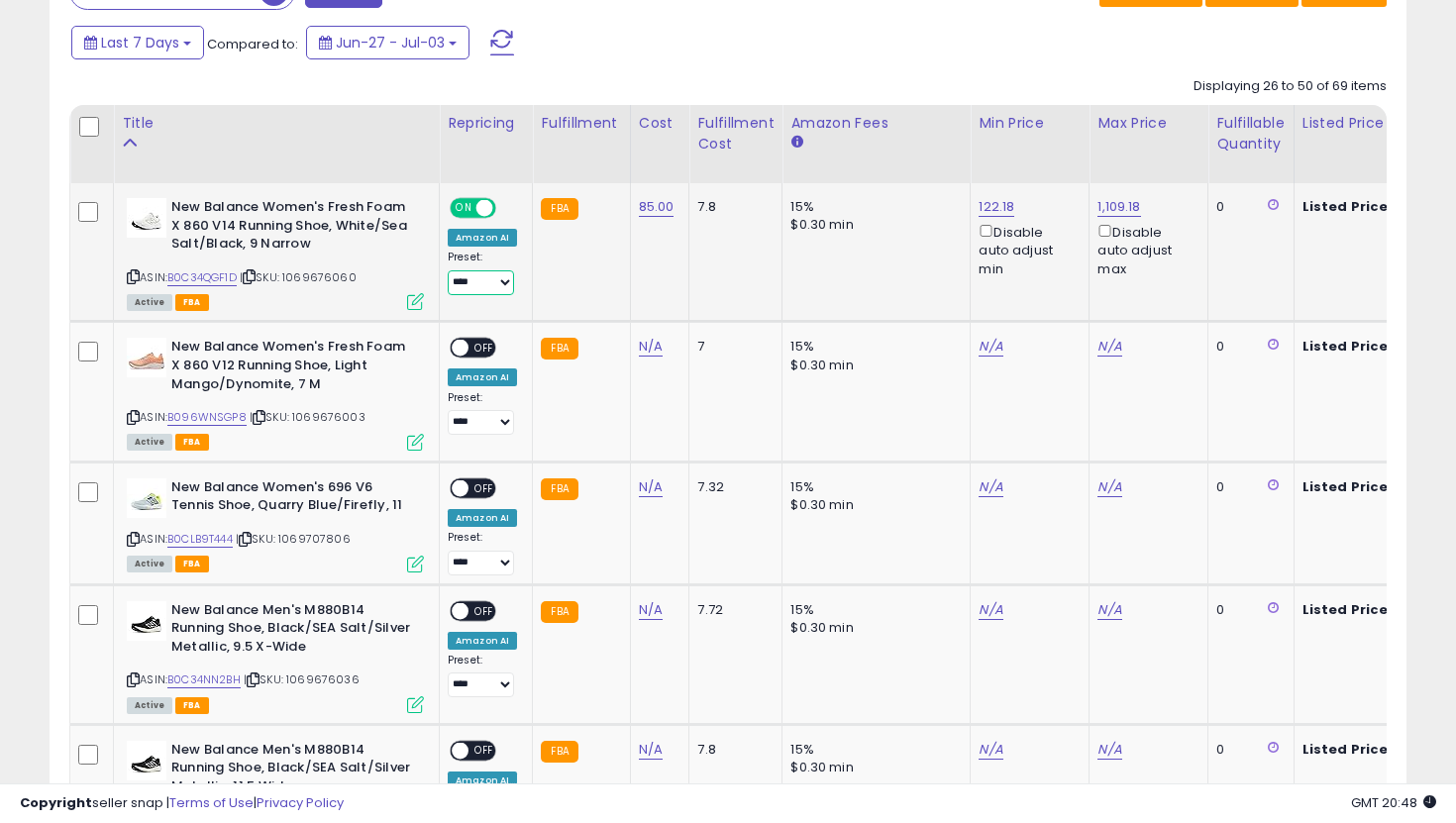 click on "**********" at bounding box center (480, 282) 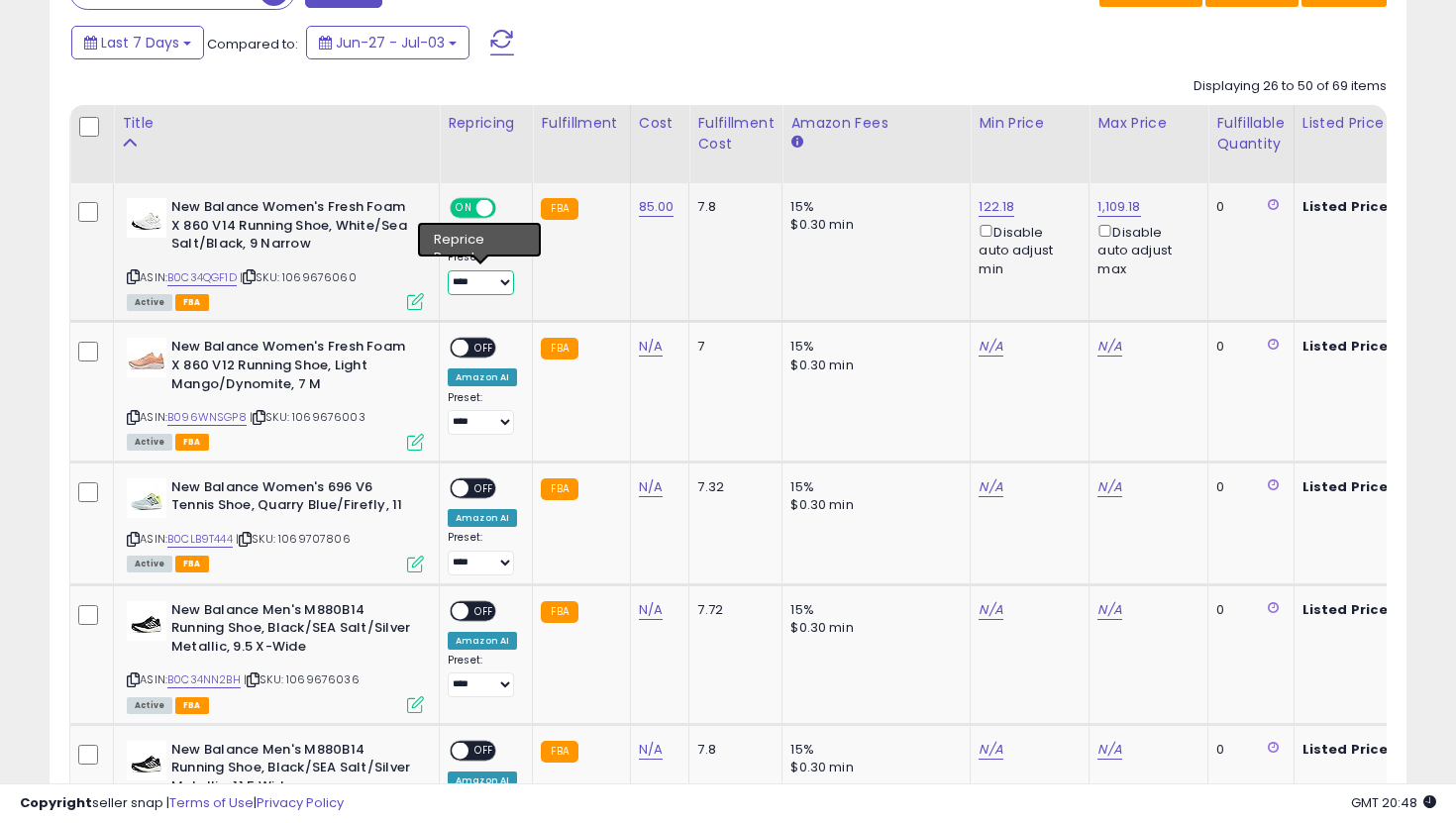 select on "**********" 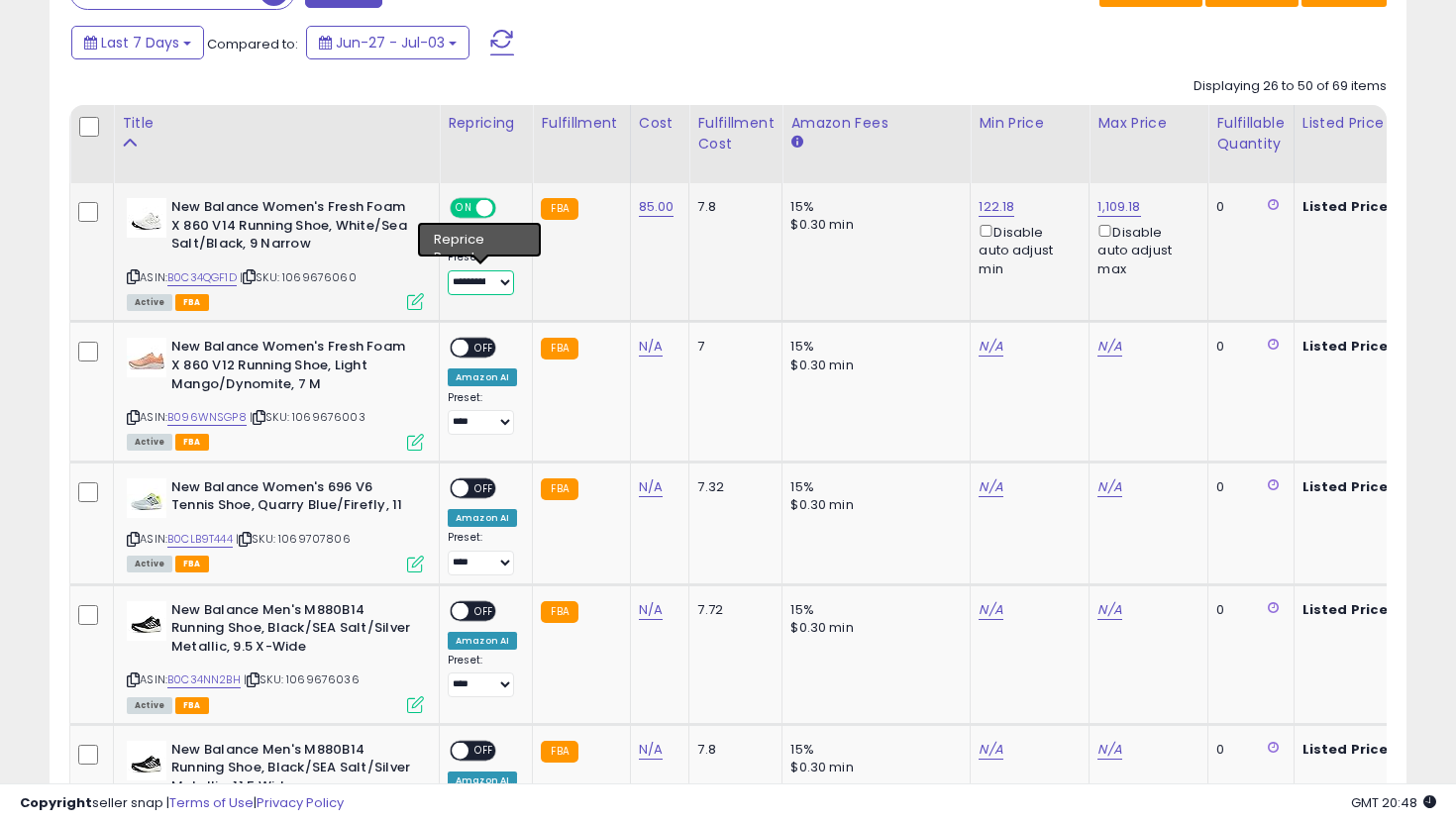 scroll, scrollTop: 0, scrollLeft: 97, axis: horizontal 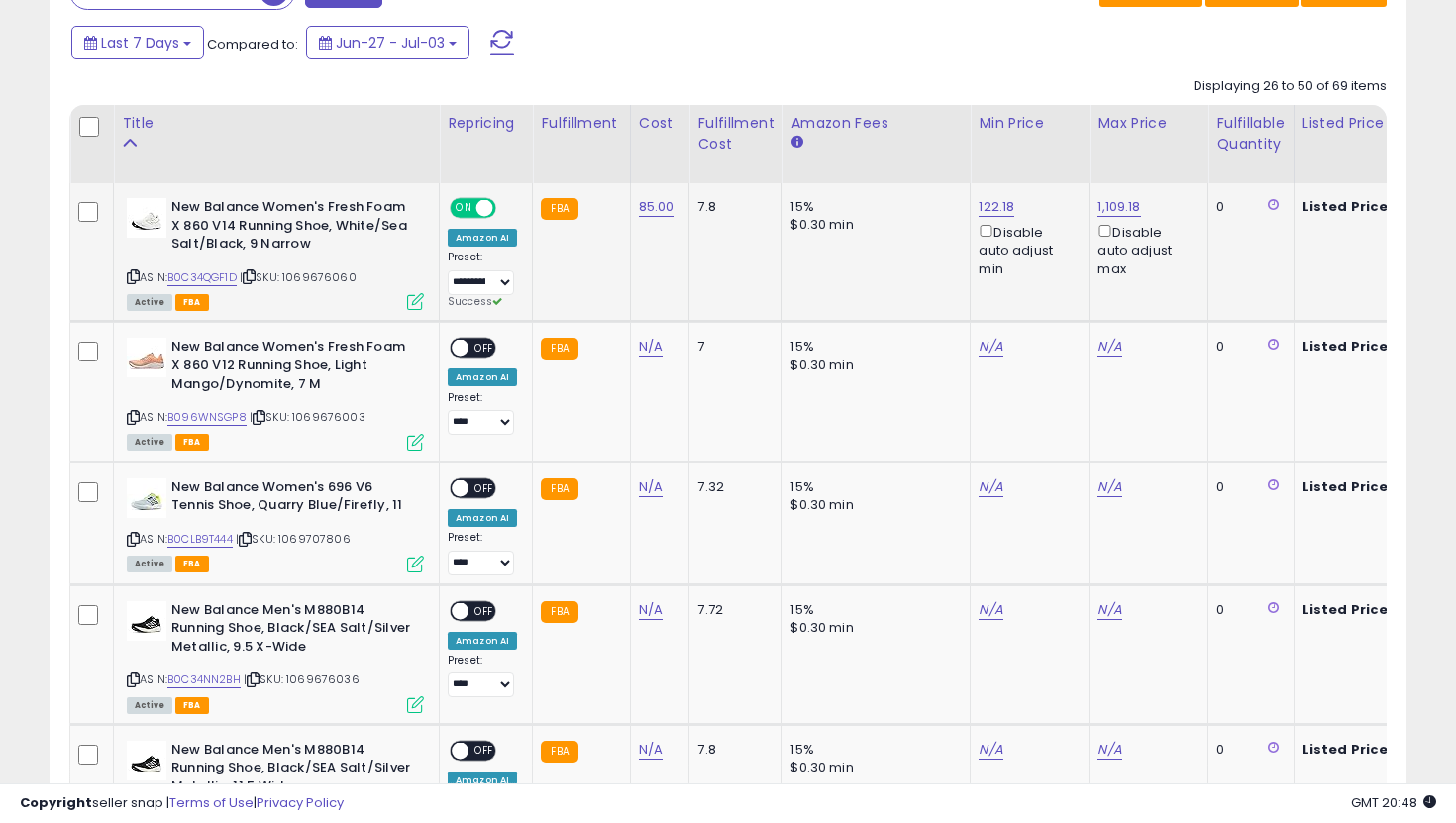 click on "122.18  Disable auto adjust min" 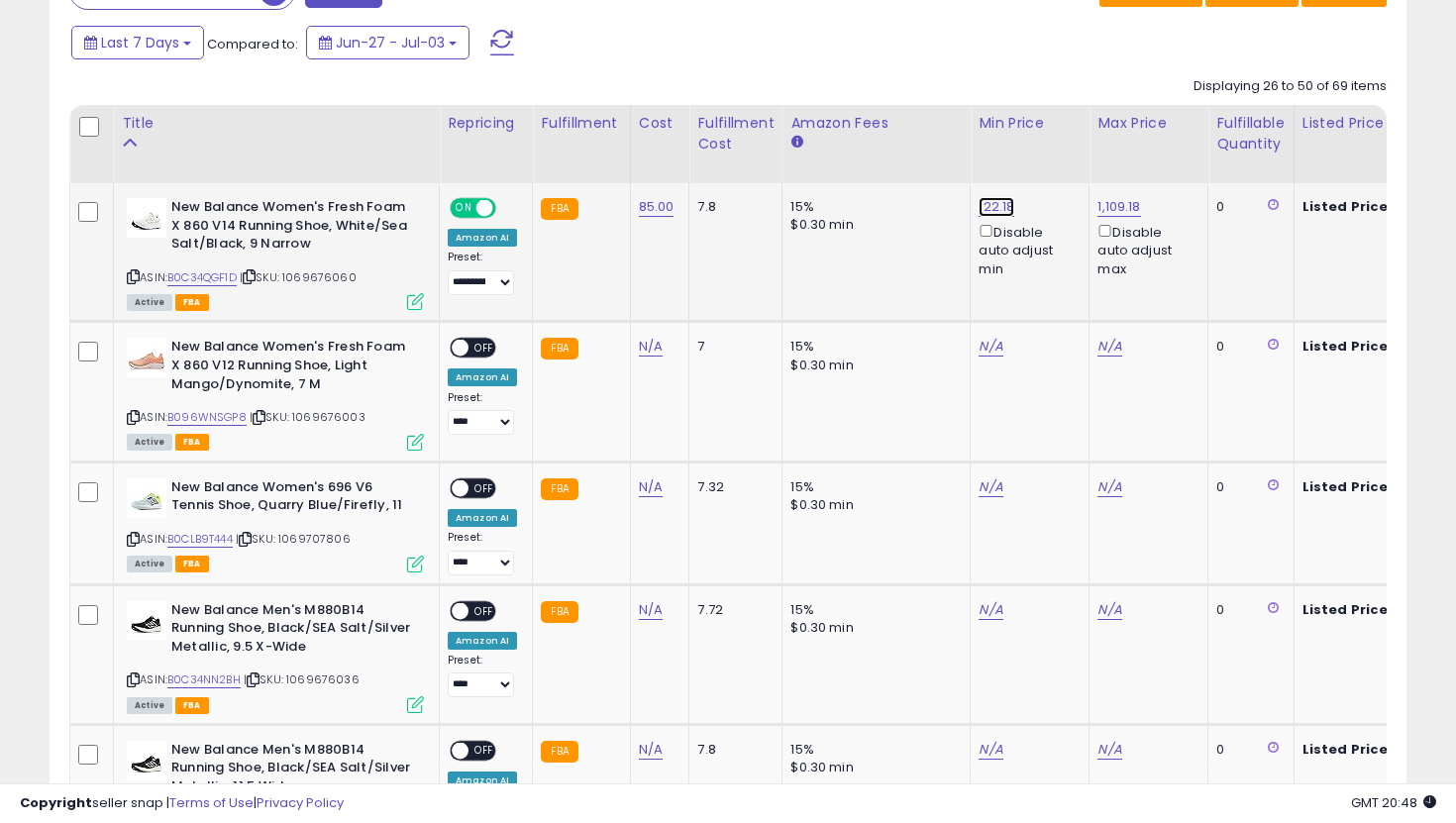 click on "122.18" at bounding box center (996, 207) 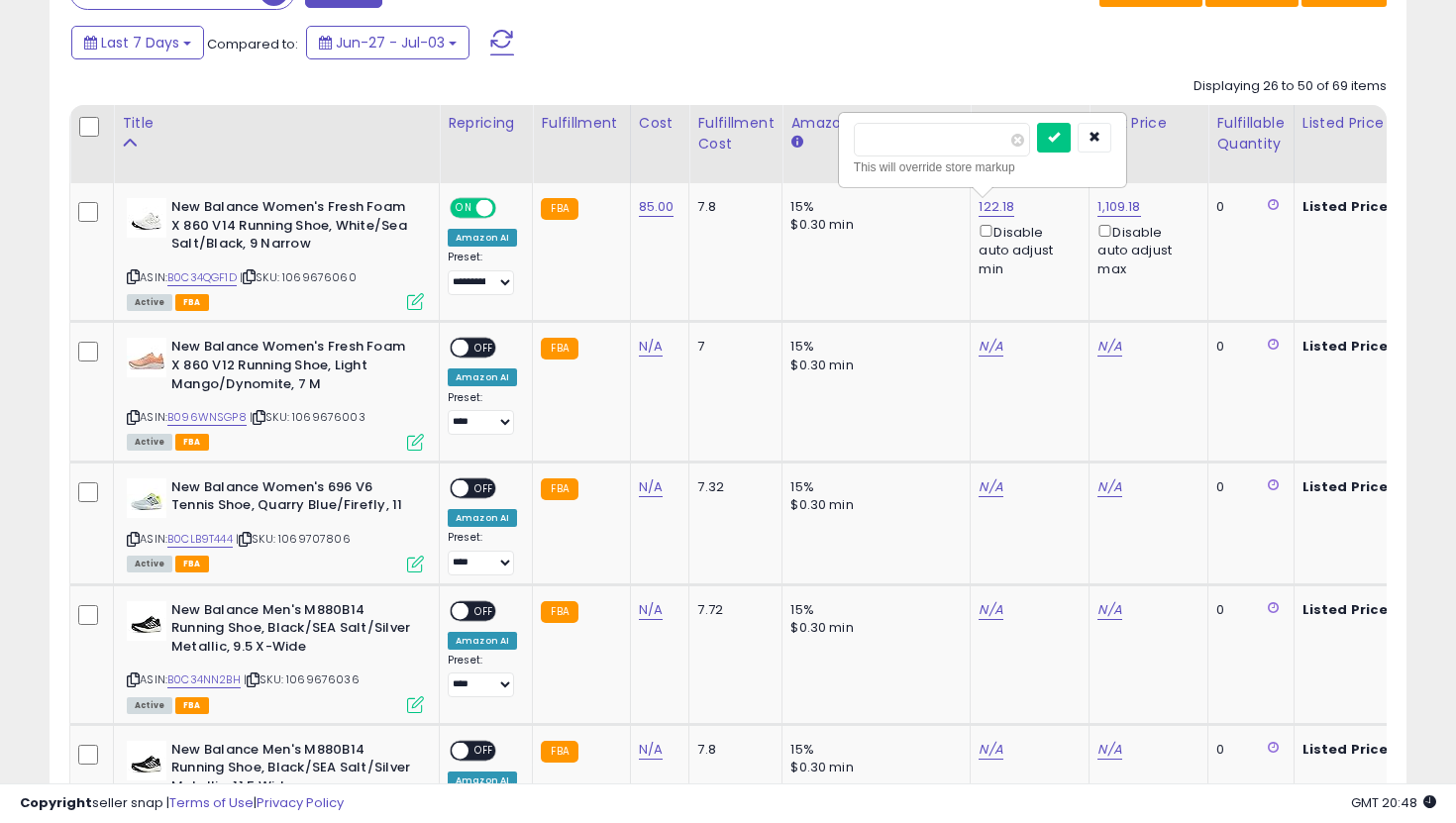 drag, startPoint x: 927, startPoint y: 144, endPoint x: 800, endPoint y: 128, distance: 128.00391 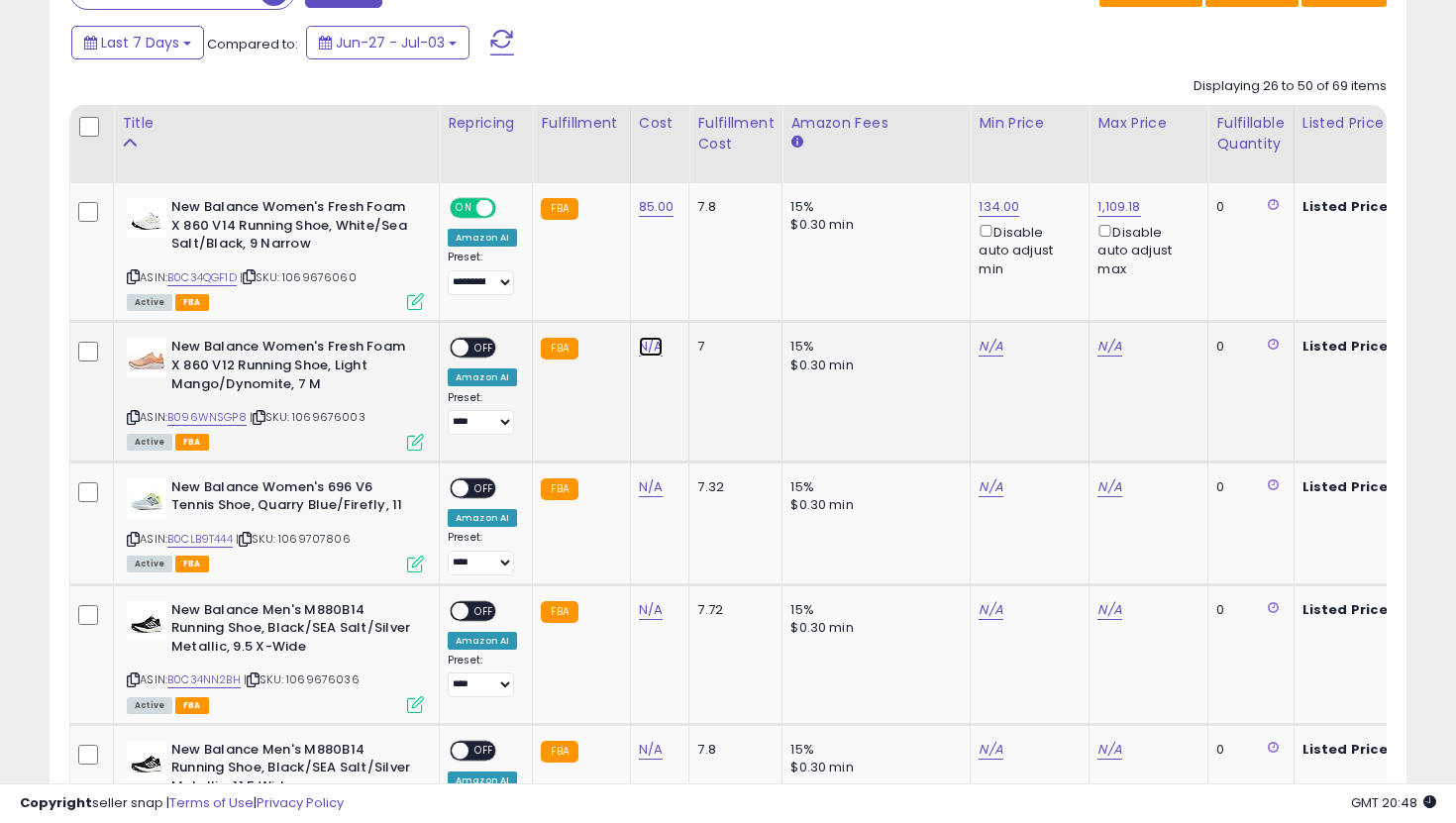 click on "N/A" at bounding box center [651, 347] 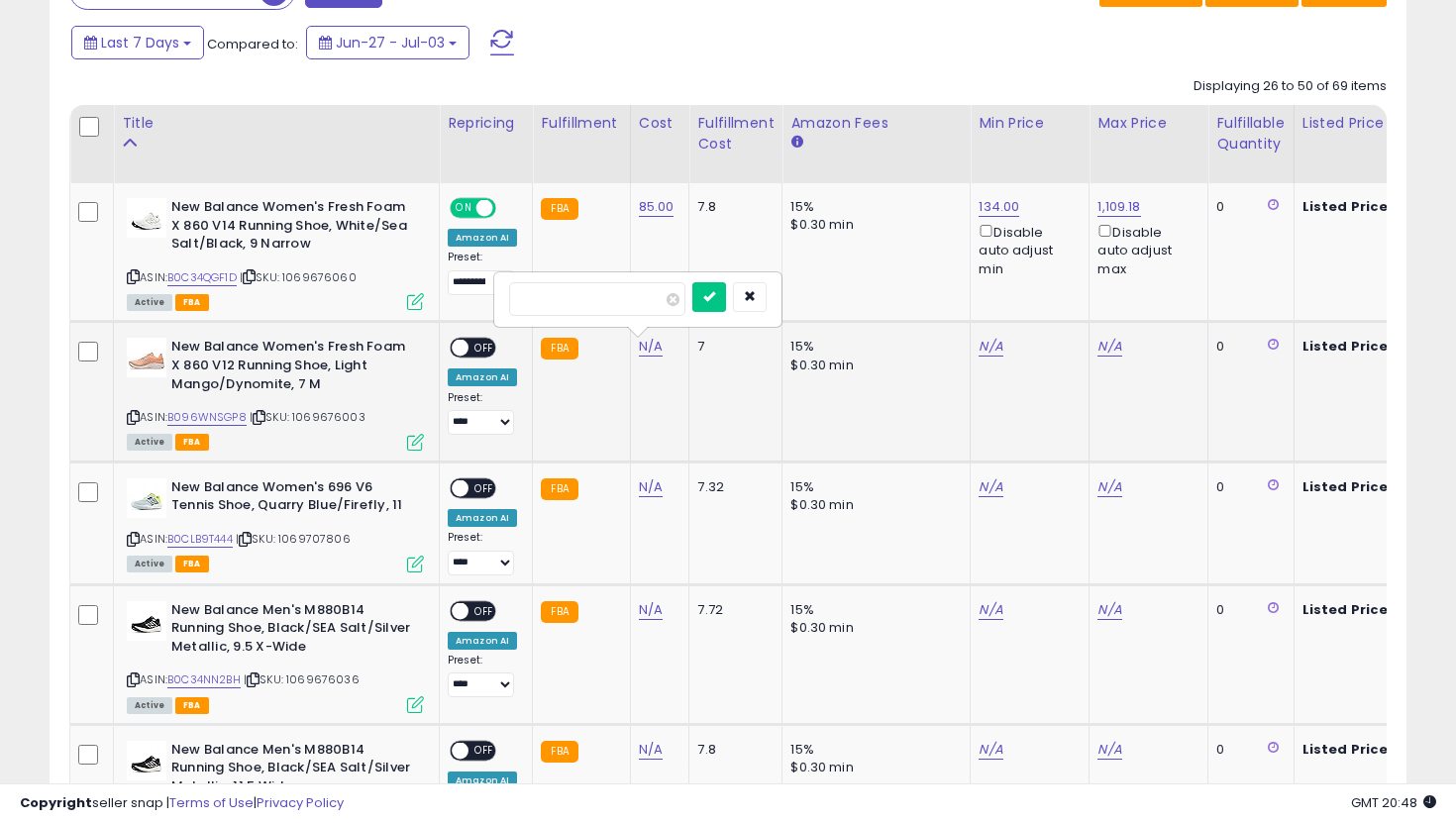 type on "**" 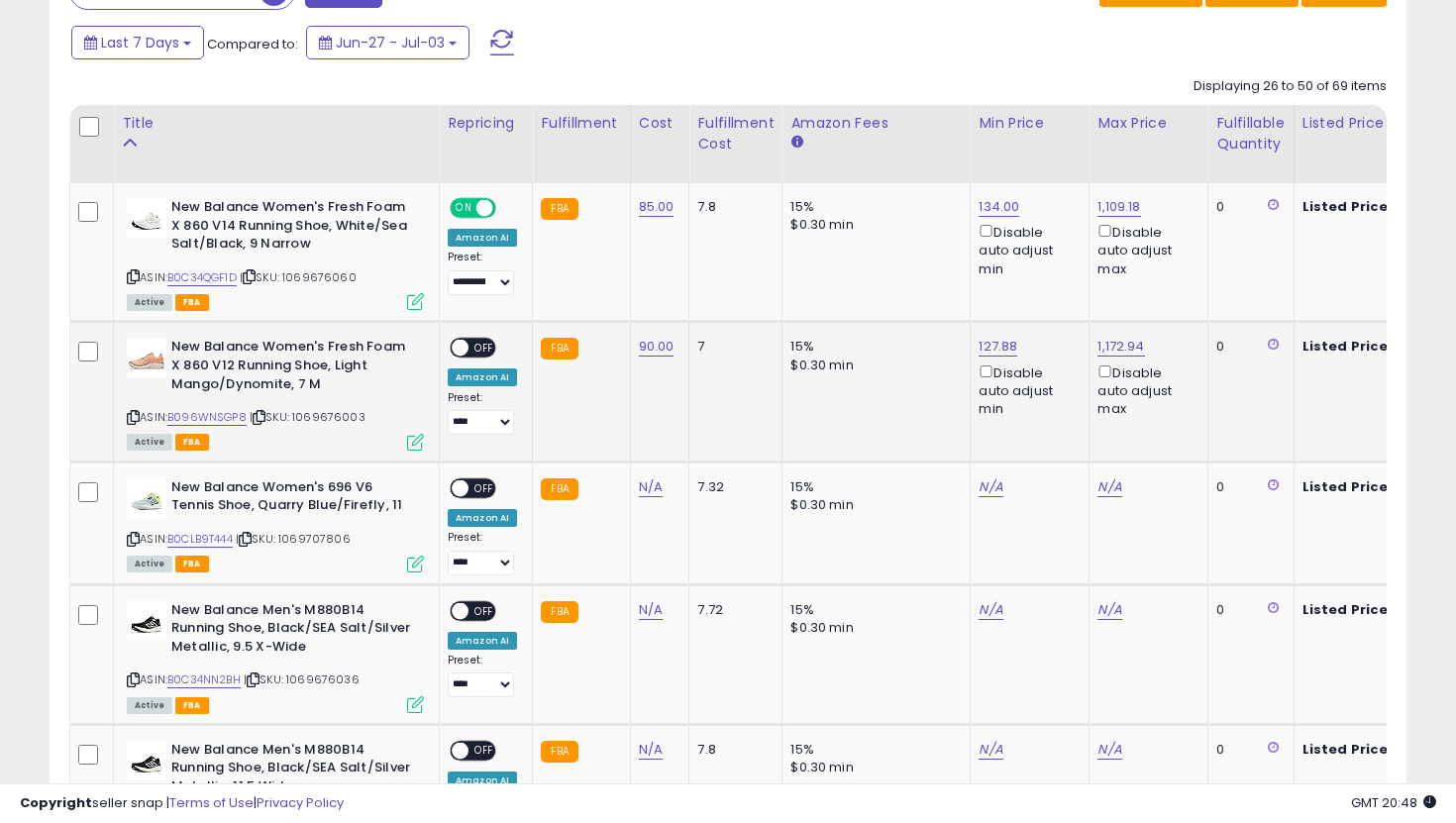 click on "OFF" at bounding box center [484, 348] 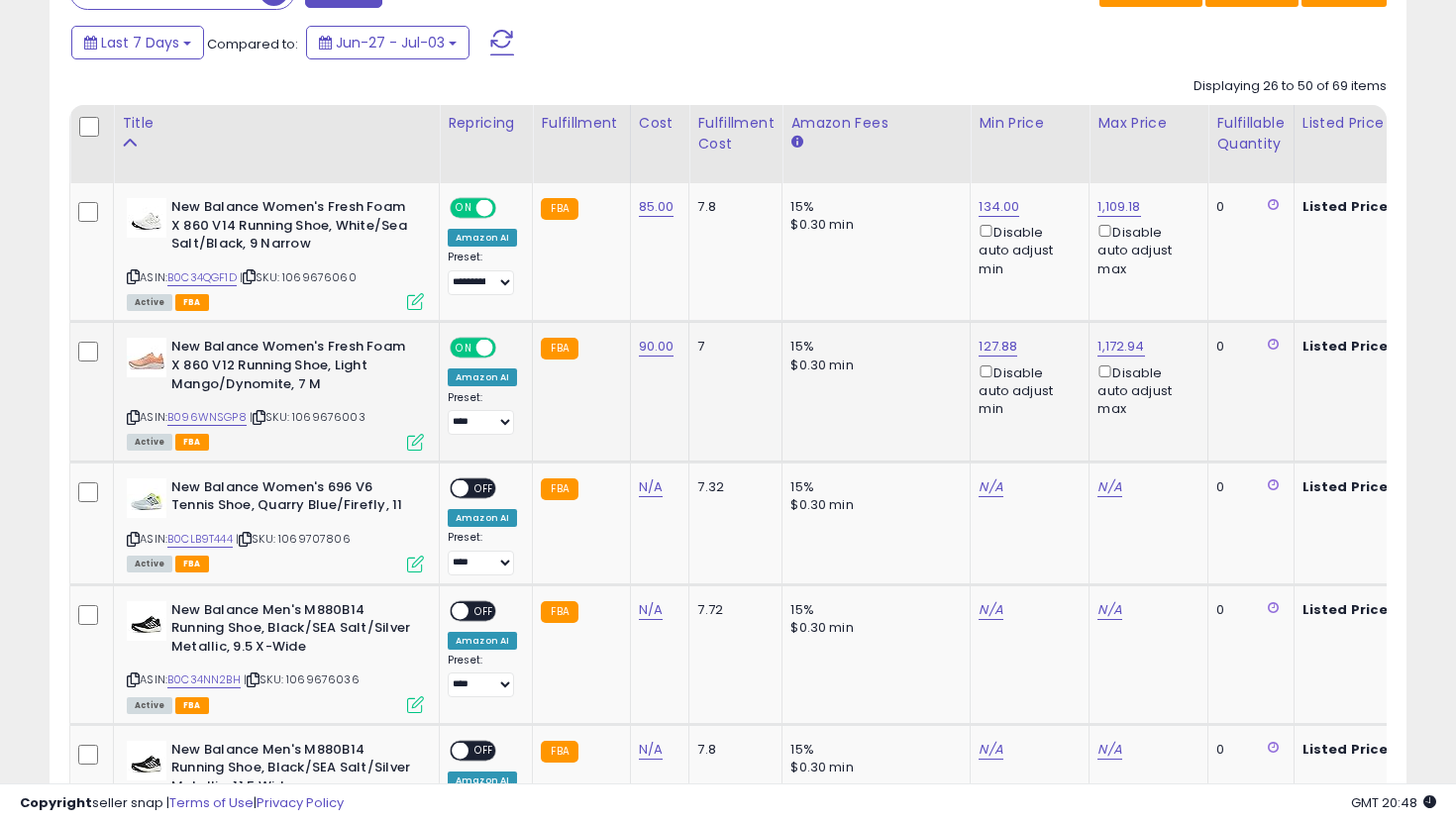 click on "**********" 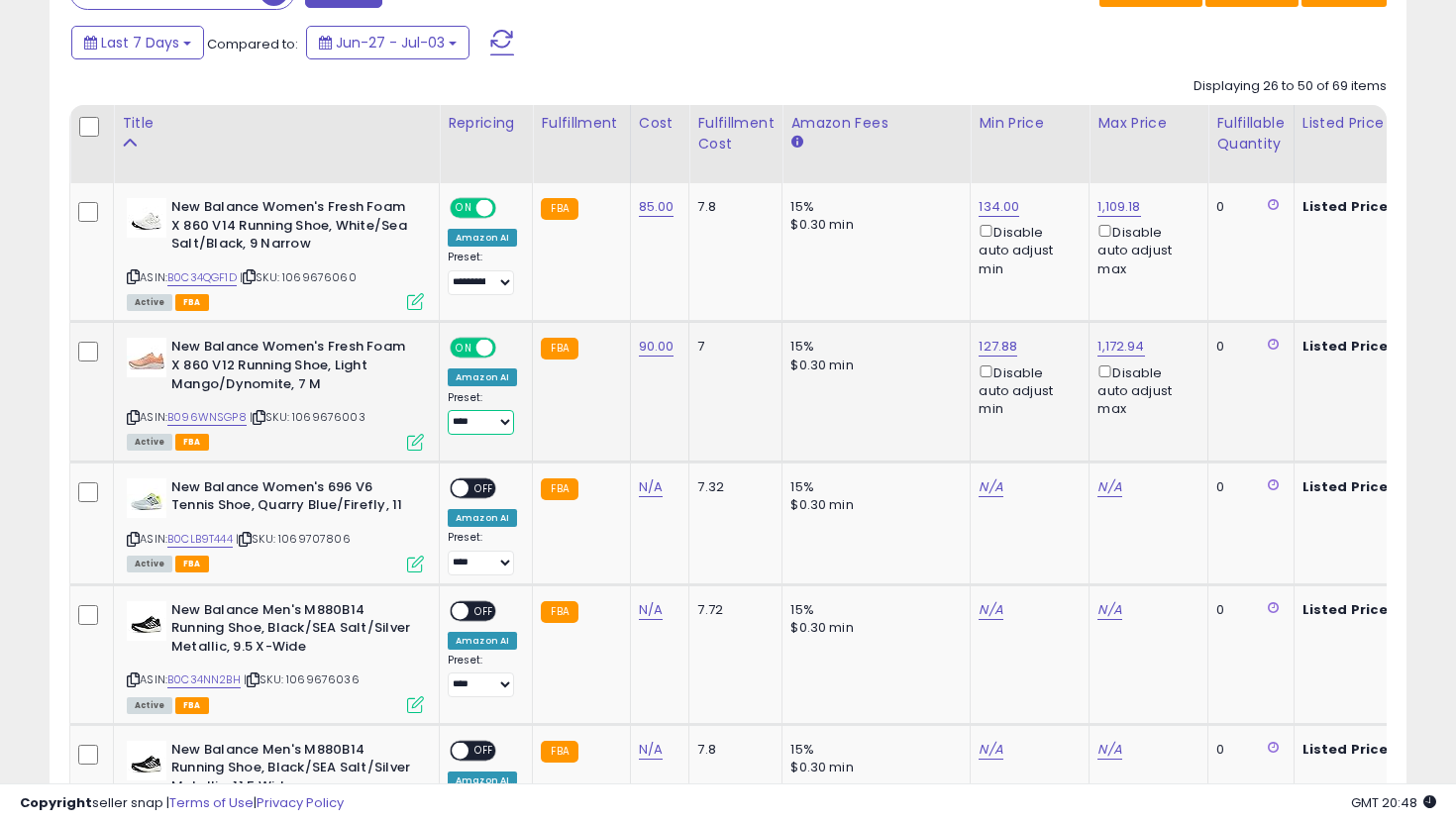 click on "**********" at bounding box center [480, 422] 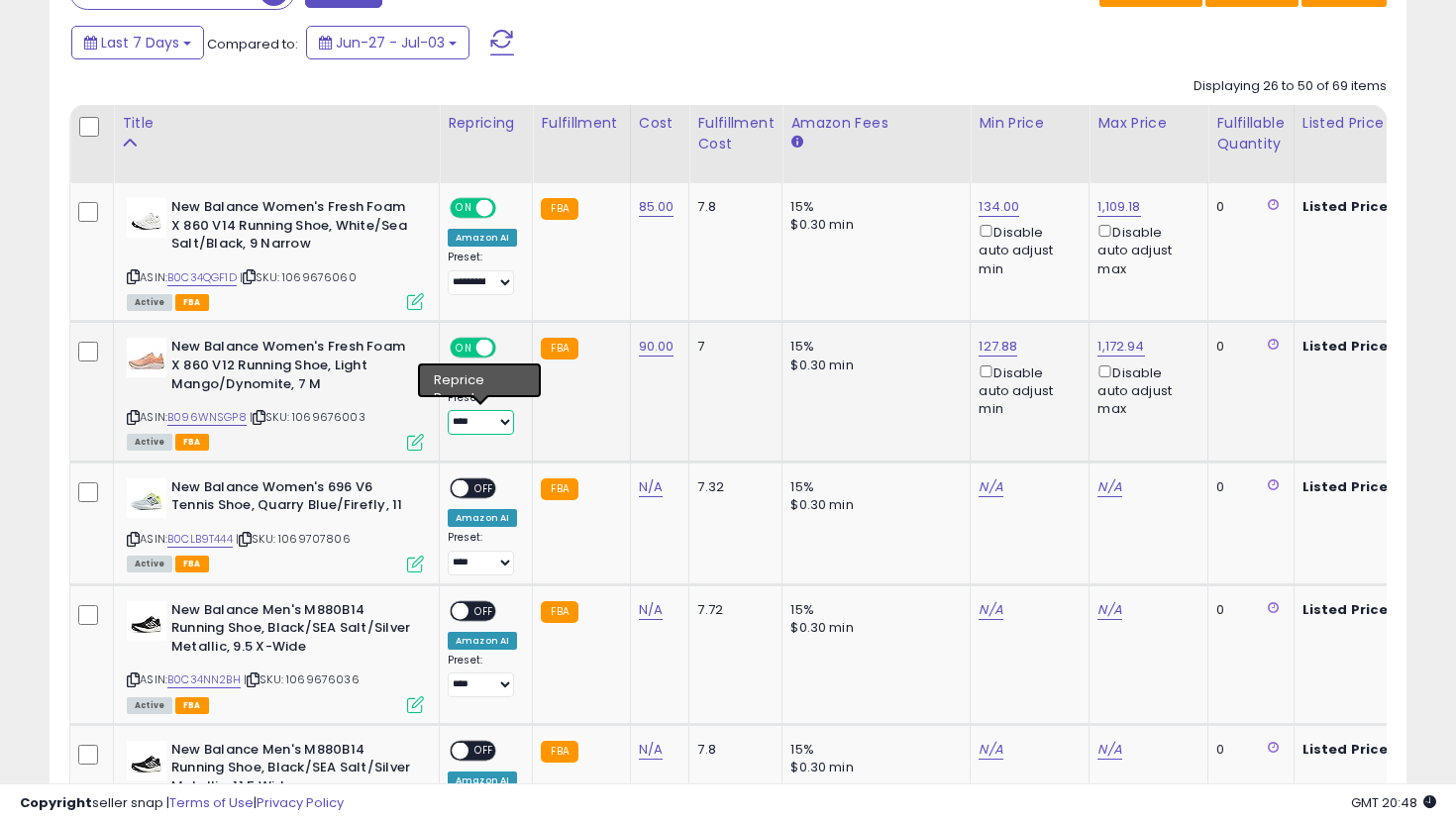 select on "**********" 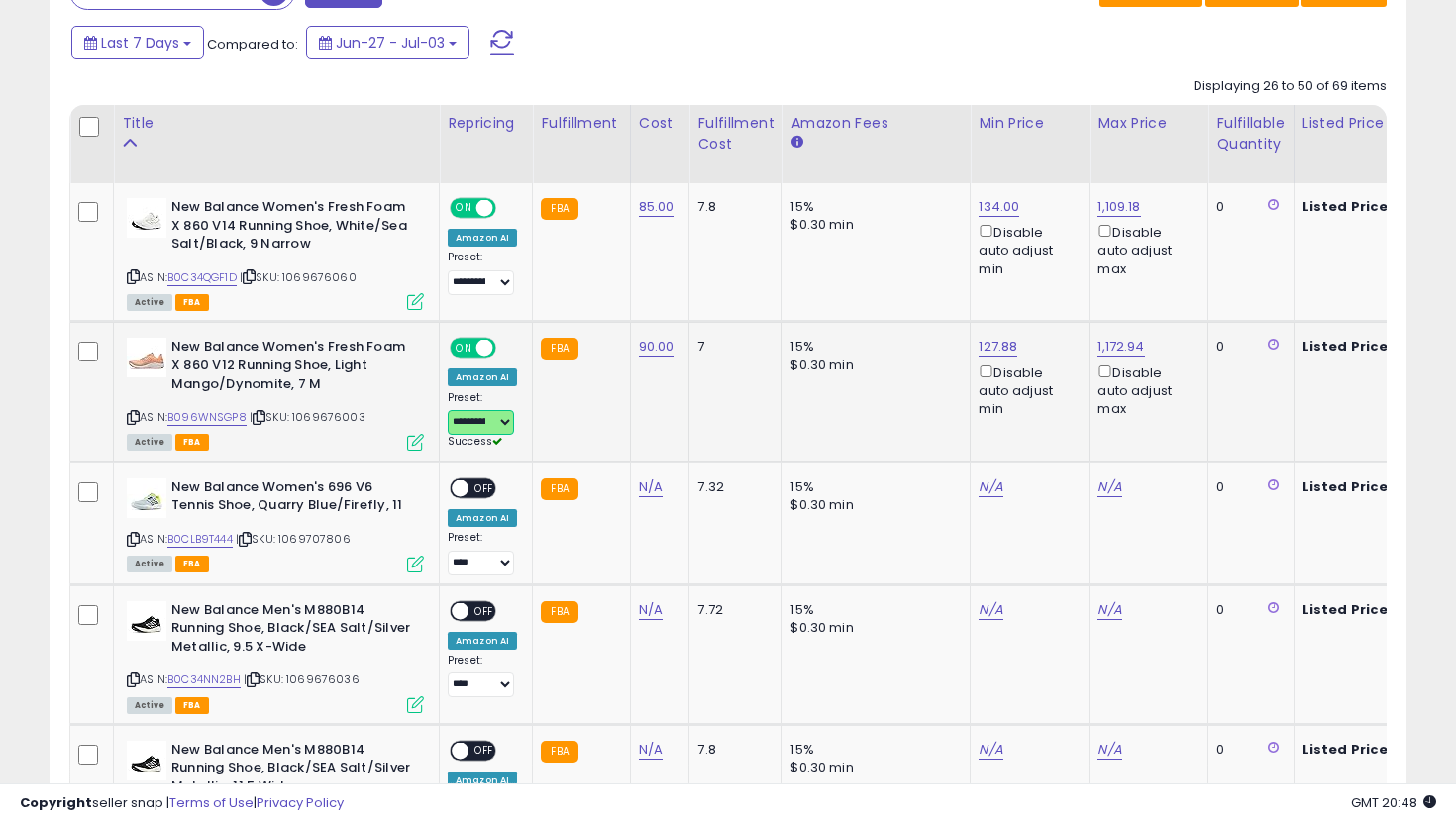 scroll, scrollTop: 0, scrollLeft: 96, axis: horizontal 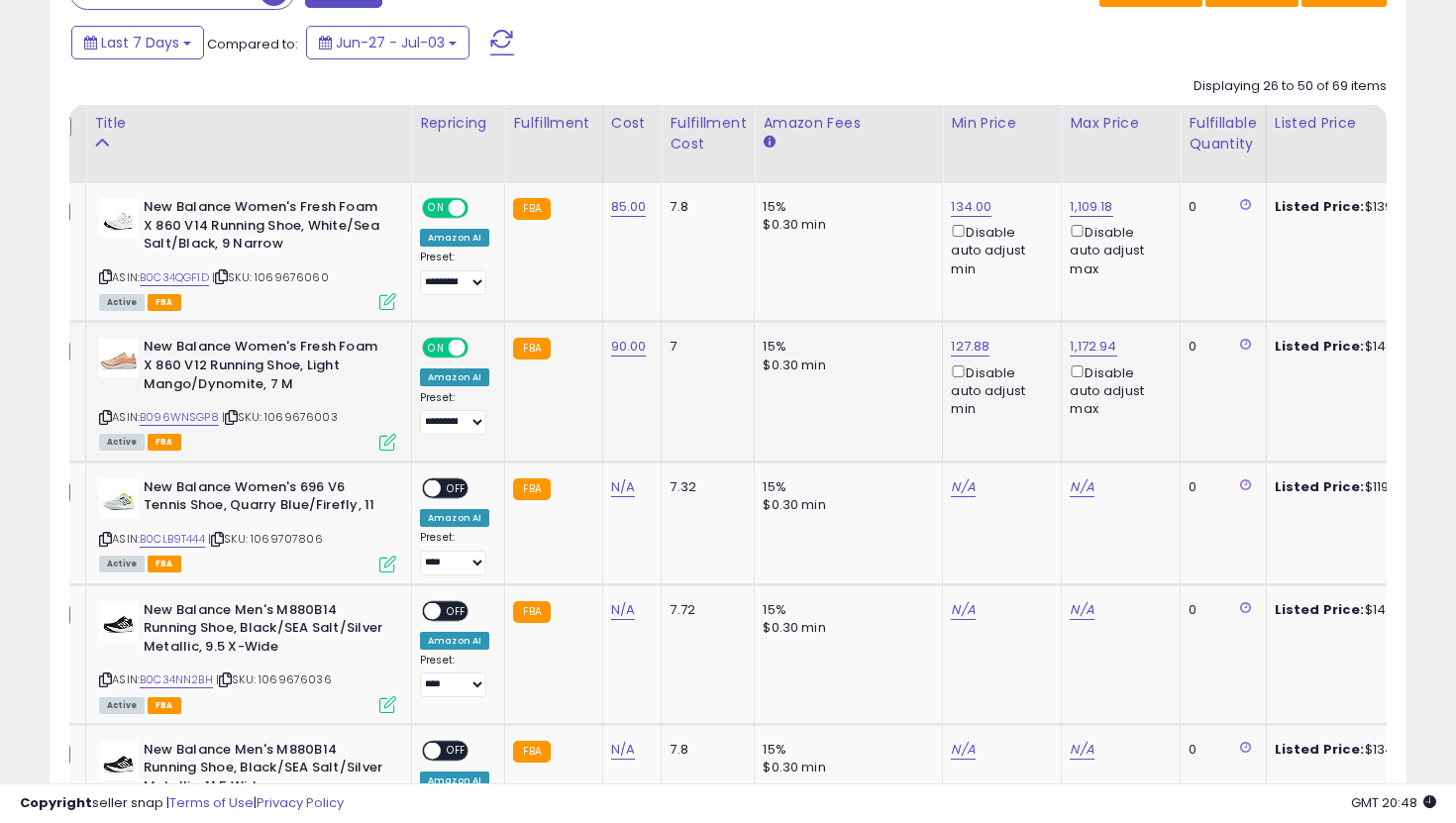 click on "90.00" 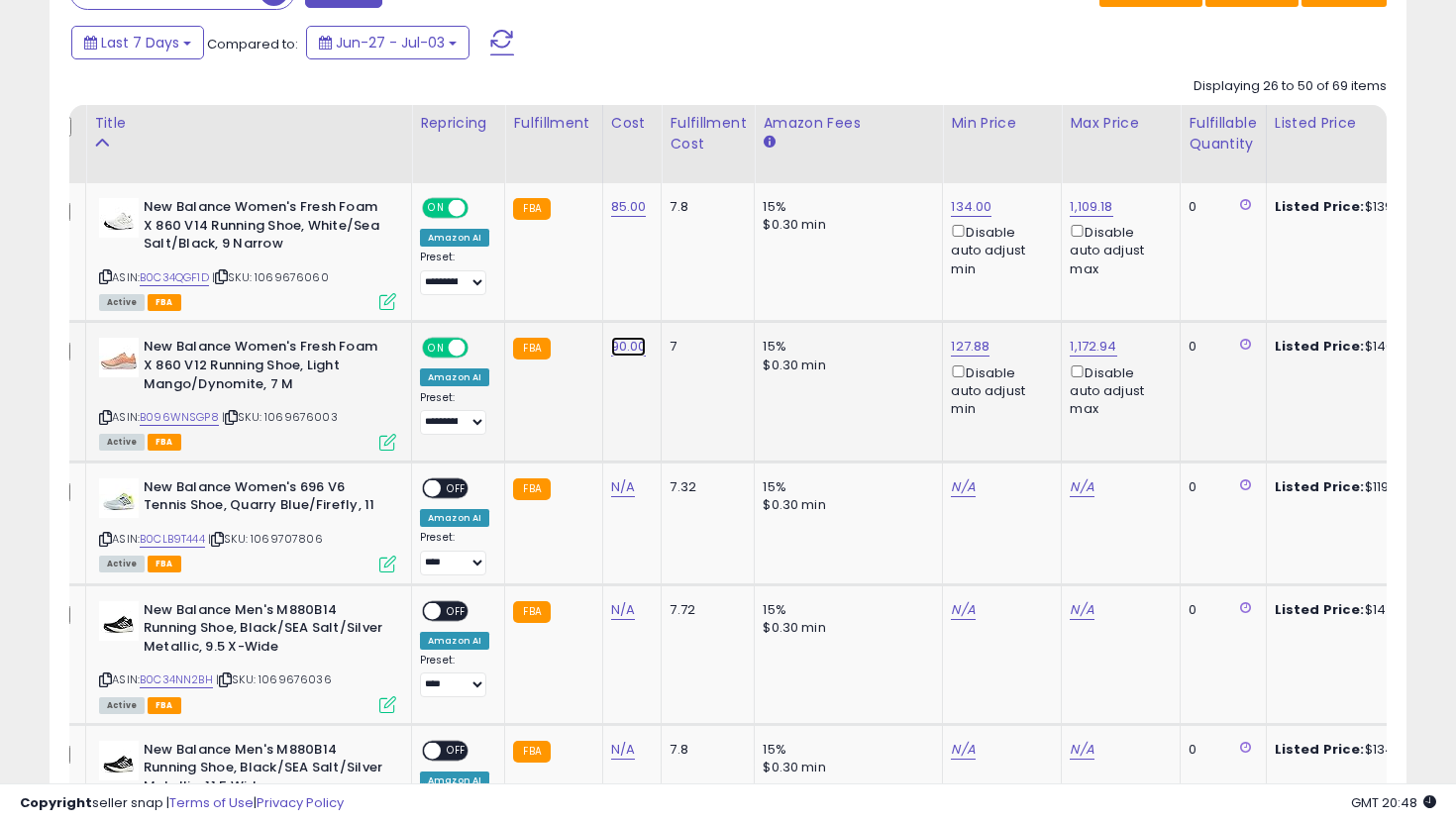 click on "90.00" at bounding box center [629, 207] 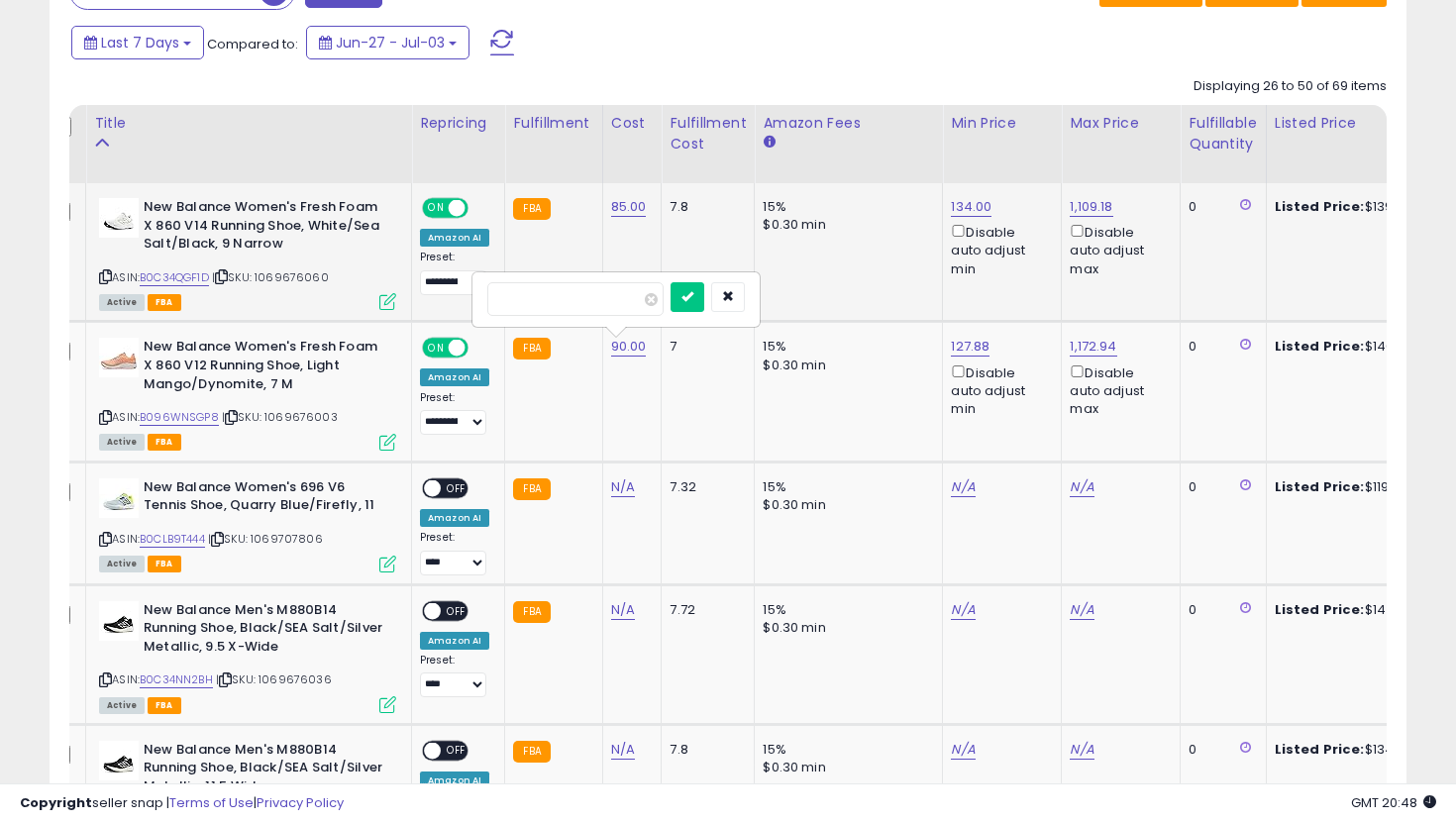 drag, startPoint x: 556, startPoint y: 308, endPoint x: 445, endPoint y: 292, distance: 112.147225 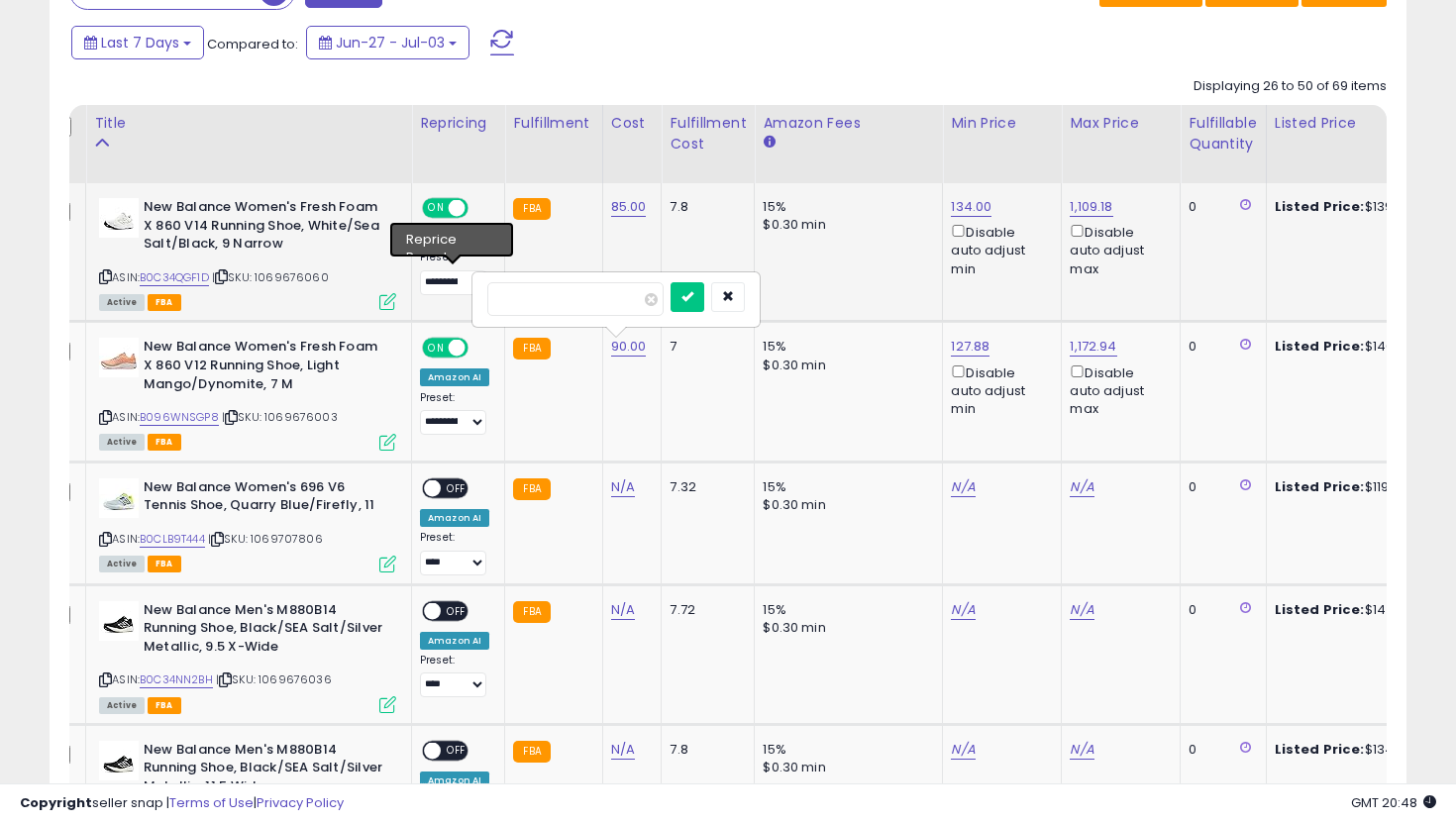 type on "**" 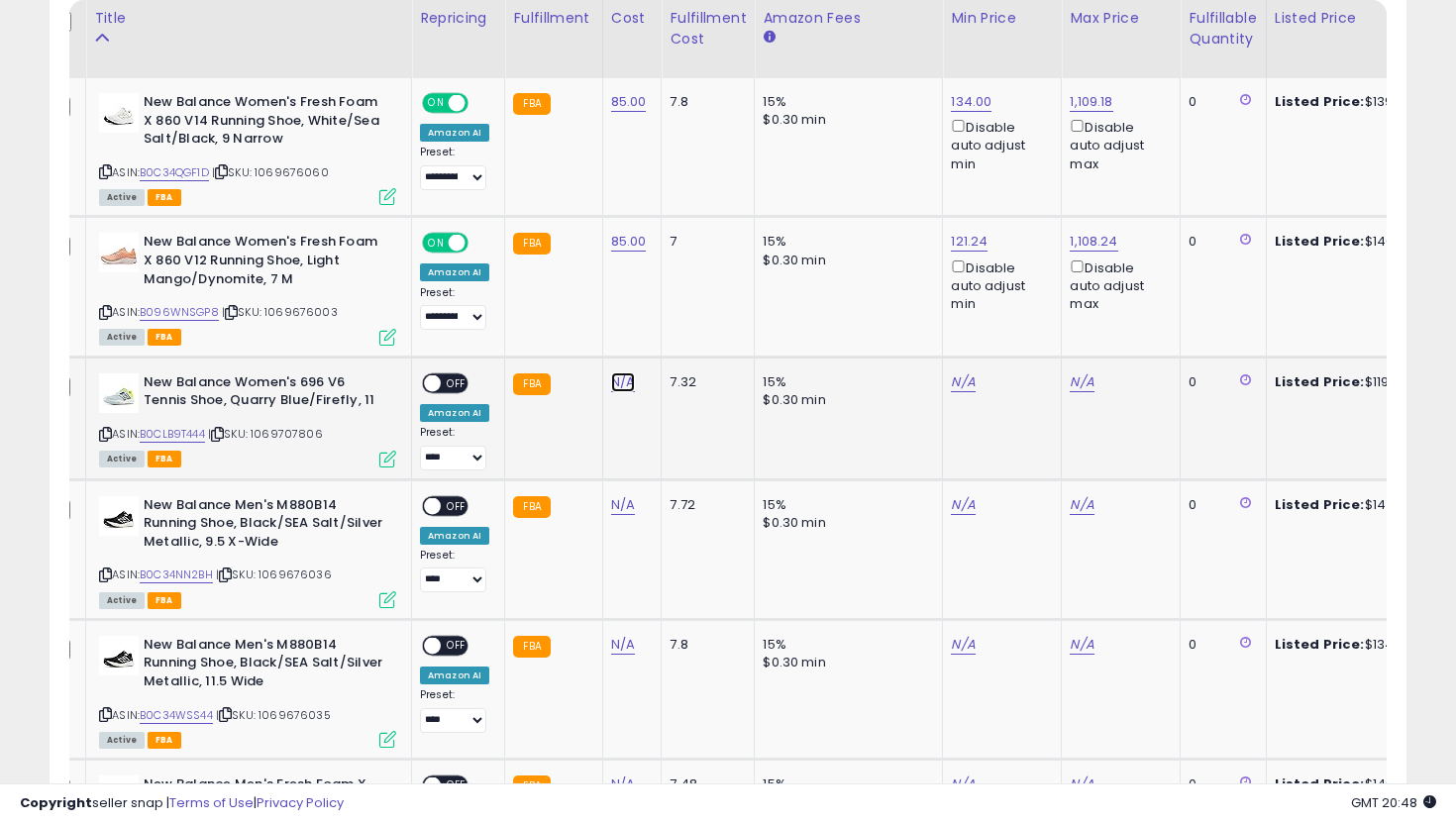click on "N/A" at bounding box center [623, 382] 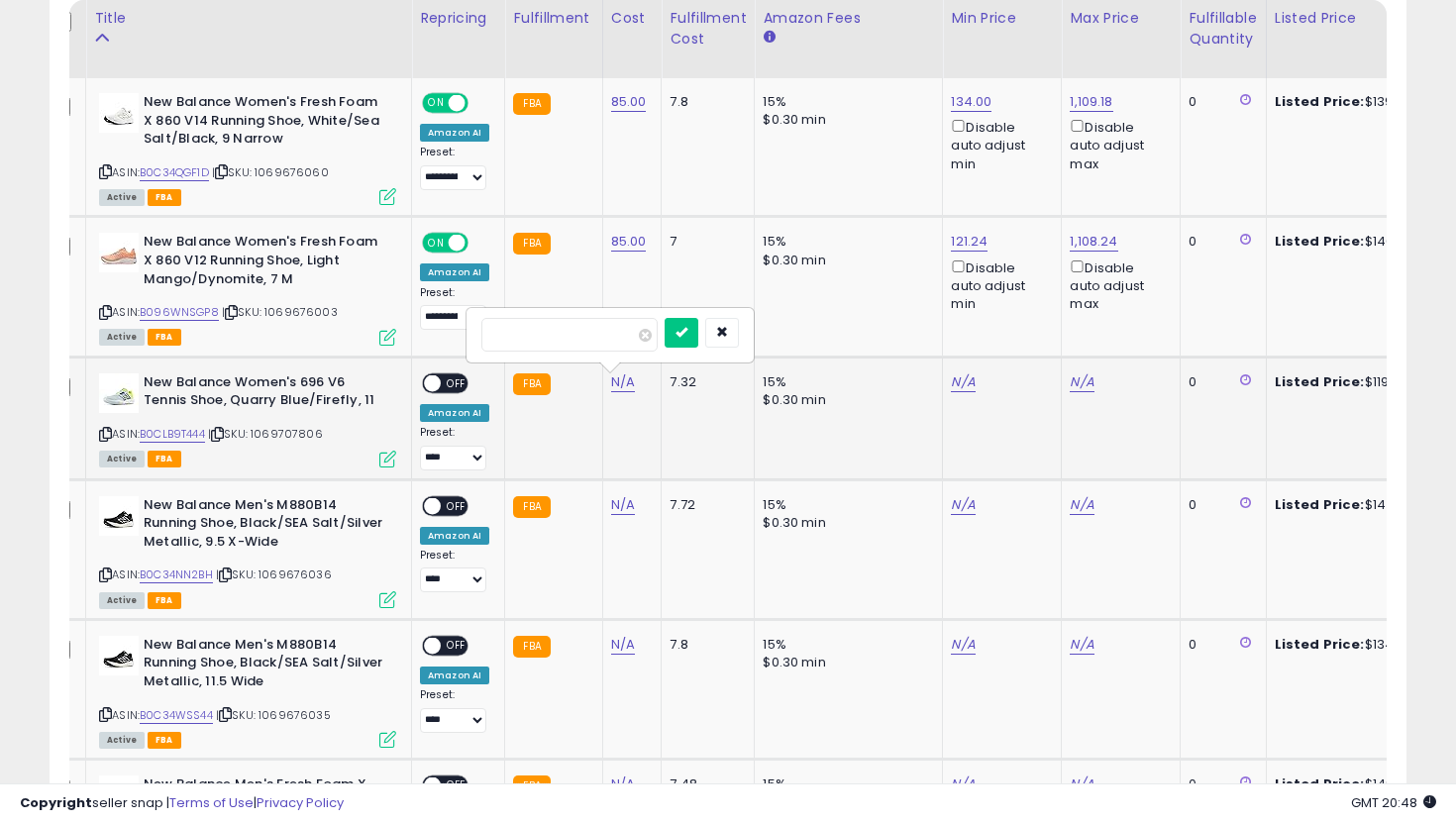click at bounding box center [610, 335] 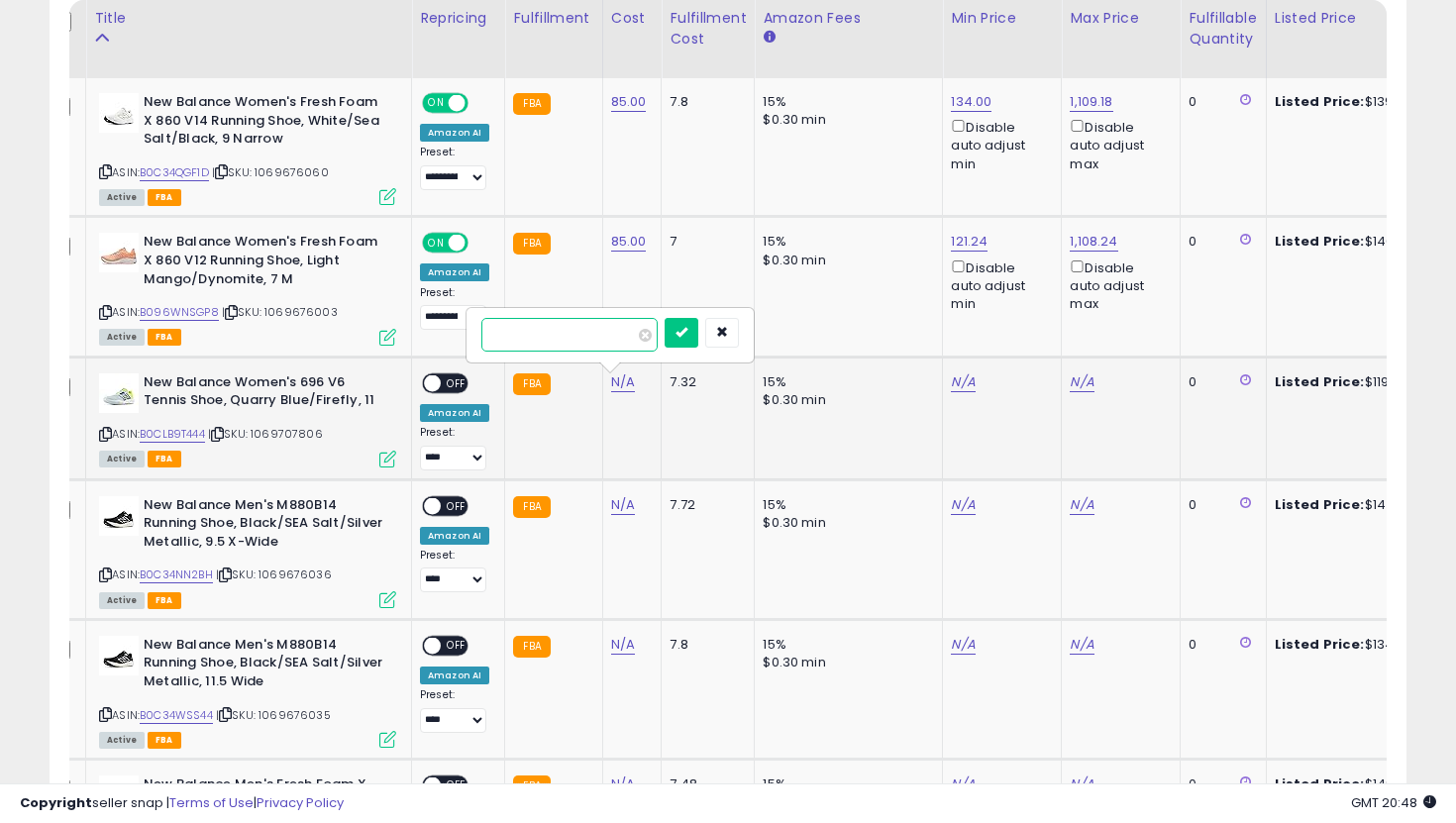 click at bounding box center (570, 335) 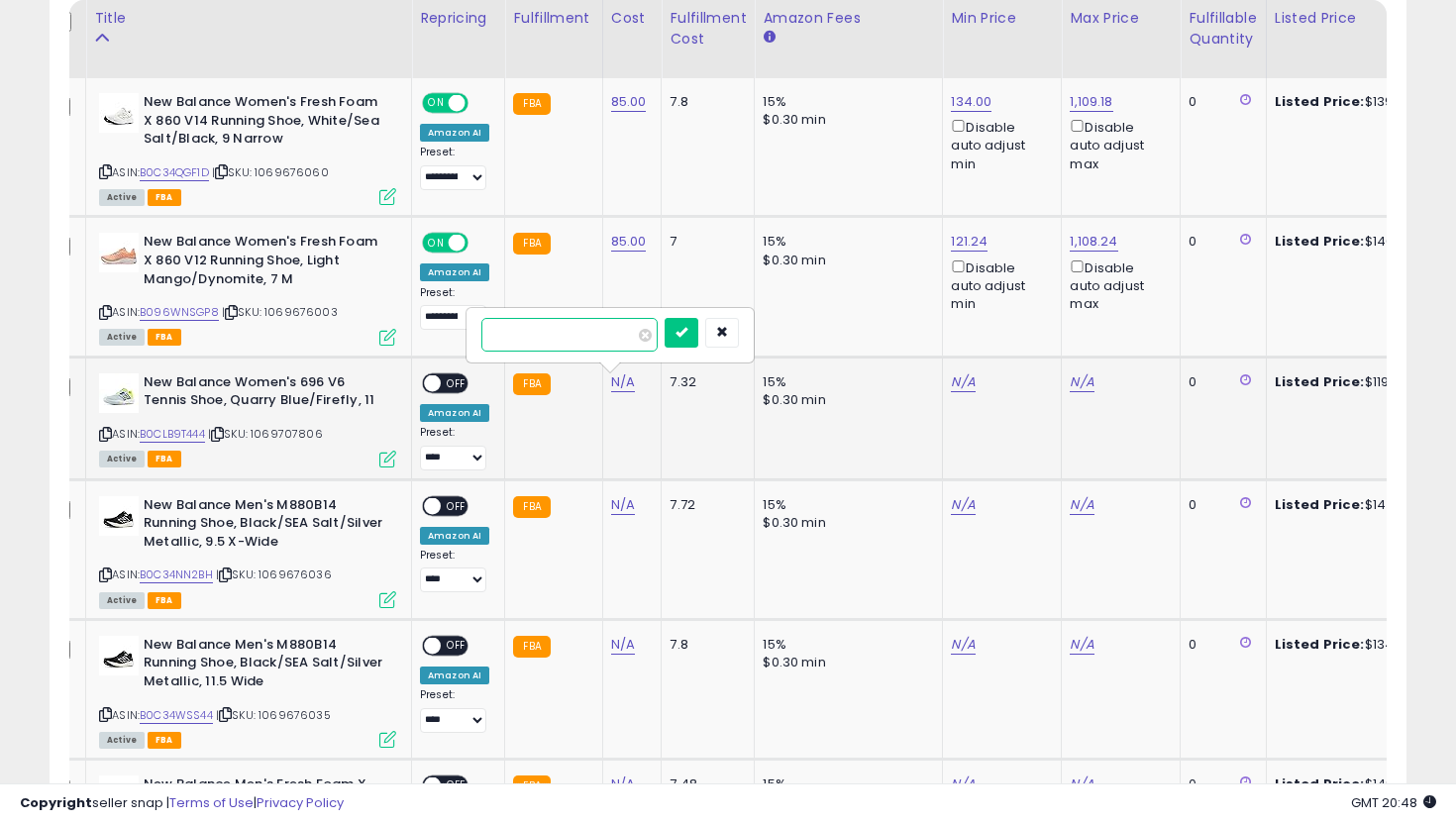 type on "**" 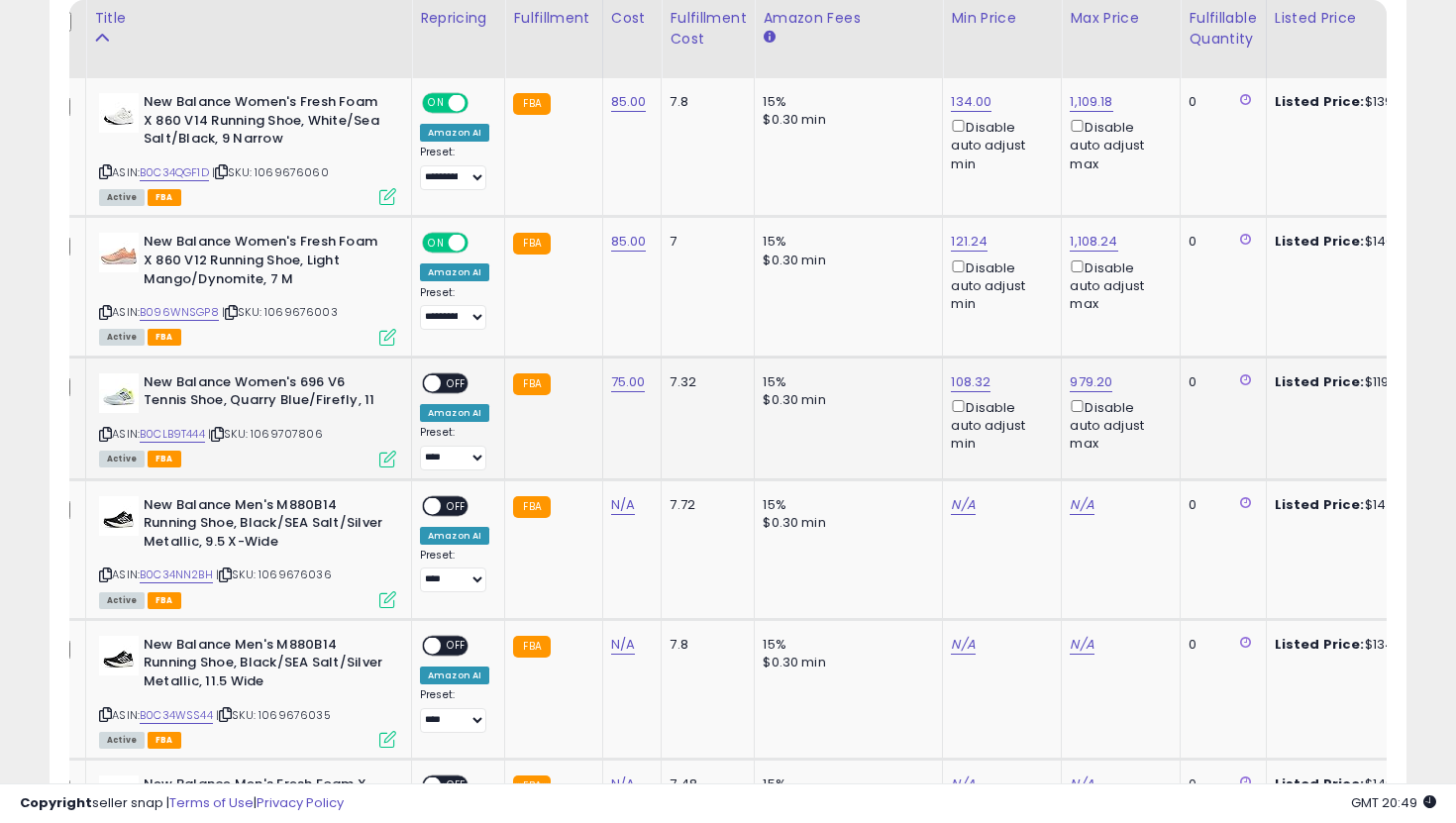 click on "OFF" at bounding box center [457, 382] 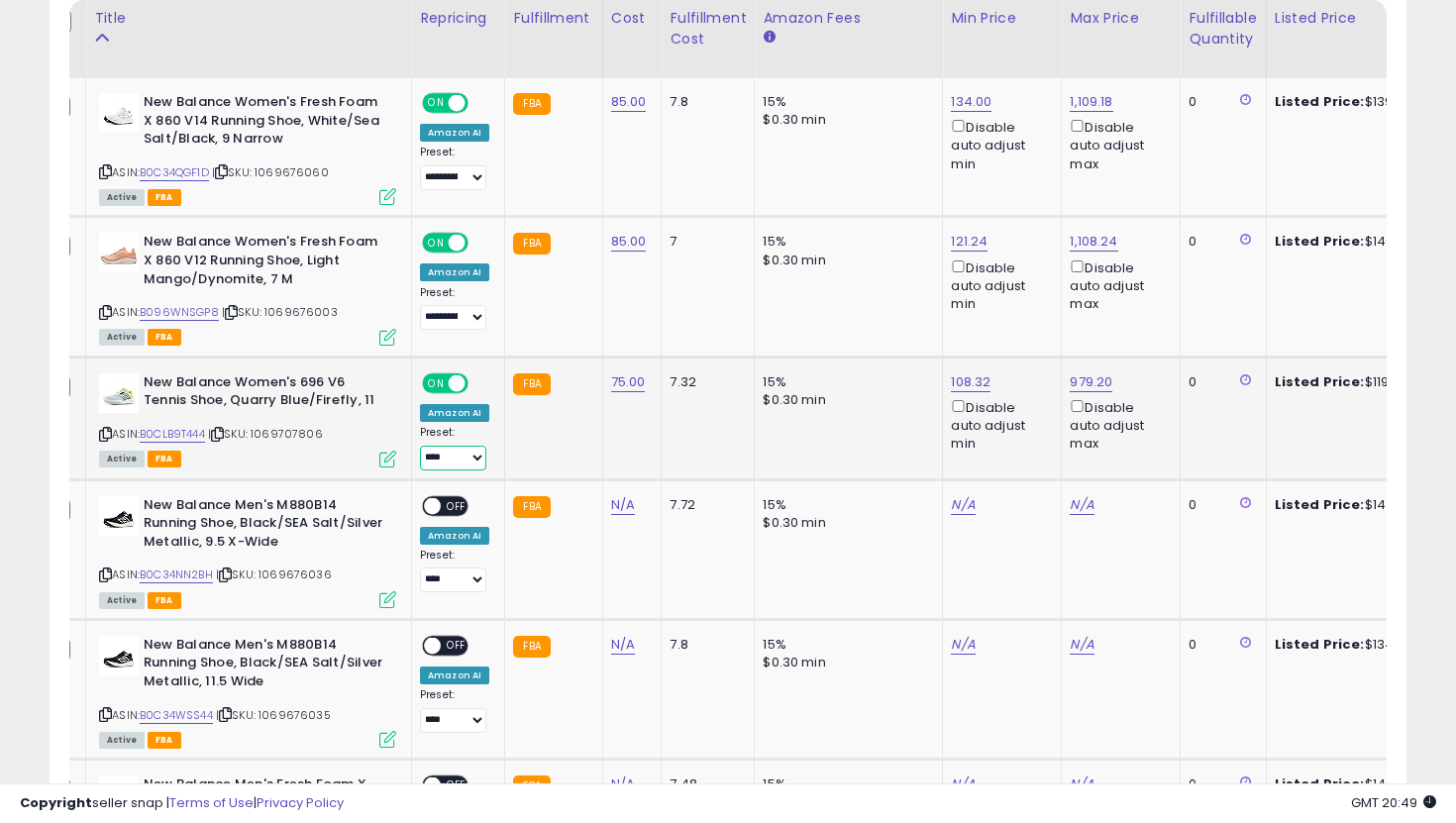 click on "**********" at bounding box center [453, 458] 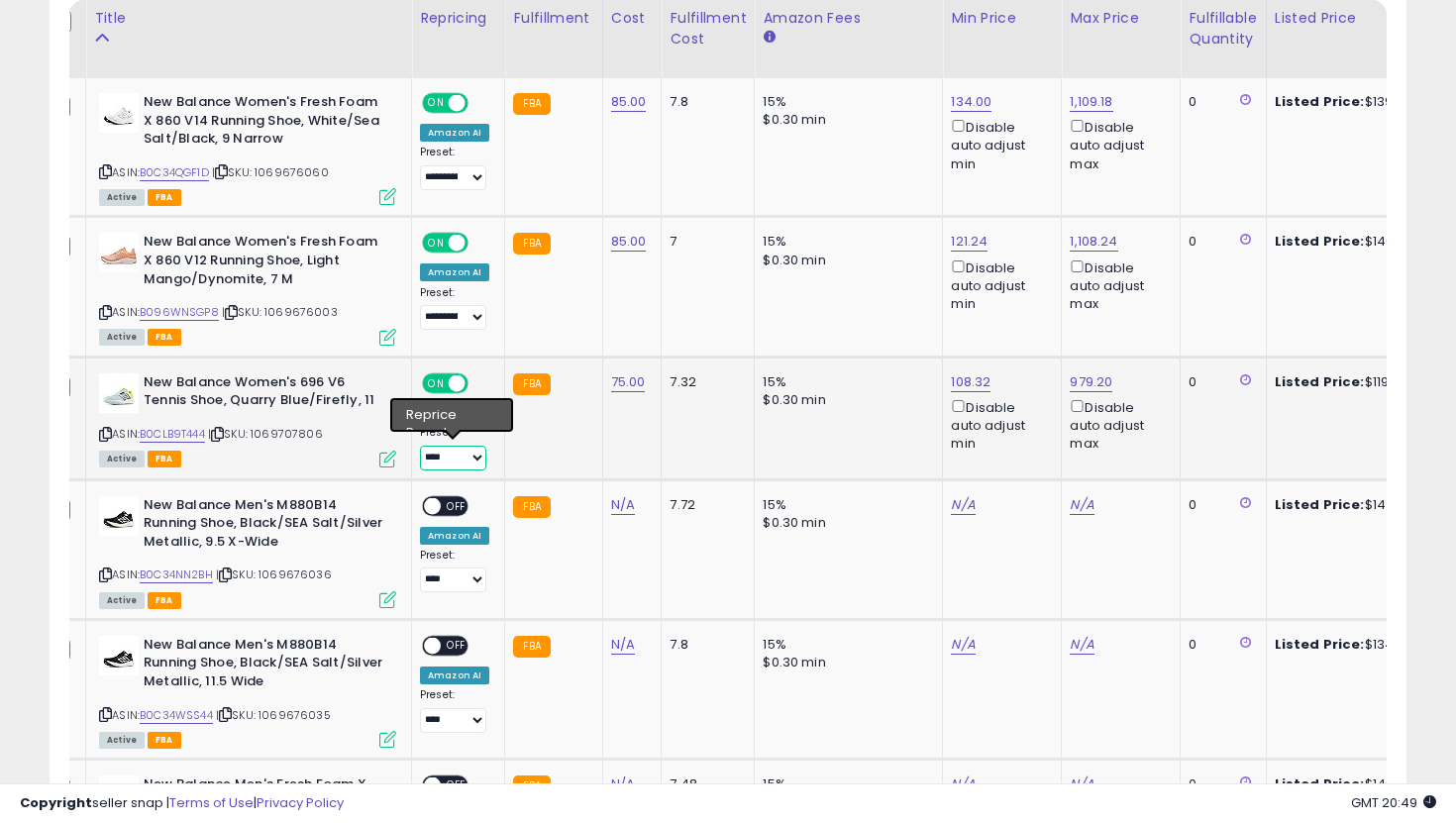 select on "**********" 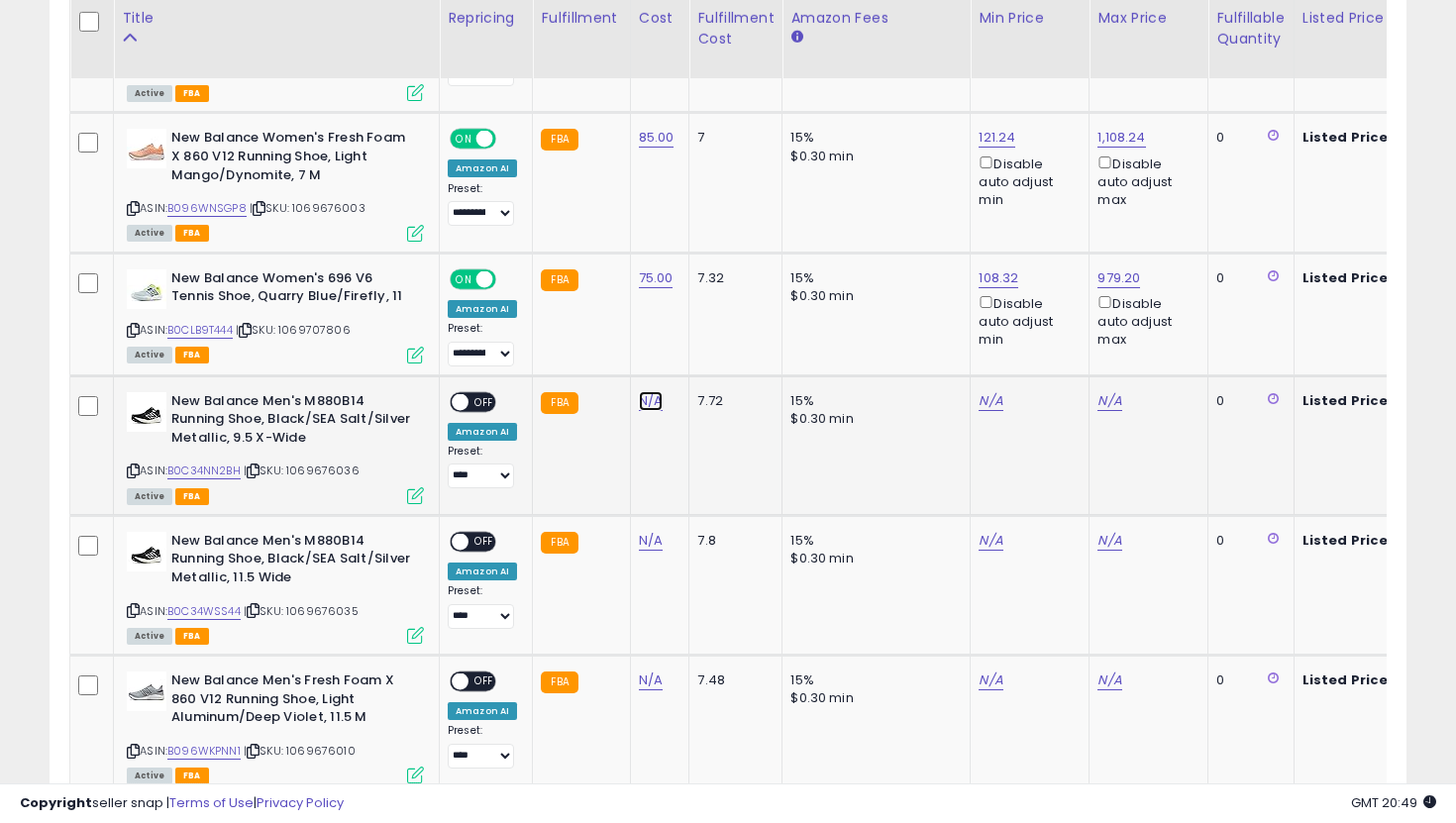 click on "N/A" at bounding box center [651, 401] 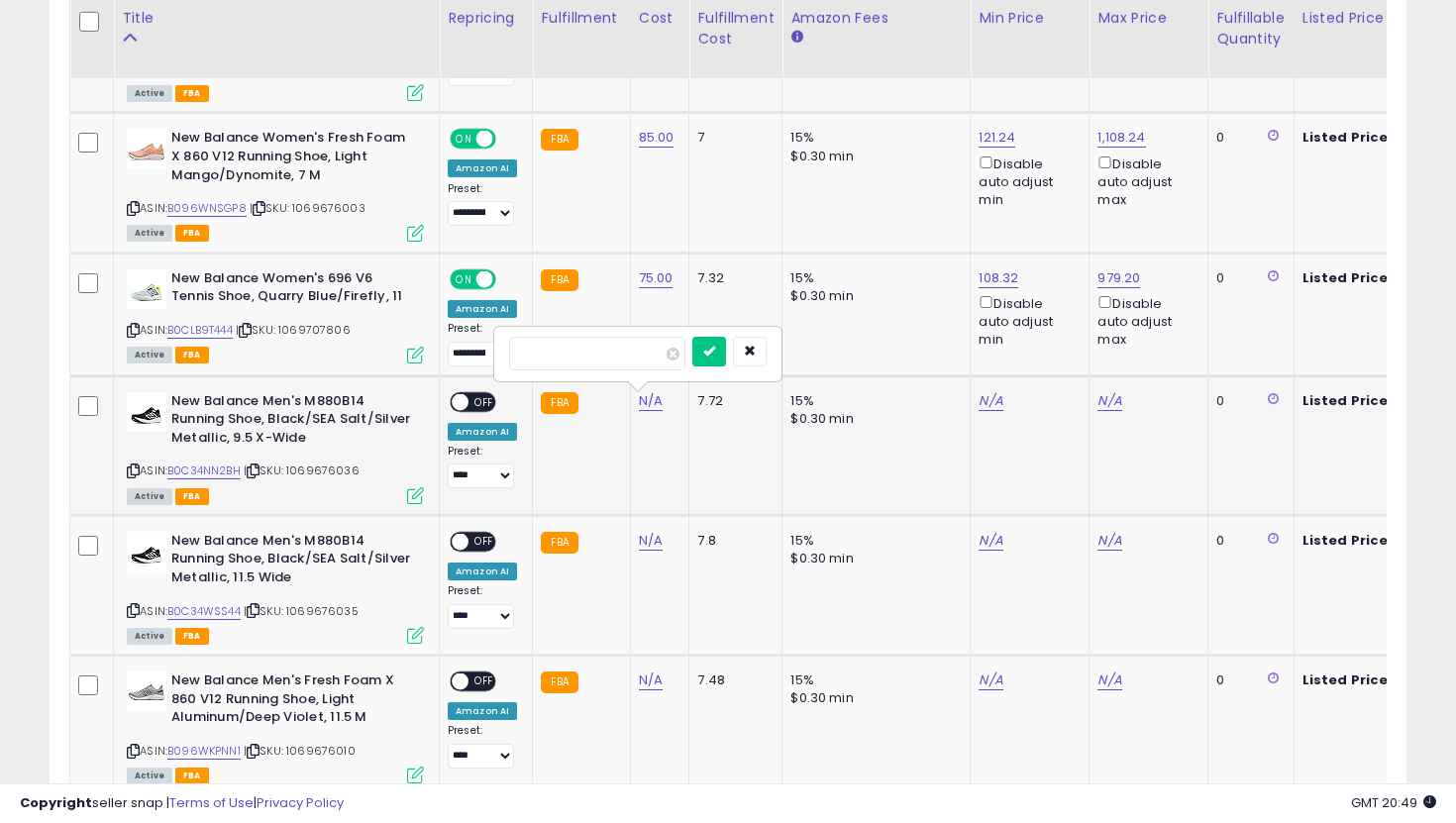 type on "**" 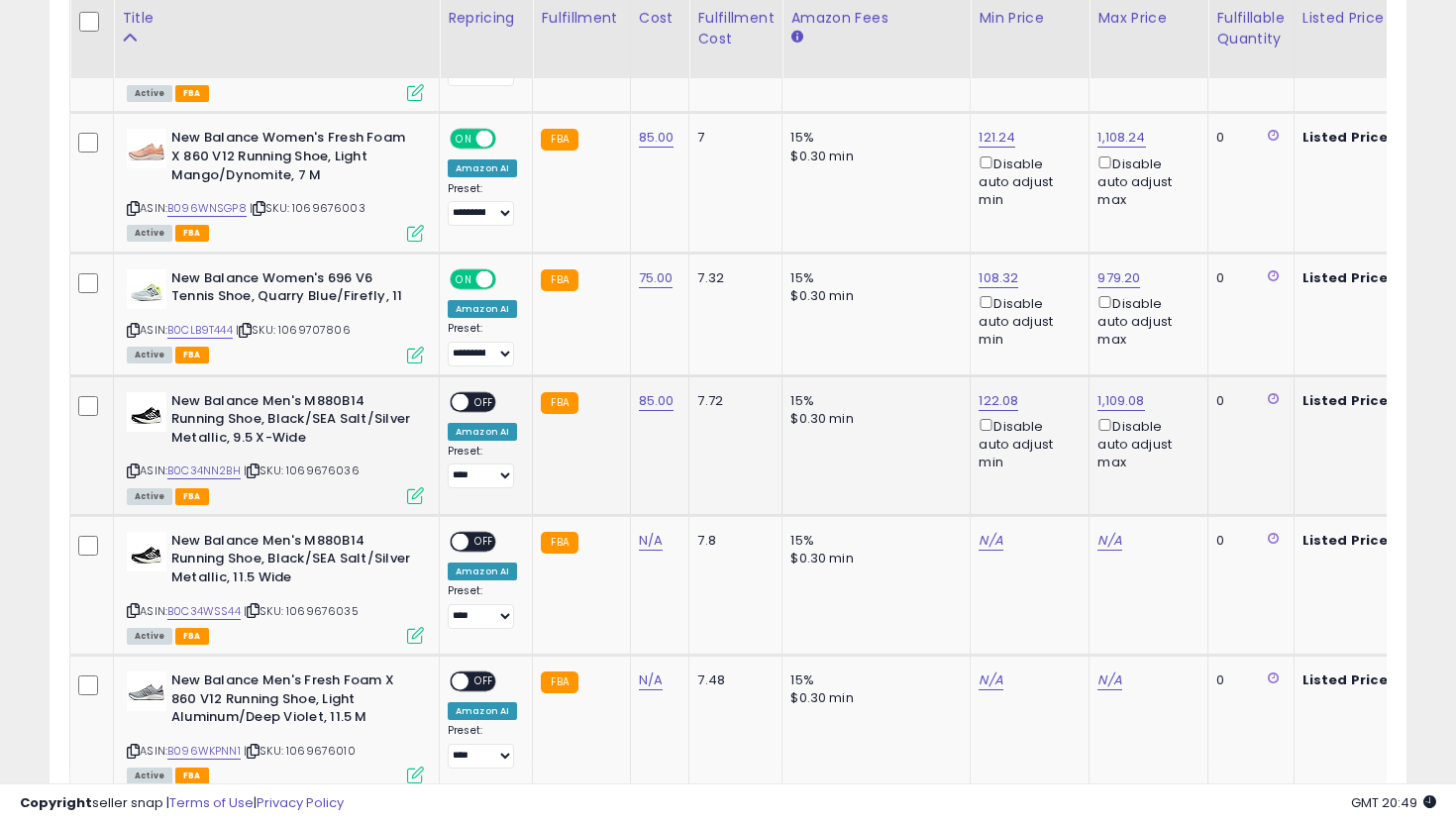 click on "OFF" at bounding box center [484, 401] 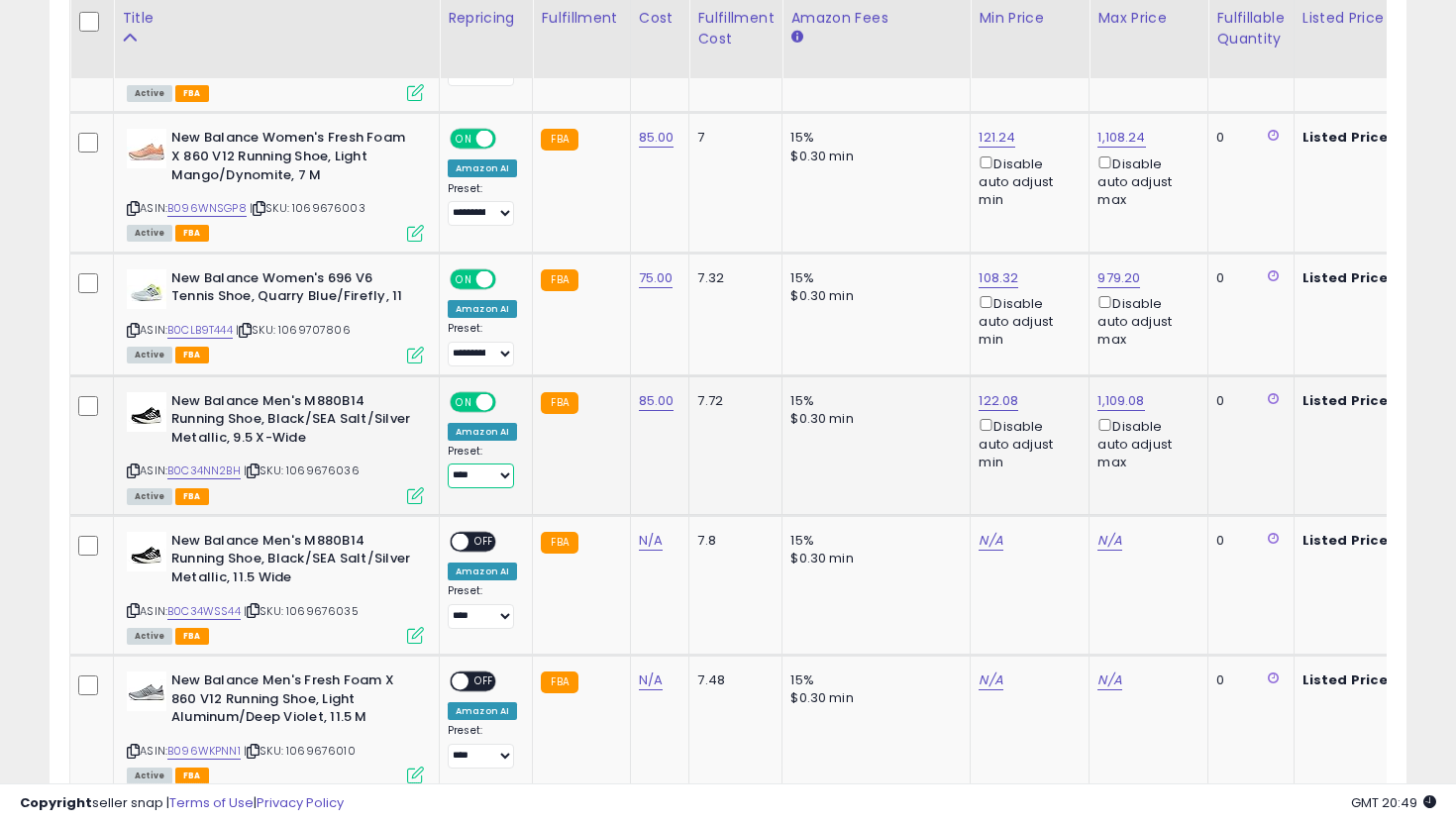 click on "**********" at bounding box center (480, 475) 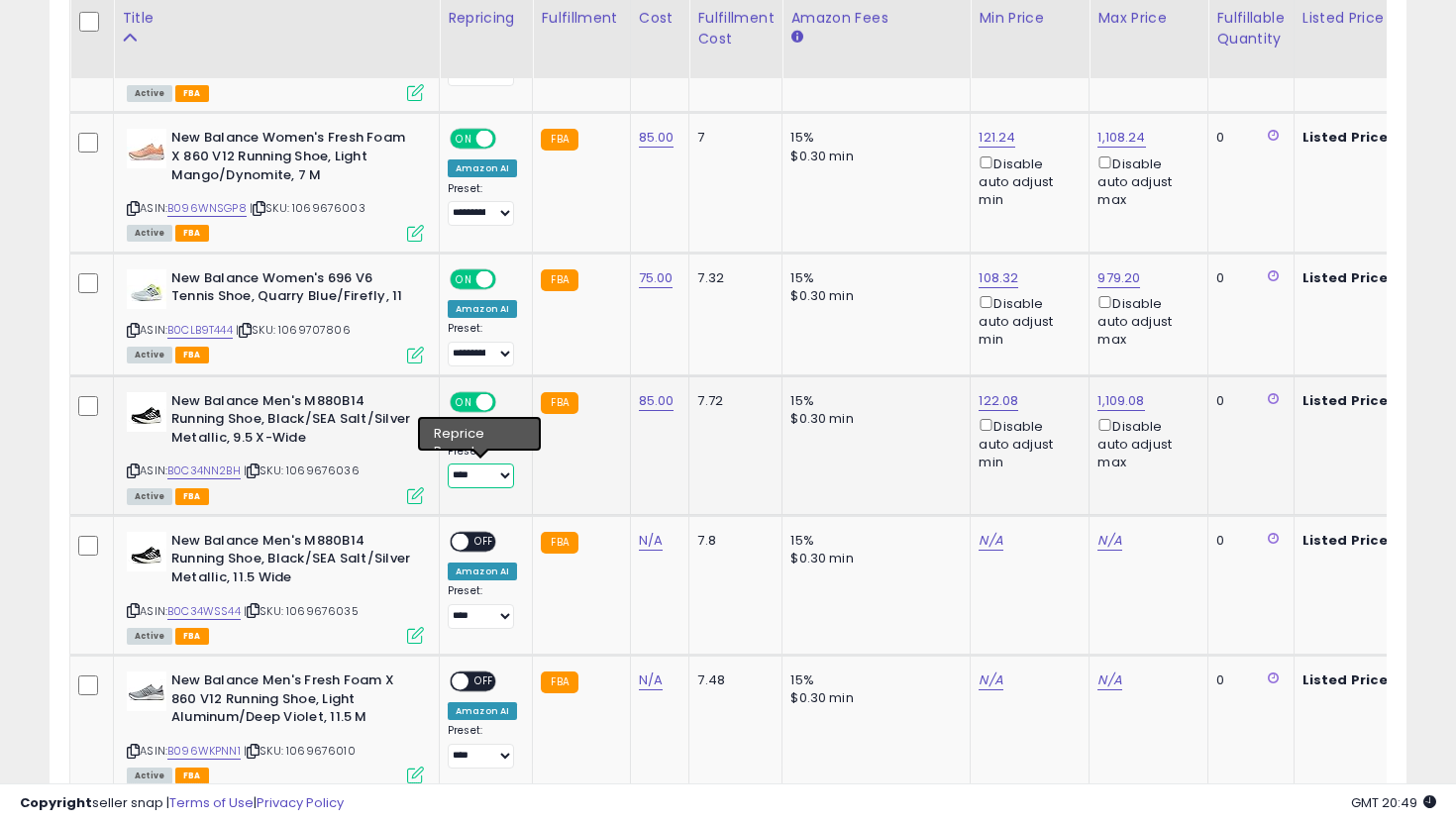 select on "**********" 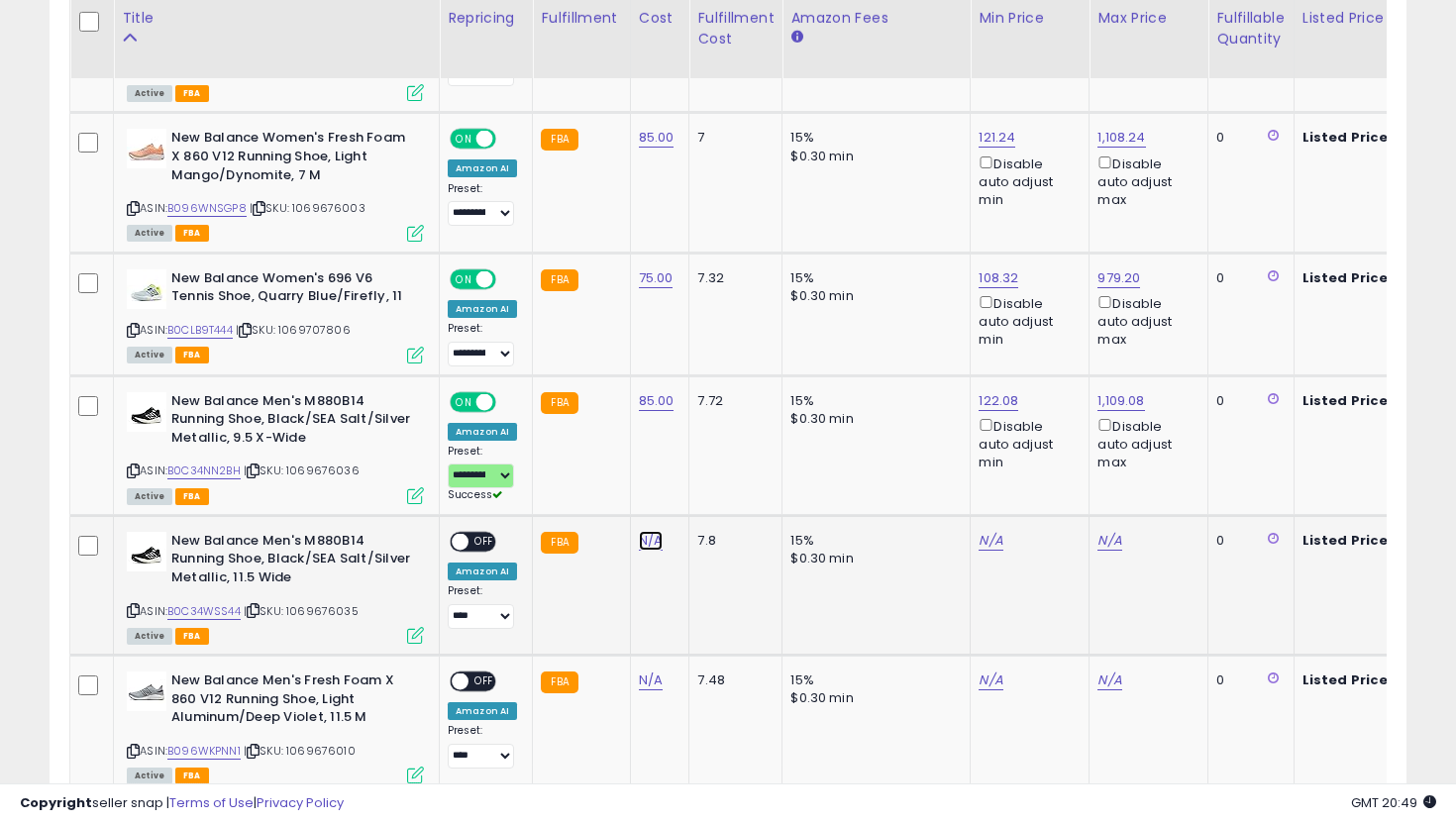 click on "N/A" at bounding box center [651, 541] 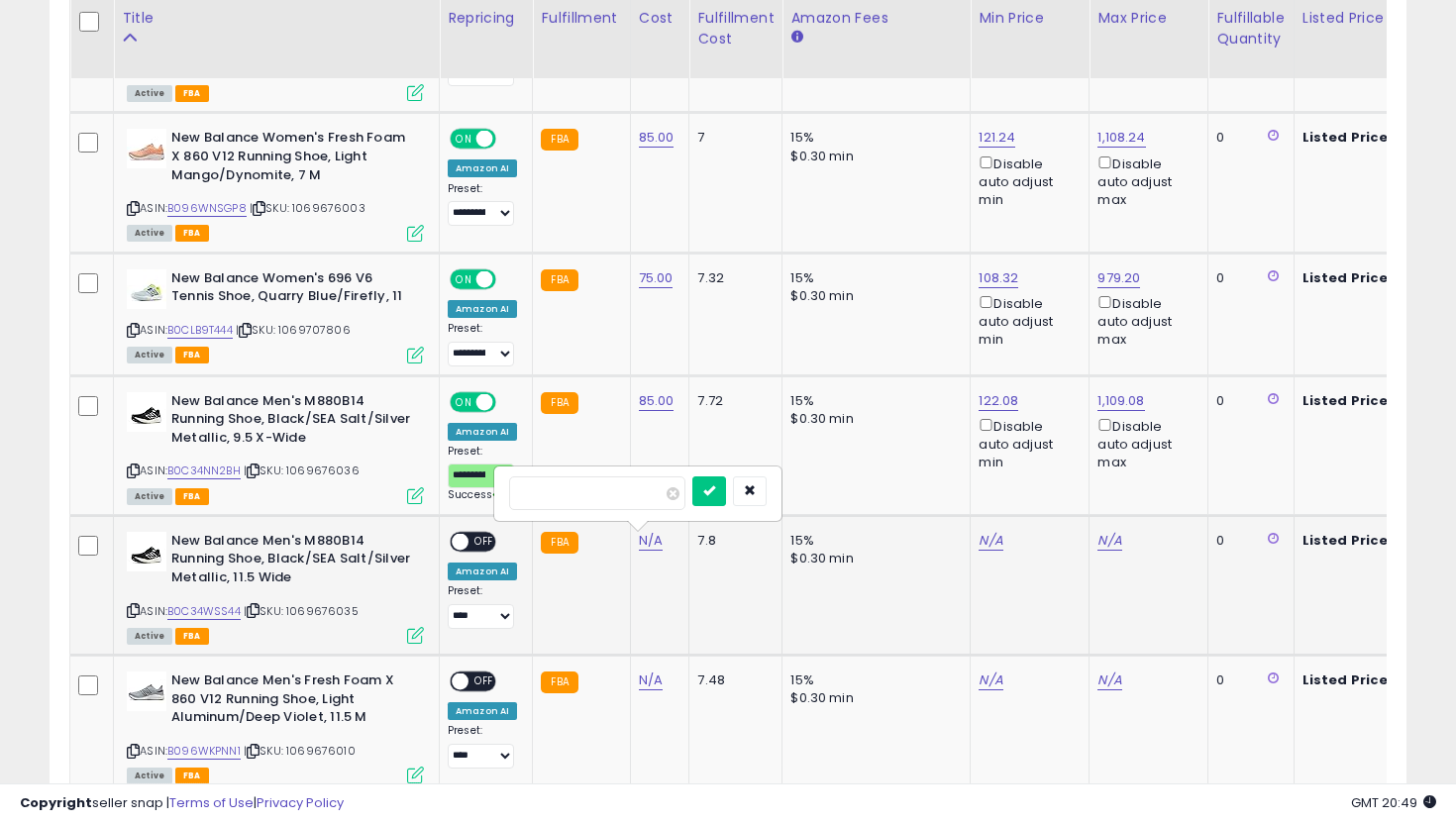 type on "**" 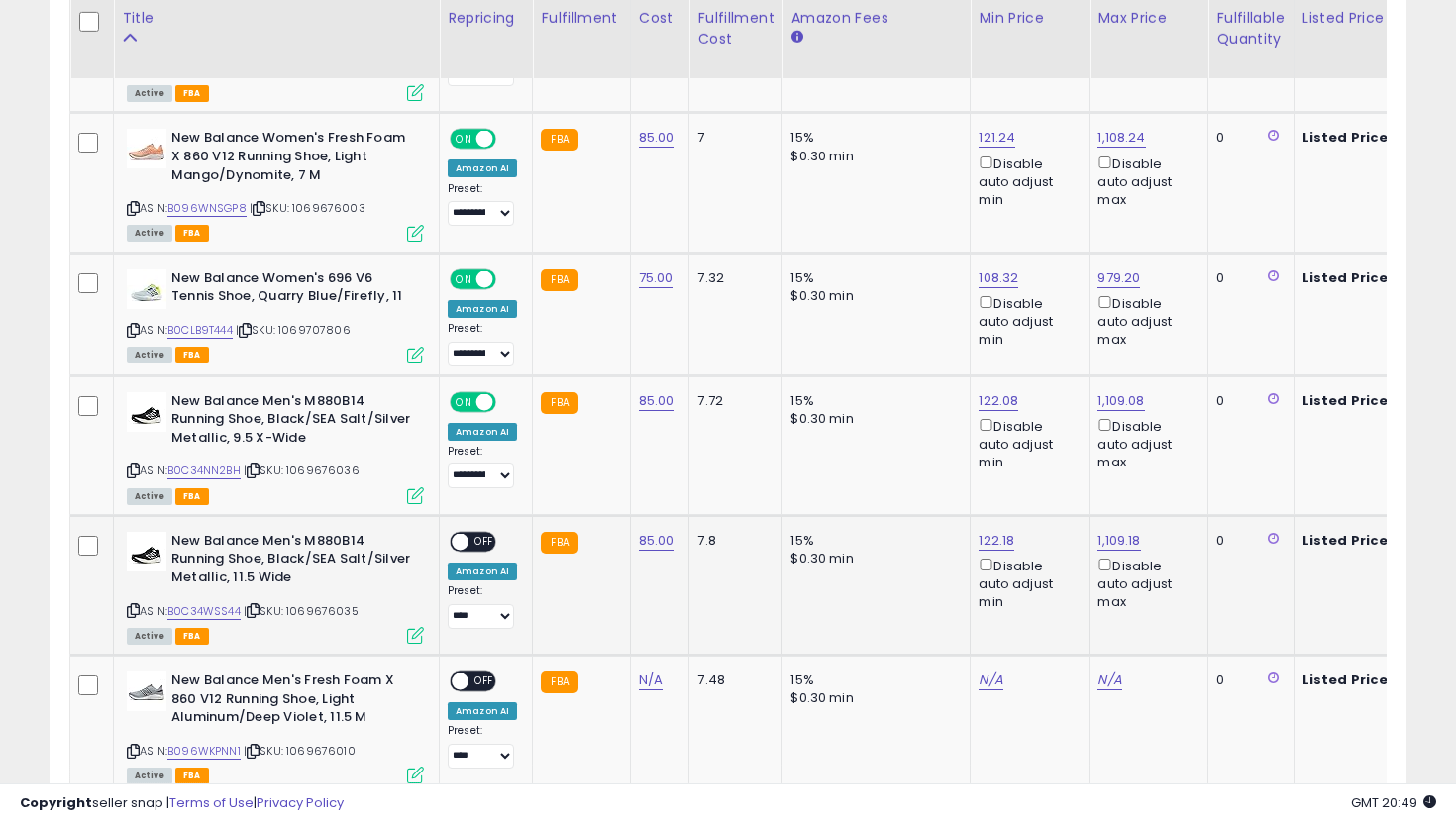 click on "OFF" at bounding box center (484, 541) 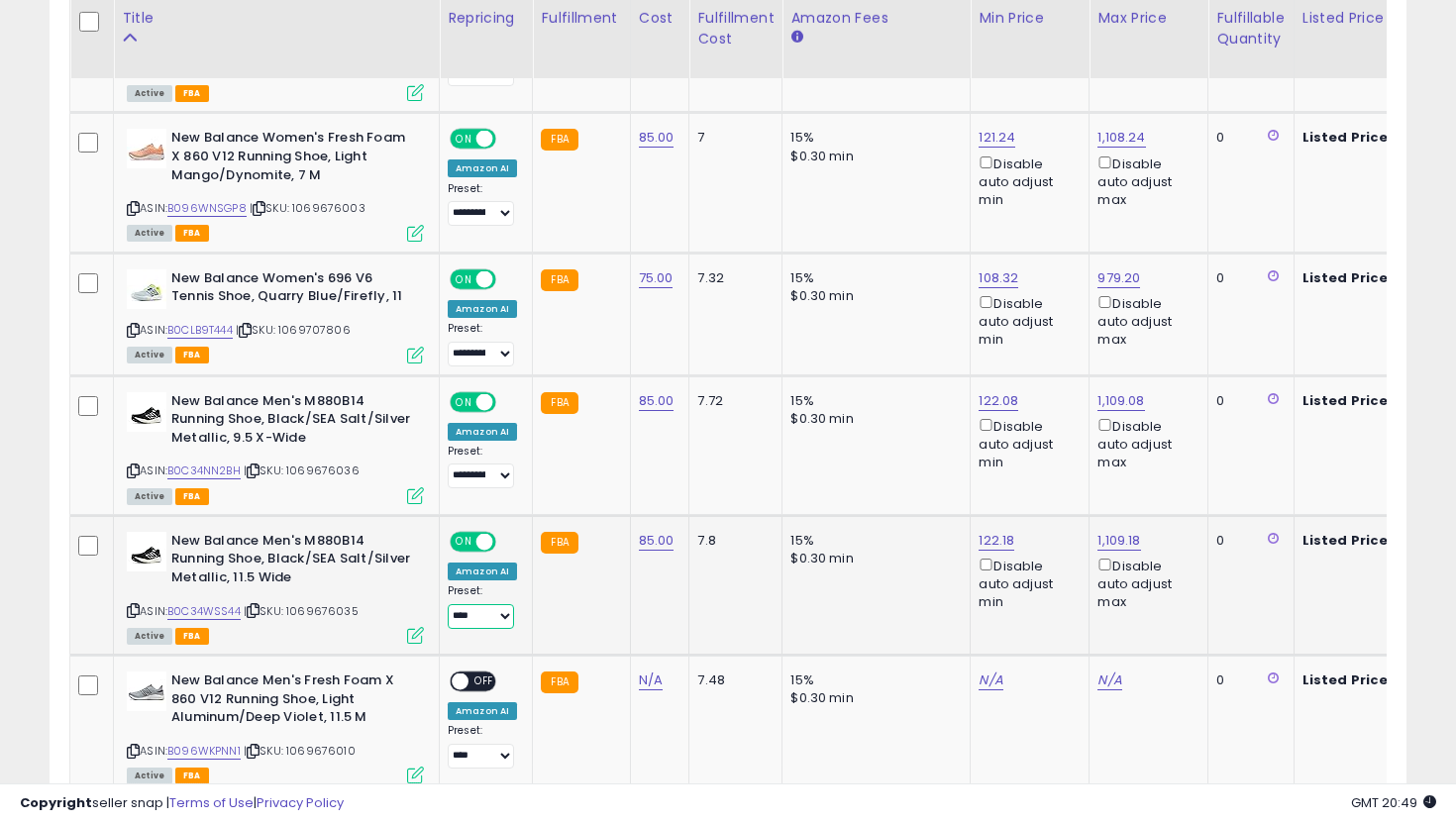 click on "**********" at bounding box center (480, 616) 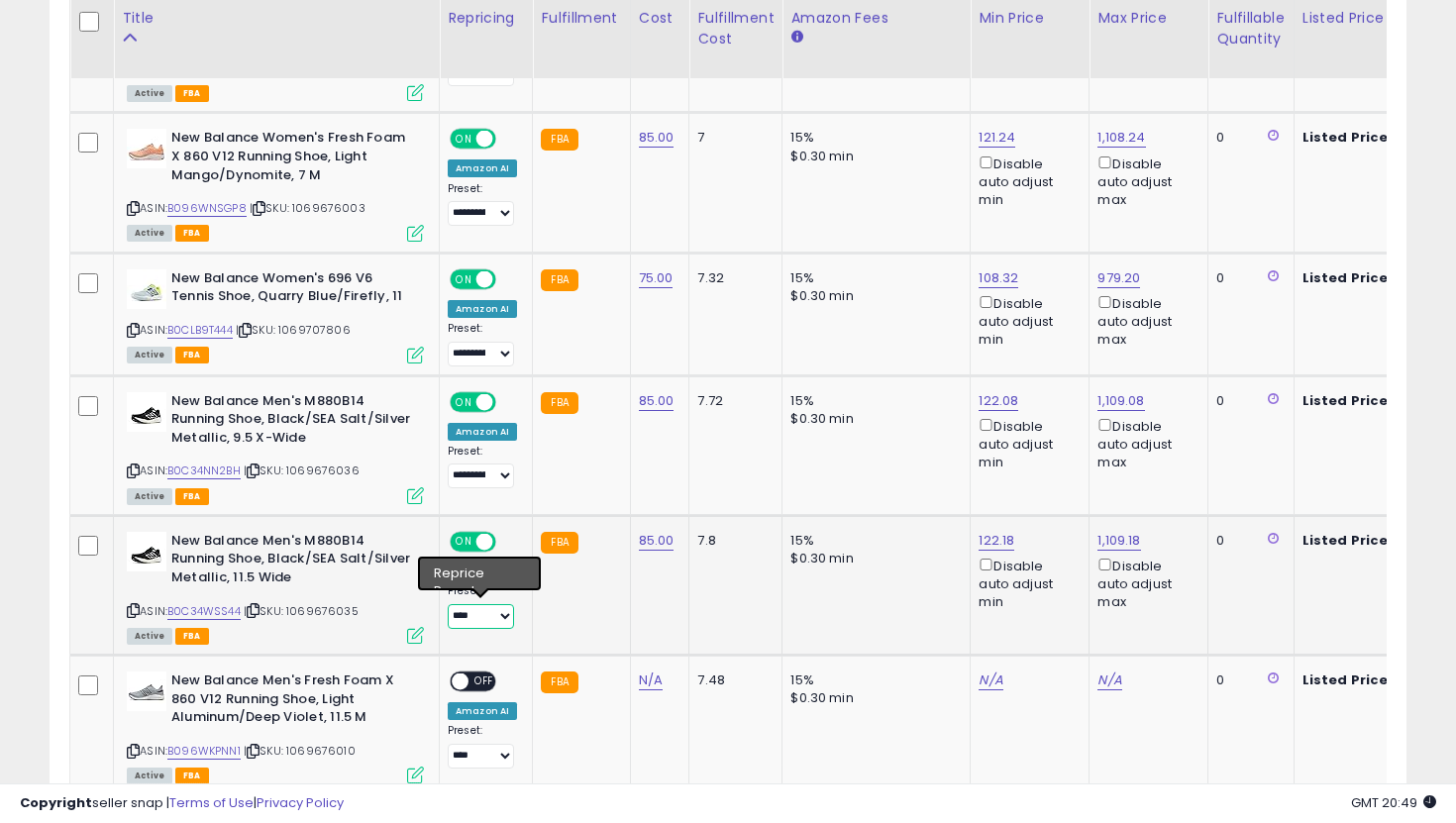select on "**********" 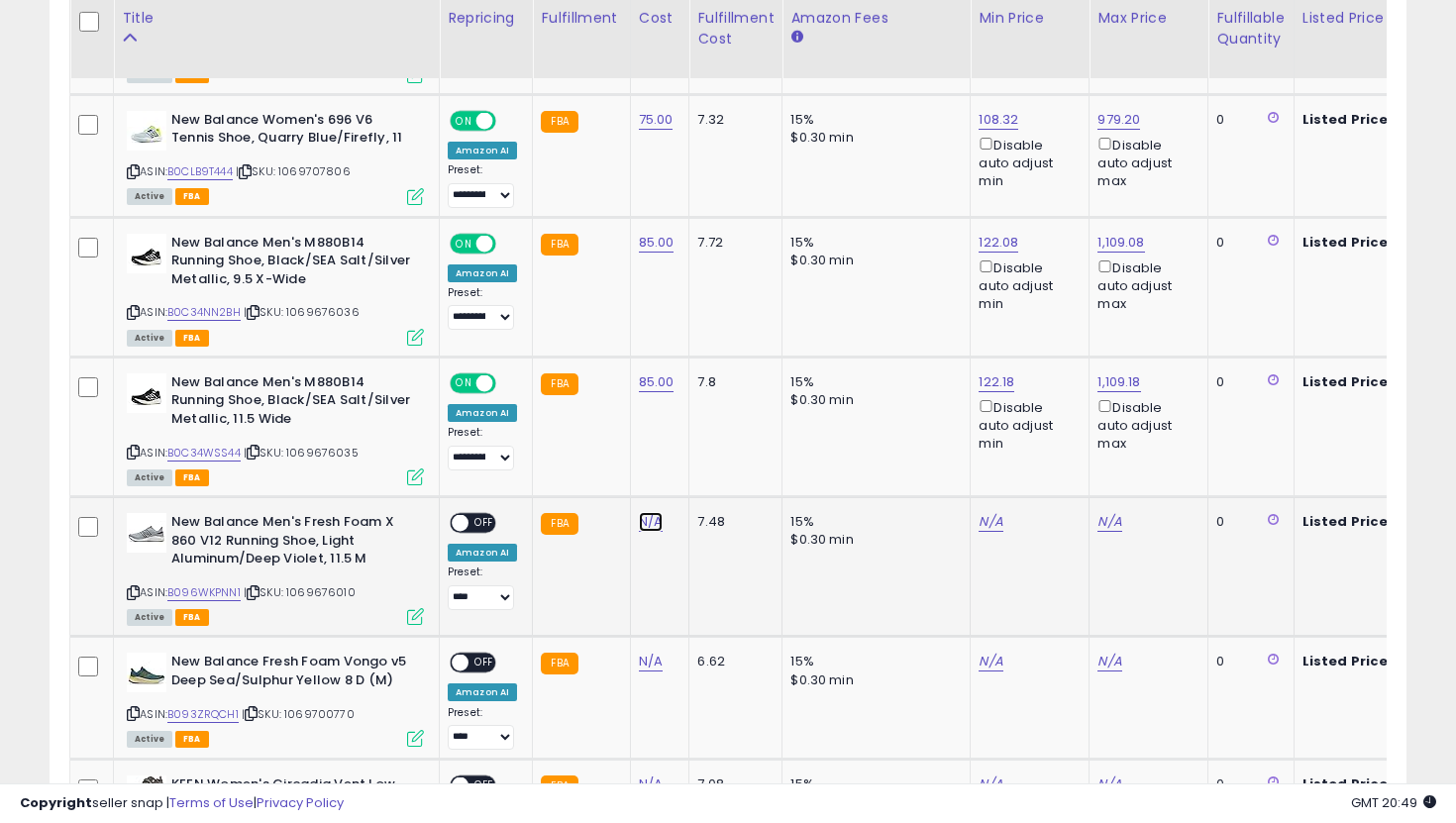 click on "N/A" at bounding box center [651, 522] 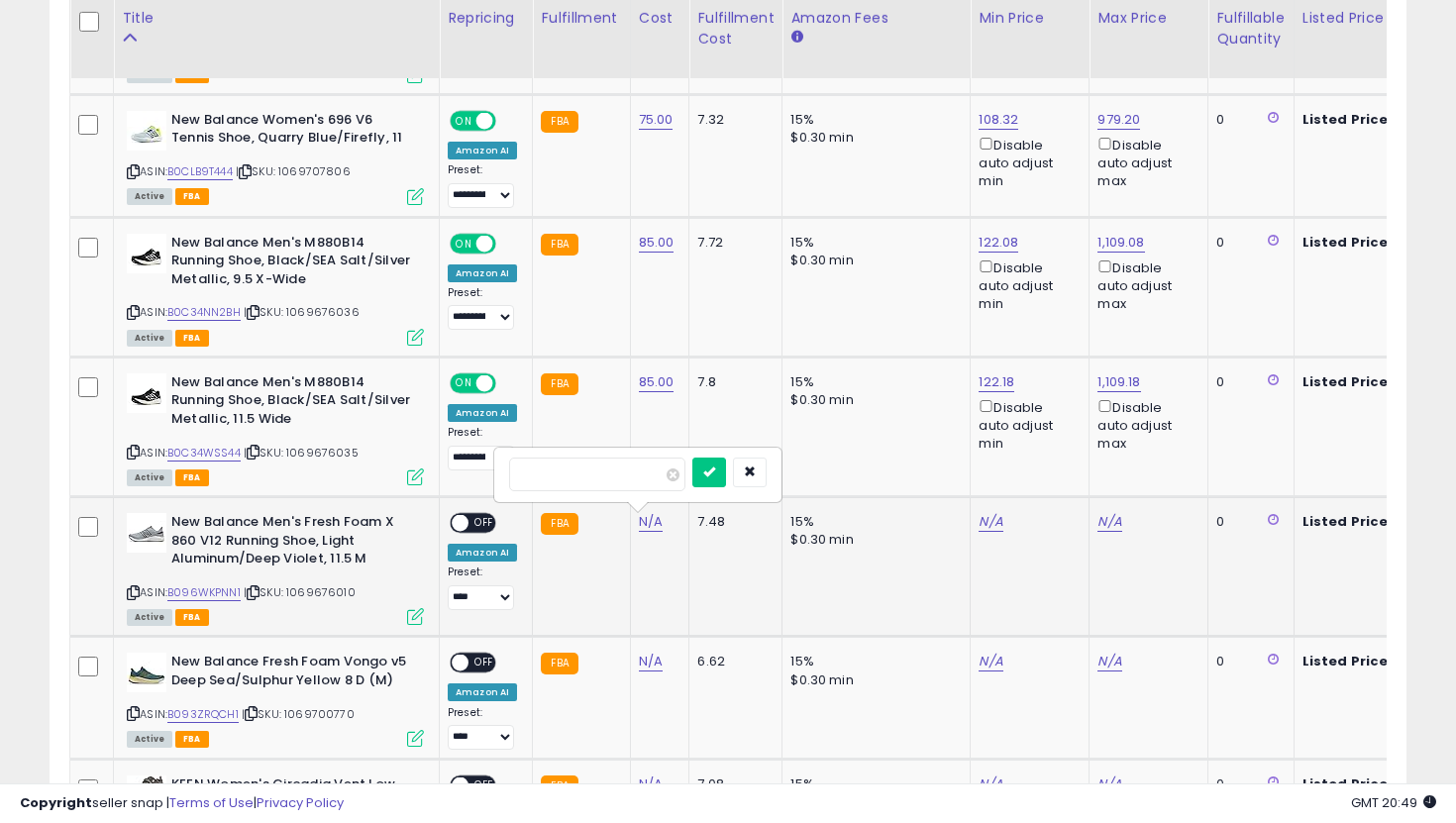 type on "**" 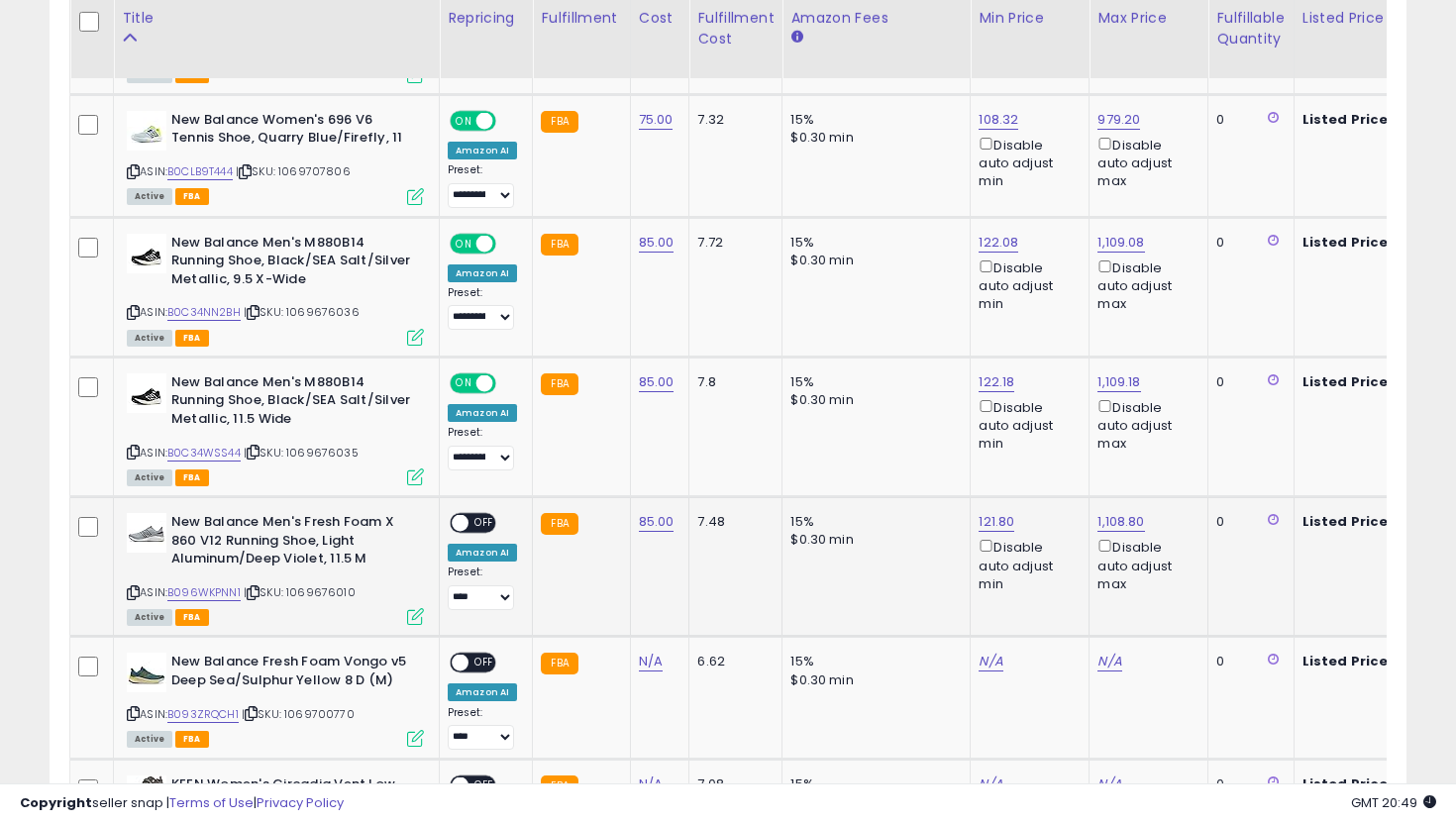 click on "OFF" at bounding box center (484, 523) 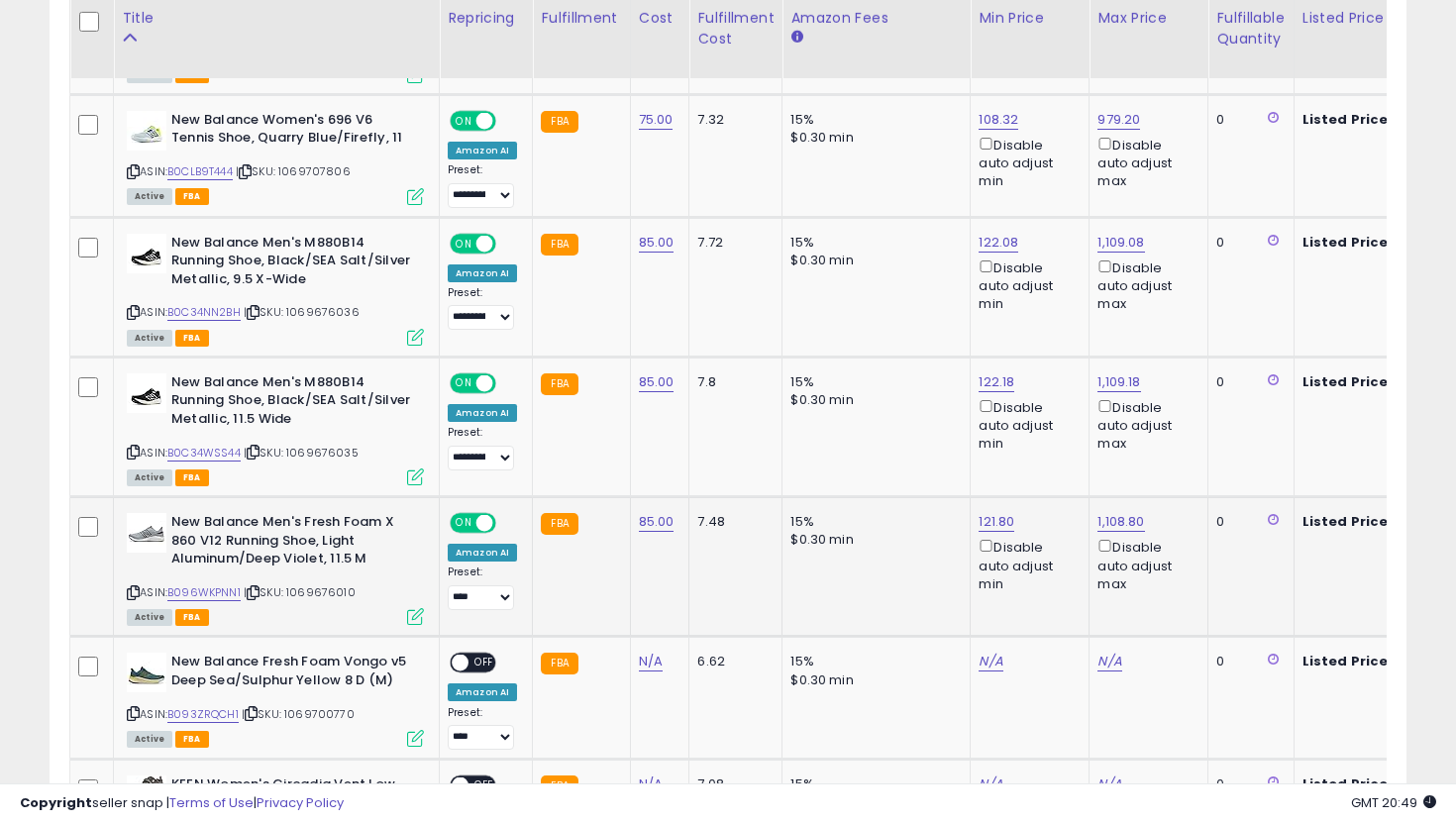 click on "**********" 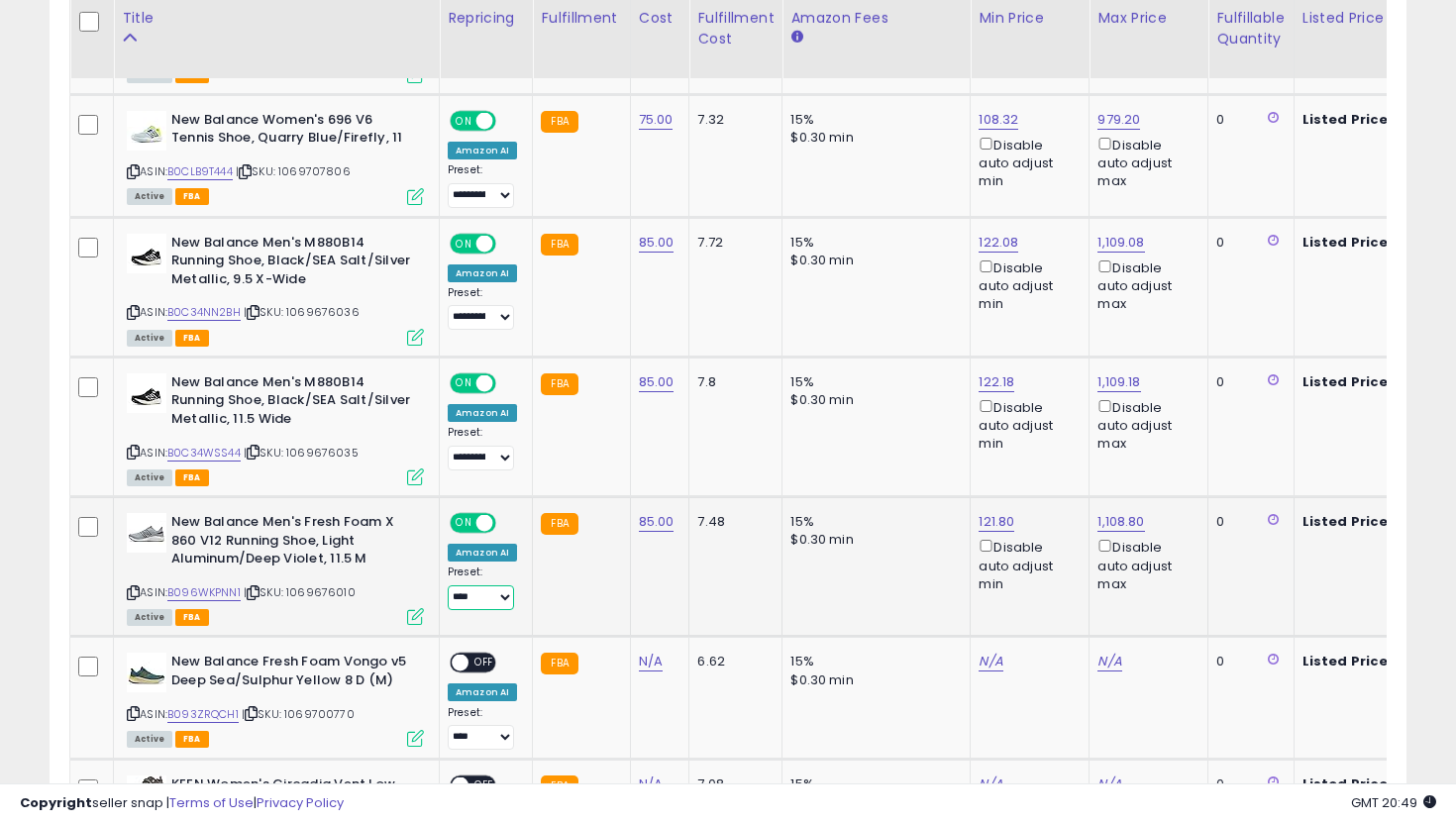 click on "**********" at bounding box center (480, 597) 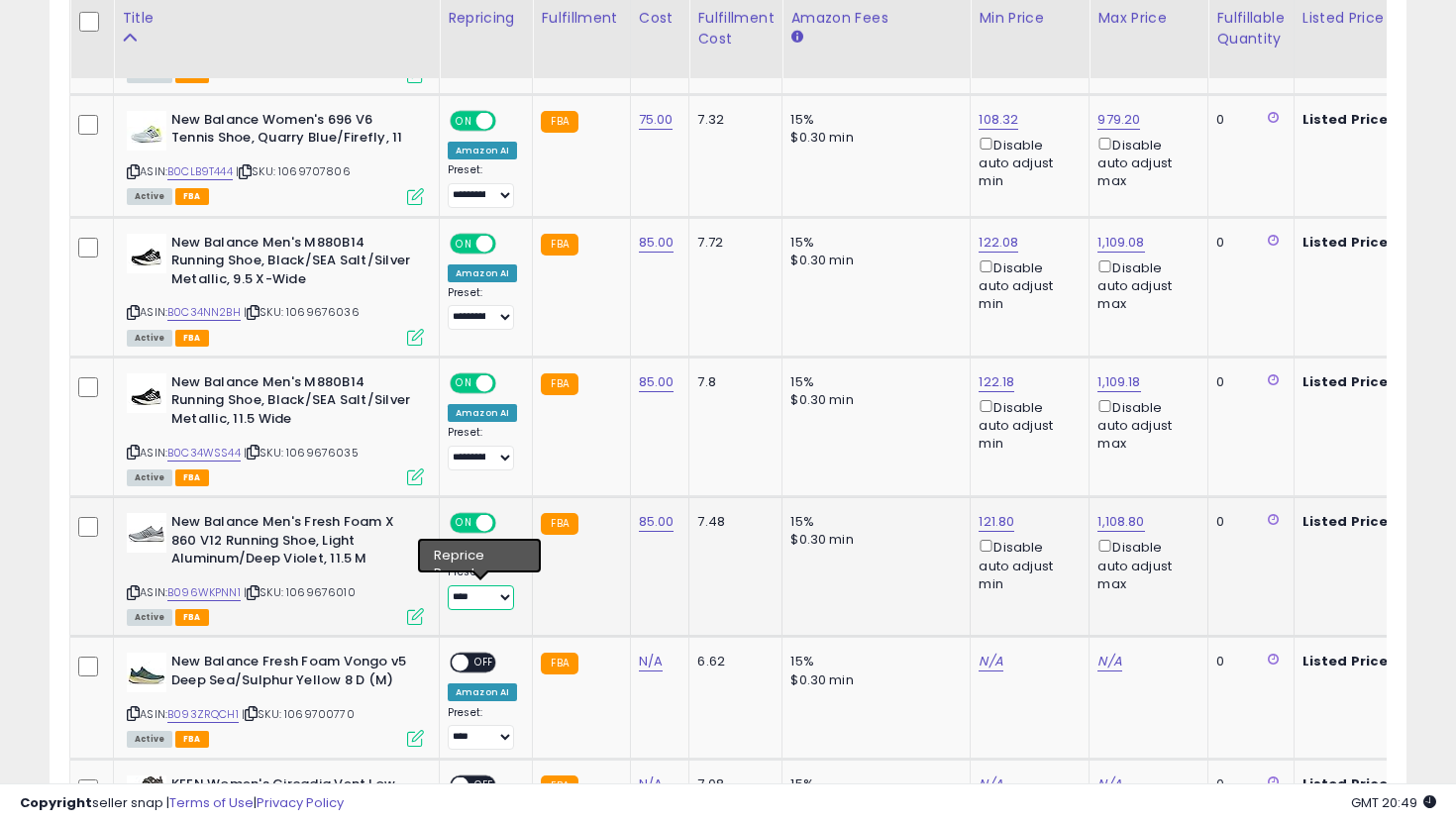 select on "**********" 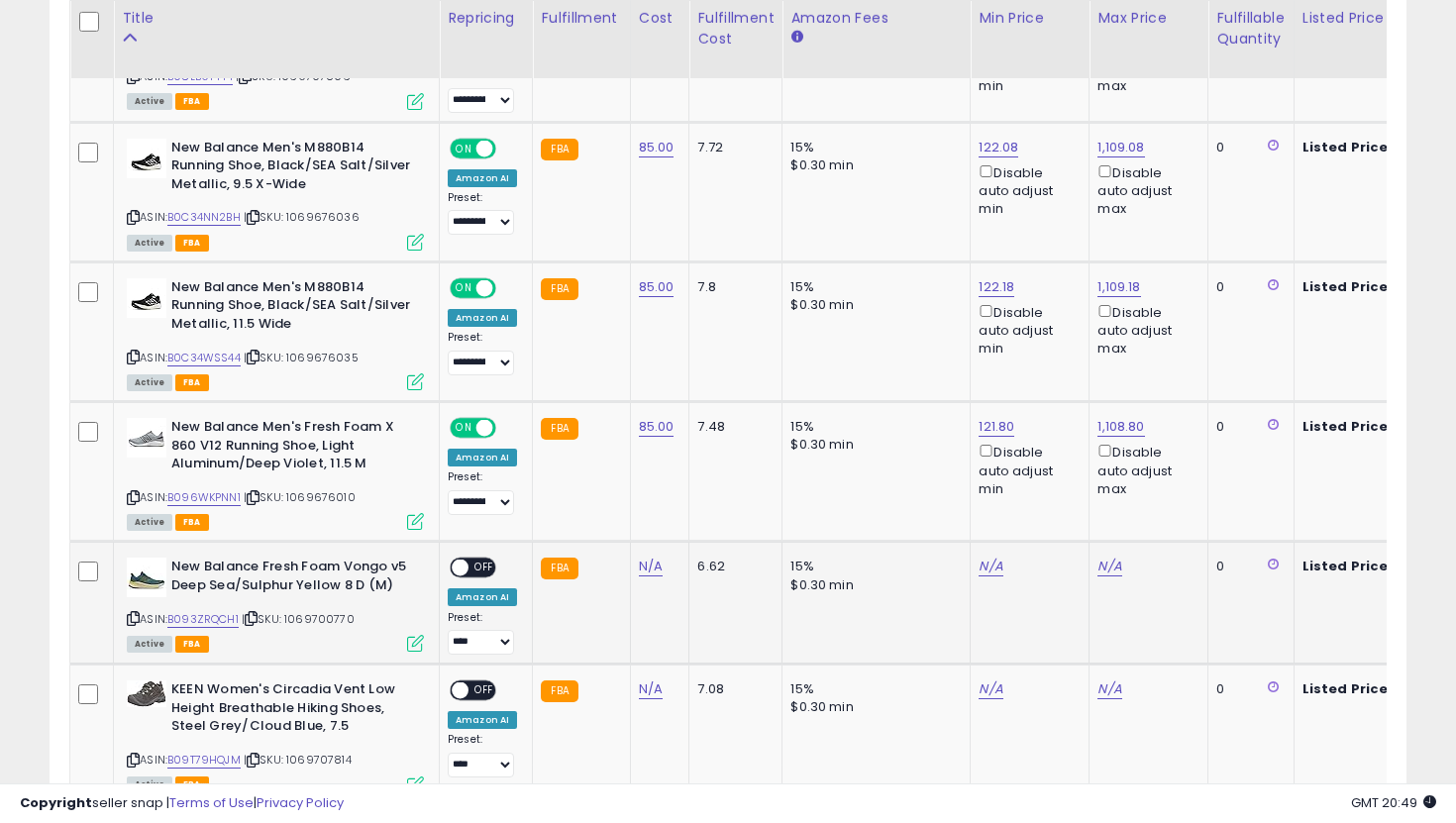 click on "N/A" 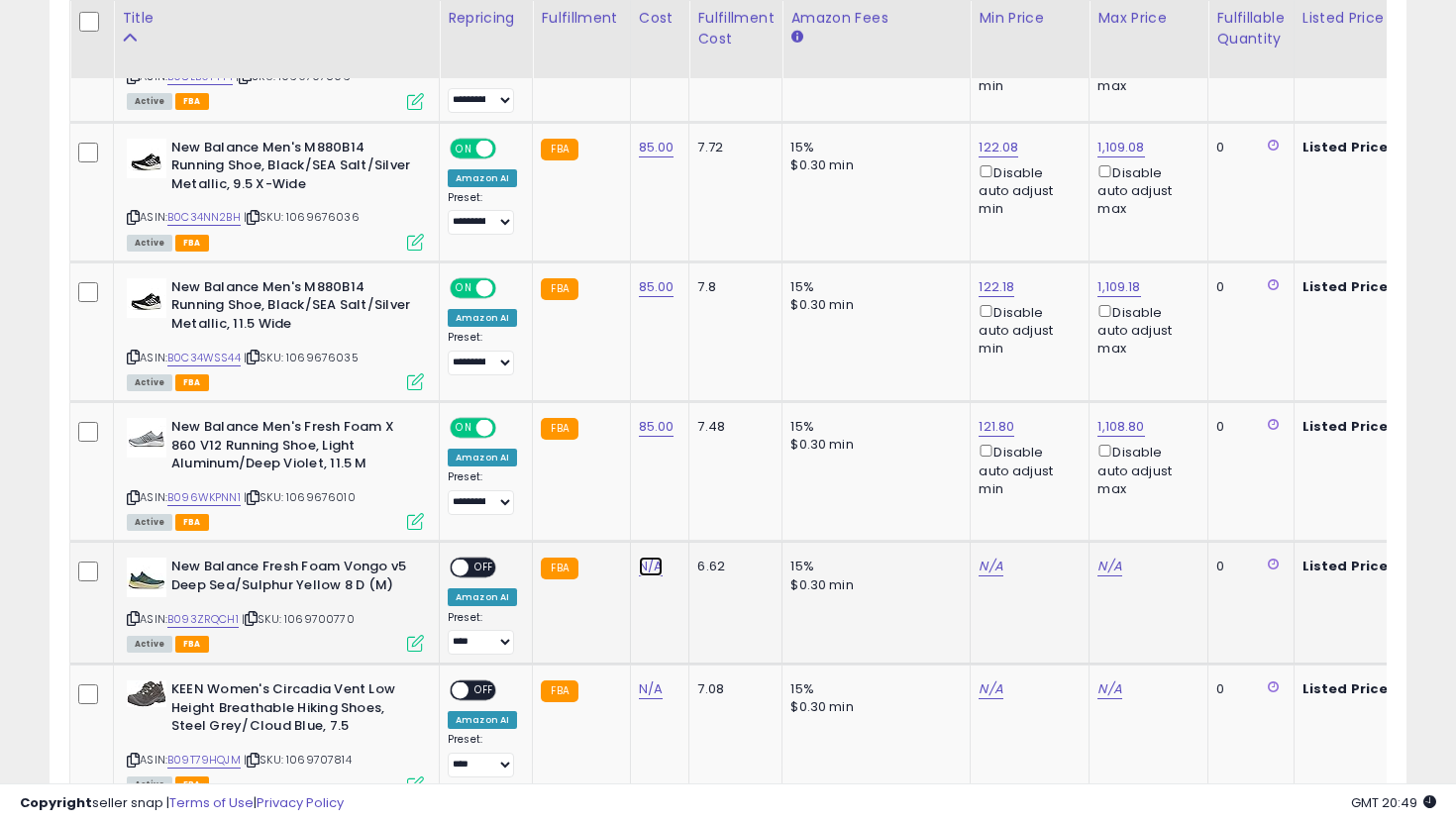 click on "N/A" at bounding box center (651, 566) 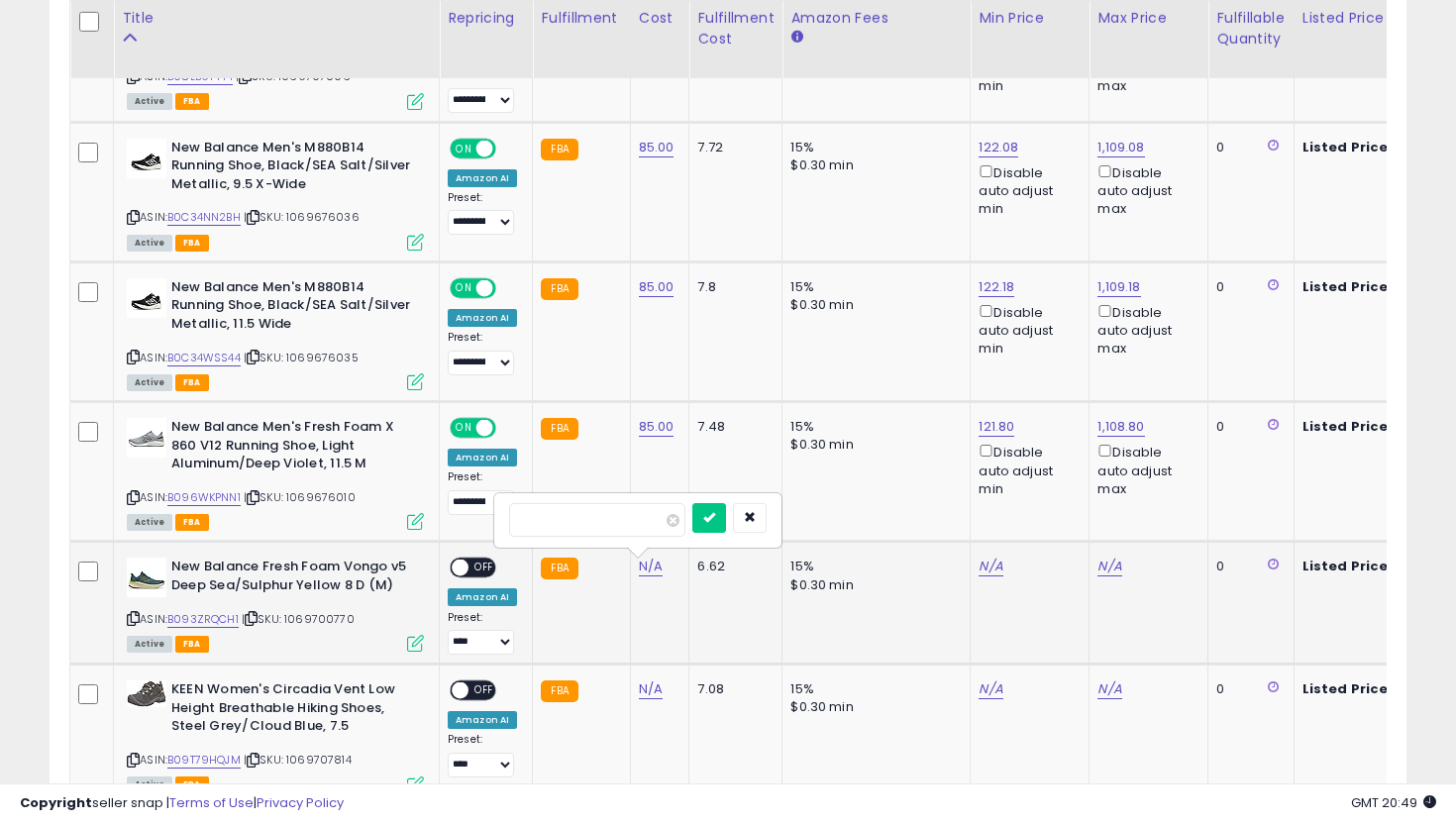 type on "**" 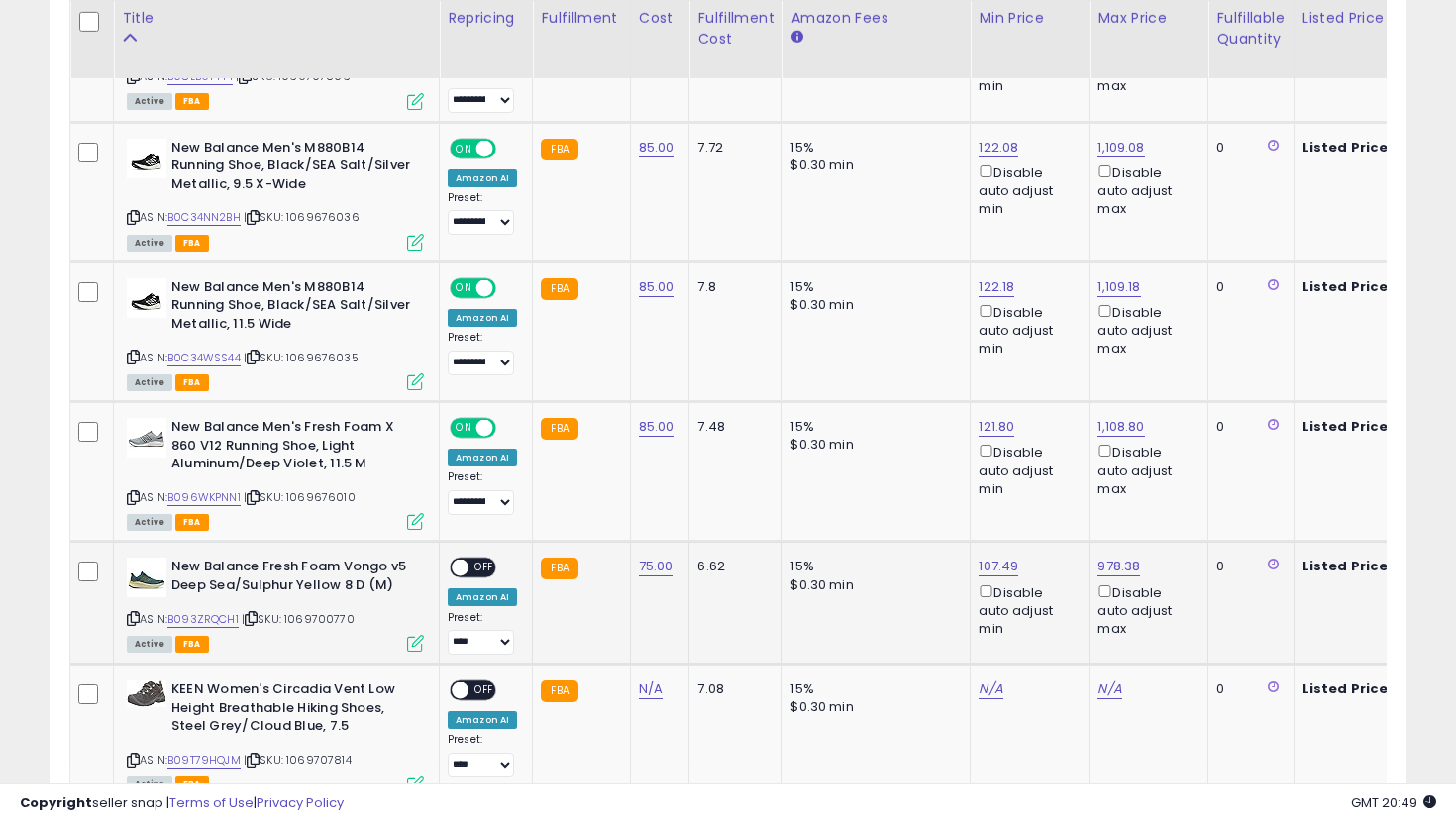 click on "OFF" at bounding box center (484, 567) 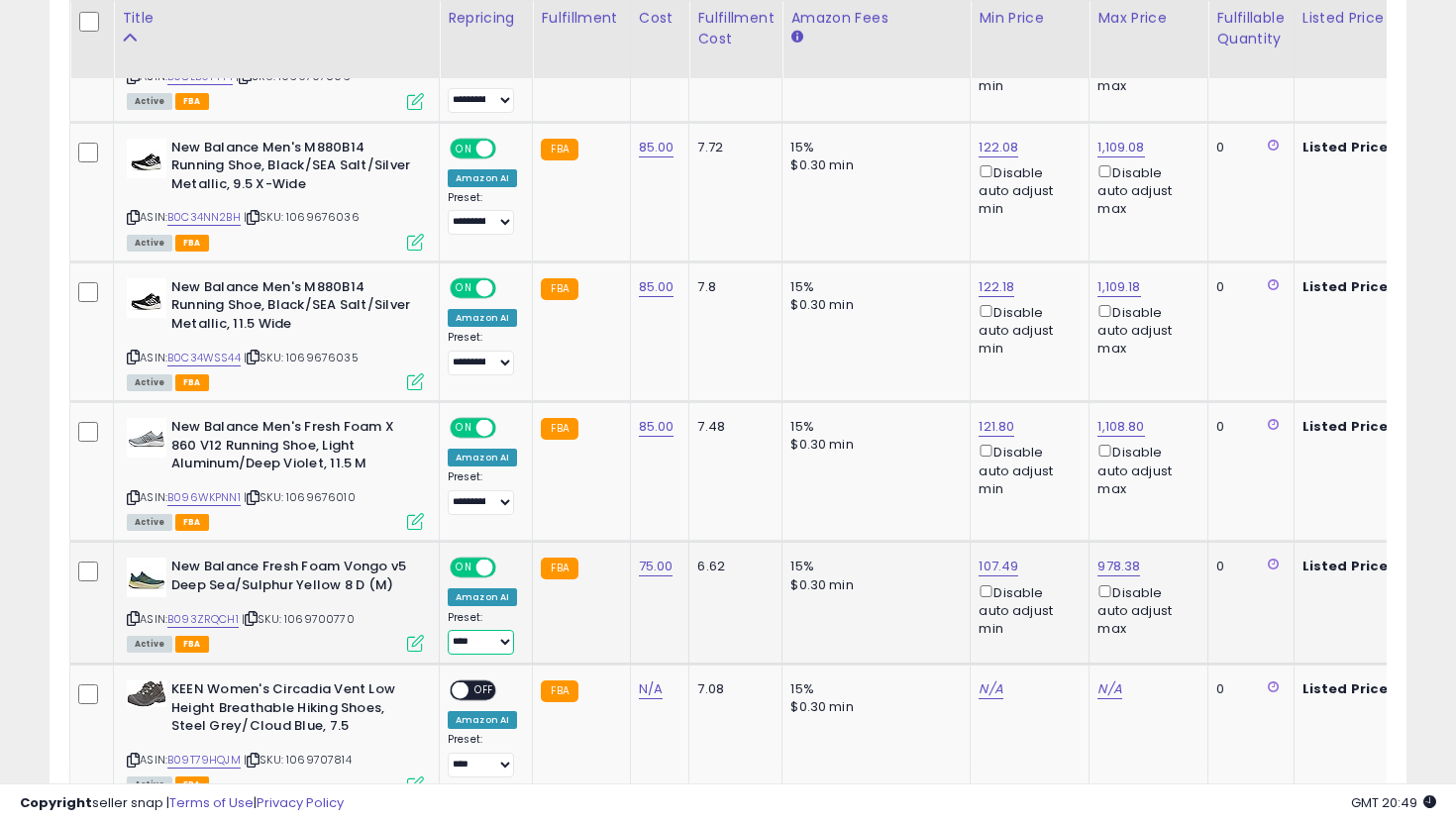 click on "**********" at bounding box center (480, 642) 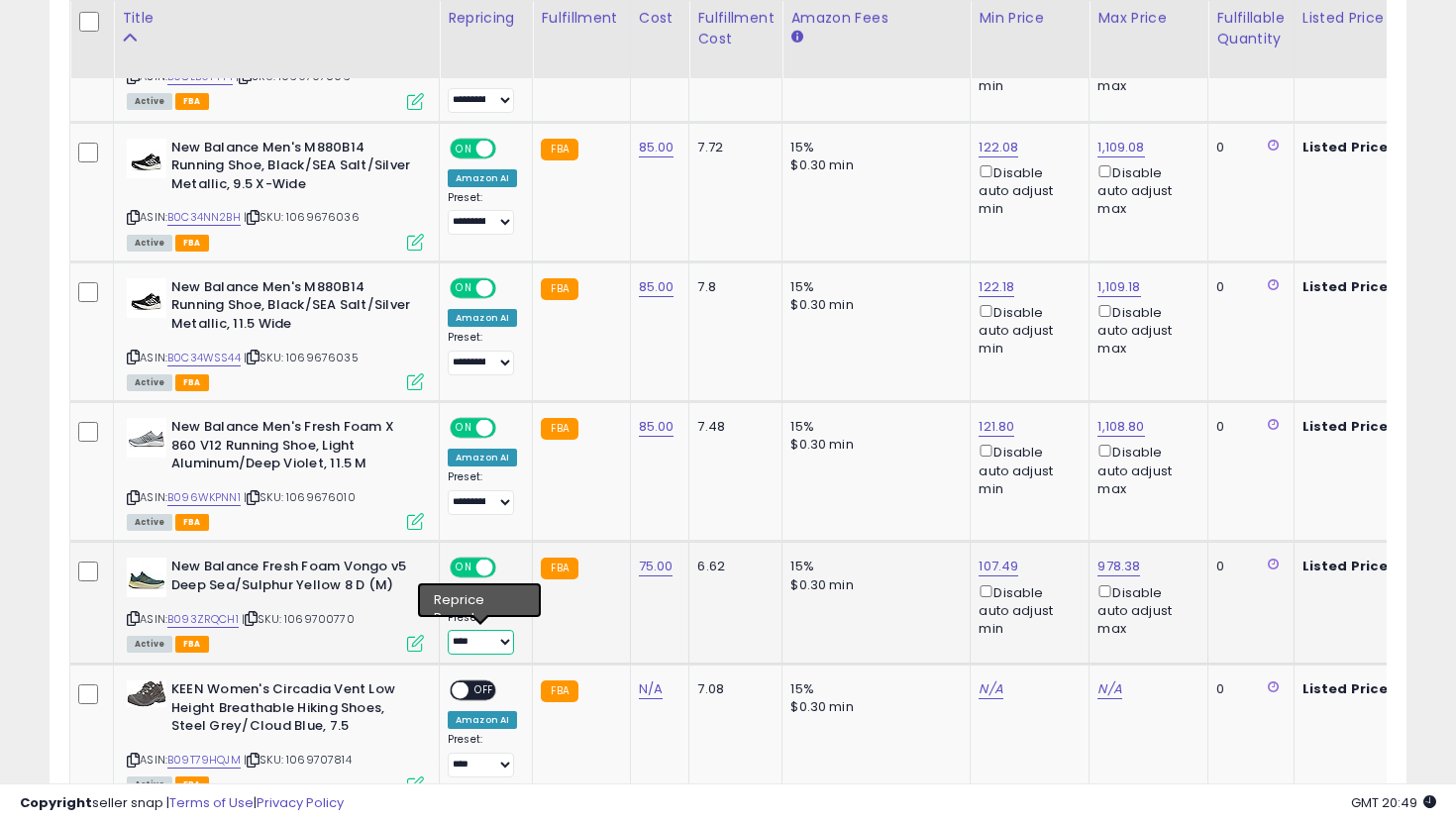 select on "**********" 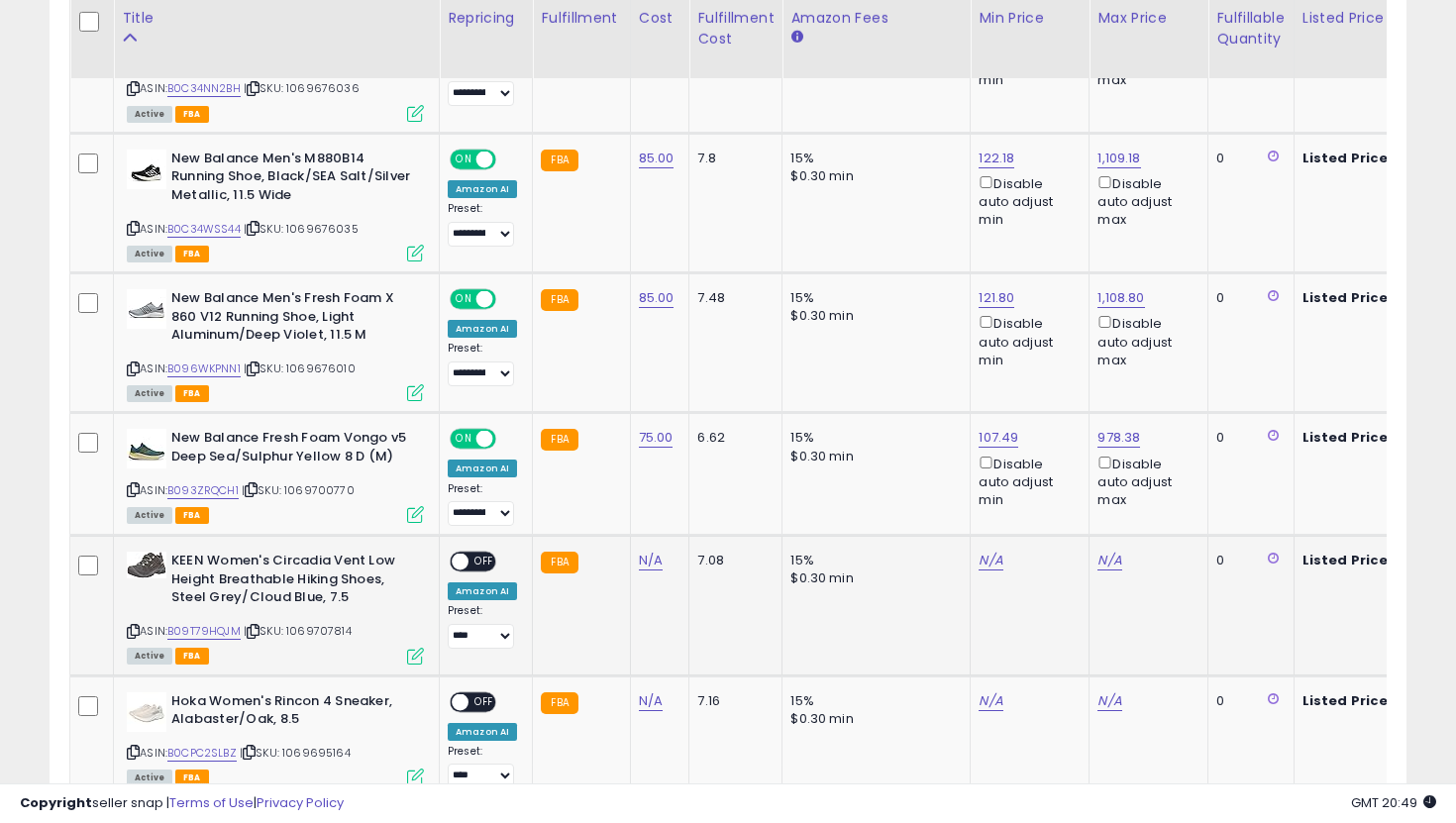 click on "N/A" 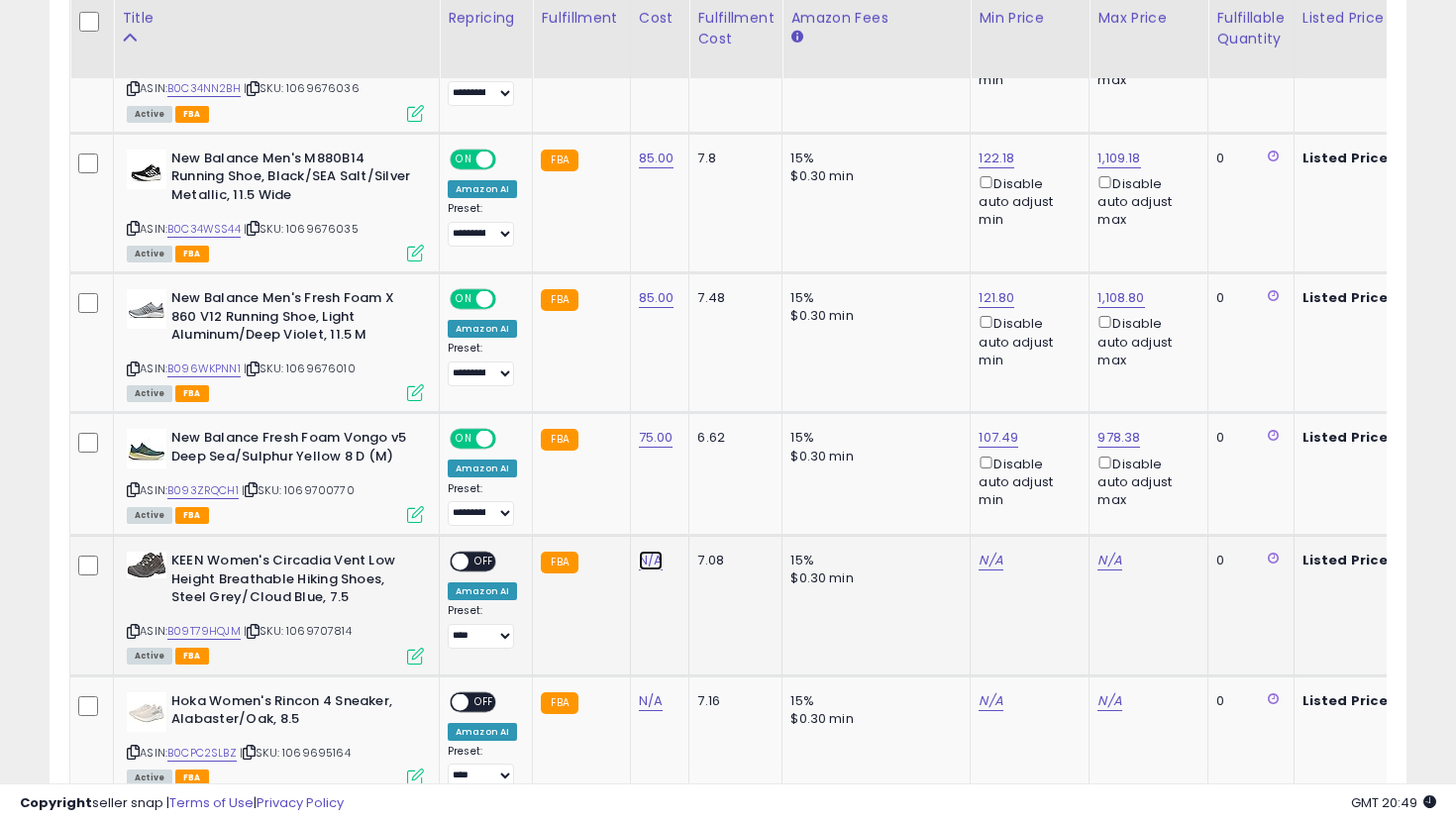 click on "N/A" at bounding box center (651, 561) 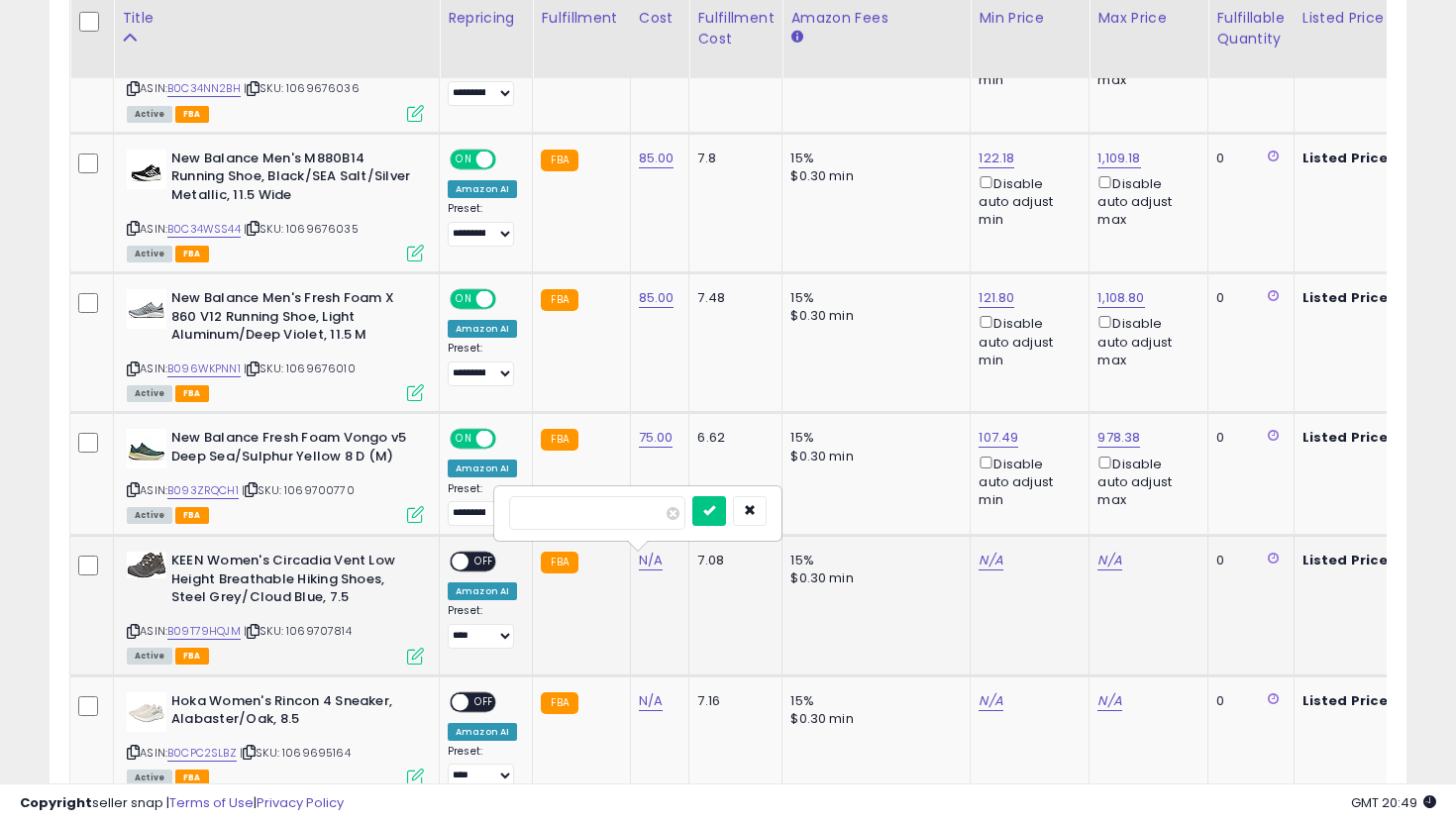 type on "**" 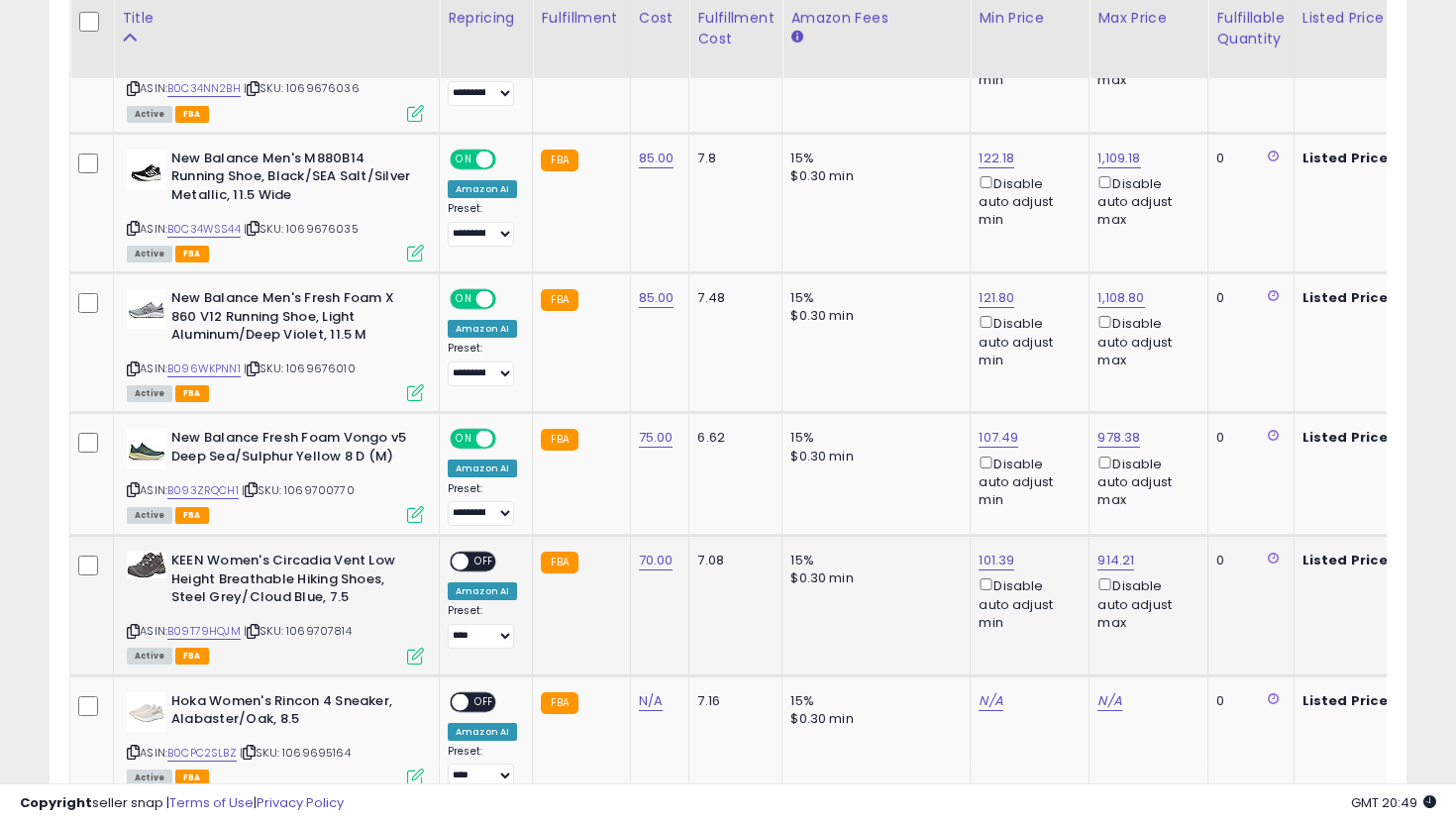 click on "OFF" at bounding box center [484, 562] 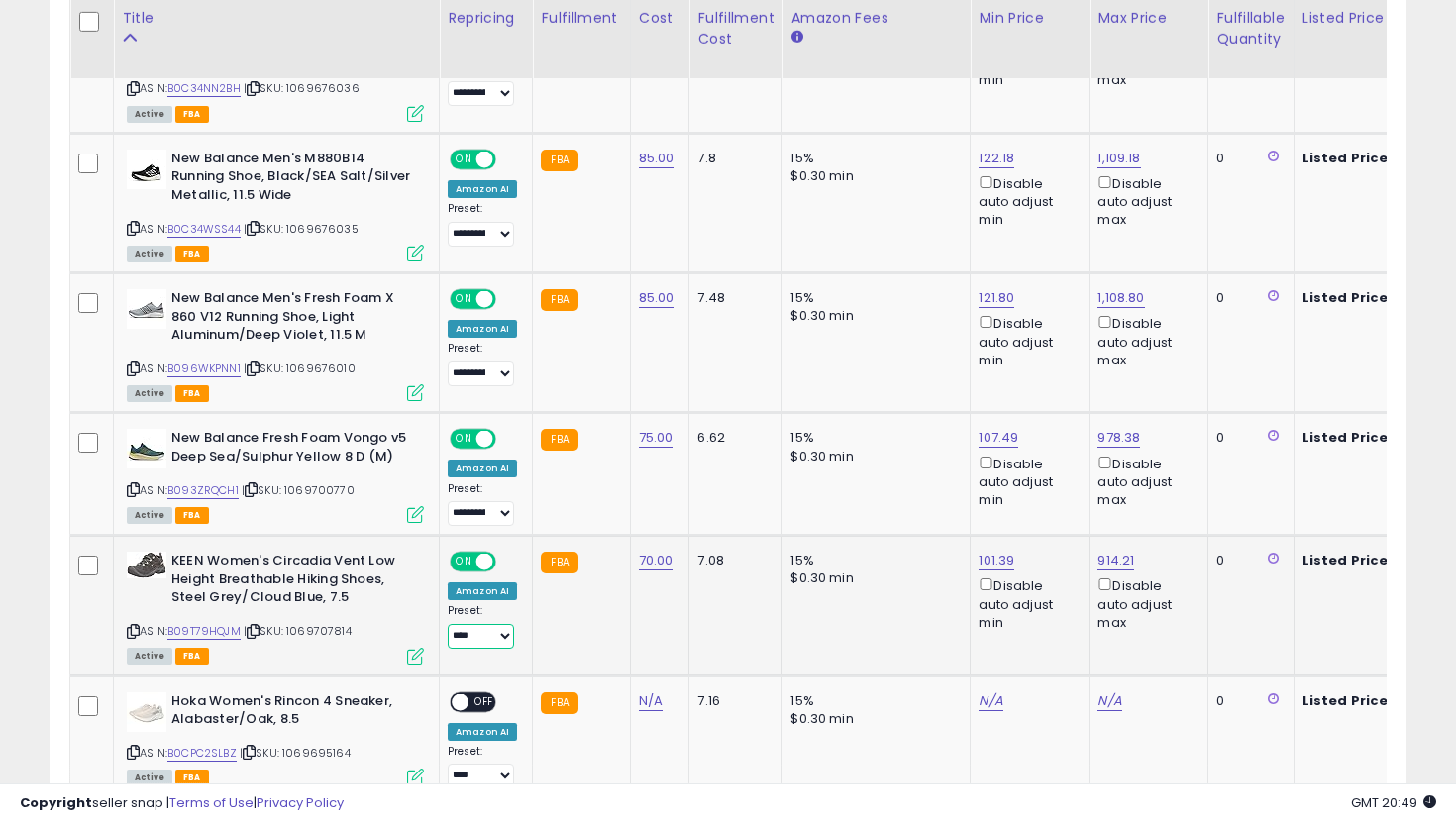 click on "**********" at bounding box center (480, 636) 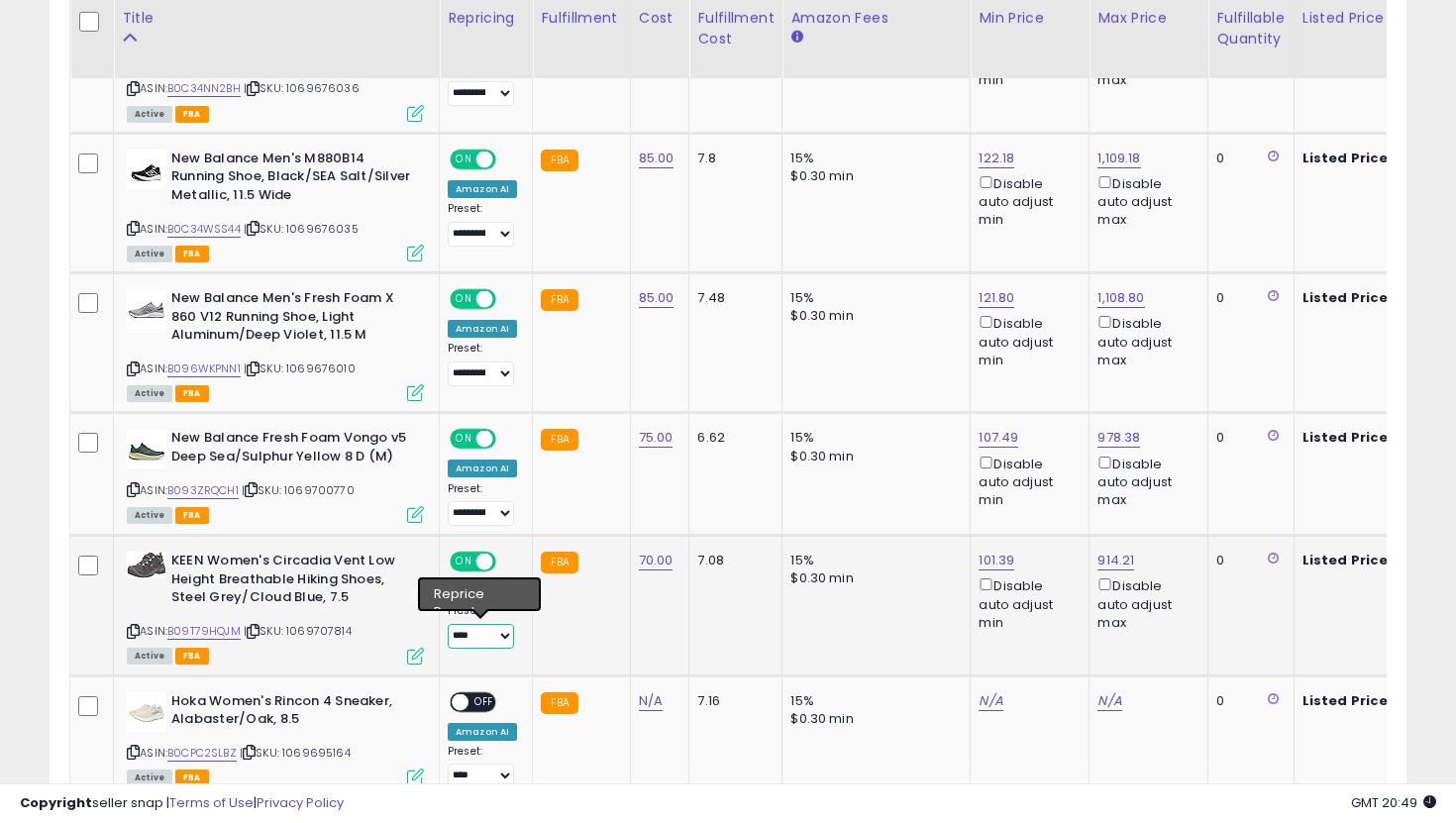 select on "**********" 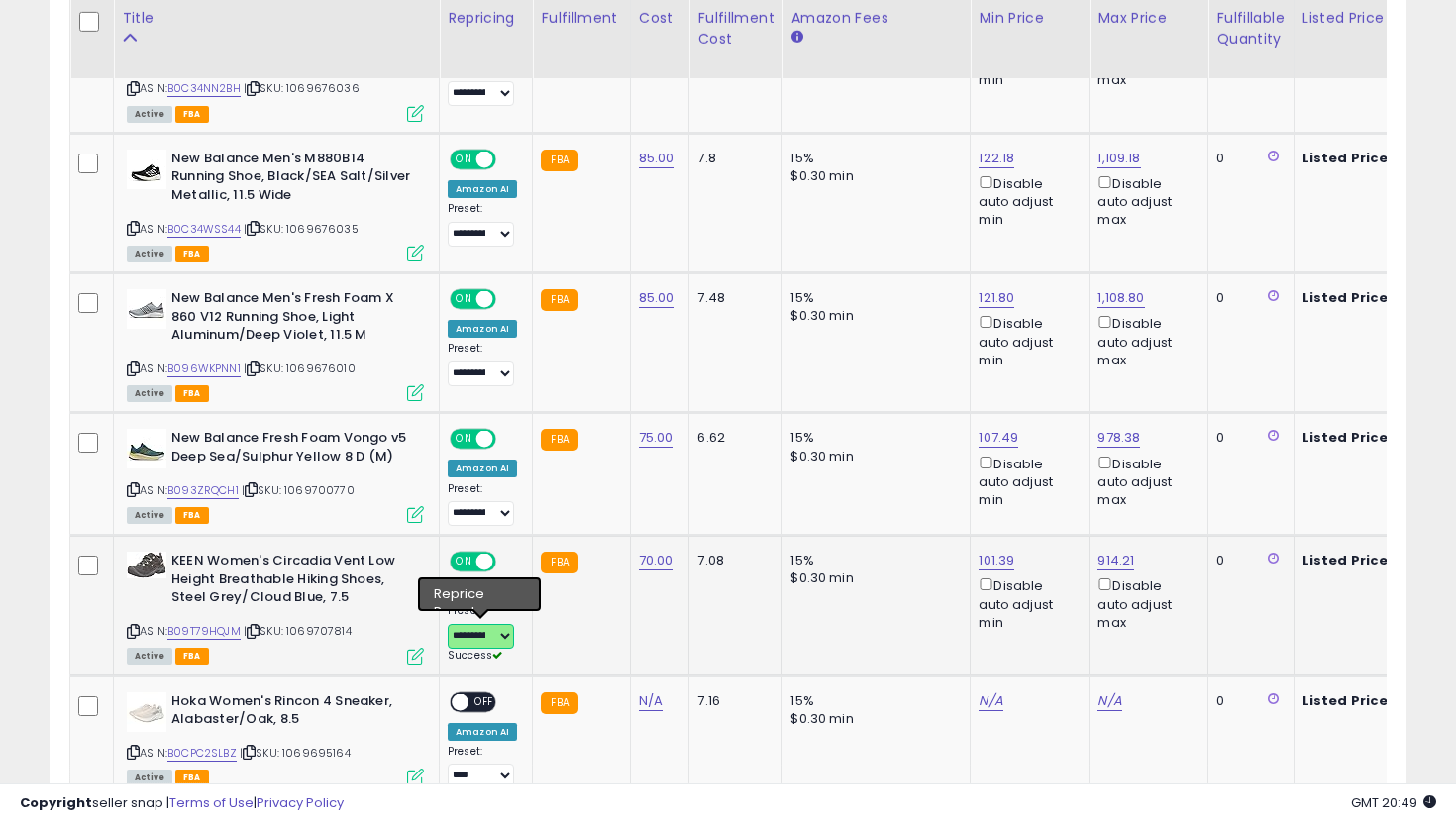 scroll, scrollTop: 0, scrollLeft: 156, axis: horizontal 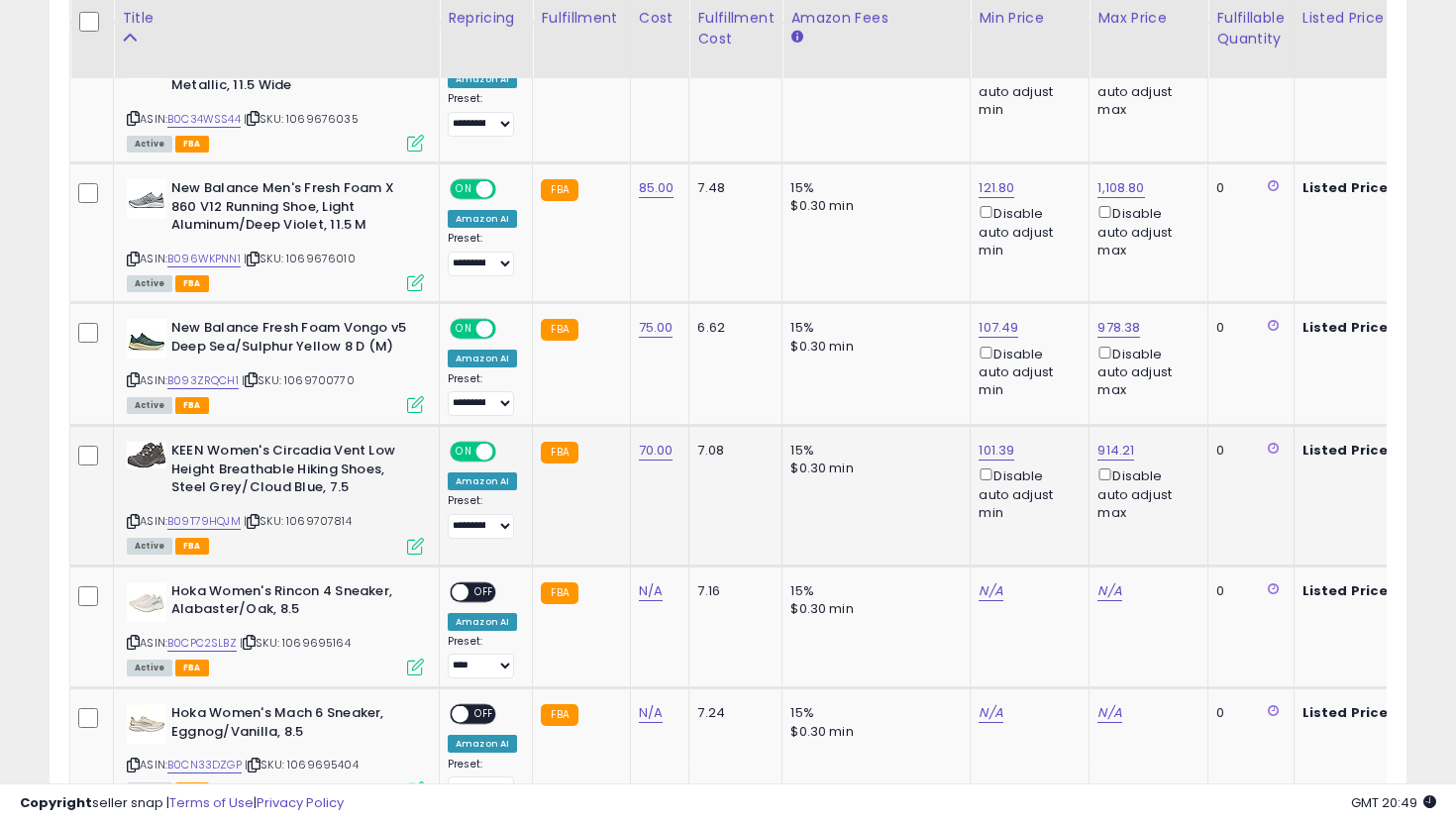 click on "70.00" 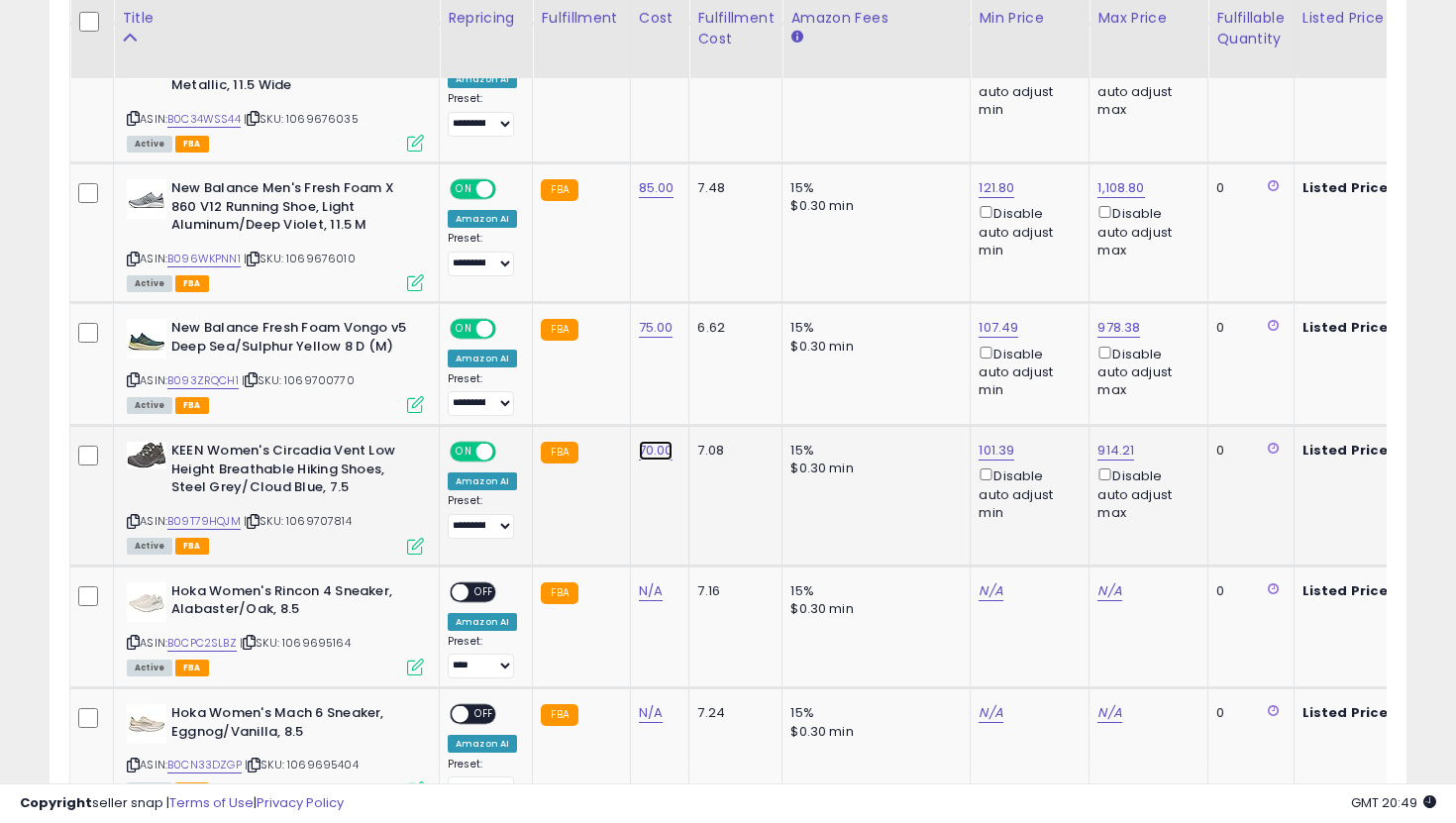 click on "70.00" at bounding box center [657, -494] 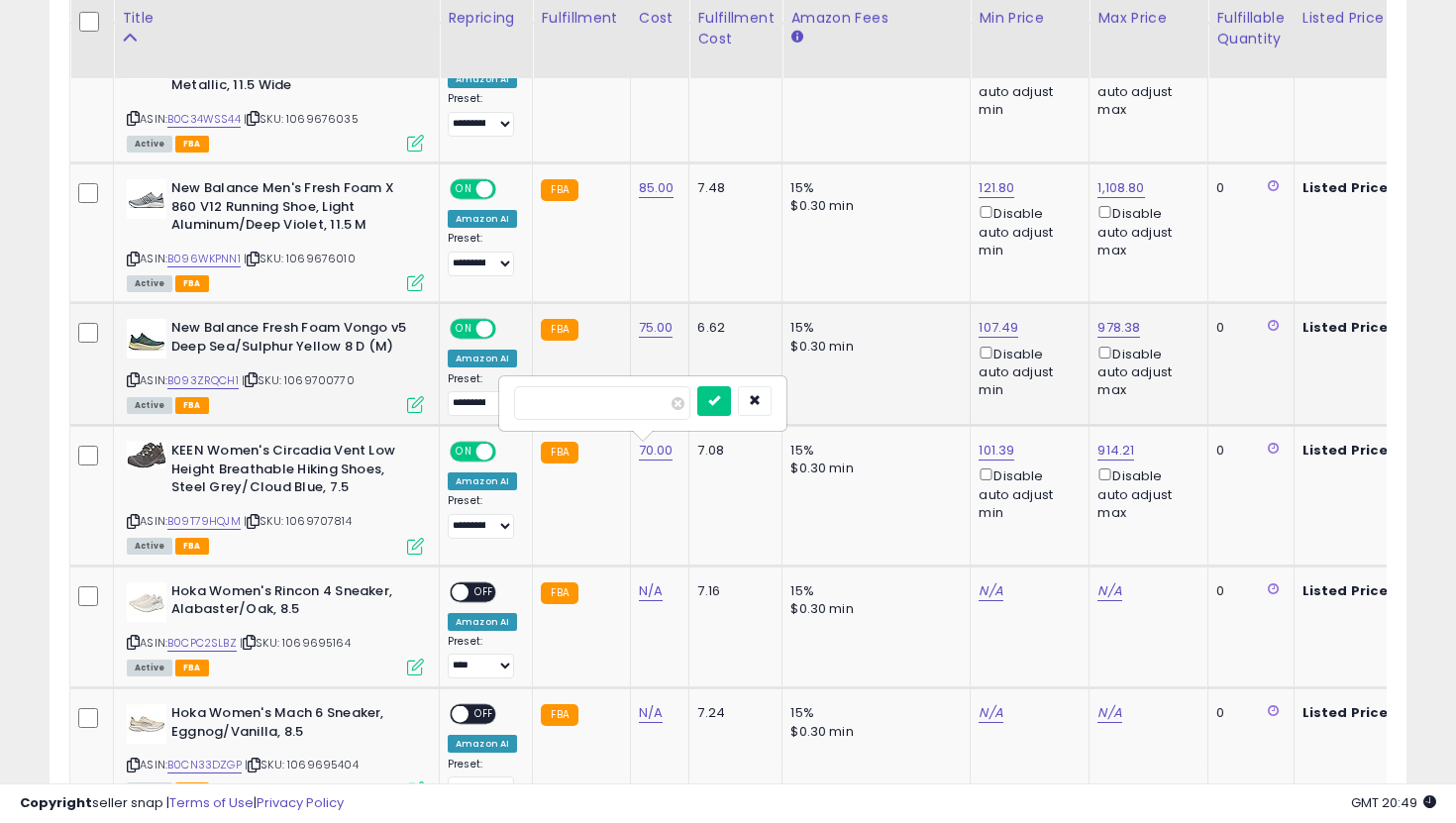 drag, startPoint x: 596, startPoint y: 406, endPoint x: 446, endPoint y: 406, distance: 150 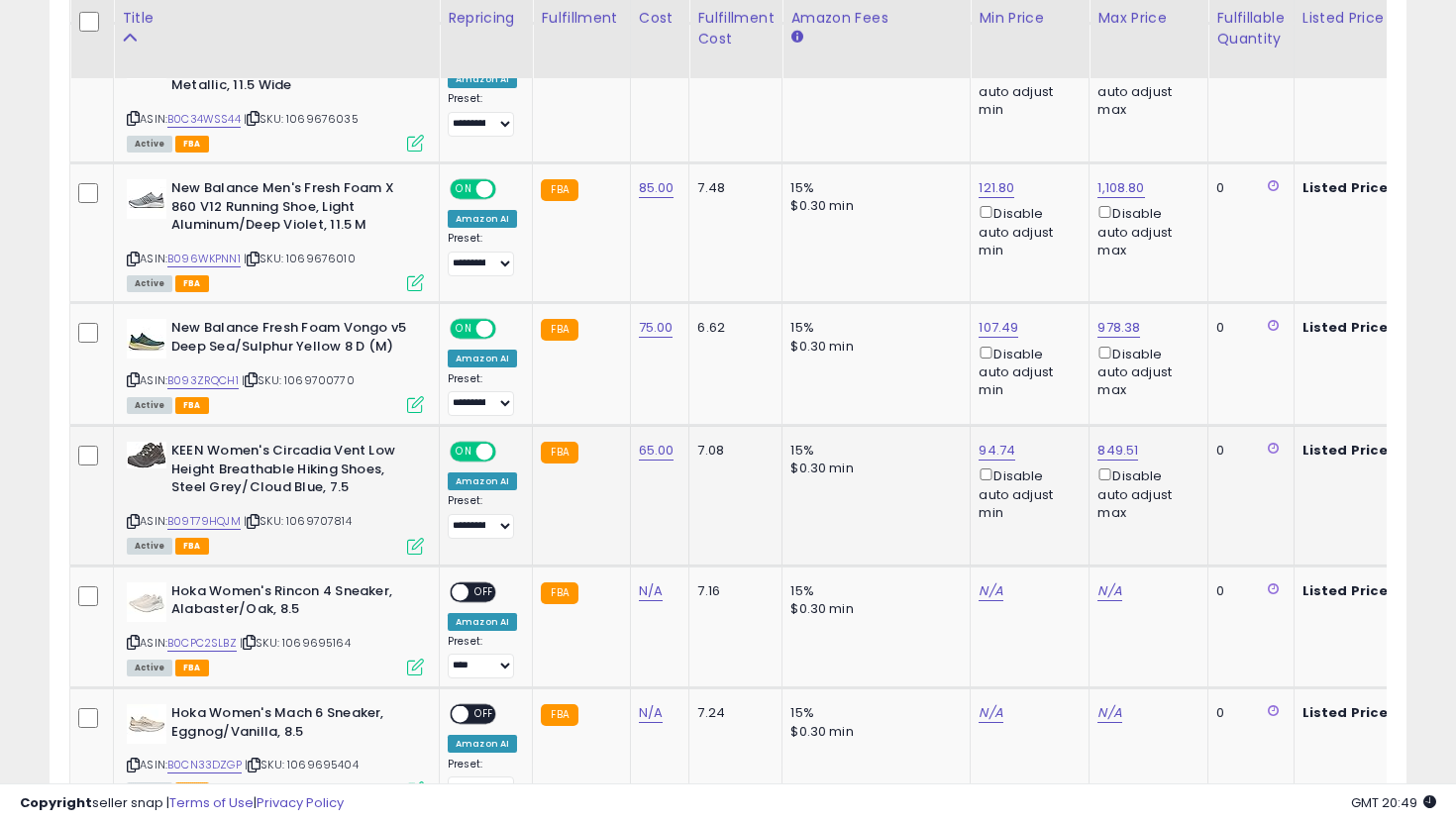 click on "94.74  Disable auto adjust min" at bounding box center (1026, 481) 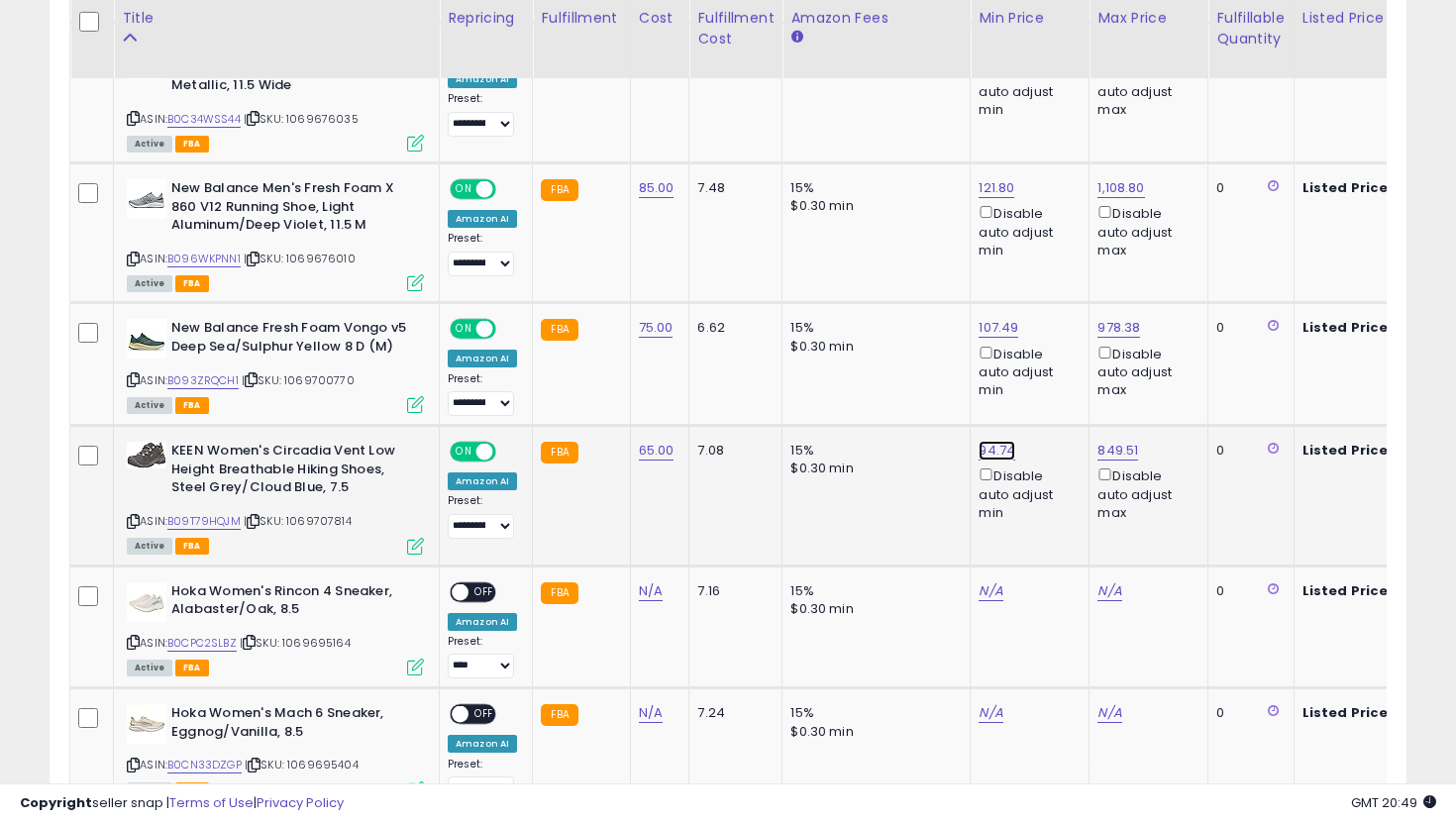 click on "94.74" at bounding box center (998, -494) 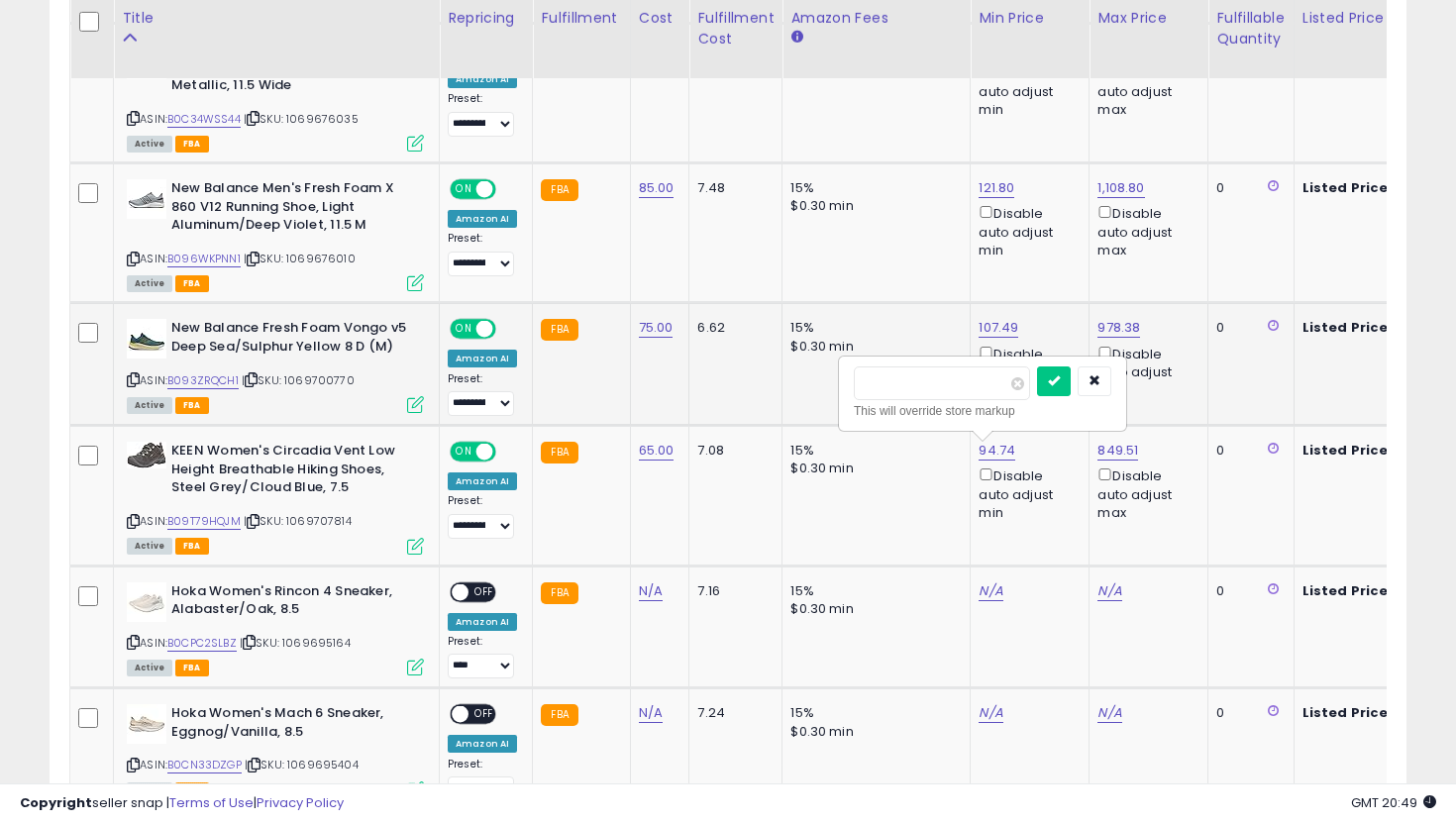 drag, startPoint x: 957, startPoint y: 389, endPoint x: 798, endPoint y: 357, distance: 162.18816 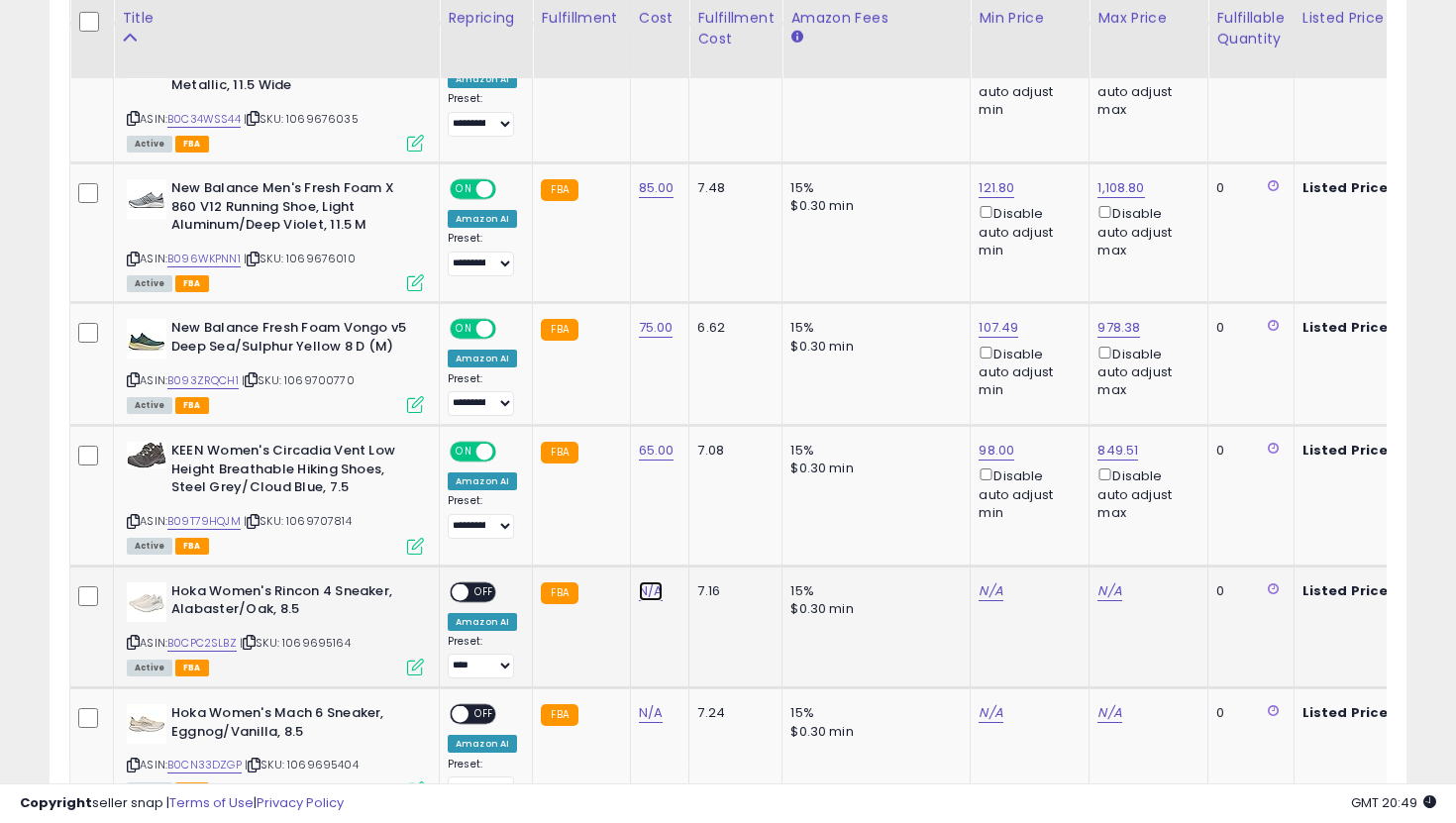 click on "N/A" at bounding box center (651, 591) 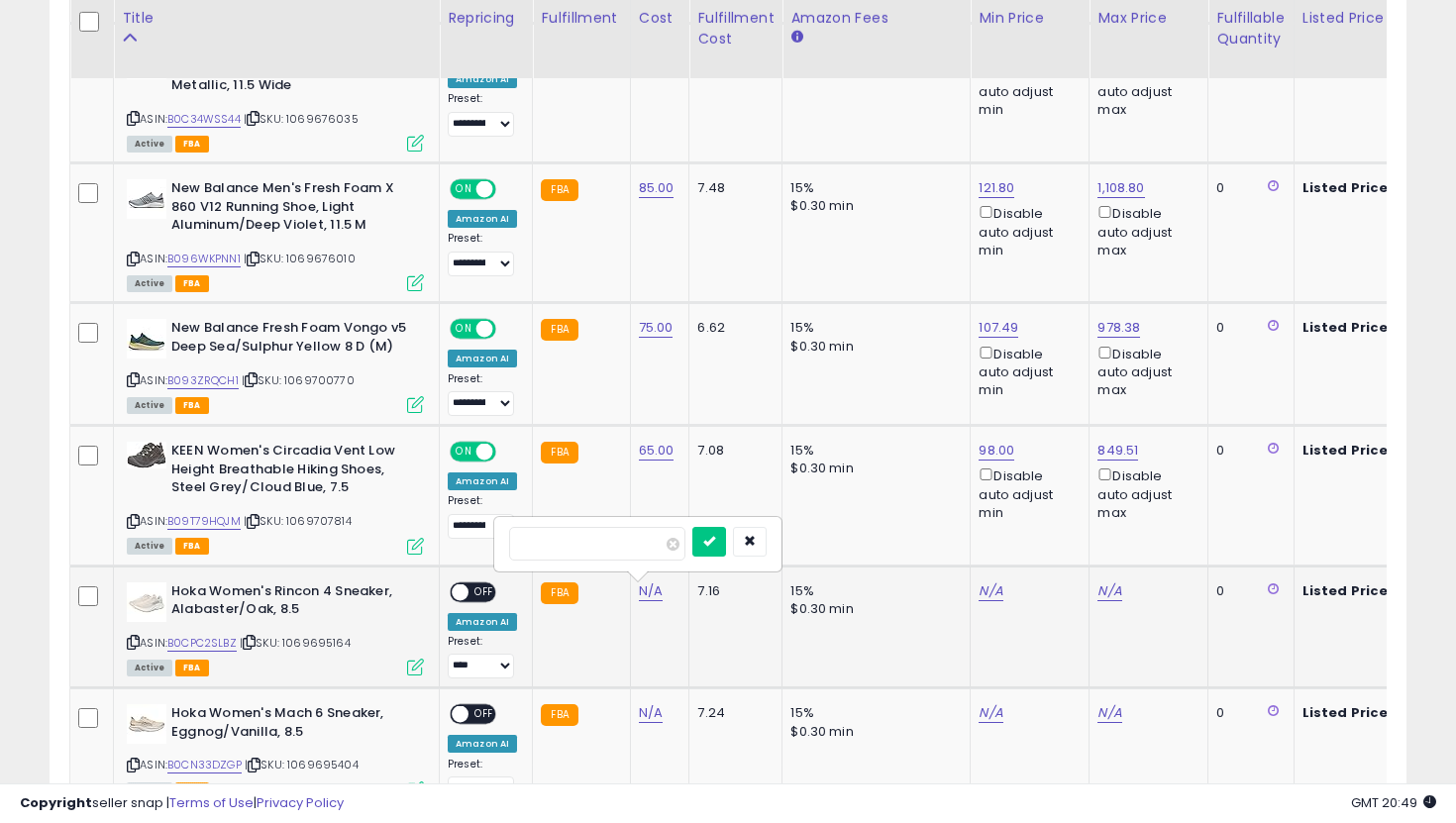 type on "*" 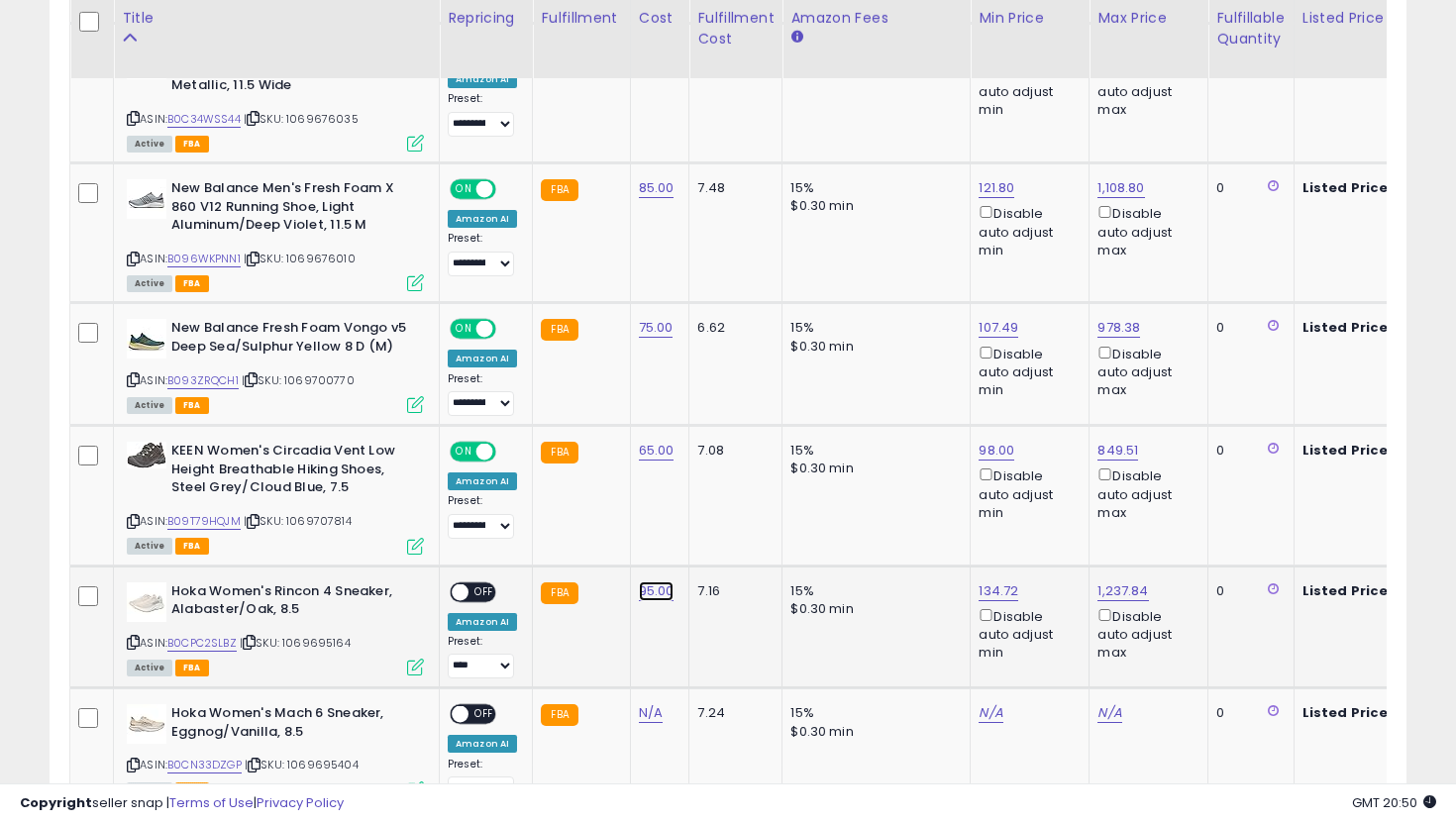 click on "95.00" at bounding box center [657, -494] 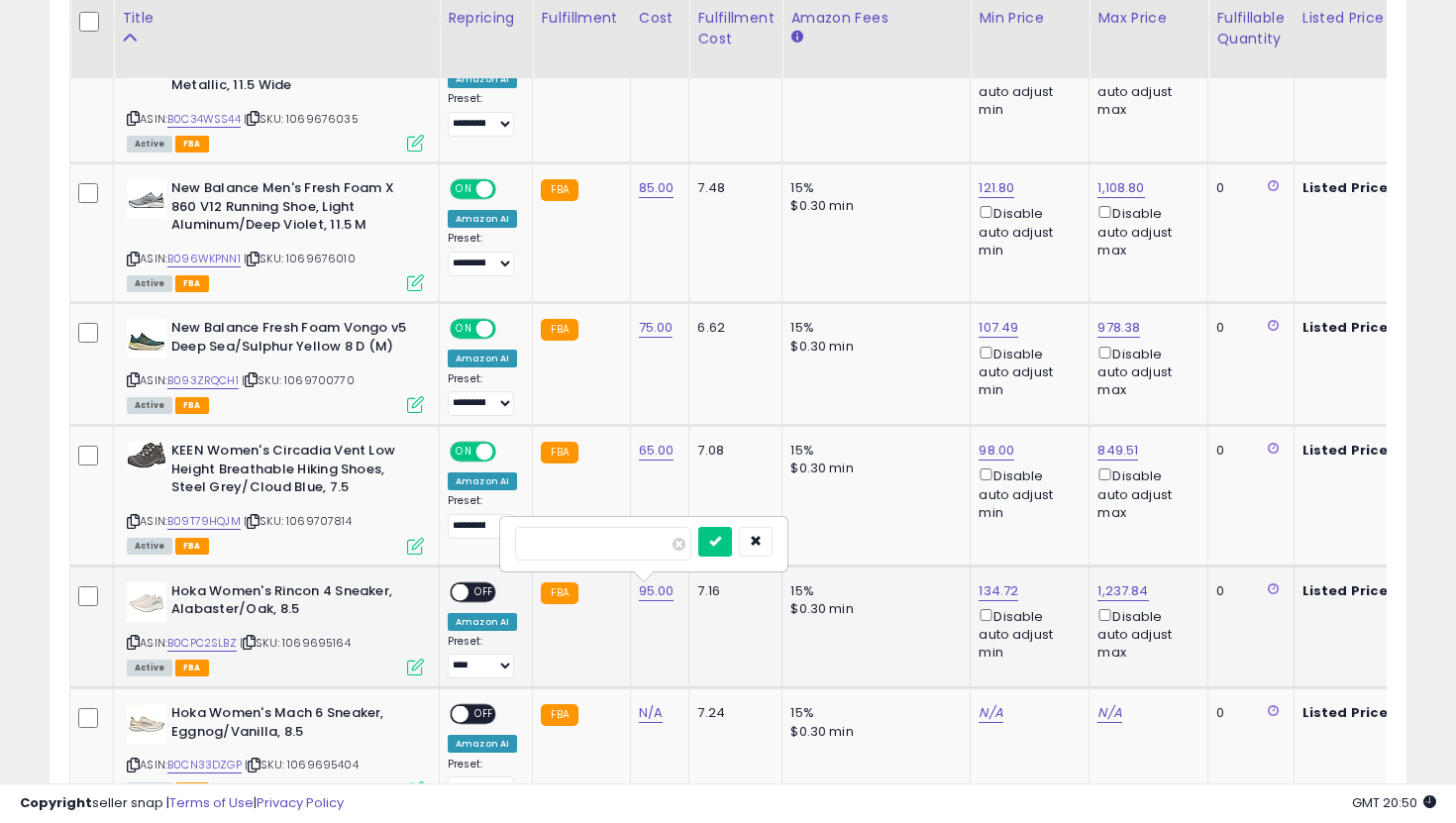 type on "*" 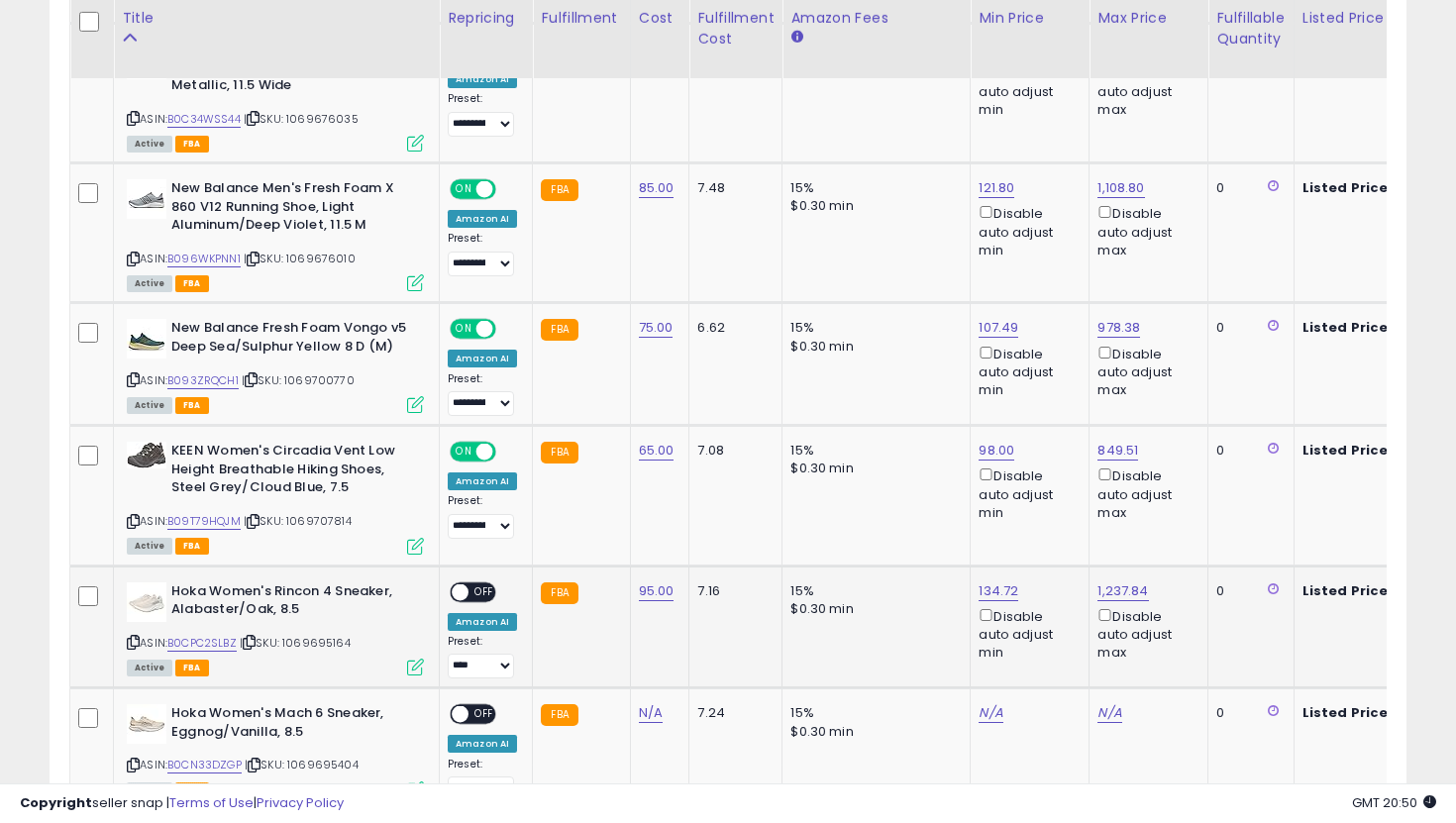 click on "OFF" at bounding box center [484, 591] 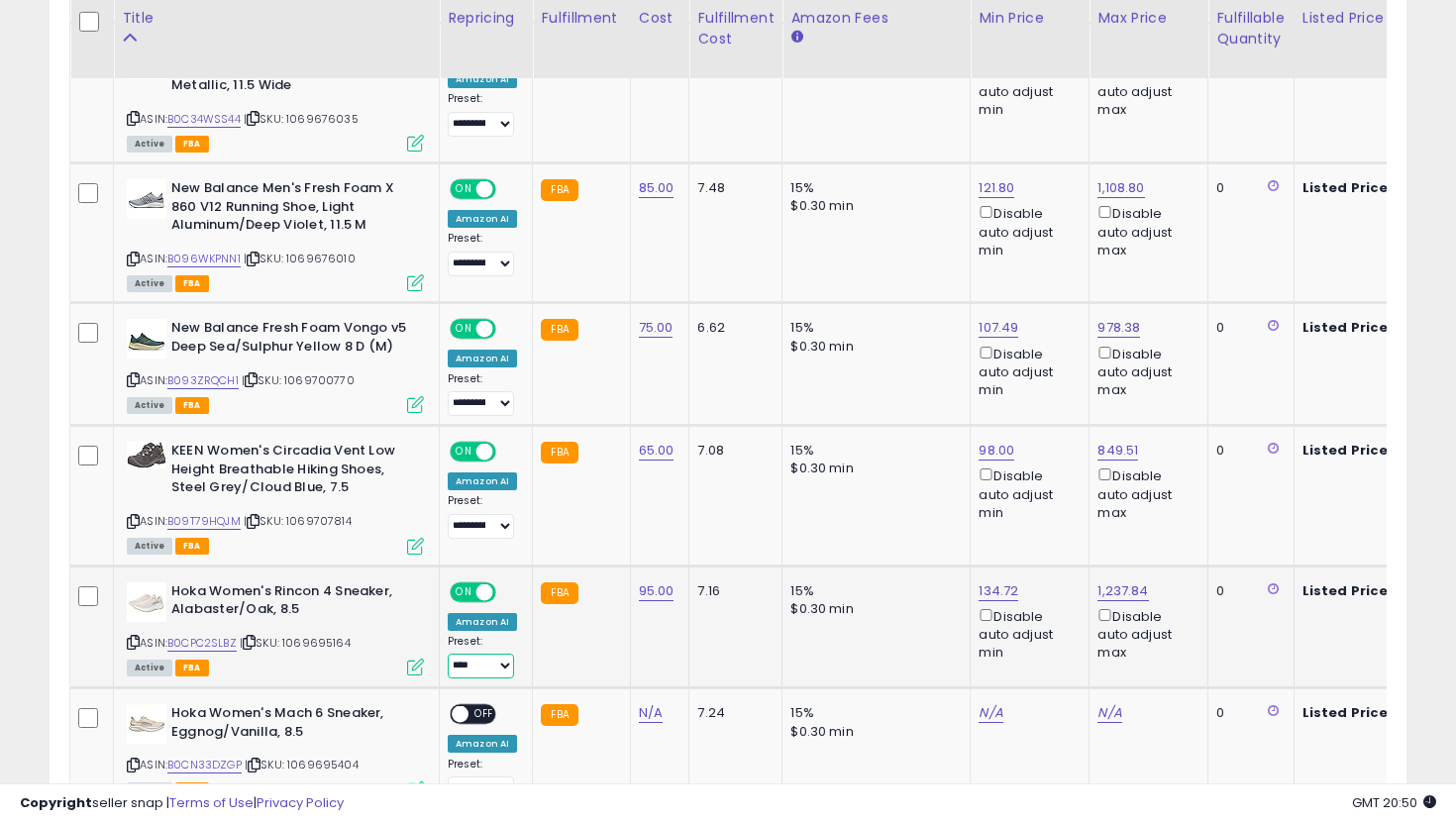 click on "**********" at bounding box center [480, 666] 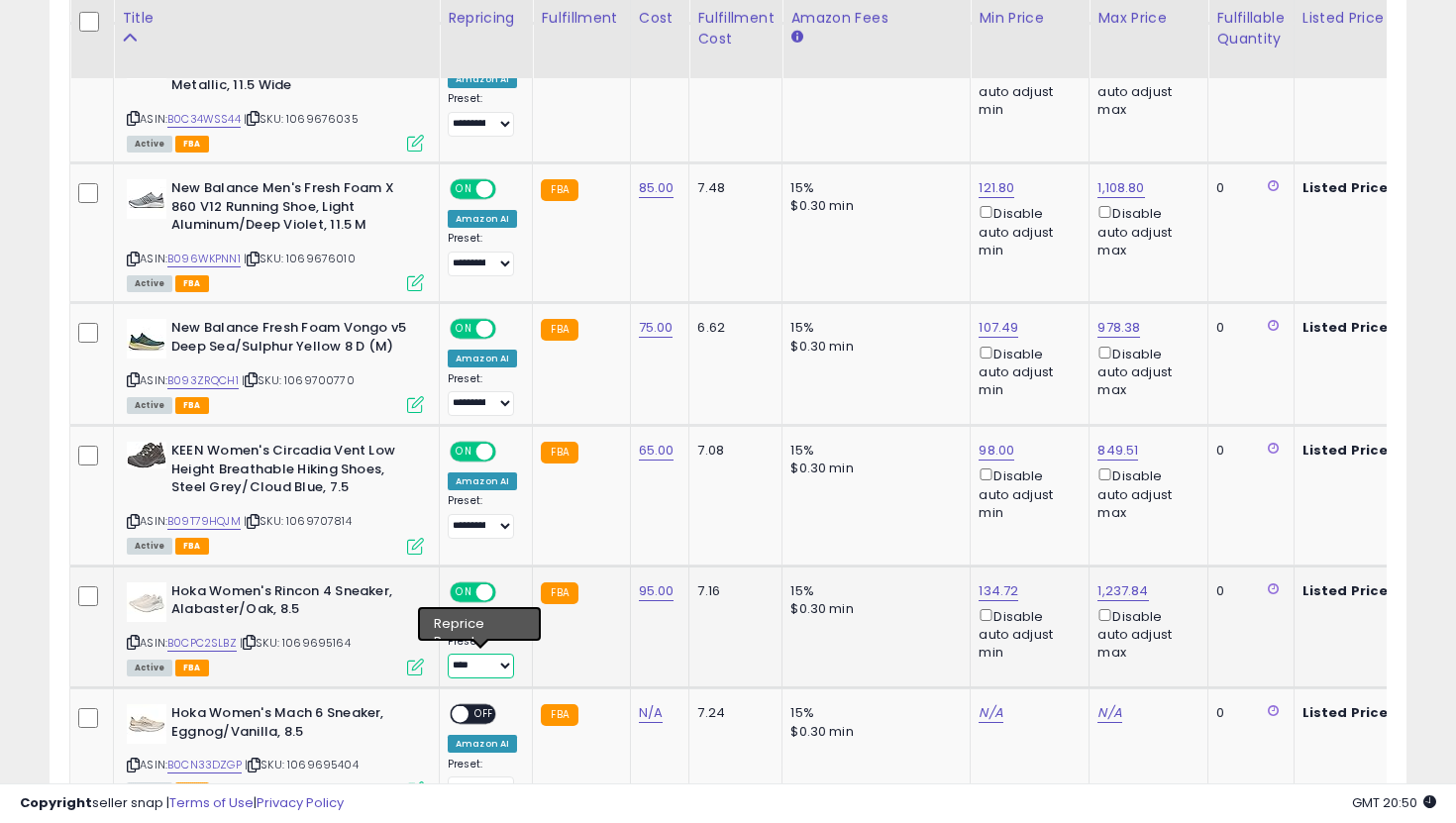 select on "**********" 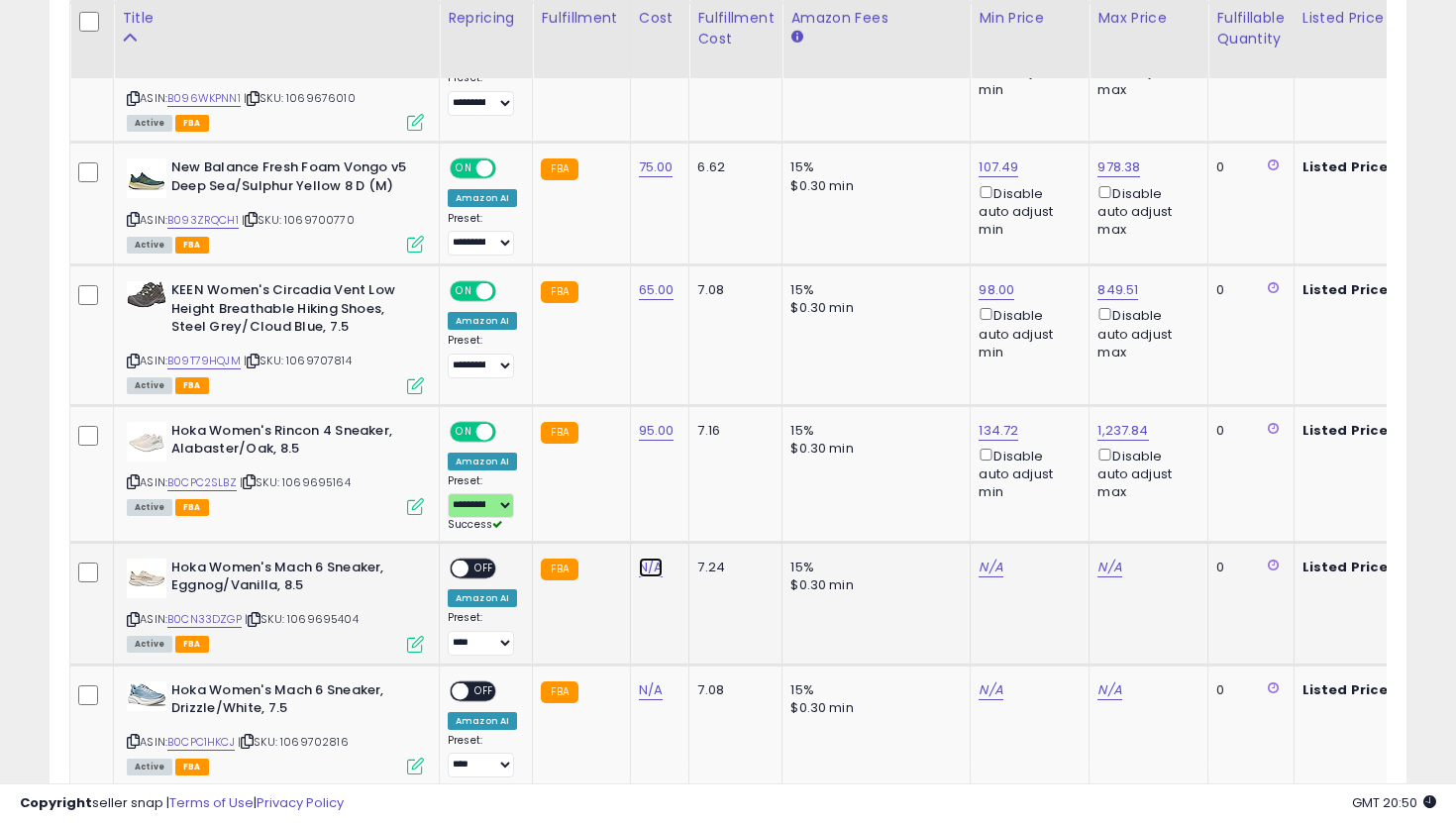 click on "N/A" at bounding box center [651, 567] 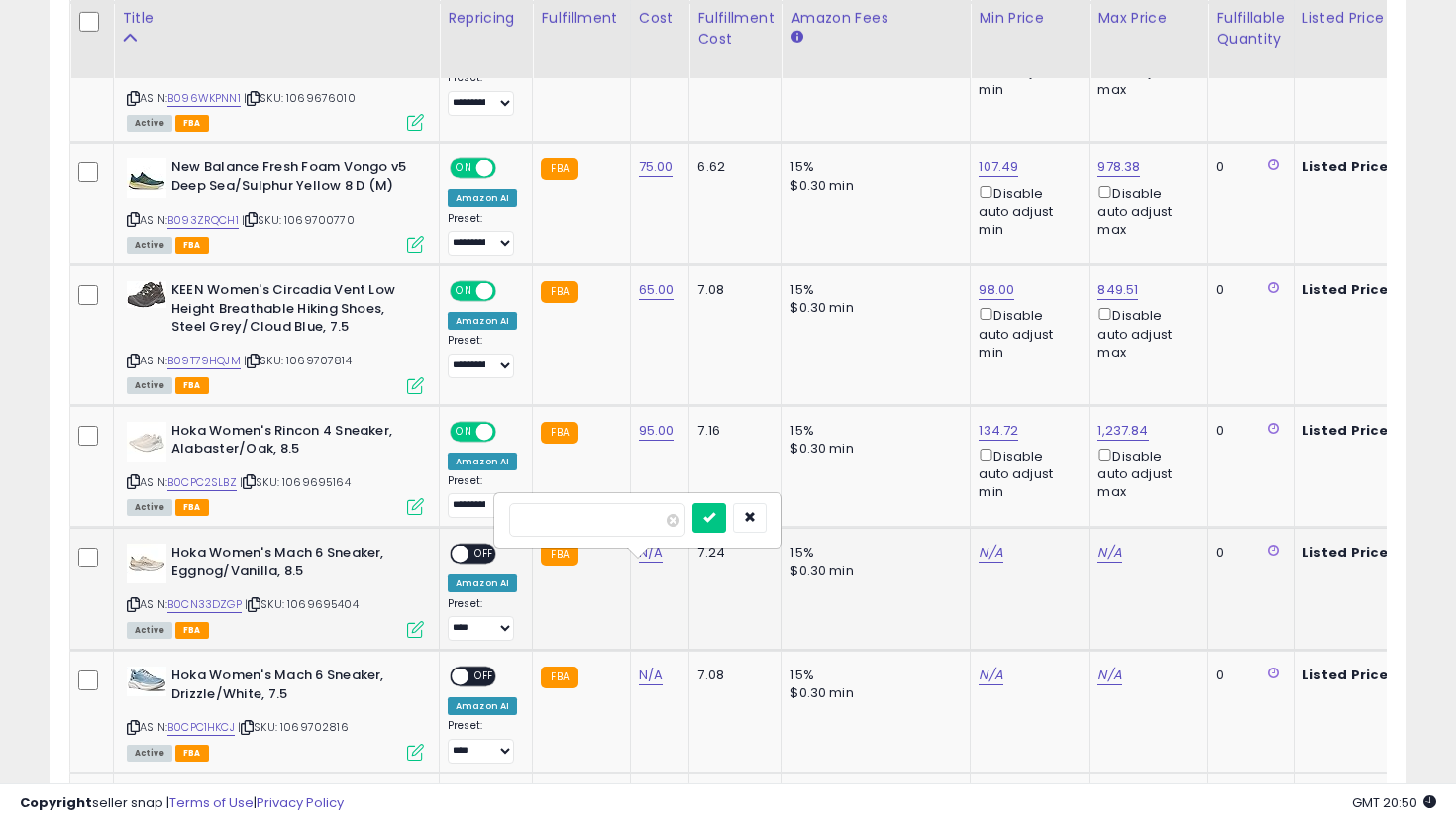 type on "**" 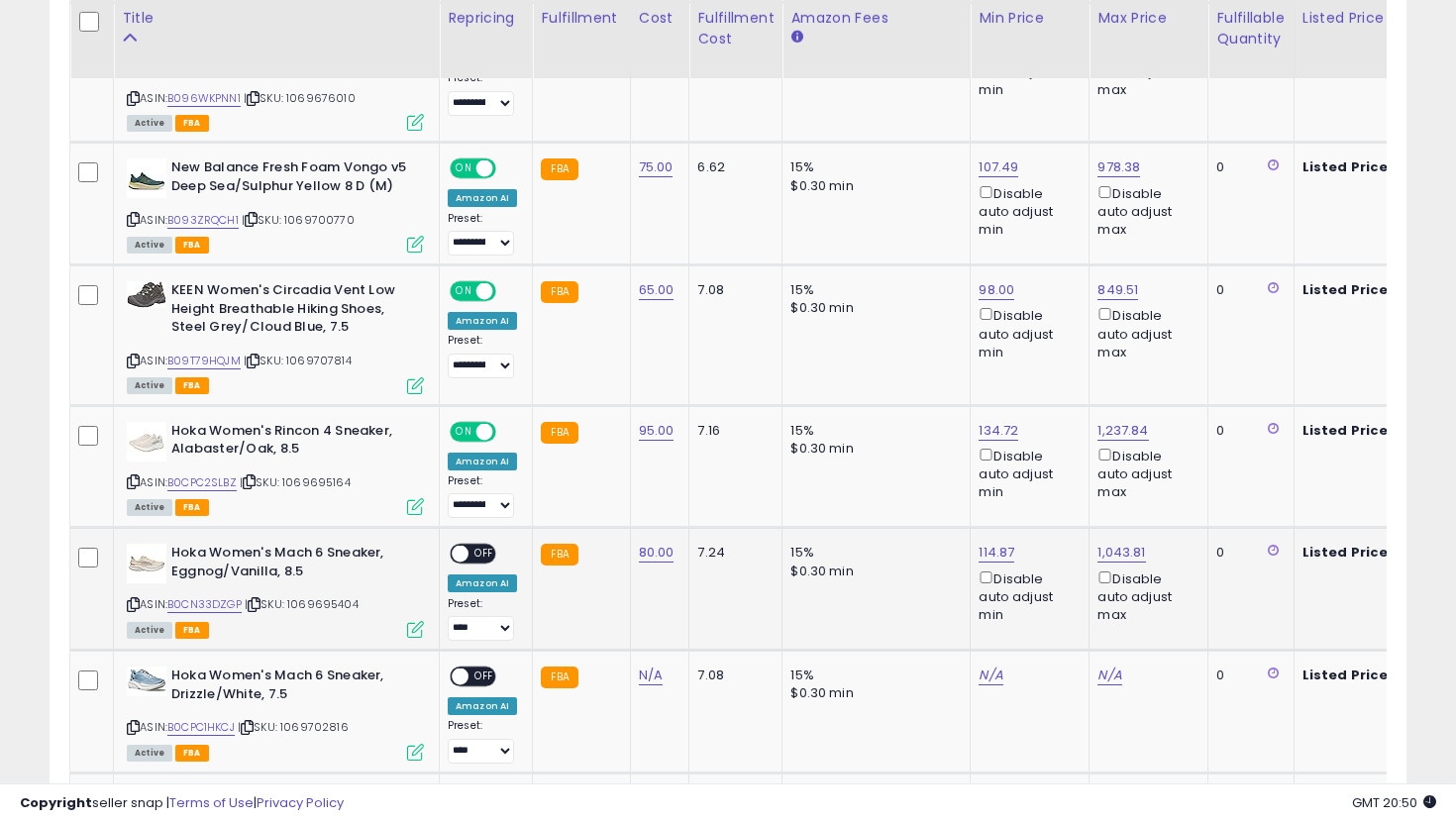 click on "OFF" at bounding box center [484, 554] 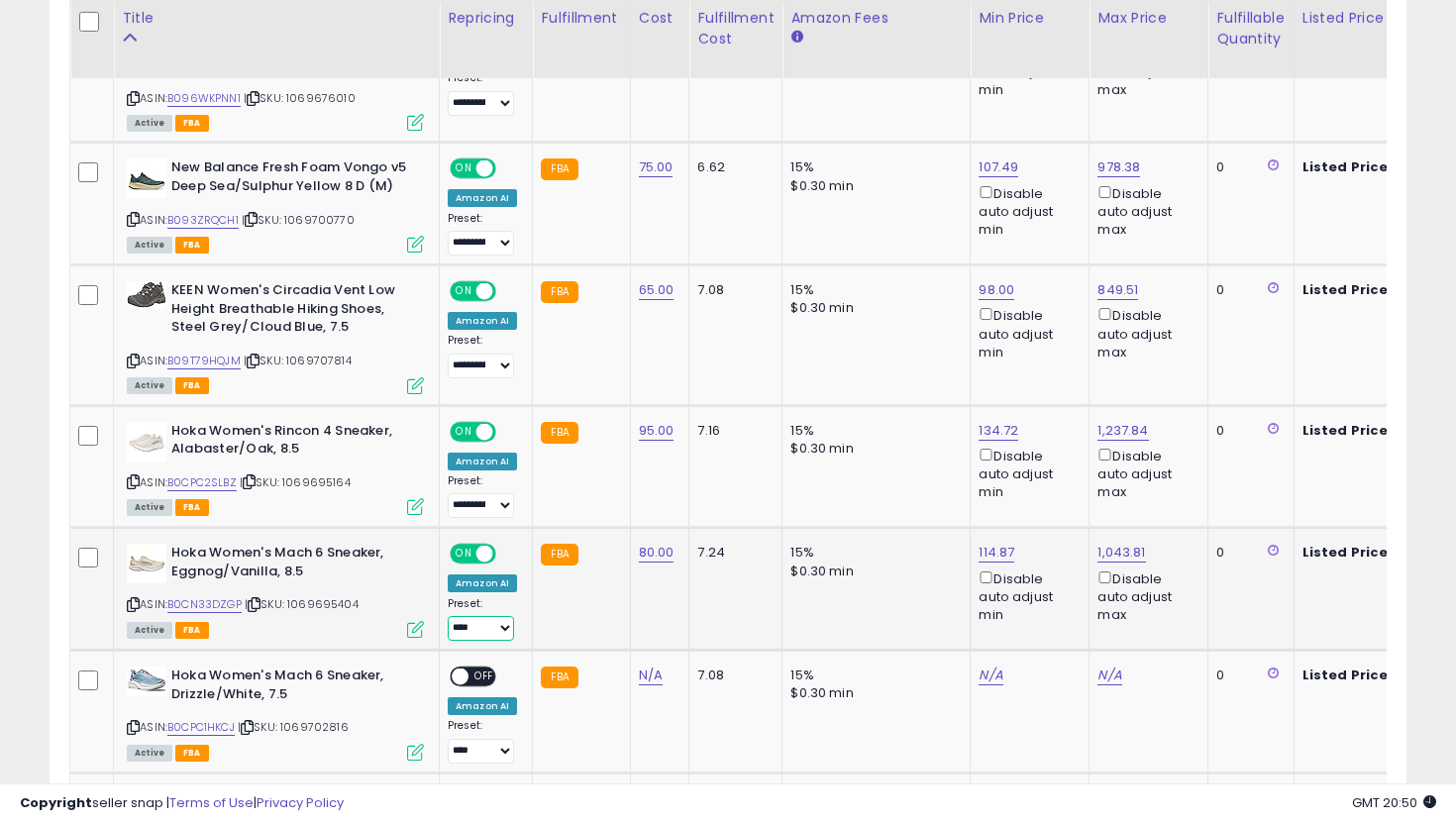 click on "**********" at bounding box center (480, 628) 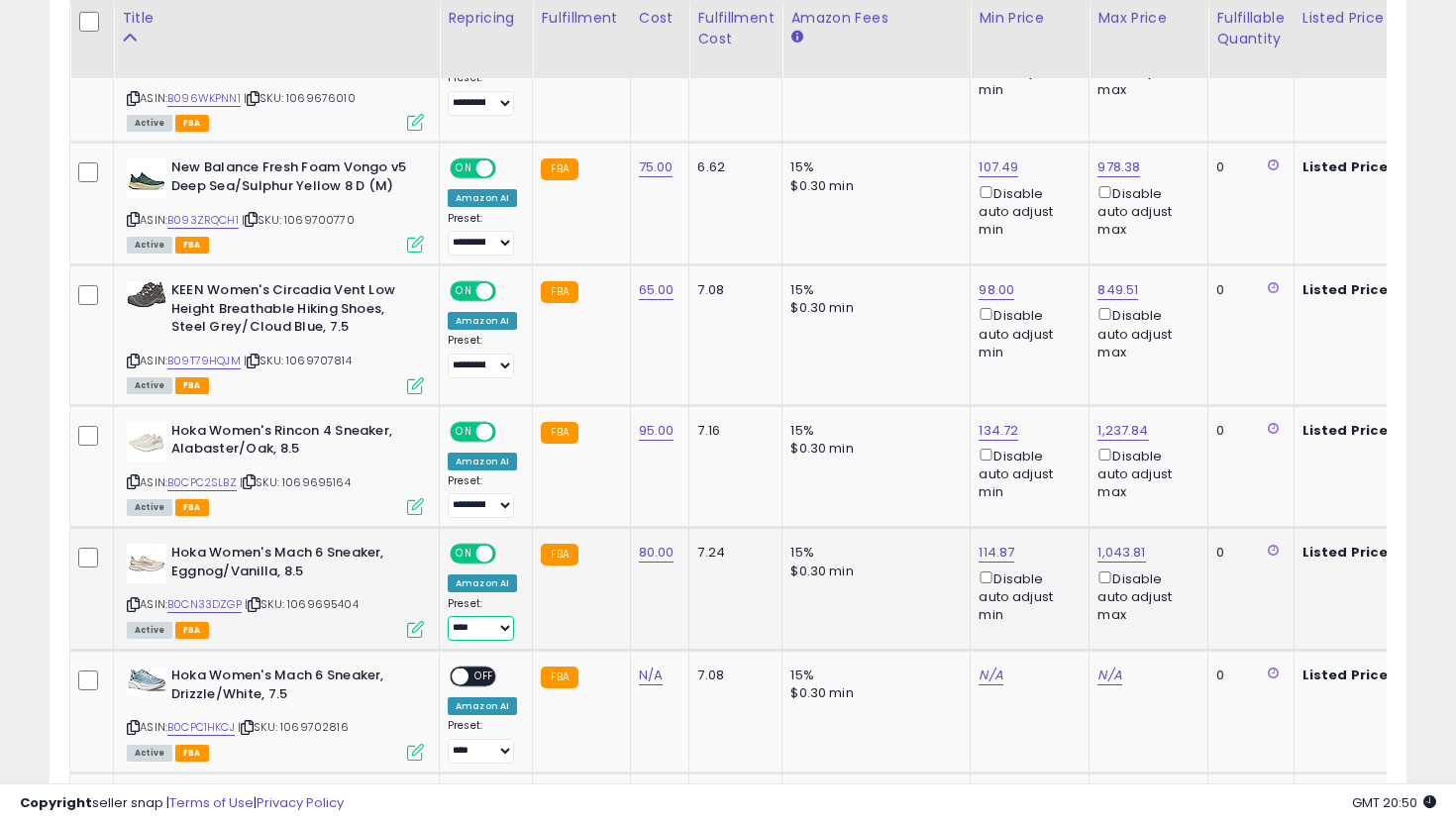 select on "**********" 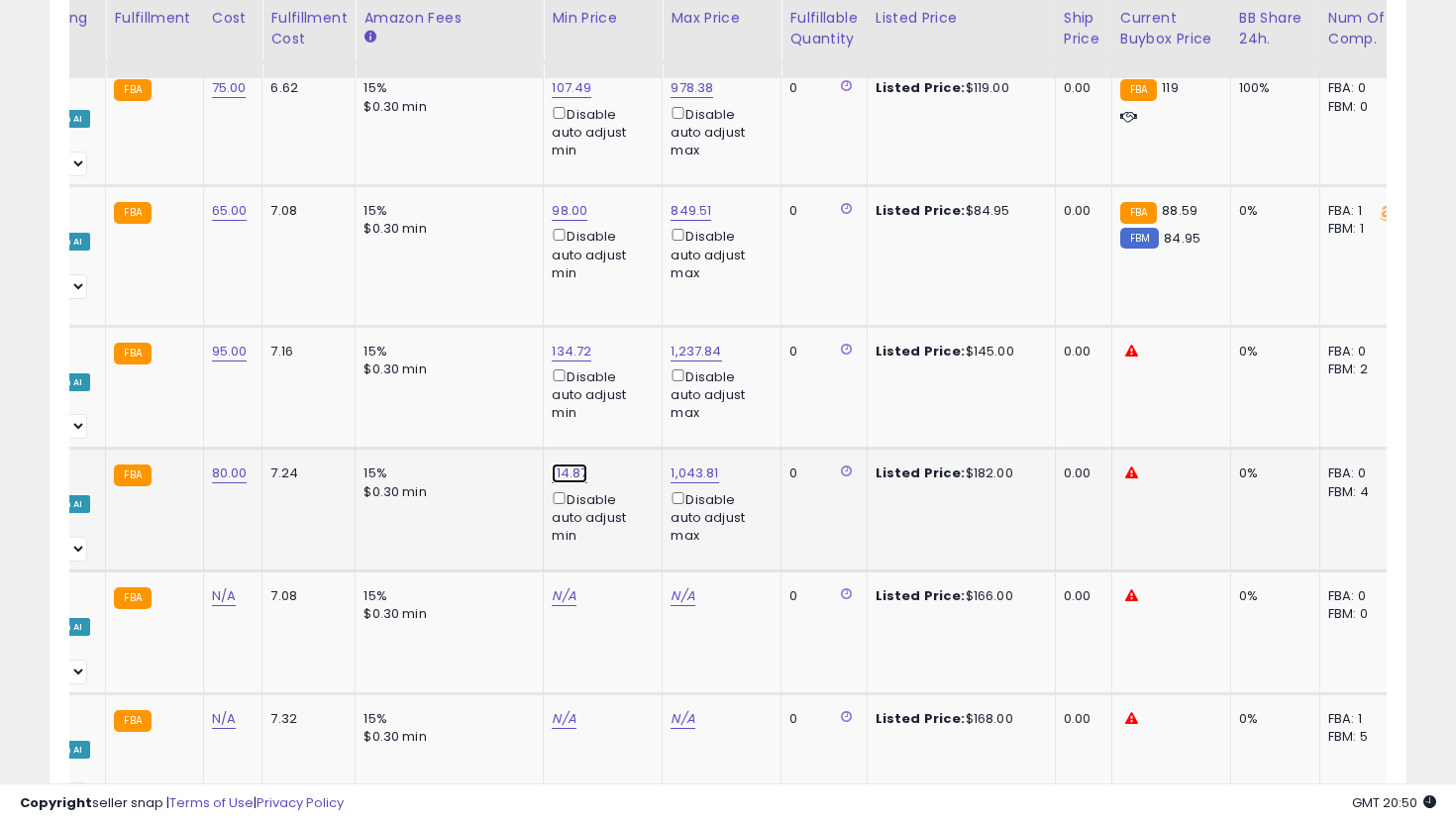 click on "114.87" at bounding box center (572, -734) 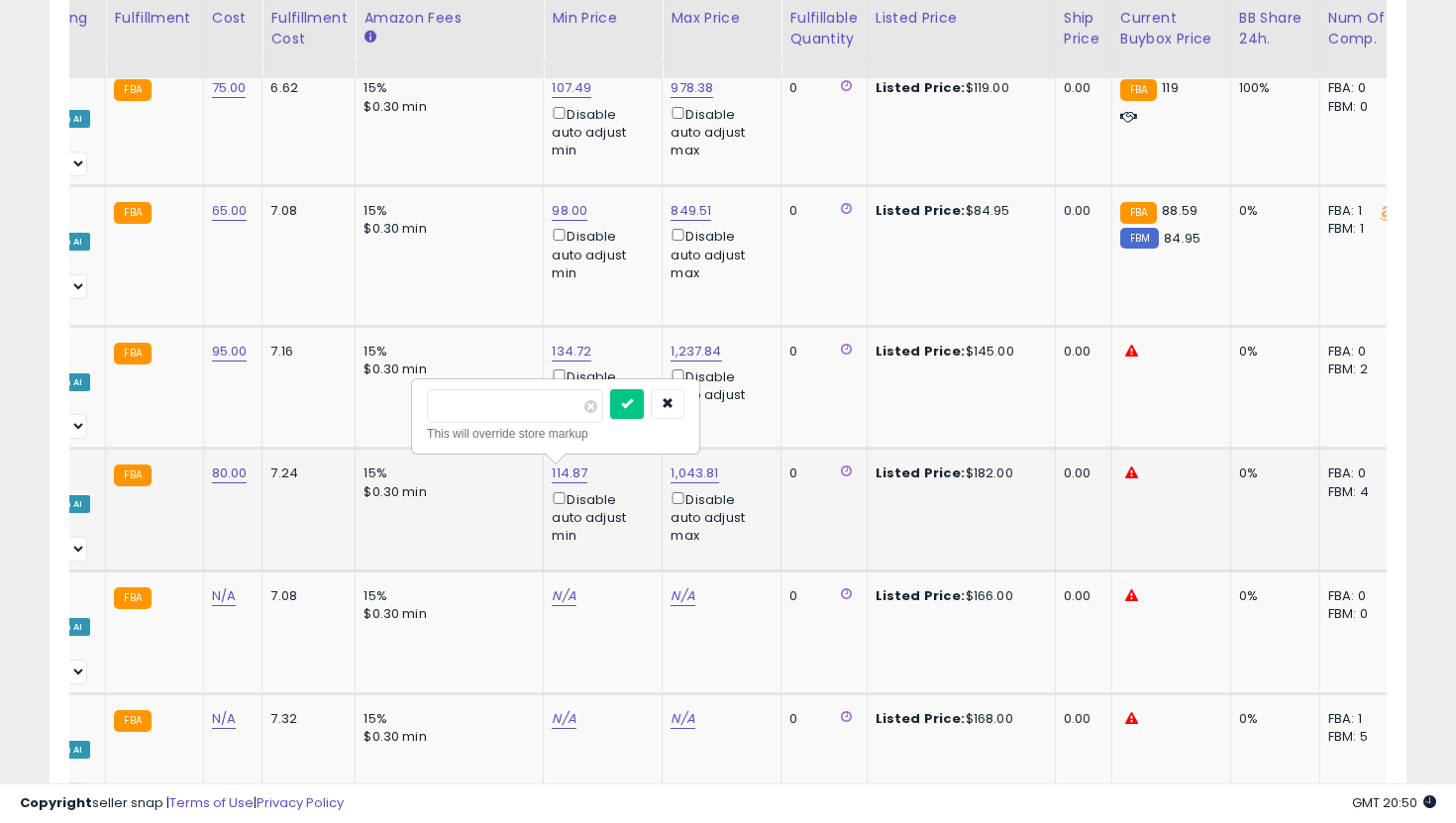 drag, startPoint x: 549, startPoint y: 414, endPoint x: 416, endPoint y: 398, distance: 133.95895 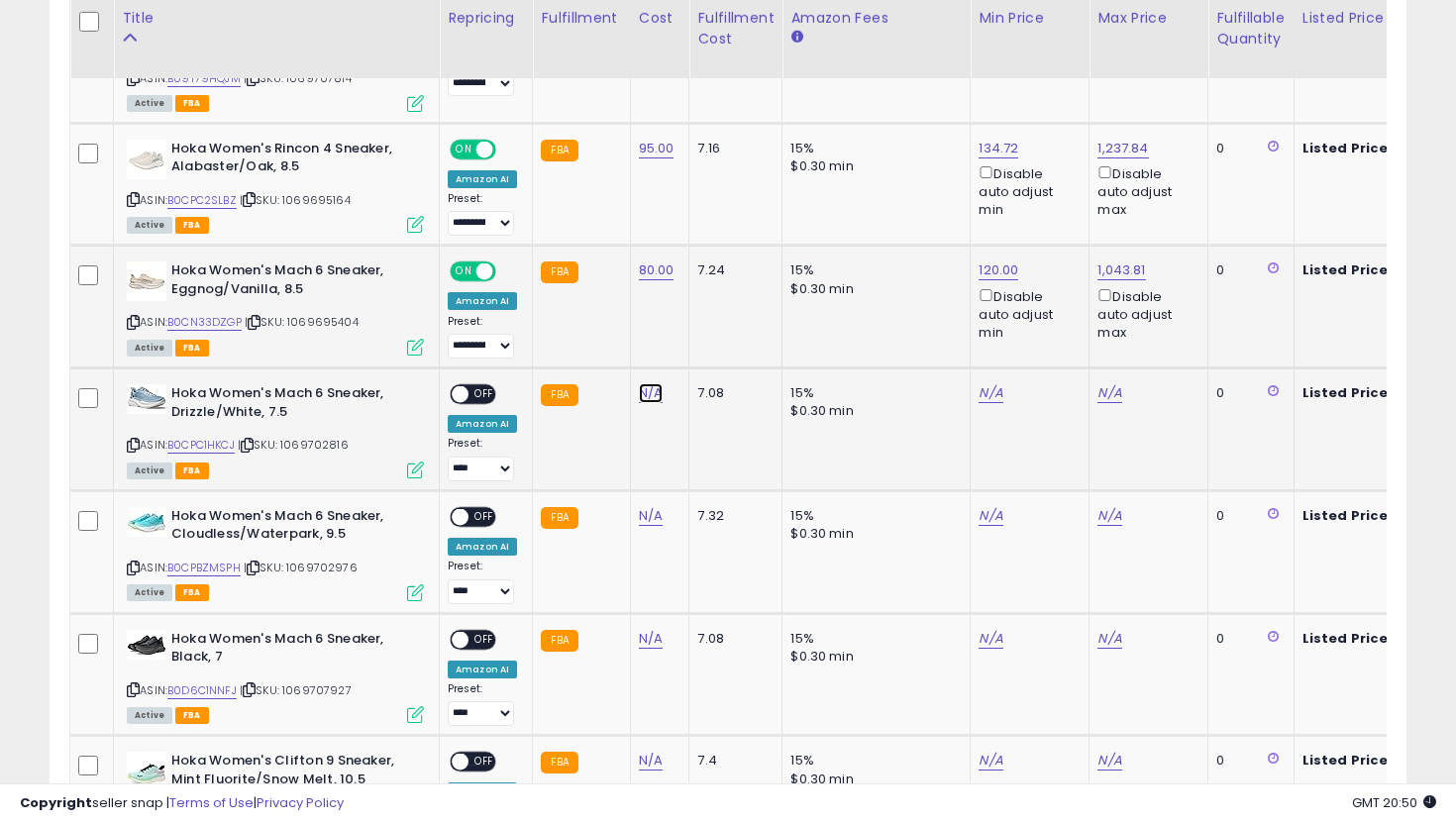 click on "N/A" at bounding box center [651, 393] 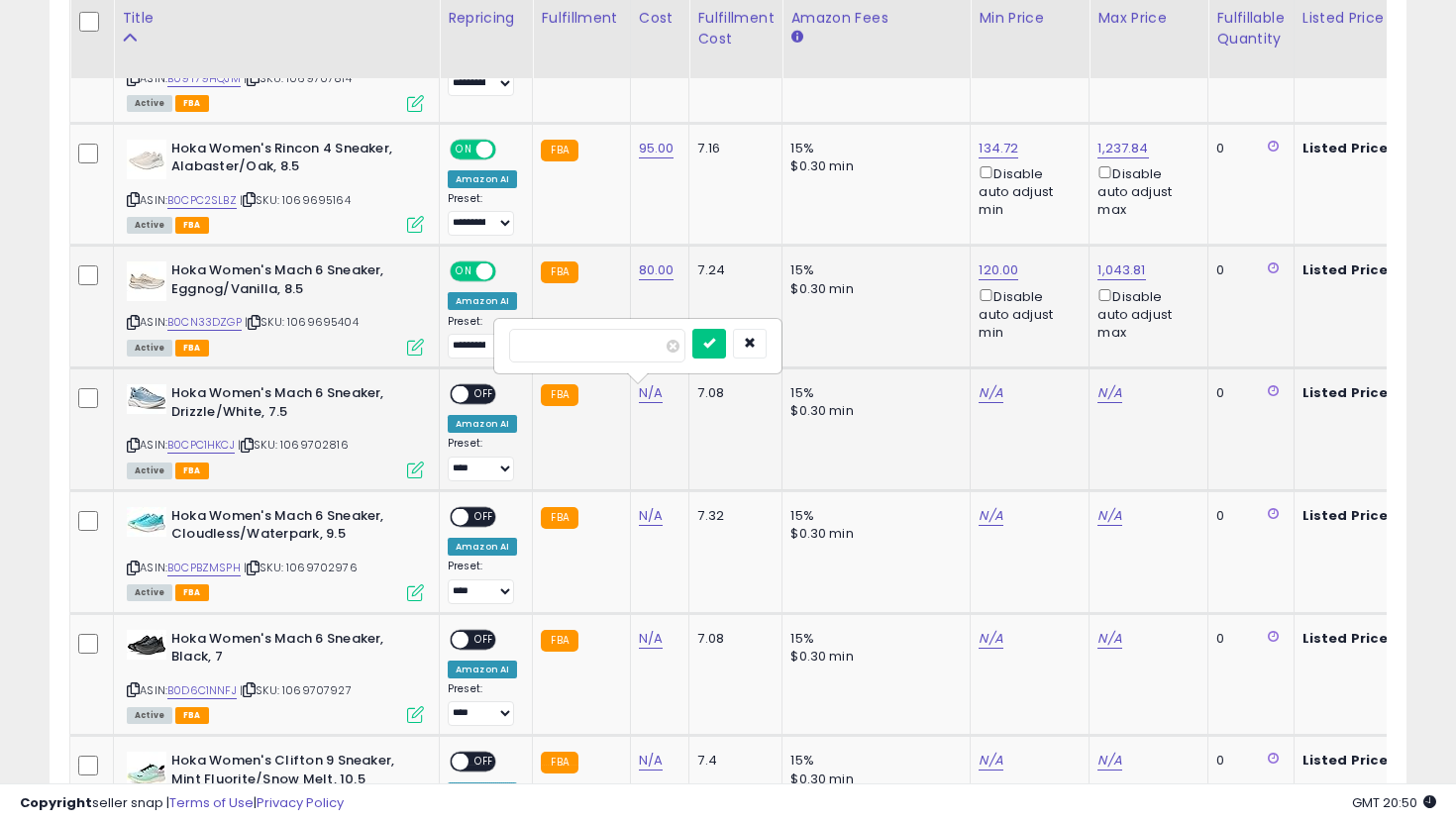 type on "**" 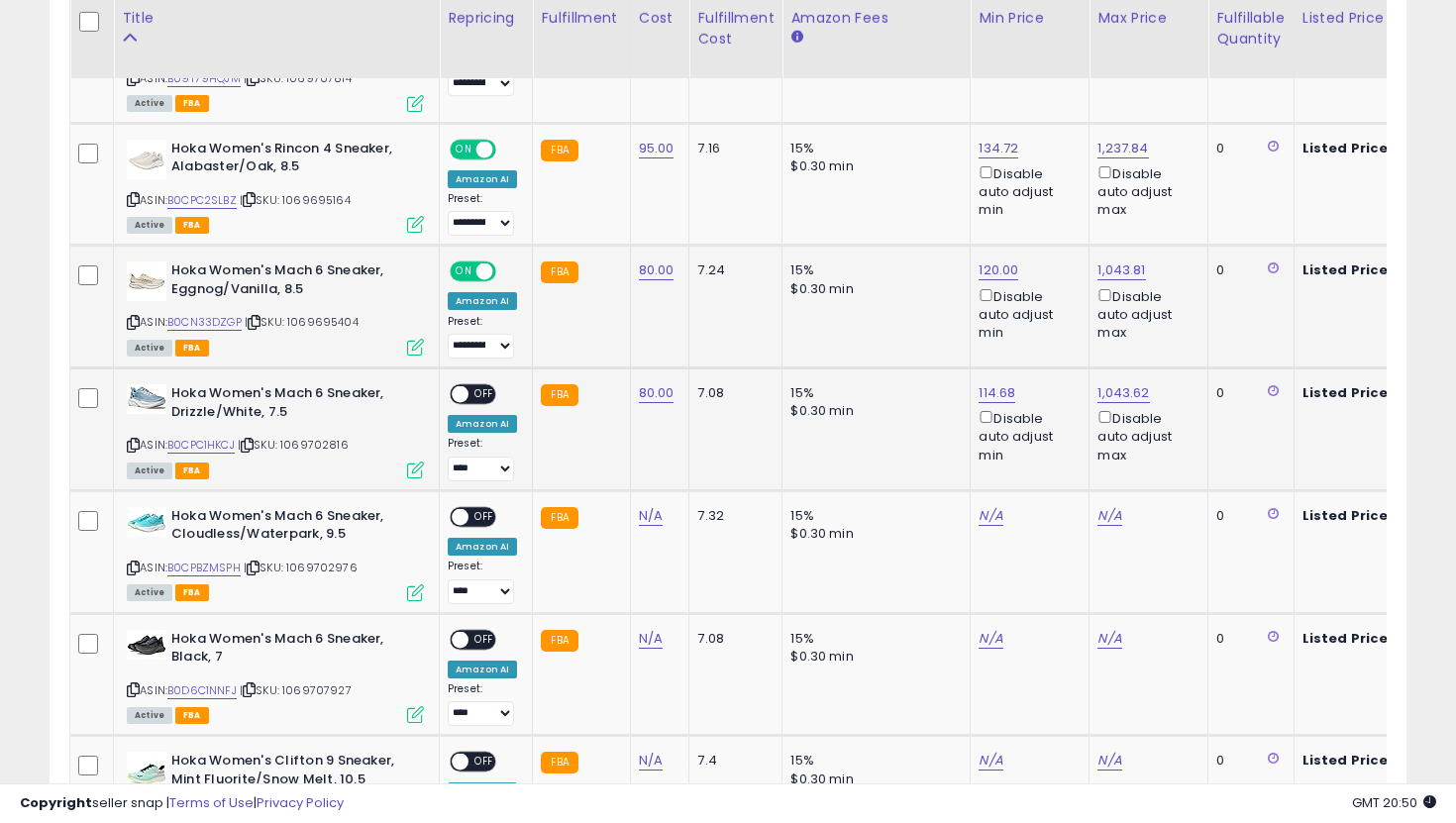 click on "OFF" at bounding box center (484, 394) 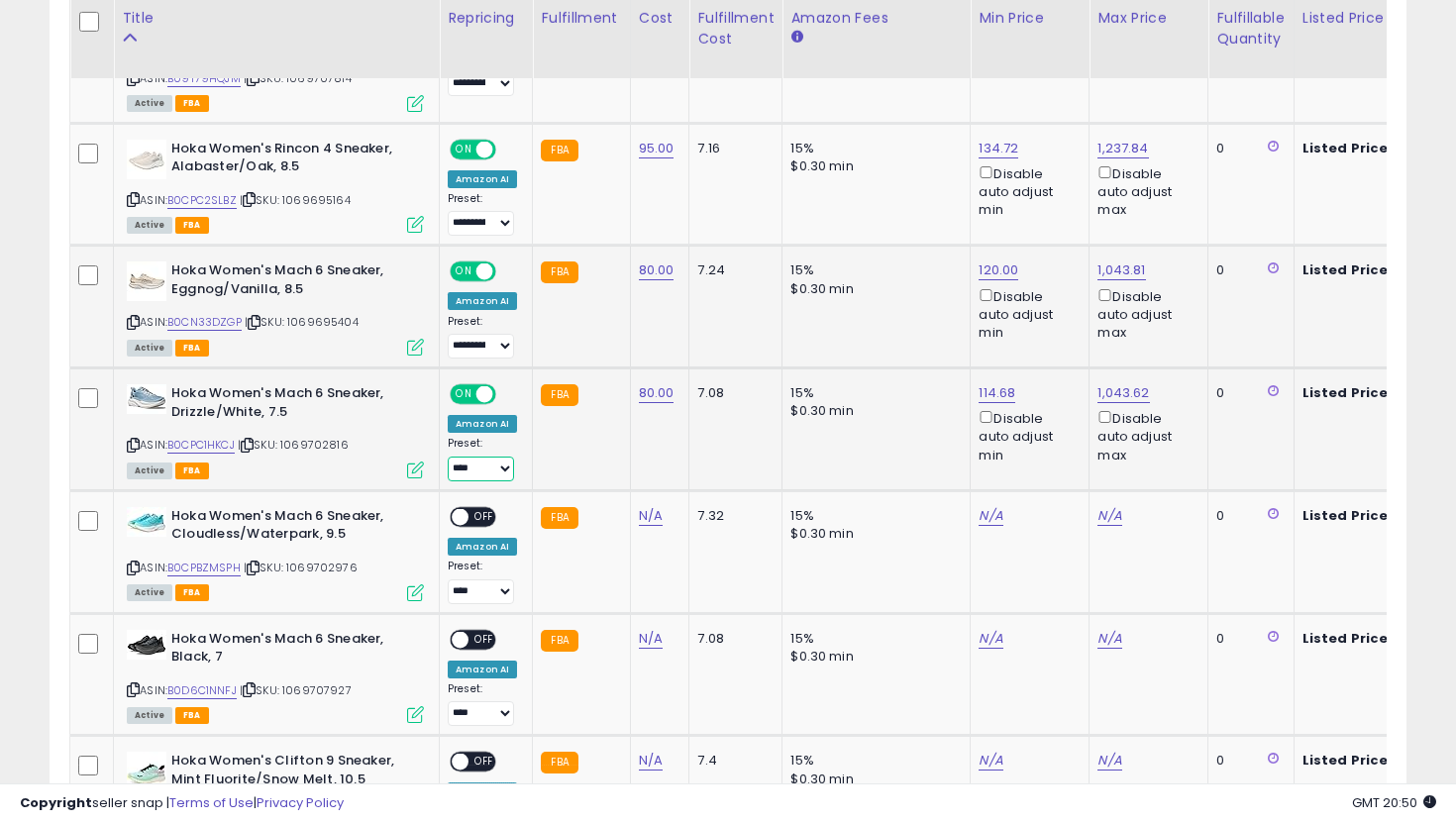 click on "**********" at bounding box center (480, 468) 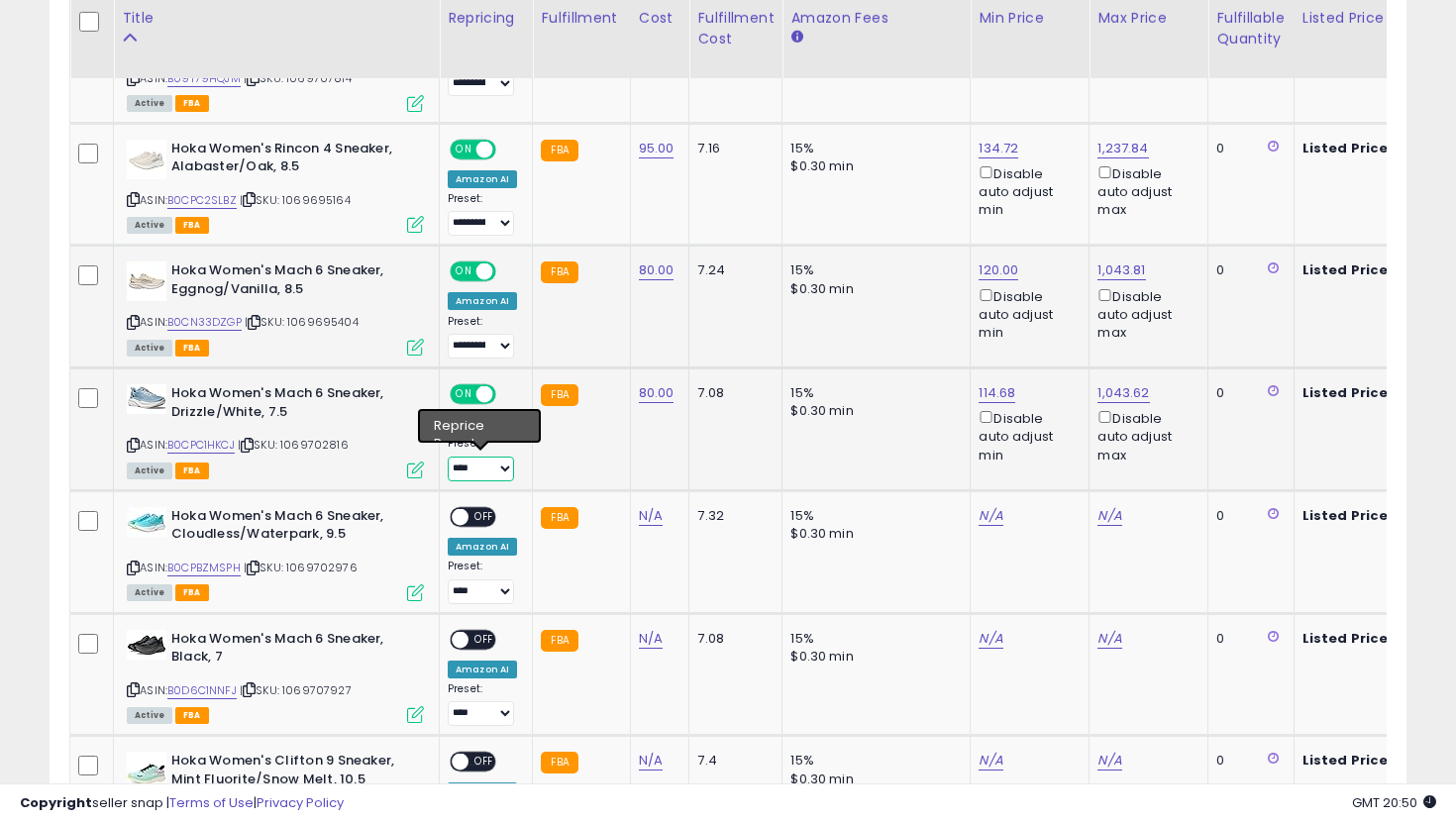 select on "**********" 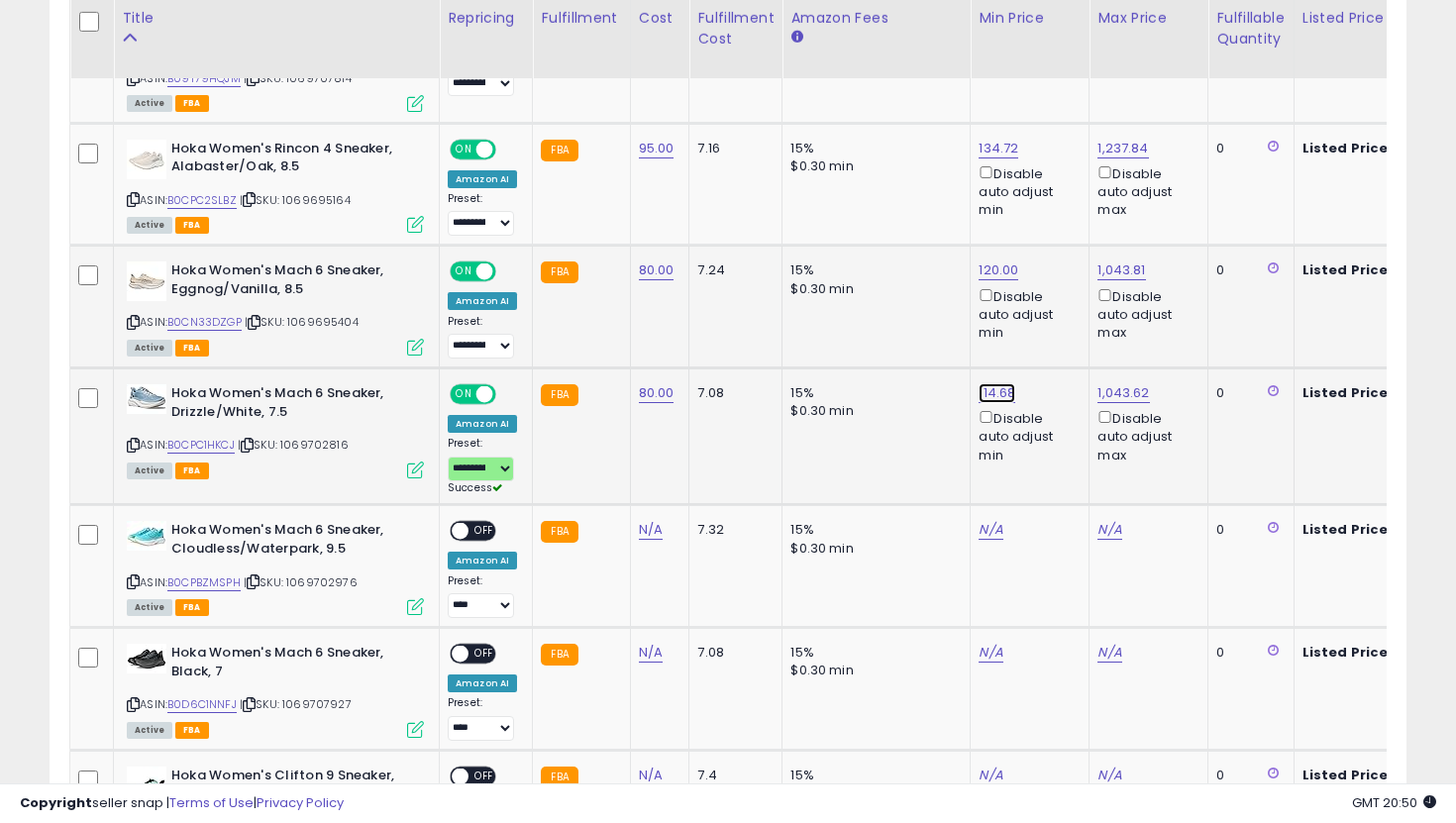 click on "114.68" at bounding box center [998, -937] 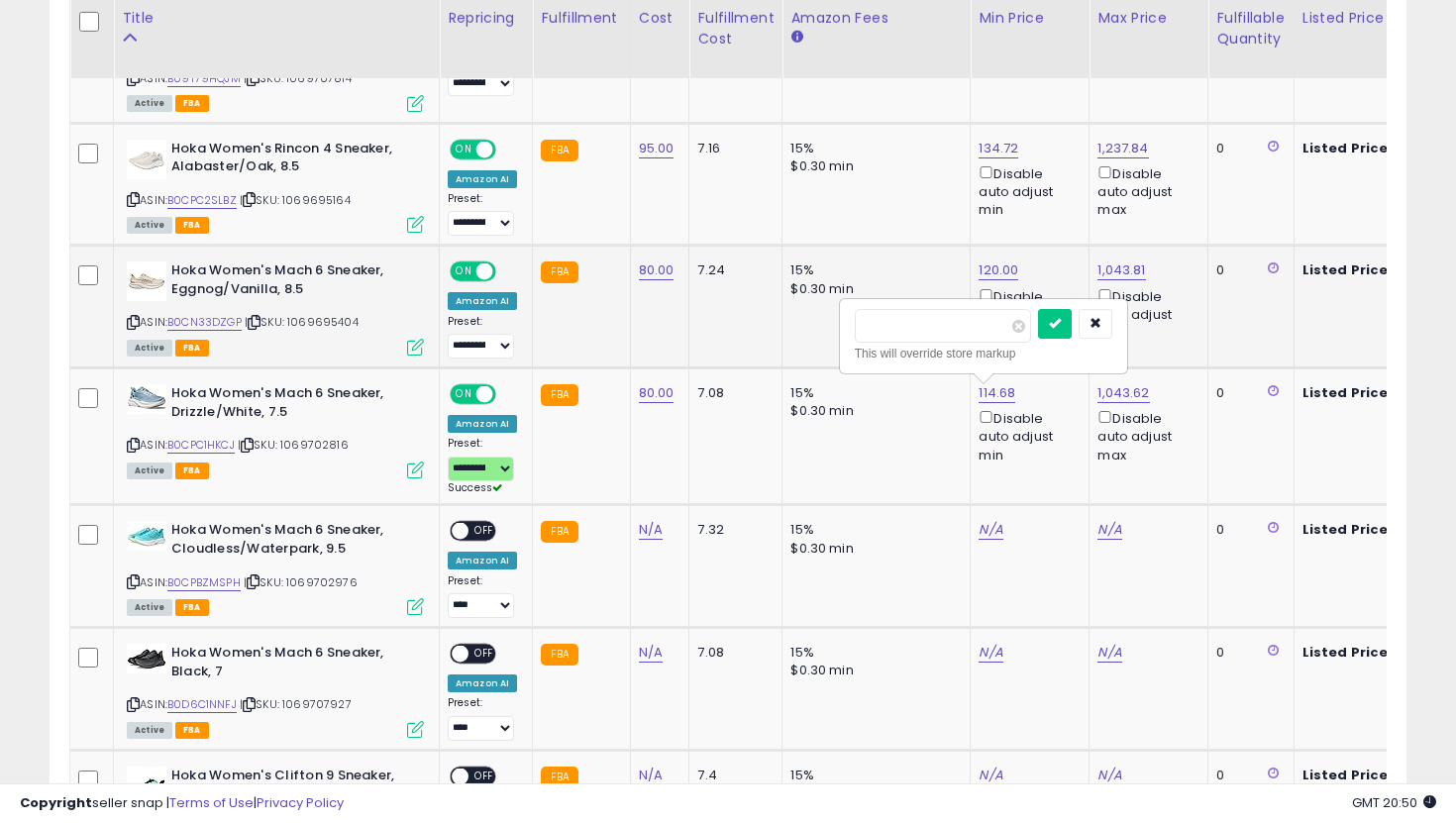 drag, startPoint x: 902, startPoint y: 328, endPoint x: 771, endPoint y: 304, distance: 133.18033 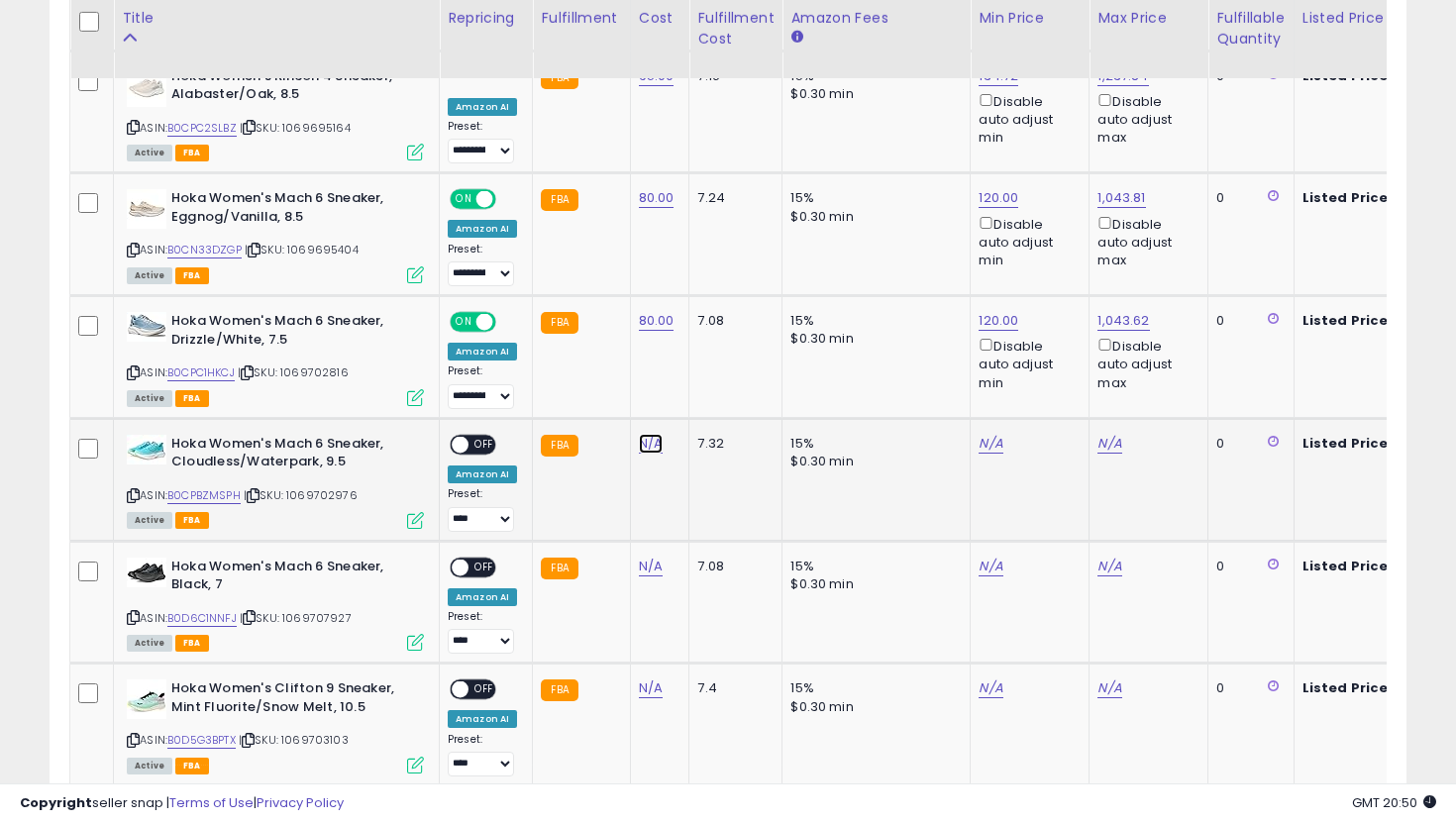 click on "N/A" at bounding box center [651, 444] 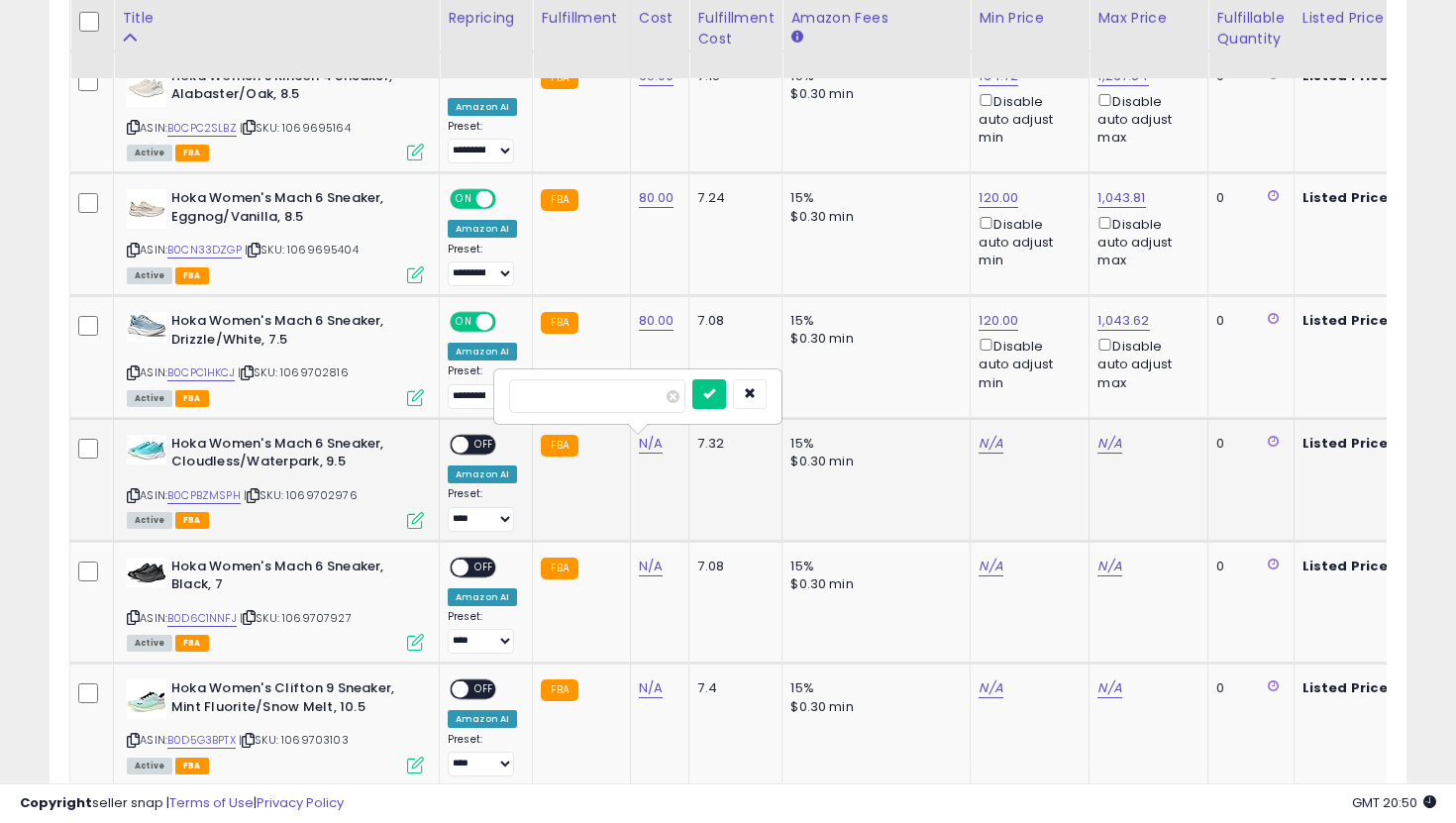 type on "**" 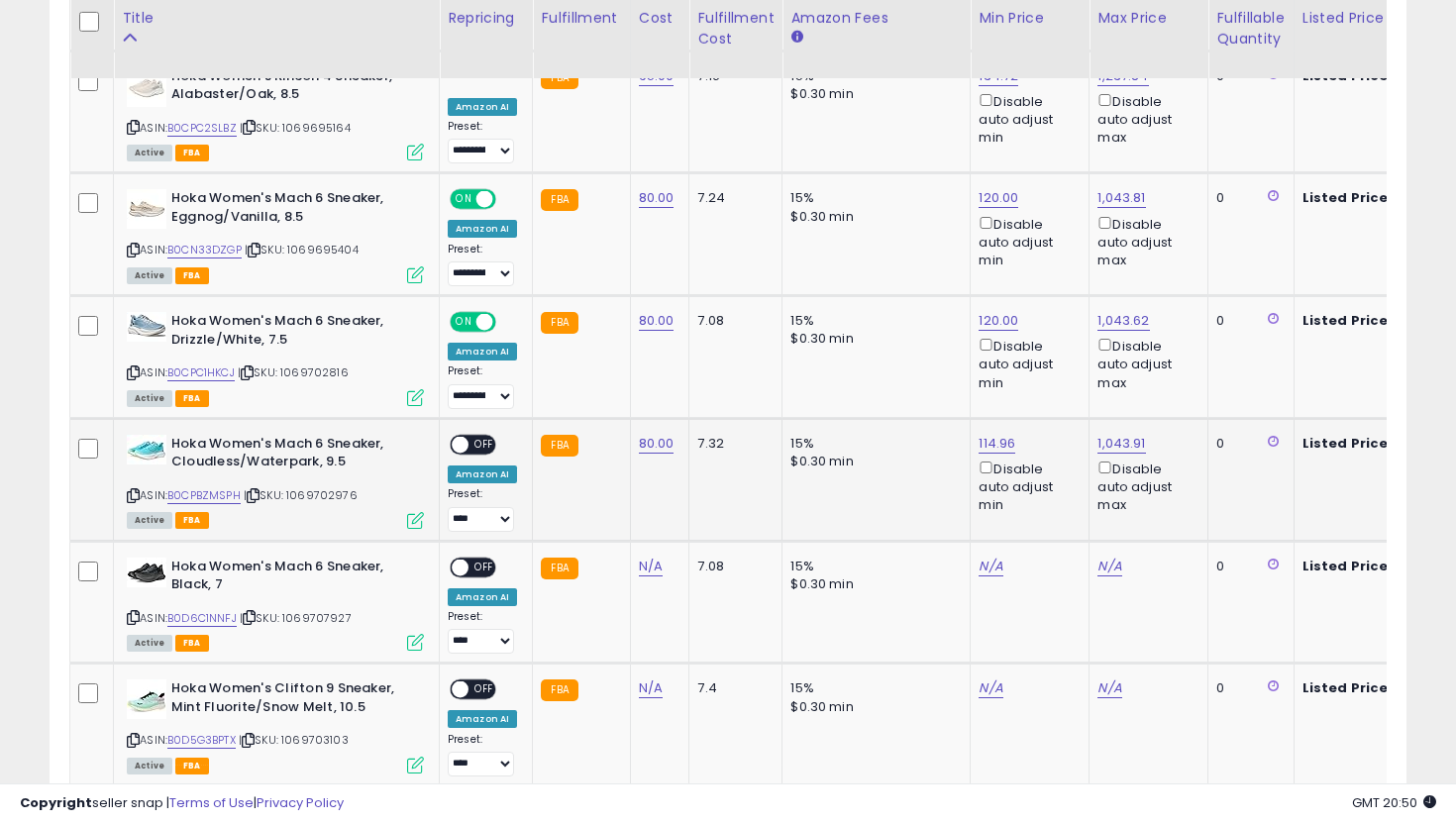 click on "ON   OFF" at bounding box center (472, 444) 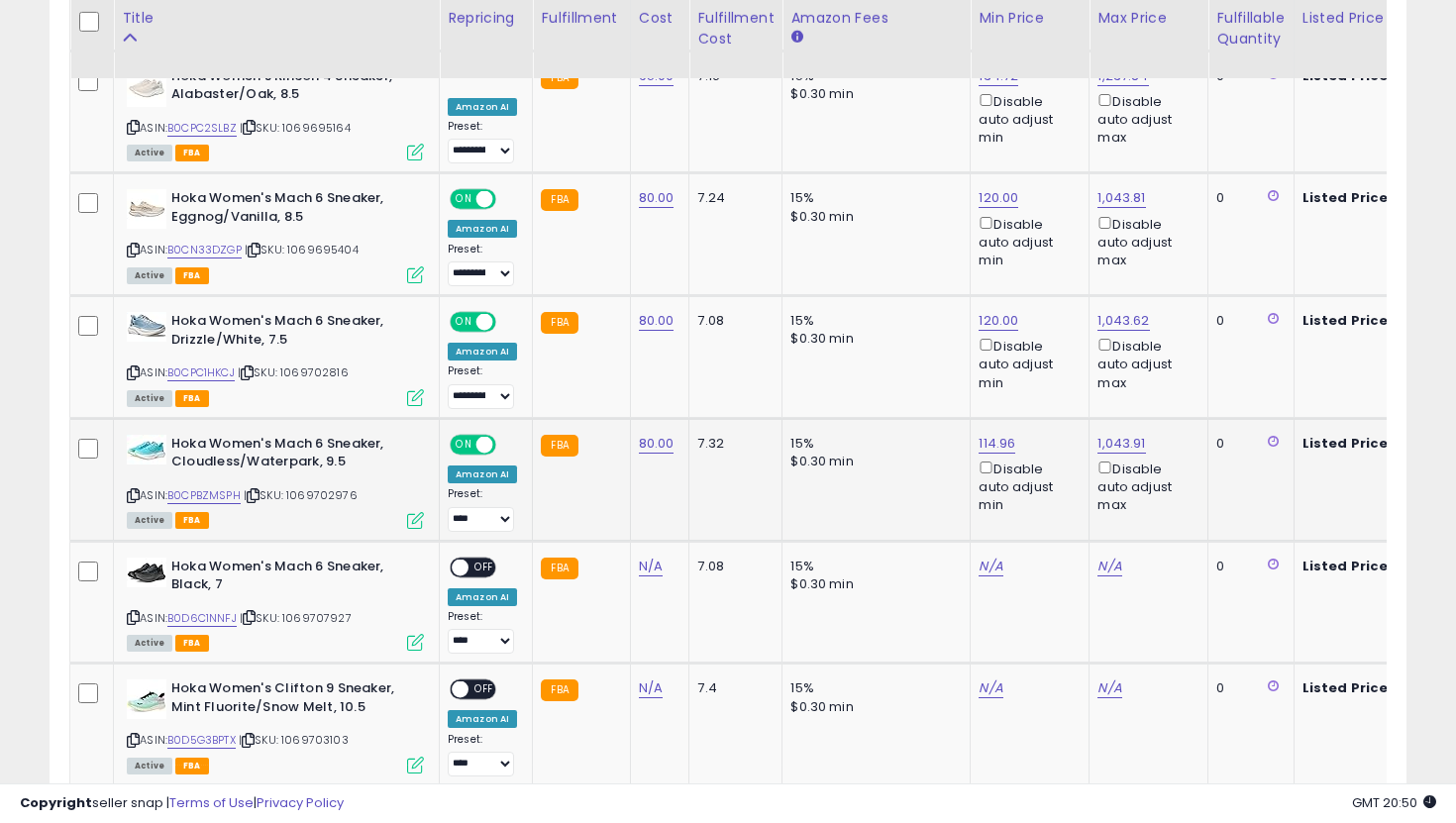 click on "**********" at bounding box center (482, 509) 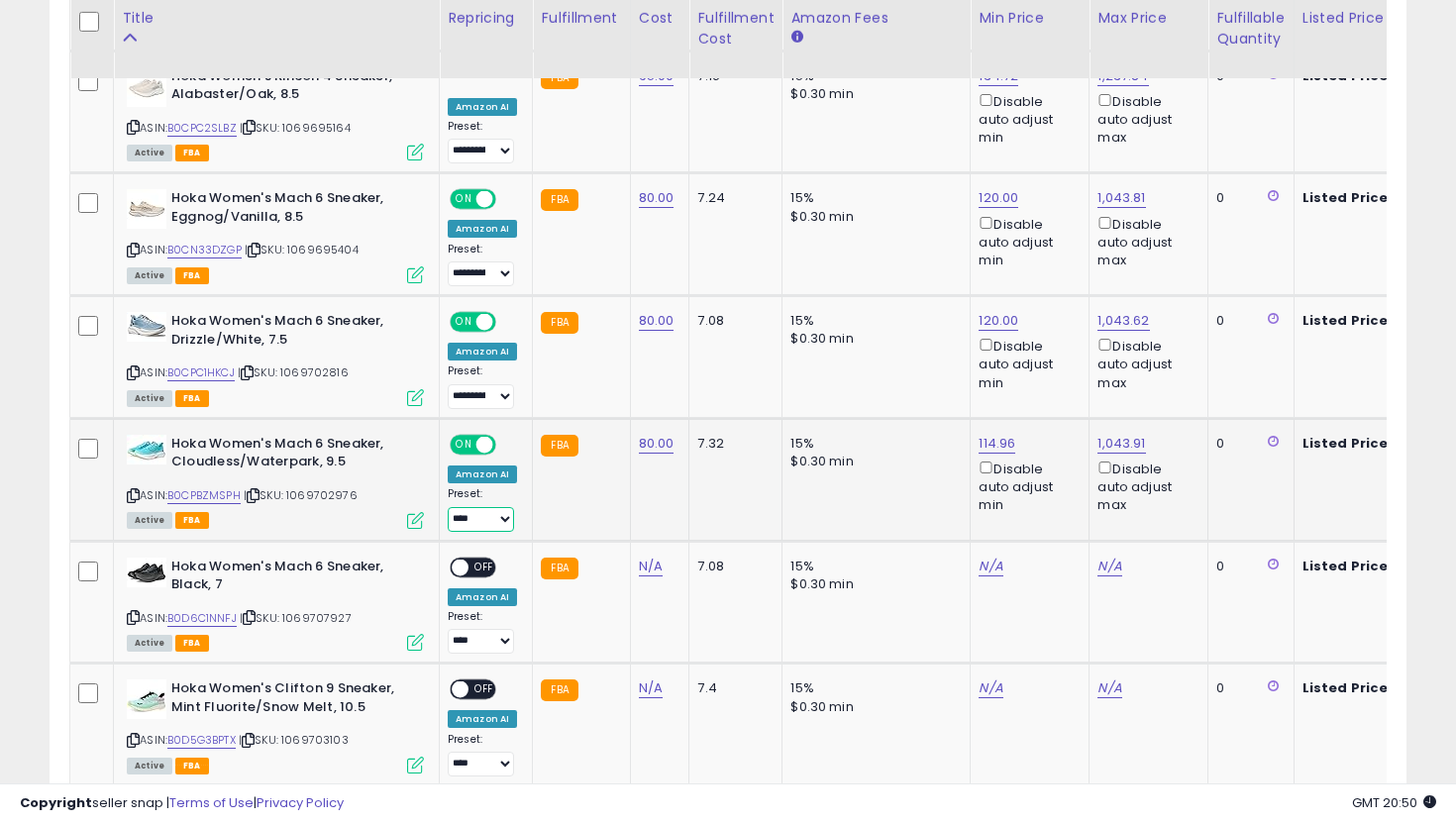 click on "**********" at bounding box center (480, 519) 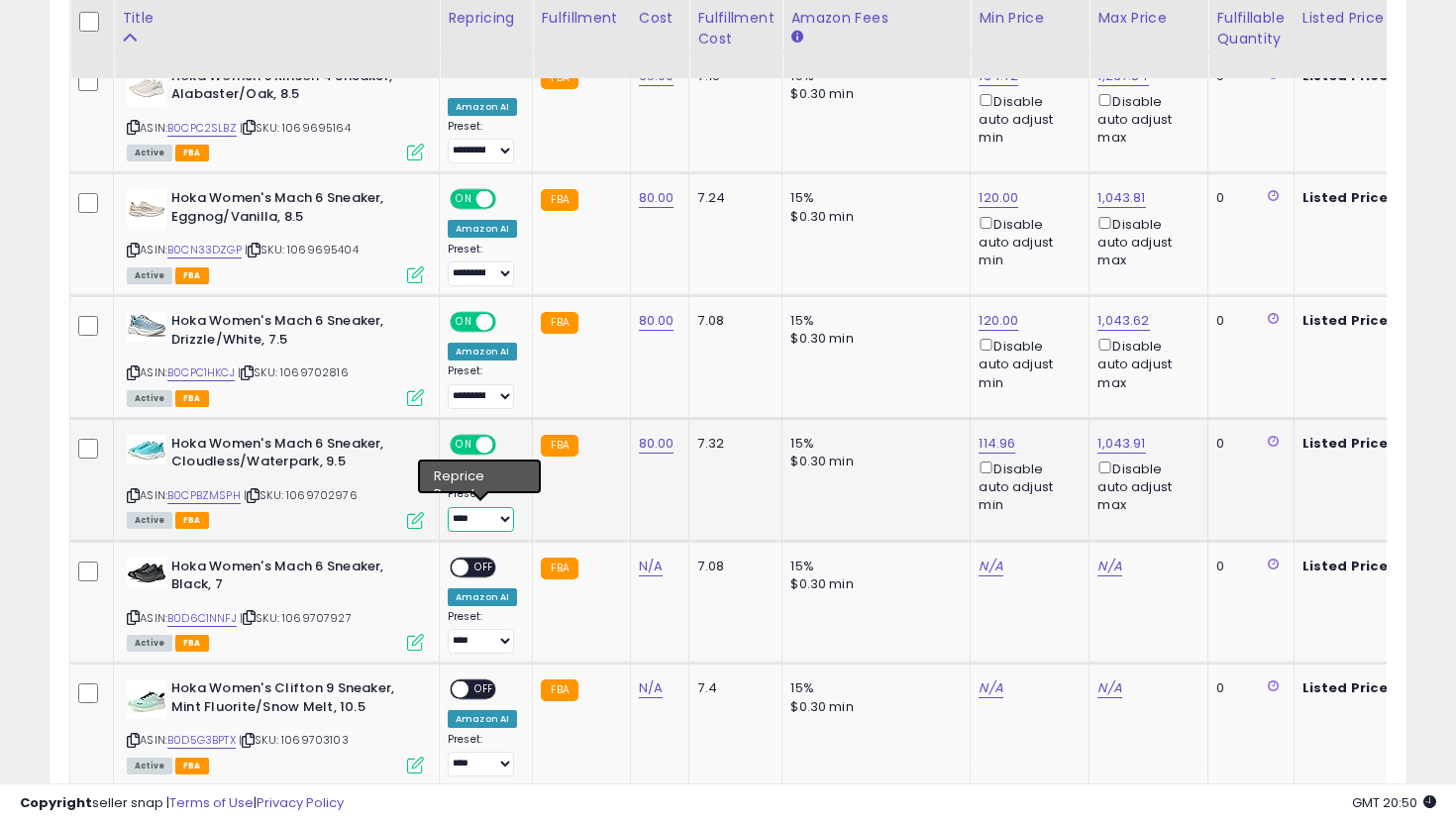 select on "**********" 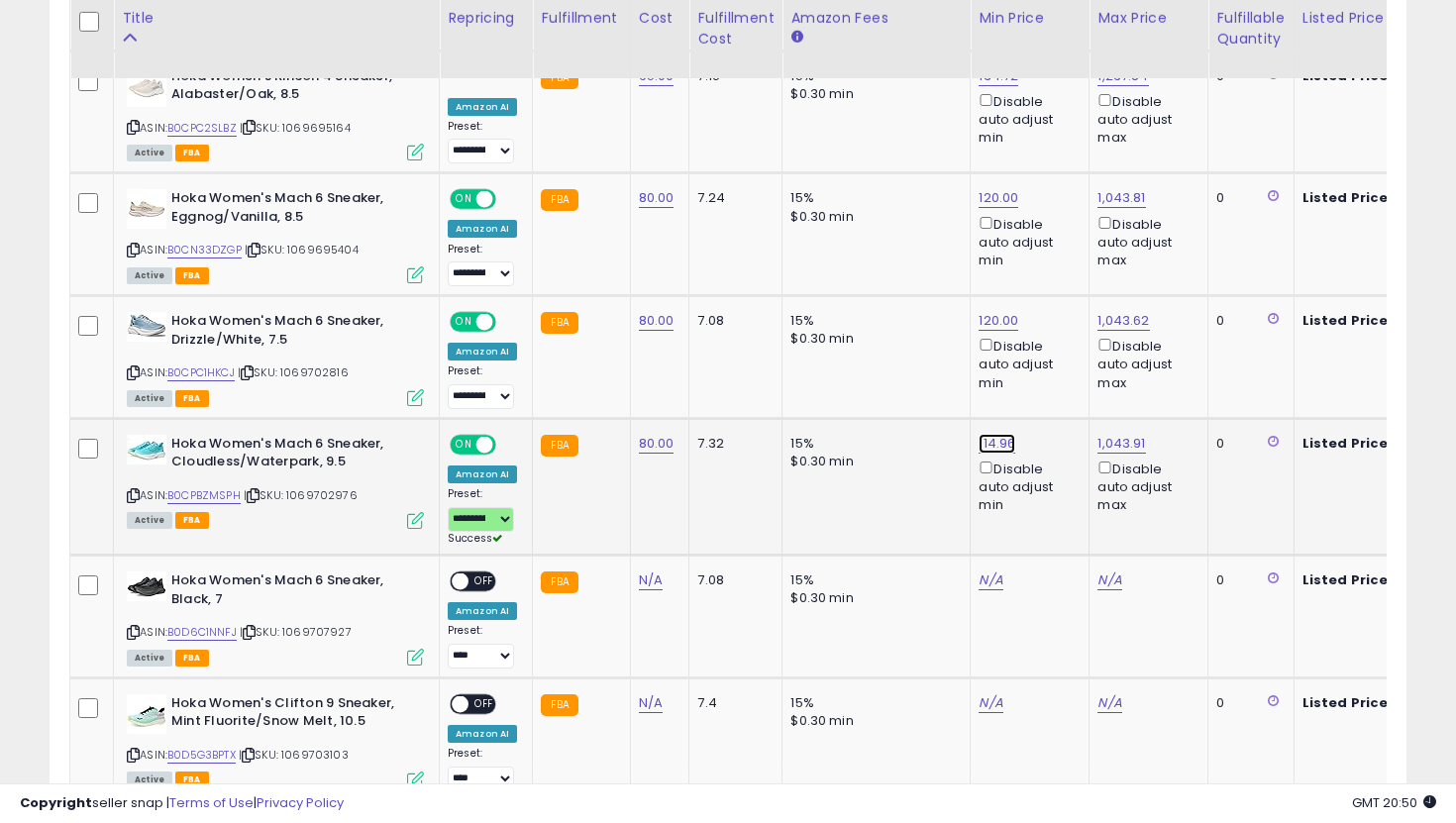 click on "114.96" at bounding box center [998, -1009] 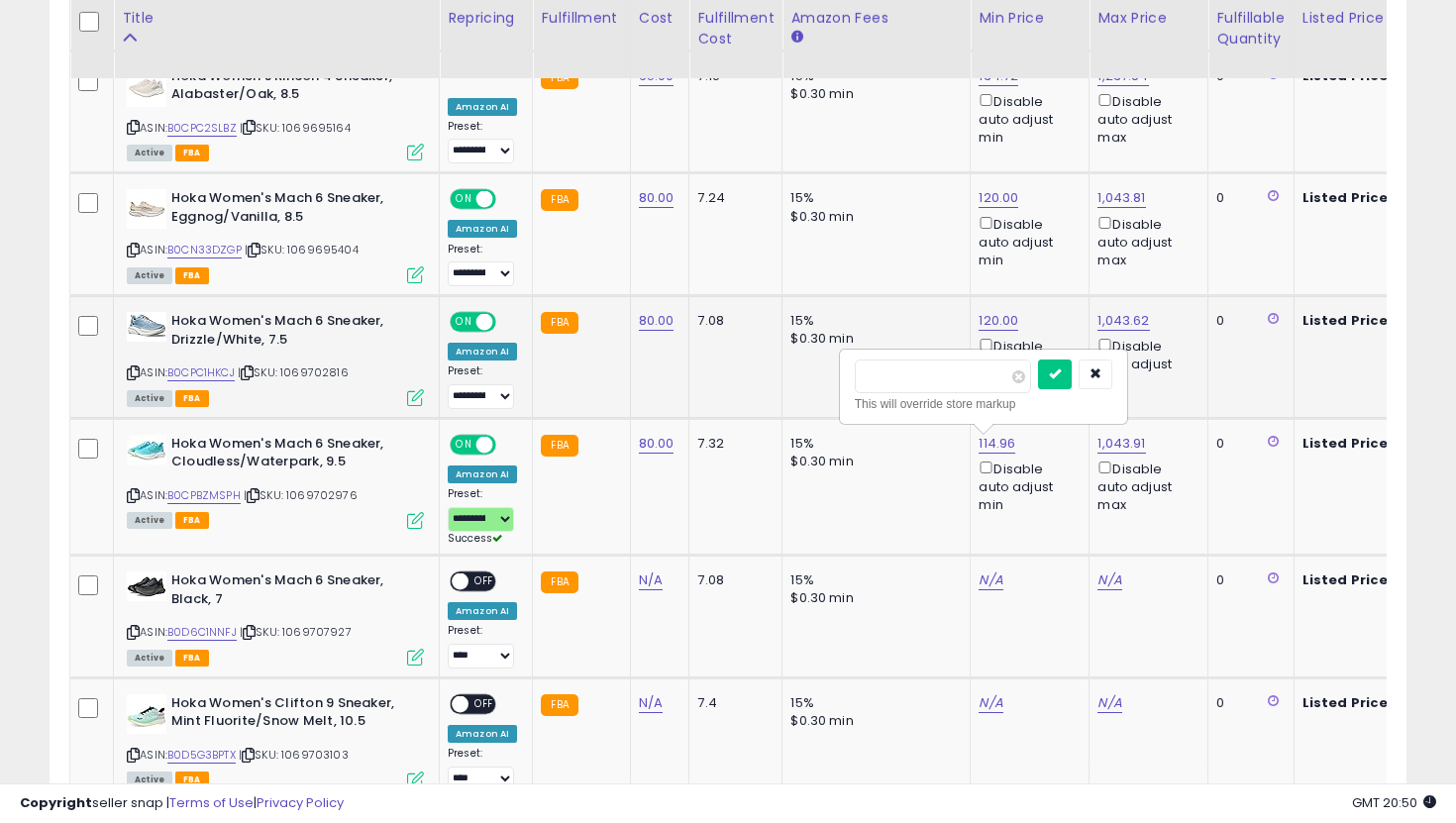 drag, startPoint x: 947, startPoint y: 391, endPoint x: 814, endPoint y: 354, distance: 138.05072 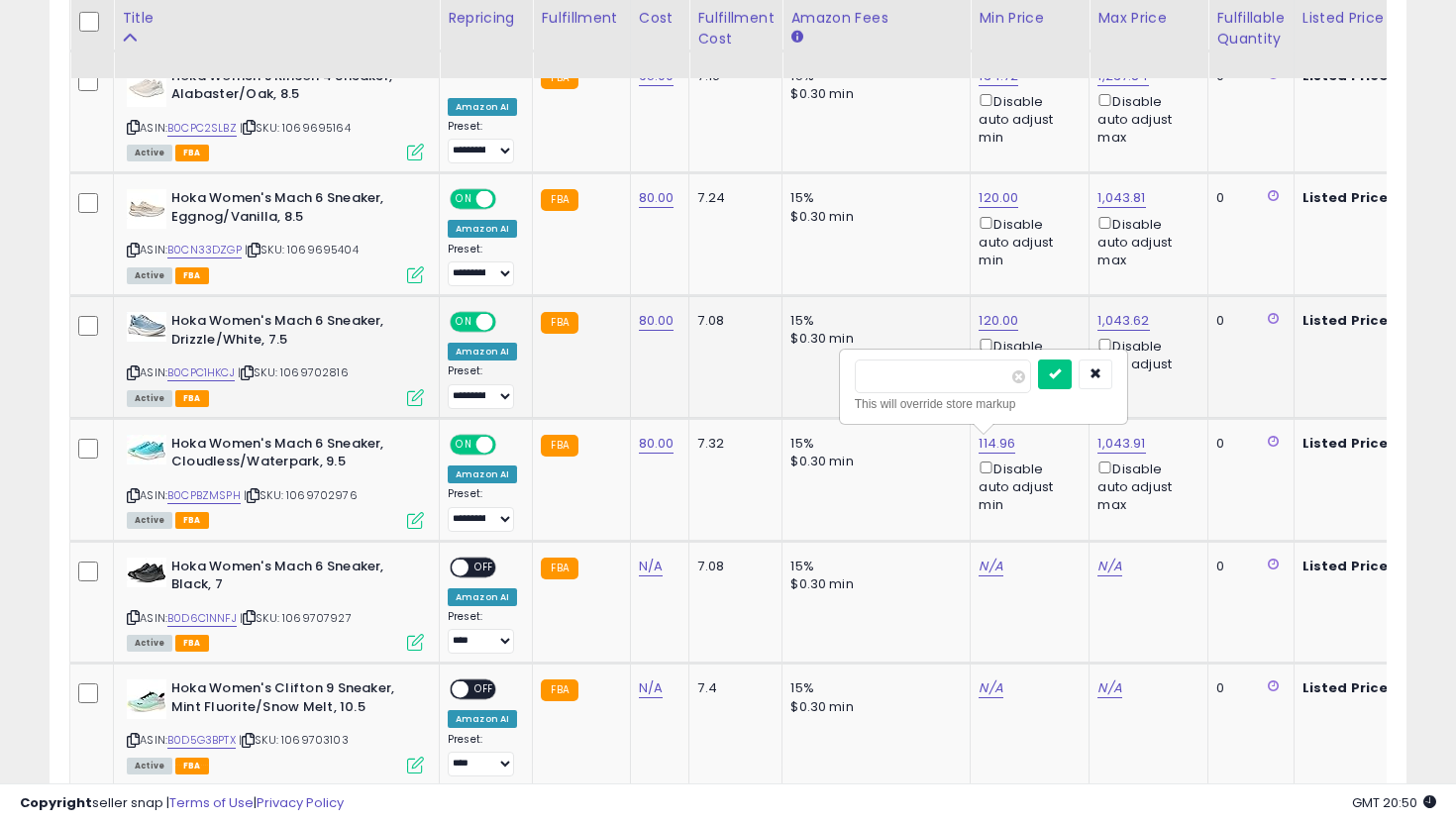 type on "***" 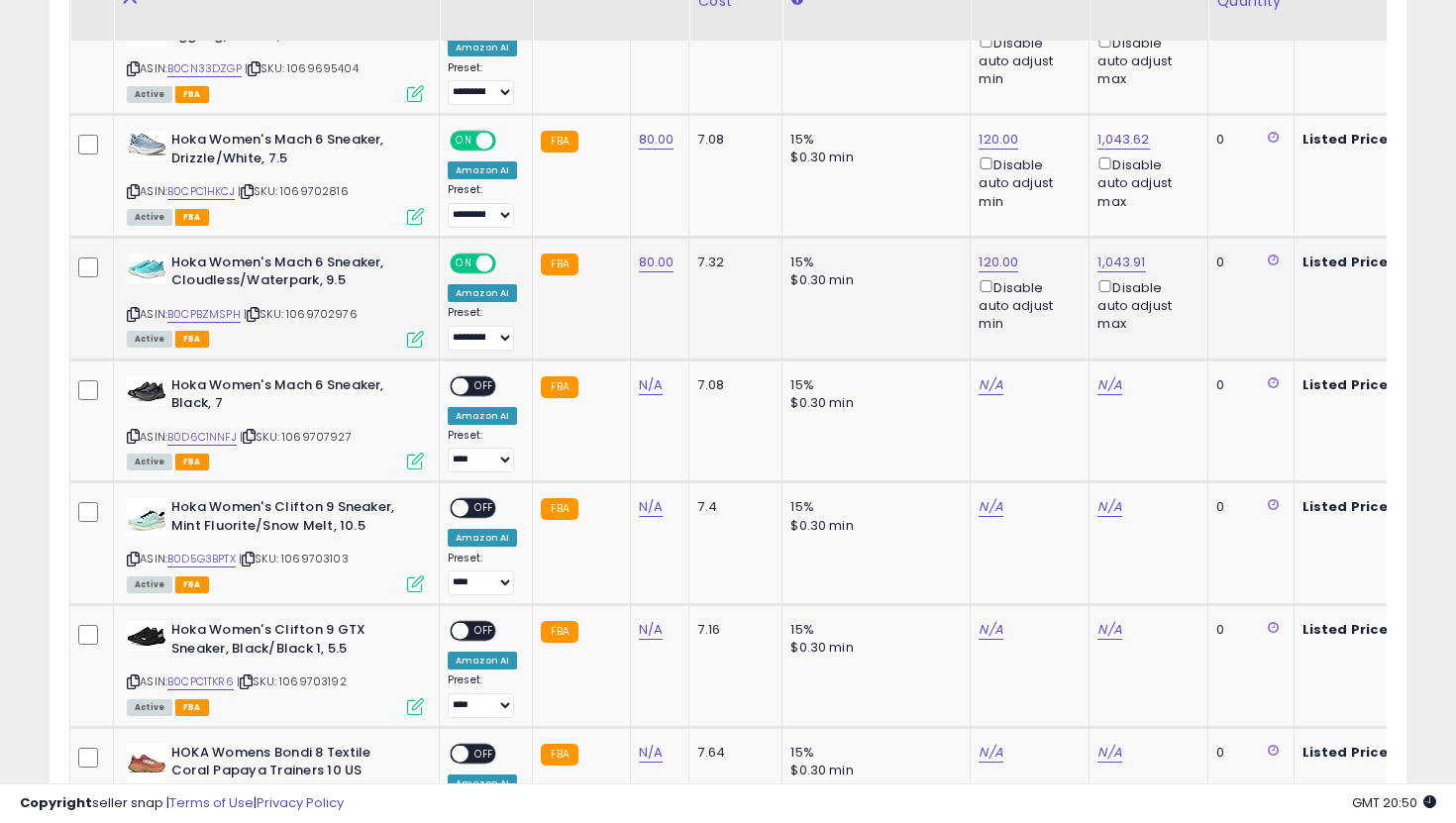 scroll, scrollTop: 2279, scrollLeft: 0, axis: vertical 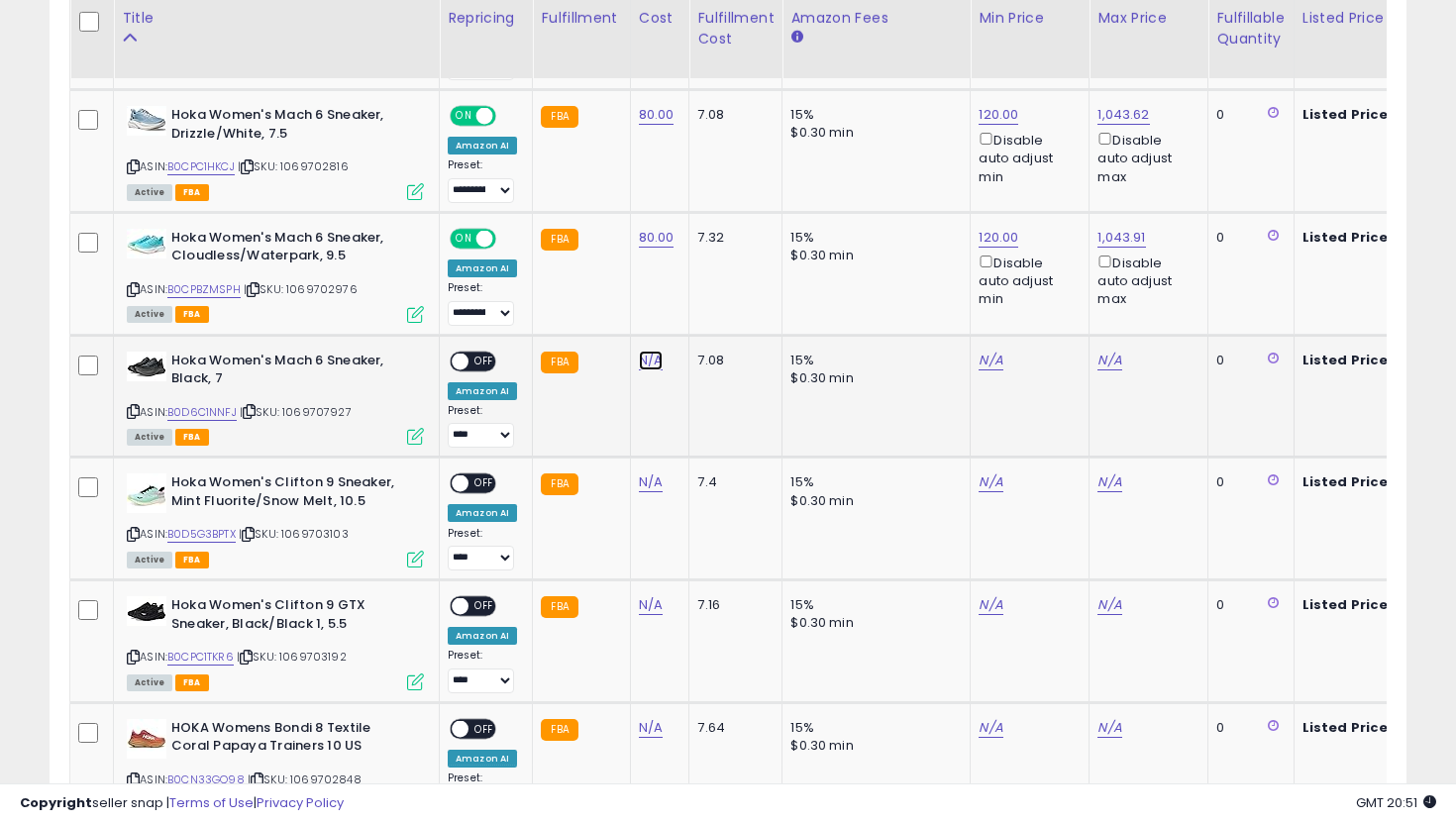 click on "N/A" at bounding box center (651, 360) 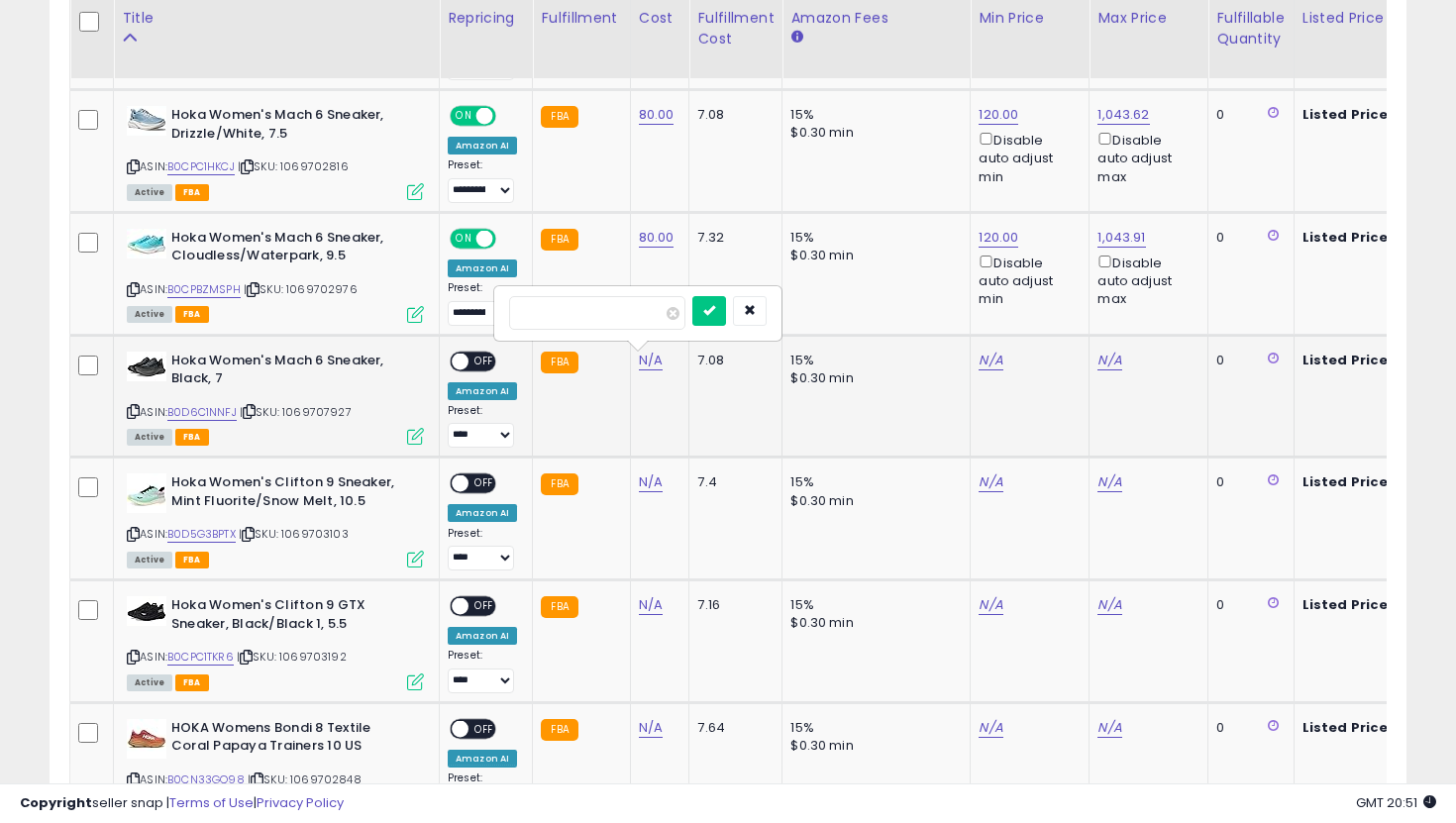 click at bounding box center (597, 313) 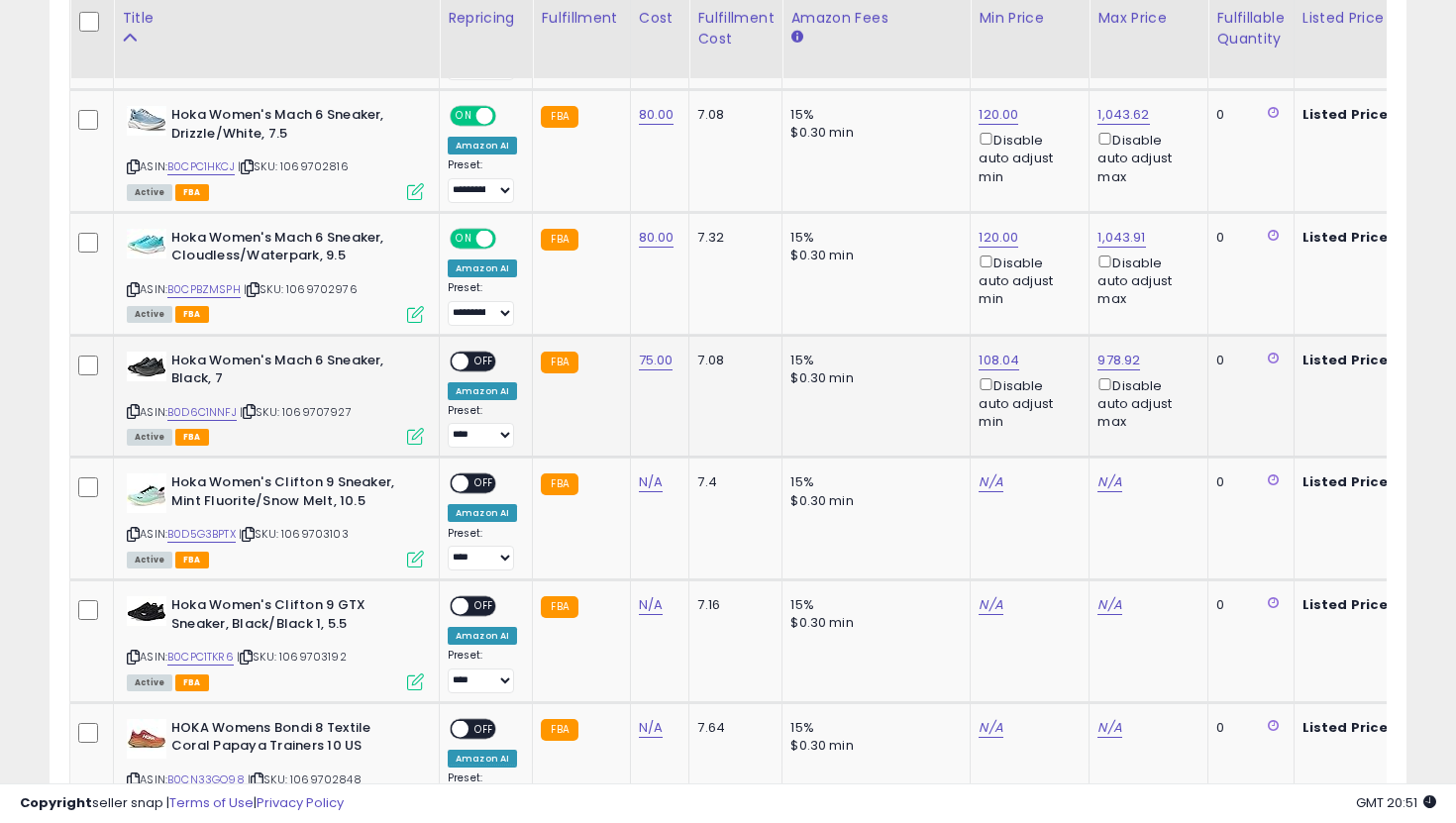 click on "OFF" at bounding box center [484, 360] 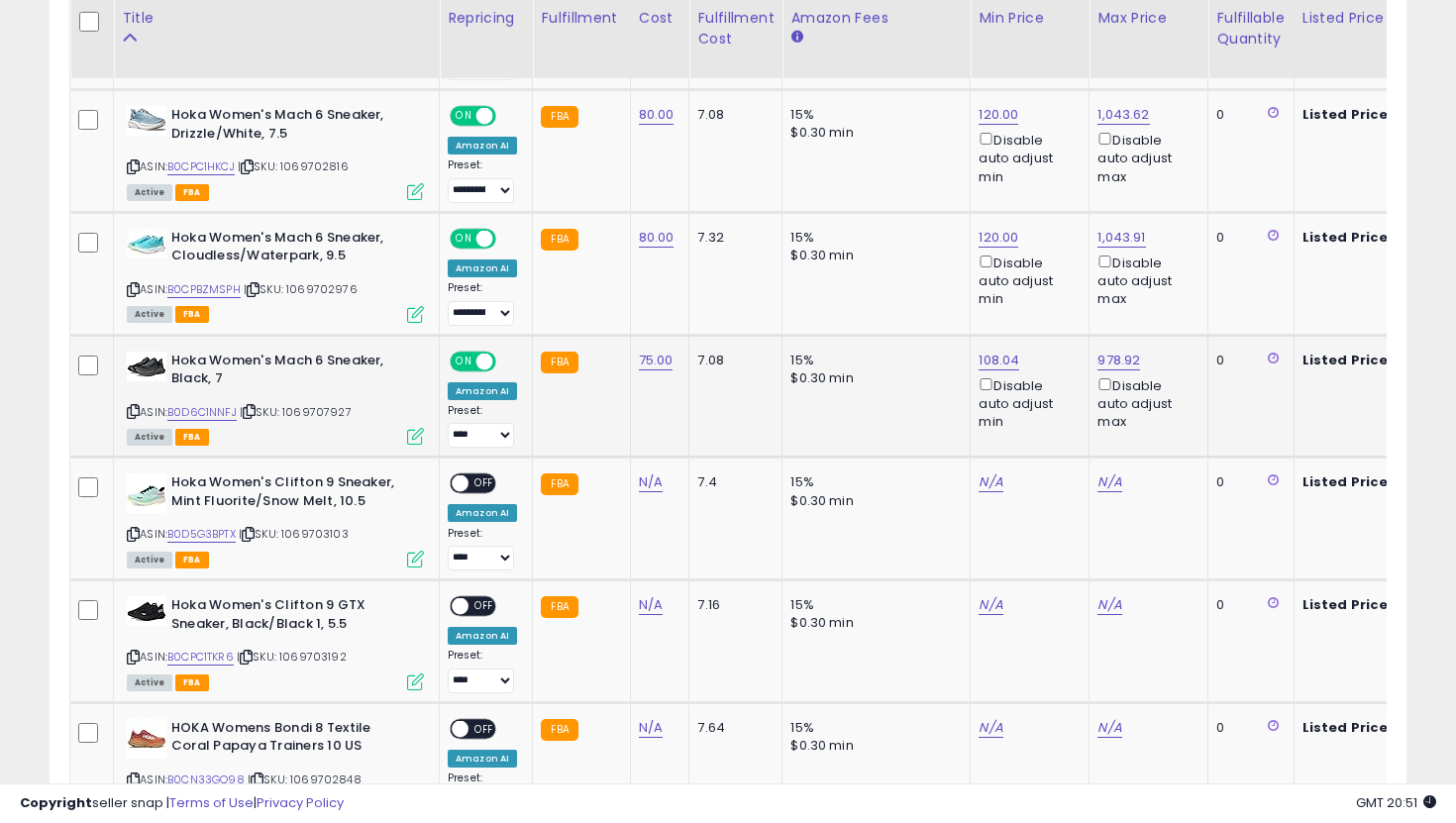 click on "**********" at bounding box center (482, 426) 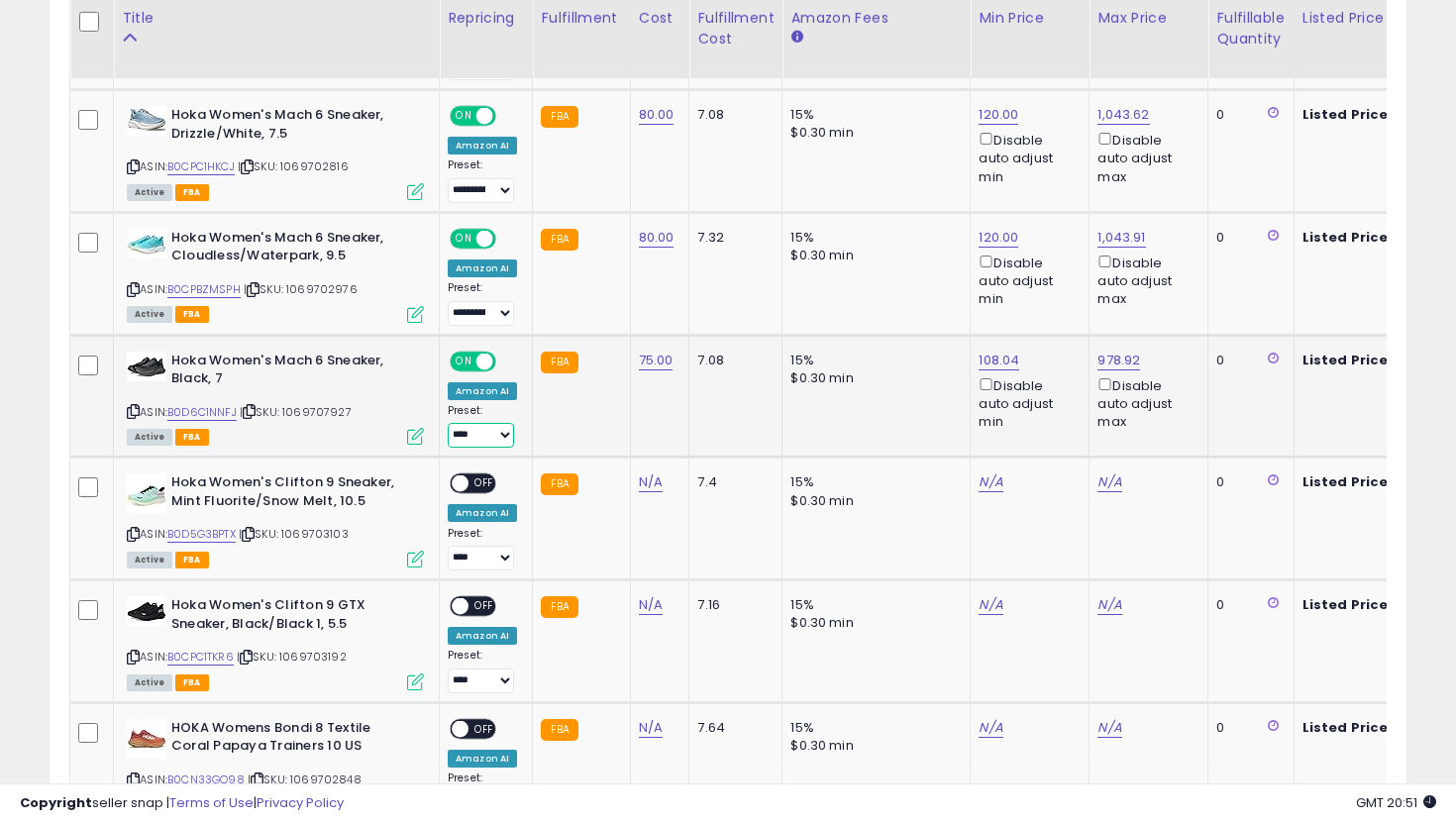 click on "**********" at bounding box center (480, 435) 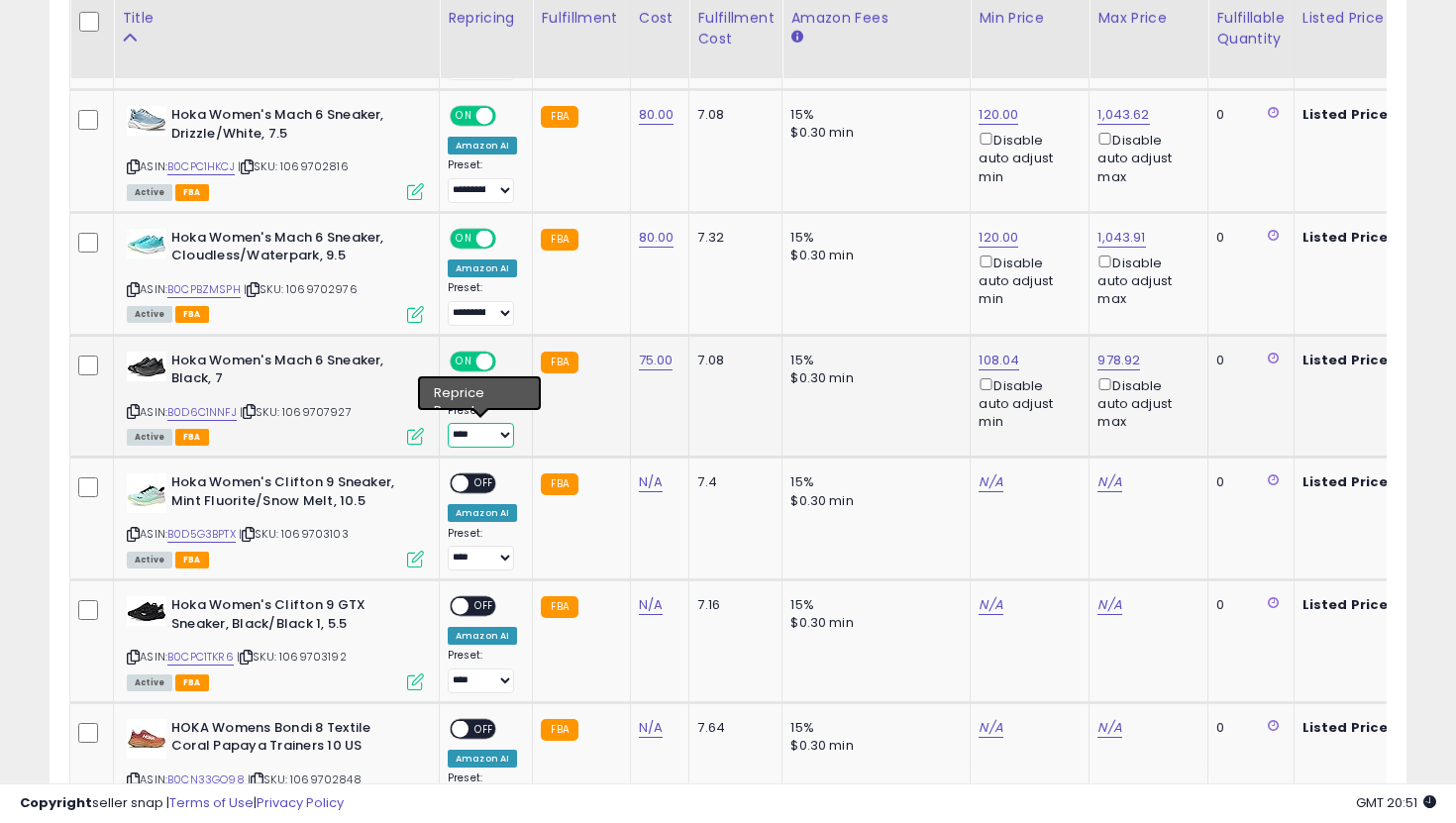 select on "**********" 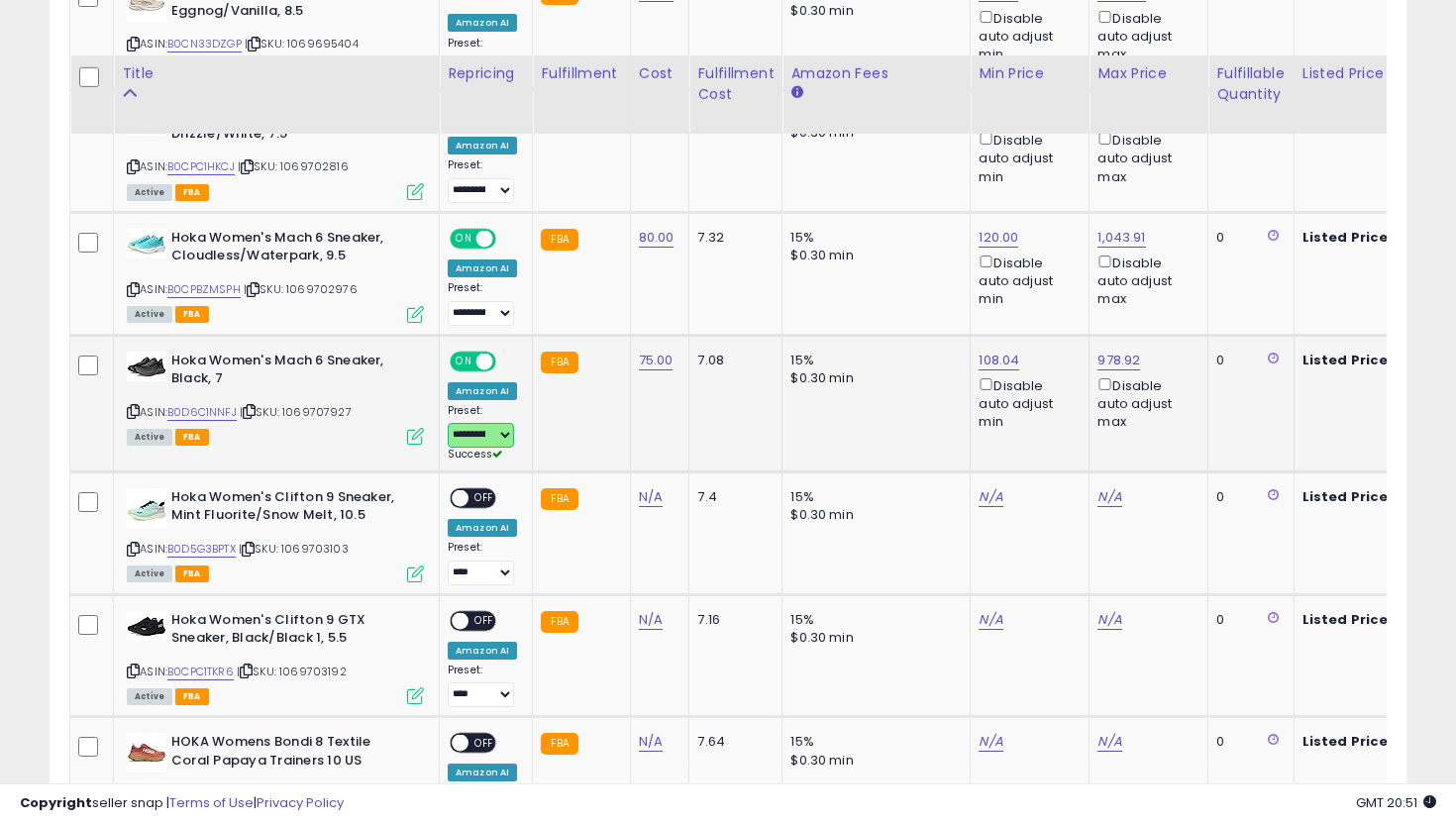 scroll, scrollTop: 2353, scrollLeft: 0, axis: vertical 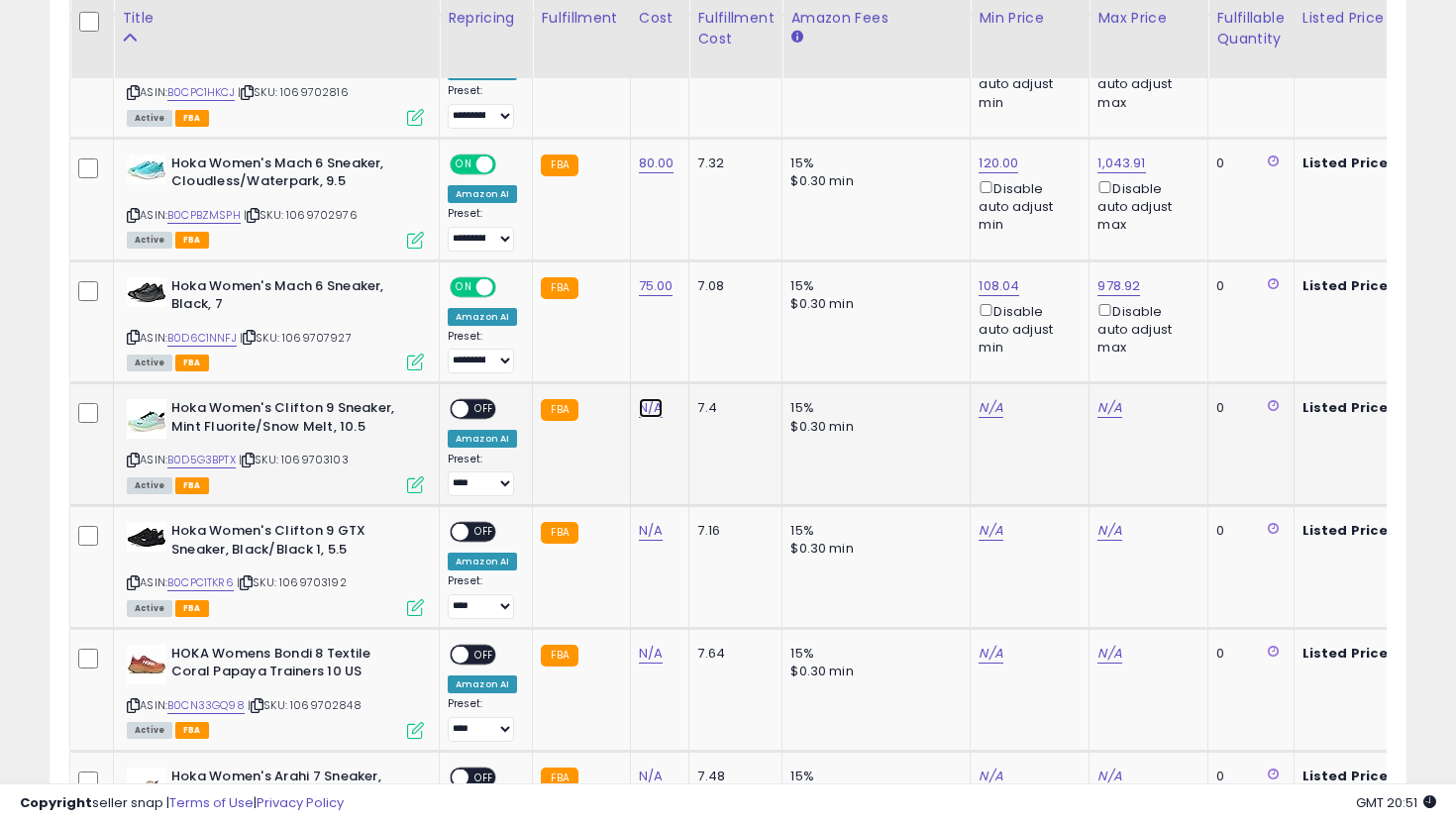 click on "N/A" at bounding box center [651, 408] 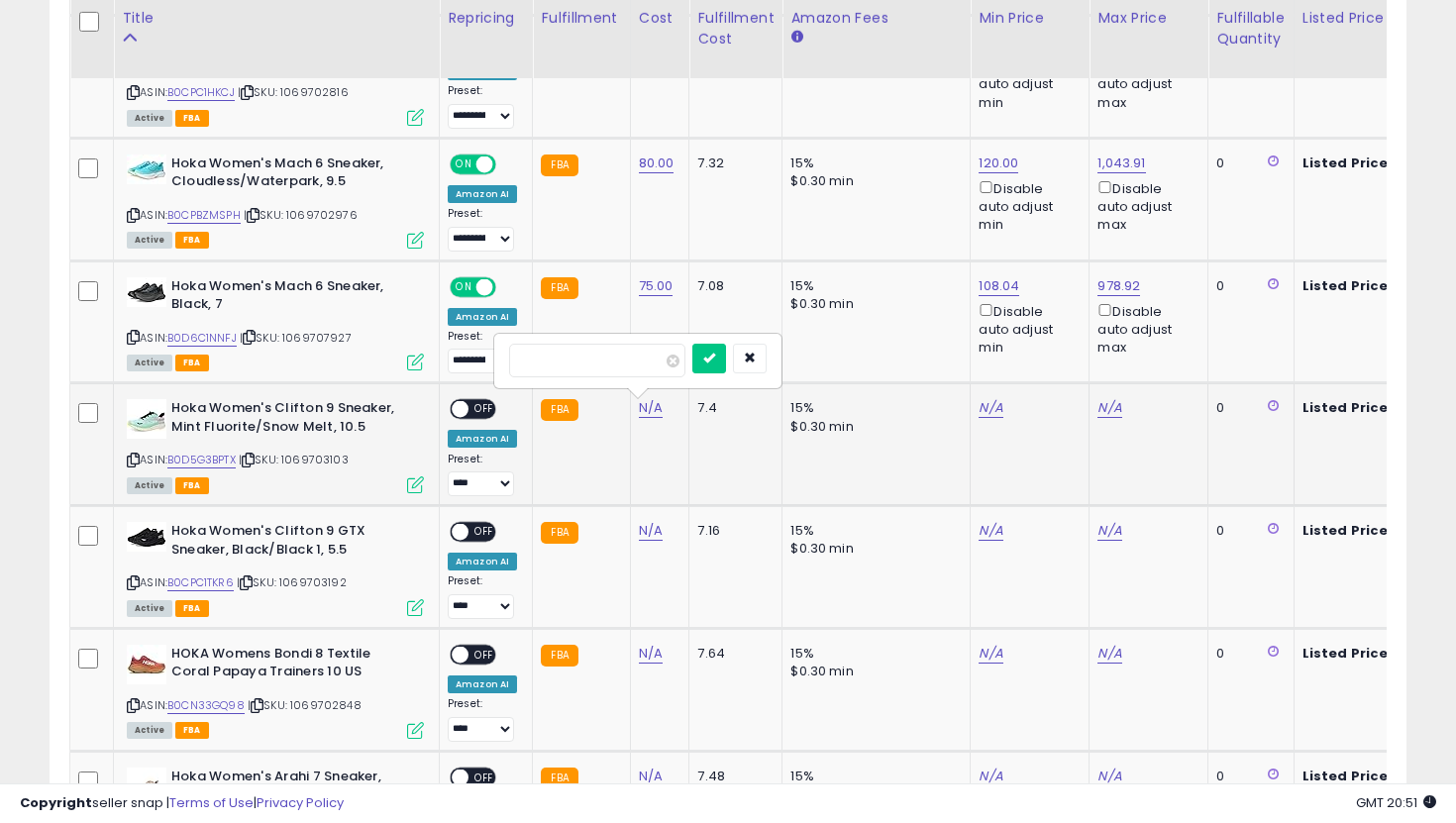 type on "***" 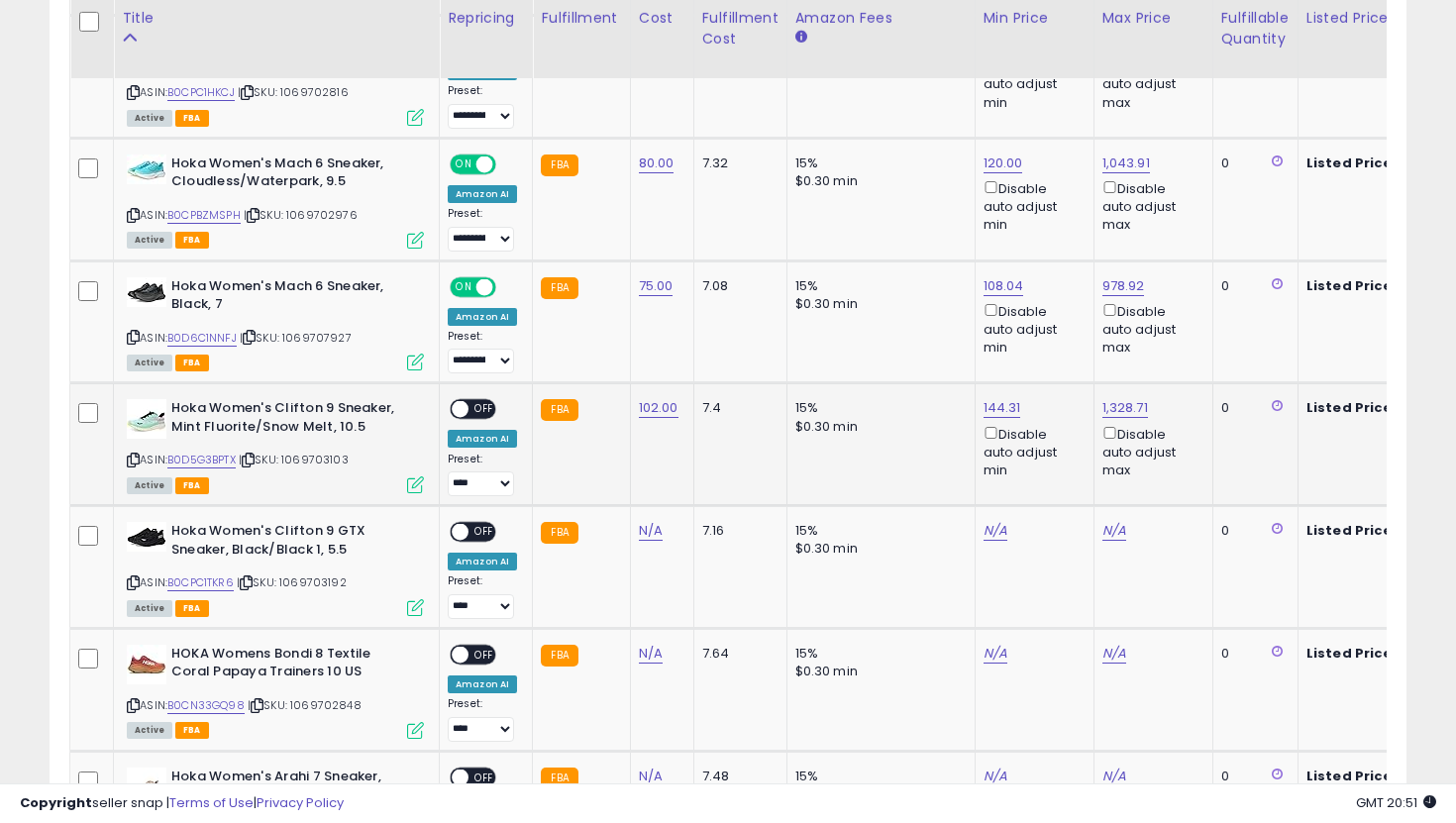 click on "OFF" at bounding box center [484, 409] 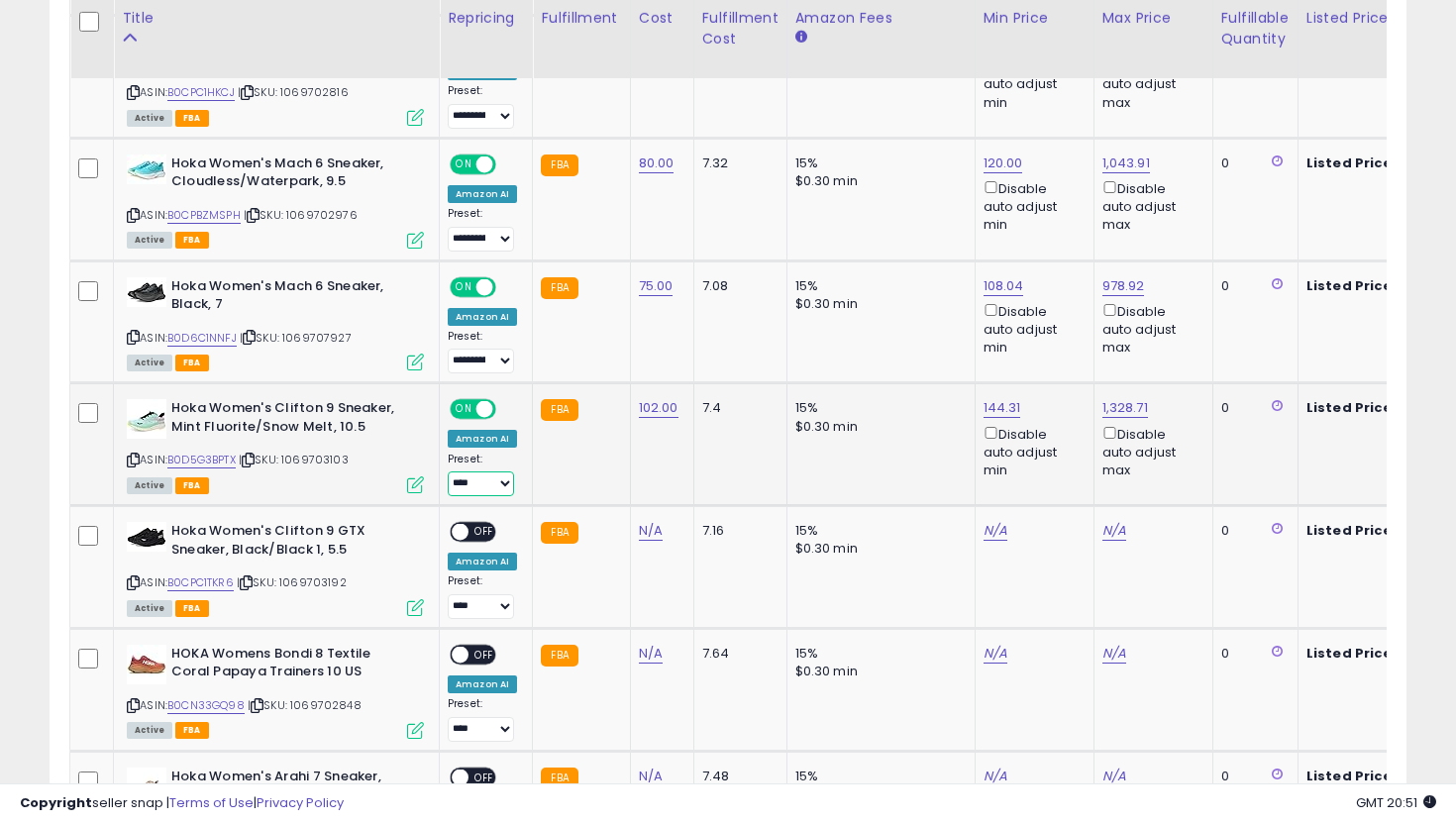 click on "**********" at bounding box center [480, 483] 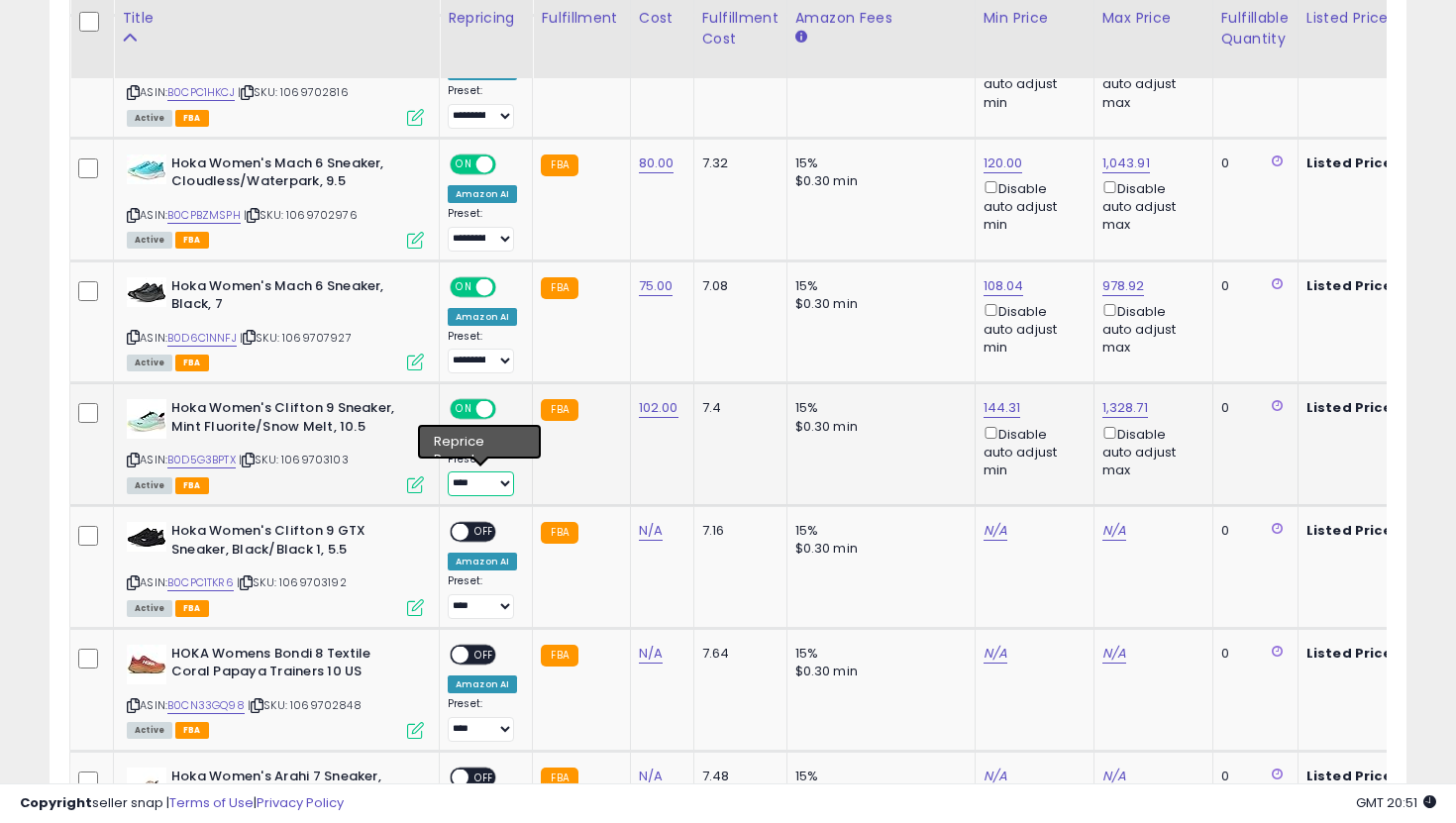 select on "**********" 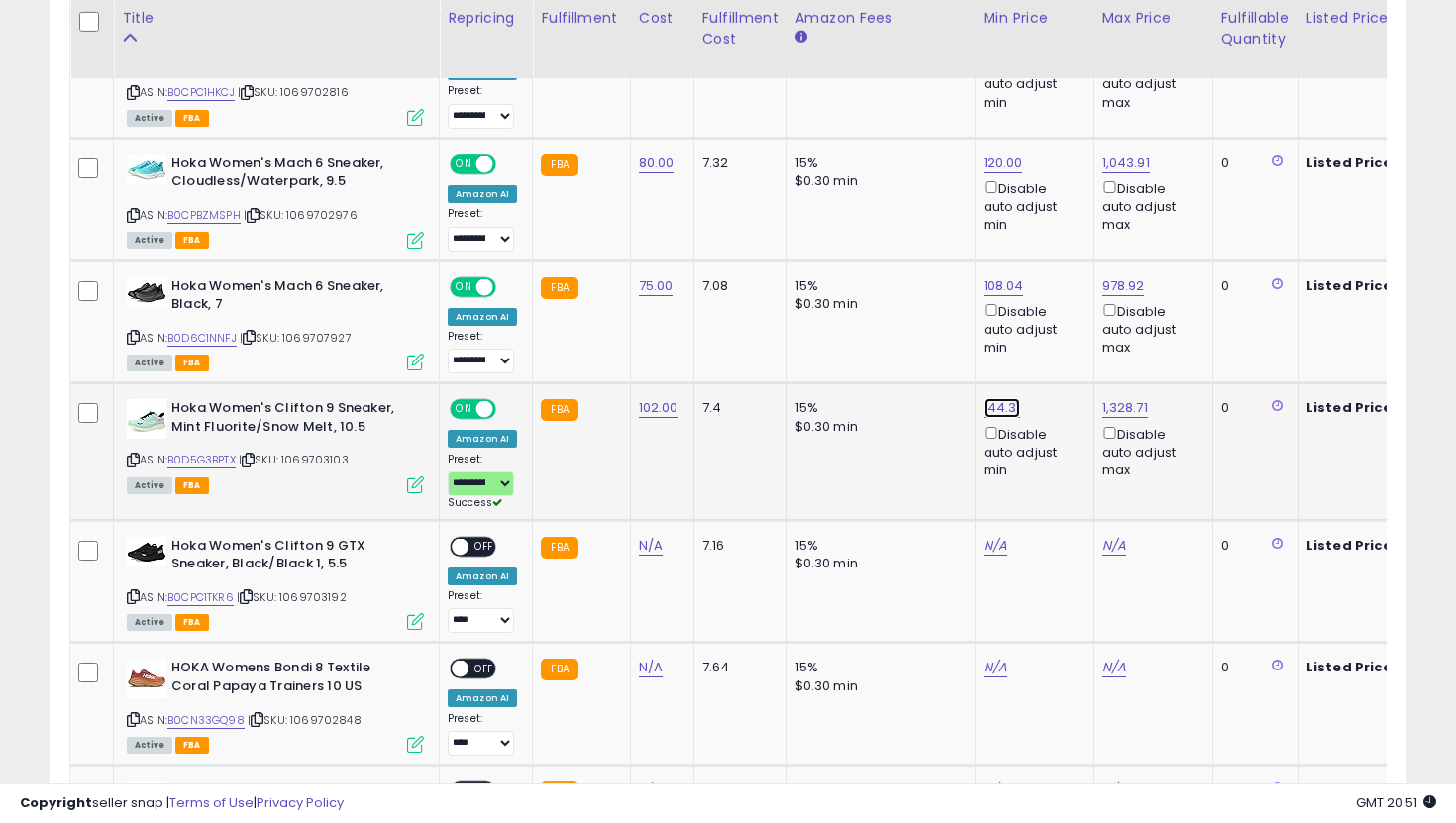 click on "144.31" at bounding box center (1003, -1289) 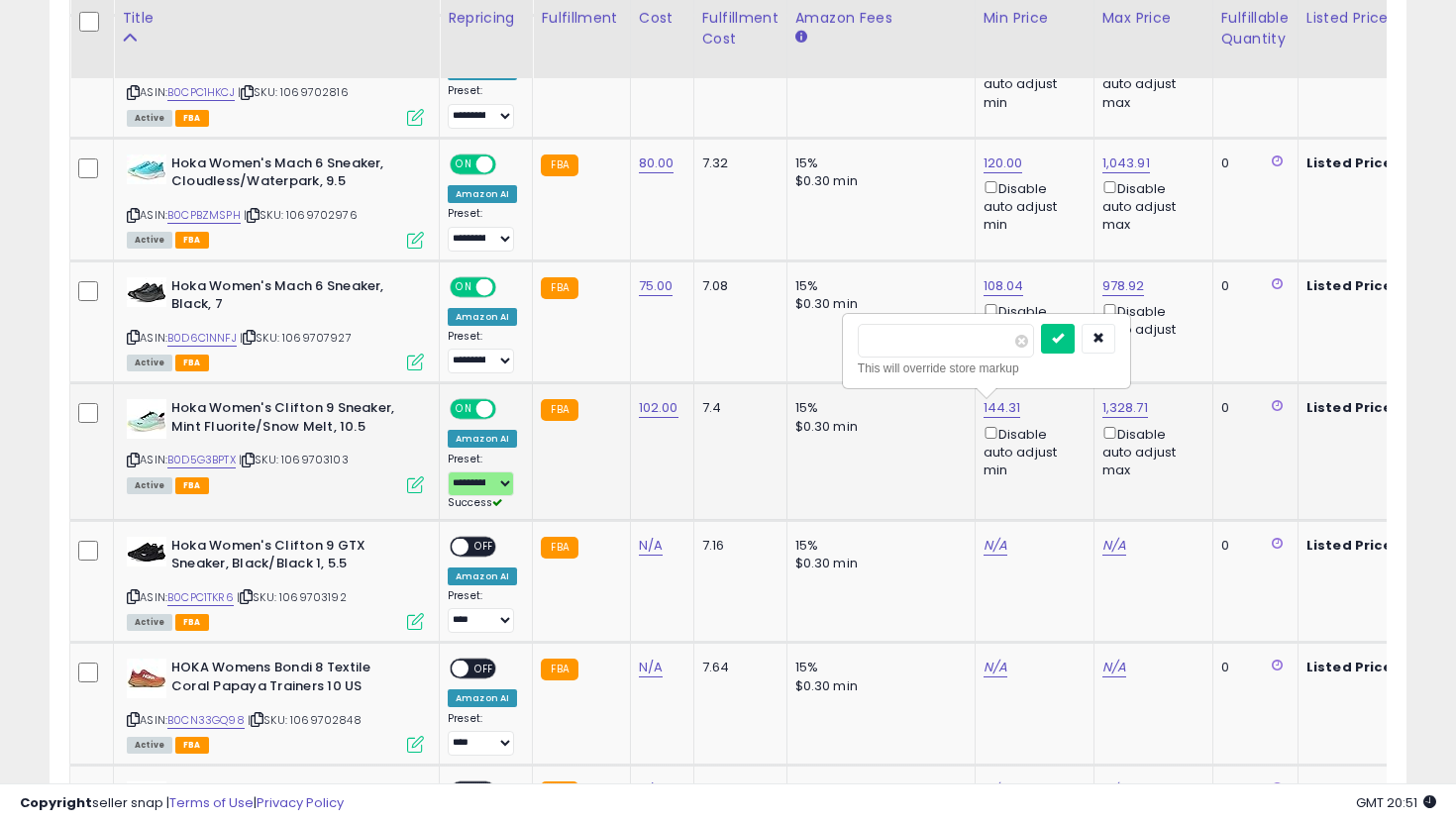 drag, startPoint x: 945, startPoint y: 351, endPoint x: 844, endPoint y: 333, distance: 102.59142 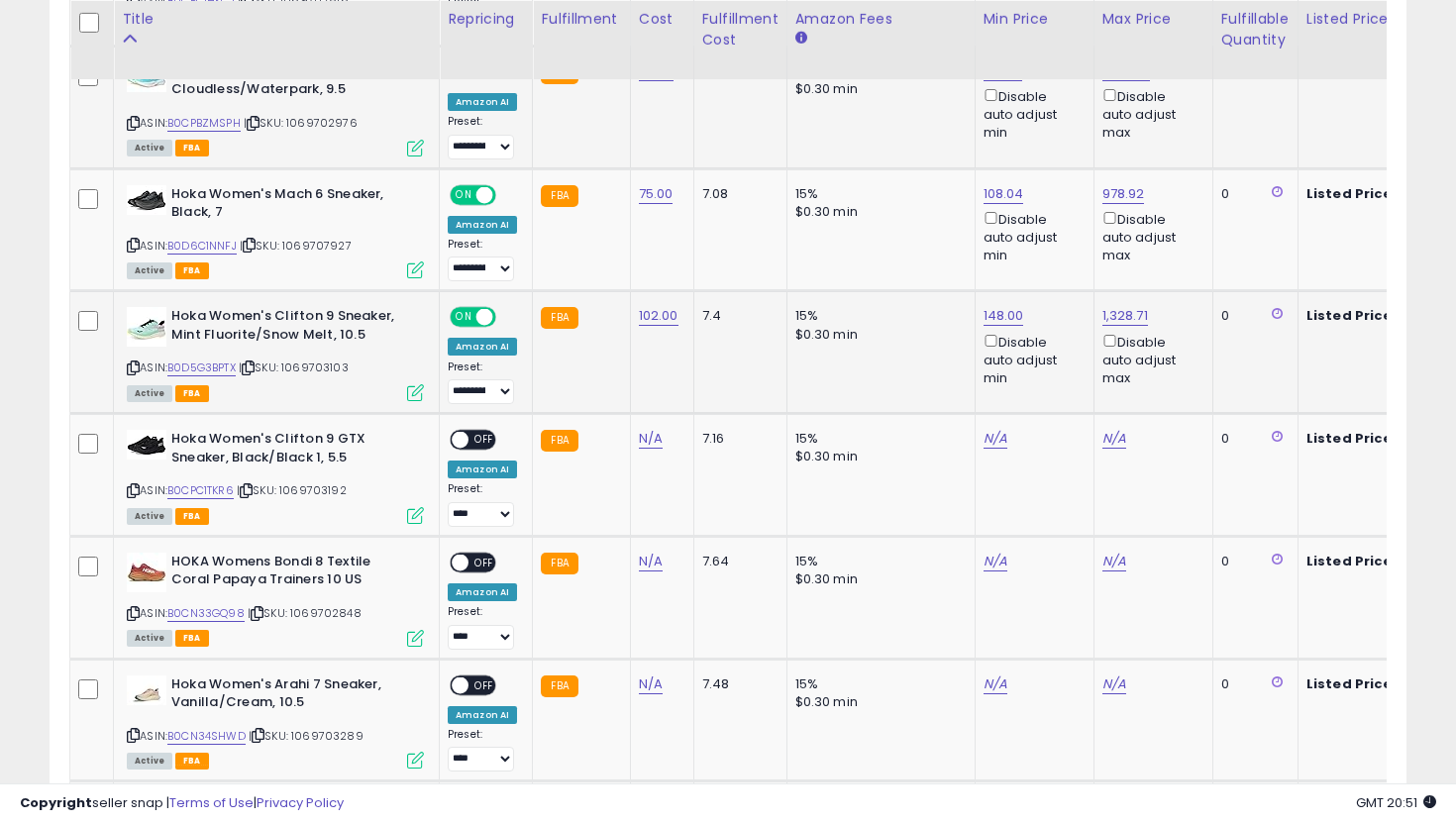 scroll, scrollTop: 2446, scrollLeft: 0, axis: vertical 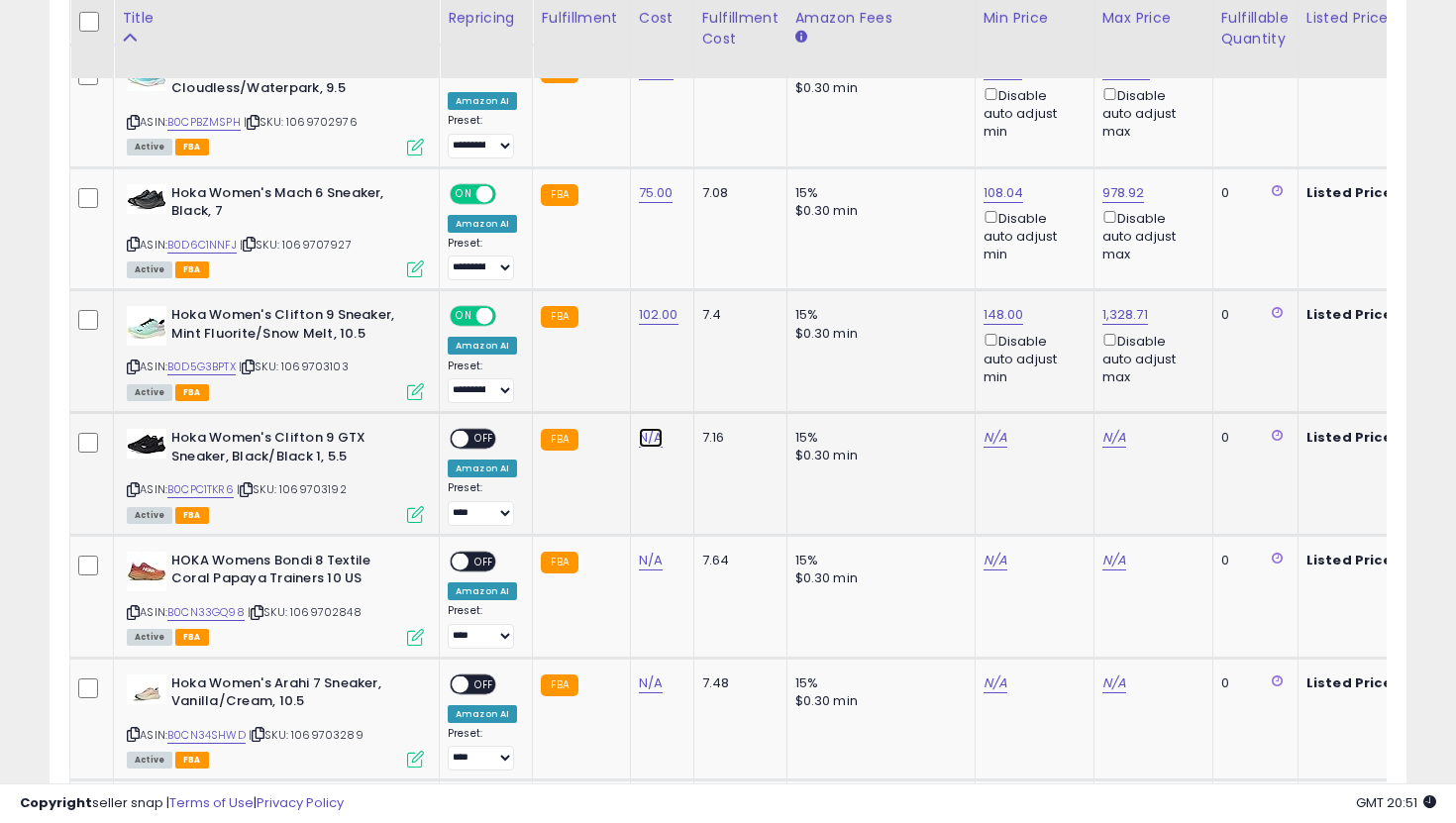 click on "N/A" at bounding box center [651, 438] 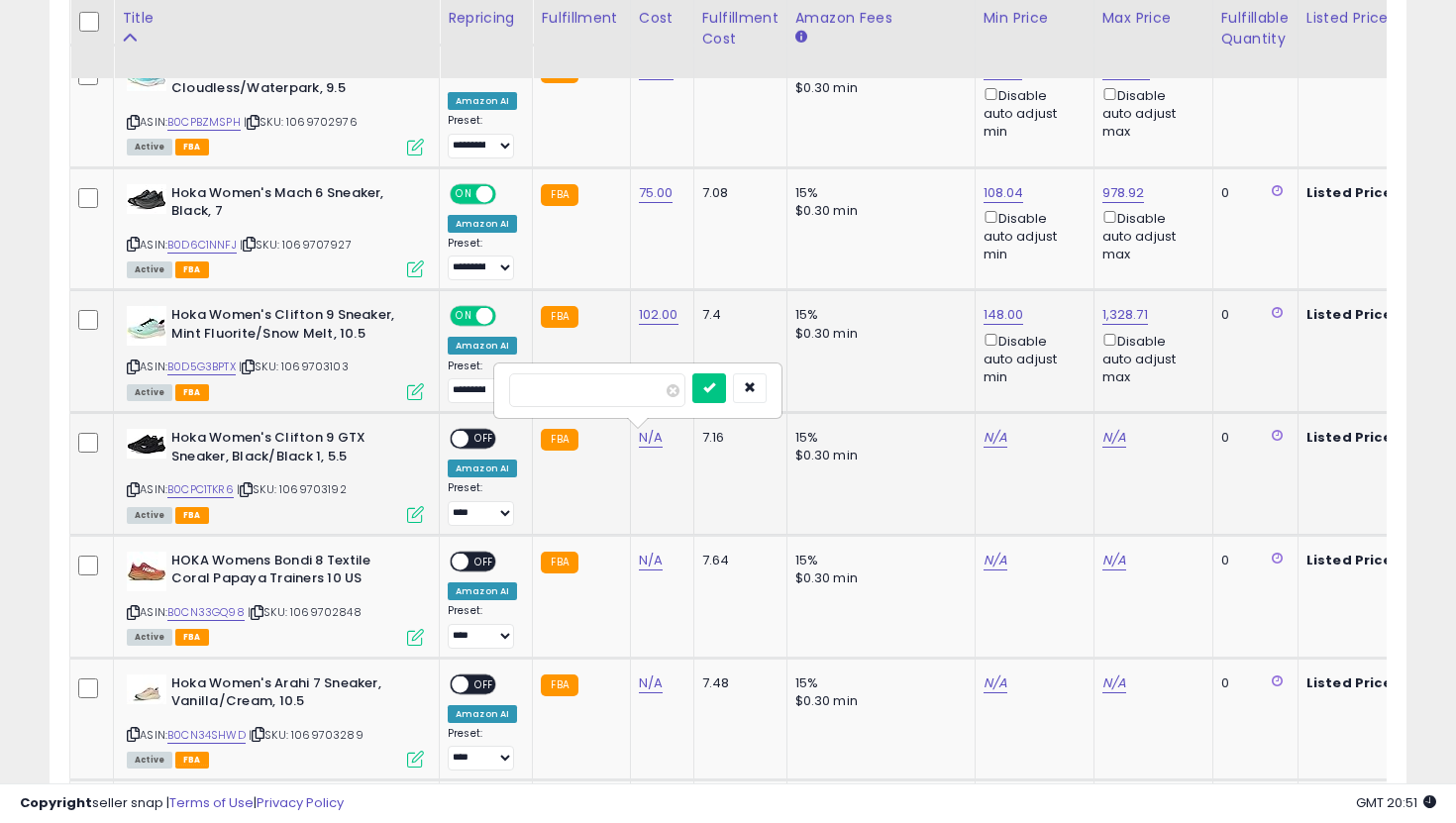type on "***" 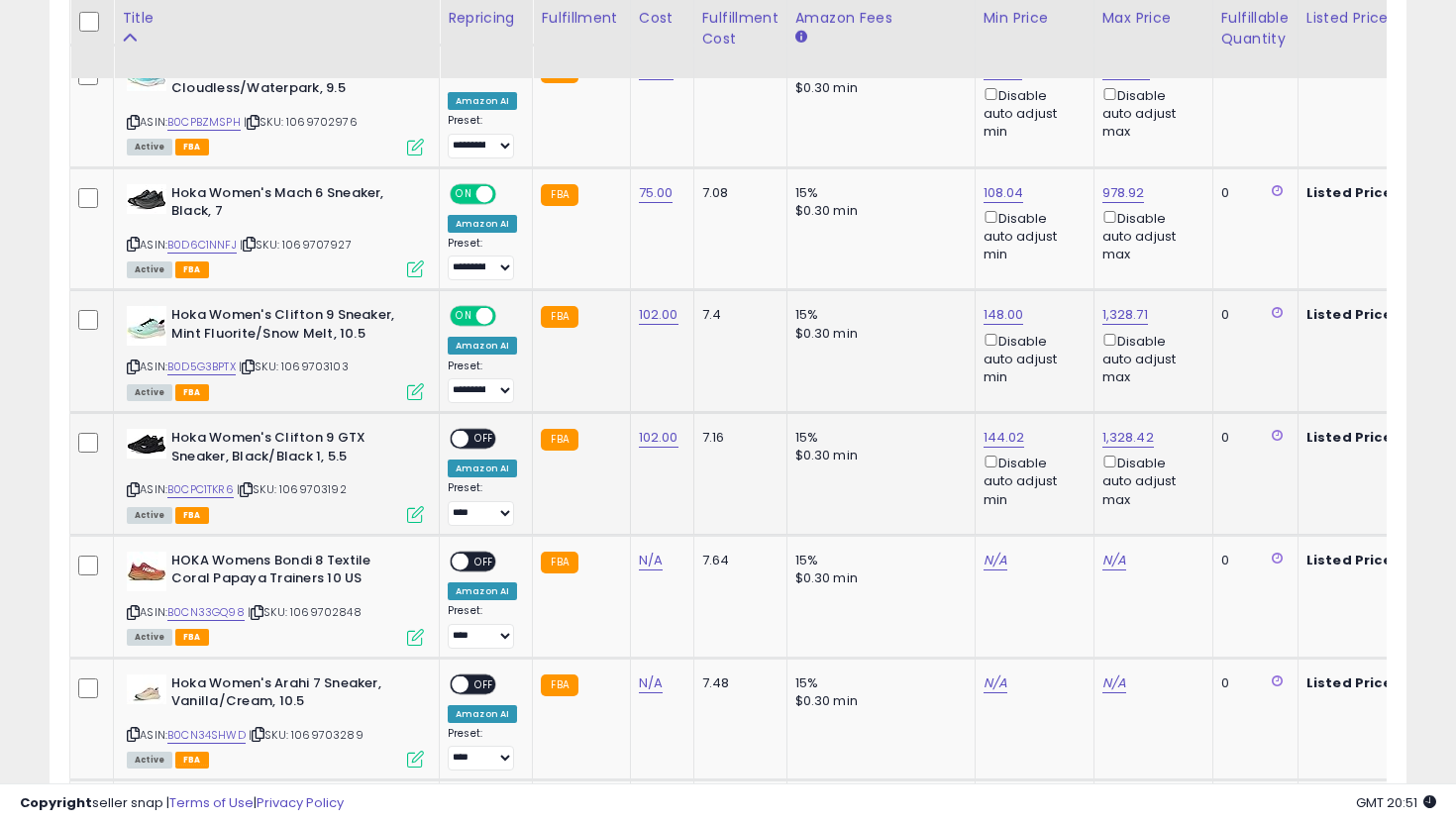 click on "OFF" at bounding box center (484, 439) 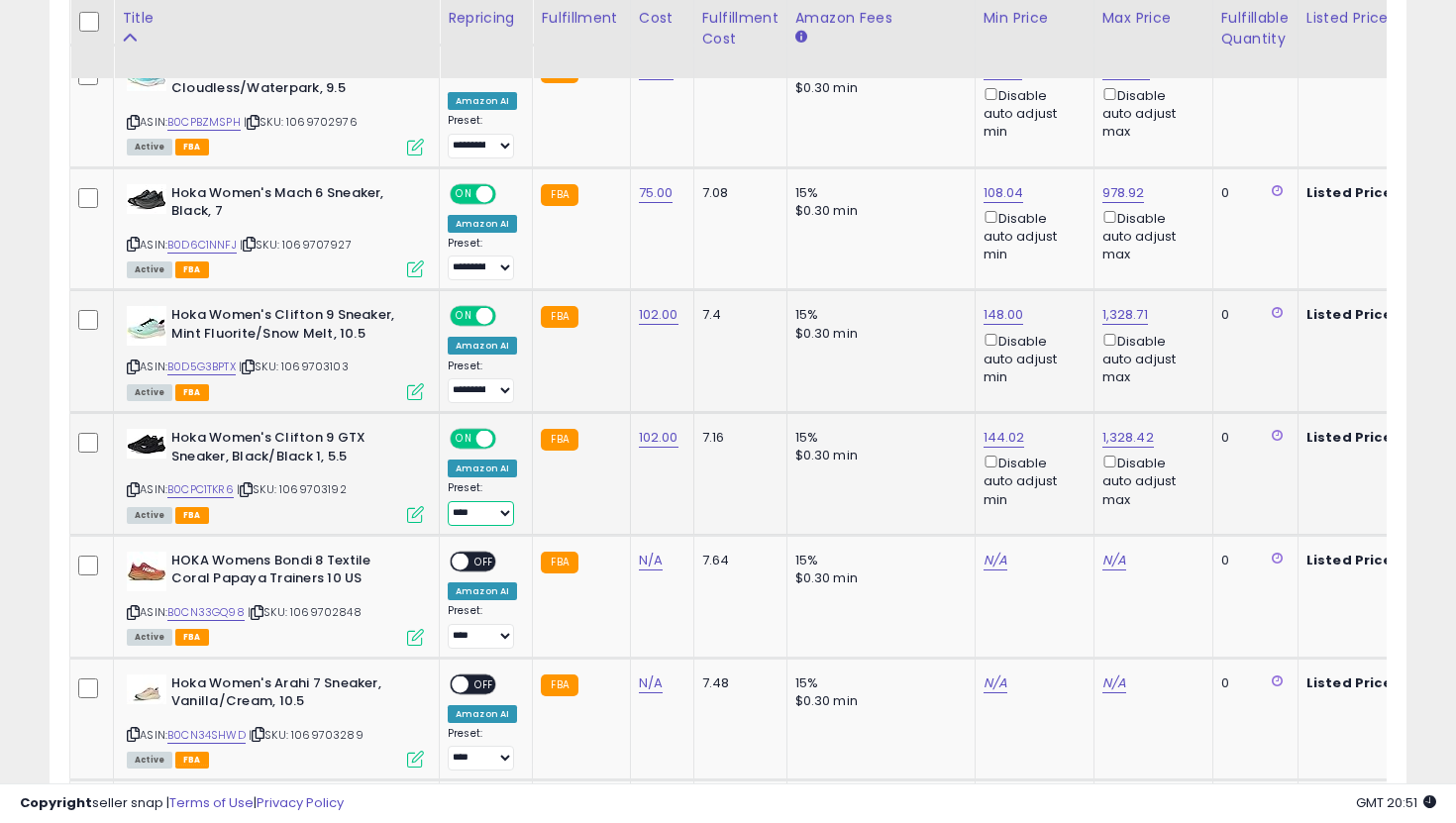 click on "**********" at bounding box center (480, 513) 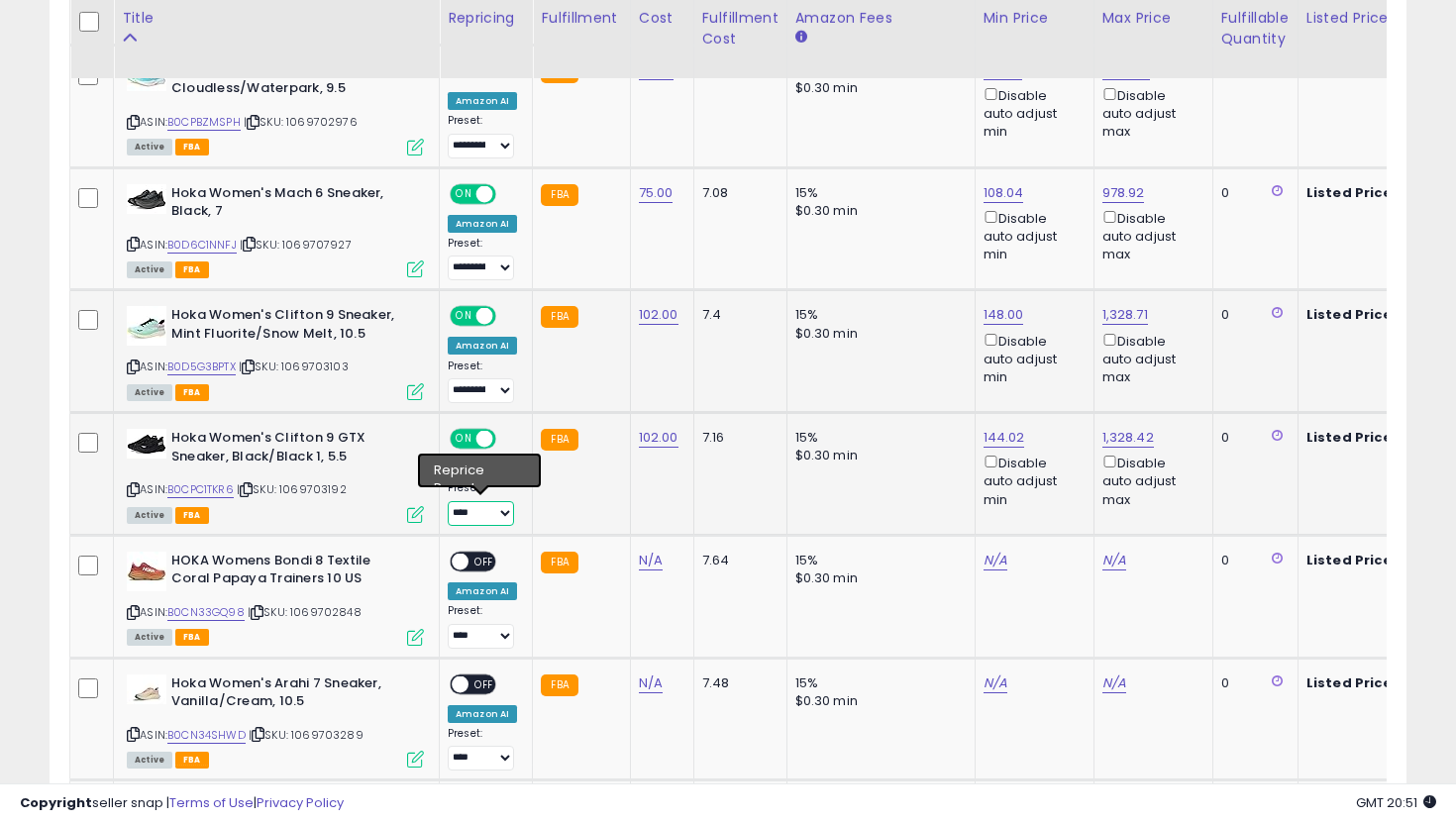 select on "**********" 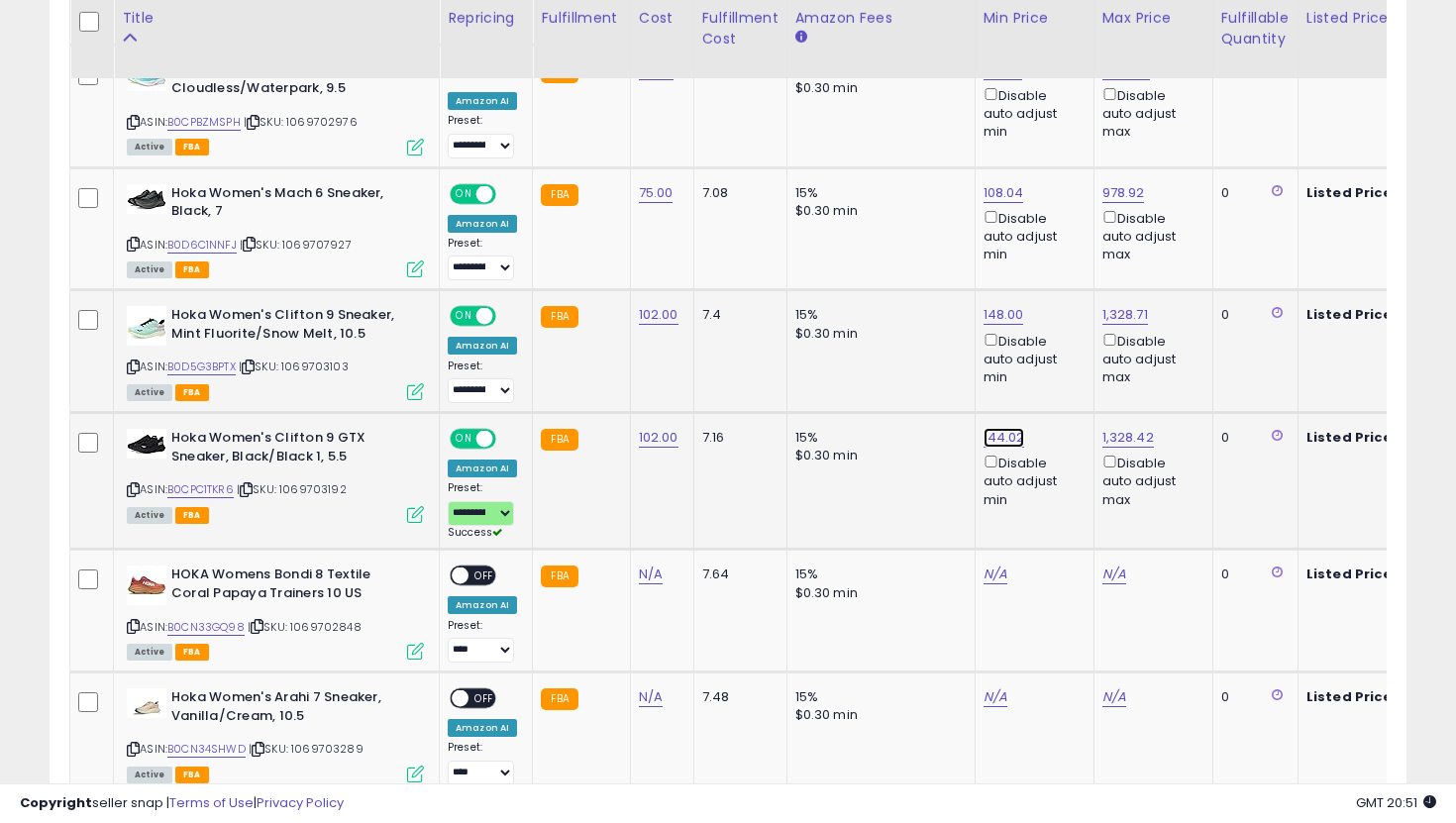 click on "144.02" at bounding box center (1003, -1383) 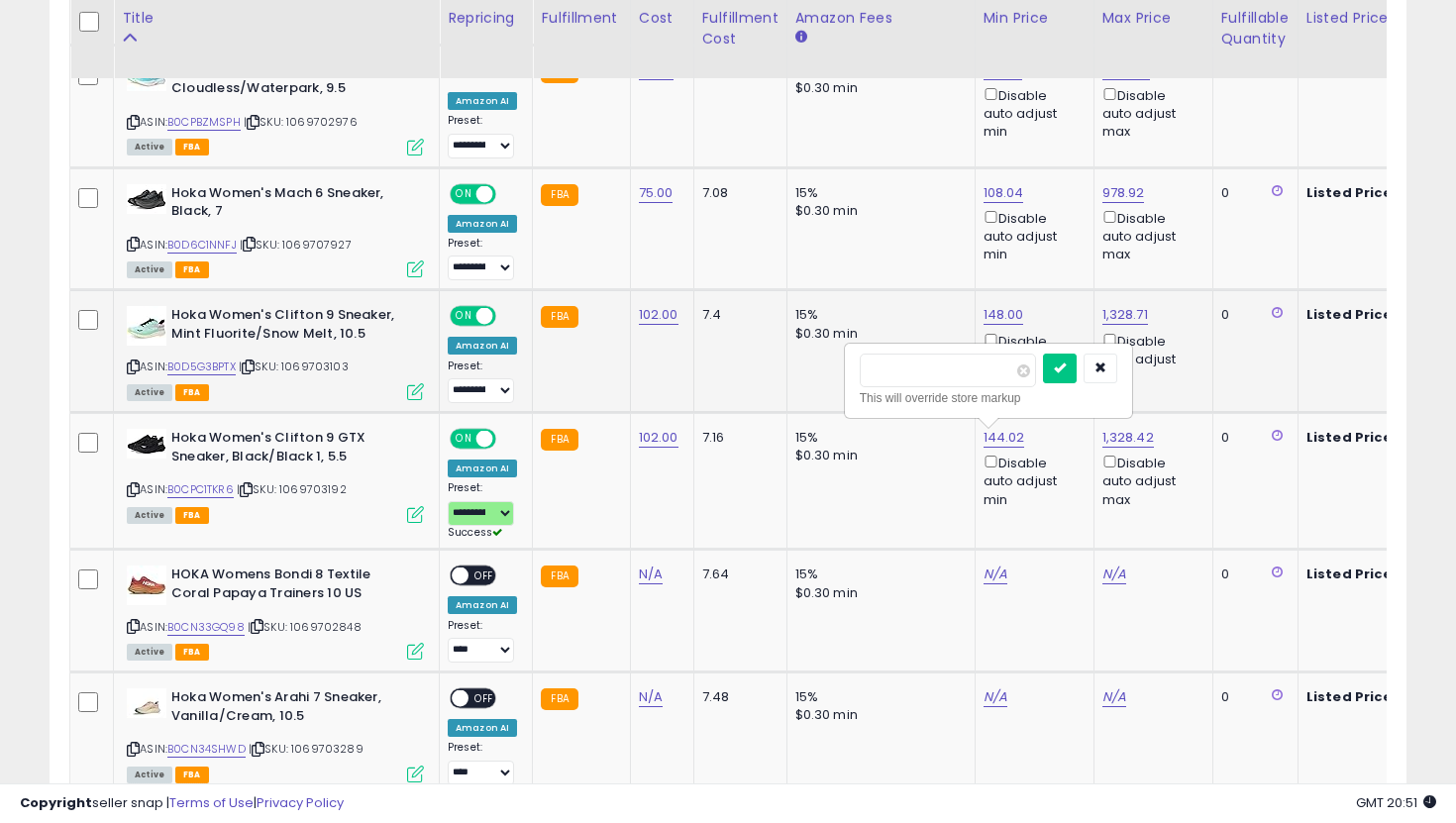 drag, startPoint x: 941, startPoint y: 375, endPoint x: 832, endPoint y: 369, distance: 109.16501 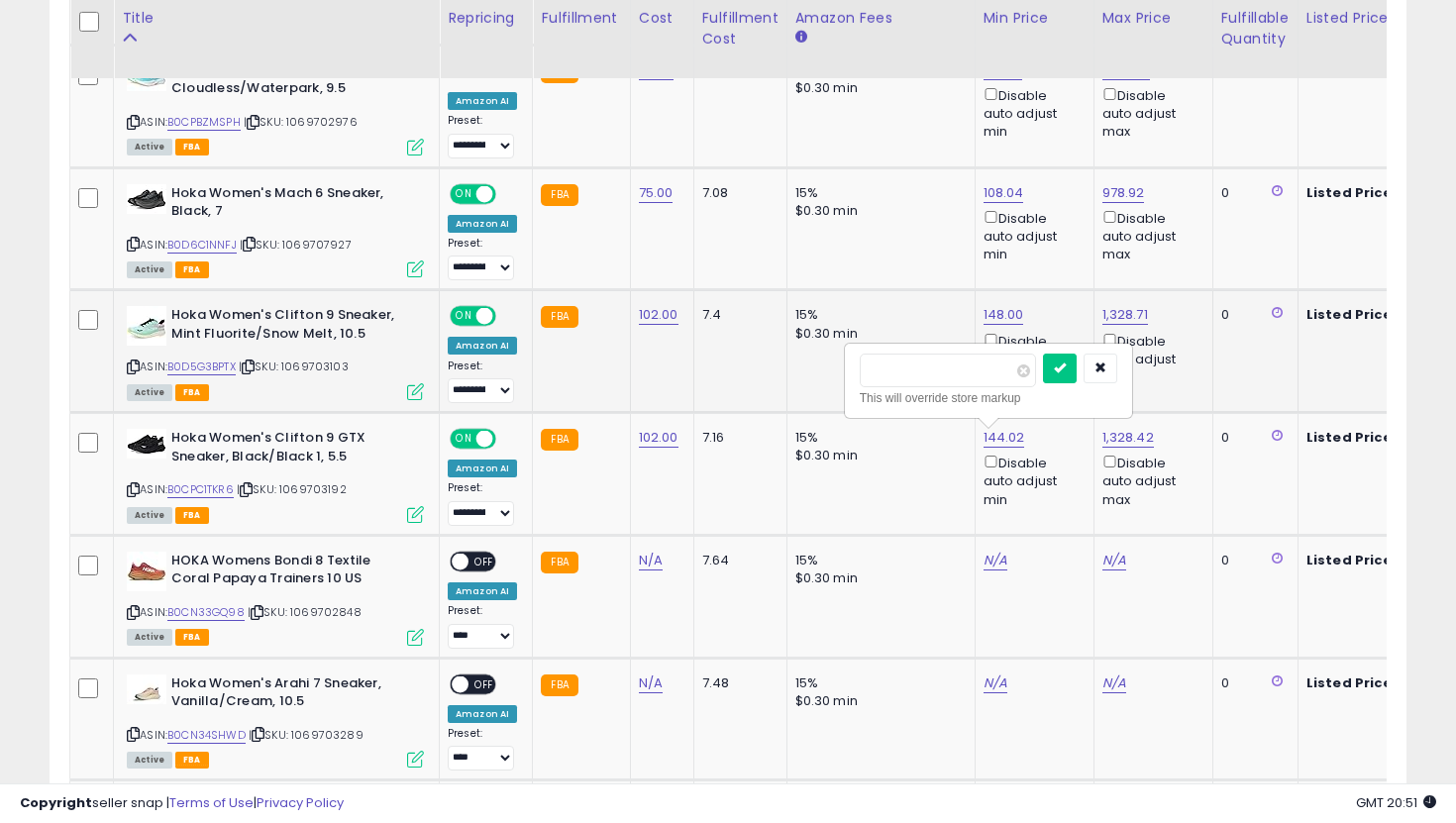 click at bounding box center [1060, 368] 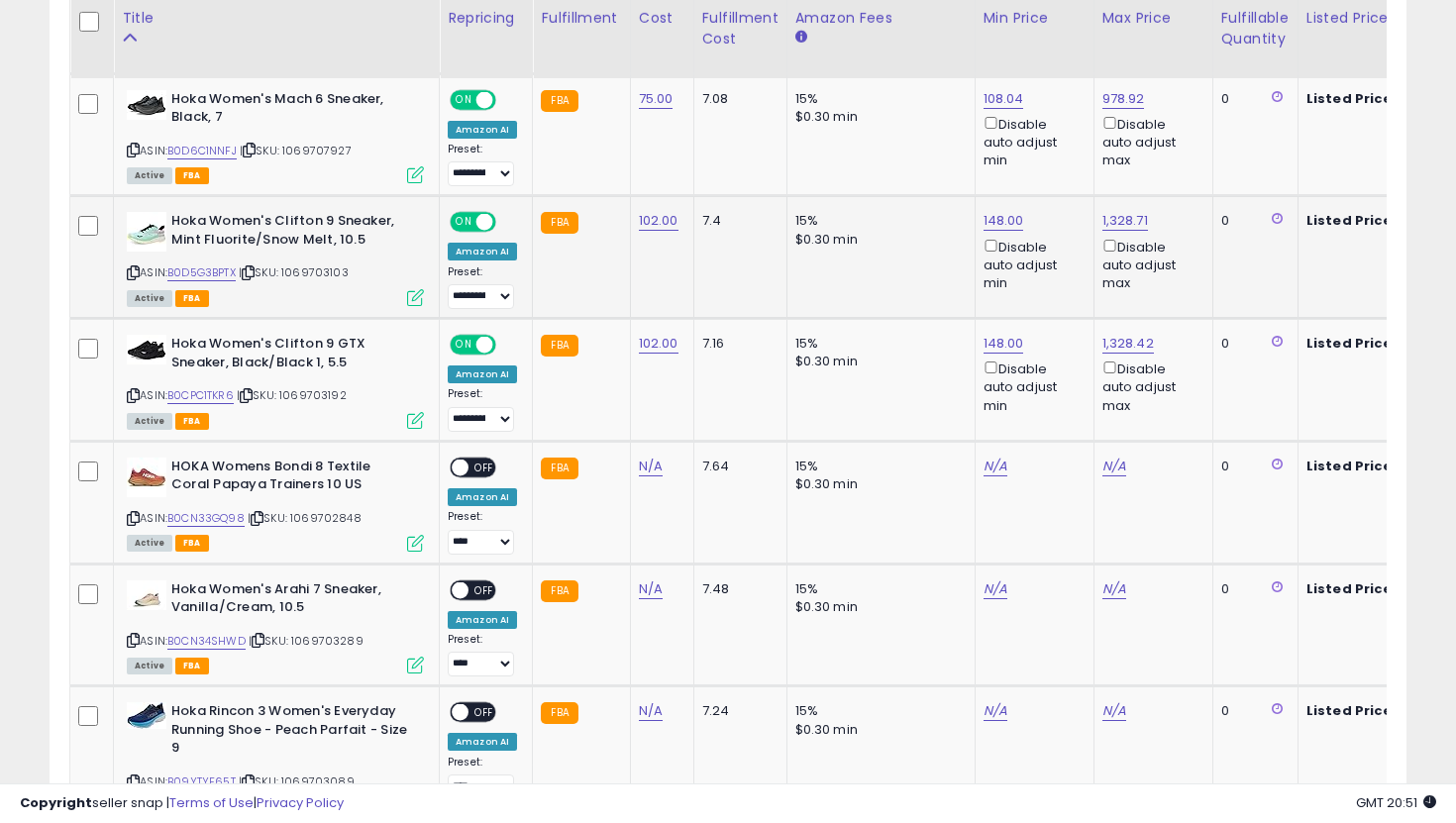 scroll, scrollTop: 2553, scrollLeft: 0, axis: vertical 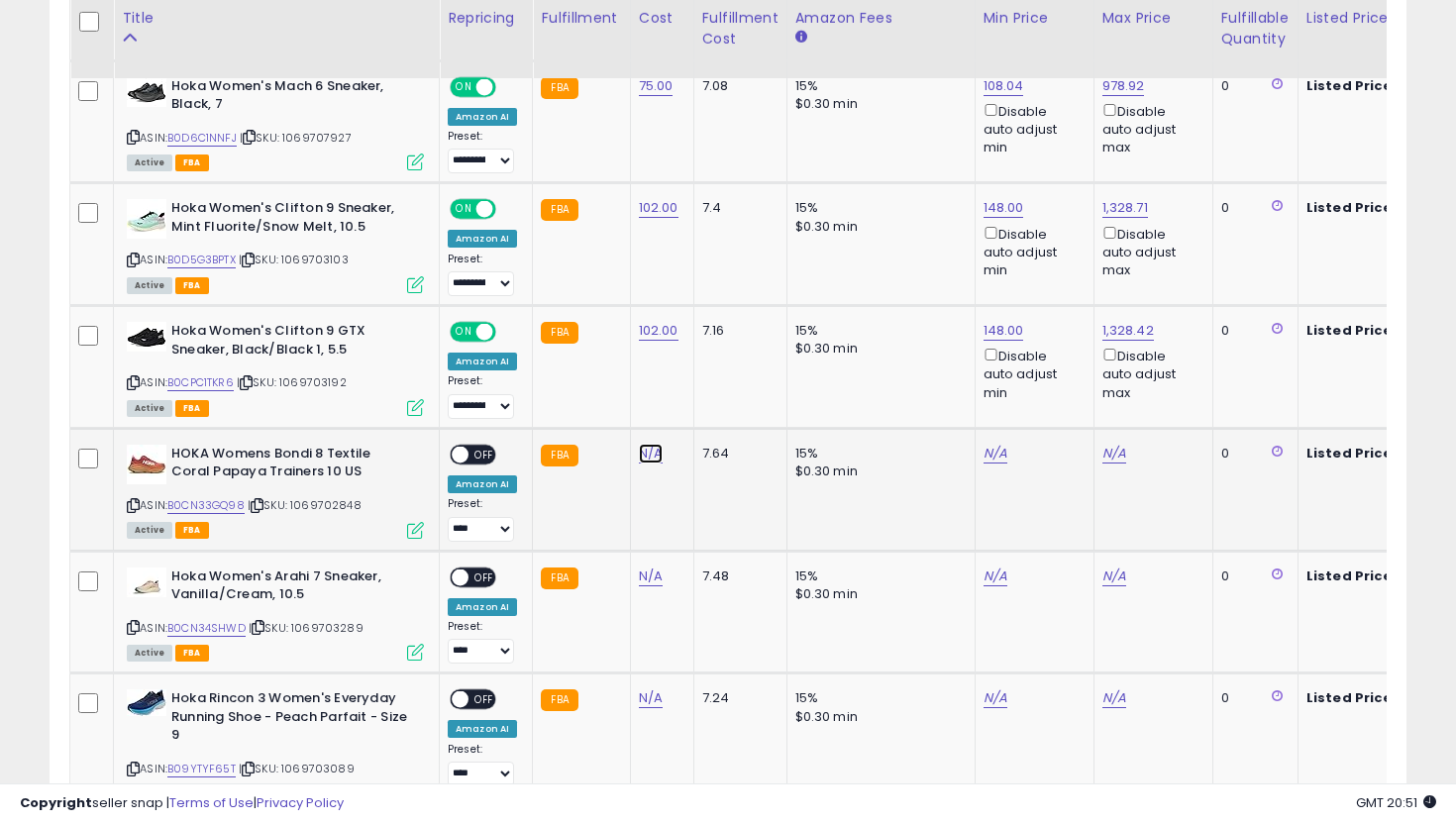 click on "N/A" at bounding box center (651, 454) 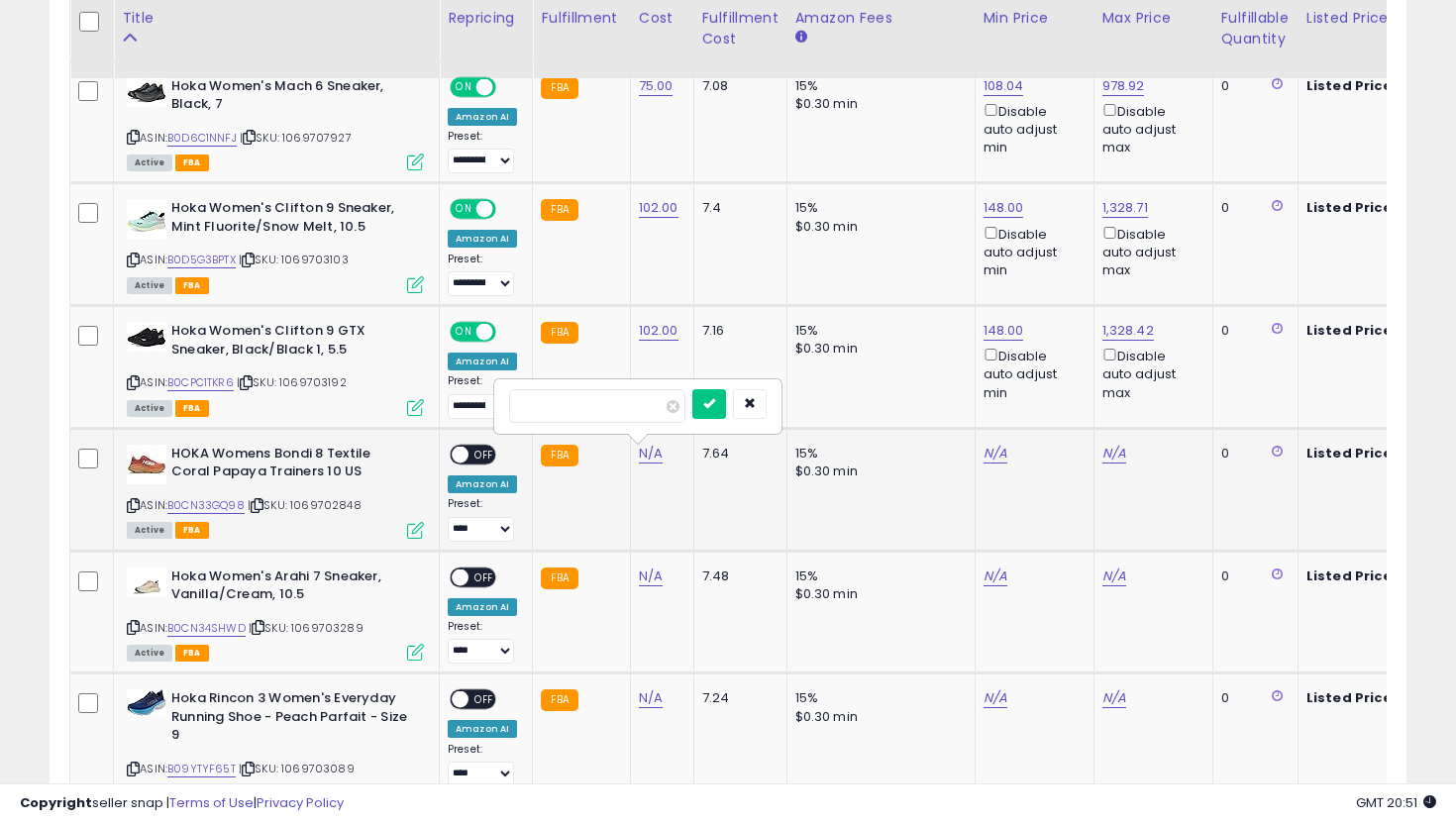 type on "***" 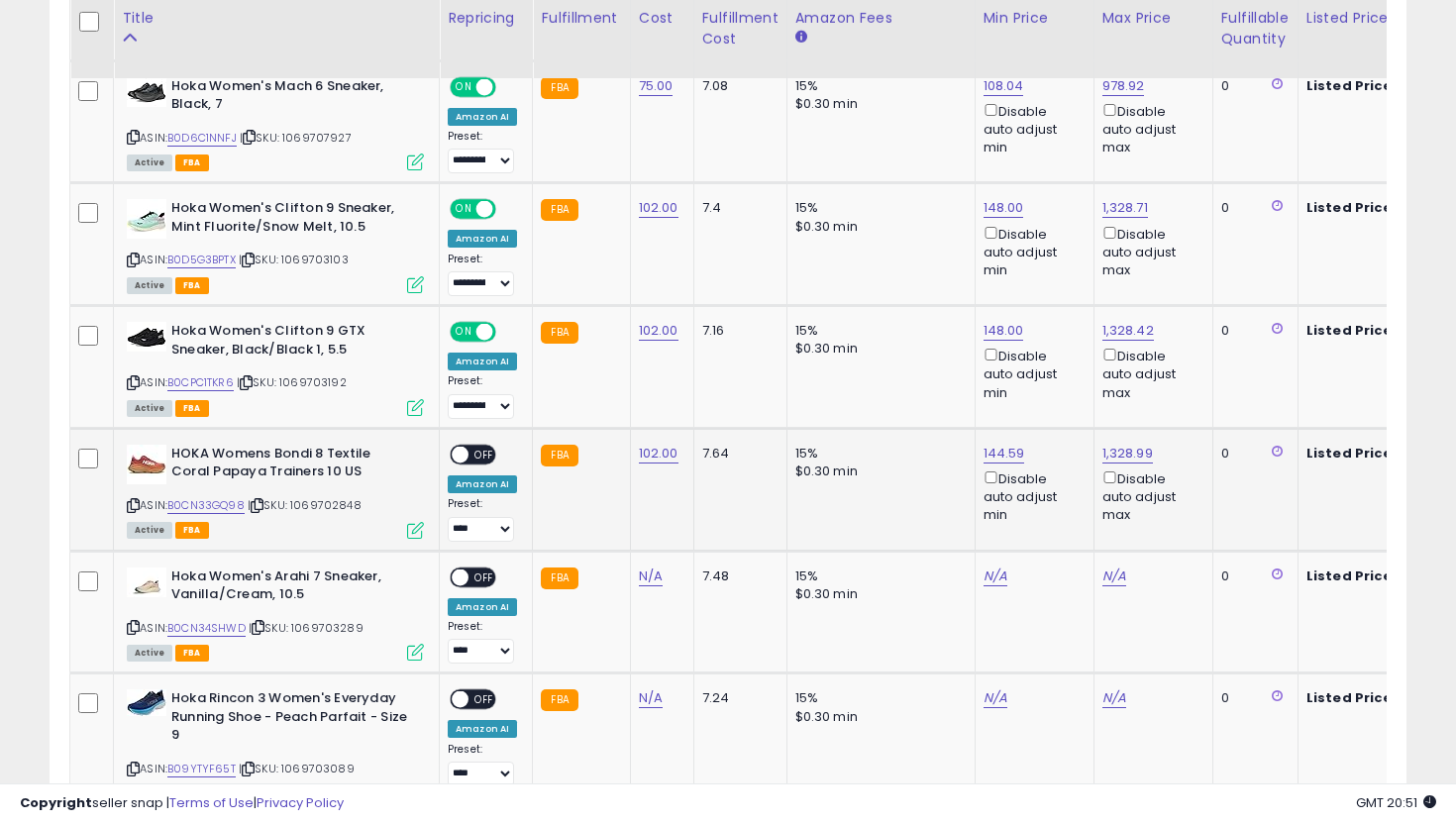 click on "OFF" at bounding box center [484, 454] 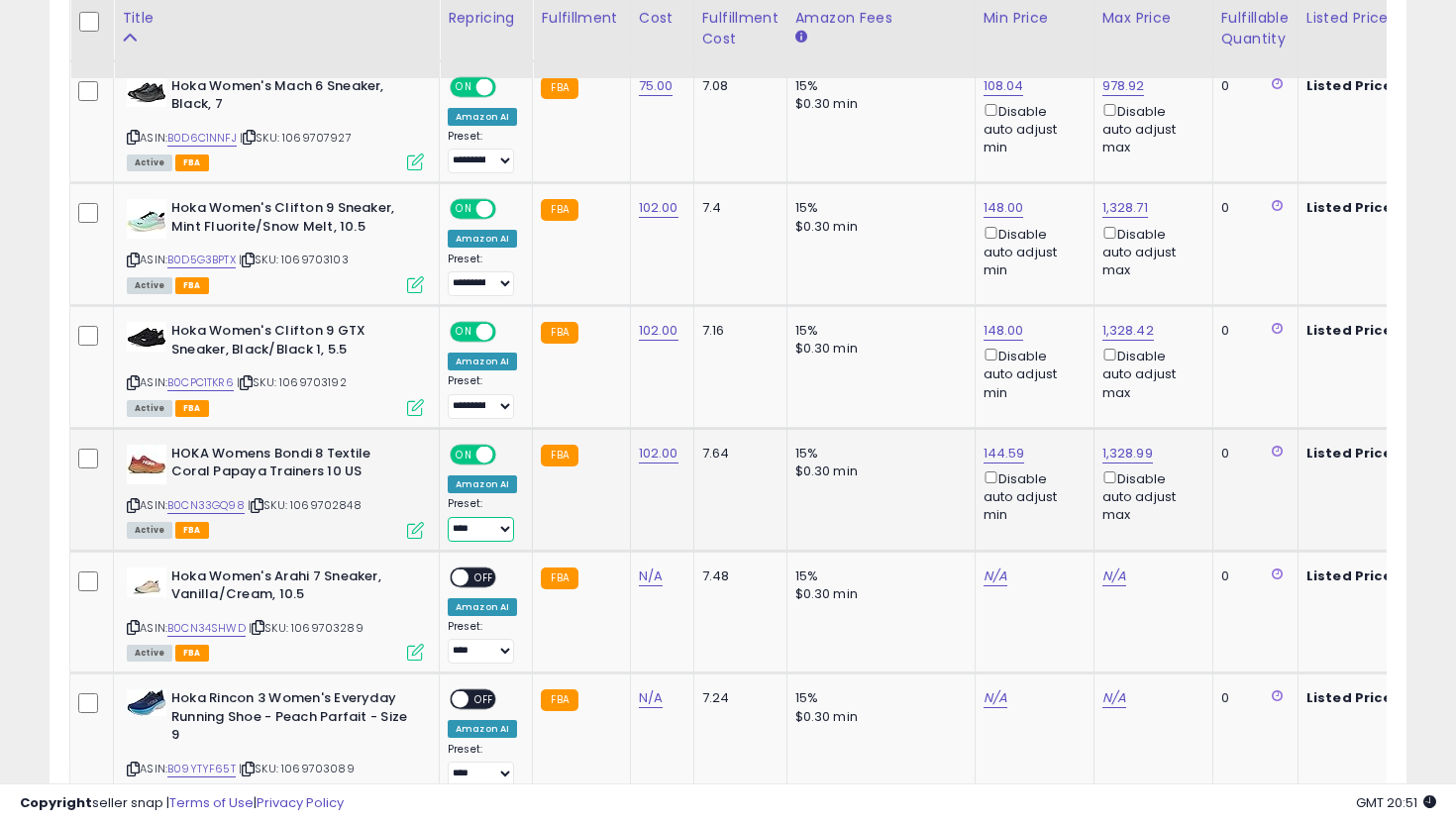 click on "**********" at bounding box center (480, 529) 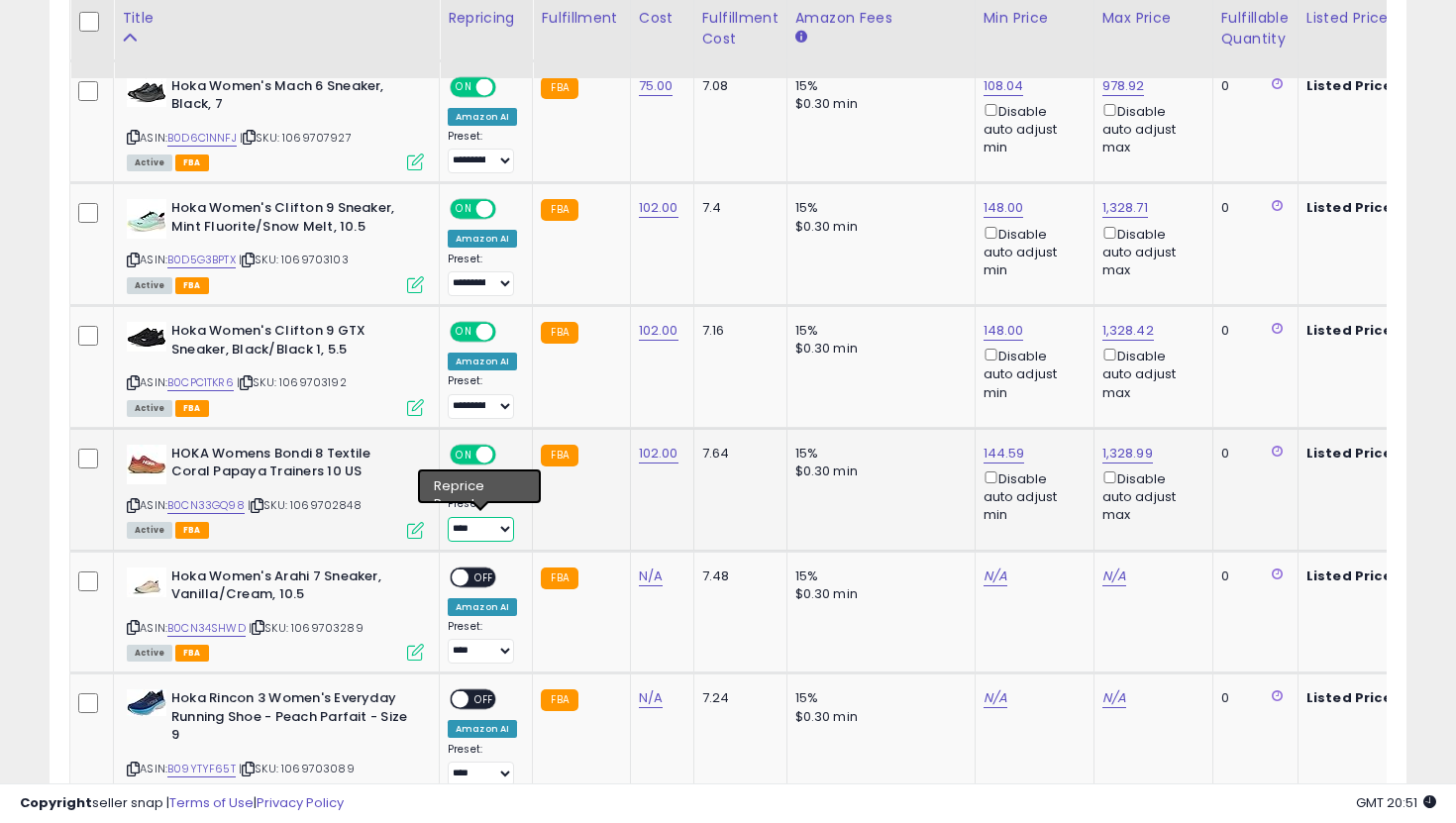 select on "**********" 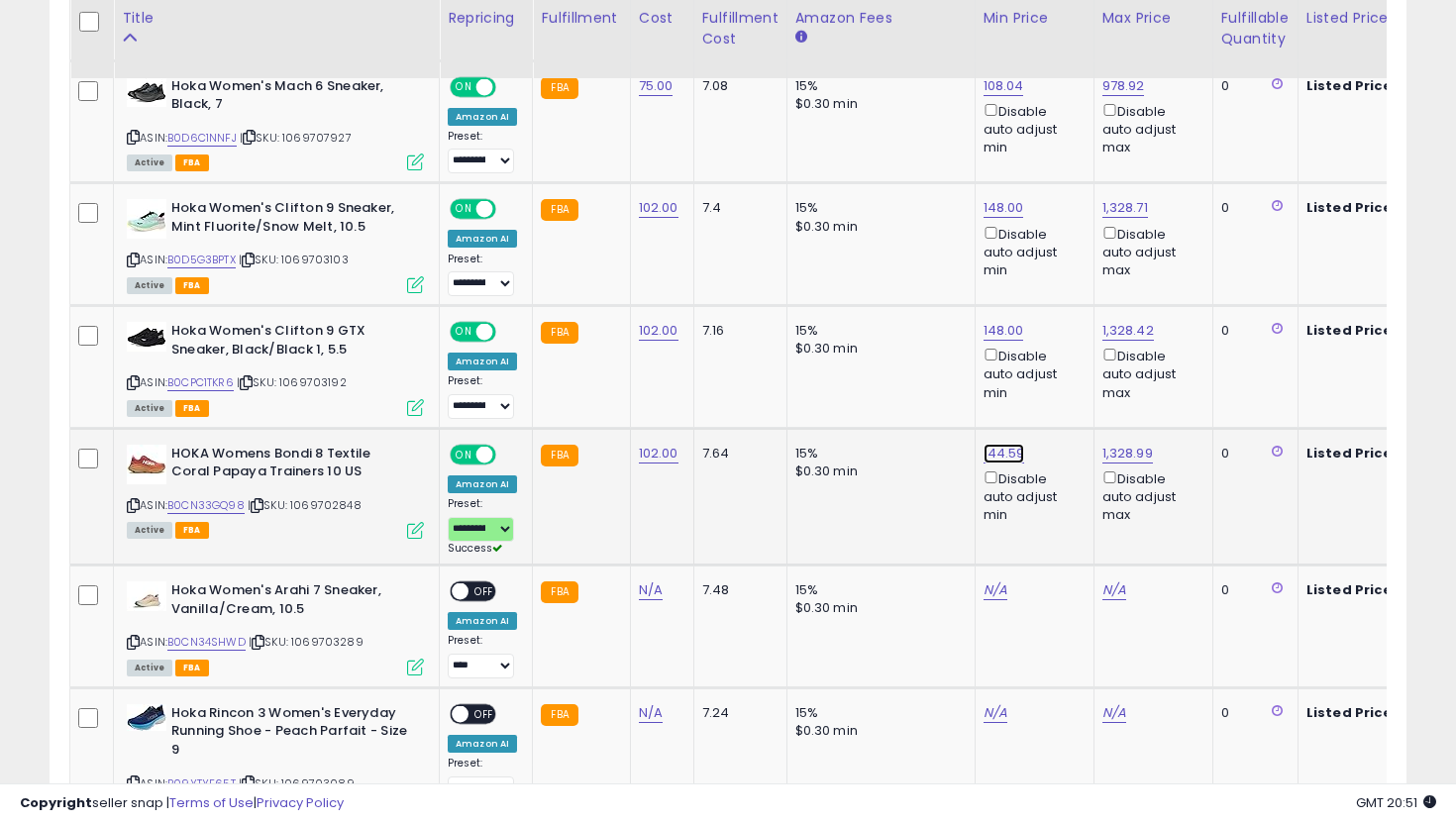 click on "144.59" at bounding box center (1003, -1490) 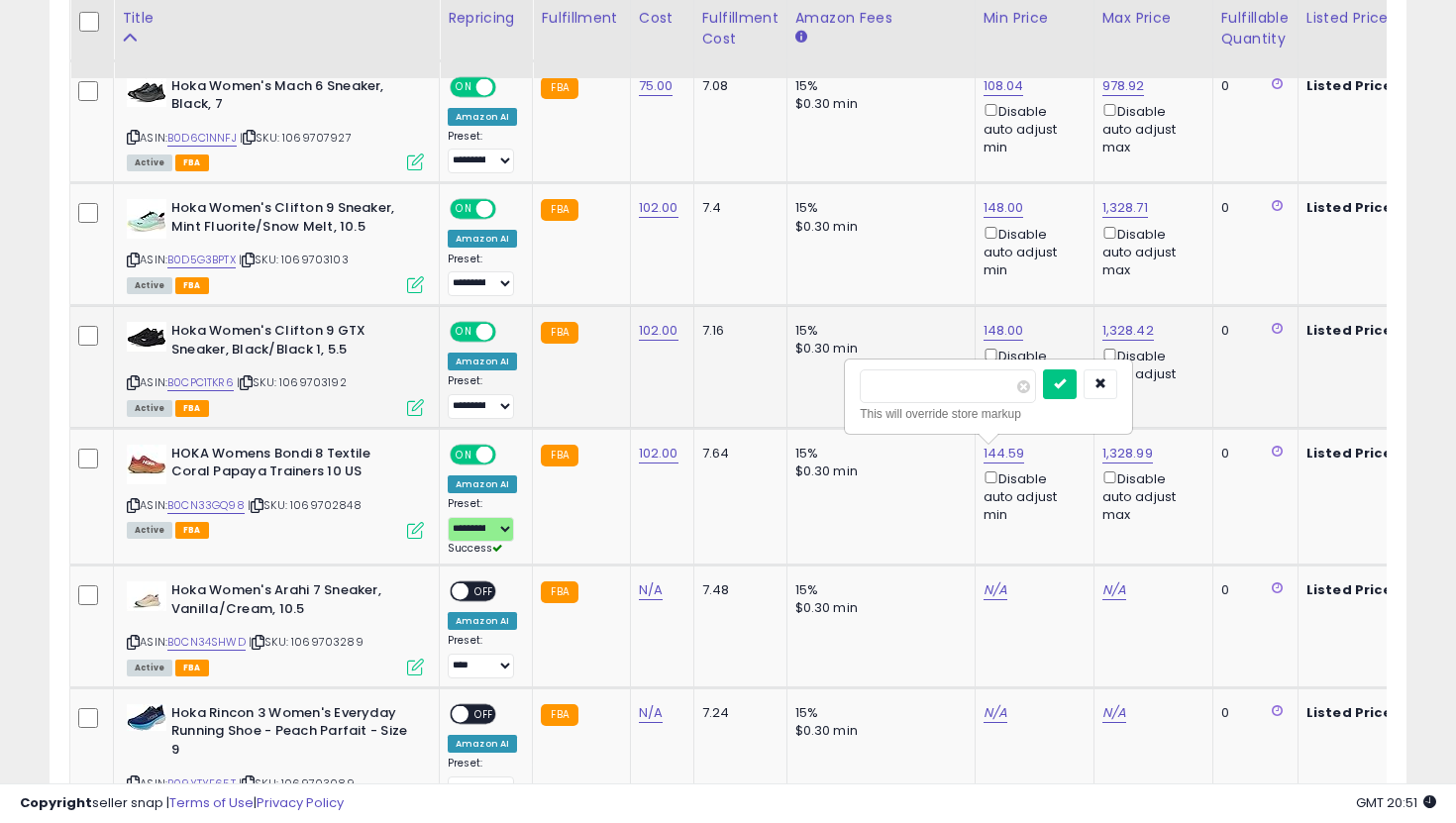 drag, startPoint x: 953, startPoint y: 393, endPoint x: 842, endPoint y: 368, distance: 113.78049 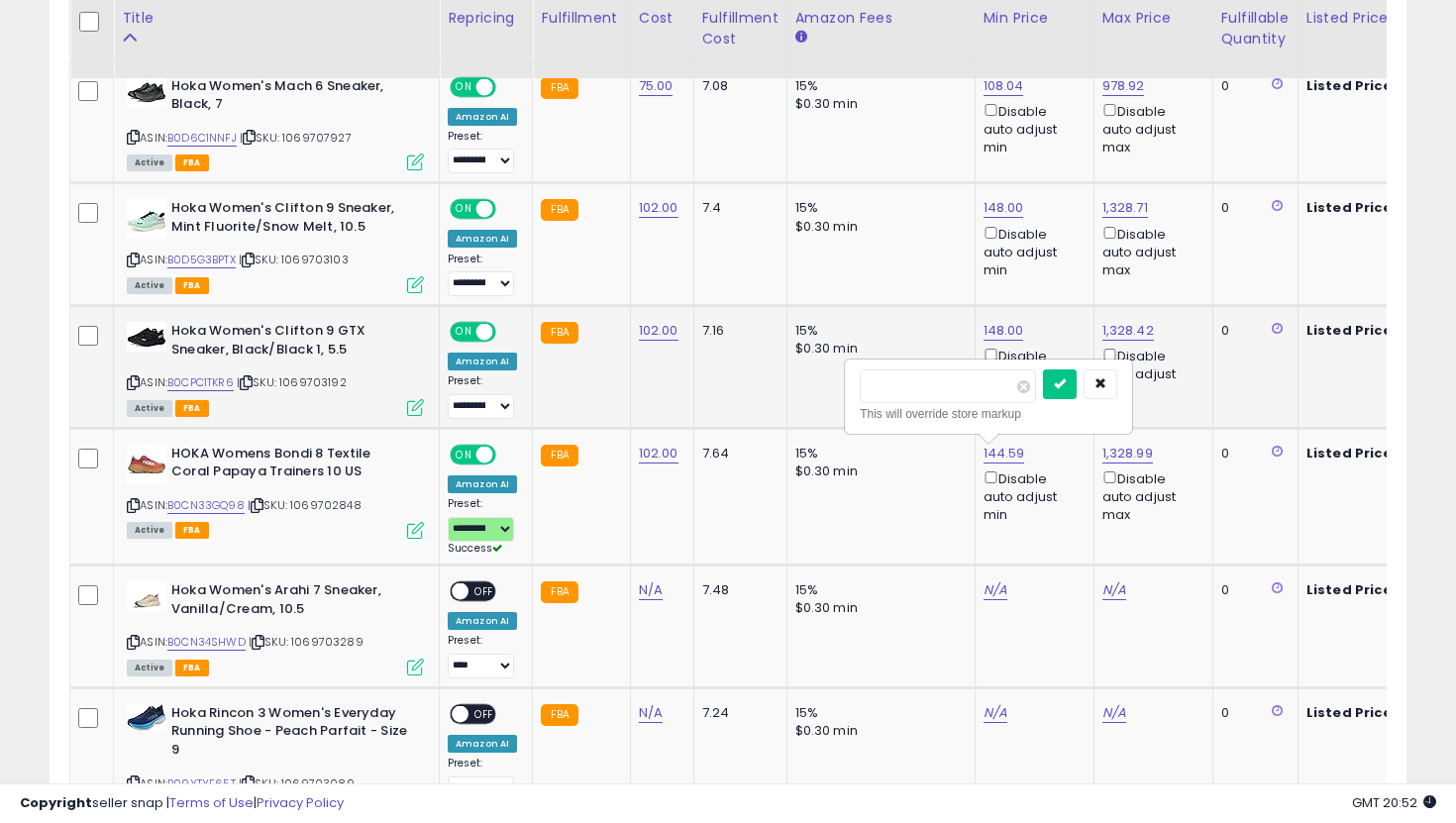 type on "***" 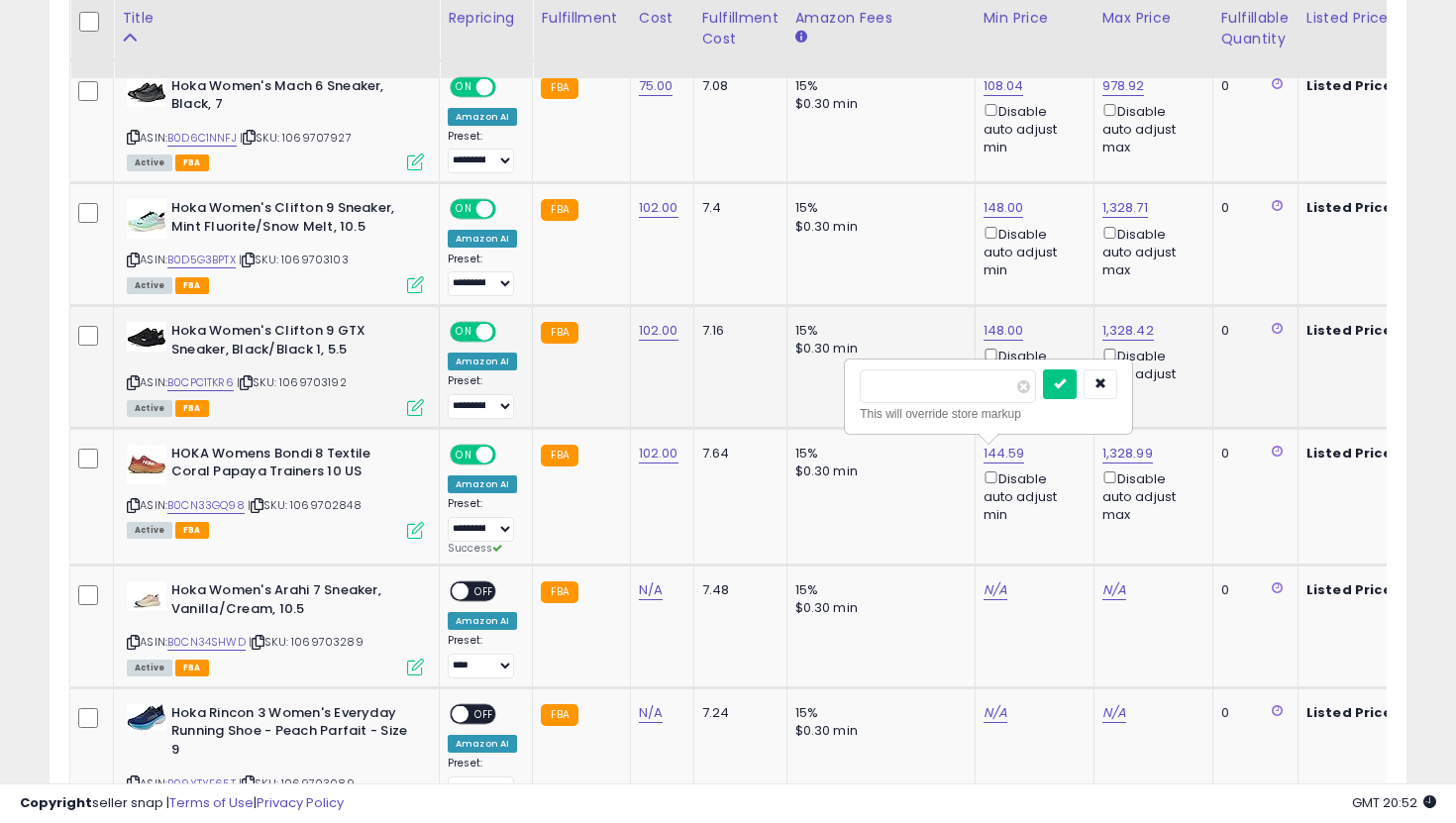 click at bounding box center [1060, 384] 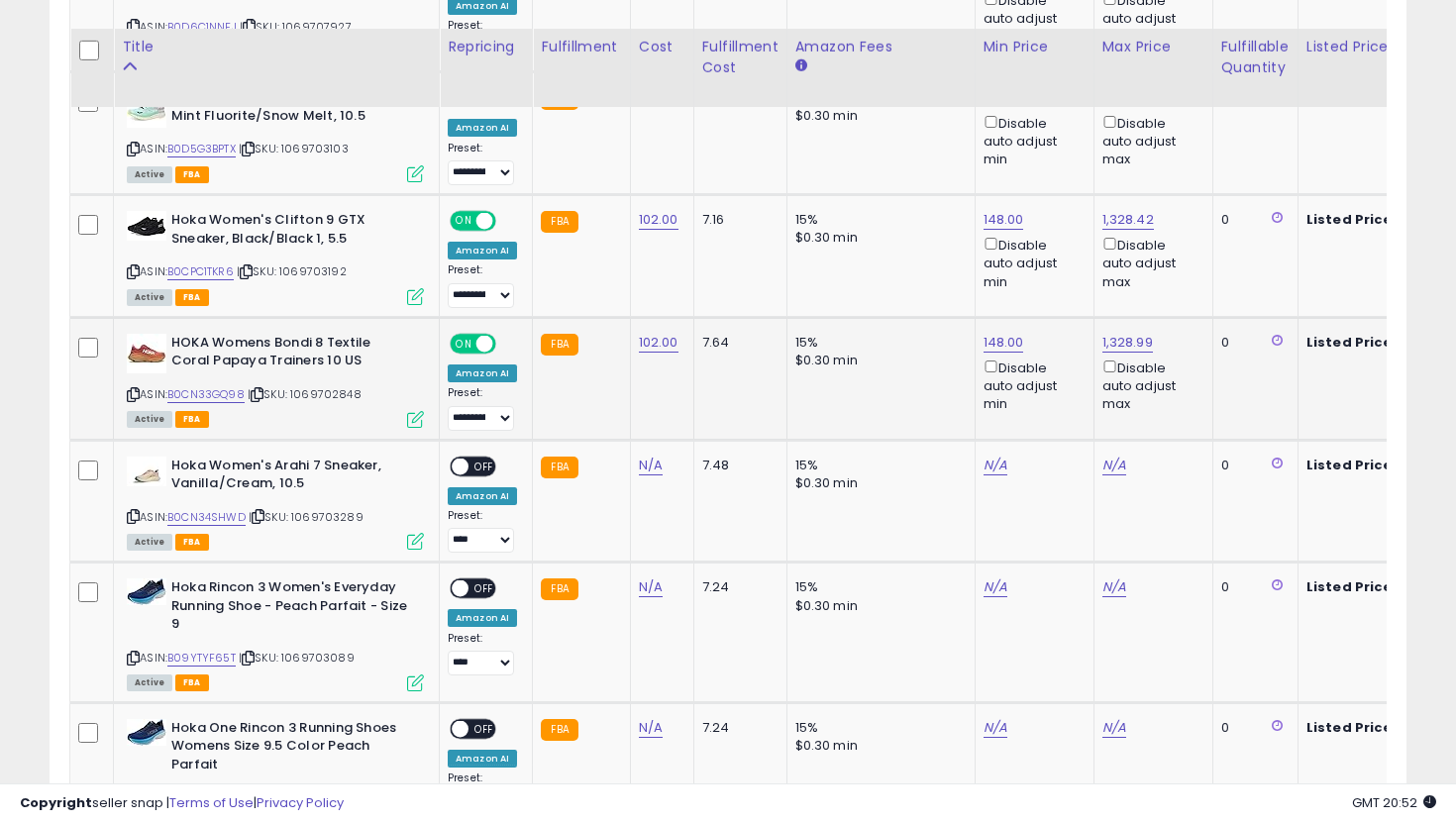 scroll, scrollTop: 2693, scrollLeft: 0, axis: vertical 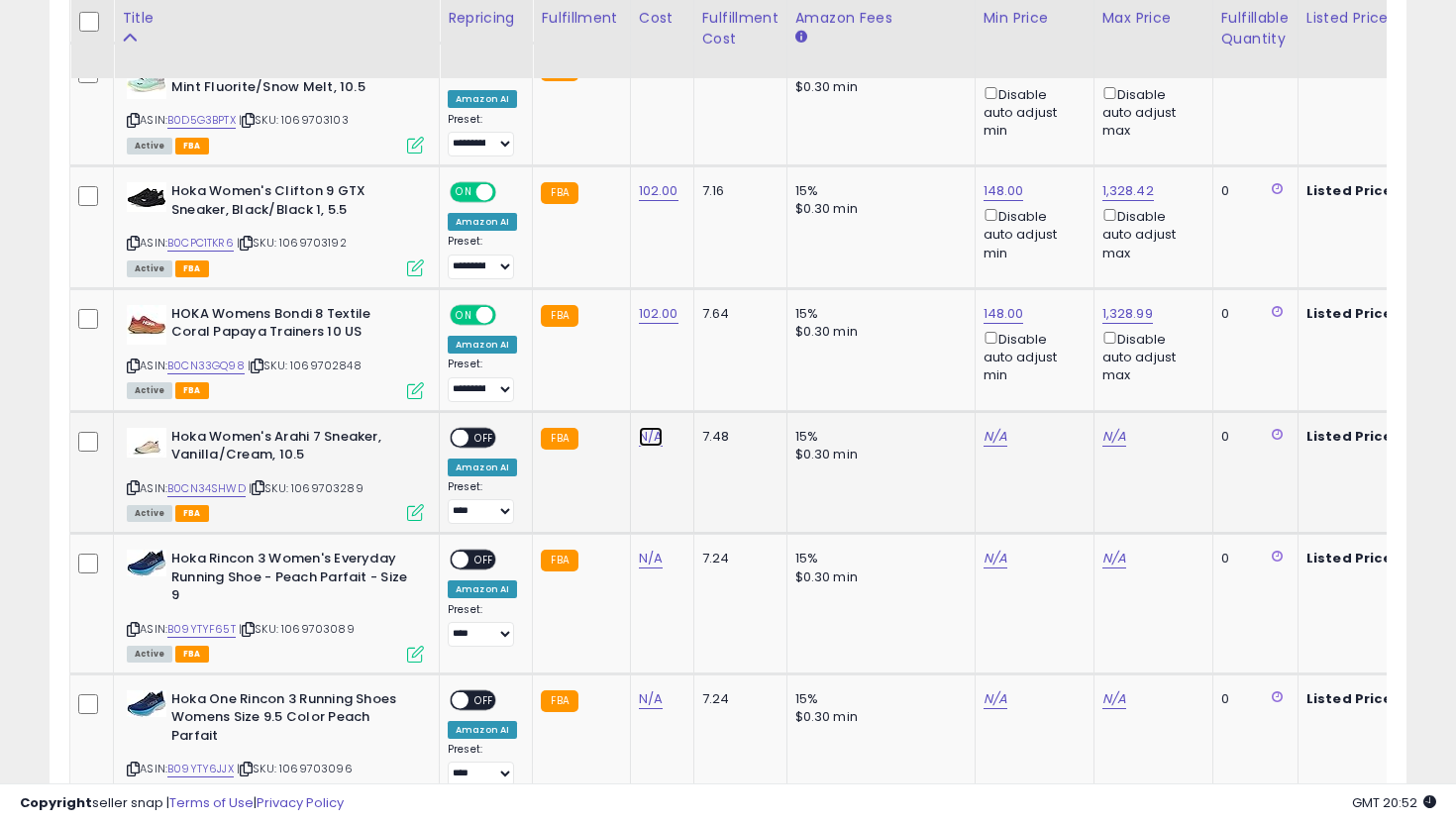 click on "N/A" at bounding box center [651, 437] 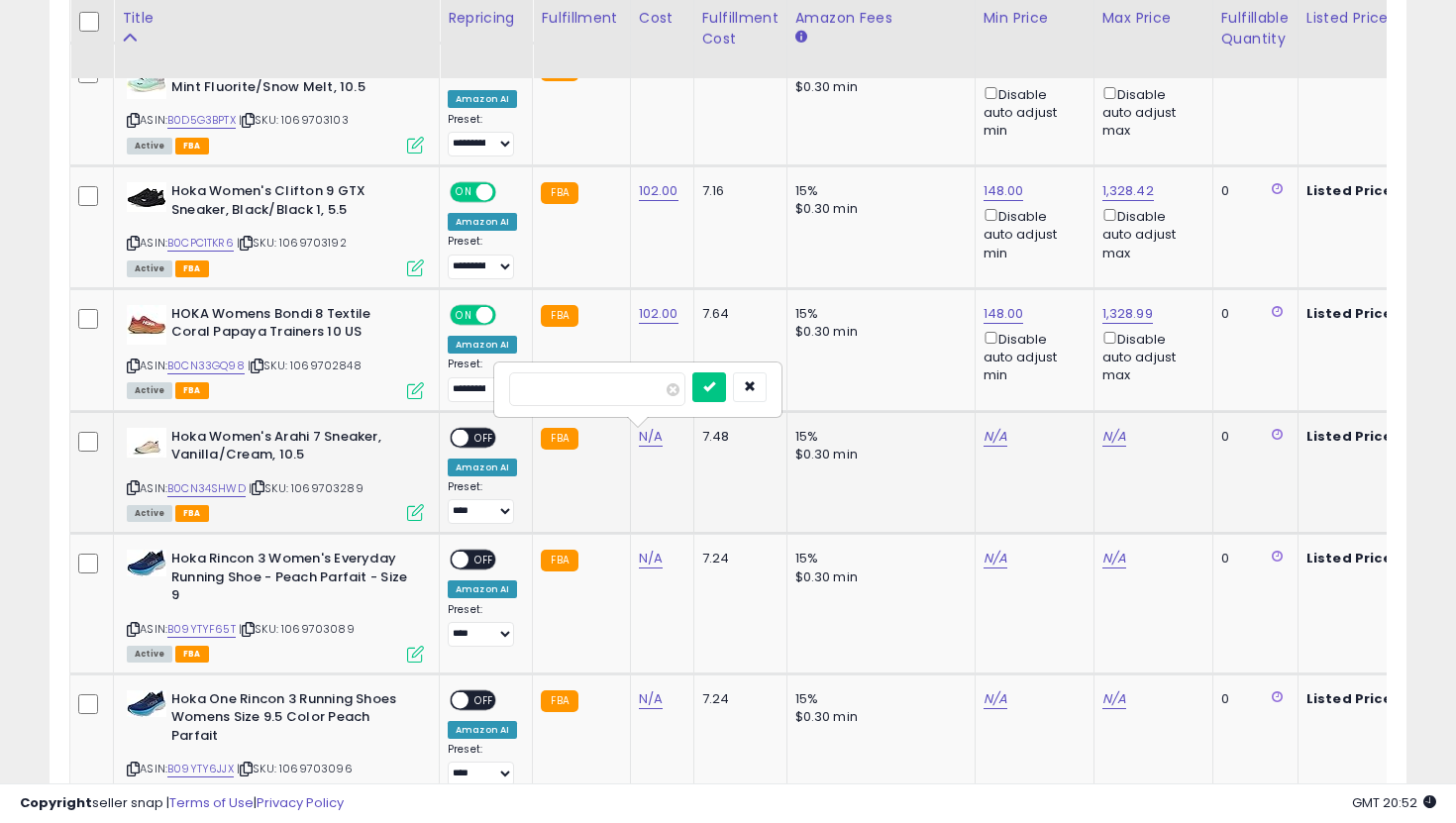 type on "**" 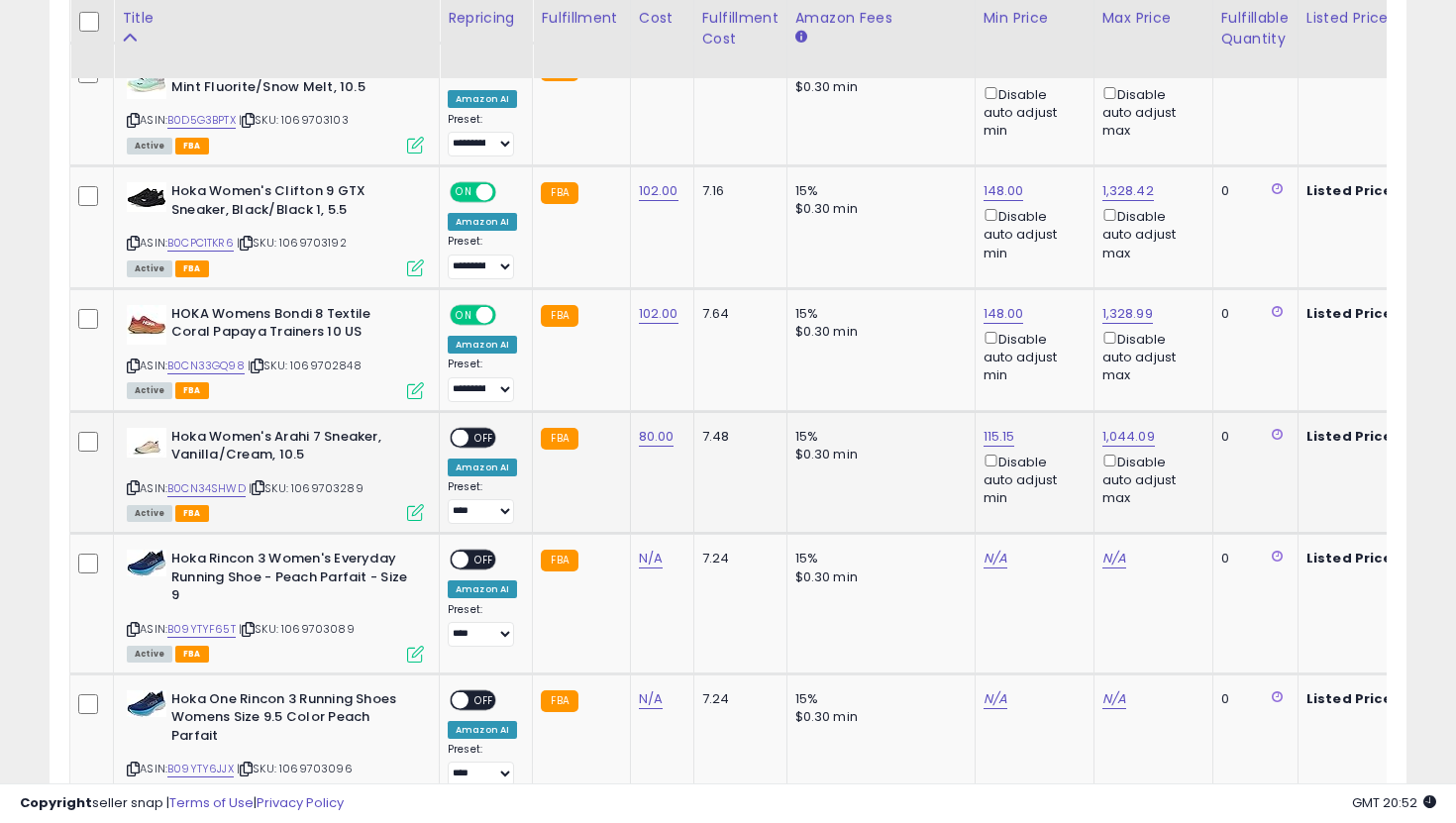 click on "OFF" at bounding box center (484, 437) 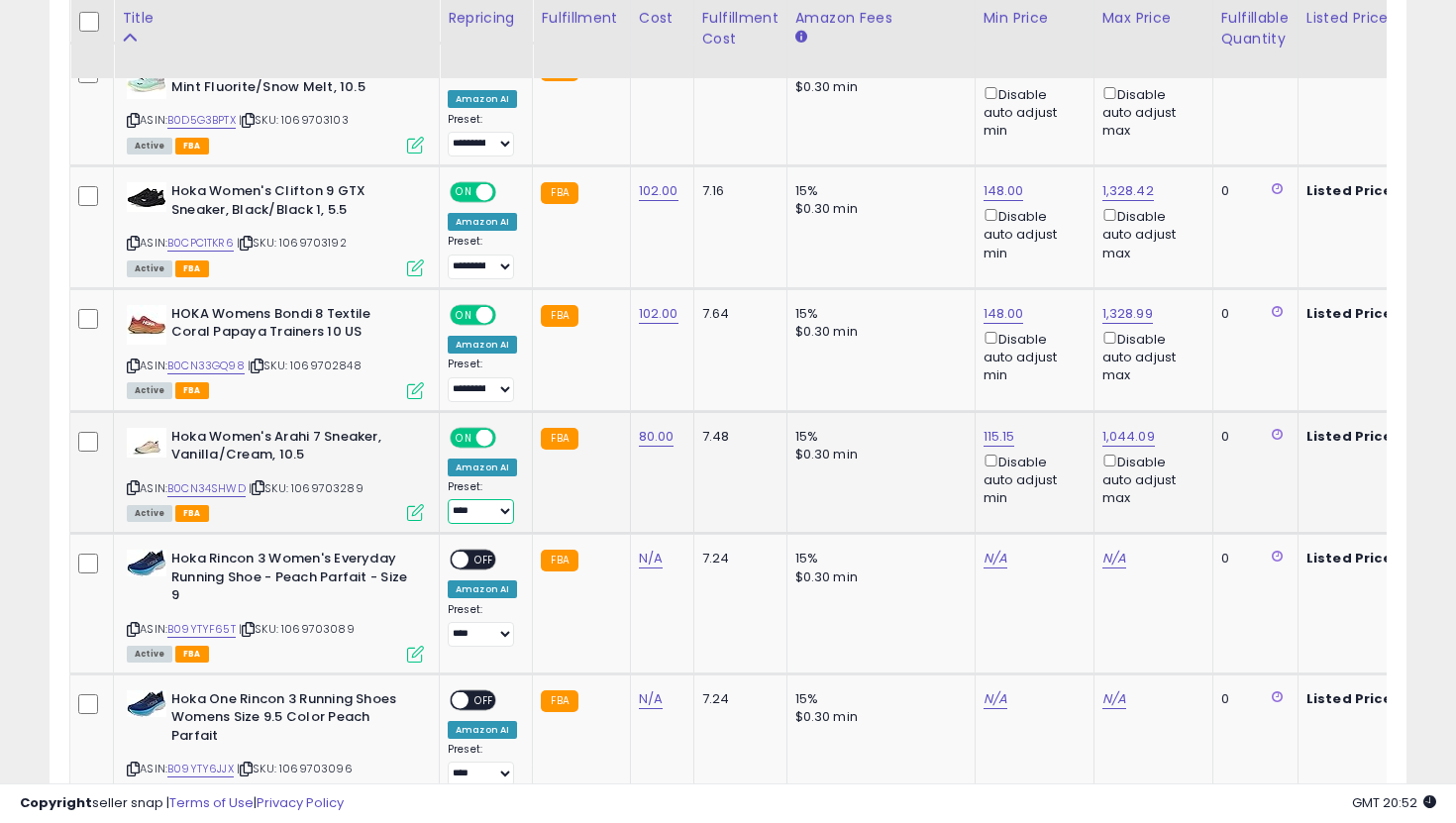 click on "**********" at bounding box center (480, 511) 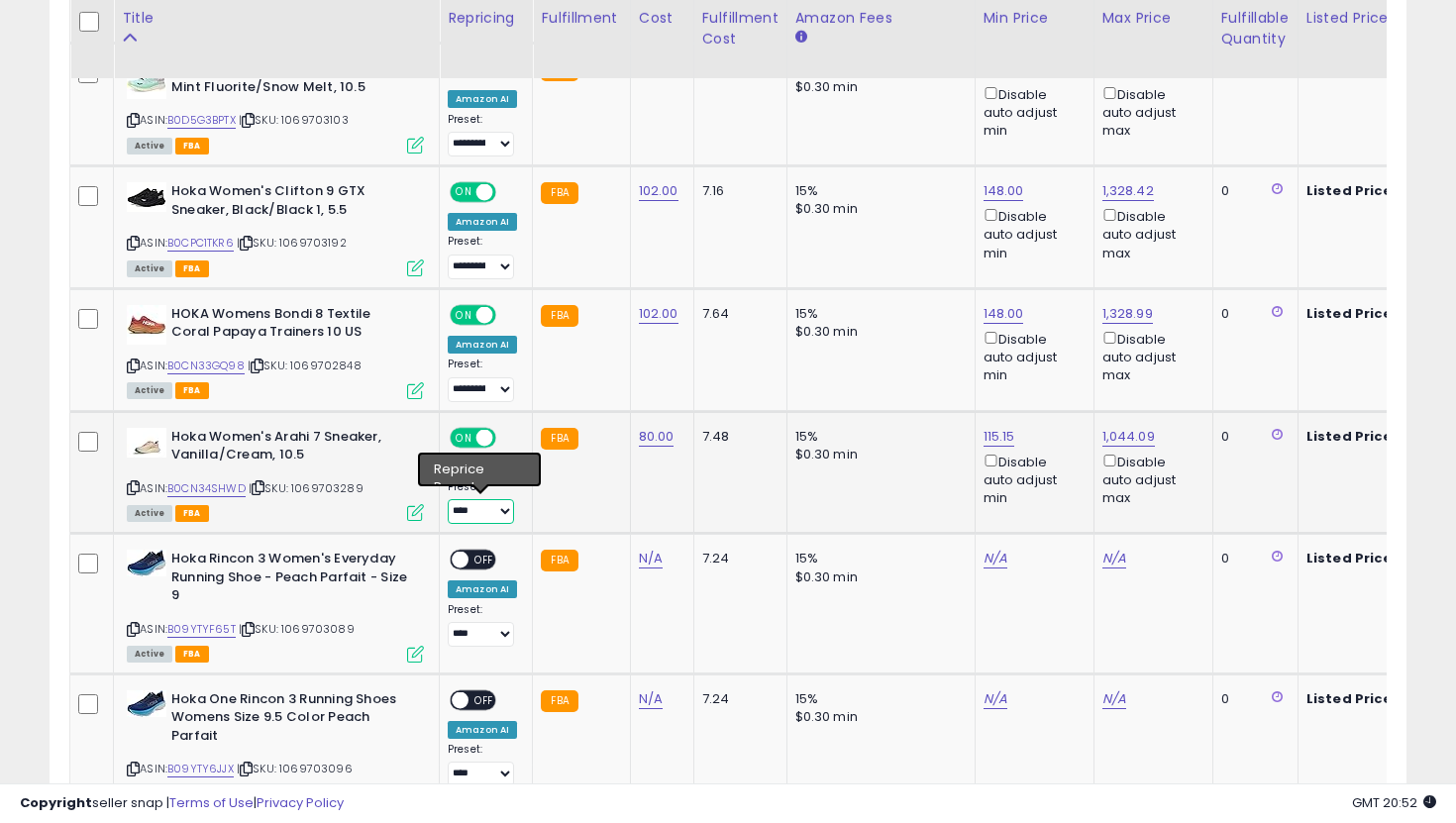 select on "**********" 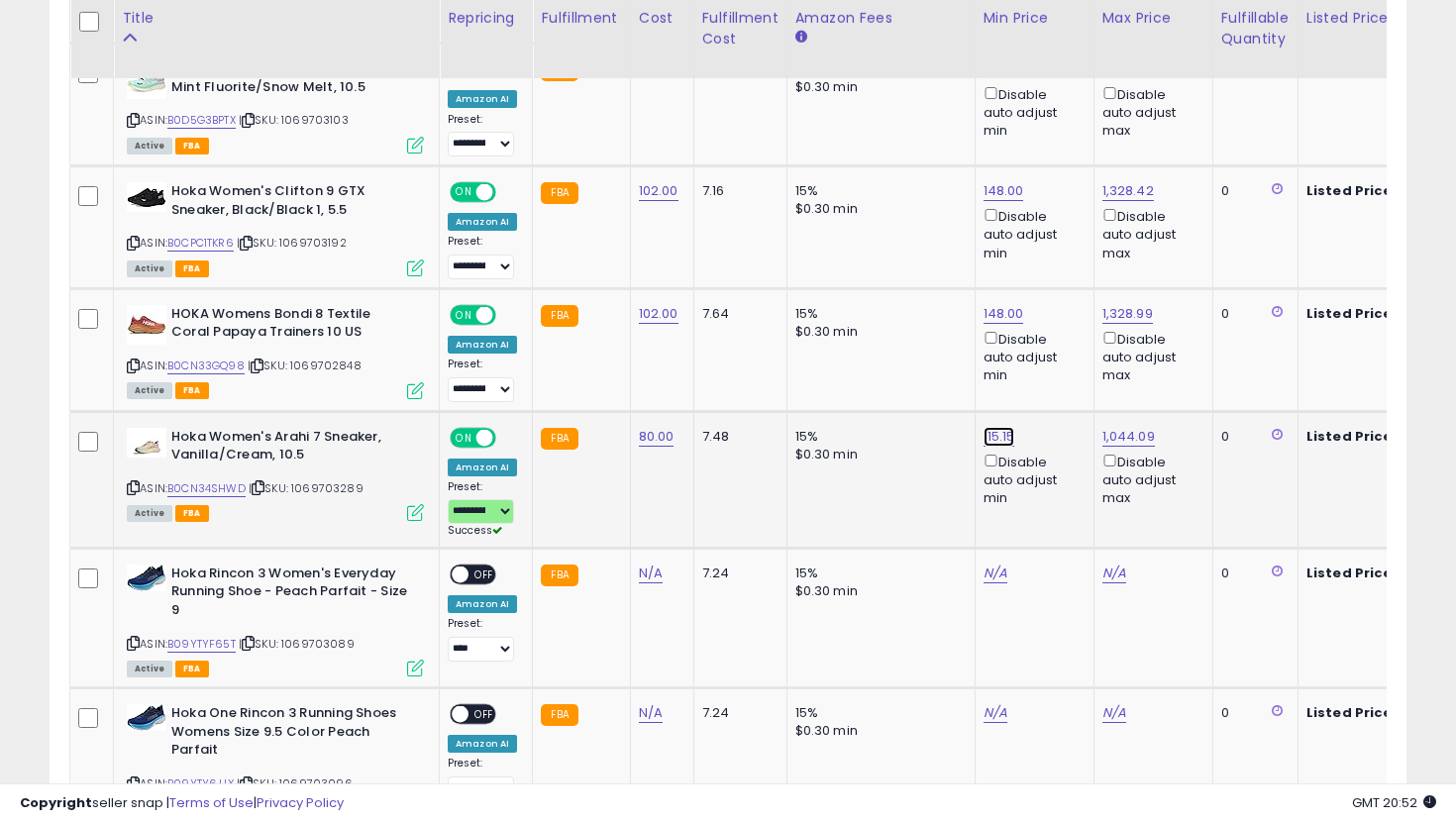 click on "115.15" at bounding box center [1003, -1629] 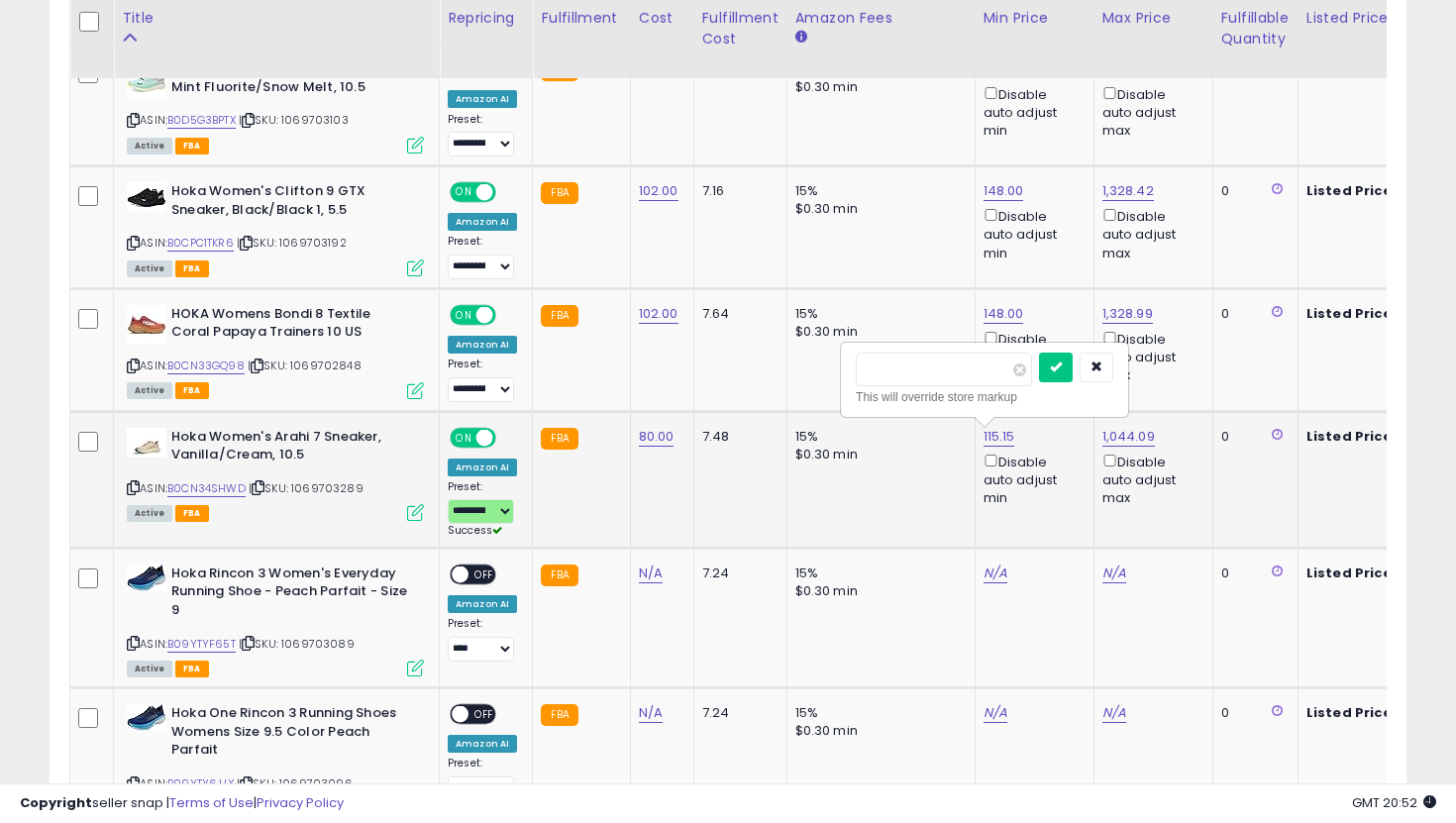 drag, startPoint x: 942, startPoint y: 371, endPoint x: 858, endPoint y: 346, distance: 87.64131 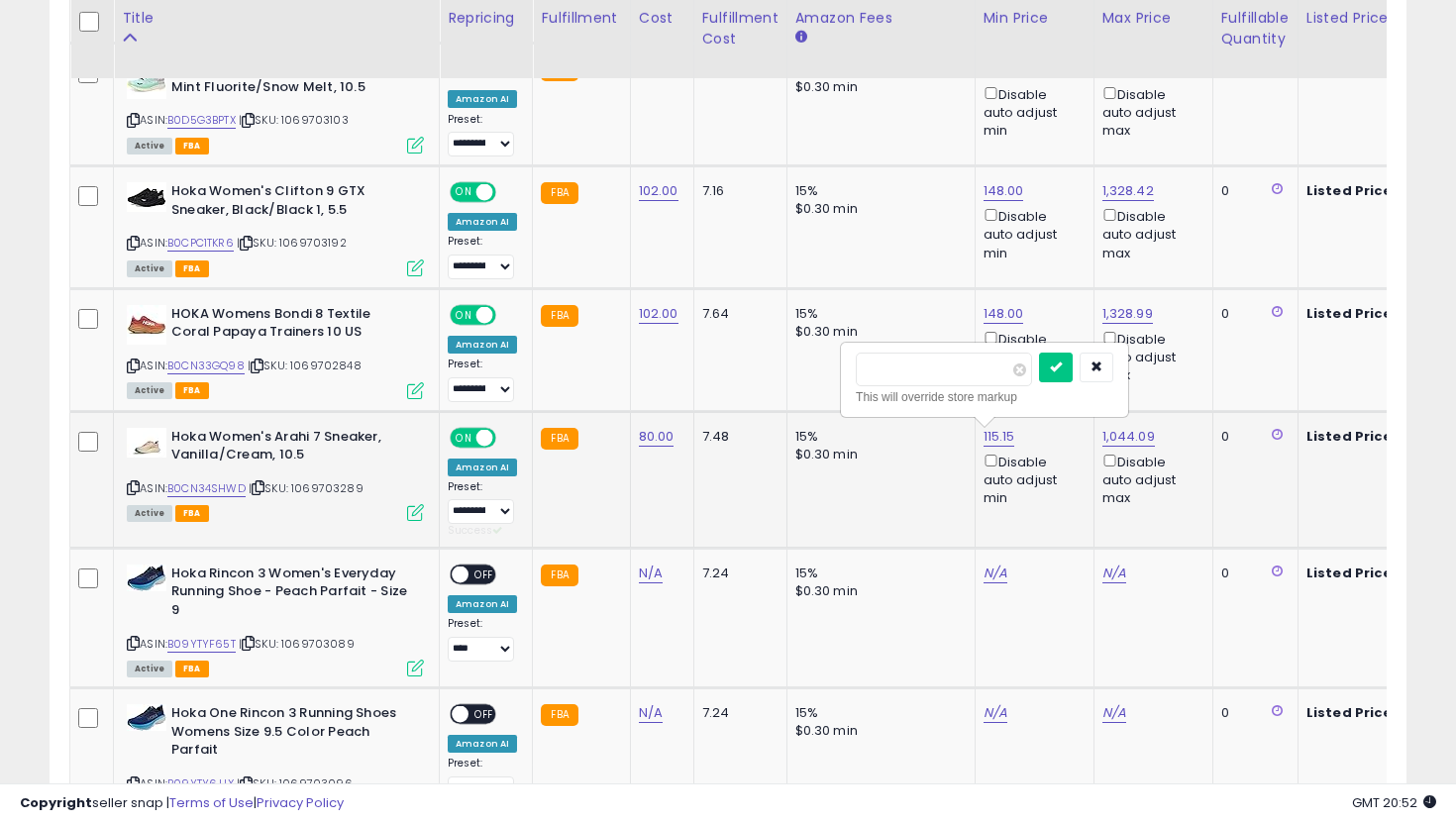 type on "***" 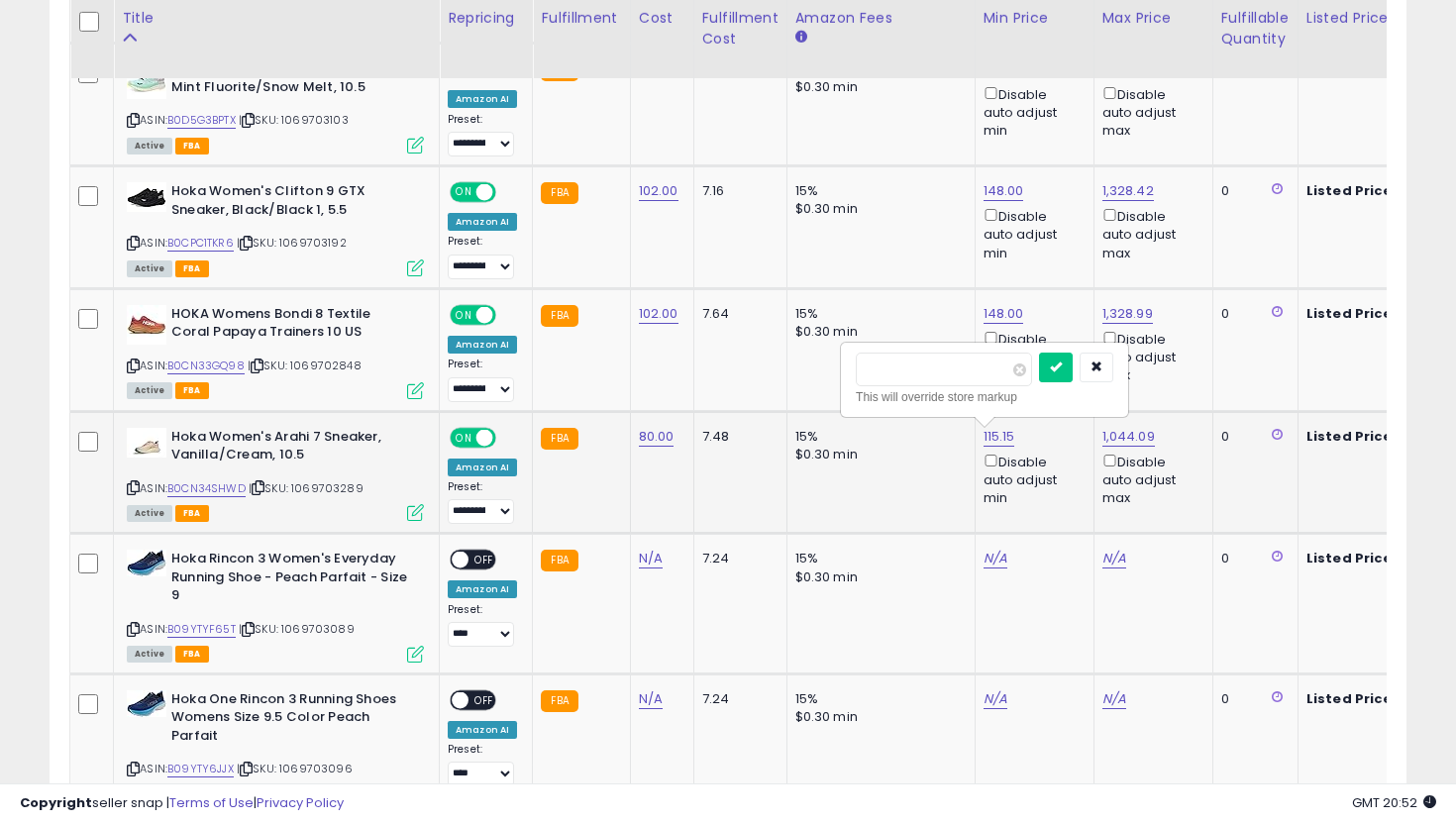 click at bounding box center (1056, 367) 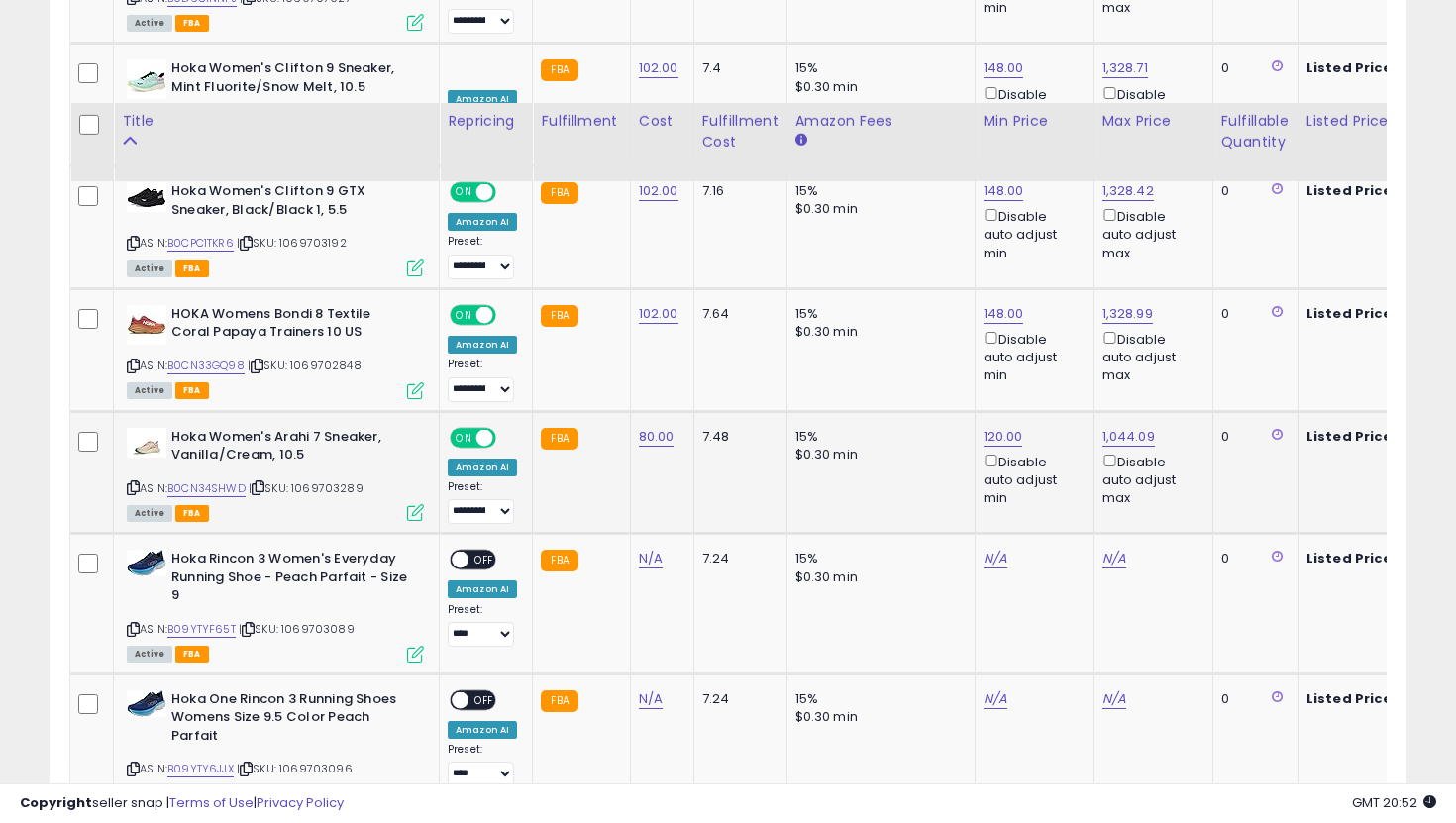 scroll, scrollTop: 2815, scrollLeft: 0, axis: vertical 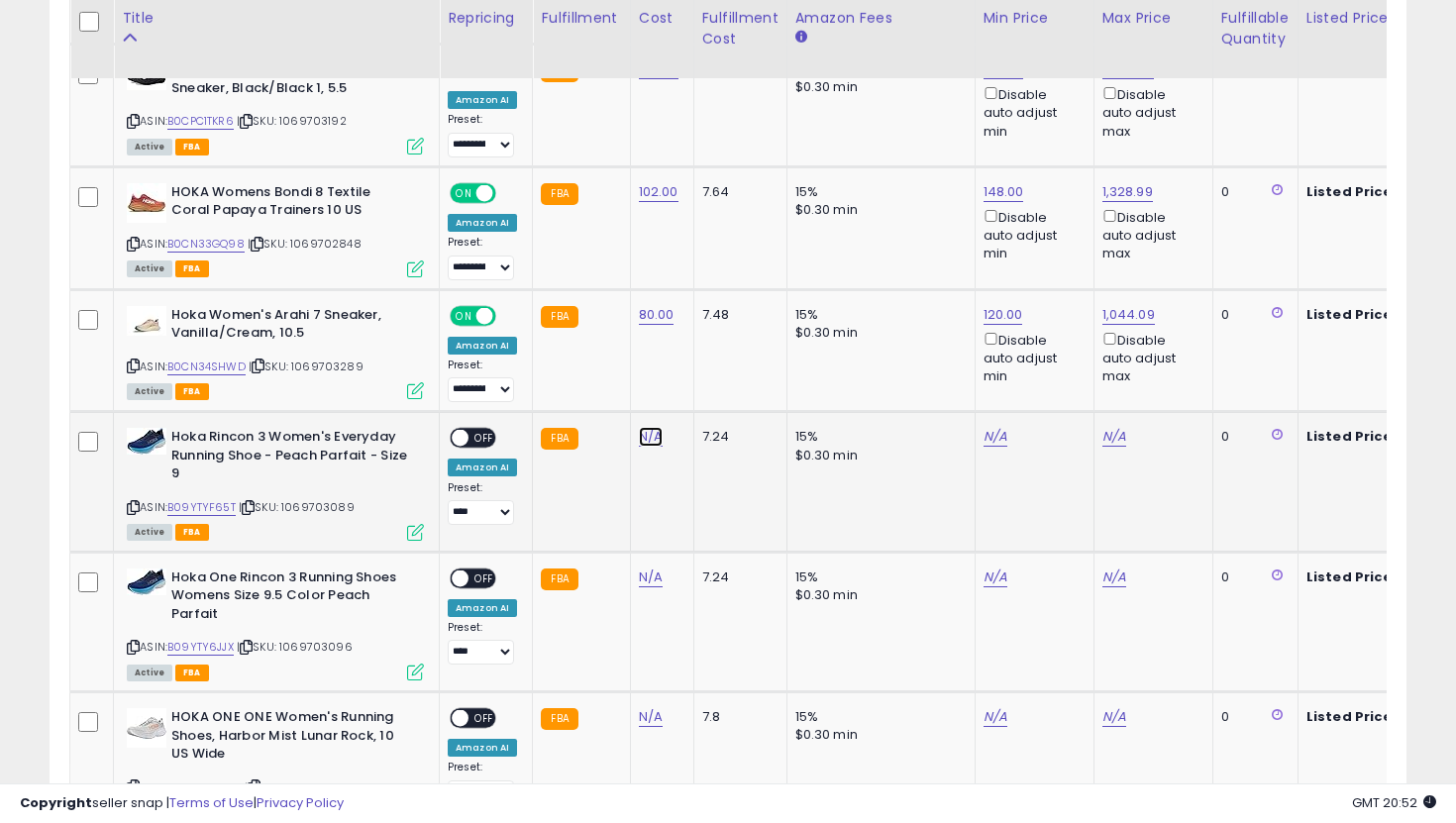 click on "N/A" at bounding box center (651, 437) 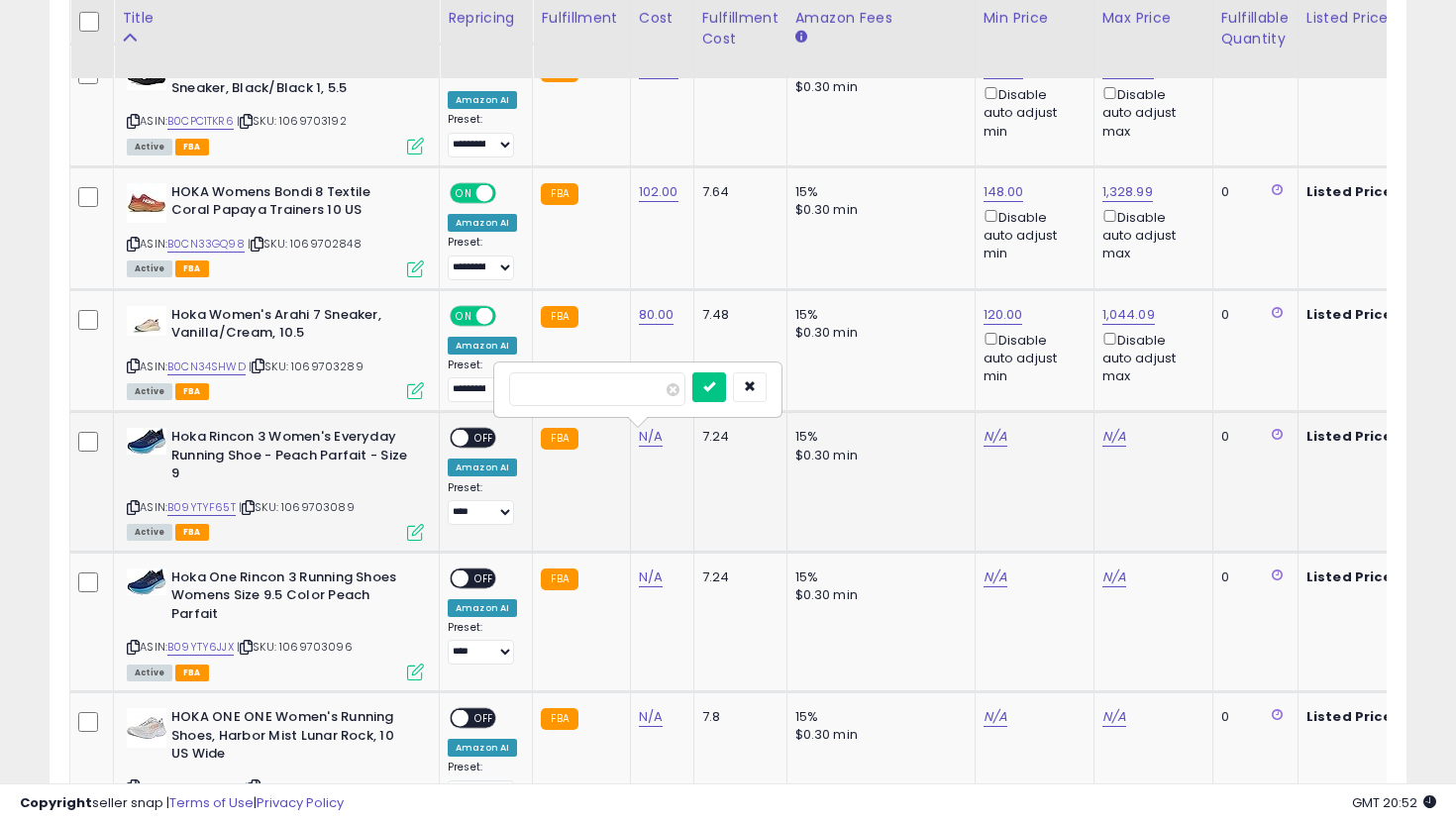 type on "***" 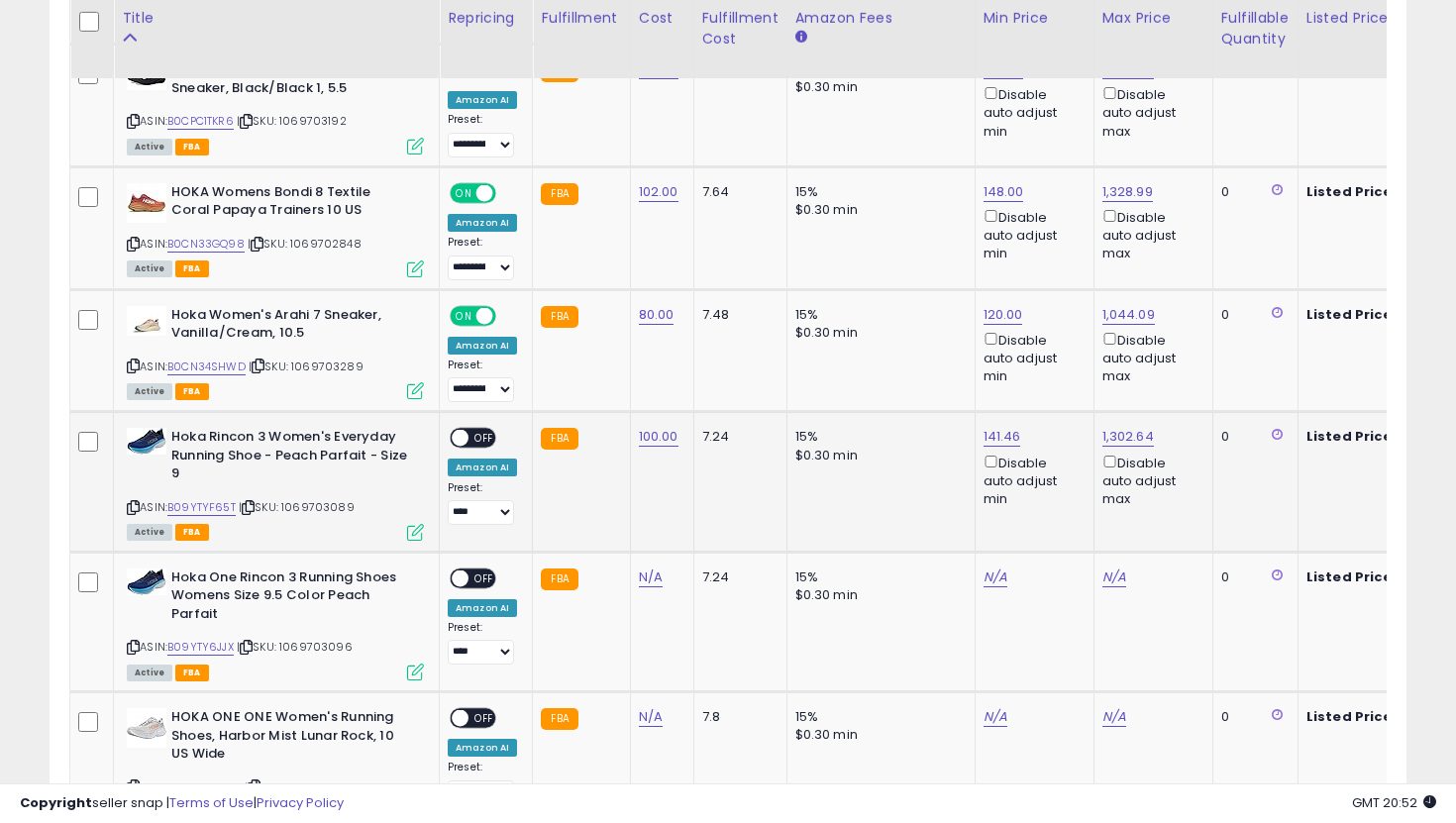 click on "**********" at bounding box center (482, 476) 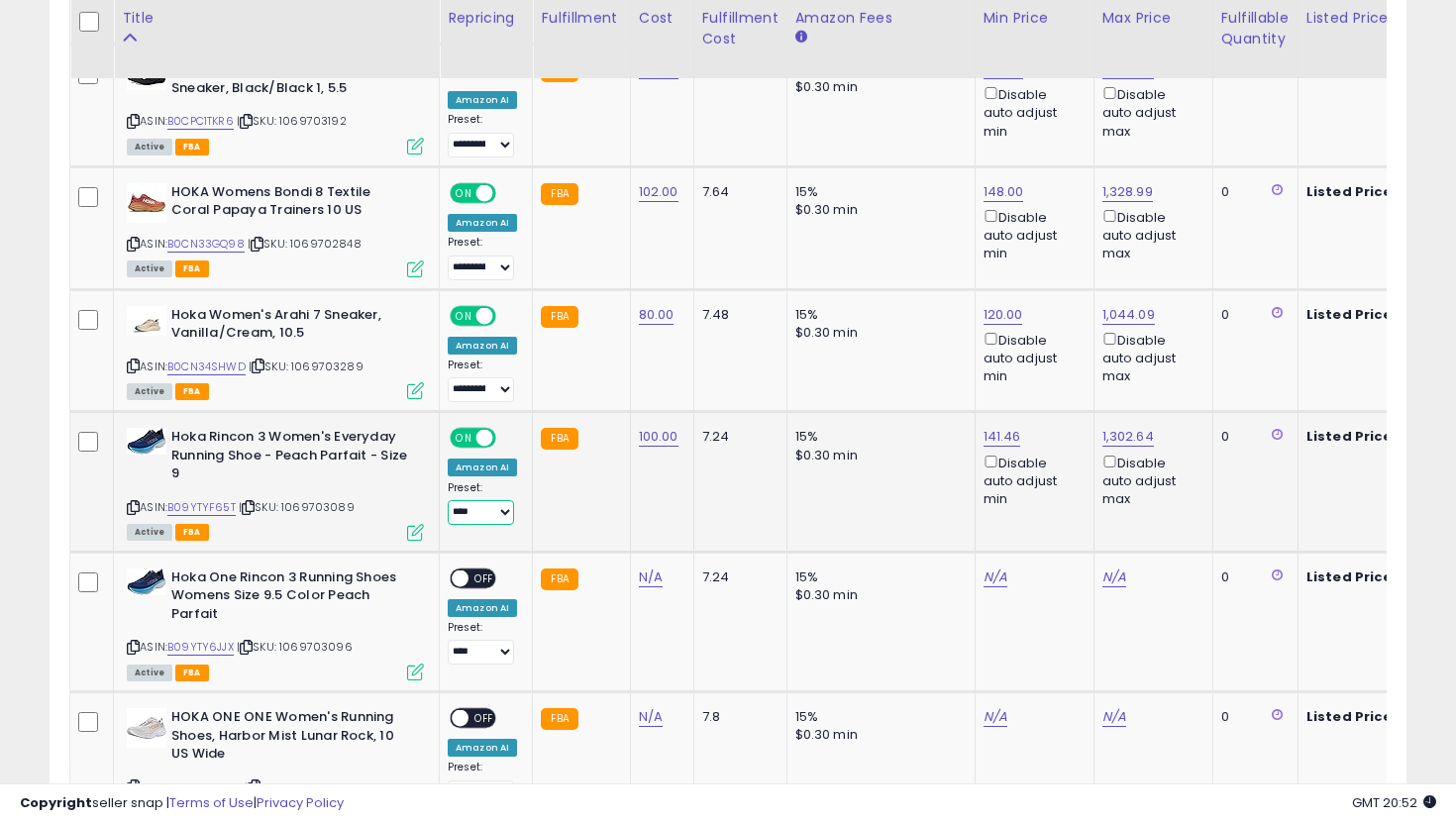 click on "**********" at bounding box center (480, 512) 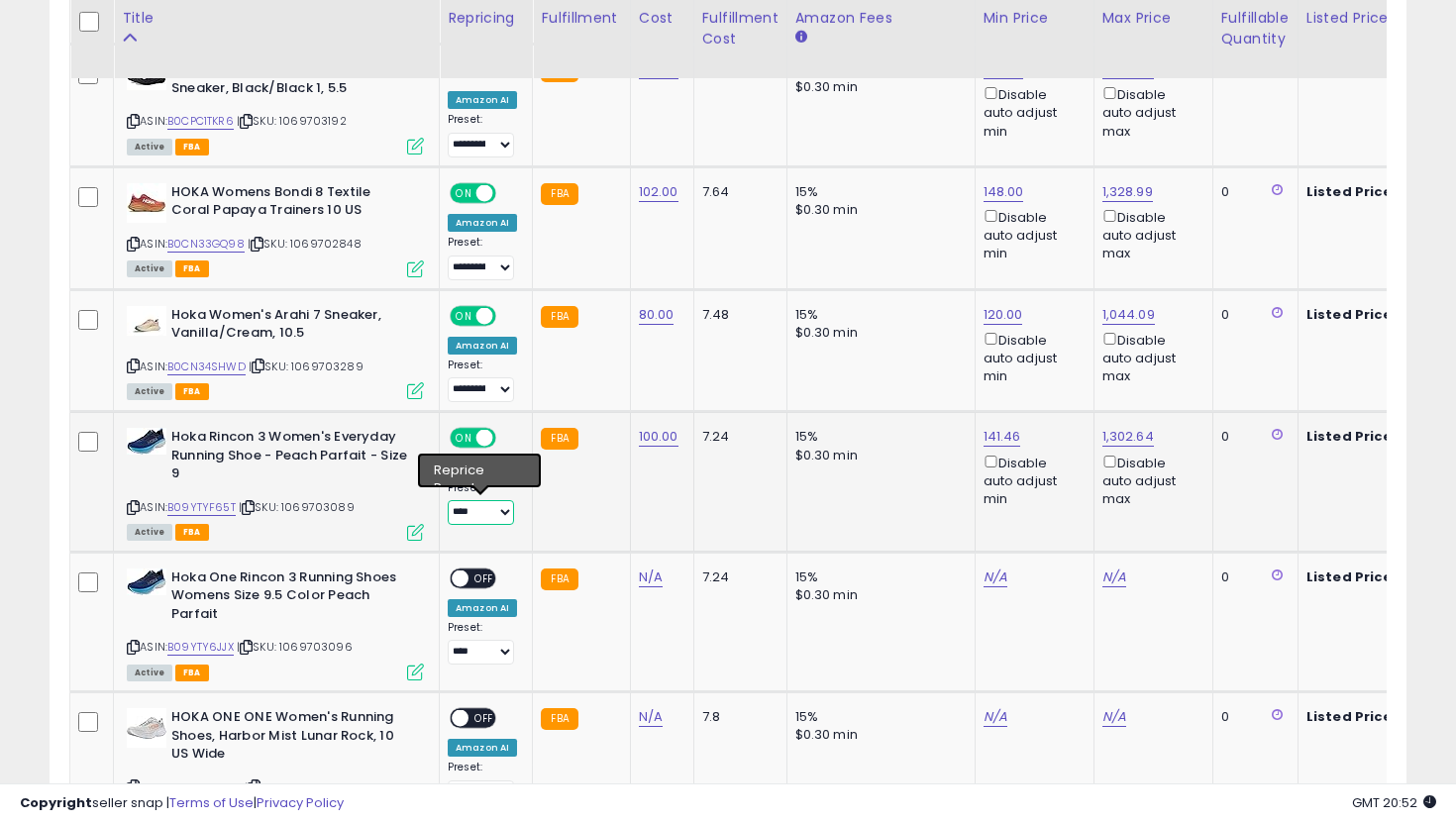 select on "**********" 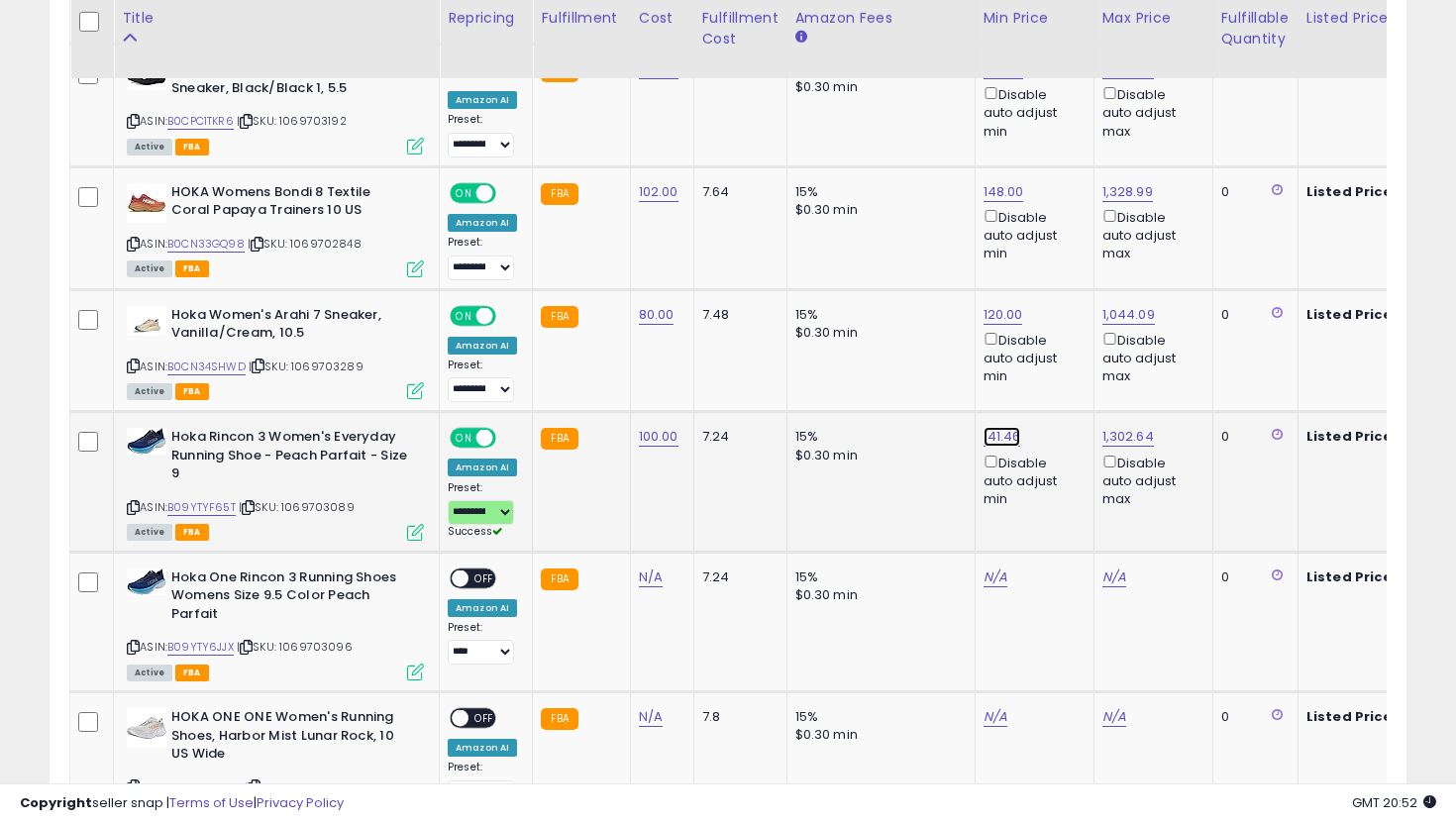 click on "141.46" at bounding box center (1003, -1751) 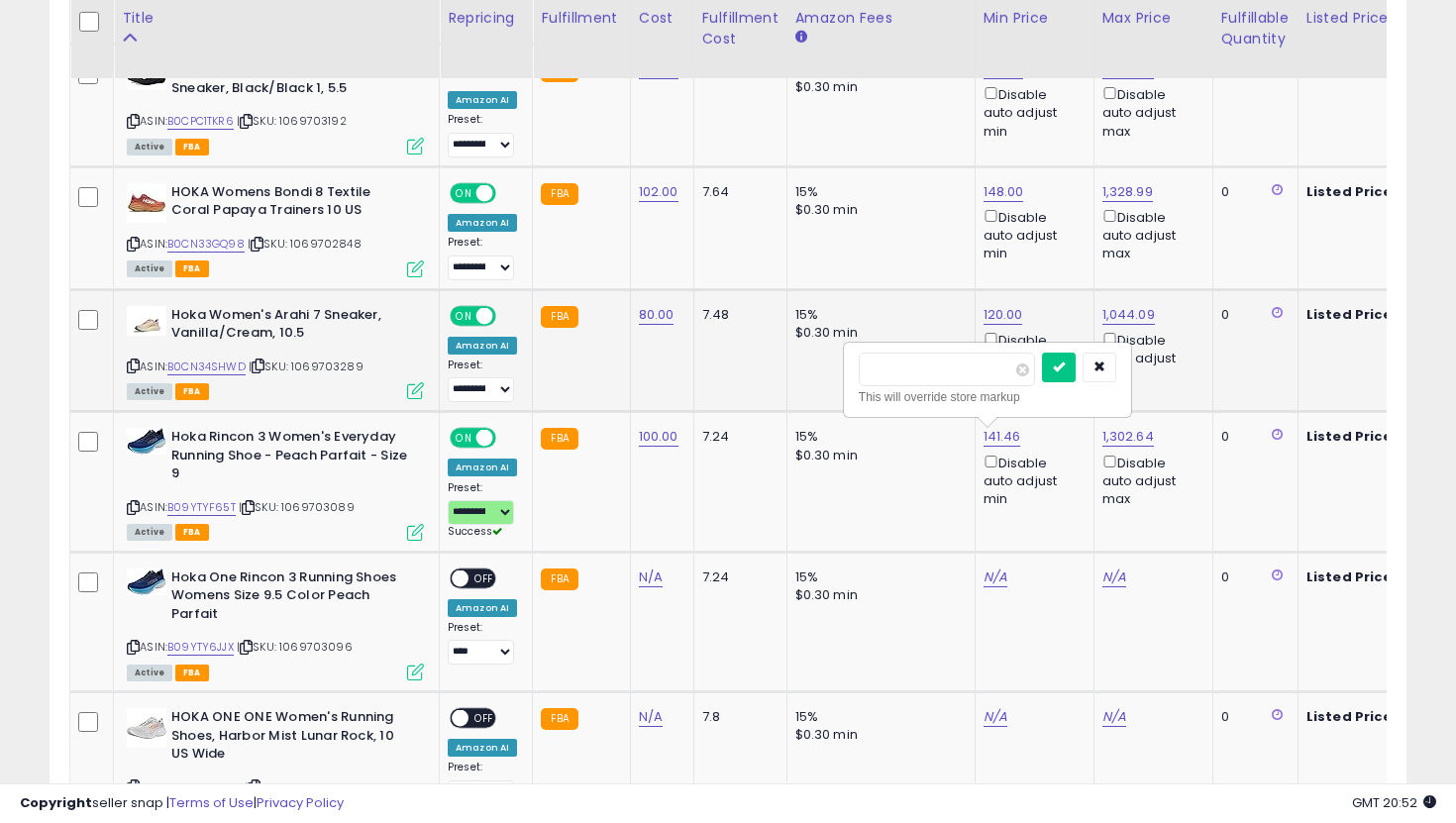 drag, startPoint x: 924, startPoint y: 369, endPoint x: 836, endPoint y: 360, distance: 88.45903 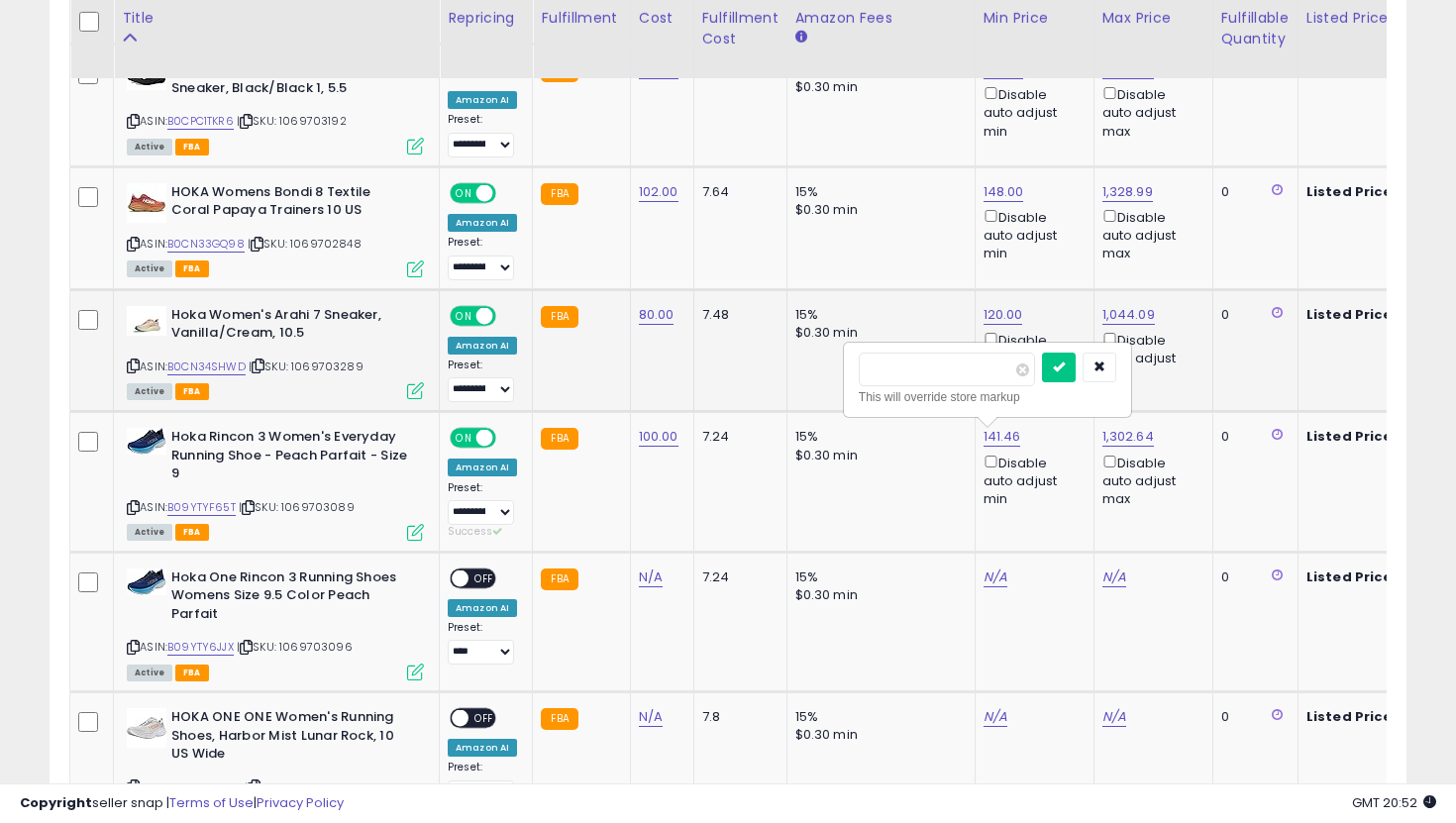 type on "***" 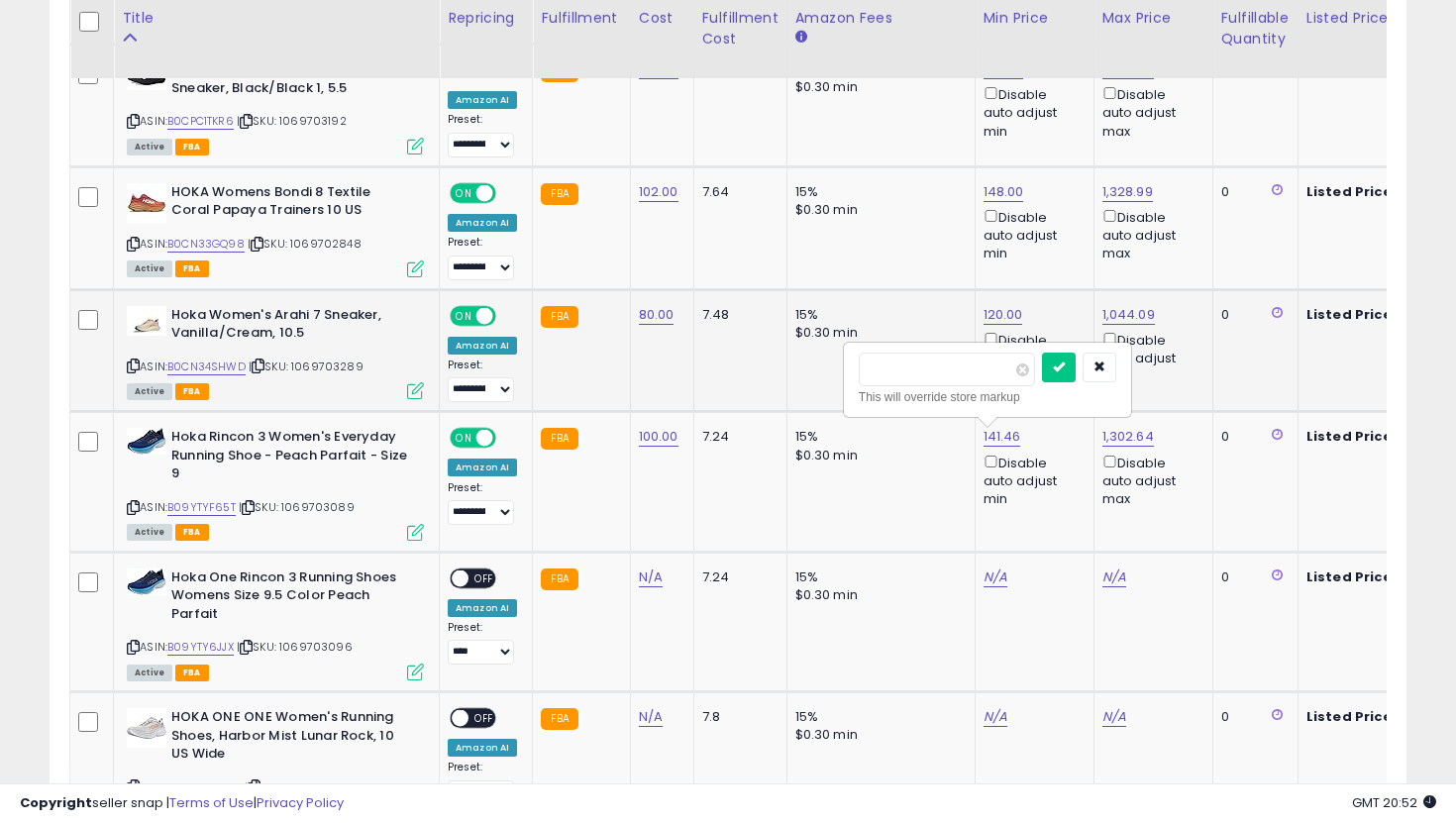 click at bounding box center [1059, 367] 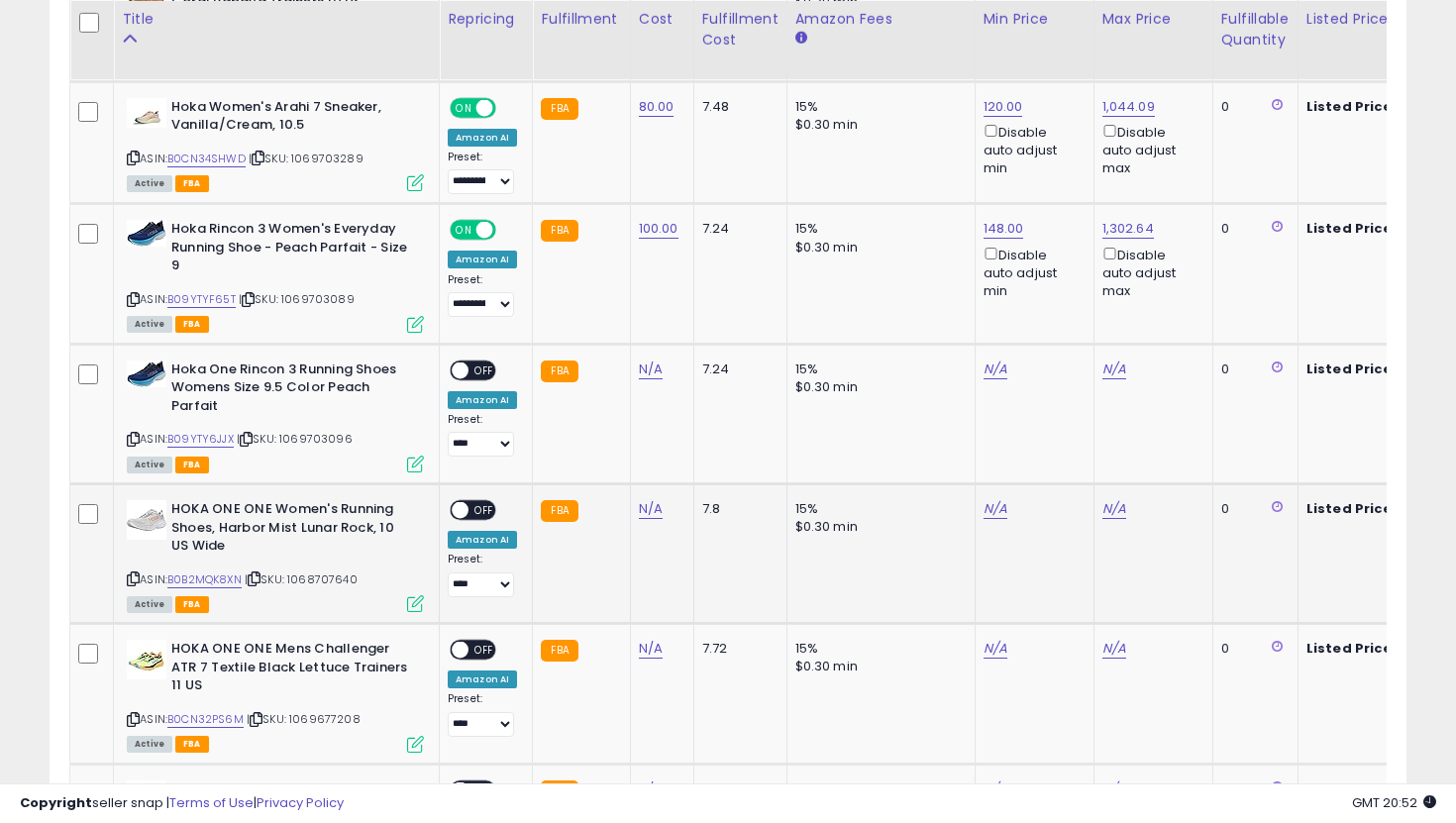 scroll, scrollTop: 3024, scrollLeft: 0, axis: vertical 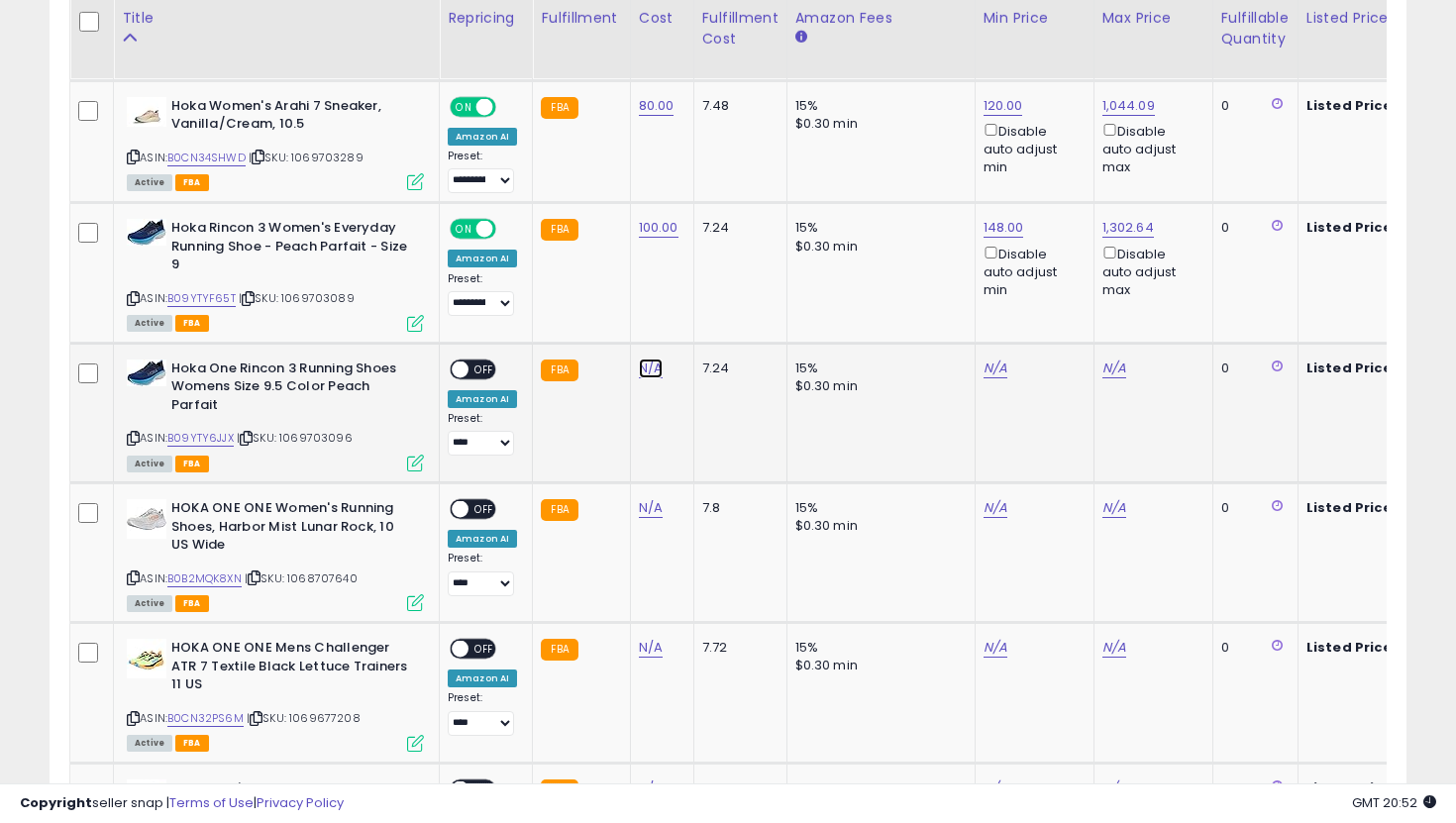 click on "N/A" at bounding box center (651, 368) 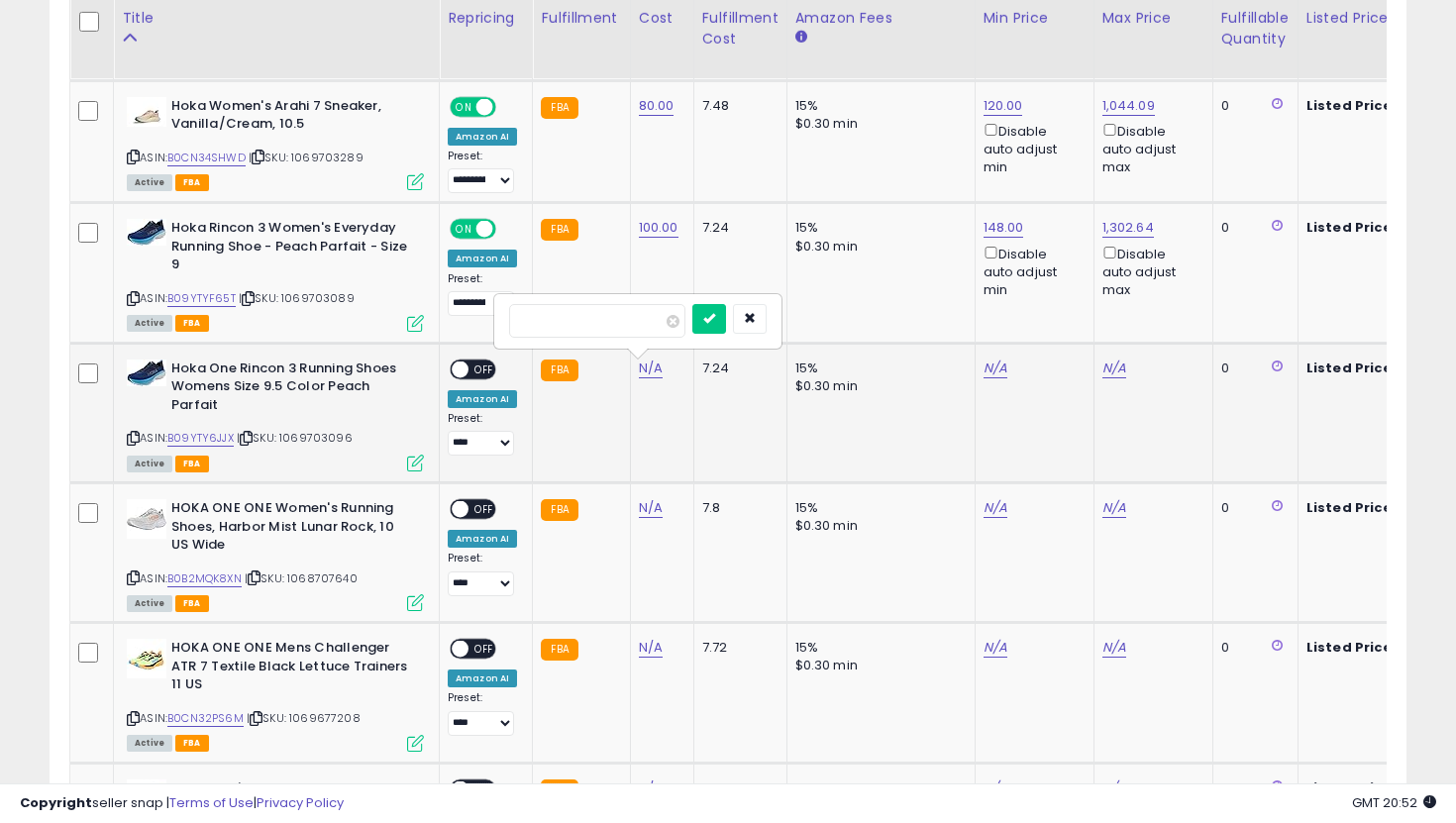 type on "***" 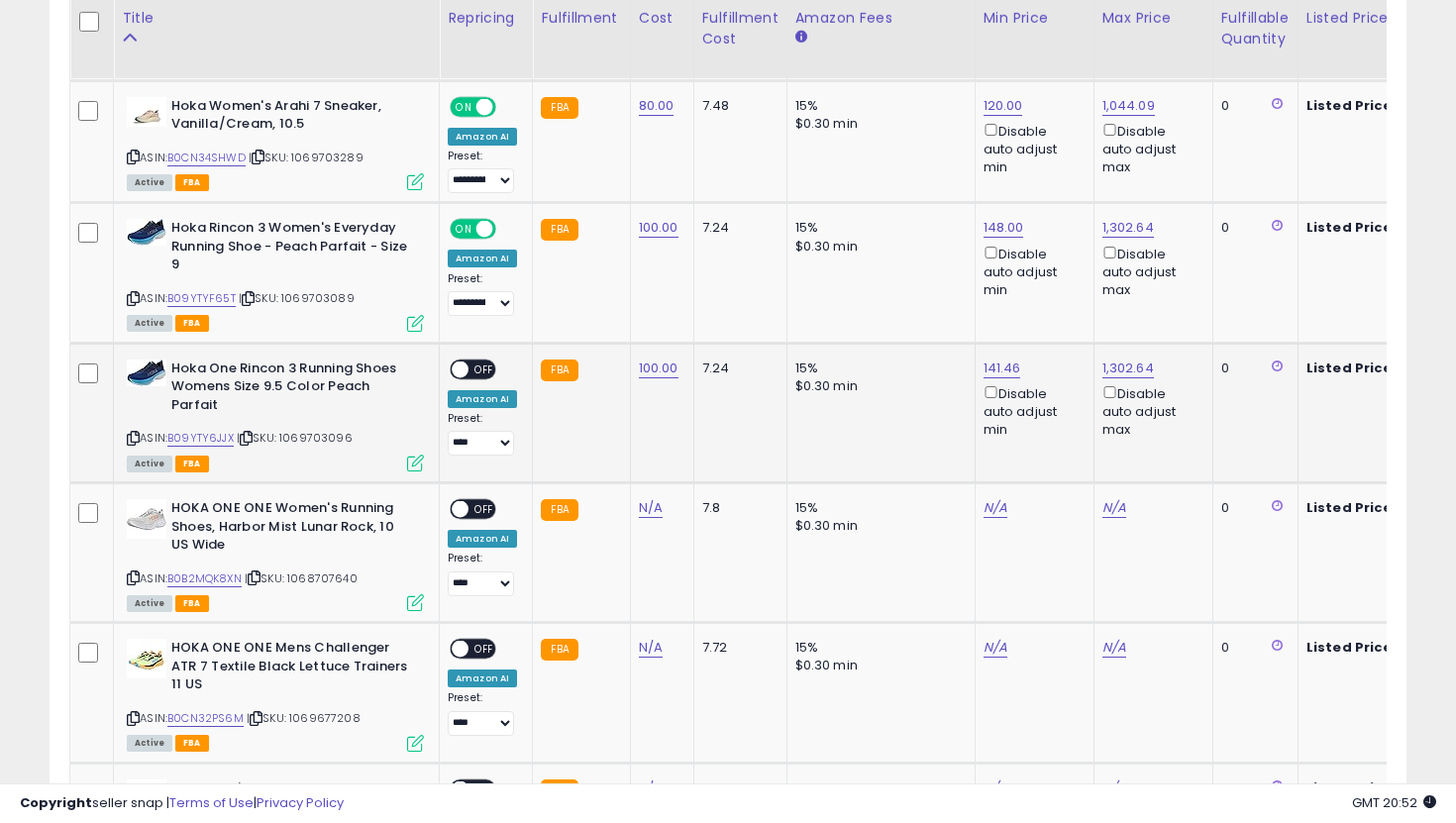click on "OFF" at bounding box center [484, 368] 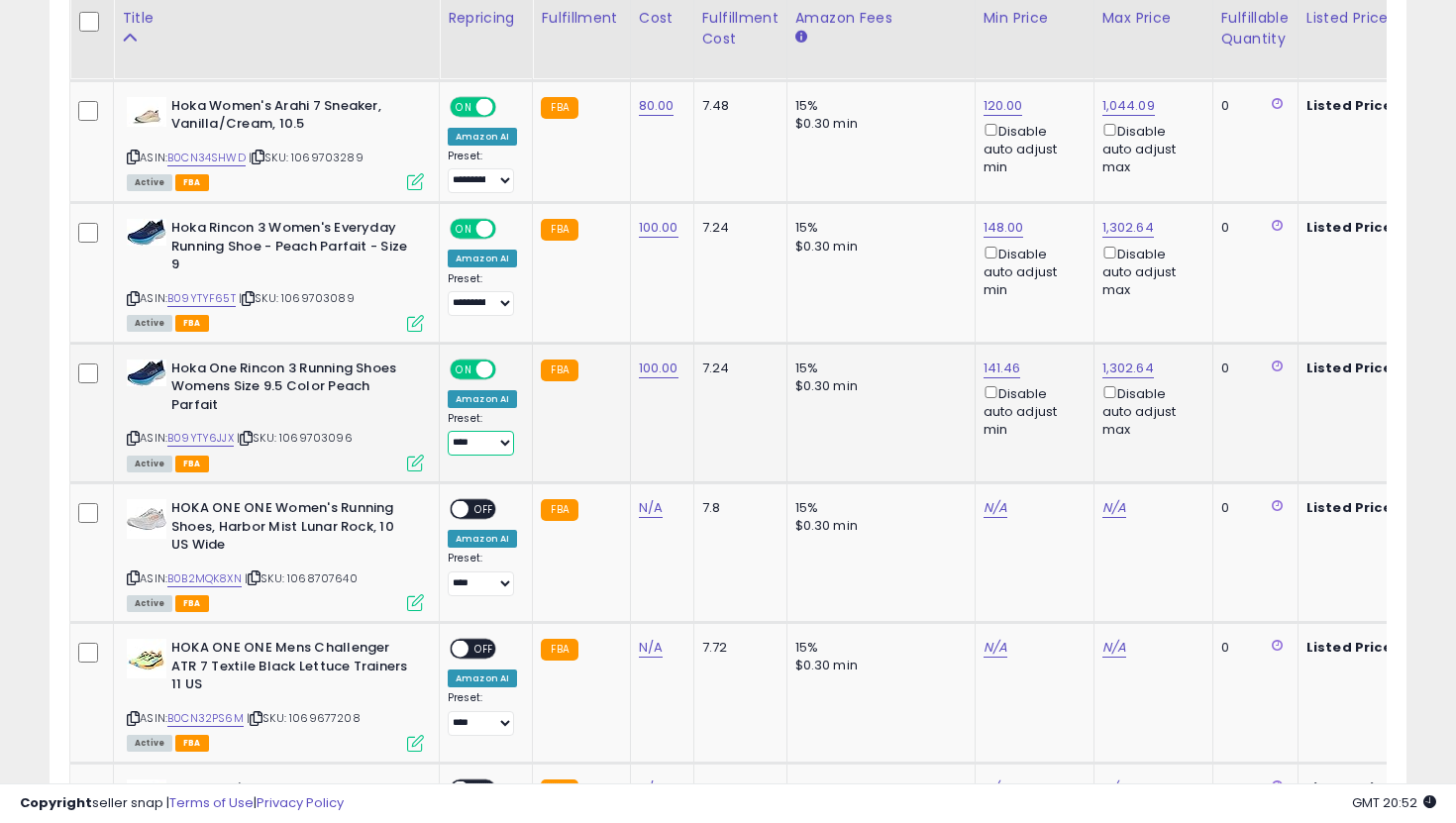 click on "**********" at bounding box center [480, 443] 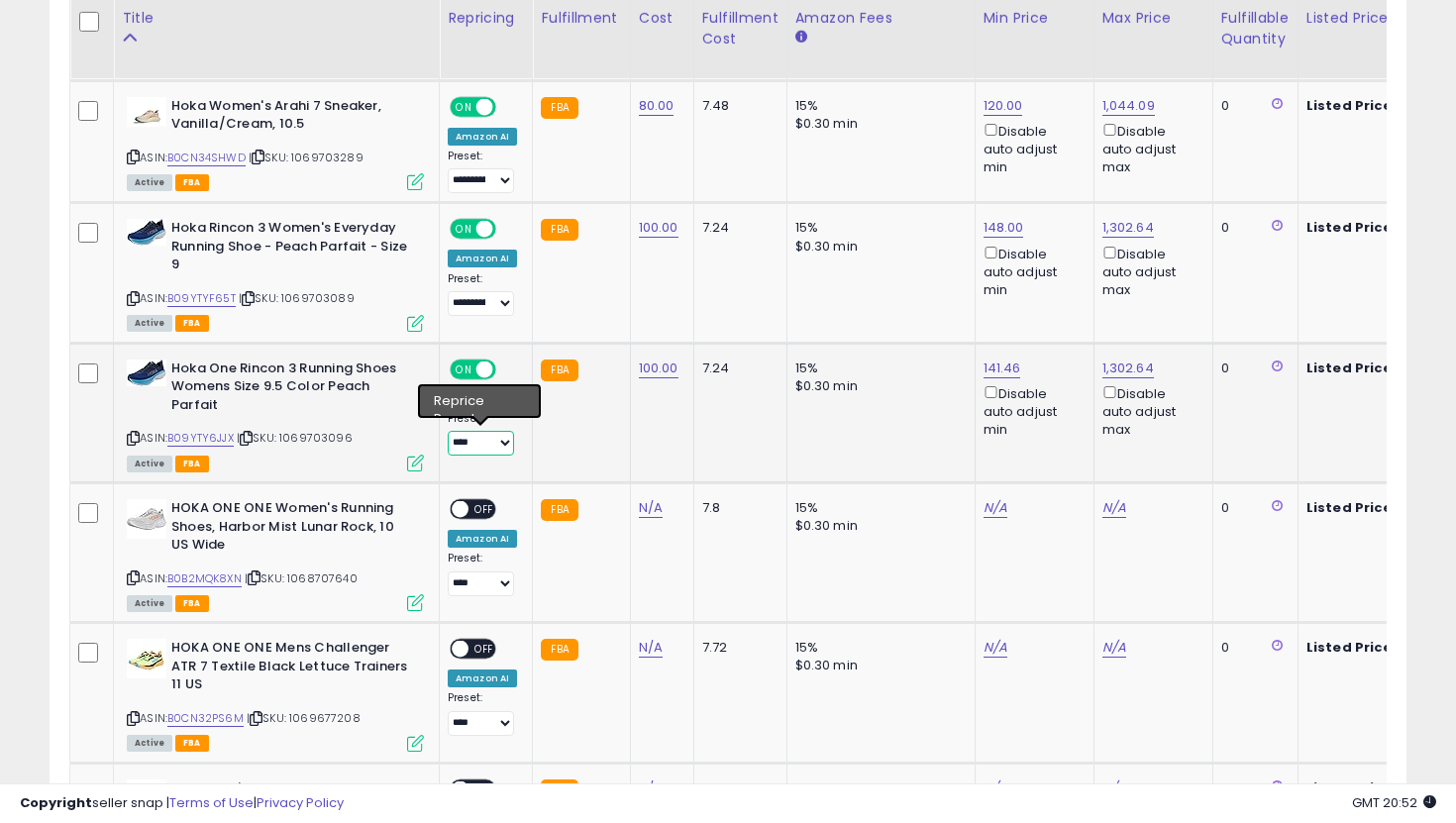 select on "**********" 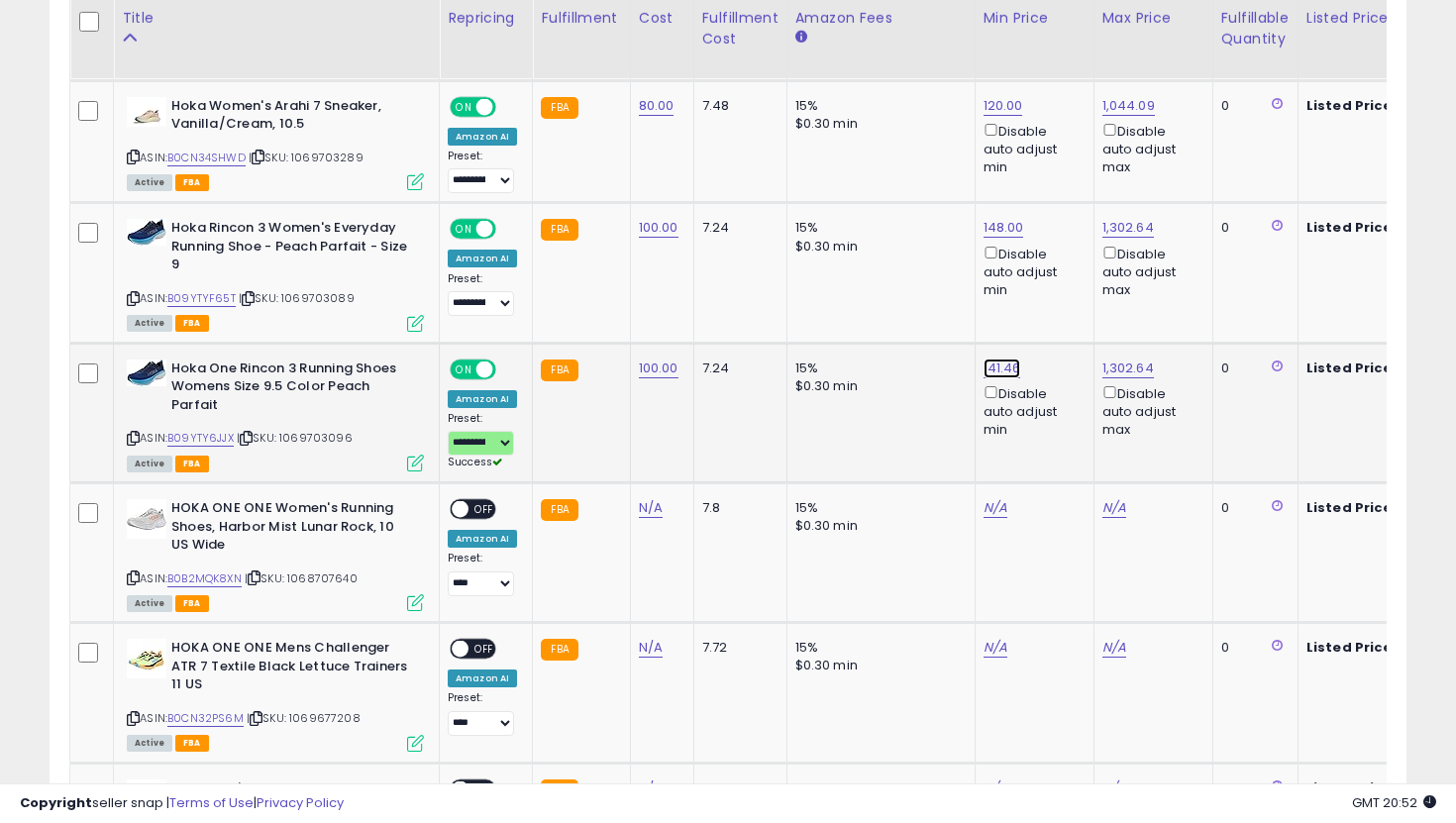 click on "141.46" at bounding box center [1003, -1960] 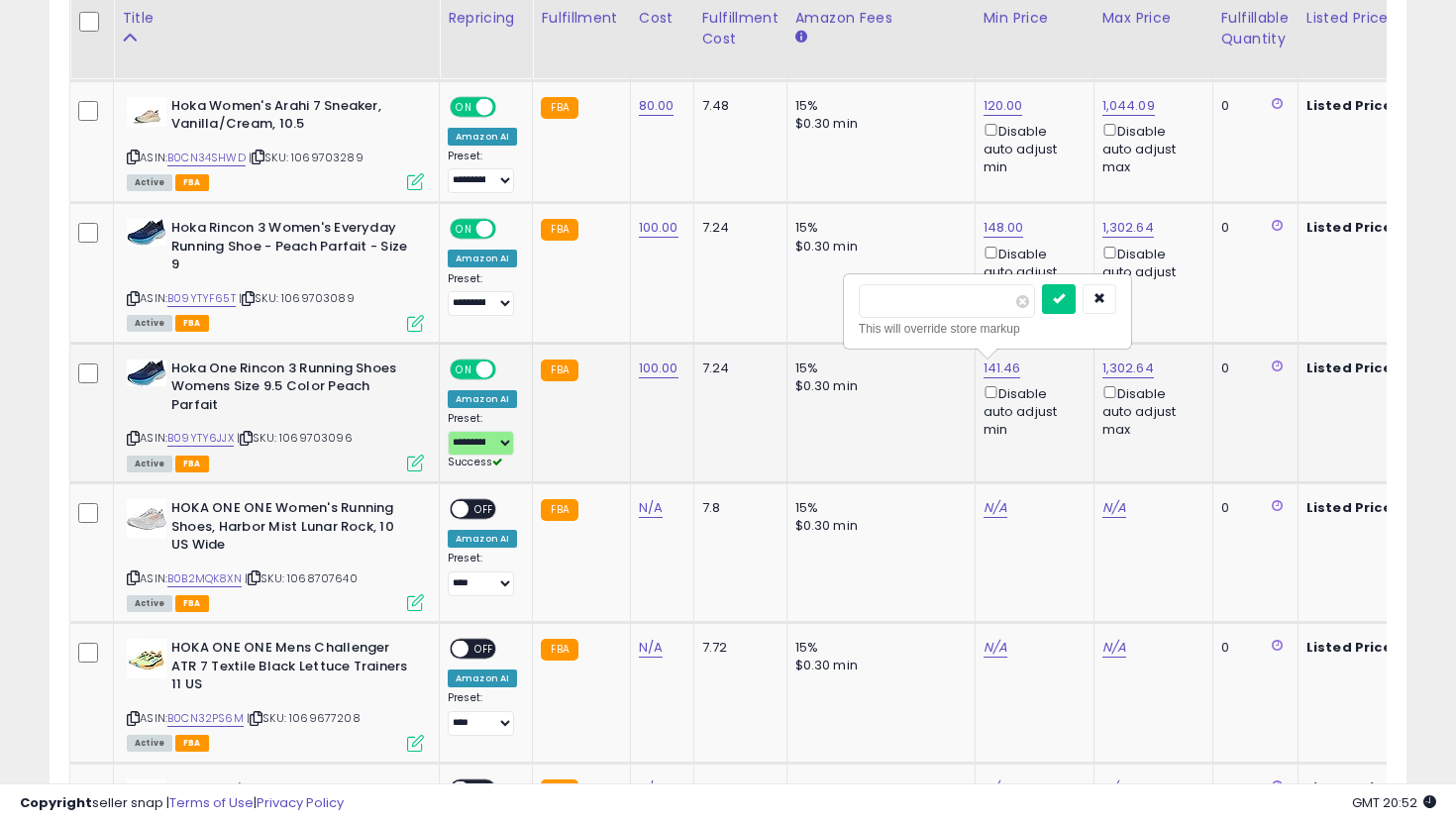 drag, startPoint x: 956, startPoint y: 310, endPoint x: 865, endPoint y: 298, distance: 91.787799 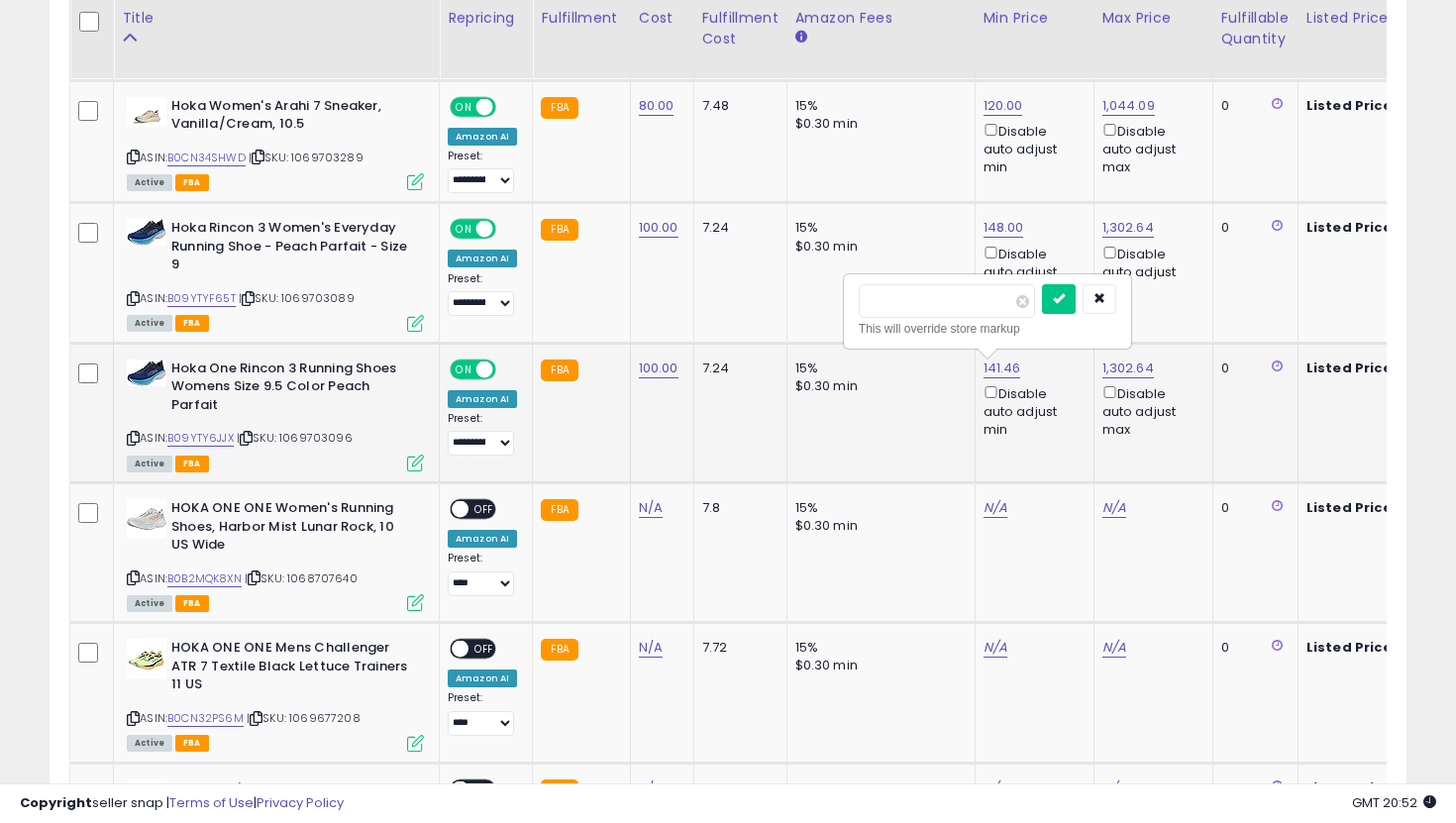 type on "***" 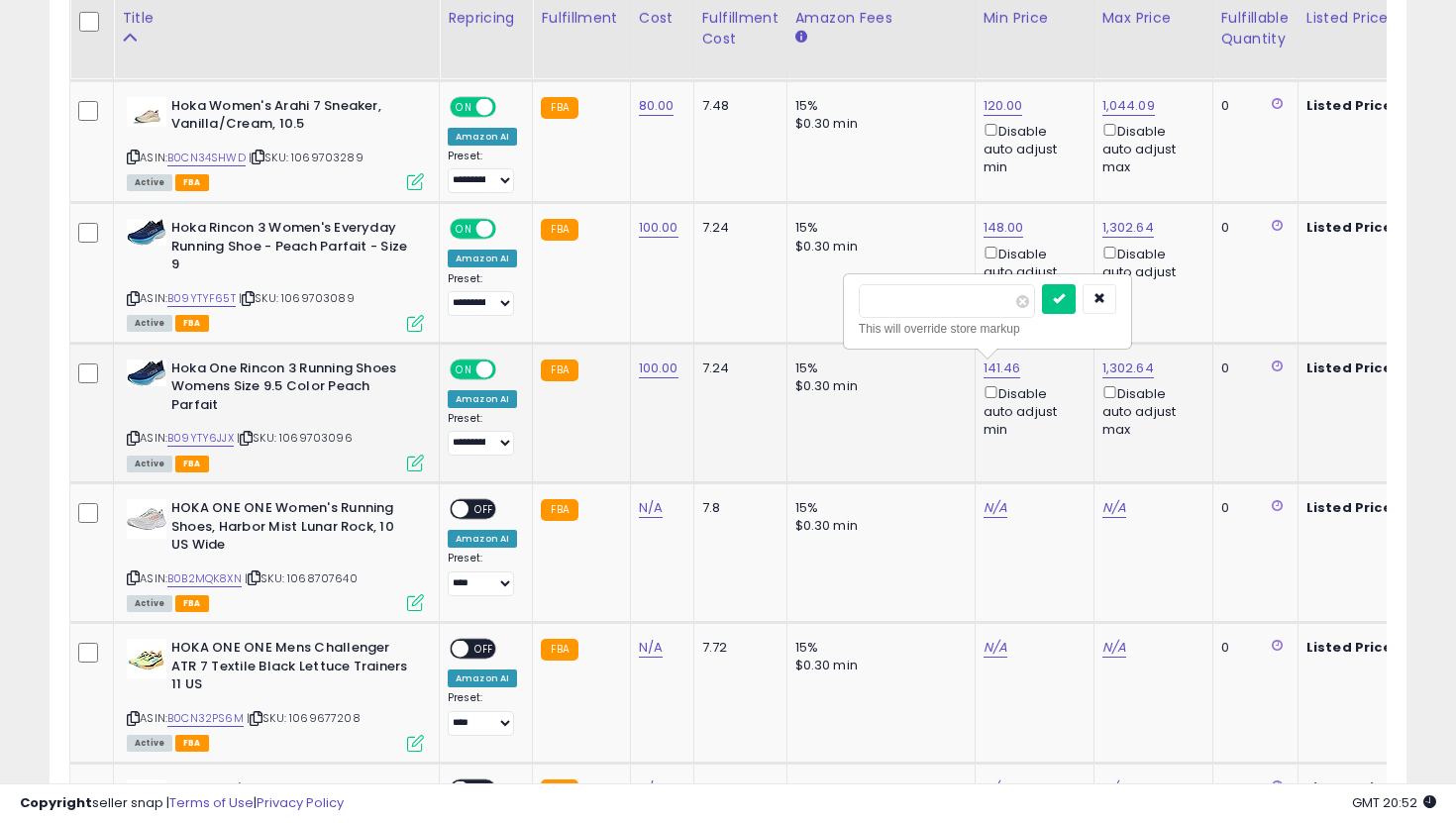 click at bounding box center [1059, 299] 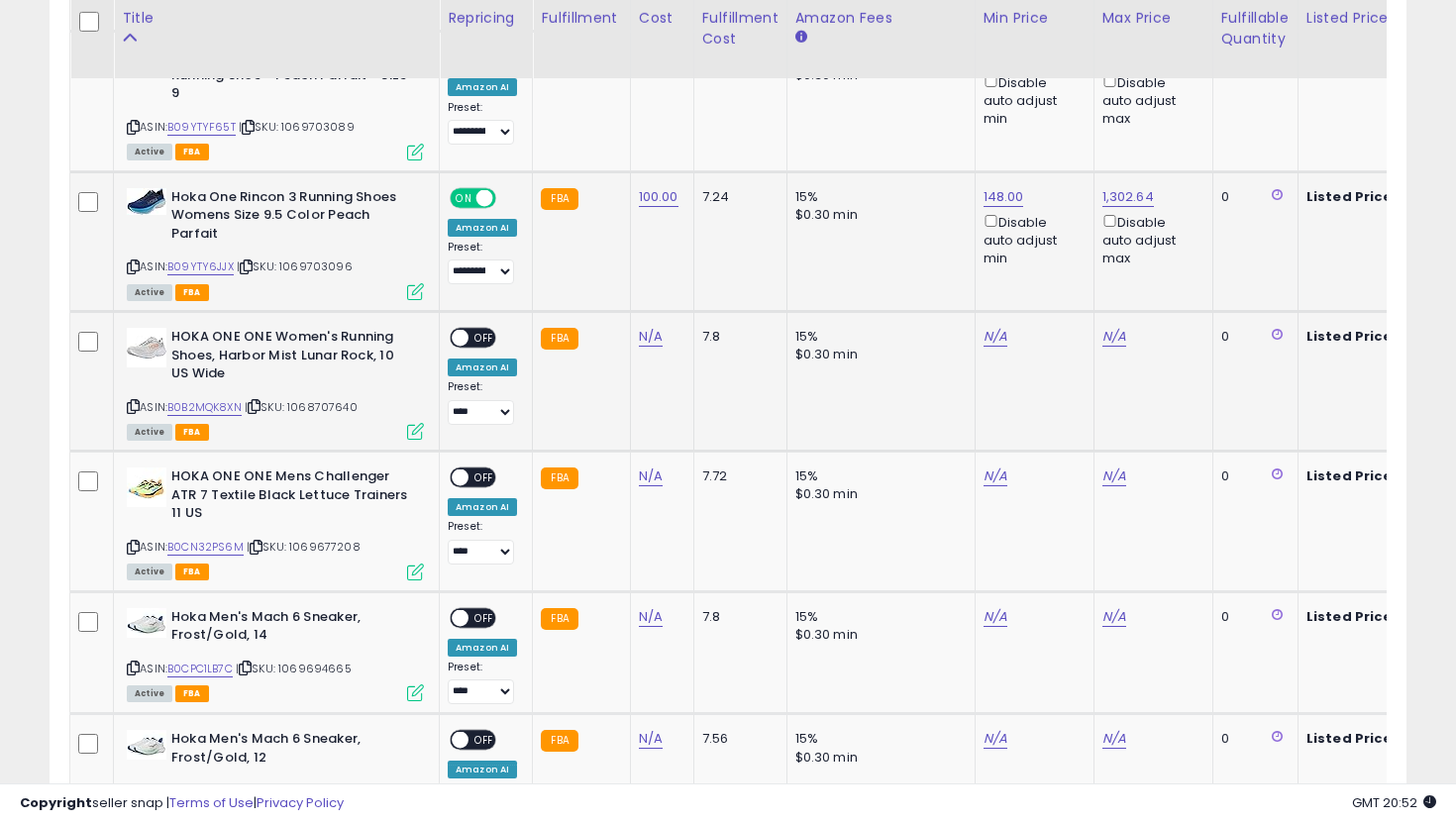 scroll, scrollTop: 3224, scrollLeft: 0, axis: vertical 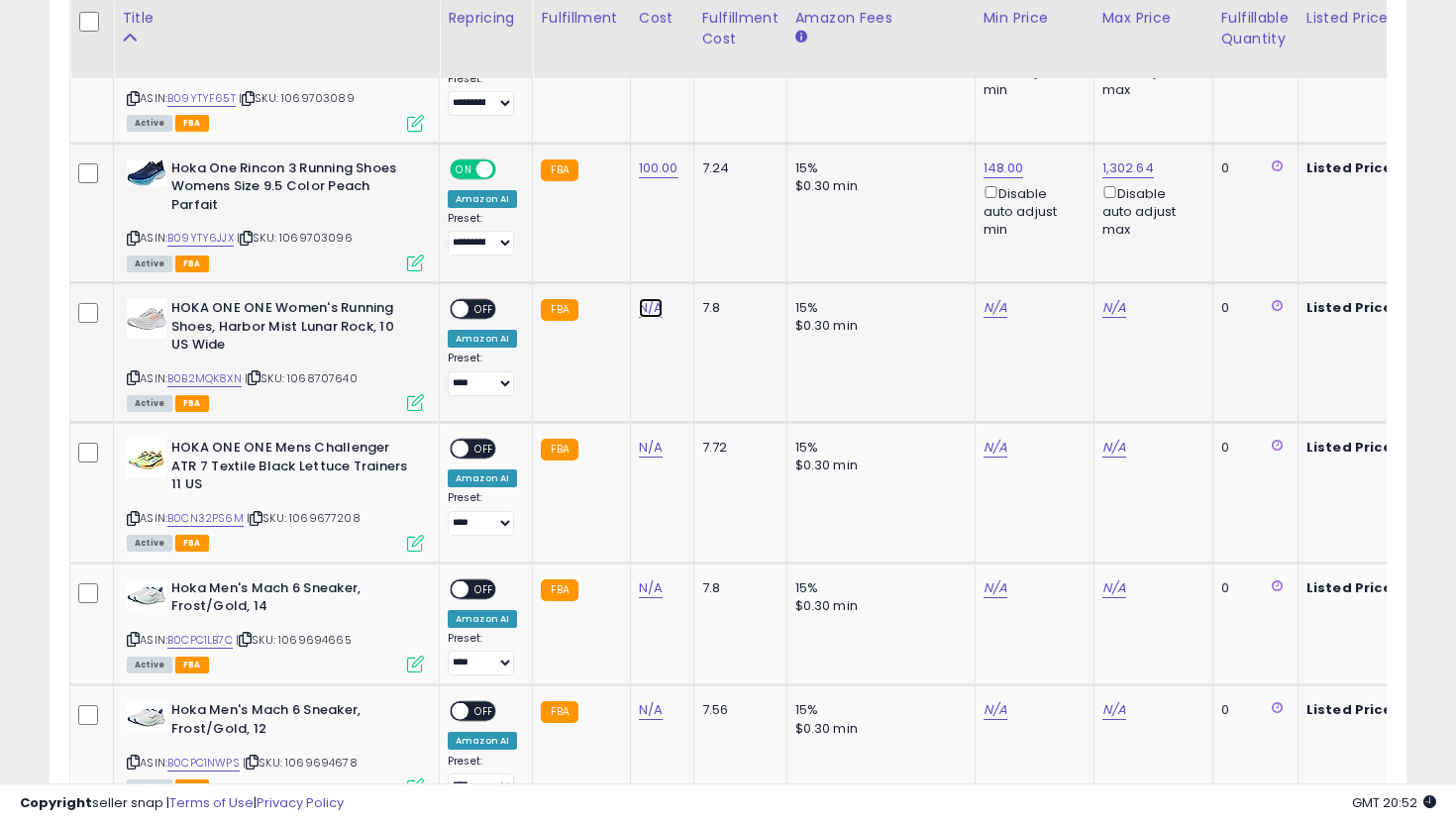 click on "N/A" at bounding box center (651, 308) 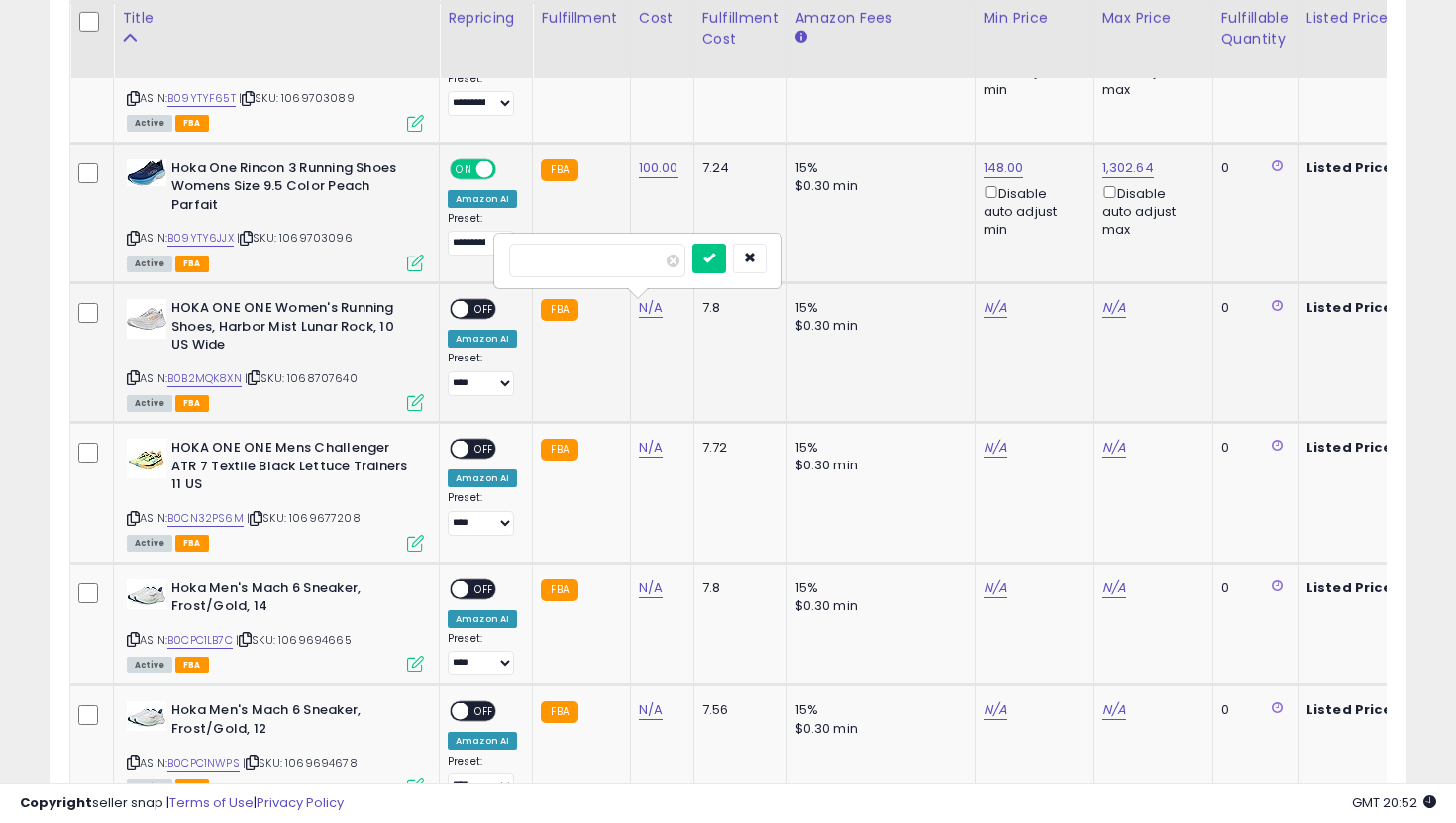 click at bounding box center (597, 260) 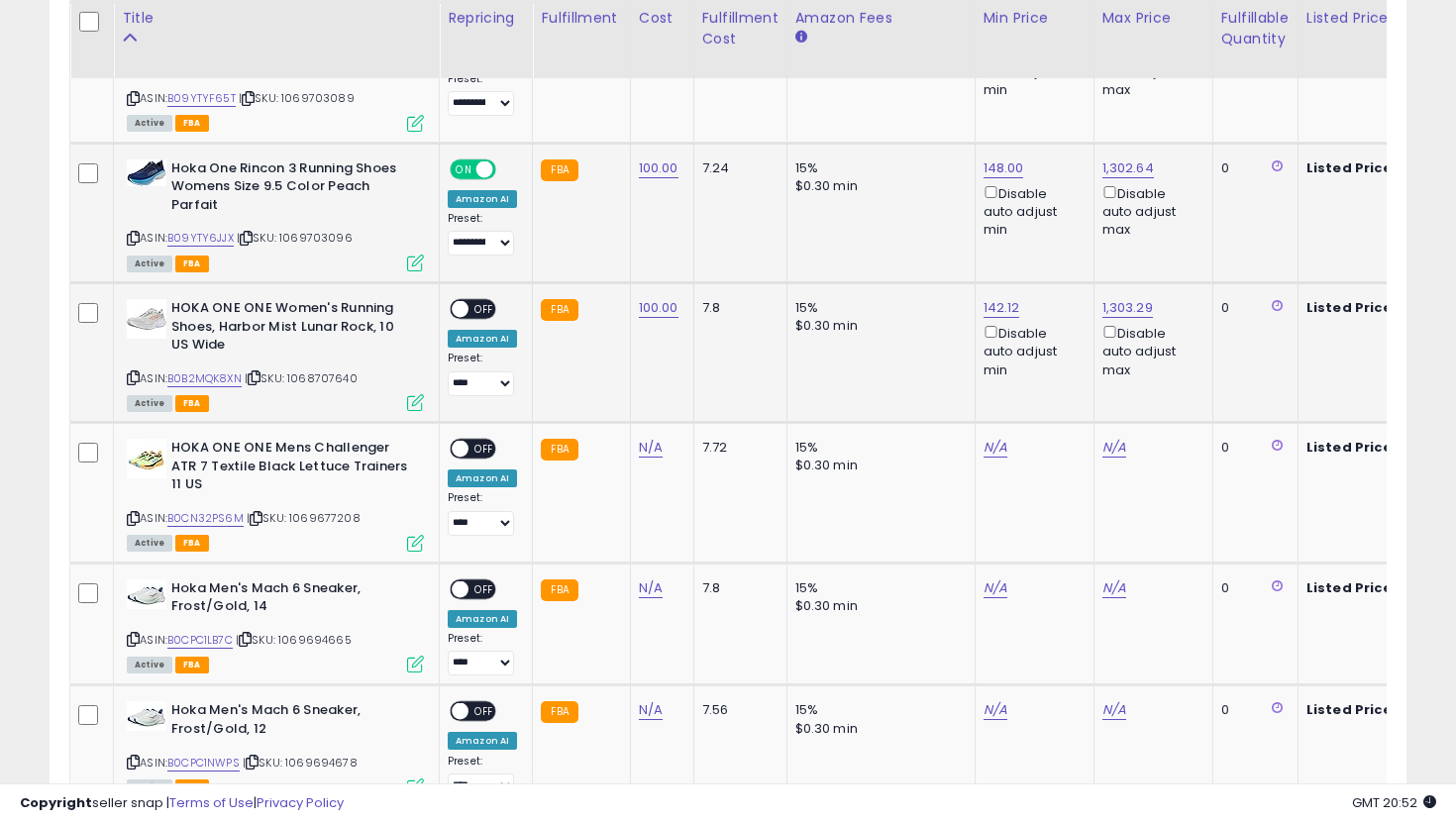 click on "ON   OFF" at bounding box center (472, 308) 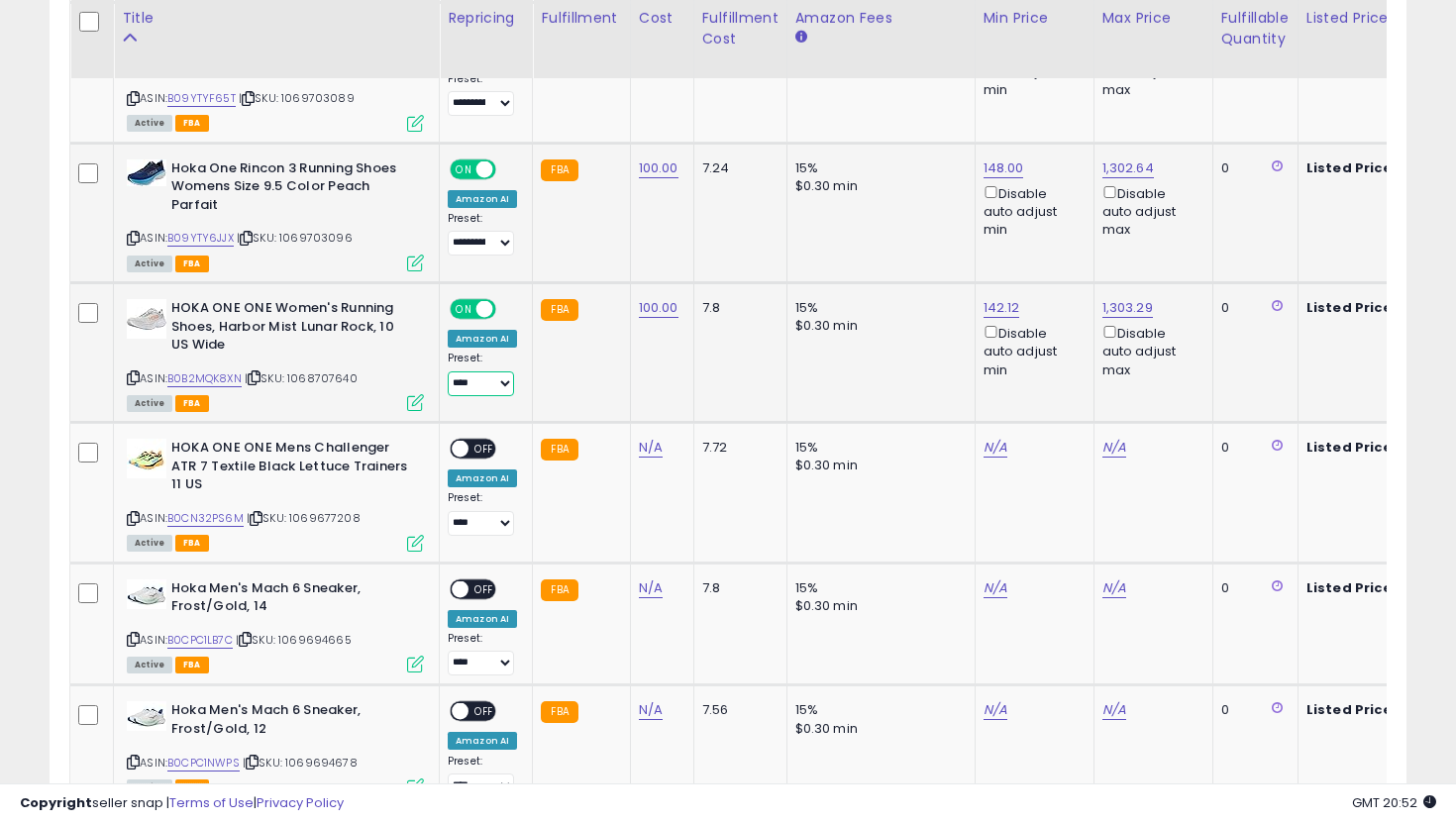 click on "**********" at bounding box center (480, 383) 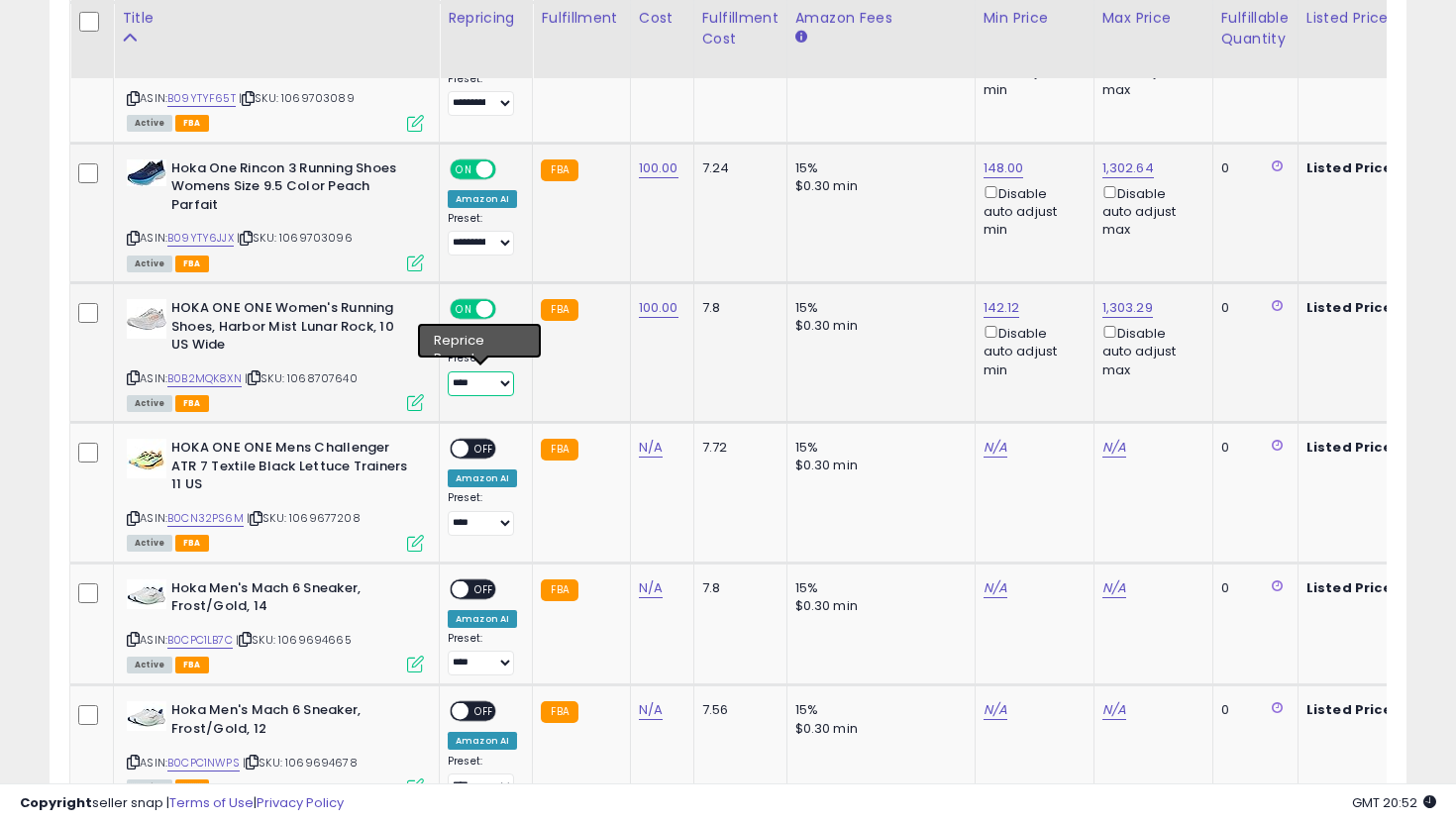 select on "**********" 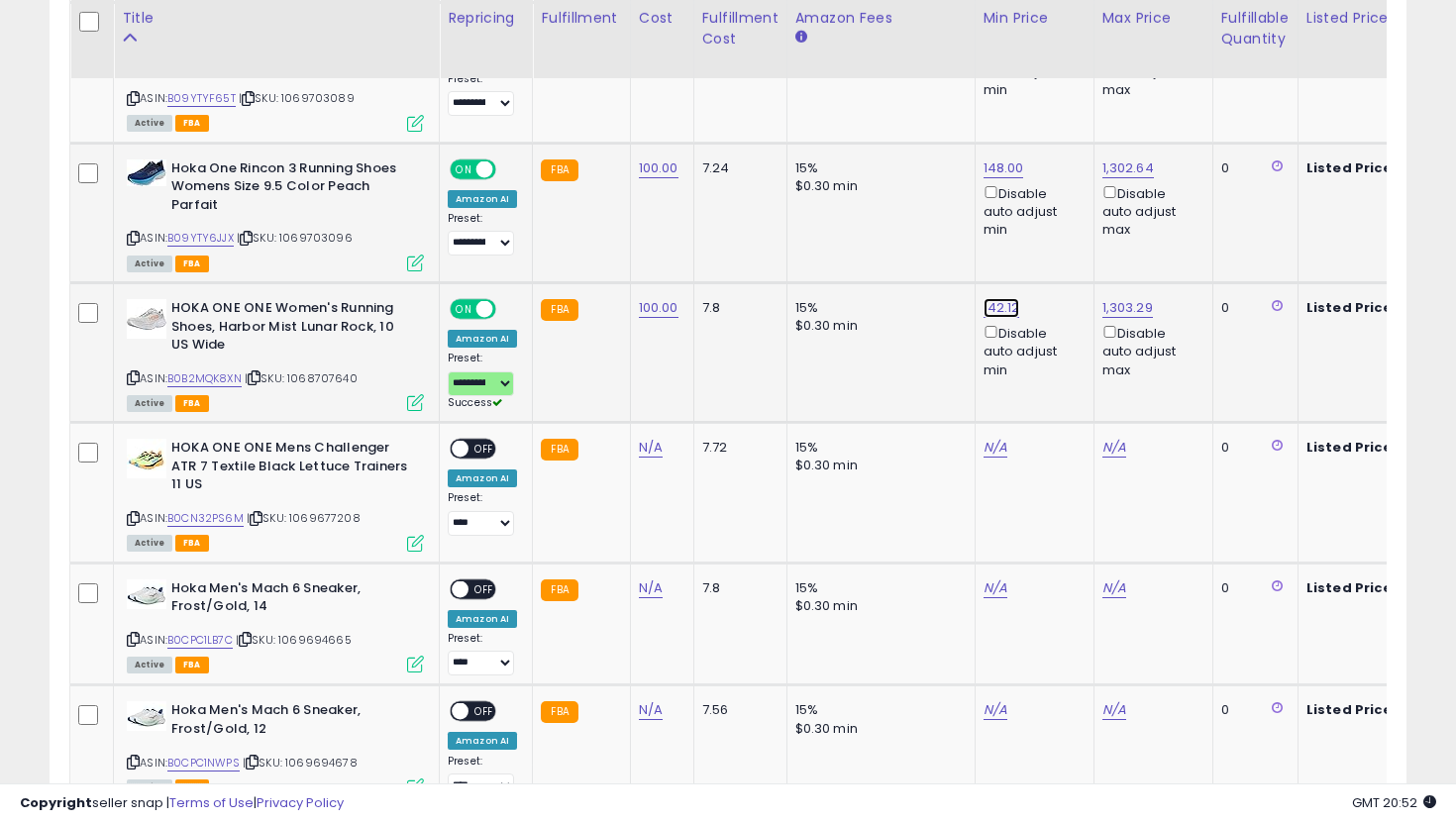 click on "142.12" at bounding box center (1003, -2160) 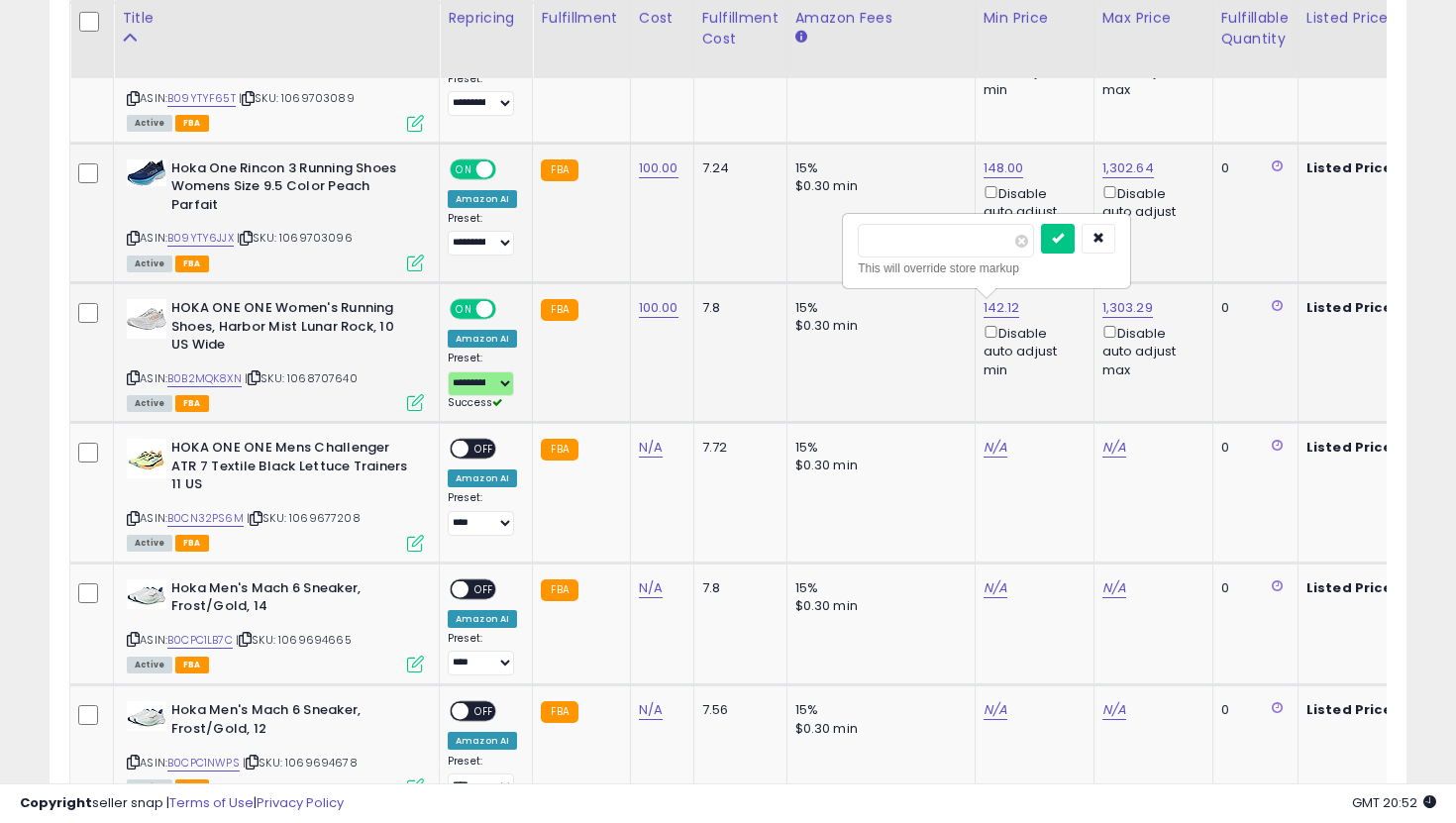 drag, startPoint x: 973, startPoint y: 249, endPoint x: 842, endPoint y: 223, distance: 133.55523 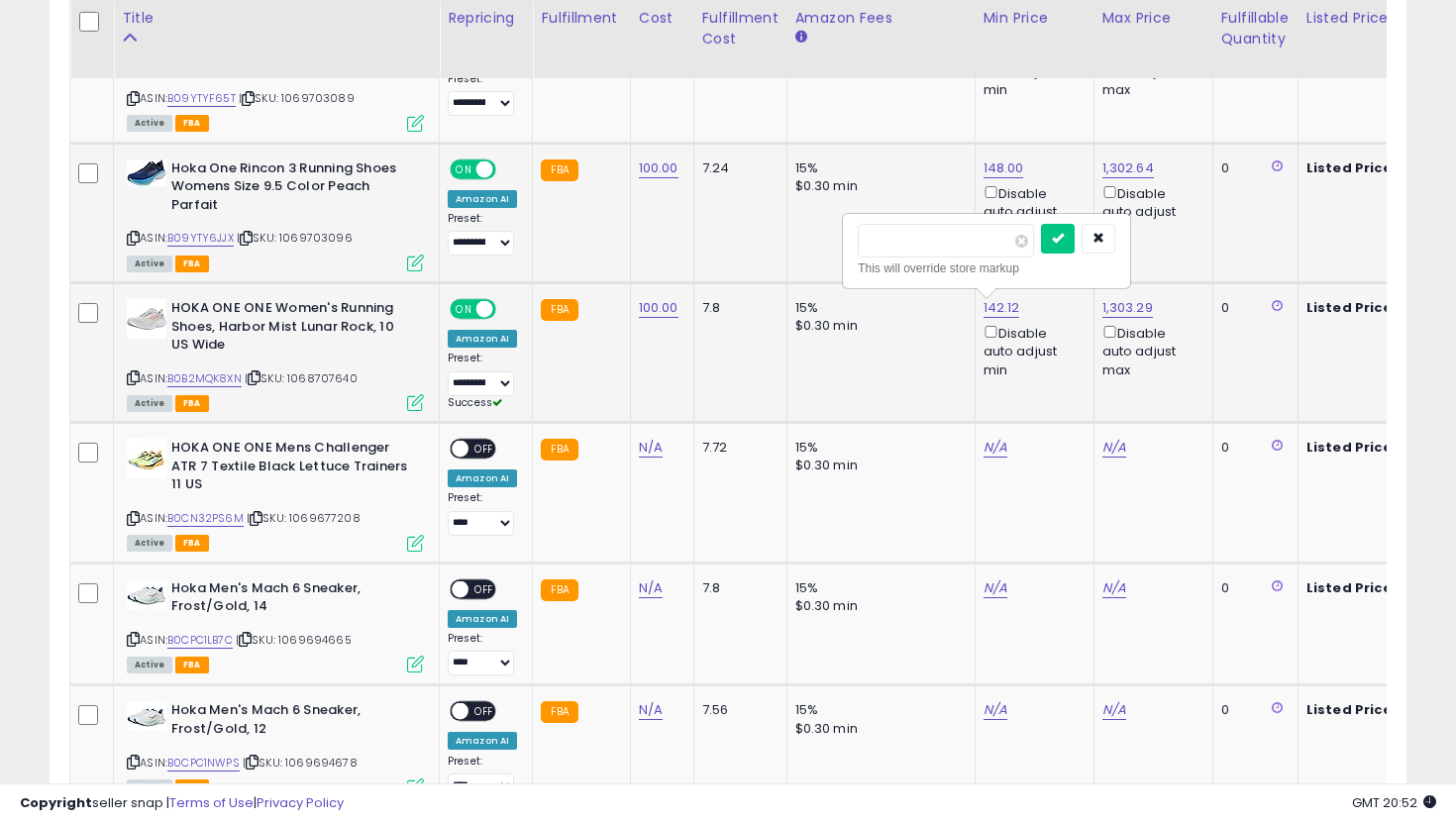 click at bounding box center (1058, 239) 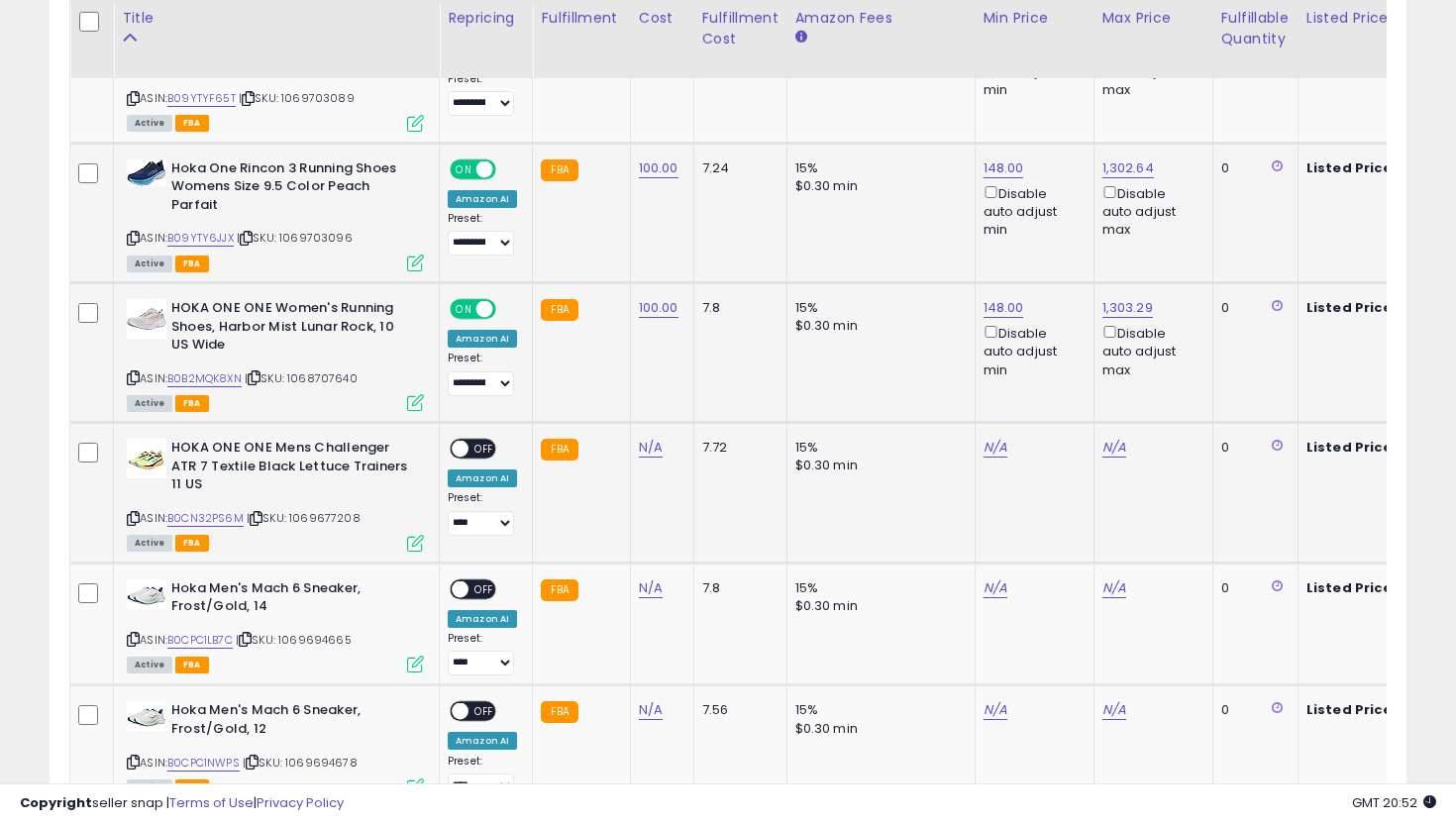 click on "N/A" at bounding box center (659, 448) 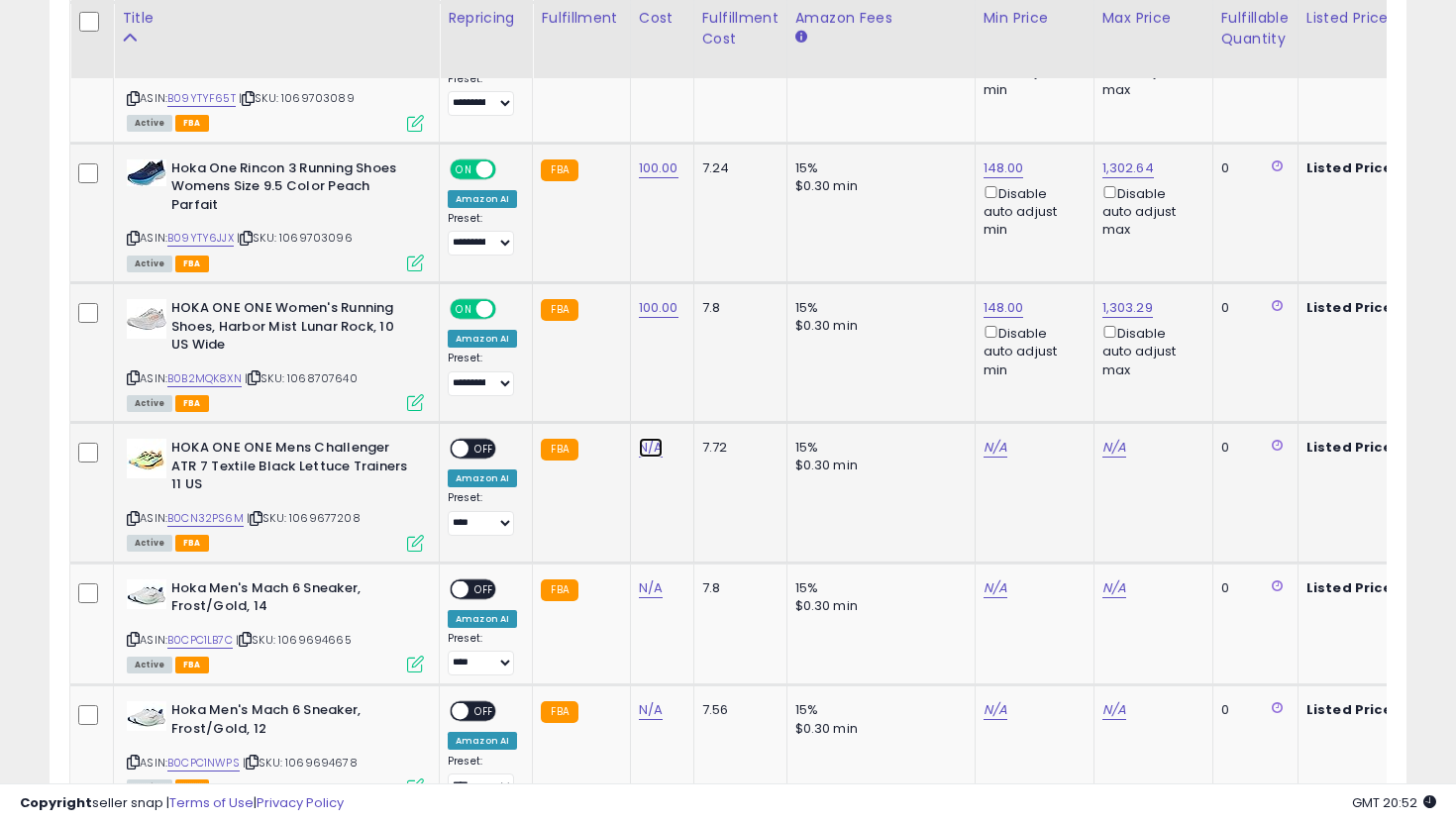 click on "N/A" at bounding box center [651, 448] 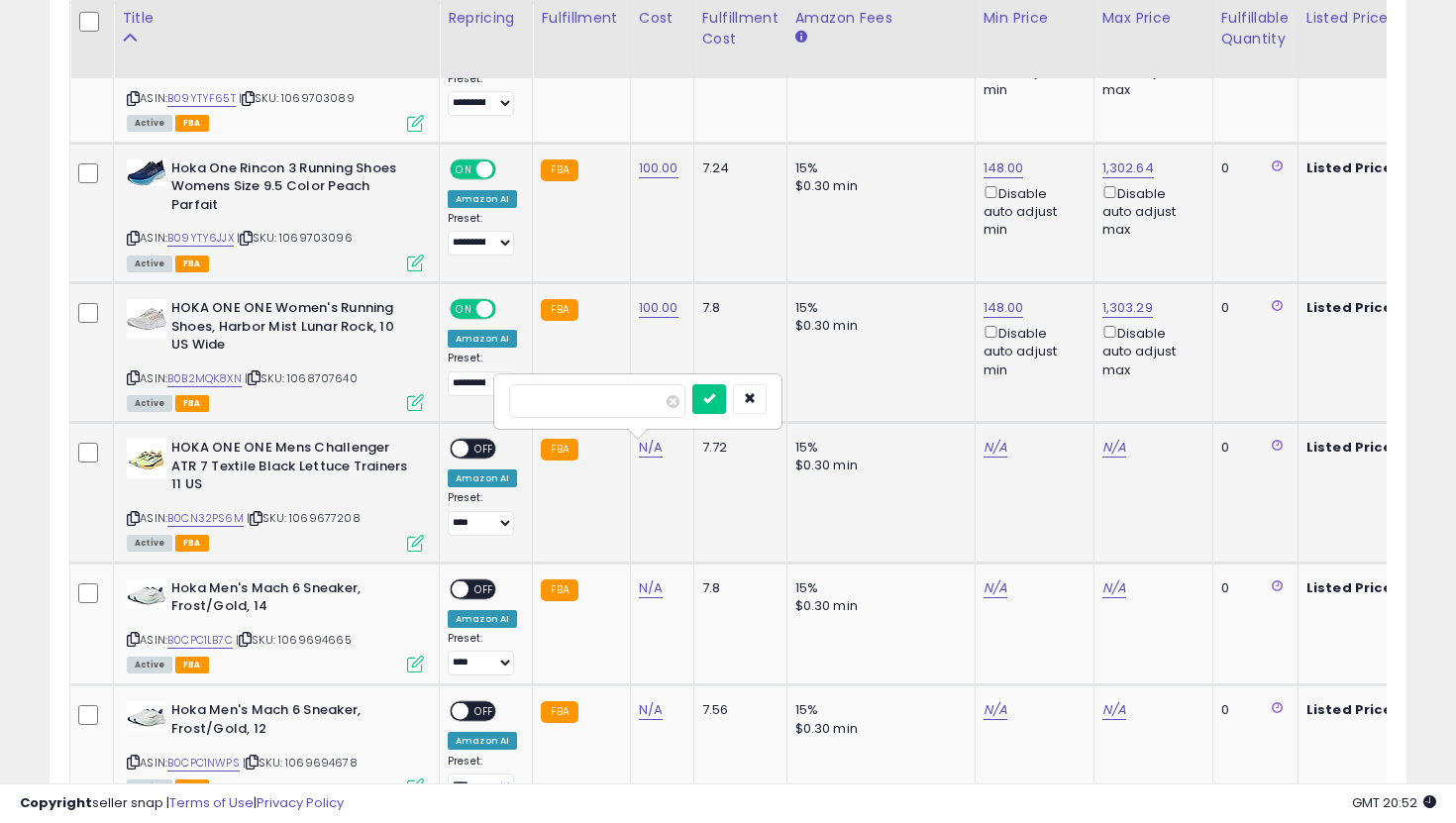 type on "**" 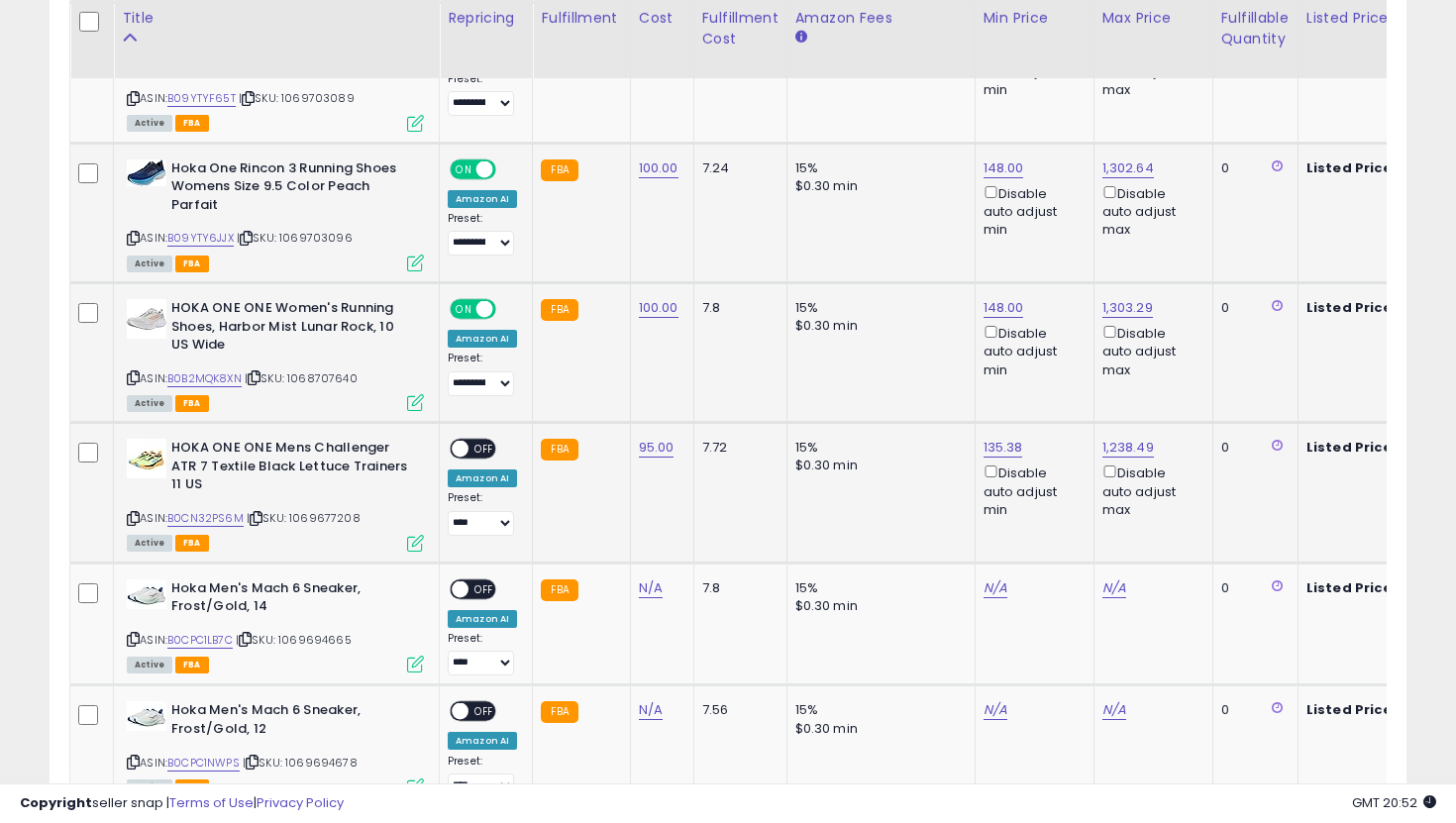 click on "**********" 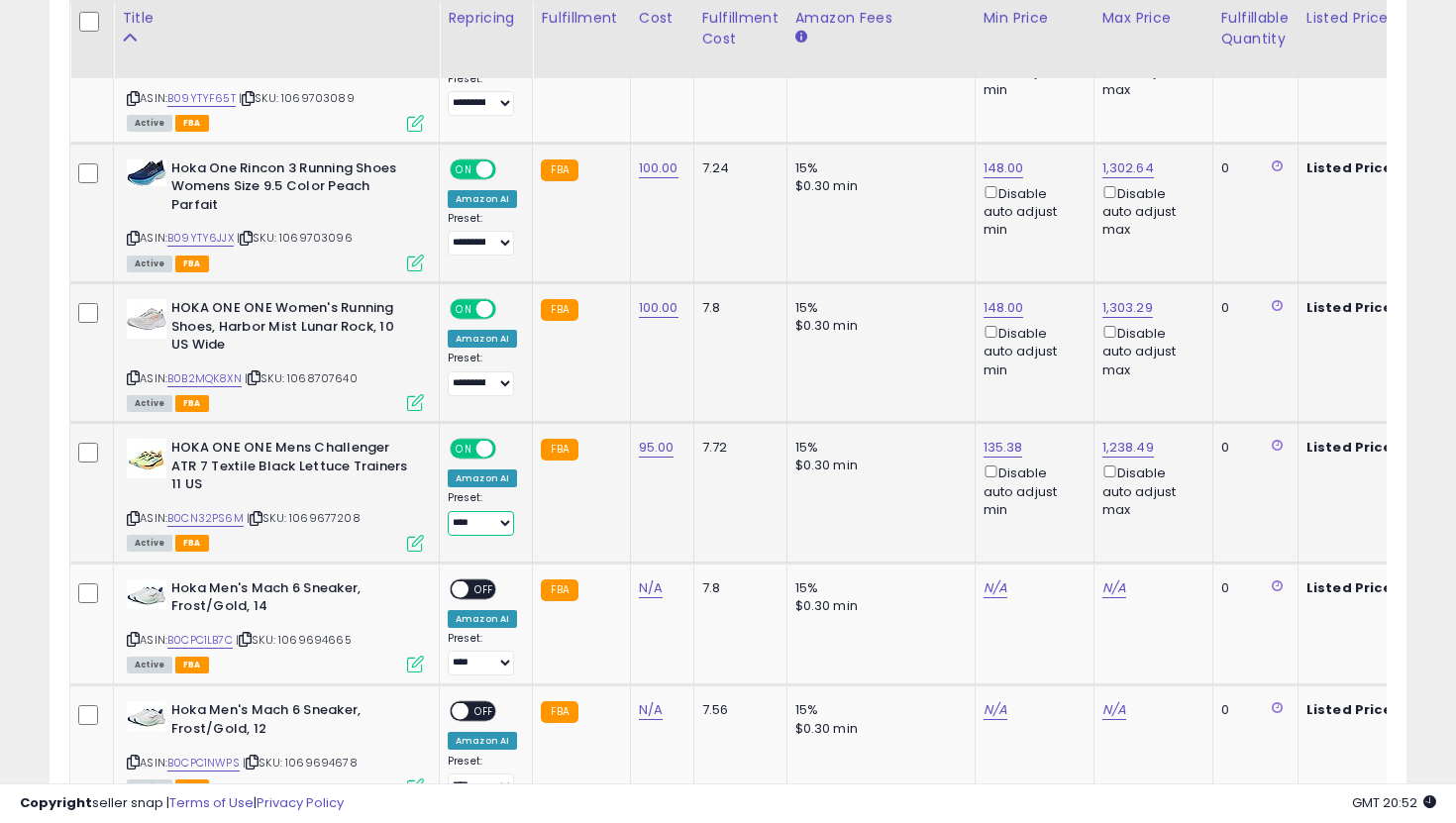 click on "**********" at bounding box center (480, 523) 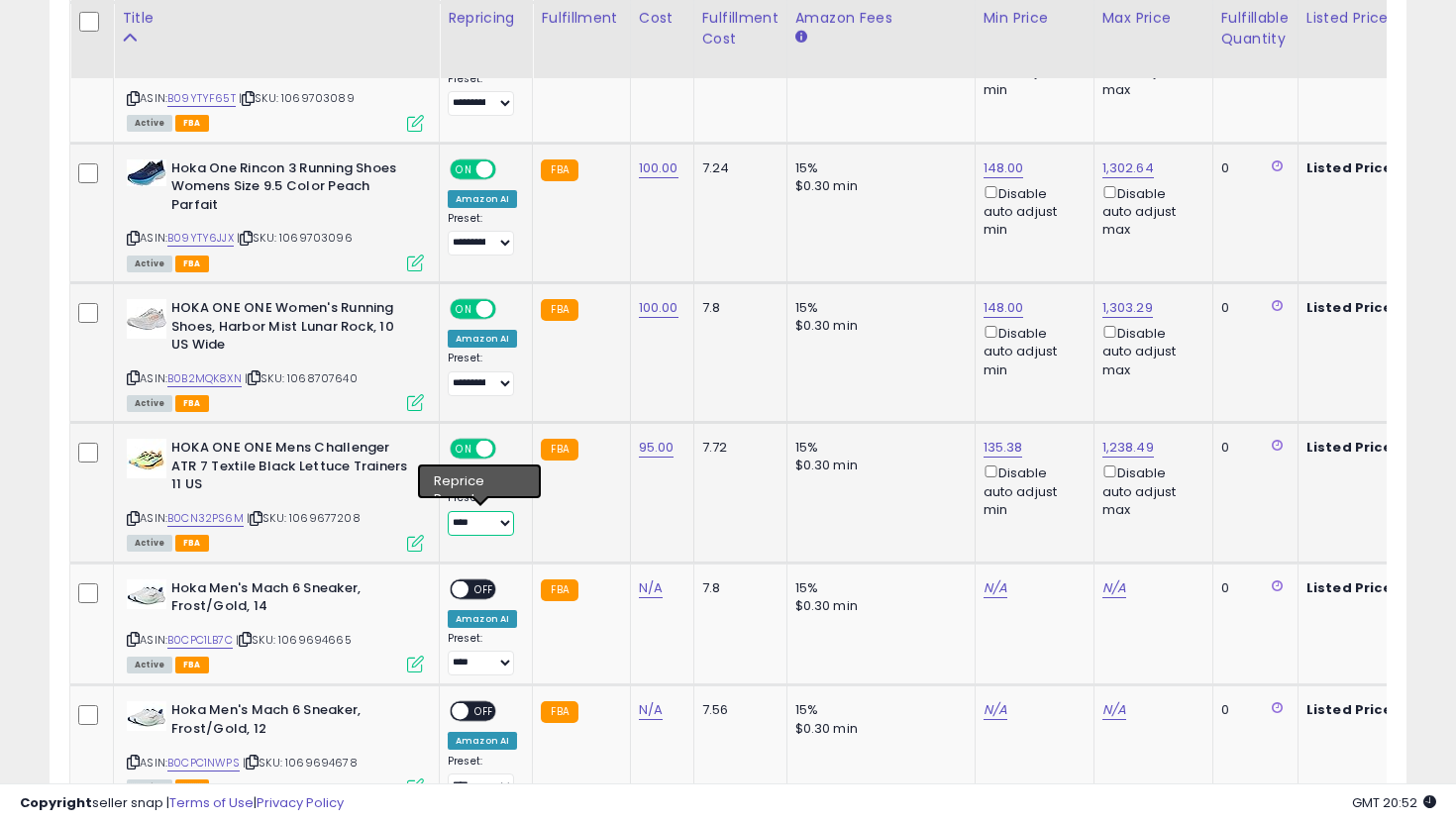 select on "**********" 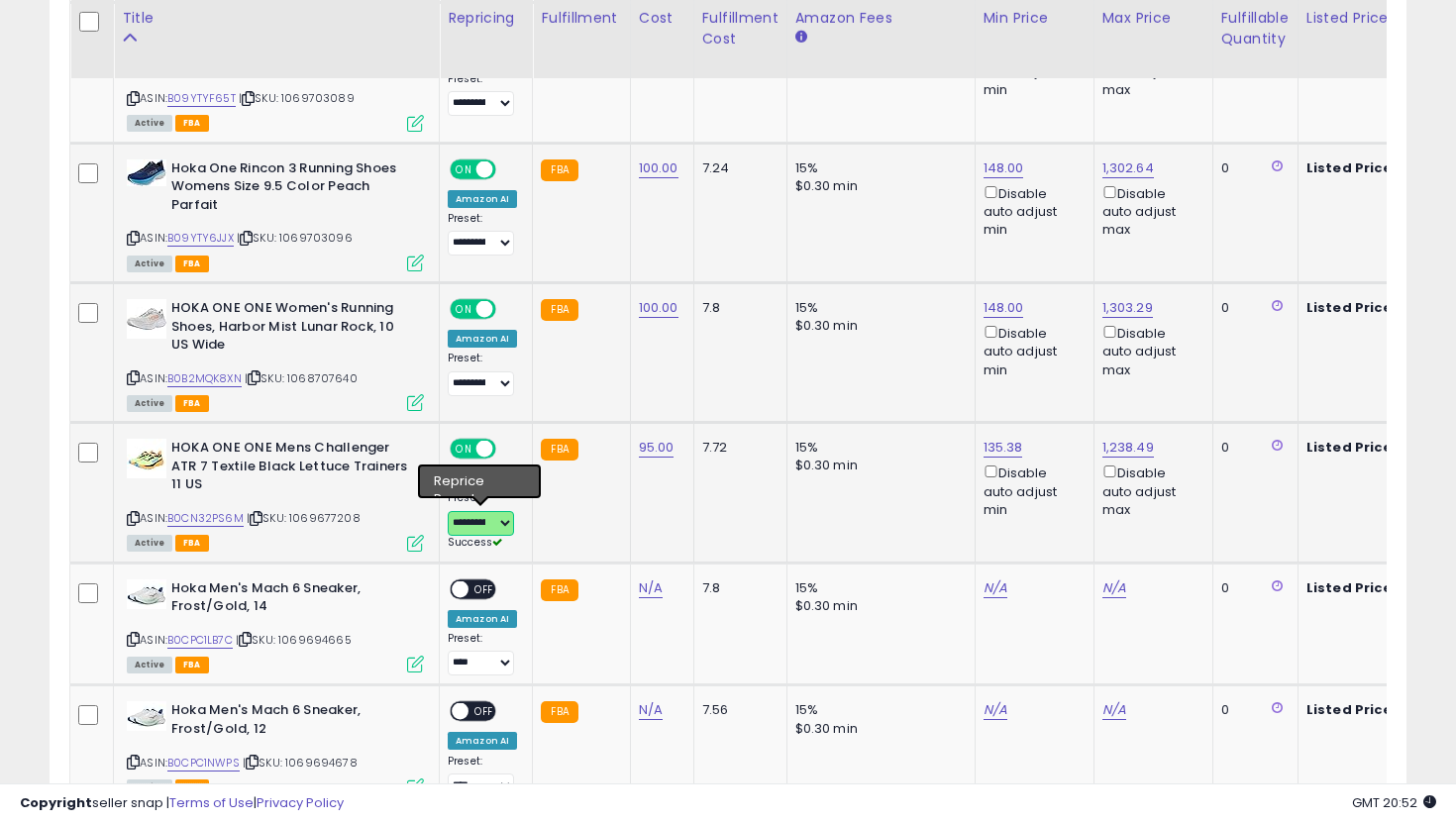 scroll, scrollTop: 0, scrollLeft: 175, axis: horizontal 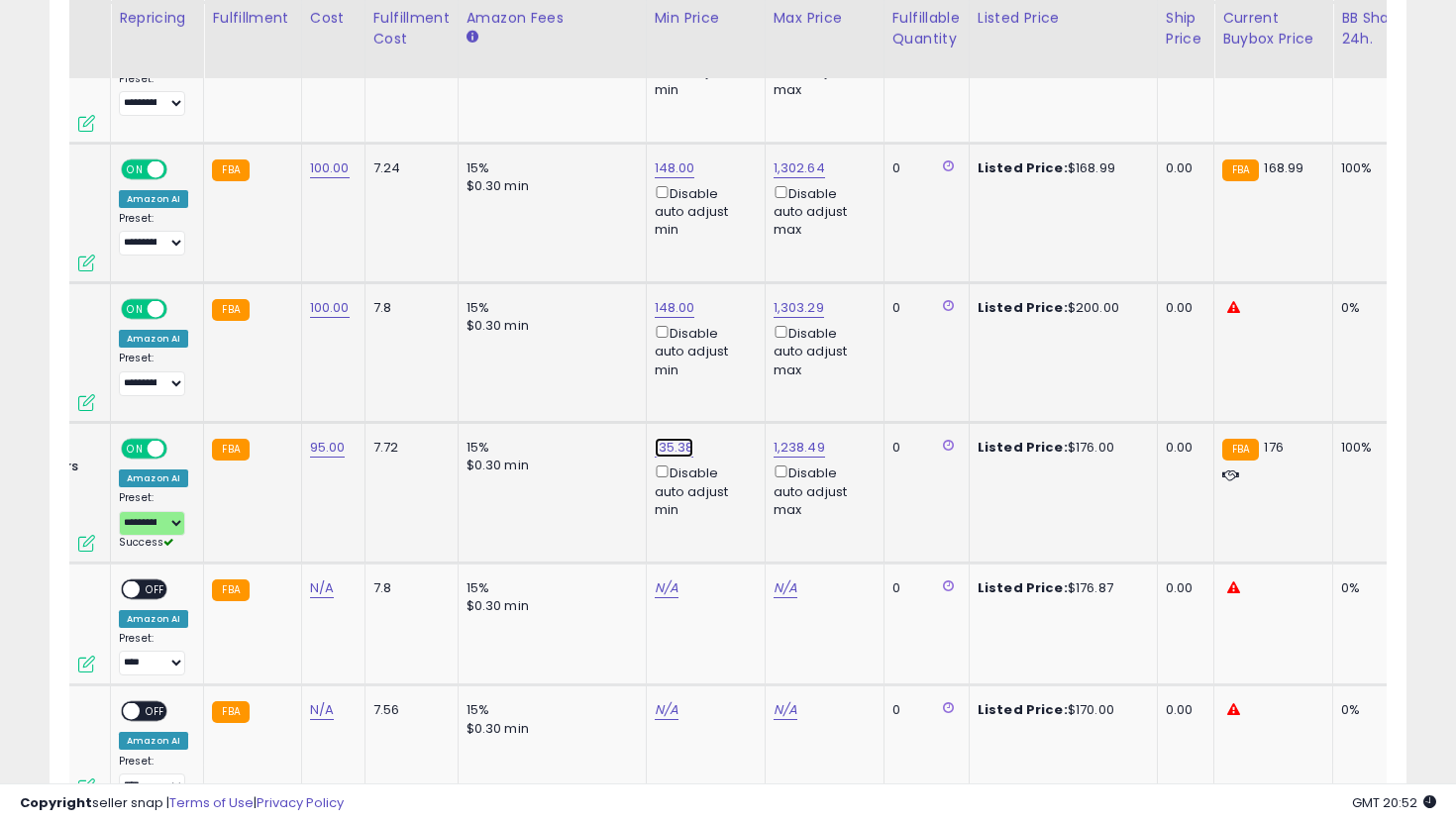 click on "135.38" at bounding box center [675, -2160] 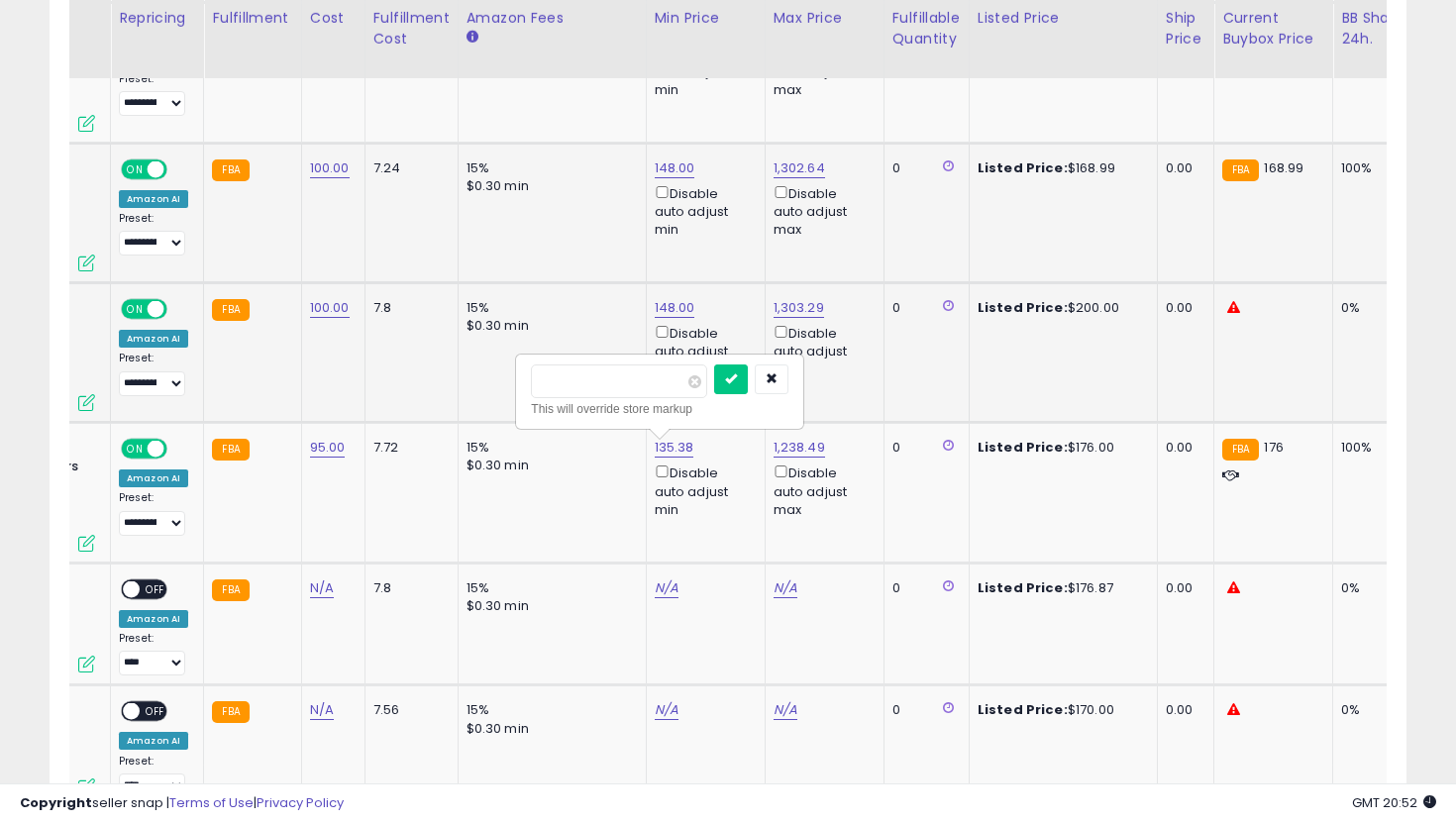drag, startPoint x: 613, startPoint y: 386, endPoint x: 509, endPoint y: 376, distance: 104.47966 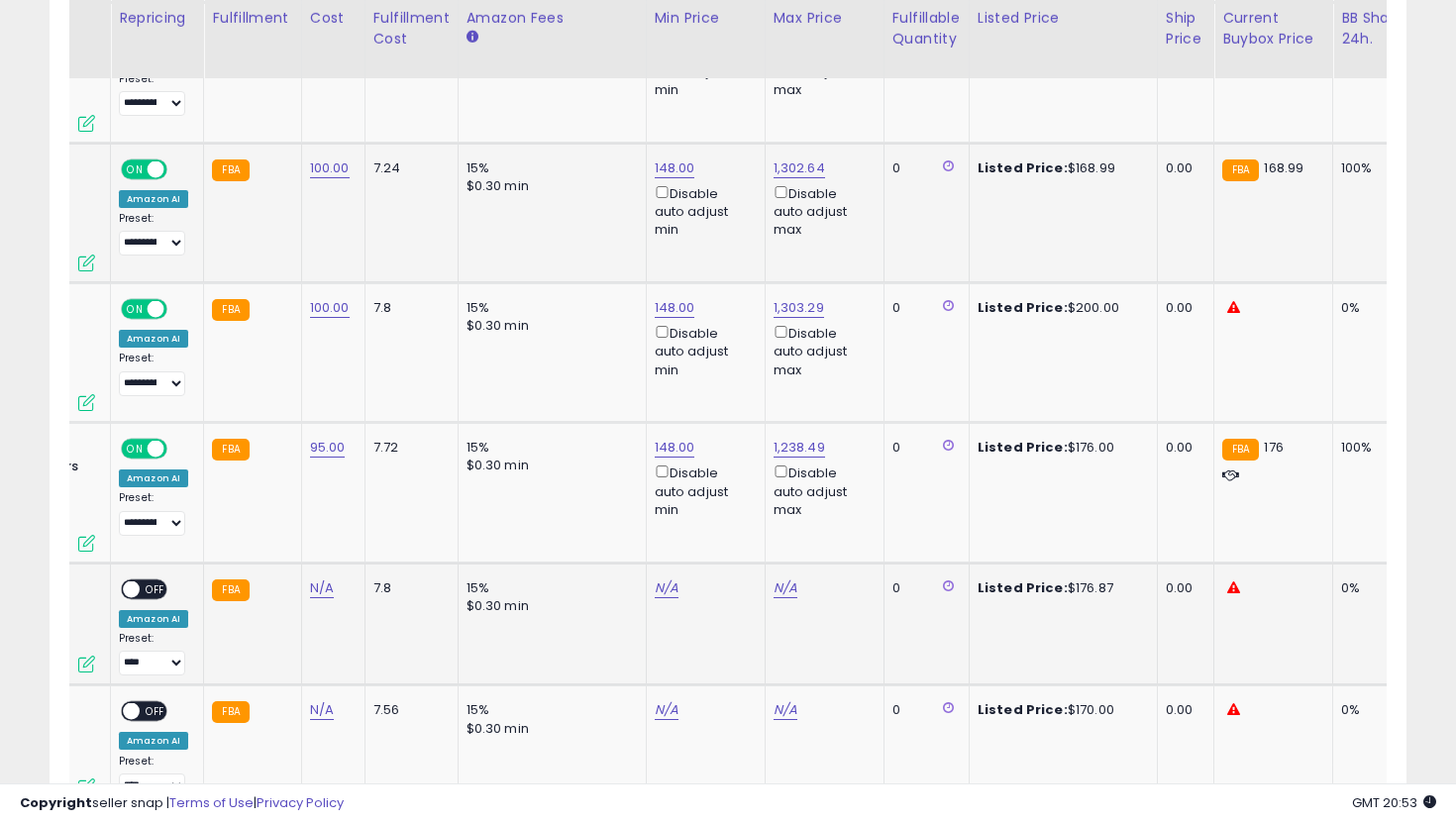 scroll, scrollTop: 0, scrollLeft: 0, axis: both 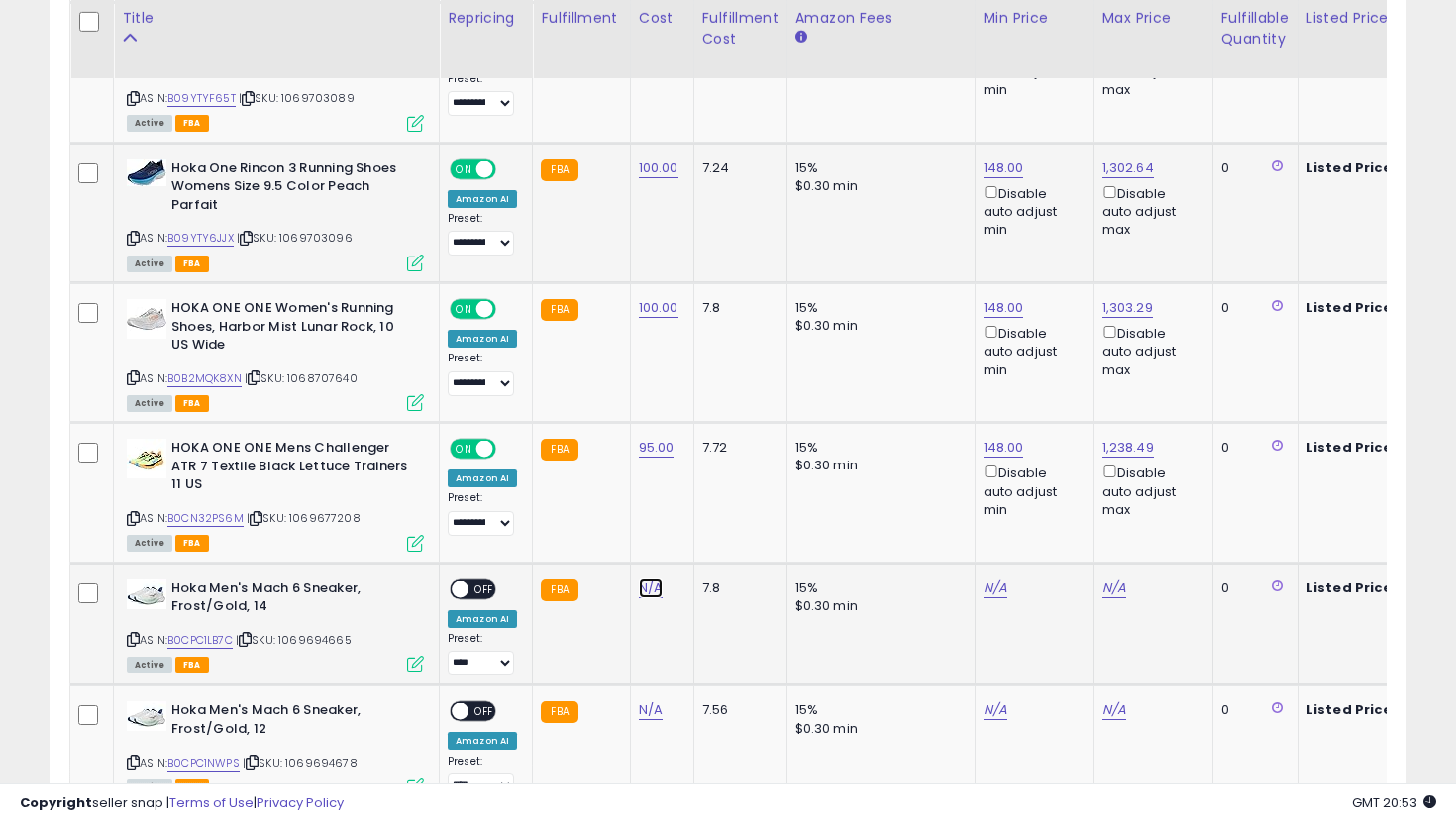 click on "N/A" at bounding box center [651, 588] 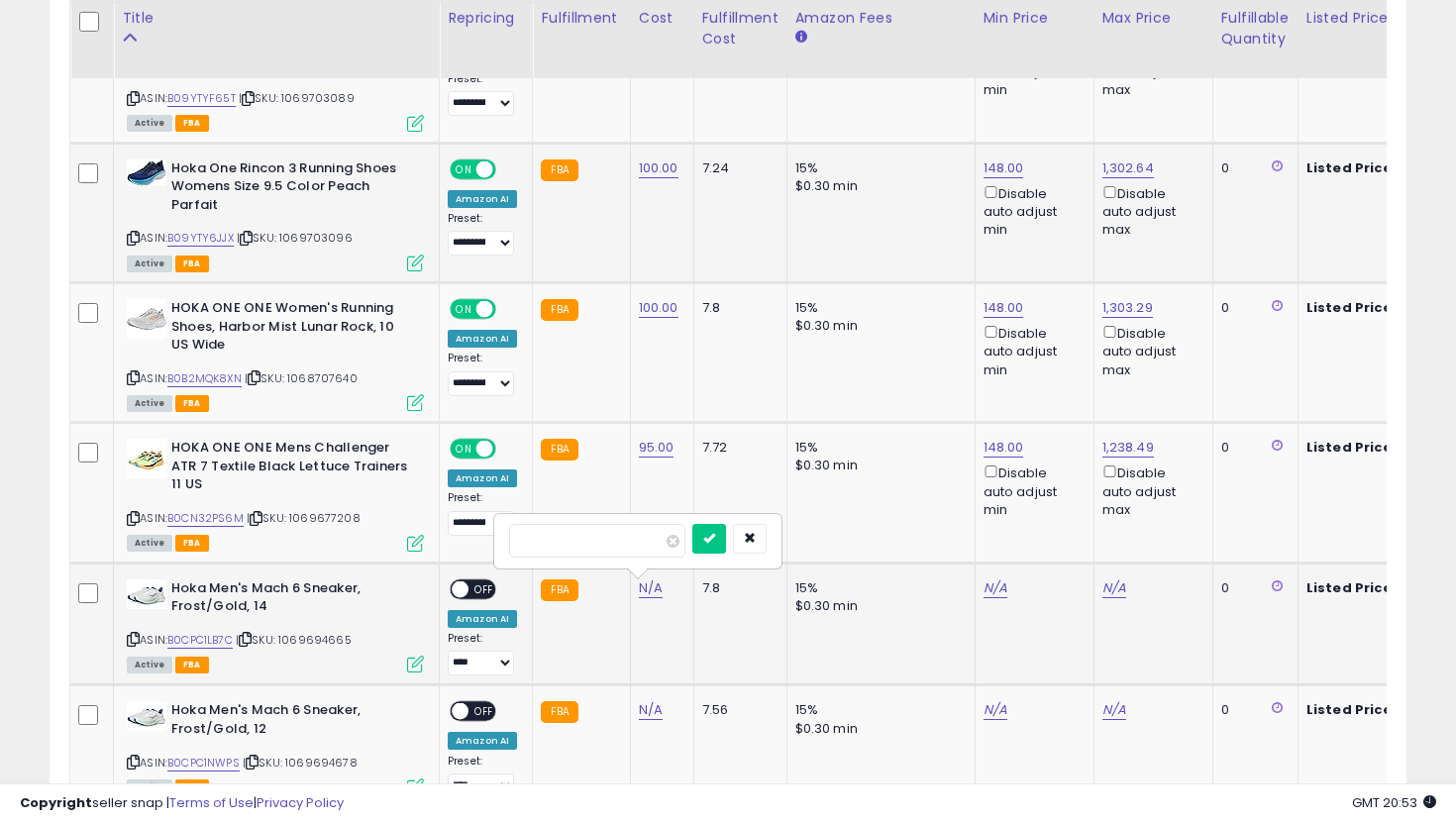 type on "***" 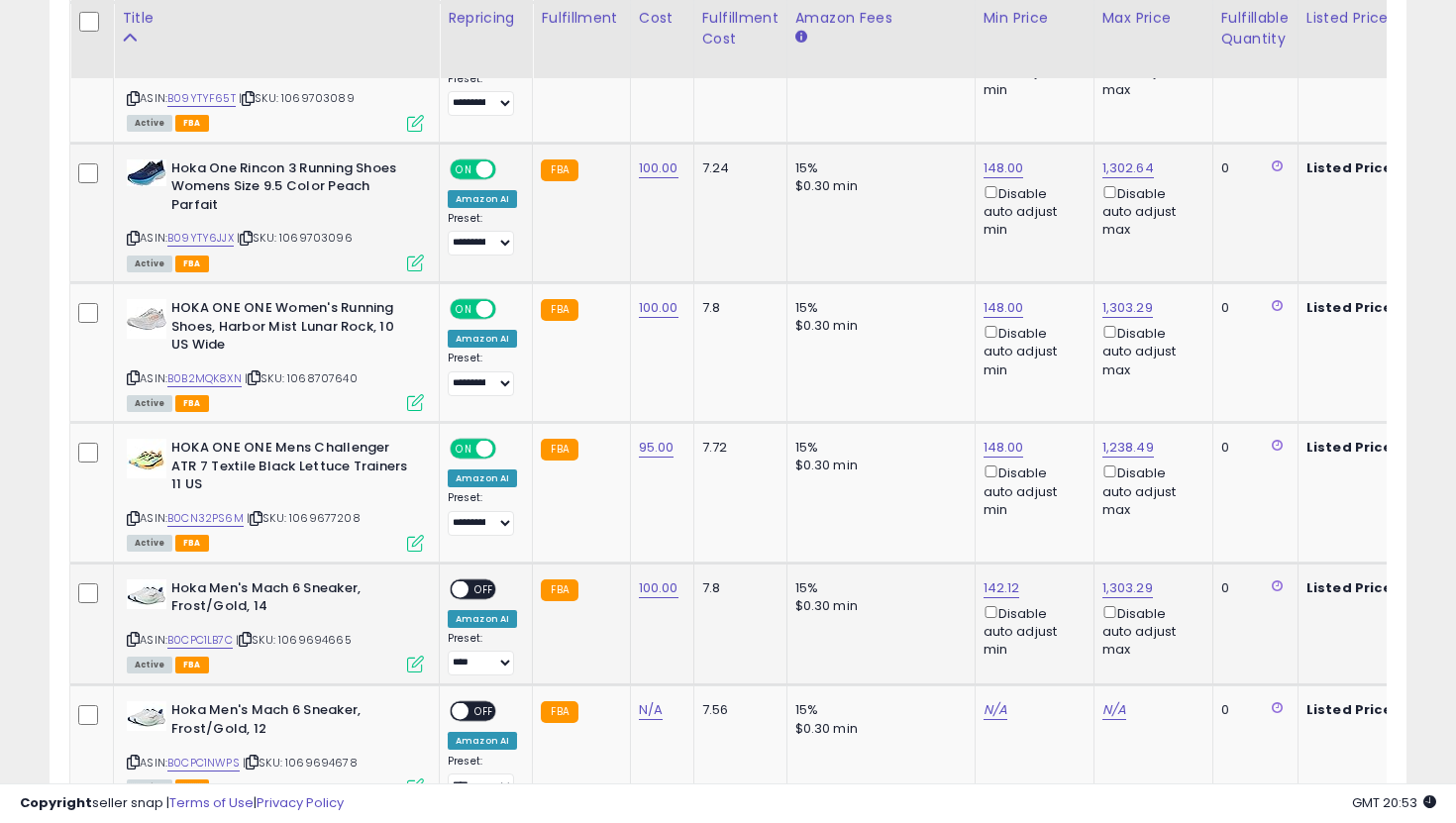 click on "OFF" at bounding box center (484, 588) 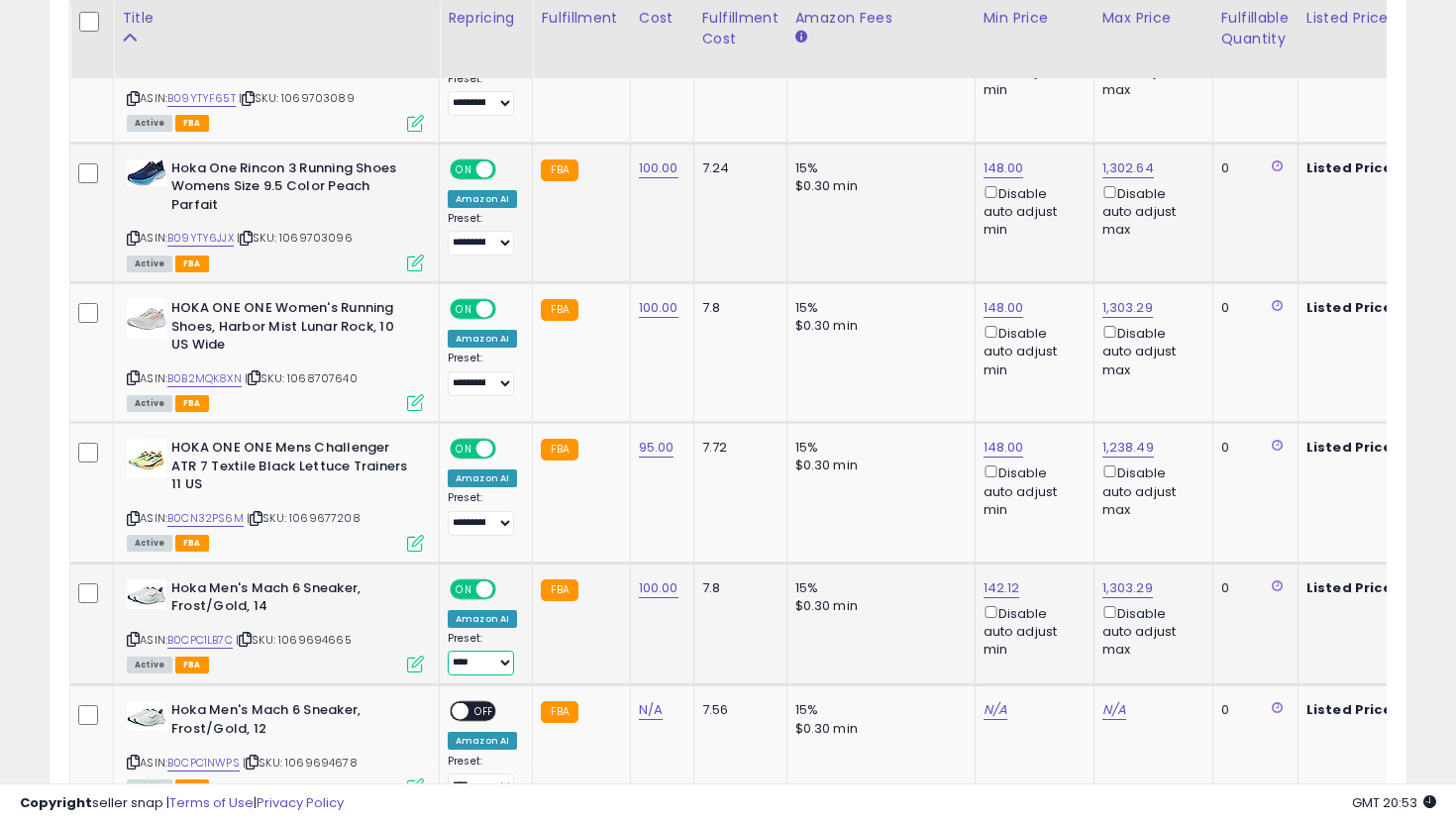 click on "**********" at bounding box center [480, 663] 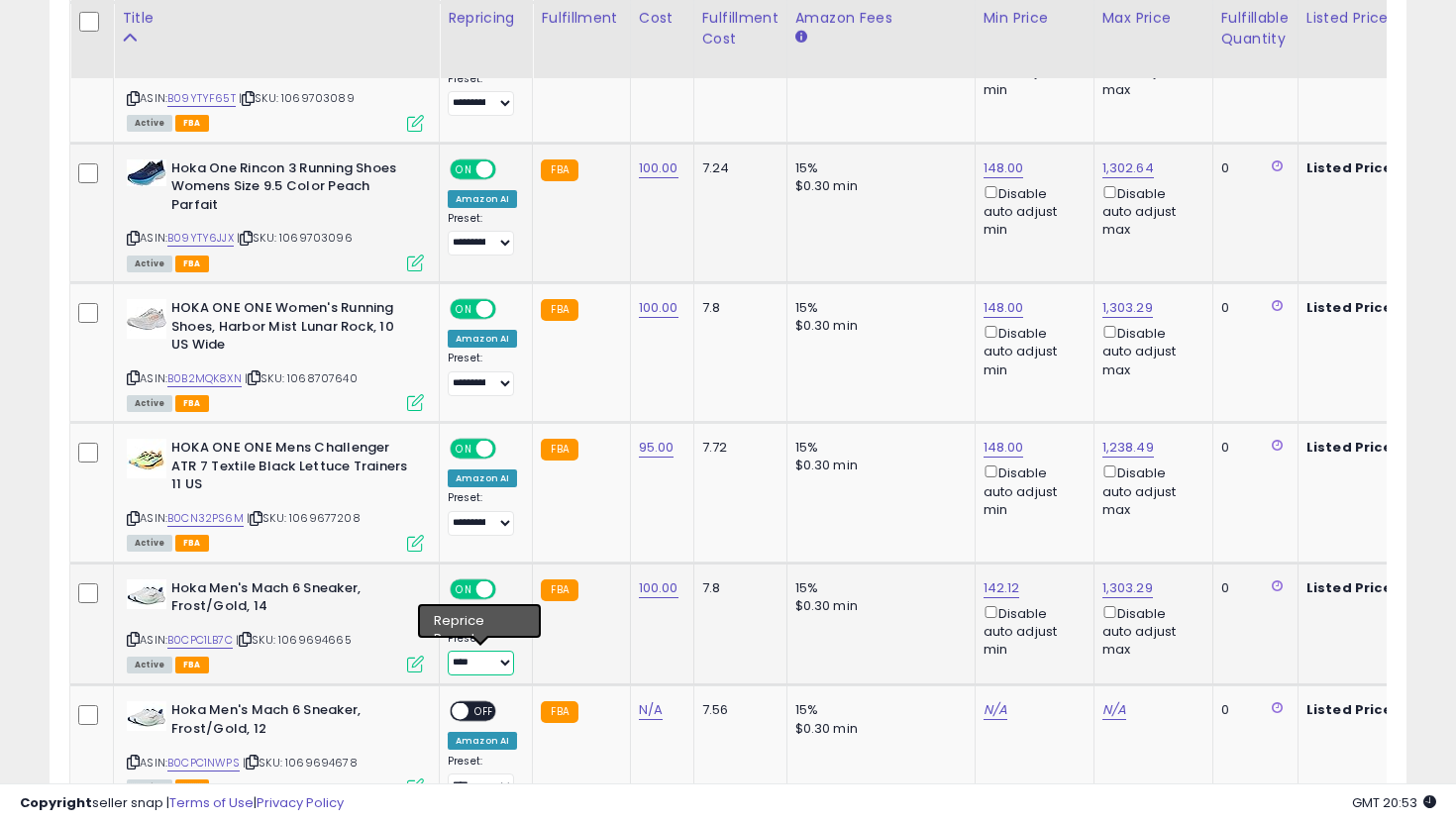 select on "**********" 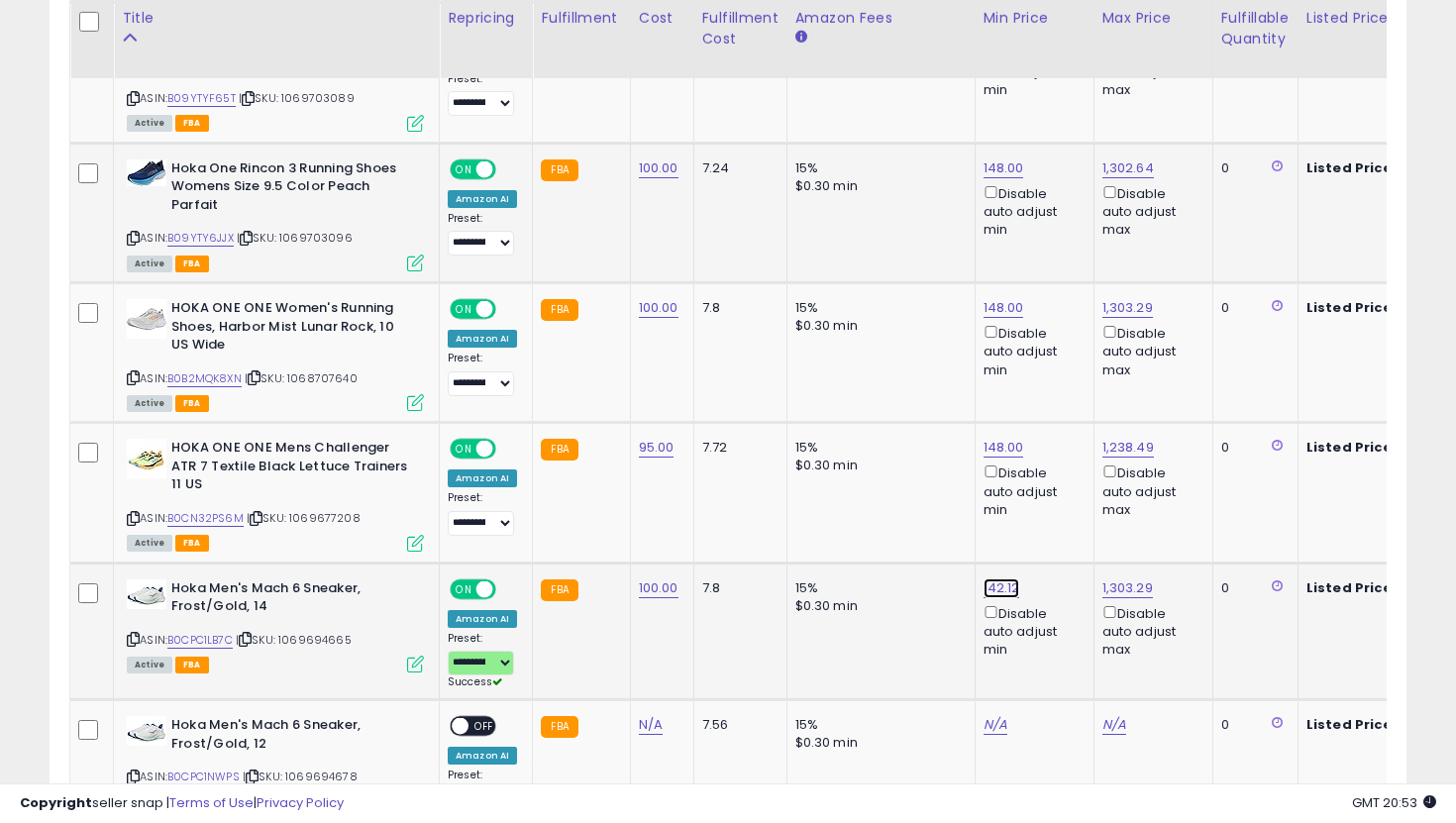 click on "142.12" at bounding box center [1003, -2160] 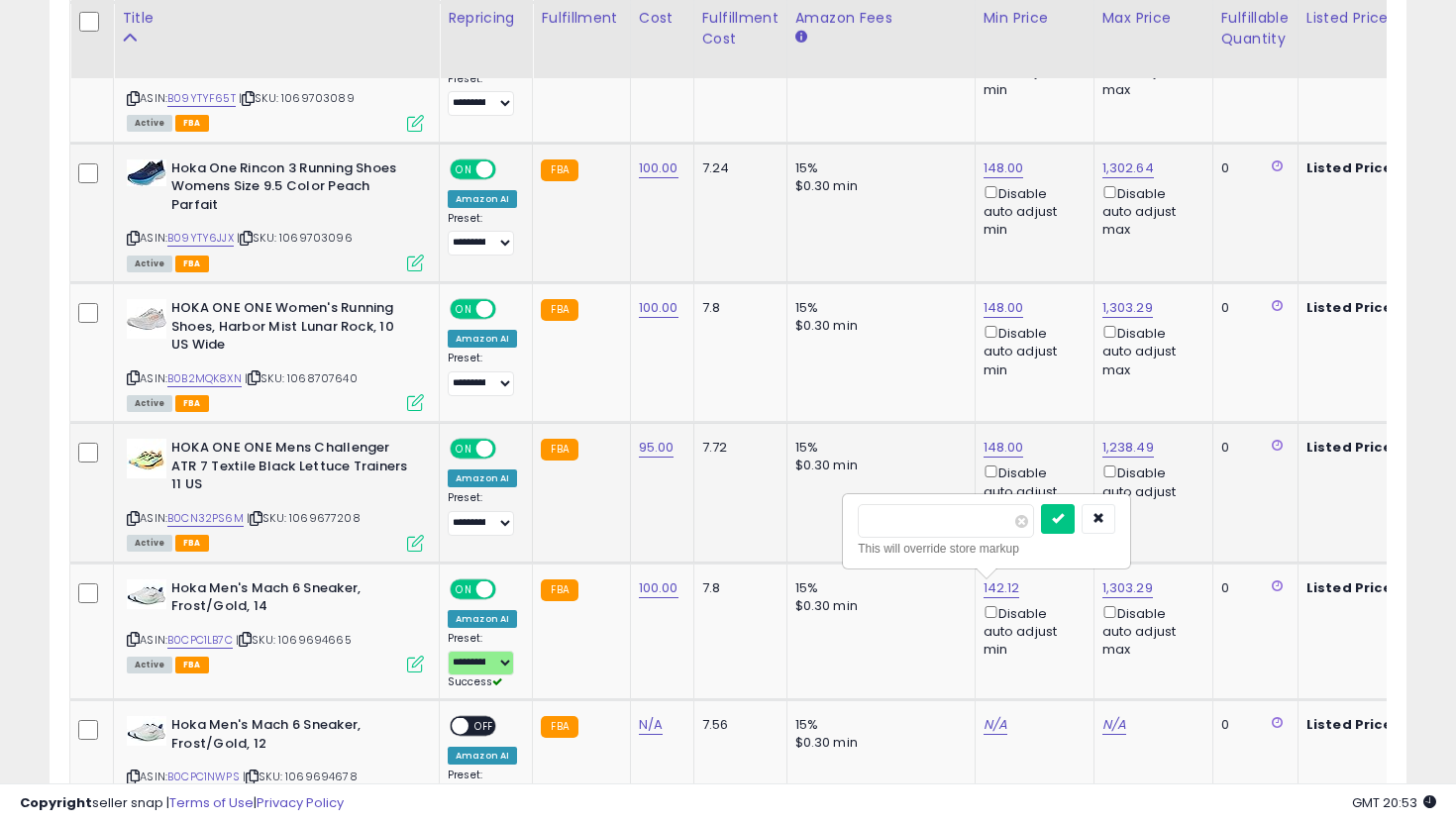 drag, startPoint x: 931, startPoint y: 513, endPoint x: 726, endPoint y: 510, distance: 205.02195 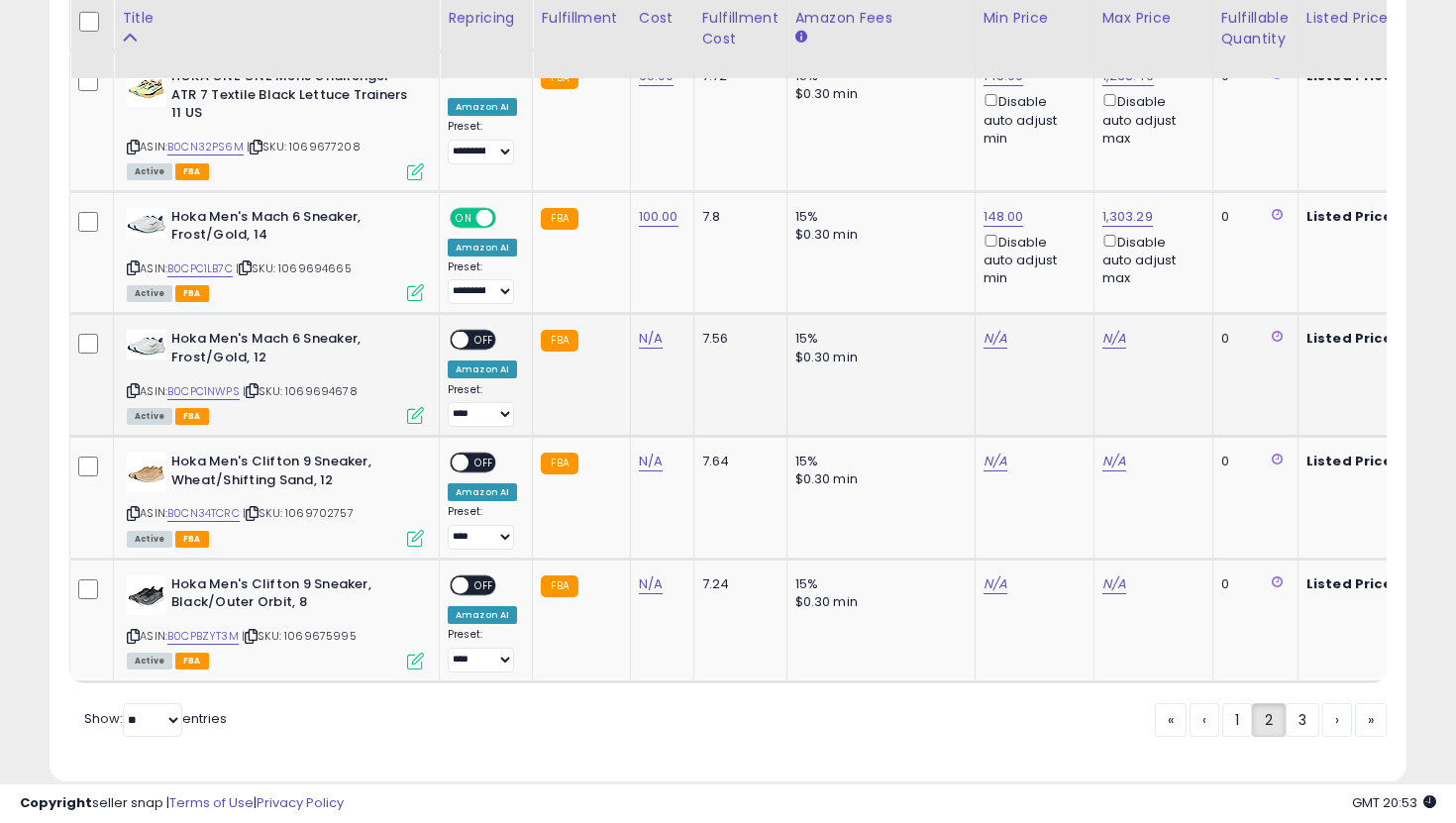 scroll, scrollTop: 3596, scrollLeft: 0, axis: vertical 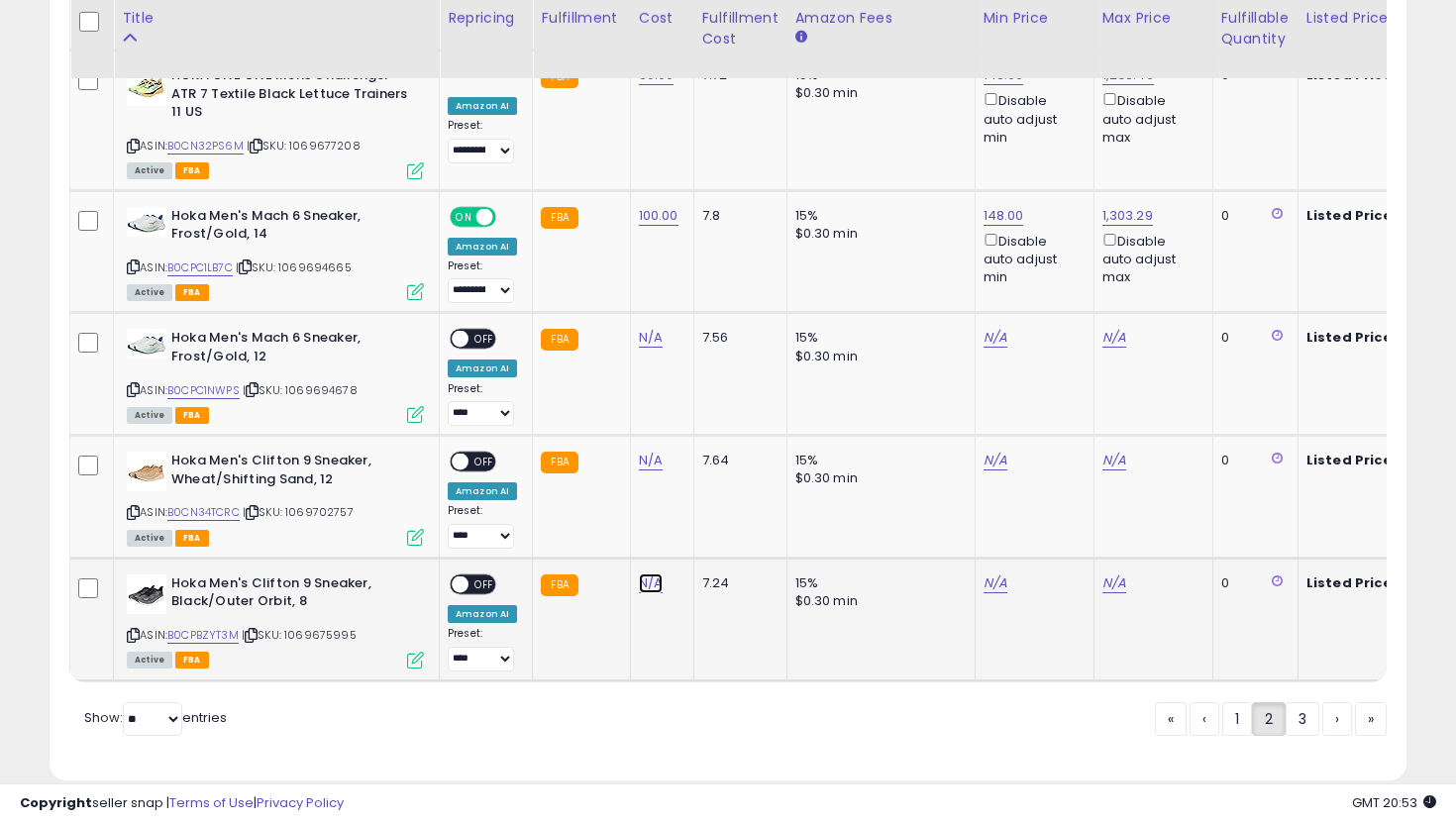 click on "N/A" at bounding box center [651, 338] 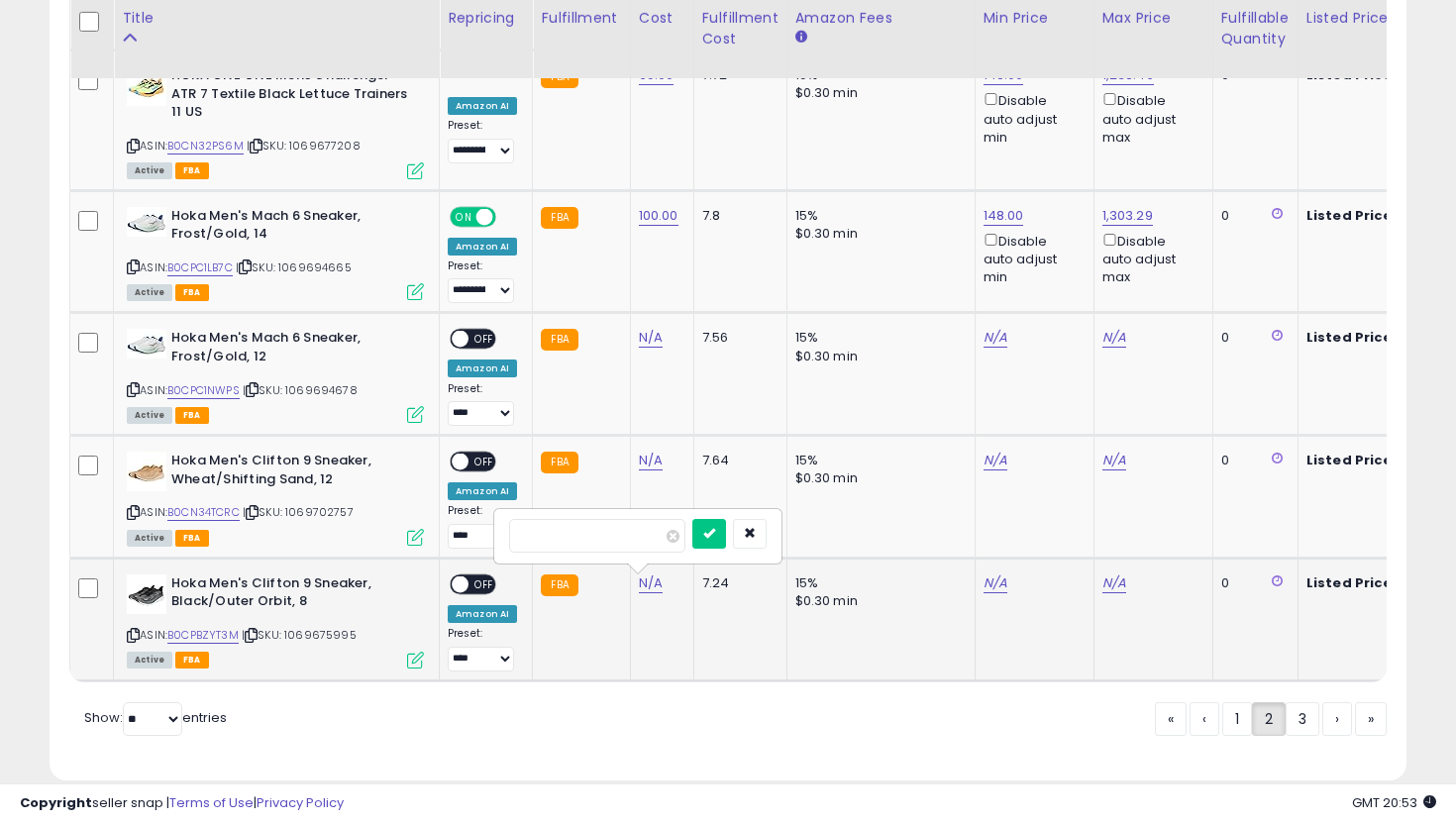 type on "***" 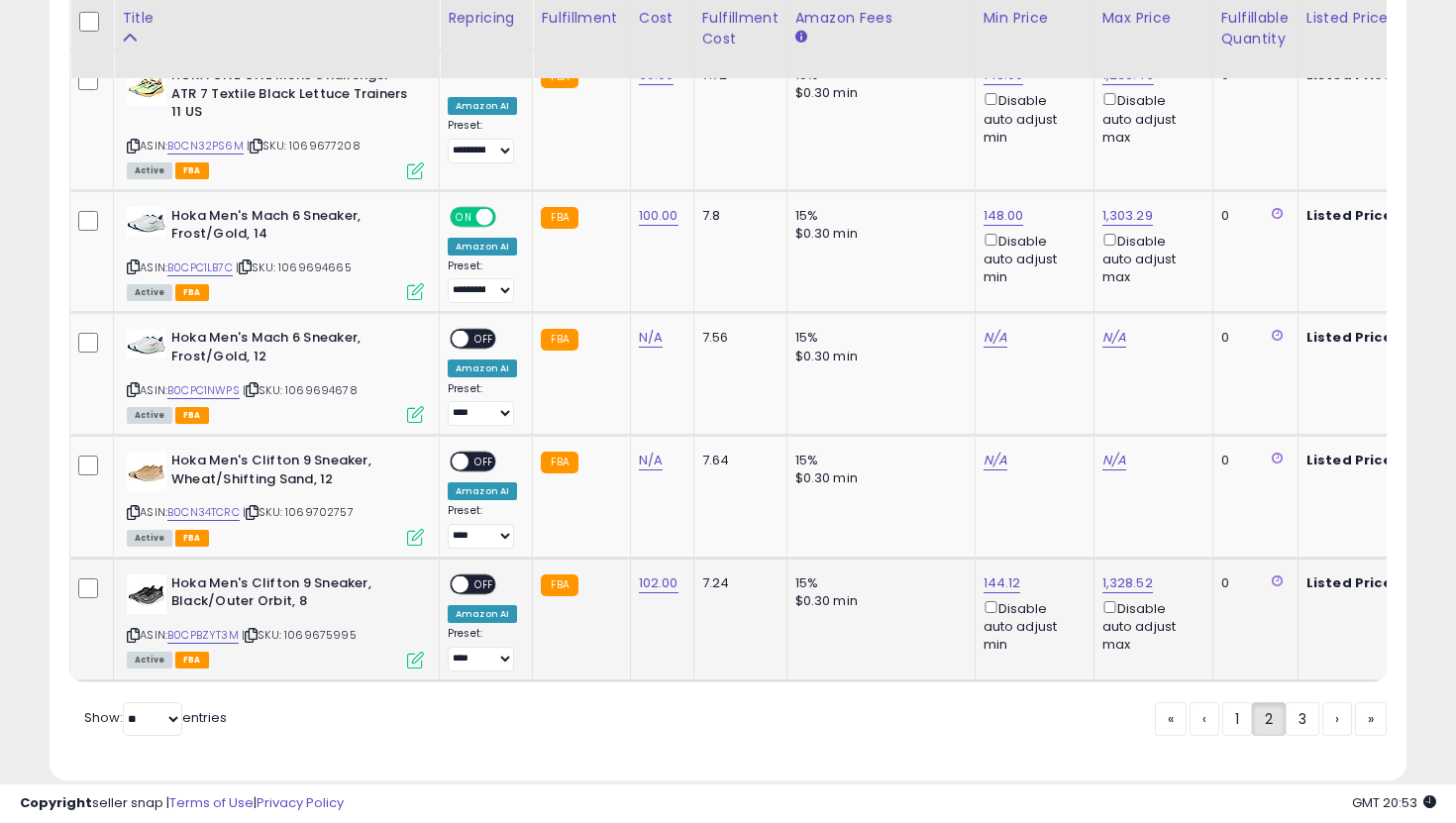 click on "OFF" at bounding box center (484, 583) 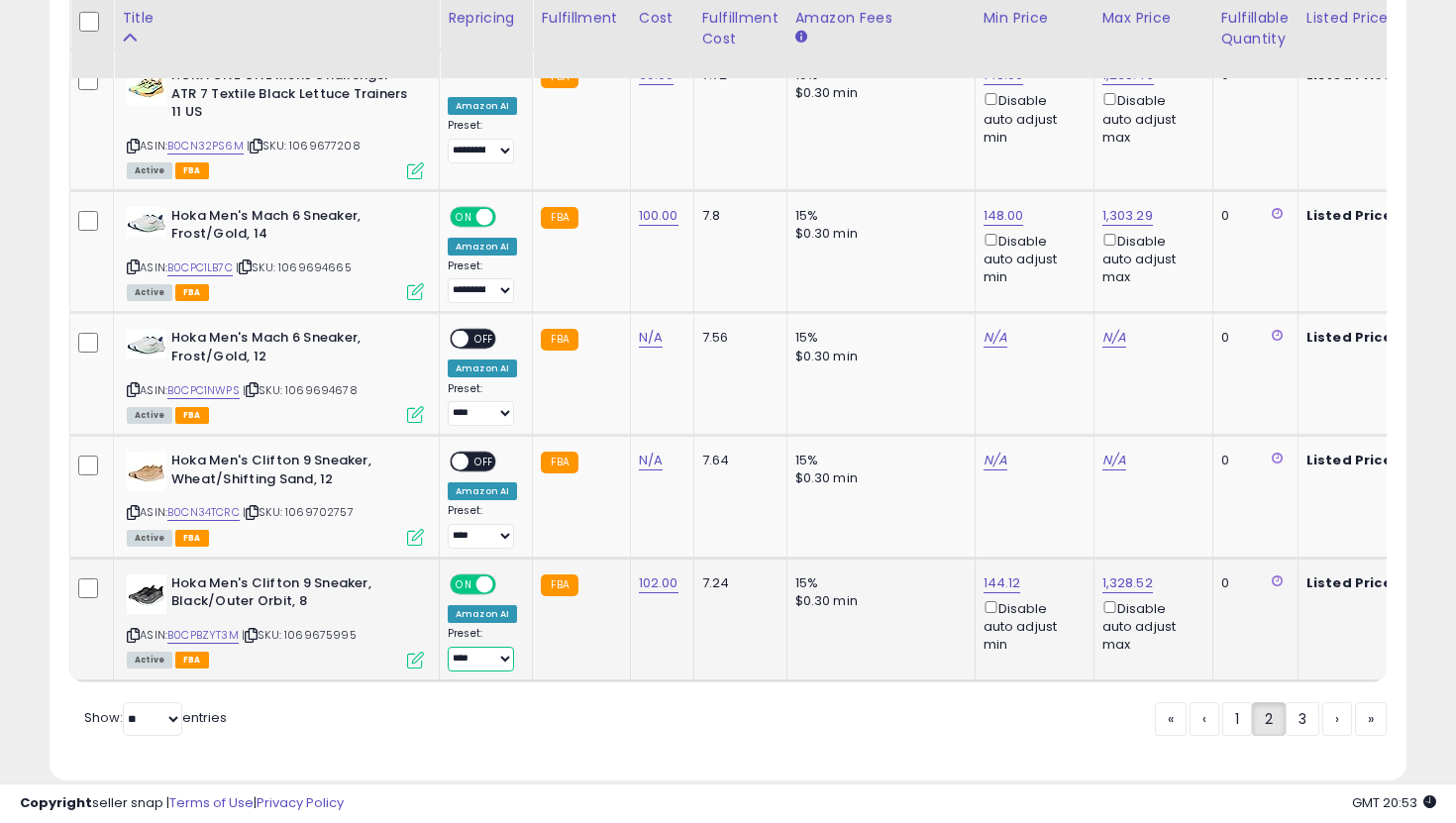 click on "**********" at bounding box center (480, 659) 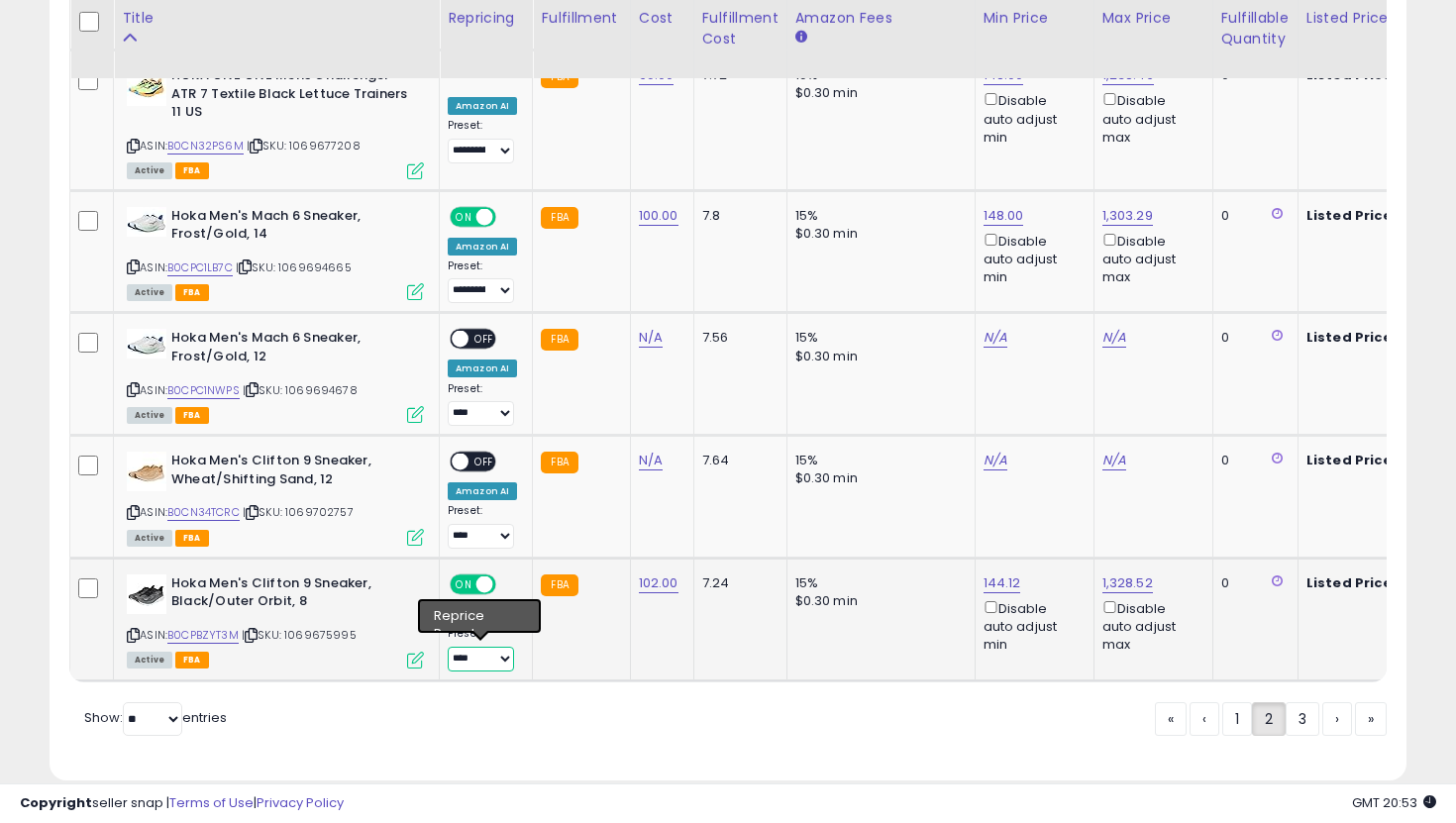 select on "**********" 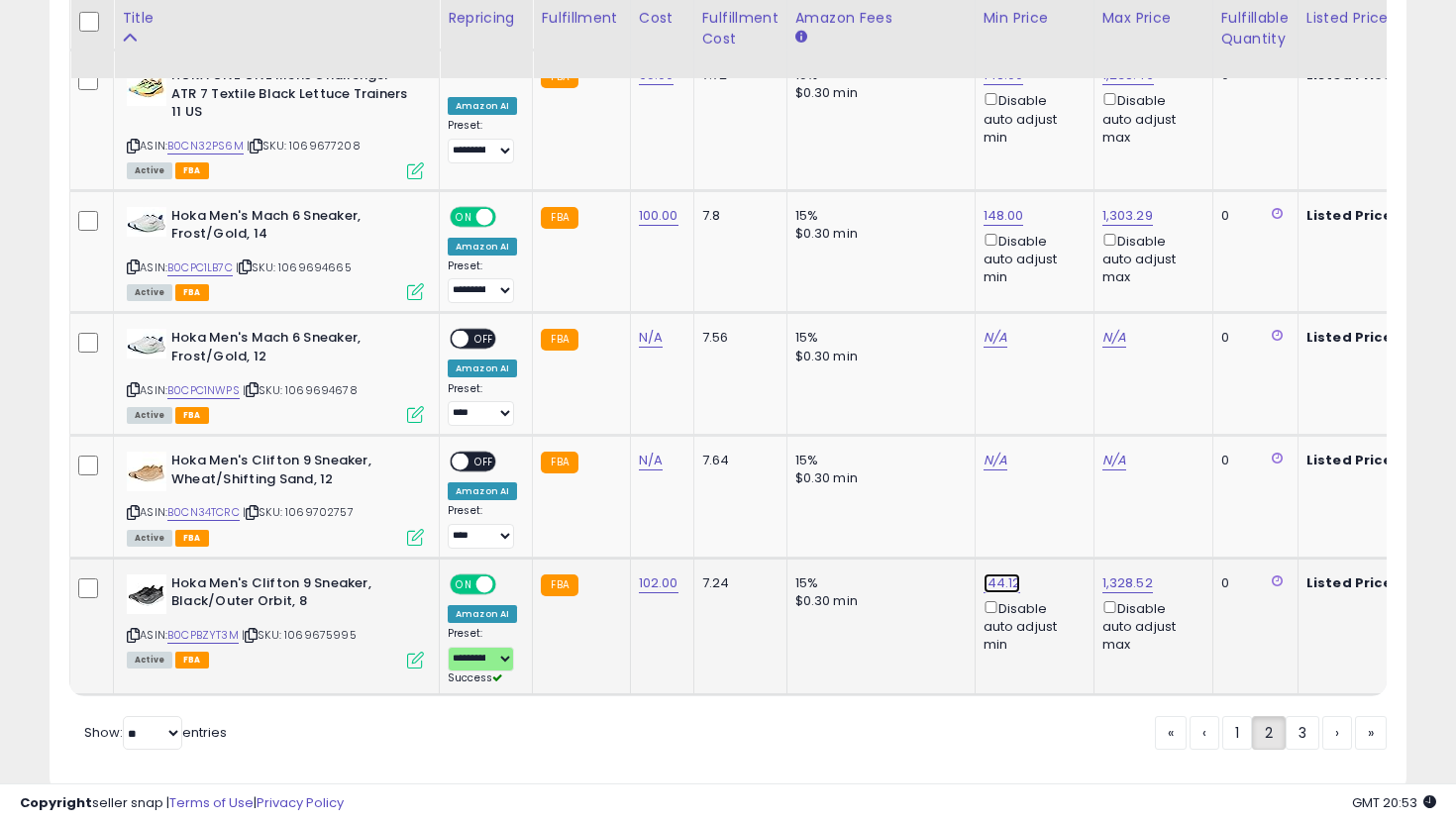 click on "144.12" at bounding box center [1003, -2532] 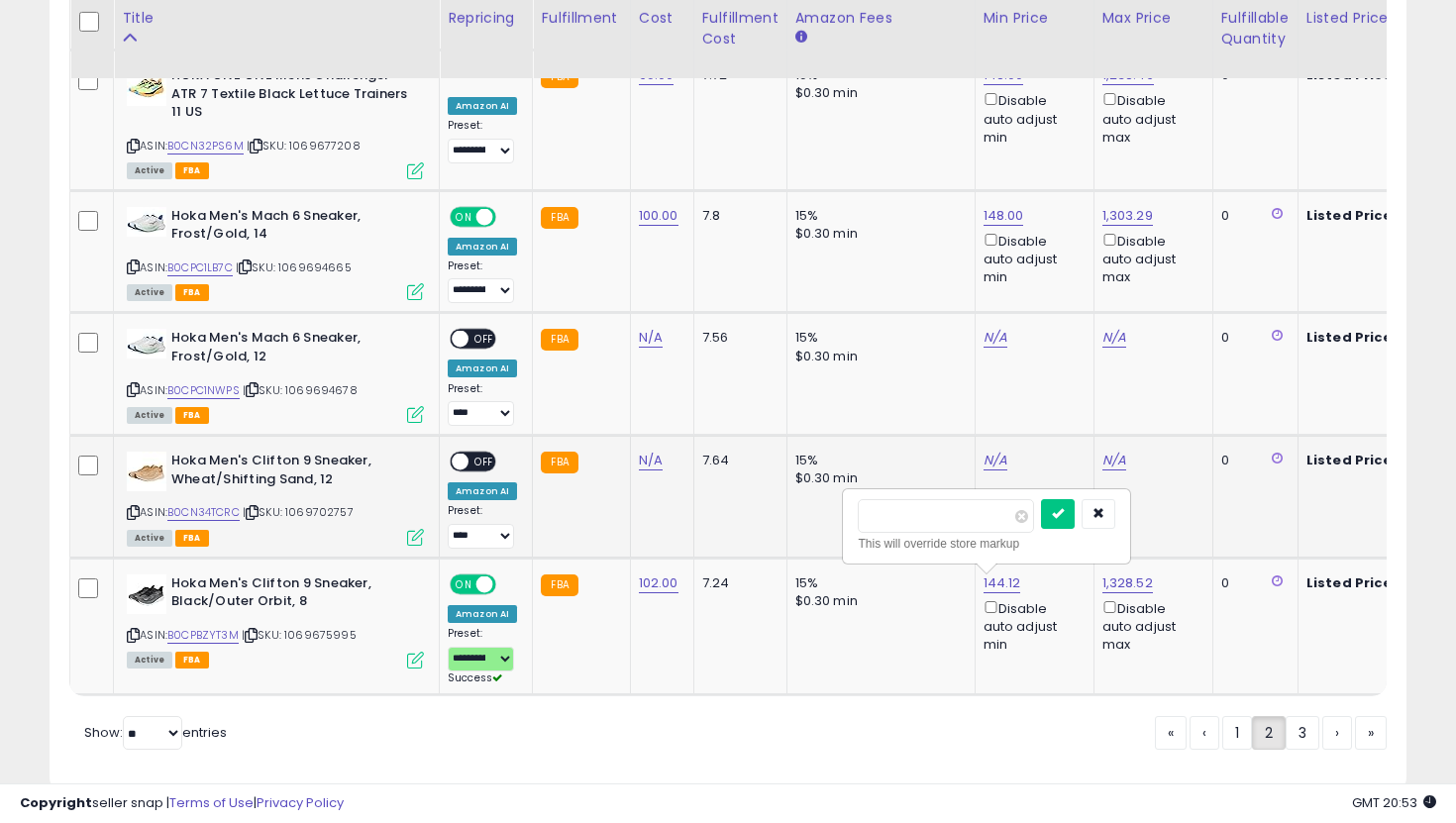drag, startPoint x: 961, startPoint y: 512, endPoint x: 781, endPoint y: 503, distance: 180.22486 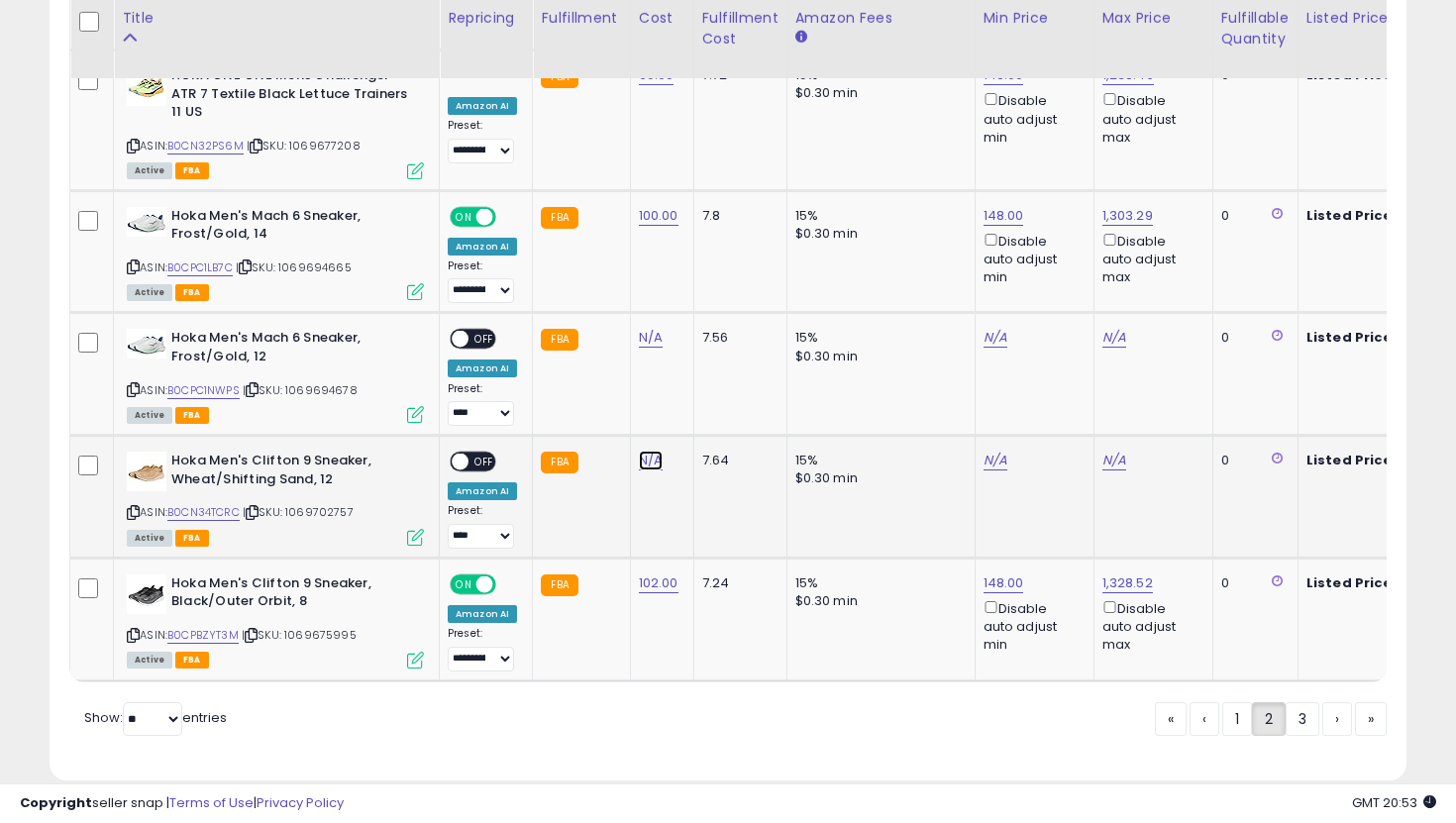click on "N/A" at bounding box center [651, 338] 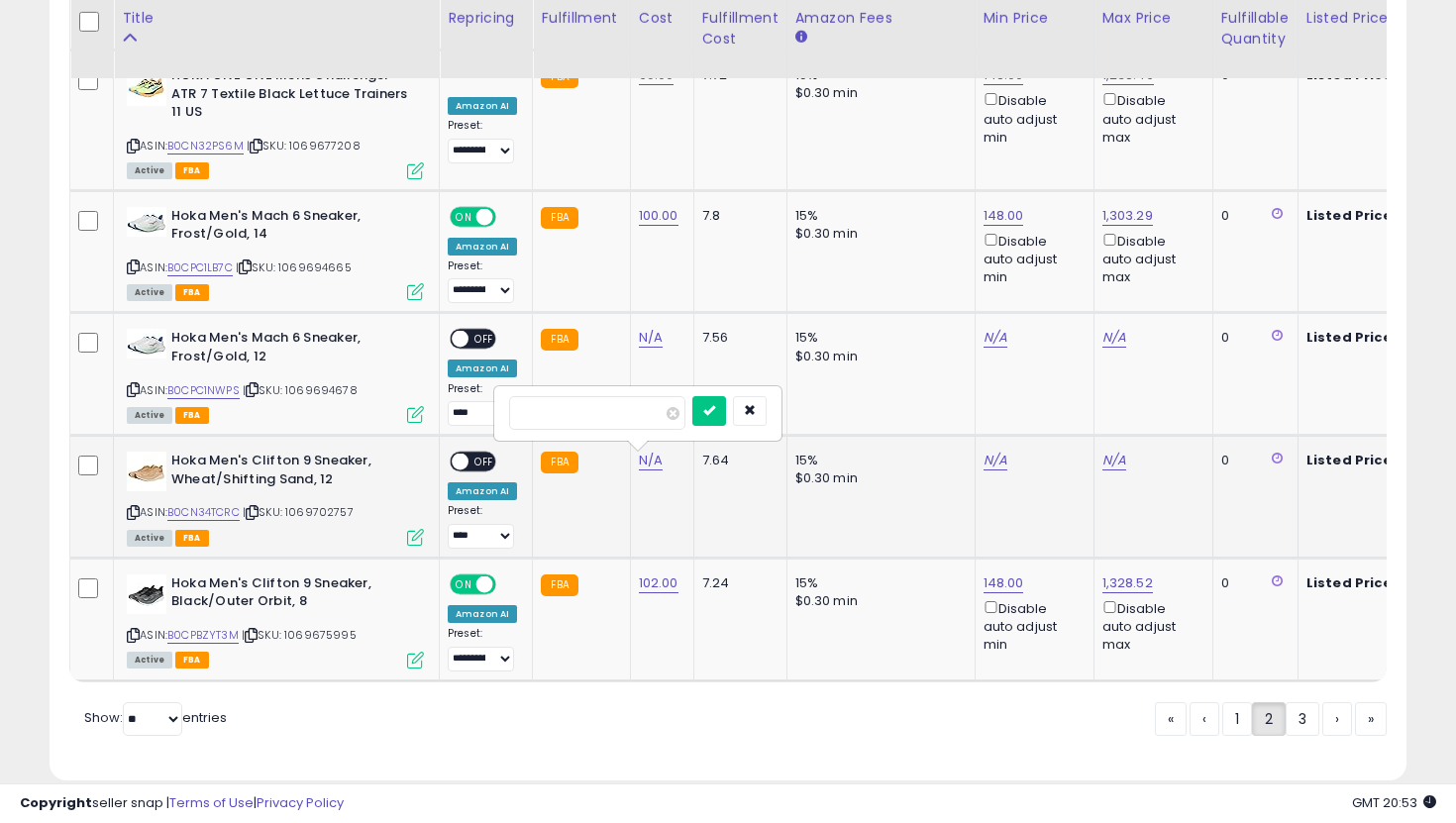 type on "***" 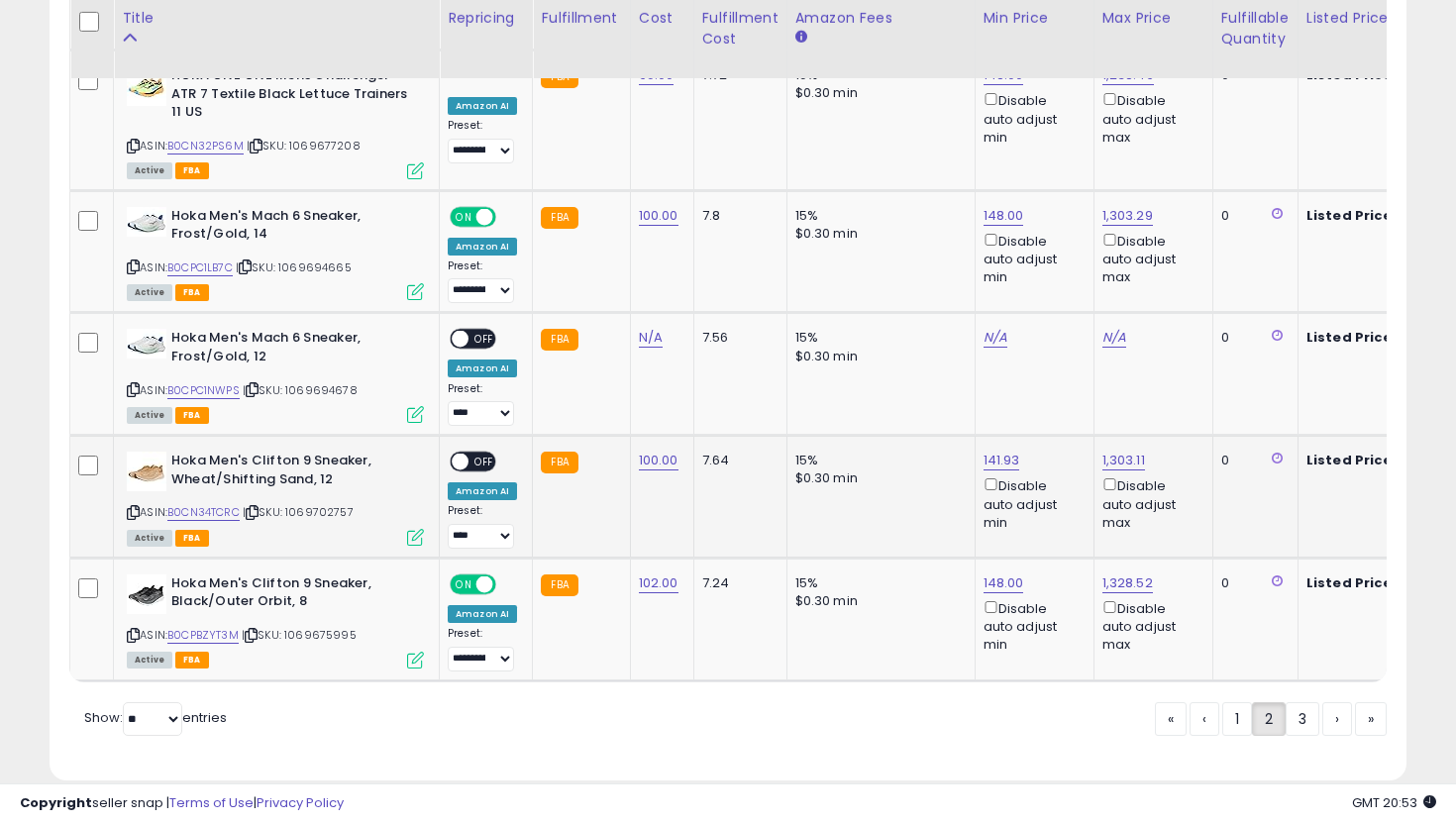 click on "ON   OFF" at bounding box center (472, 462) 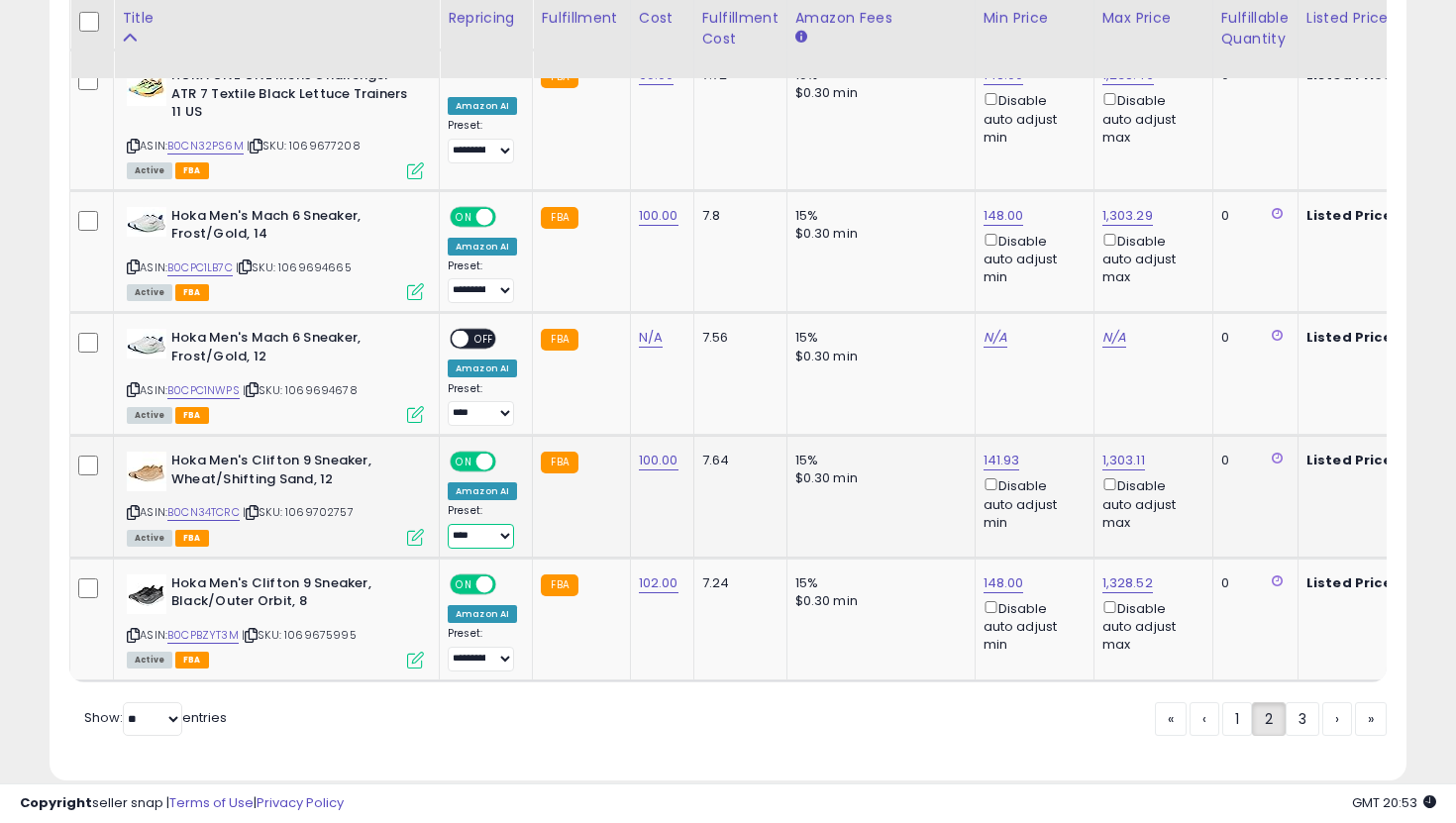click on "**********" at bounding box center (480, 536) 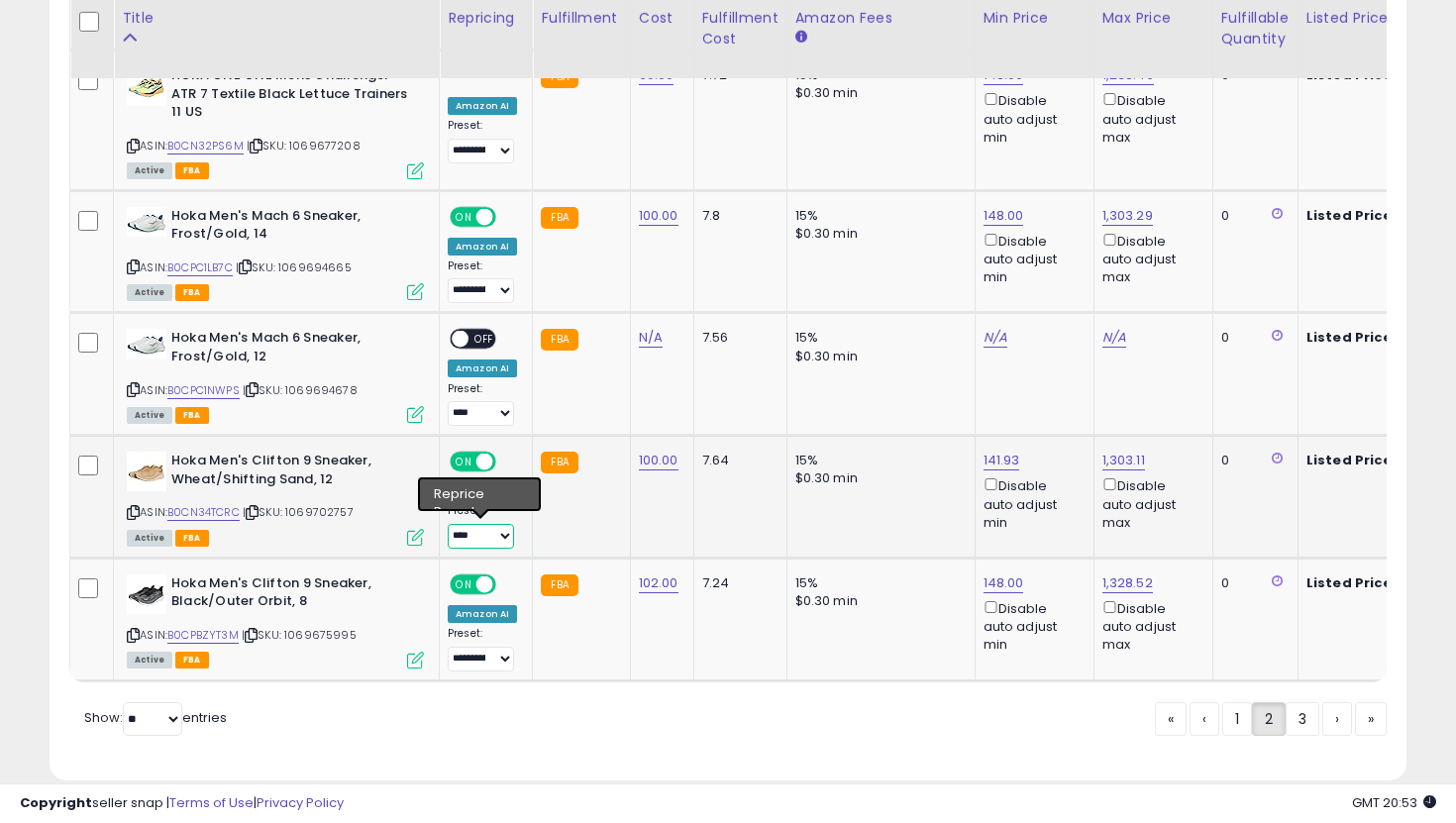 select on "**********" 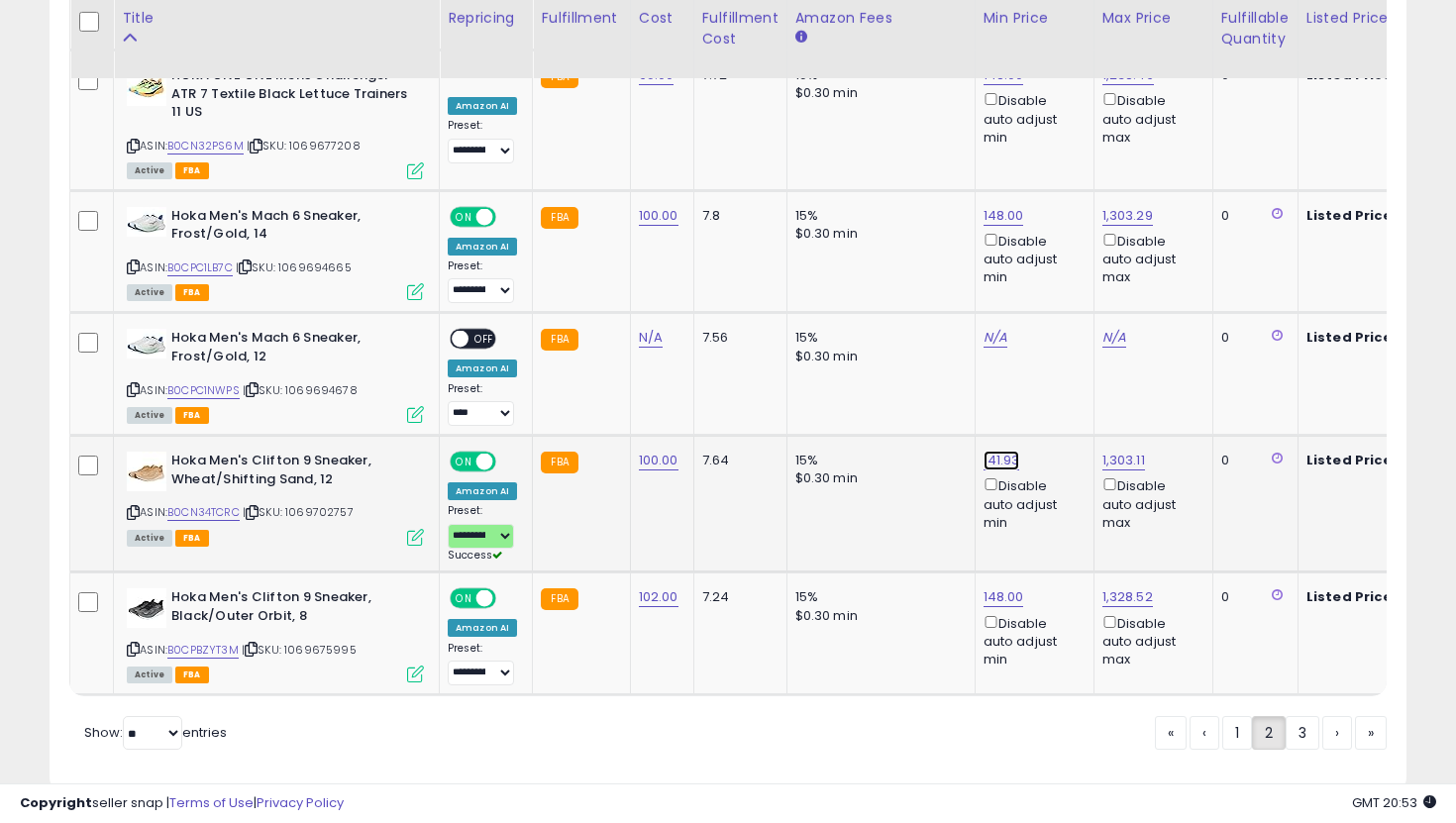 click on "141.93" at bounding box center (1003, -2532) 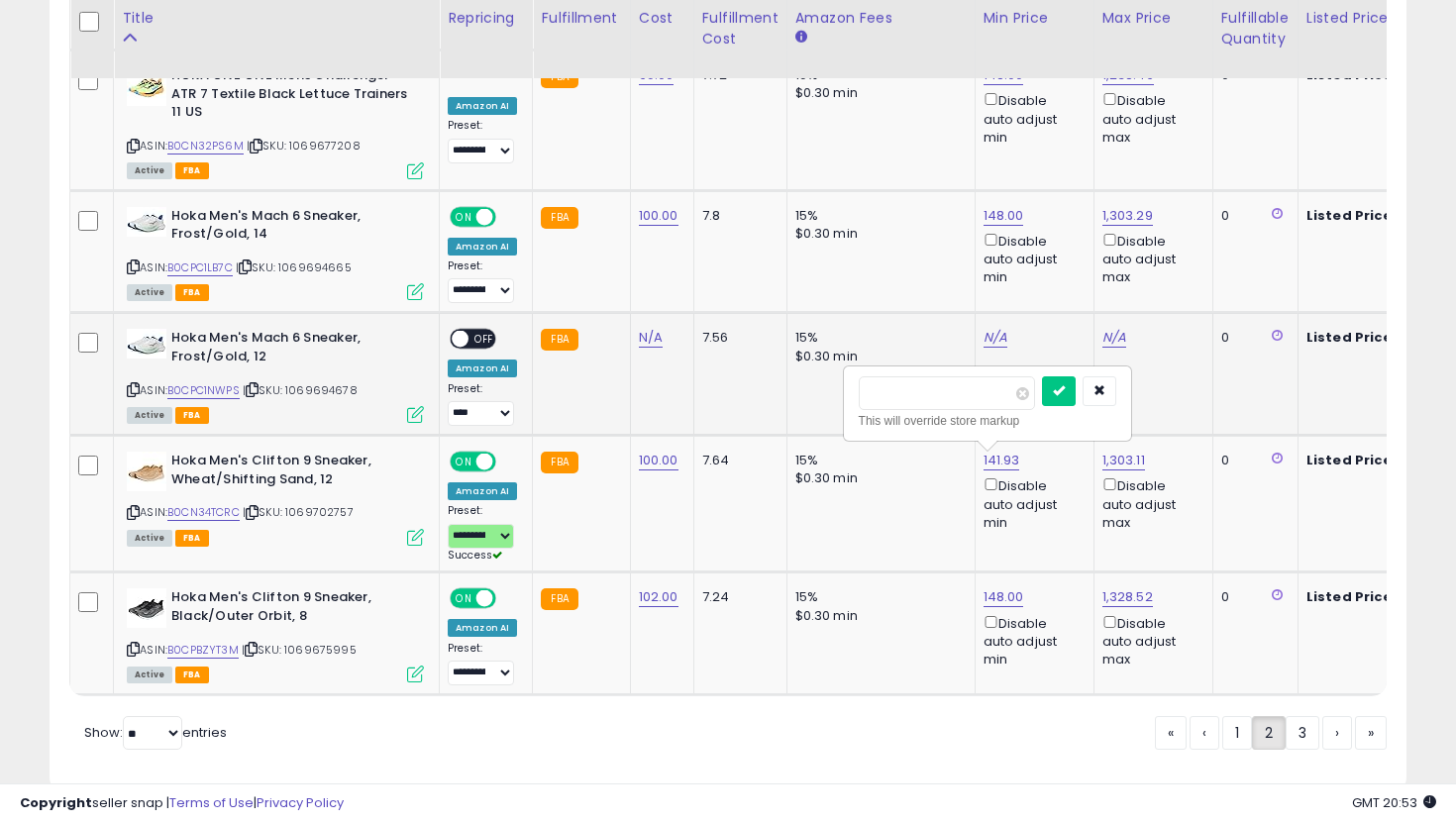 drag, startPoint x: 931, startPoint y: 394, endPoint x: 836, endPoint y: 376, distance: 96.69023 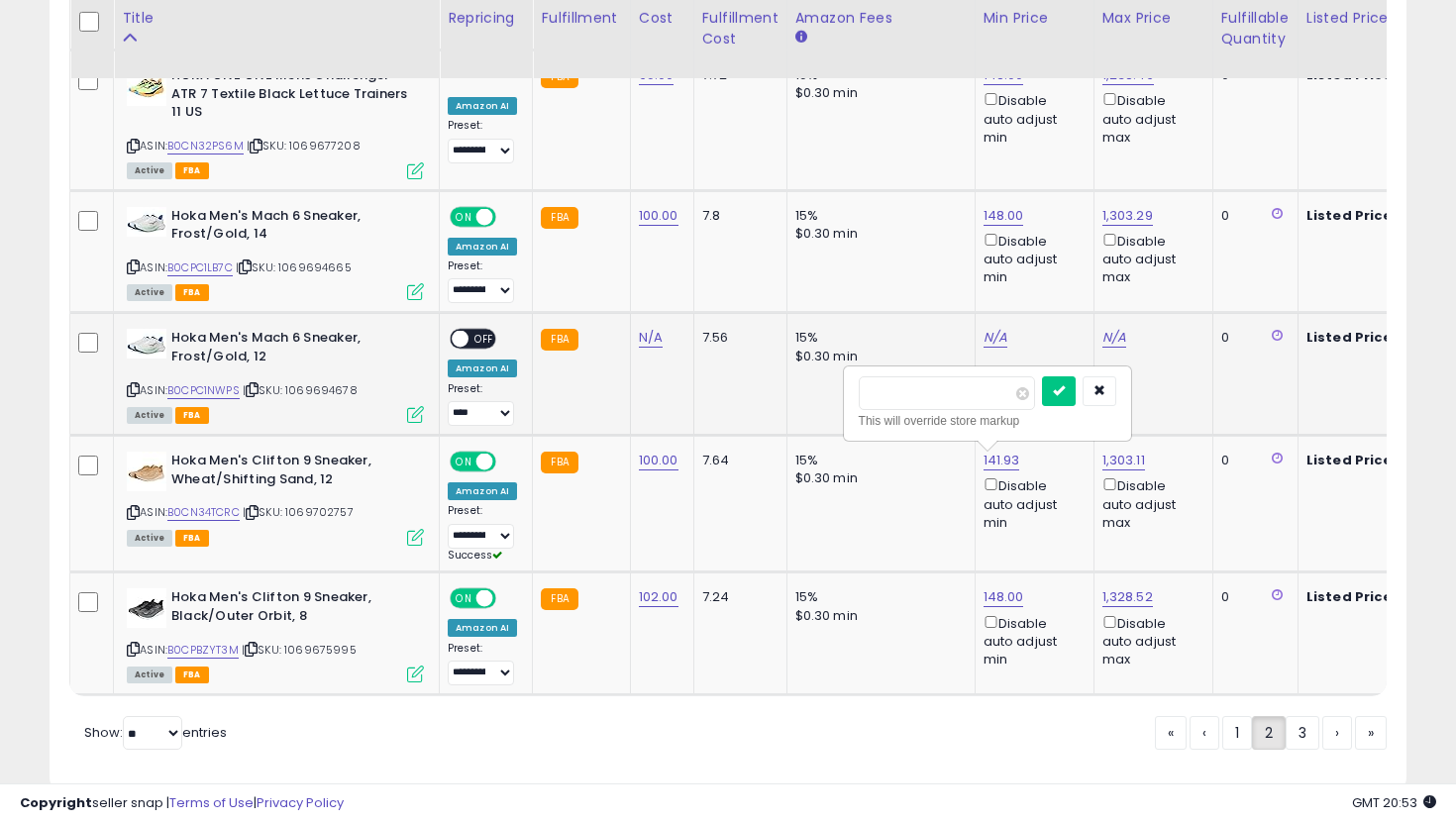 click at bounding box center (1059, 391) 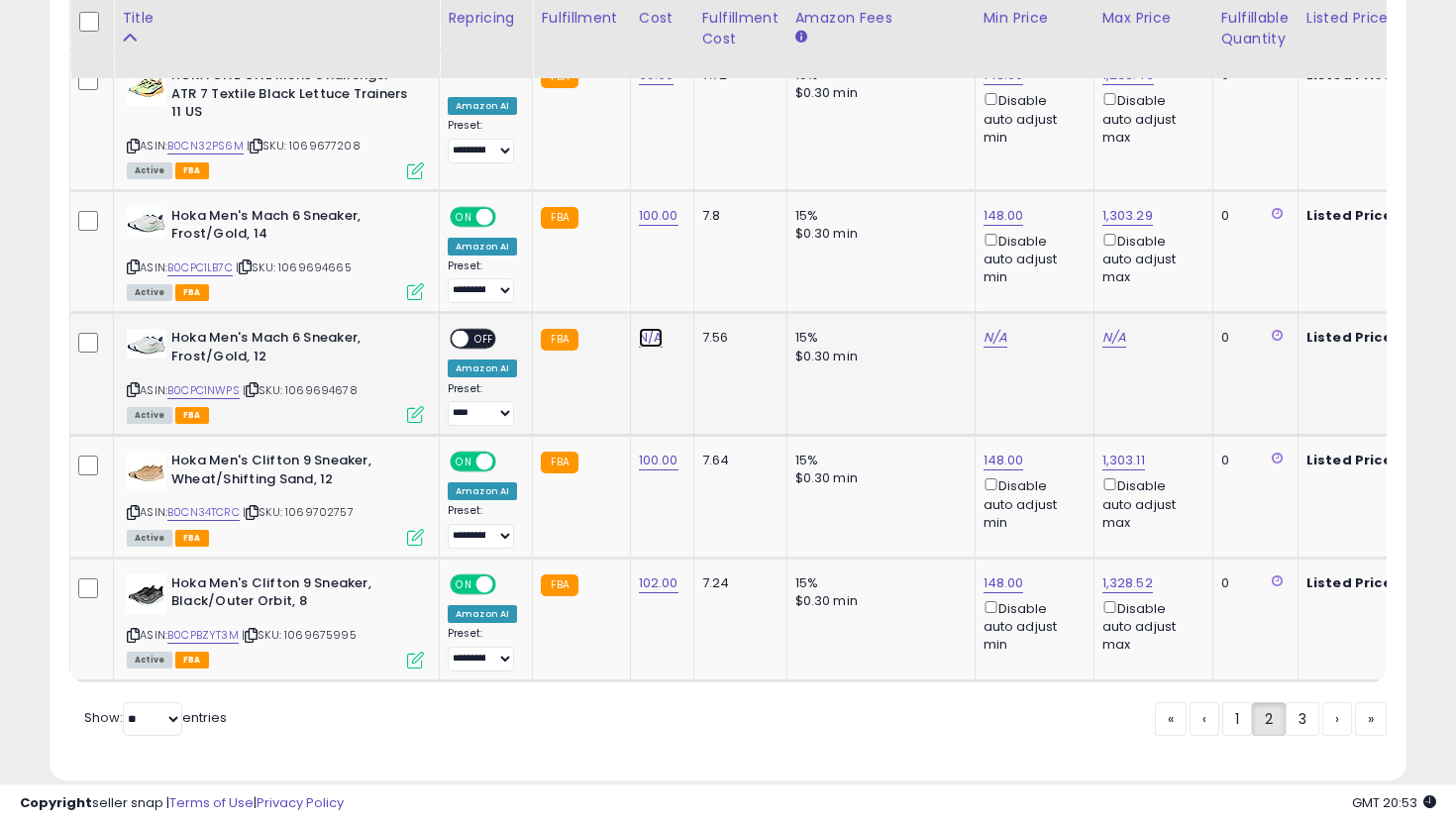 click on "N/A" at bounding box center [651, 338] 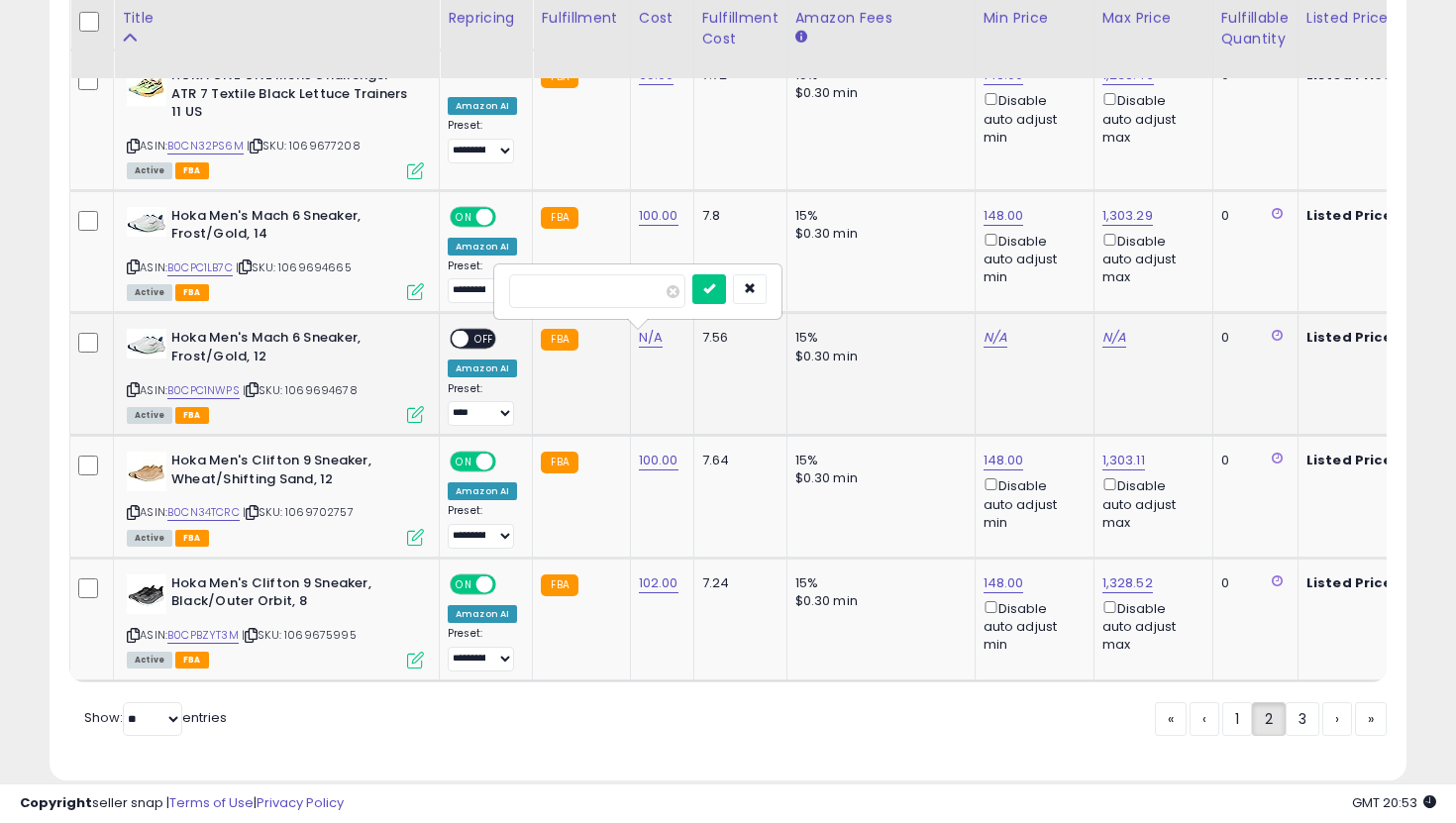 type on "**" 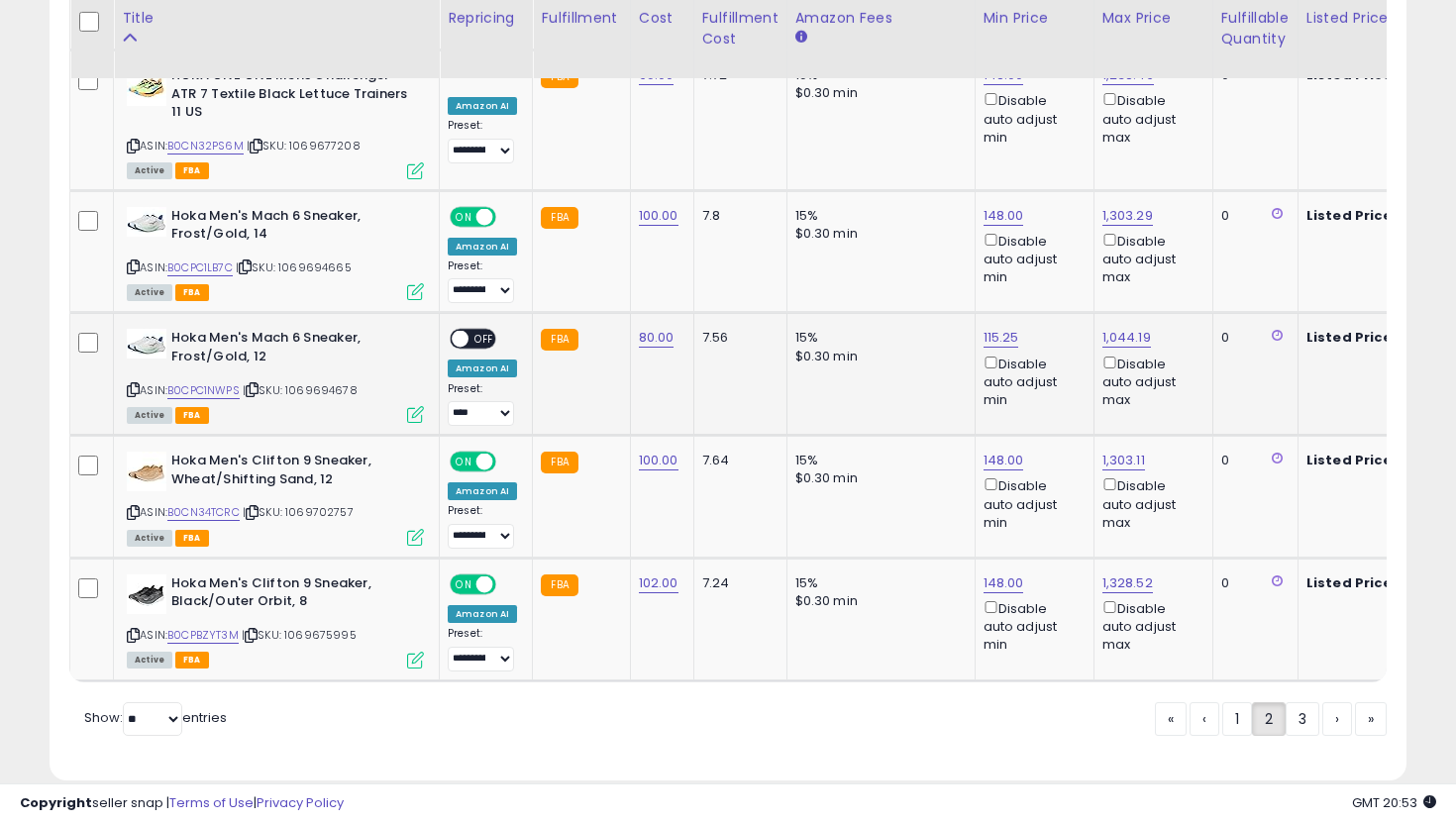 click on "OFF" at bounding box center [484, 339] 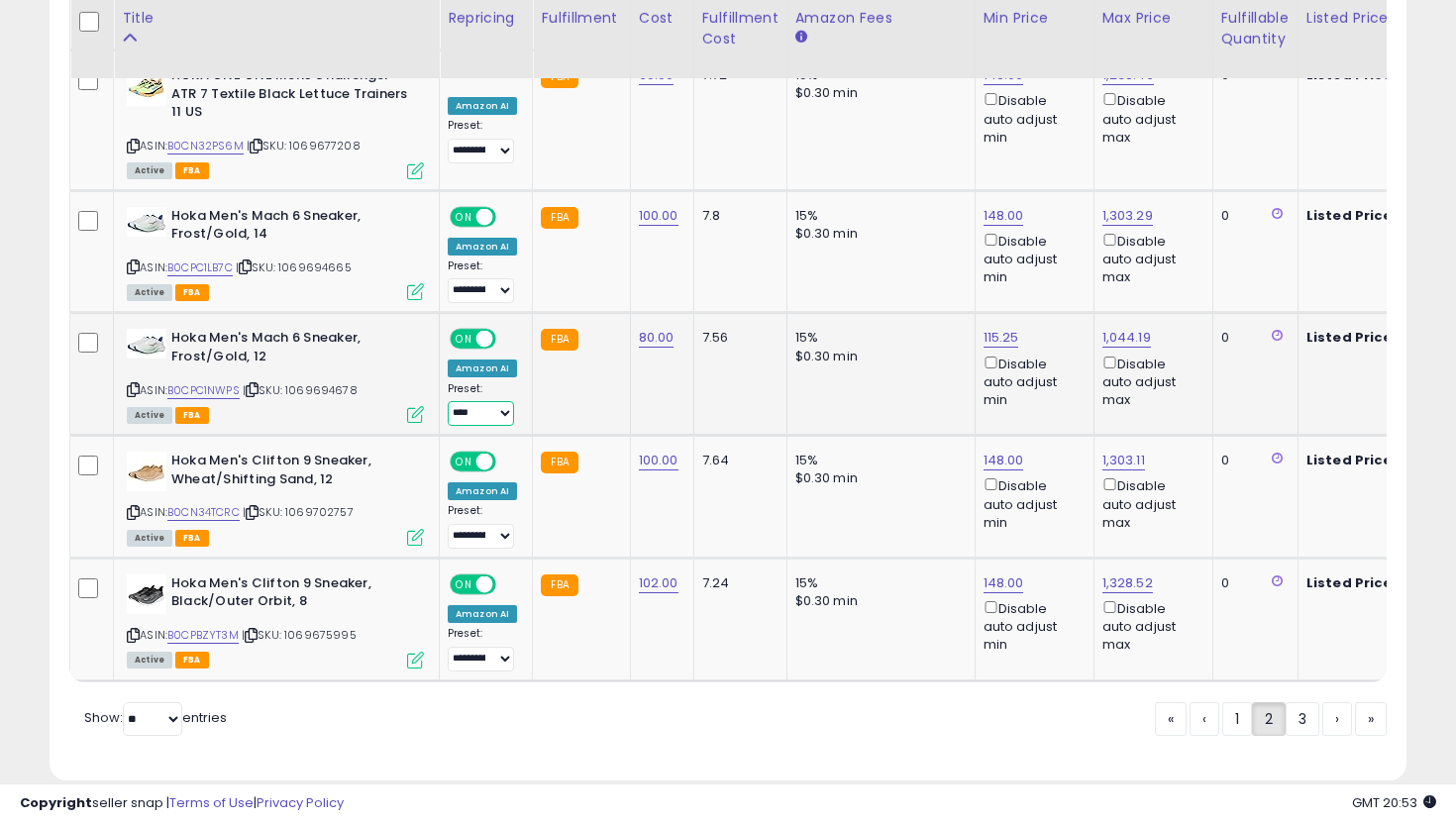 click on "**********" at bounding box center (480, 413) 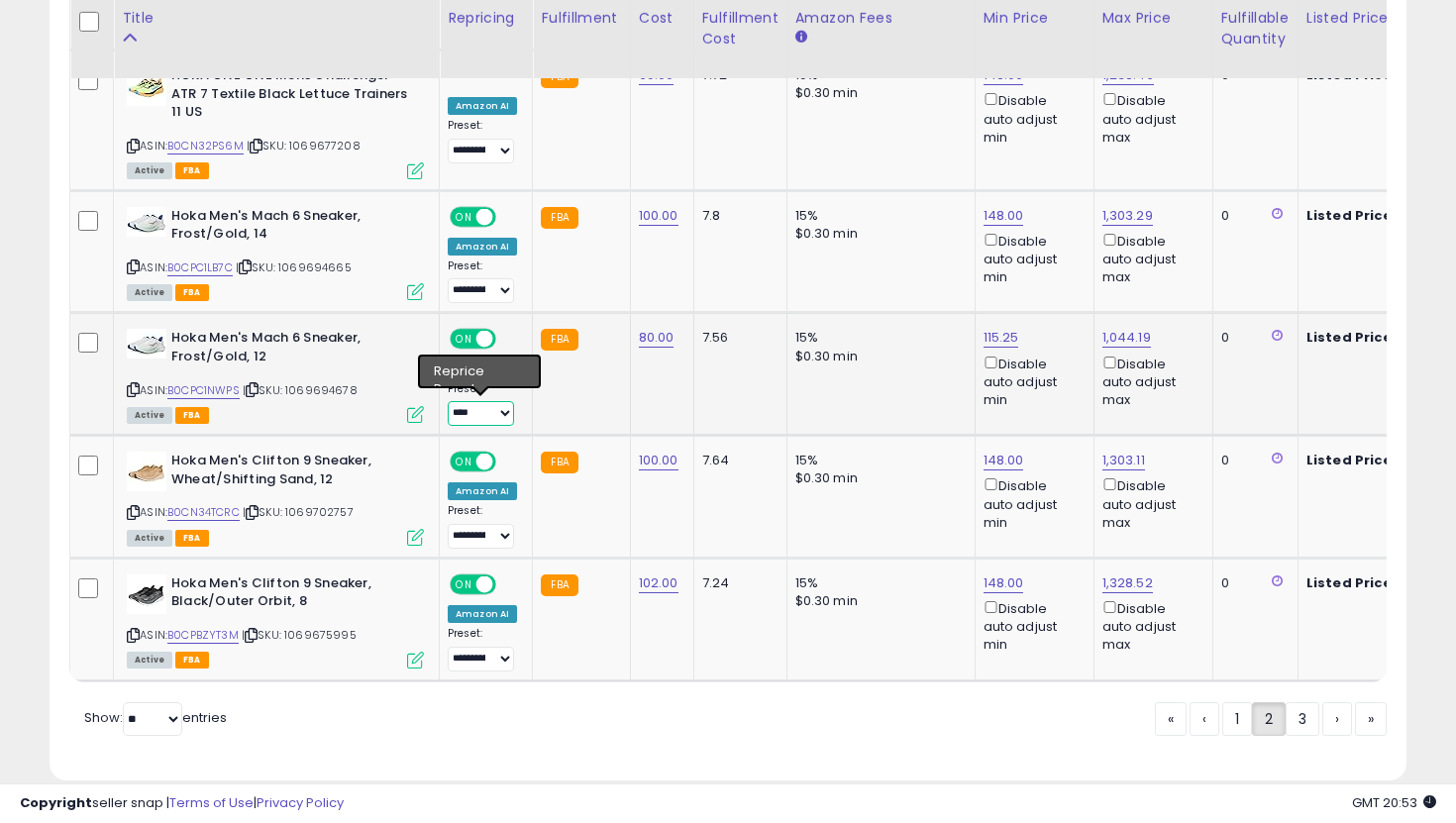 select on "**********" 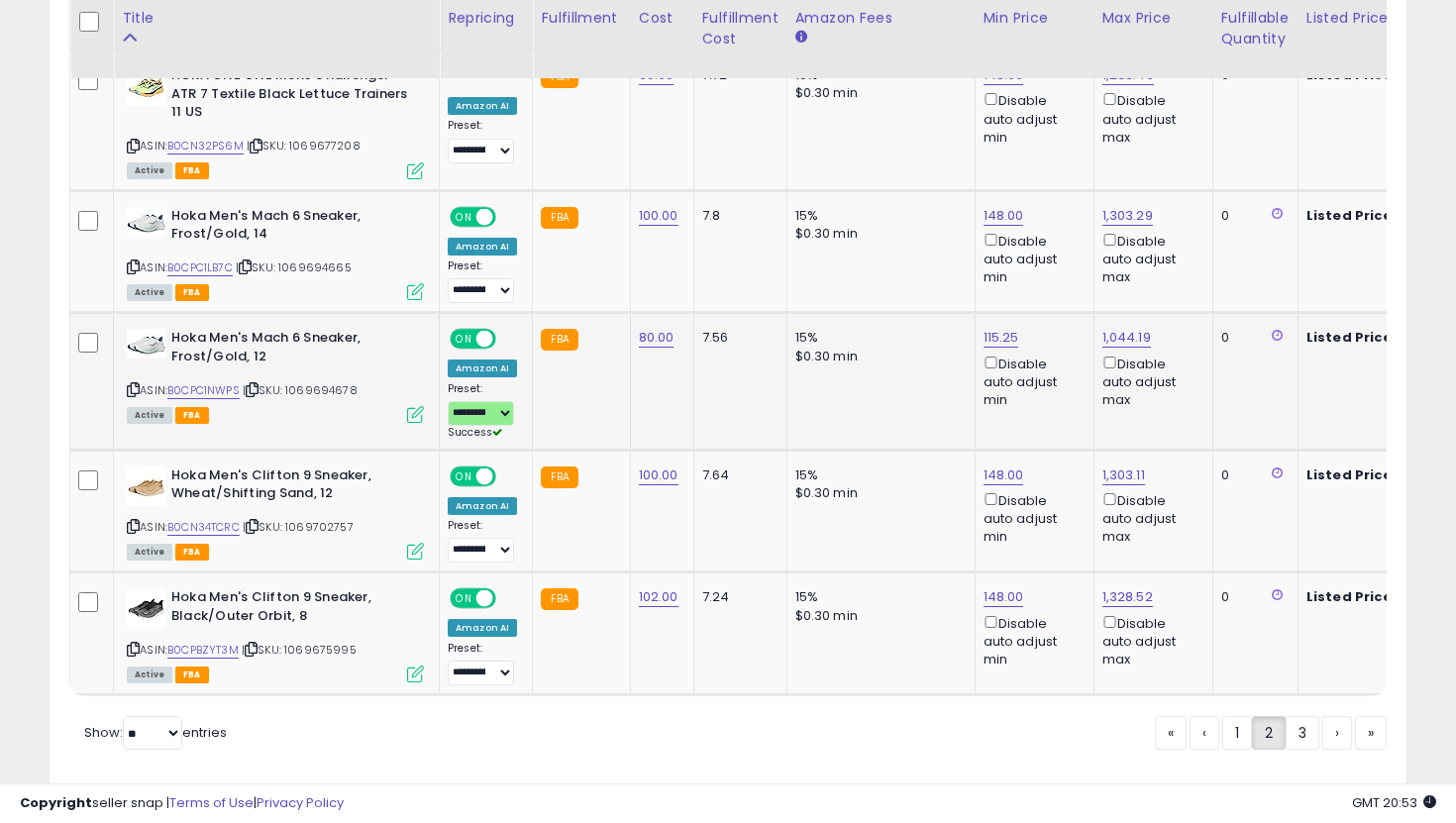 click on "115.25  Disable auto adjust min" 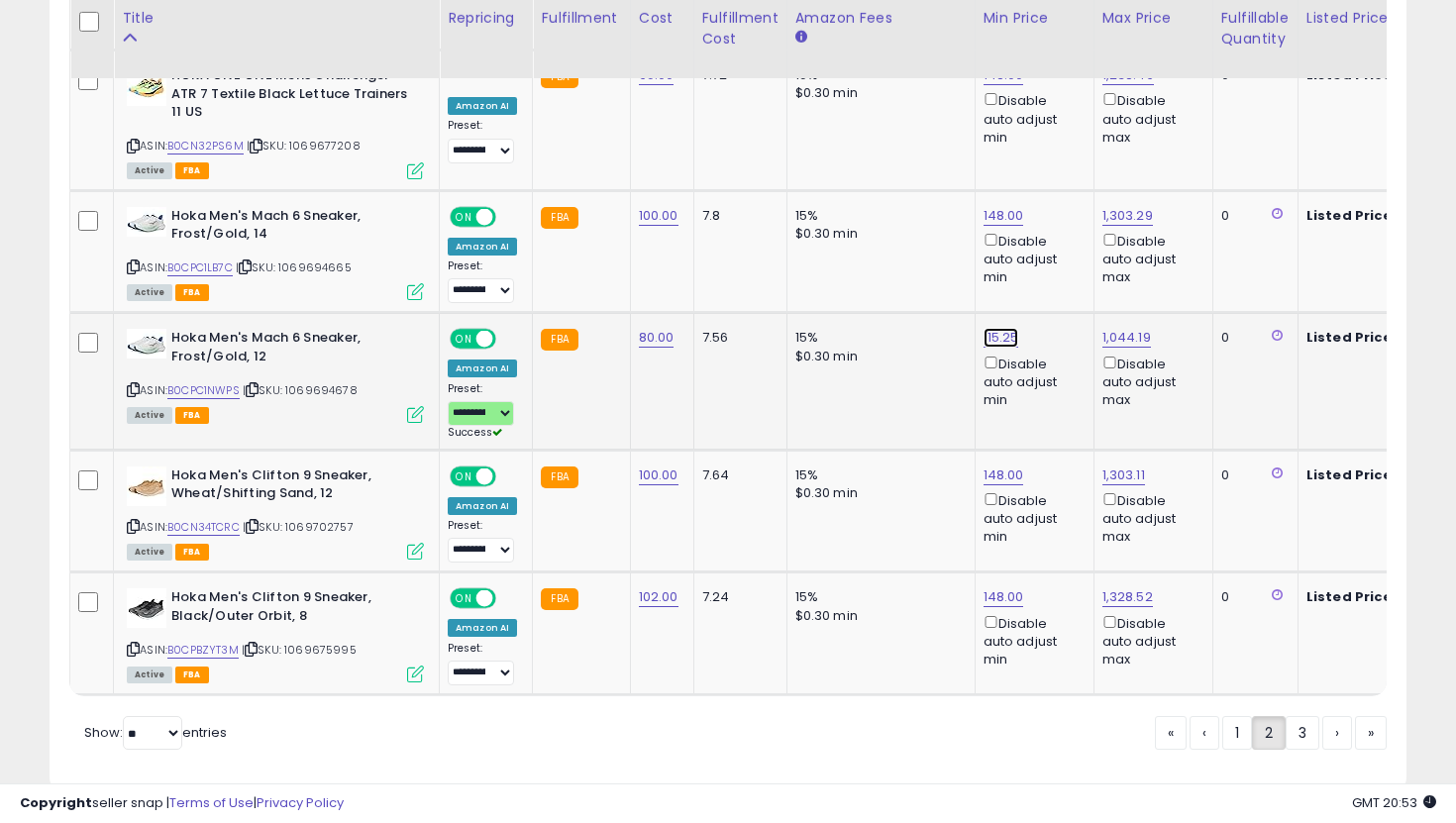 click on "115.25" at bounding box center (1003, -2532) 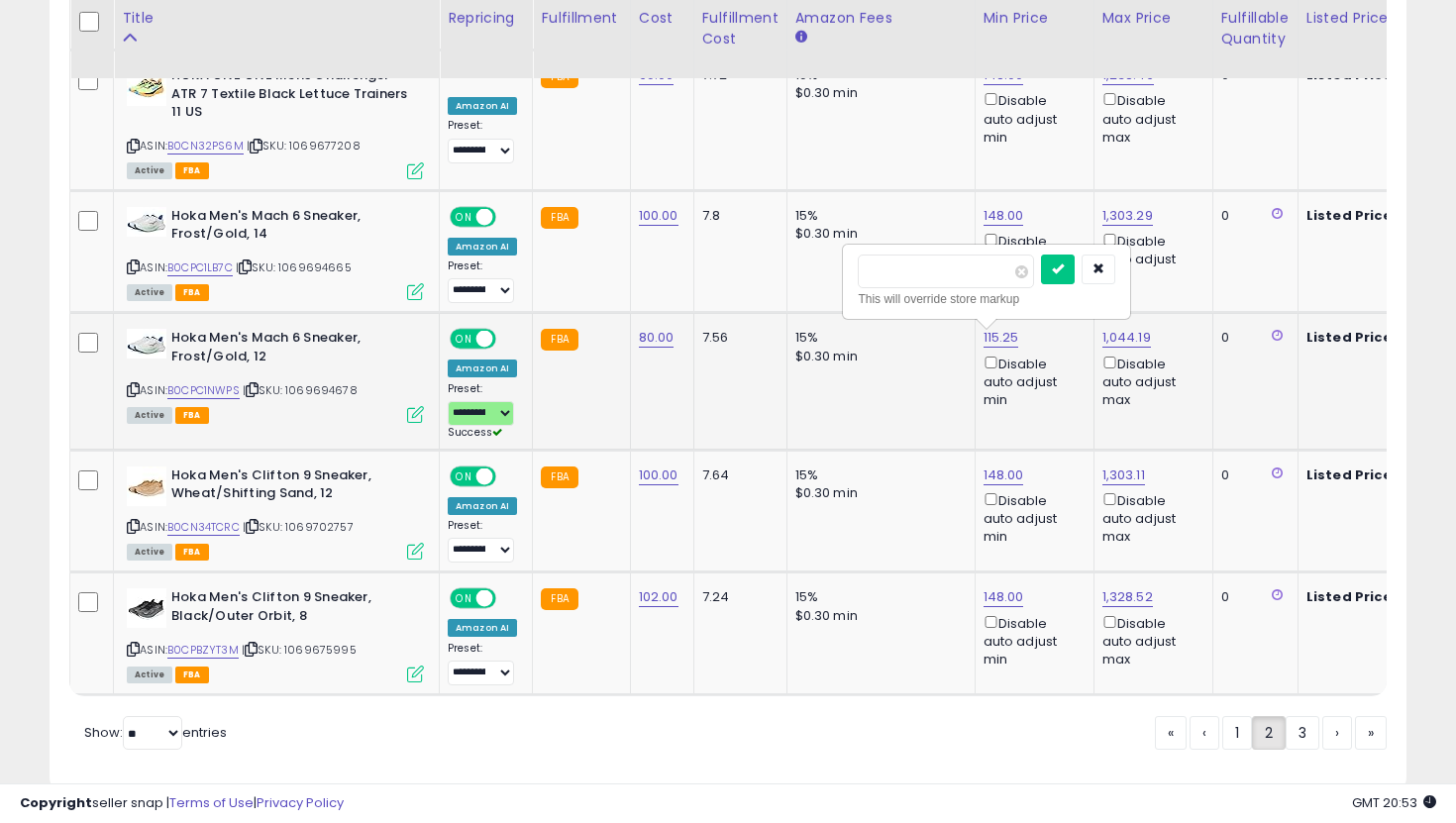 drag, startPoint x: 944, startPoint y: 277, endPoint x: 847, endPoint y: 251, distance: 100.4241 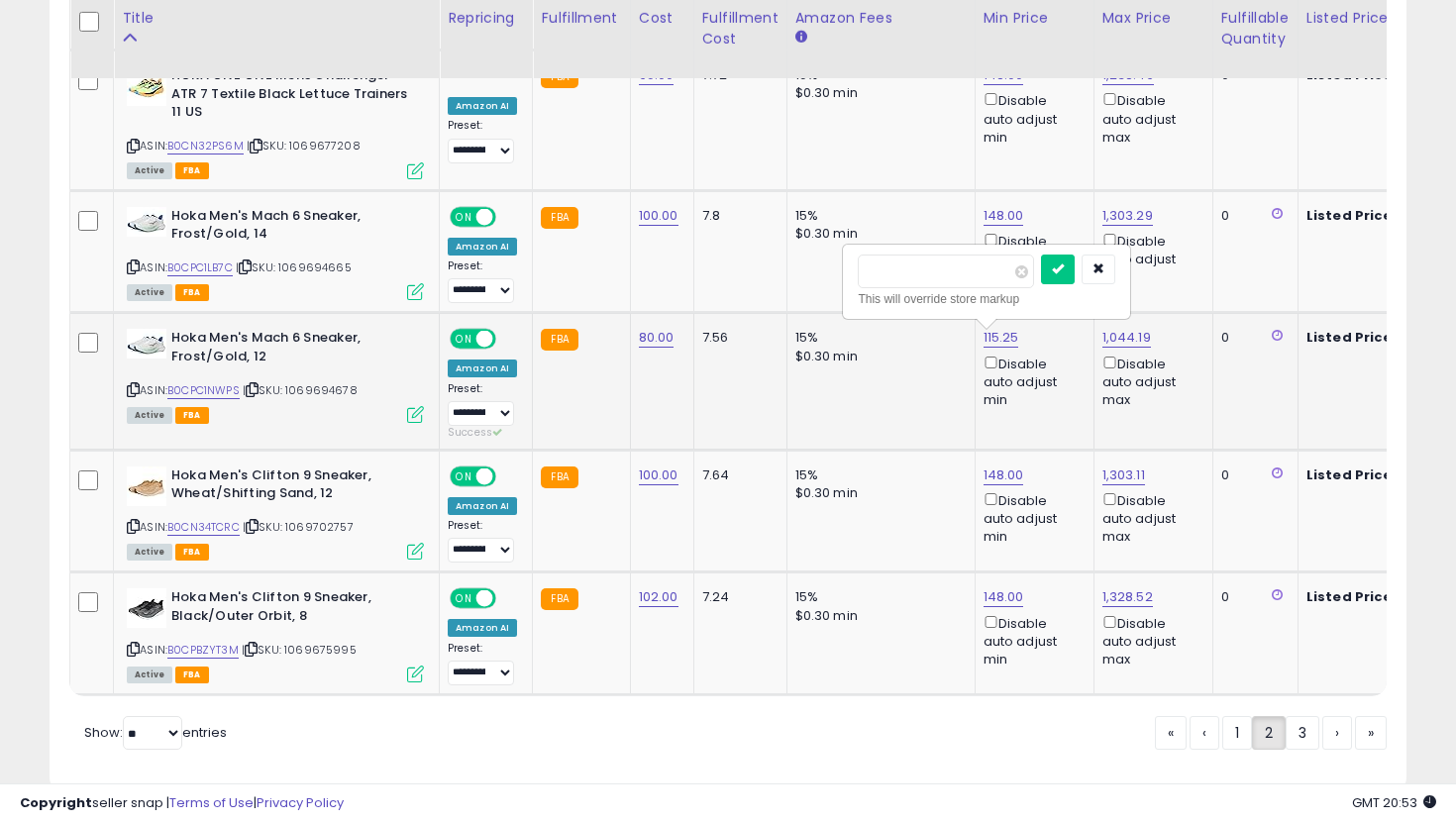 click at bounding box center (1058, 269) 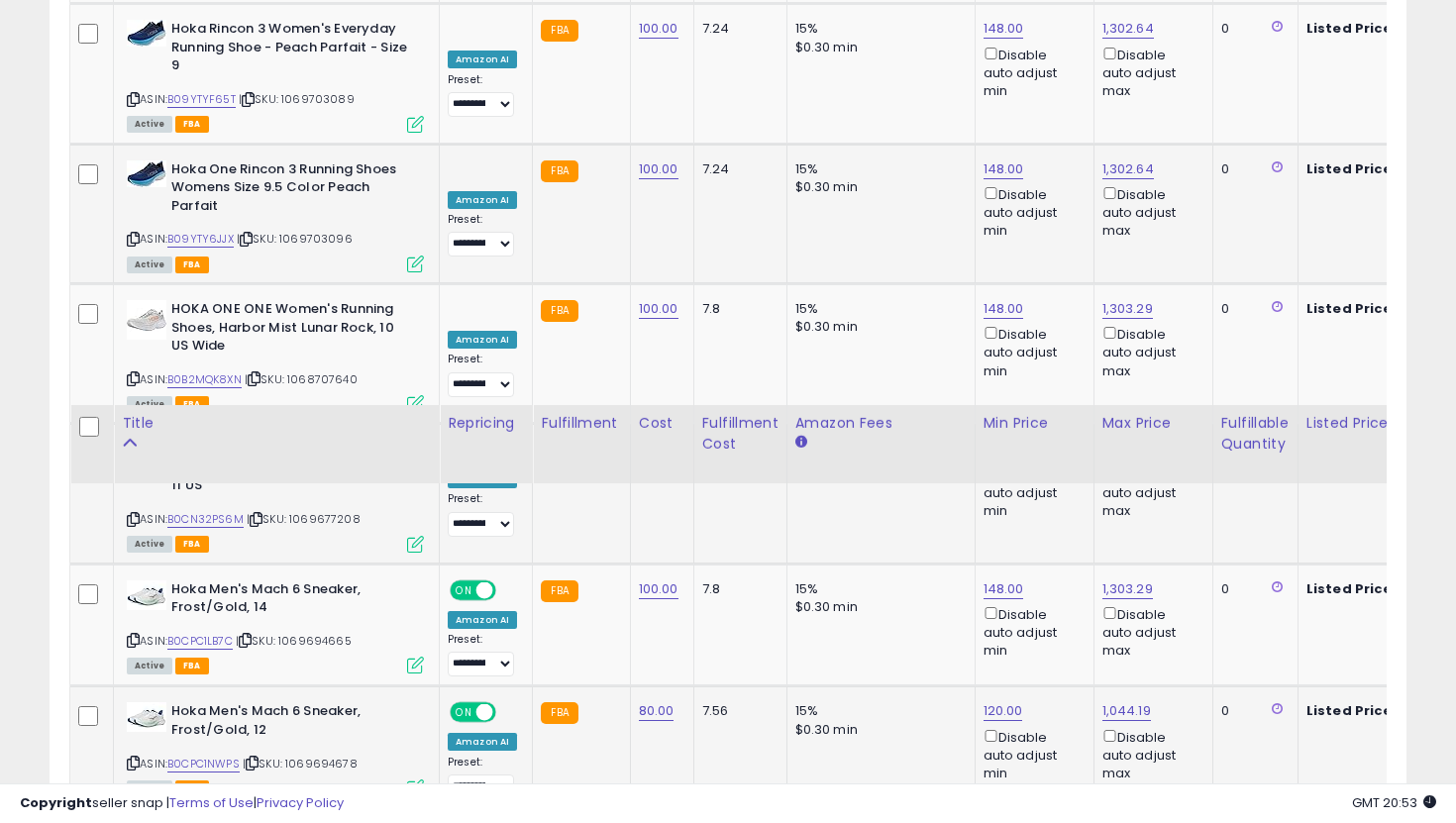 scroll, scrollTop: 3628, scrollLeft: 0, axis: vertical 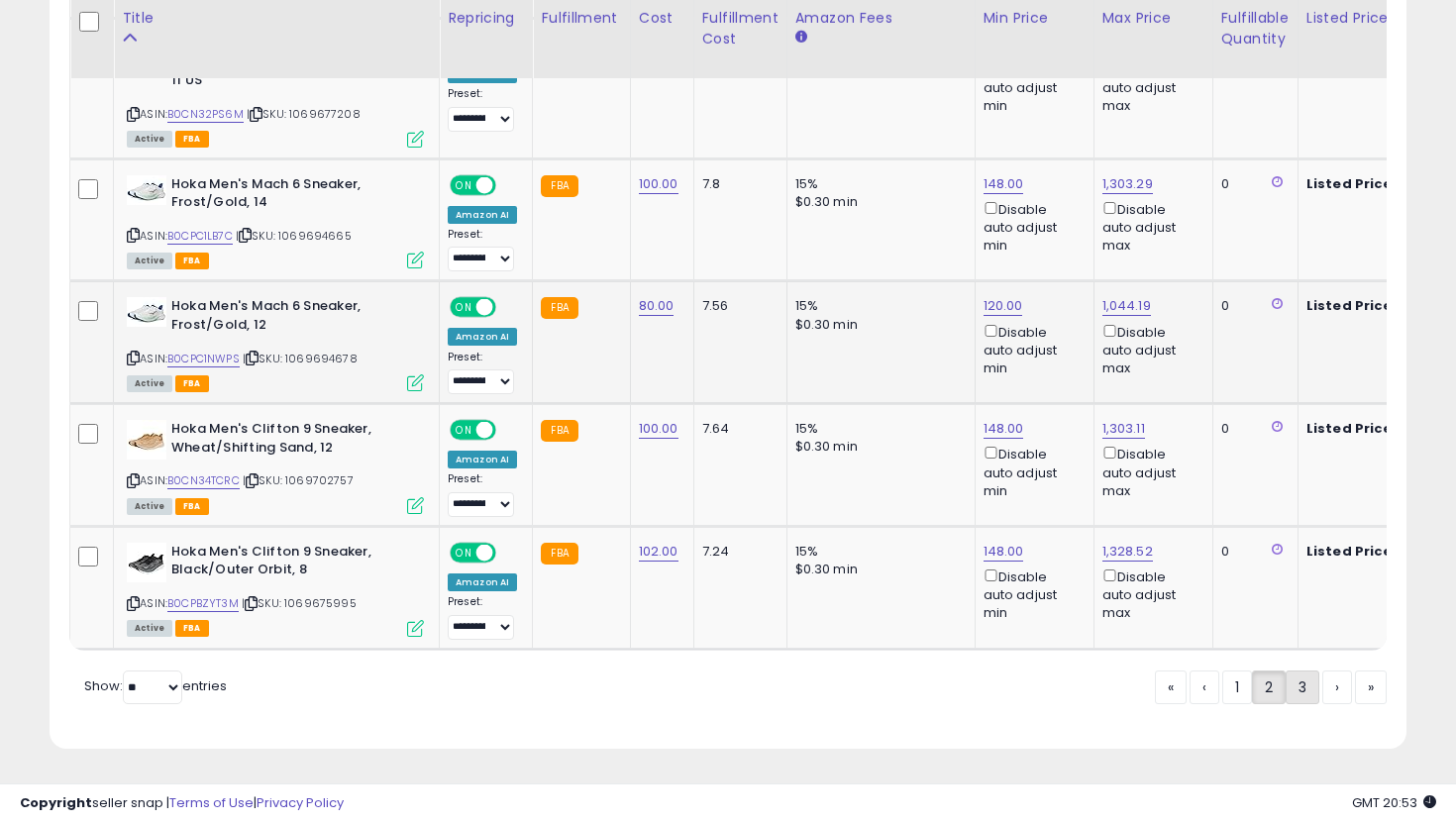 click on "3" 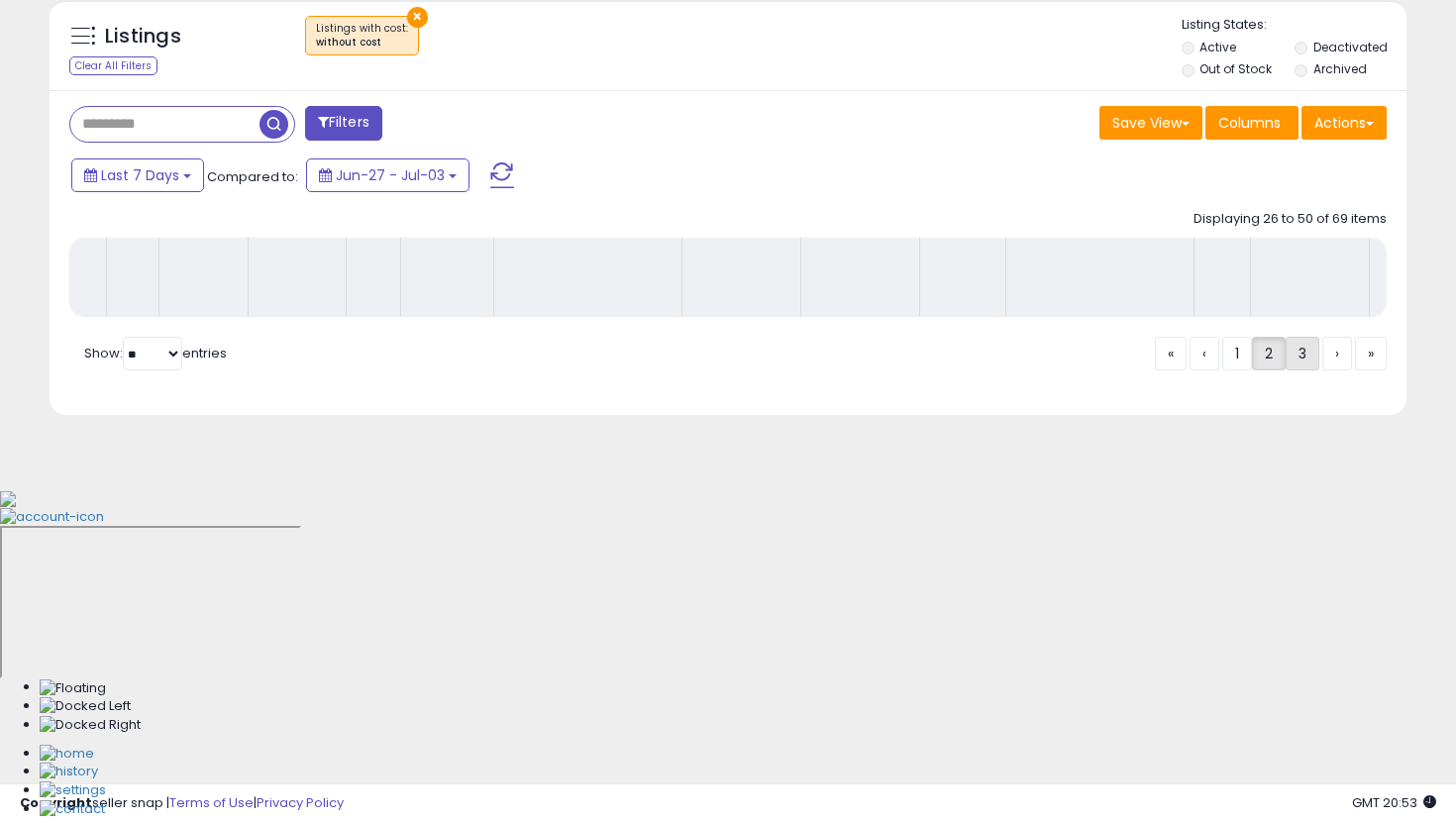 scroll, scrollTop: 390, scrollLeft: 0, axis: vertical 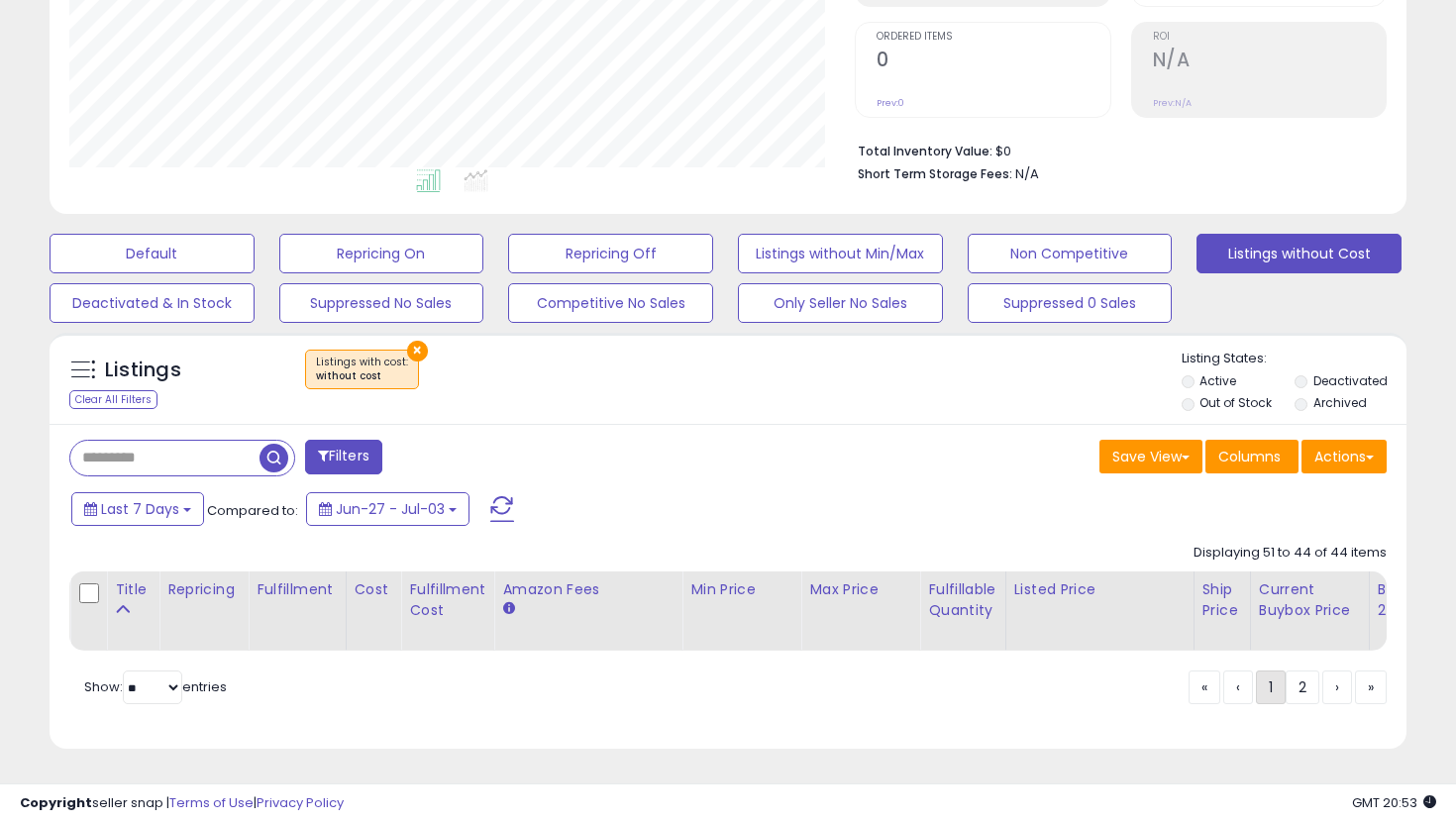 click on "1" 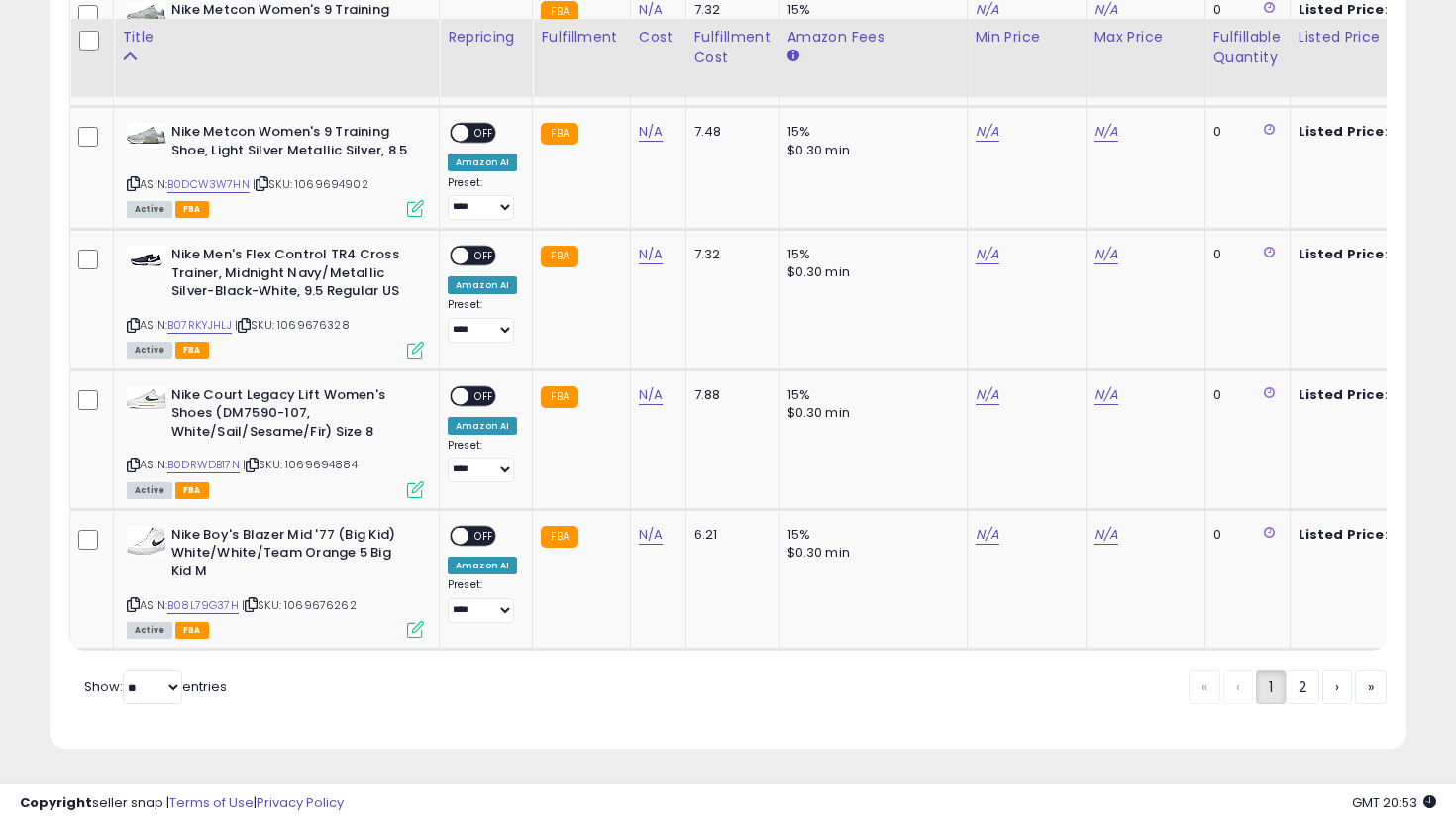 scroll, scrollTop: 3664, scrollLeft: 0, axis: vertical 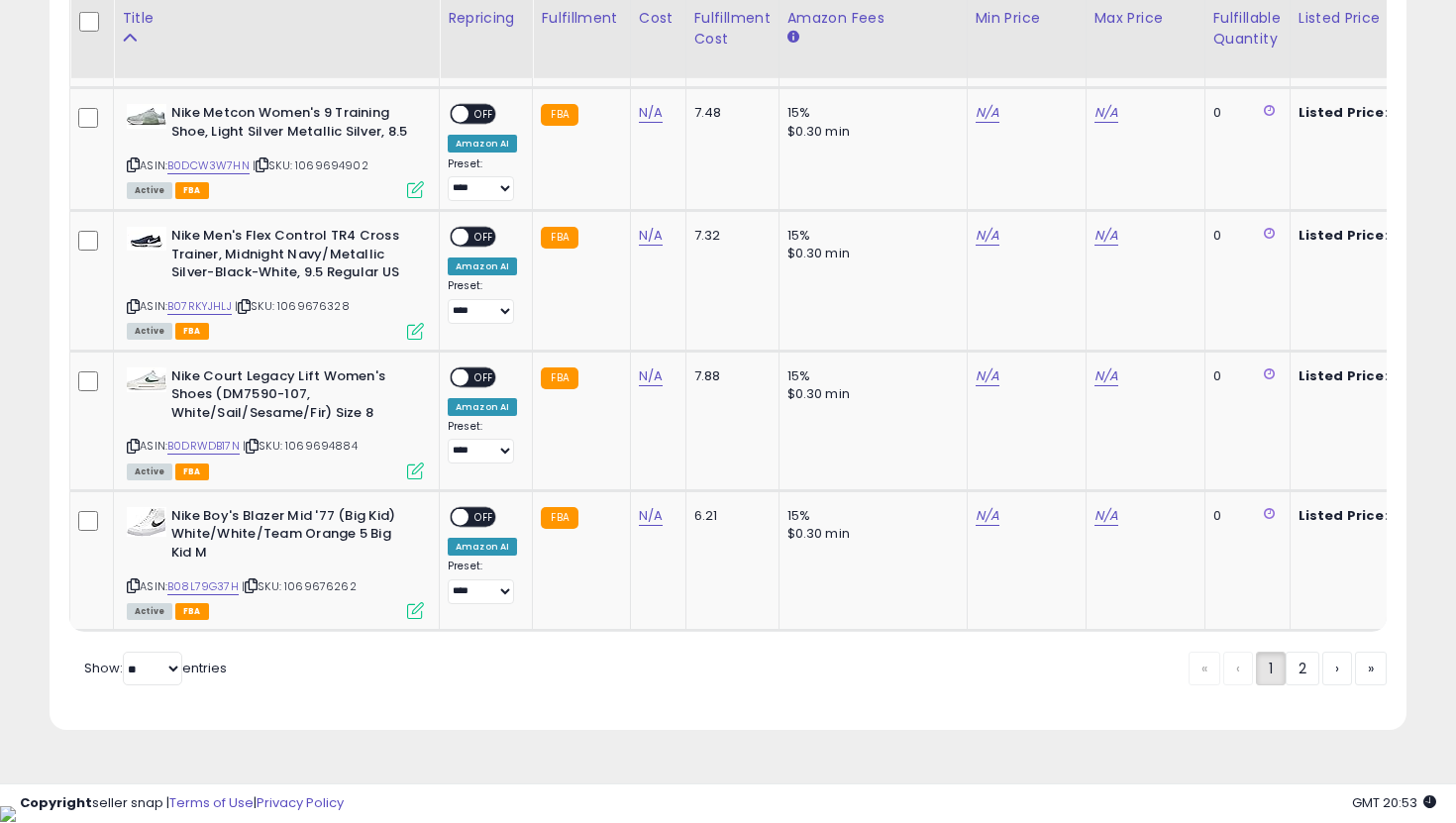 click on "Retrieving listings data..
Displaying 1 to 25 of 44 items
Title
Repricing" at bounding box center (728, -1015) 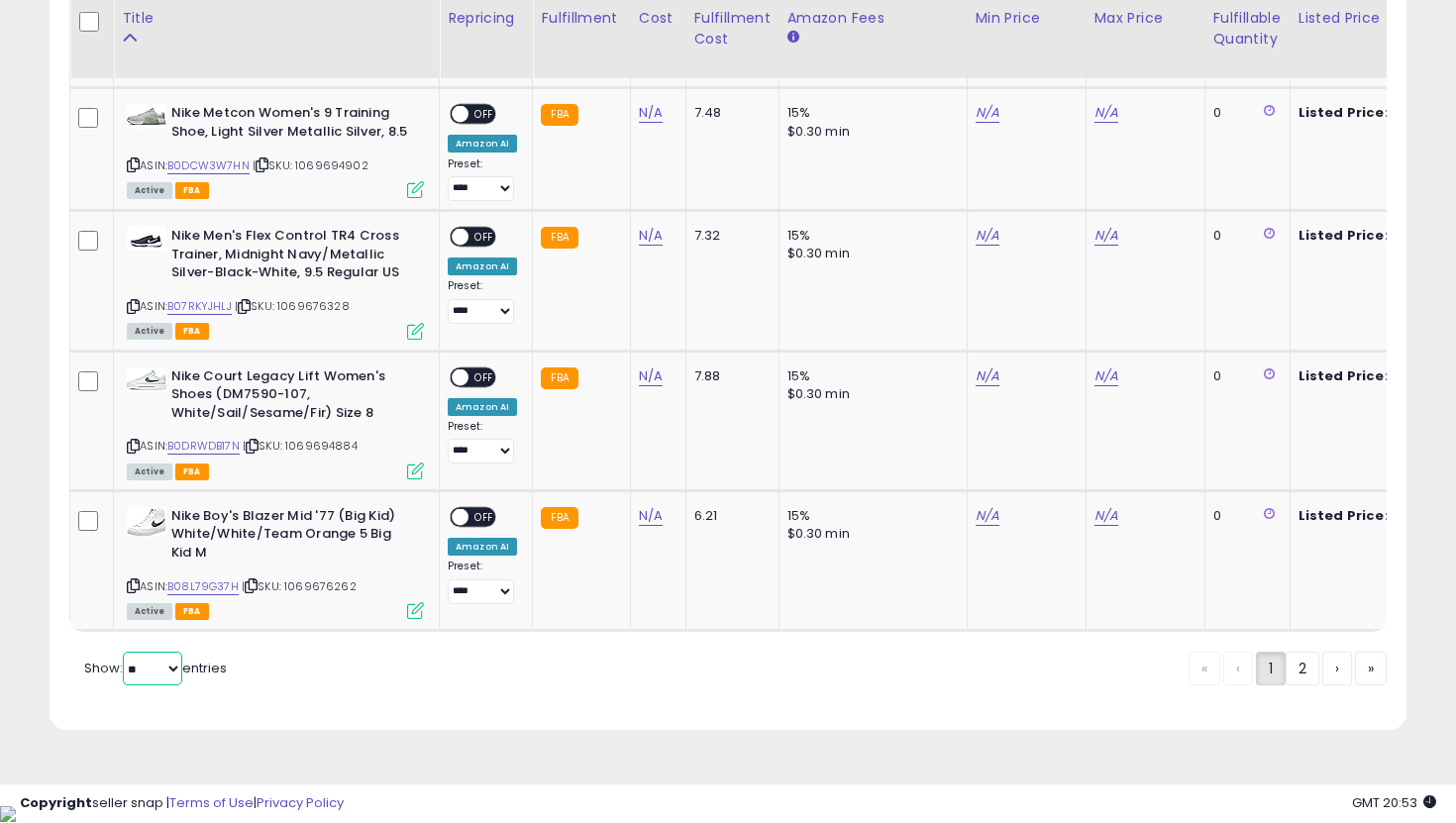 click on "**
**" at bounding box center (153, 669) 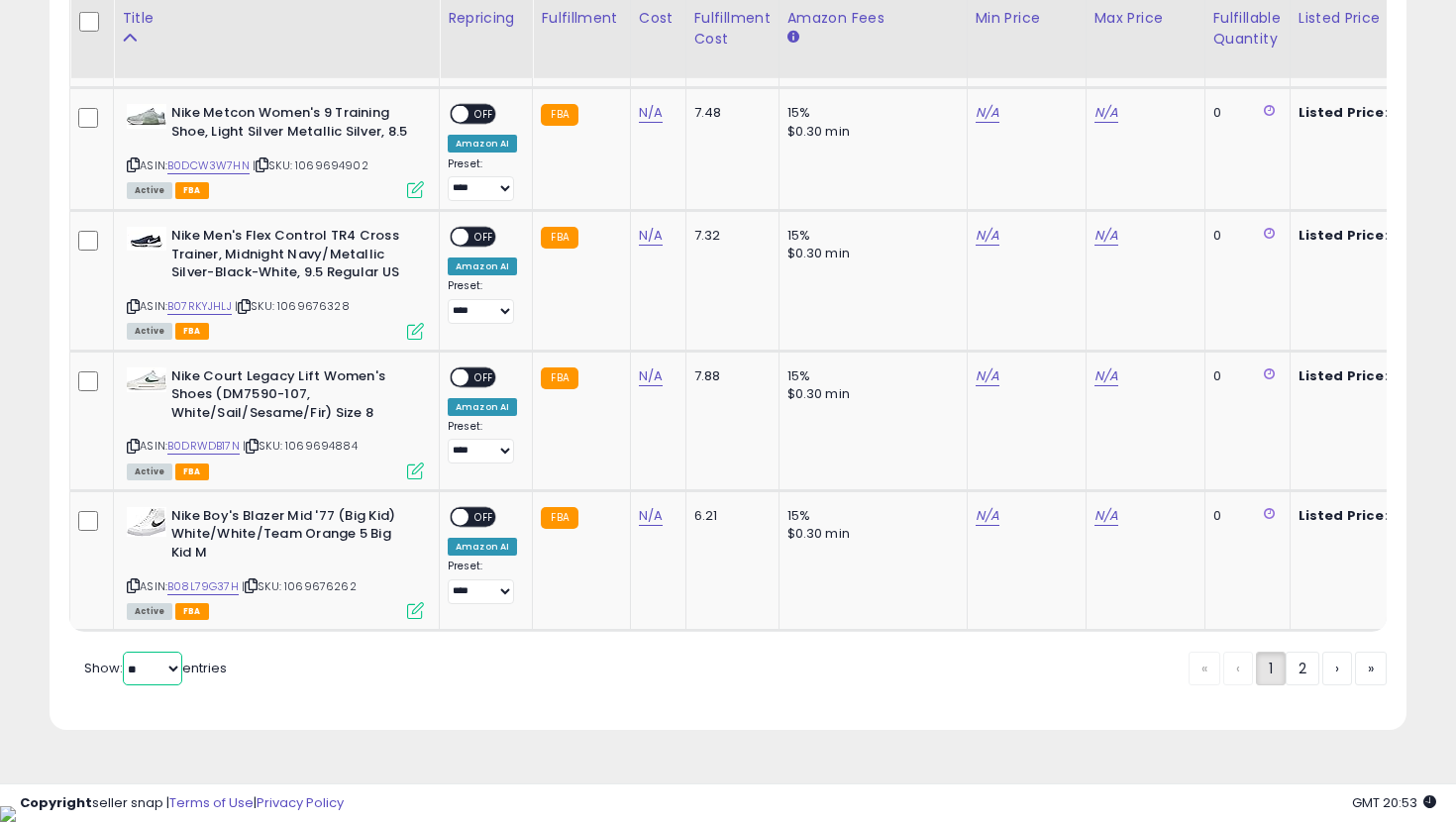 select on "**" 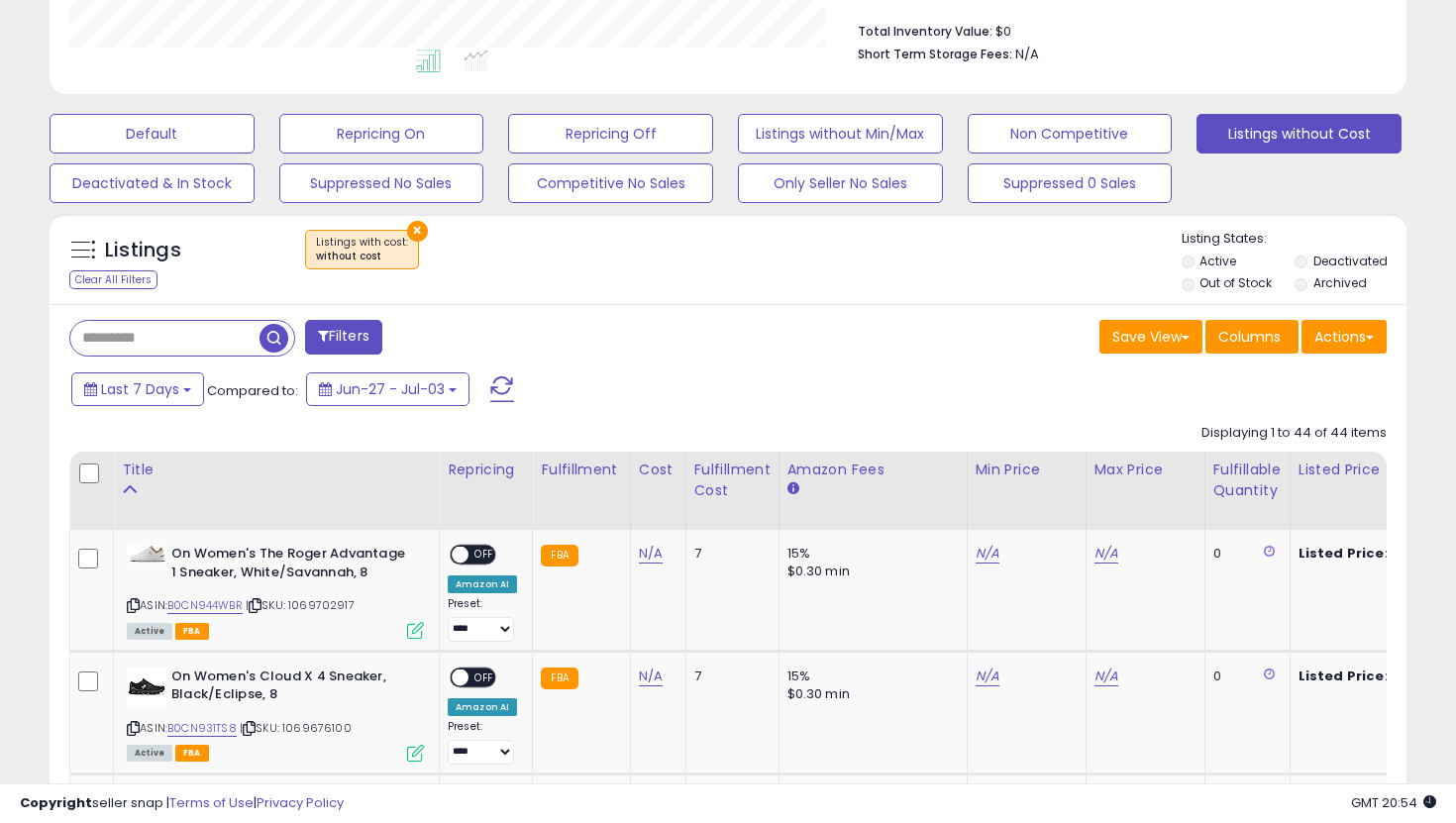 scroll, scrollTop: 624, scrollLeft: 0, axis: vertical 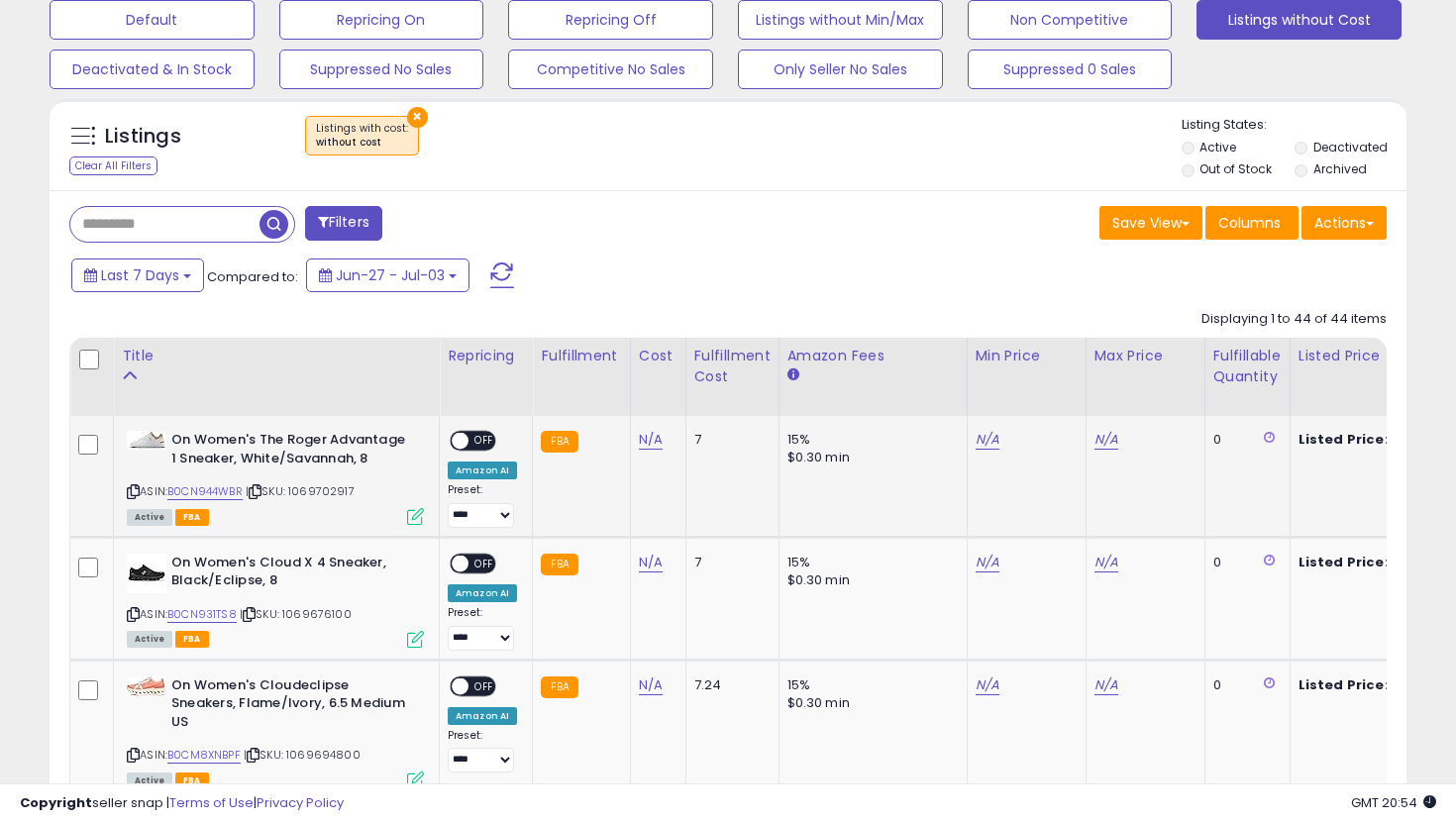 click on "OFF" at bounding box center [484, 441] 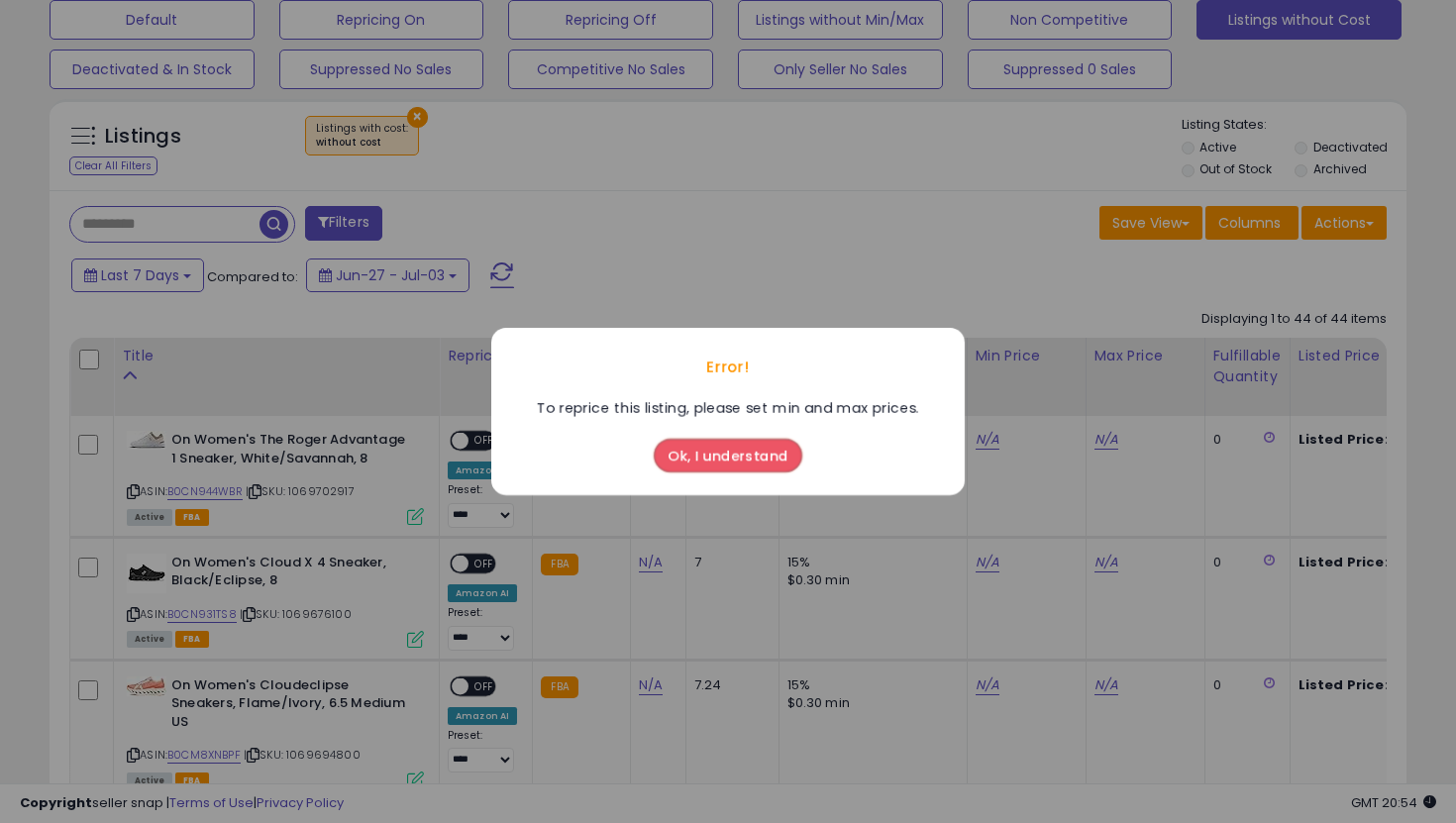 click on "Ok, I understand" at bounding box center (728, 456) 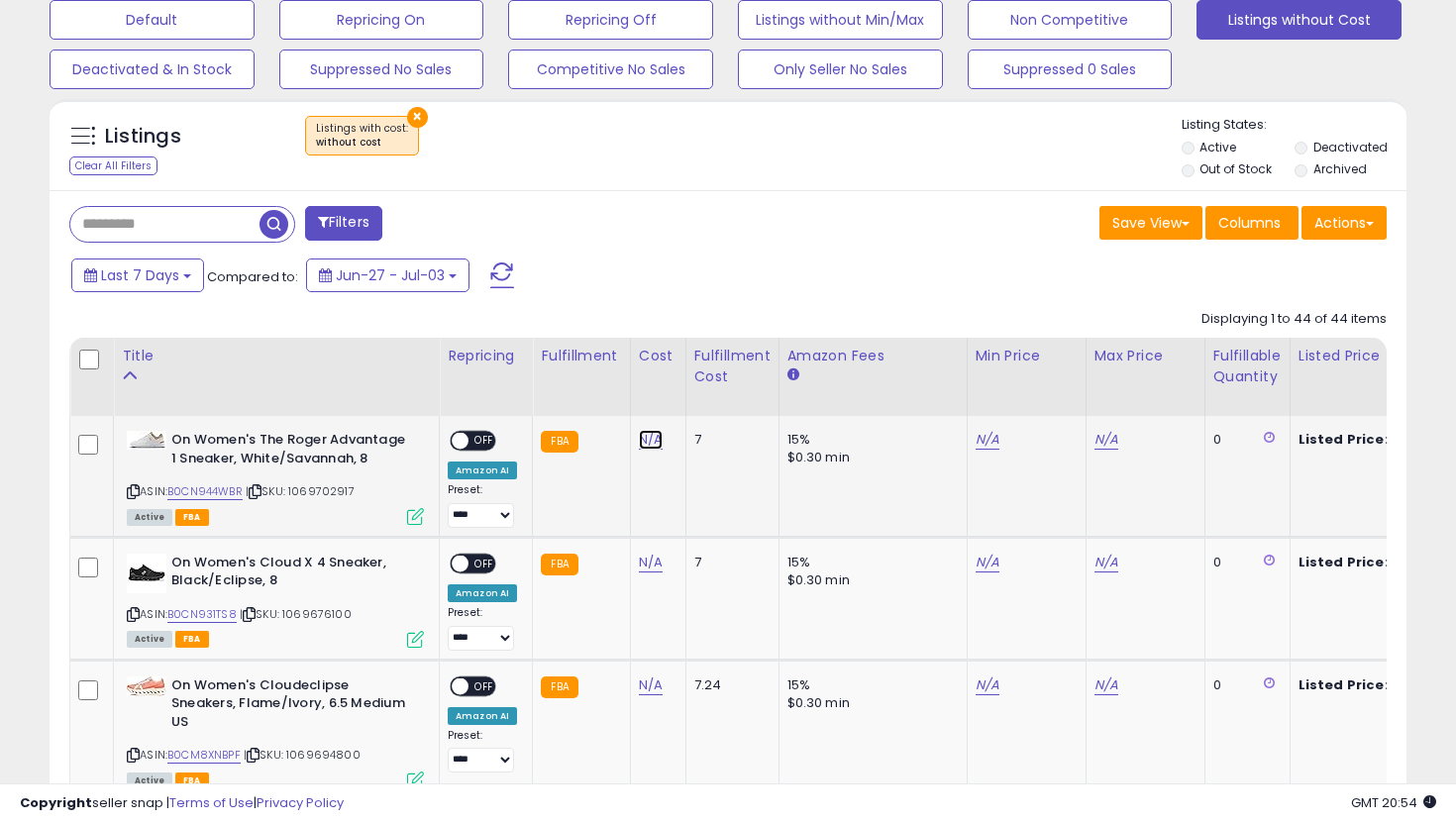 click on "N/A" at bounding box center [651, 440] 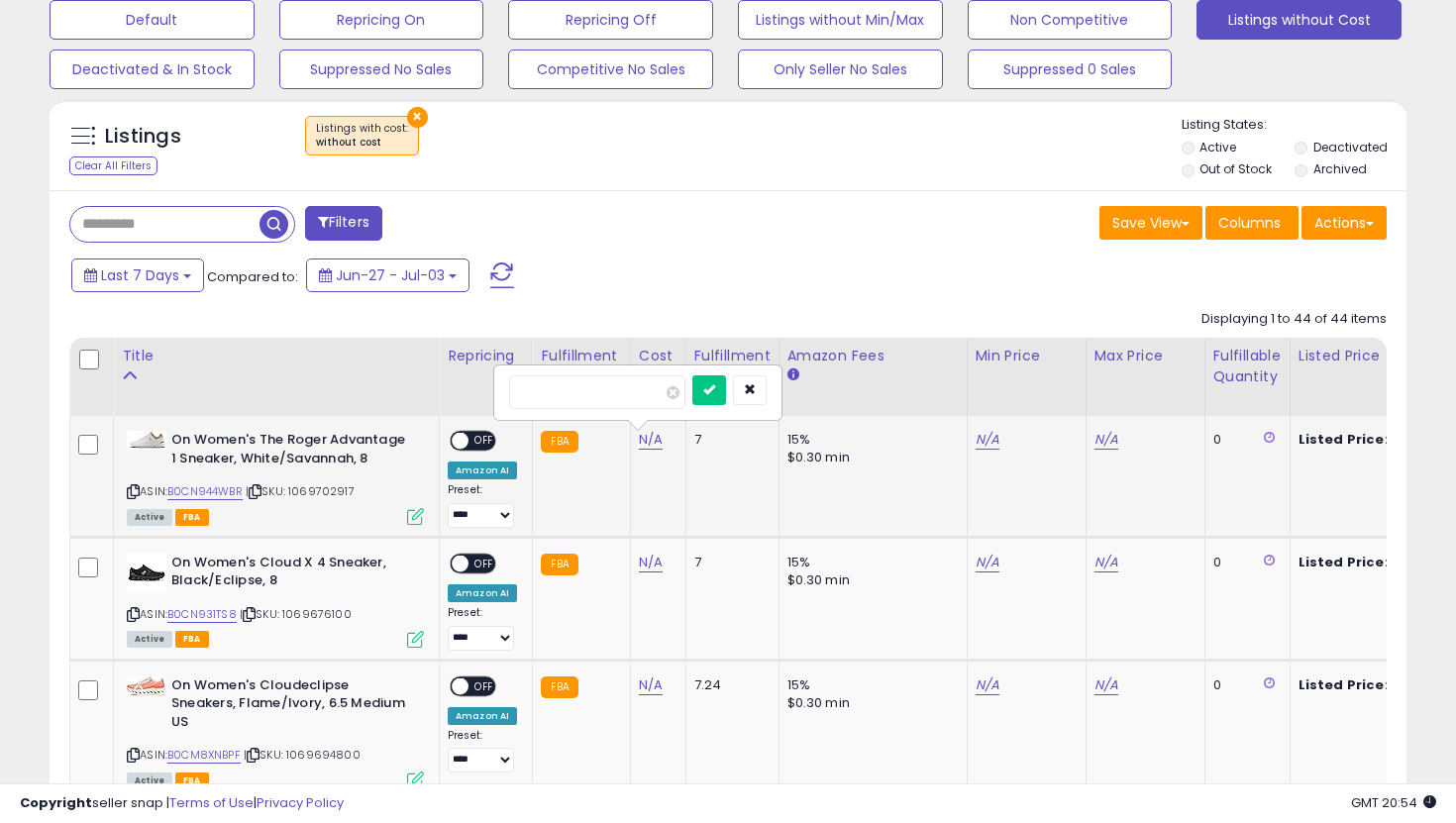 type on "***" 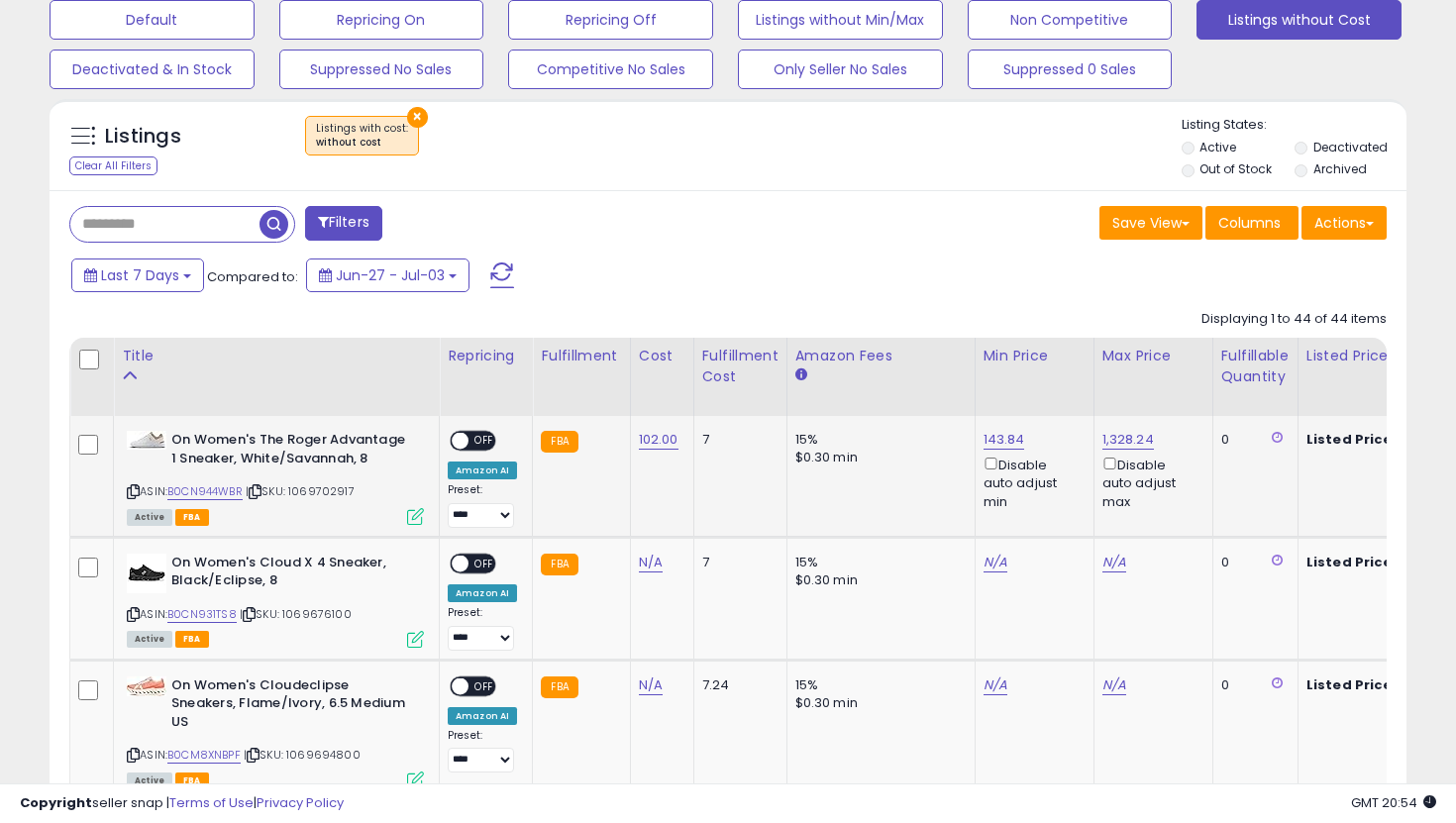 click on "**********" at bounding box center (482, 479) 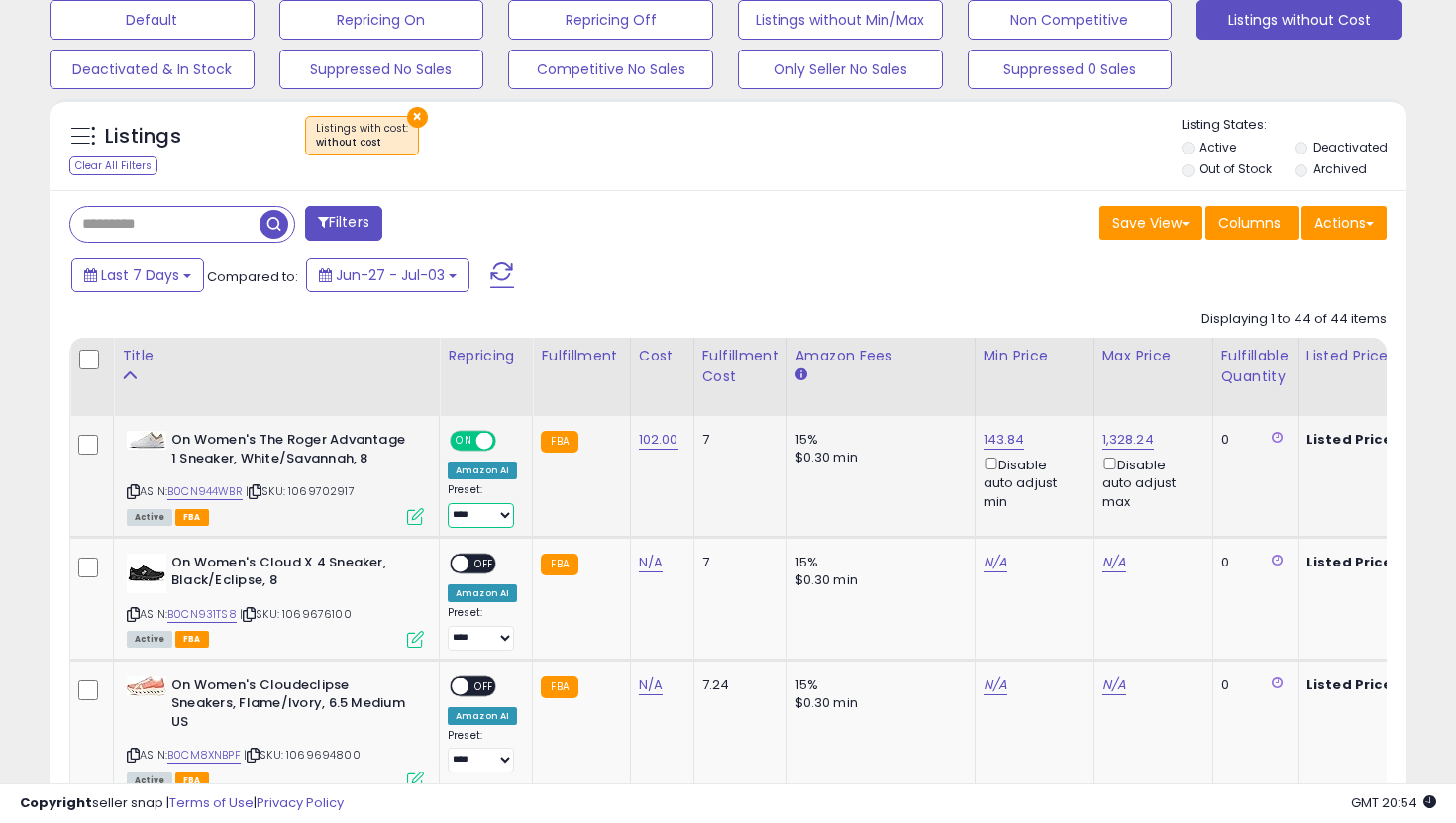 click on "**********" at bounding box center (480, 515) 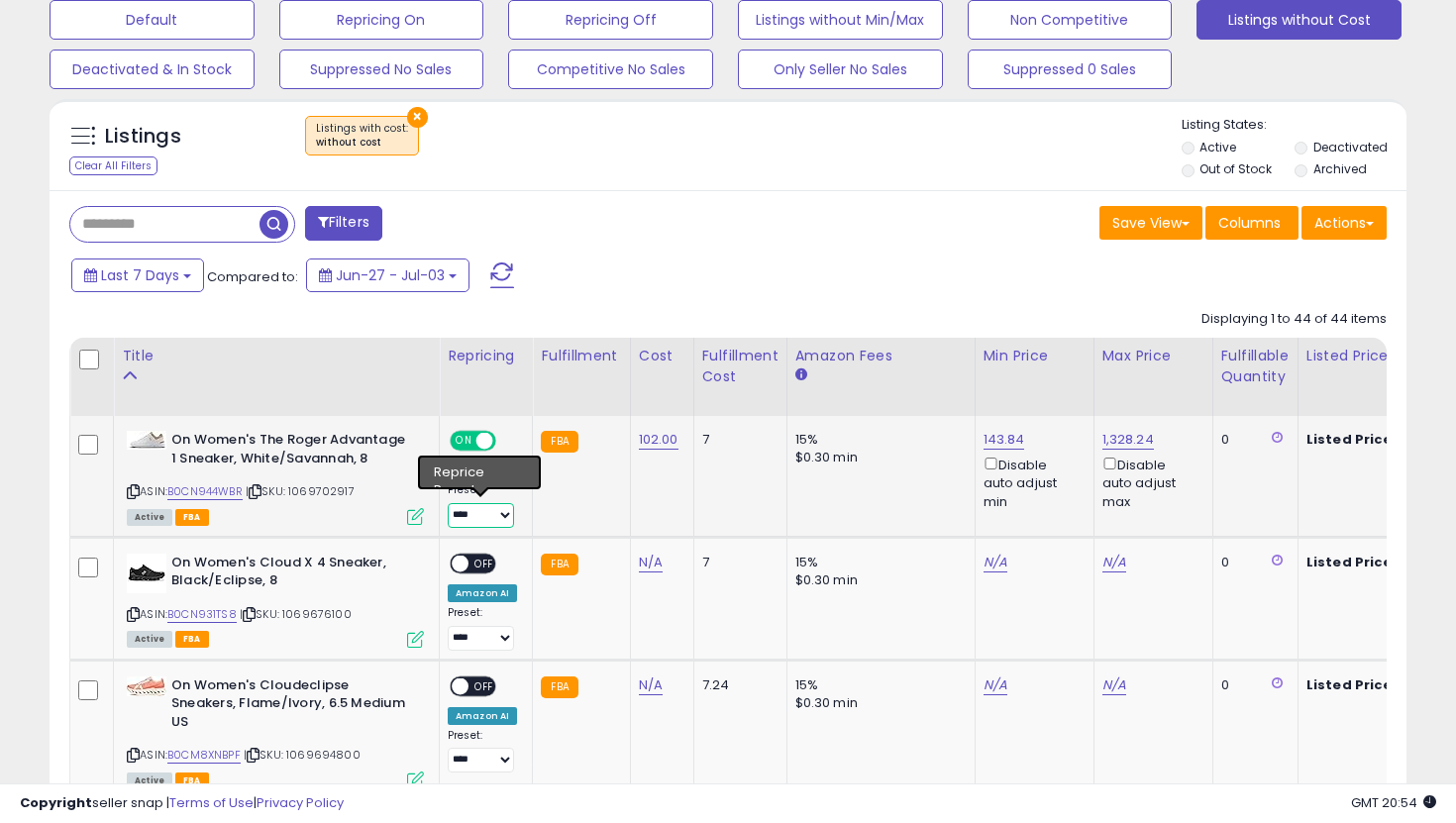 select on "**********" 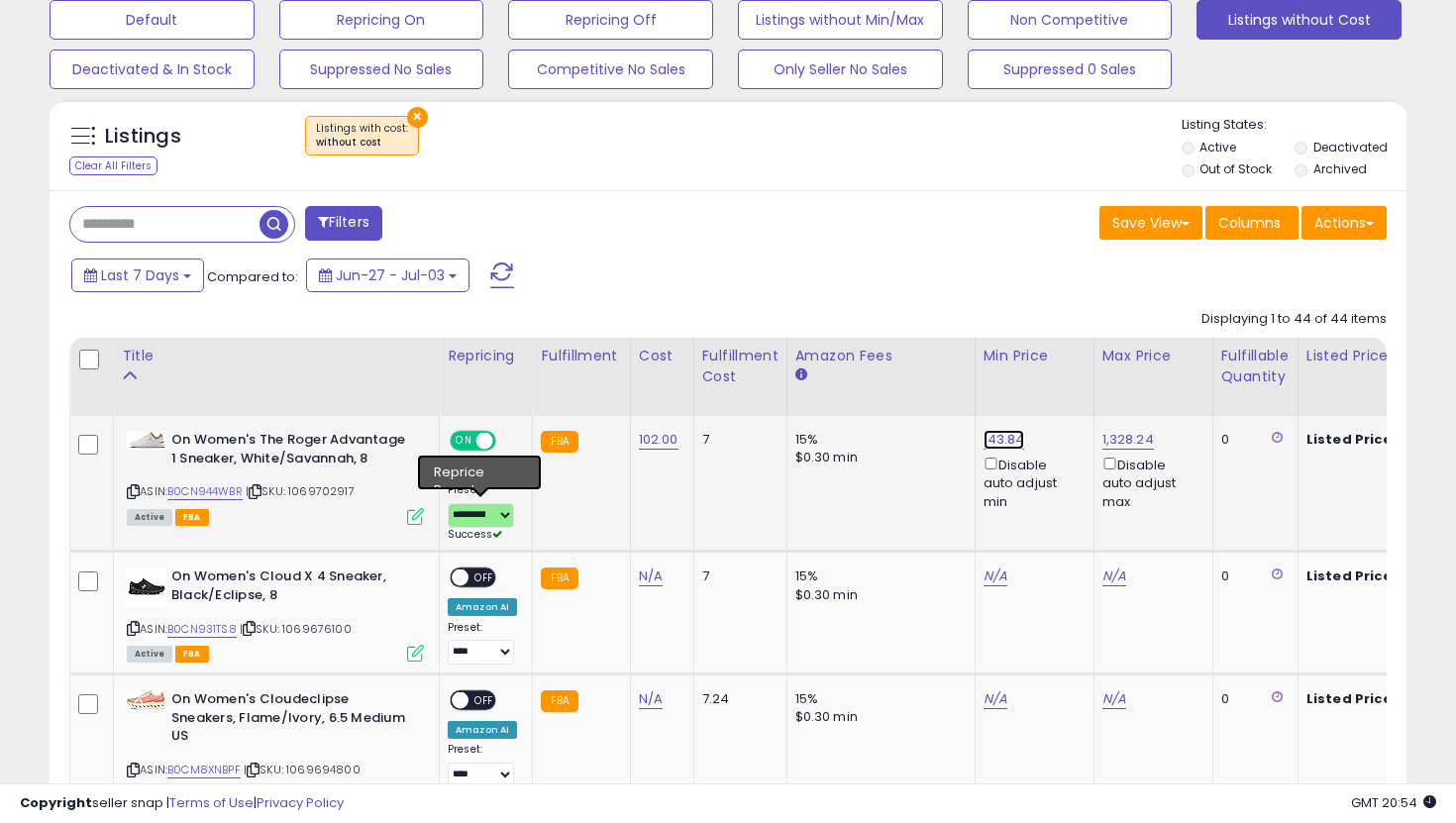 click on "143.84" at bounding box center [1004, 440] 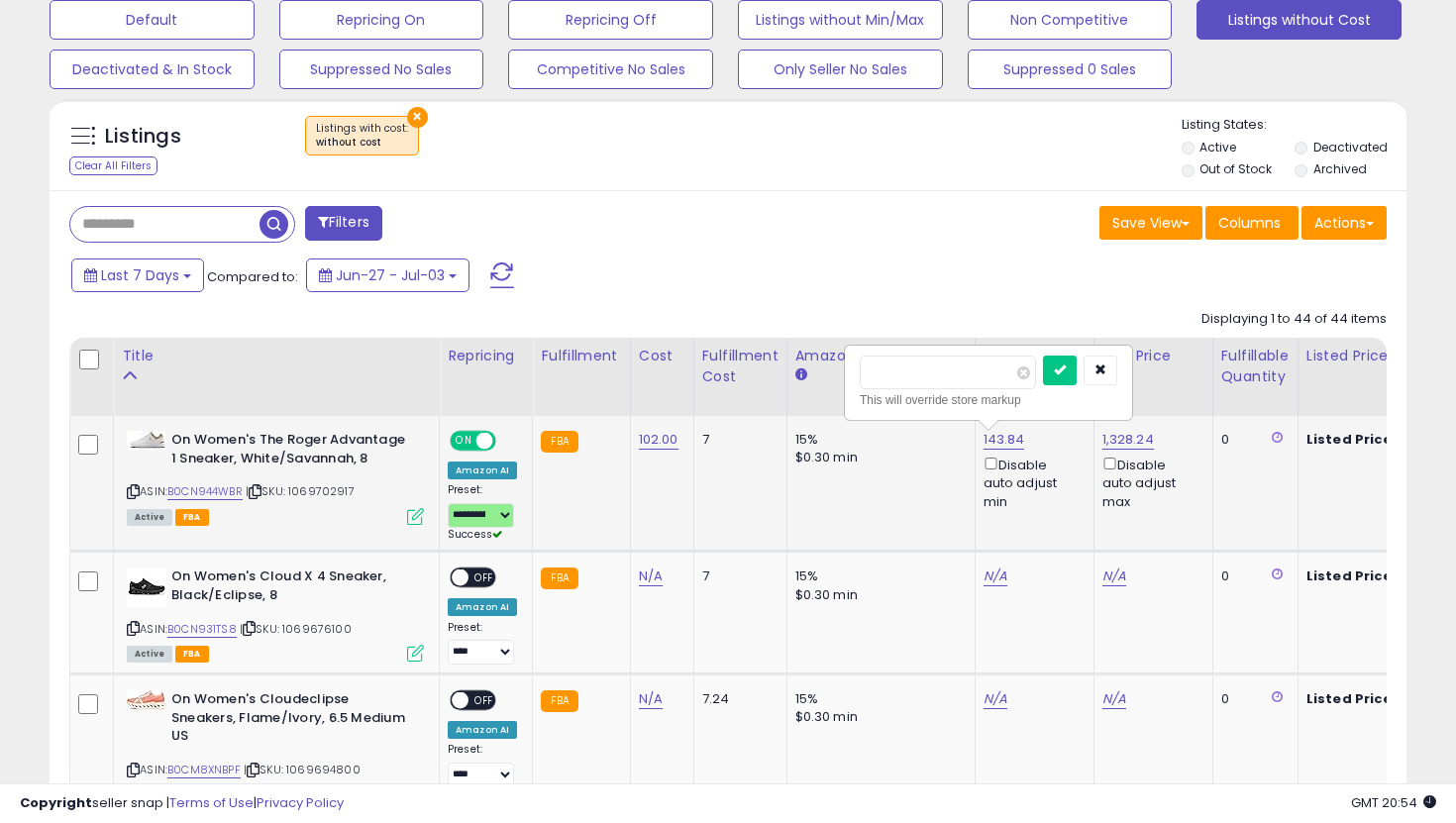 drag, startPoint x: 957, startPoint y: 377, endPoint x: 849, endPoint y: 358, distance: 109.65856 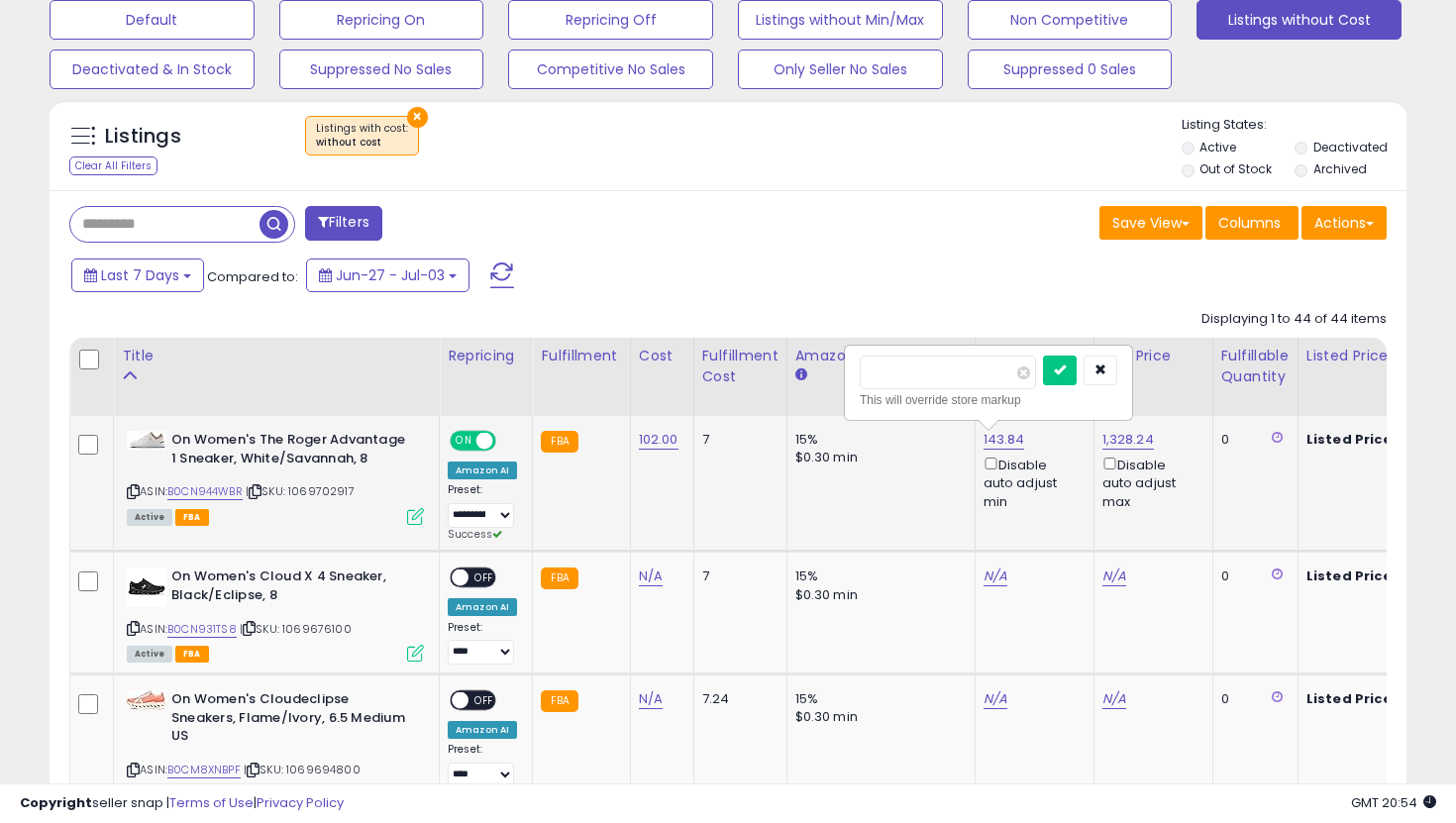 type on "***" 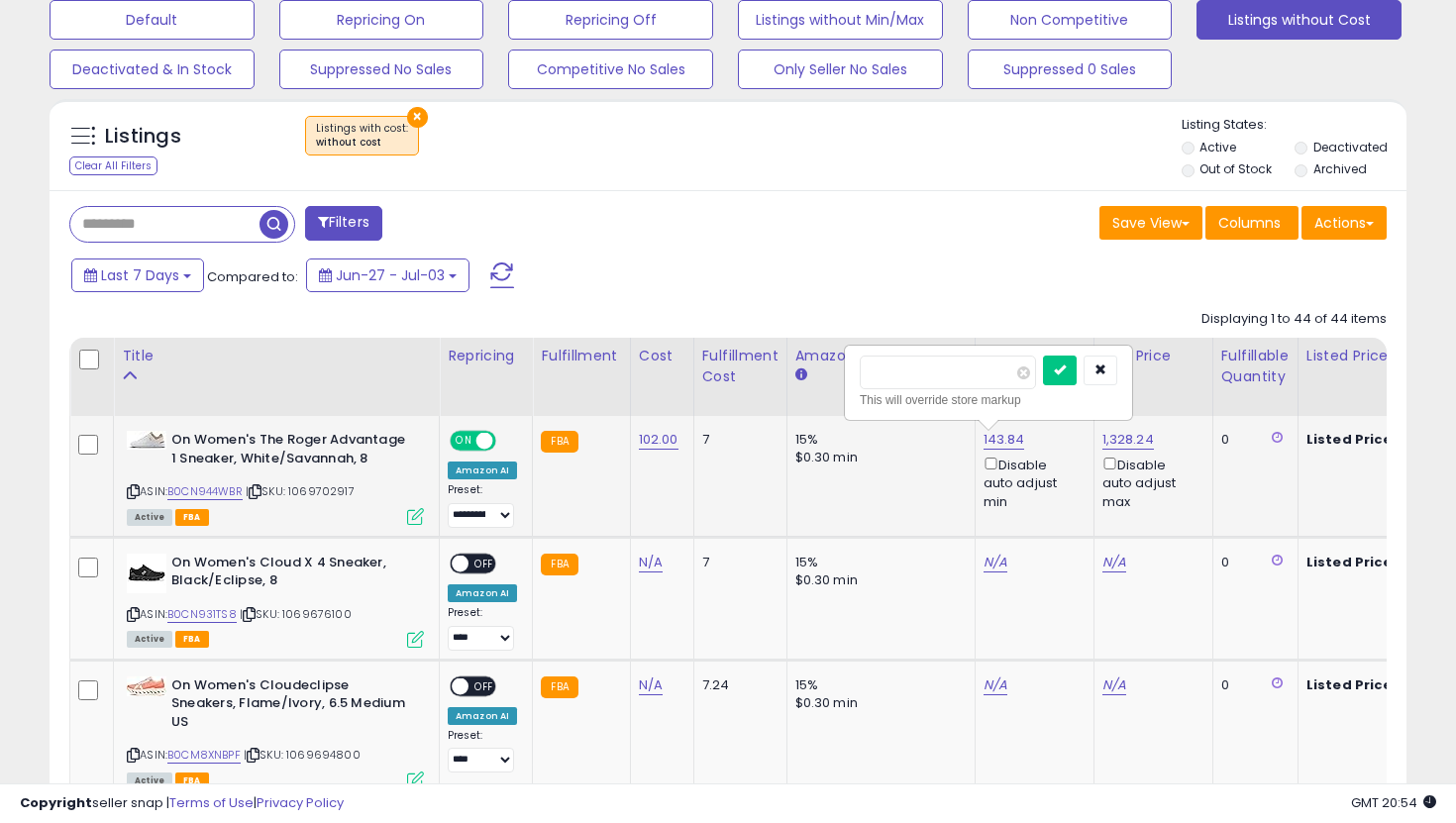 click at bounding box center [1060, 370] 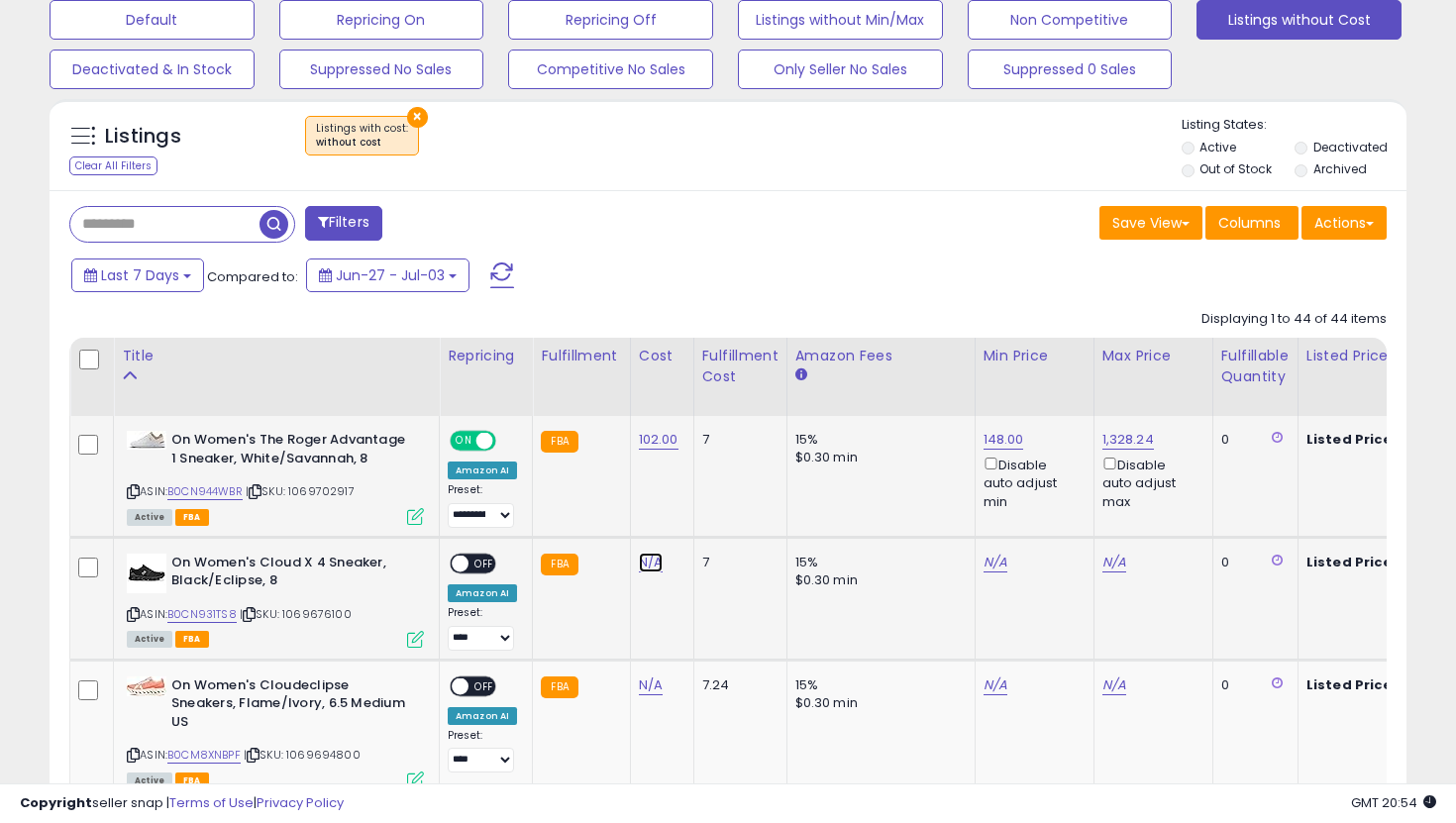 click on "N/A" at bounding box center [651, 563] 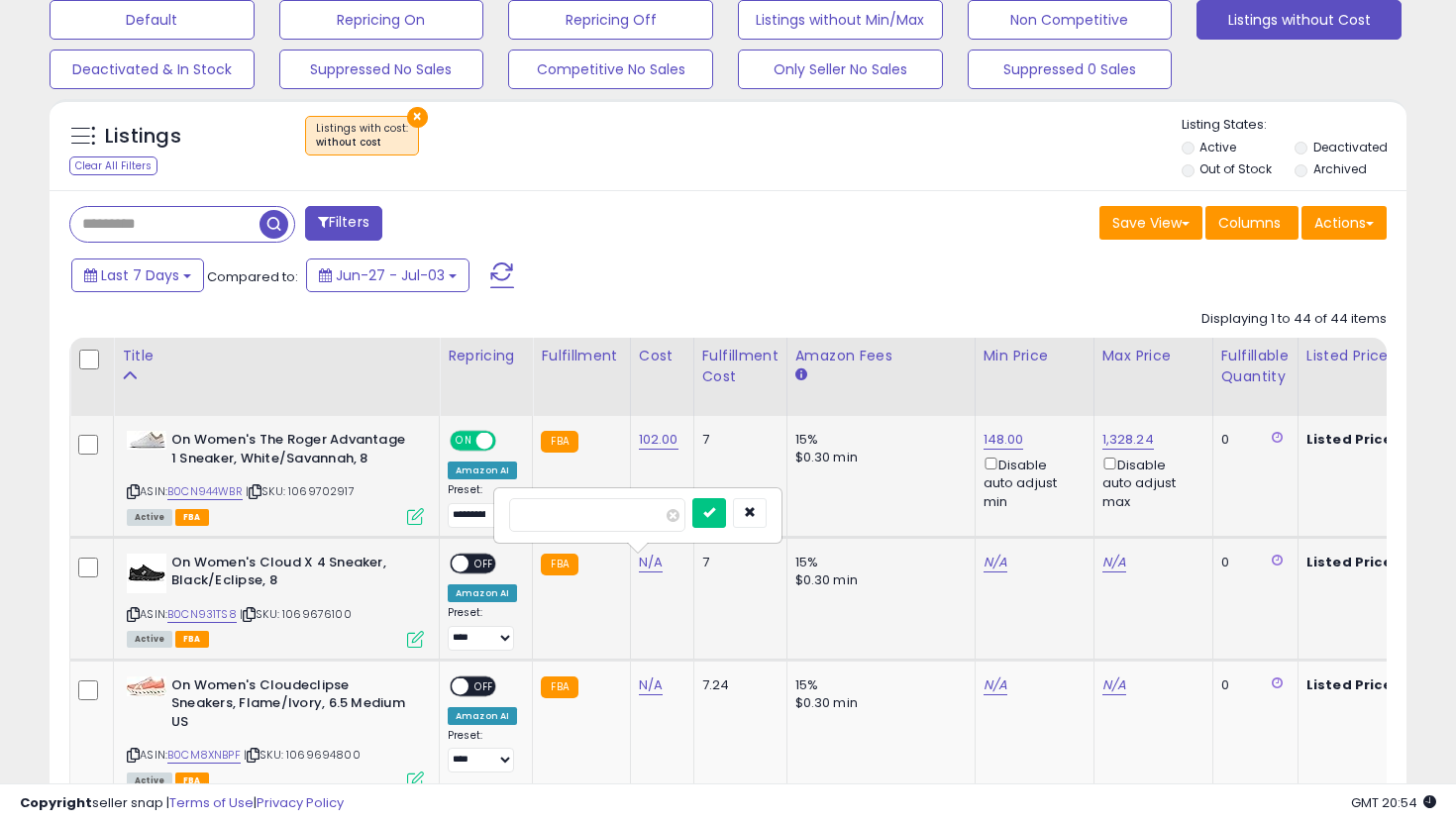 type on "***" 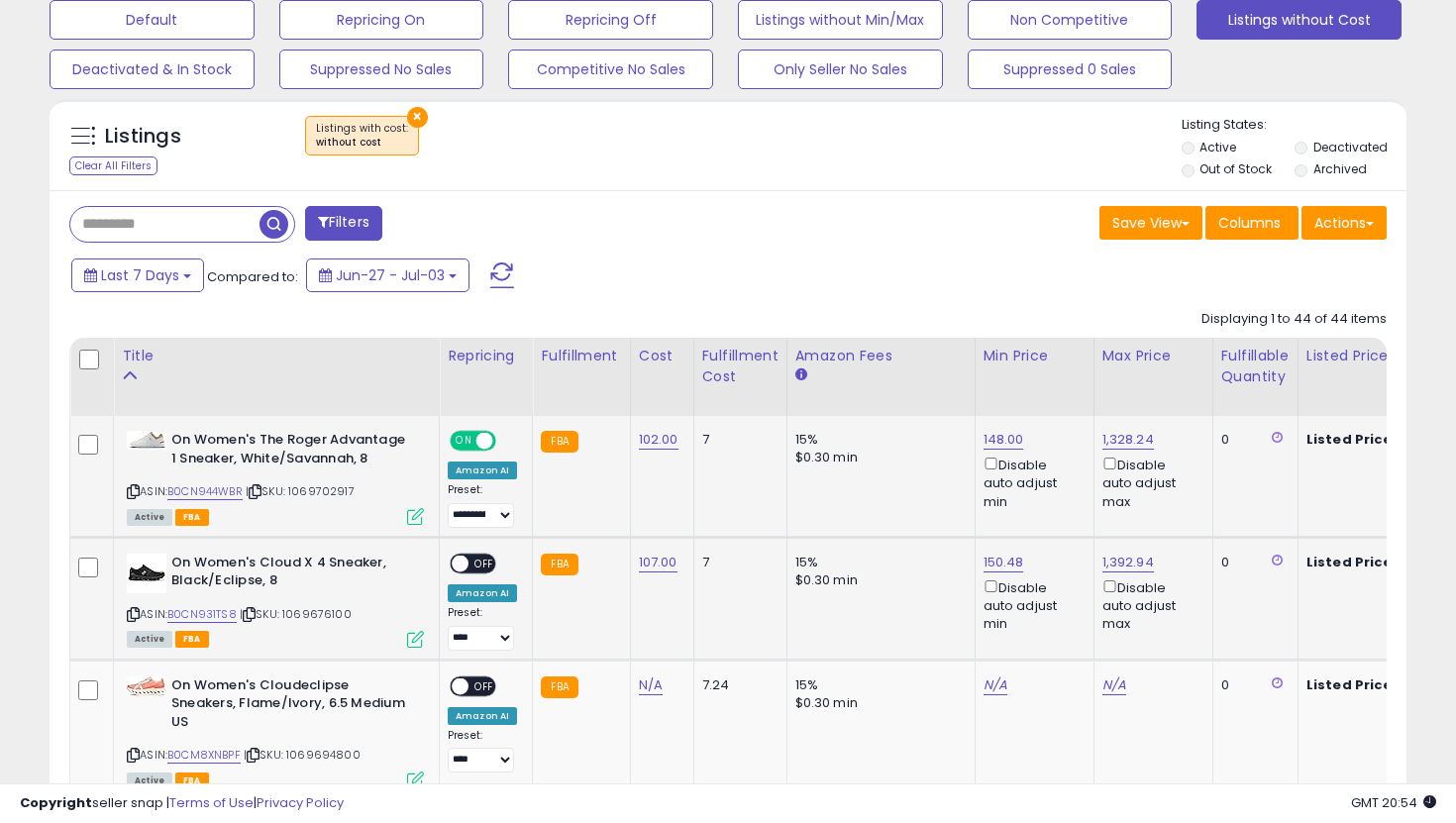 click on "OFF" at bounding box center (484, 563) 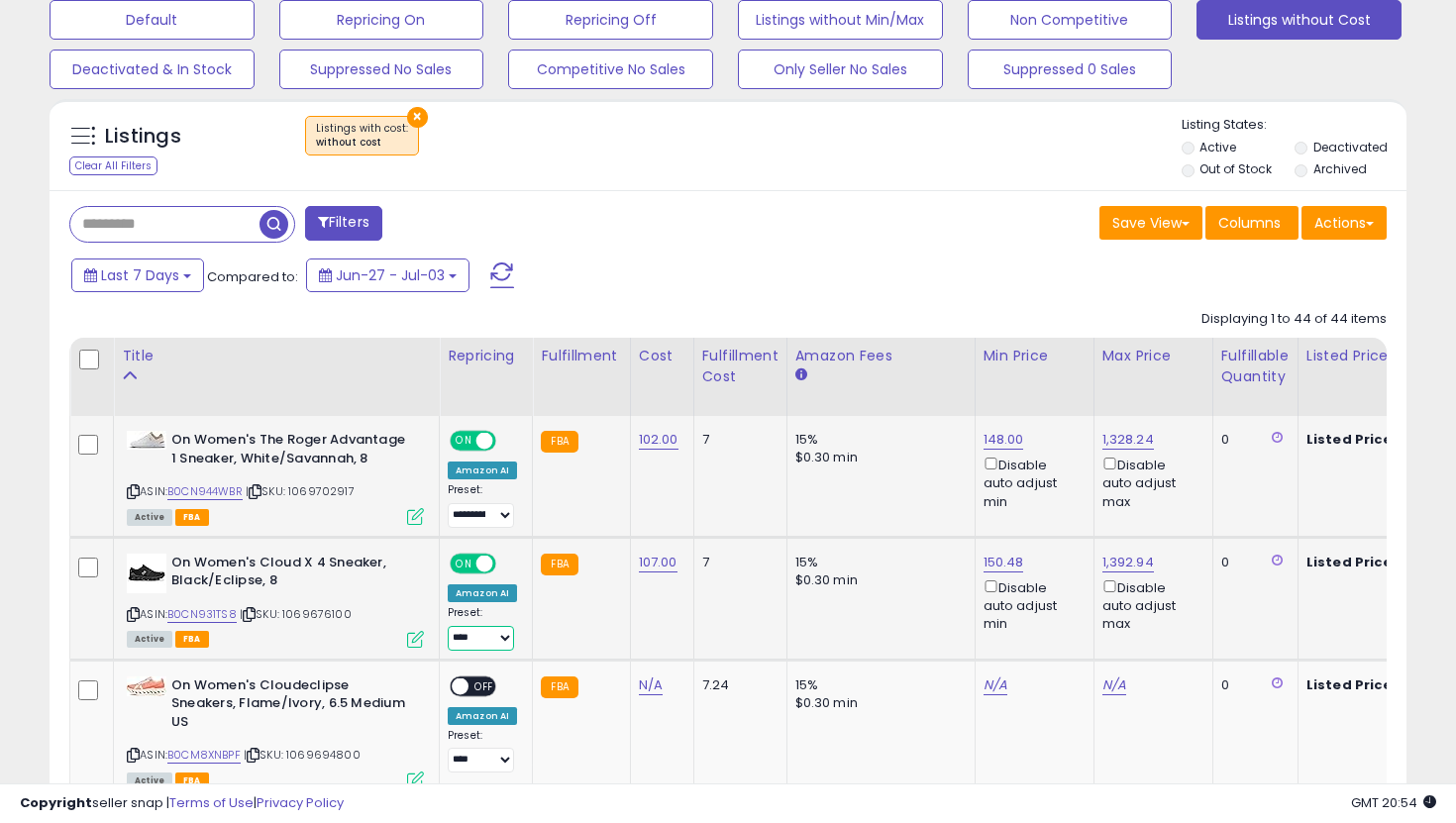 click on "**********" at bounding box center [480, 638] 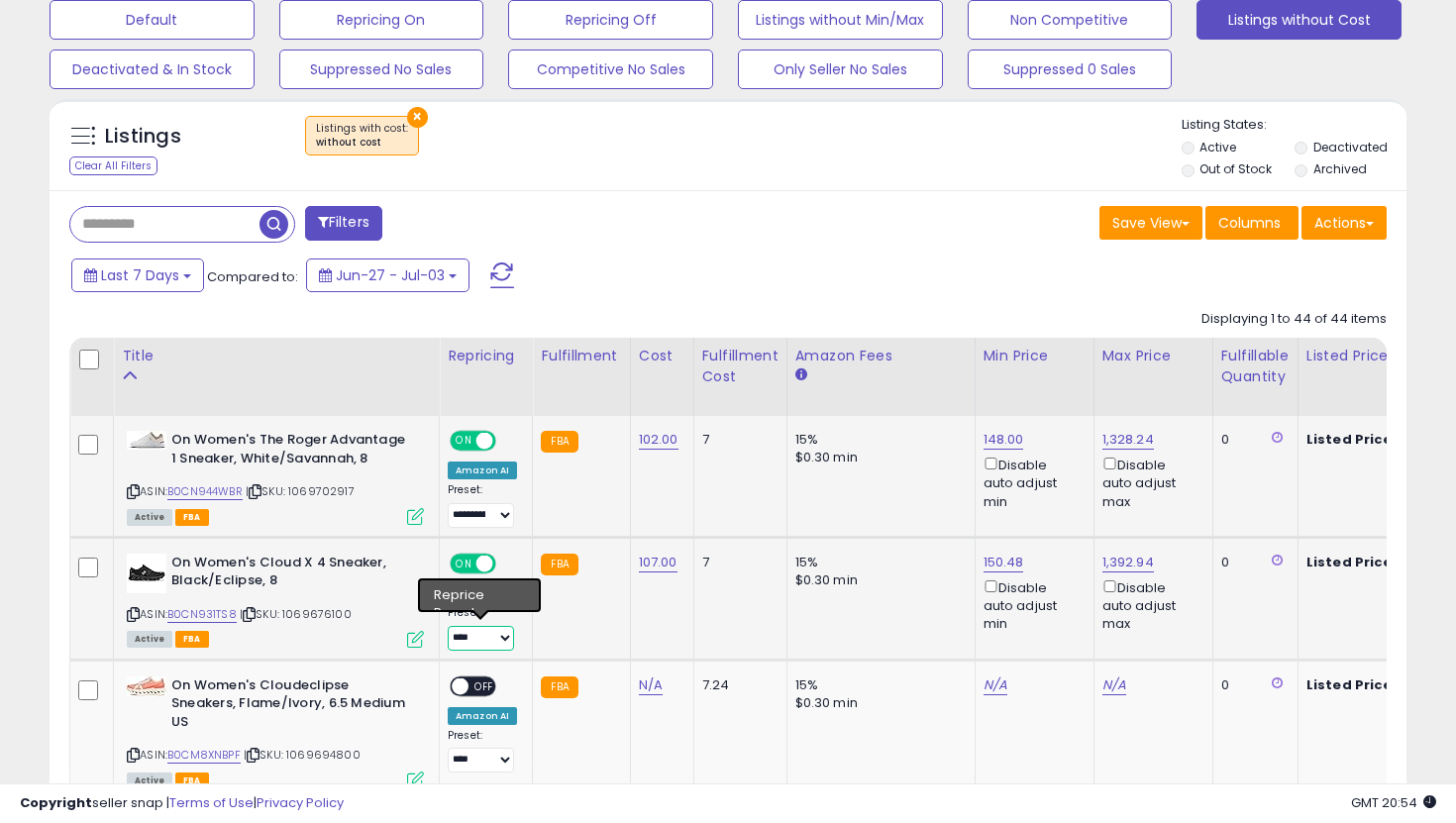 select on "**********" 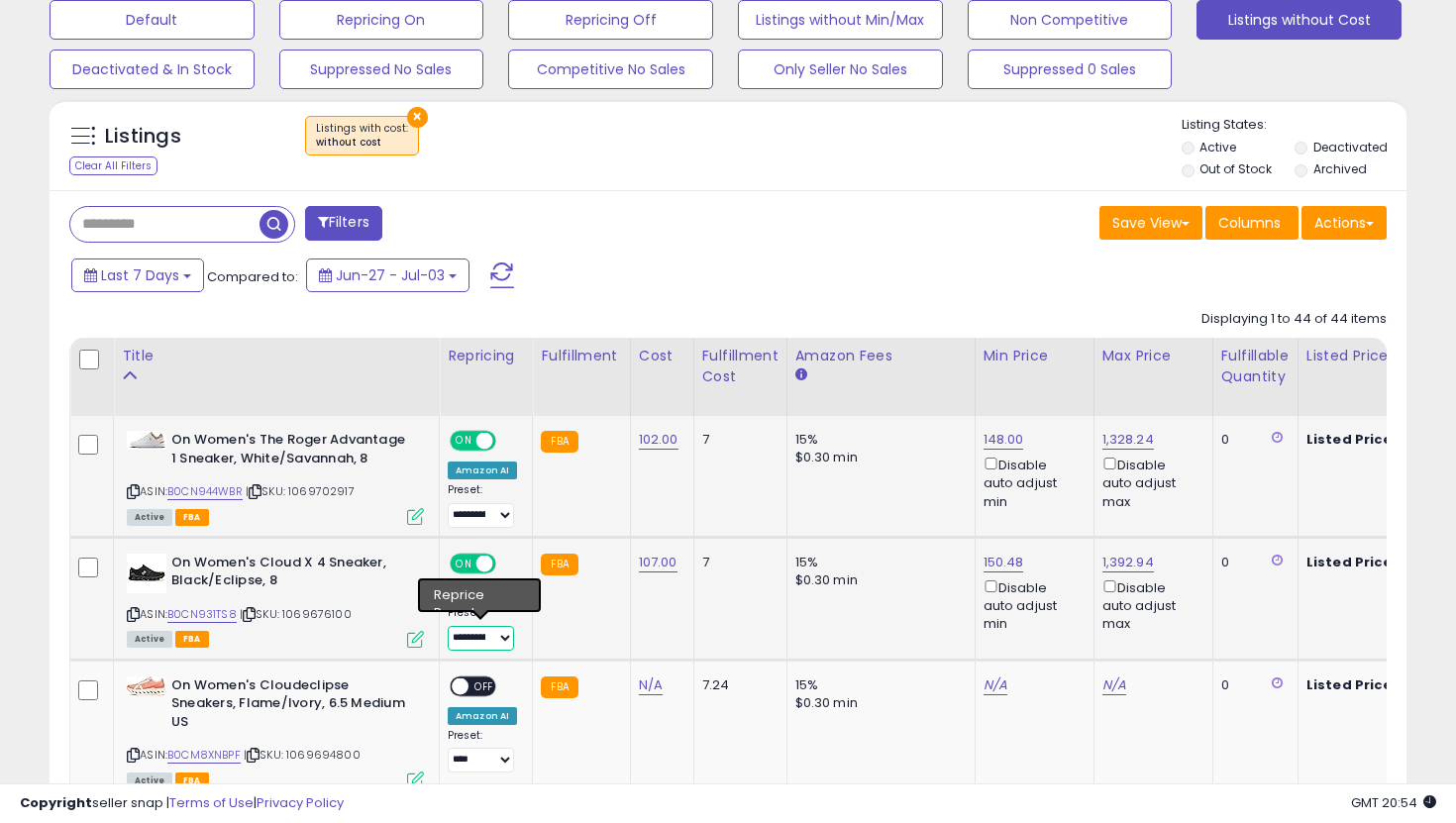 scroll, scrollTop: 0, scrollLeft: 105, axis: horizontal 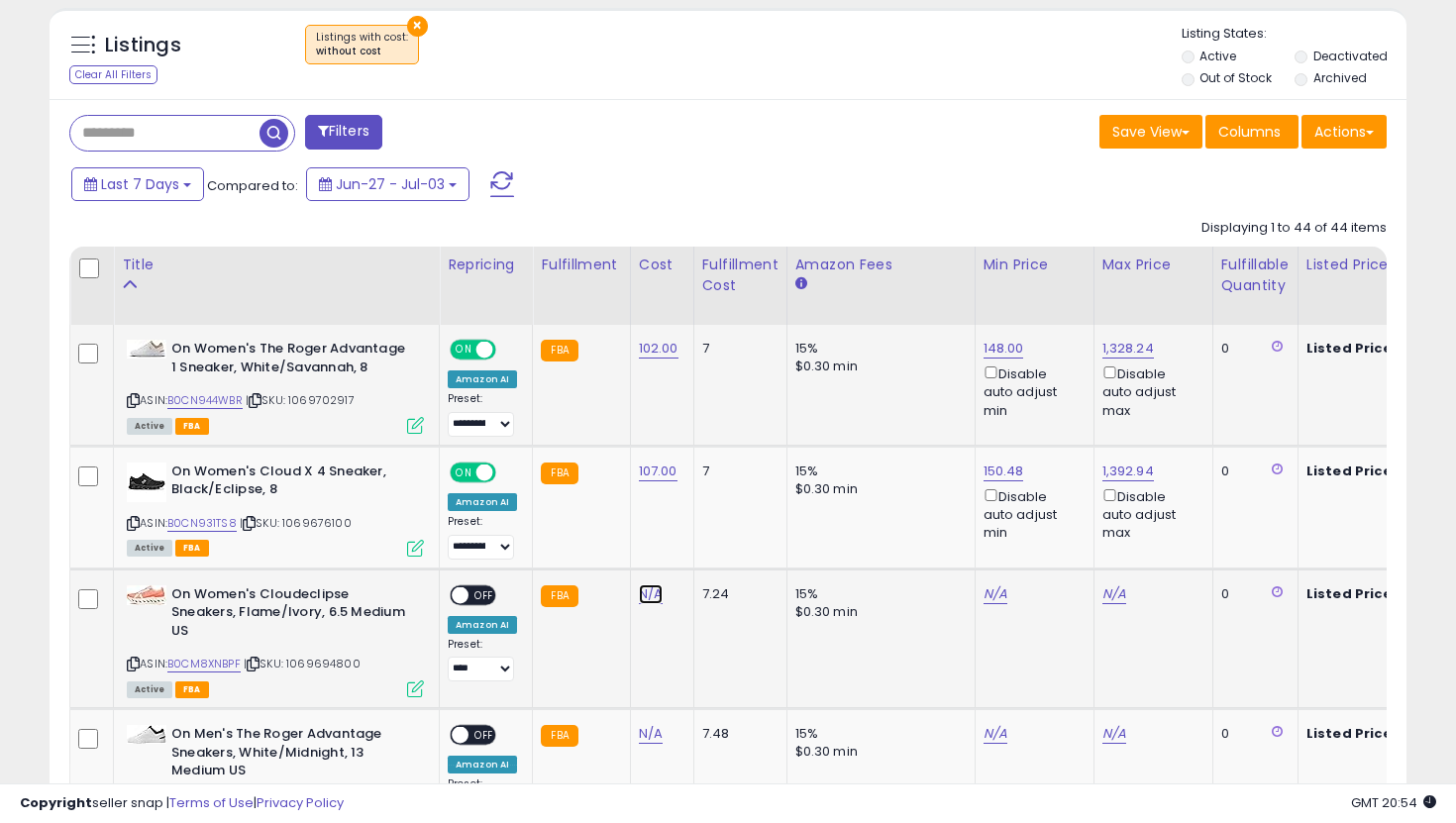 click on "N/A" at bounding box center (651, 594) 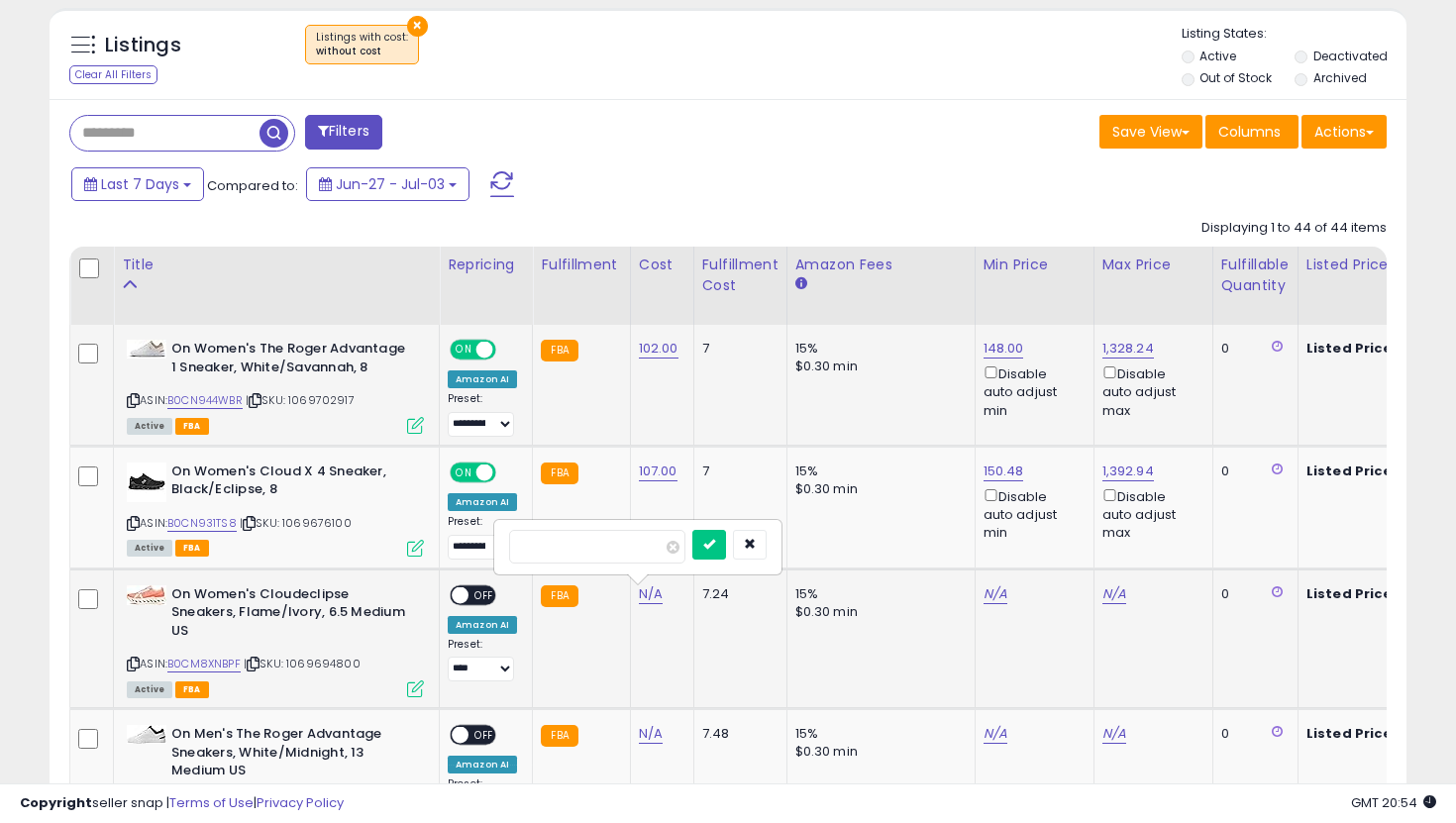 type on "***" 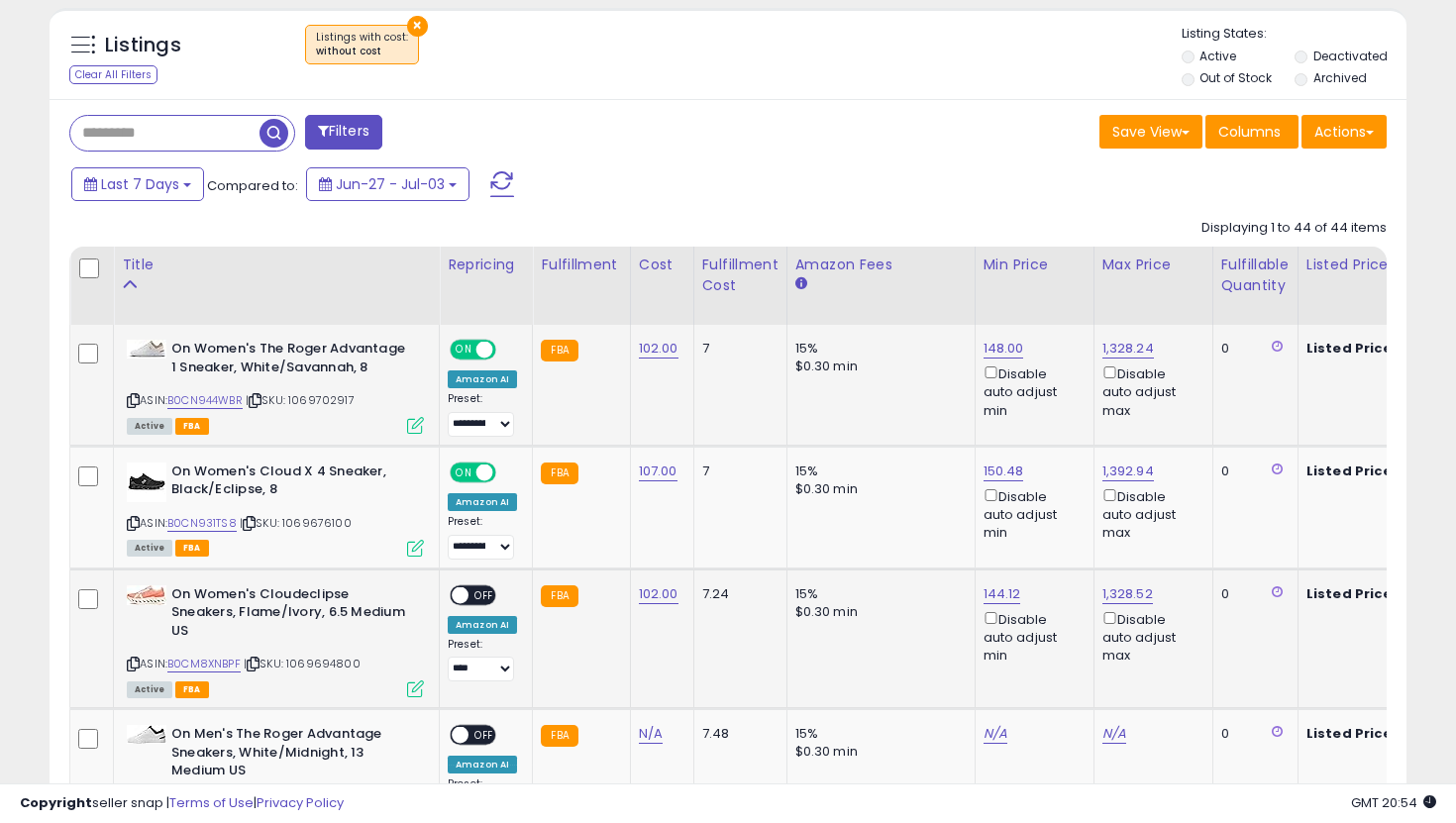 click on "**********" 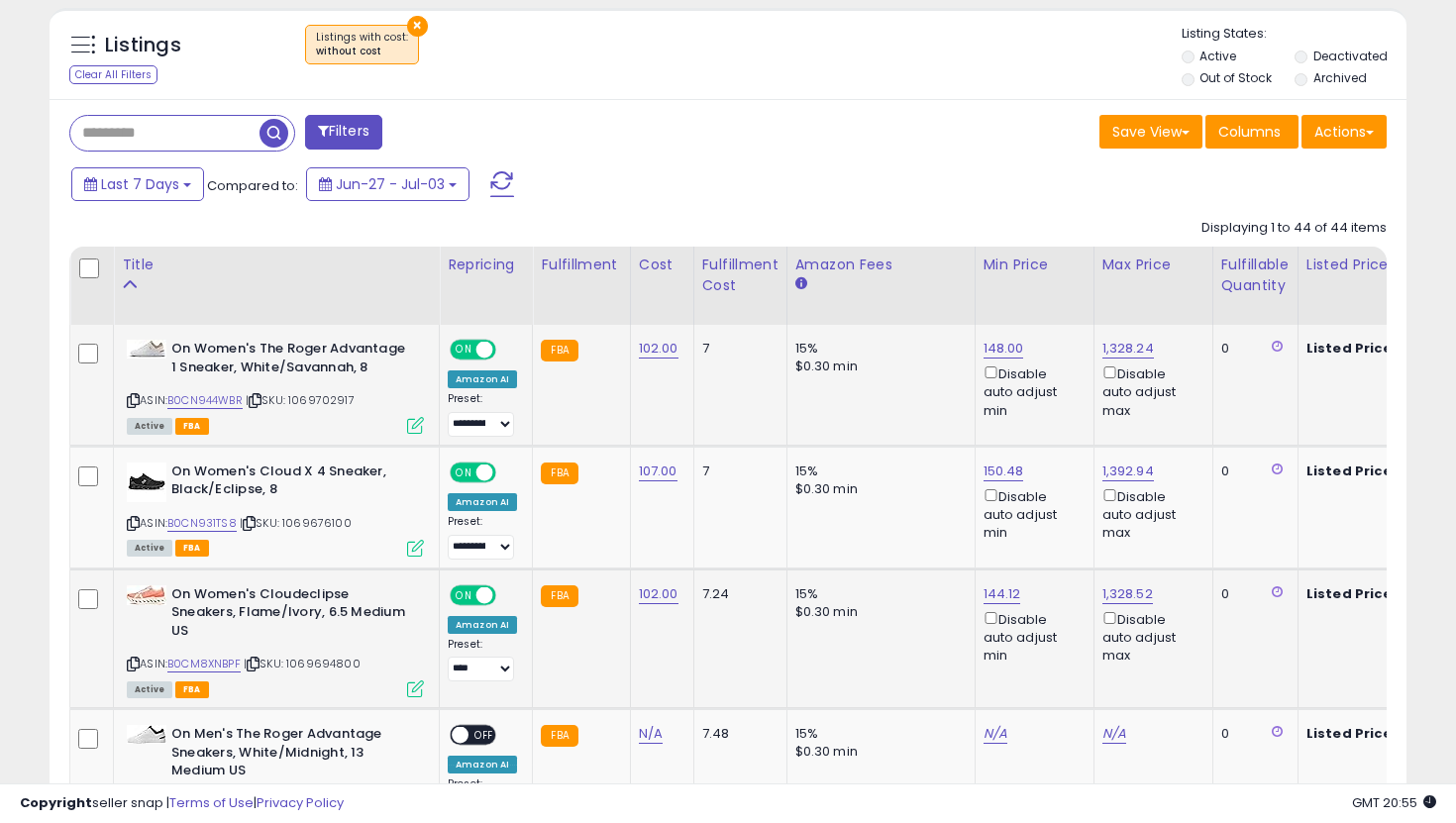 click on "**********" at bounding box center [482, 660] 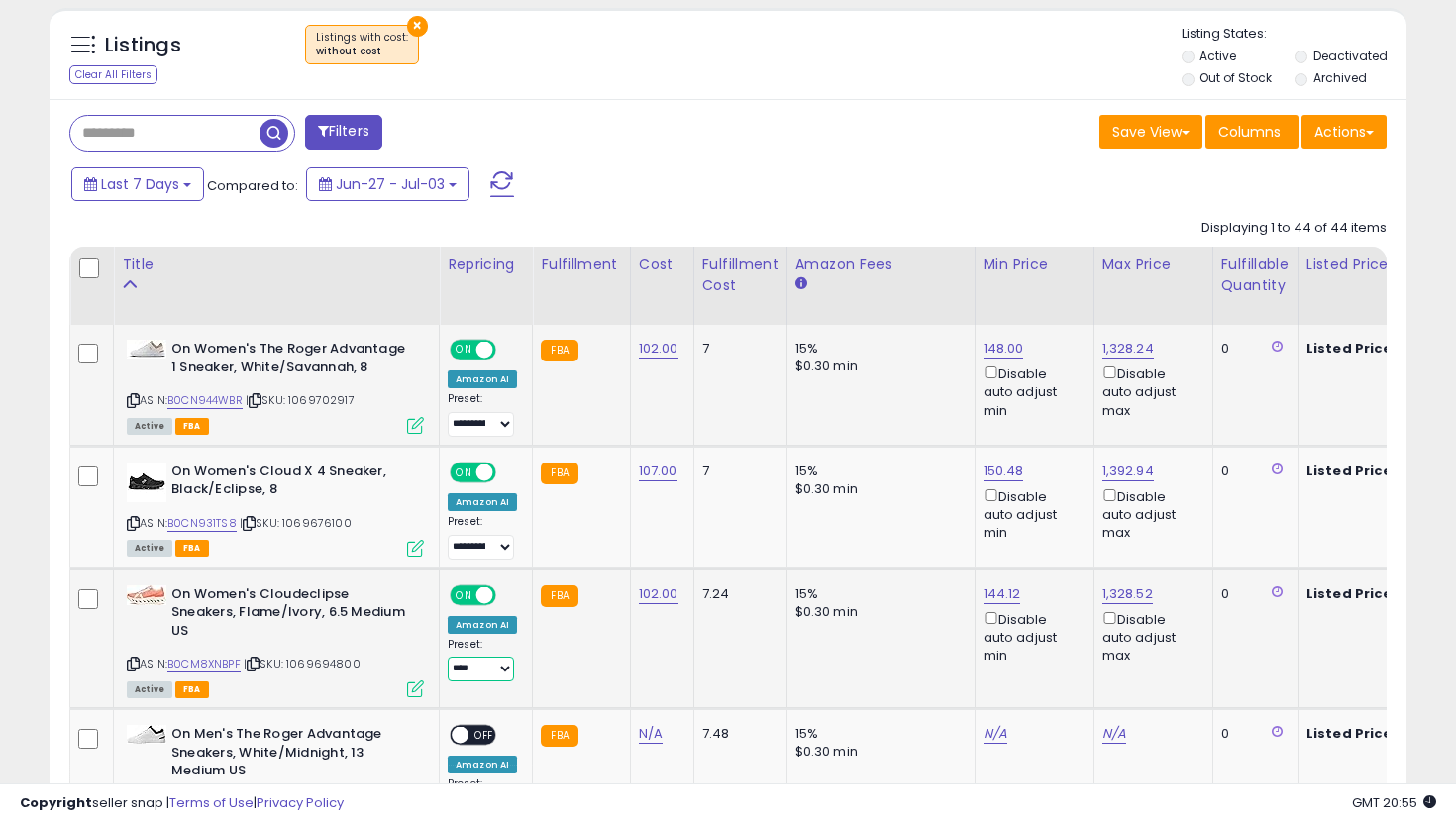 click on "**********" at bounding box center [480, 669] 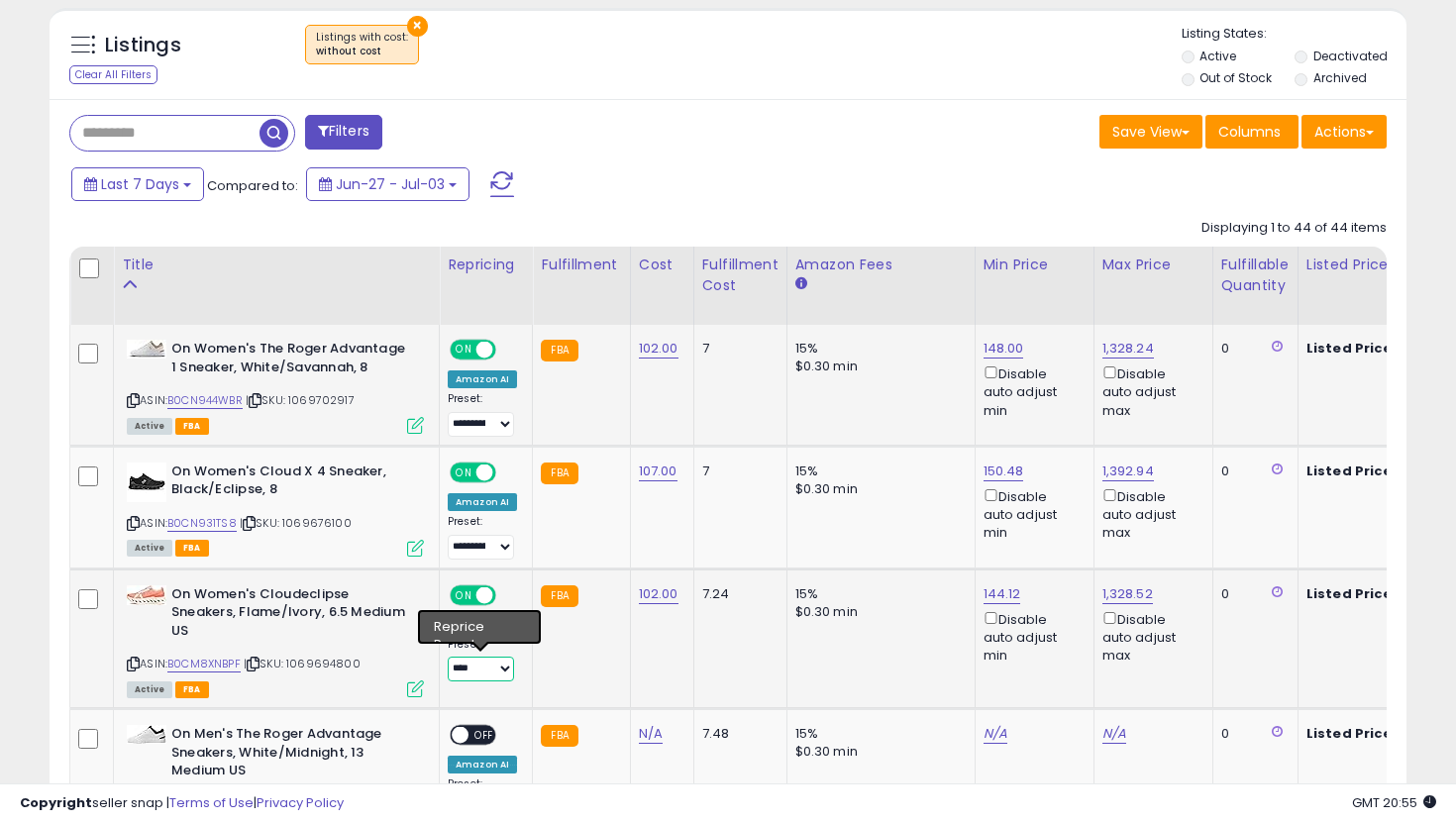 select on "**********" 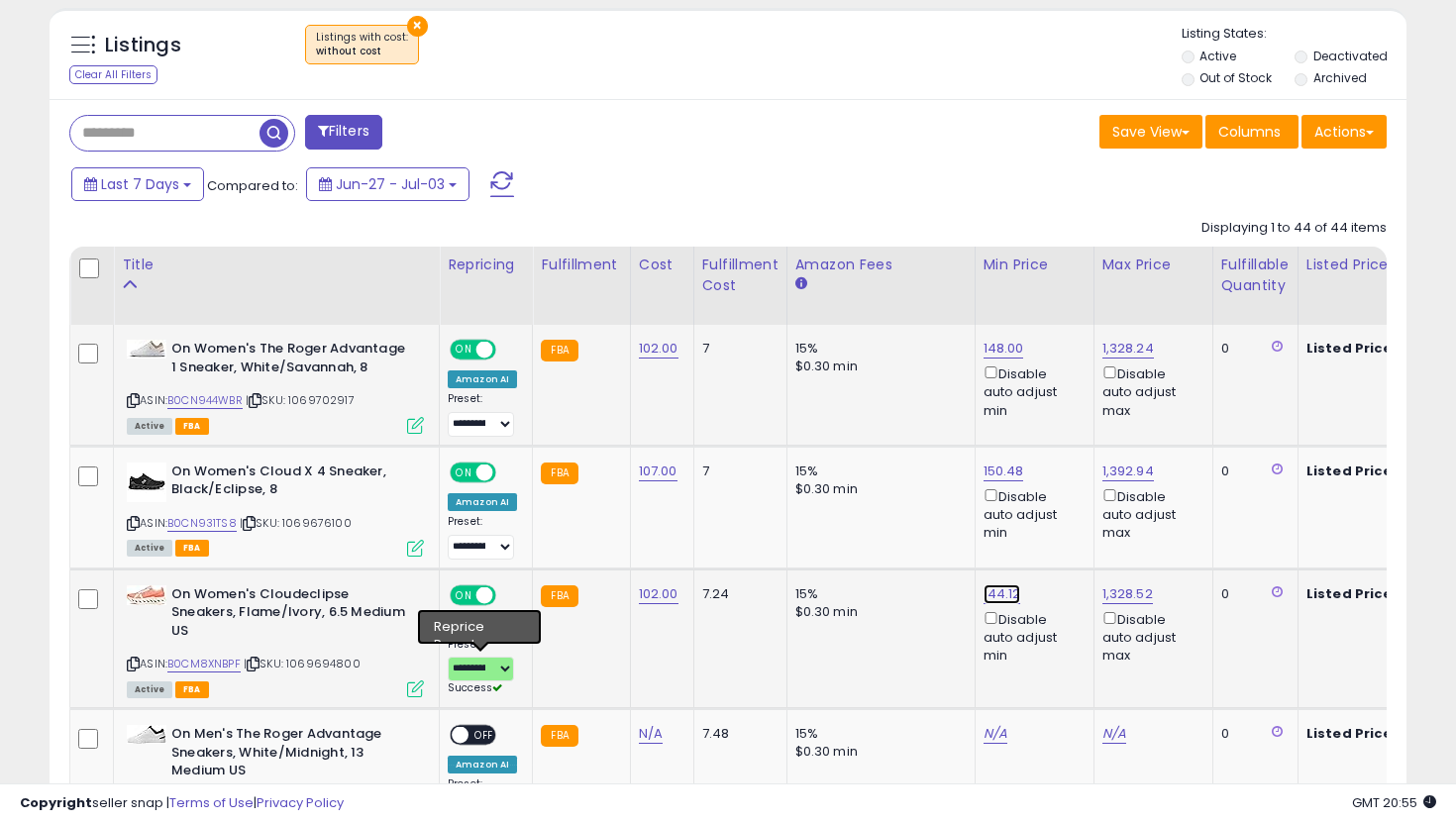 click on "144.12" at bounding box center [1003, 349] 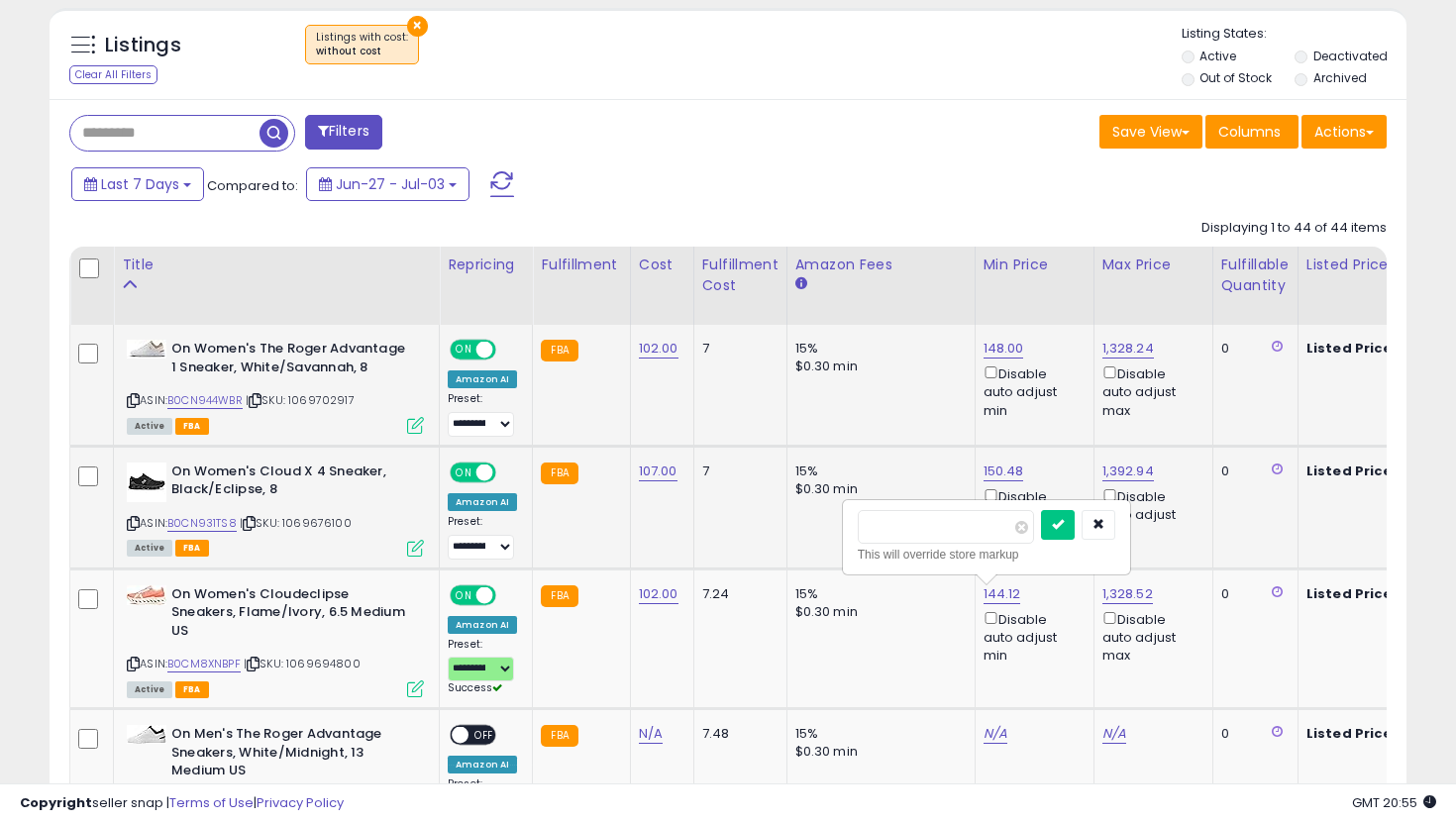 drag, startPoint x: 951, startPoint y: 536, endPoint x: 808, endPoint y: 526, distance: 143.3492 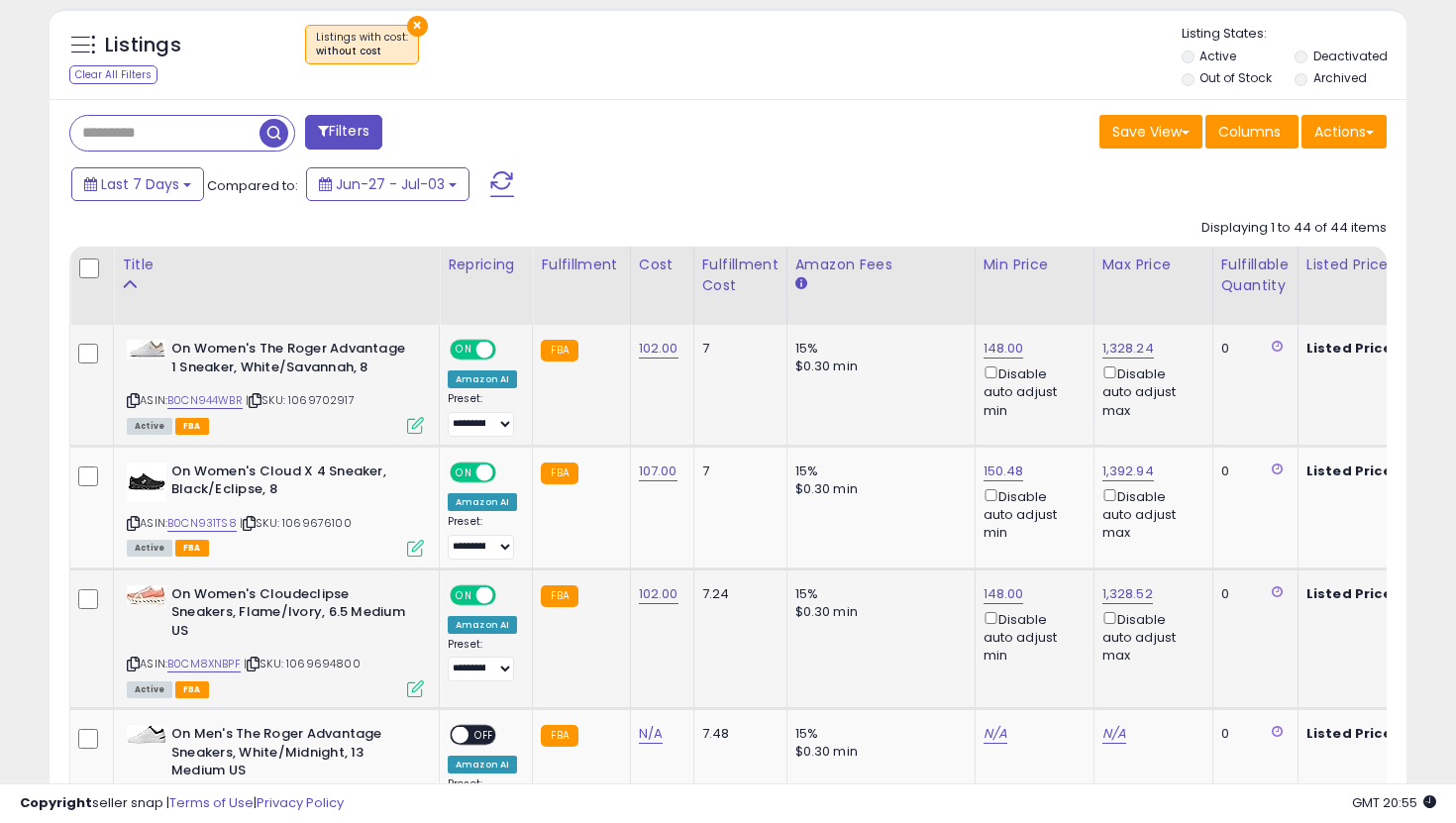 scroll, scrollTop: 1003, scrollLeft: 0, axis: vertical 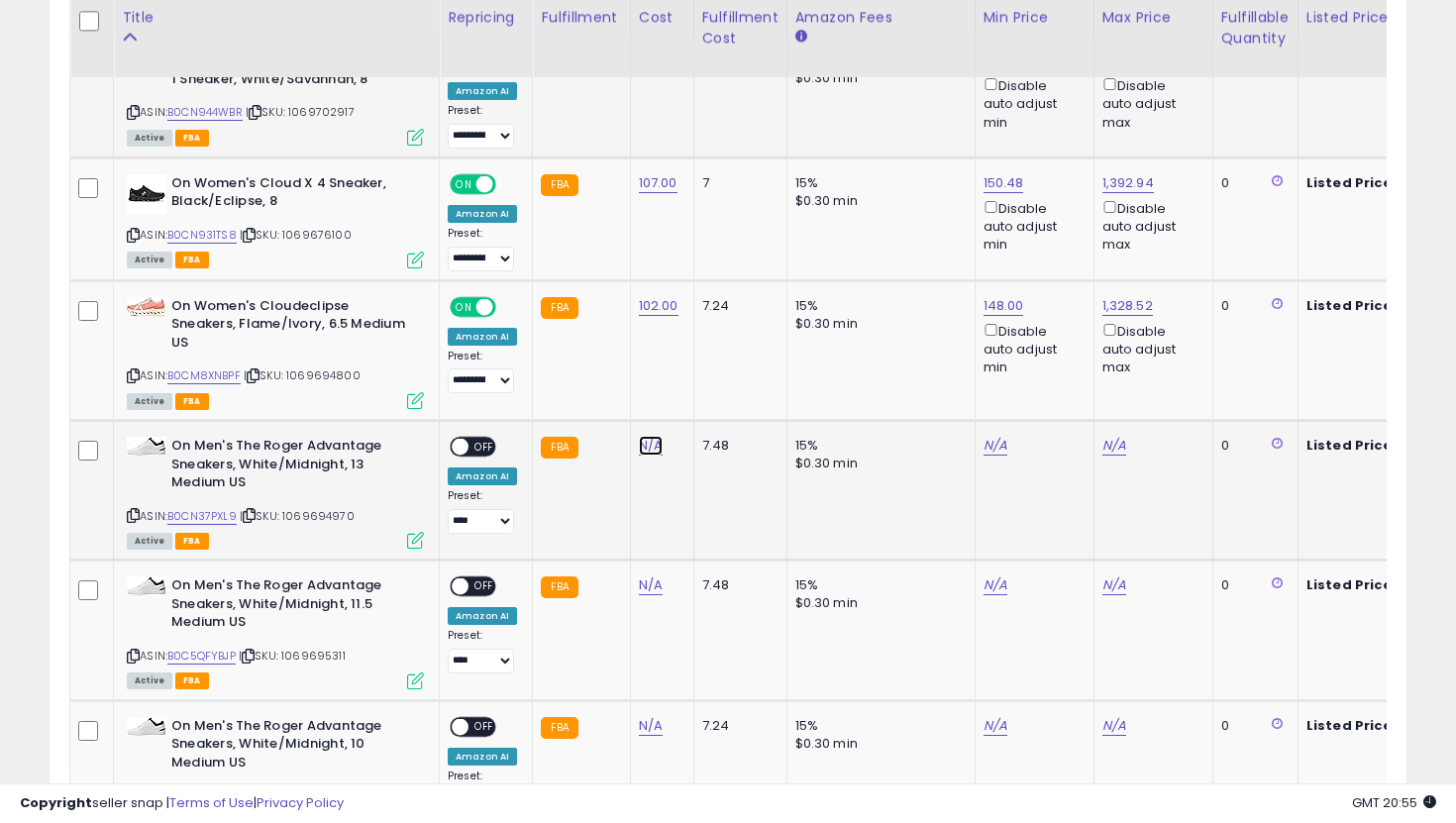 click on "N/A" at bounding box center [651, 446] 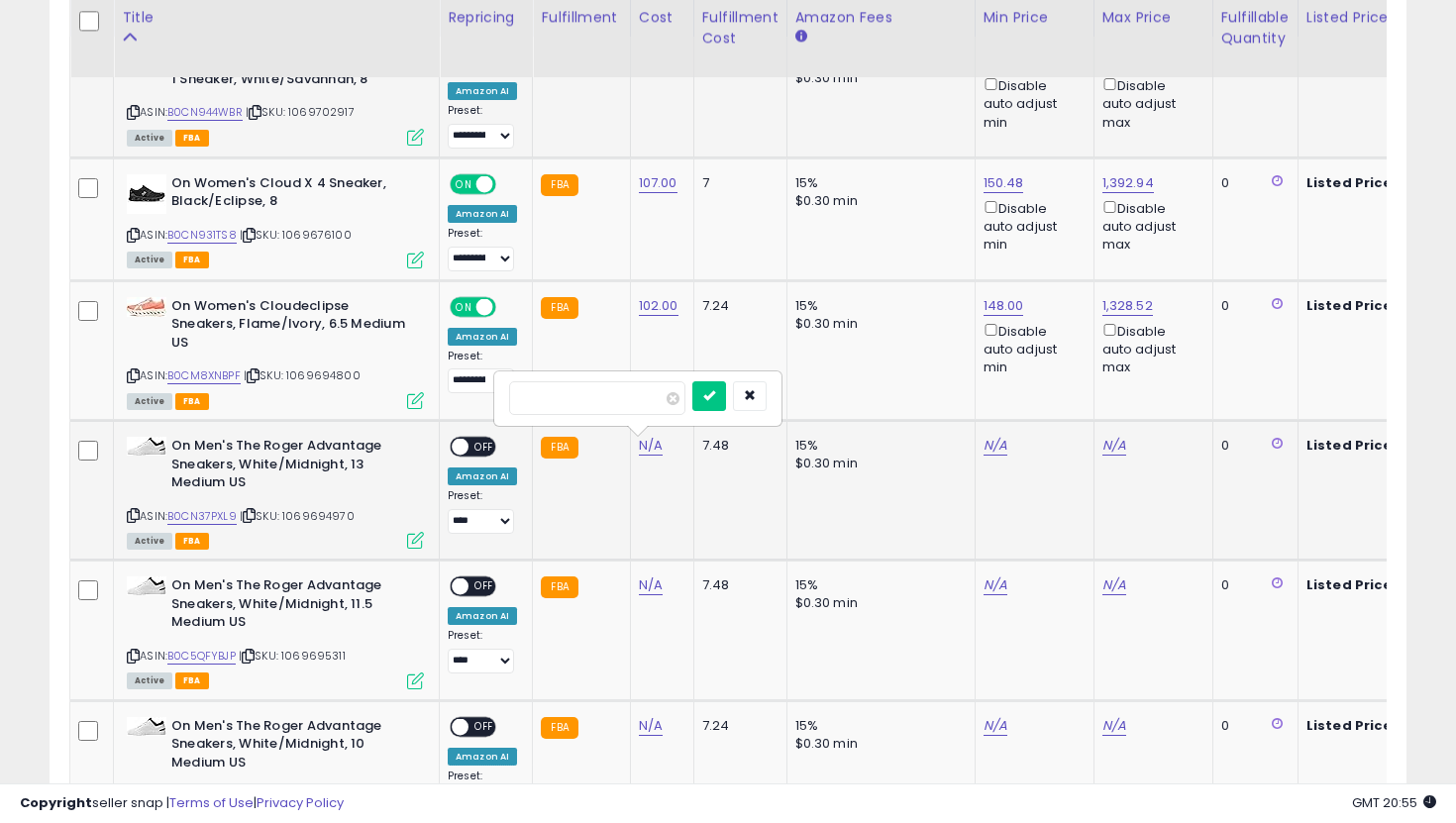 type on "***" 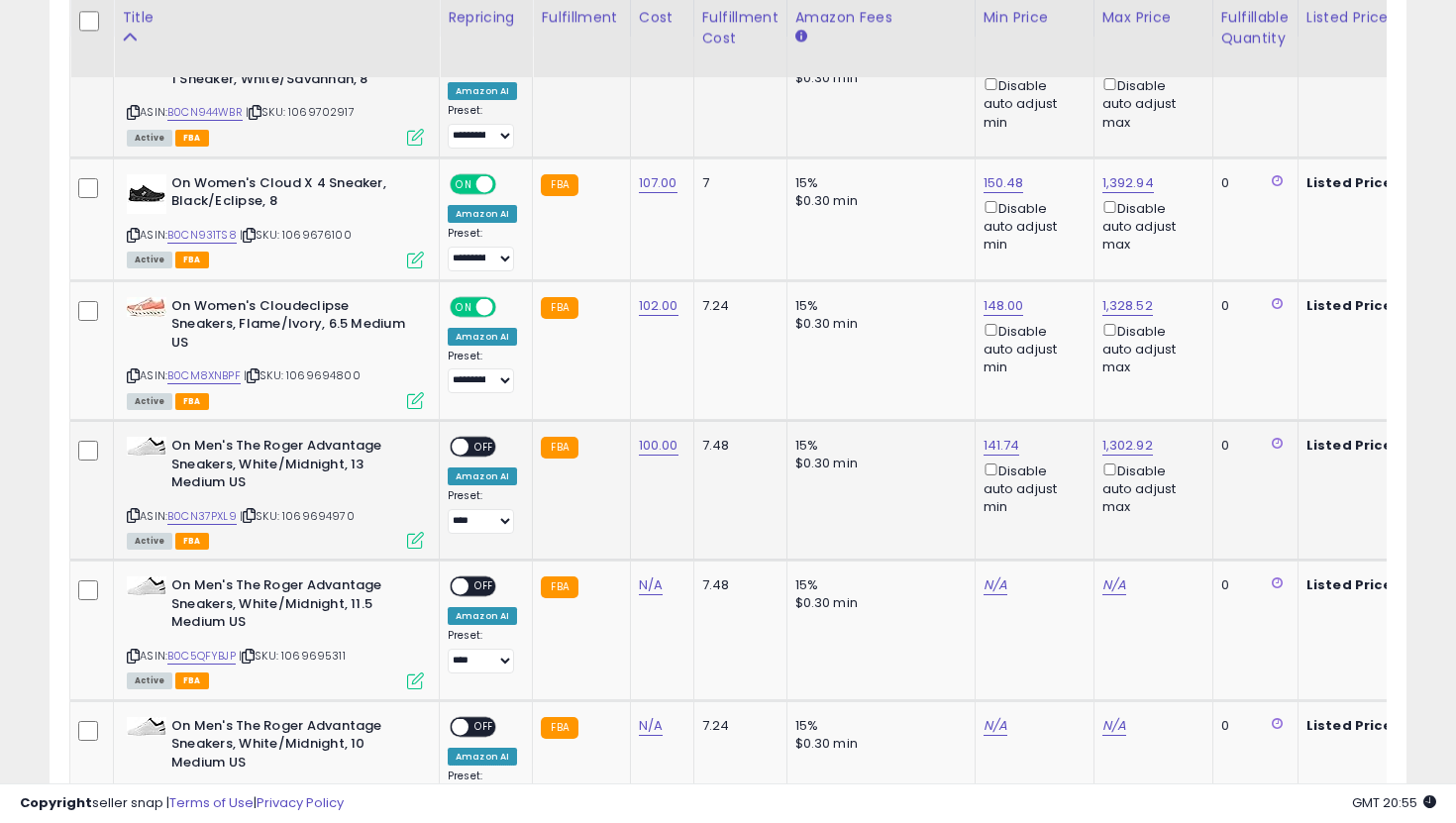 click on "OFF" at bounding box center [484, 447] 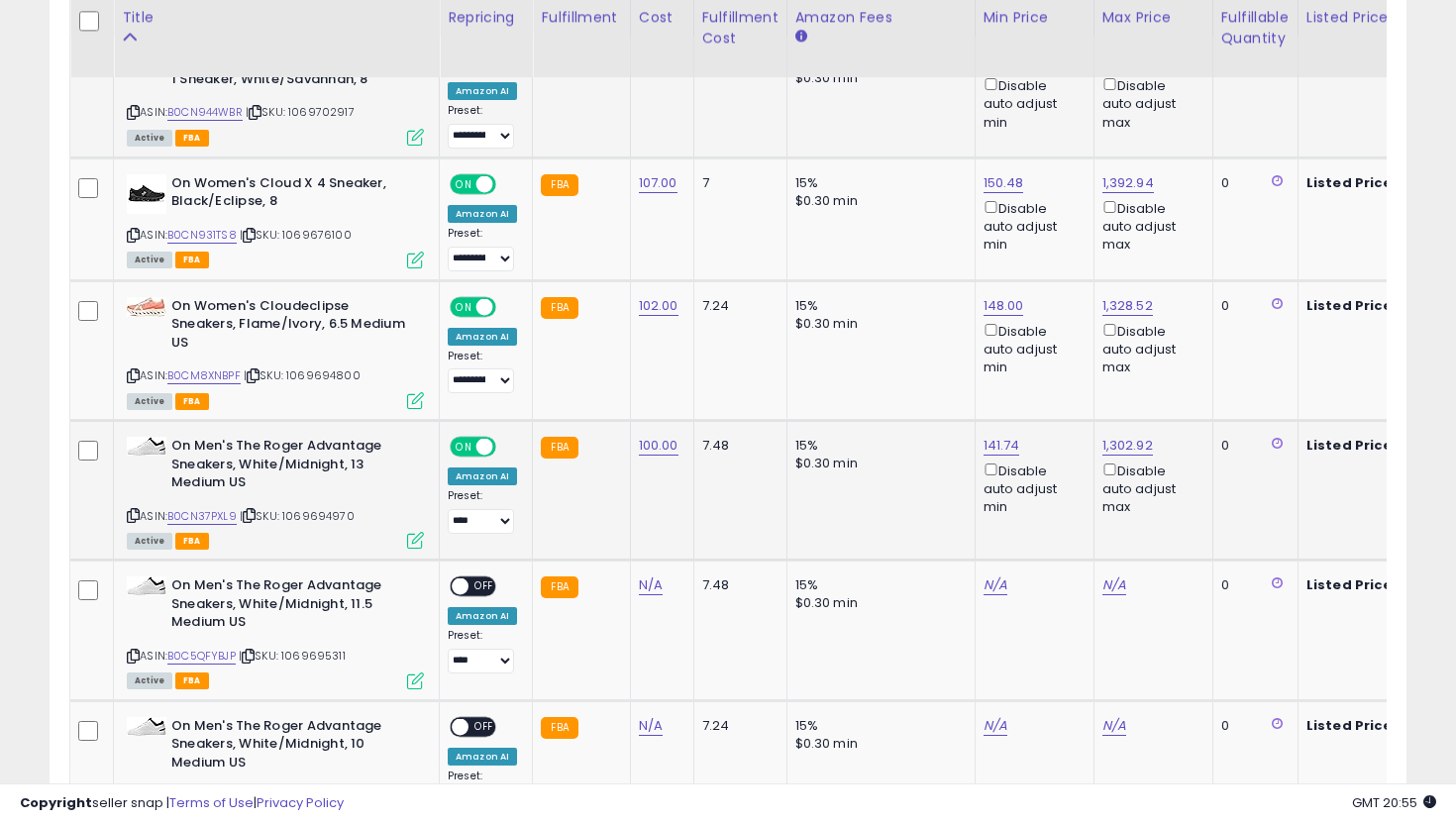 click on "**********" at bounding box center (482, 511) 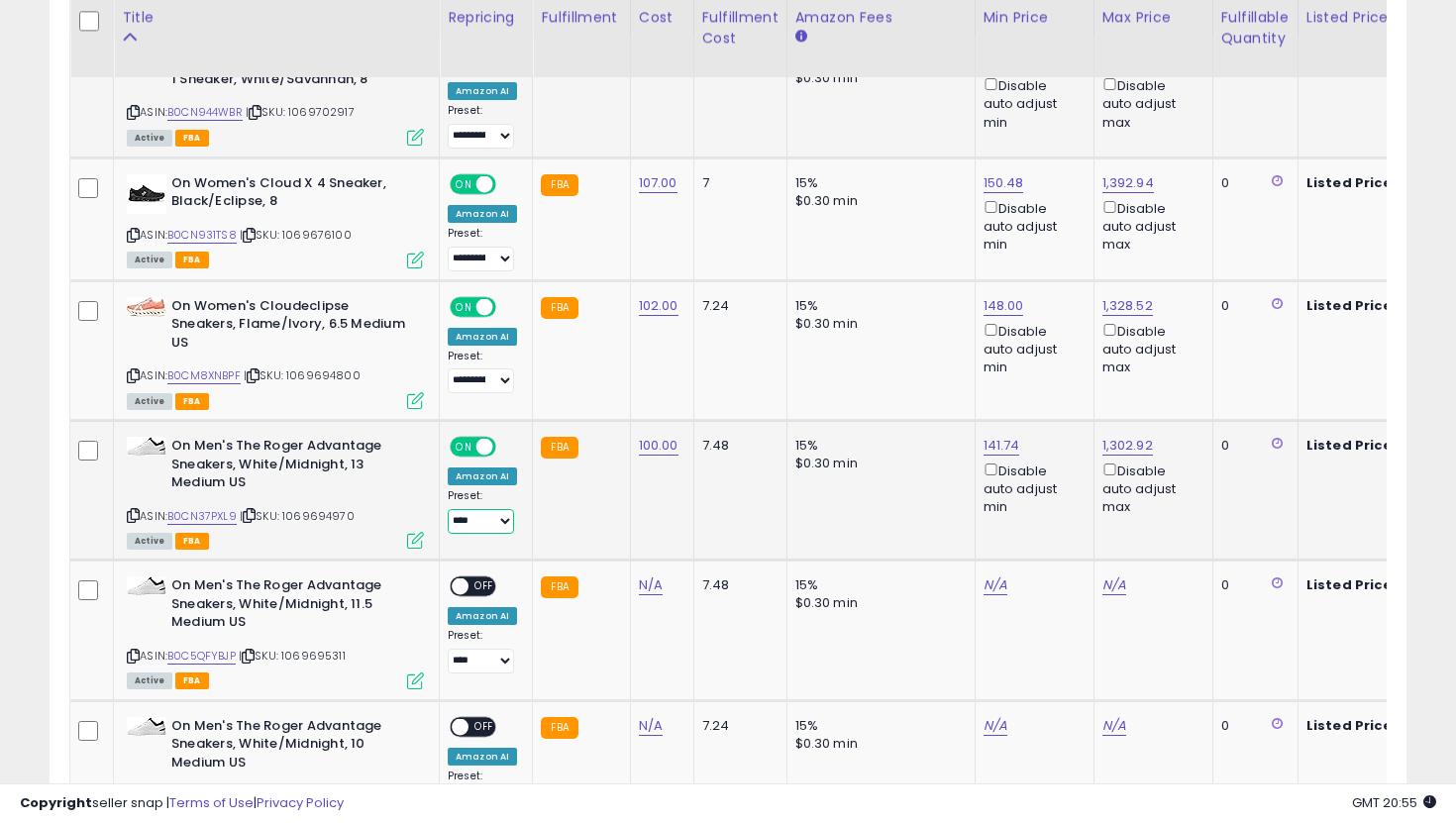 click on "**********" at bounding box center (480, 521) 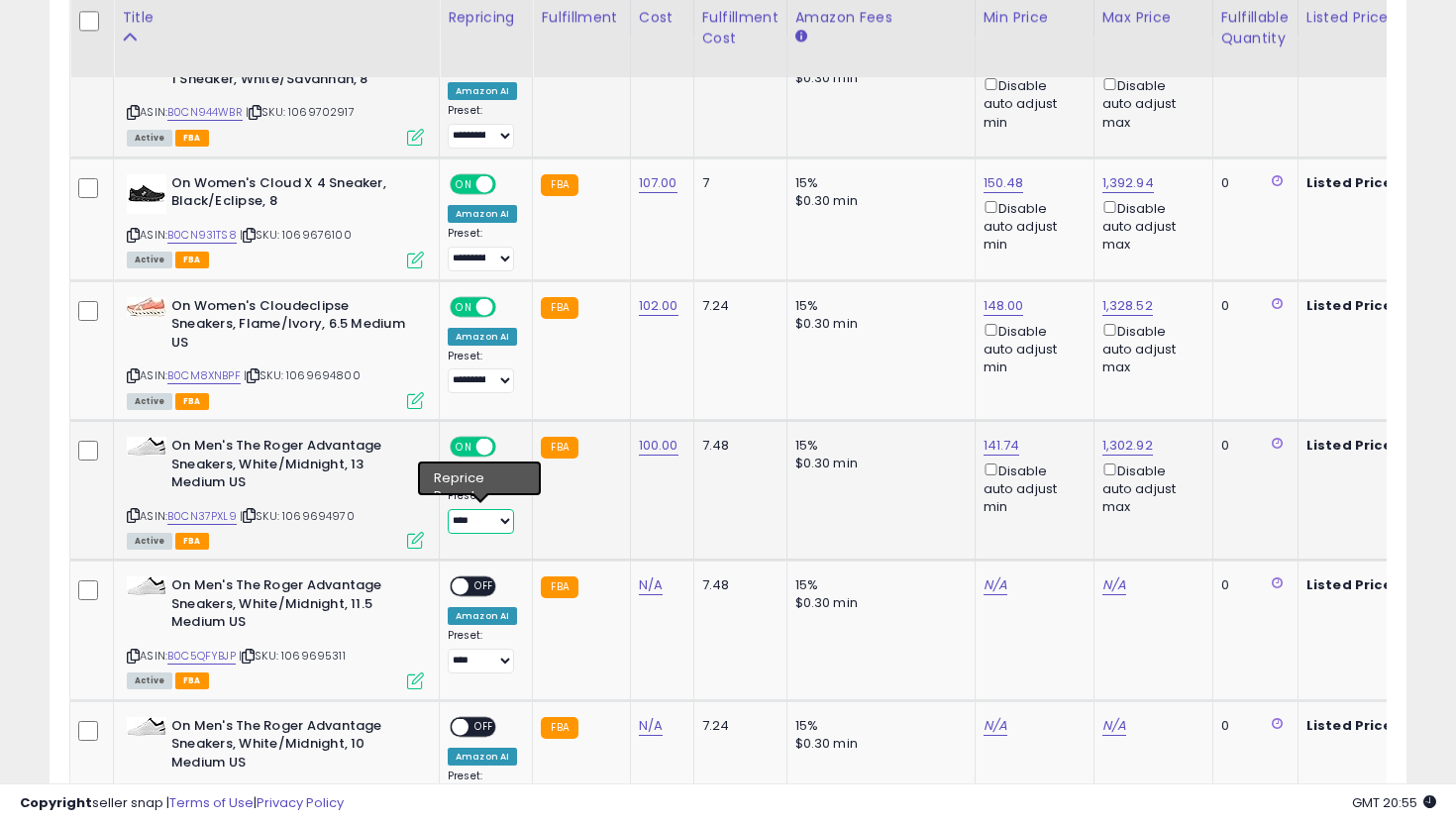 select on "**********" 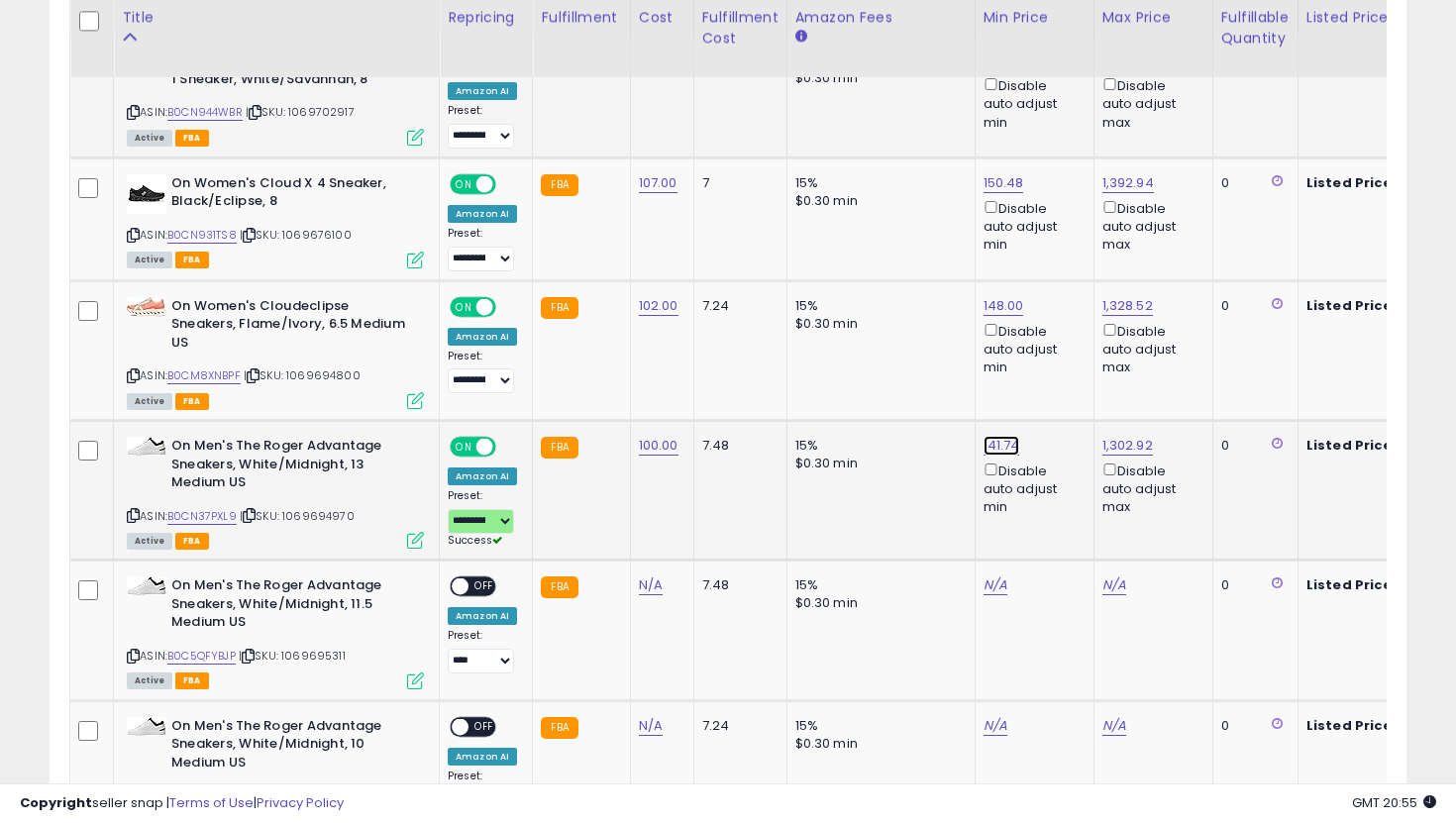 click on "141.74" at bounding box center (1003, 60) 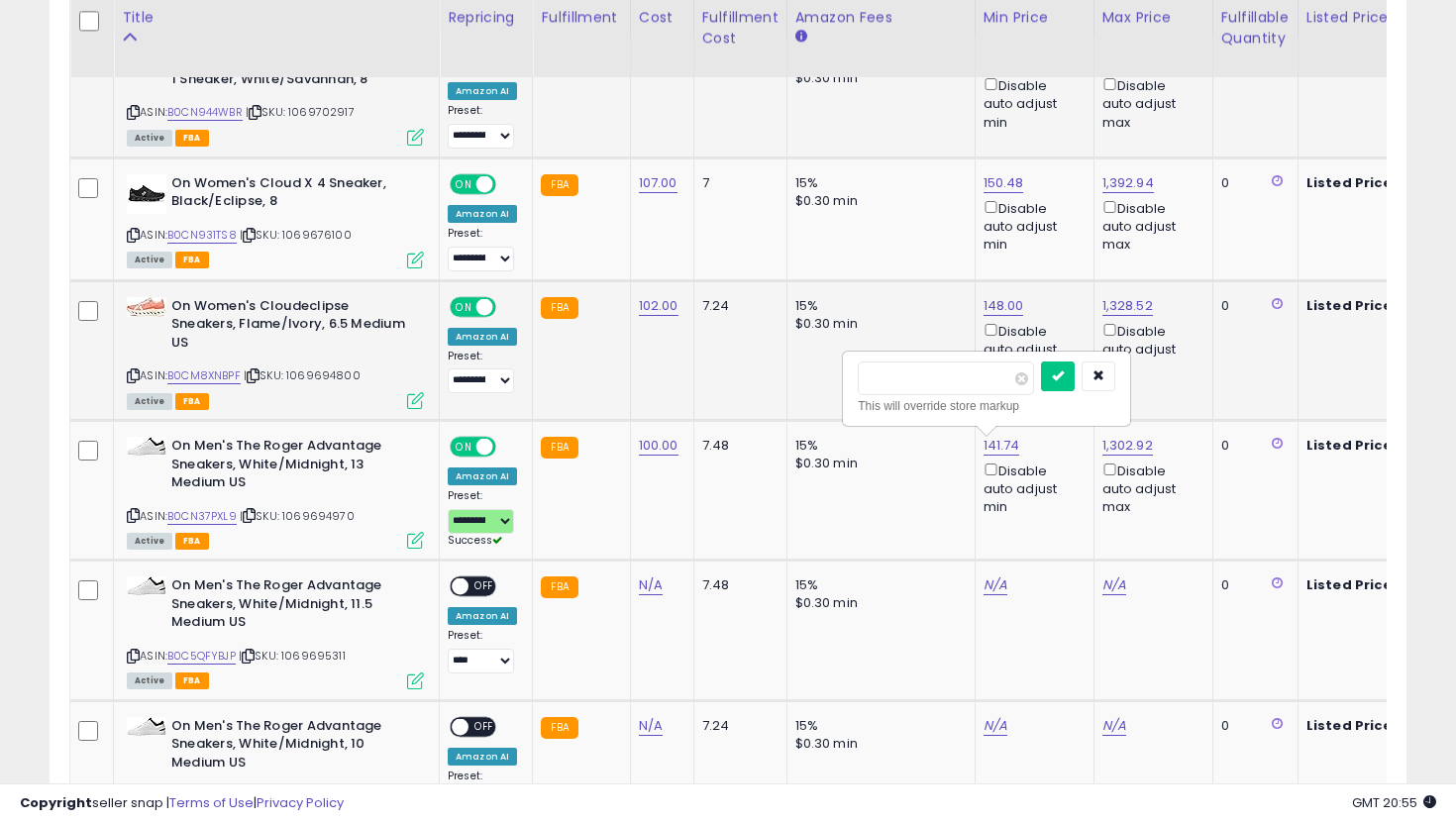 drag, startPoint x: 944, startPoint y: 385, endPoint x: 832, endPoint y: 379, distance: 112.1606 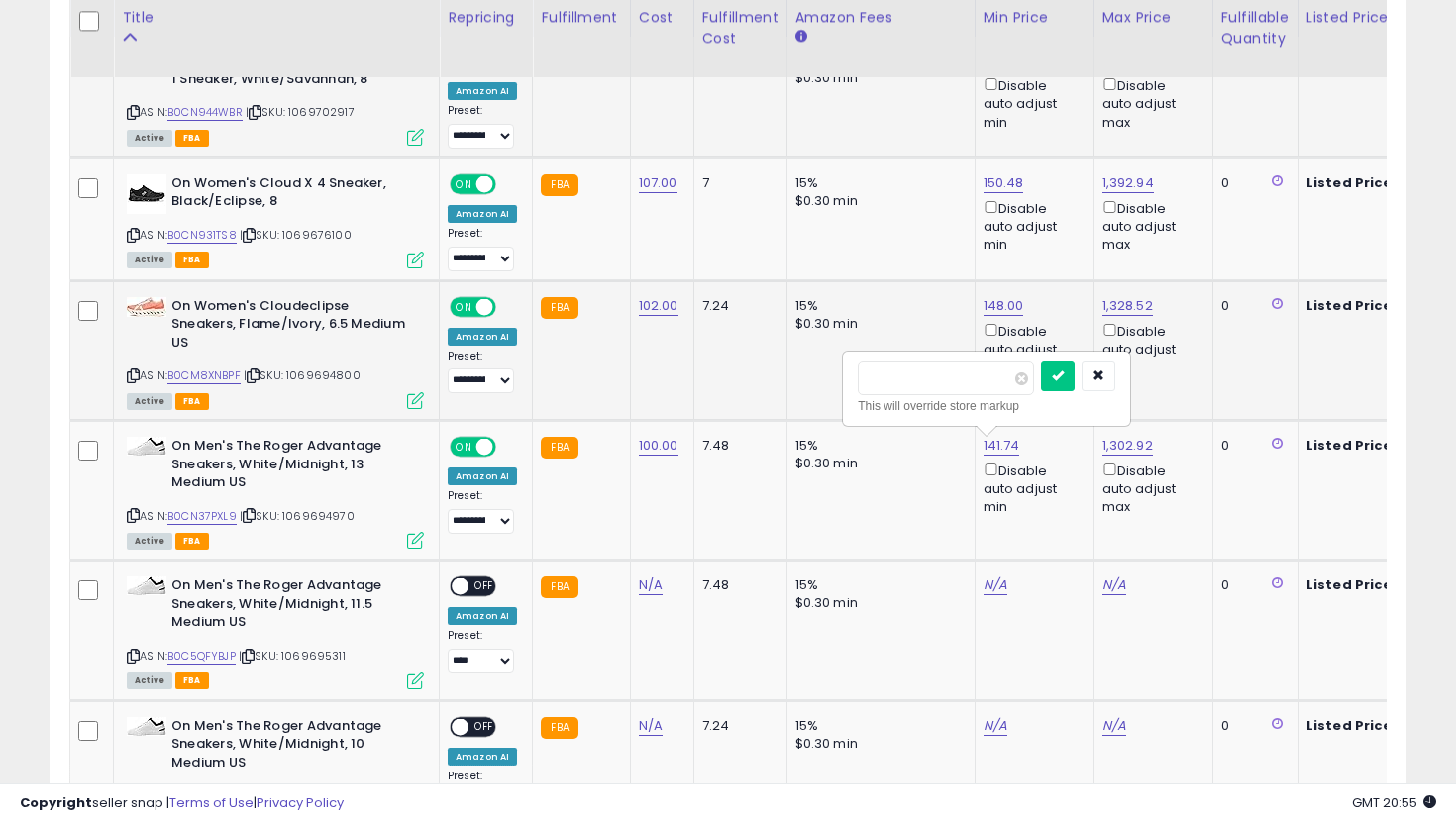 type on "***" 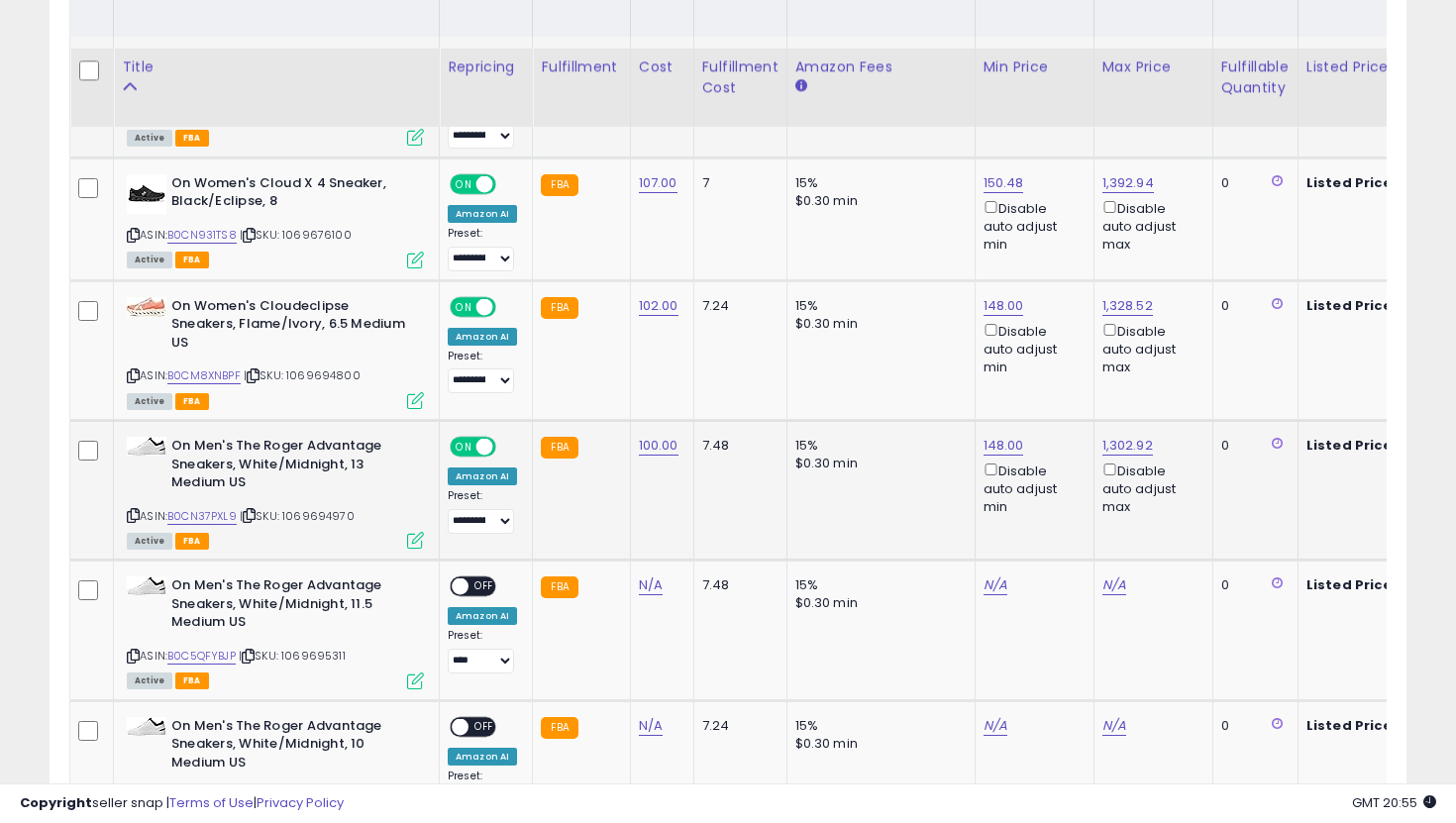 scroll, scrollTop: 1119, scrollLeft: 0, axis: vertical 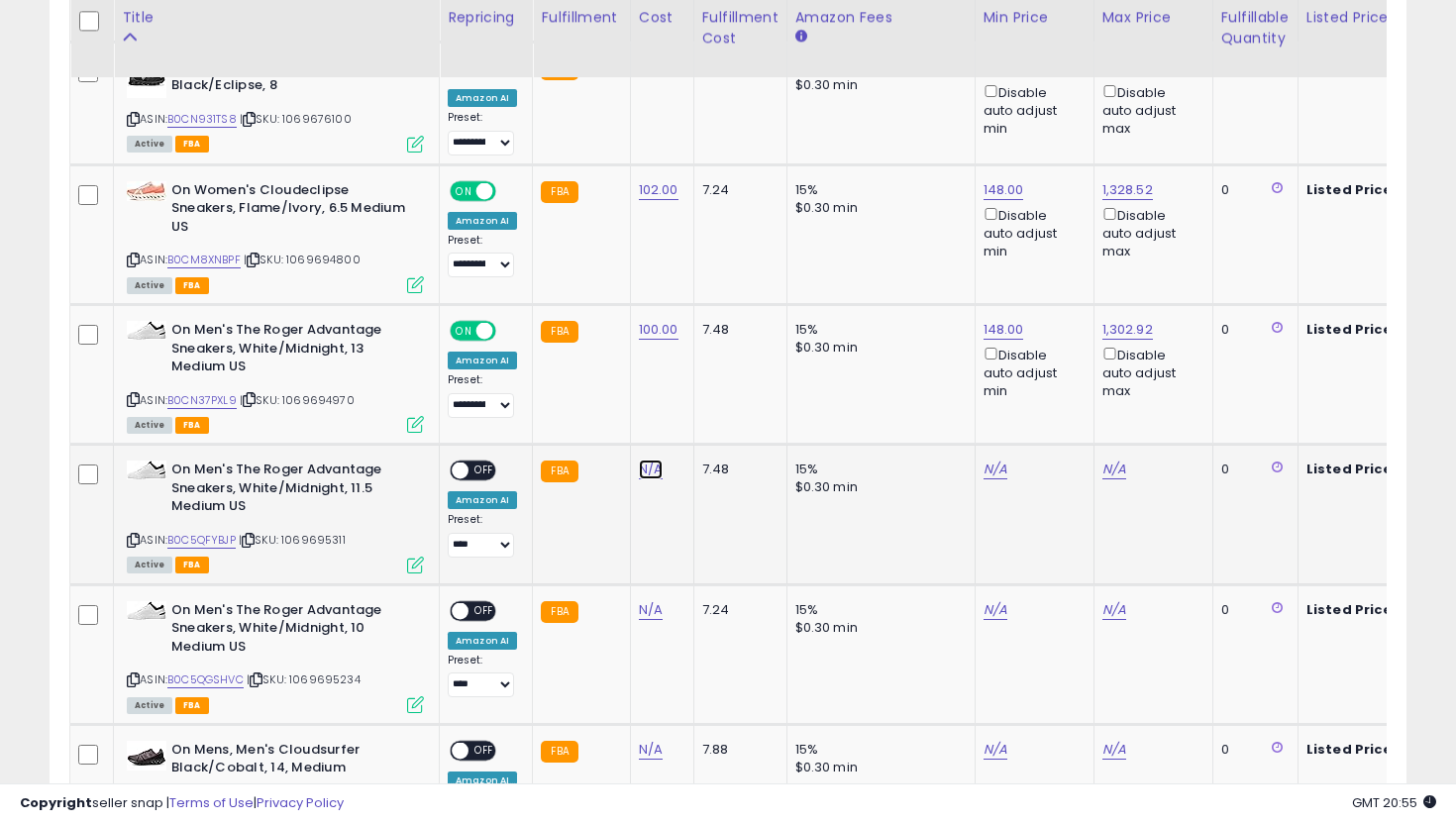 click on "N/A" at bounding box center (651, 469) 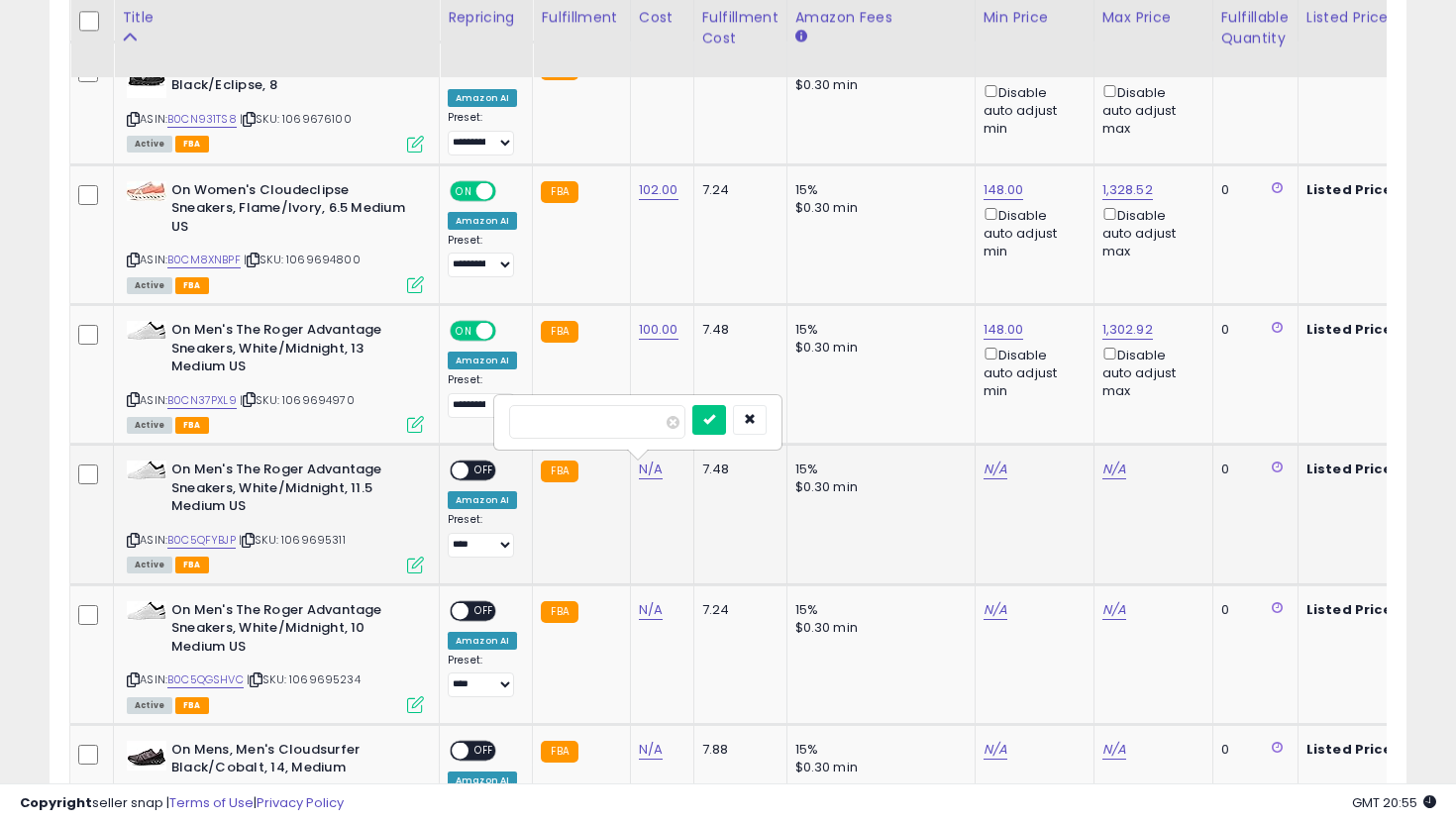 type on "***" 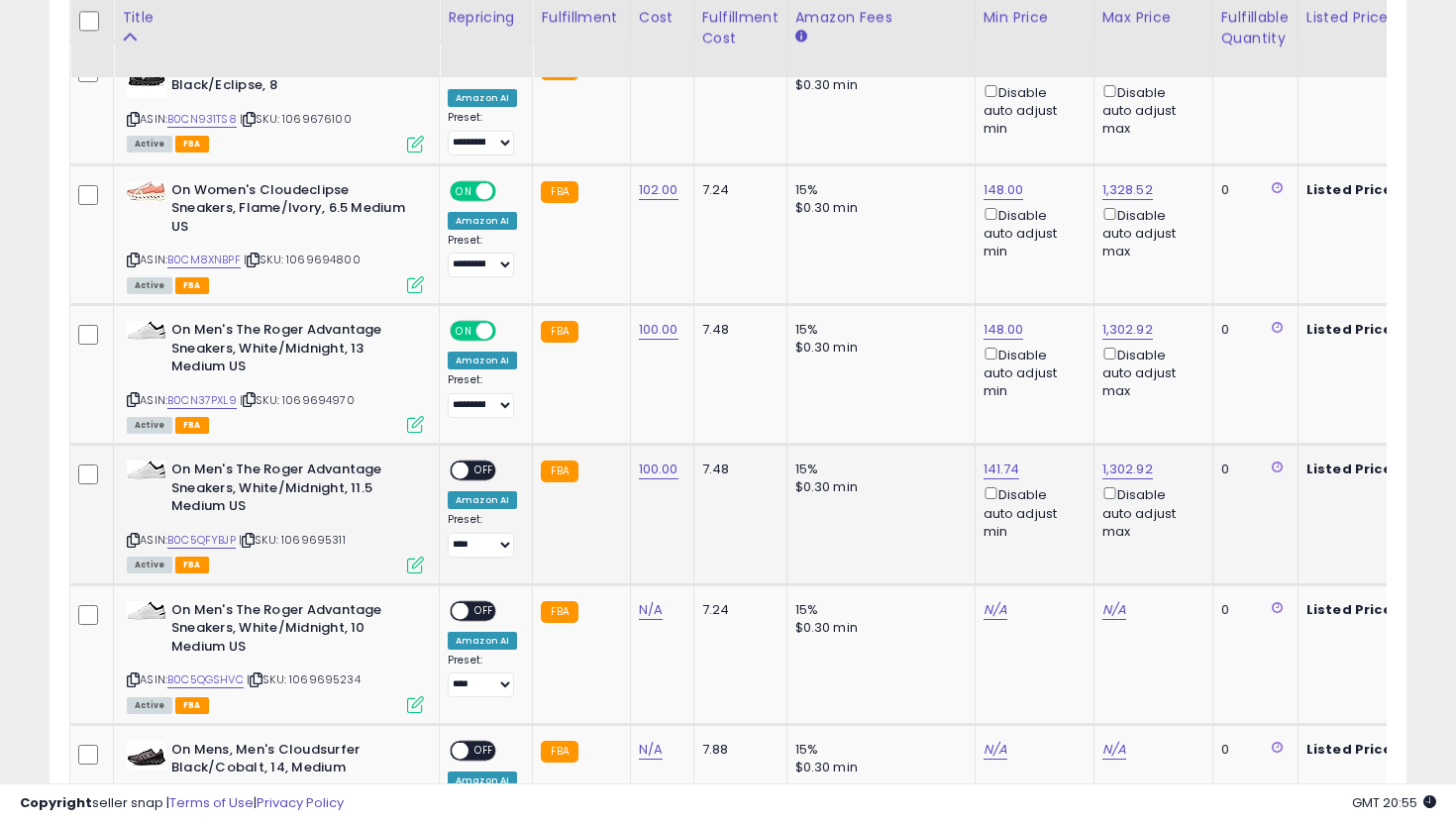 click at bounding box center [460, 470] 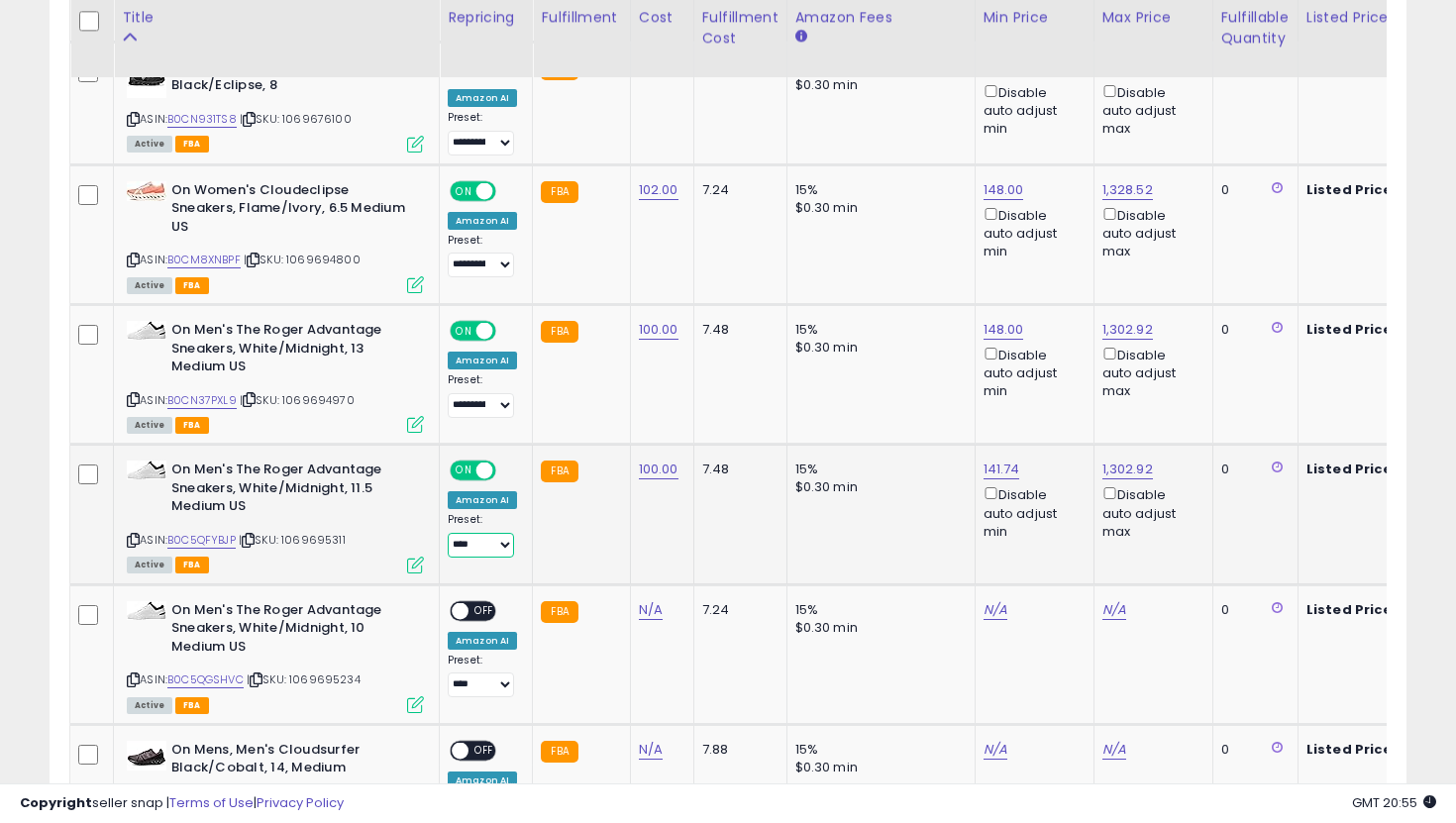 click on "**********" at bounding box center (480, 545) 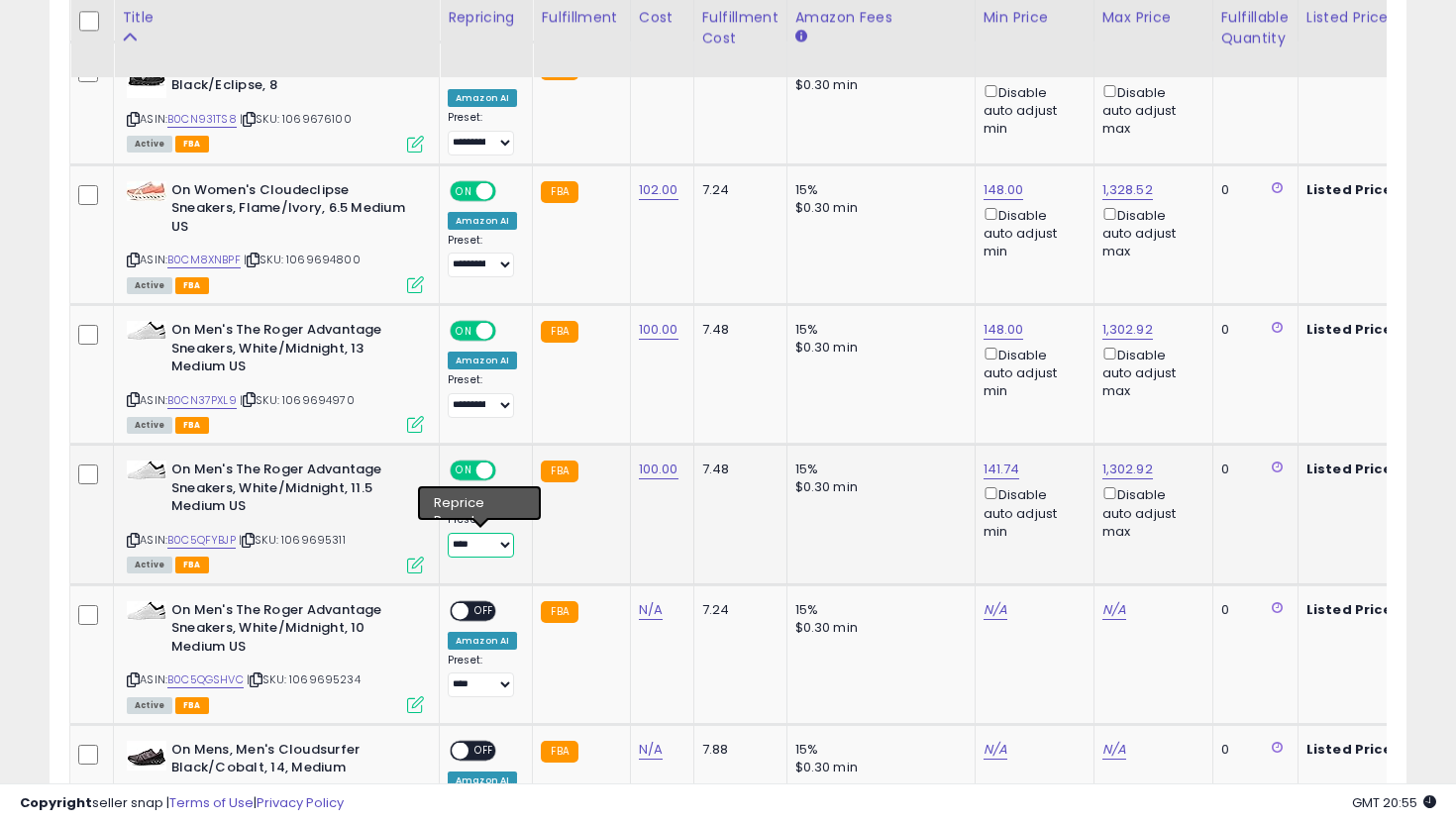 select on "**********" 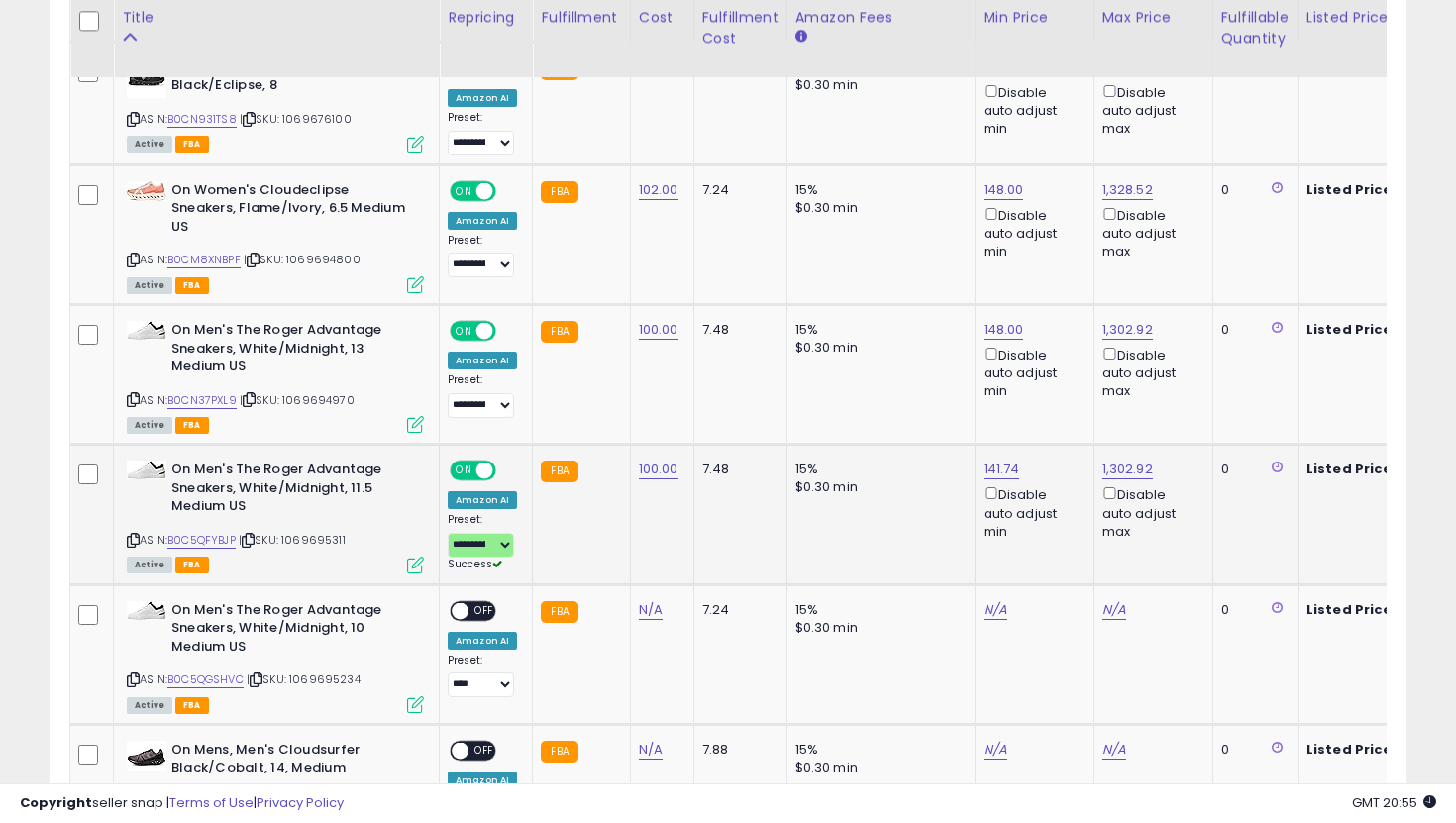 click on "141.74  Disable auto adjust min" 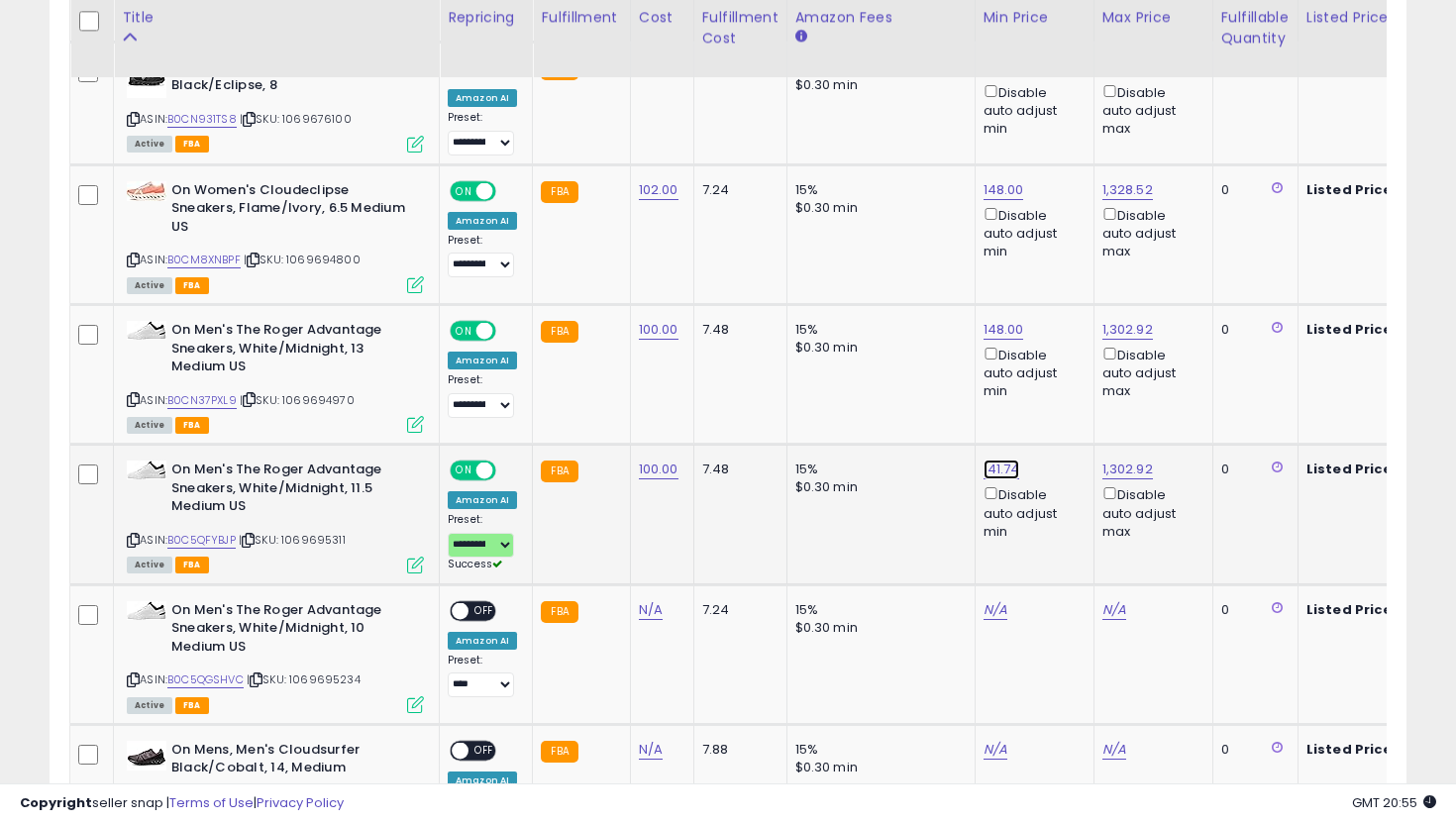click on "141.74" at bounding box center [1003, -55] 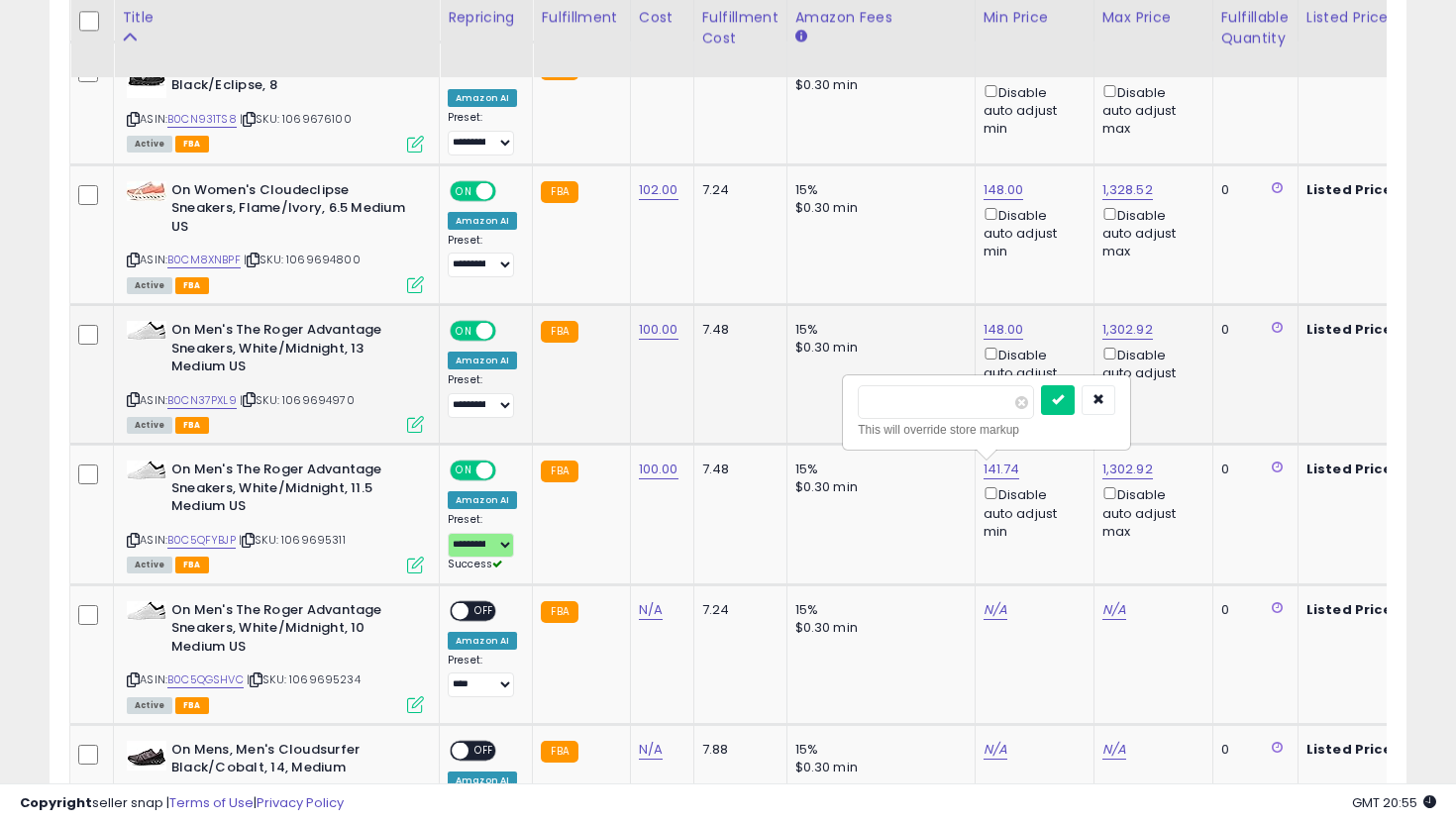 drag, startPoint x: 969, startPoint y: 417, endPoint x: 778, endPoint y: 399, distance: 191.84629 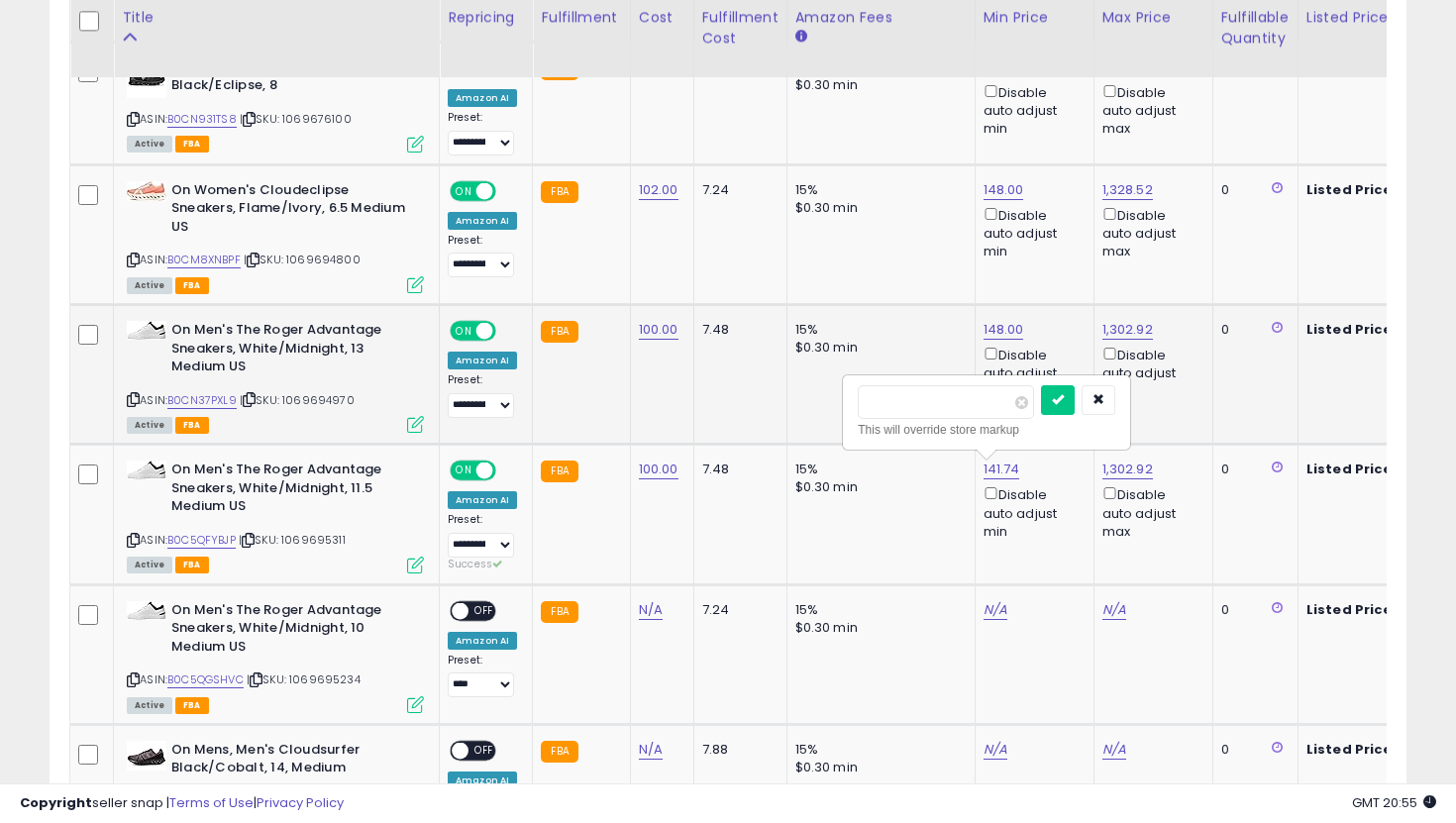 type on "***" 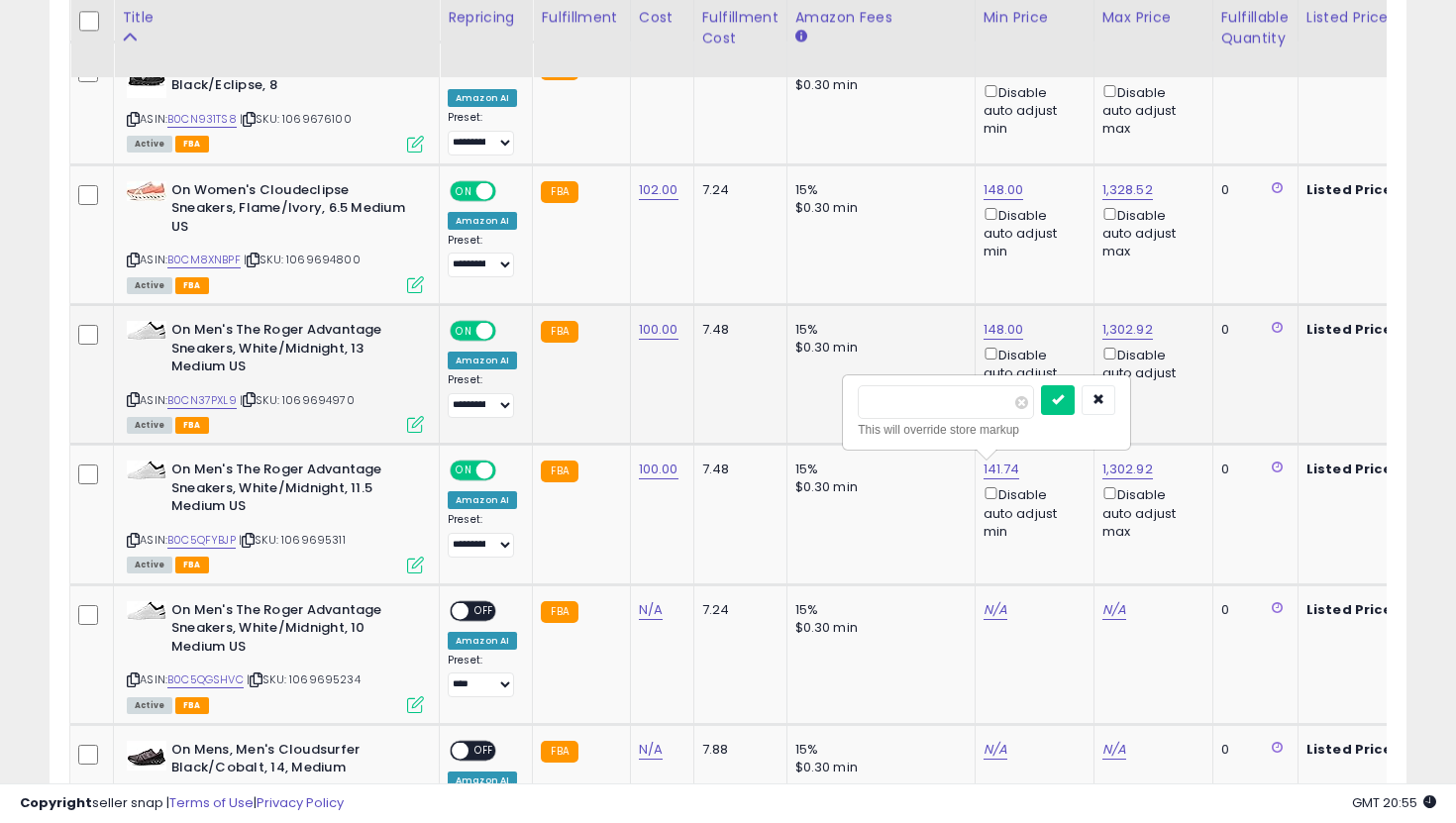 click at bounding box center [1058, 400] 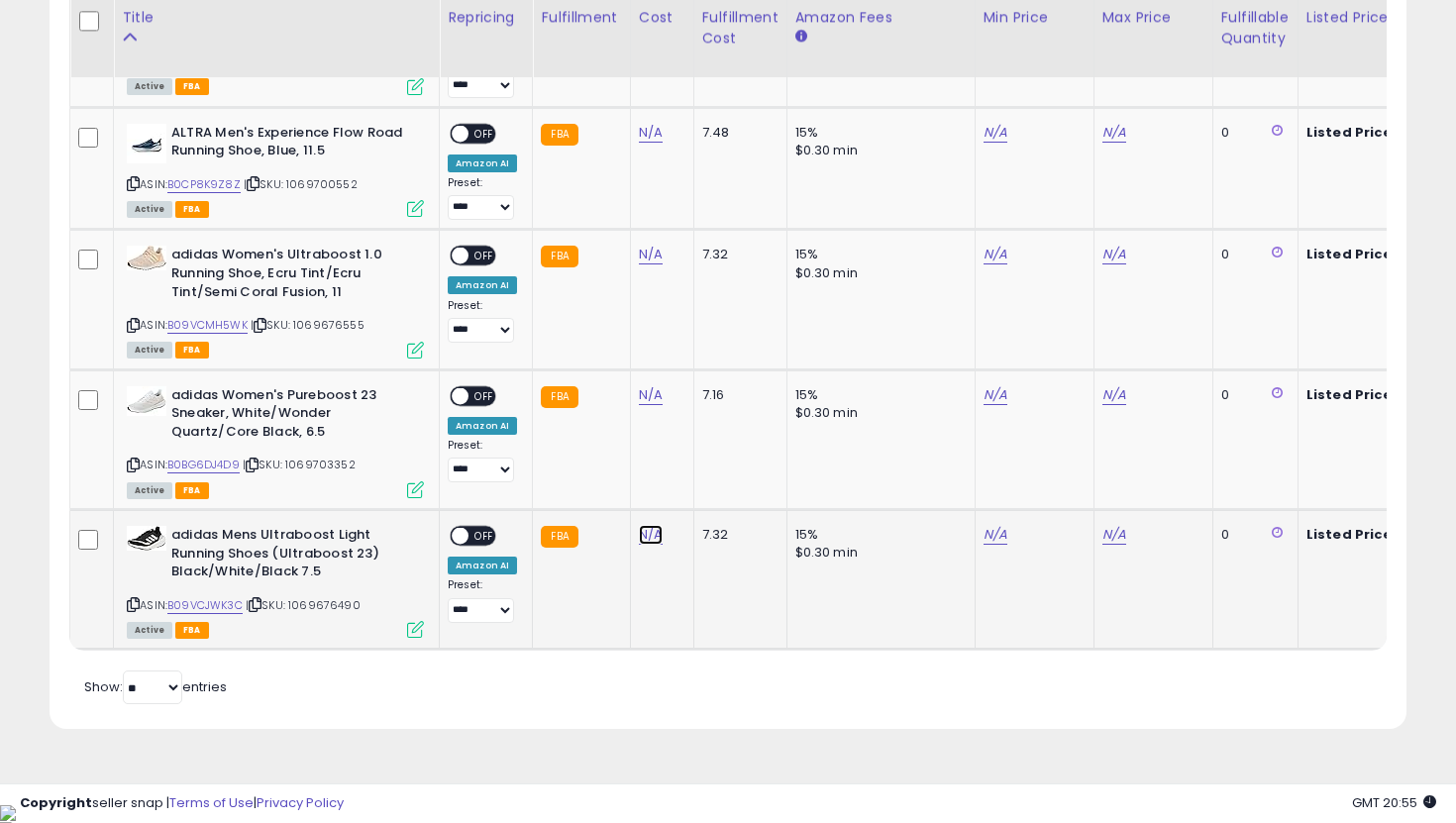click on "N/A" at bounding box center (651, -4455) 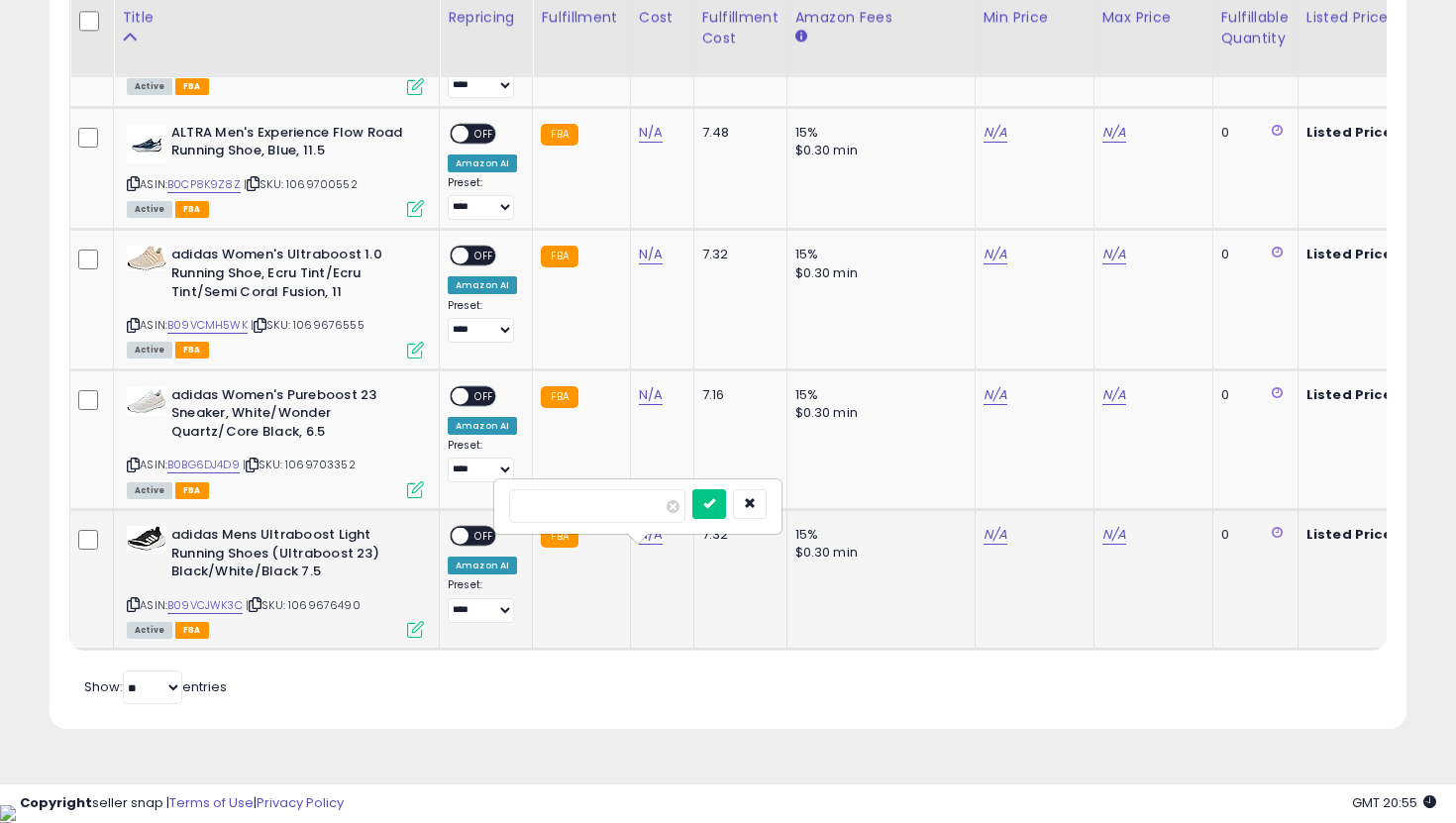type on "**" 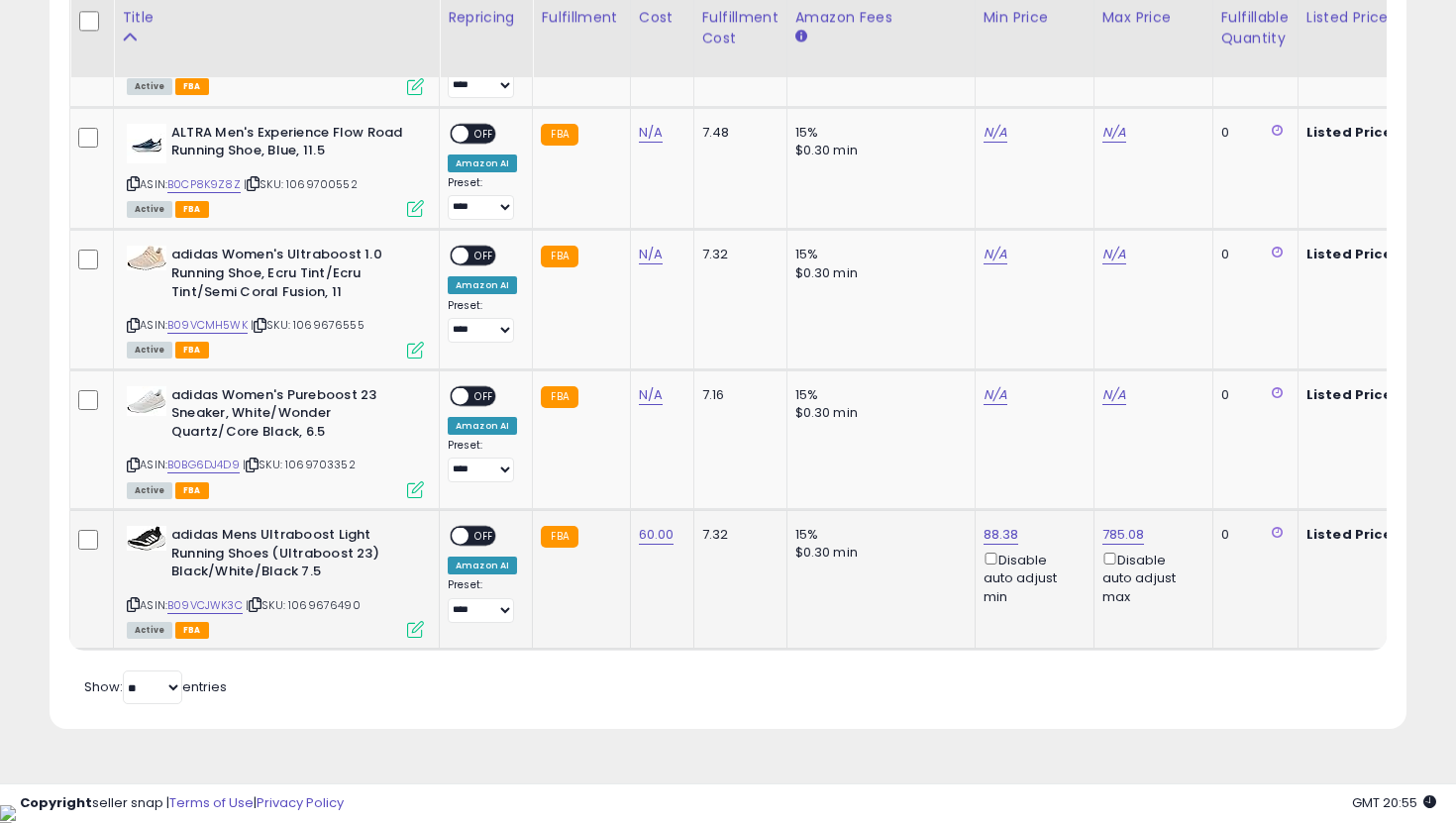 click on "OFF" at bounding box center [484, 536] 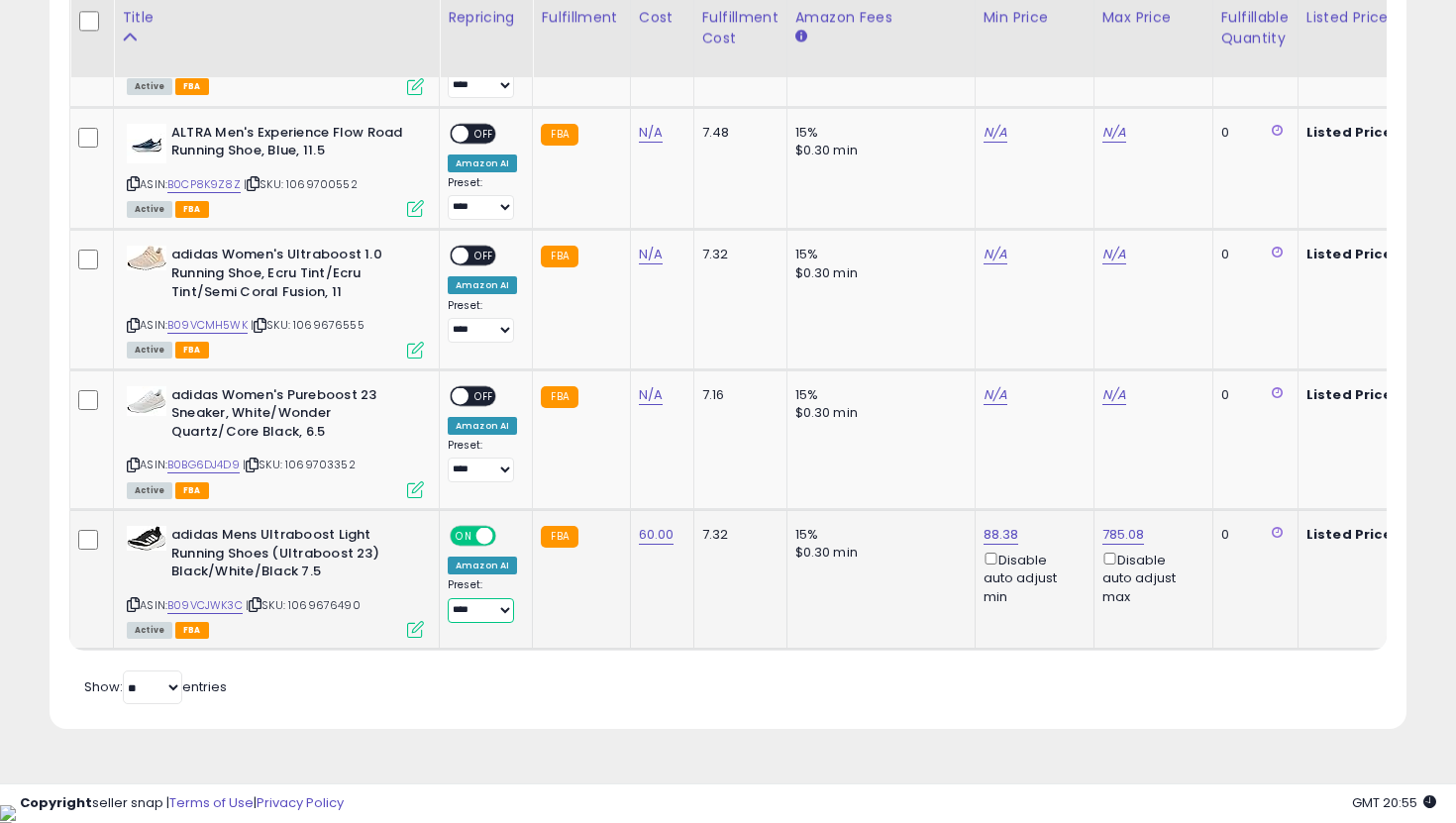 click on "**********" at bounding box center (480, 610) 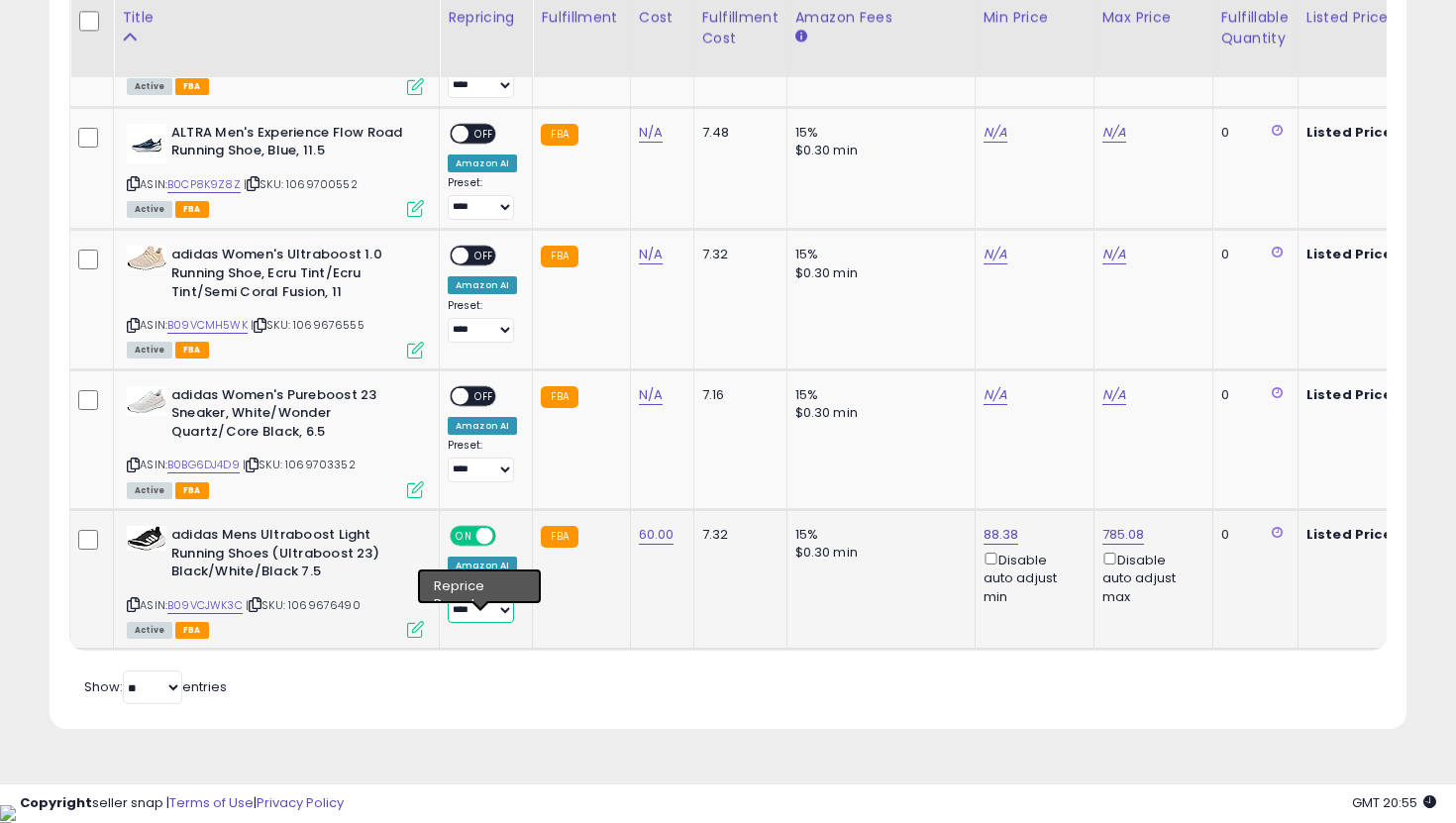 select on "**********" 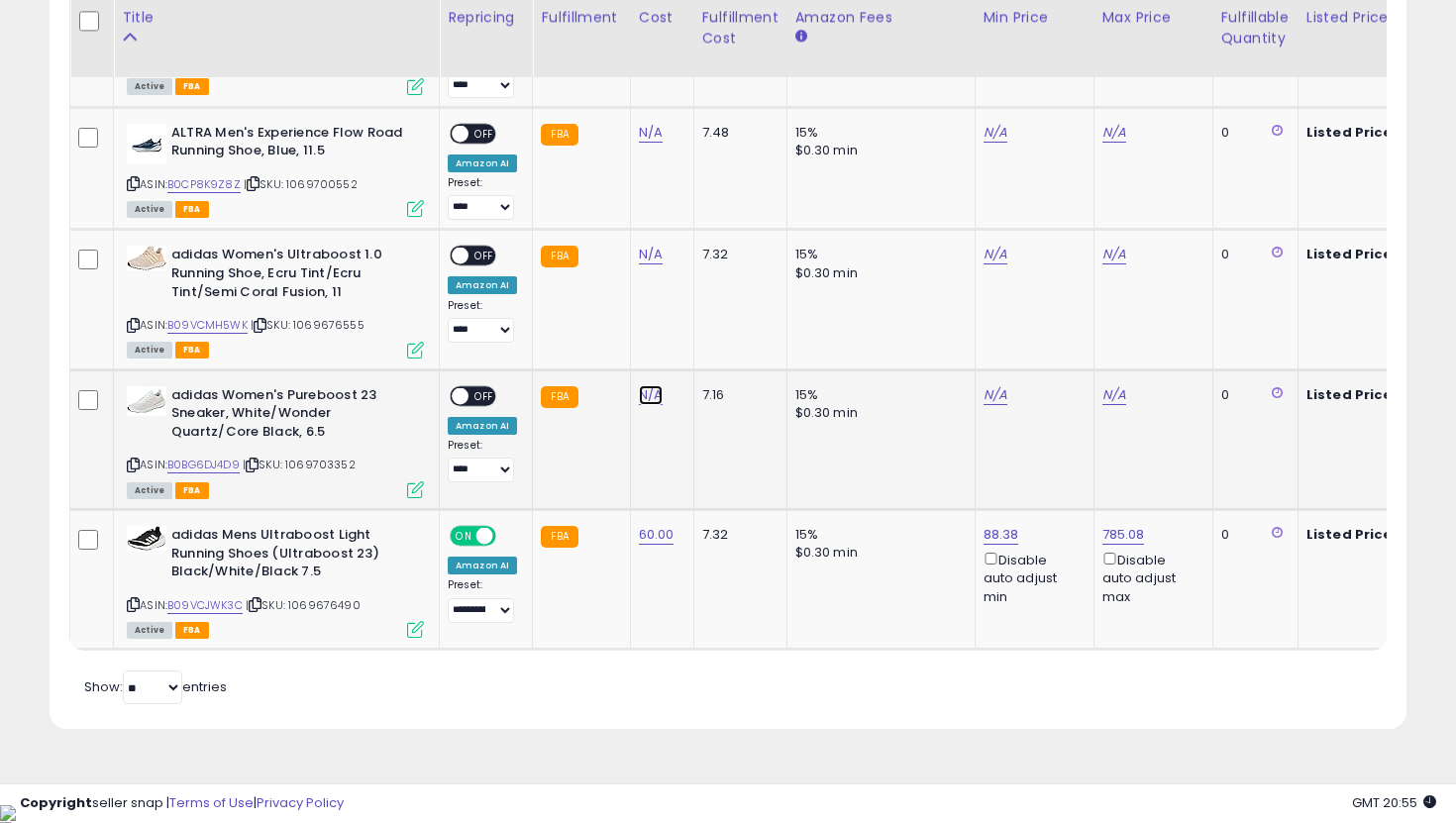 click on "N/A" at bounding box center (651, -4455) 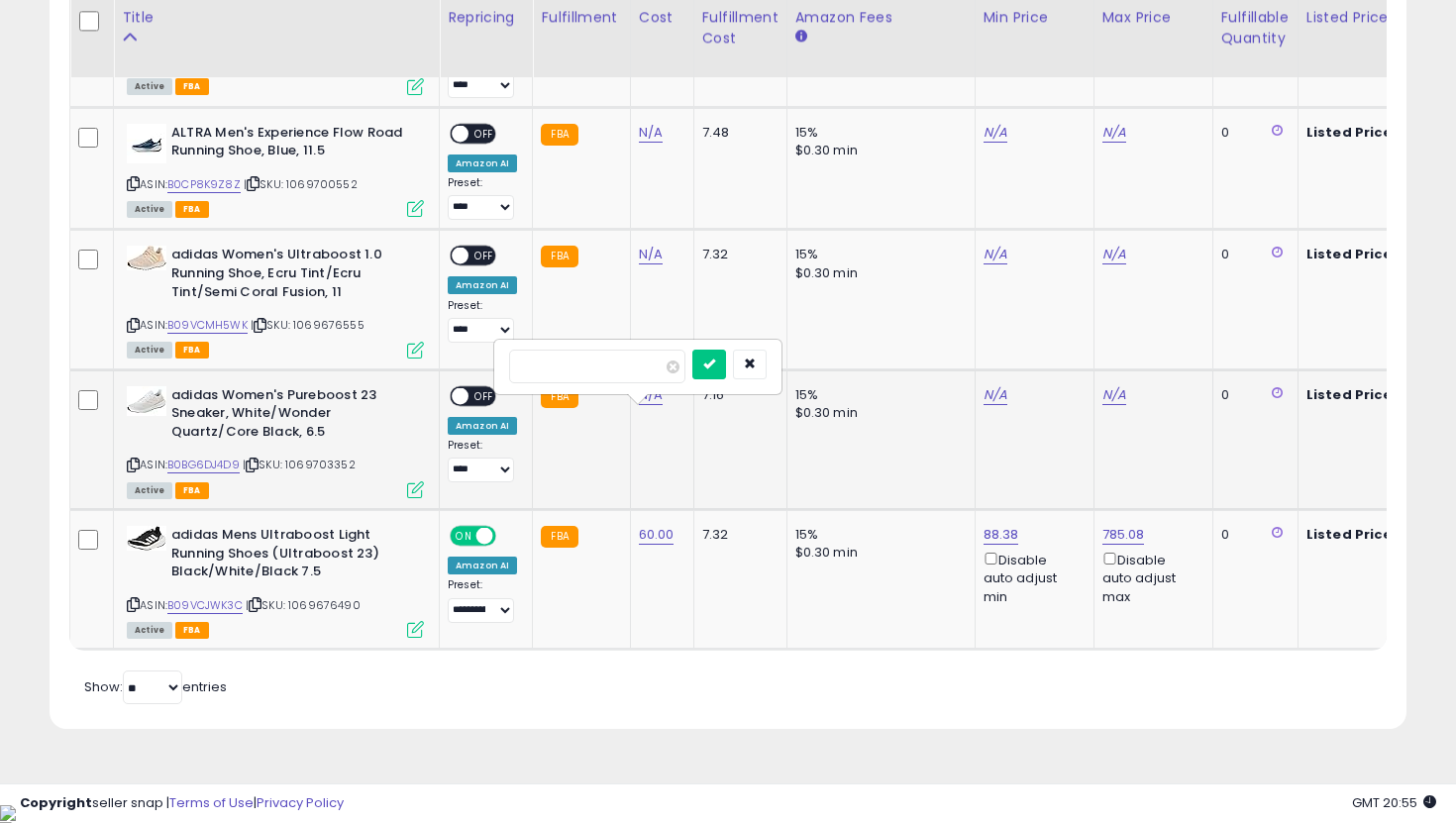 type on "**" 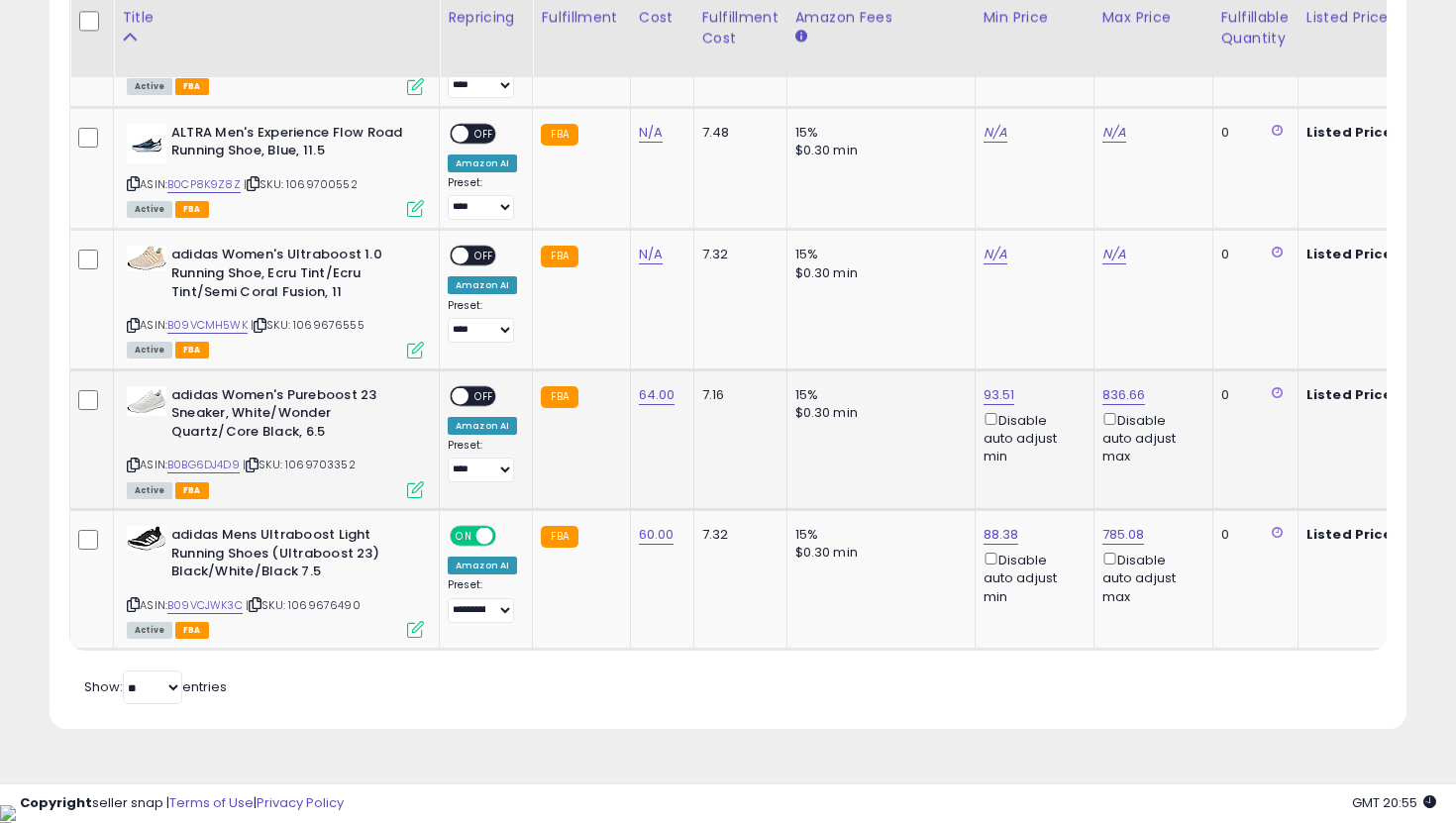 click on "**********" 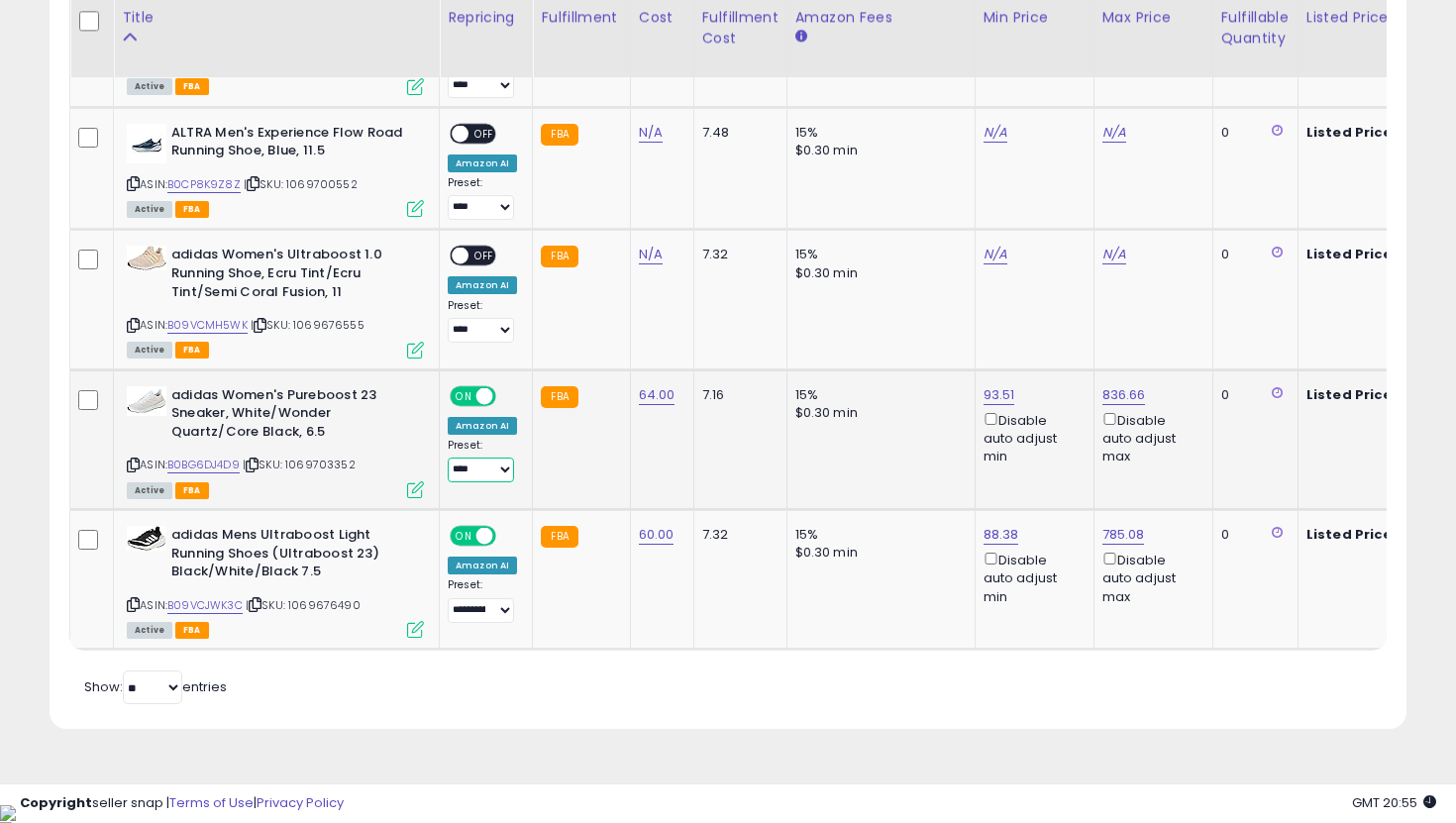 click on "**********" at bounding box center [480, 469] 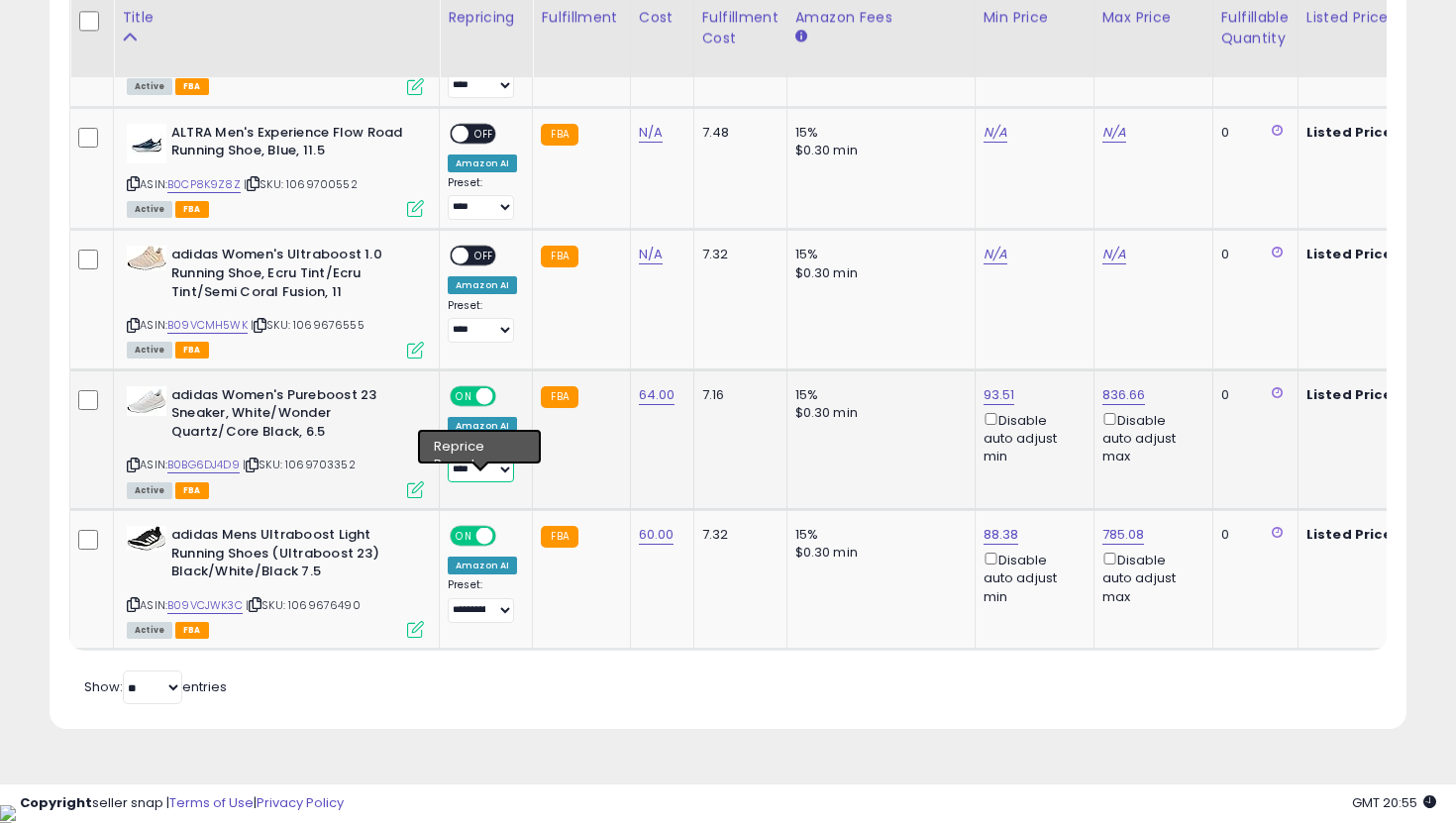 select on "**********" 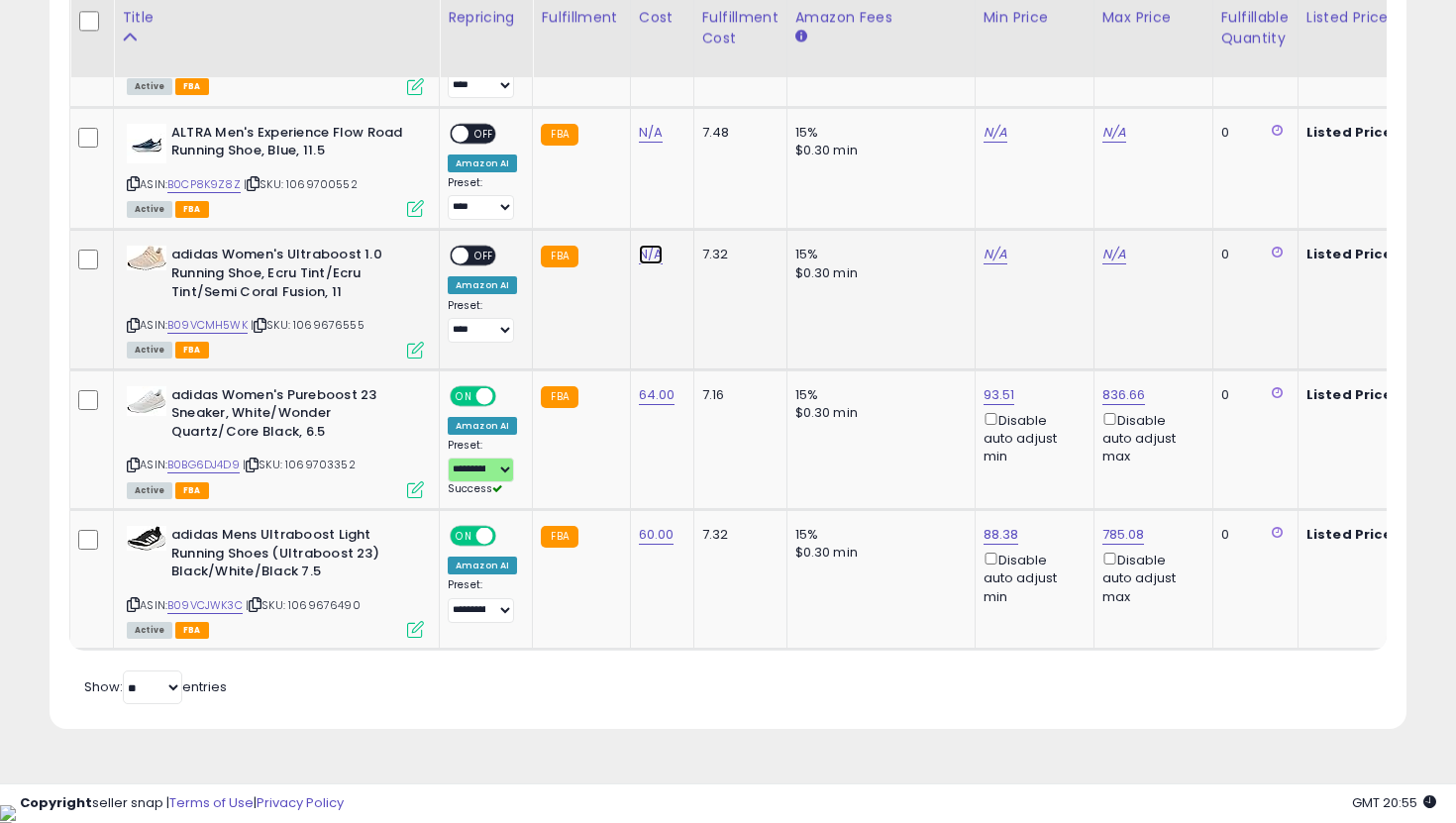 click on "N/A" at bounding box center [651, -4455] 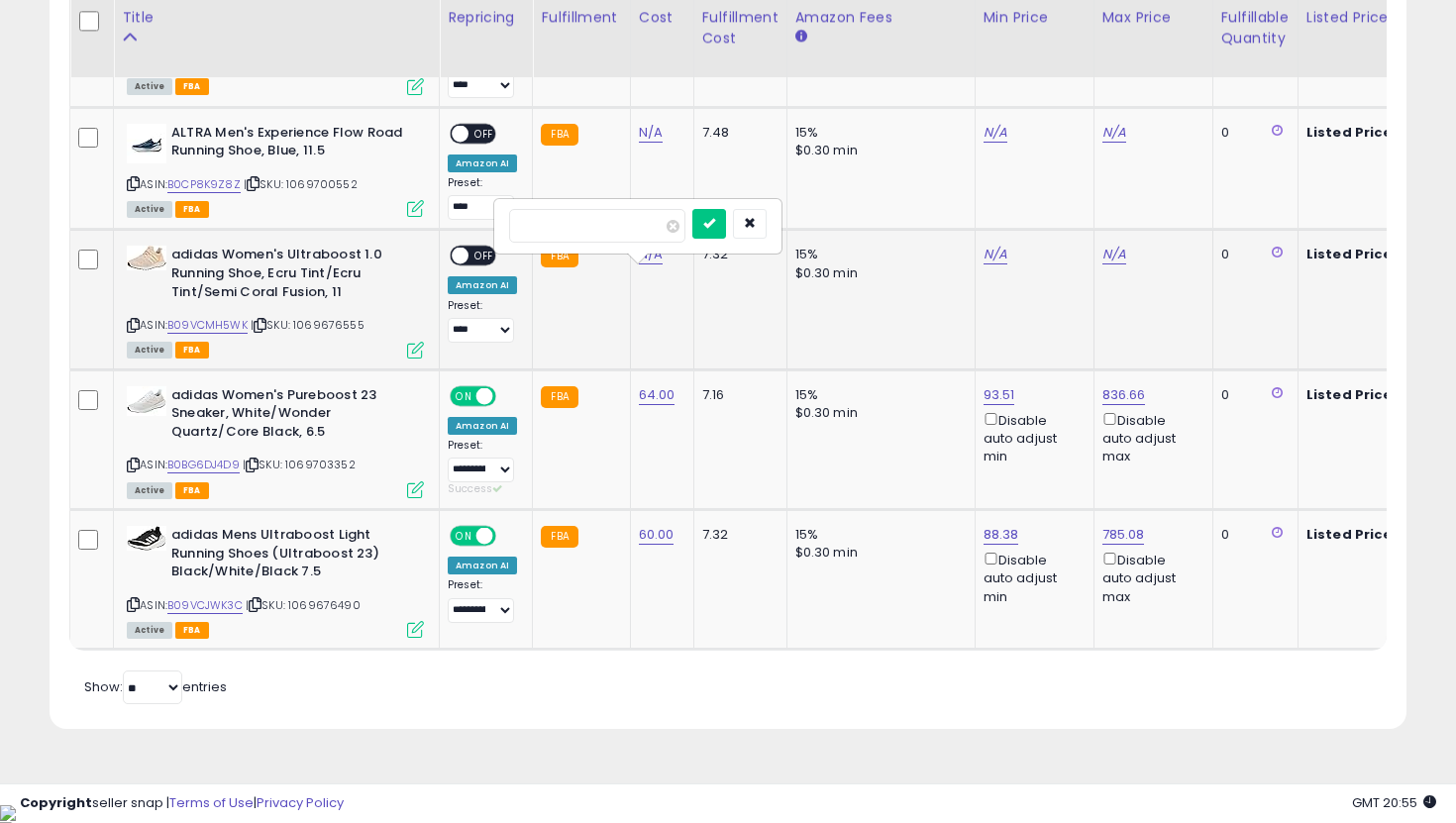 type on "**" 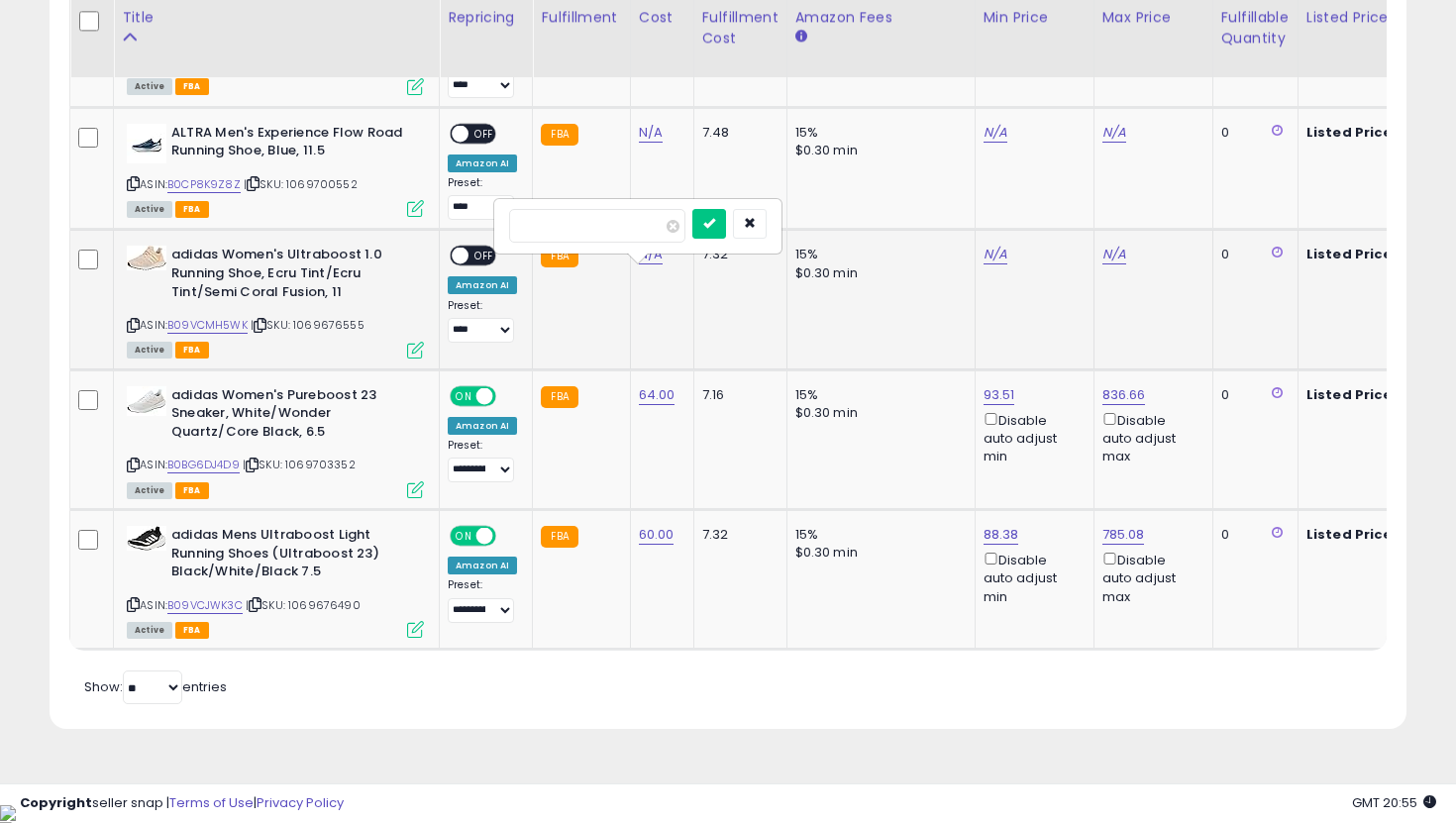 click at bounding box center [709, 224] 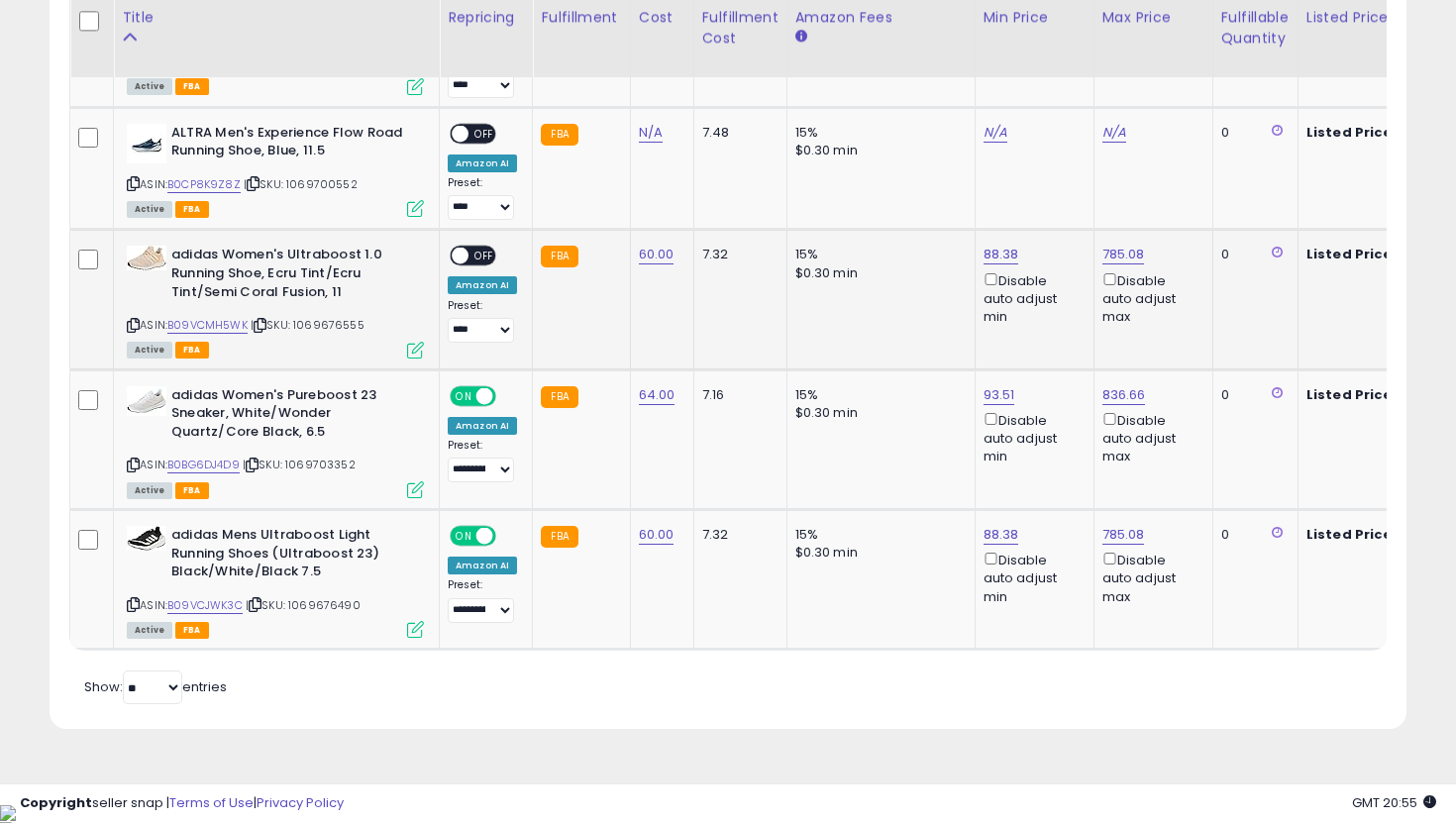 click on "OFF" at bounding box center [484, 256] 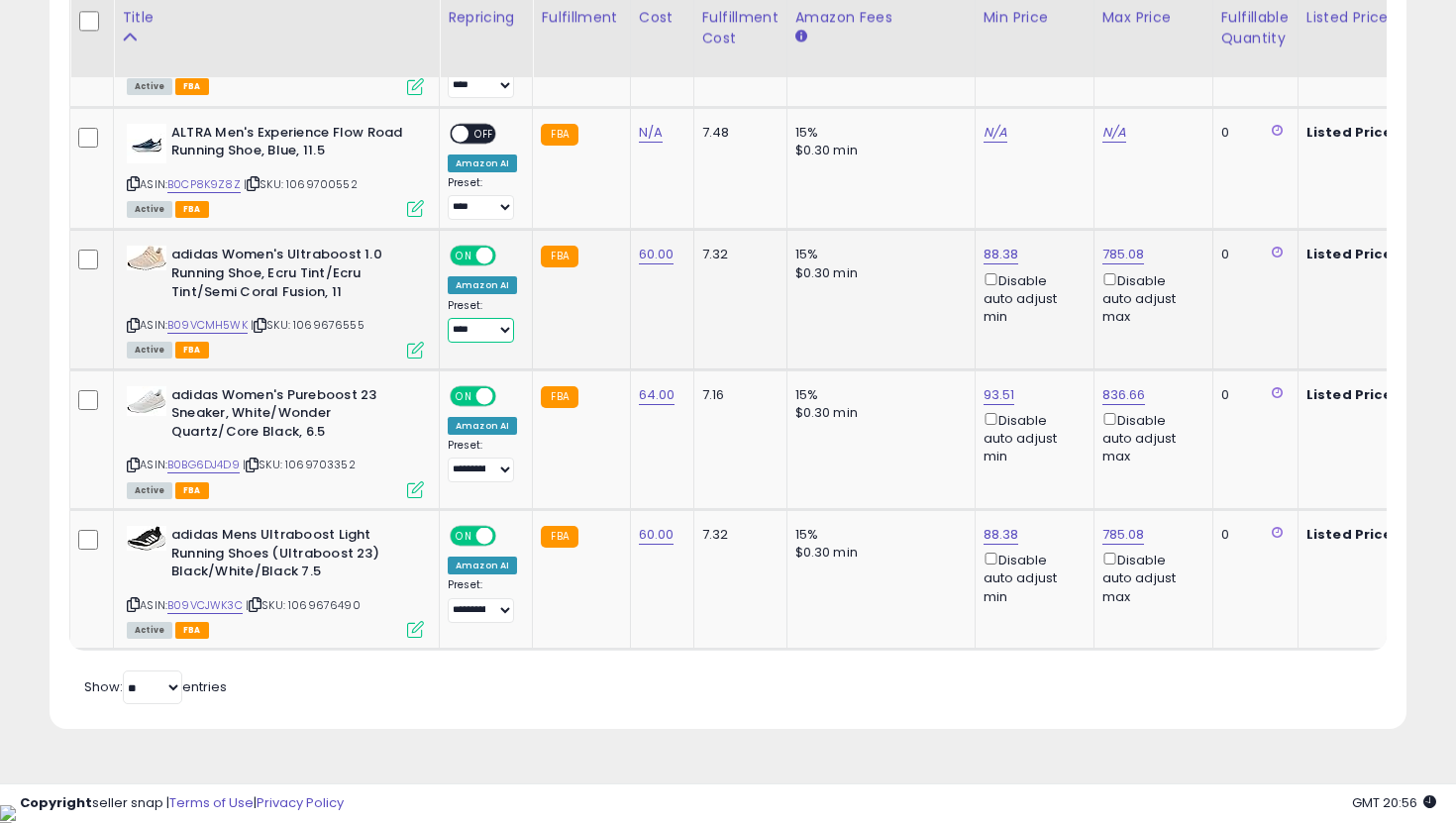 click on "**********" at bounding box center (480, 330) 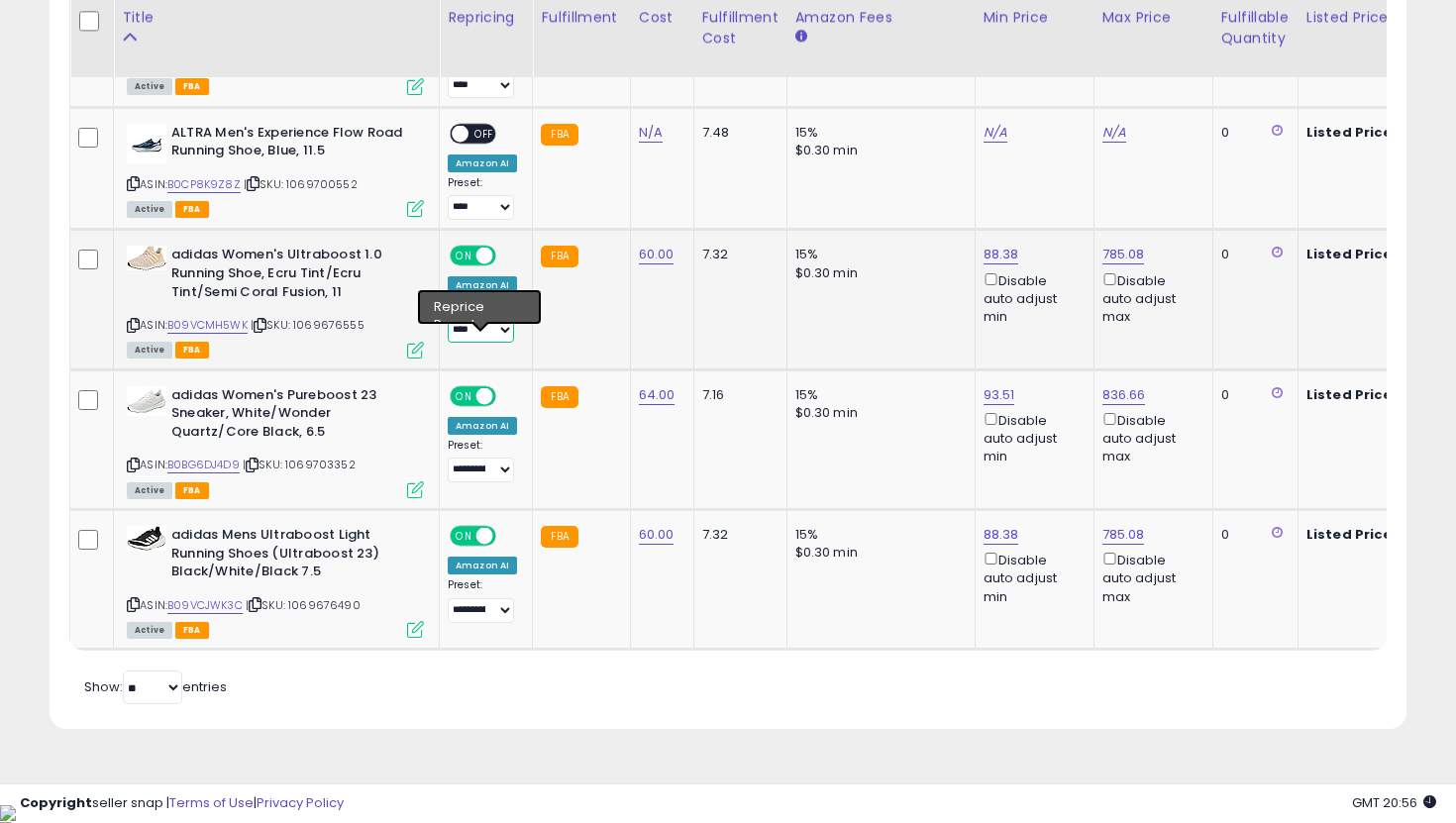 select on "**********" 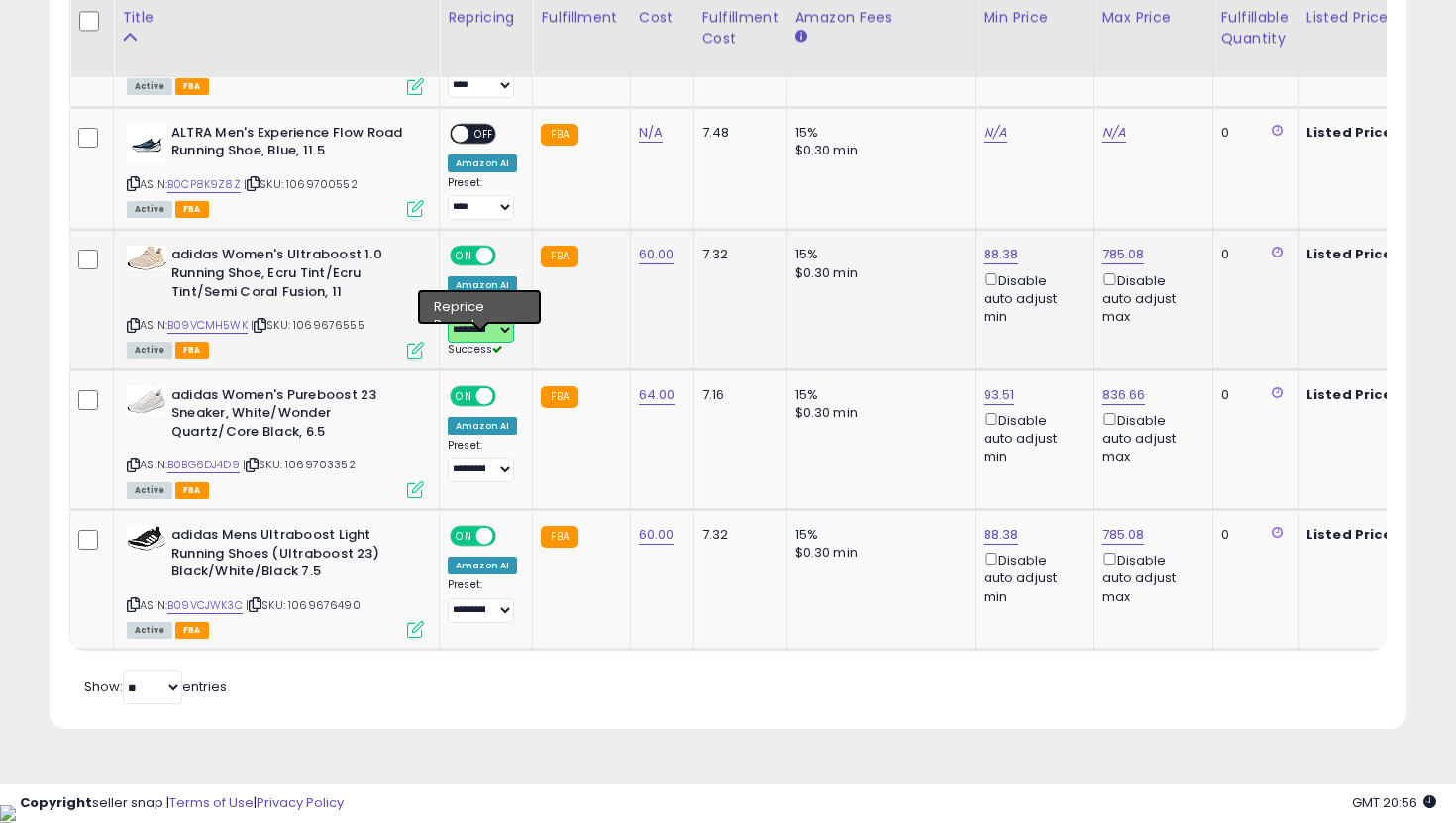 scroll, scrollTop: 0, scrollLeft: 314, axis: horizontal 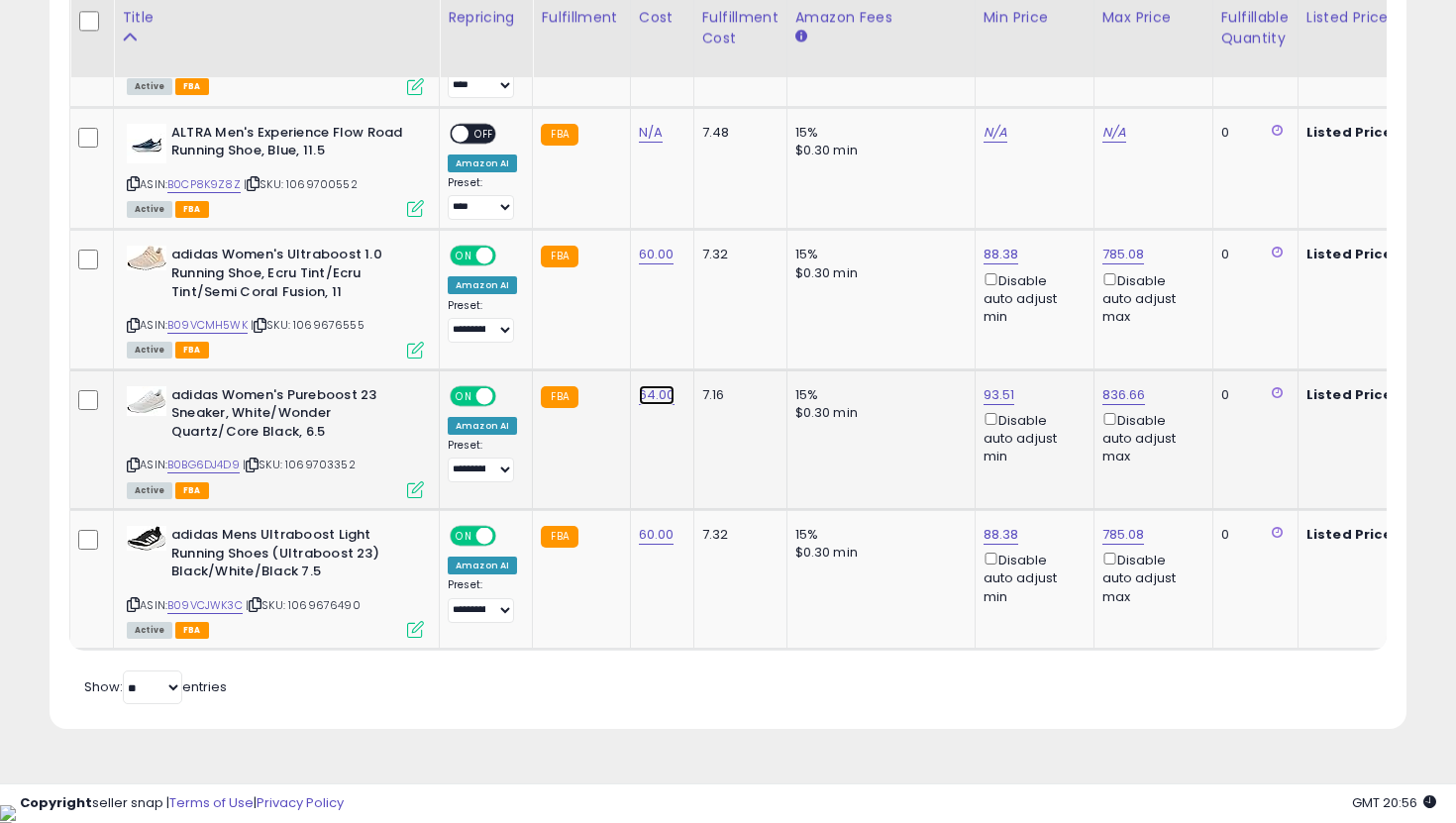 click on "64.00" at bounding box center (659, -5120) 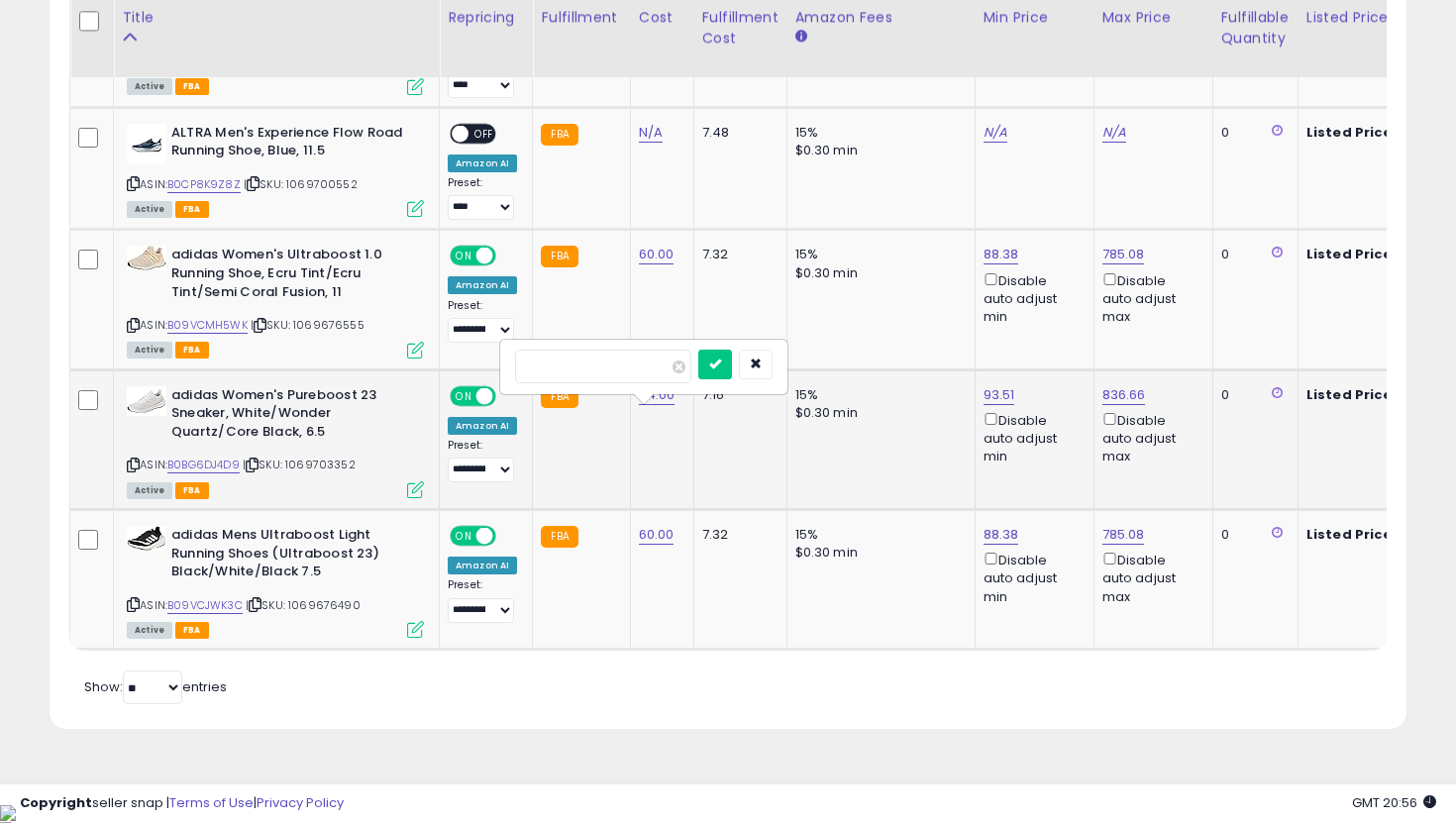 type on "*" 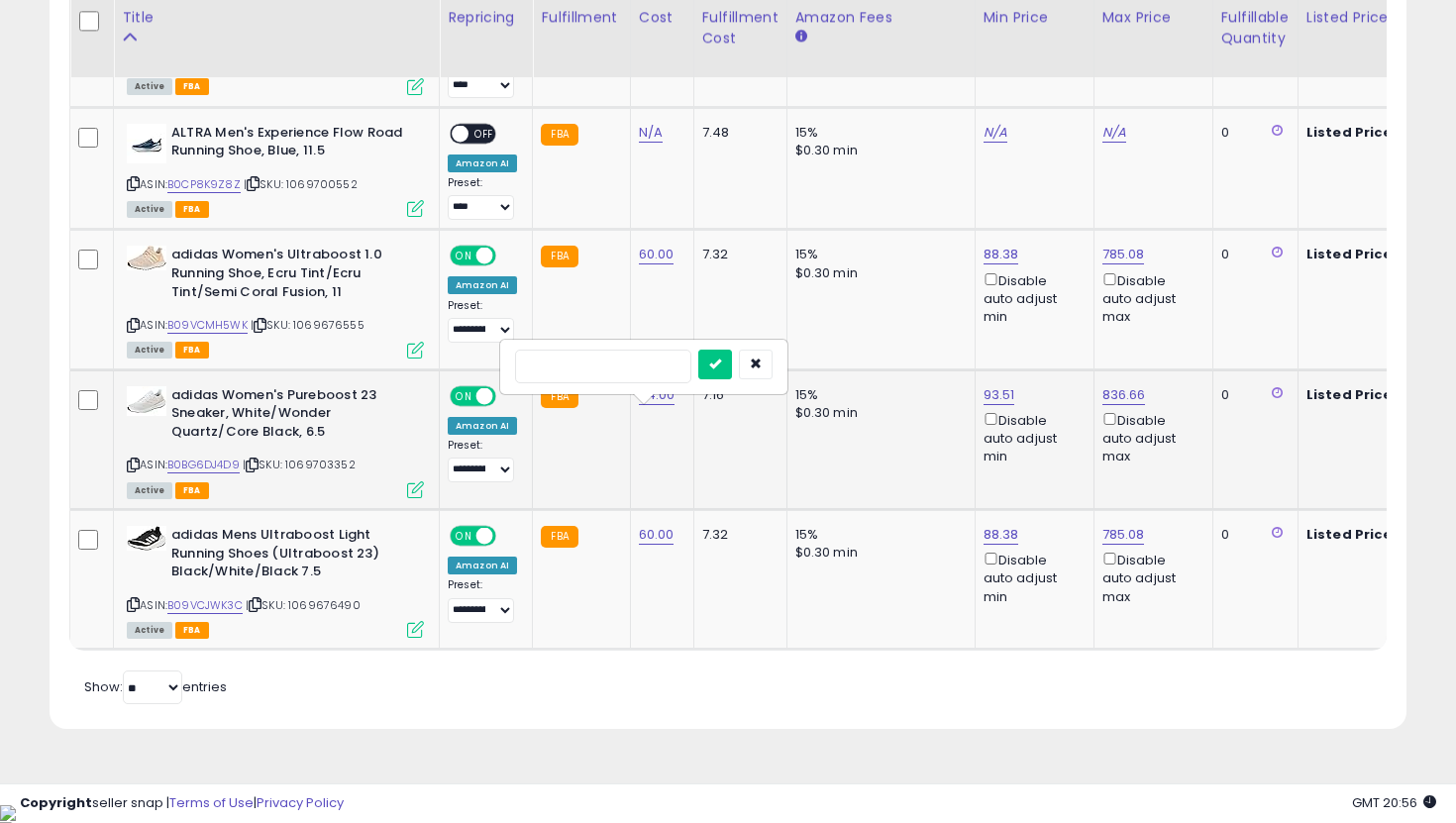 type on "**" 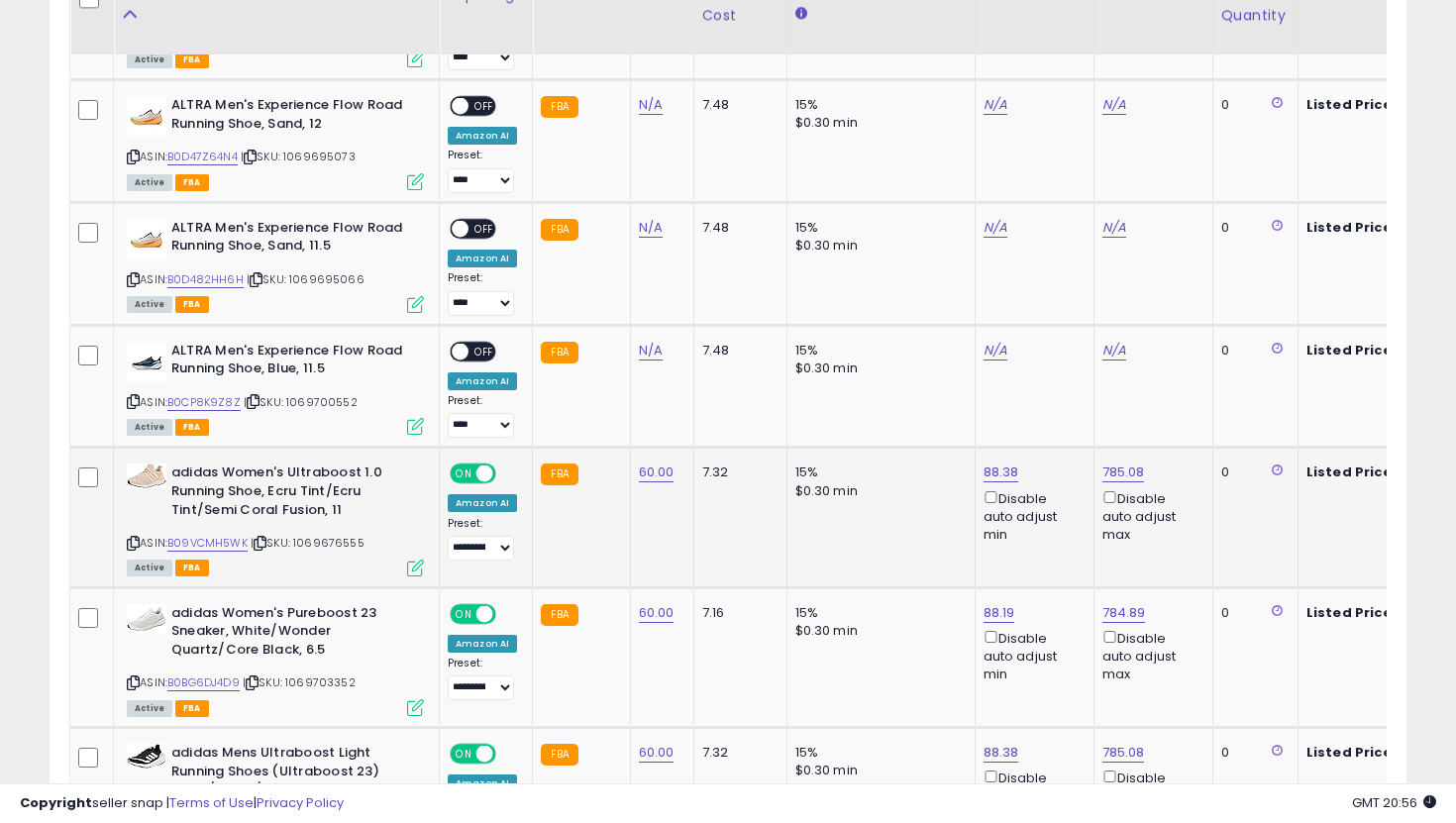scroll, scrollTop: 5938, scrollLeft: 0, axis: vertical 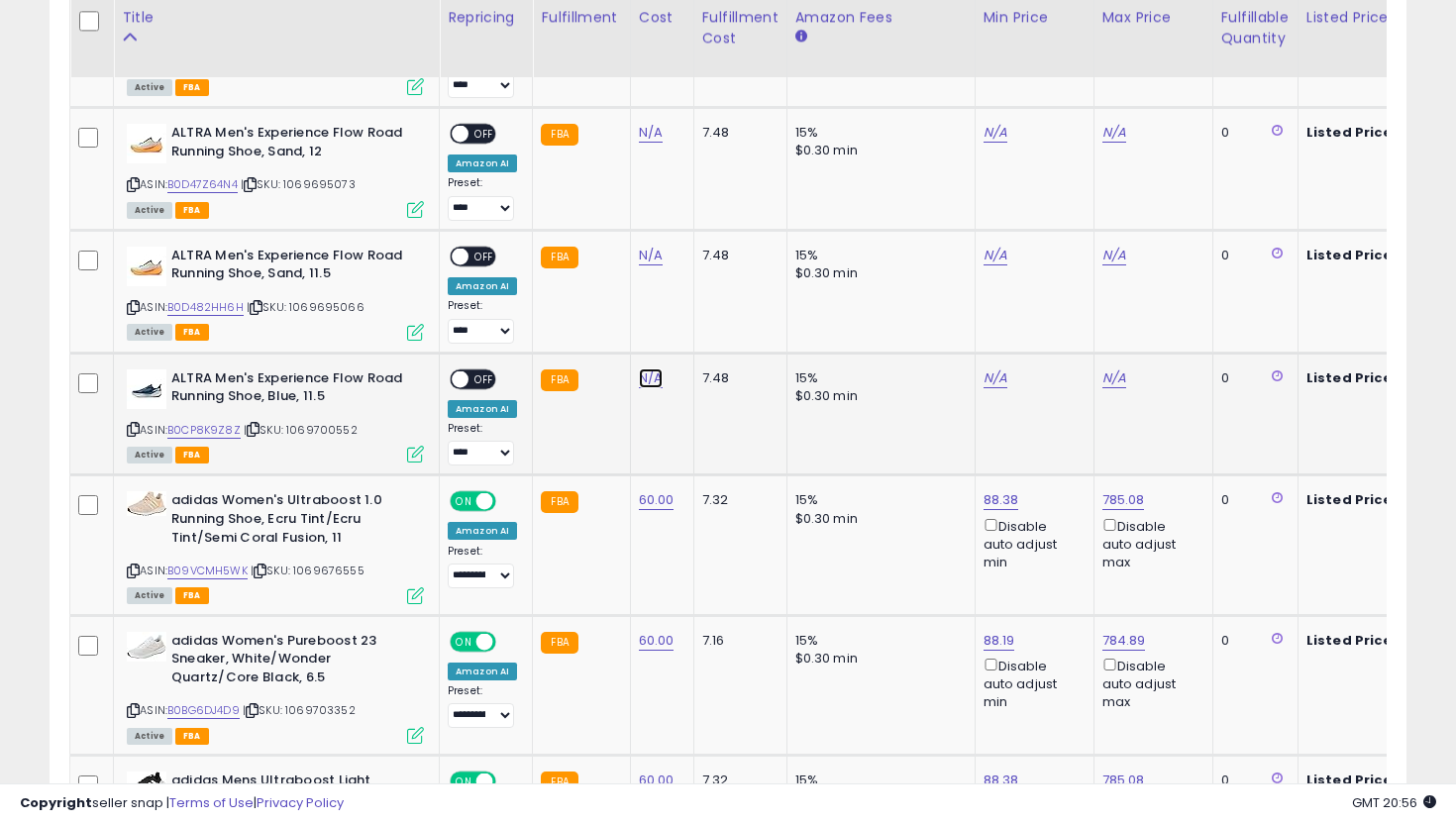 click on "N/A" at bounding box center [651, -4209] 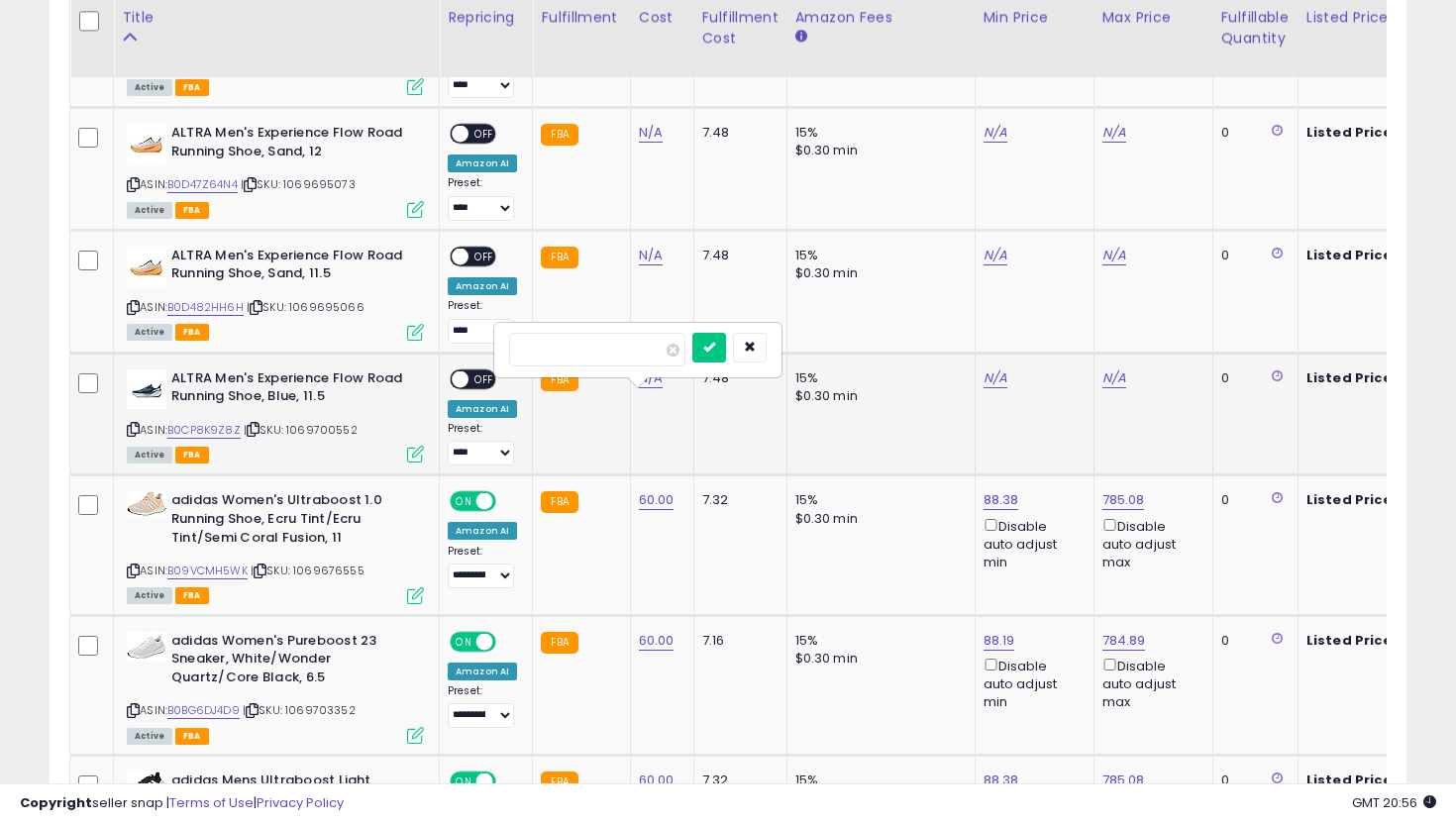 type on "**" 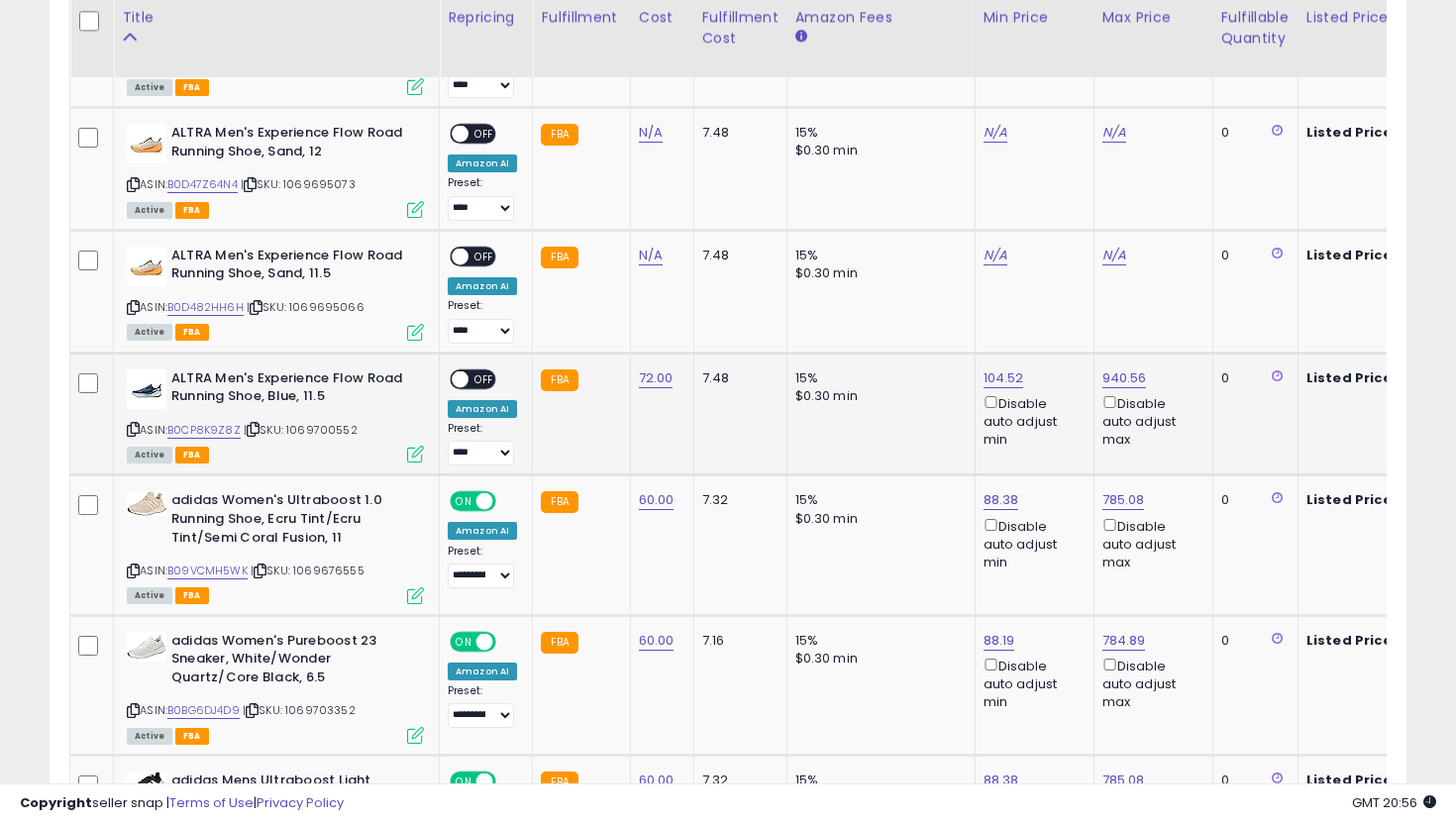 click on "OFF" at bounding box center (484, 378) 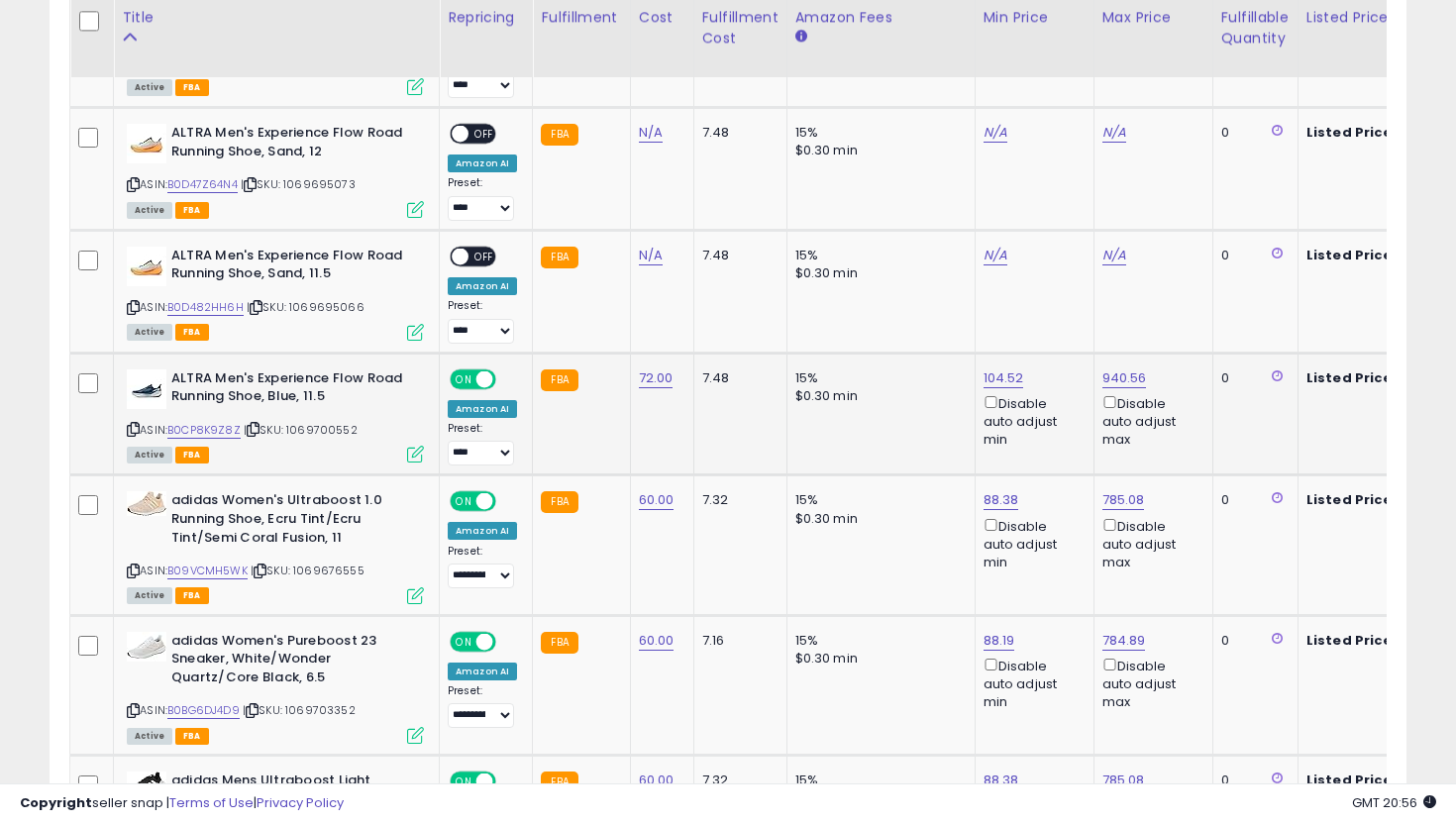 click on "**********" 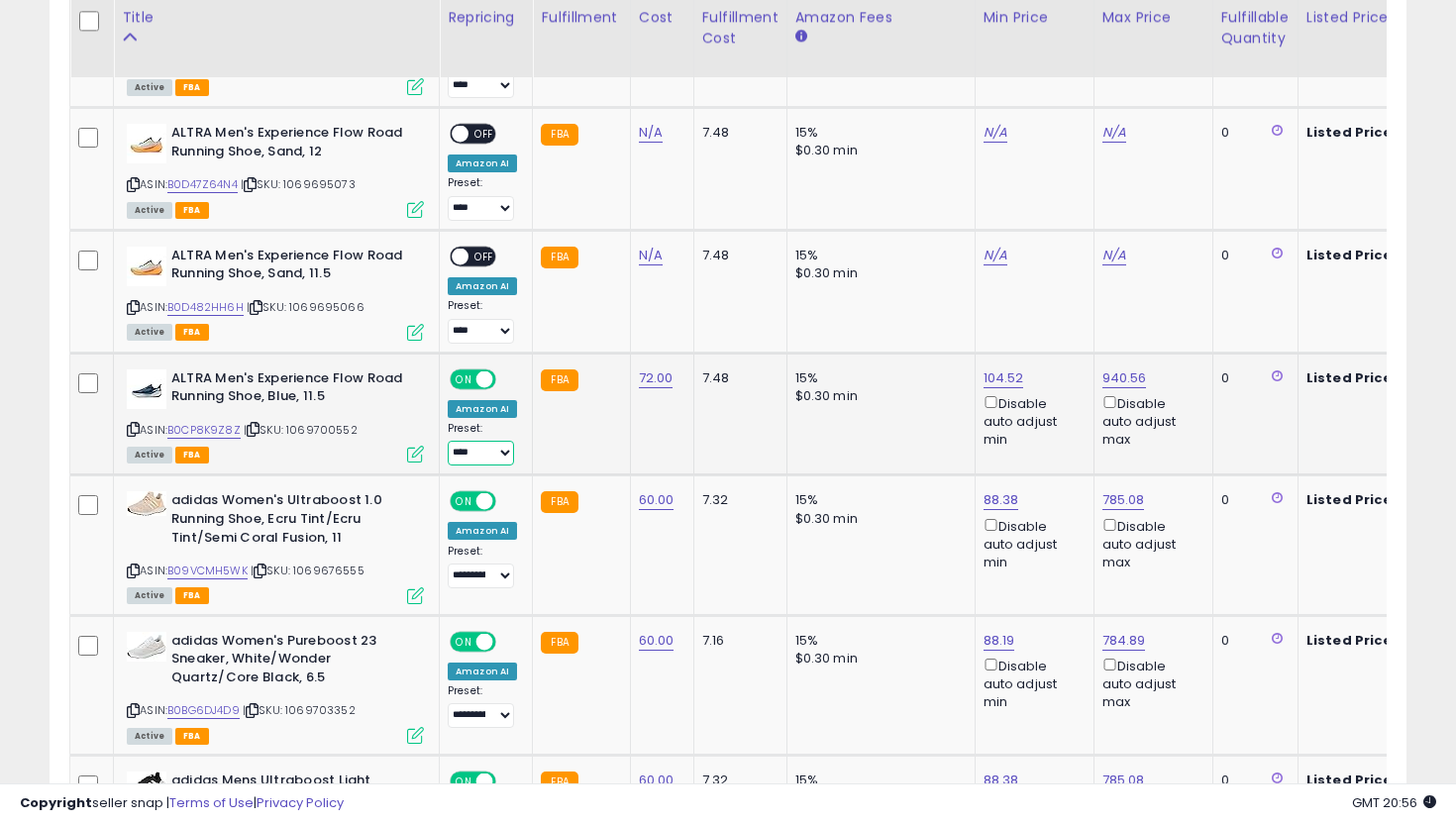 click on "**********" at bounding box center (480, 453) 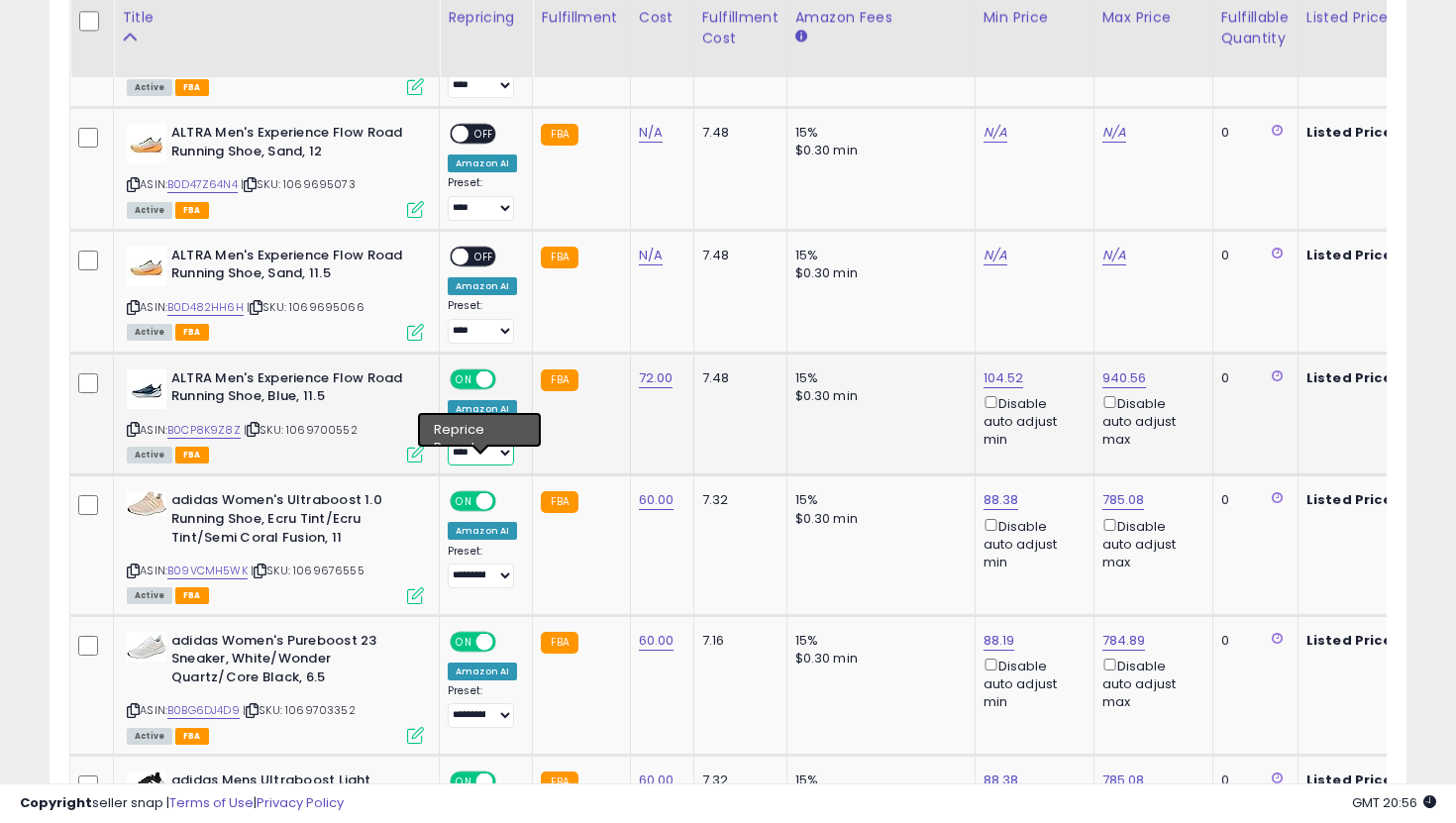 select on "**********" 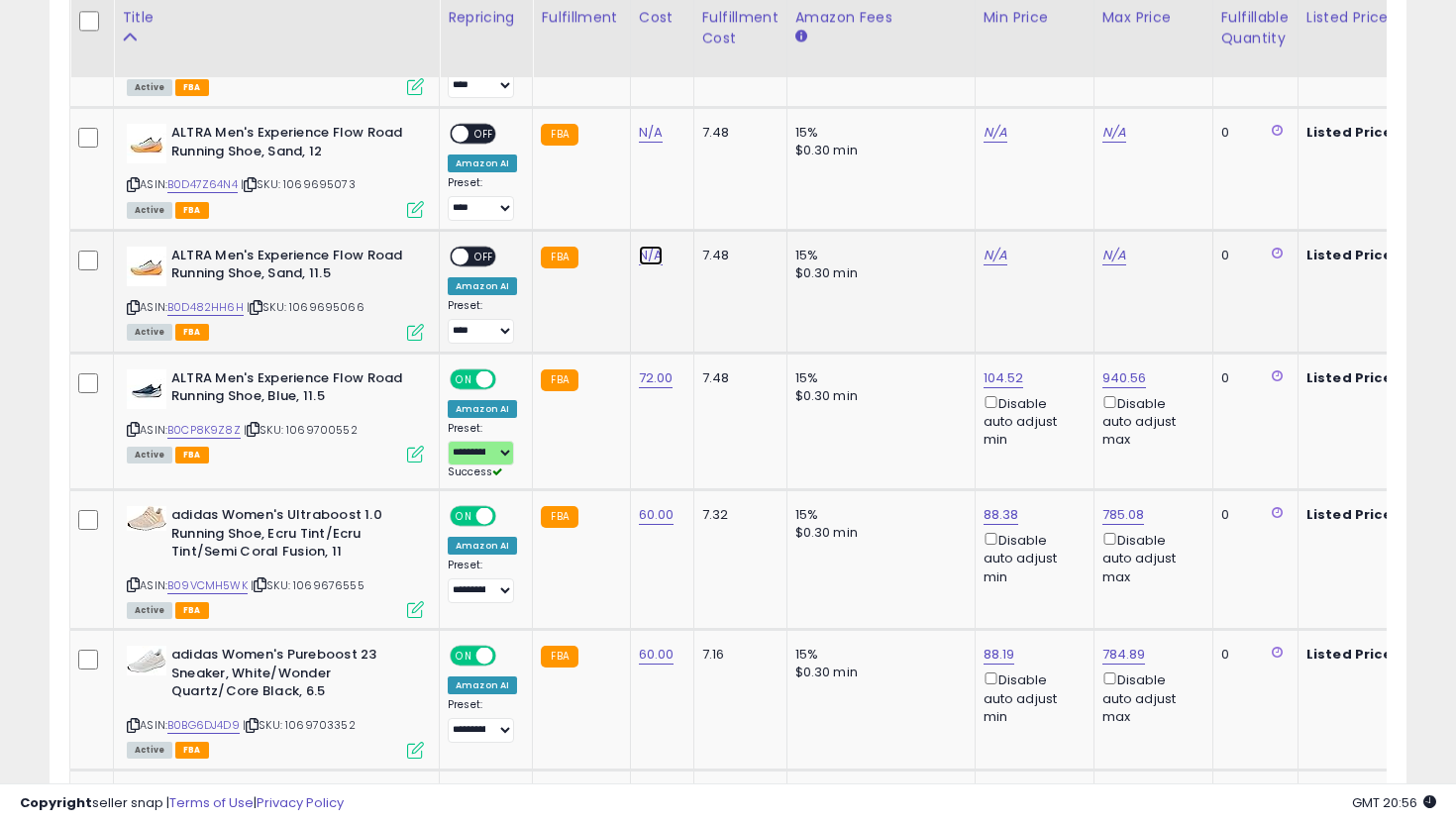 click on "N/A" at bounding box center (651, -4209) 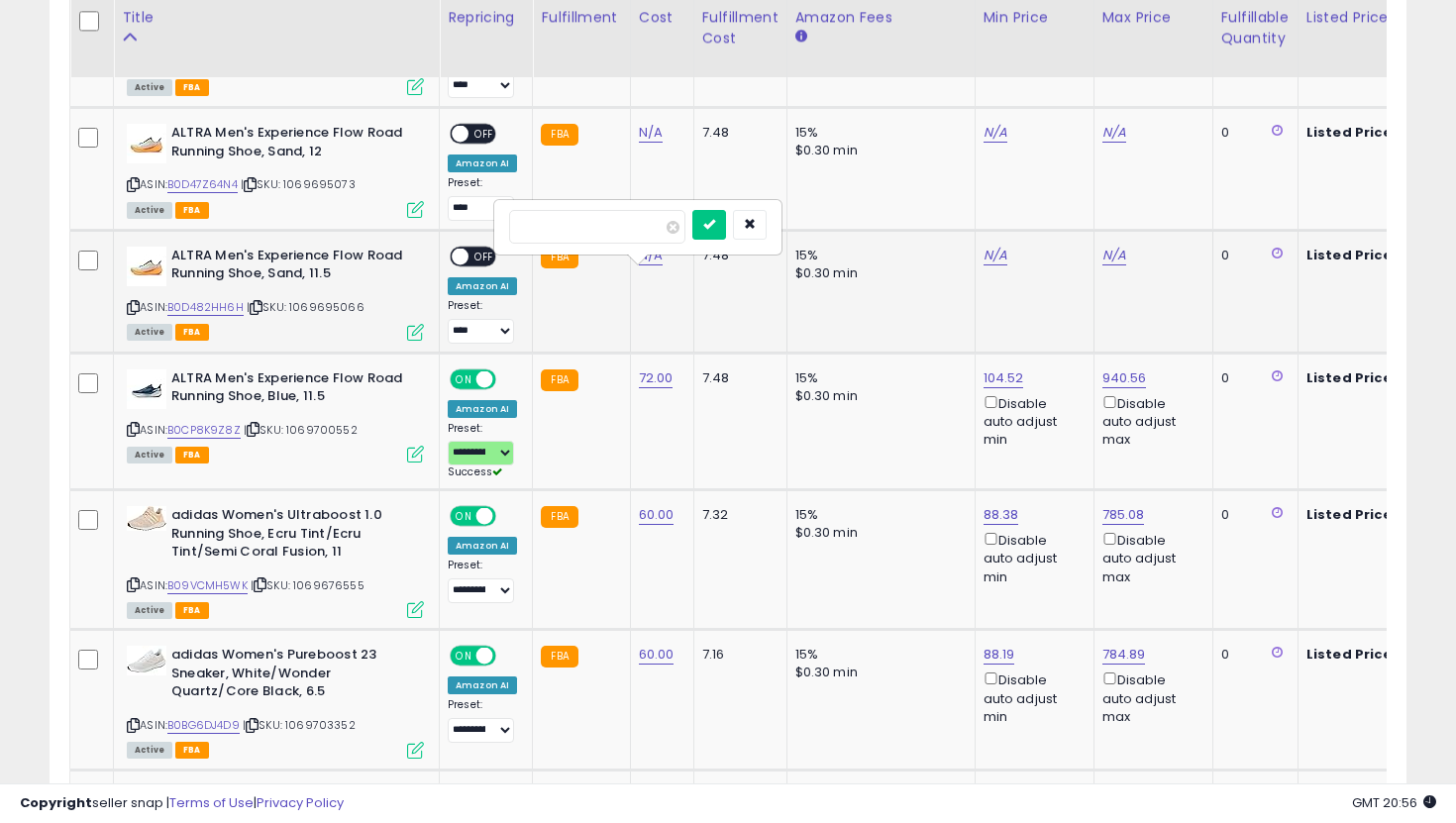 type on "**" 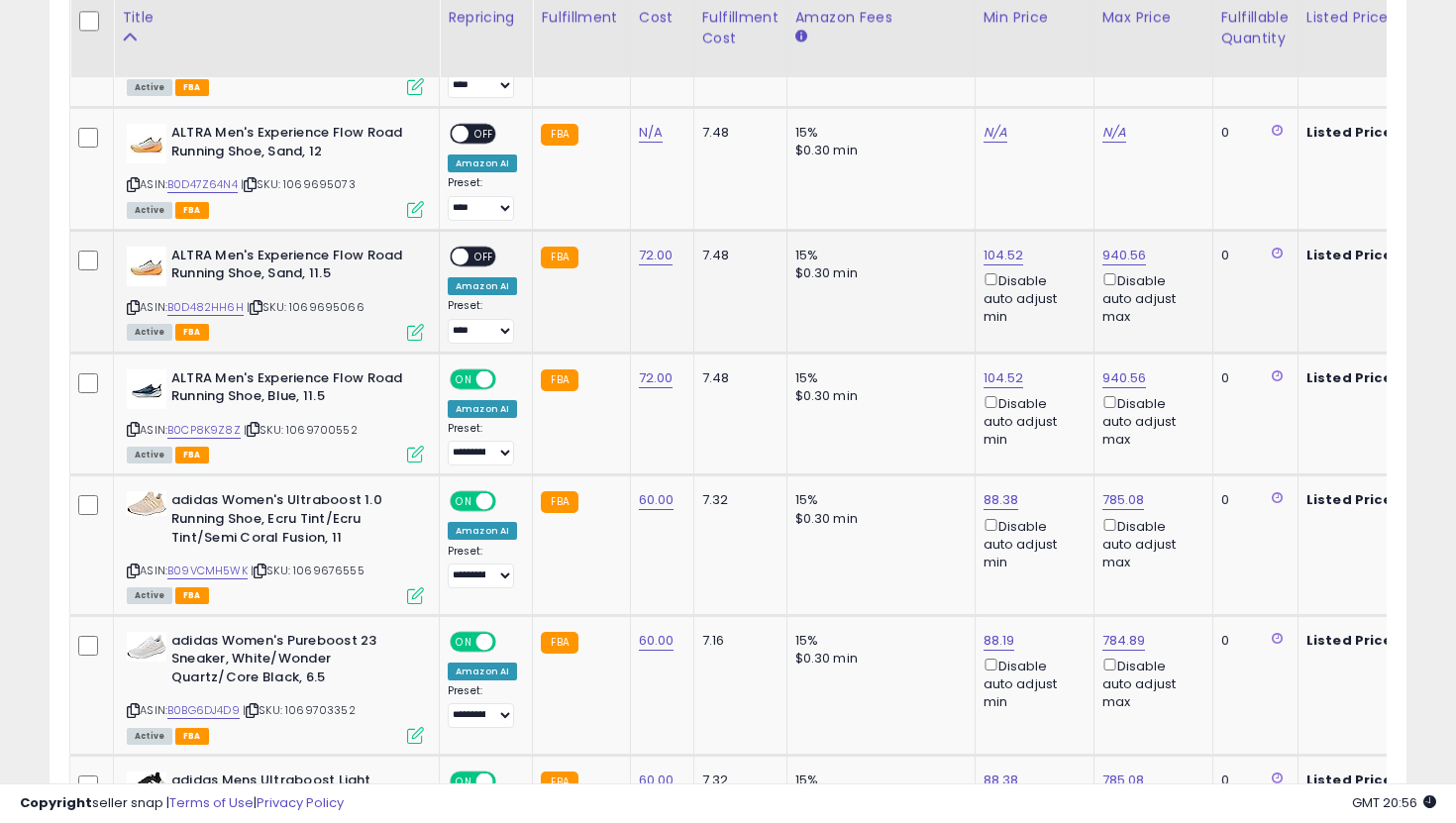 click on "OFF" at bounding box center (484, 257) 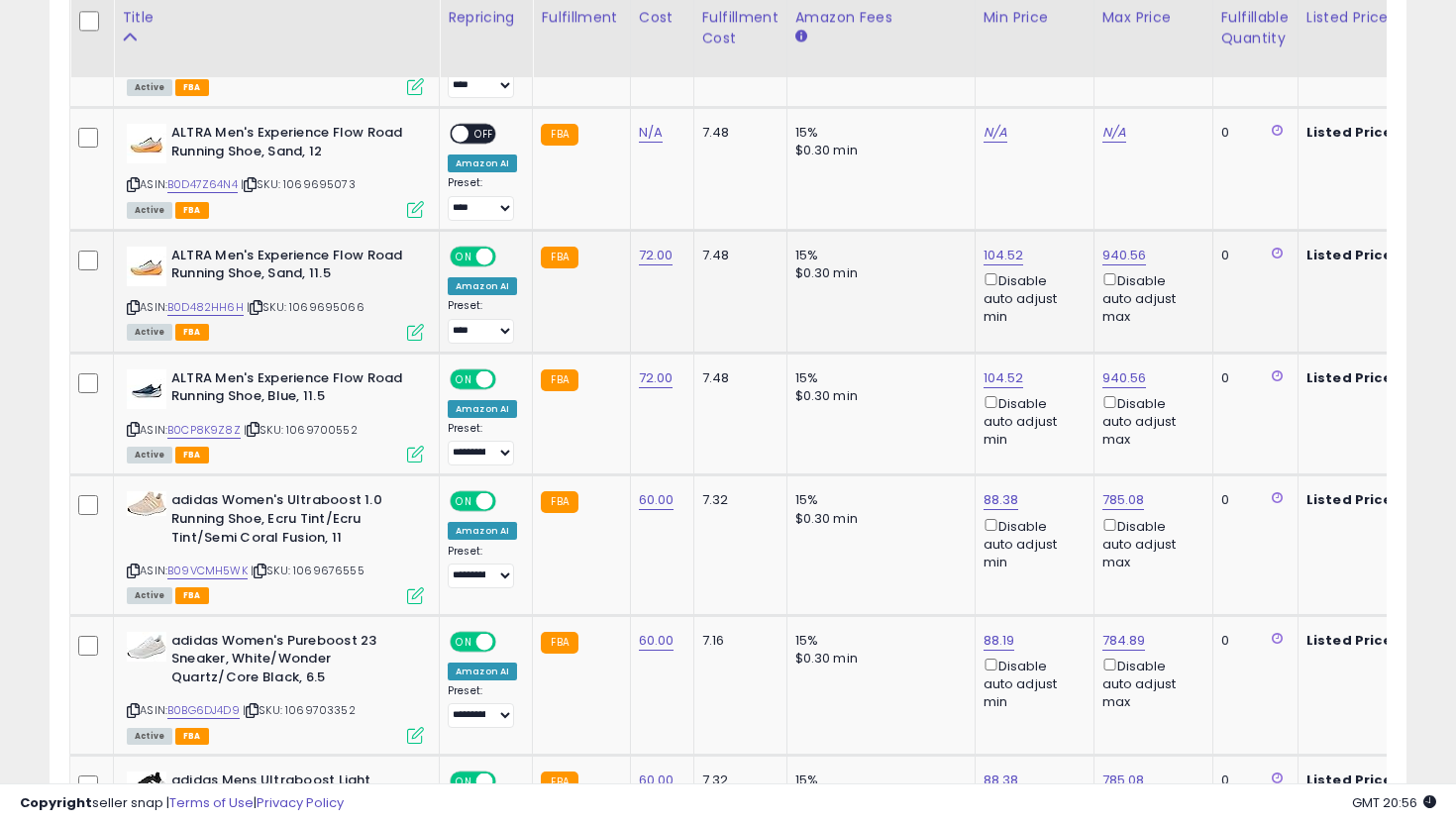 click on "**********" at bounding box center [482, 321] 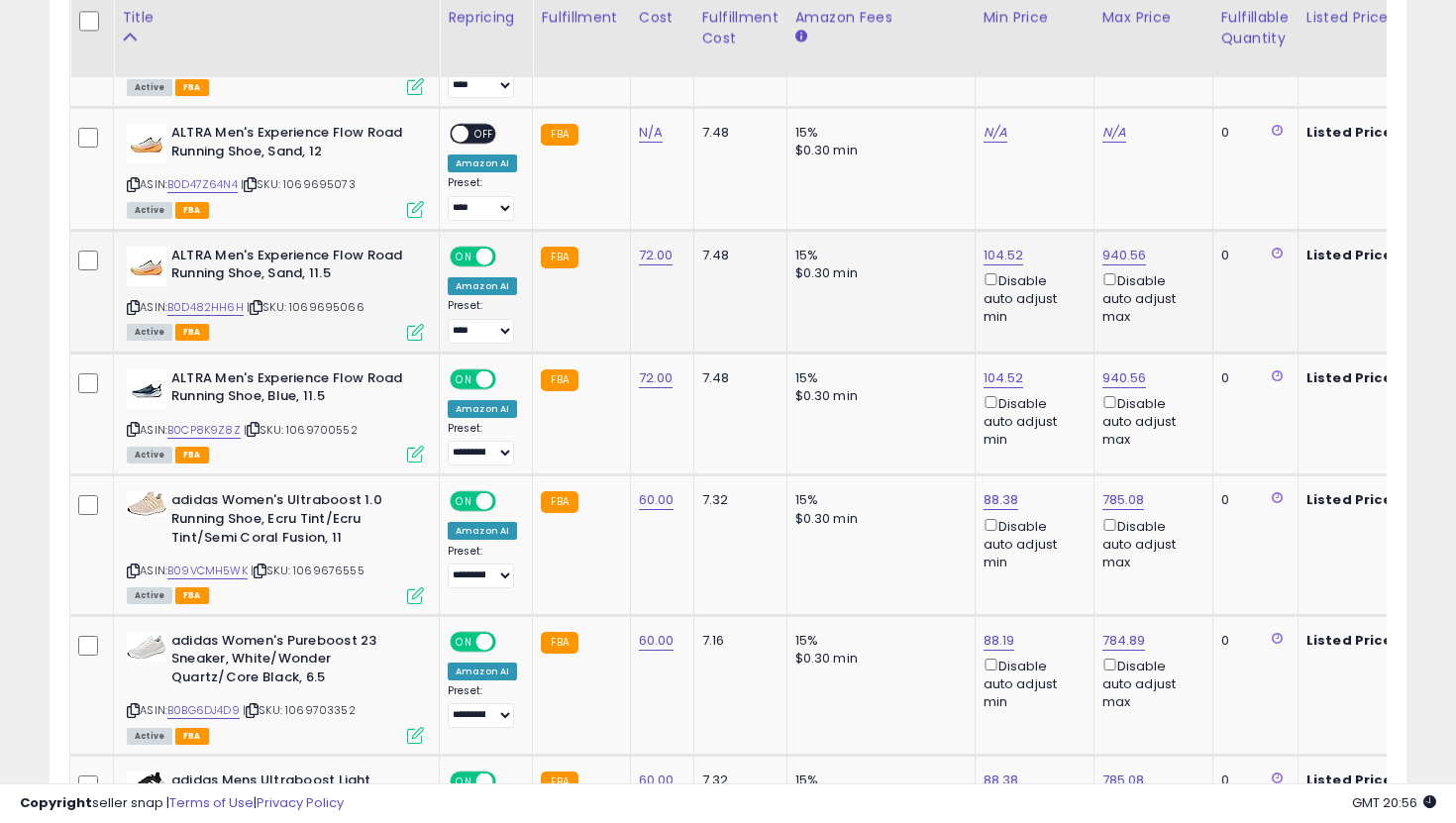 click on "**********" at bounding box center [482, 321] 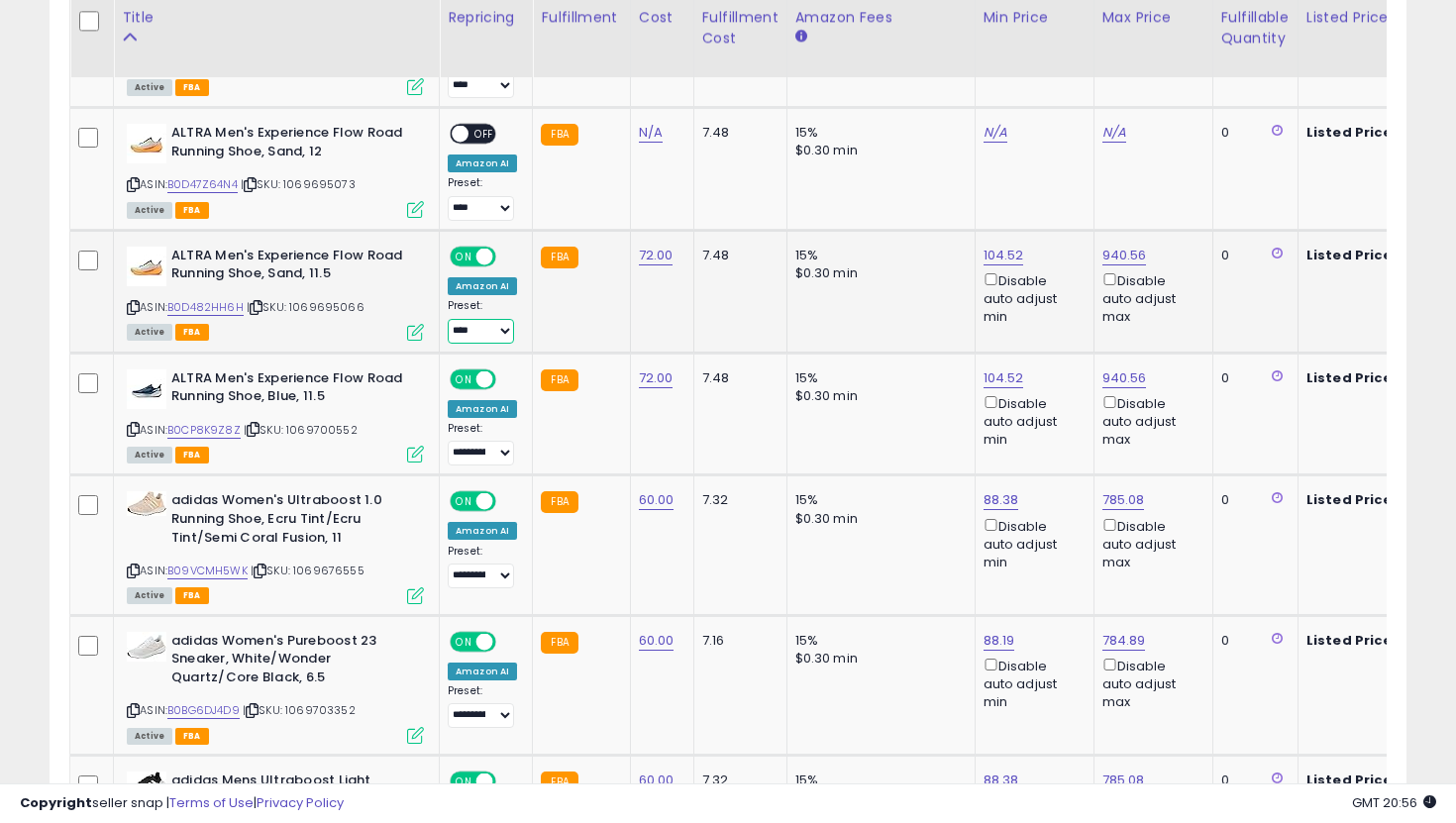 click on "**********" at bounding box center (480, 331) 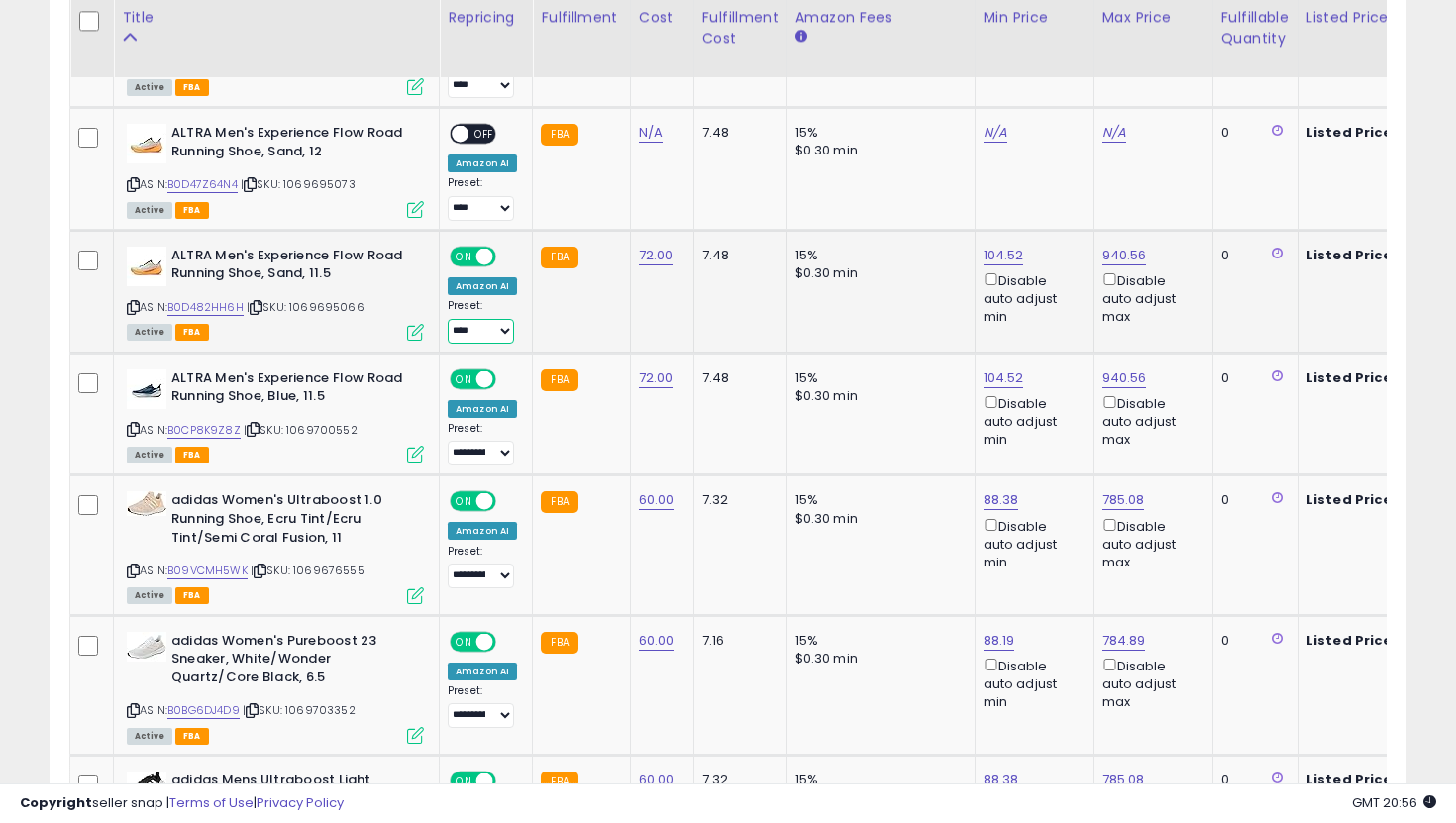 select on "**********" 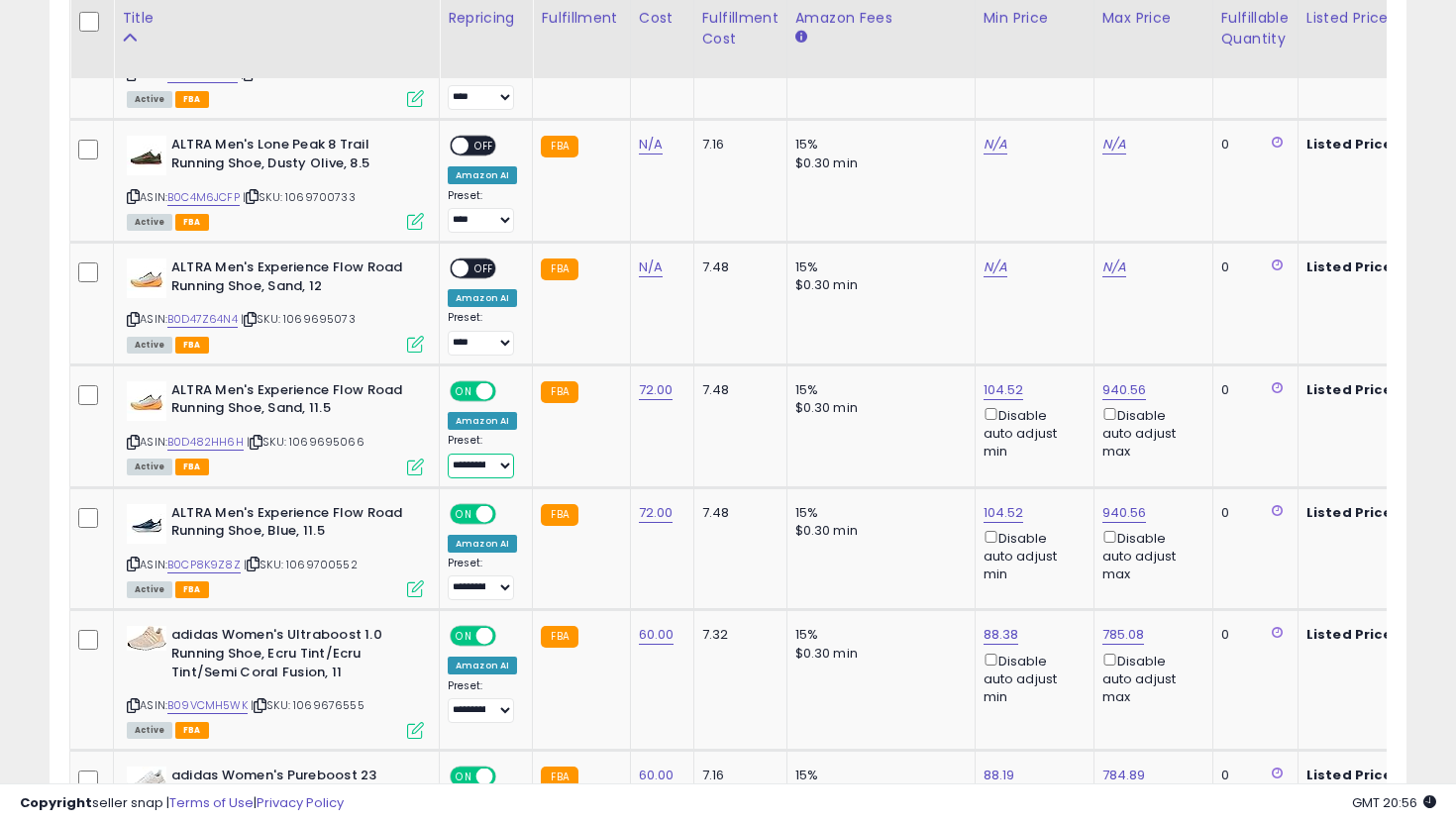 scroll, scrollTop: 5787, scrollLeft: 0, axis: vertical 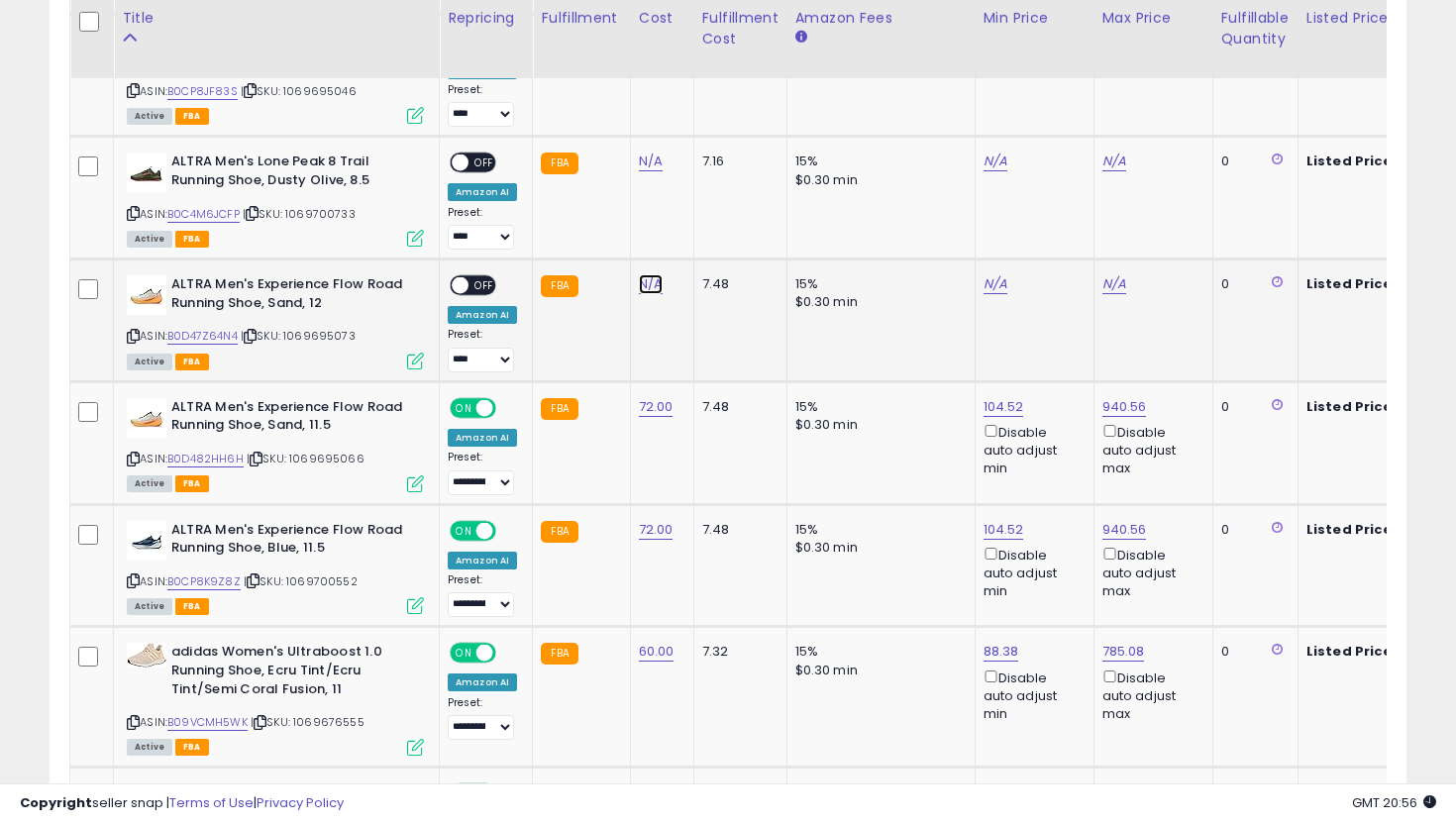 click on "N/A" at bounding box center (651, -4058) 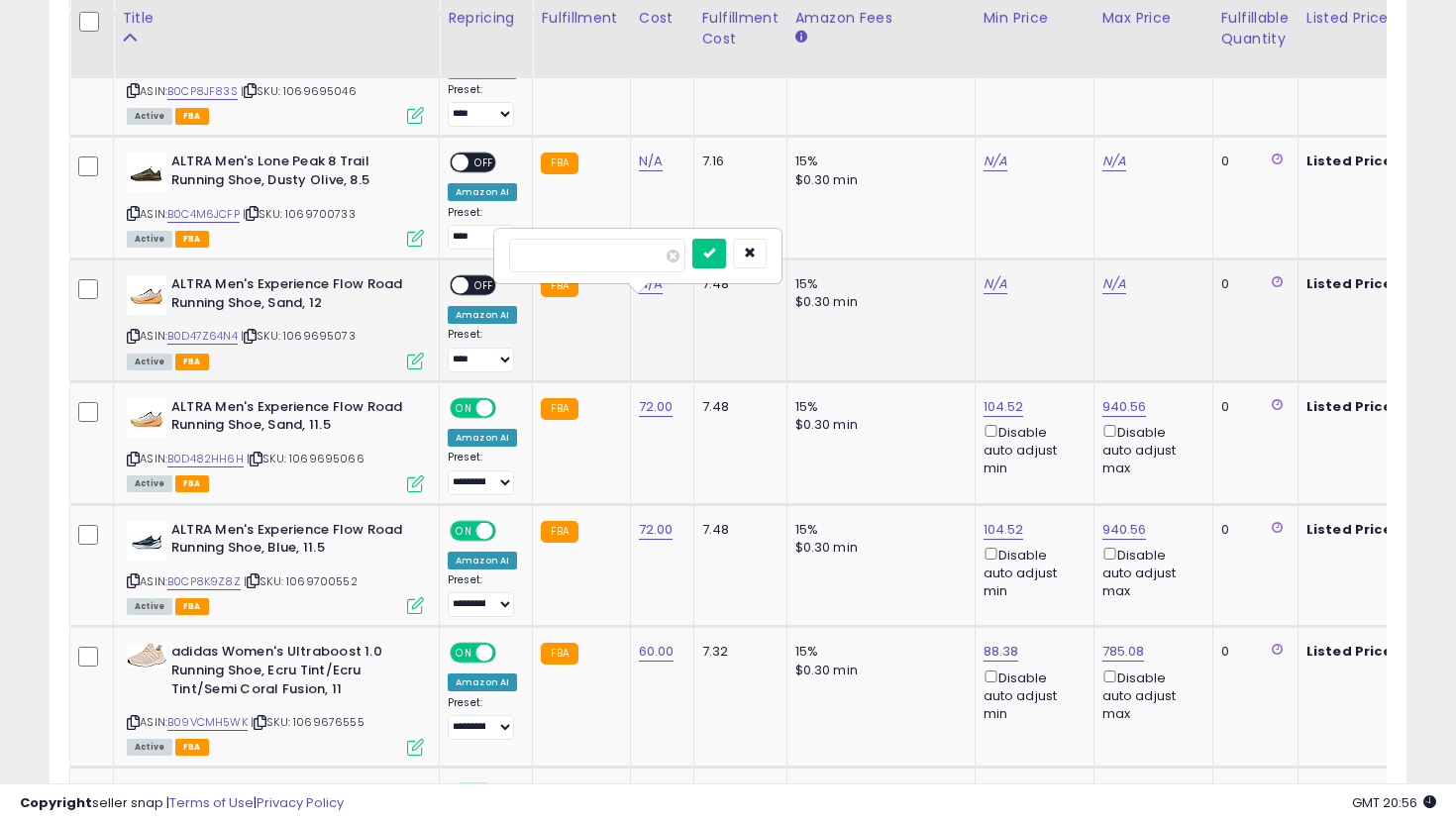 type on "**" 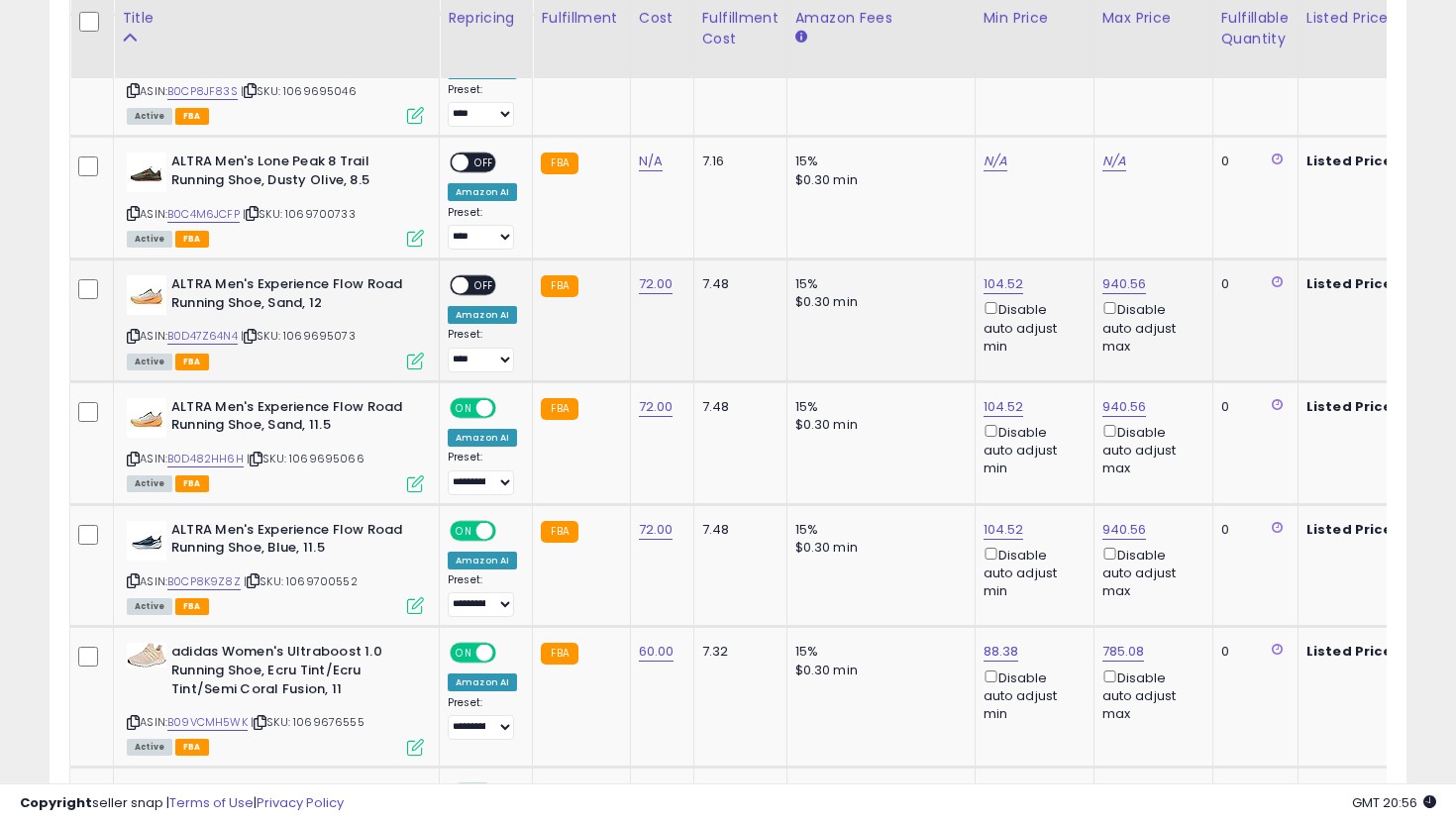 click on "**********" 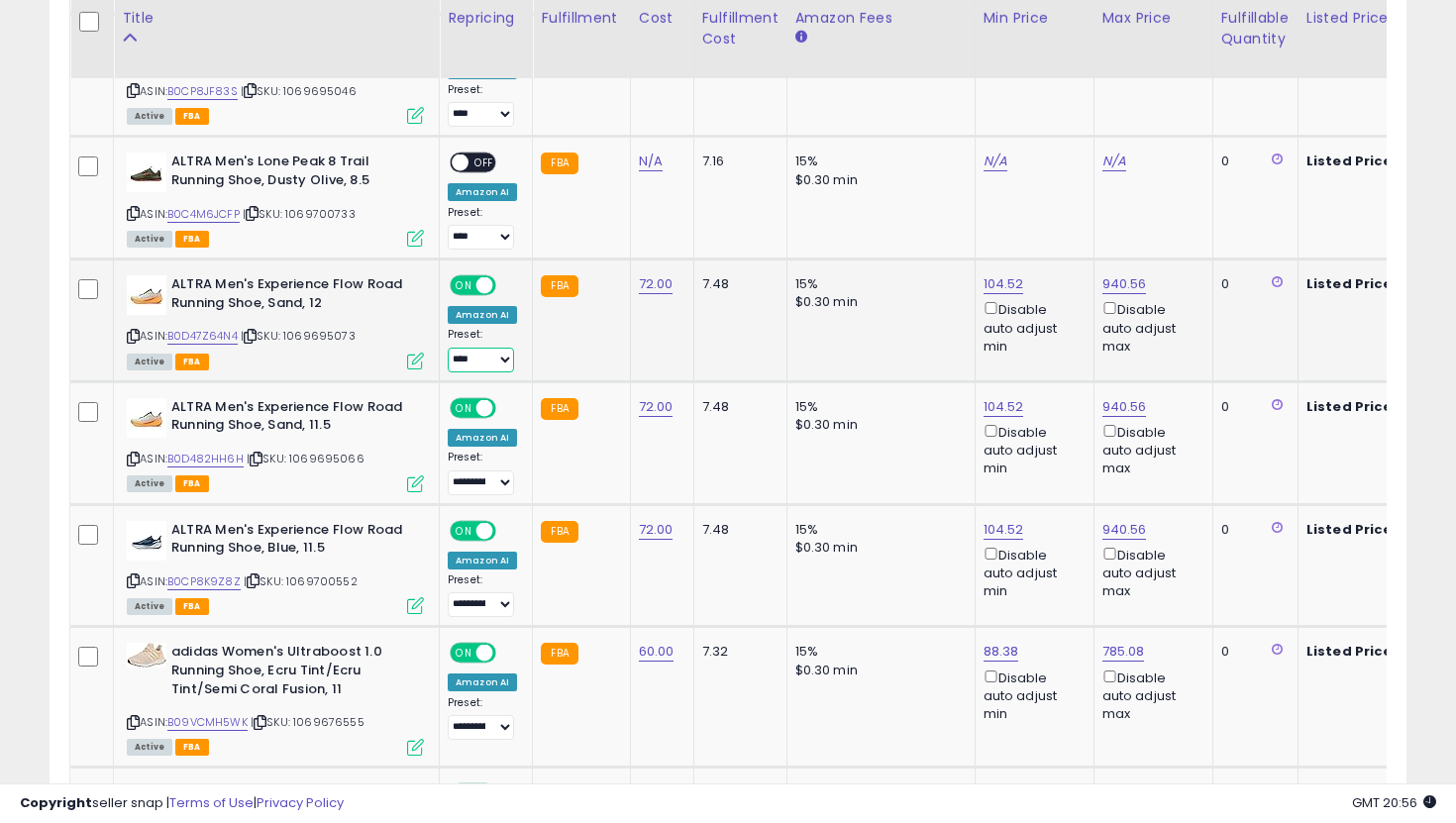 click on "**********" at bounding box center (480, 360) 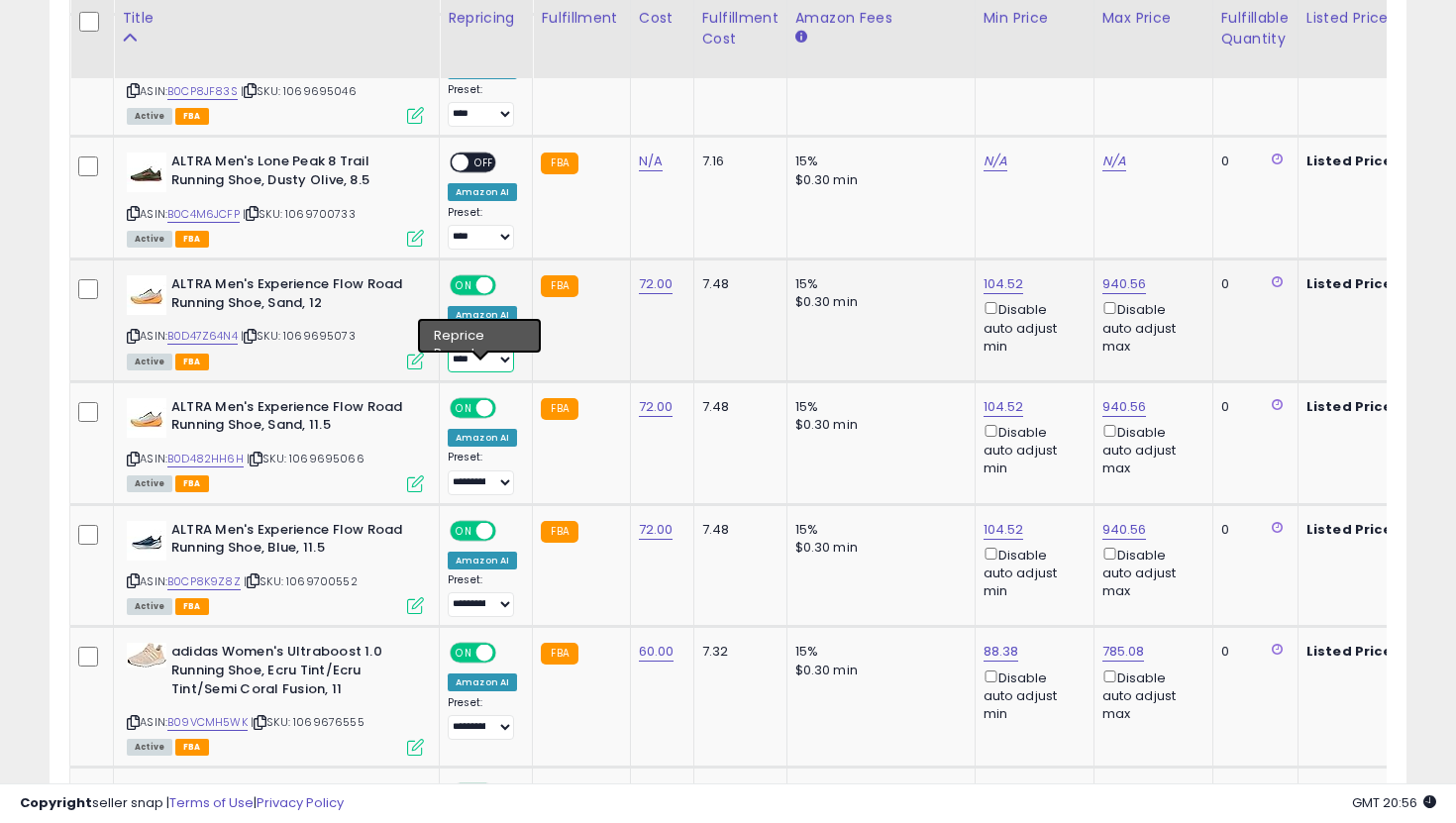 select on "**********" 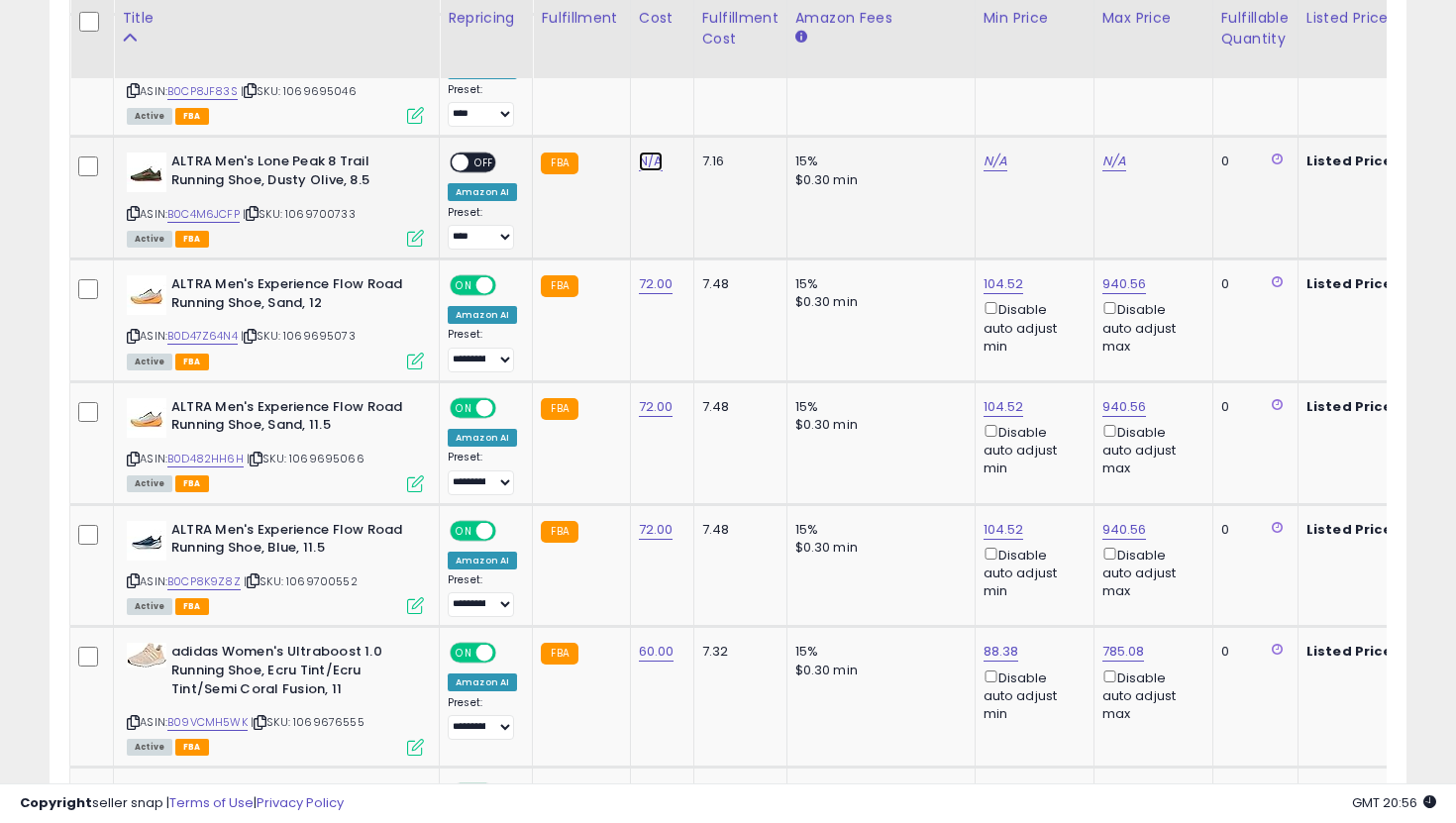 click on "N/A" at bounding box center (651, -4058) 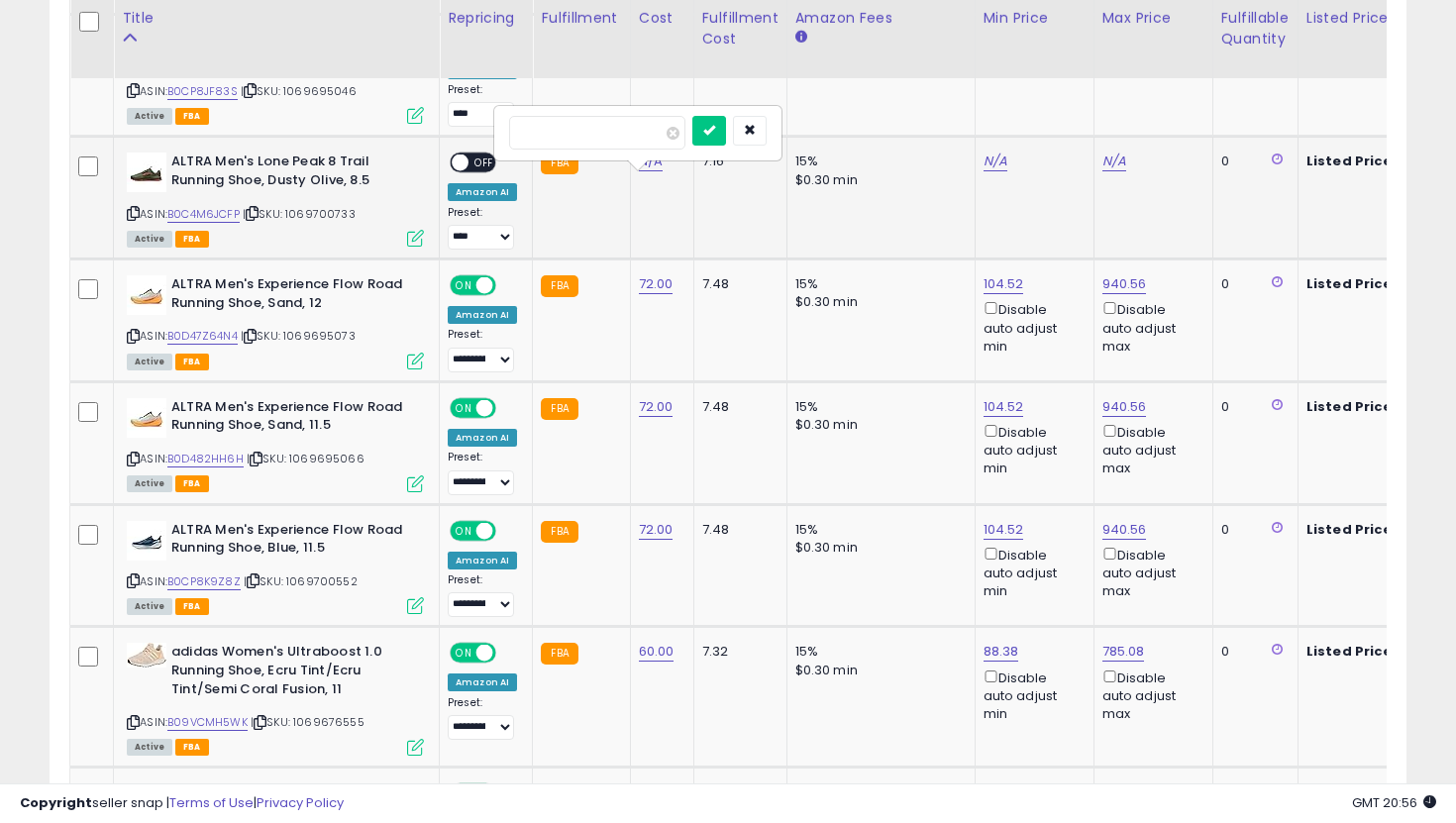 type on "**" 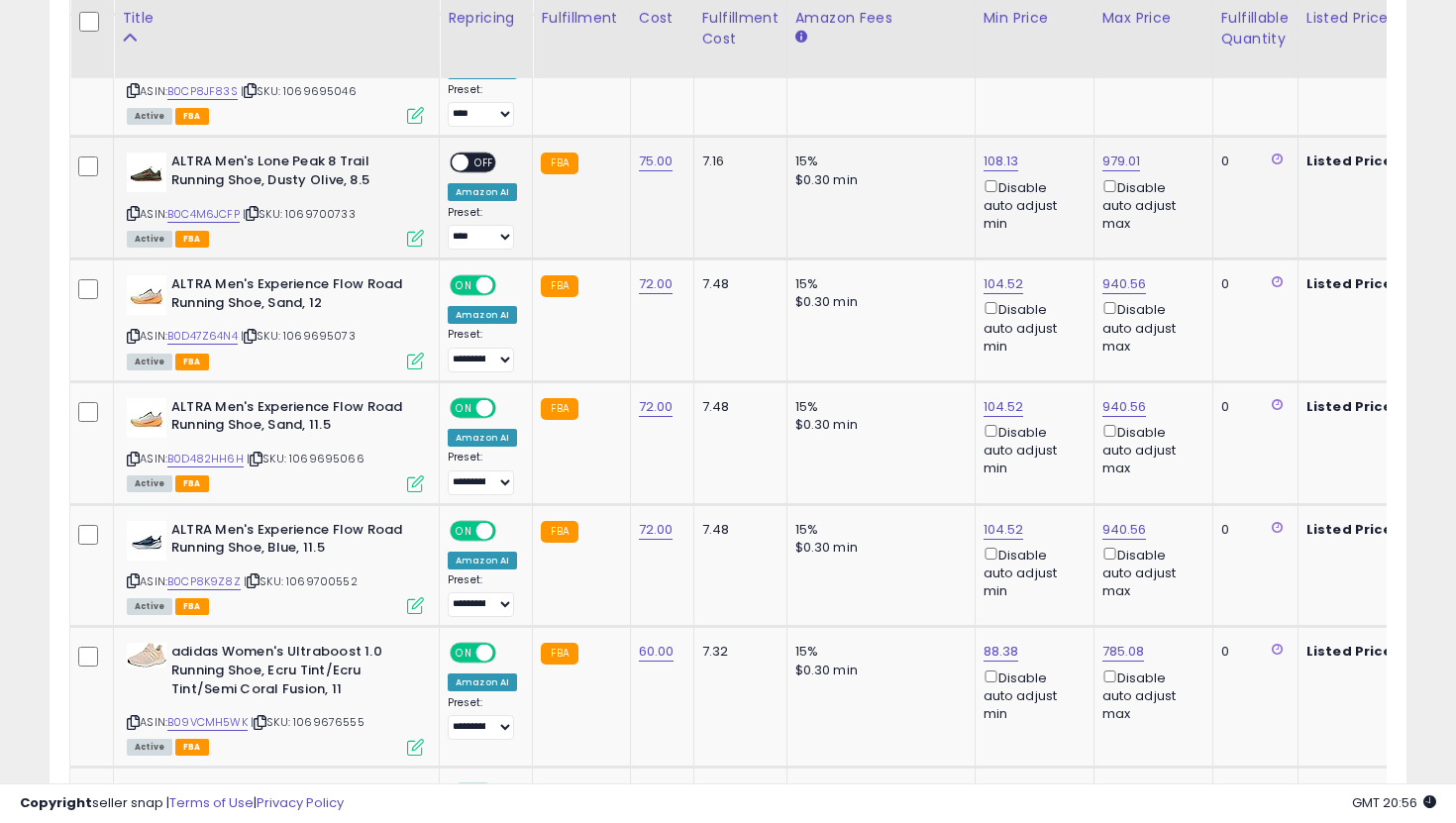 click on "OFF" at bounding box center (484, 162) 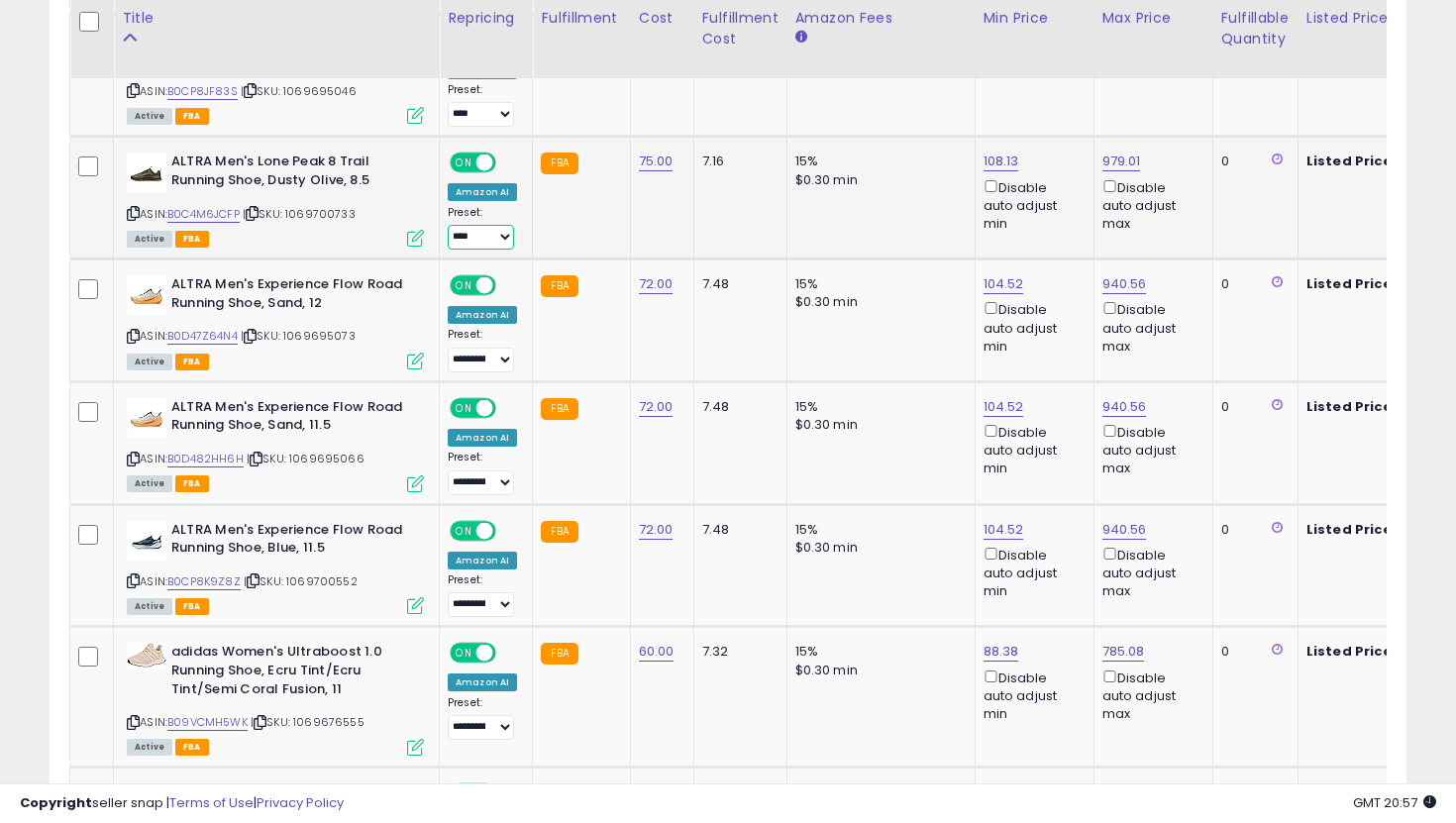 click on "**********" at bounding box center (480, 237) 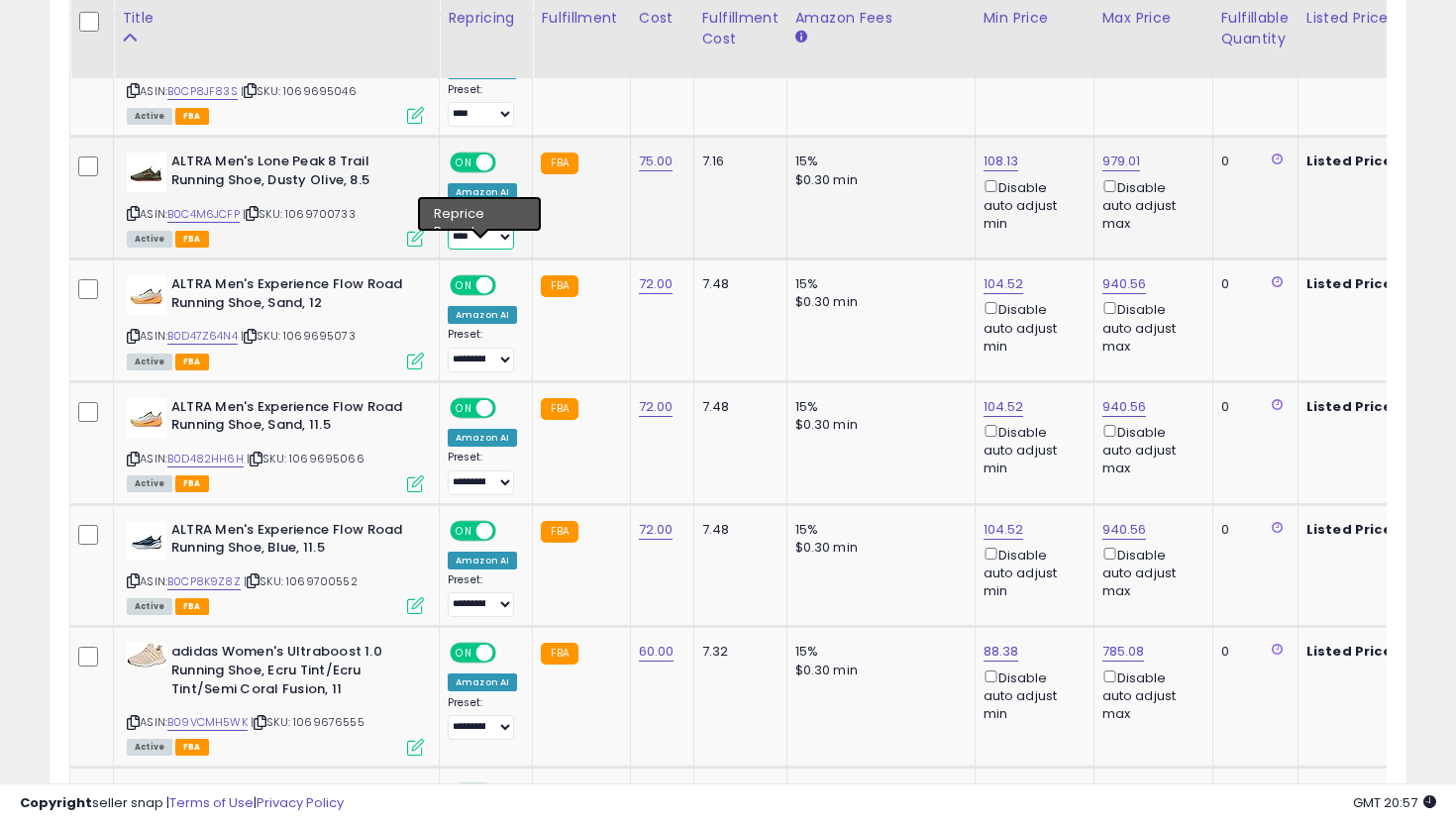 select on "**********" 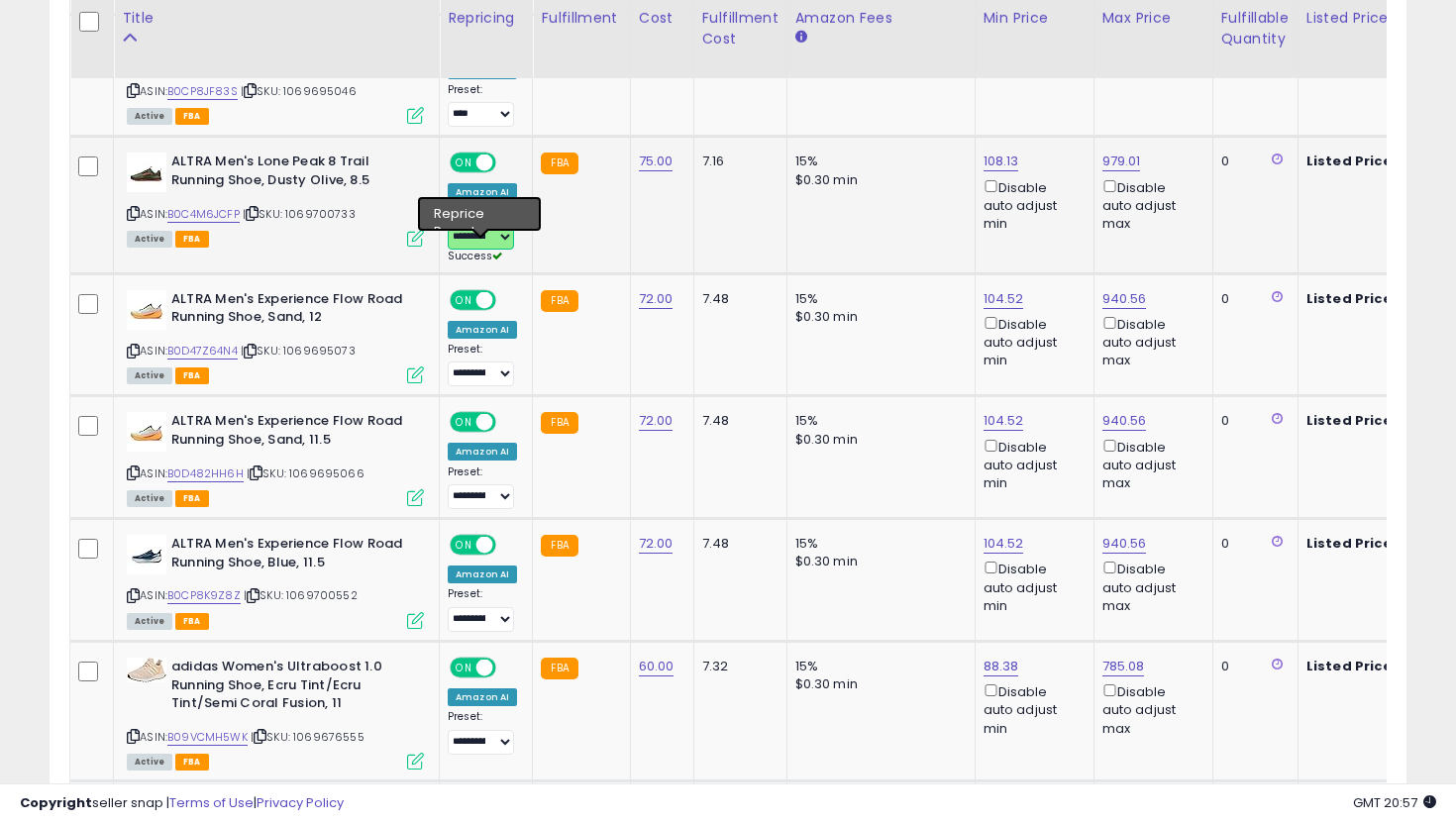 scroll, scrollTop: 0, scrollLeft: 86, axis: horizontal 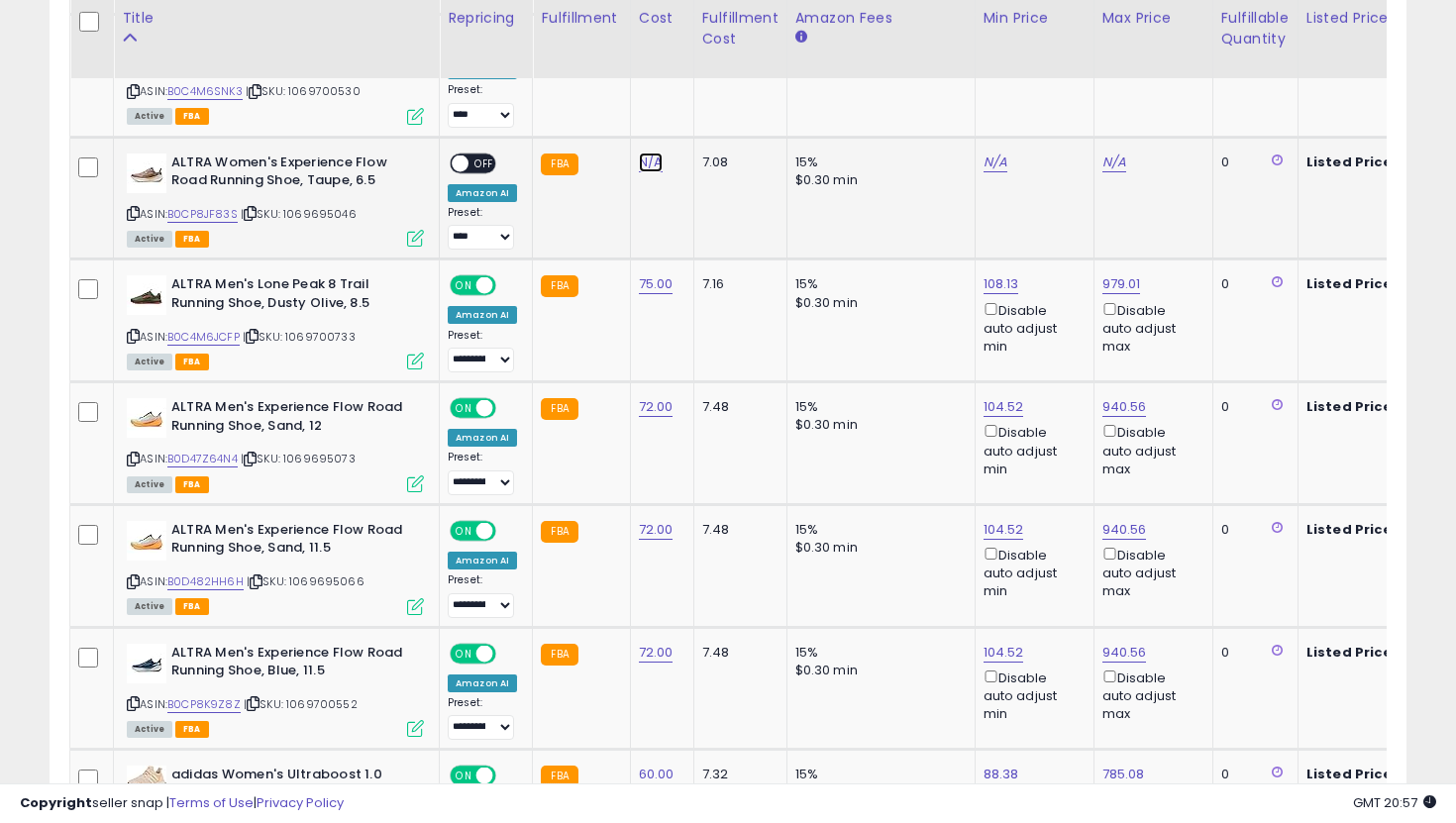 click on "N/A" at bounding box center [651, -3935] 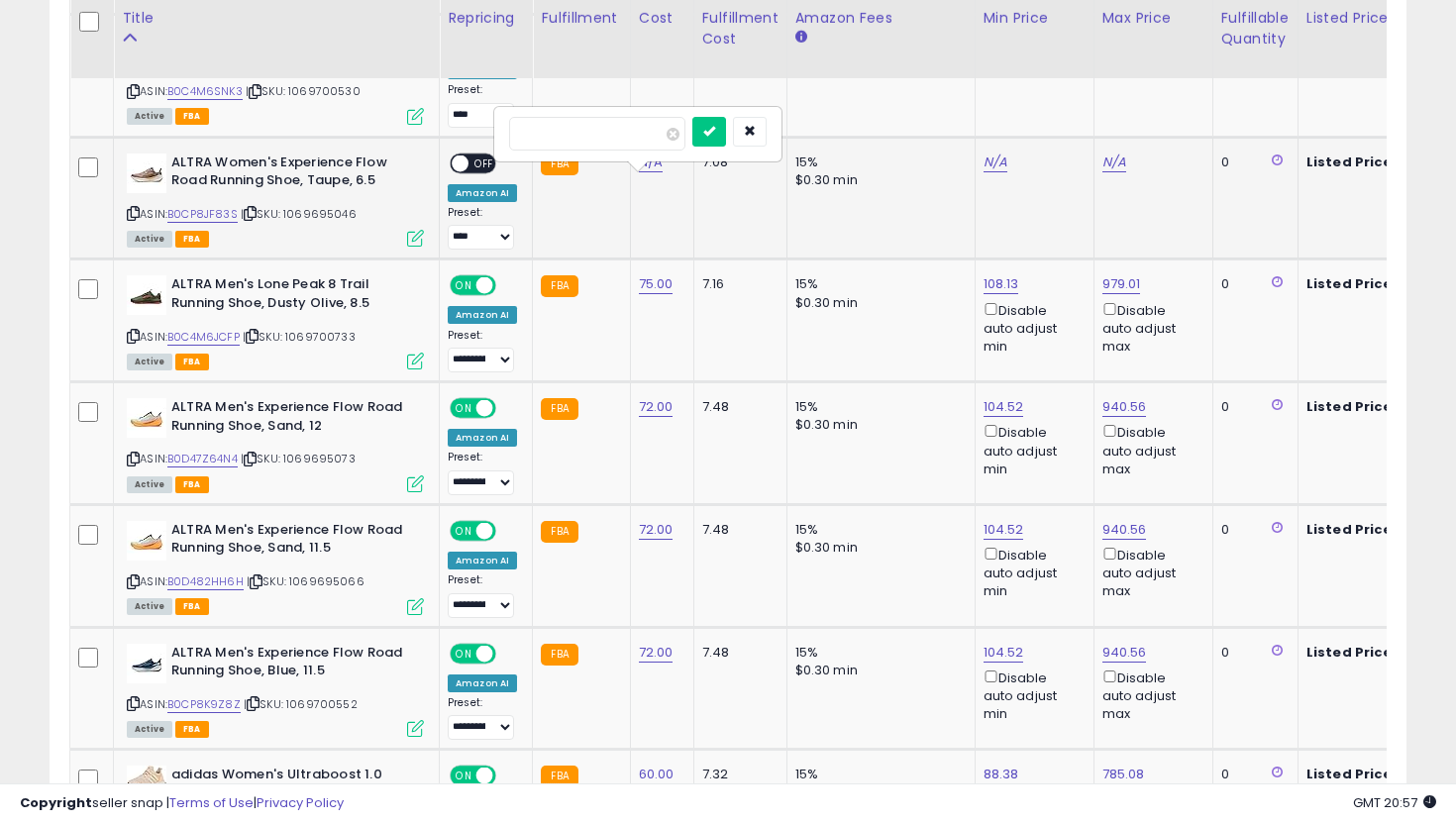 type on "**" 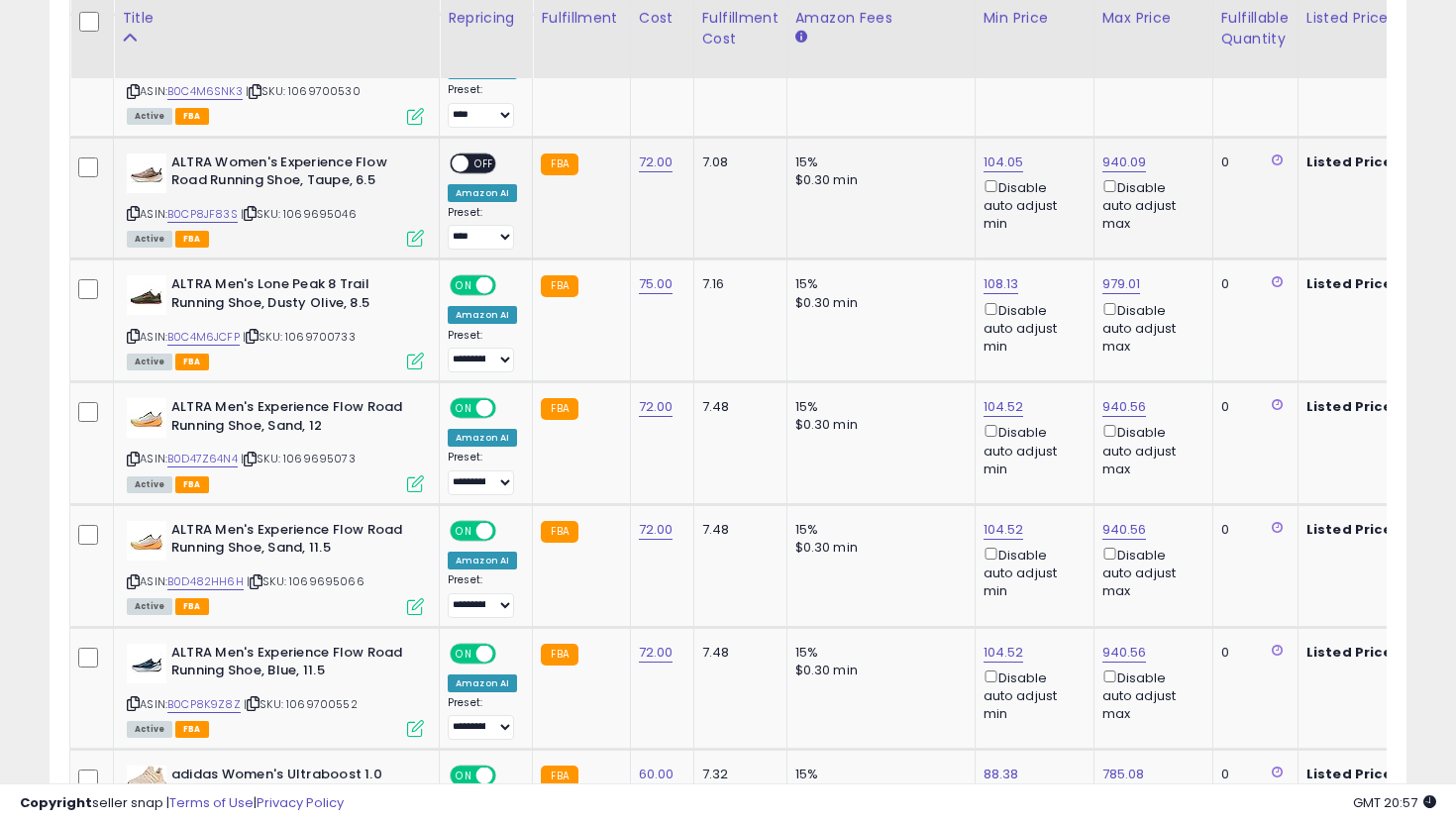 click on "OFF" at bounding box center (484, 162) 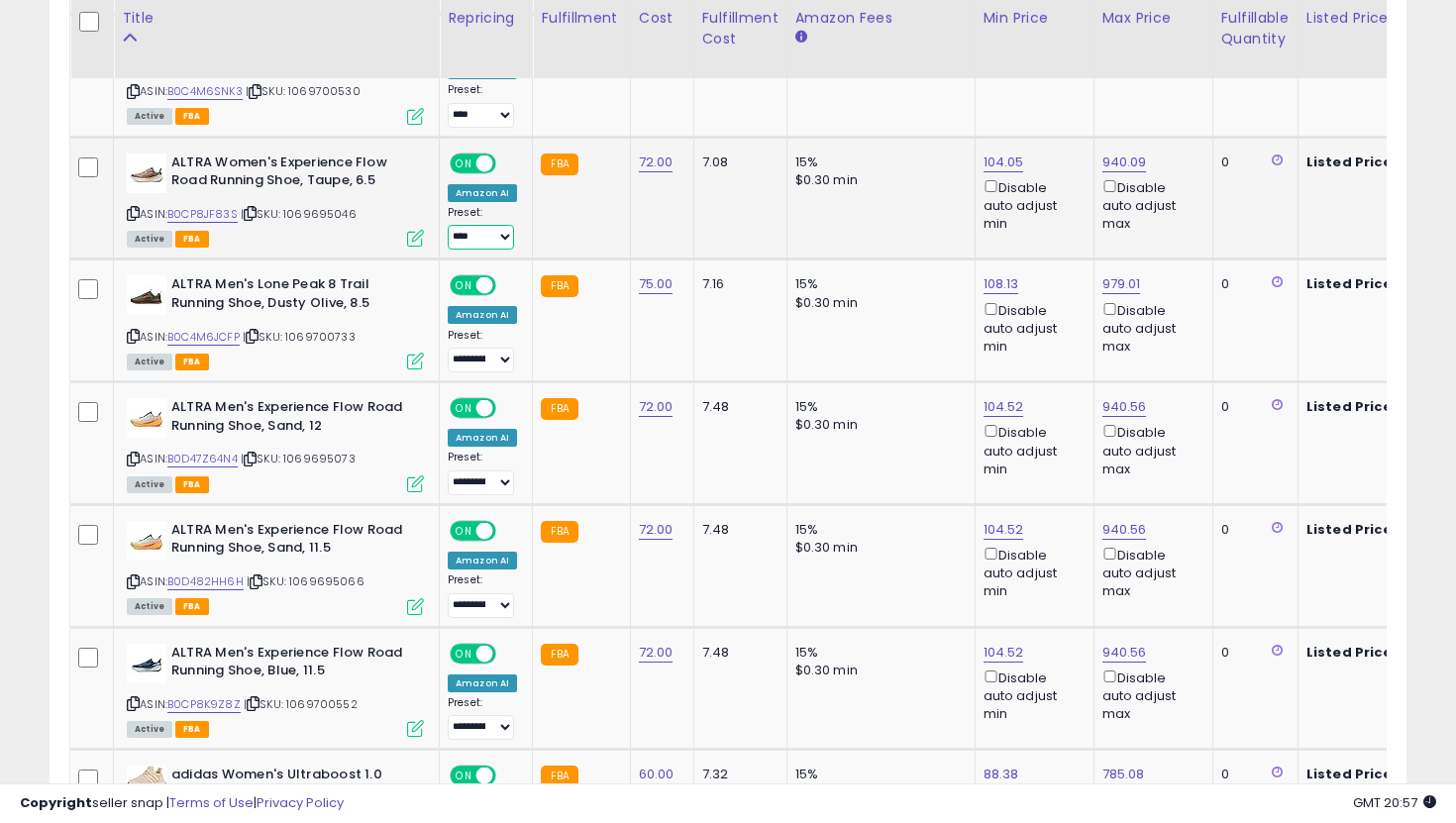 click on "**********" at bounding box center (480, 237) 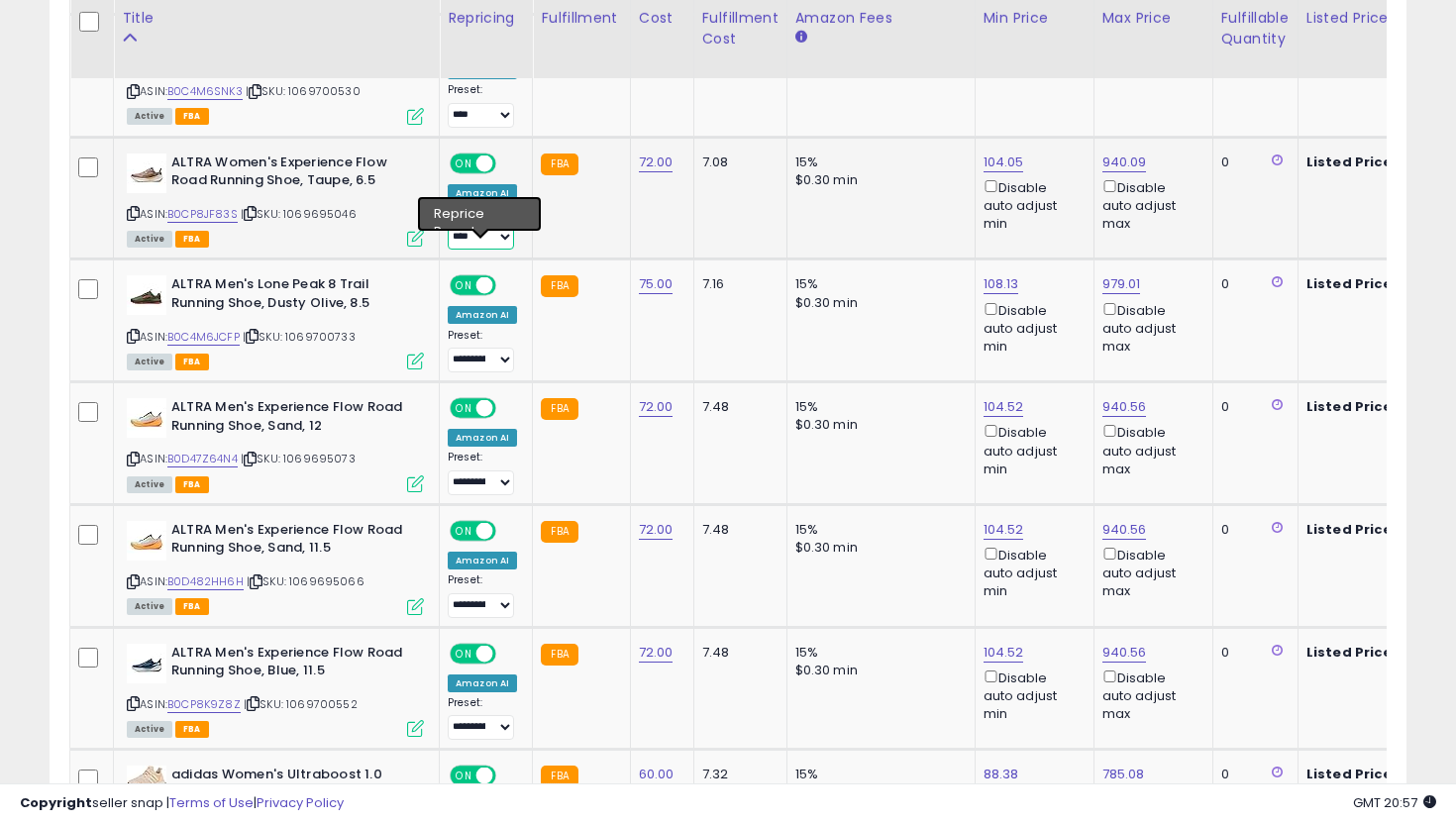 select on "**********" 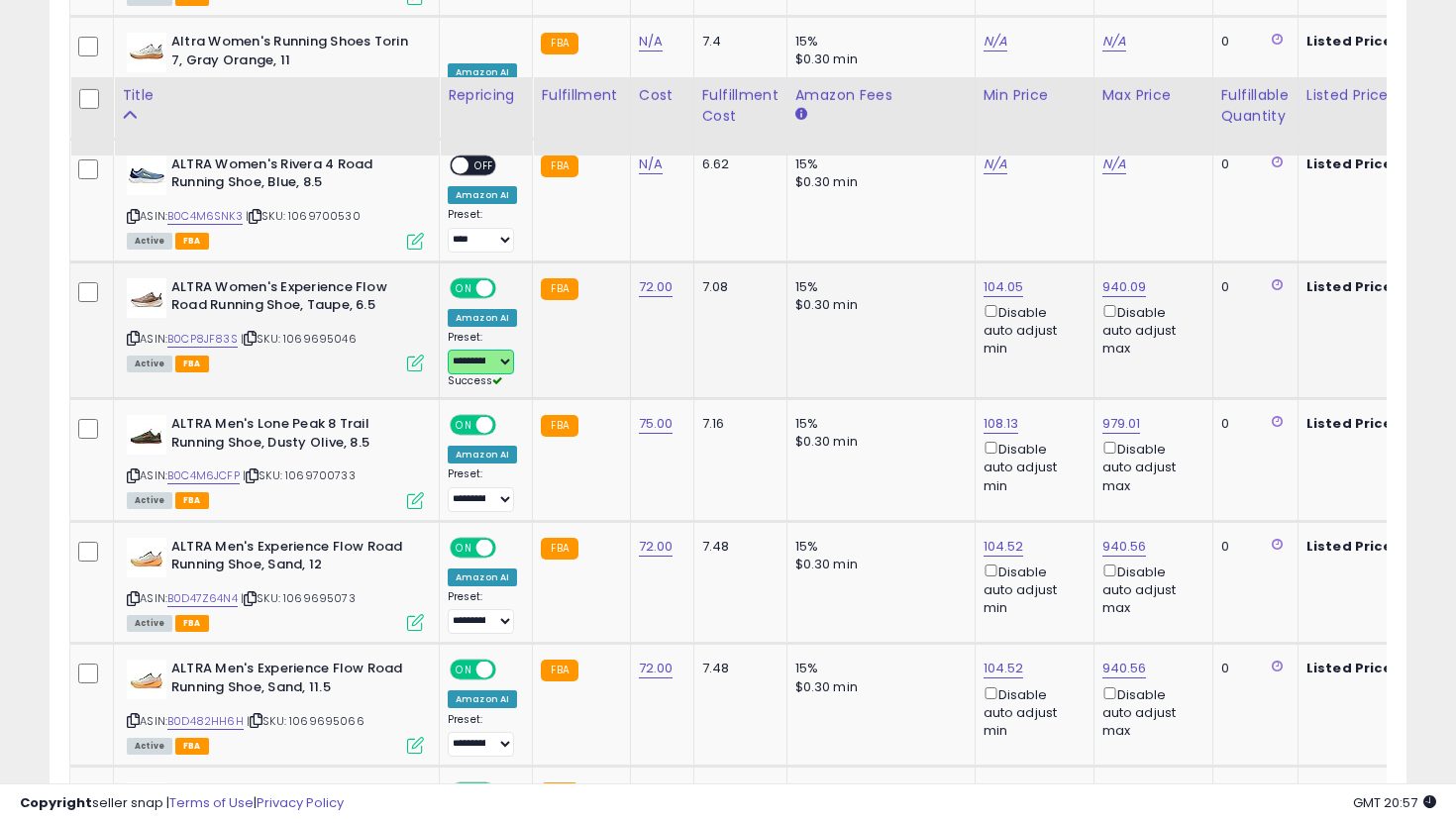 scroll, scrollTop: 5506, scrollLeft: 0, axis: vertical 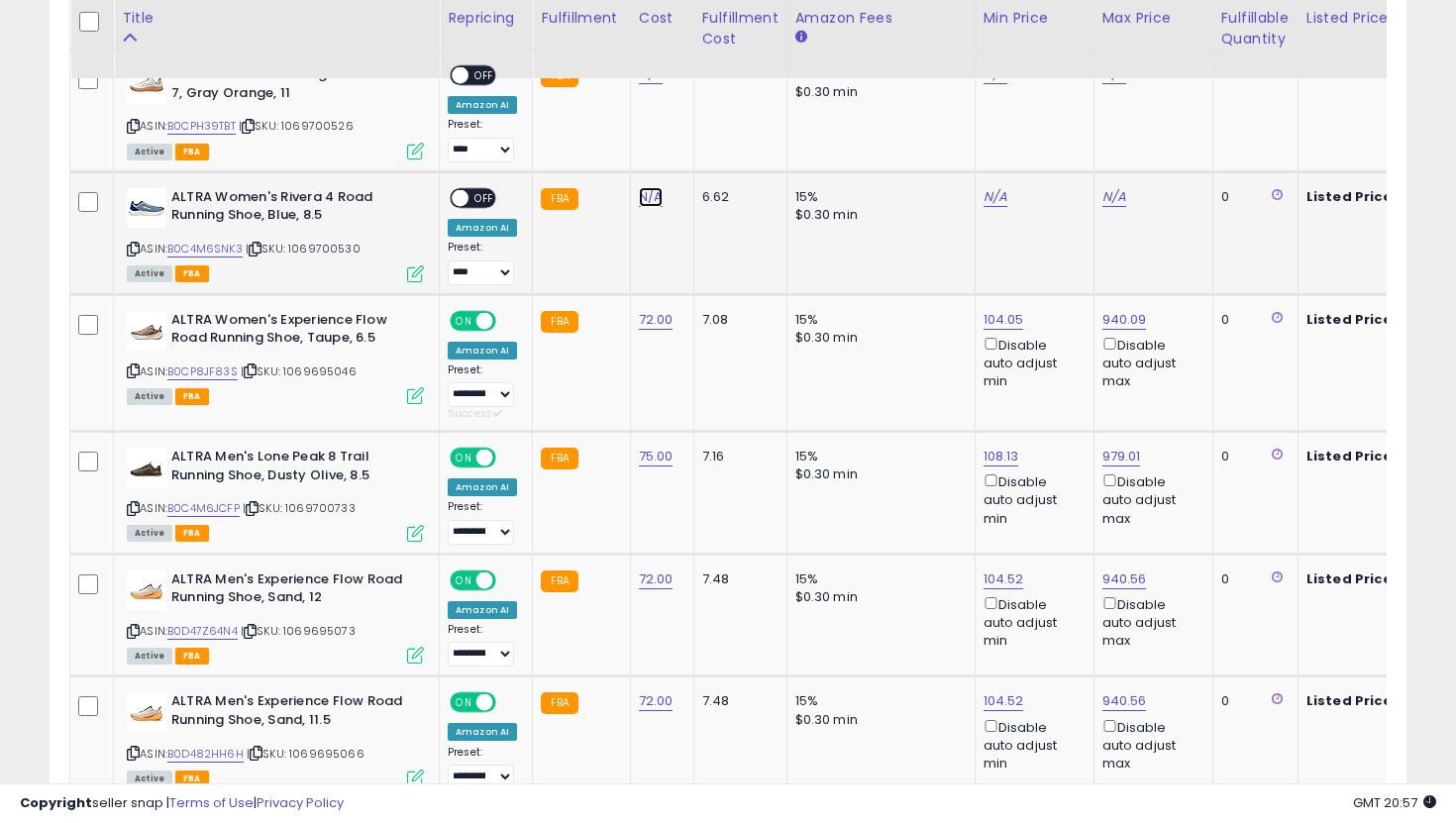 click on "N/A" at bounding box center (651, -3777) 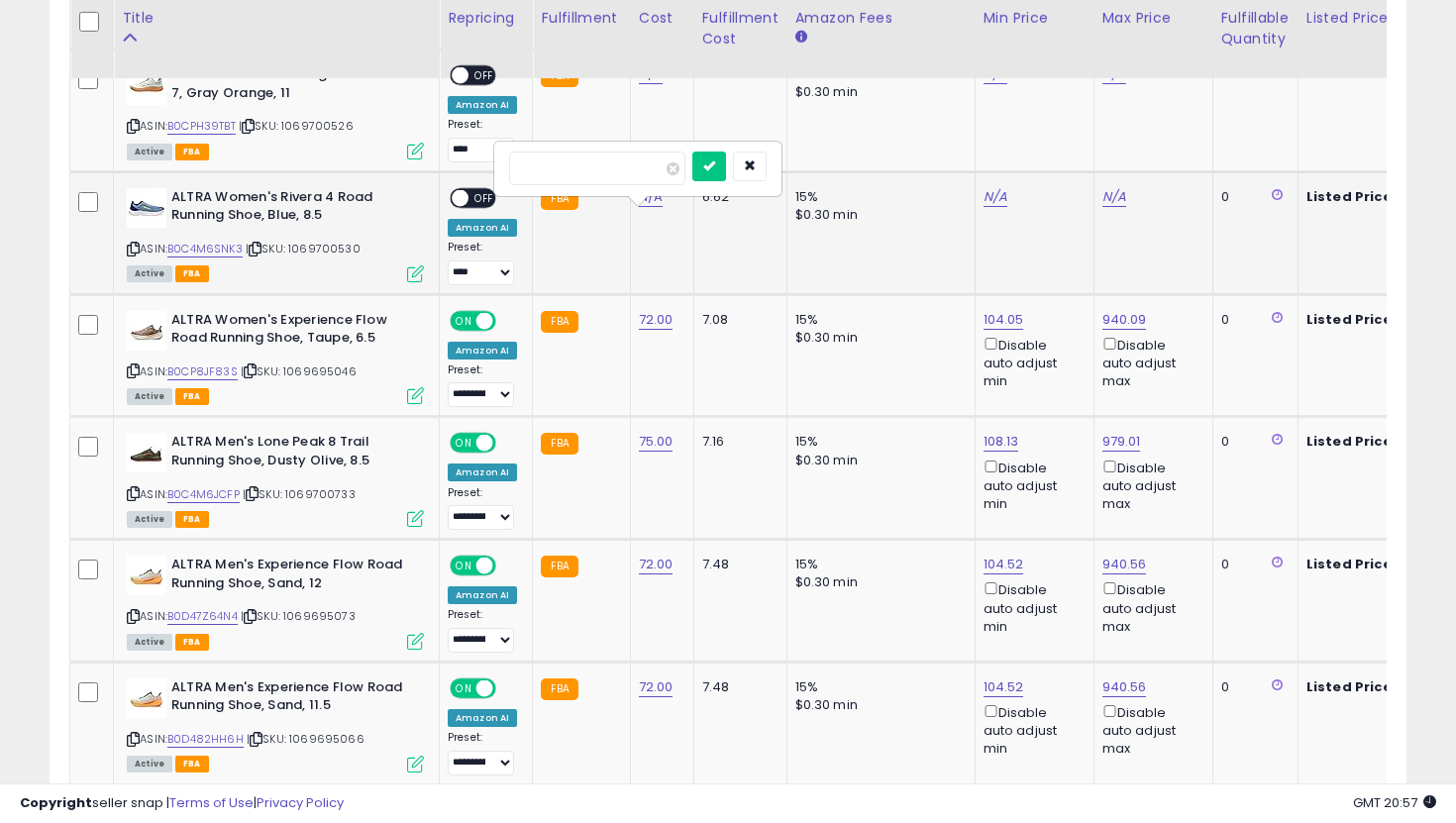 type on "**" 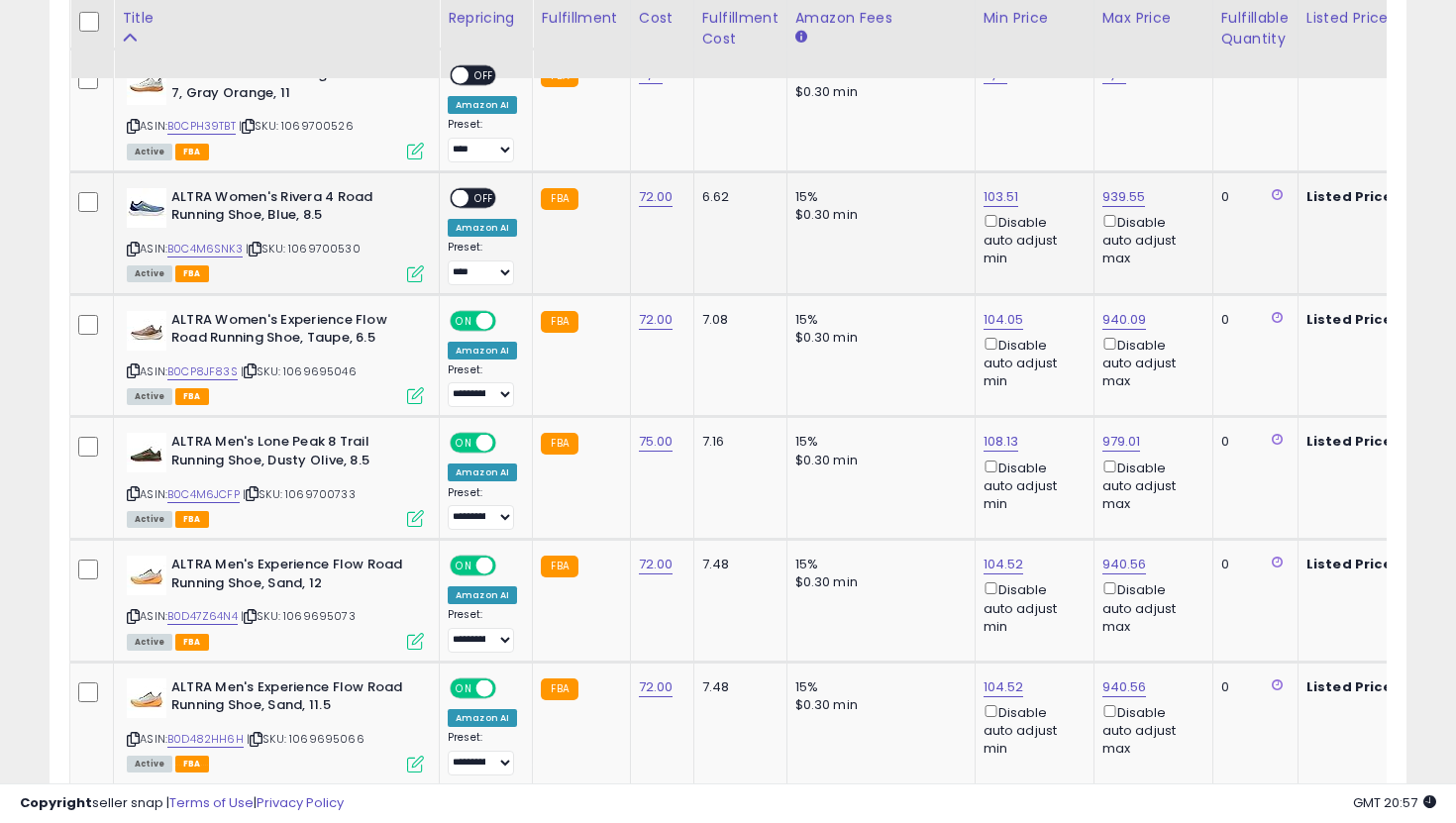 click on "OFF" at bounding box center (484, 198) 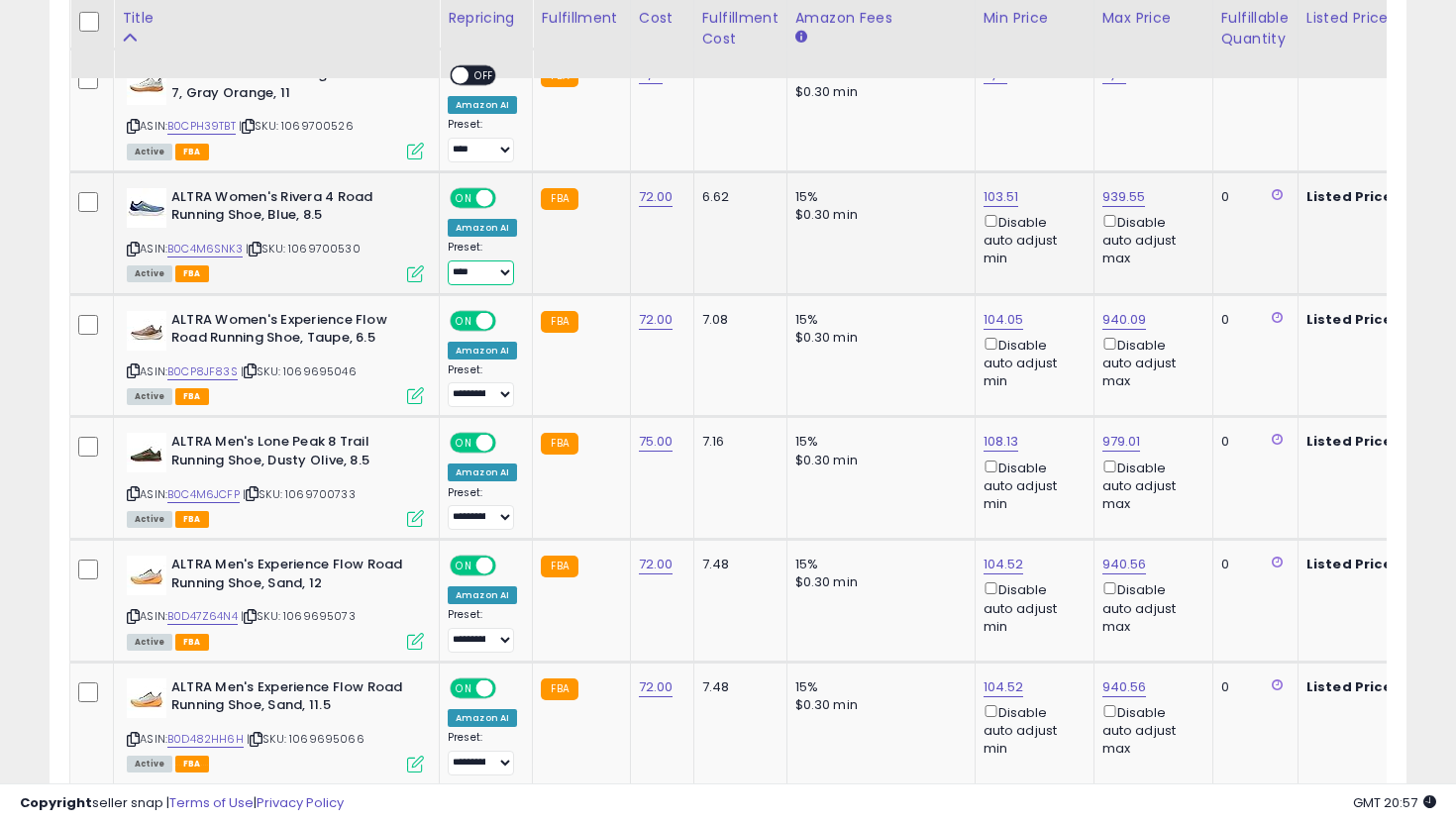 click on "**********" at bounding box center (480, 272) 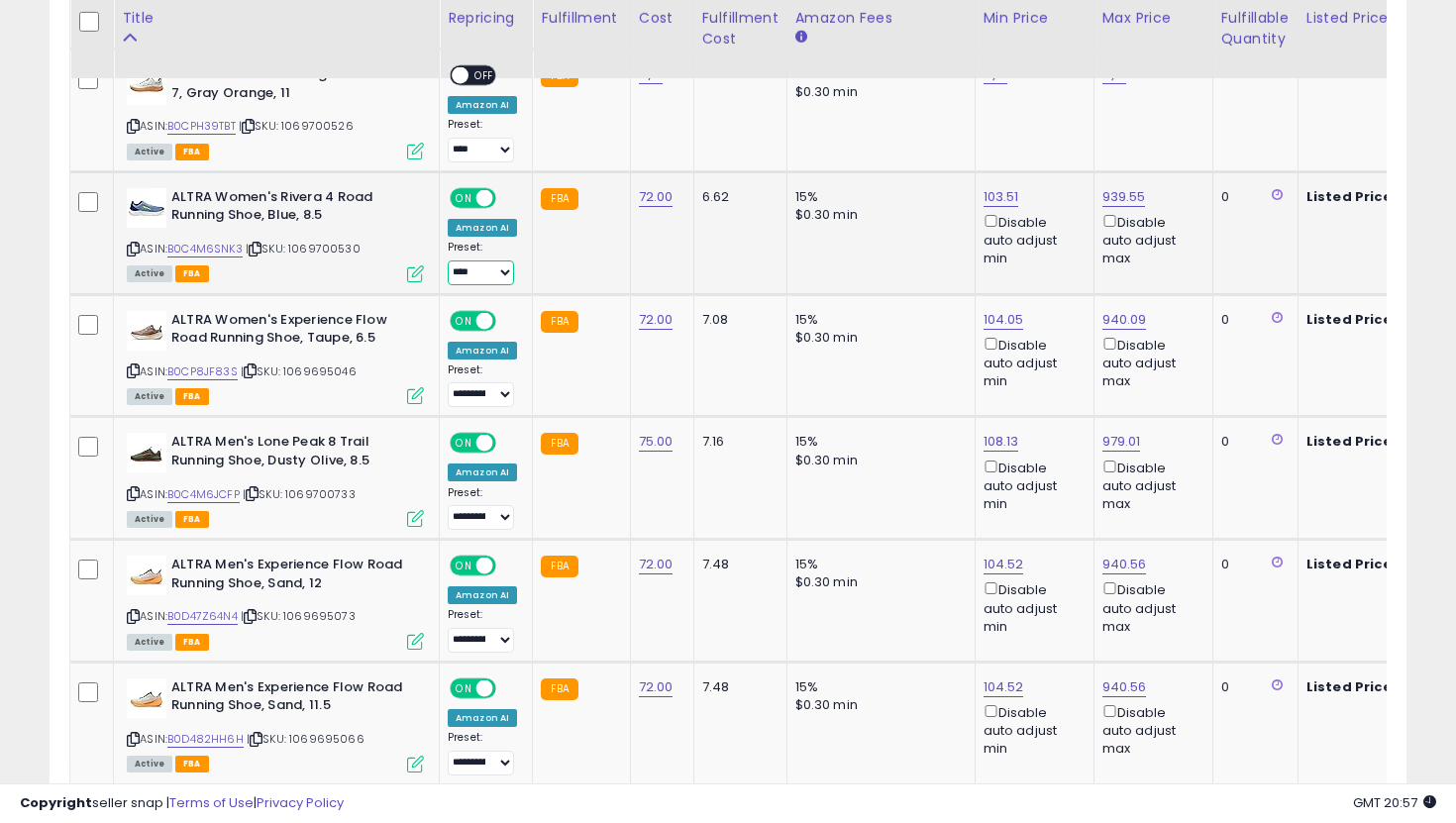 select on "**********" 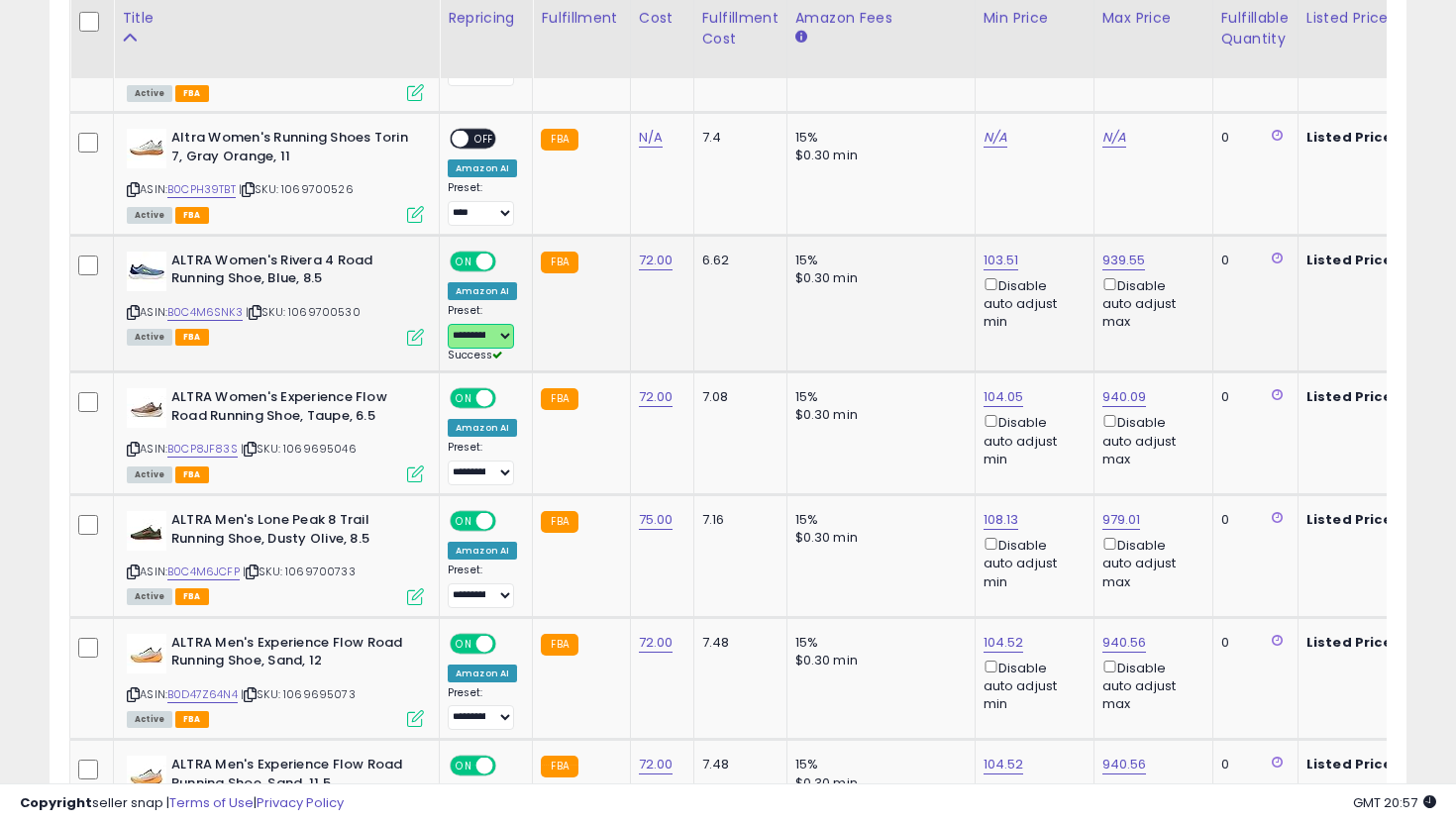 scroll, scrollTop: 5438, scrollLeft: 0, axis: vertical 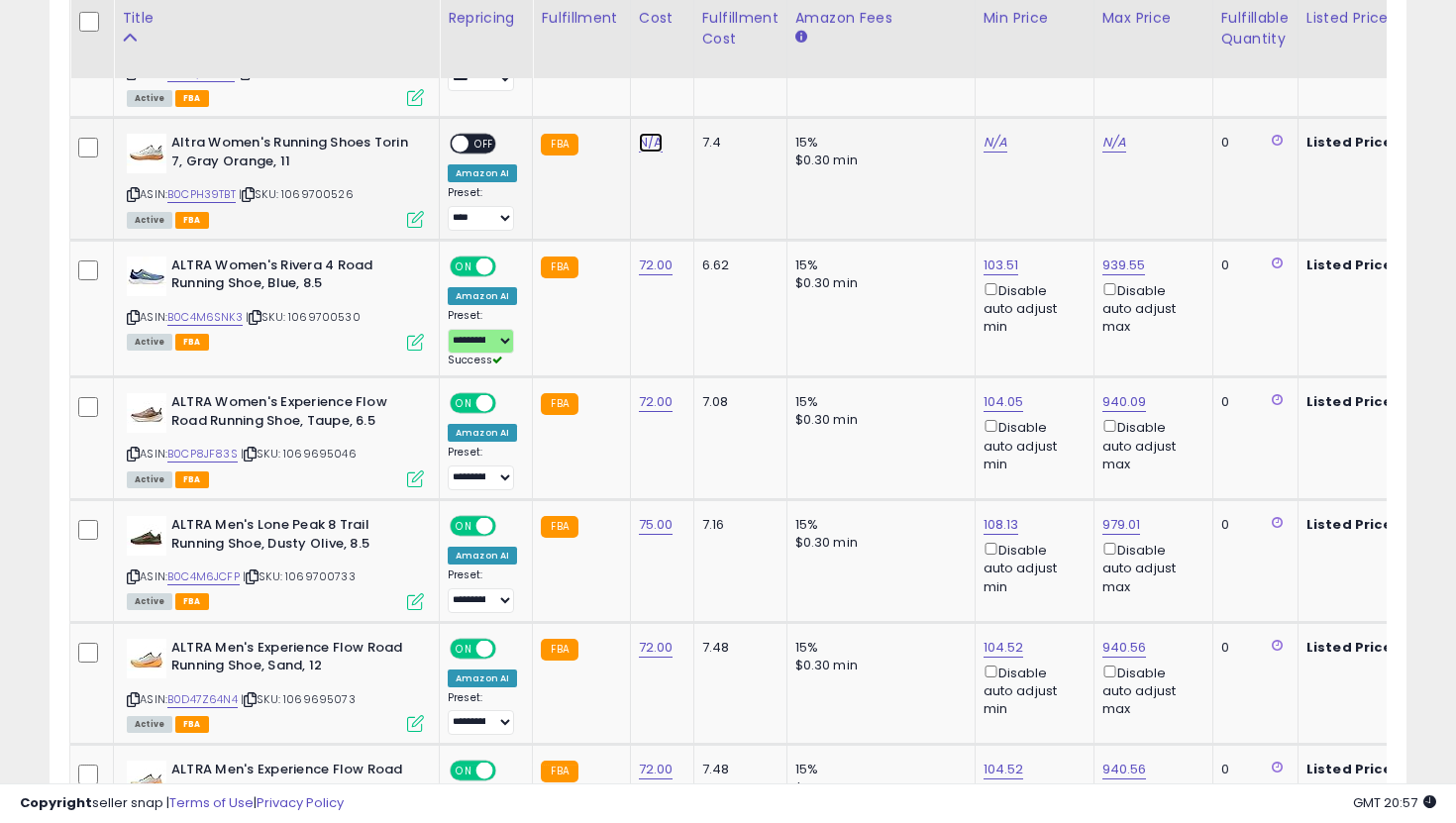 click on "N/A" at bounding box center [651, -3709] 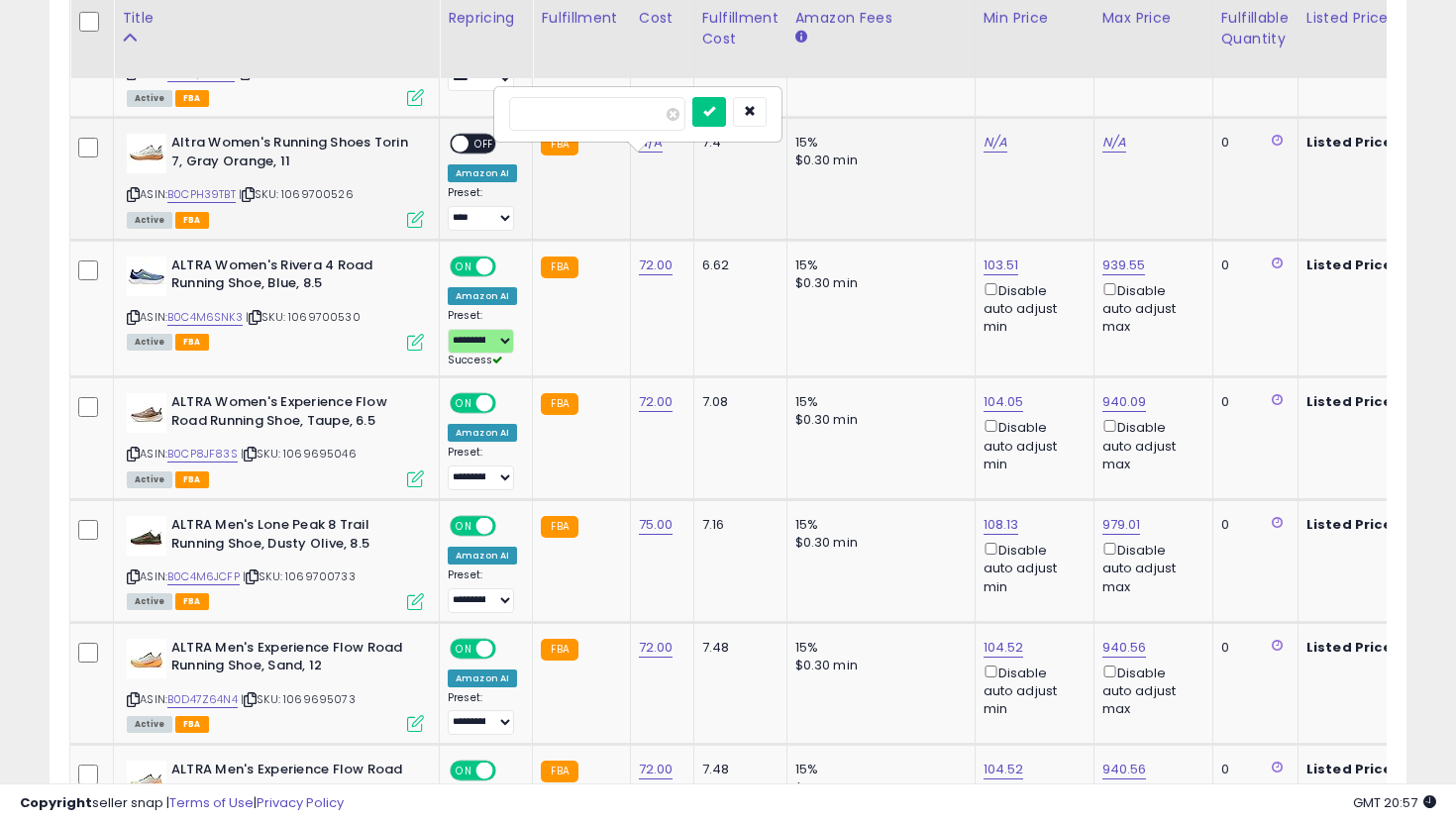 type on "**" 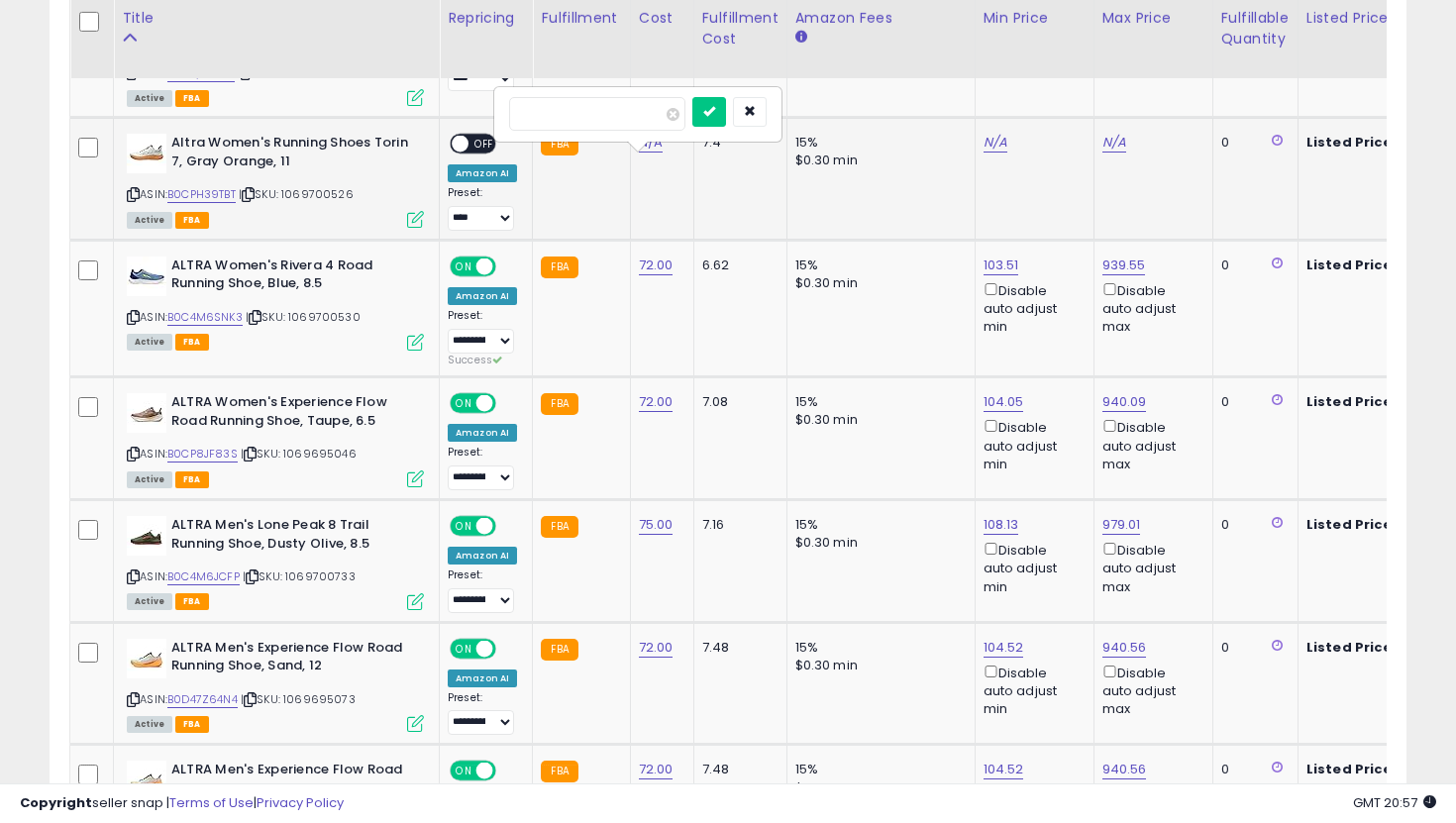 click at bounding box center [709, 112] 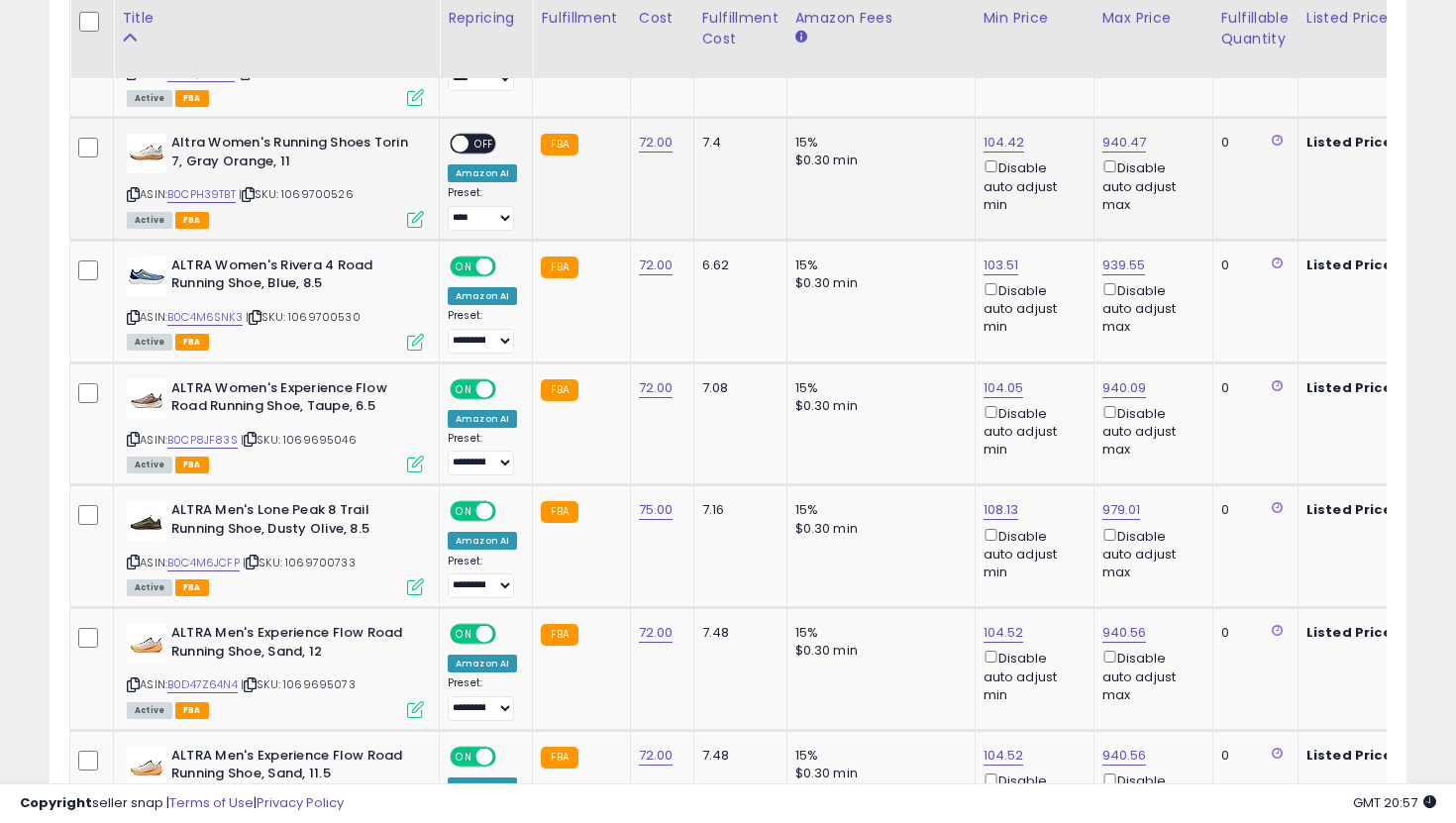 click on "OFF" at bounding box center [484, 144] 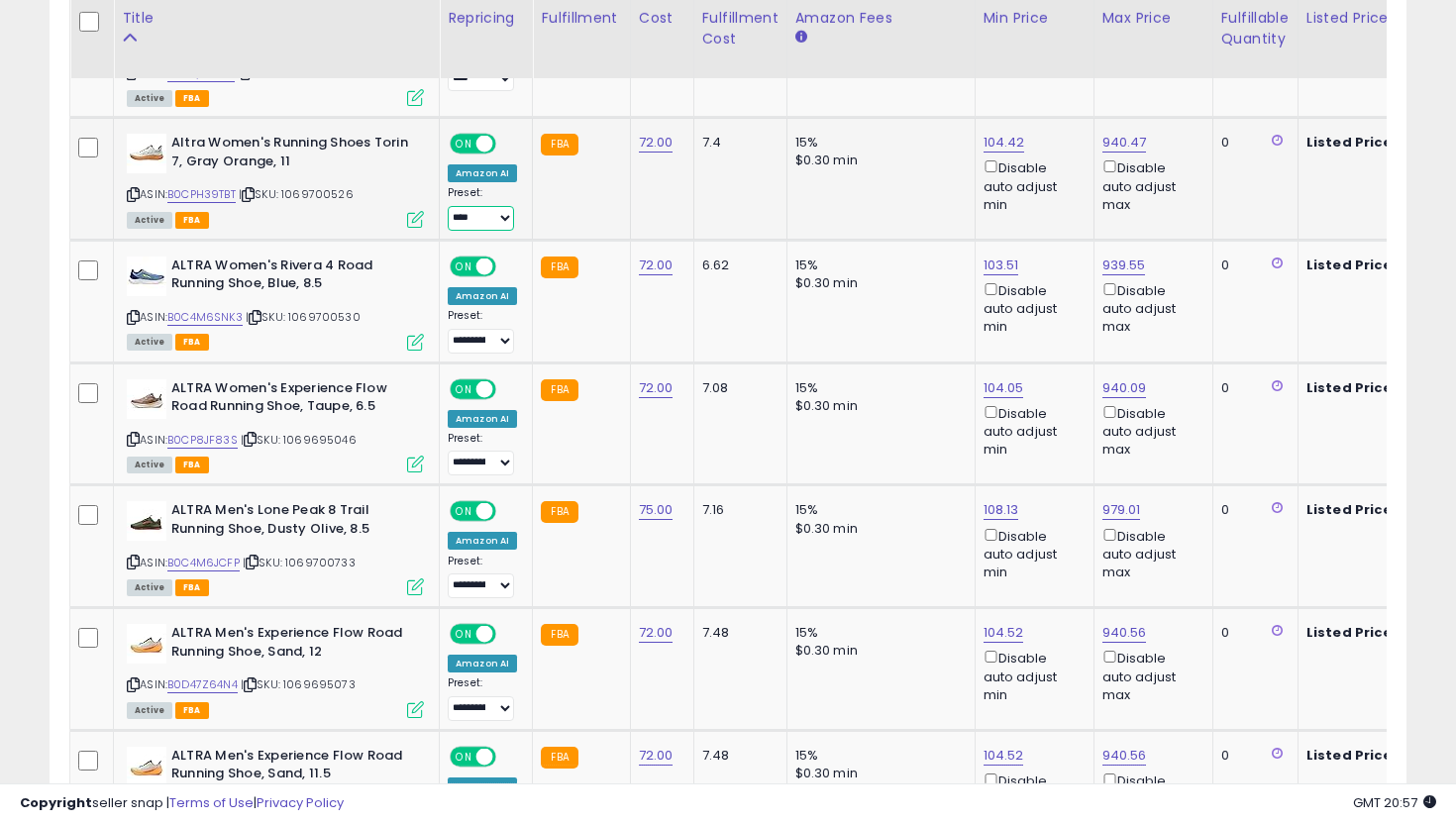 click on "**********" at bounding box center (480, 218) 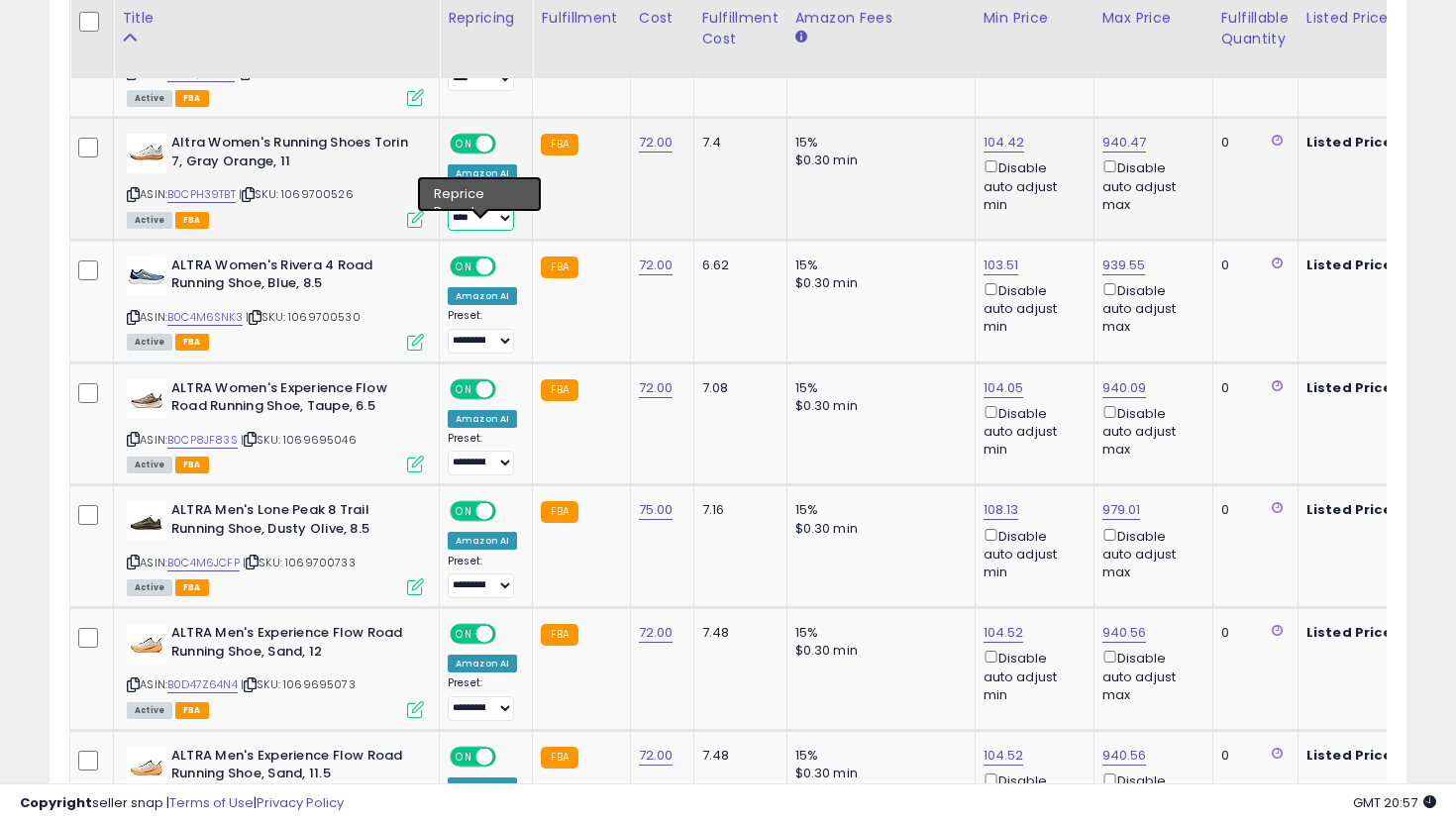 select on "**********" 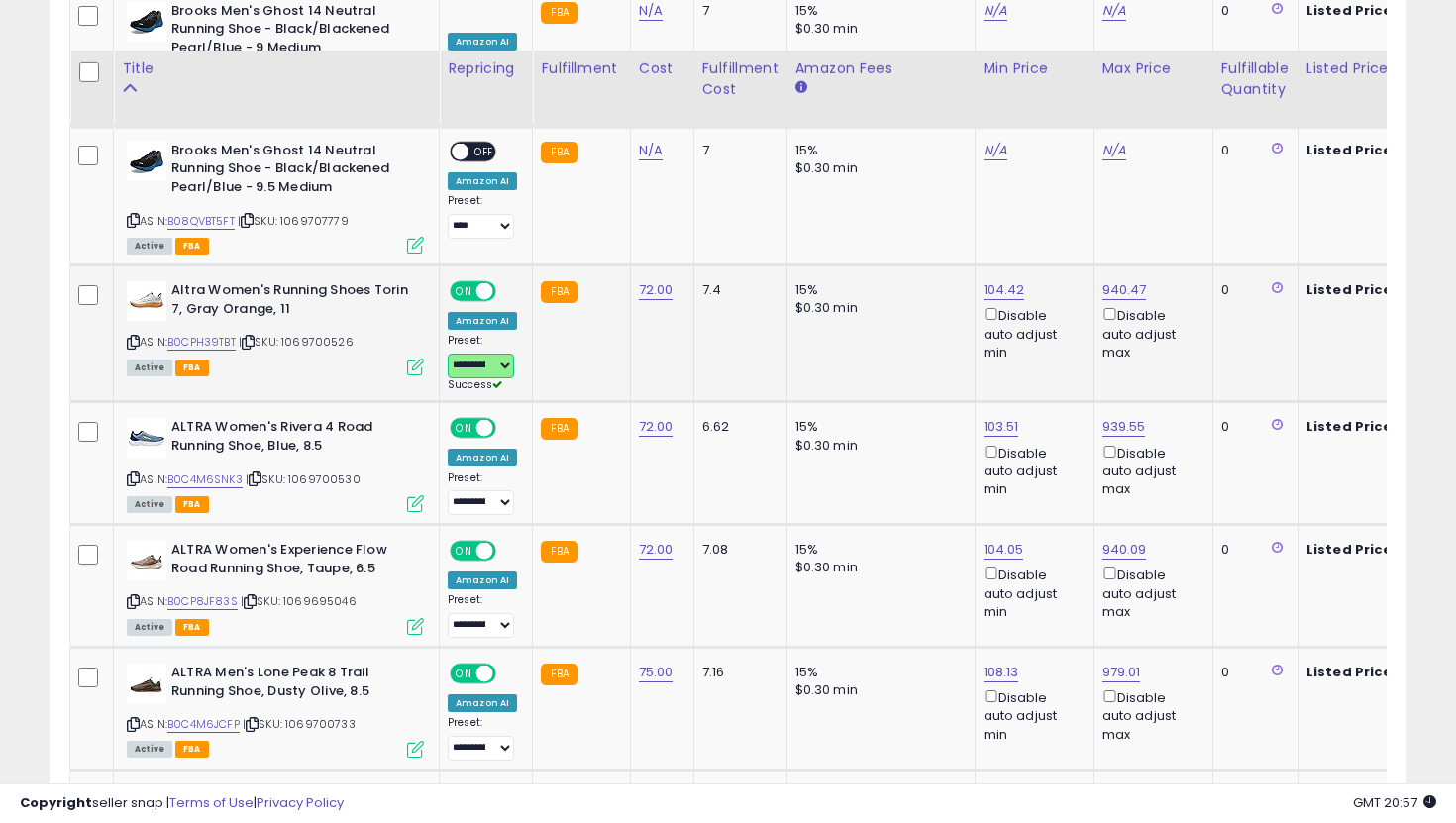 scroll, scrollTop: 5287, scrollLeft: 0, axis: vertical 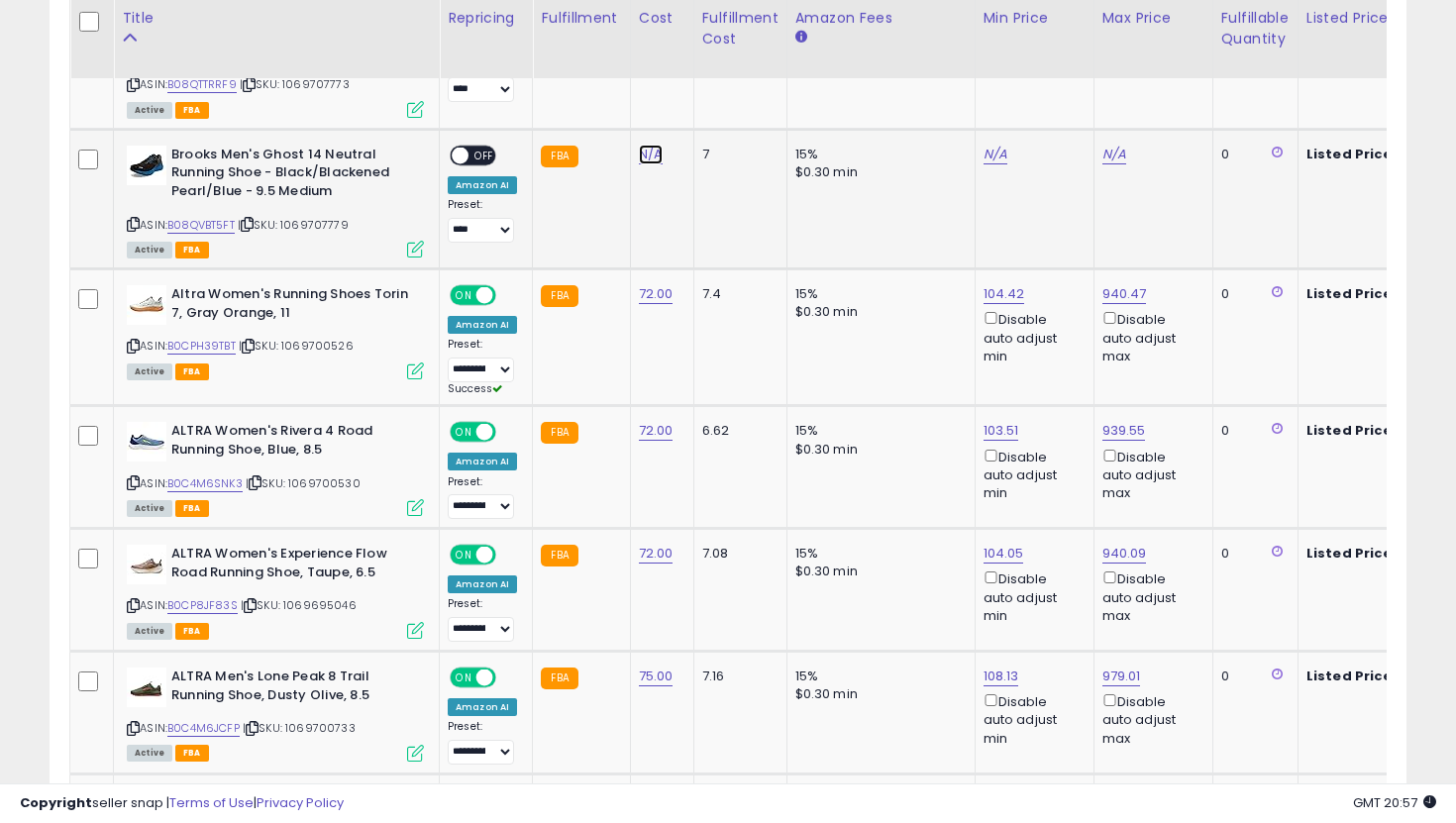 click on "N/A" at bounding box center (651, -3557) 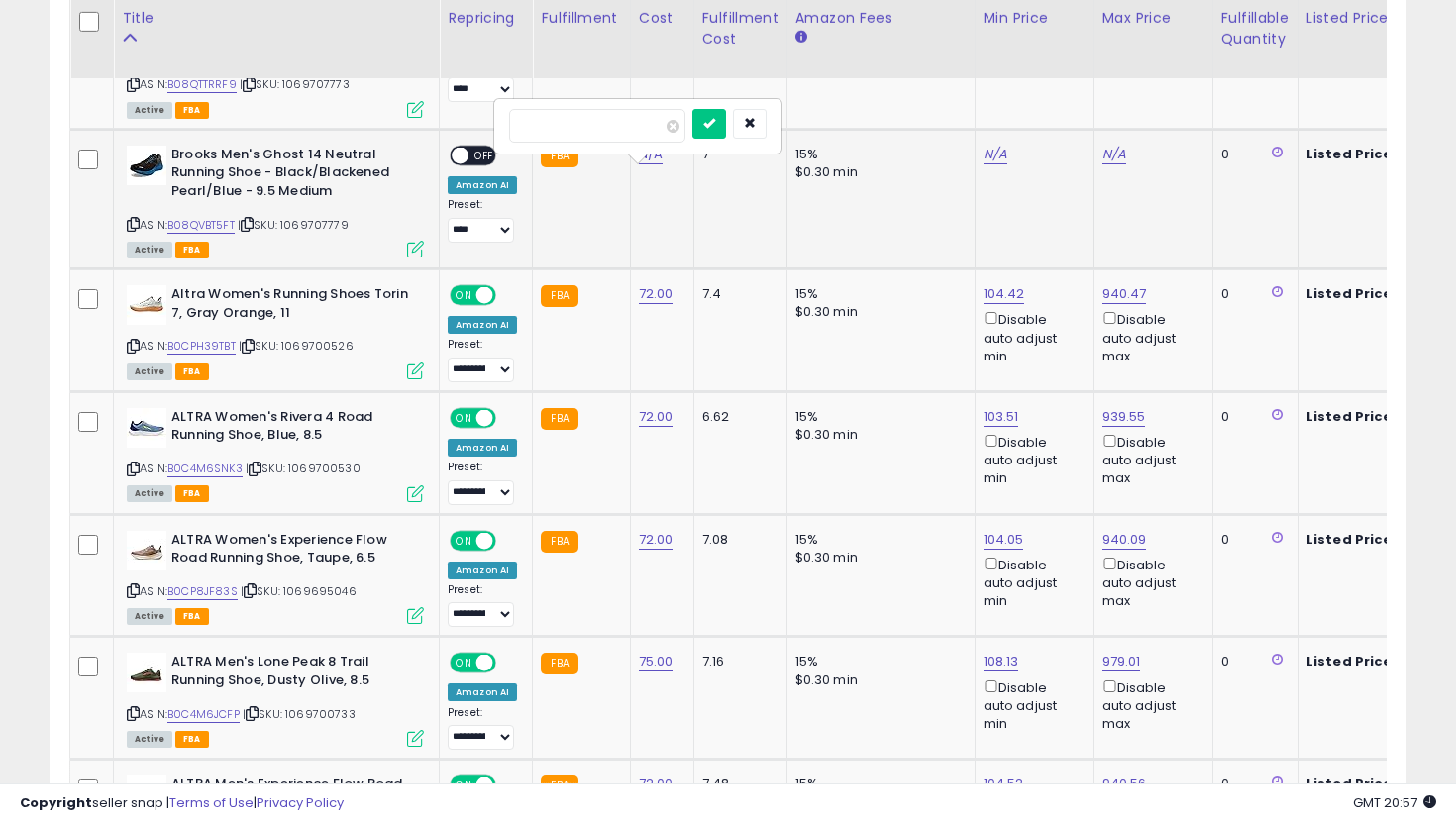 type on "**" 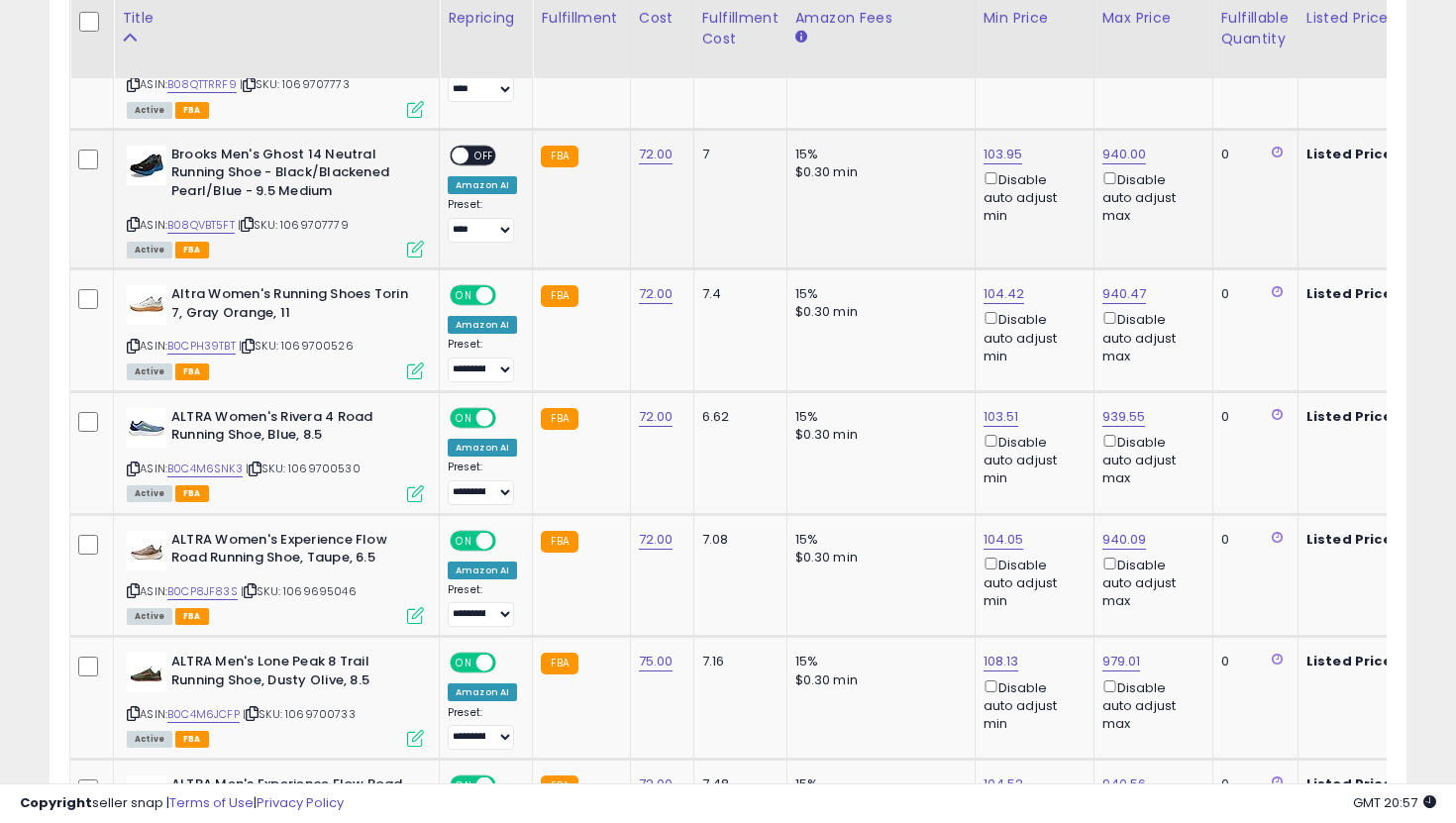 click on "**********" at bounding box center (482, 194) 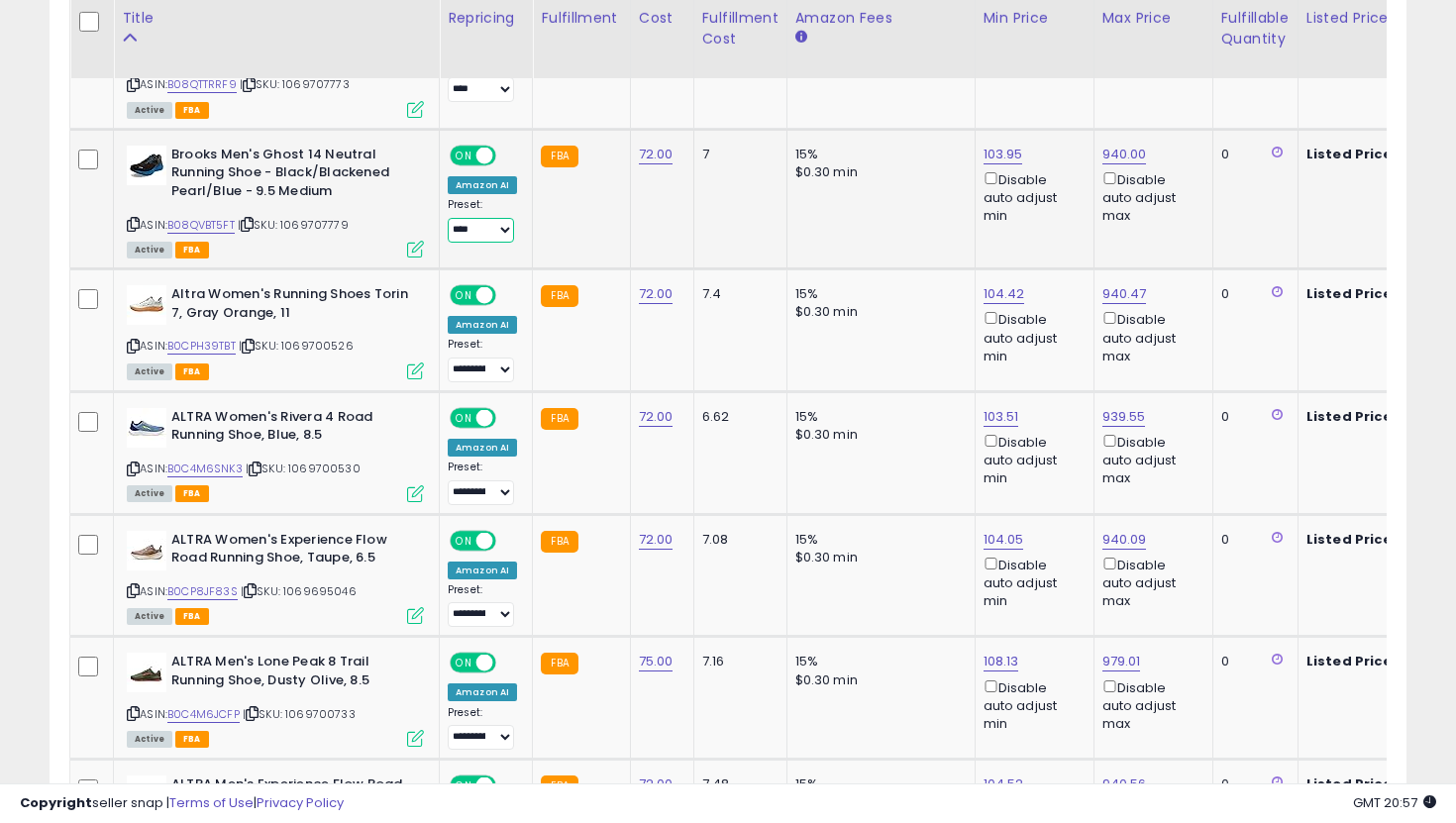 click on "**********" at bounding box center [480, 230] 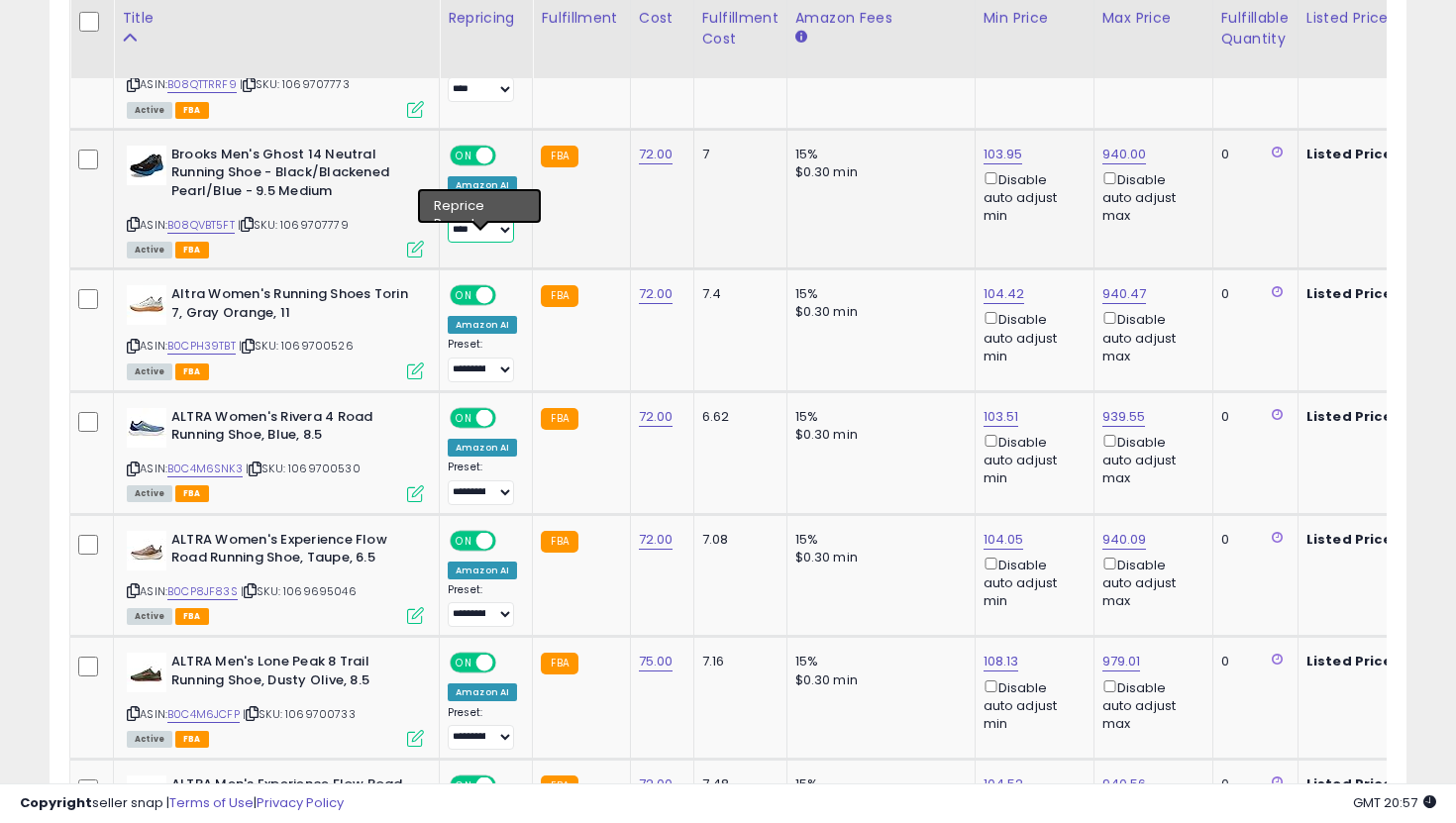select on "**********" 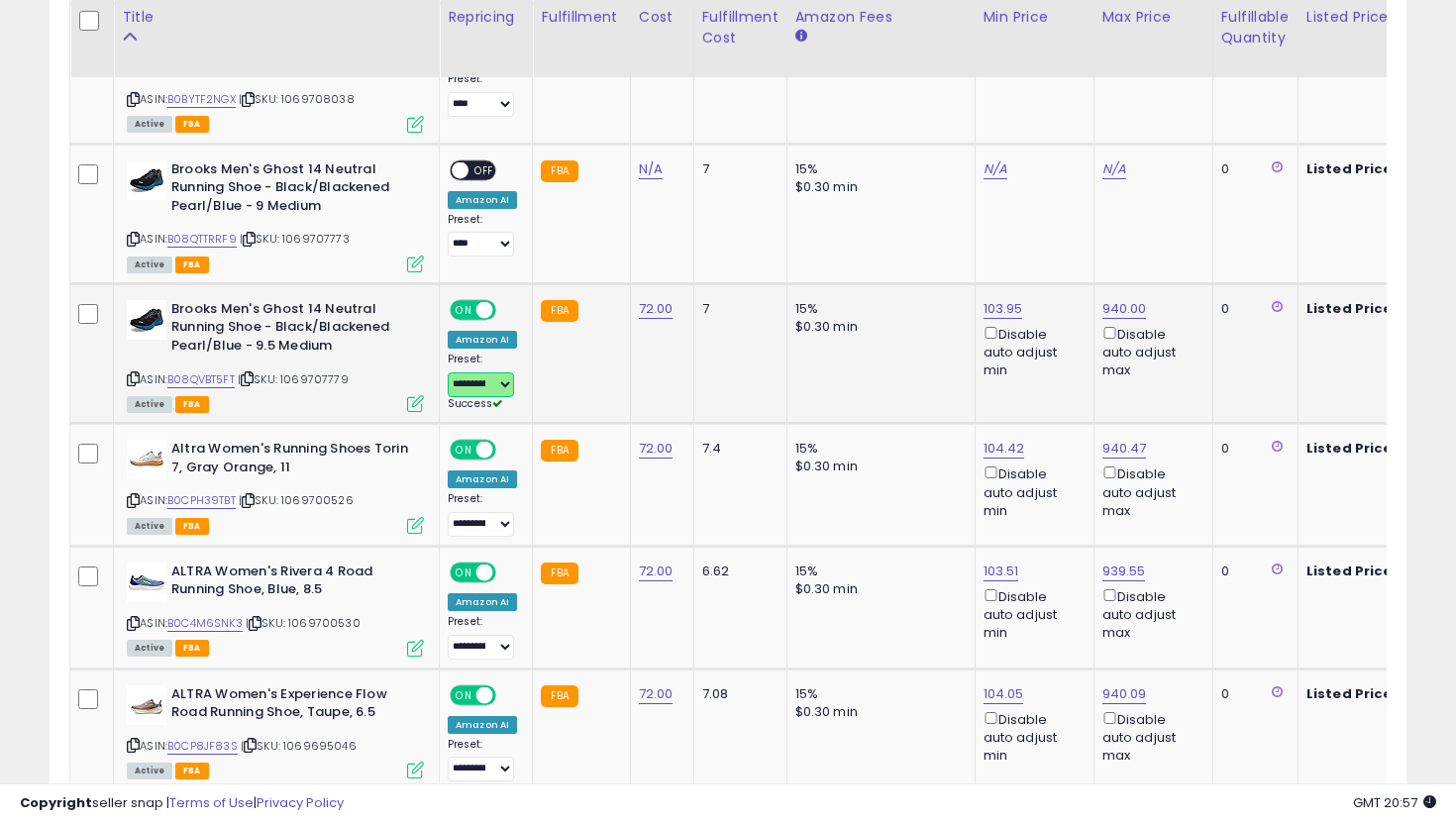 scroll, scrollTop: 5131, scrollLeft: 0, axis: vertical 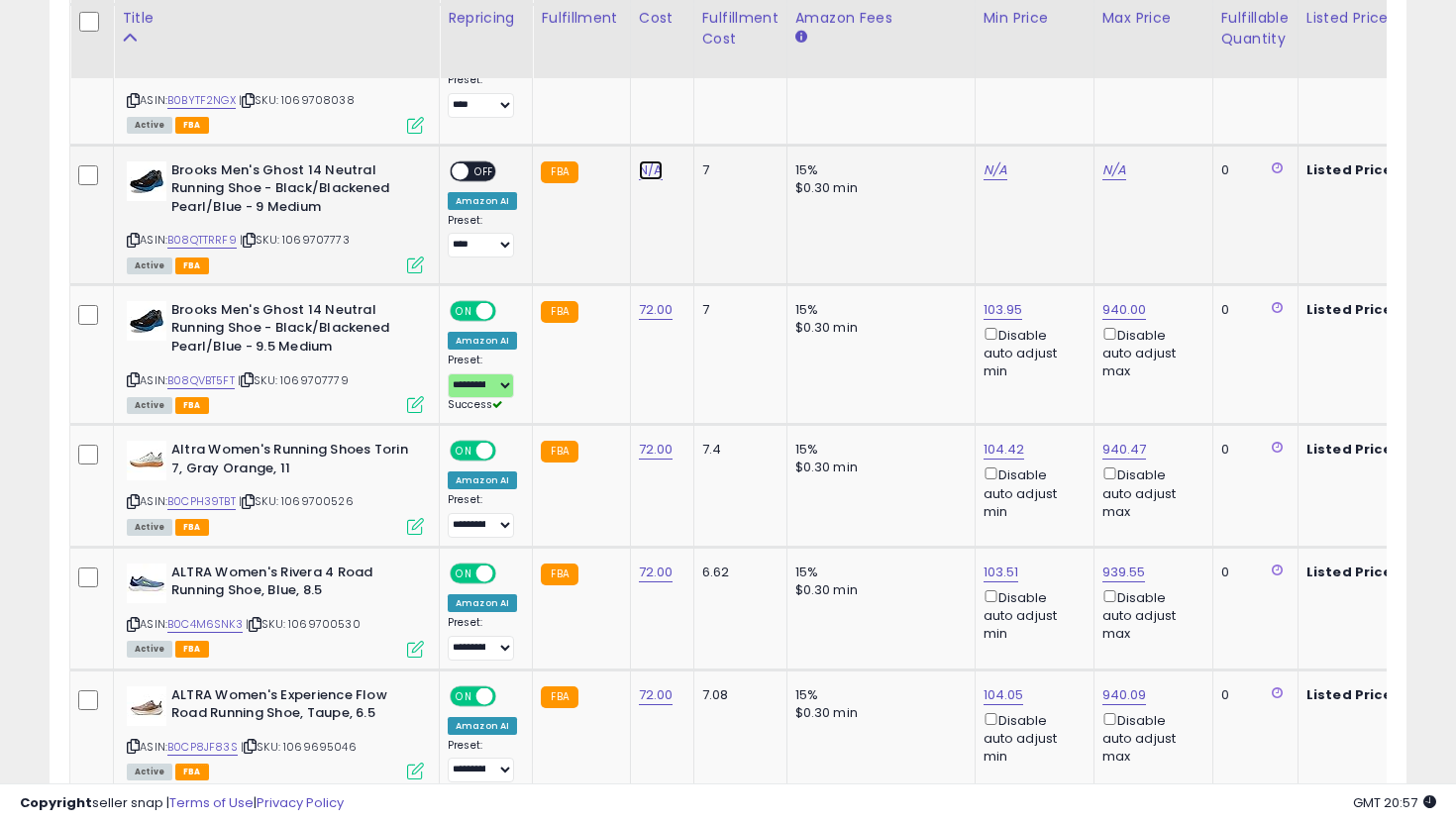 click on "N/A" at bounding box center (651, -3402) 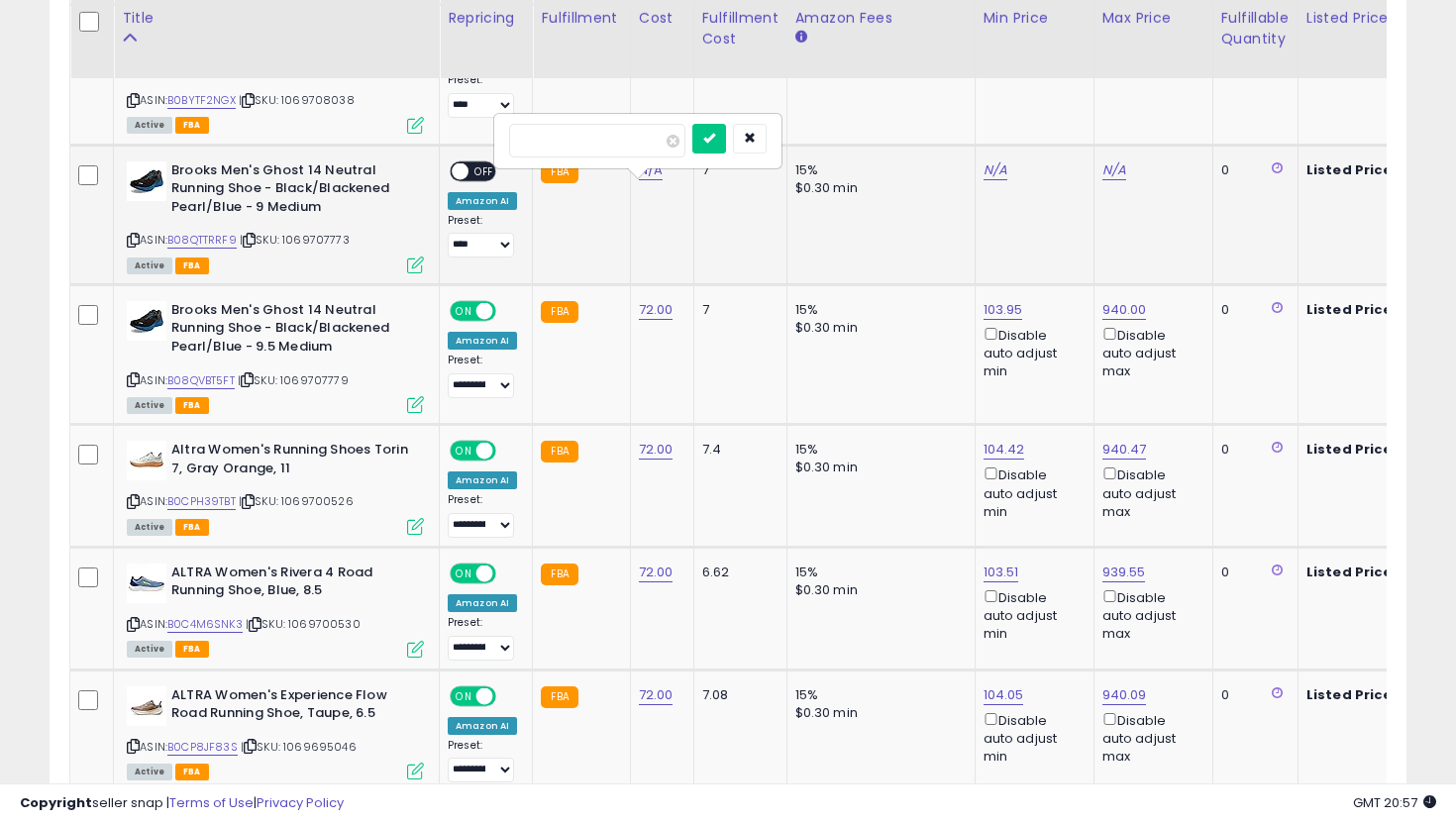 type on "*" 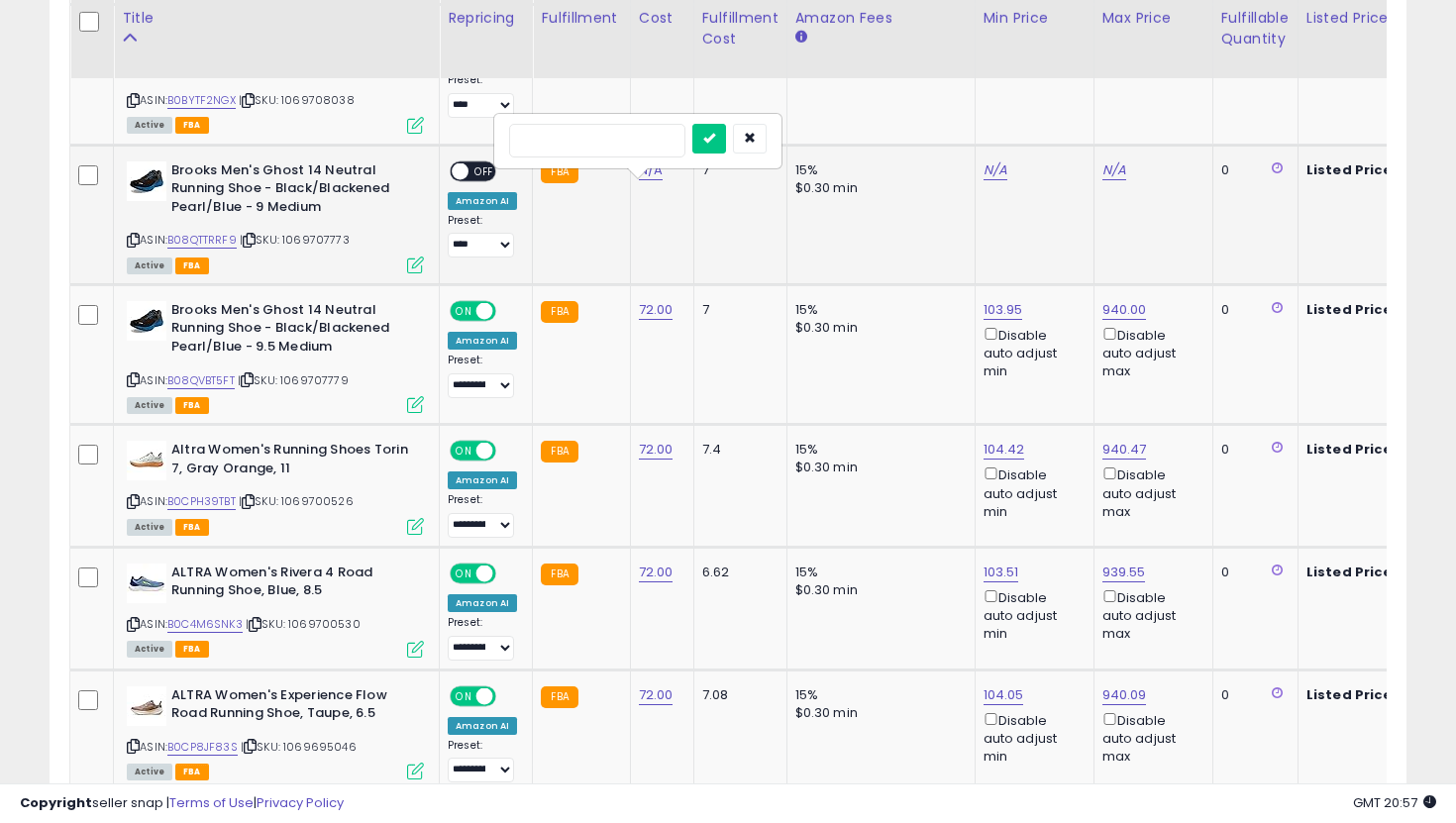 type on "**" 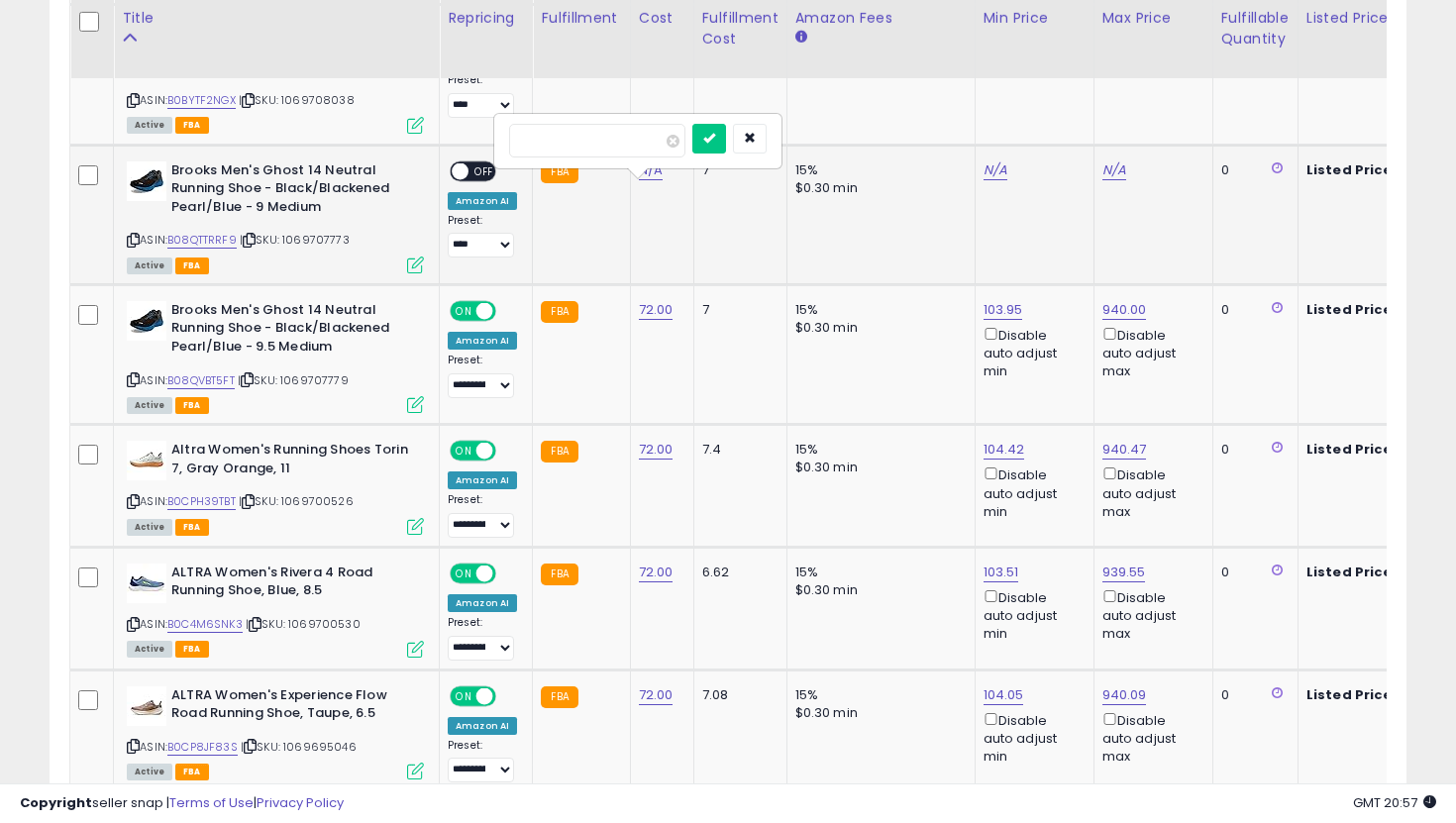 click at bounding box center (709, 139) 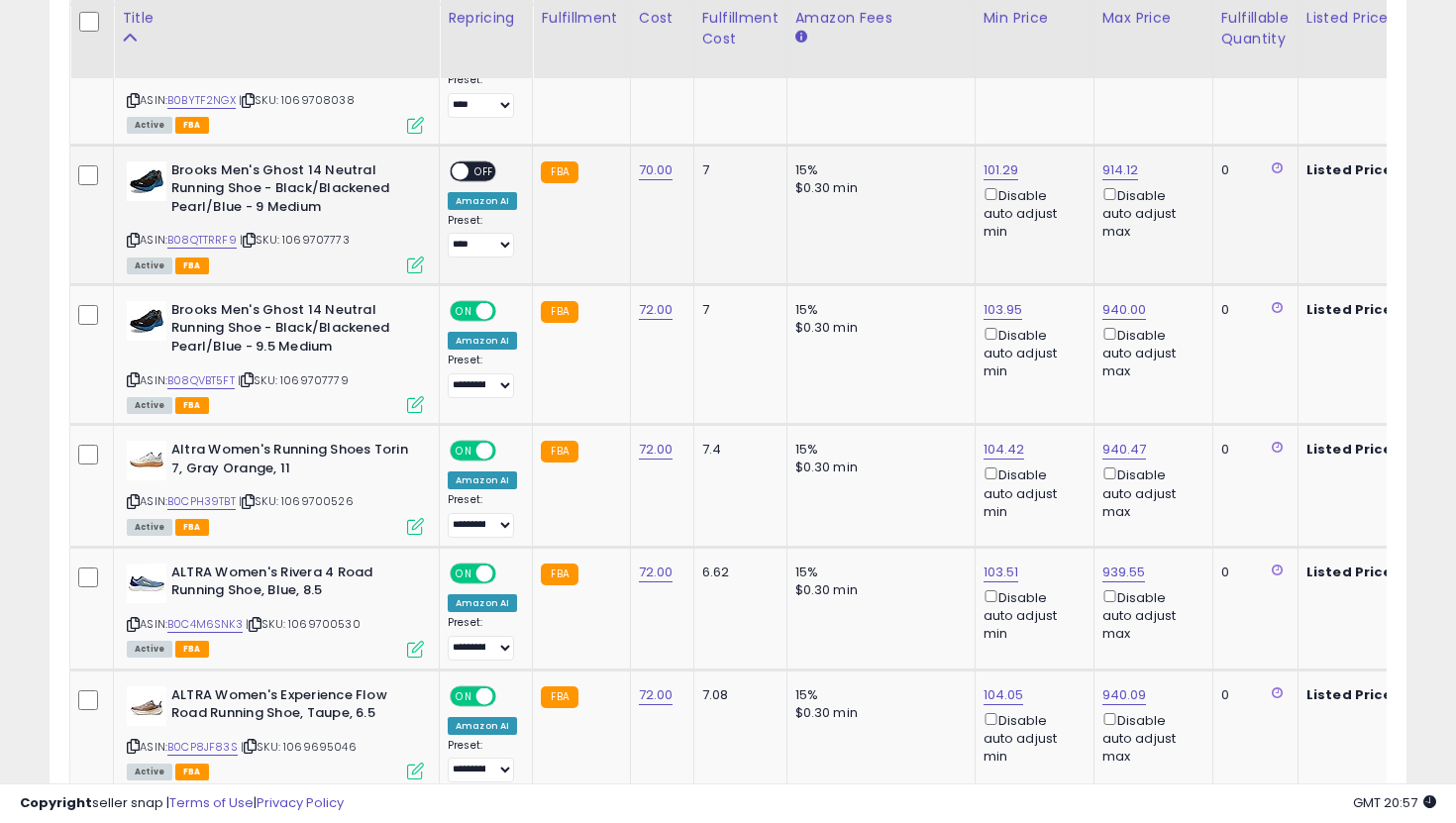 click on "OFF" at bounding box center (484, 170) 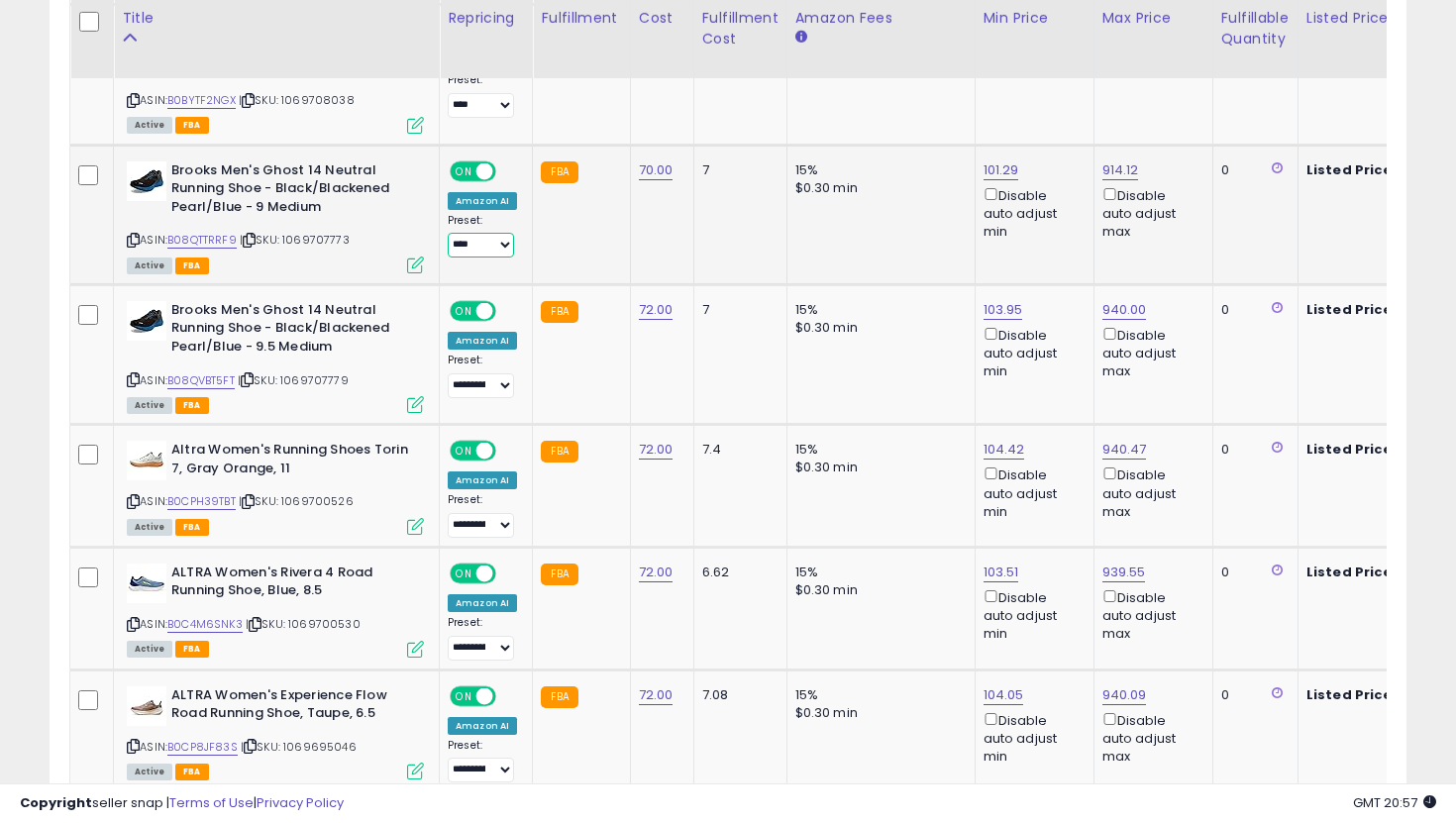click on "**********" at bounding box center [480, 245] 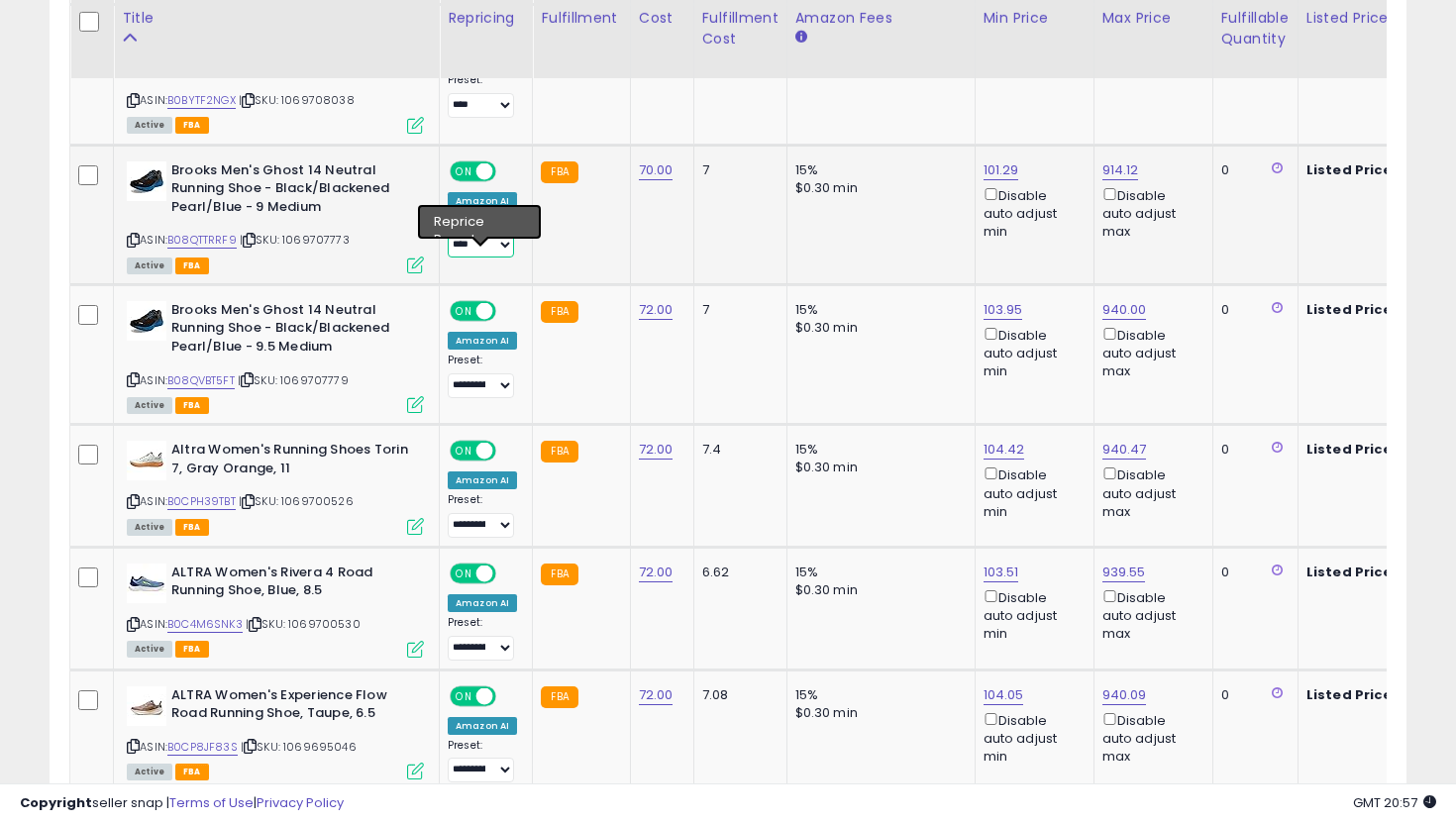 select on "**********" 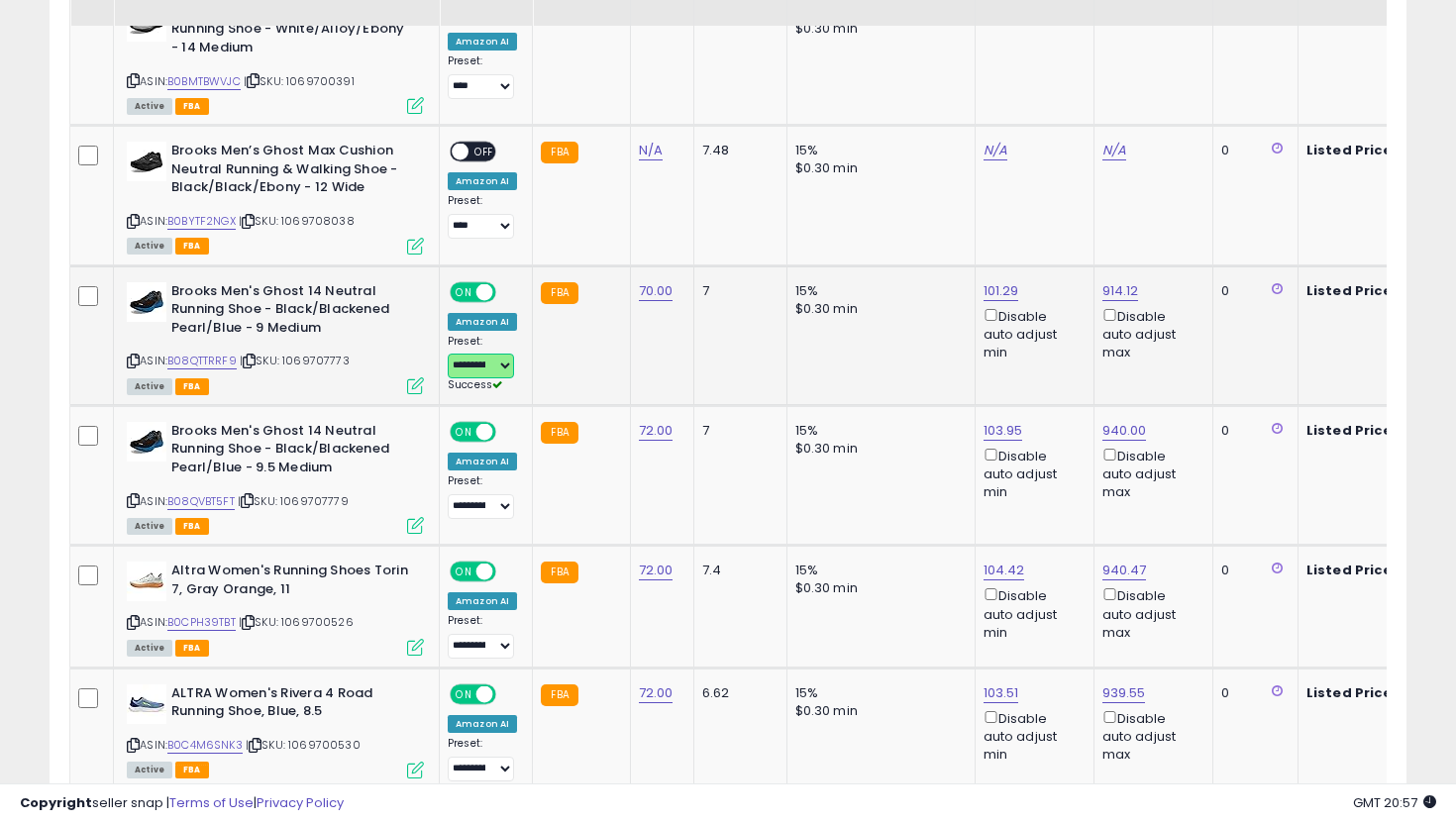 scroll, scrollTop: 4950, scrollLeft: 0, axis: vertical 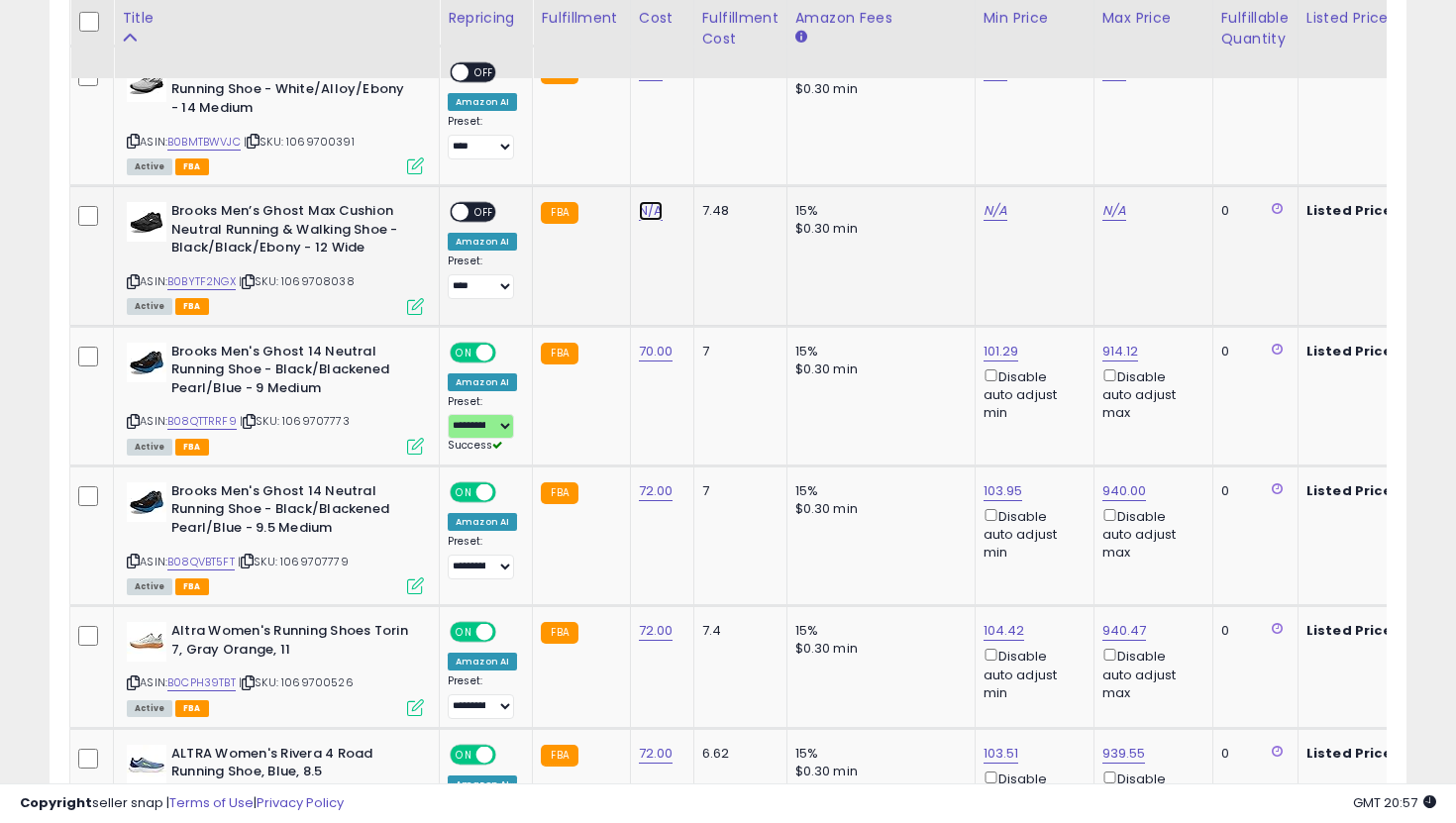 click on "N/A" at bounding box center [651, -3221] 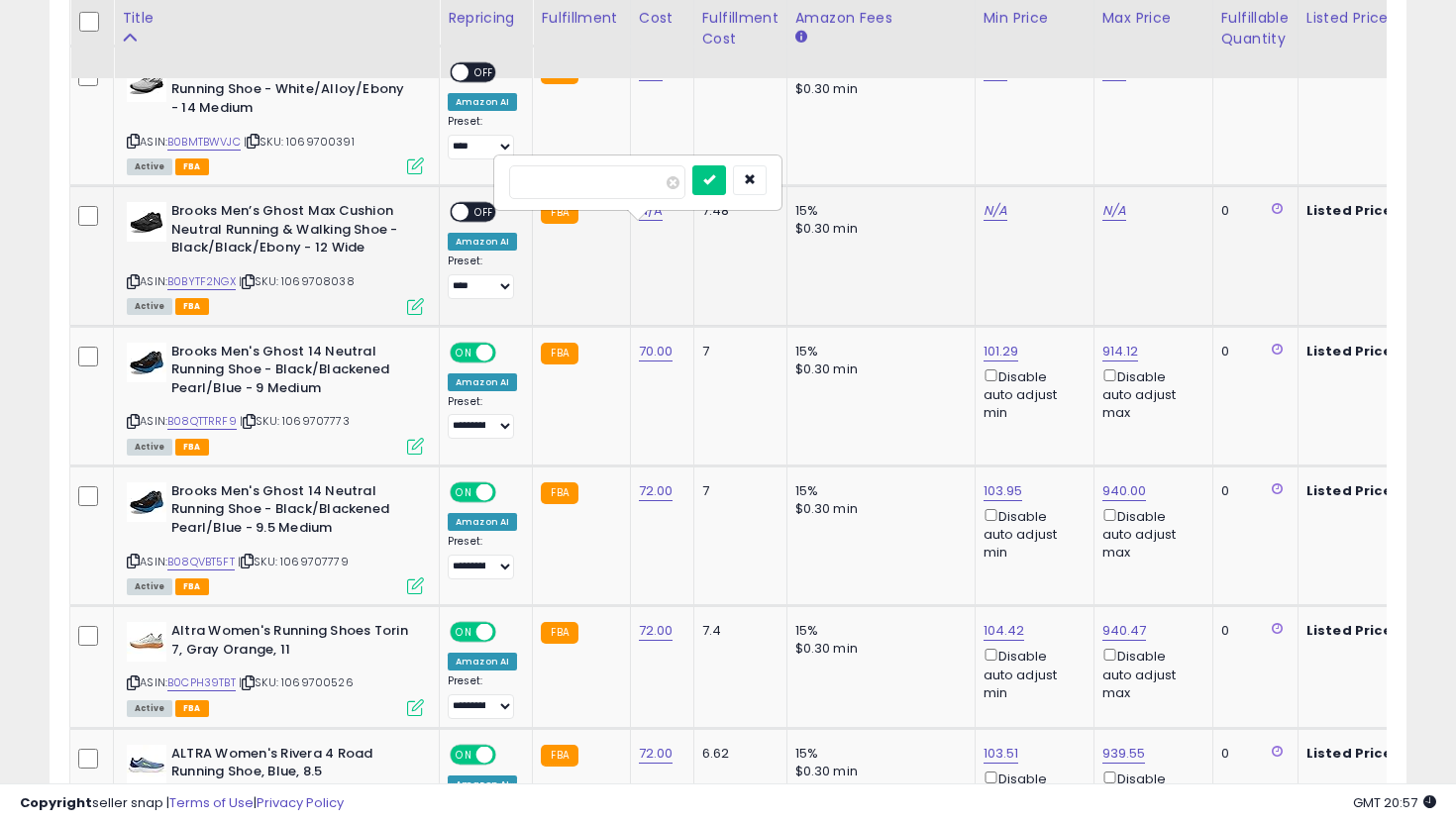type on "***" 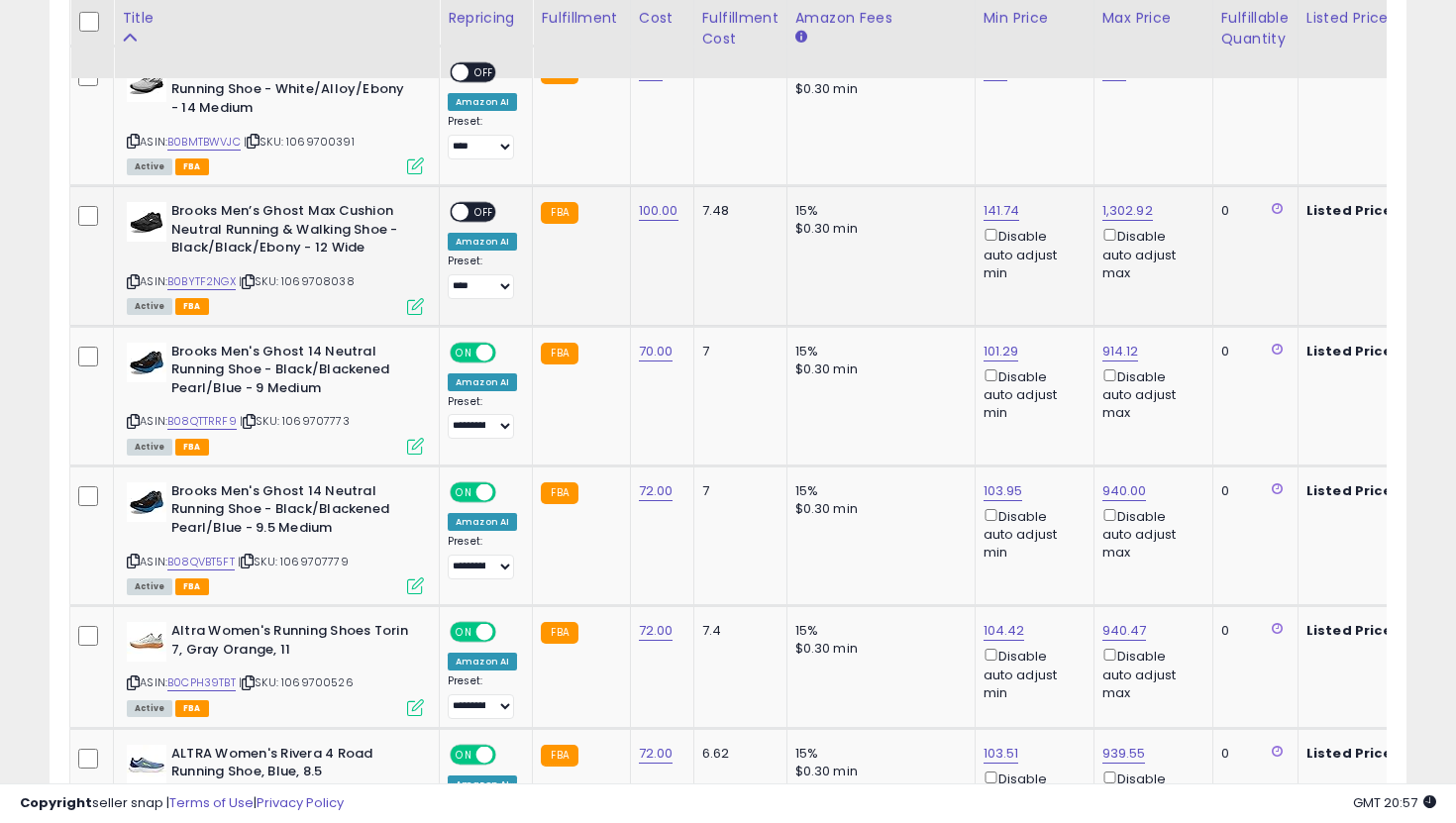 click on "OFF" at bounding box center (484, 212) 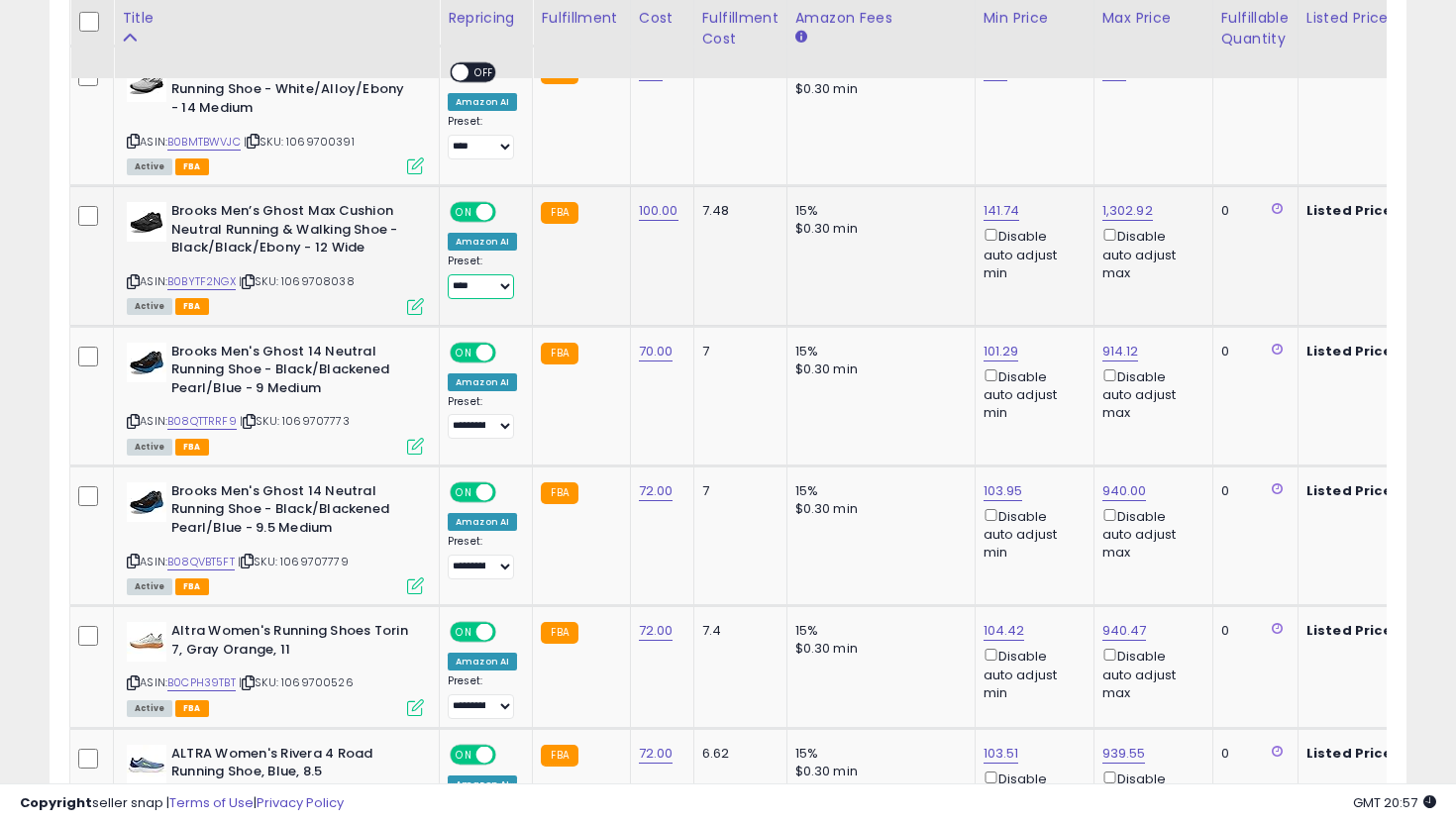 click on "**********" at bounding box center [480, 286] 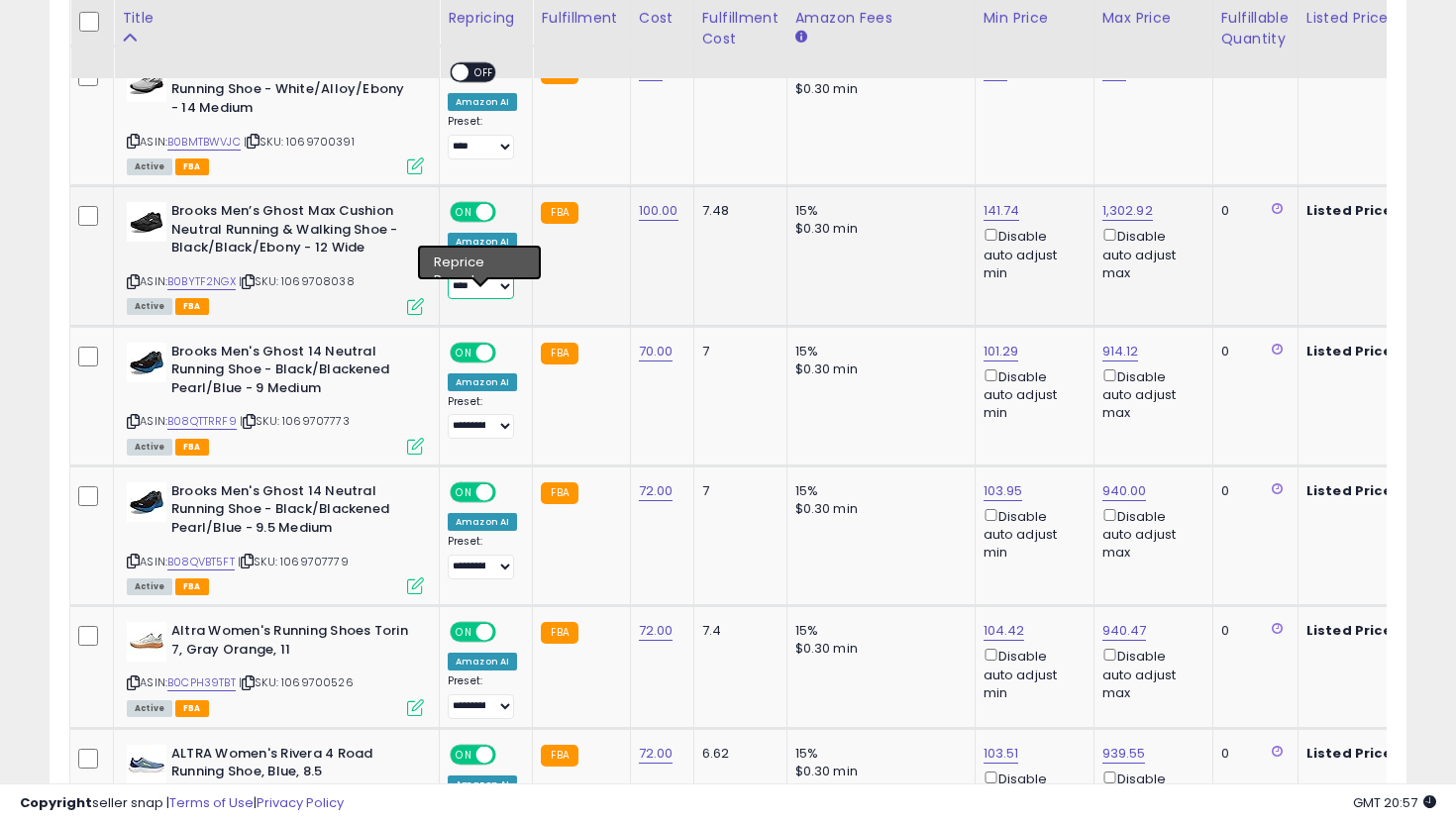 select on "**********" 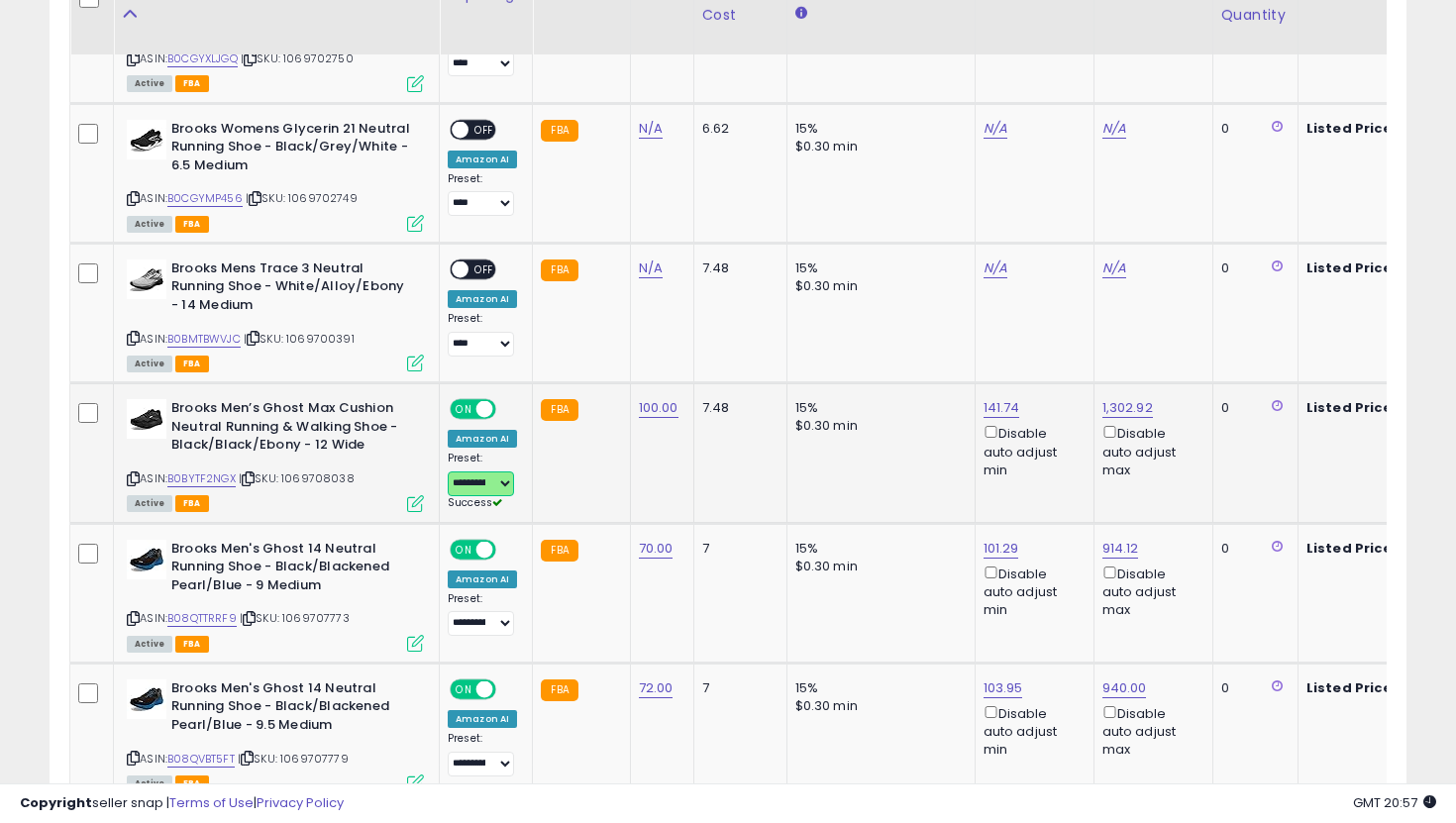 scroll, scrollTop: 4729, scrollLeft: 0, axis: vertical 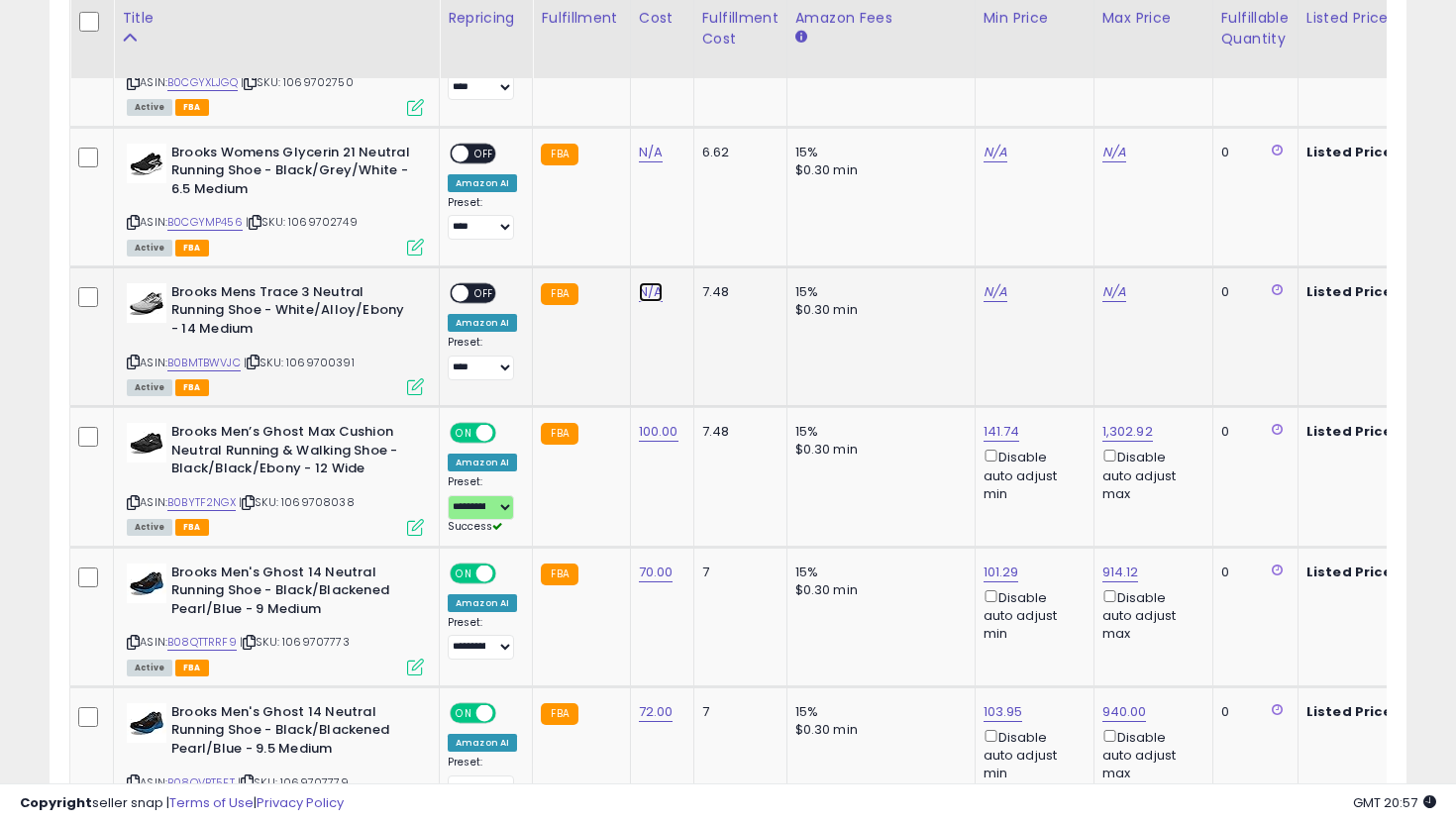 click on "N/A" at bounding box center (651, -3000) 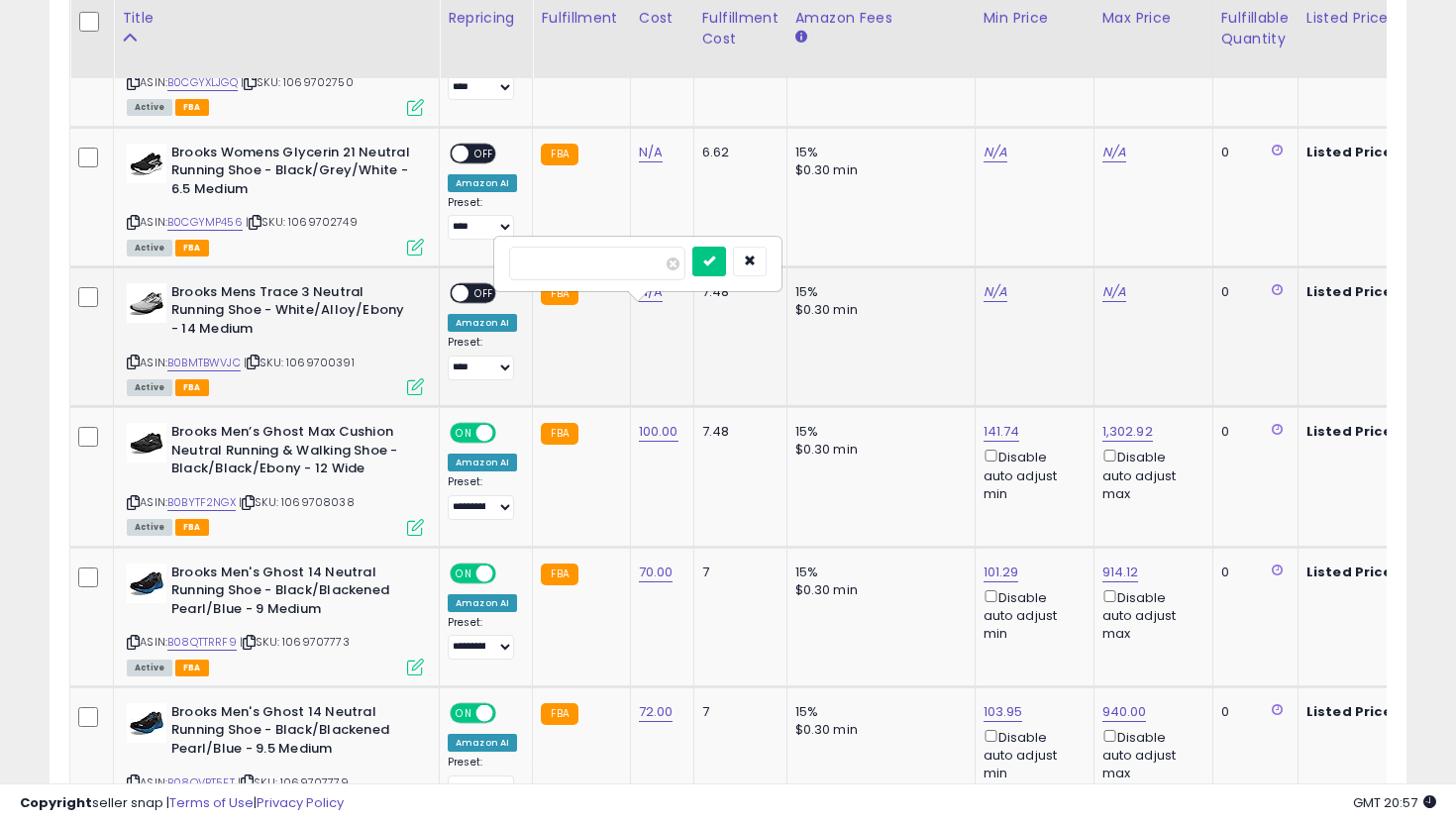 type on "**" 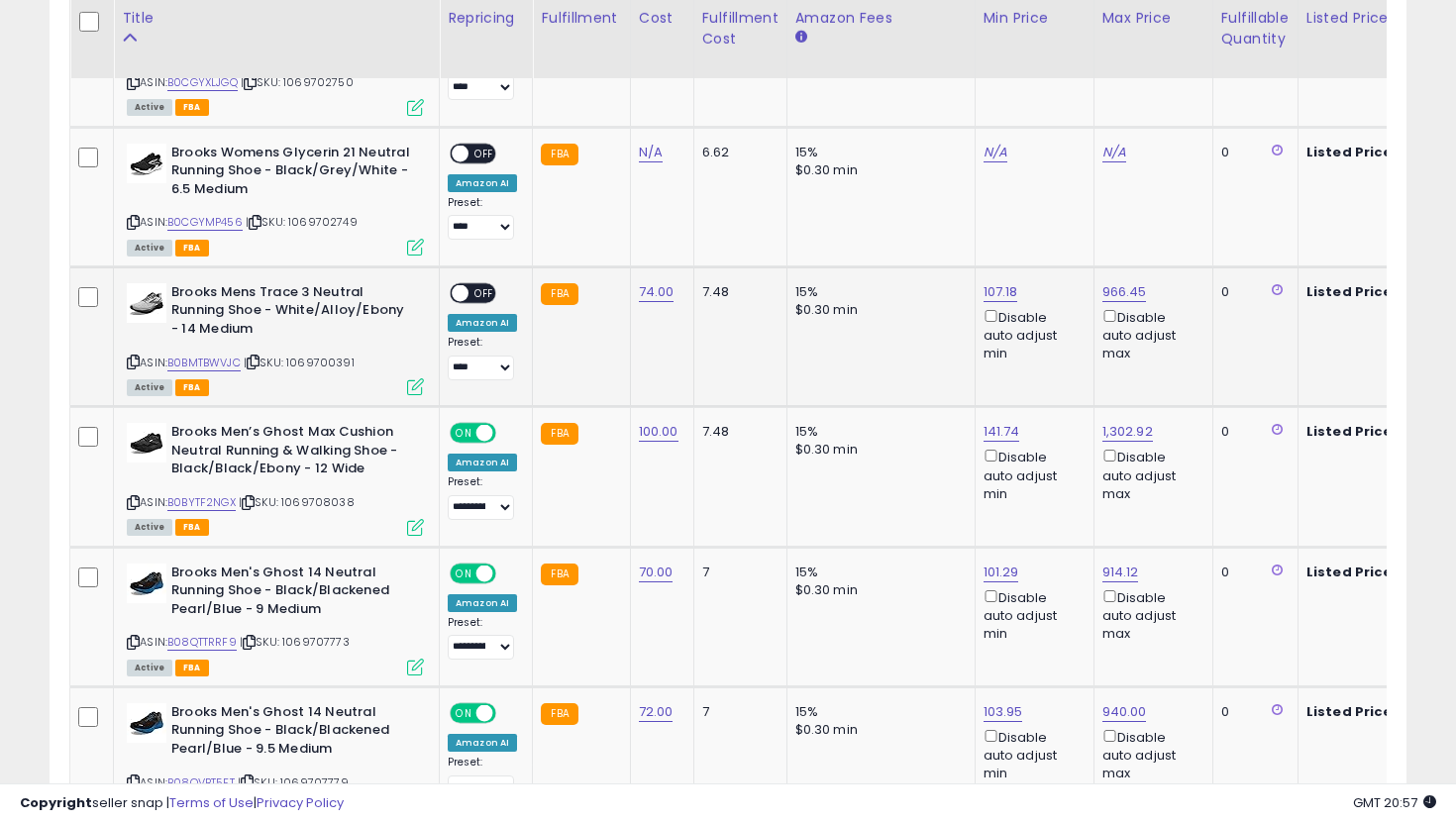 click on "OFF" at bounding box center (484, 292) 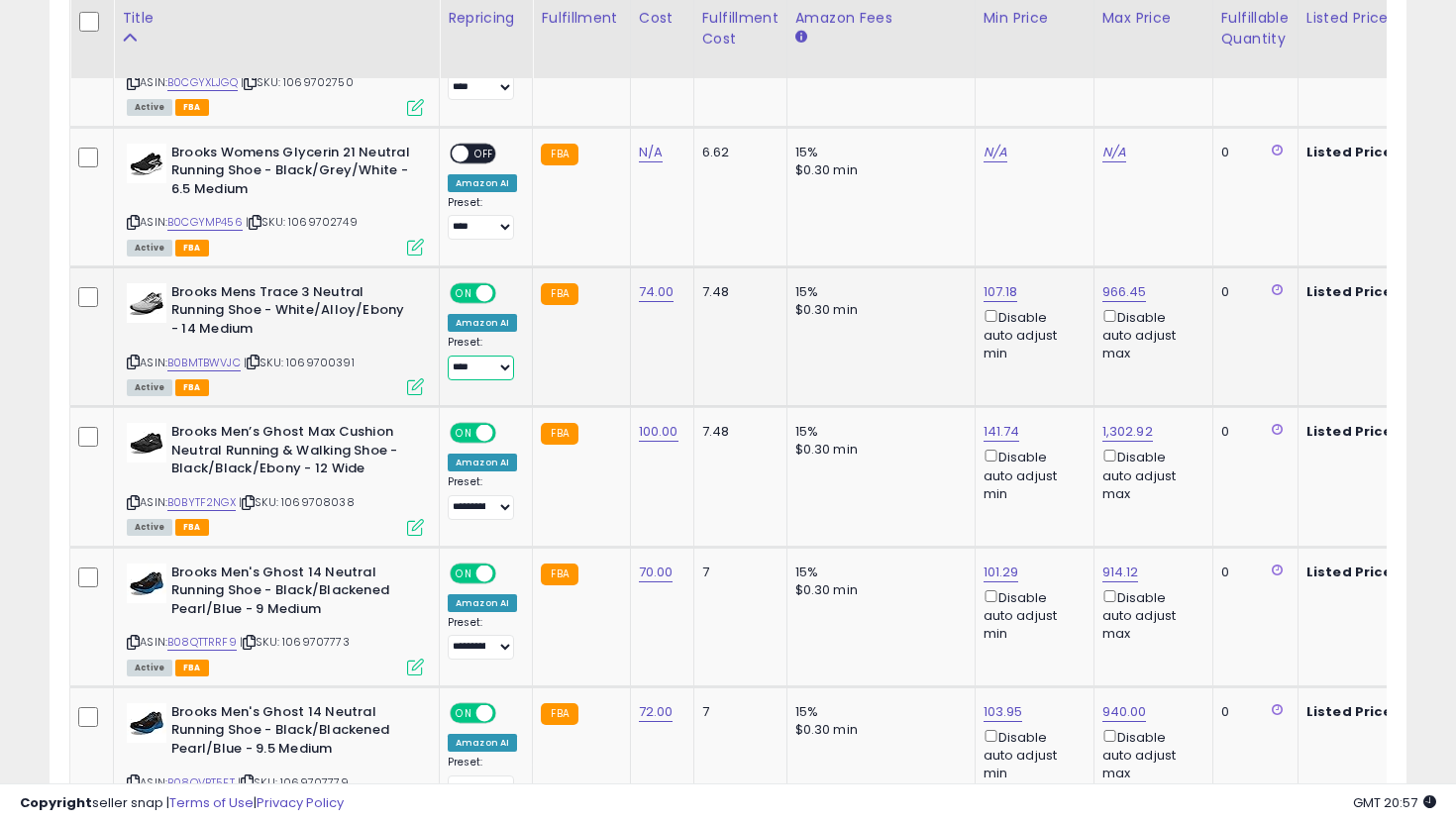 click on "**********" at bounding box center (480, 367) 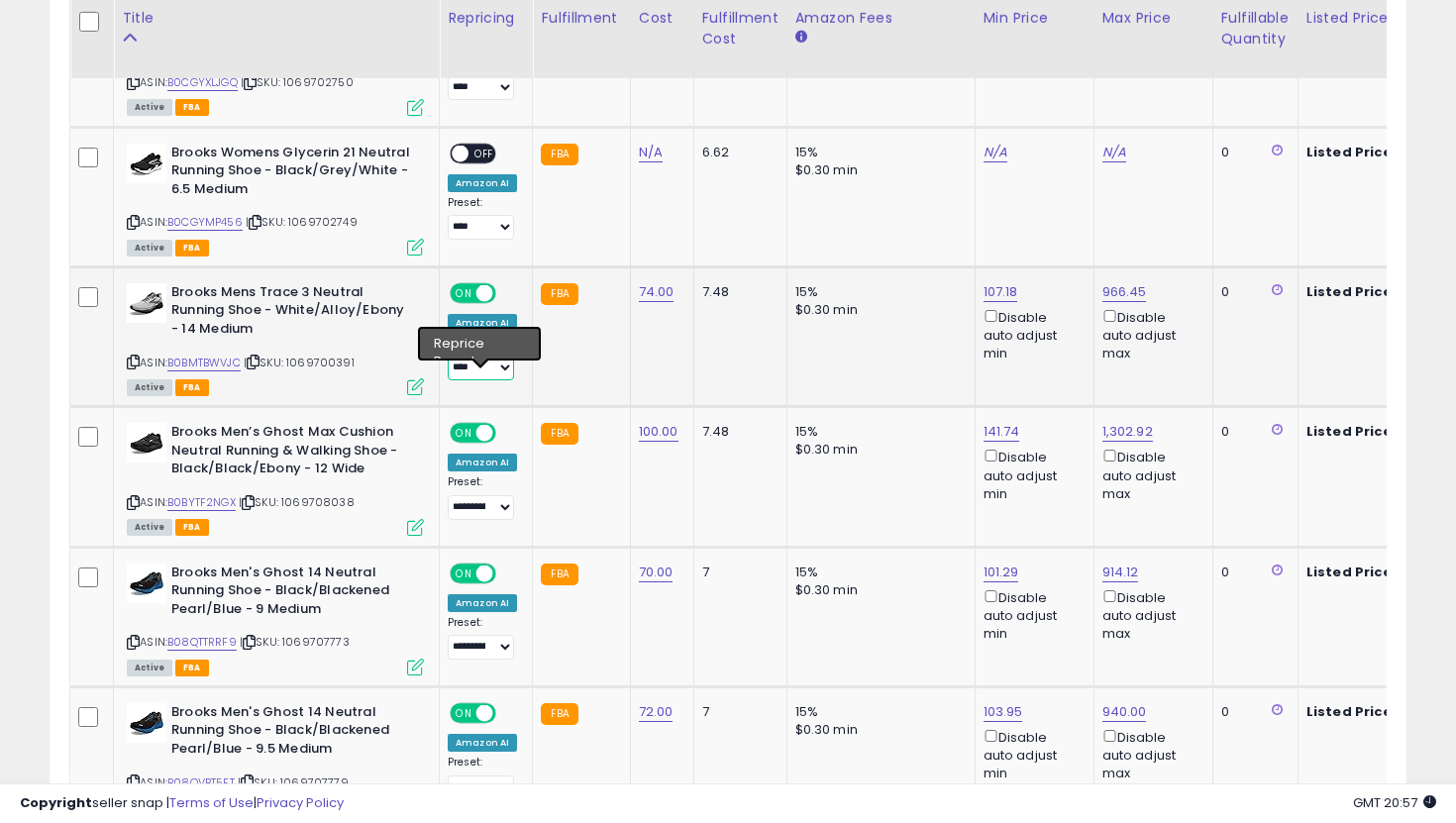 select on "**********" 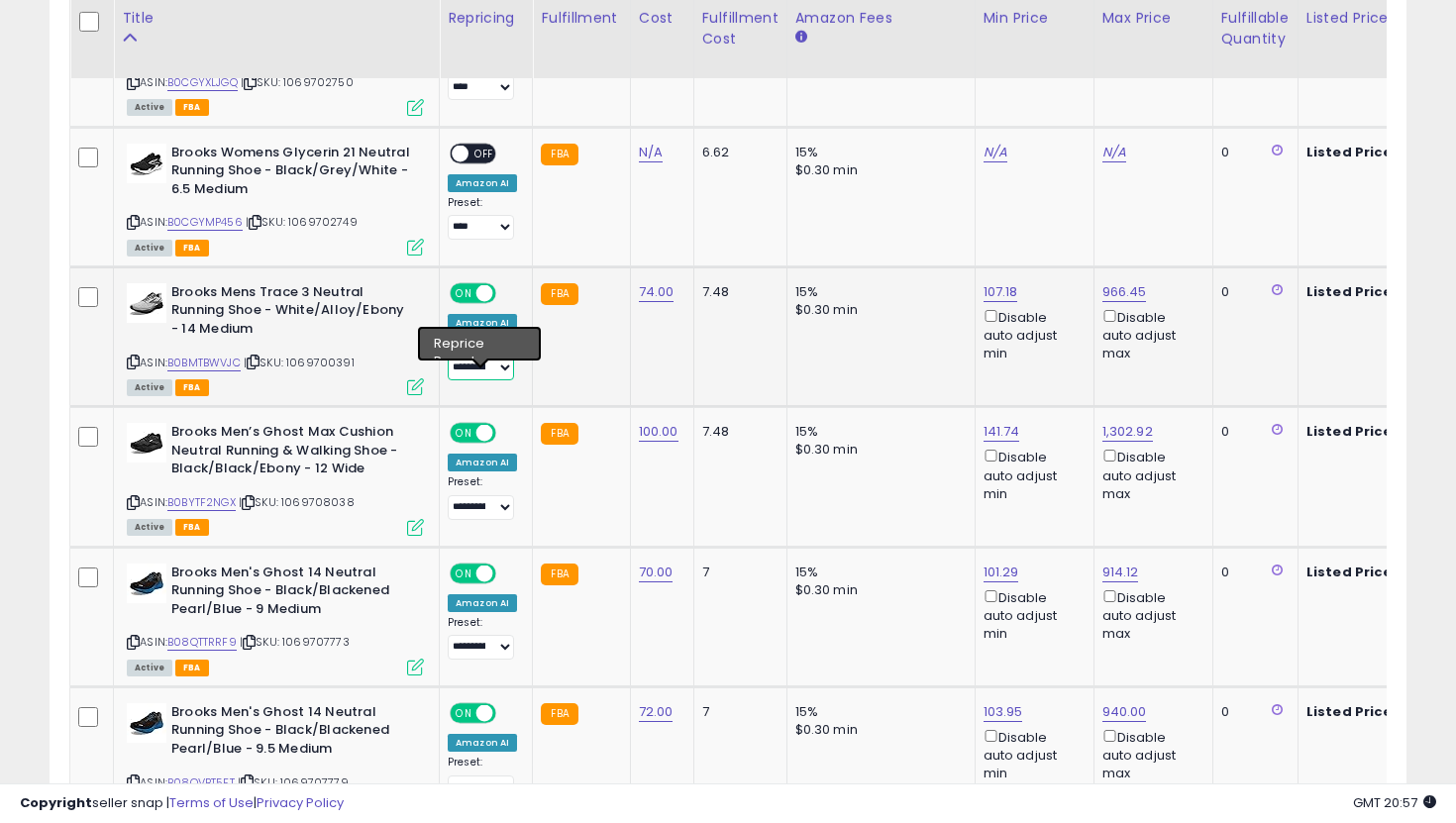 scroll, scrollTop: 0, scrollLeft: 56, axis: horizontal 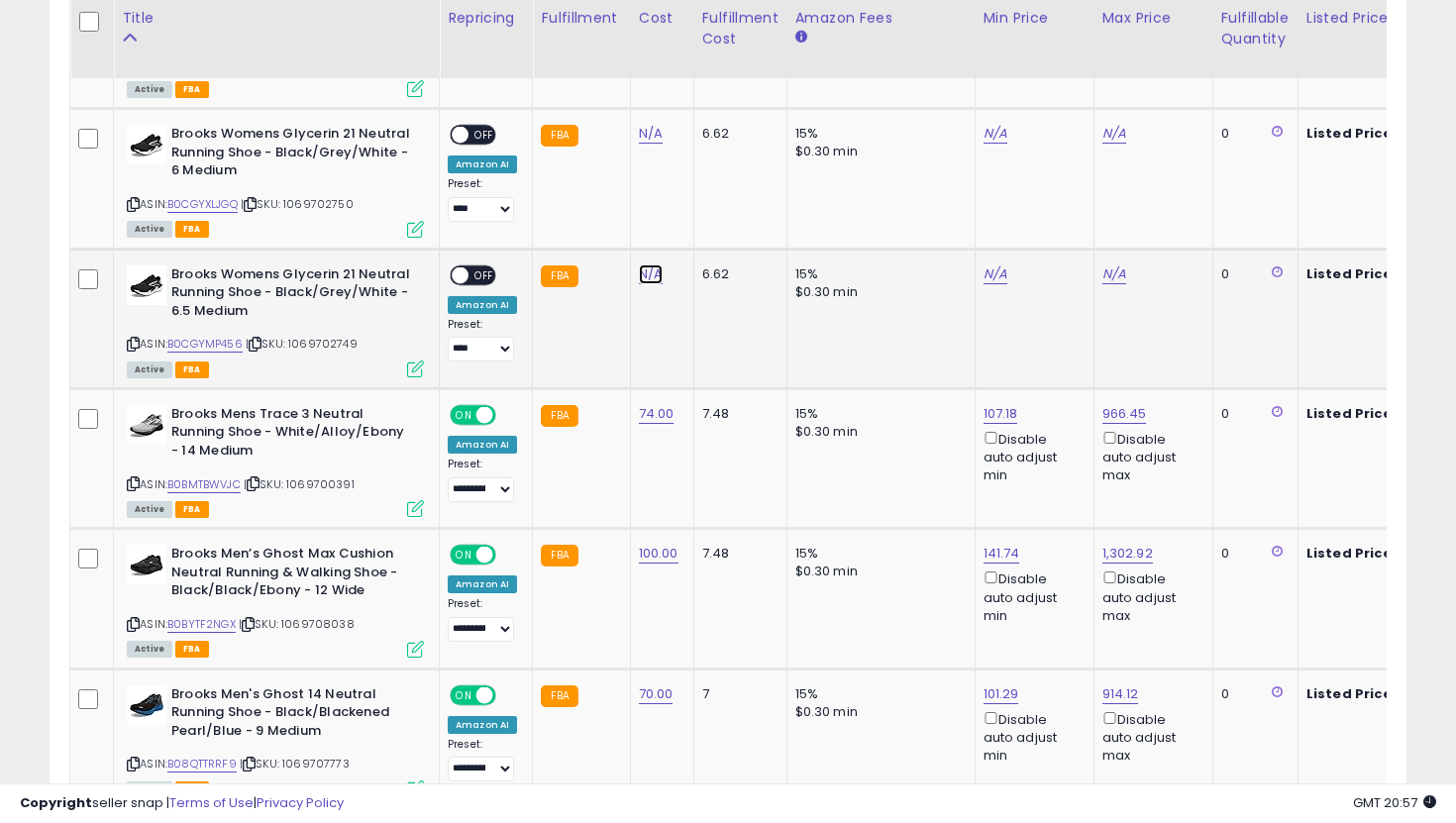click on "N/A" at bounding box center [651, -2878] 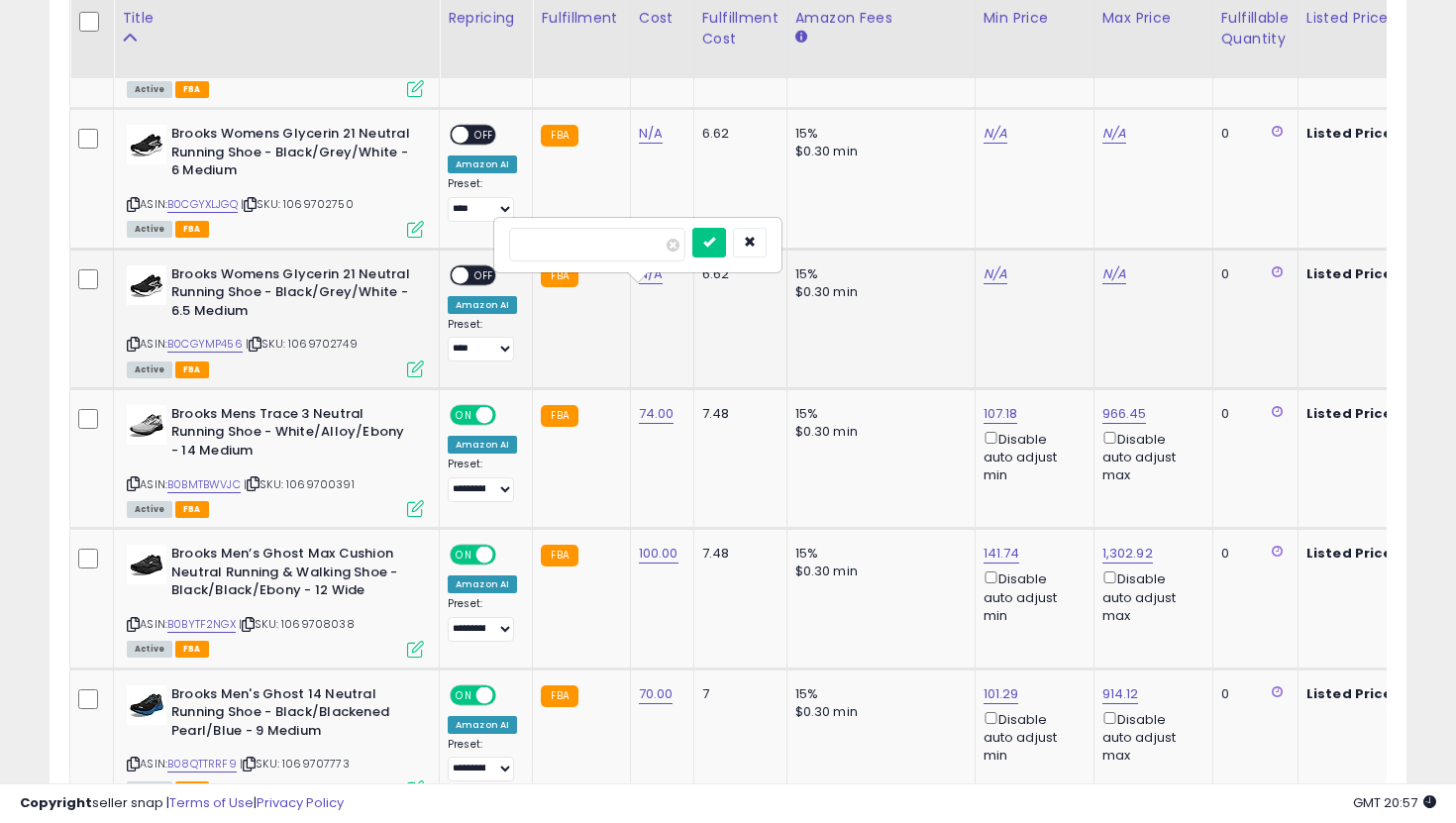 type on "**" 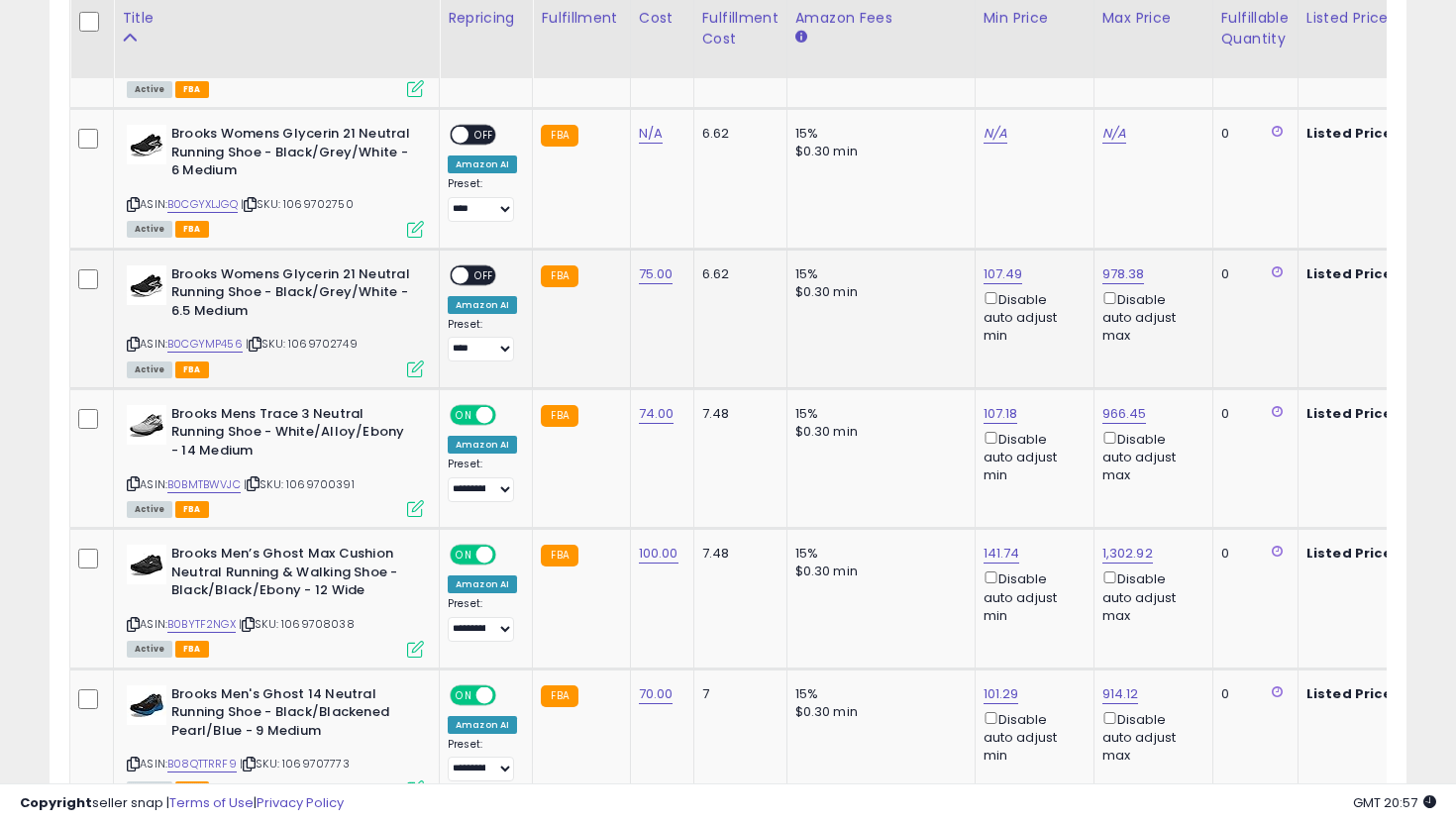 click on "ON   OFF" at bounding box center (472, 274) 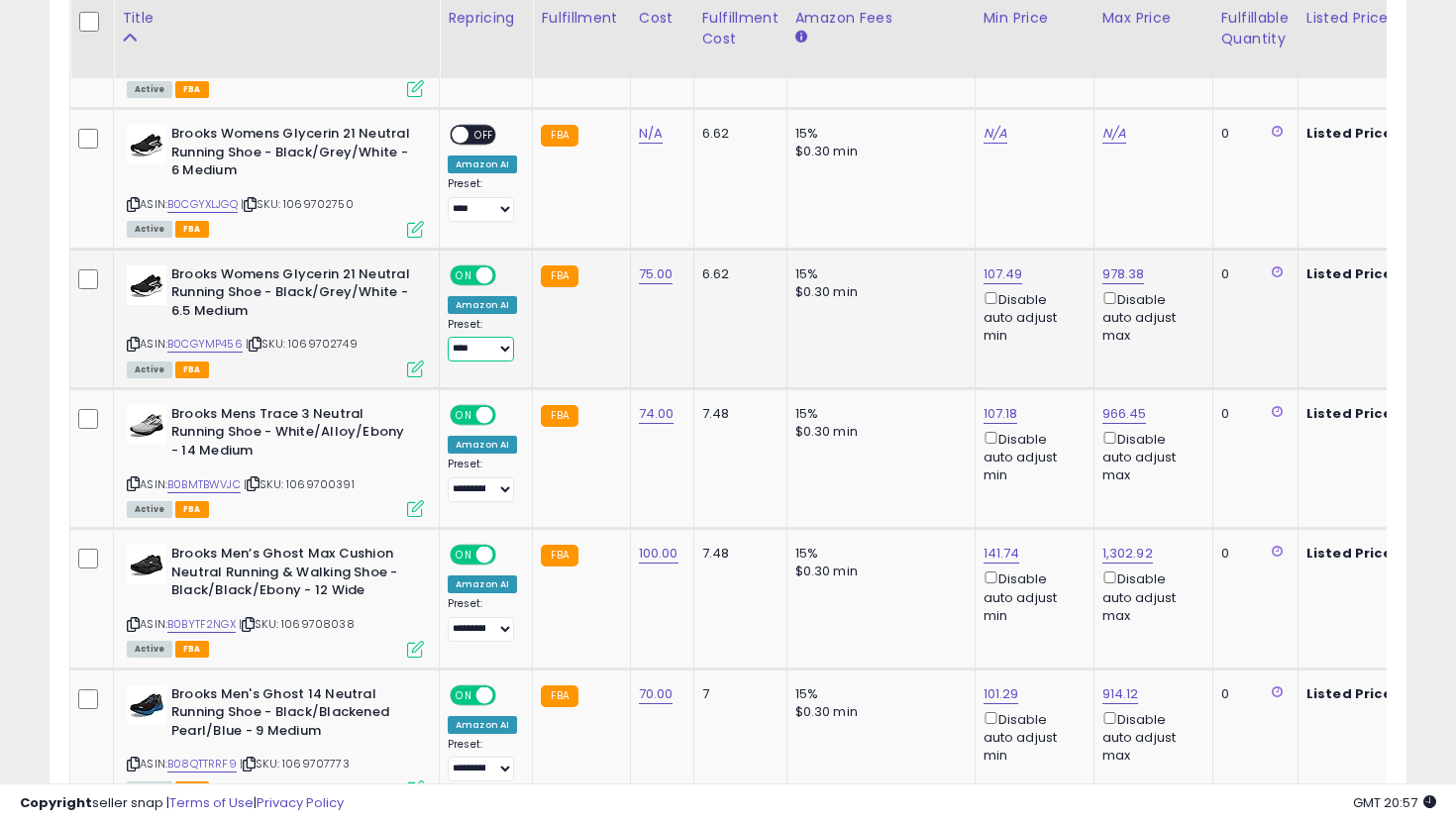 click on "**********" at bounding box center (480, 349) 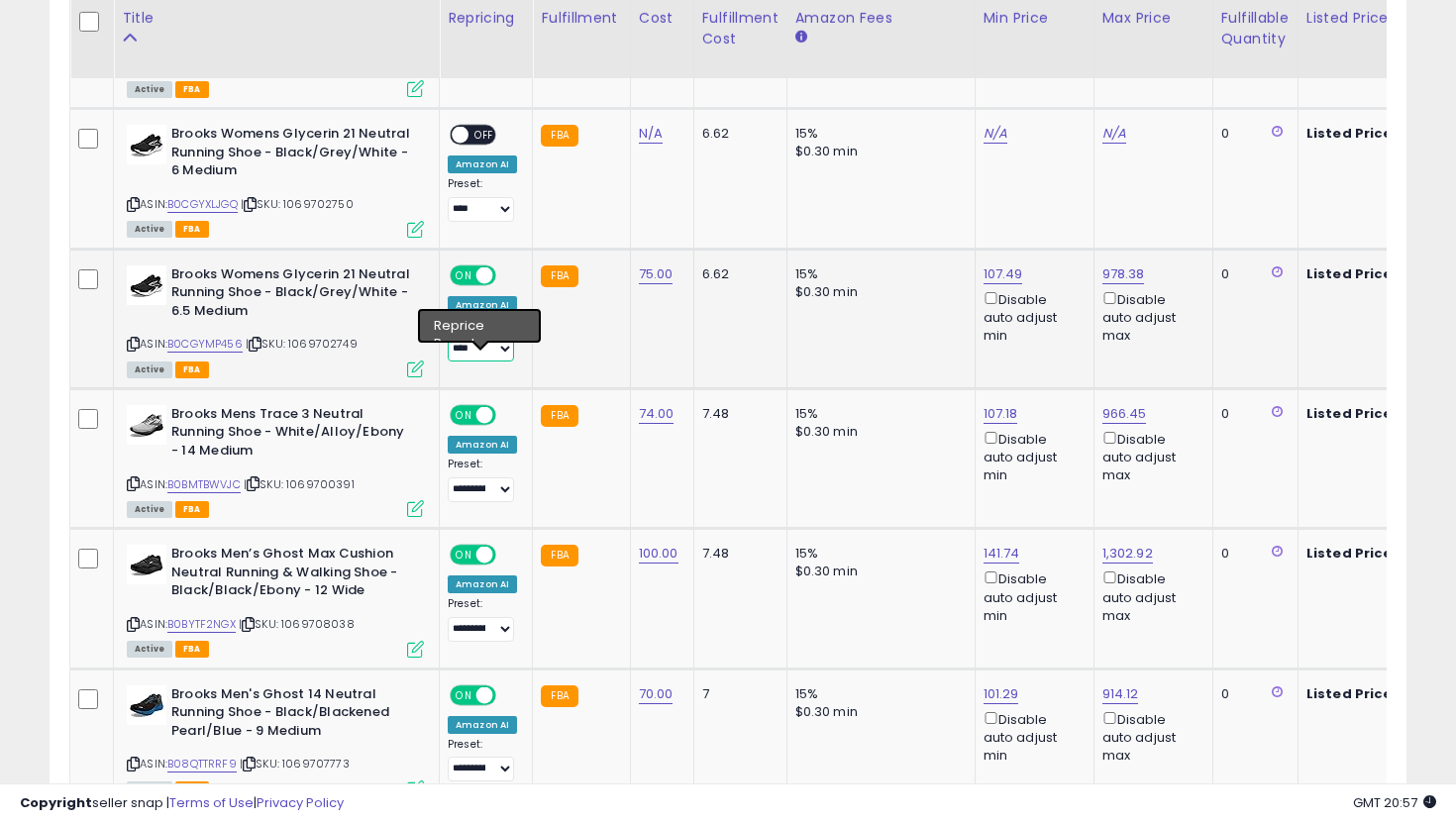 select on "**********" 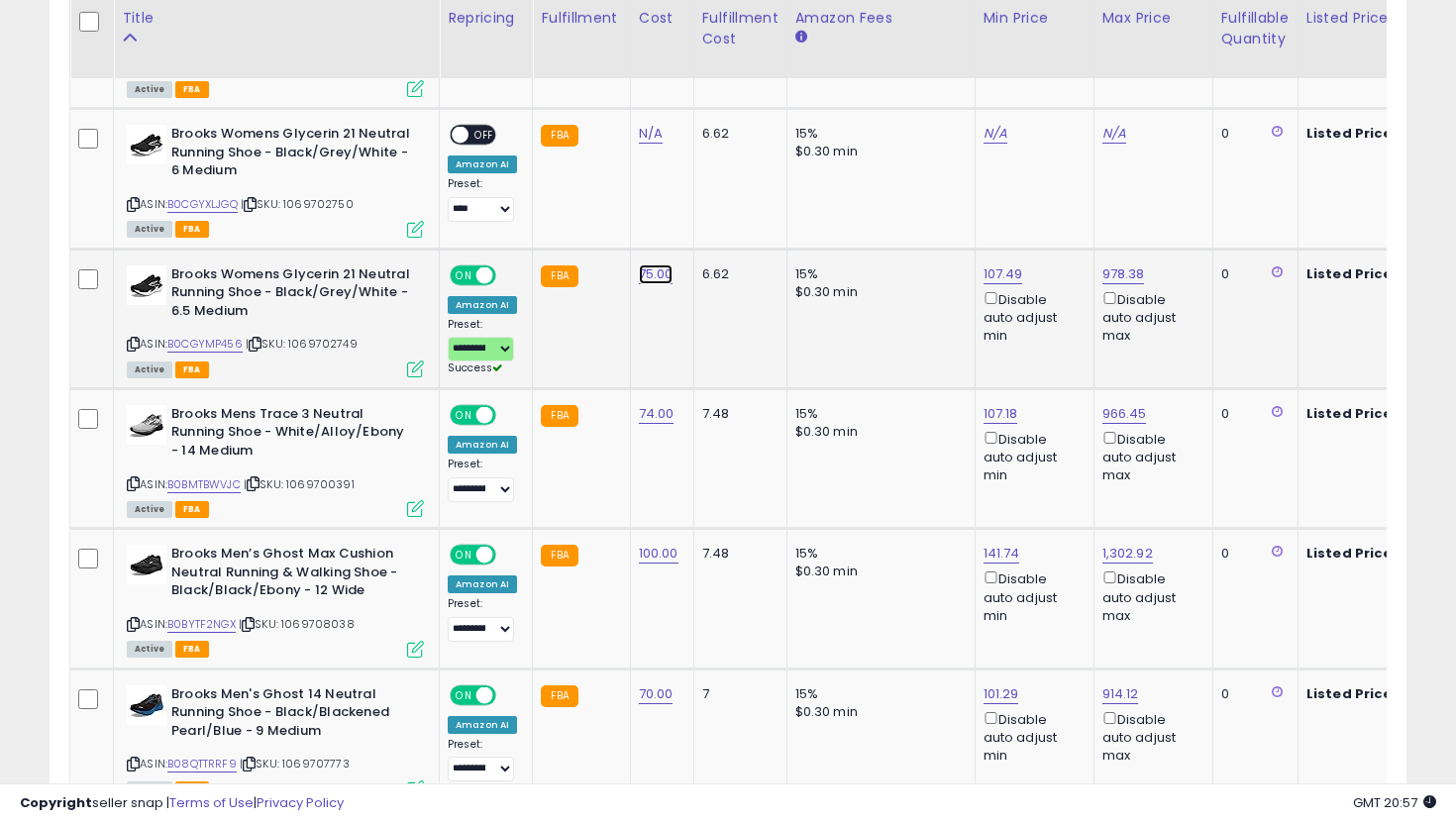 click on "75.00" at bounding box center (659, -3544) 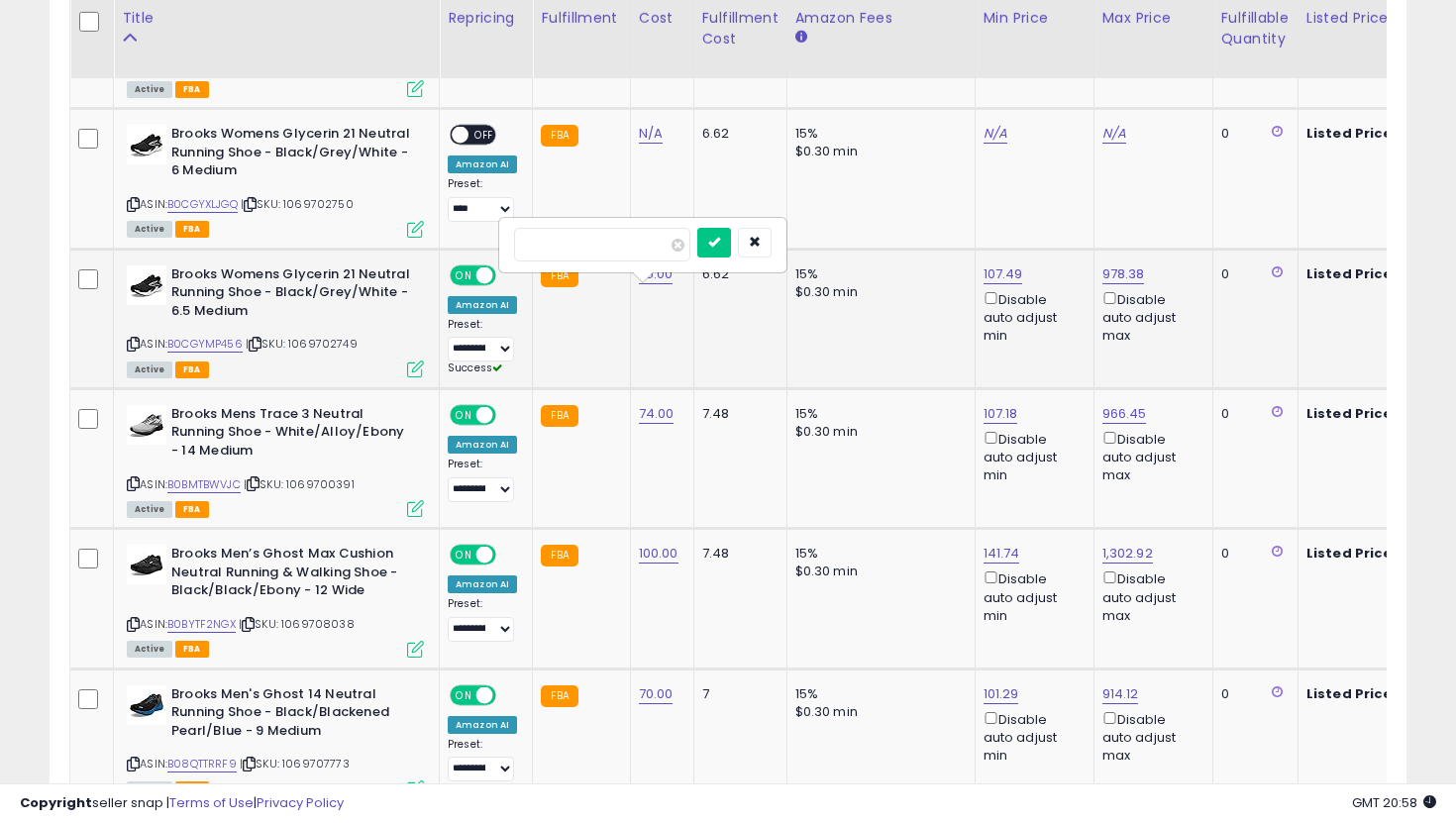 type on "*" 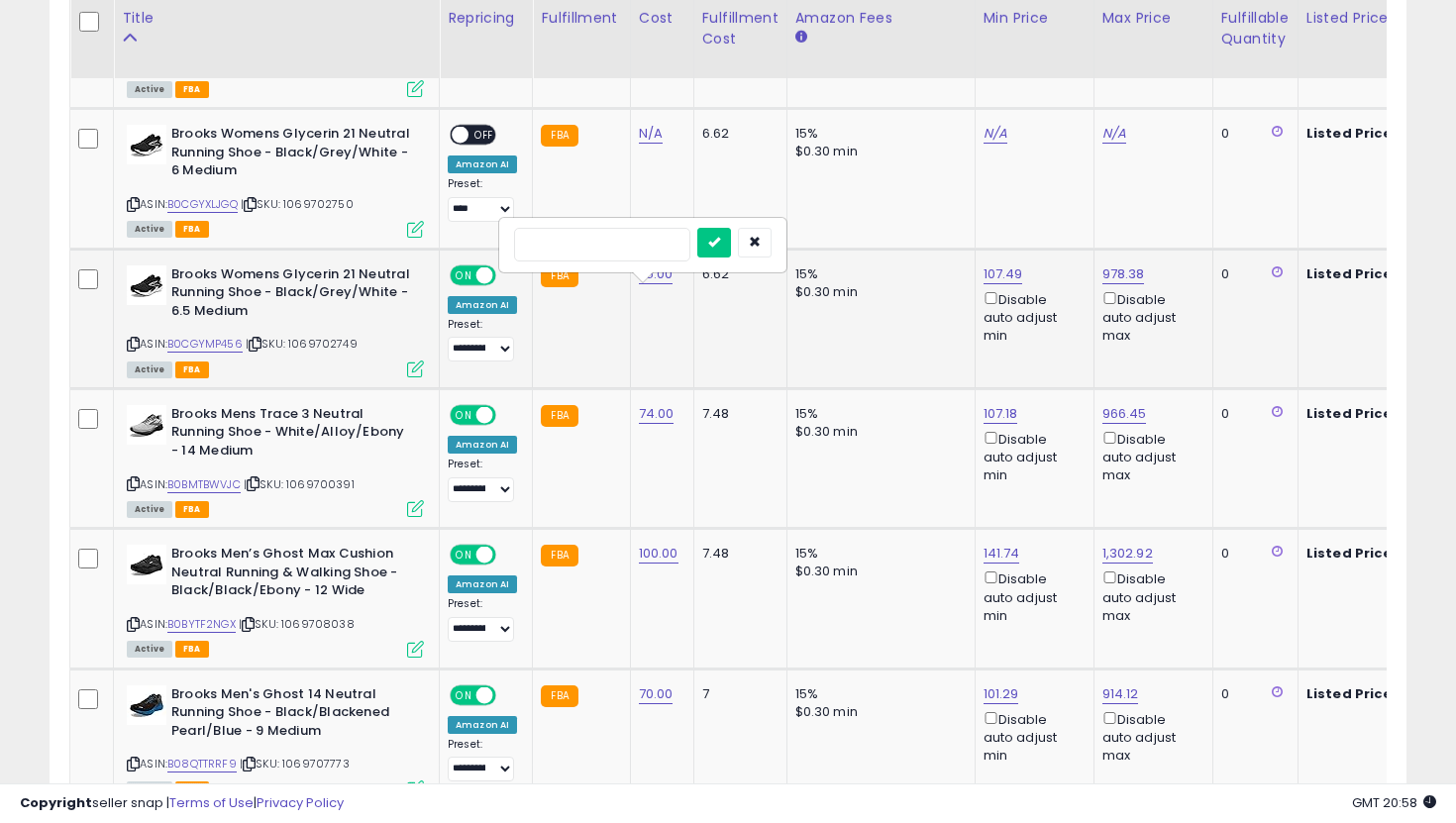 type on "**" 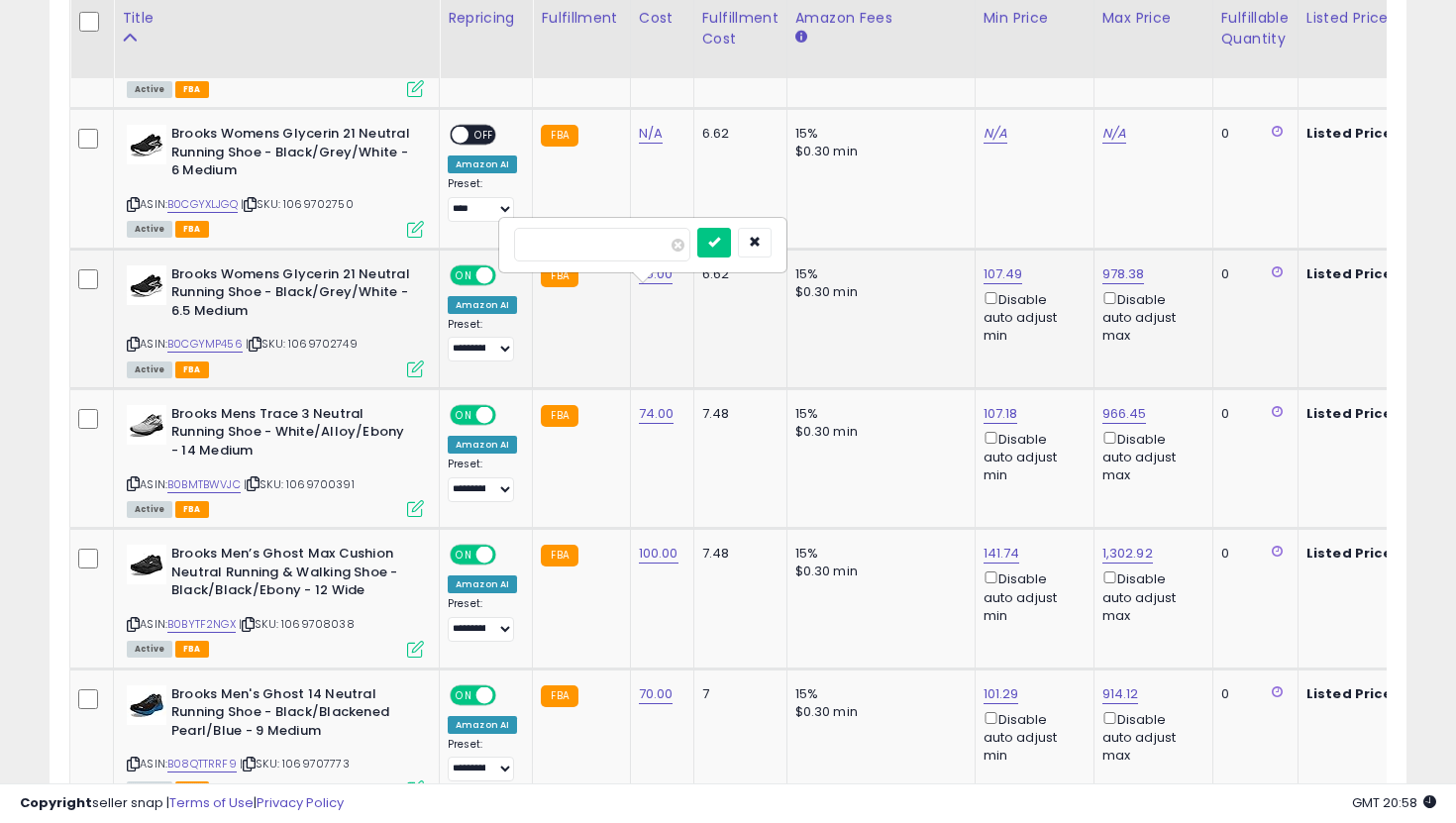click at bounding box center [714, 243] 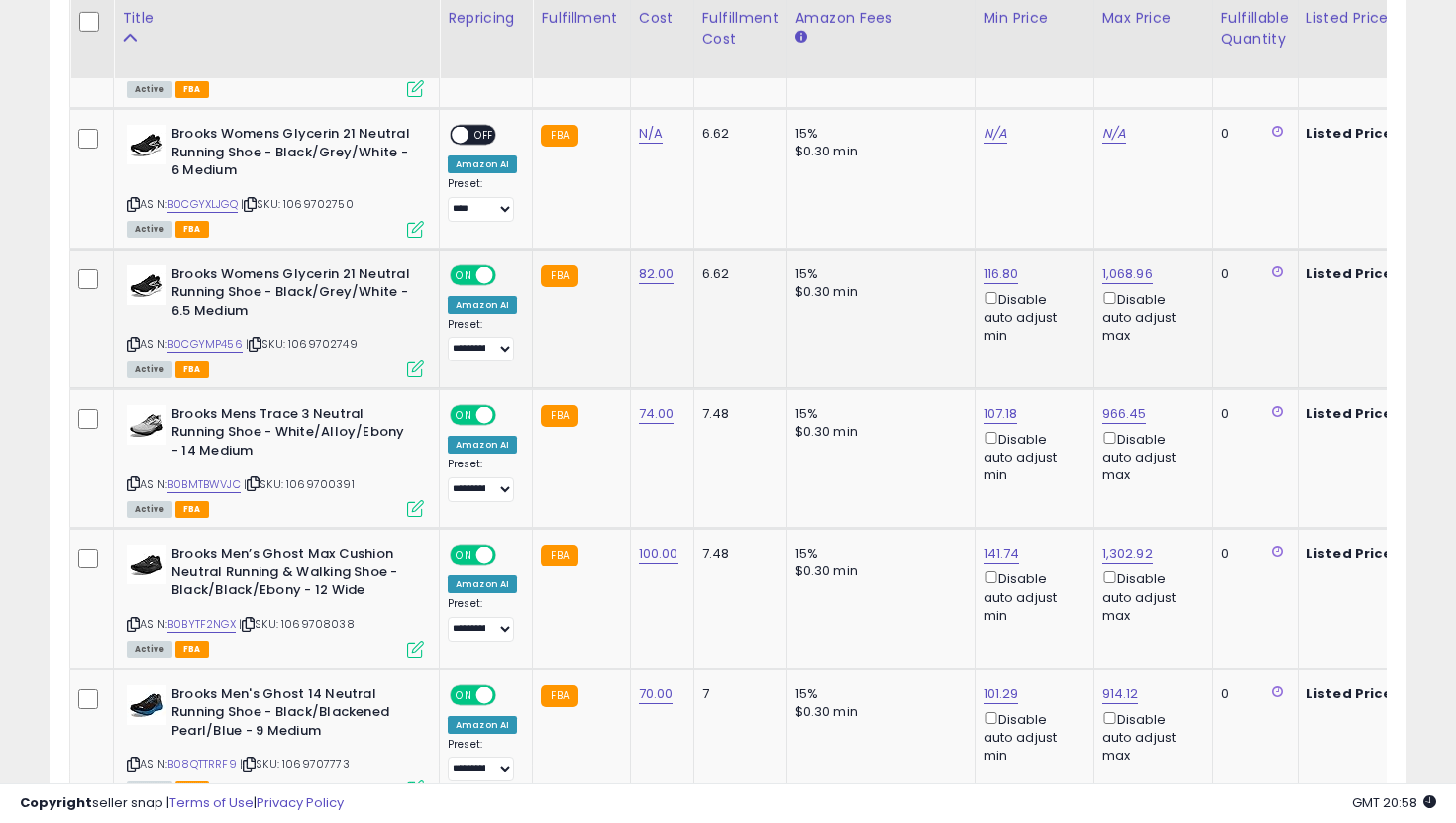 scroll, scrollTop: 0, scrollLeft: 89, axis: horizontal 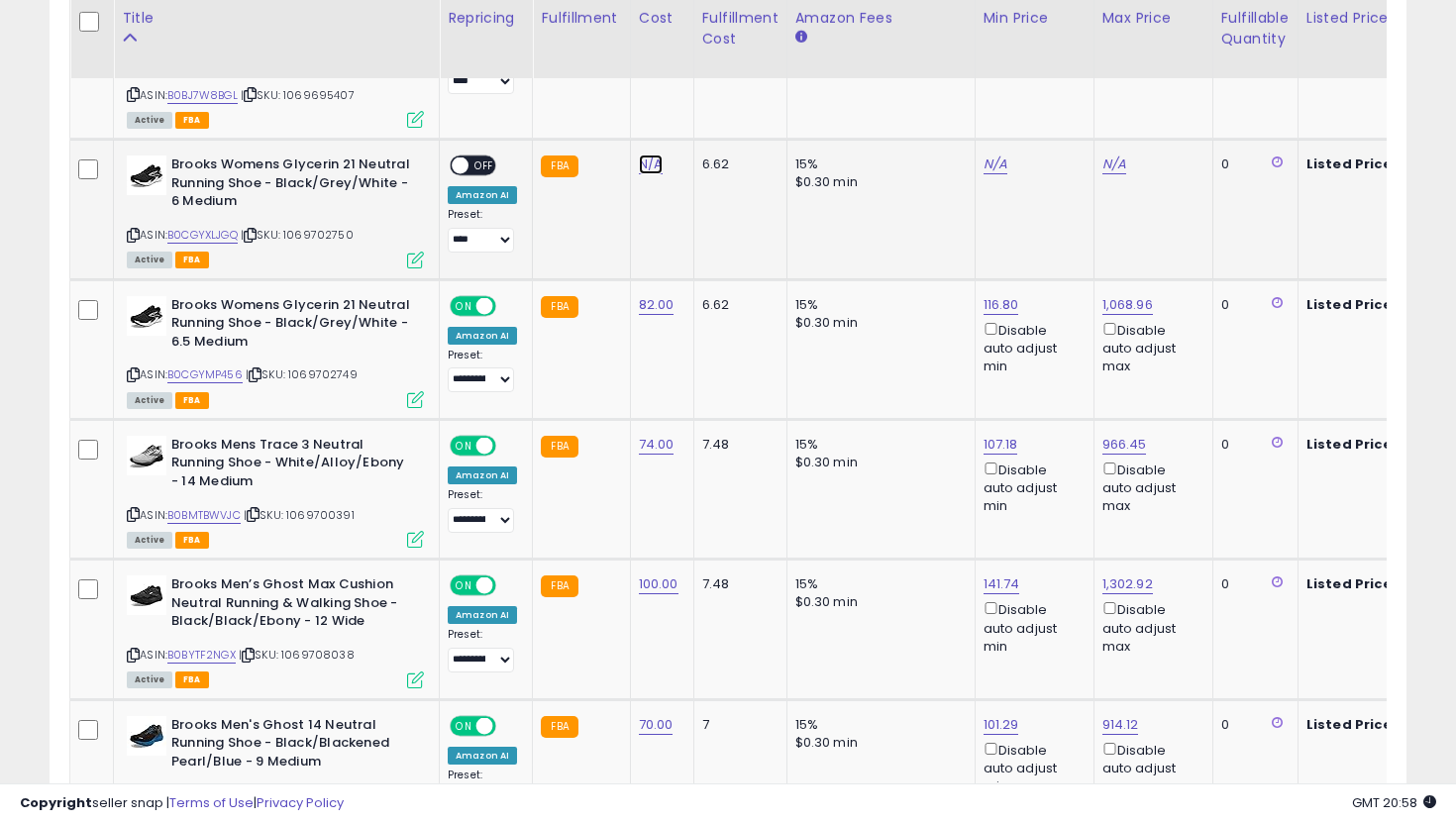 click on "N/A" at bounding box center (651, -2847) 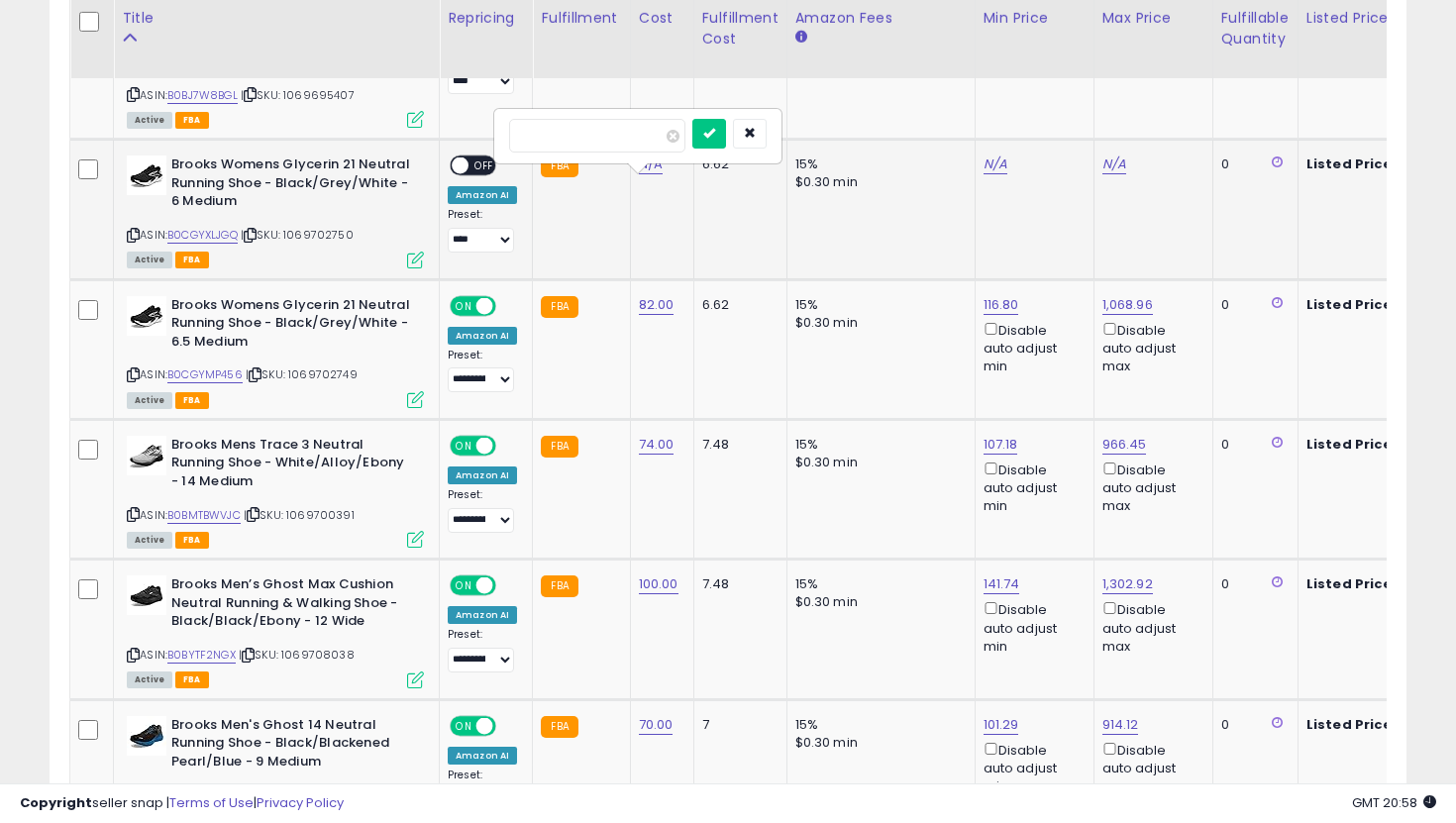 type 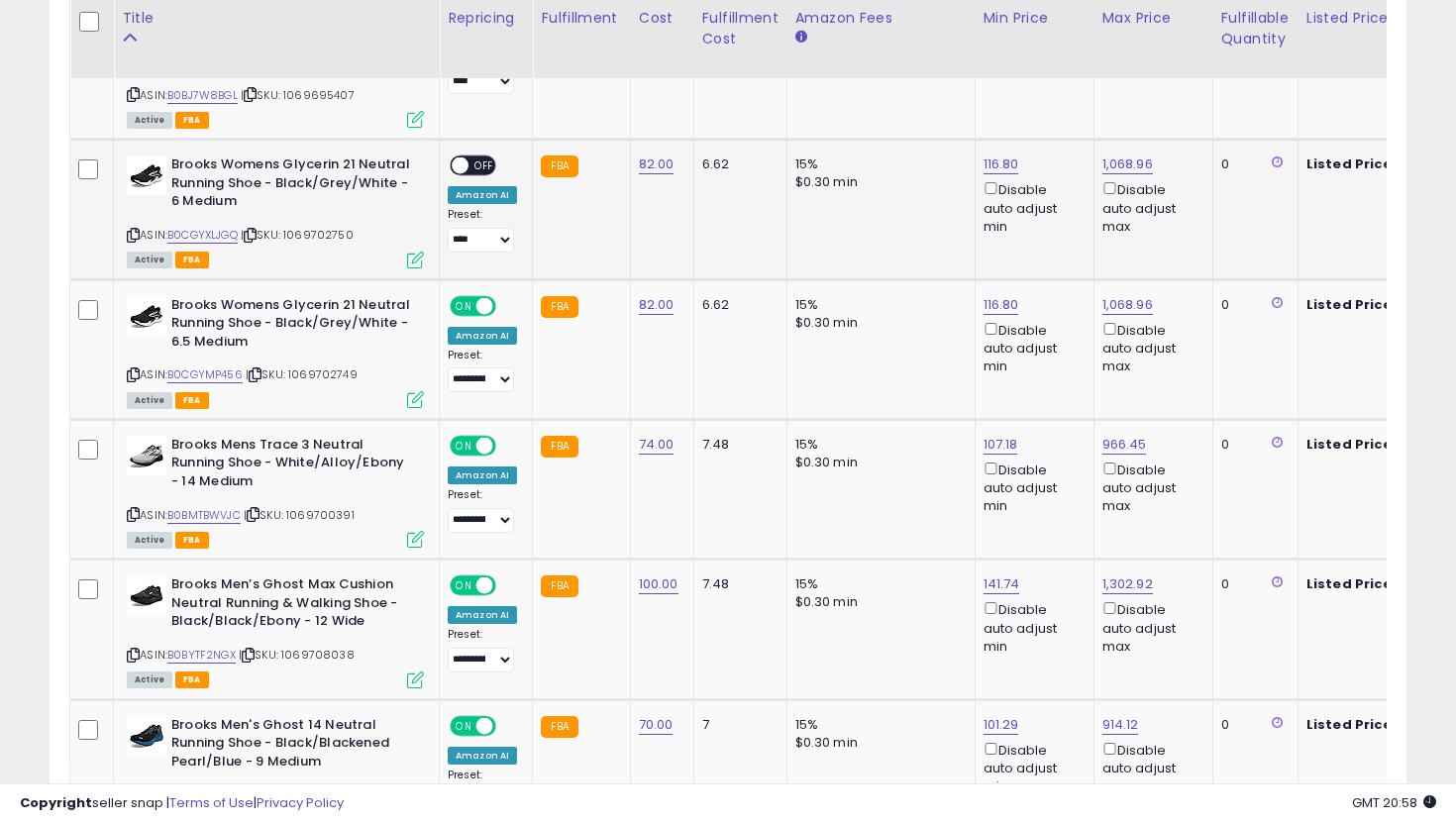 click on "OFF" at bounding box center (484, 165) 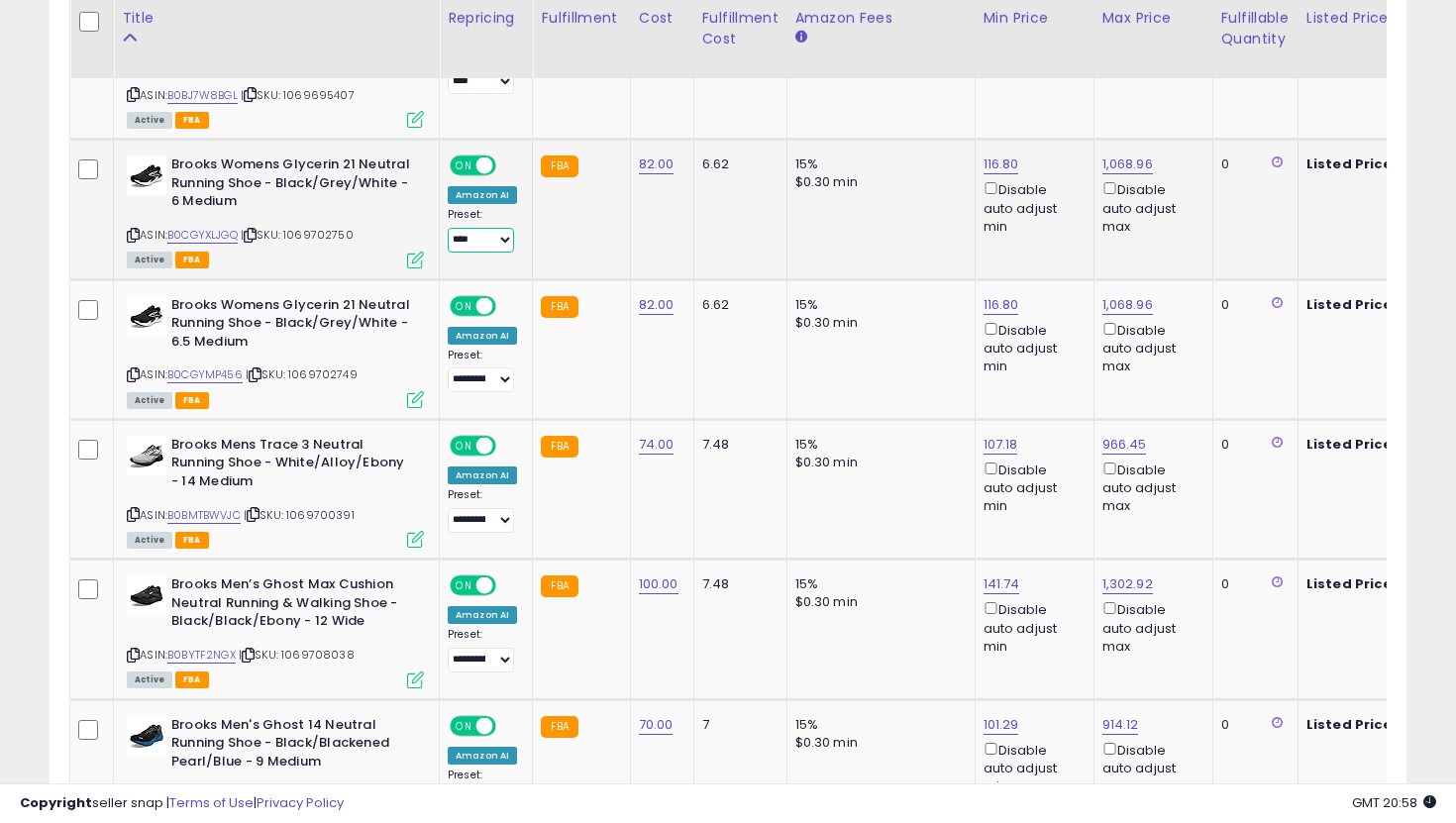 click on "**********" at bounding box center [480, 240] 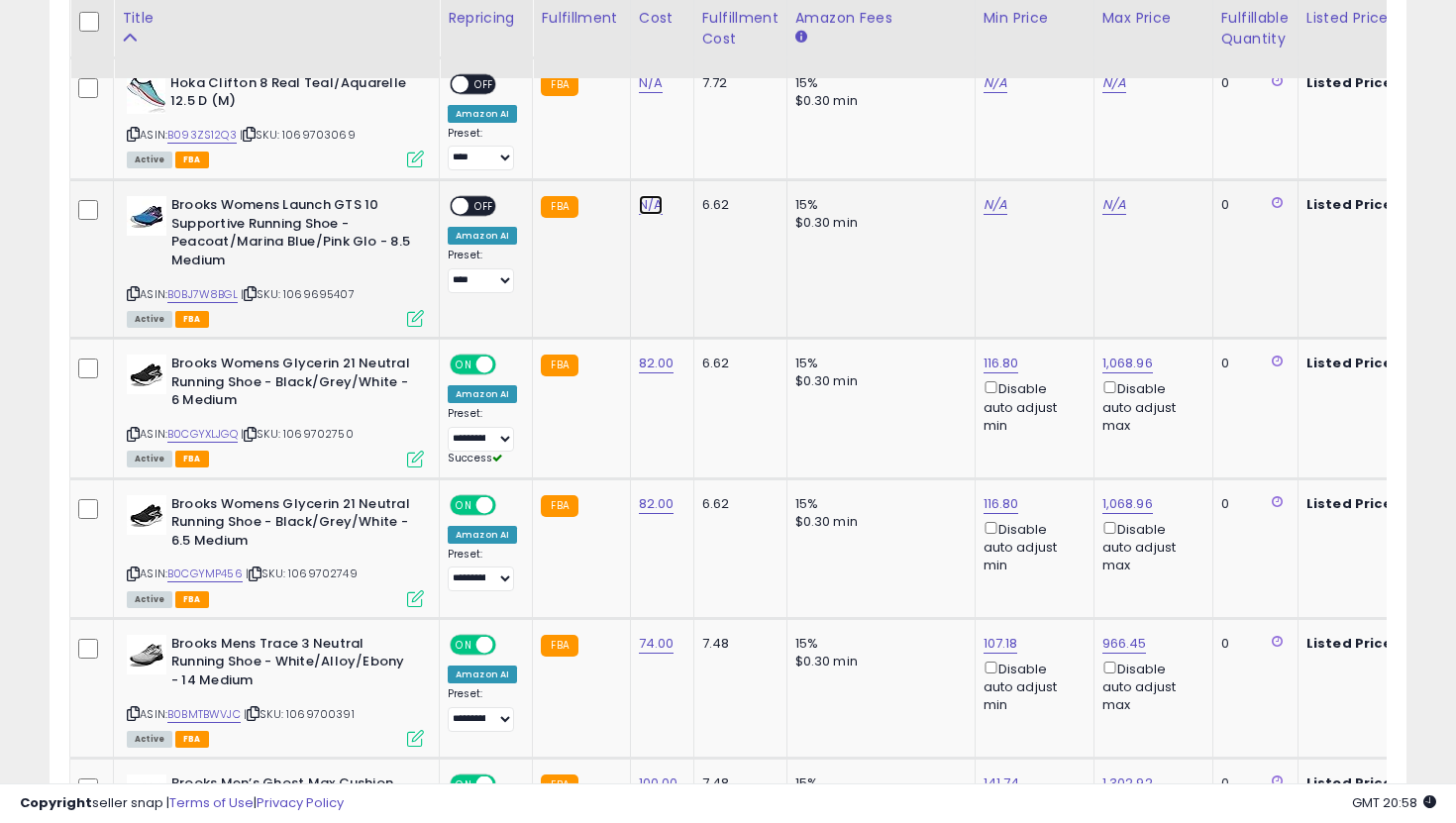 click on "N/A" at bounding box center (651, -2648) 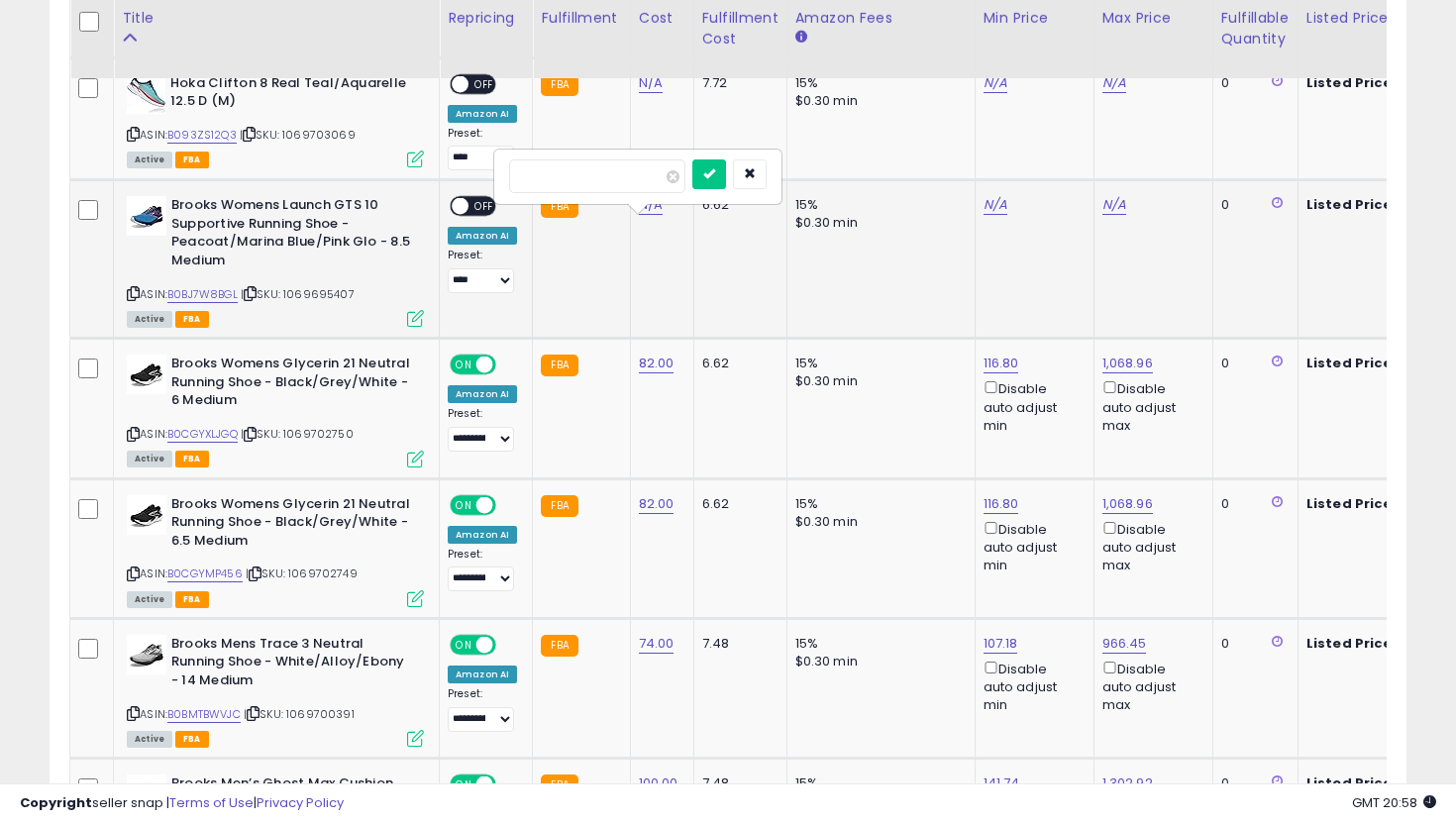 click at bounding box center [709, 174] 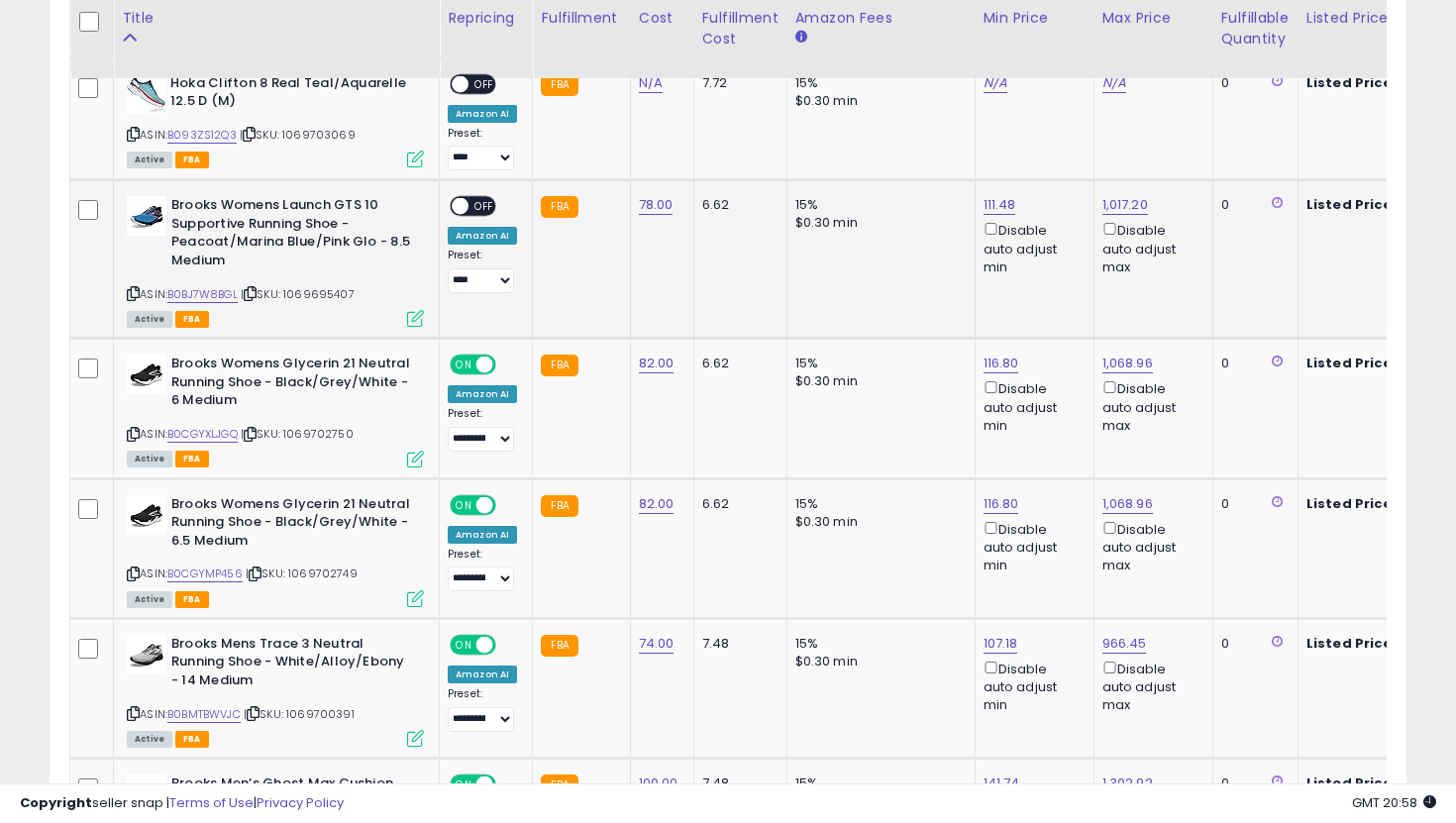 click on "OFF" at bounding box center (484, 206) 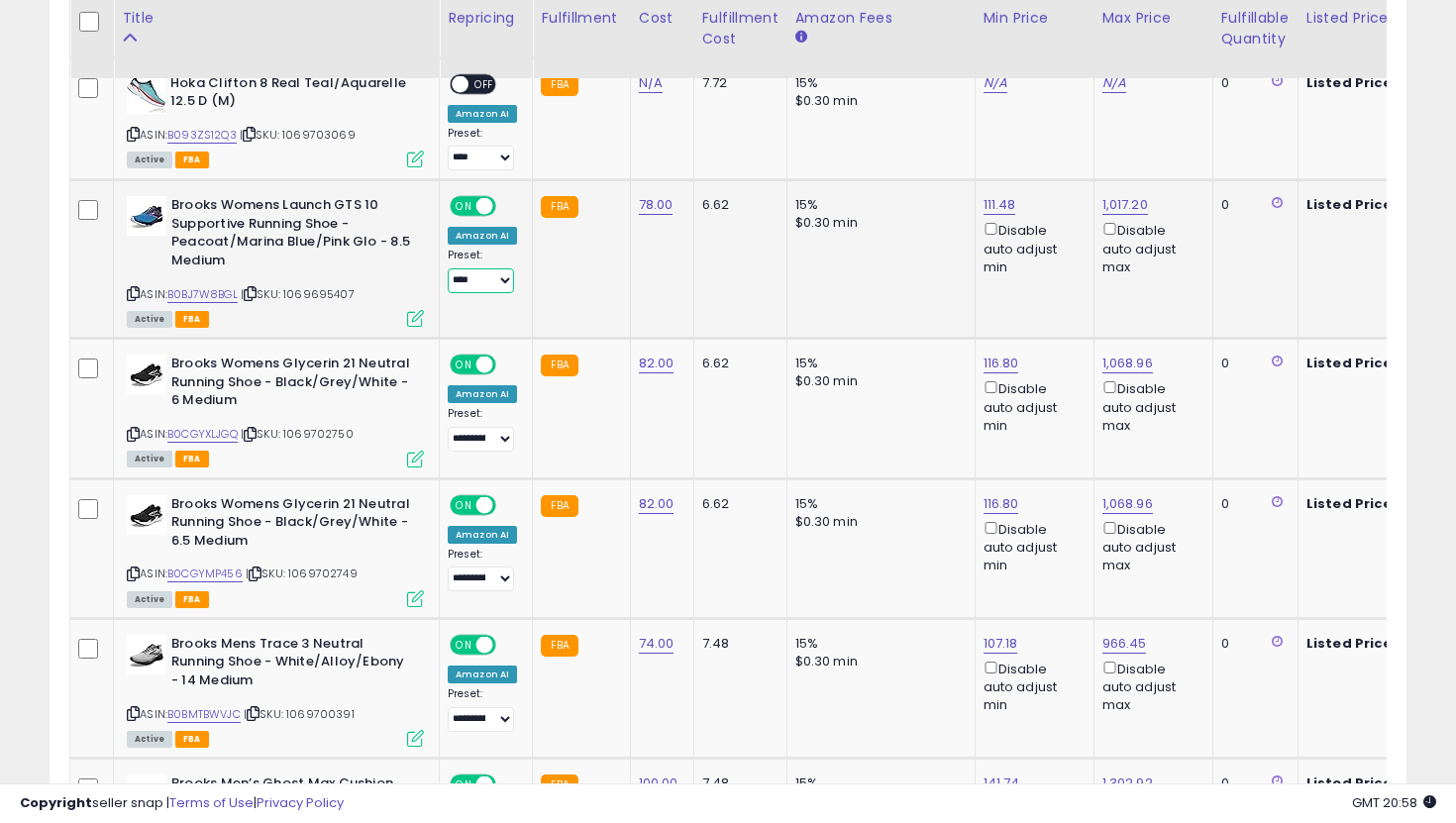 click on "**********" at bounding box center (480, 280) 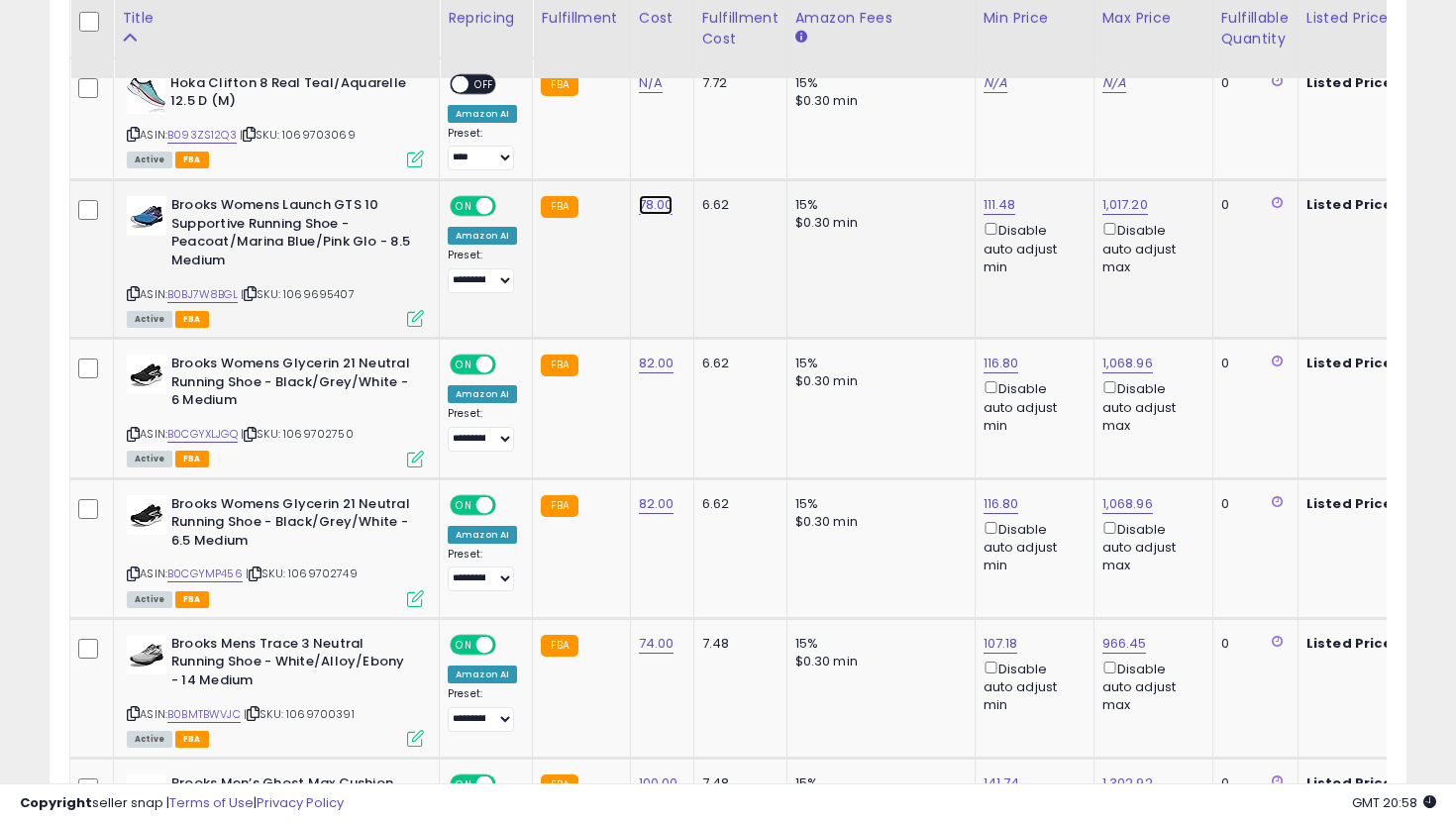 click on "78.00" at bounding box center [659, -3314] 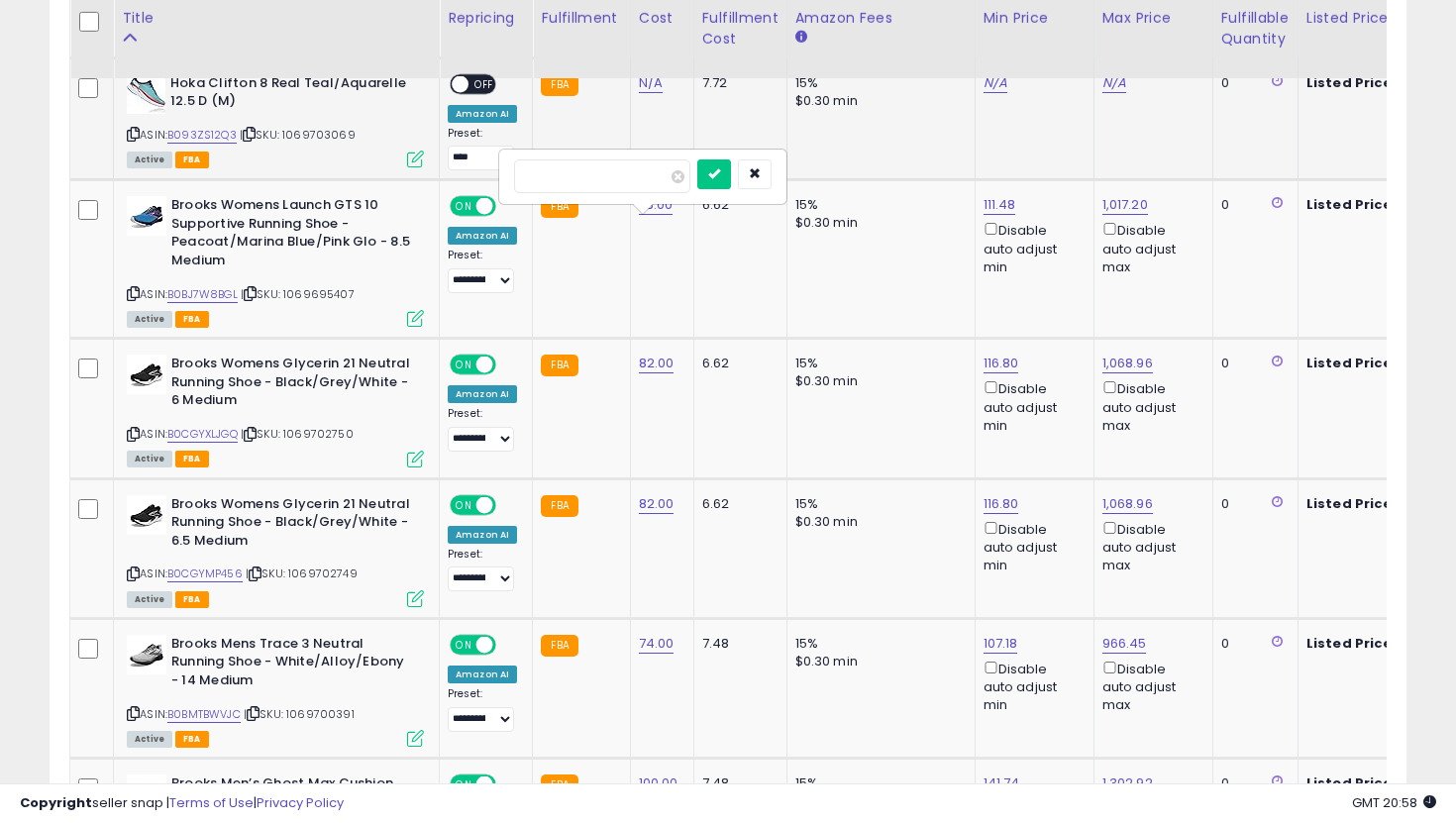 drag, startPoint x: 600, startPoint y: 186, endPoint x: 482, endPoint y: 181, distance: 118.105885 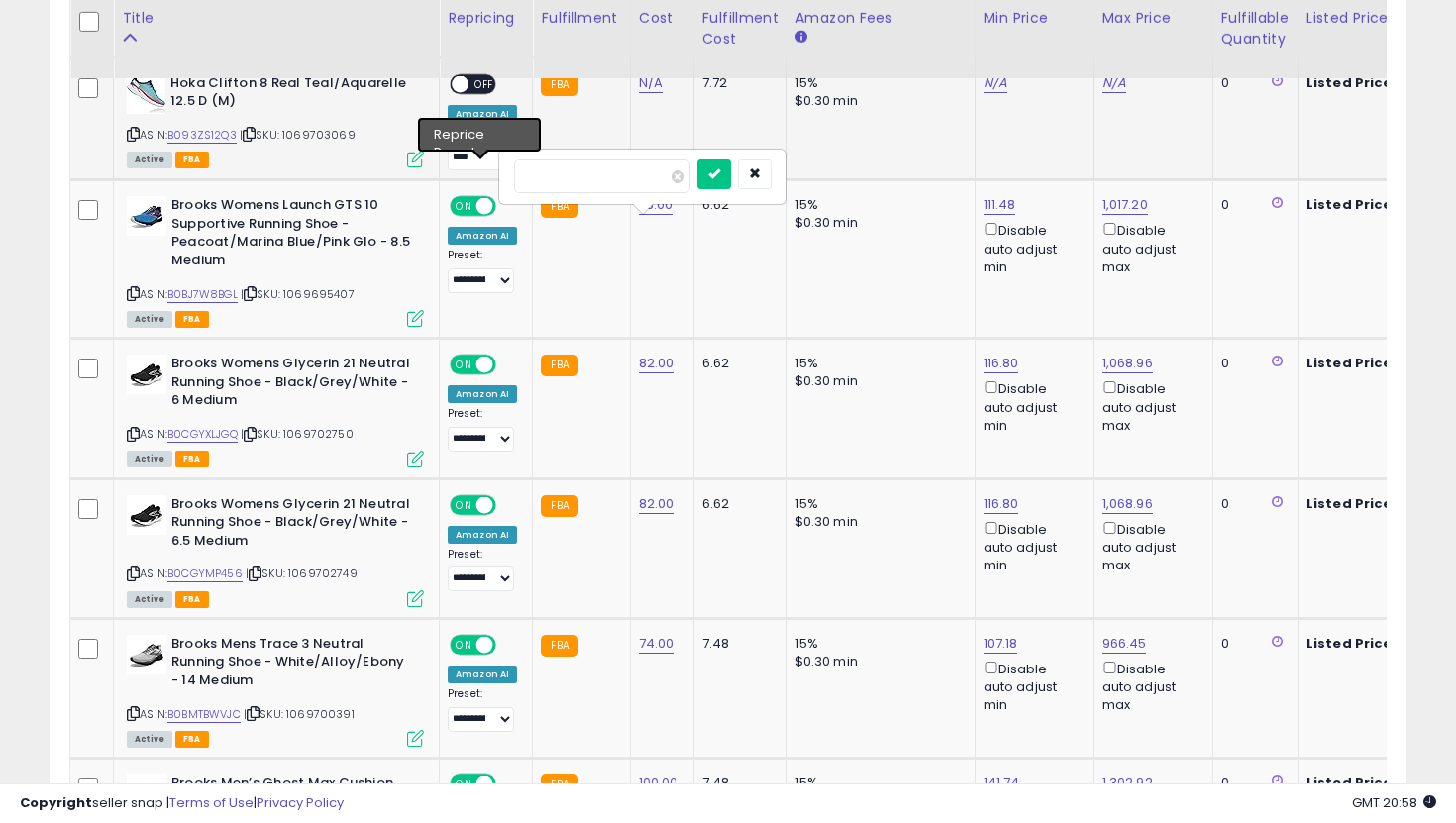 click at bounding box center (714, 174) 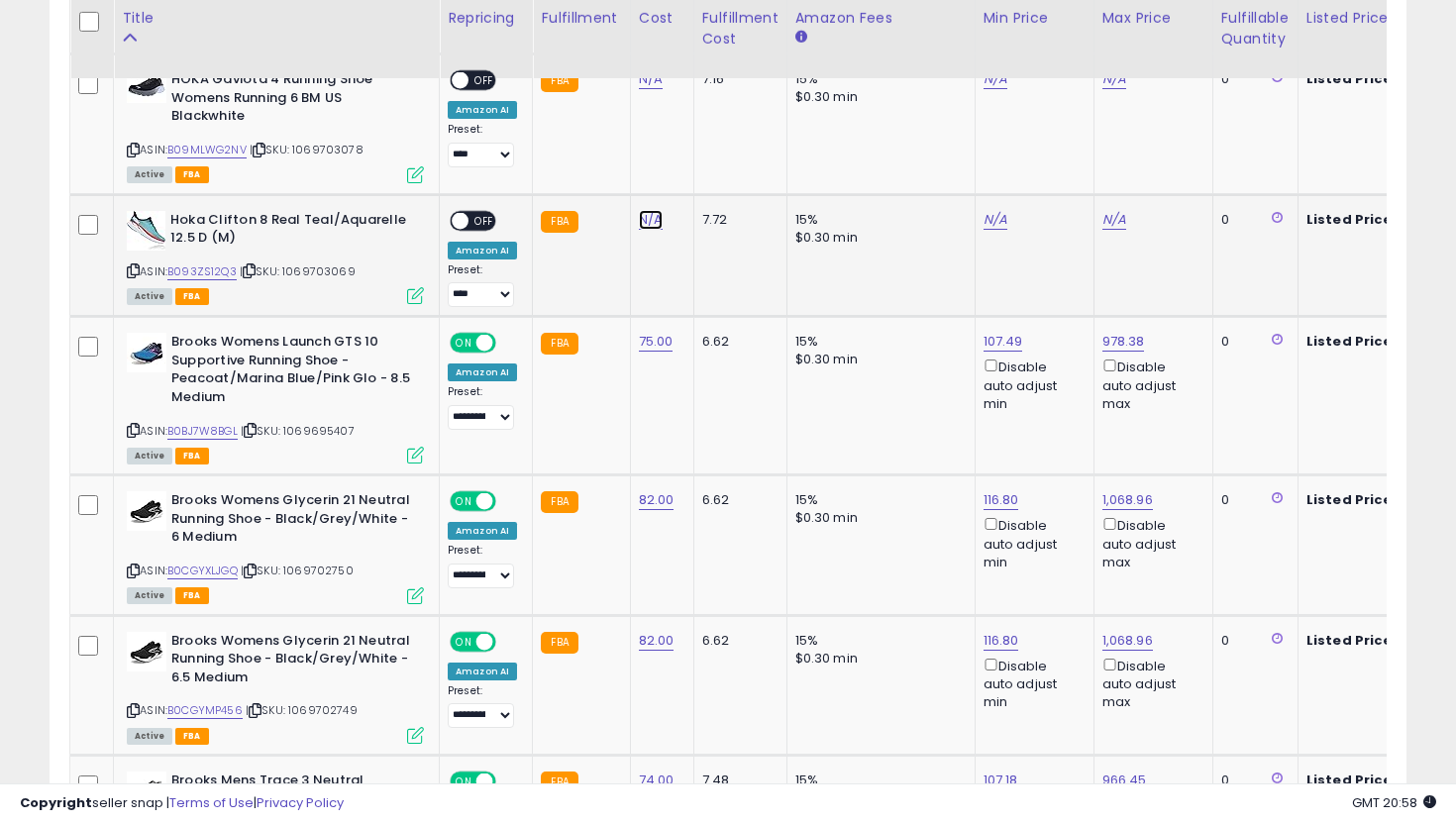 click on "N/A" at bounding box center (651, -2512) 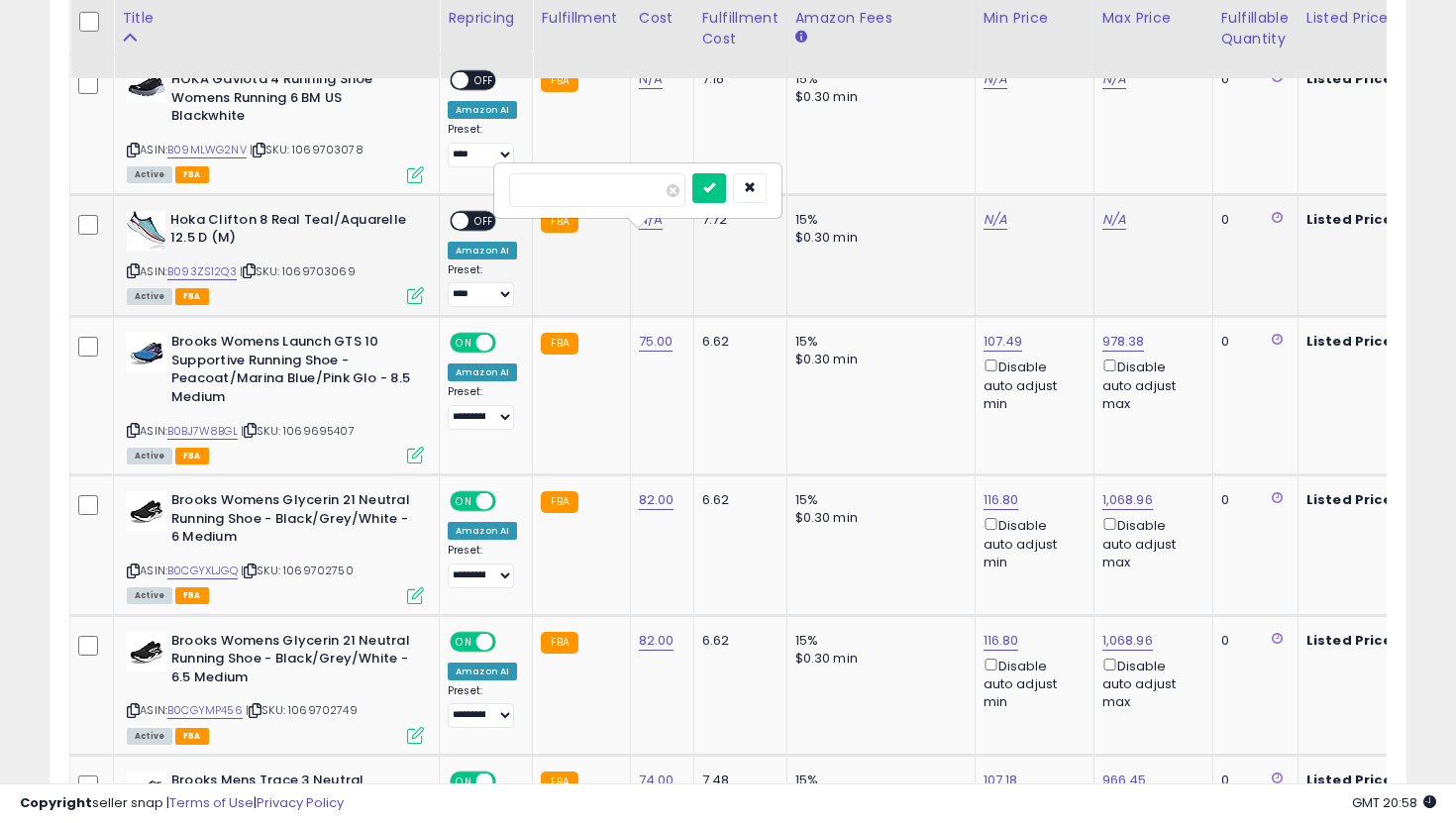 click at bounding box center (709, 188) 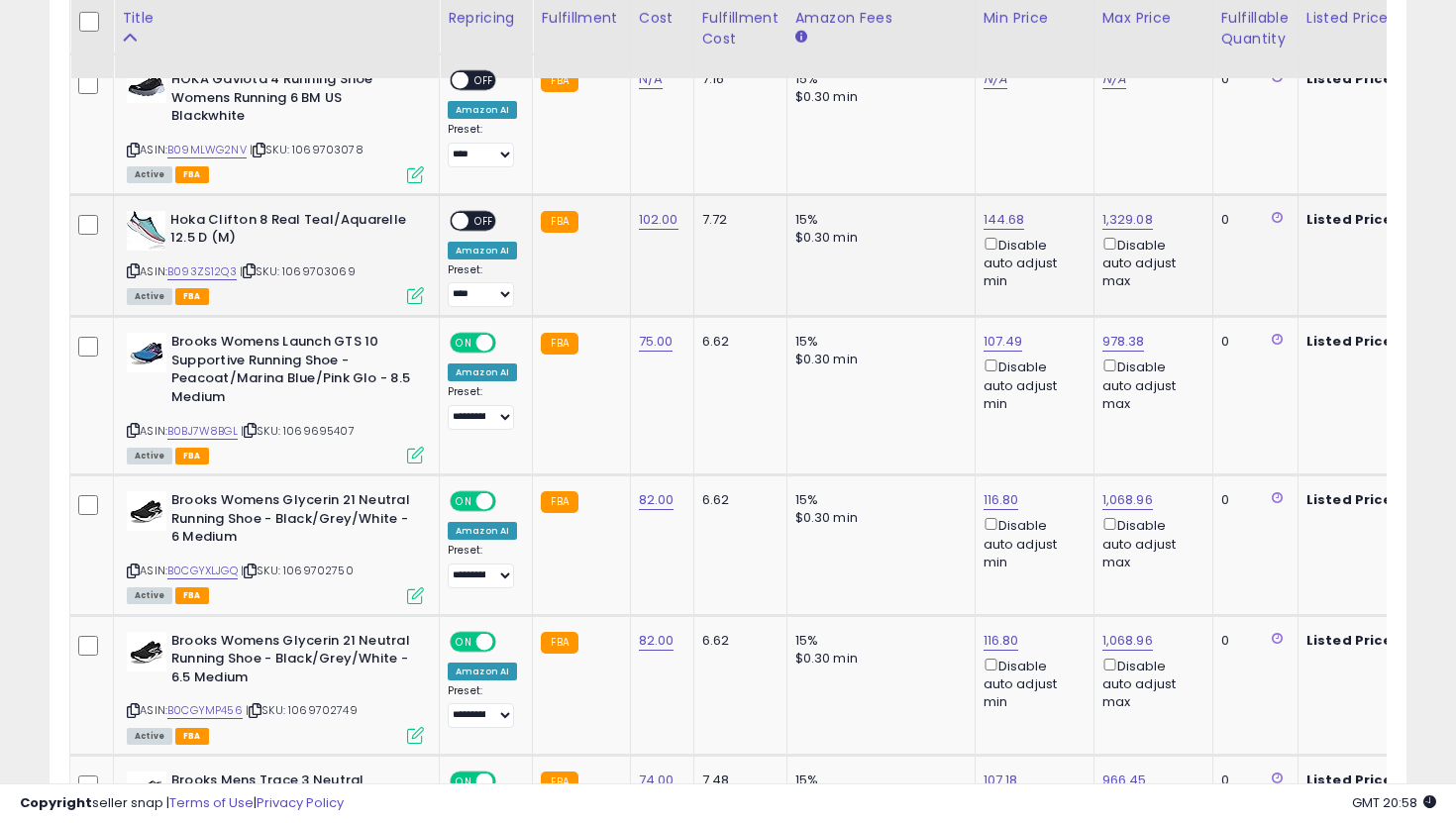 click on "OFF" at bounding box center [484, 220] 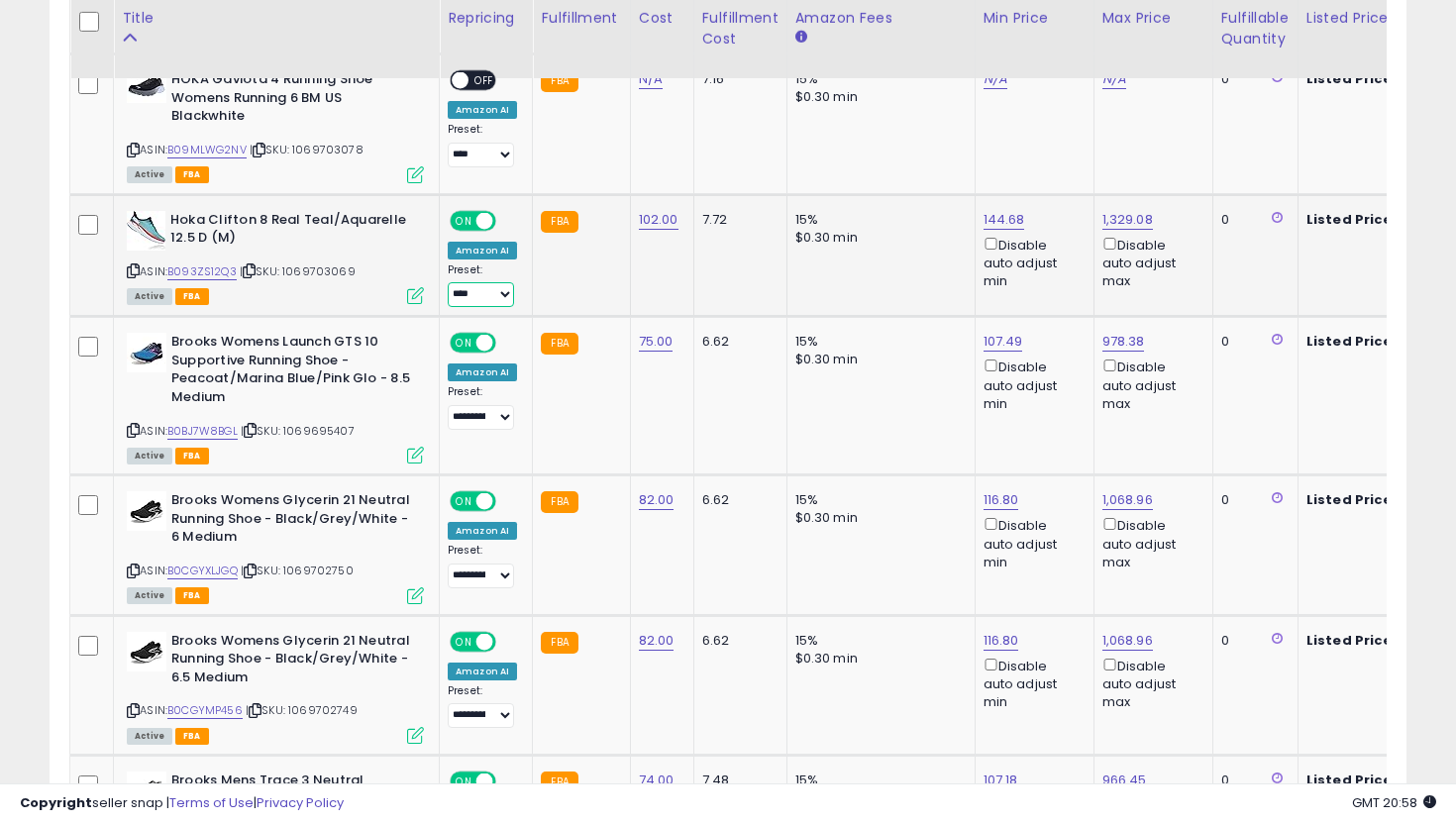 click on "**********" at bounding box center [480, 294] 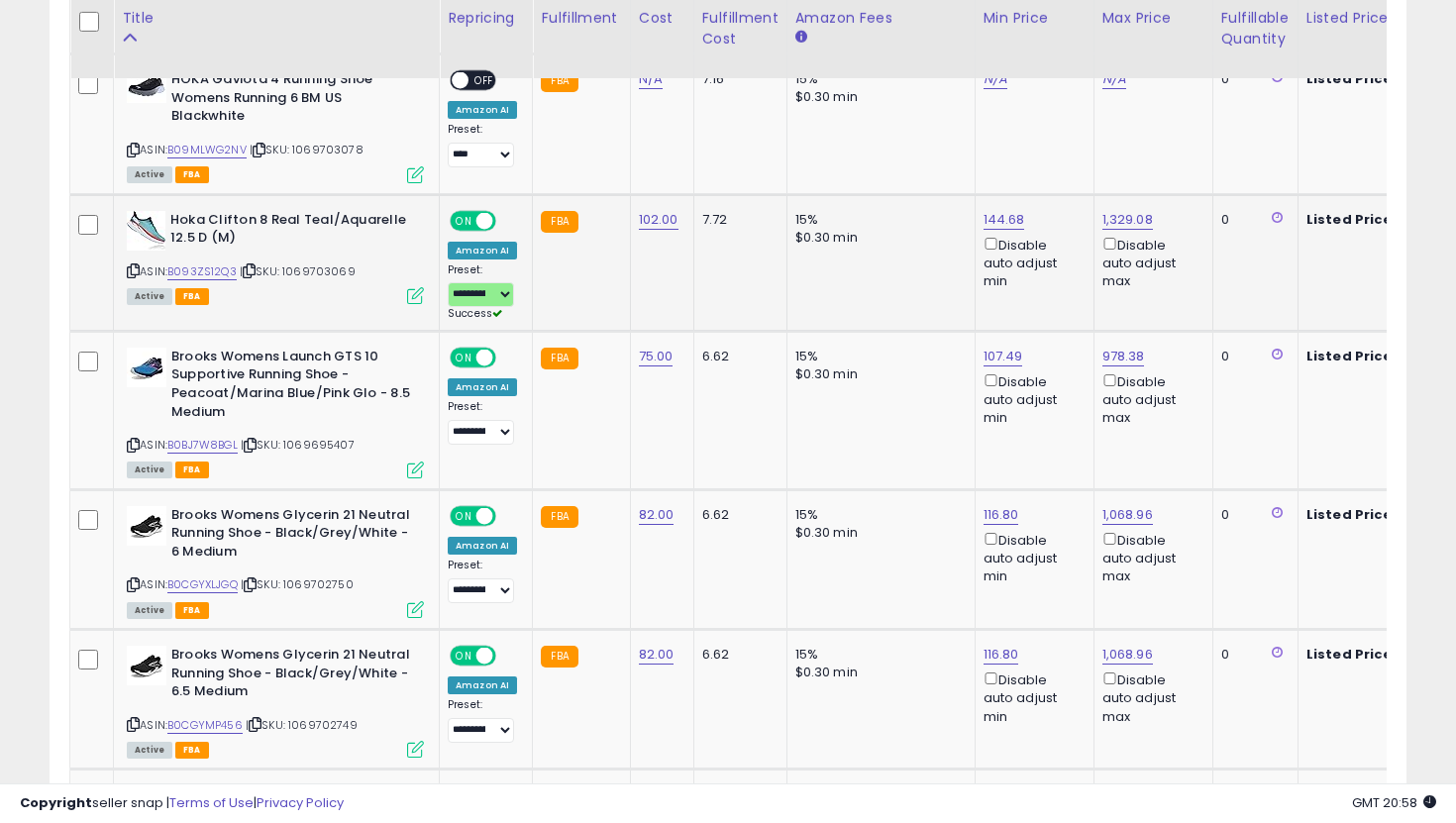 click on "144.68  Disable auto adjust min" 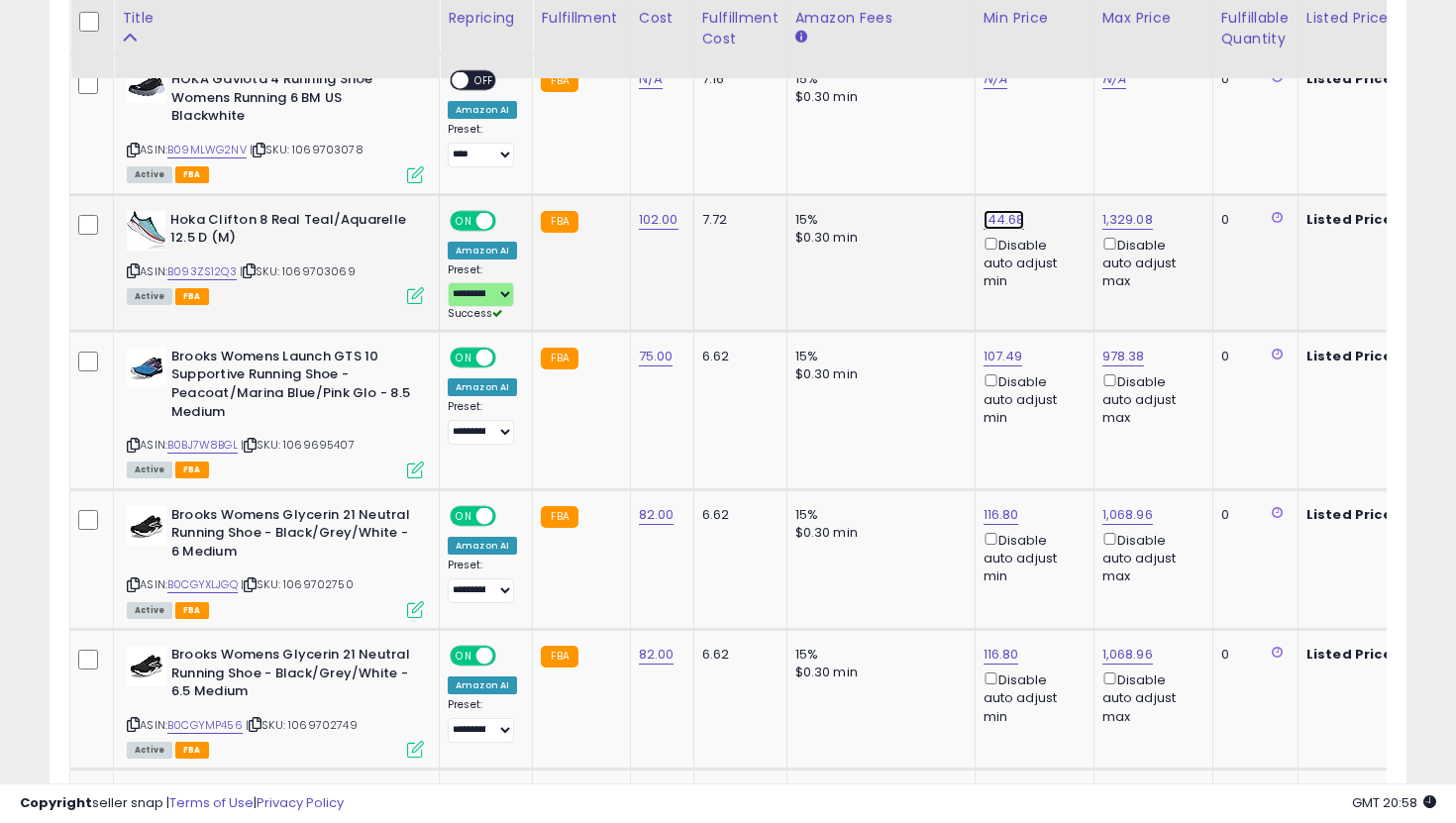 click on "144.68" at bounding box center [1003, -3177] 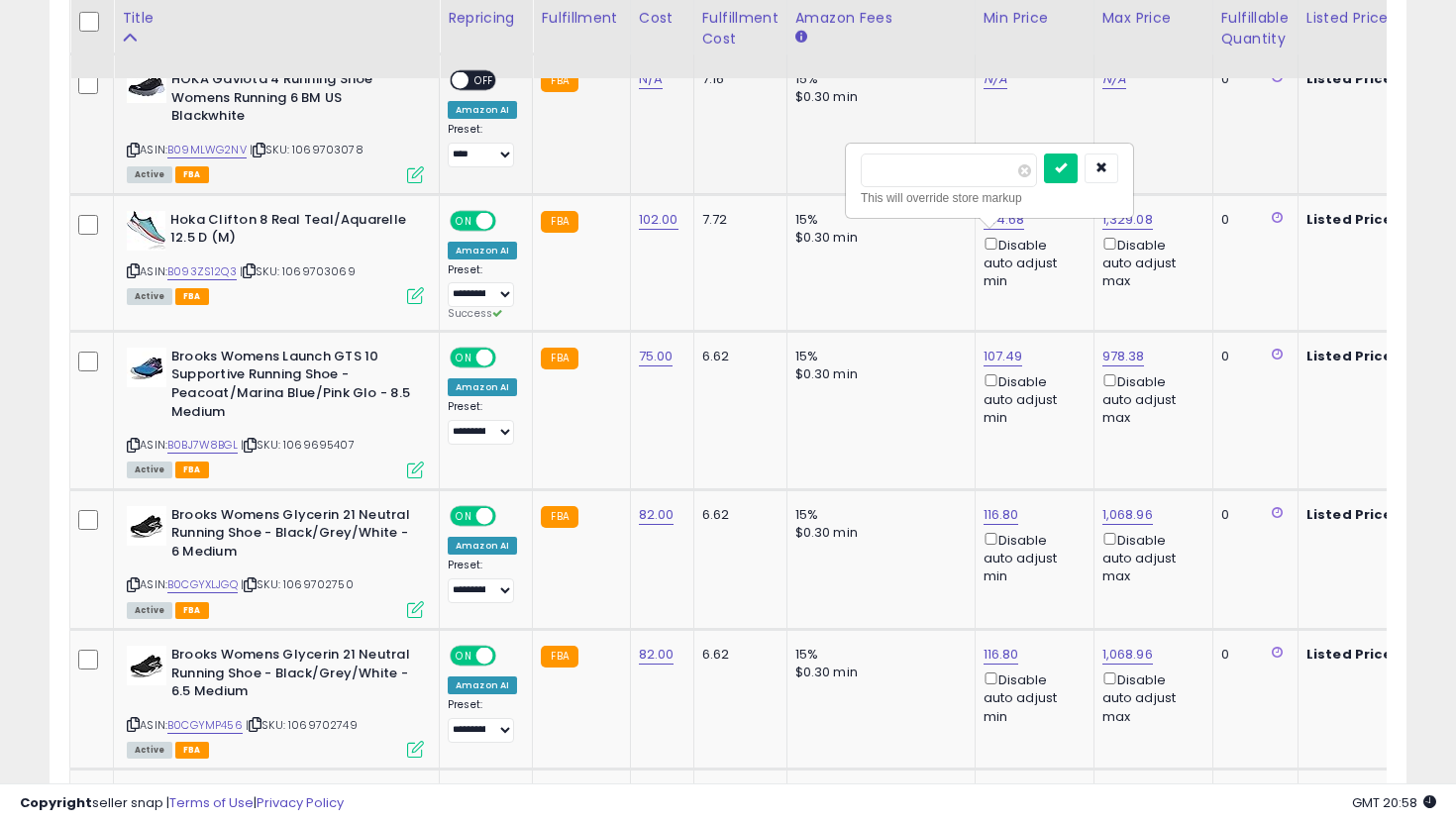 drag, startPoint x: 953, startPoint y: 172, endPoint x: 780, endPoint y: 161, distance: 173.34936 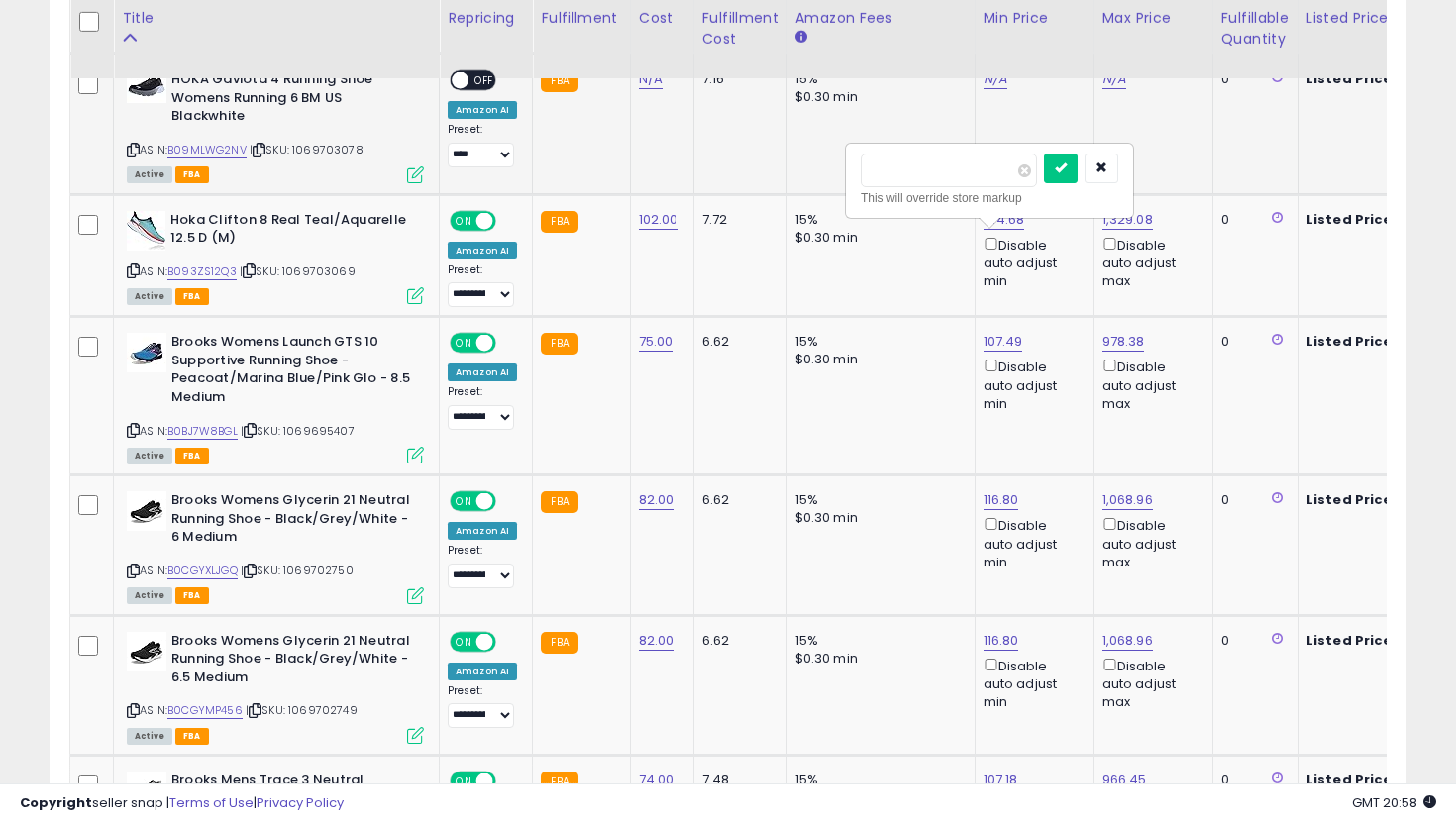 click at bounding box center (1061, 168) 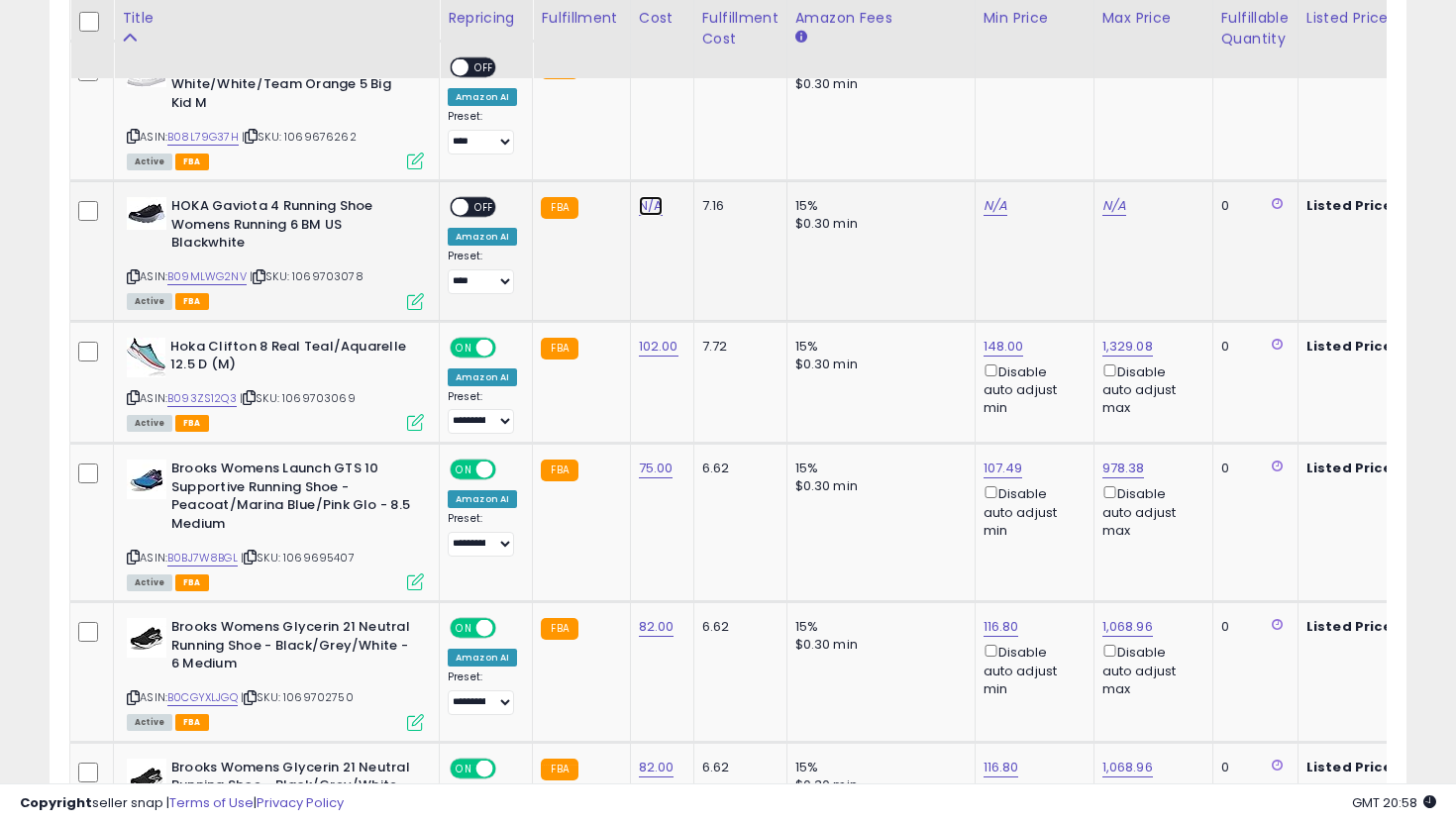 click on "N/A" at bounding box center [651, -2385] 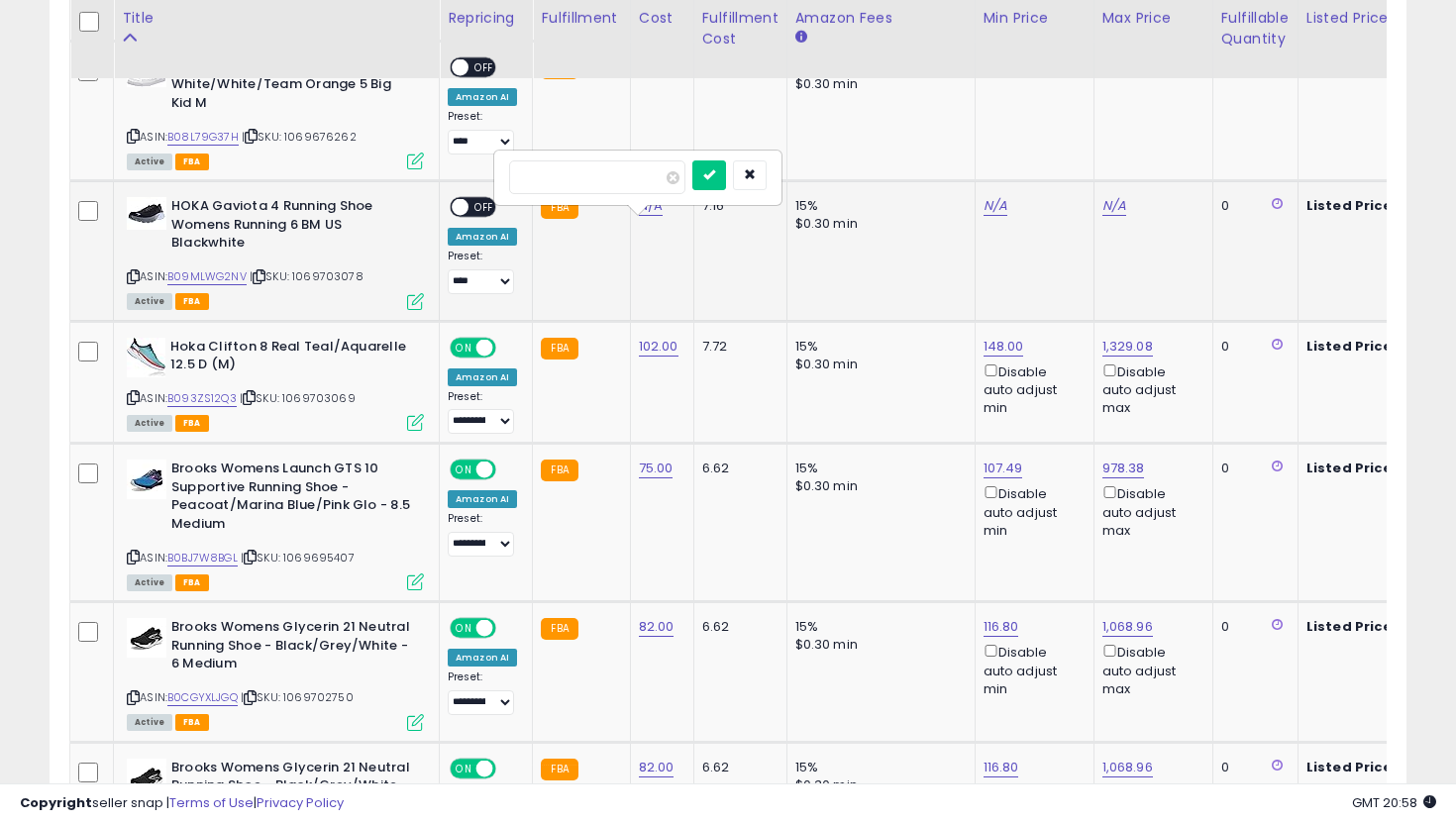 click at bounding box center [709, 175] 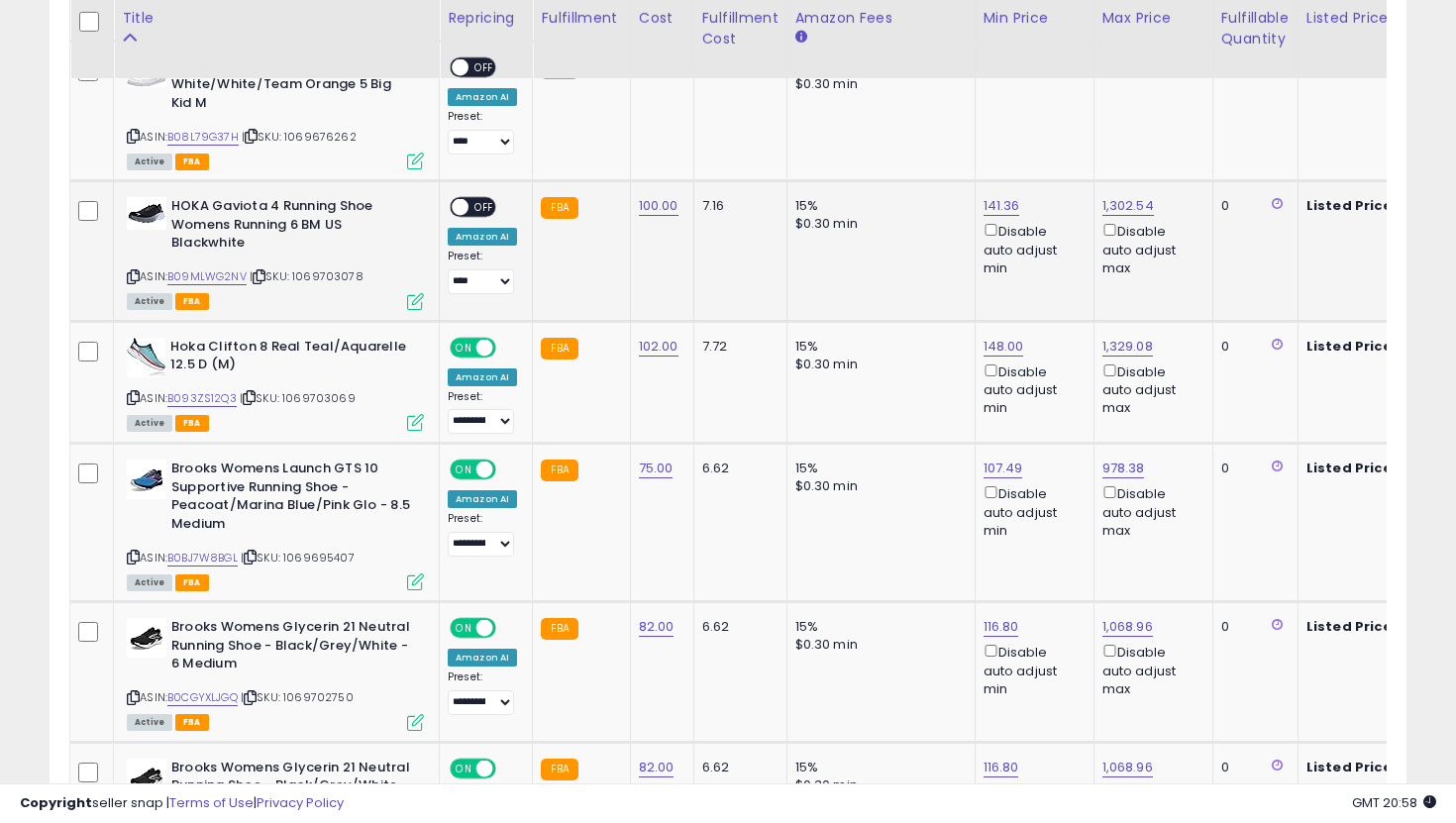 click on "ON   OFF" at bounding box center (472, 207) 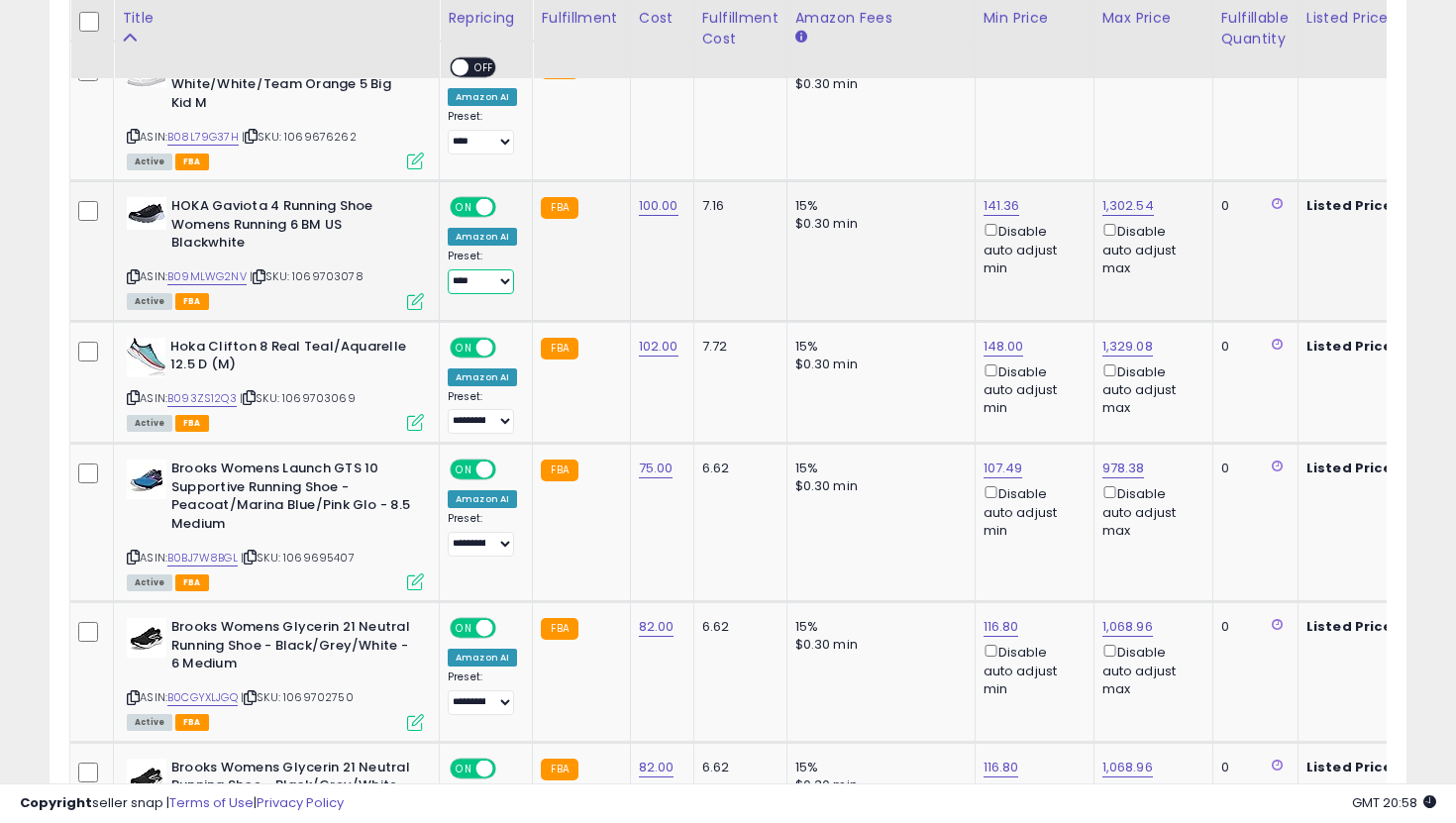 click on "**********" at bounding box center (480, 281) 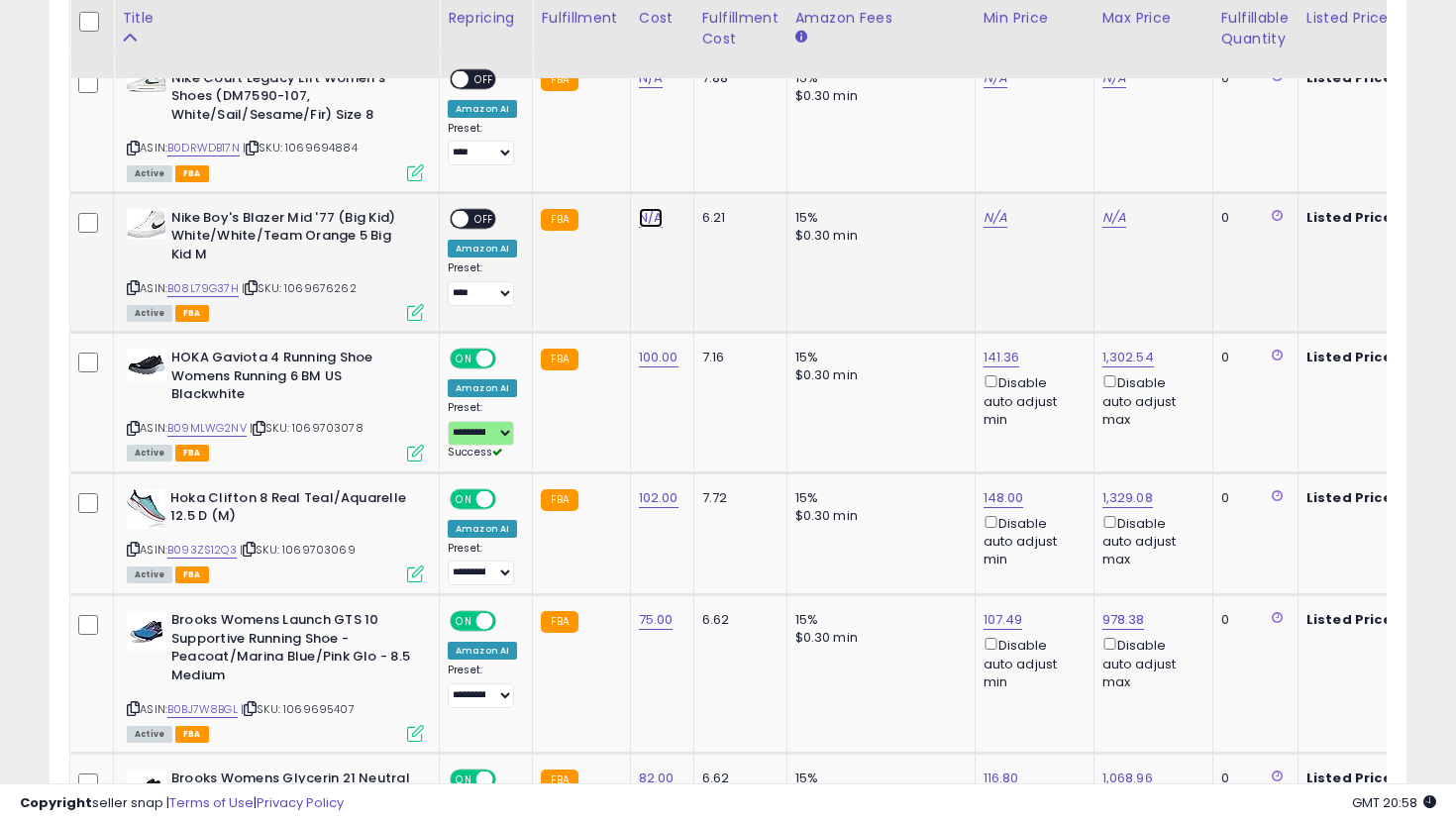 click on "N/A" at bounding box center (651, -2233) 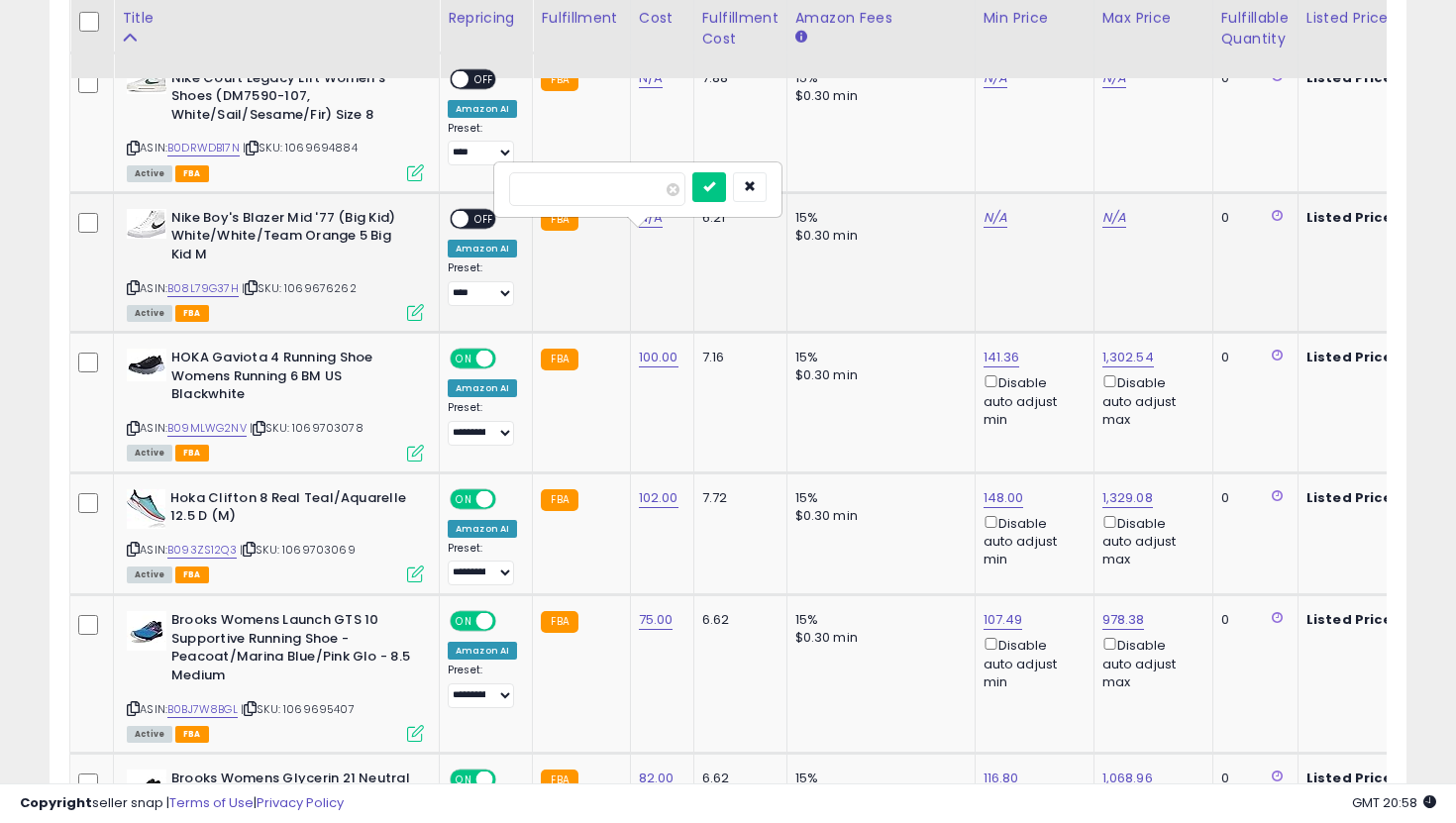 click at bounding box center [709, 187] 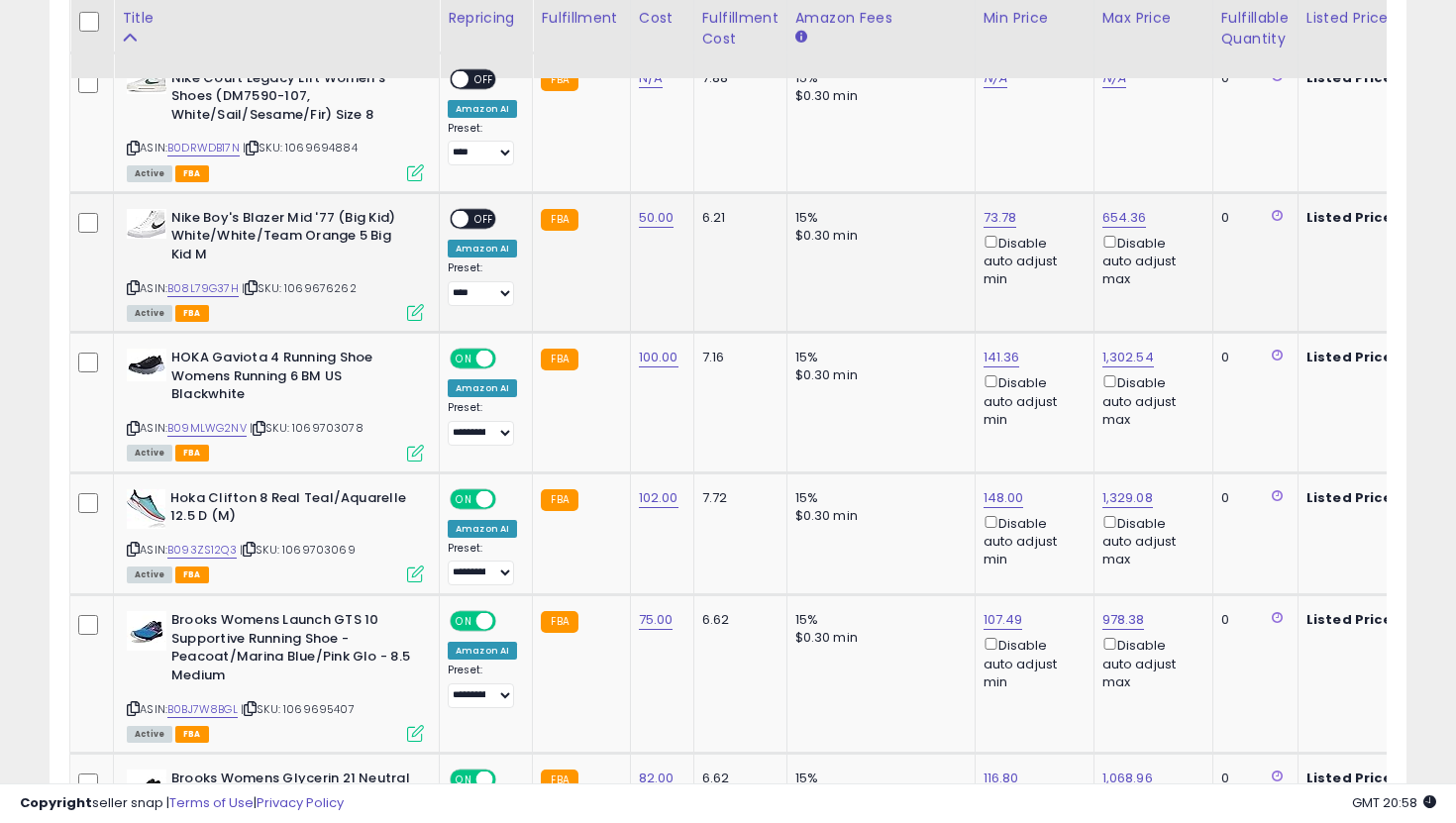 click at bounding box center (460, 218) 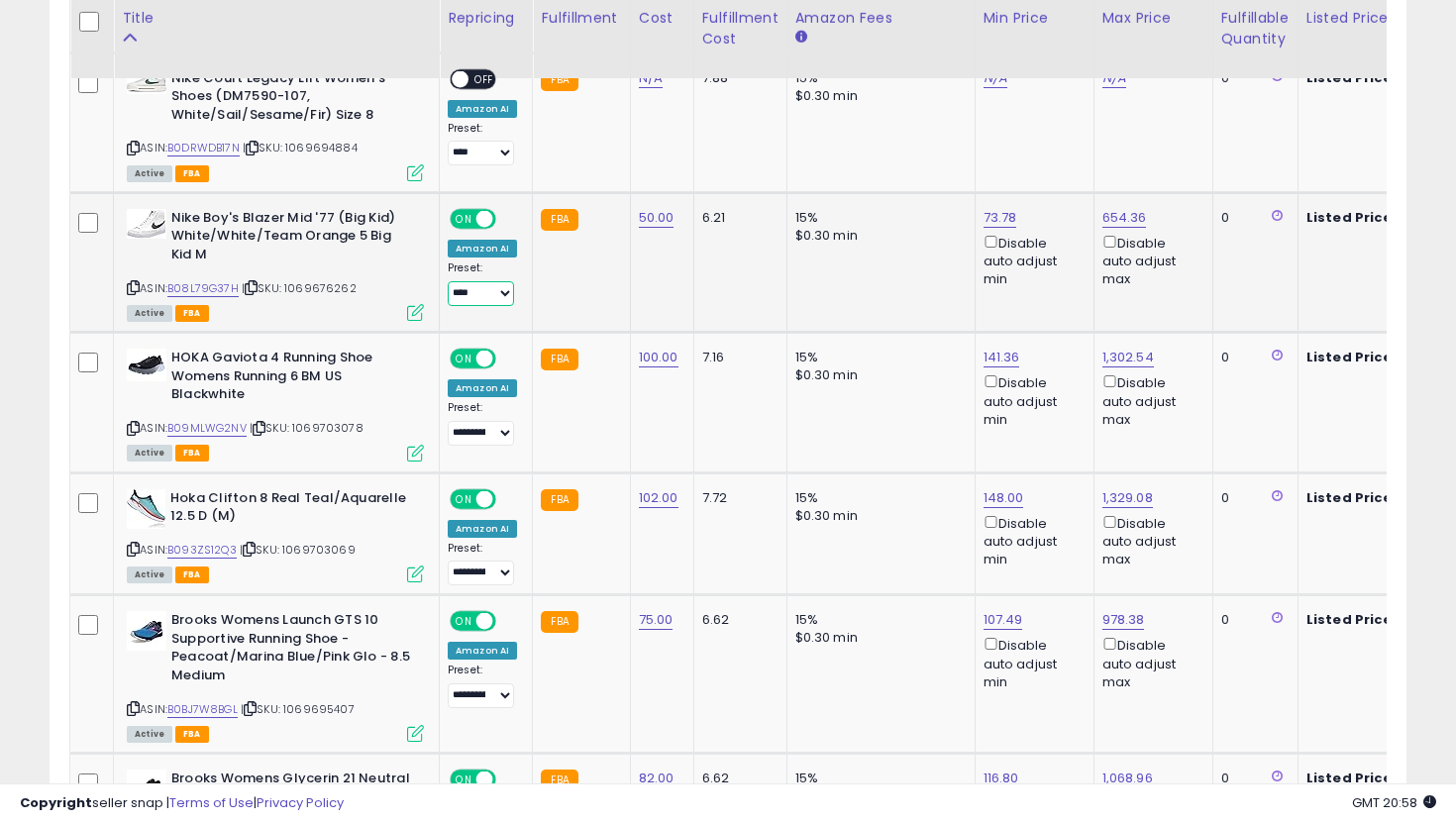 click on "**********" at bounding box center [480, 293] 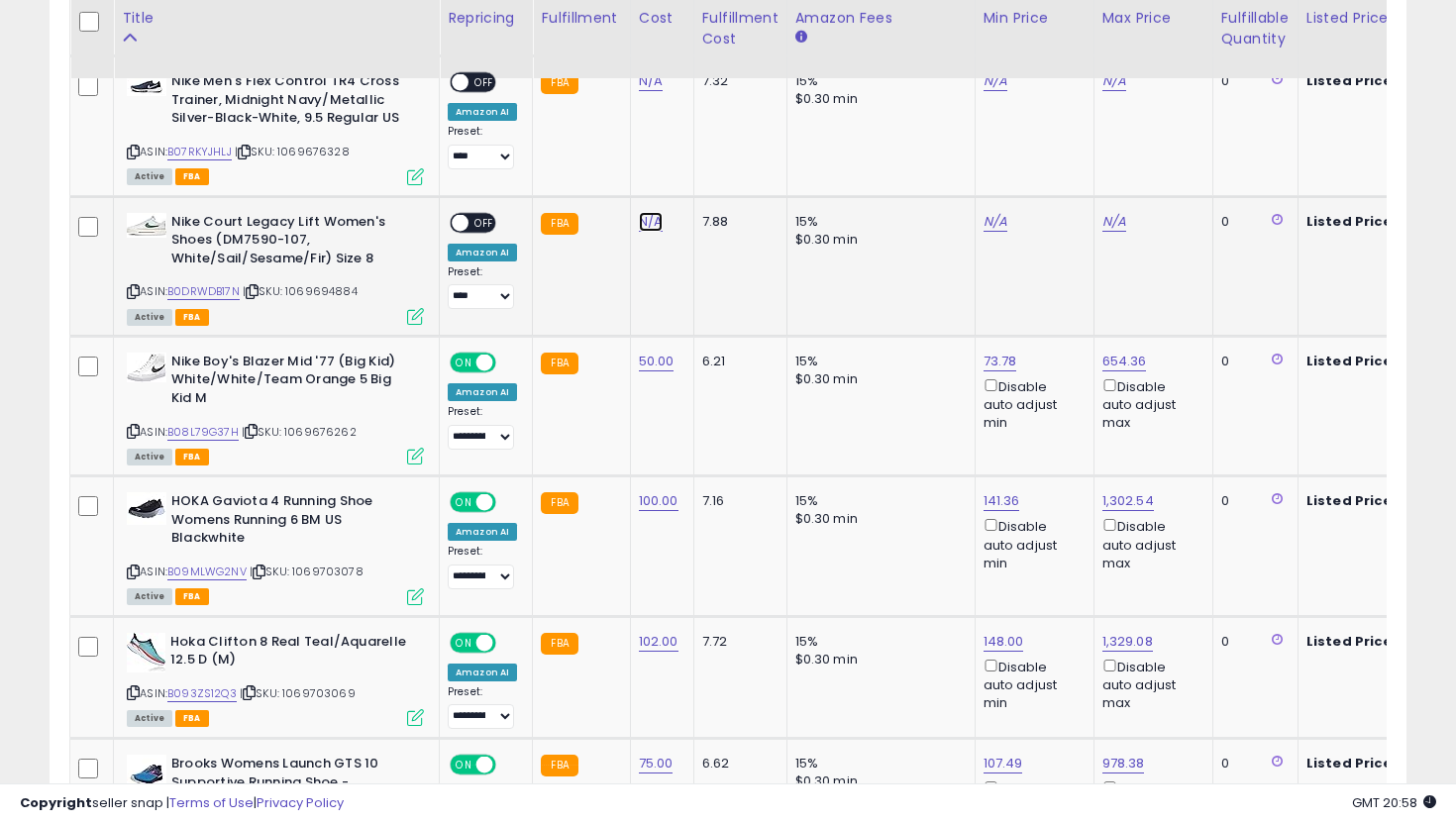 click on "N/A" at bounding box center (651, -2090) 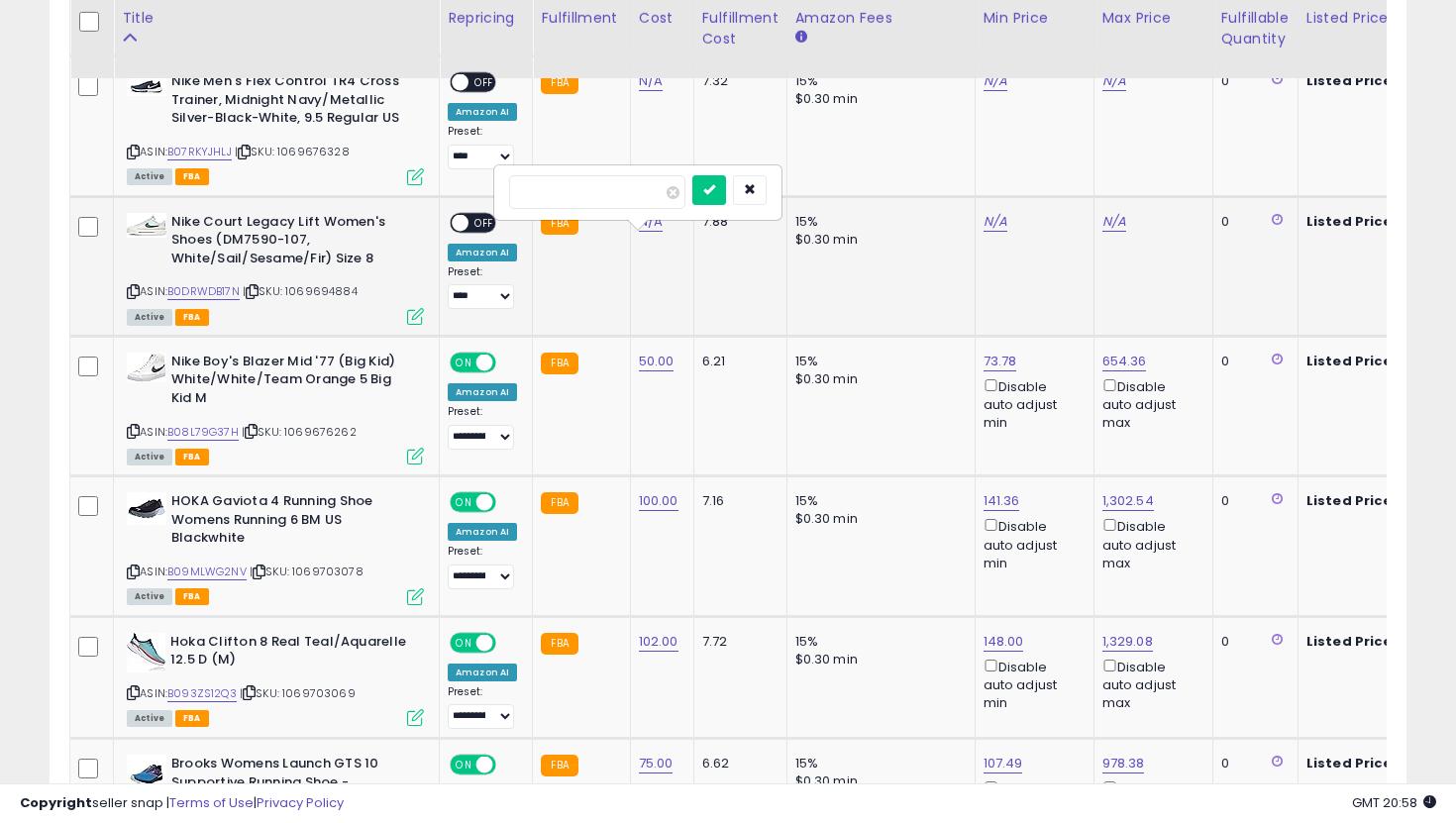 click at bounding box center (709, 190) 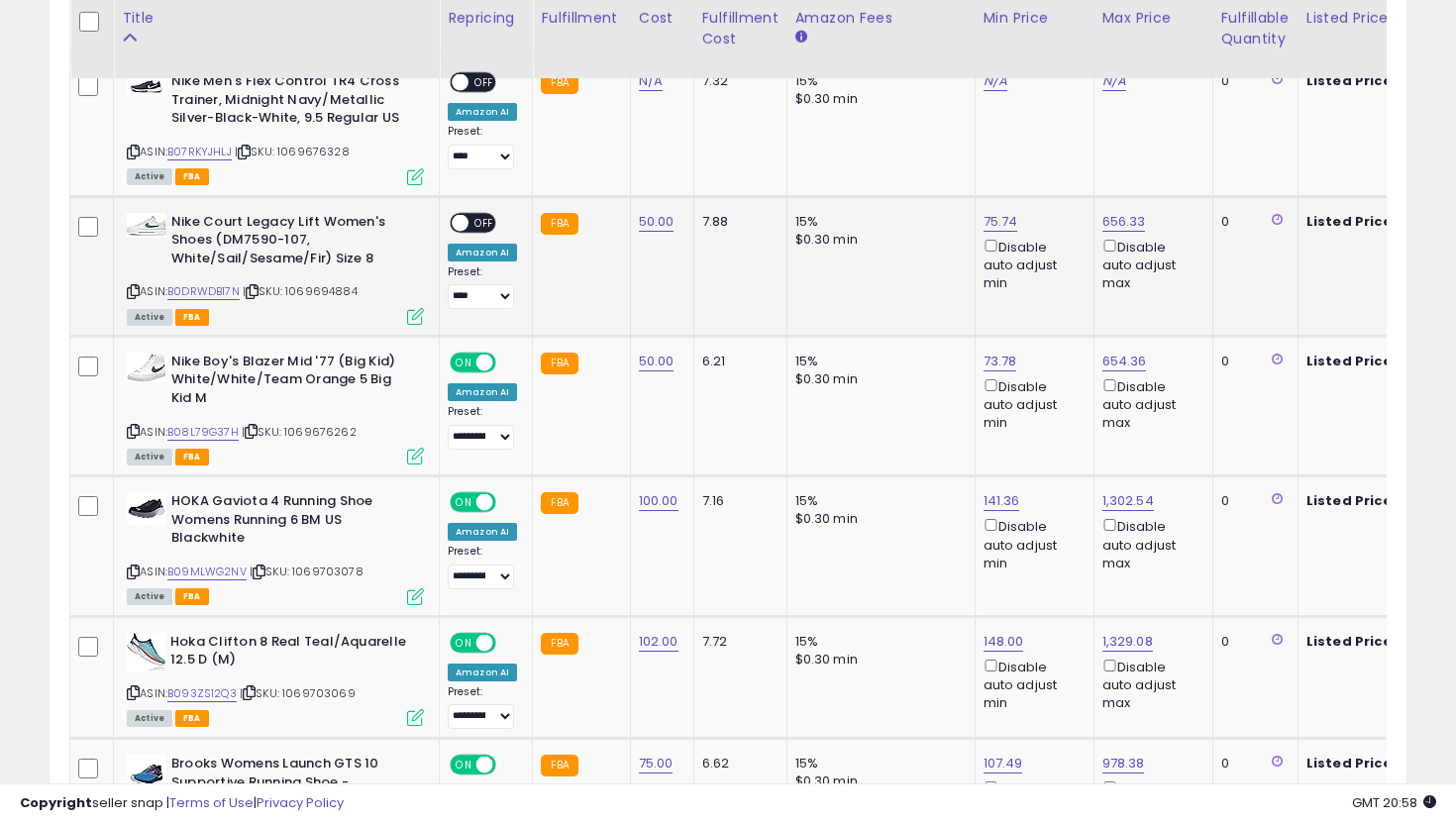 click on "OFF" at bounding box center (484, 222) 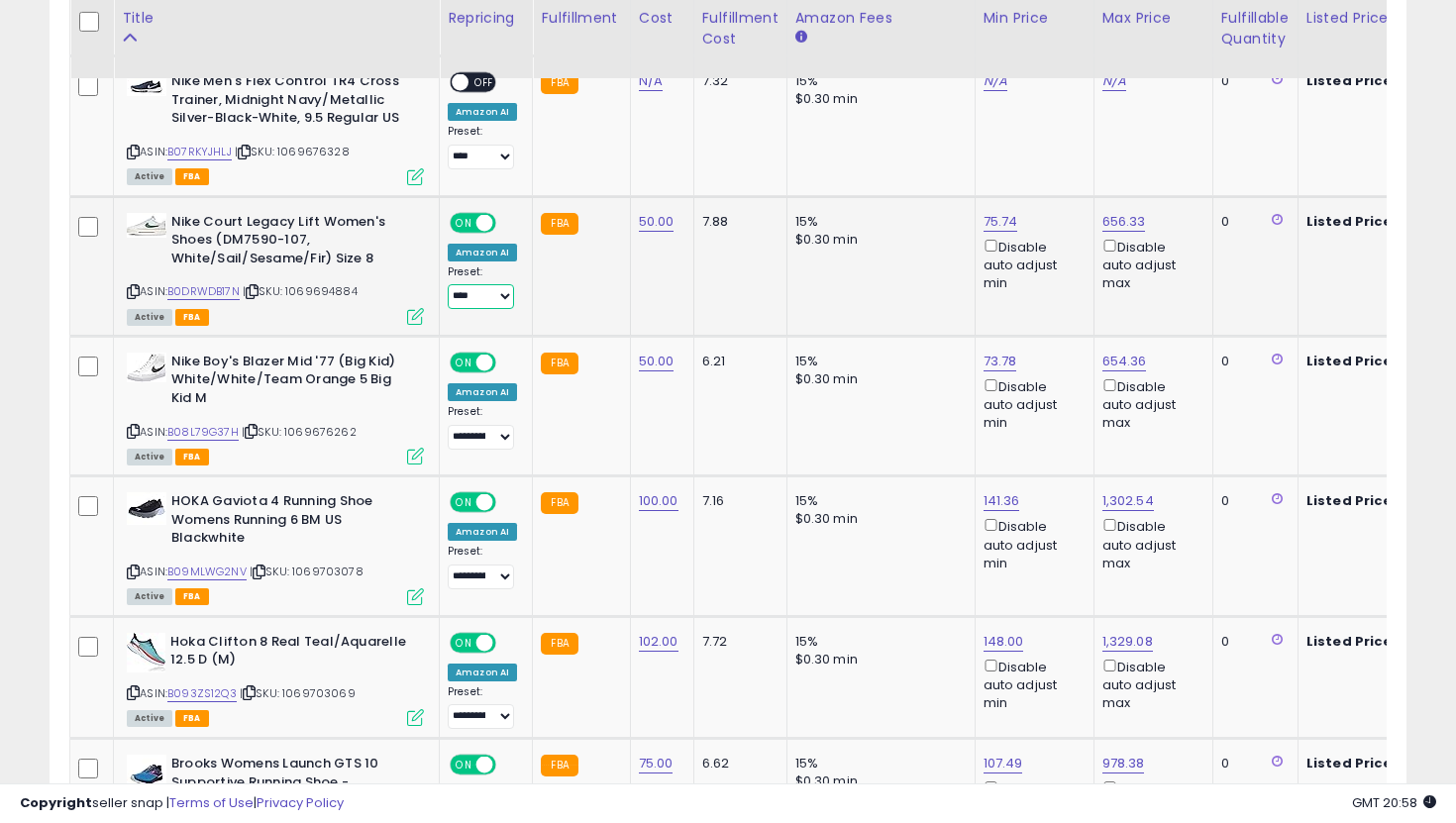 click on "**********" at bounding box center (480, 296) 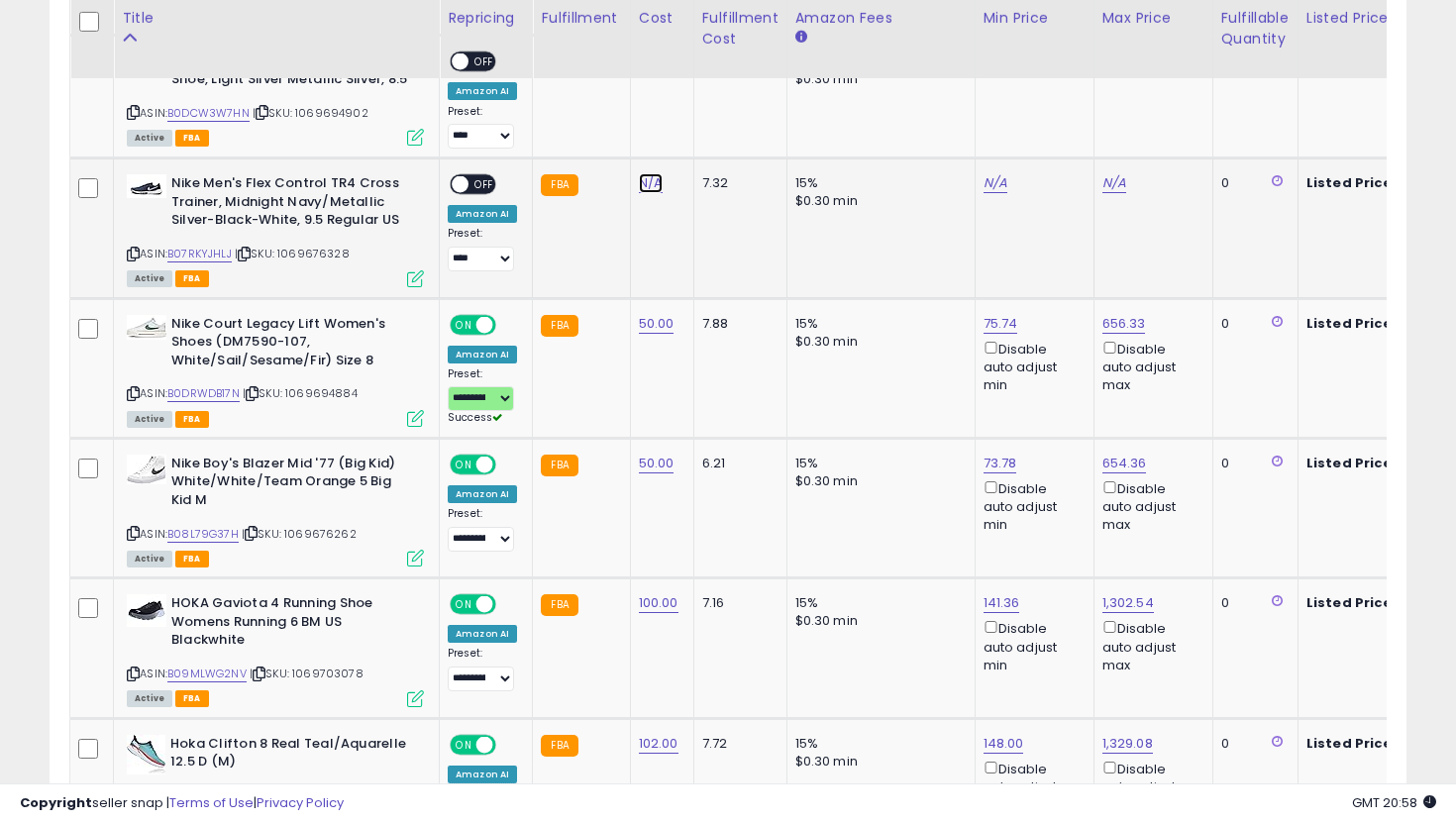 click on "N/A" at bounding box center (651, -1988) 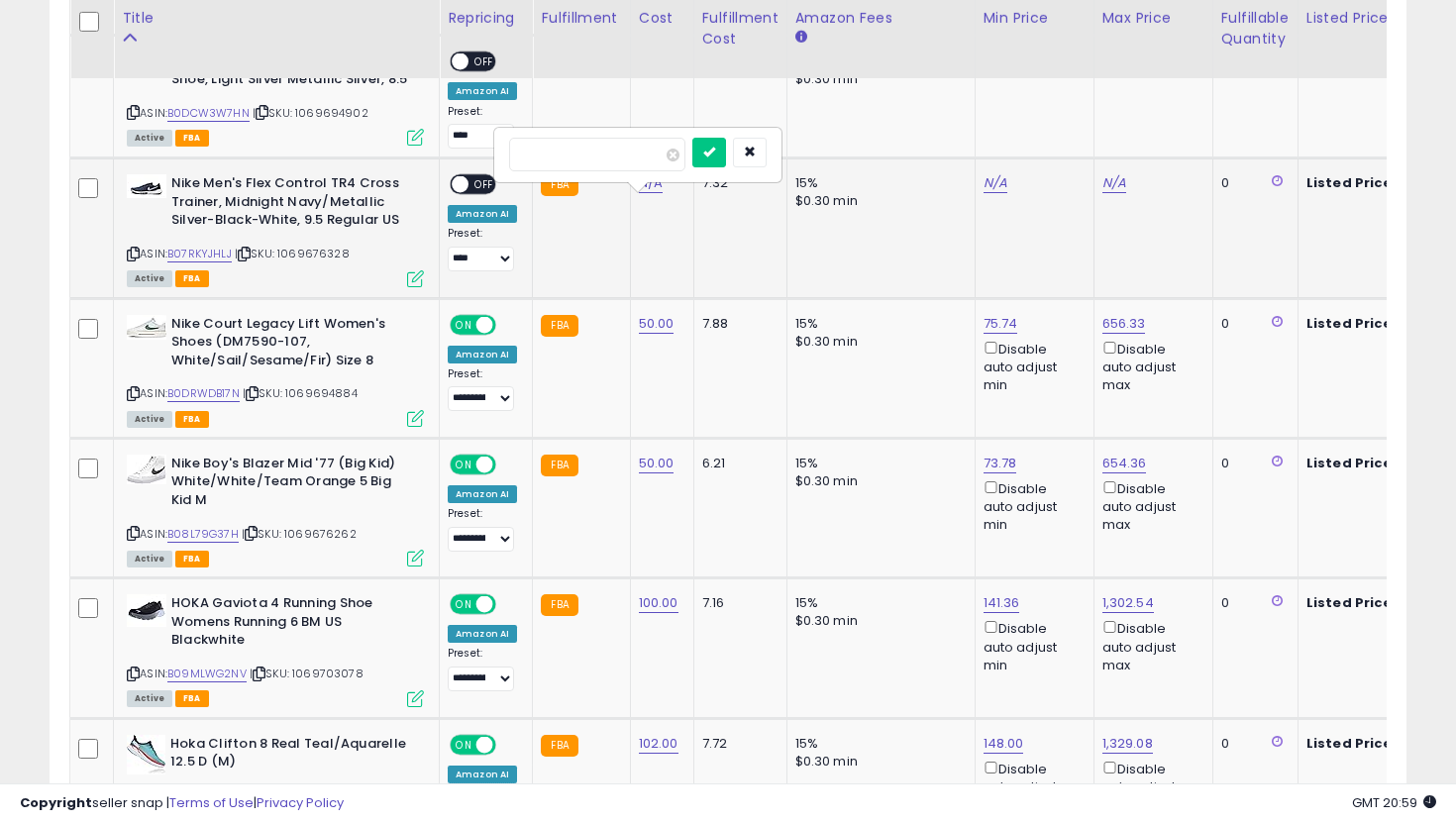 click at bounding box center (709, 153) 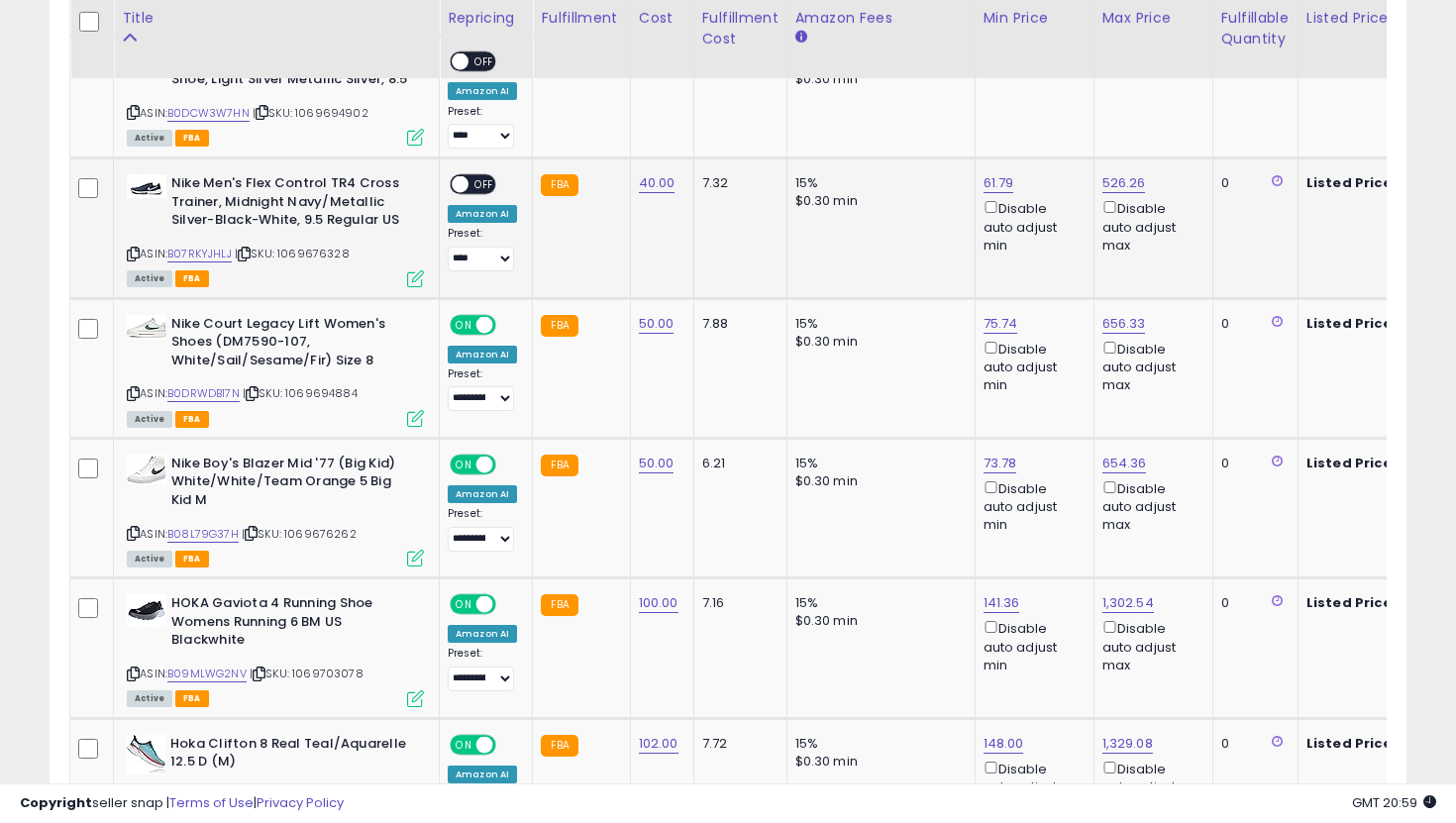 click on "**********" at bounding box center [482, 223] 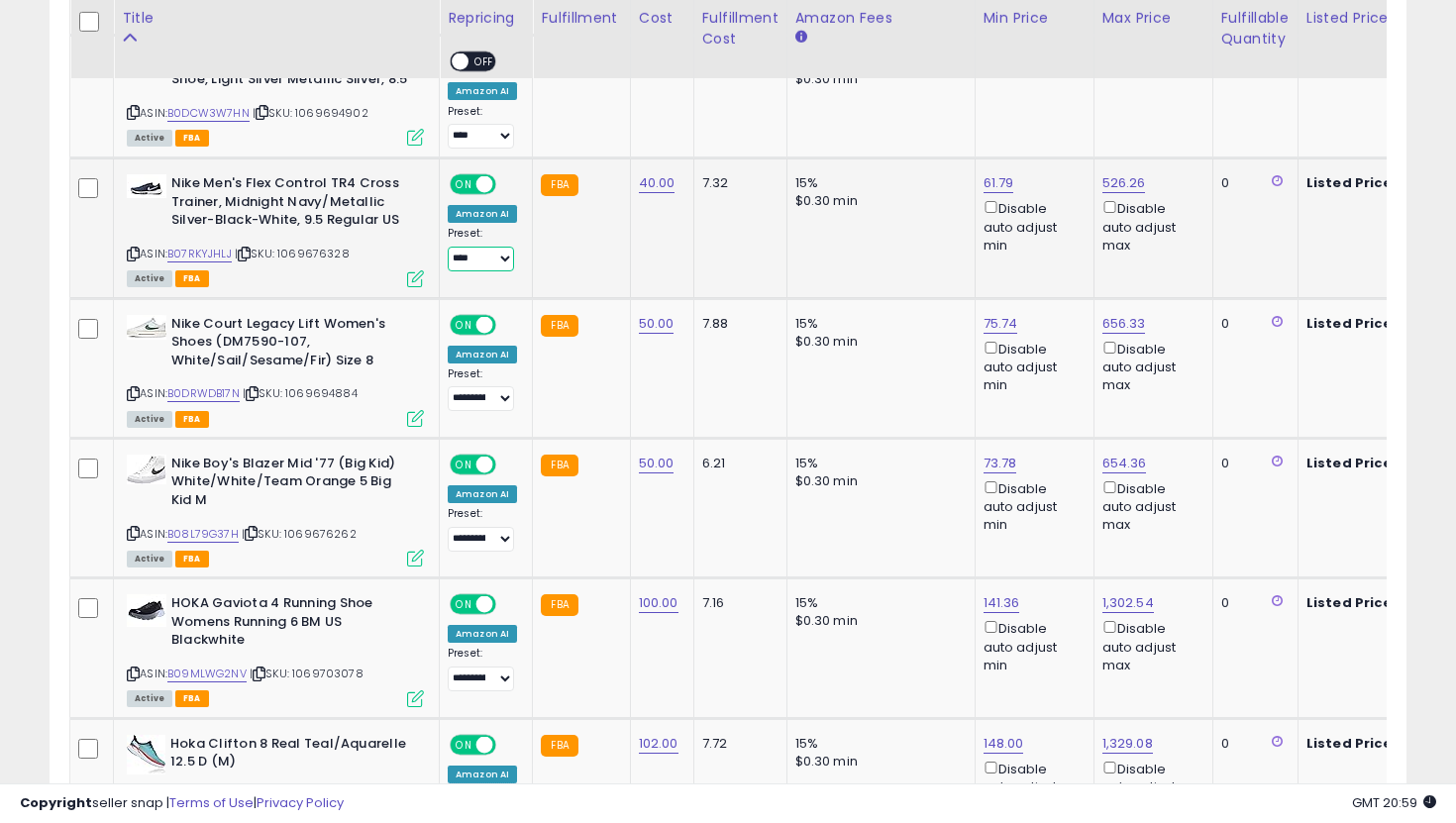 click on "**********" at bounding box center [480, 258] 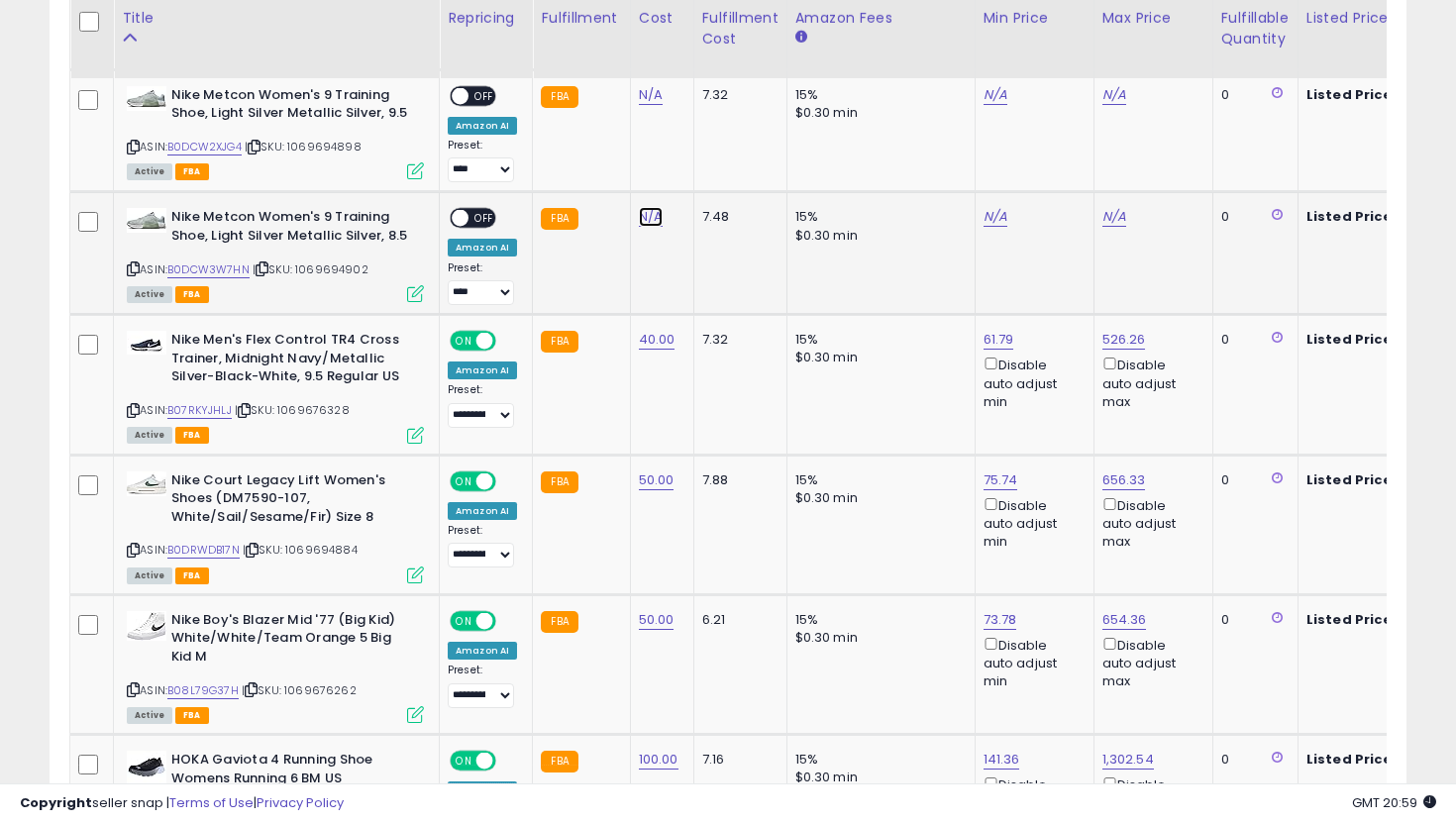 click on "N/A" at bounding box center (651, -1831) 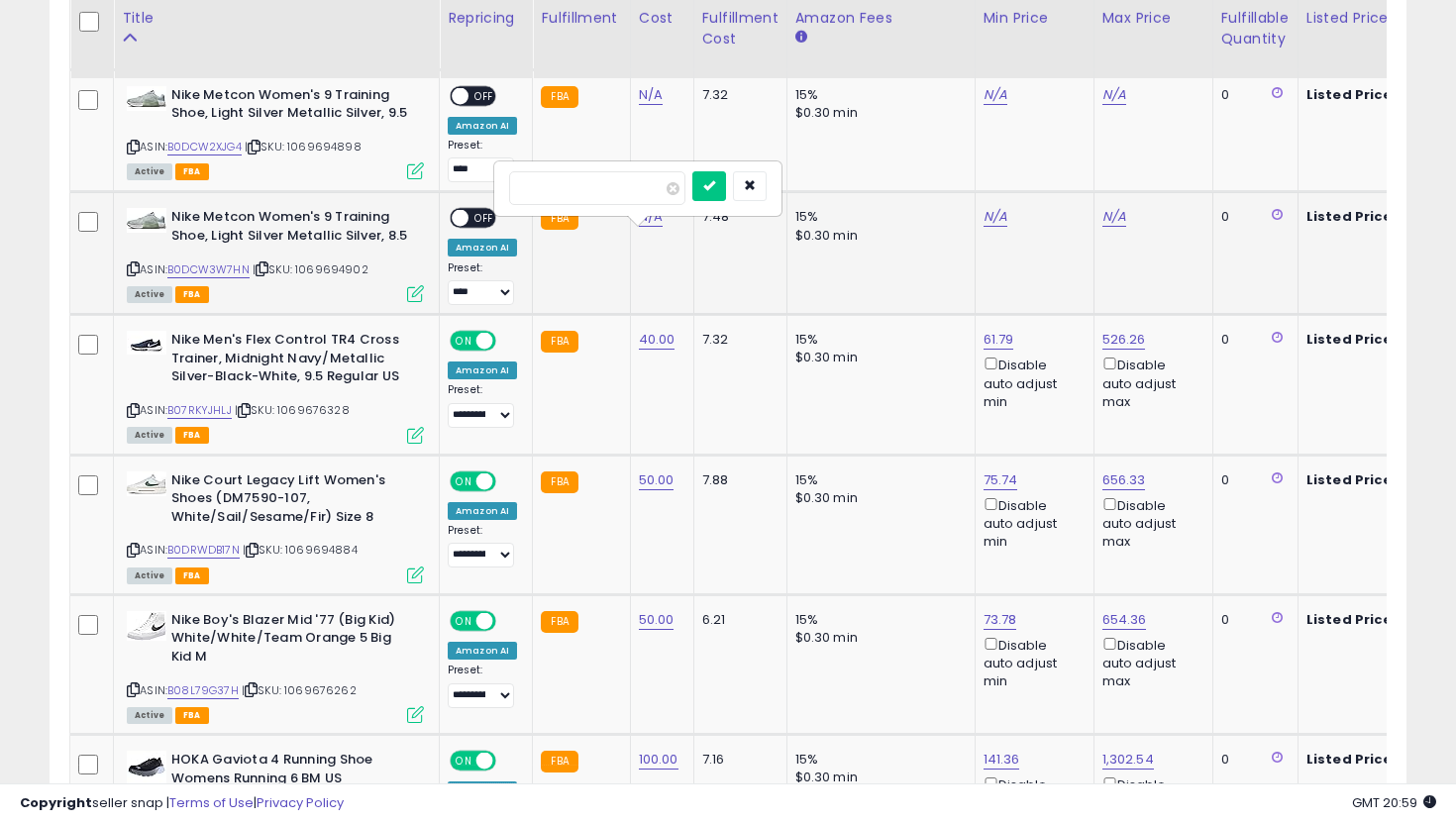 click at bounding box center [709, 186] 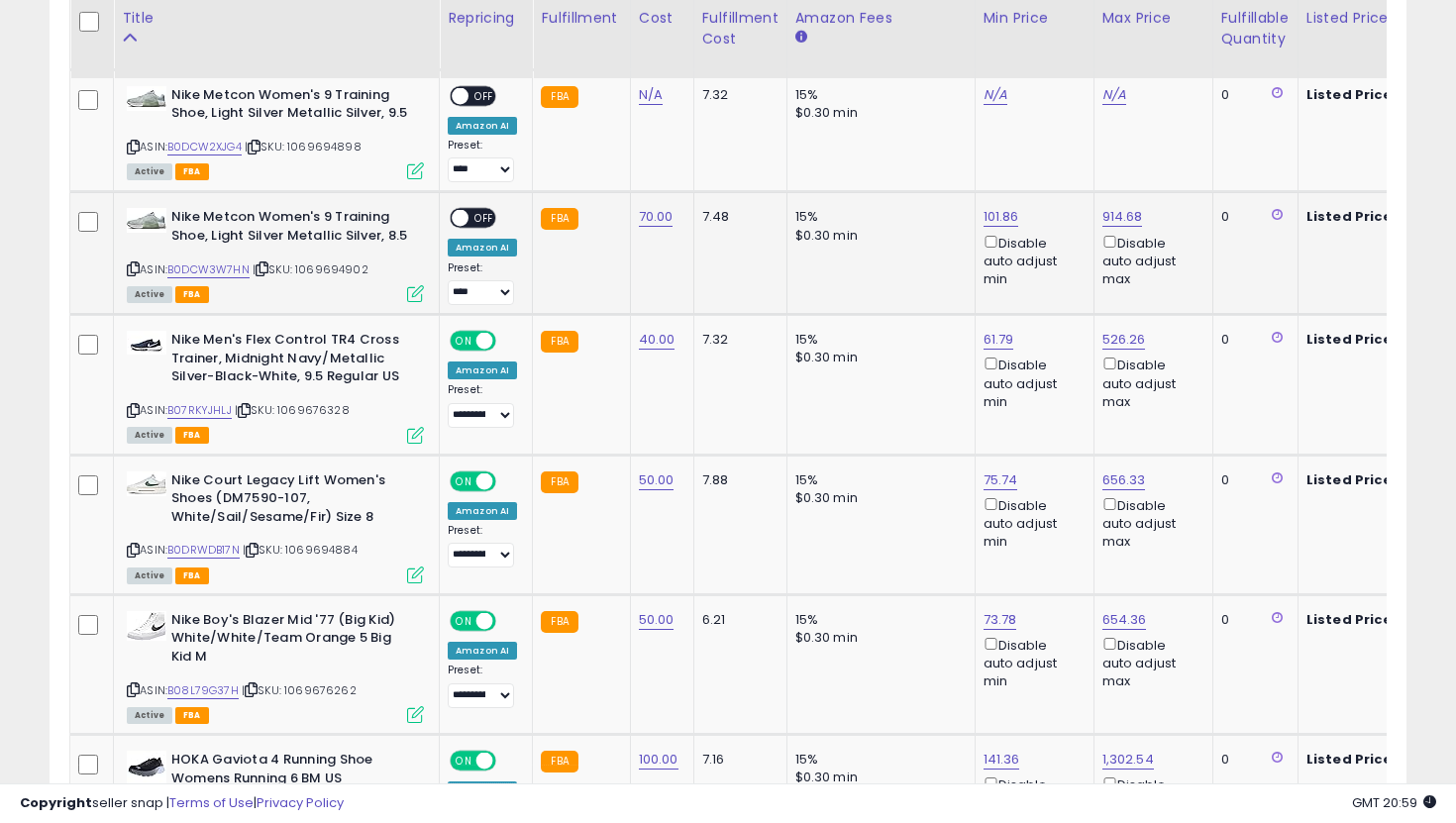 click at bounding box center [460, 218] 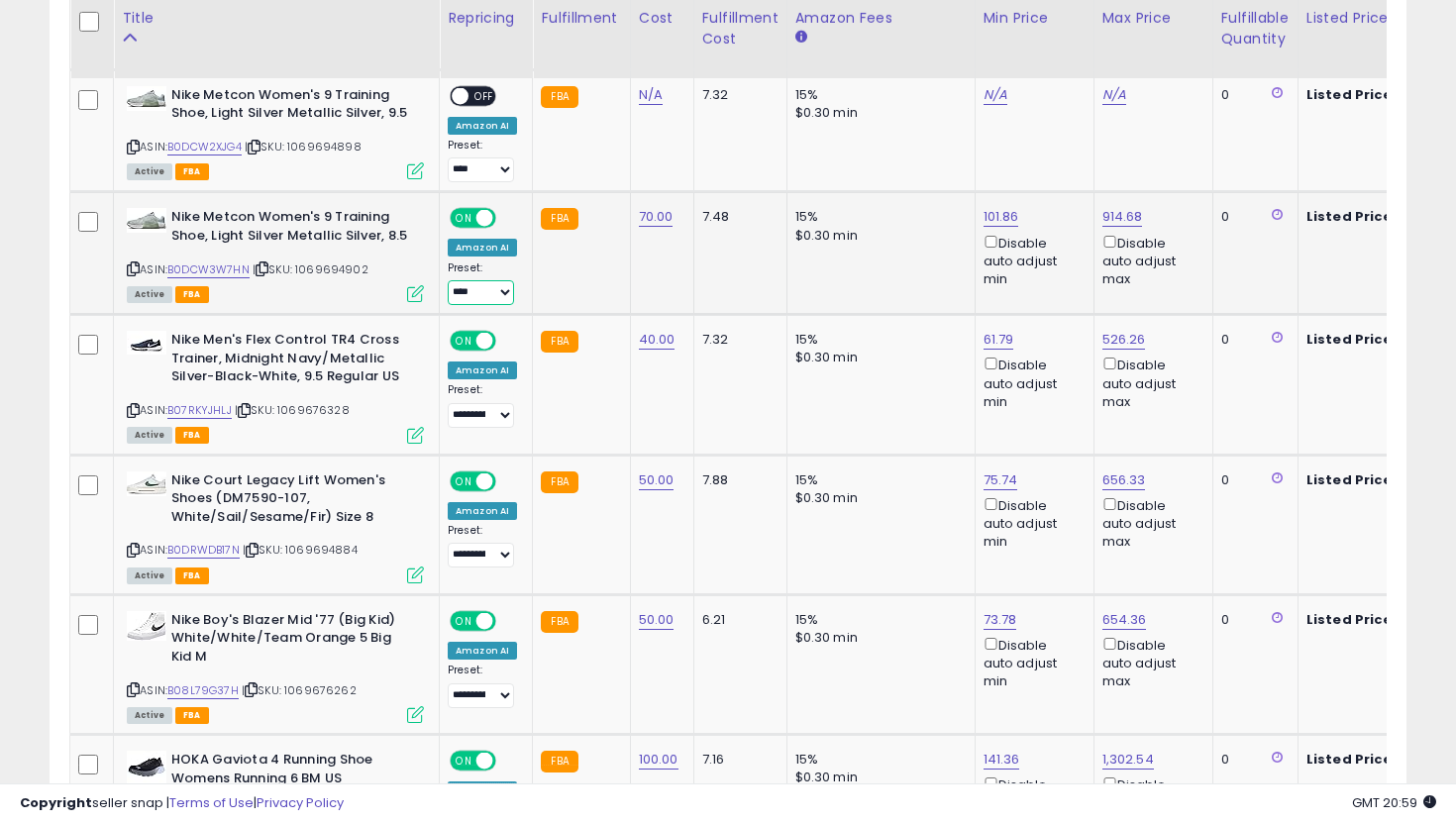 click on "**********" at bounding box center (480, 292) 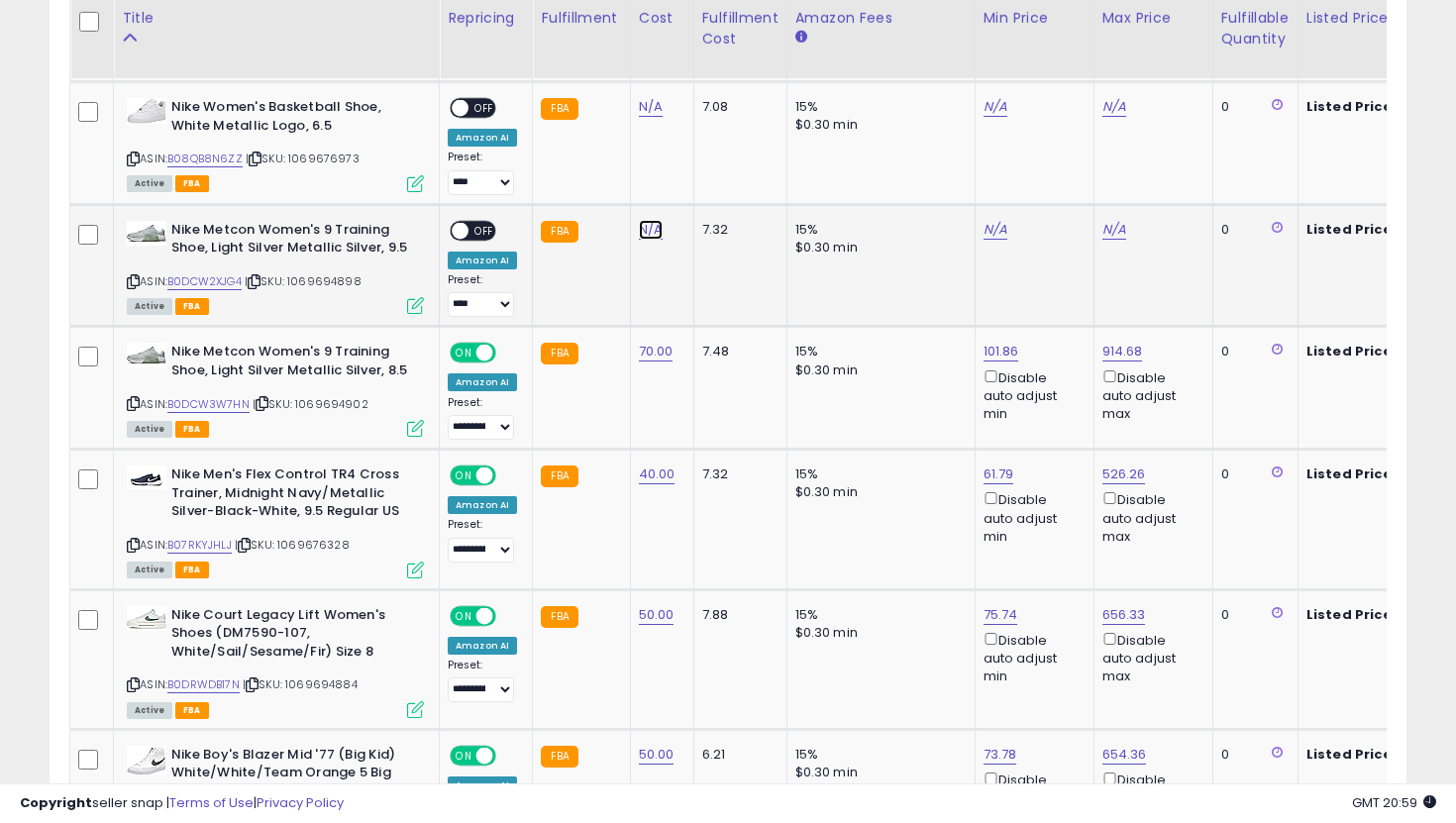 click on "N/A" at bounding box center (651, -1697) 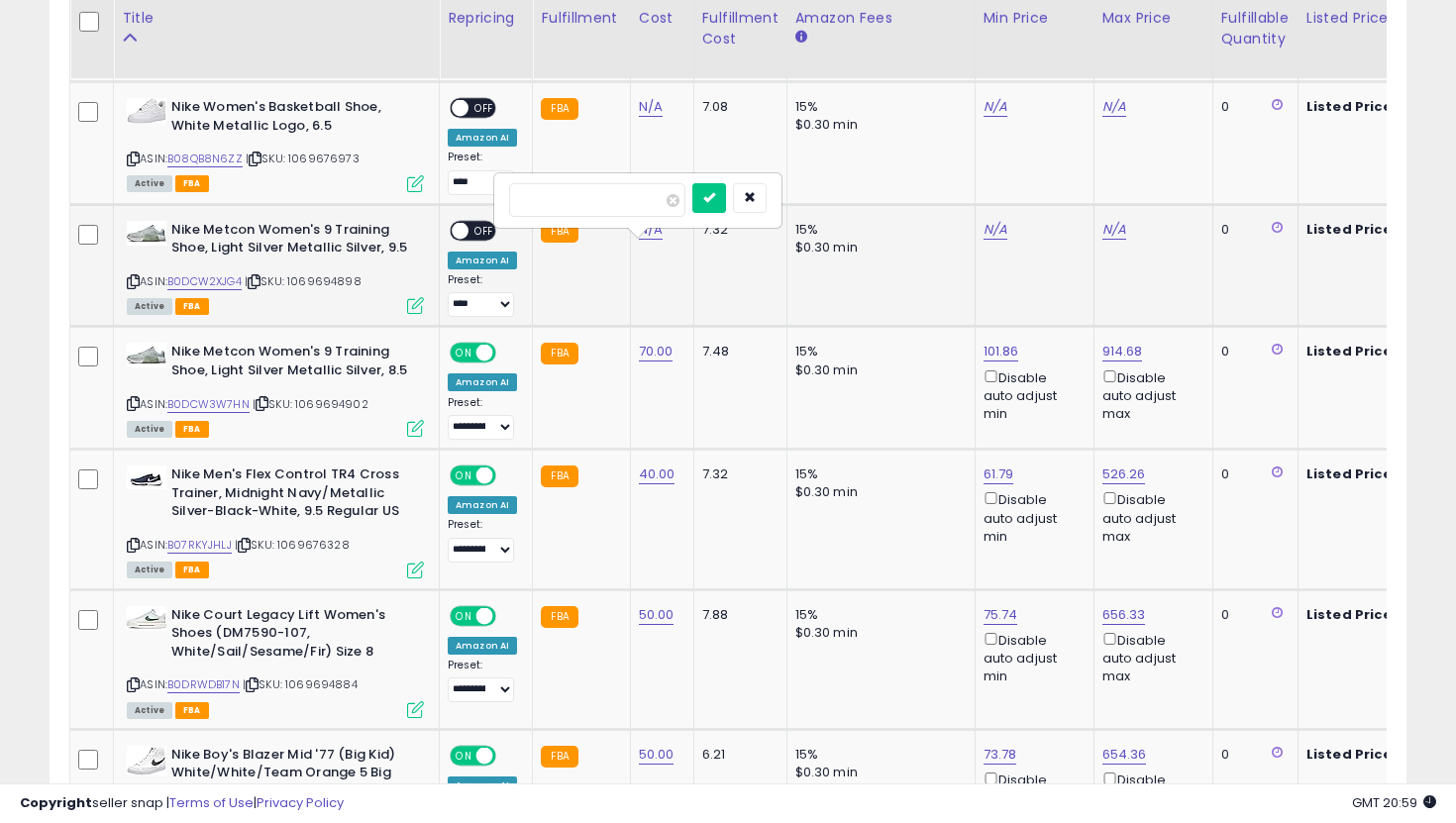 click at bounding box center (709, 198) 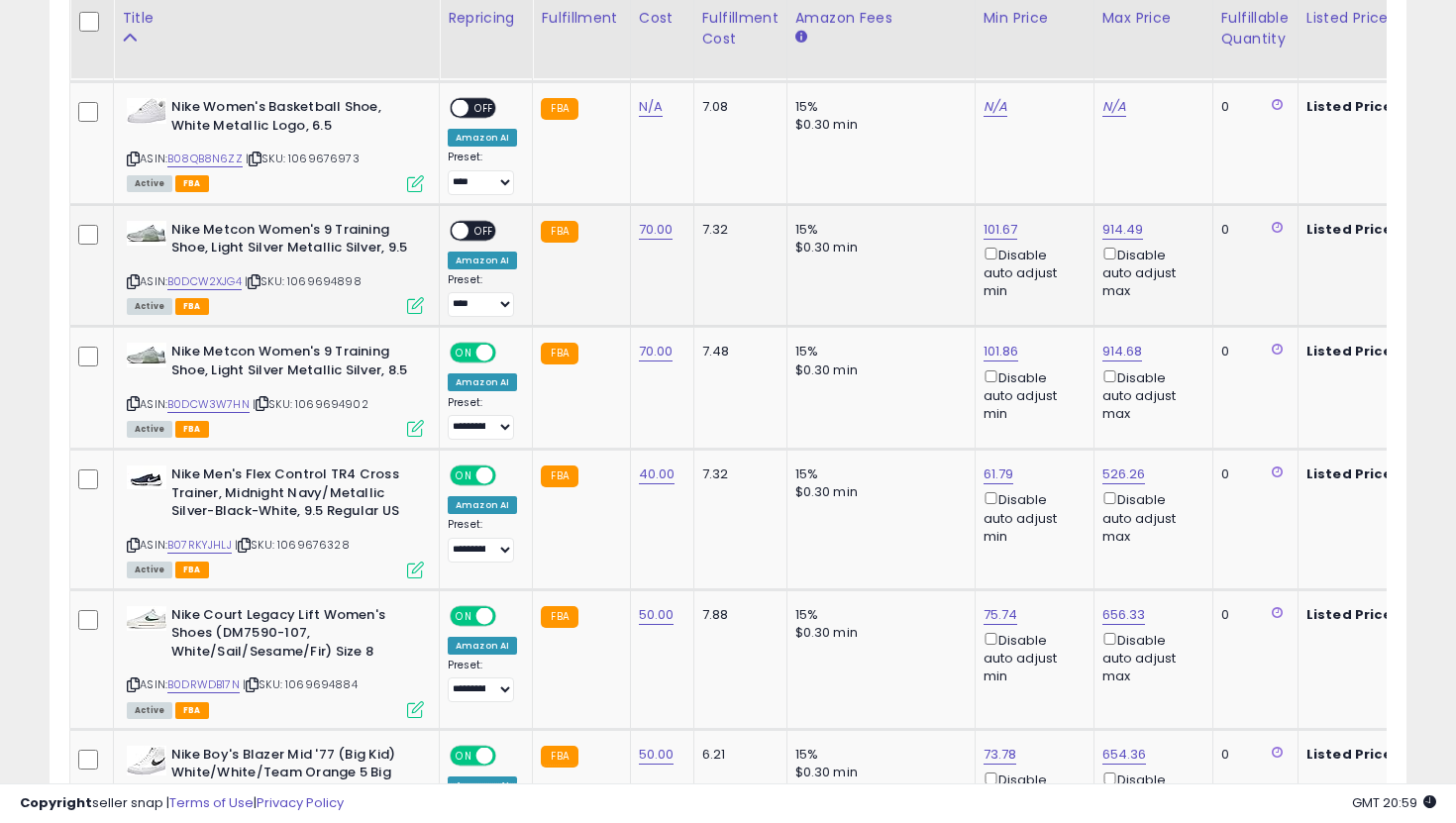click on "OFF" at bounding box center [484, 230] 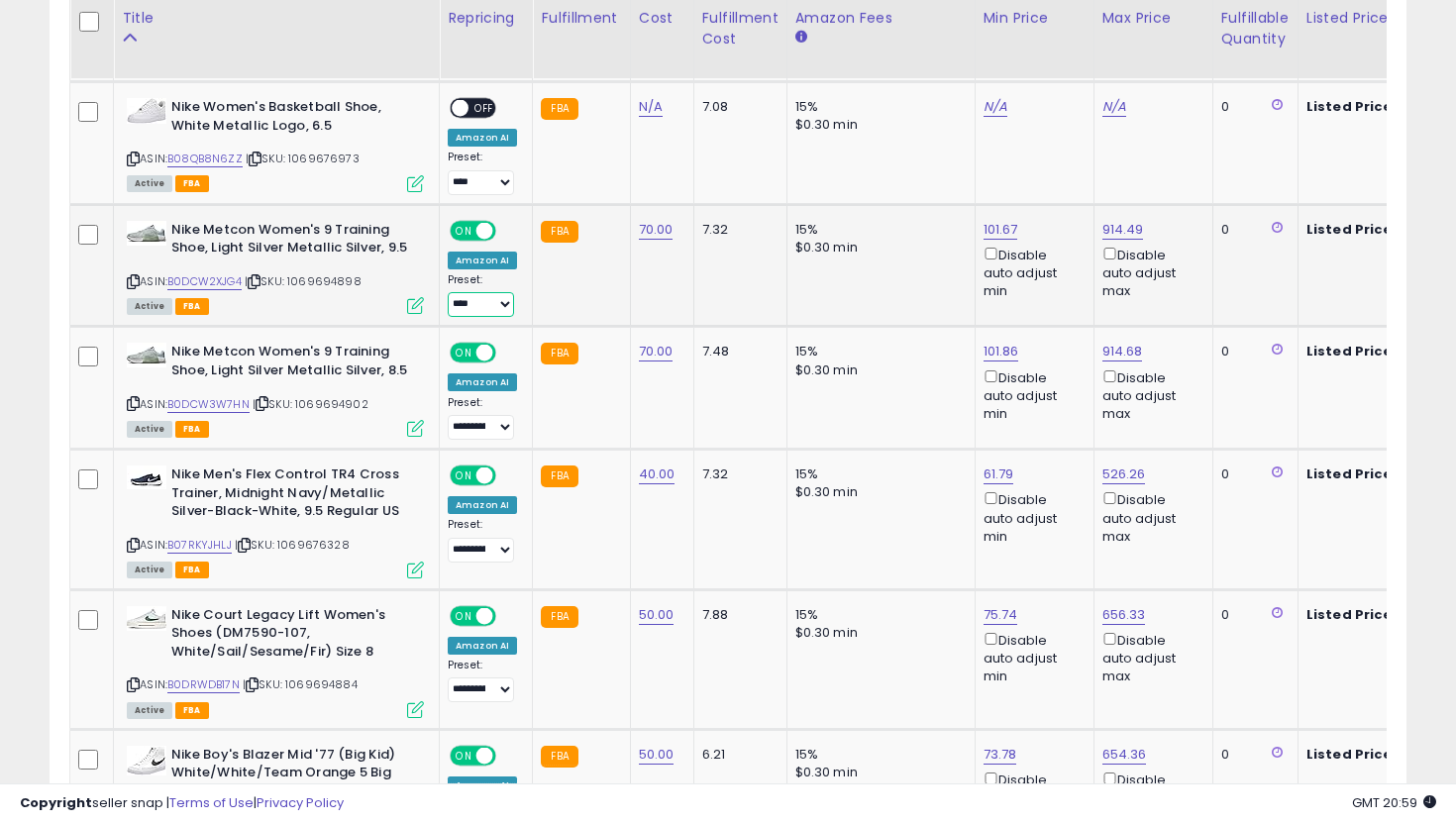 click on "**********" at bounding box center [480, 304] 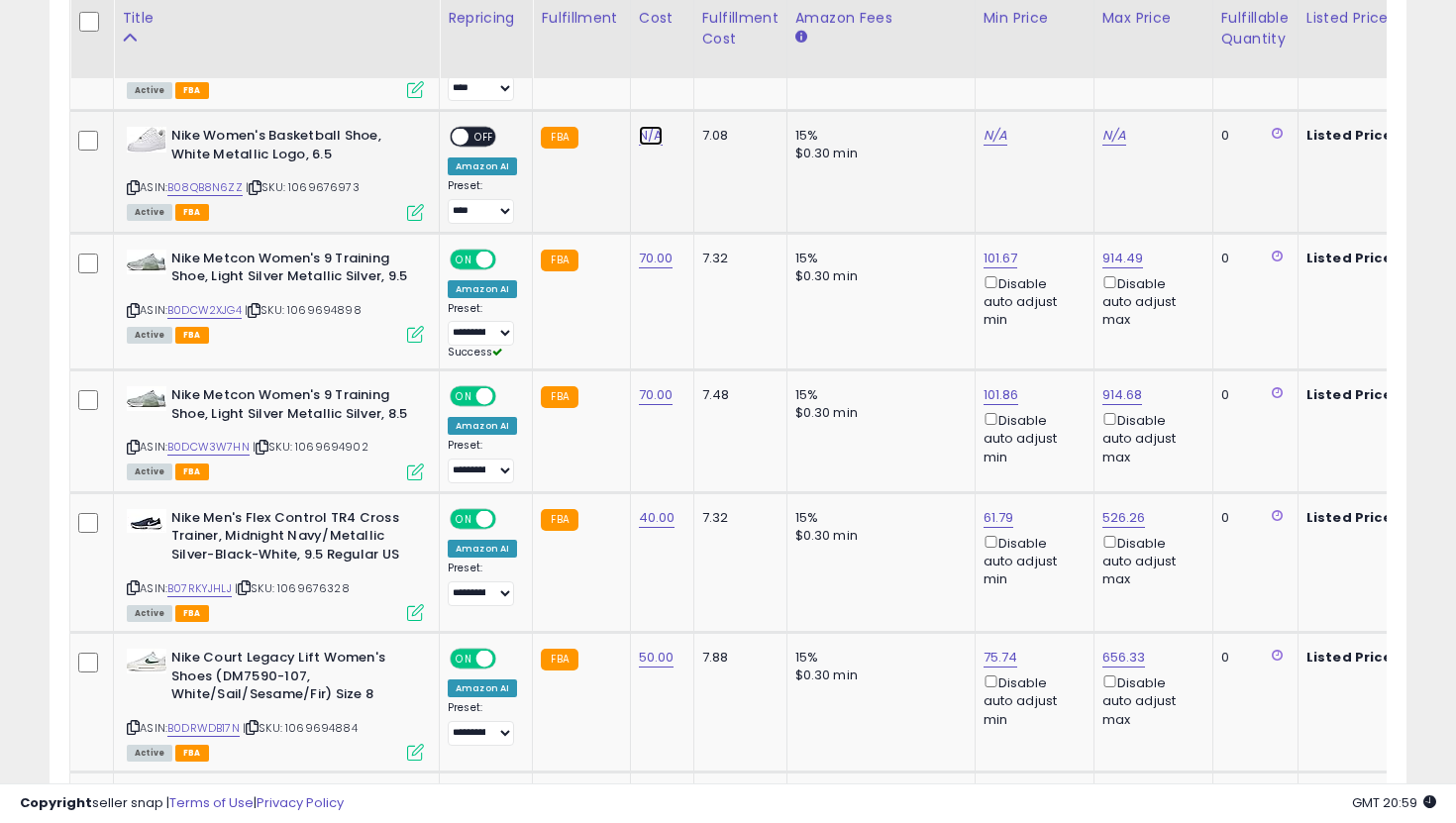 click on "N/A" at bounding box center (651, -1668) 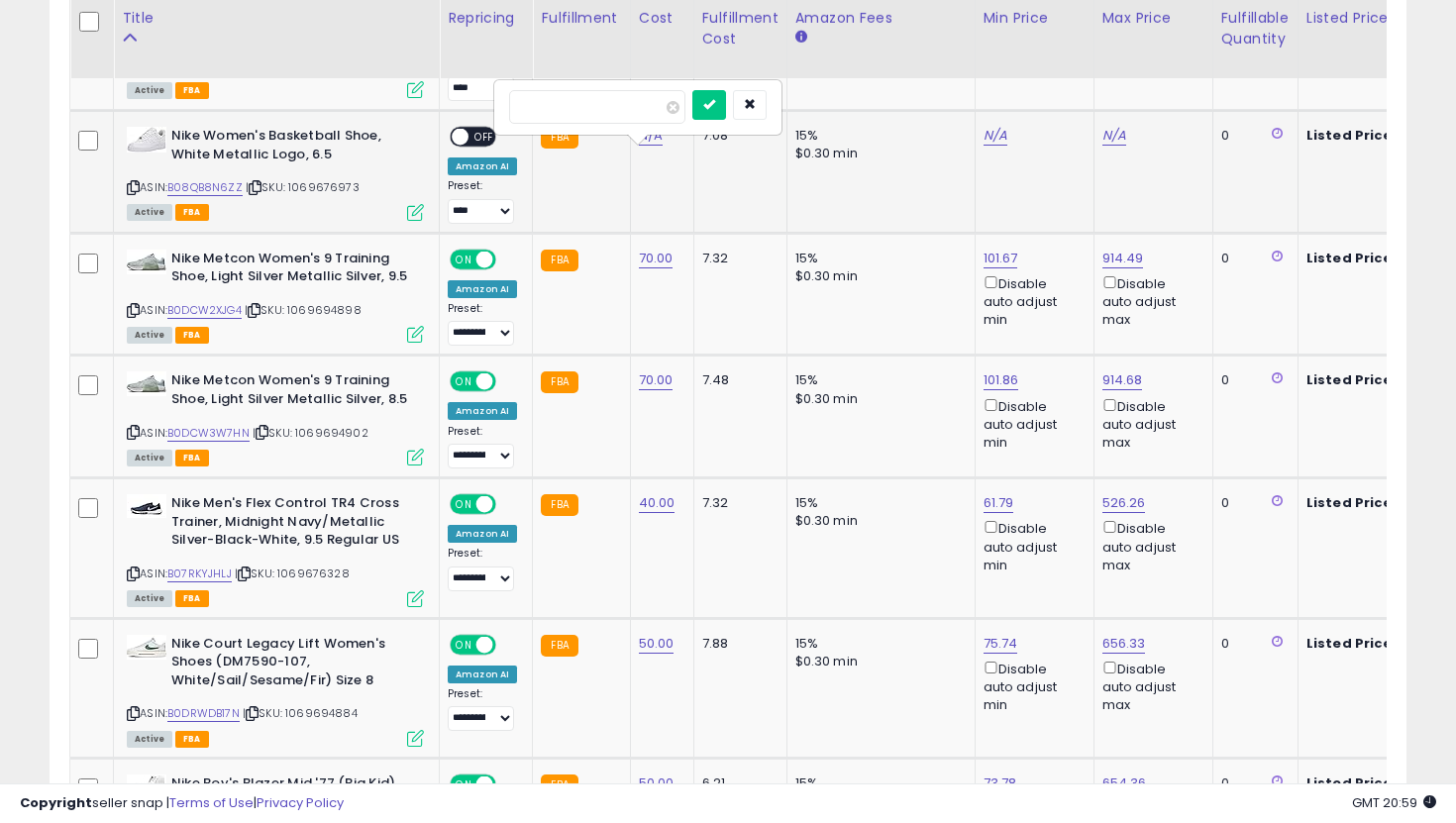 click at bounding box center [709, 105] 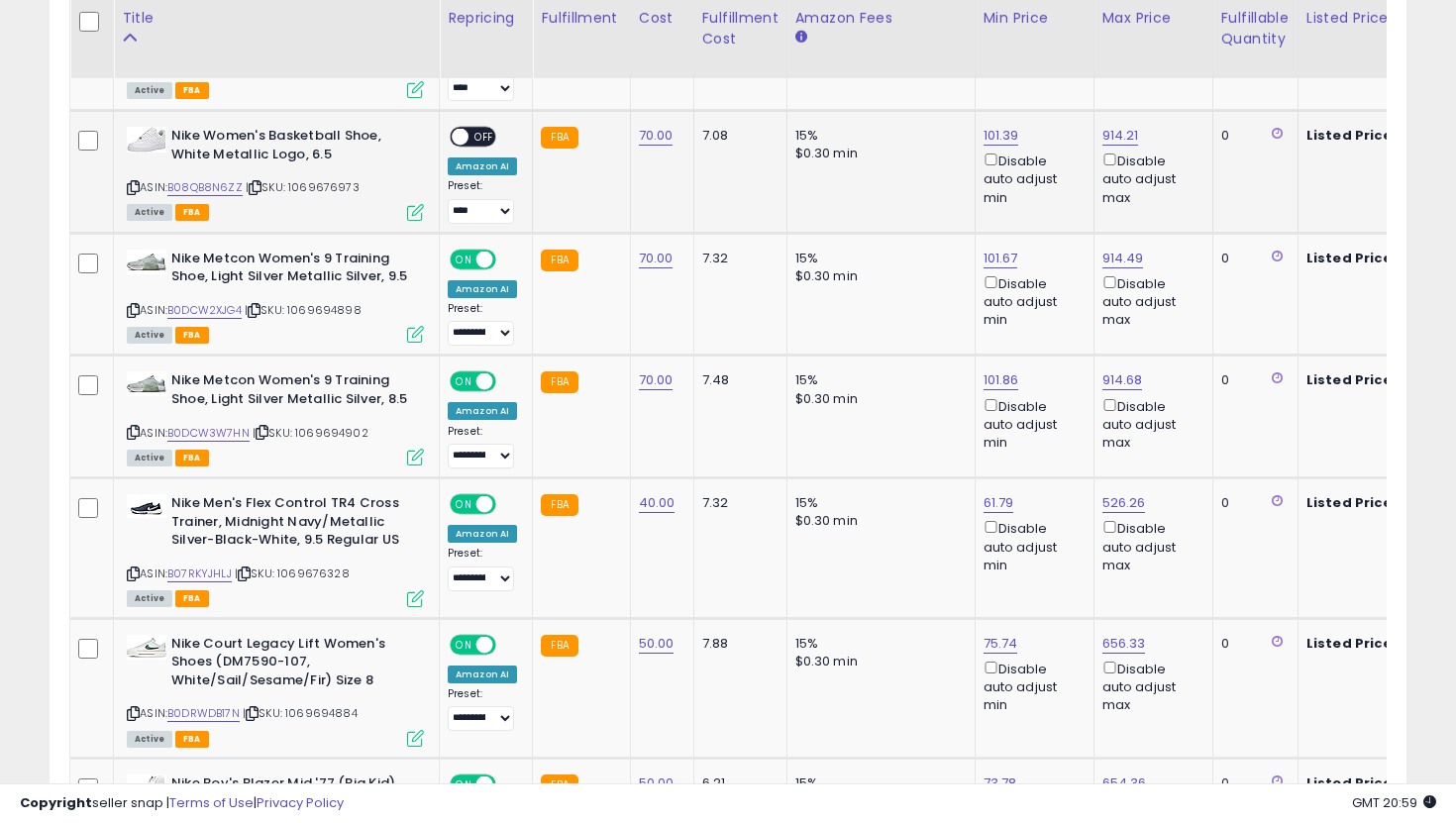 click on "ON   OFF" at bounding box center (451, 137) 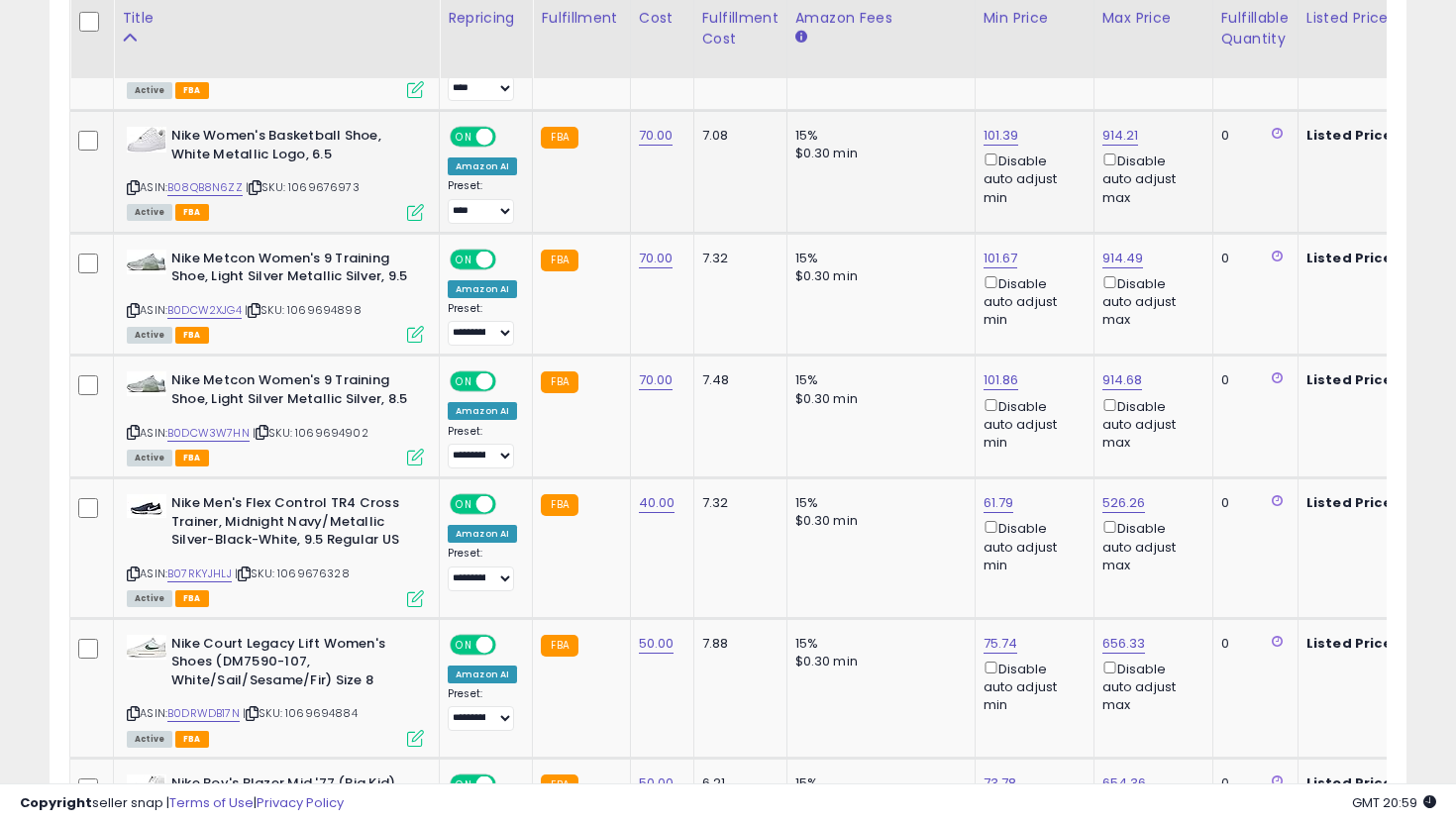 click on "**********" at bounding box center (482, 201) 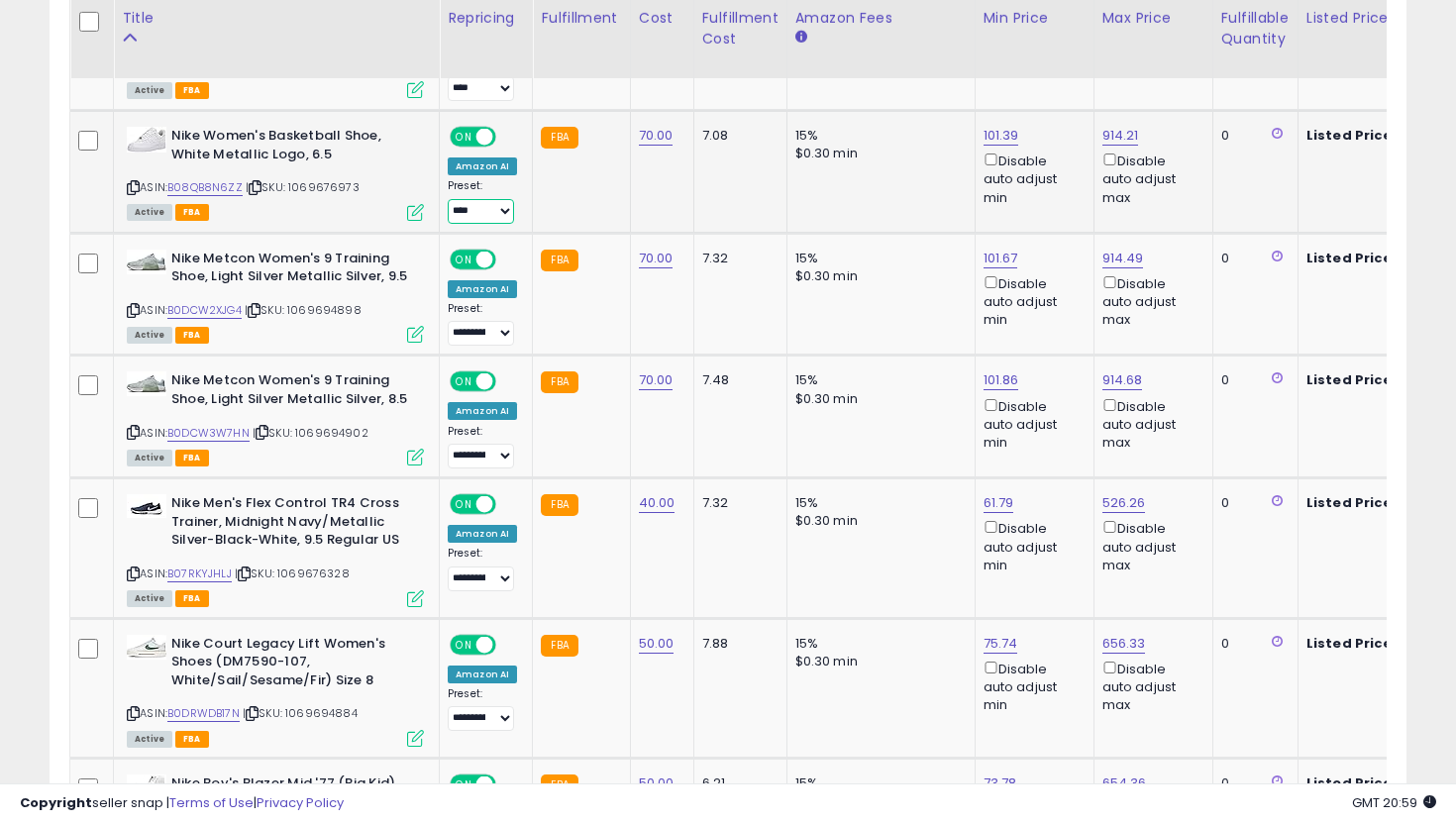 click on "**********" at bounding box center (480, 211) 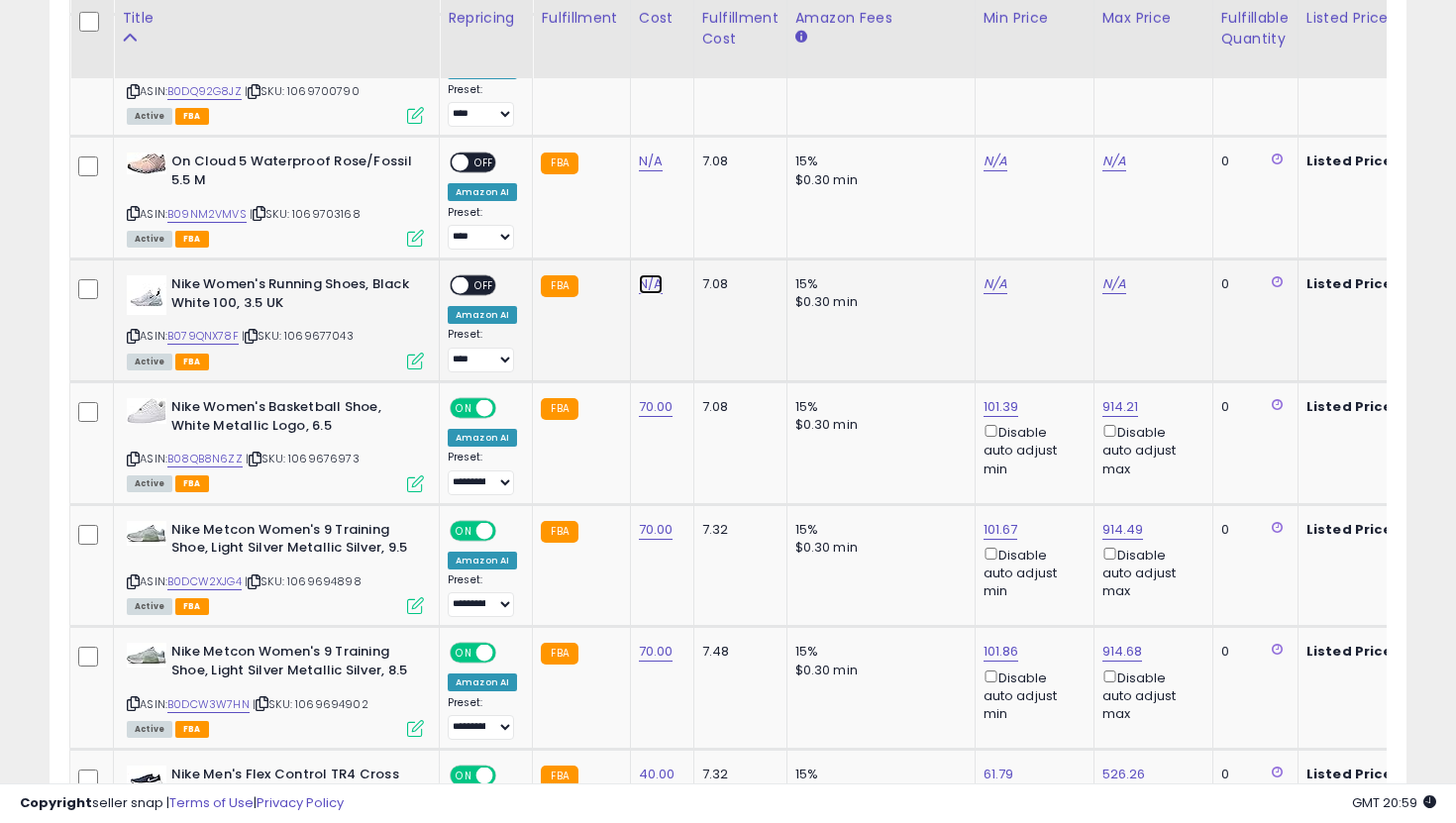 click on "N/A" at bounding box center [651, -1396] 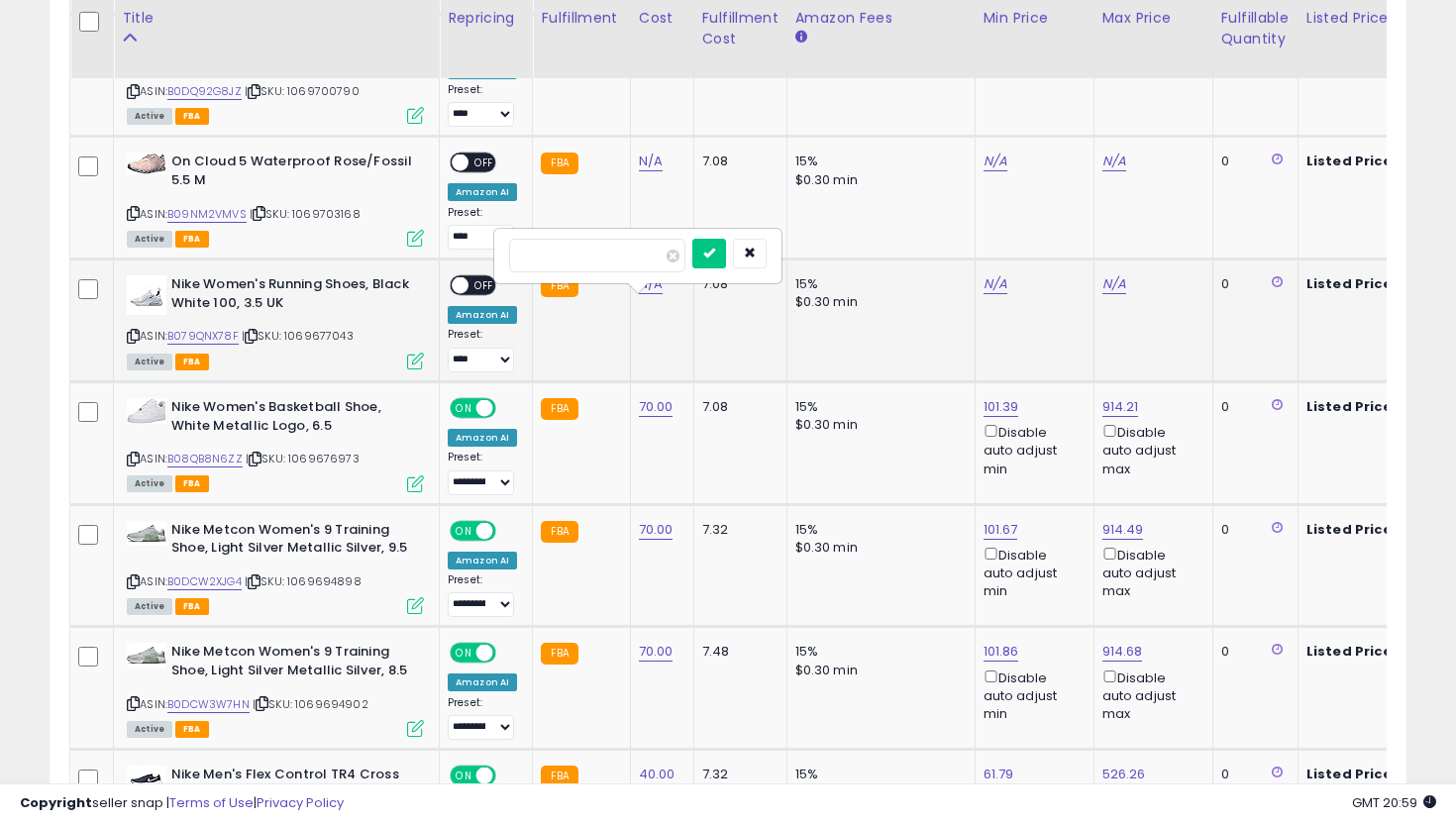 click at bounding box center (709, 254) 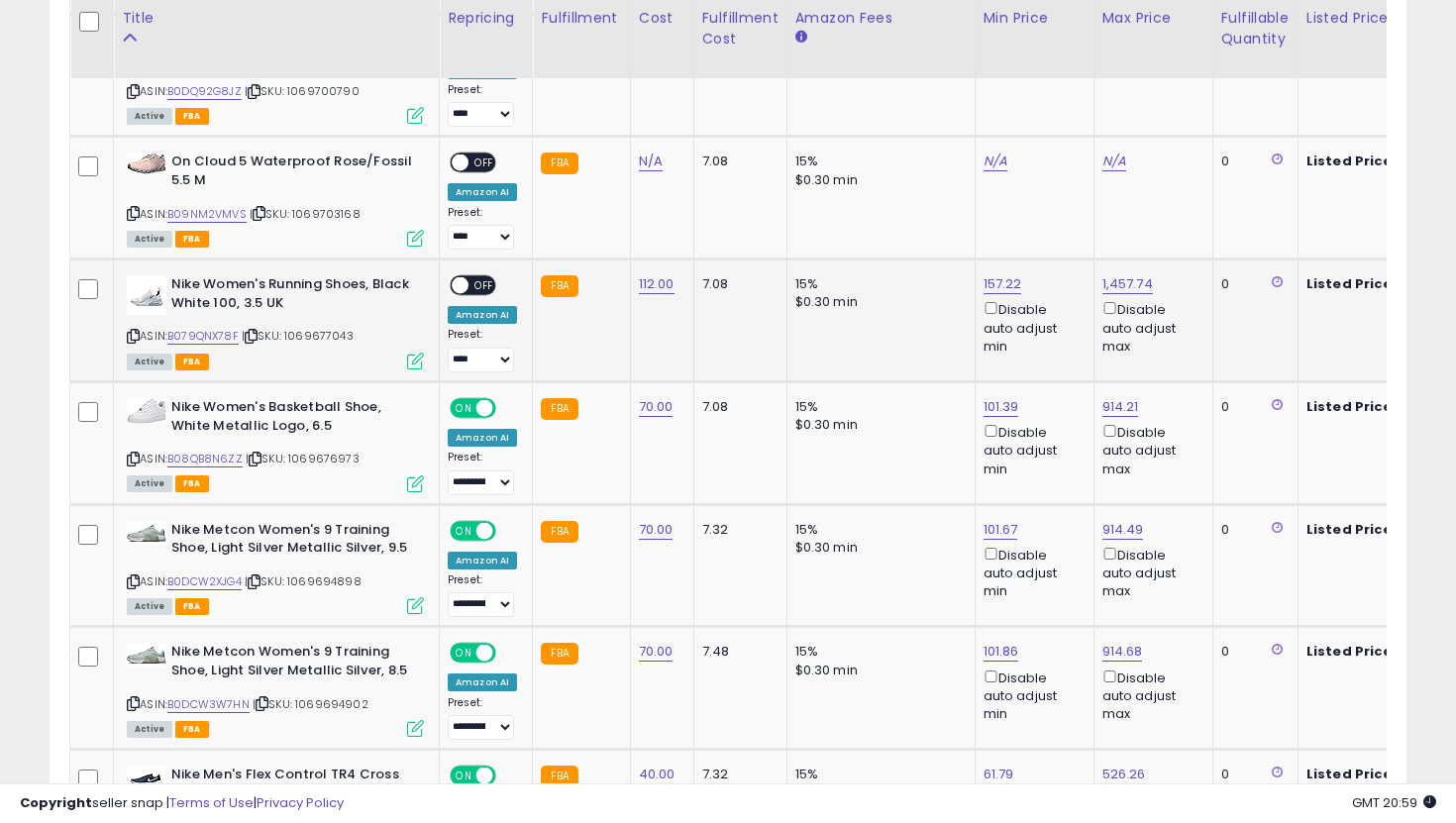 click on "OFF" at bounding box center (484, 285) 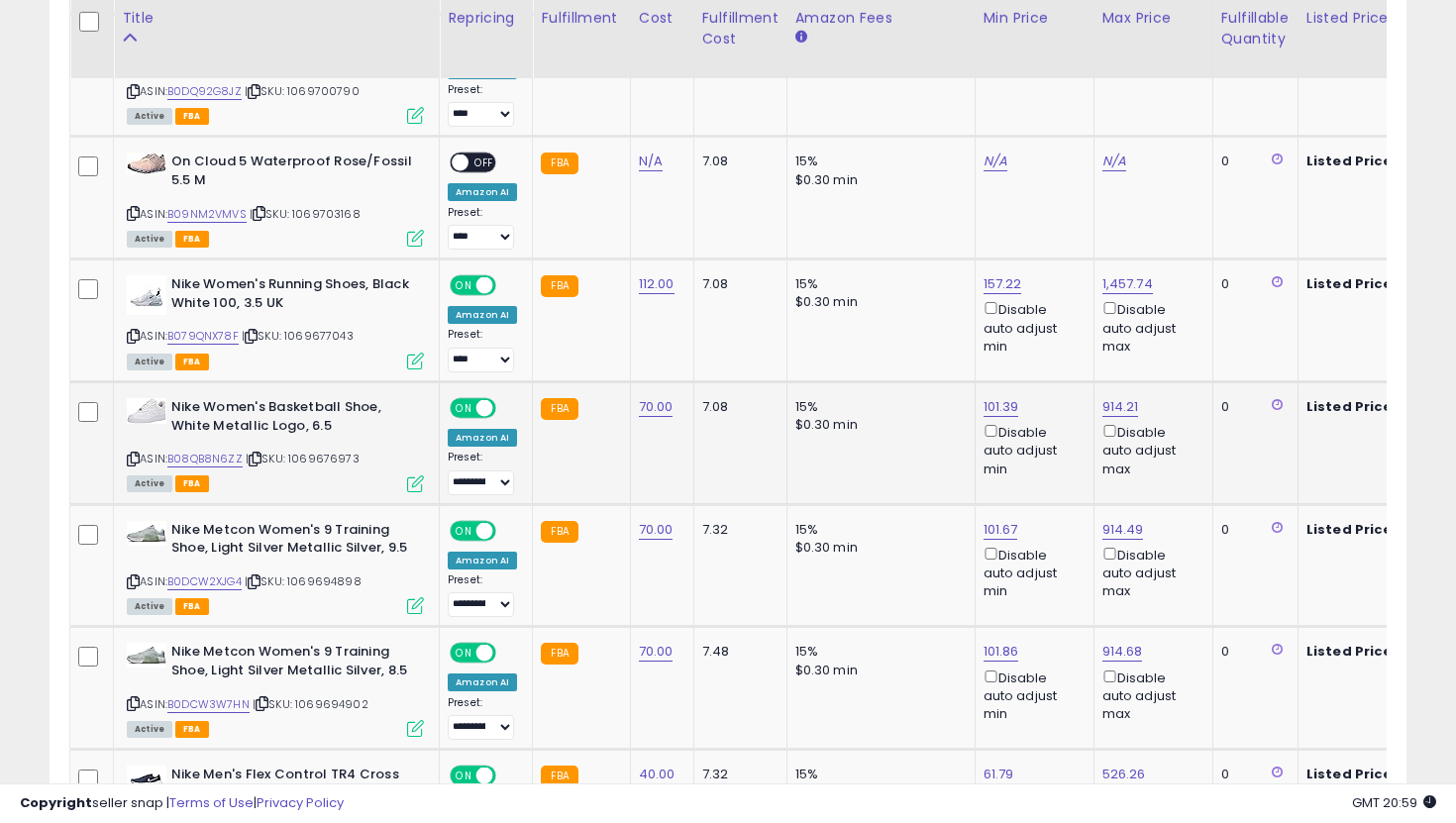 click on "**********" 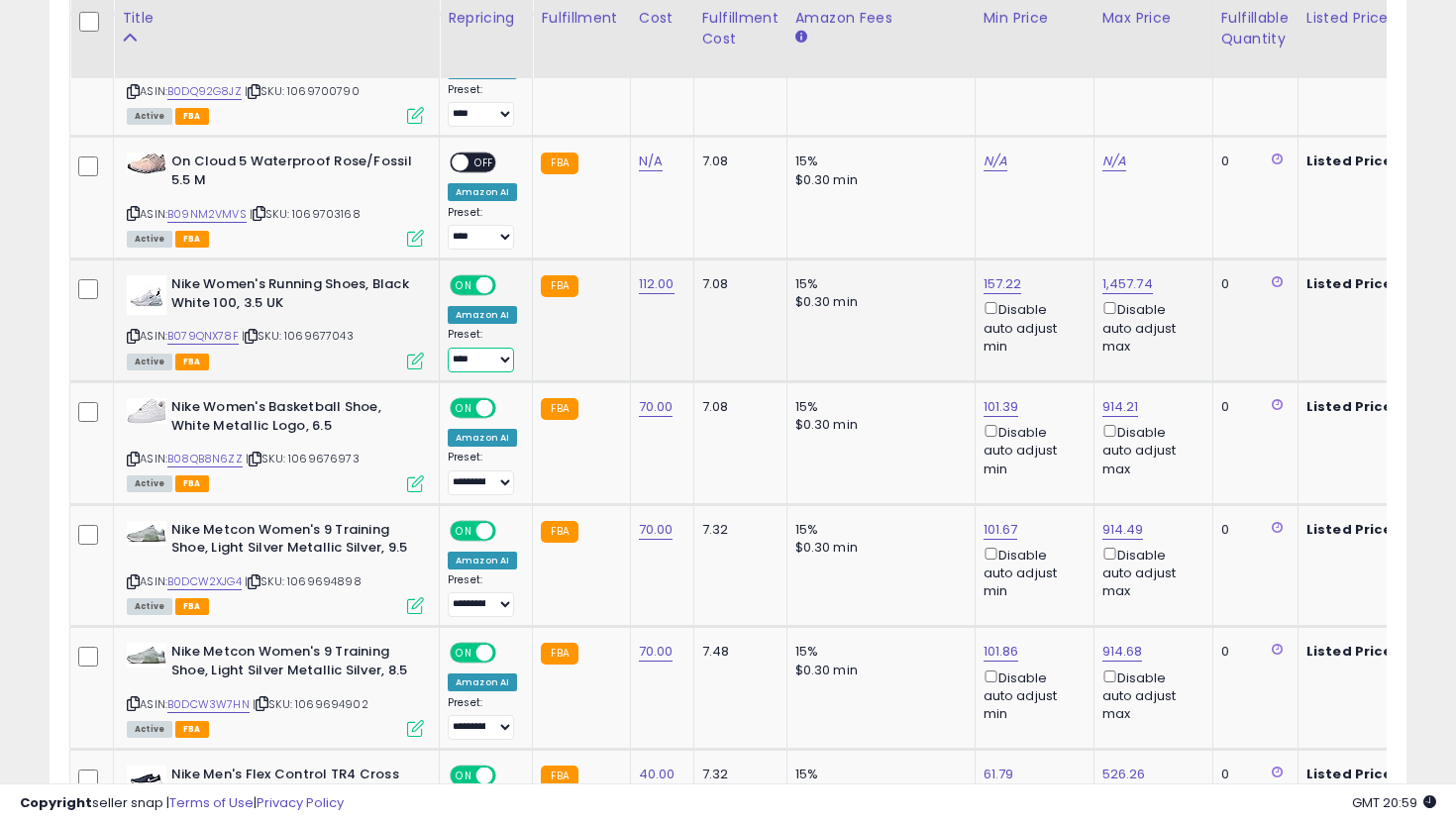 click on "**********" at bounding box center [480, 360] 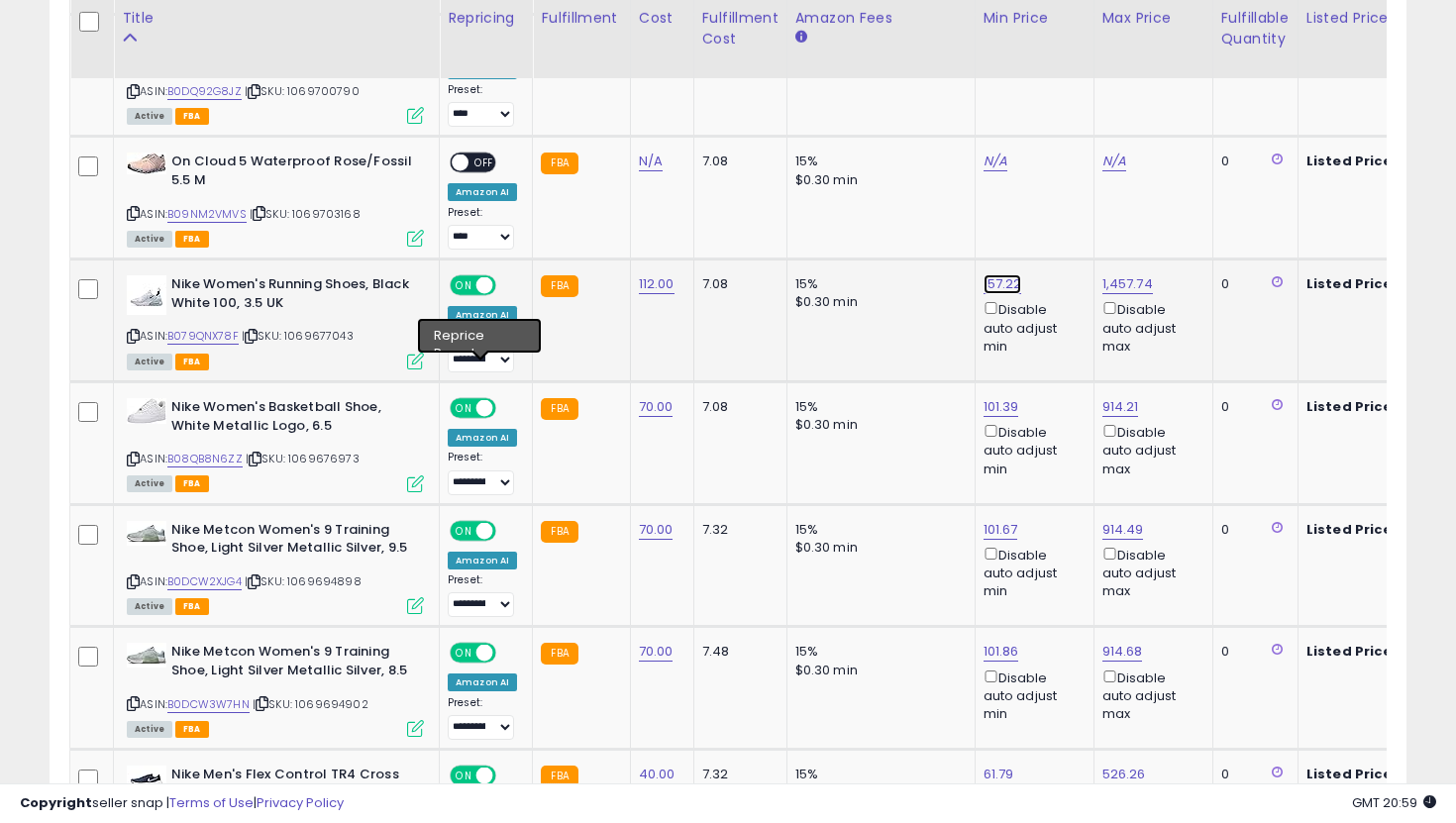 click on "157.22" at bounding box center [1003, -2062] 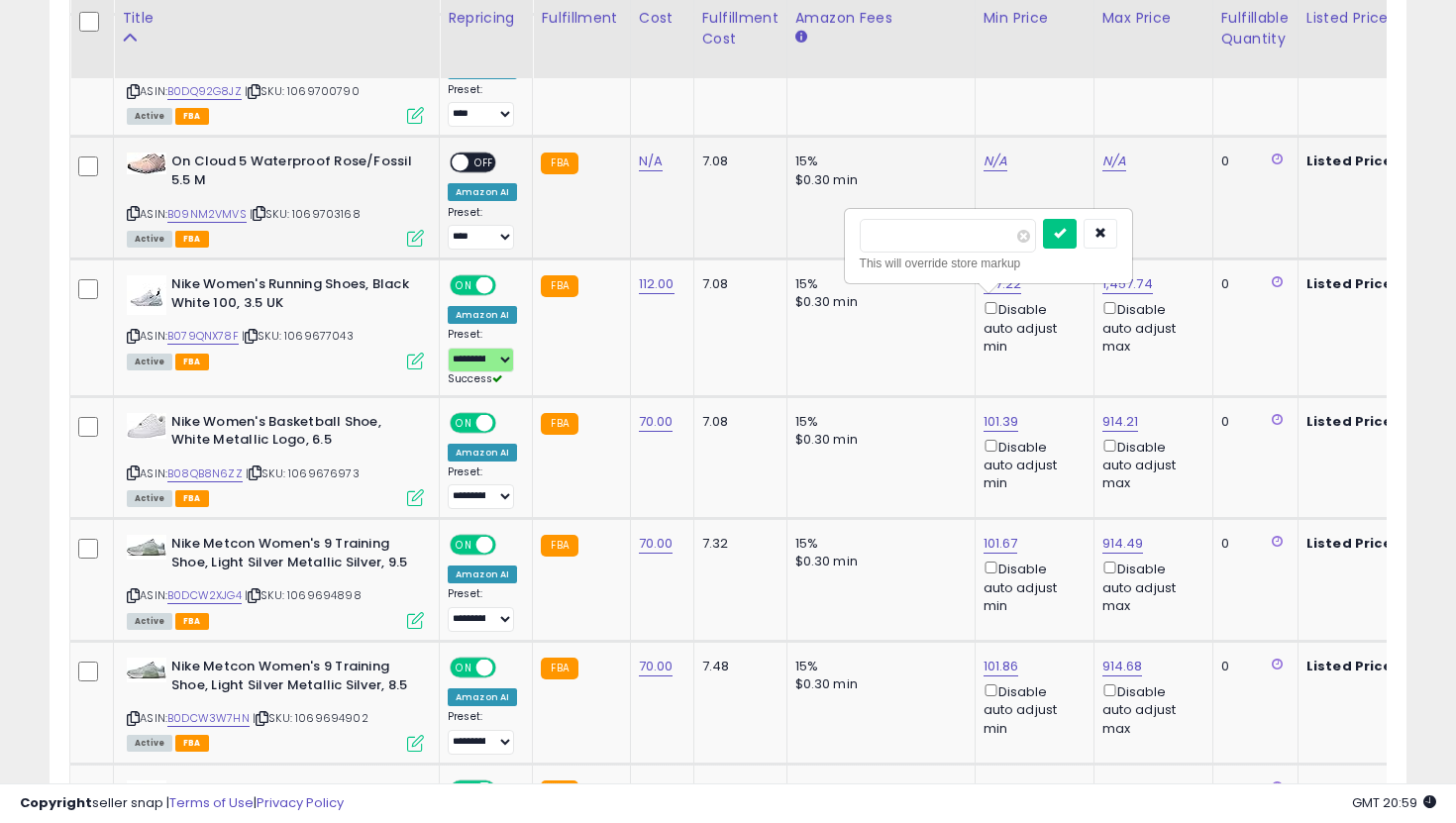 drag, startPoint x: 944, startPoint y: 247, endPoint x: 804, endPoint y: 224, distance: 141.87671 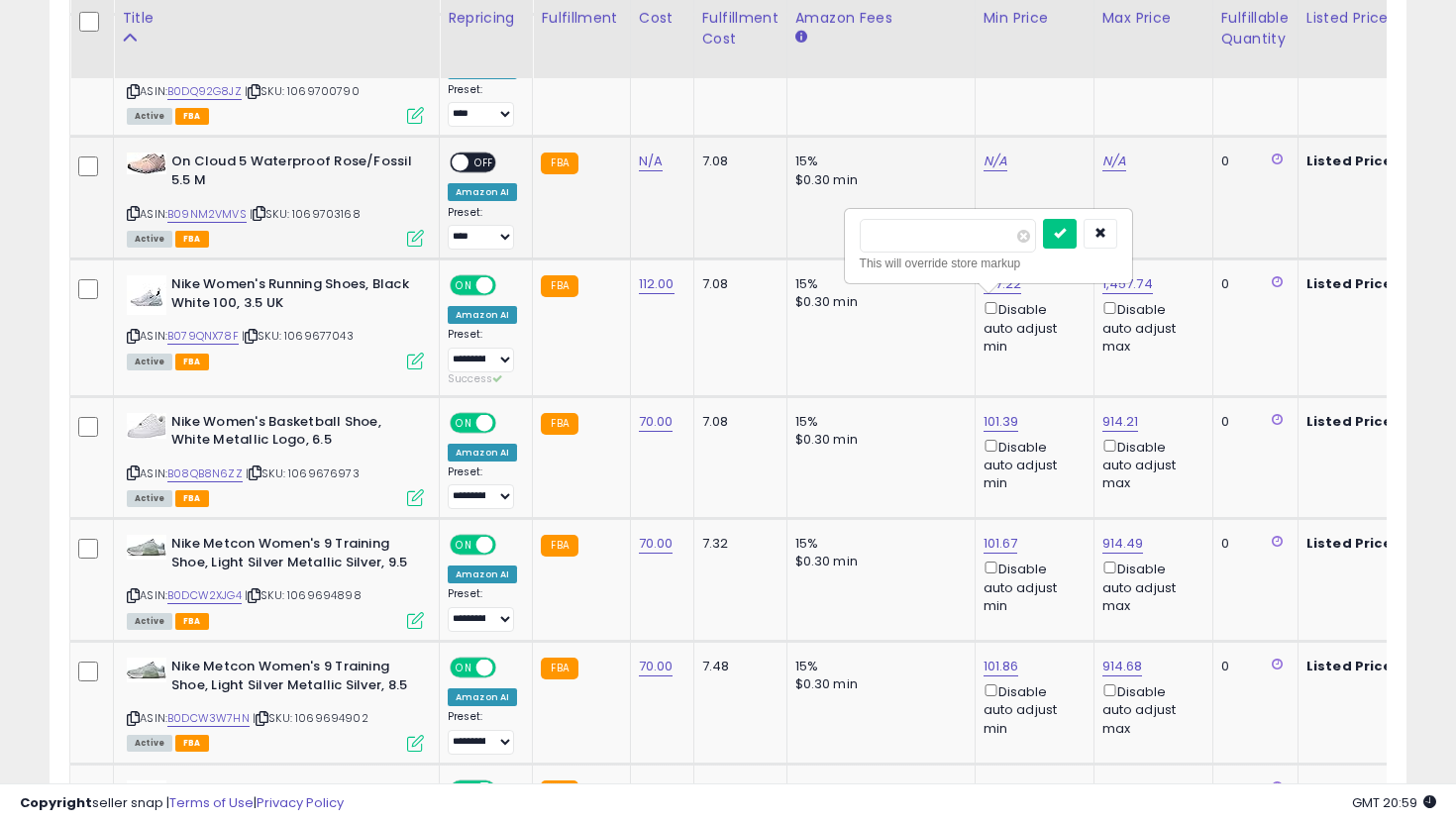 click at bounding box center [1060, 234] 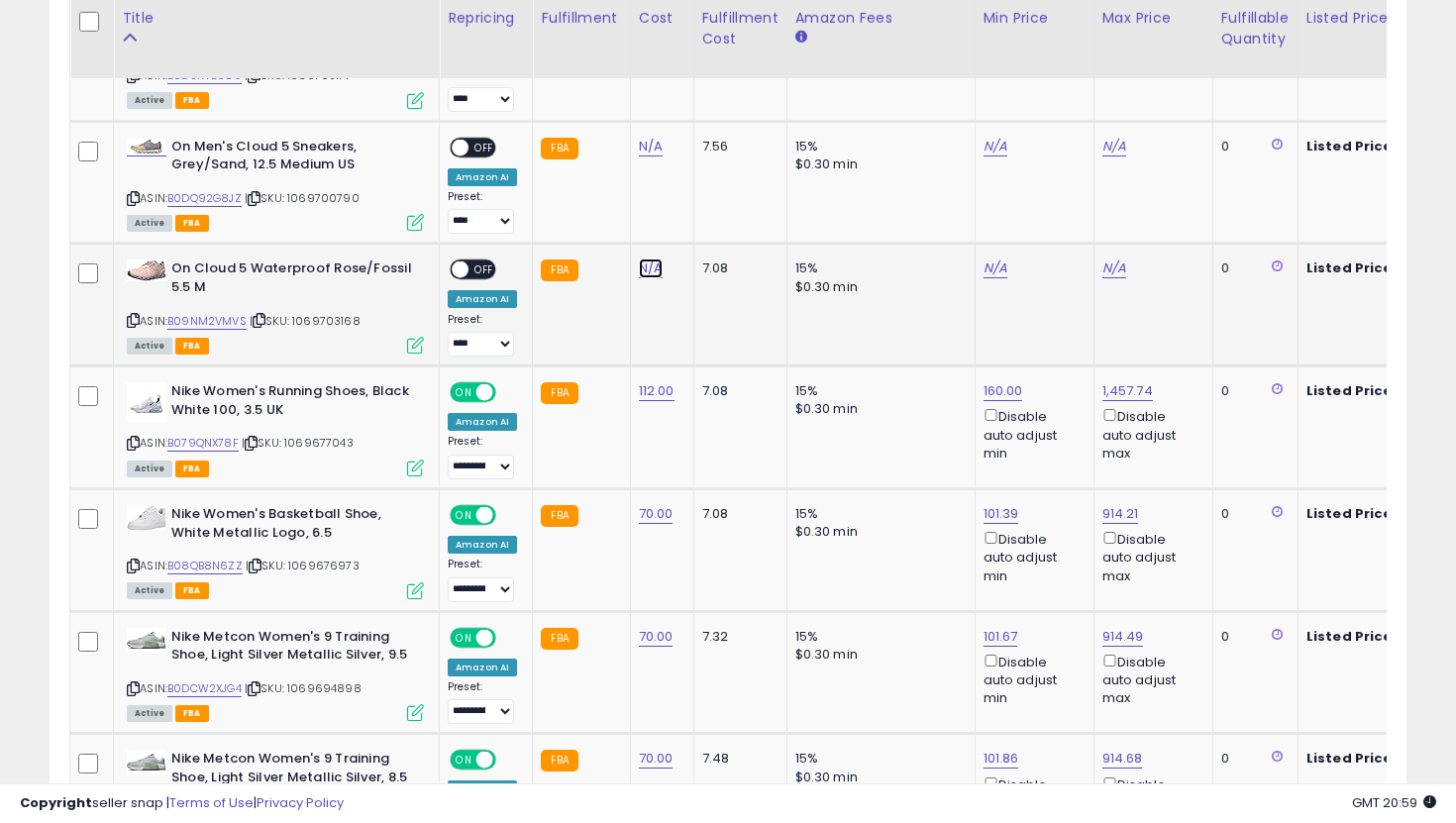click on "N/A" at bounding box center (651, -1289) 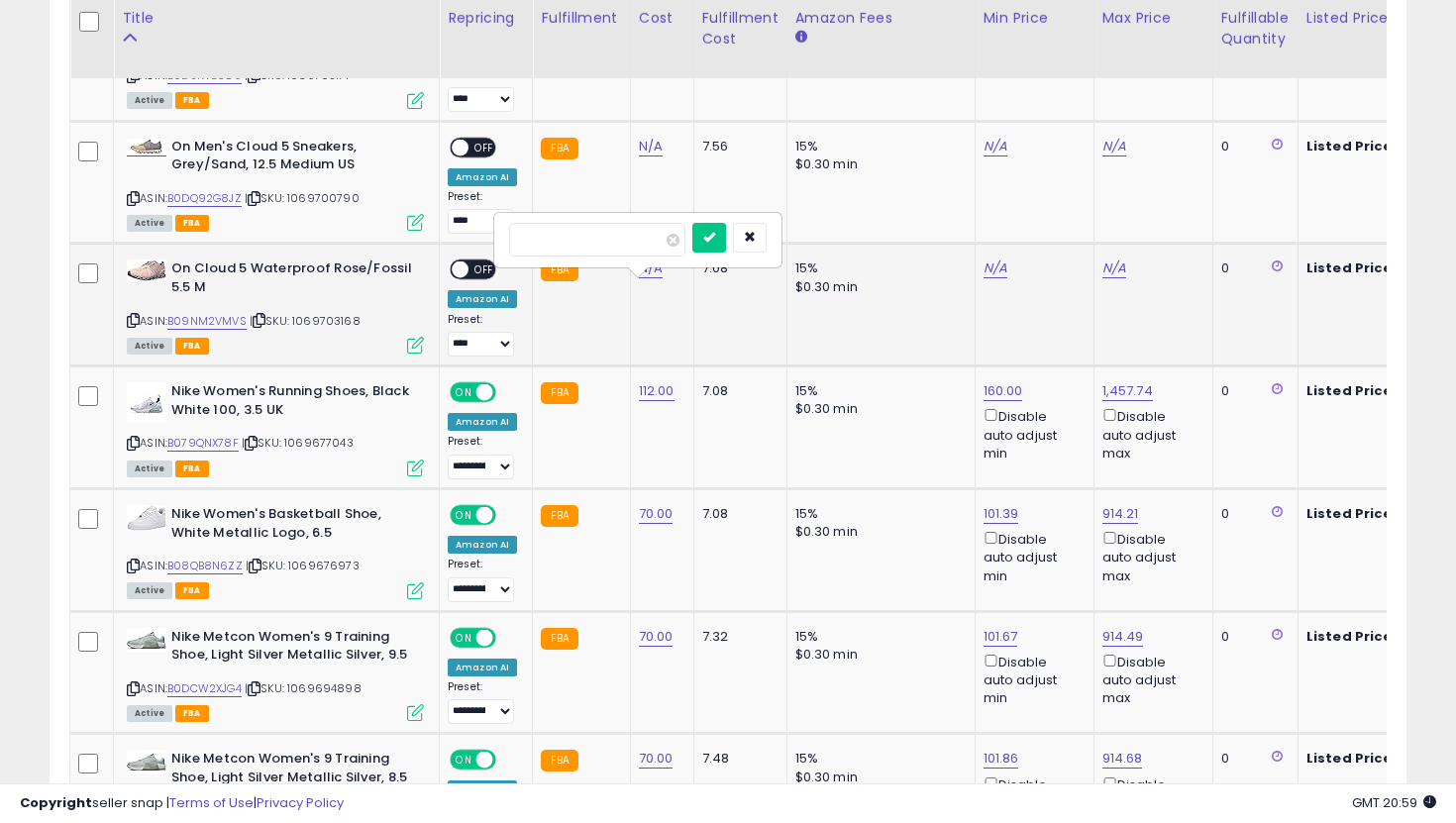click at bounding box center [709, 238] 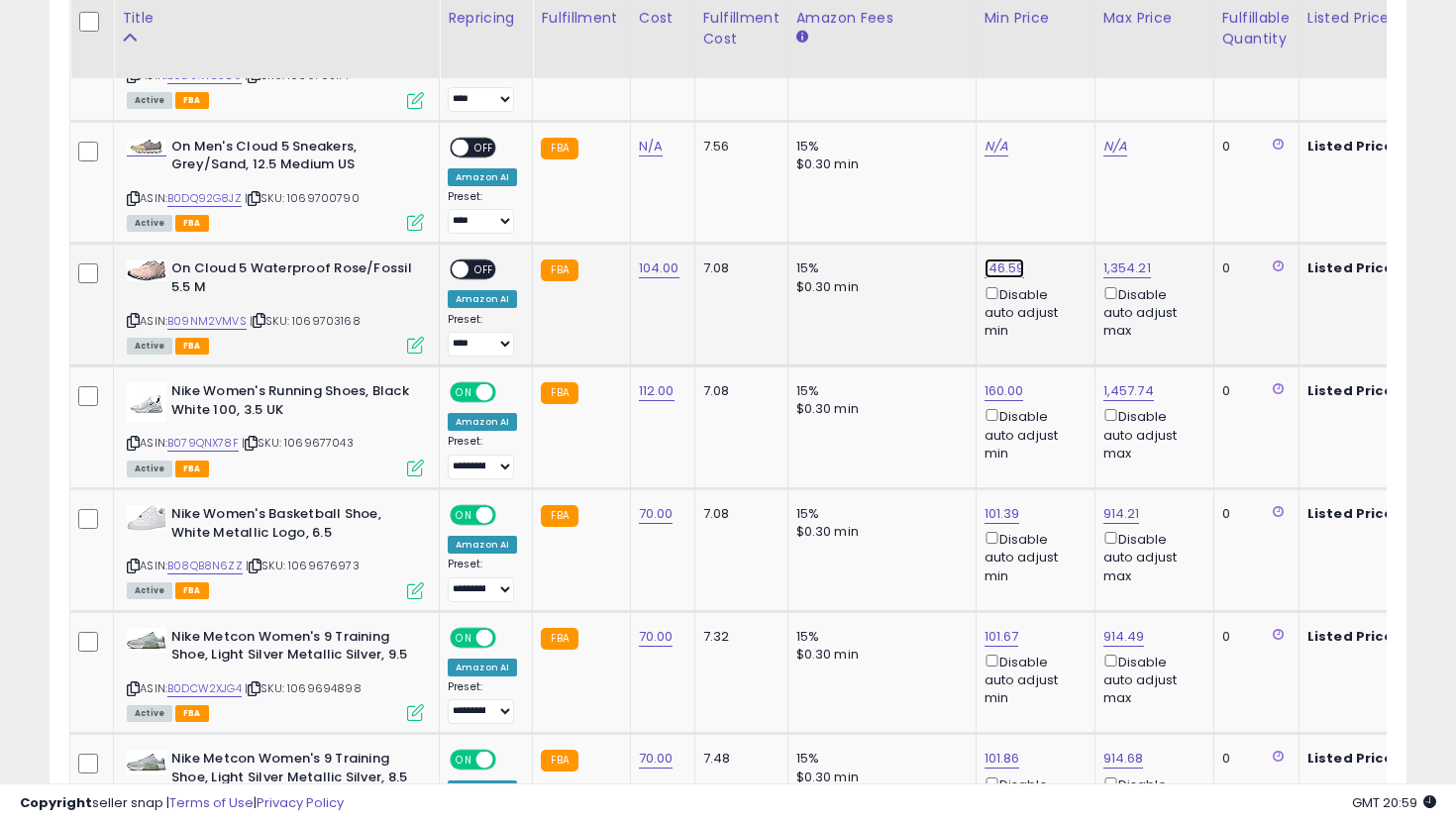 click on "146.59" at bounding box center [1004, -1955] 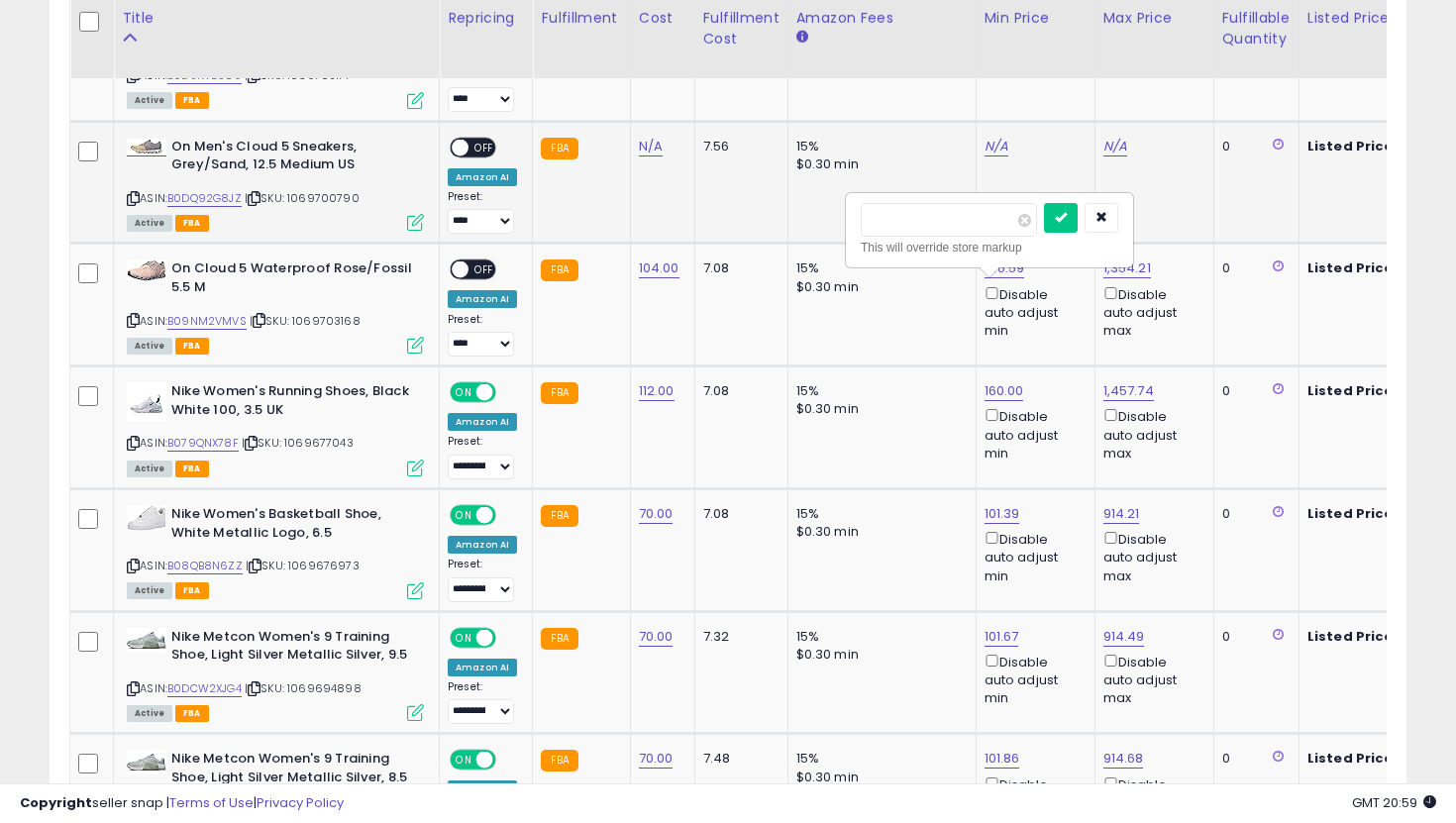 drag, startPoint x: 899, startPoint y: 216, endPoint x: 801, endPoint y: 197, distance: 99.82485 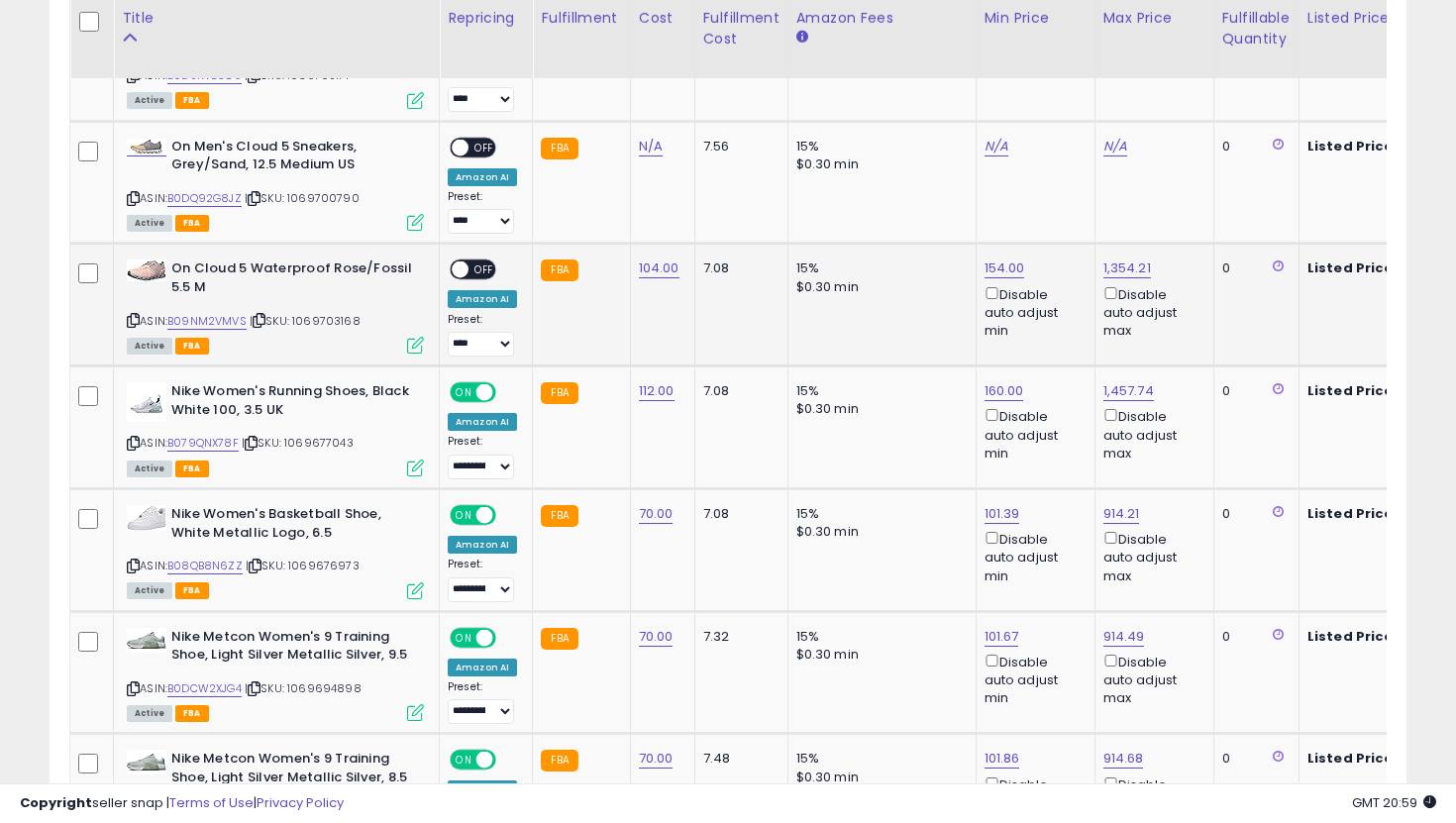 click on "OFF" at bounding box center (484, 269) 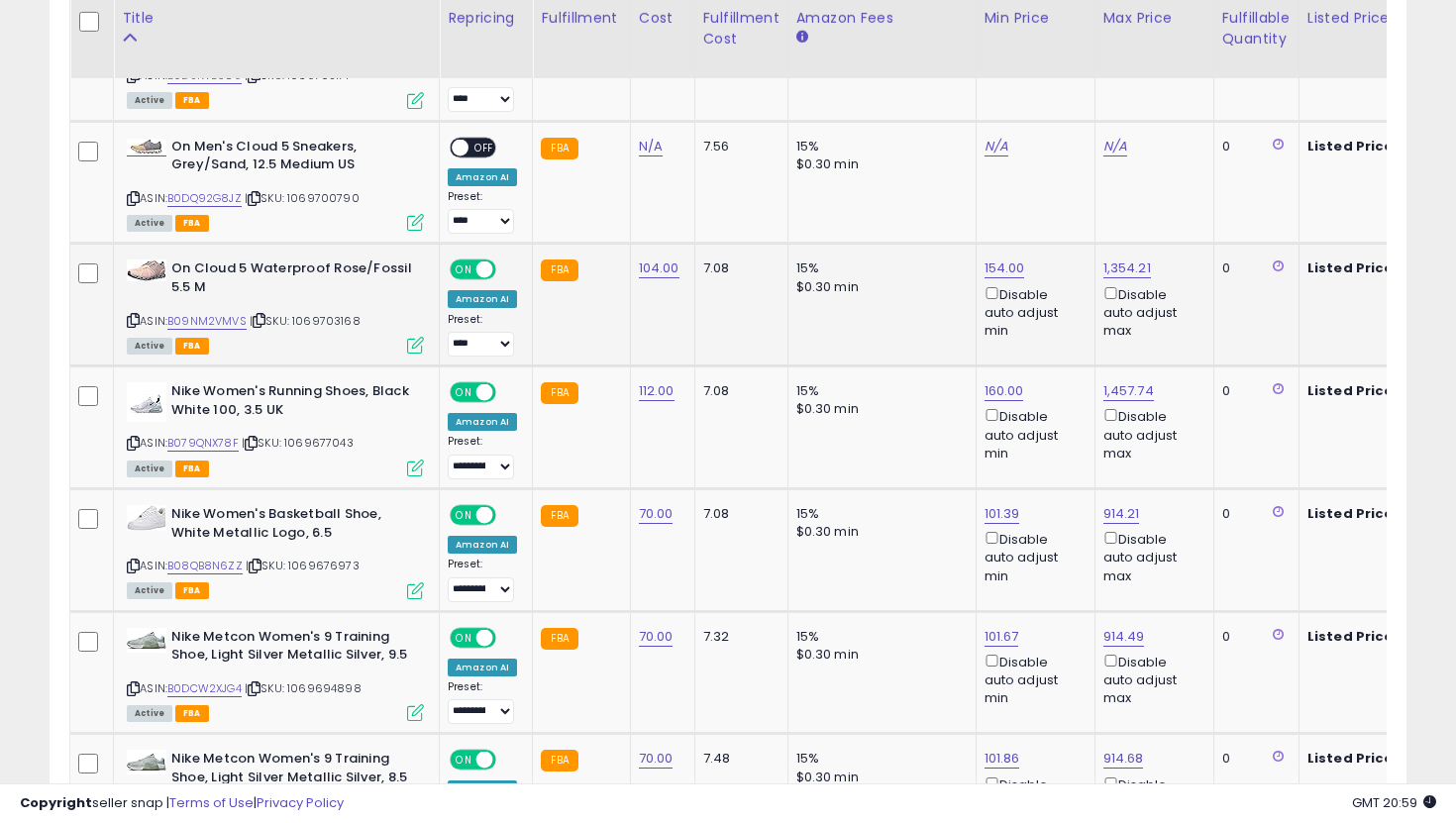 click on "**********" at bounding box center (482, 335) 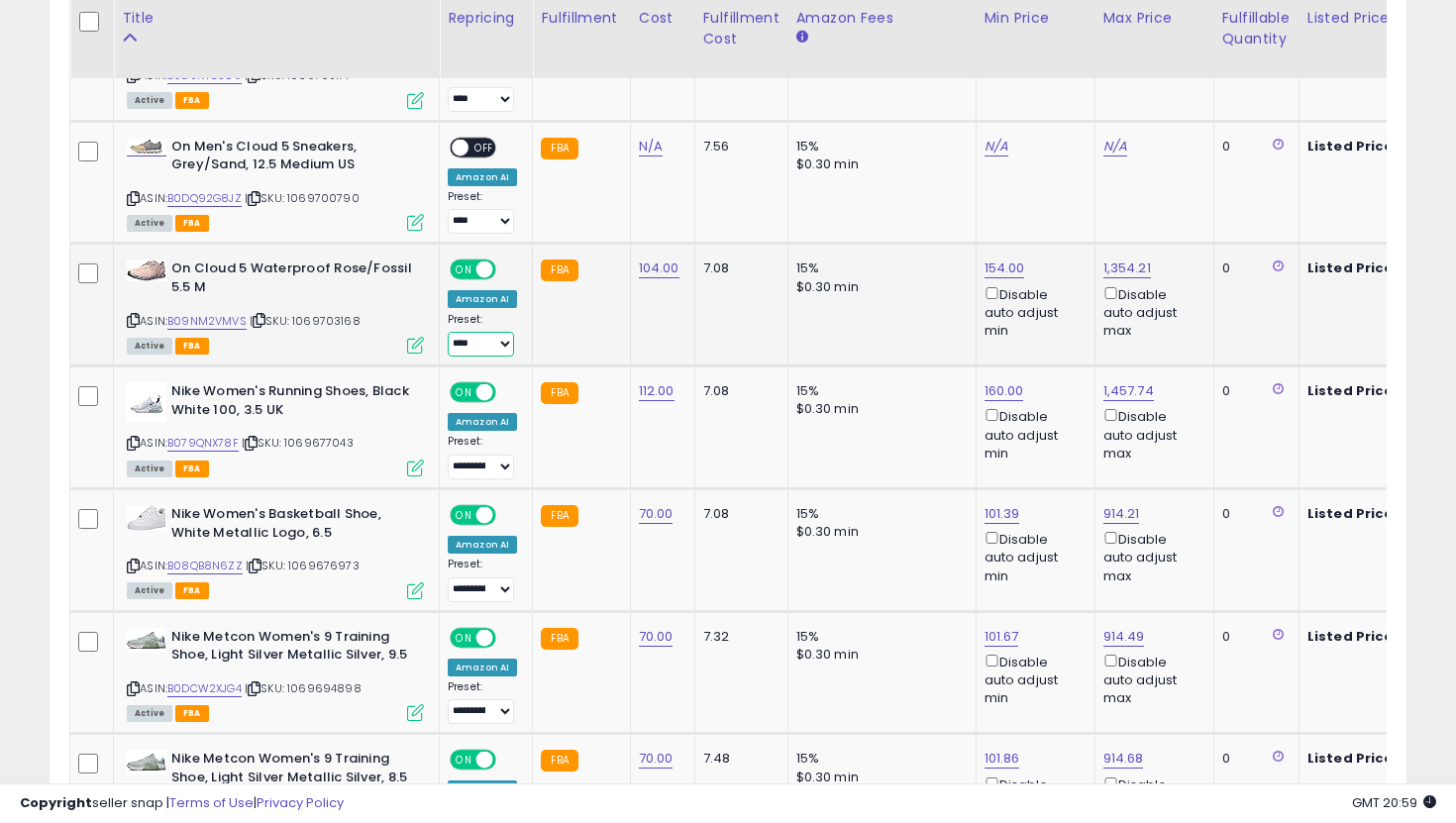 click on "**********" at bounding box center [480, 344] 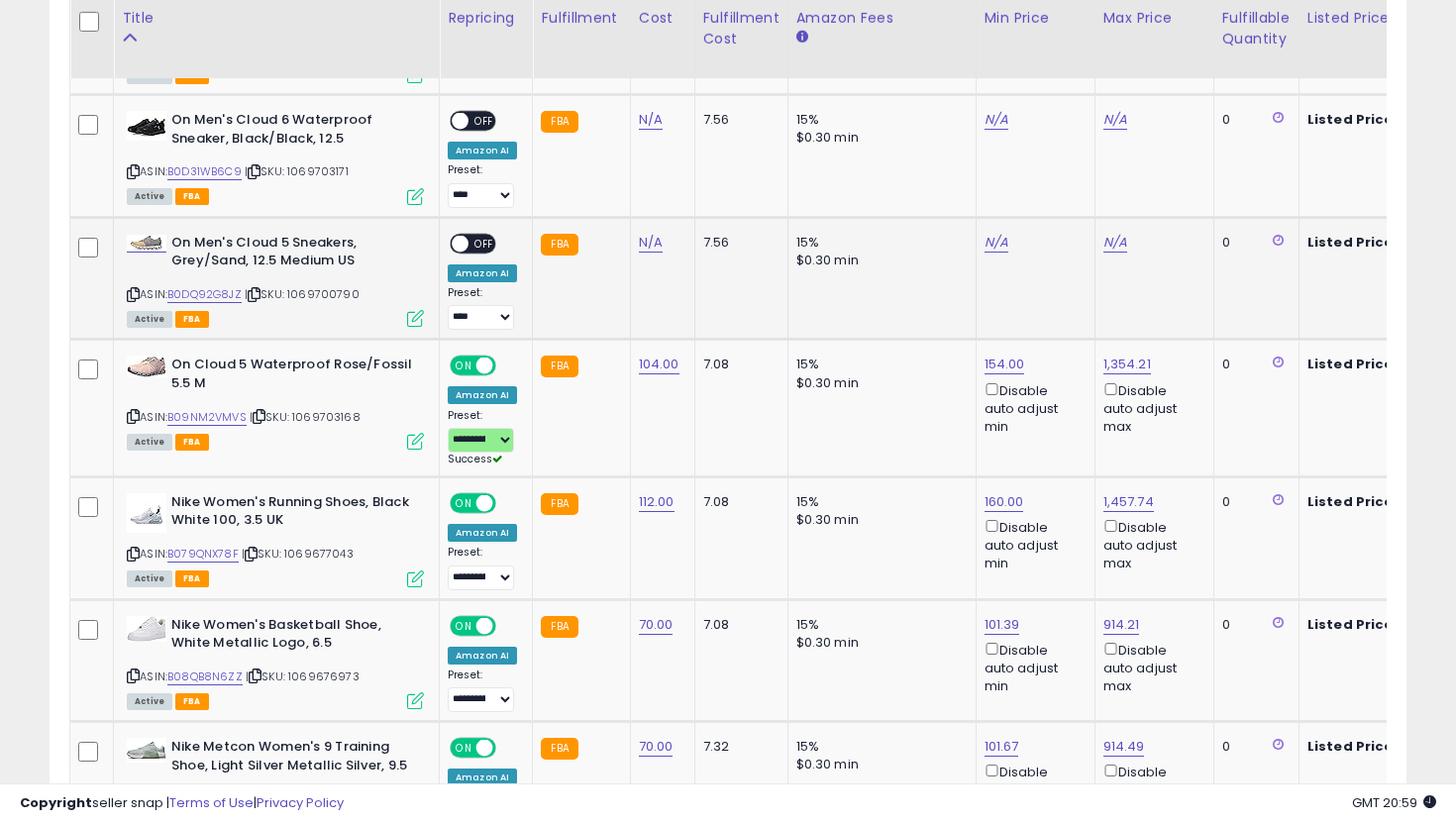click on "N/A" 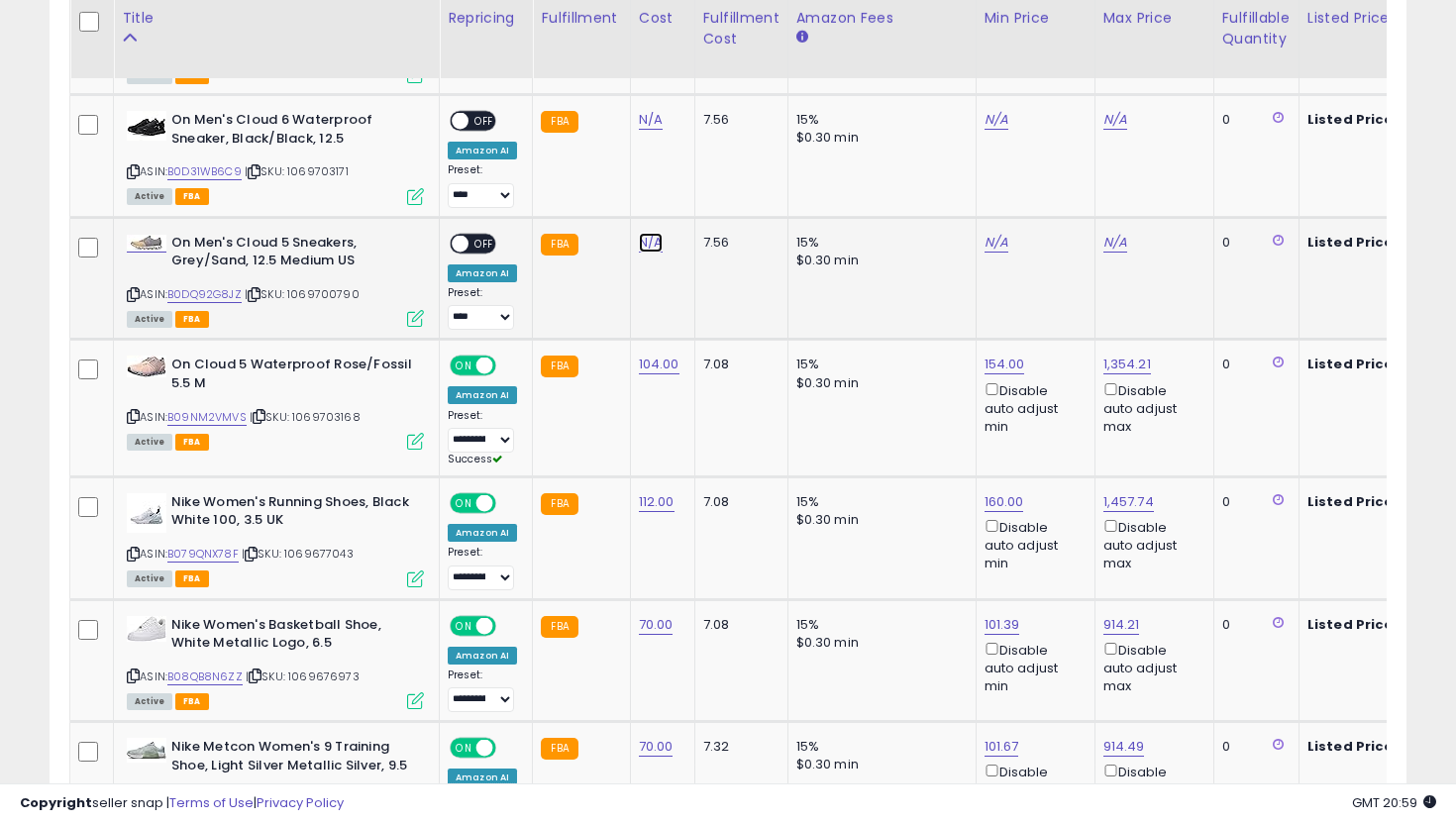 click on "N/A" at bounding box center [651, -1193] 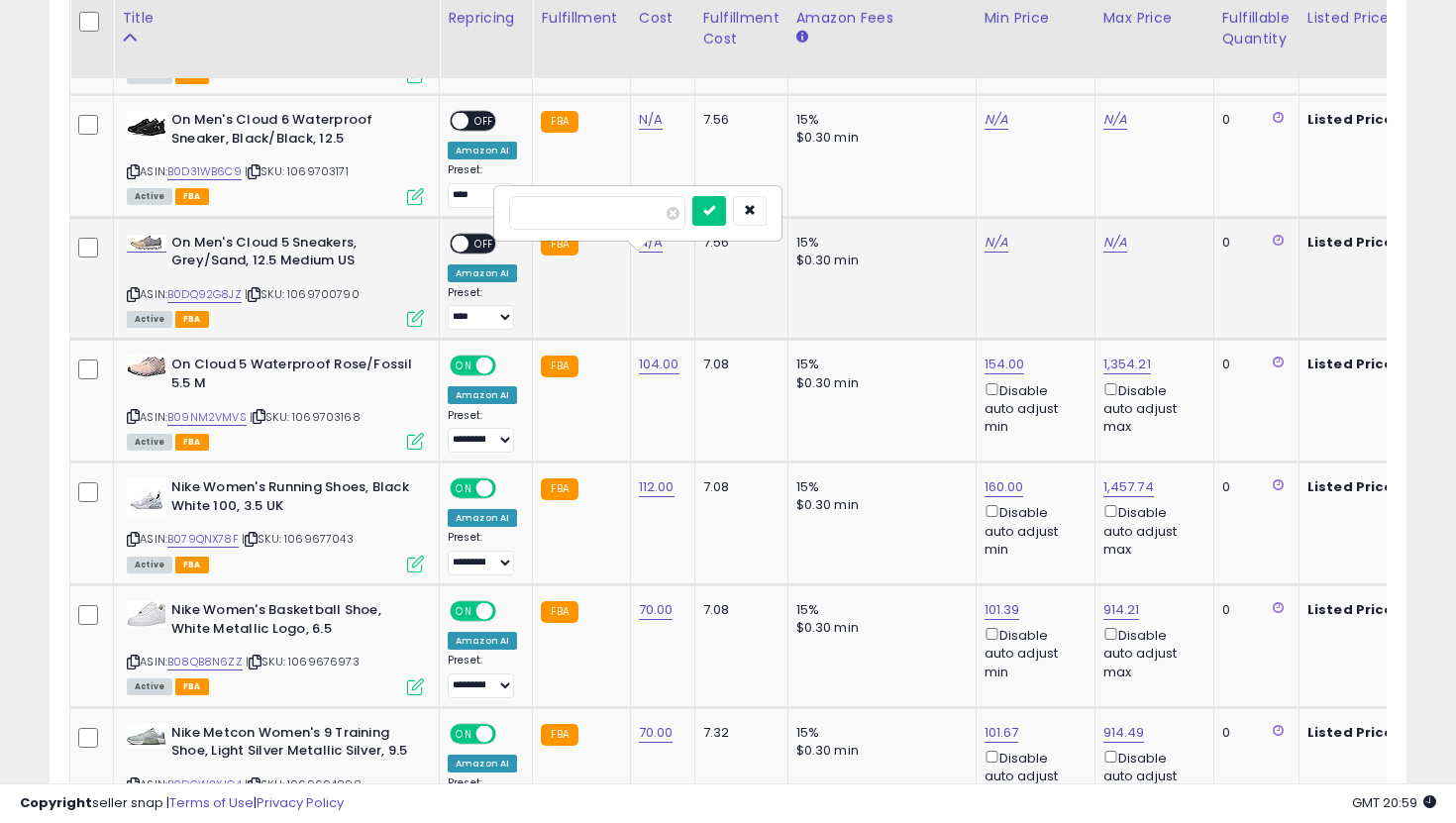 click at bounding box center (709, 211) 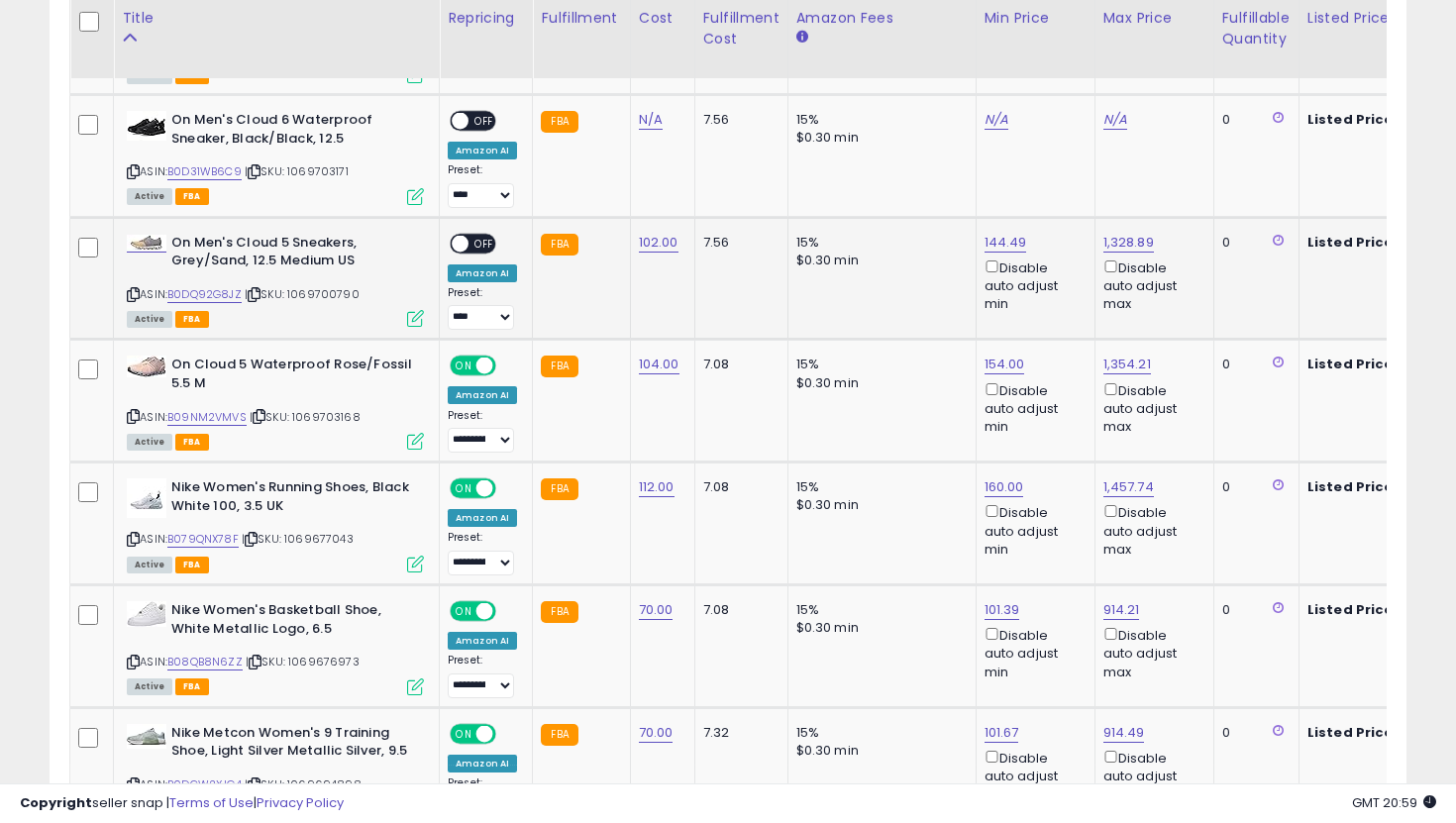 click on "ON   OFF" at bounding box center (451, 243) 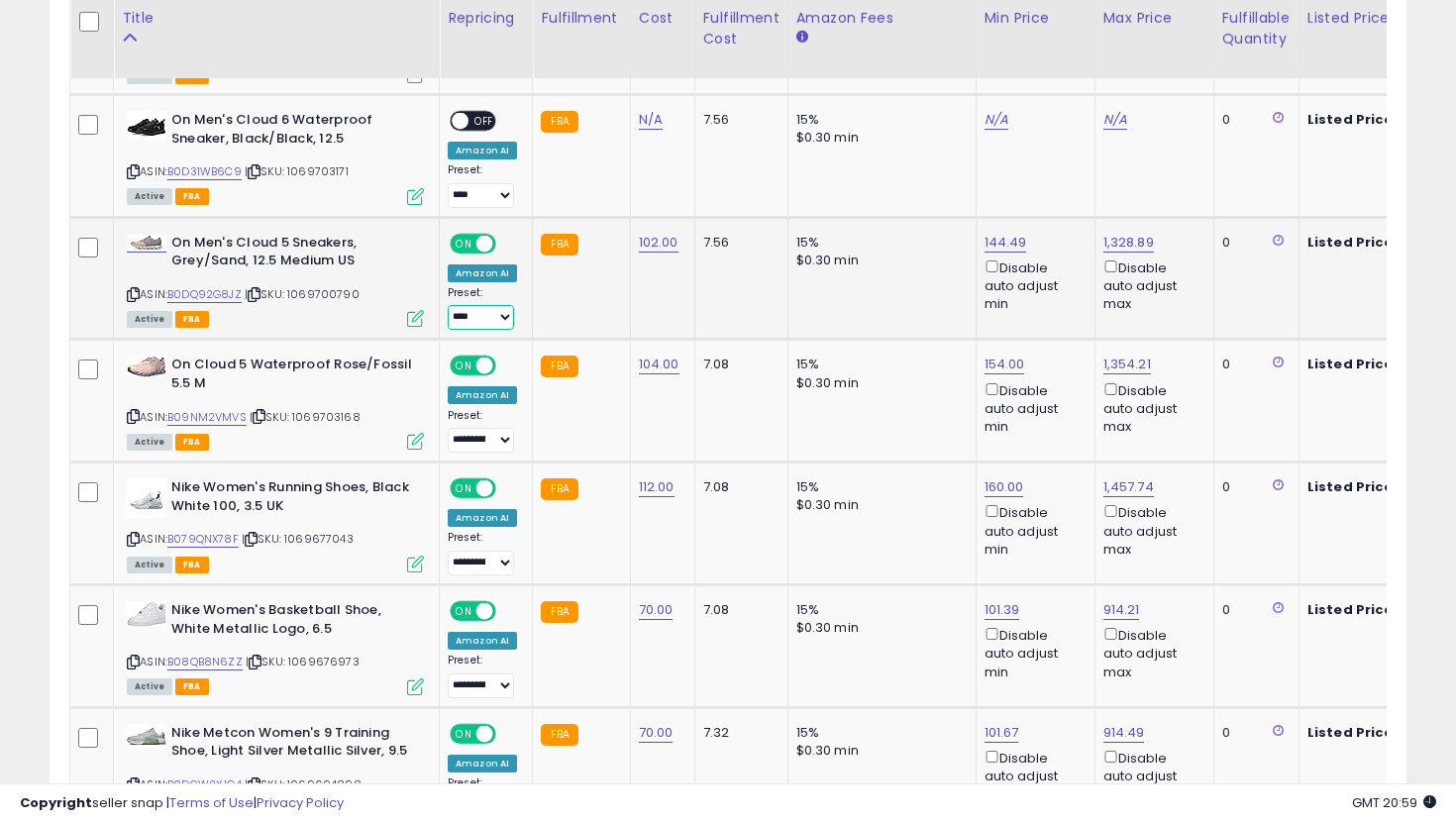 click on "**********" at bounding box center [480, 317] 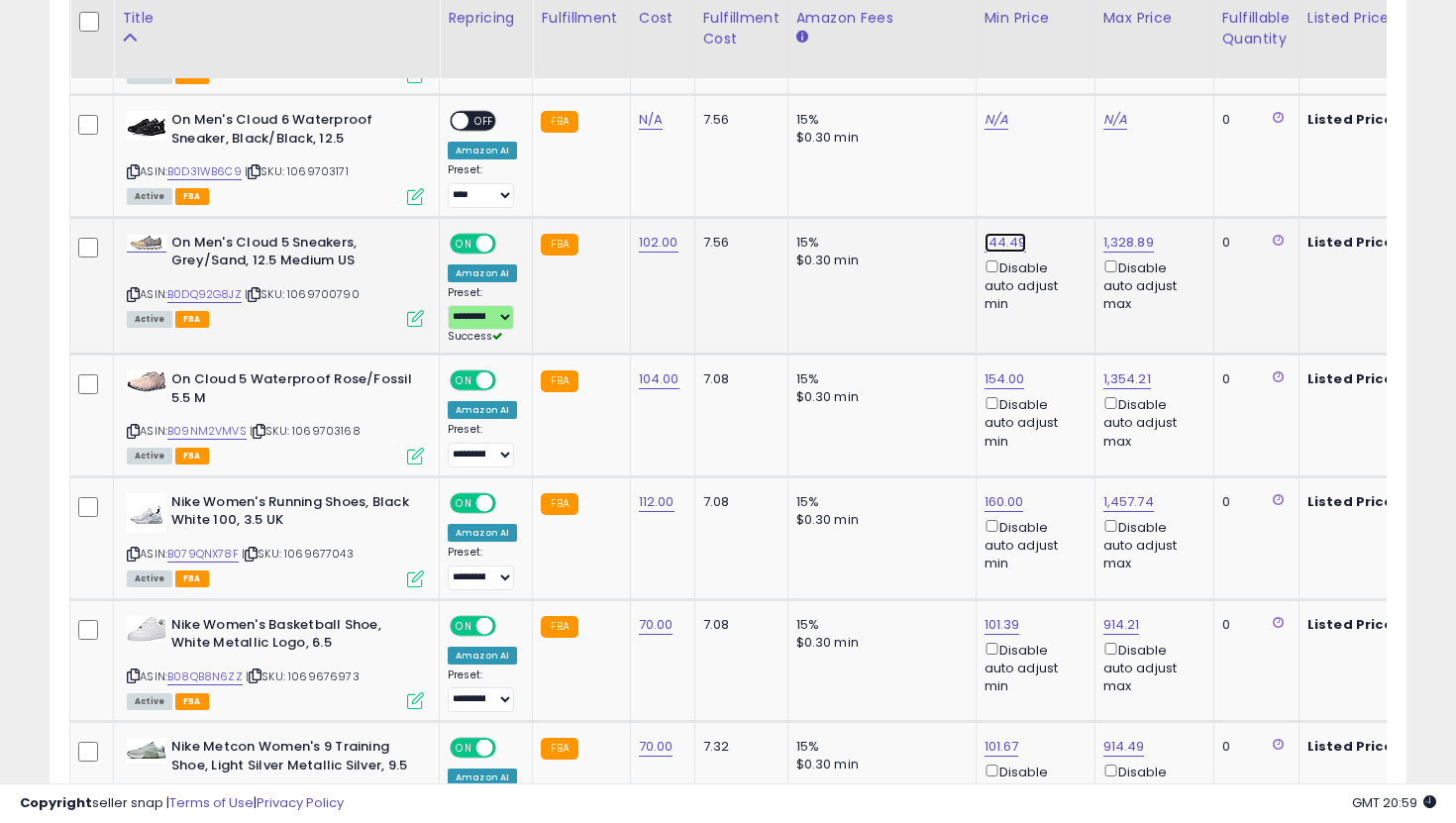click on "144.49" at bounding box center [1004, -1859] 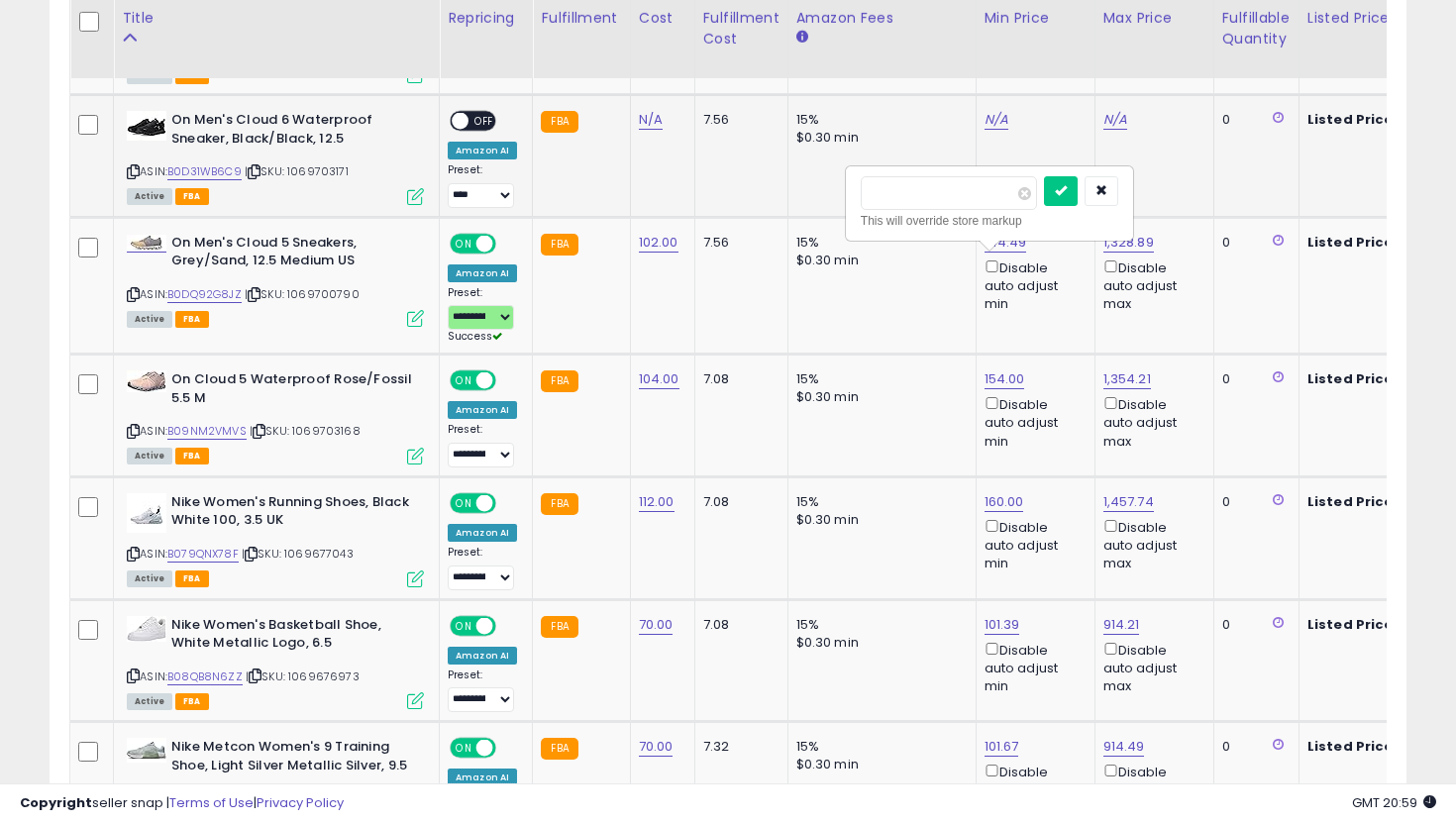 drag, startPoint x: 946, startPoint y: 193, endPoint x: 832, endPoint y: 185, distance: 114.28036 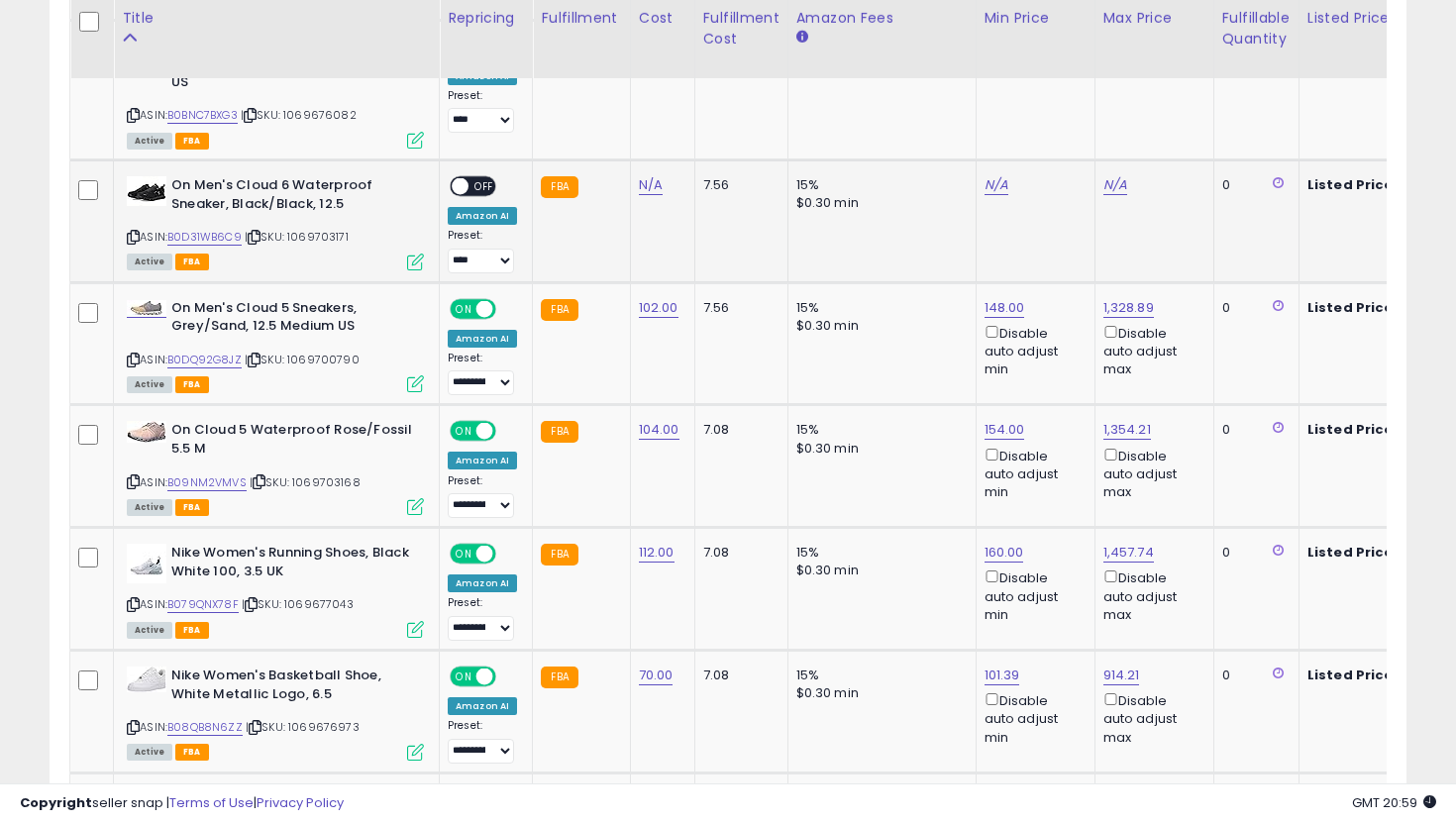 click on "N/A" 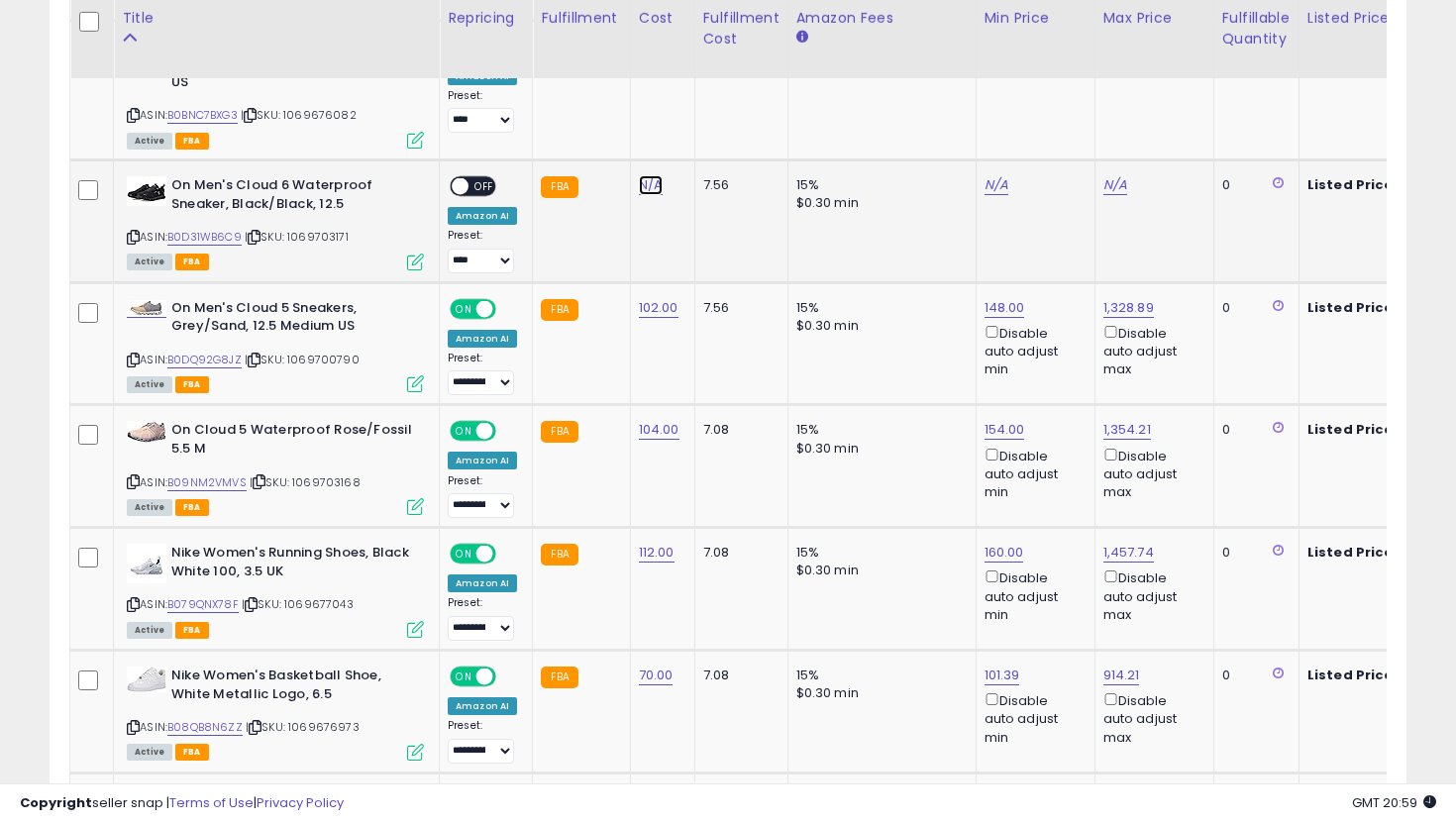 click on "N/A" at bounding box center [651, -1128] 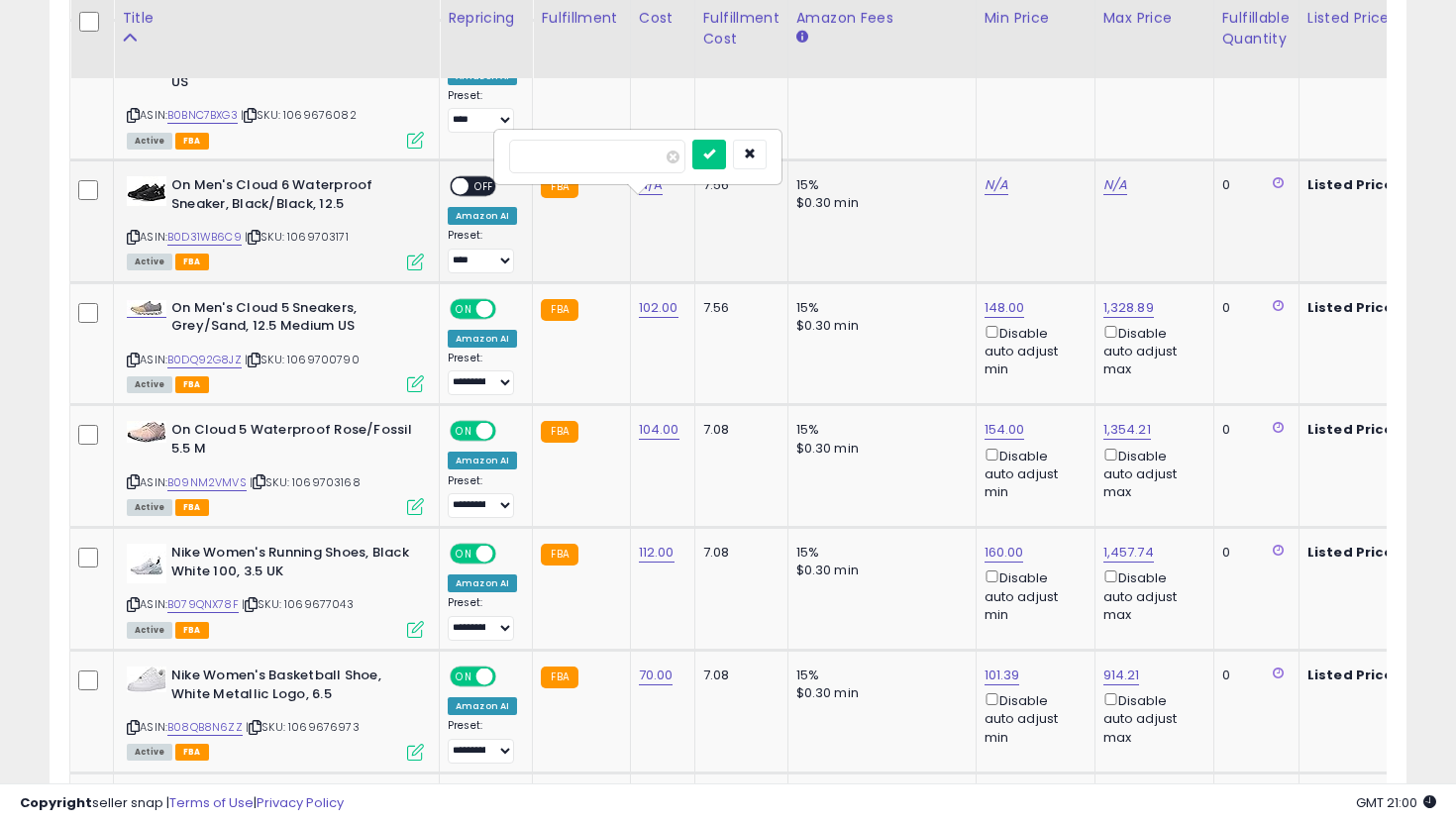 click at bounding box center (709, 154) 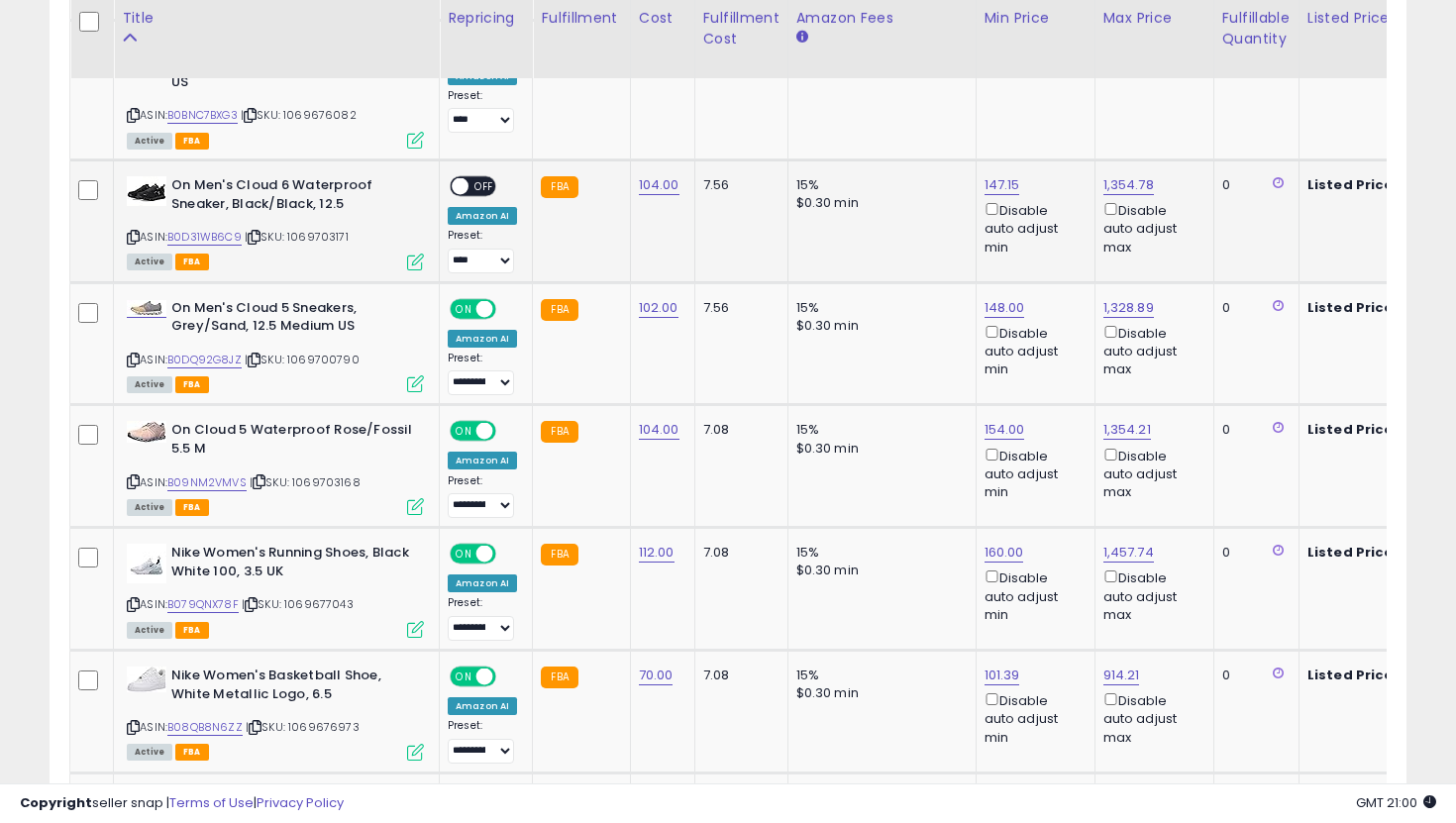 click at bounding box center [460, 186] 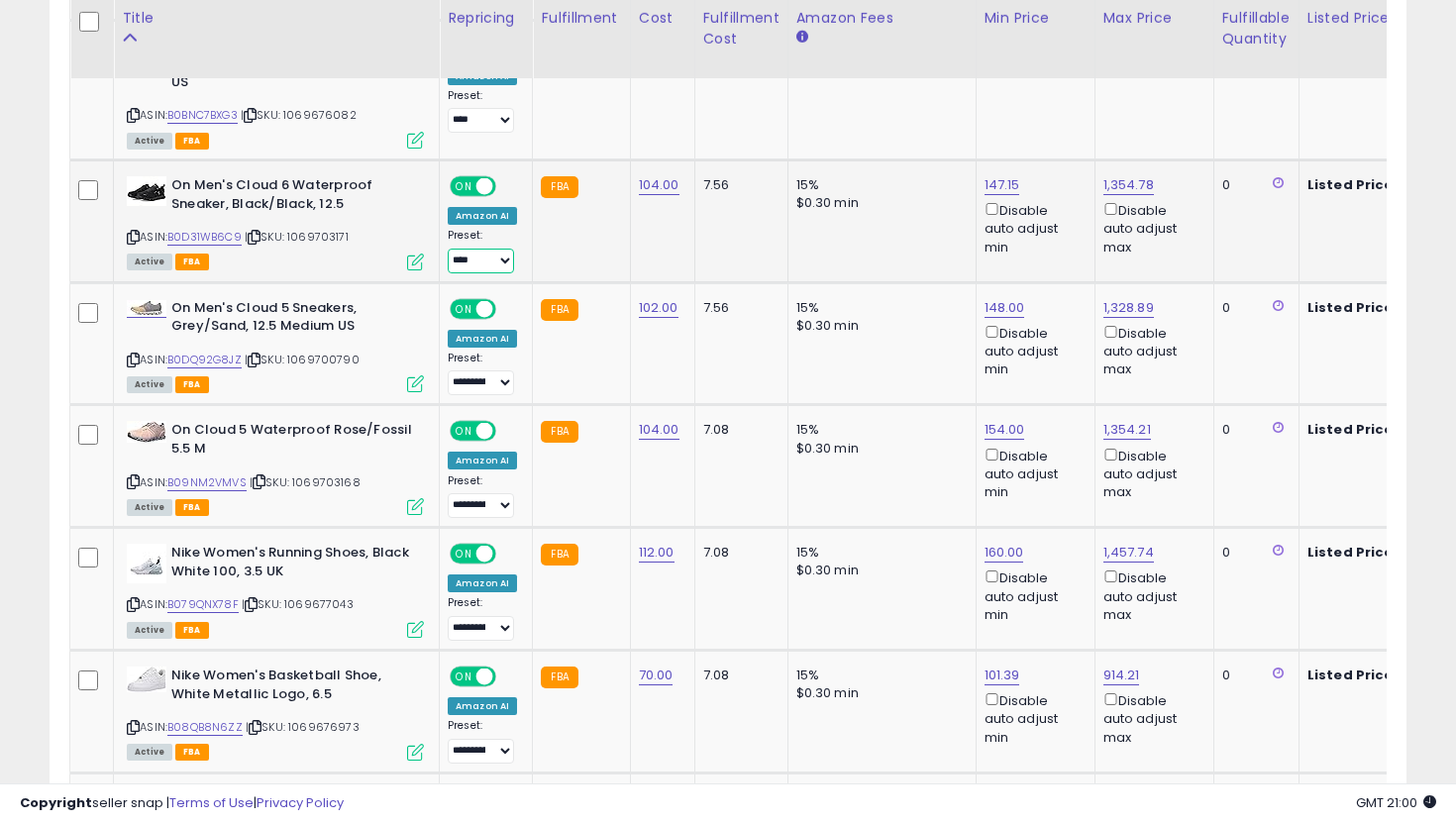 click on "**********" at bounding box center [480, 260] 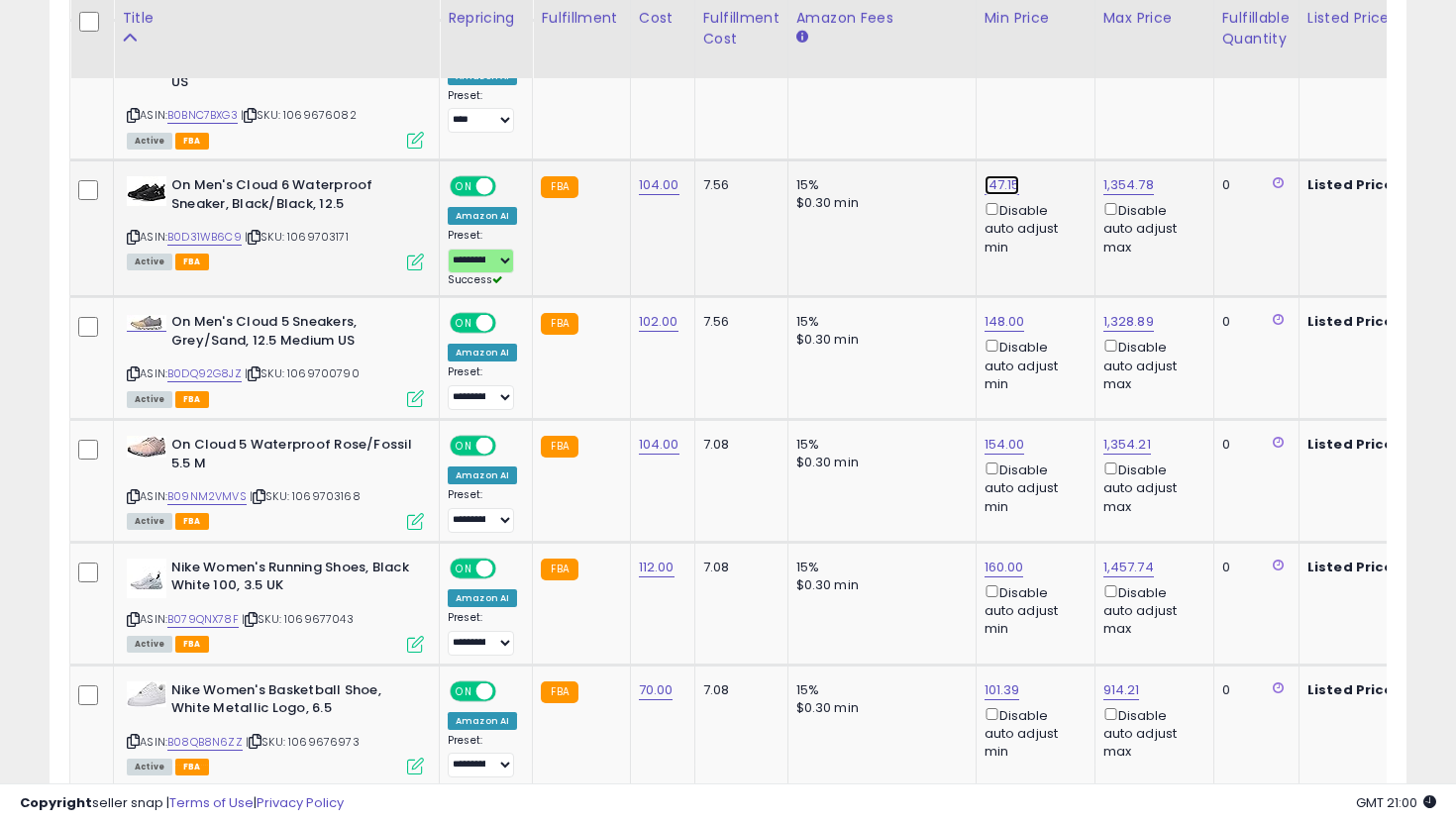 click on "147.15" at bounding box center [1004, -1794] 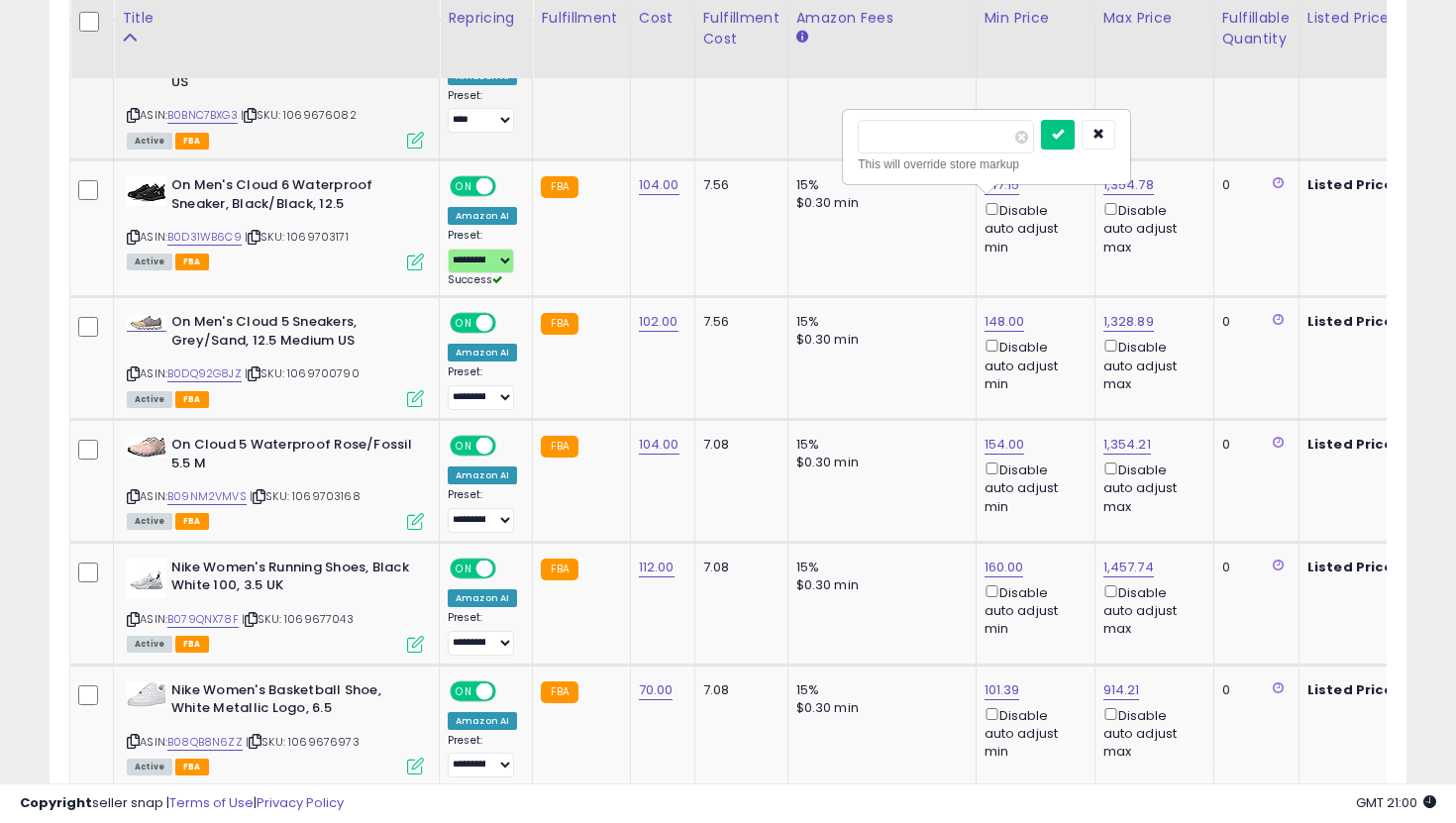 drag, startPoint x: 957, startPoint y: 143, endPoint x: 866, endPoint y: 103, distance: 99.40322 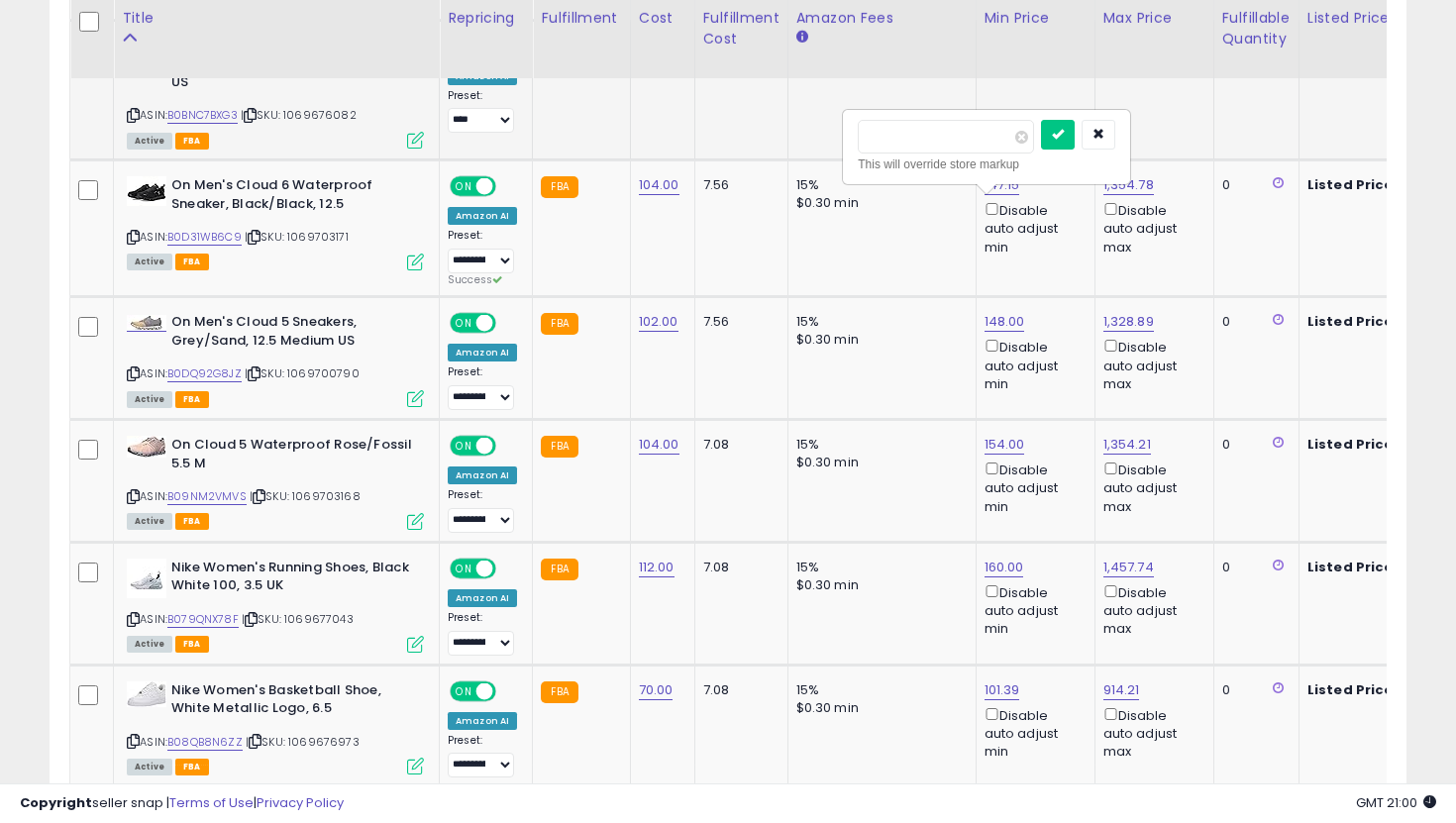 click at bounding box center [1058, 135] 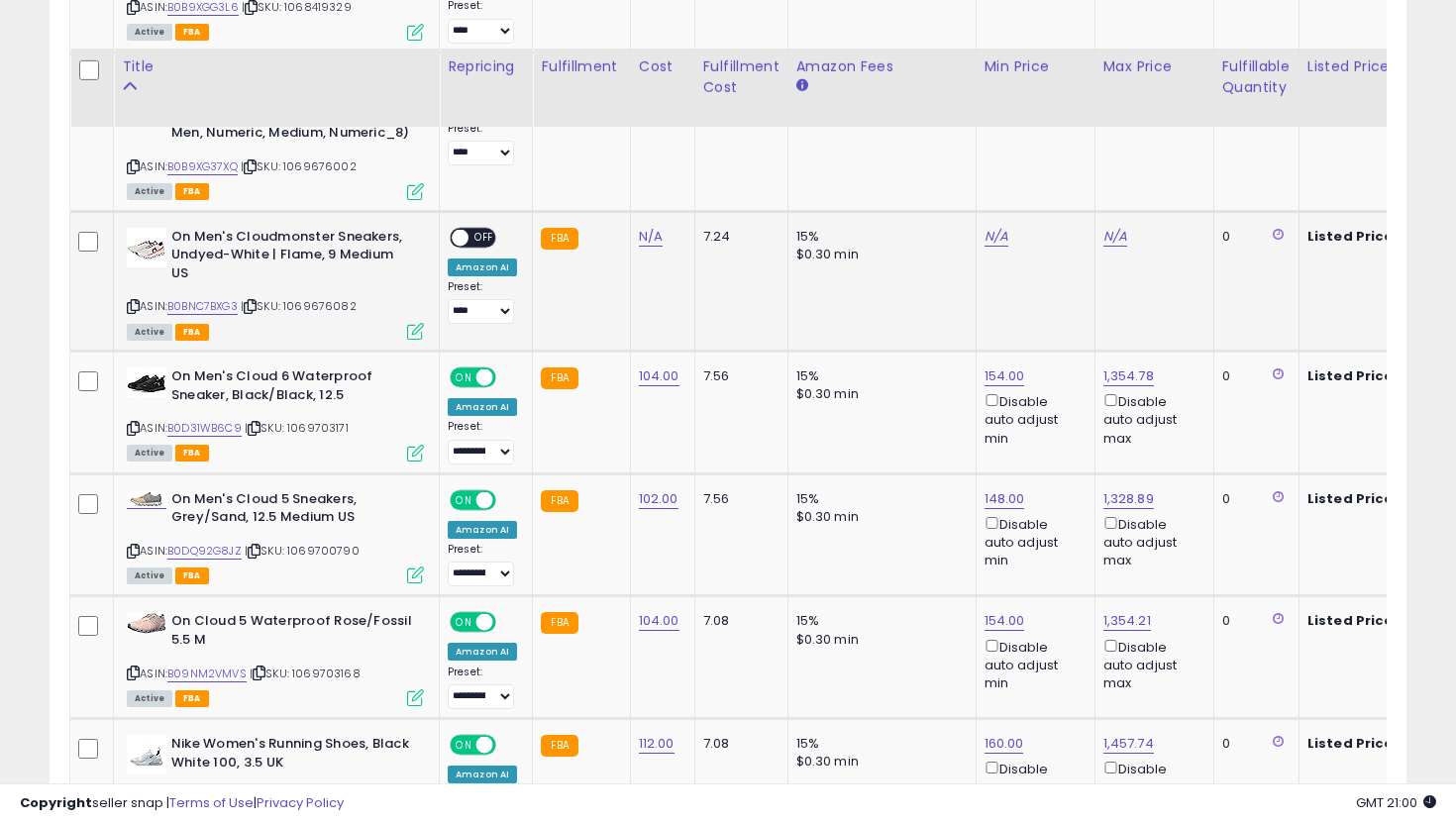 scroll, scrollTop: 2664, scrollLeft: 0, axis: vertical 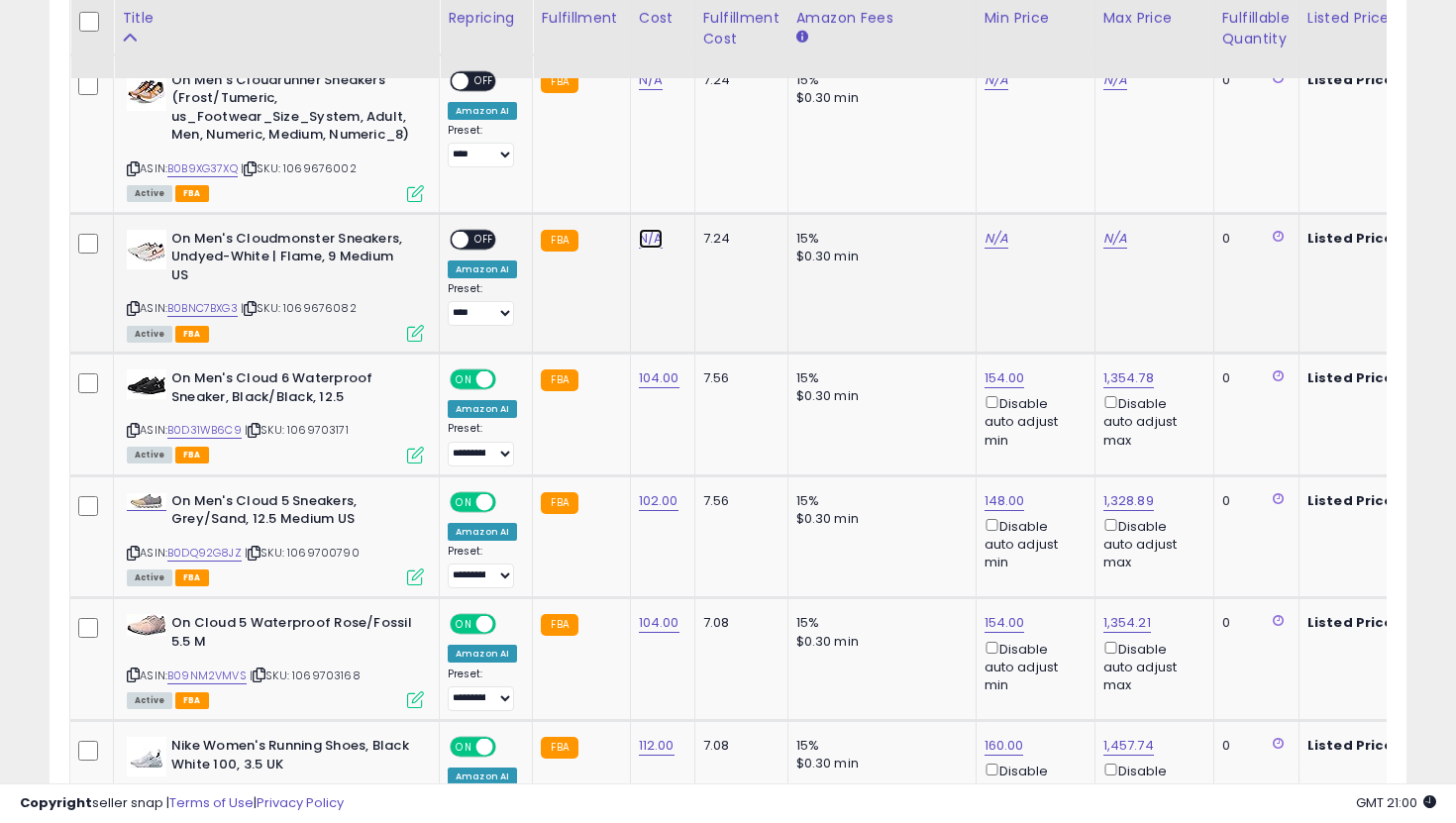click on "N/A" at bounding box center [651, -935] 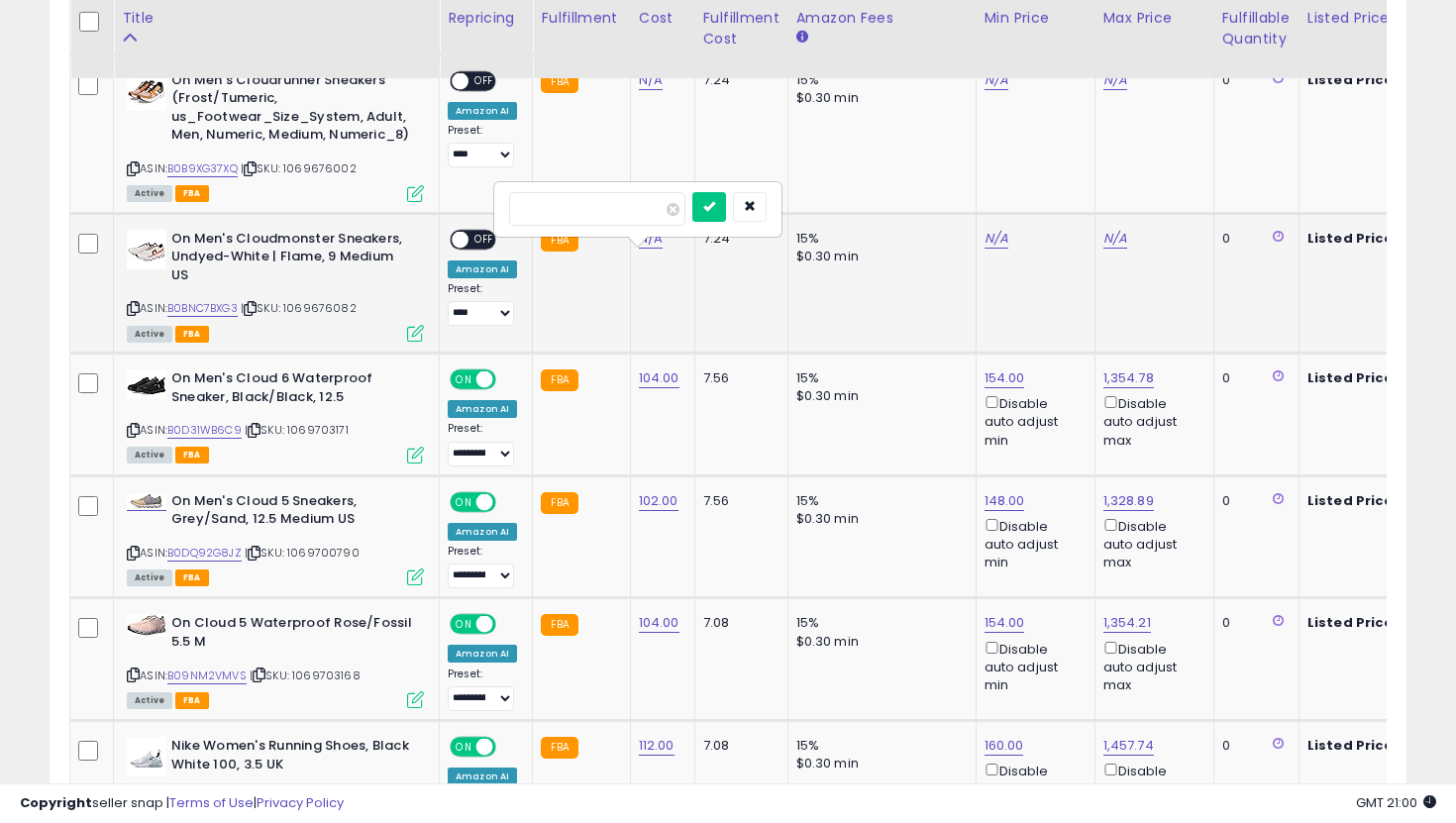 click at bounding box center [709, 207] 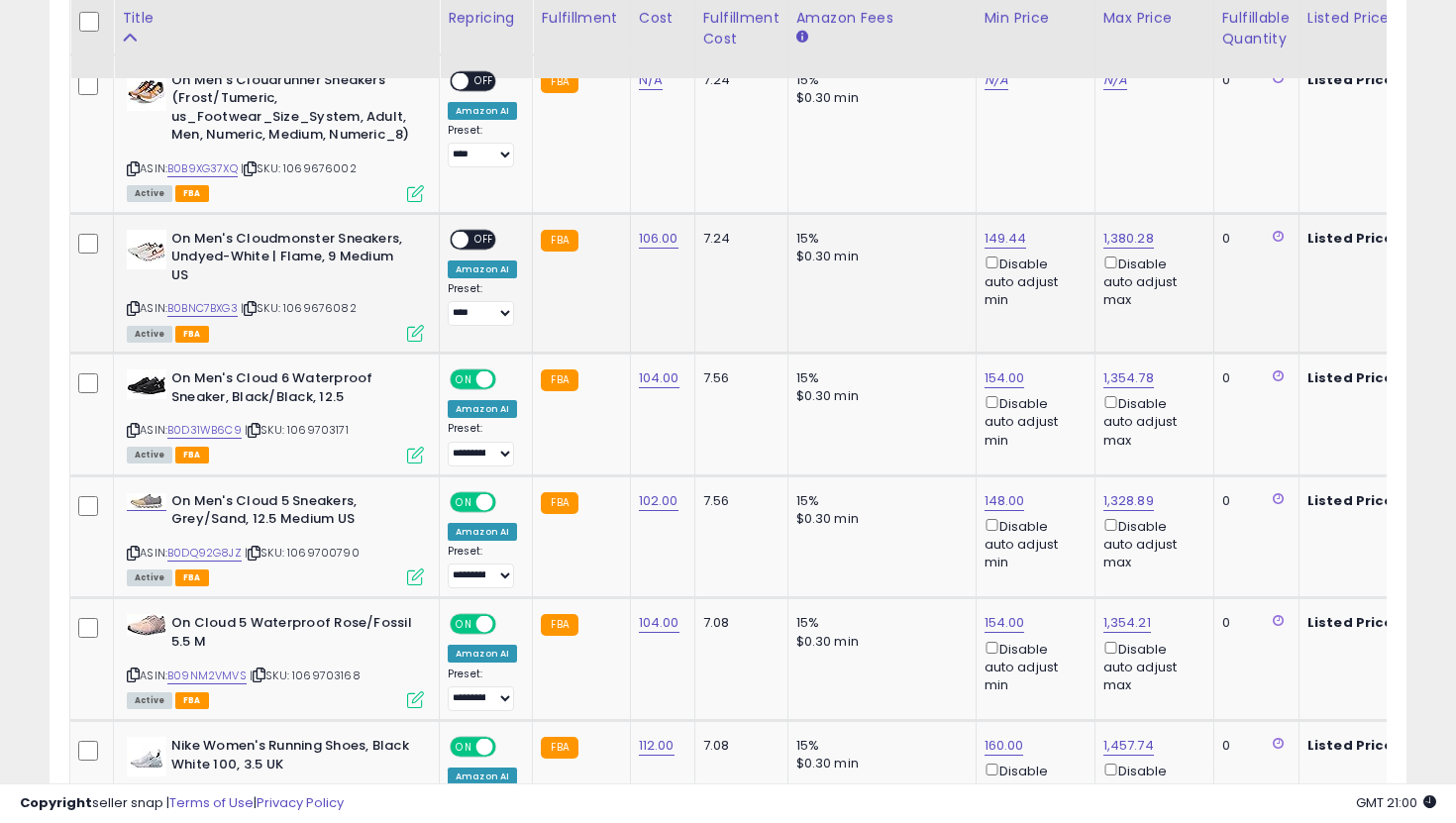 click on "OFF" at bounding box center [484, 239] 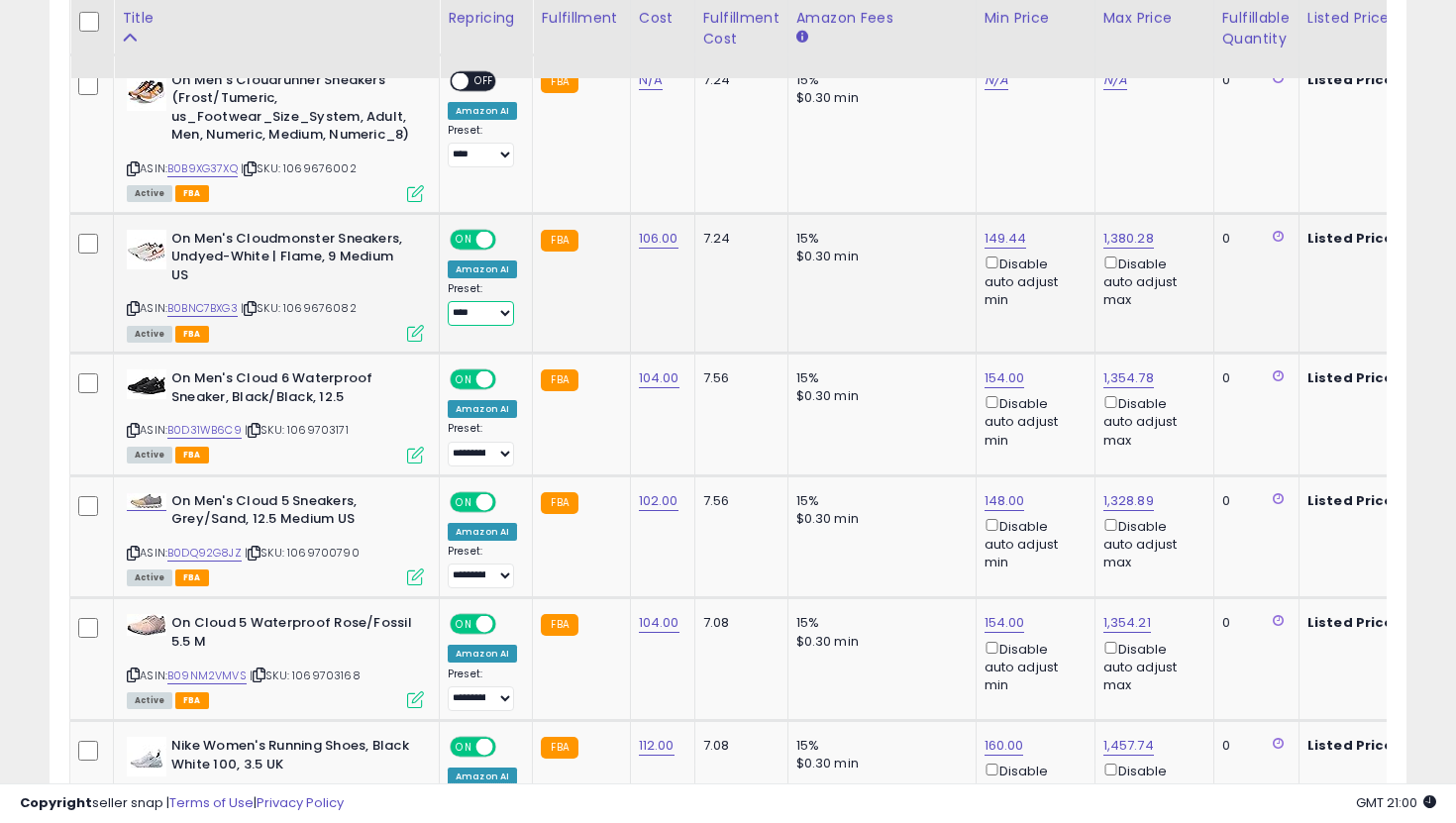 click on "**********" at bounding box center [480, 313] 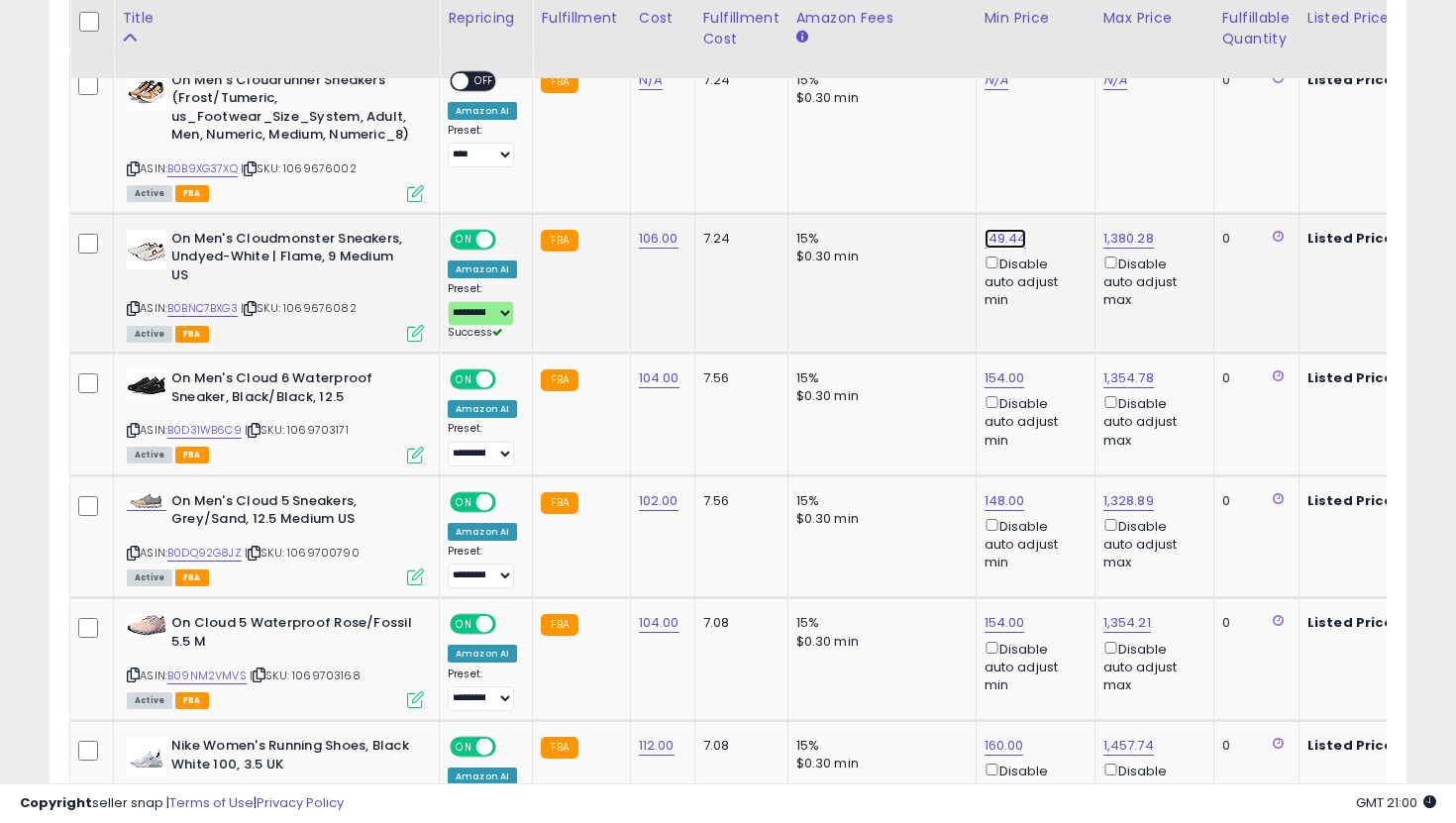 click on "149.44" at bounding box center [1004, -1600] 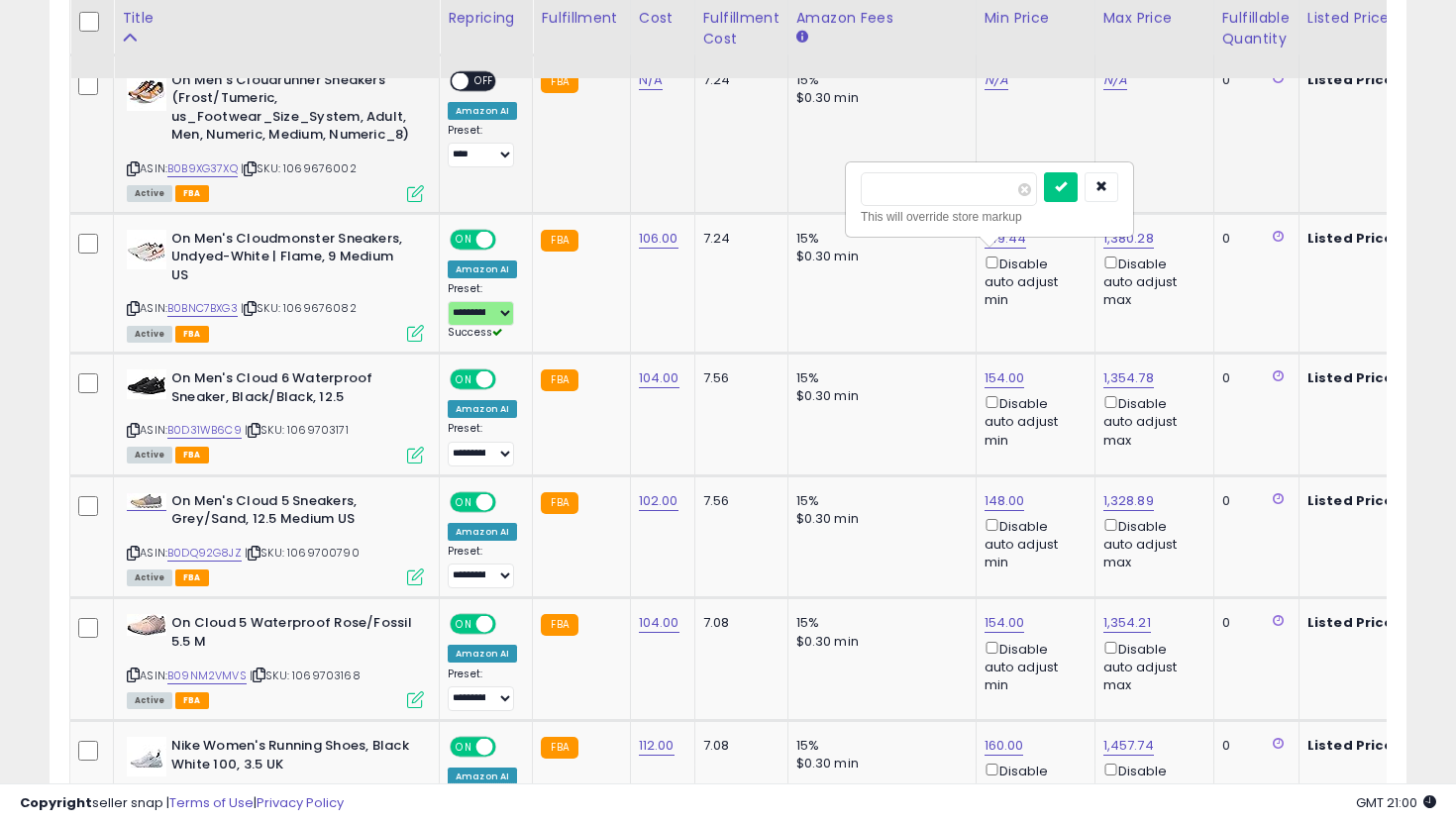 drag, startPoint x: 924, startPoint y: 200, endPoint x: 827, endPoint y: 195, distance: 97.12878 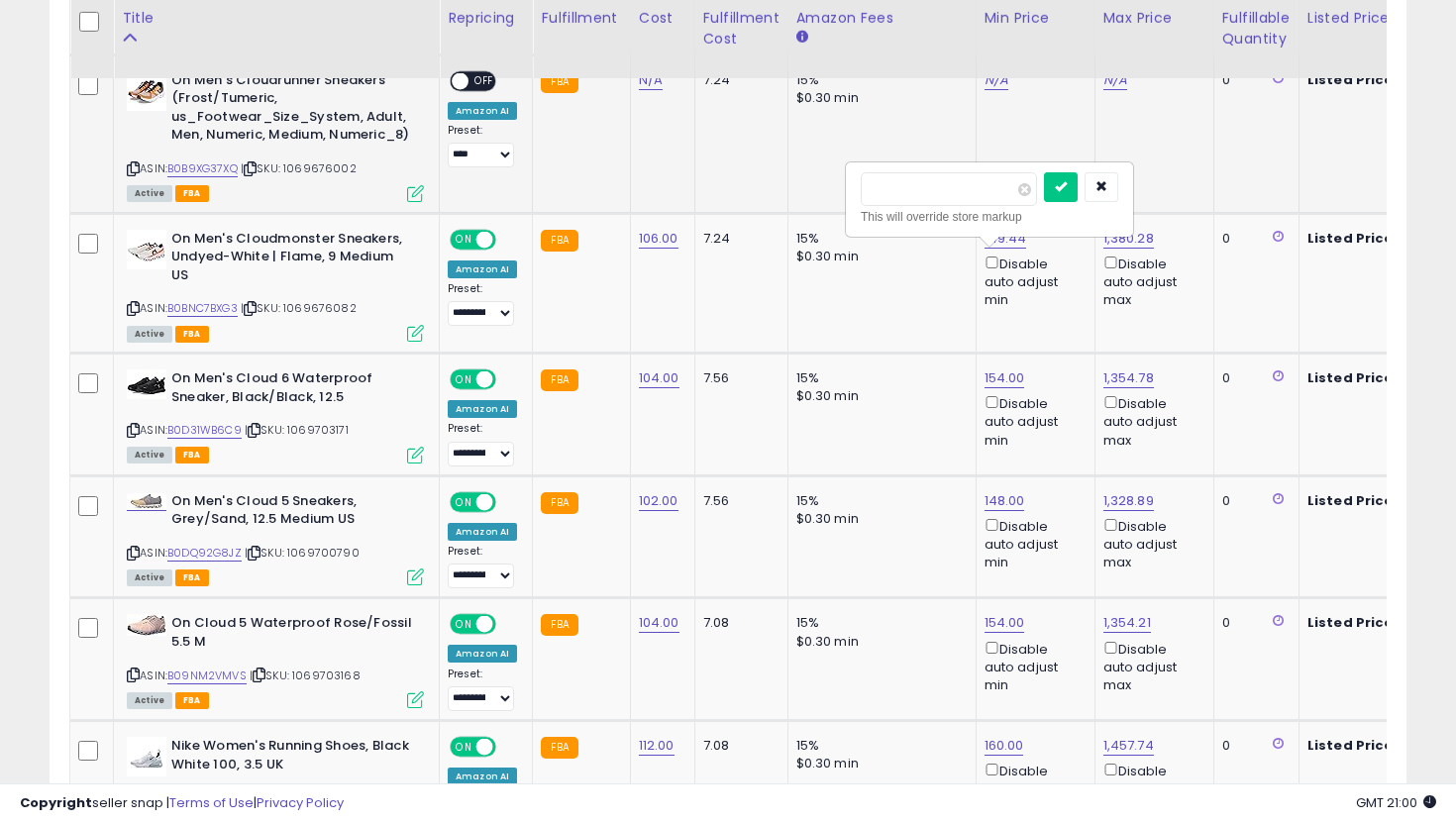 click at bounding box center (1061, 187) 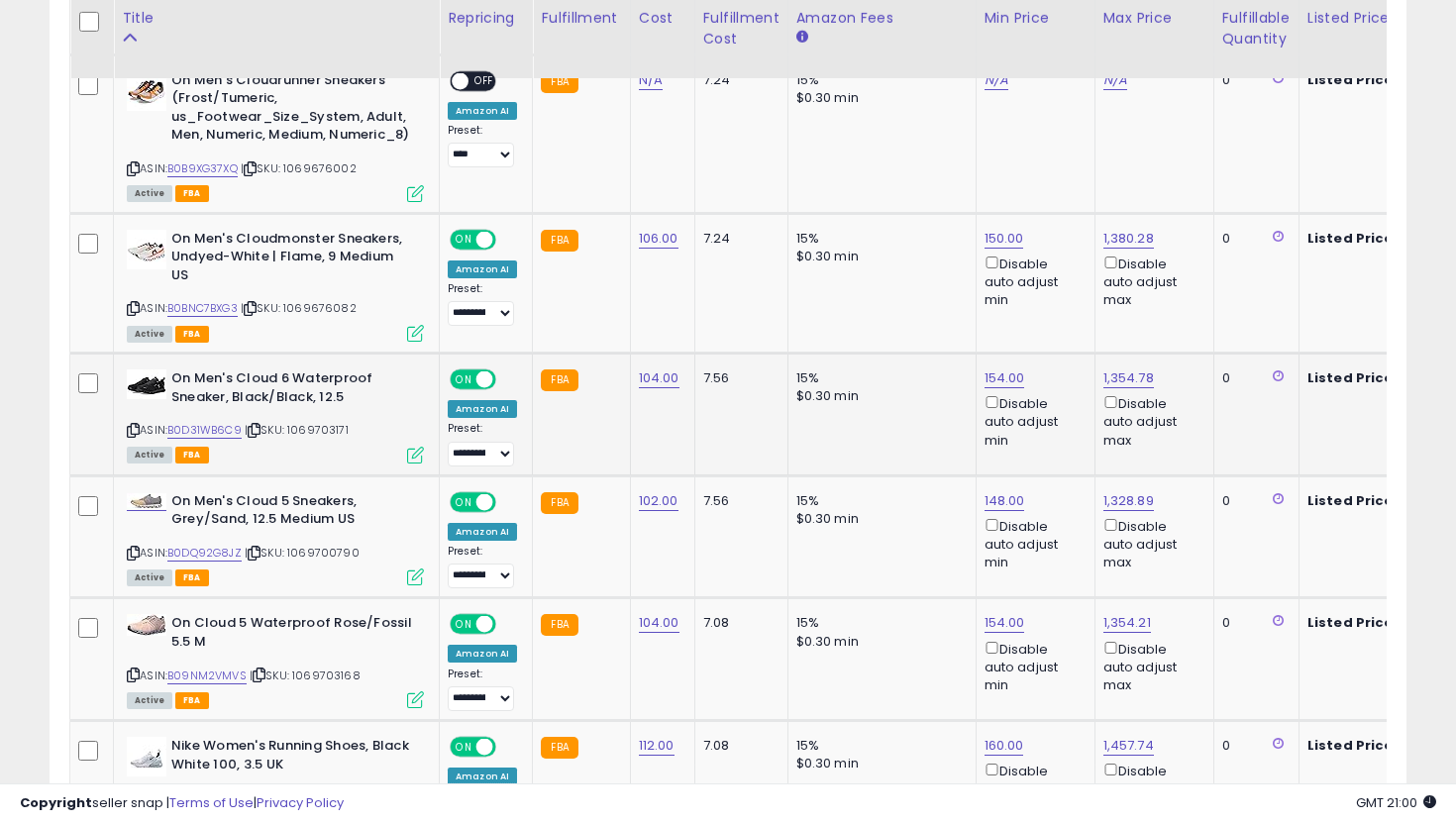 scroll, scrollTop: 0, scrollLeft: 279, axis: horizontal 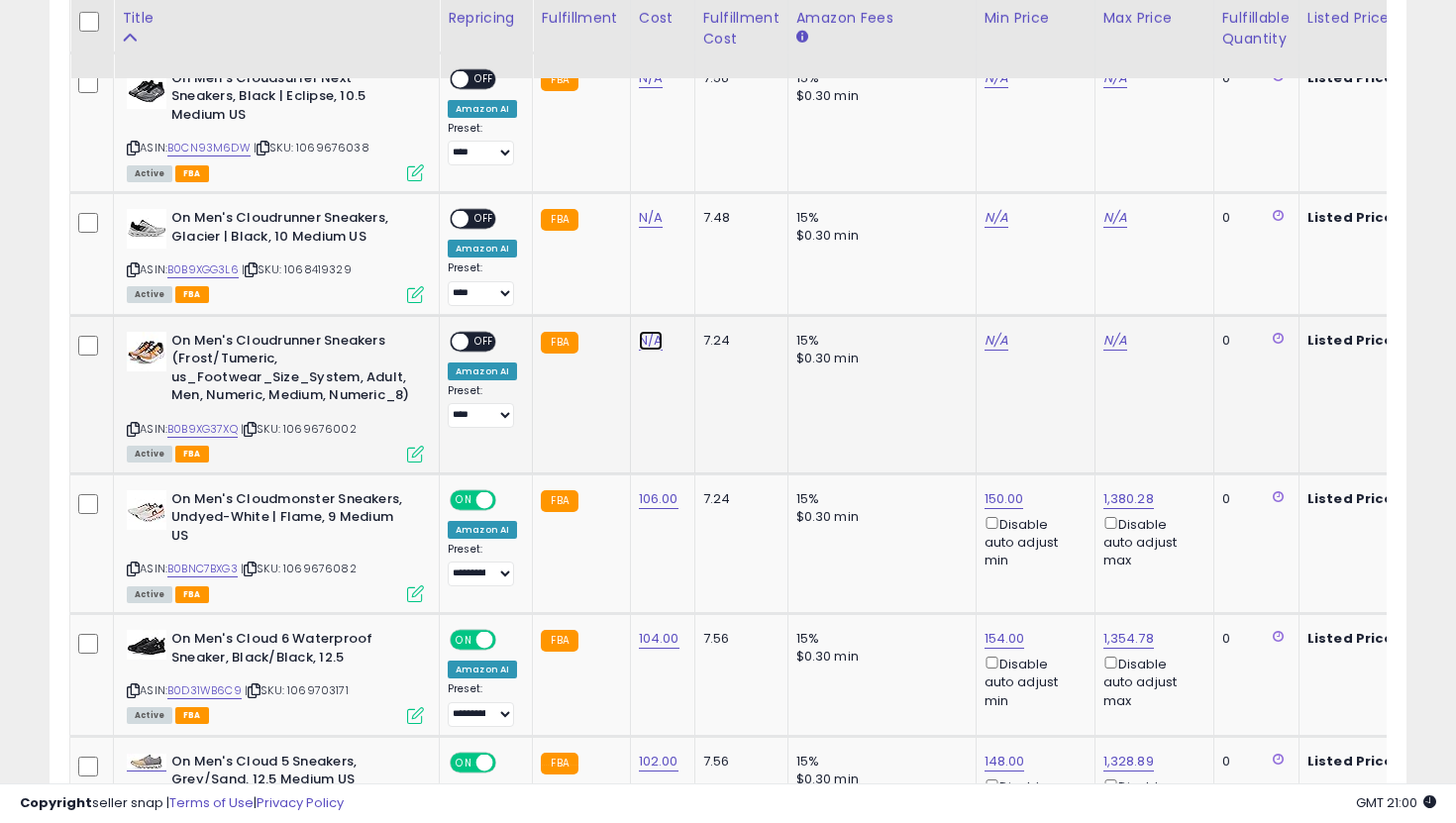 click on "N/A" at bounding box center [651, -674] 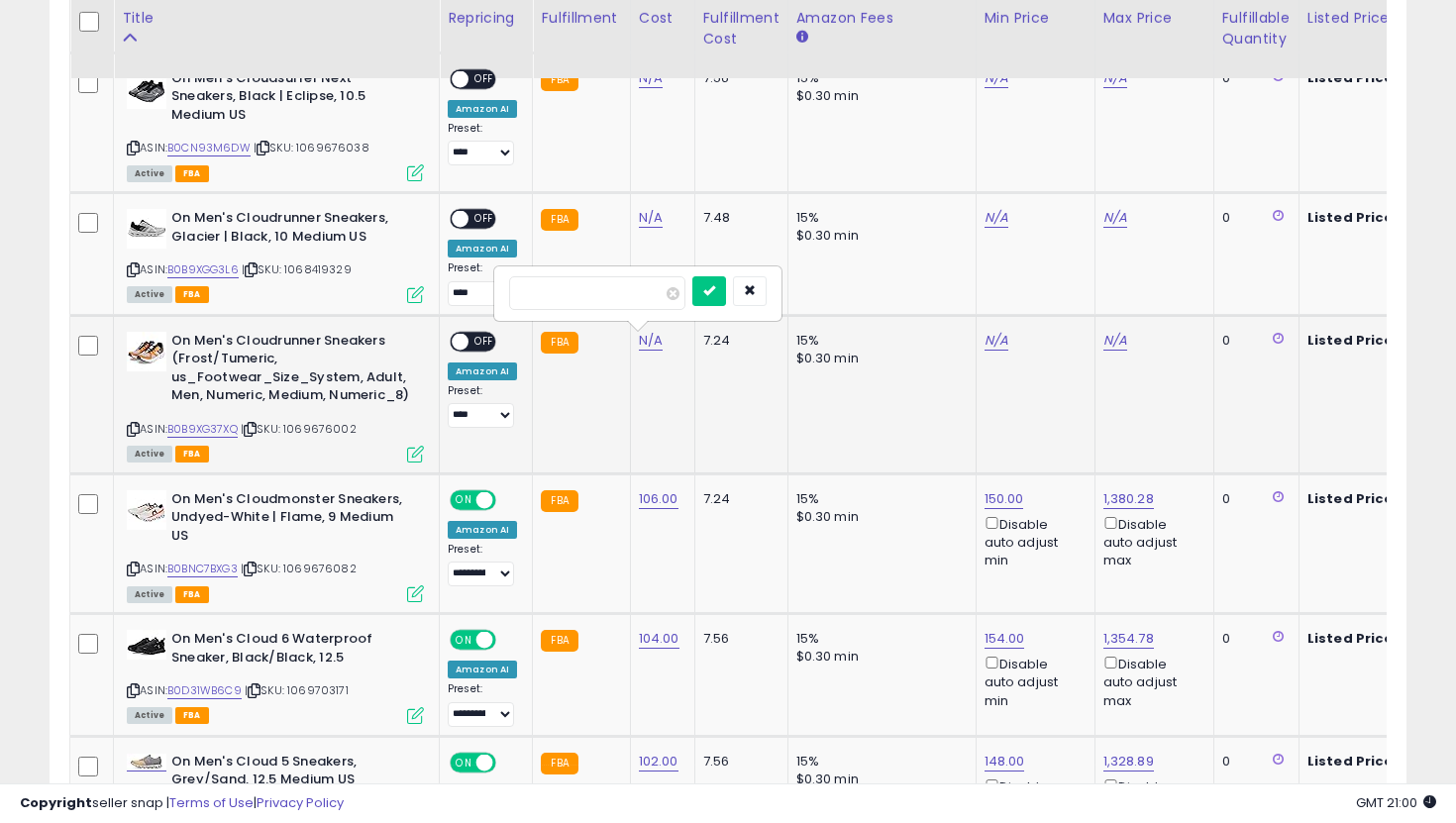 click at bounding box center (709, 291) 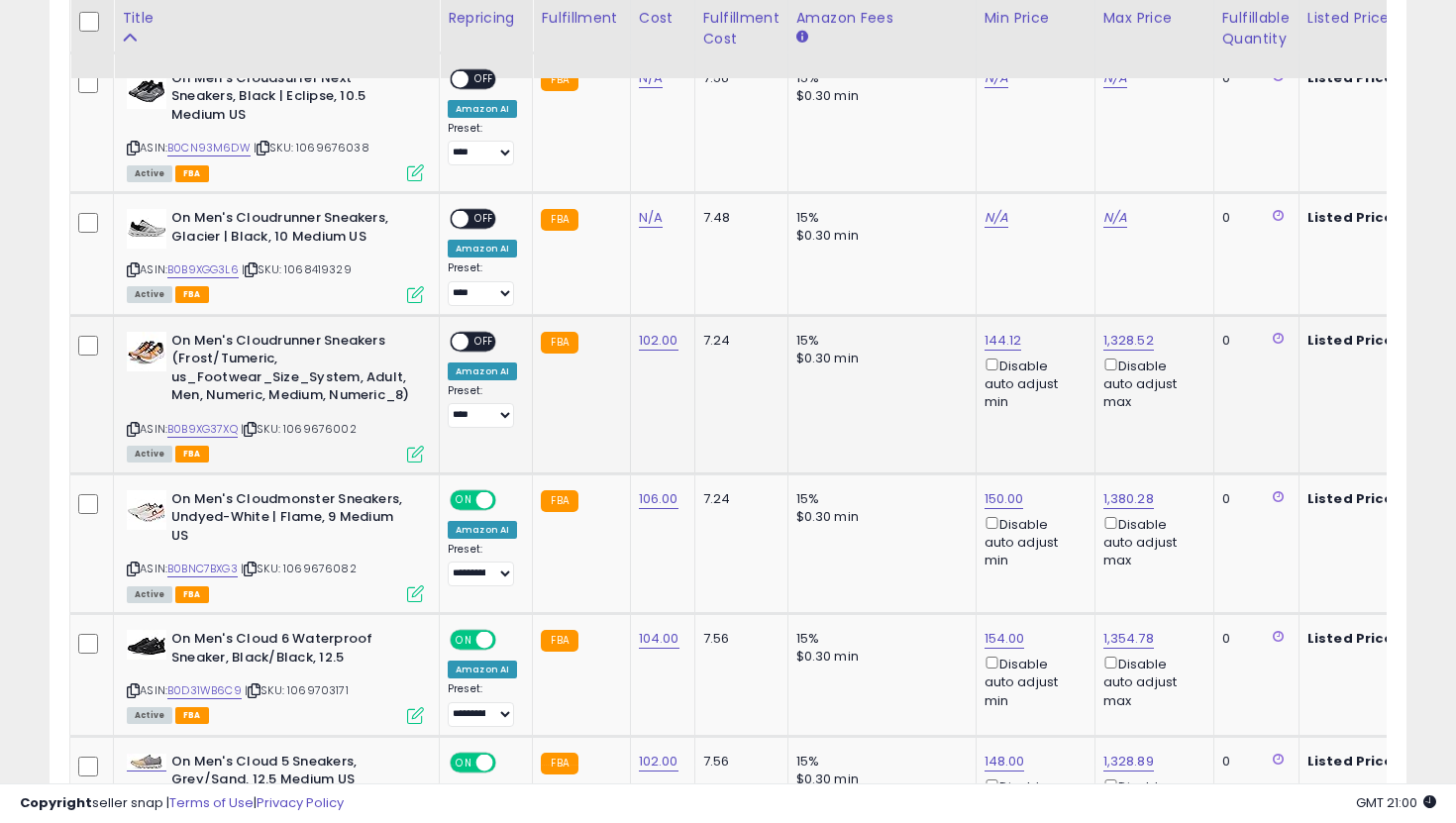 click on "ON   OFF" at bounding box center (472, 341) 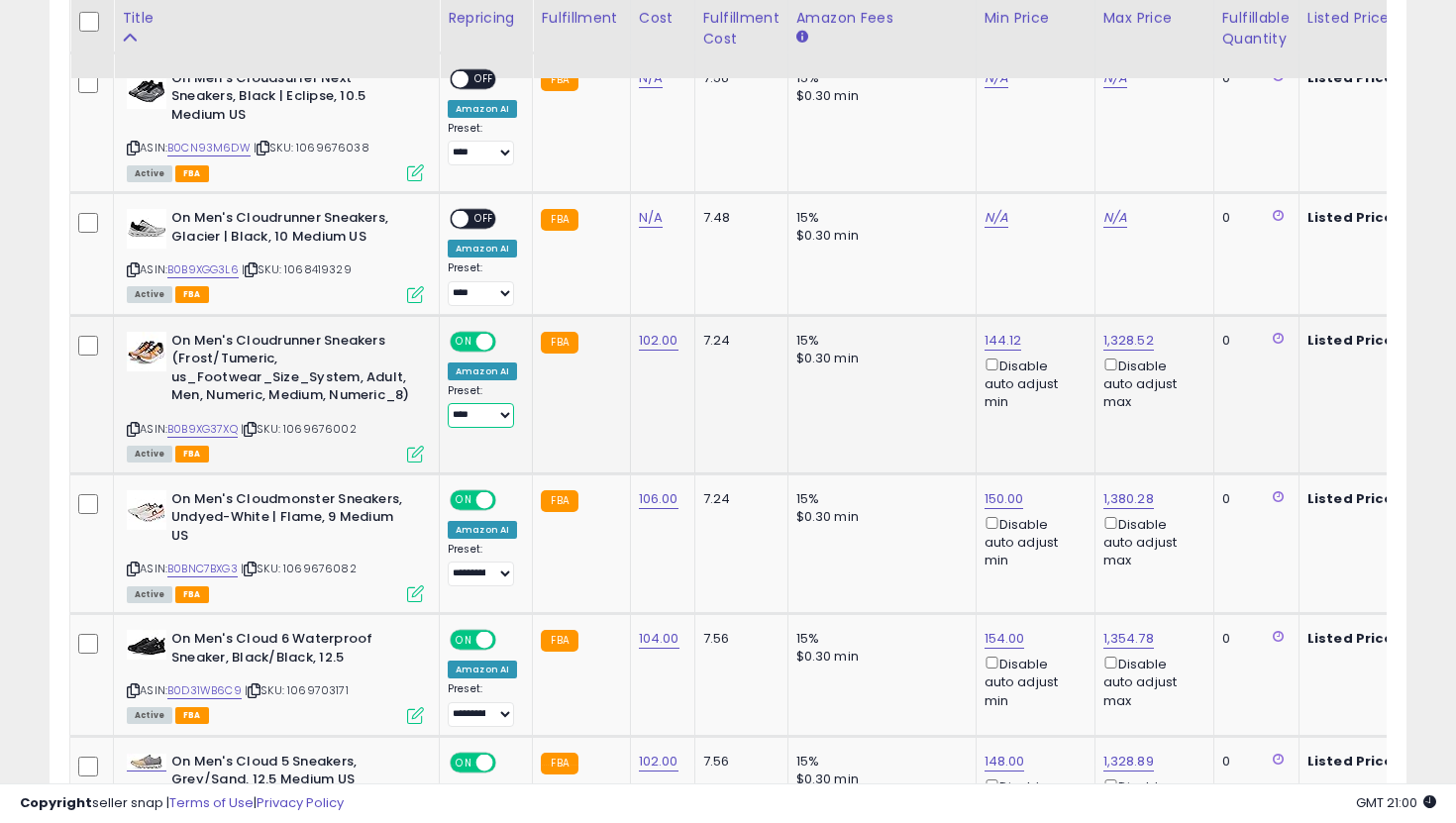 click on "**********" at bounding box center [480, 415] 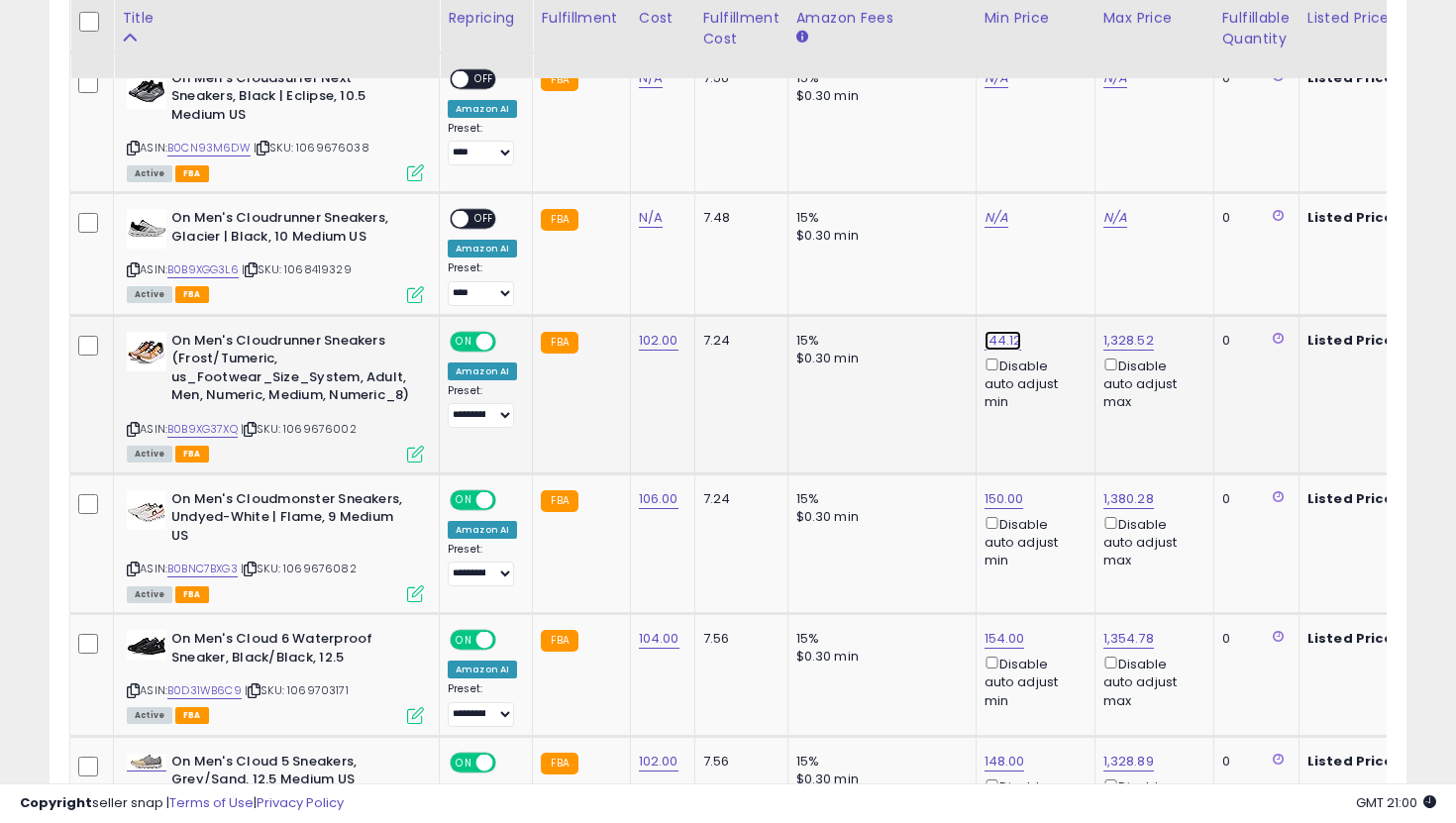 click on "144.12" at bounding box center (1004, -1340) 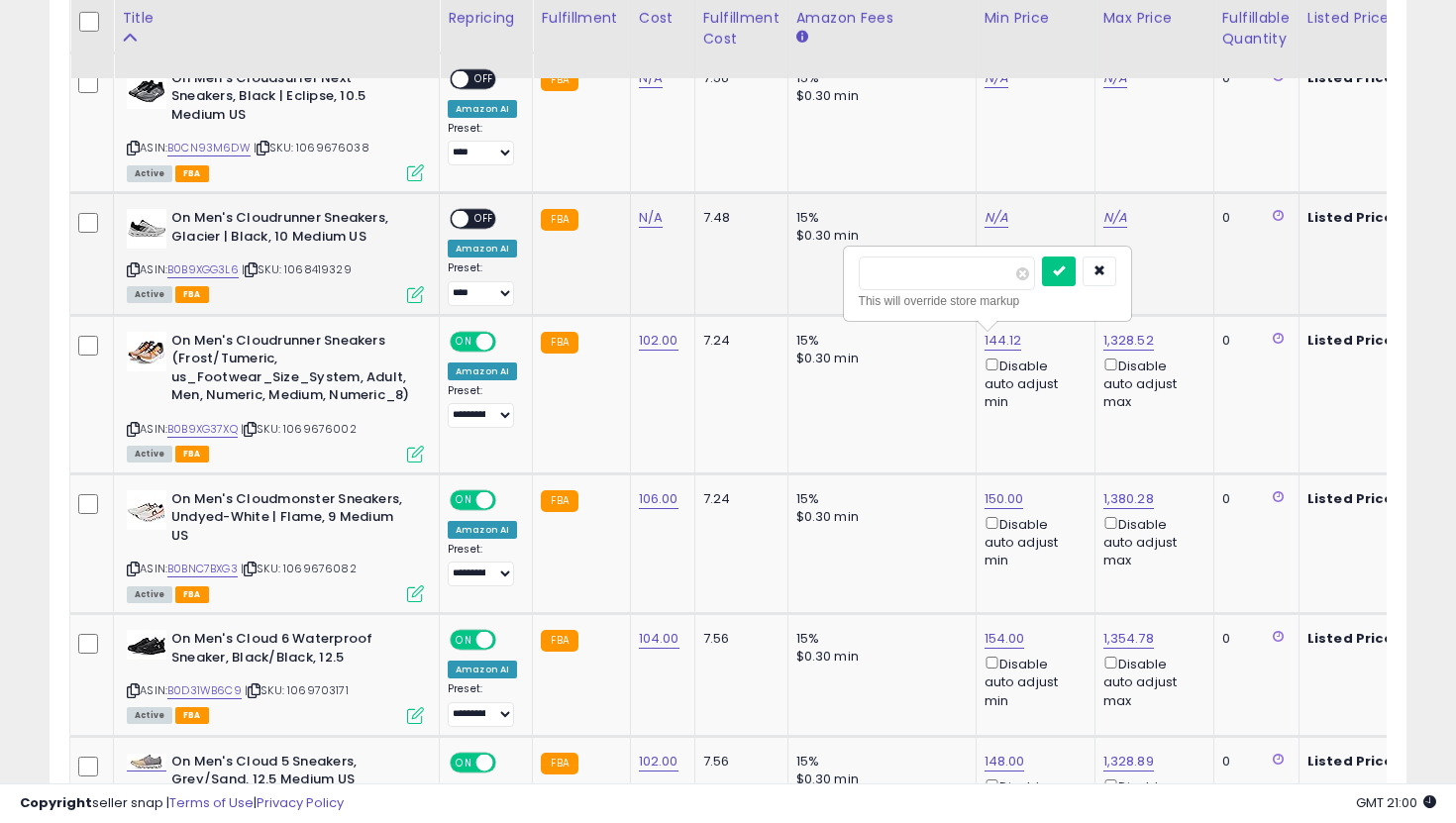 drag, startPoint x: 973, startPoint y: 274, endPoint x: 807, endPoint y: 237, distance: 170.0735 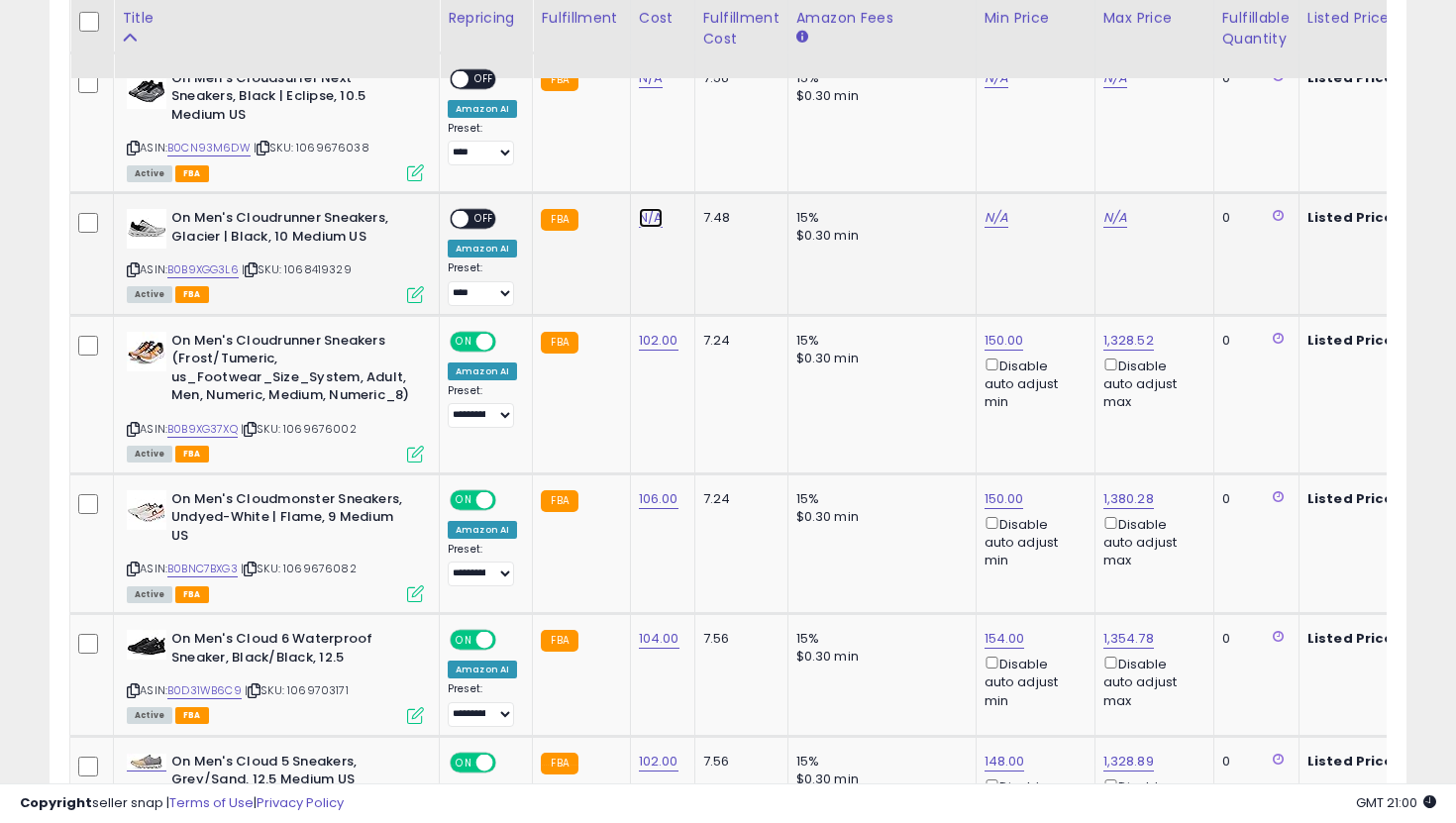 click on "N/A" at bounding box center [651, -674] 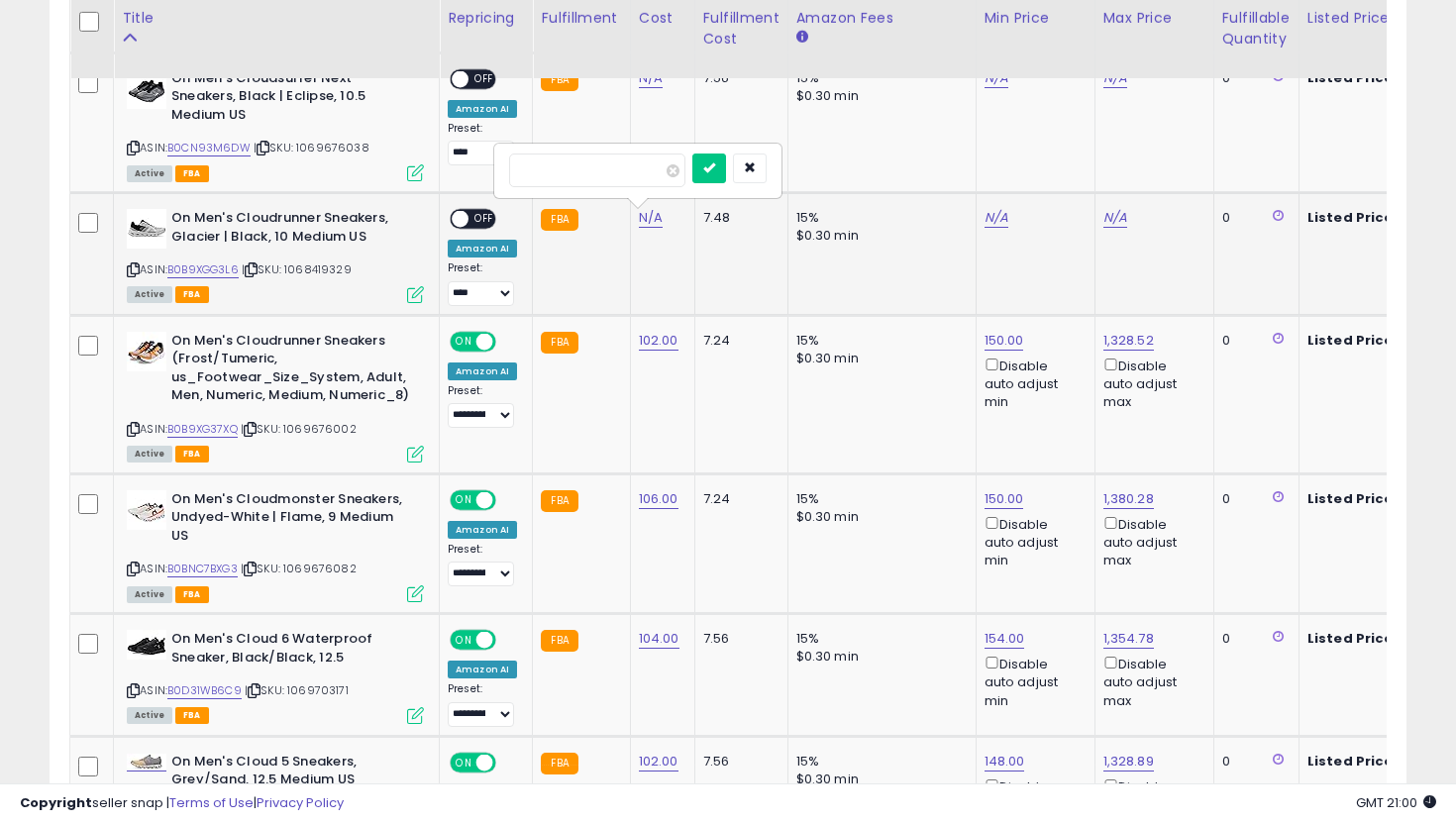 click at bounding box center [709, 168] 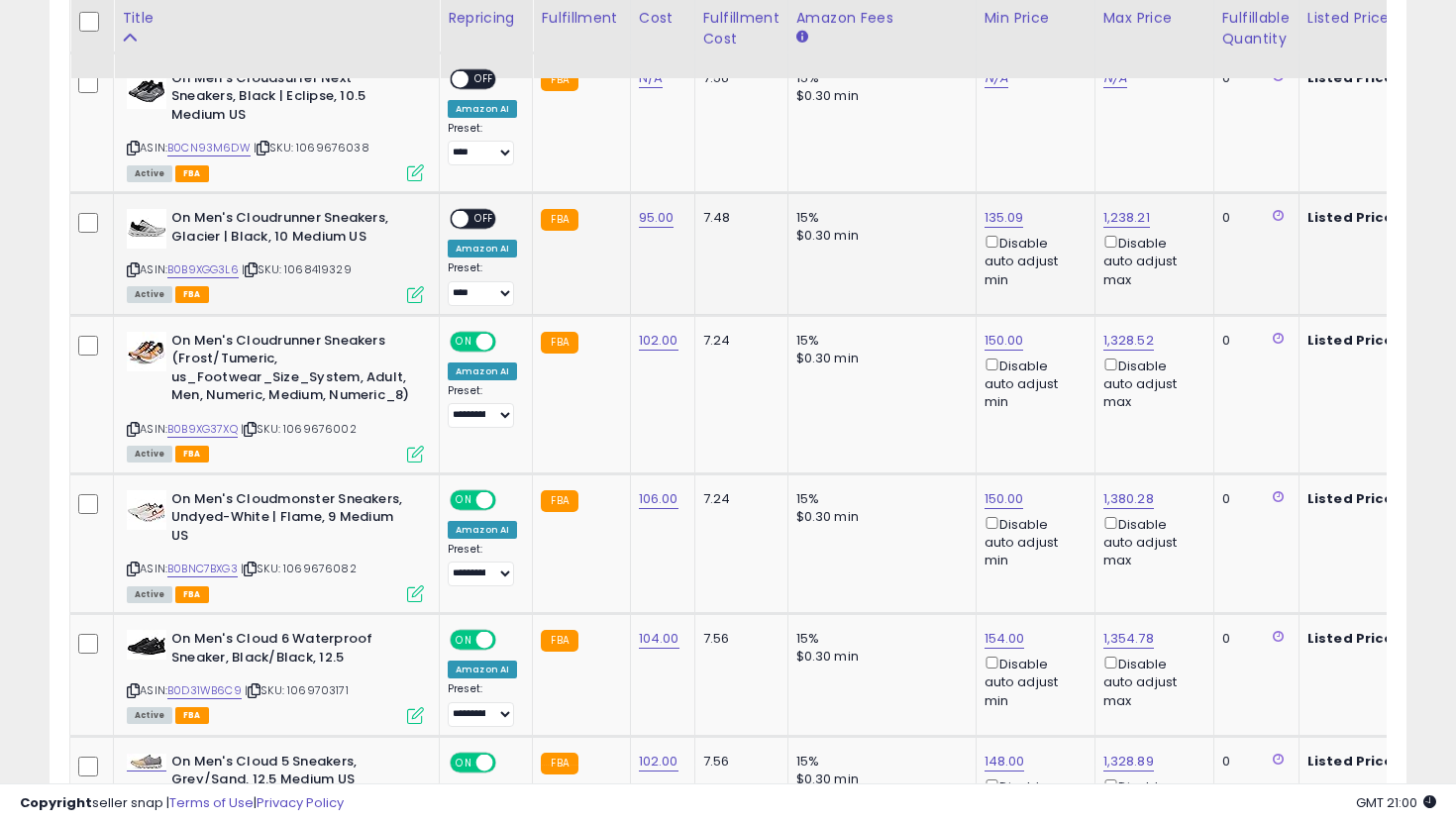 click on "OFF" at bounding box center (484, 219) 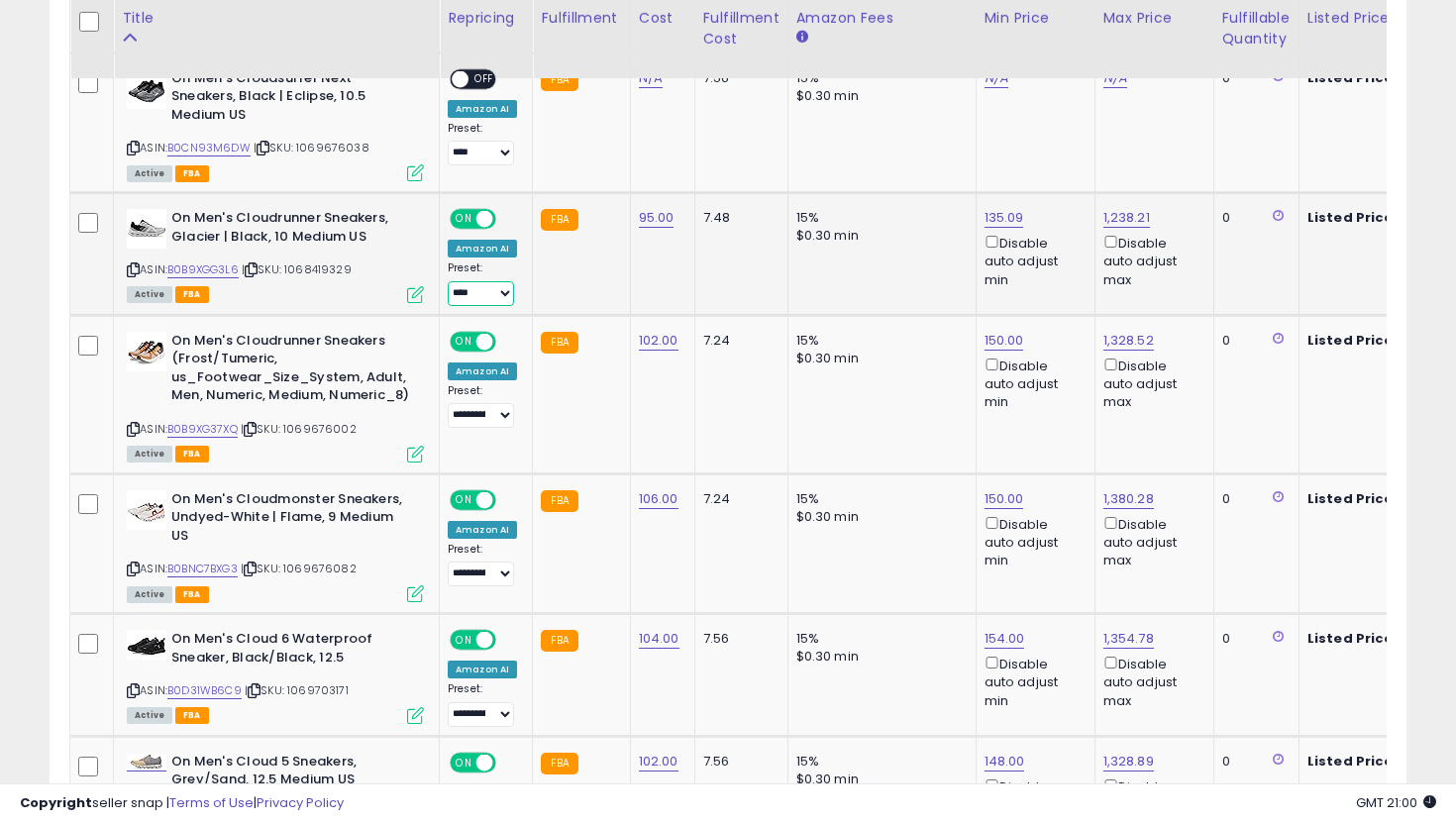 click on "**********" at bounding box center (480, 293) 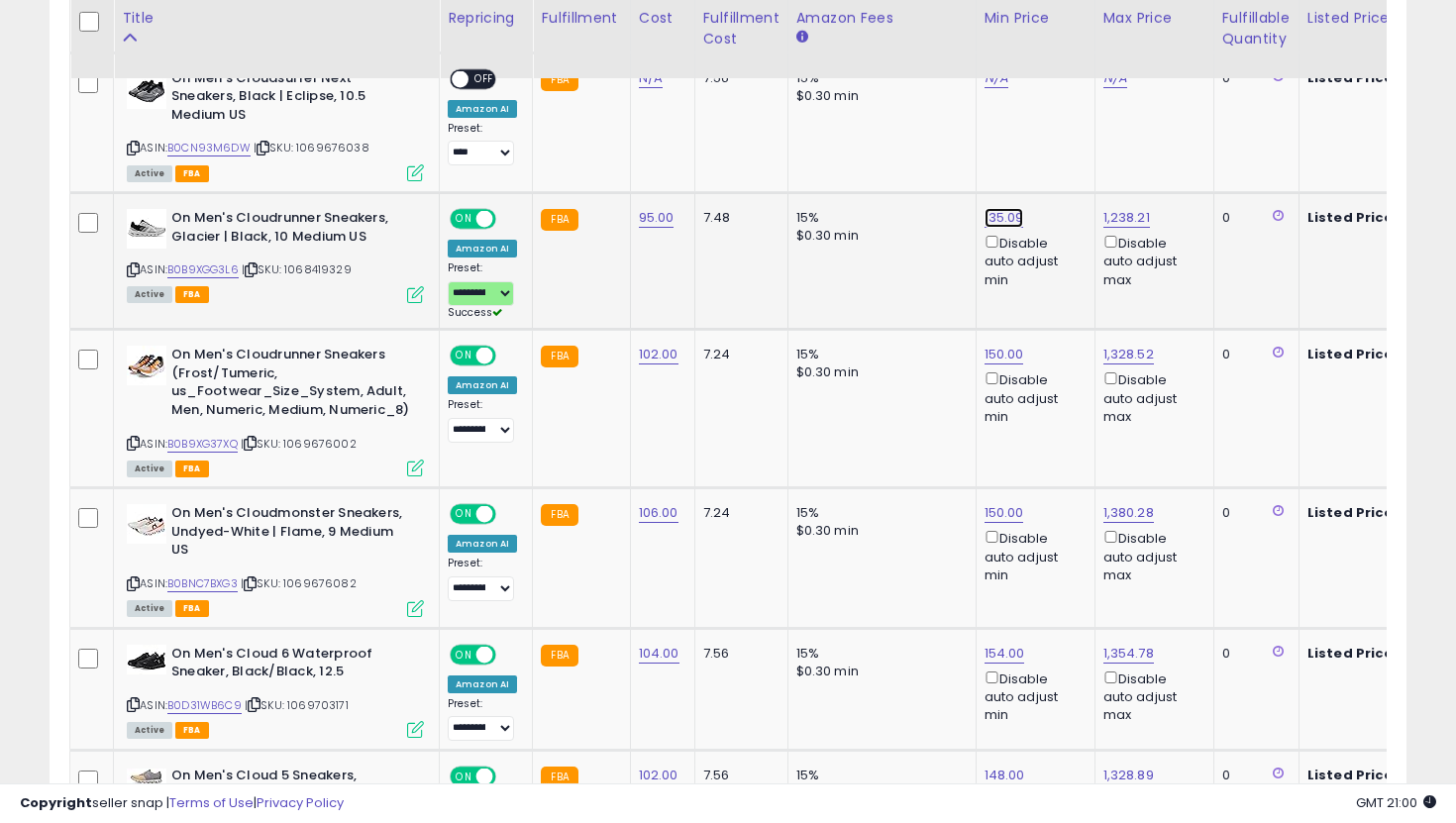 click on "135.09" at bounding box center [1004, -1340] 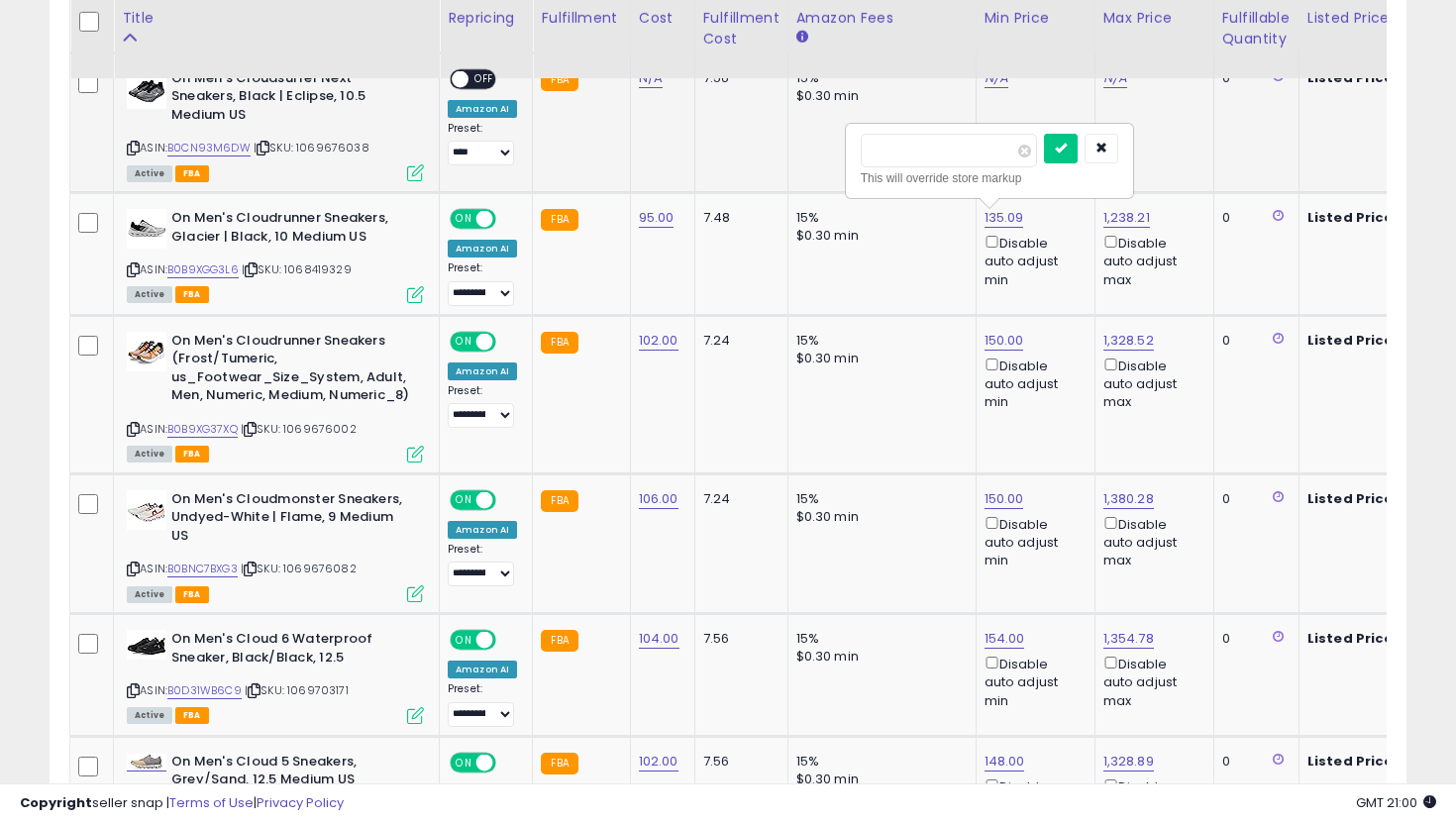 drag, startPoint x: 938, startPoint y: 163, endPoint x: 827, endPoint y: 130, distance: 115.802 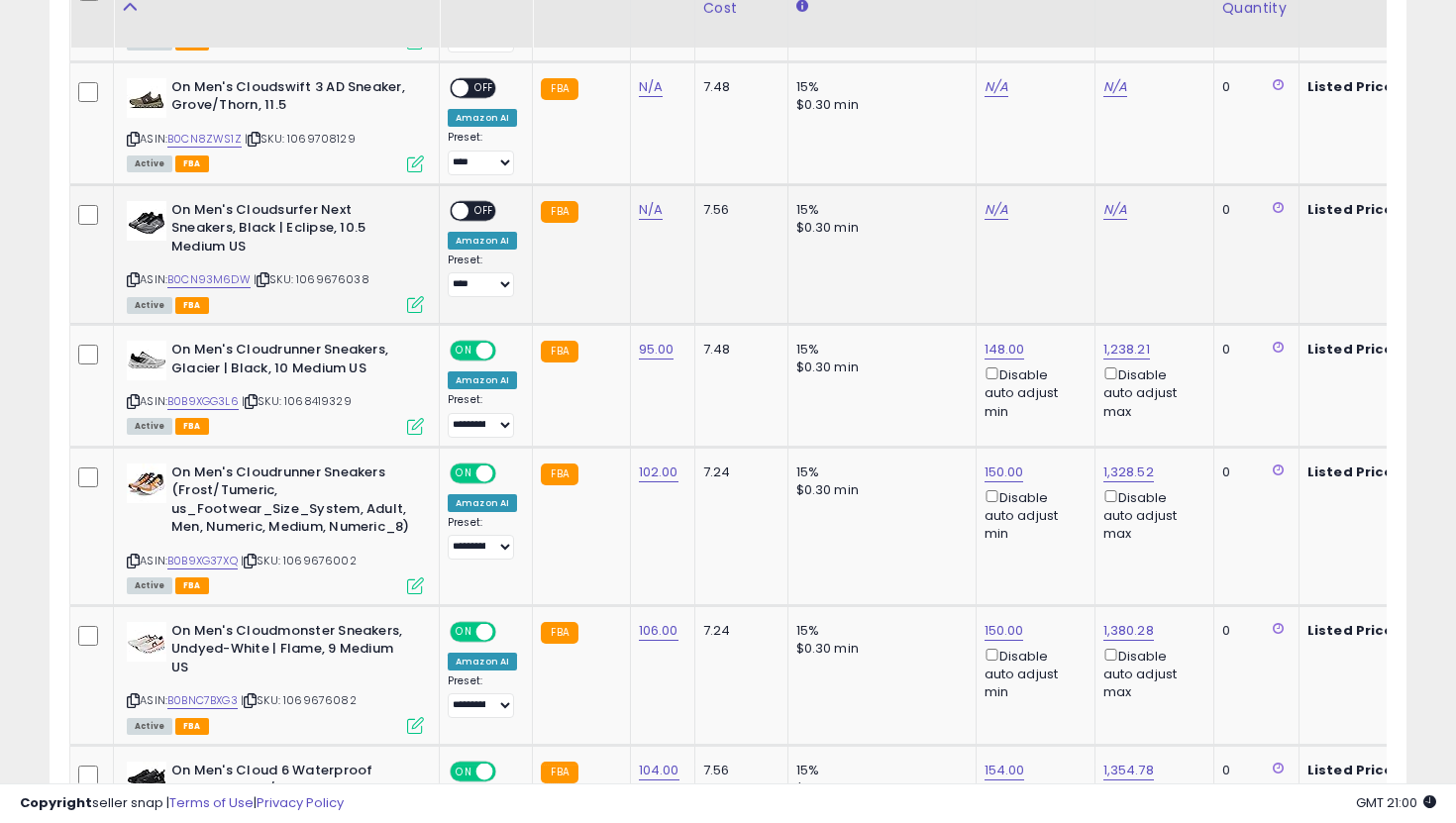 scroll, scrollTop: 2236, scrollLeft: 0, axis: vertical 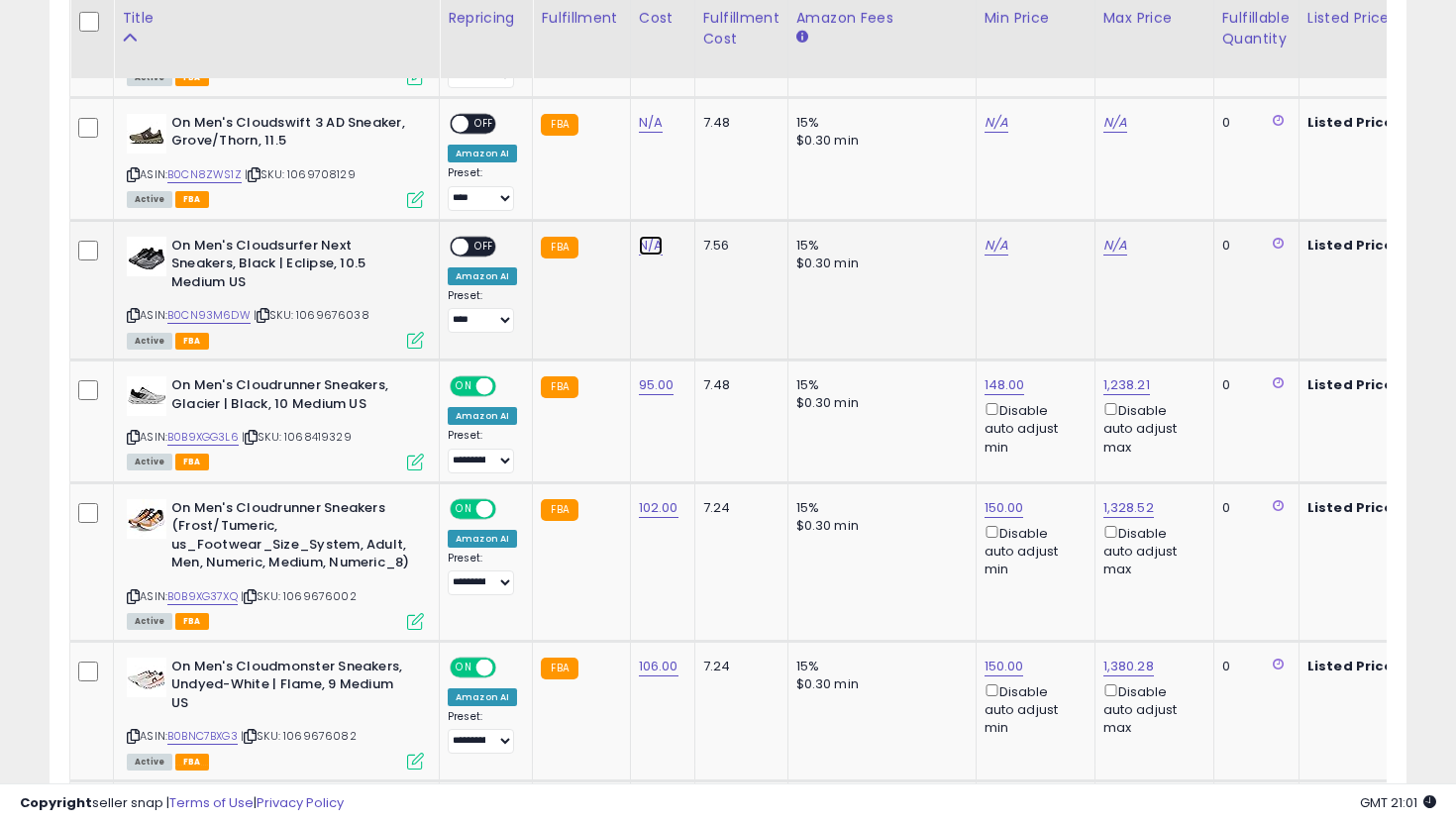 click on "N/A" at bounding box center [651, -507] 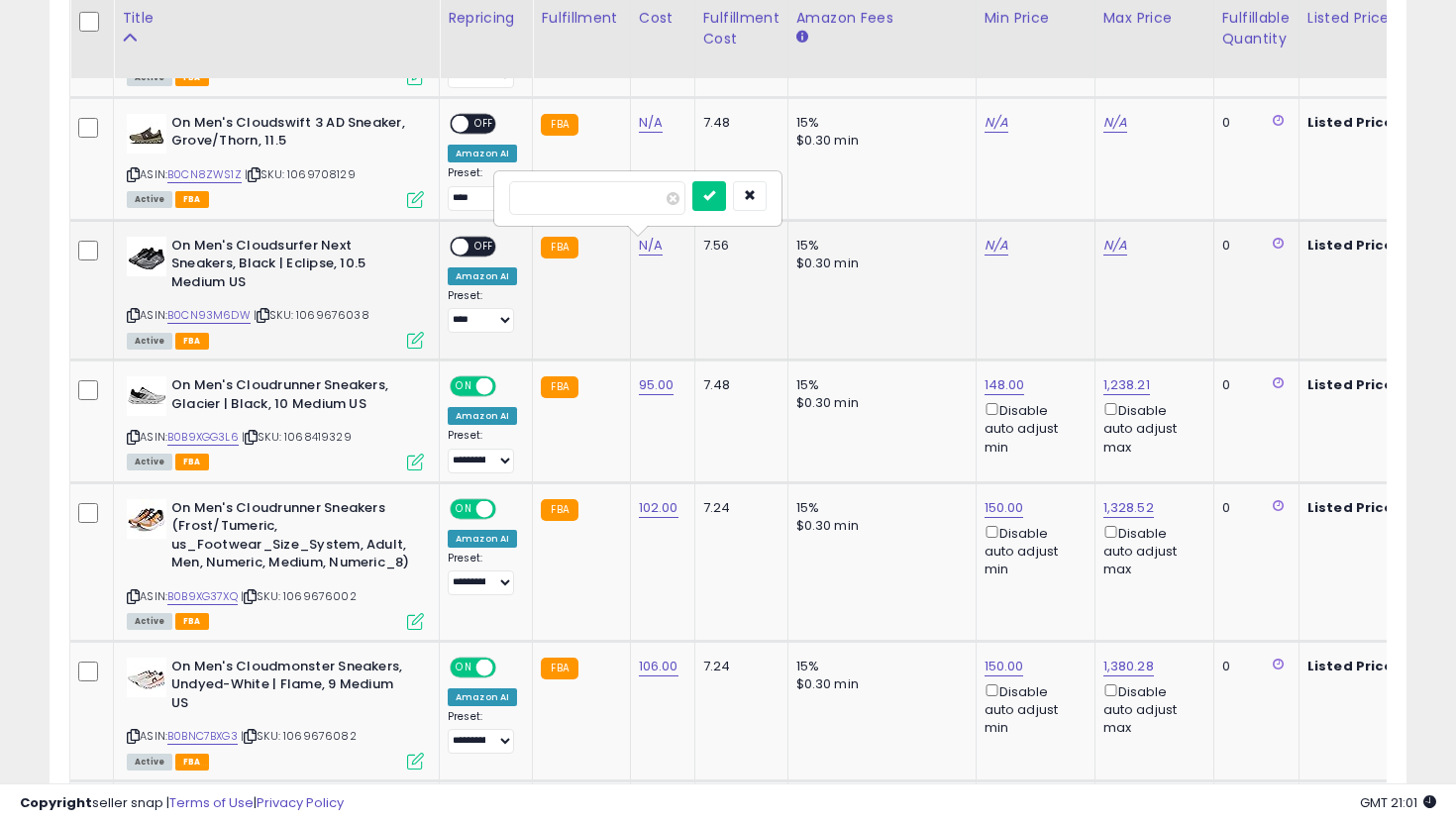 click at bounding box center [709, 196] 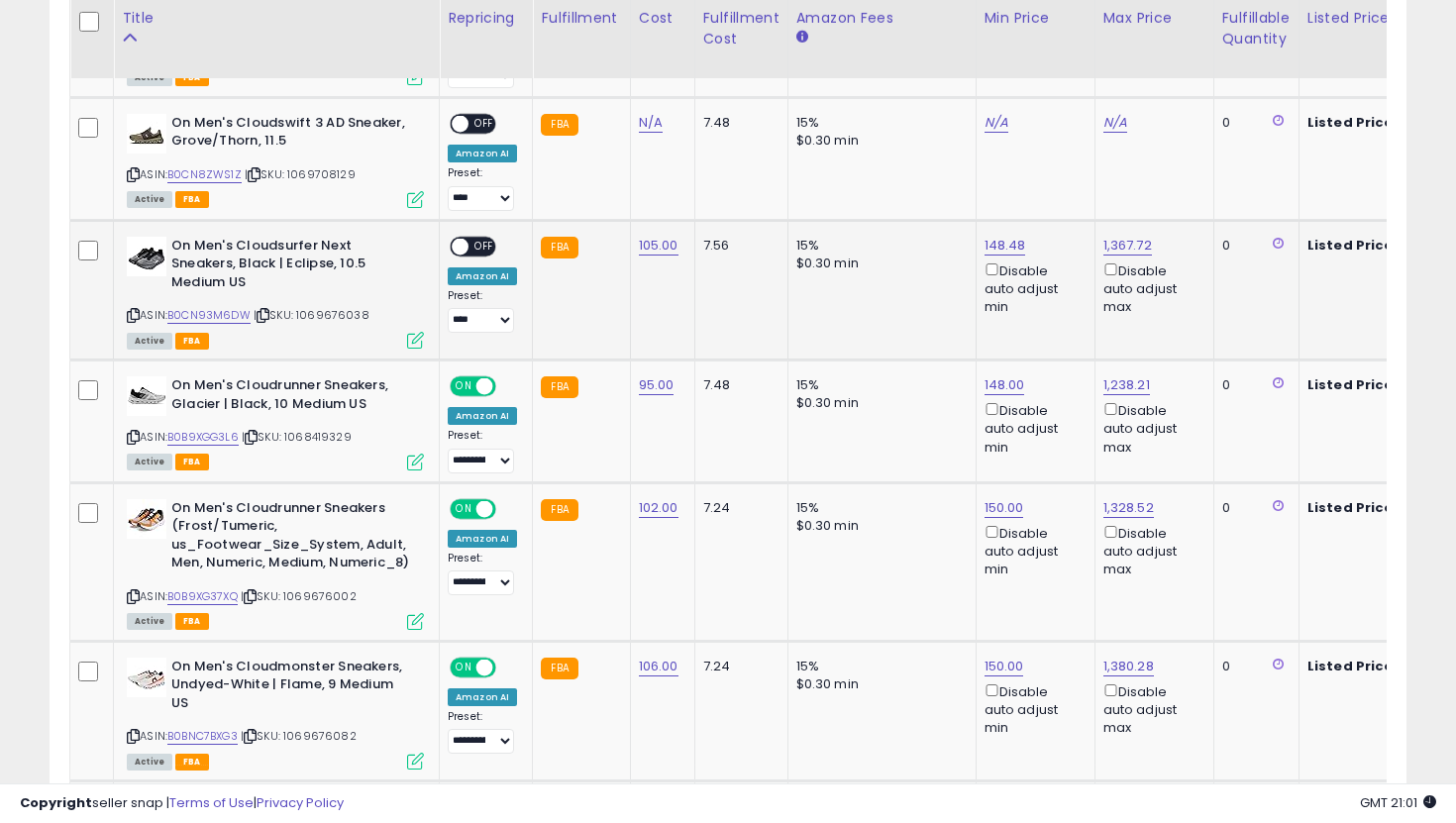 click on "OFF" at bounding box center [484, 246] 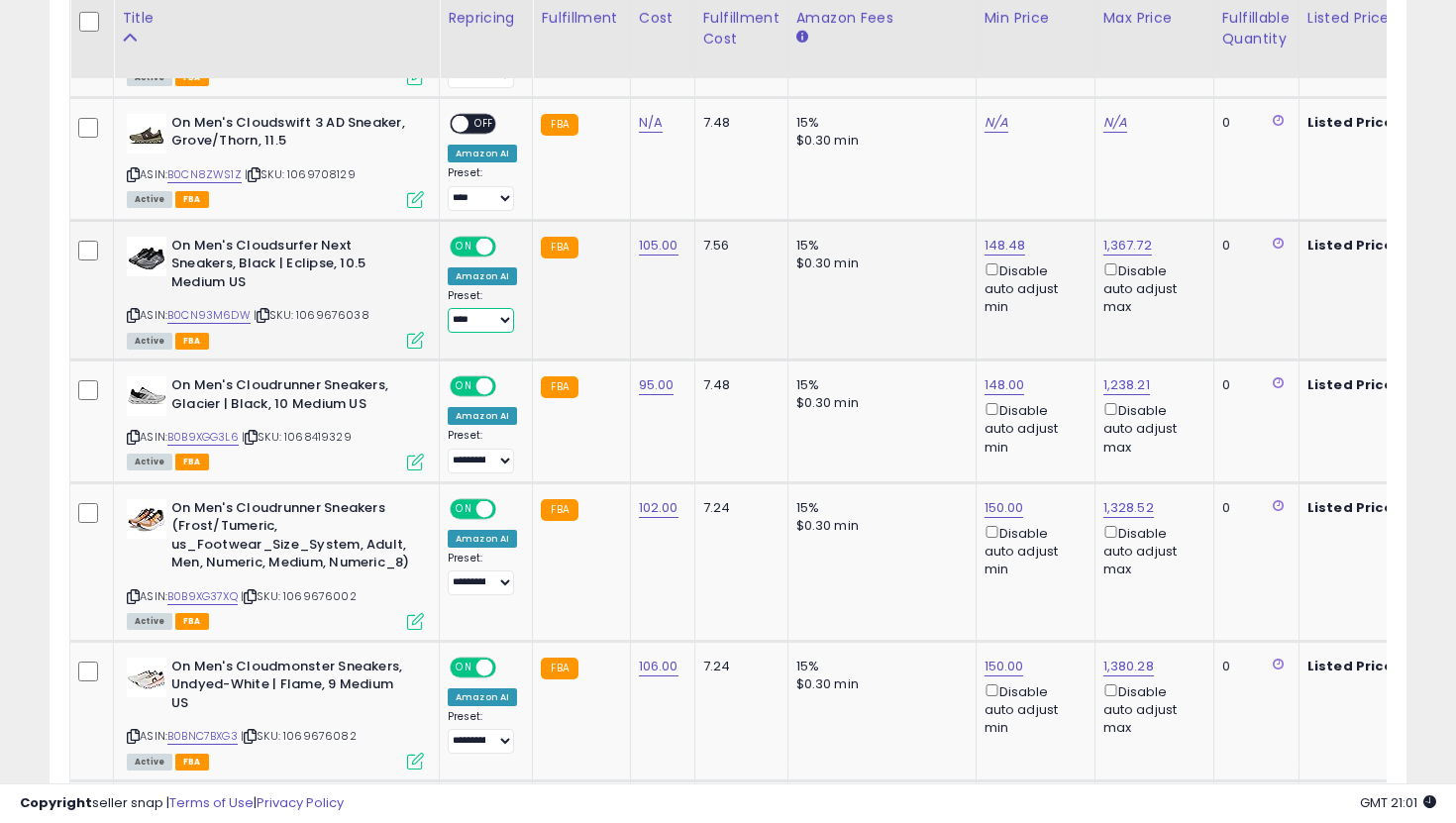 click on "**********" at bounding box center [480, 320] 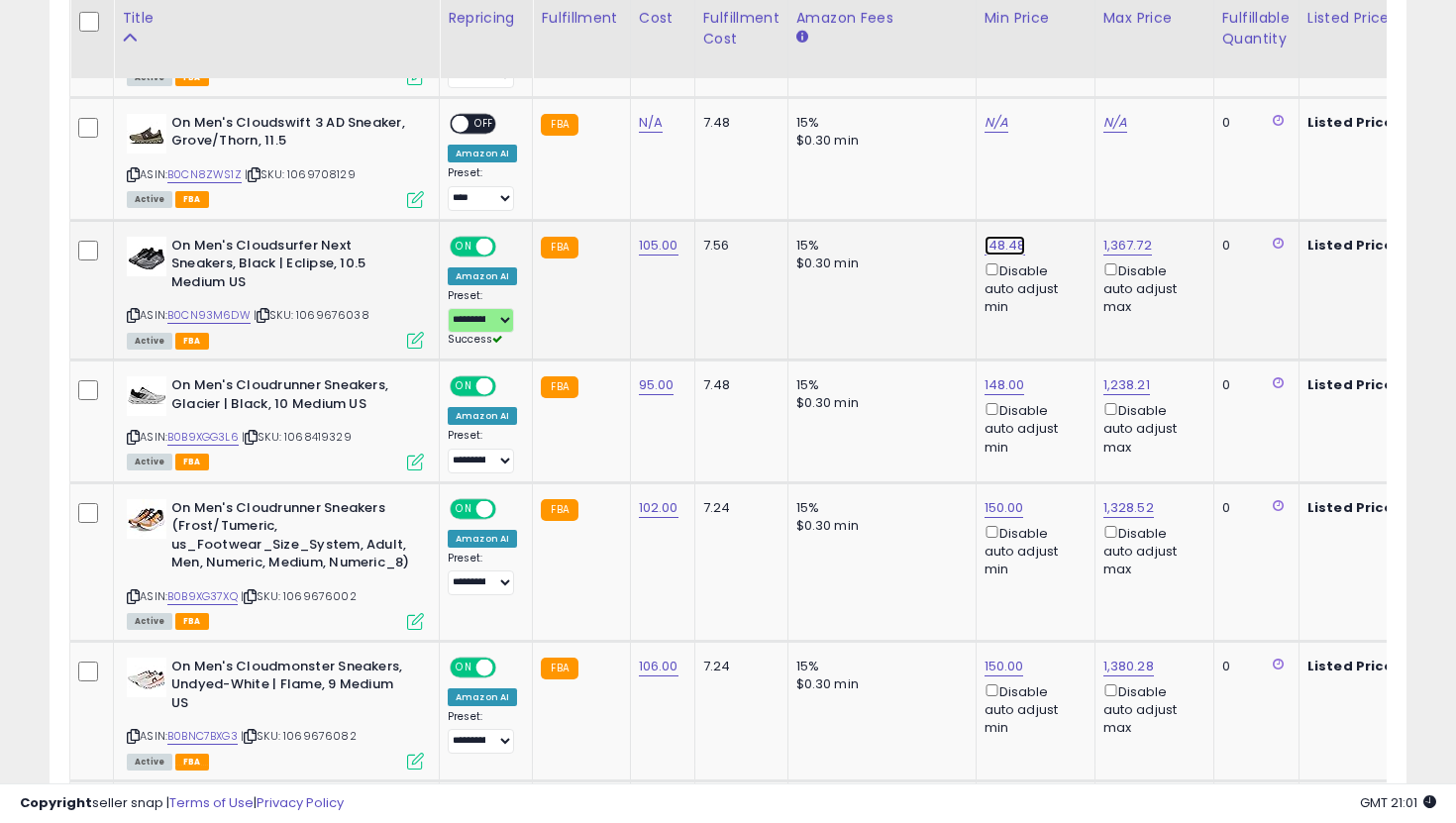click on "148.48" at bounding box center [1004, -1173] 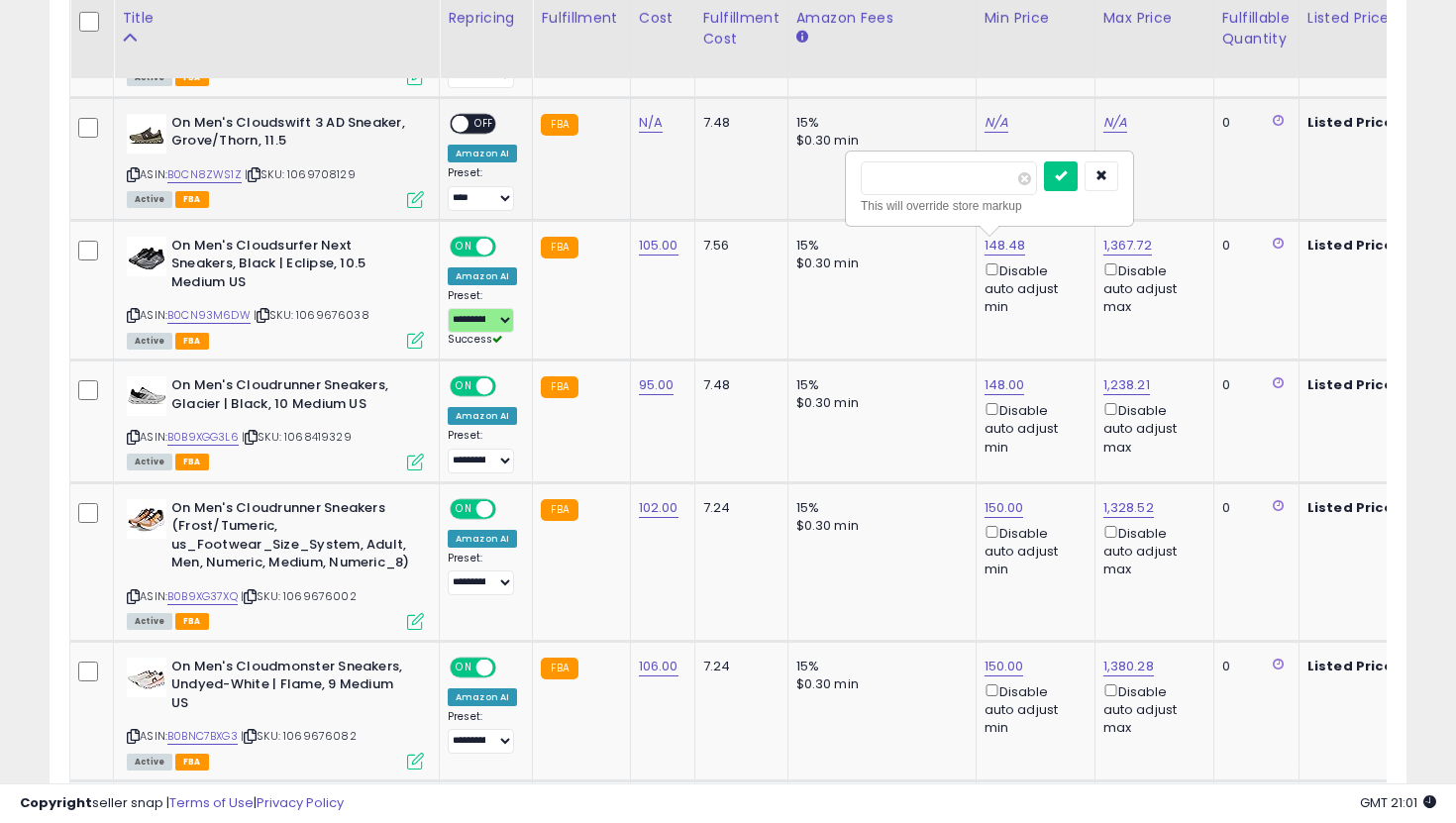 drag, startPoint x: 950, startPoint y: 184, endPoint x: 824, endPoint y: 162, distance: 127.90622 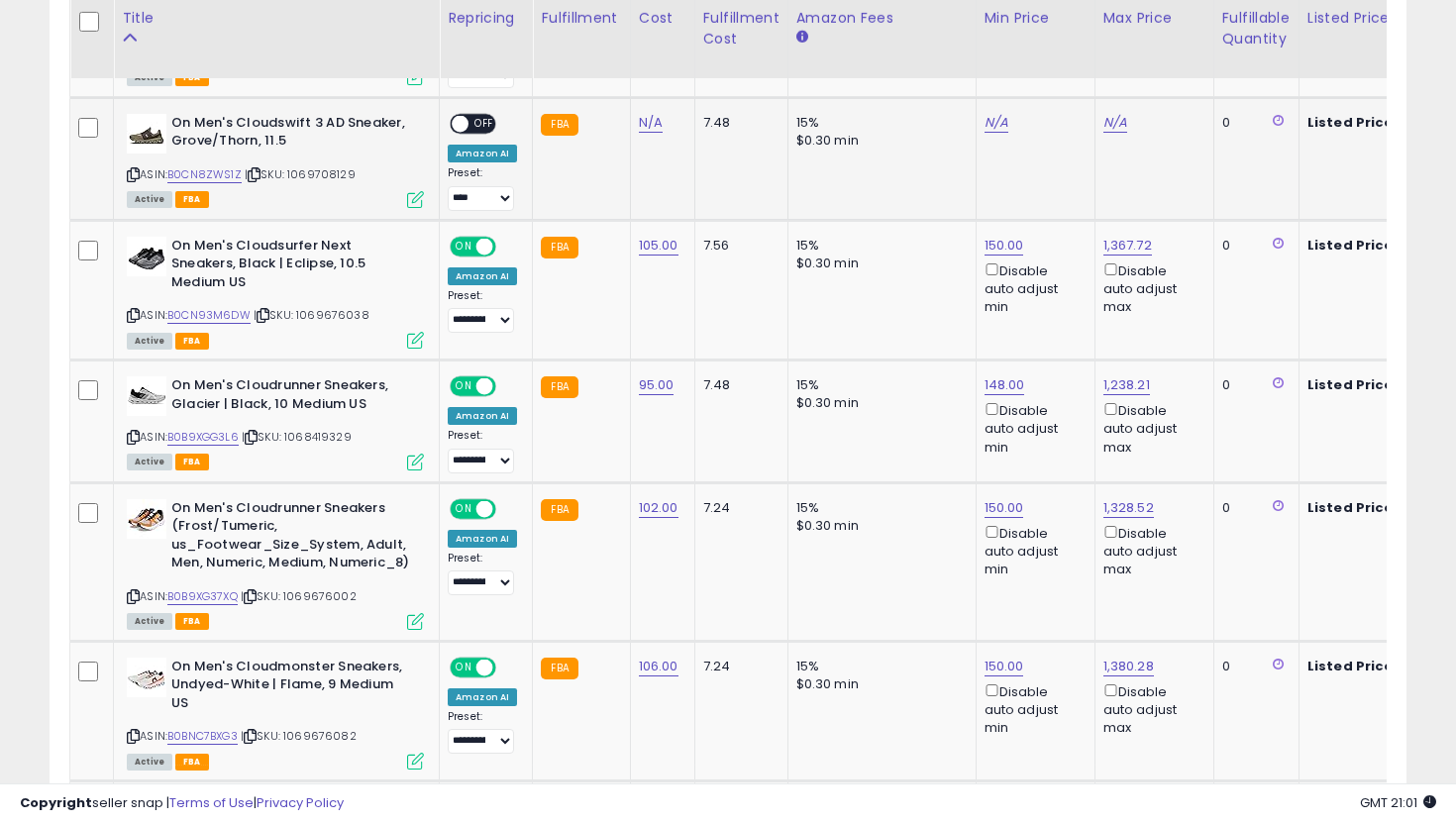 scroll, scrollTop: 0, scrollLeft: 78, axis: horizontal 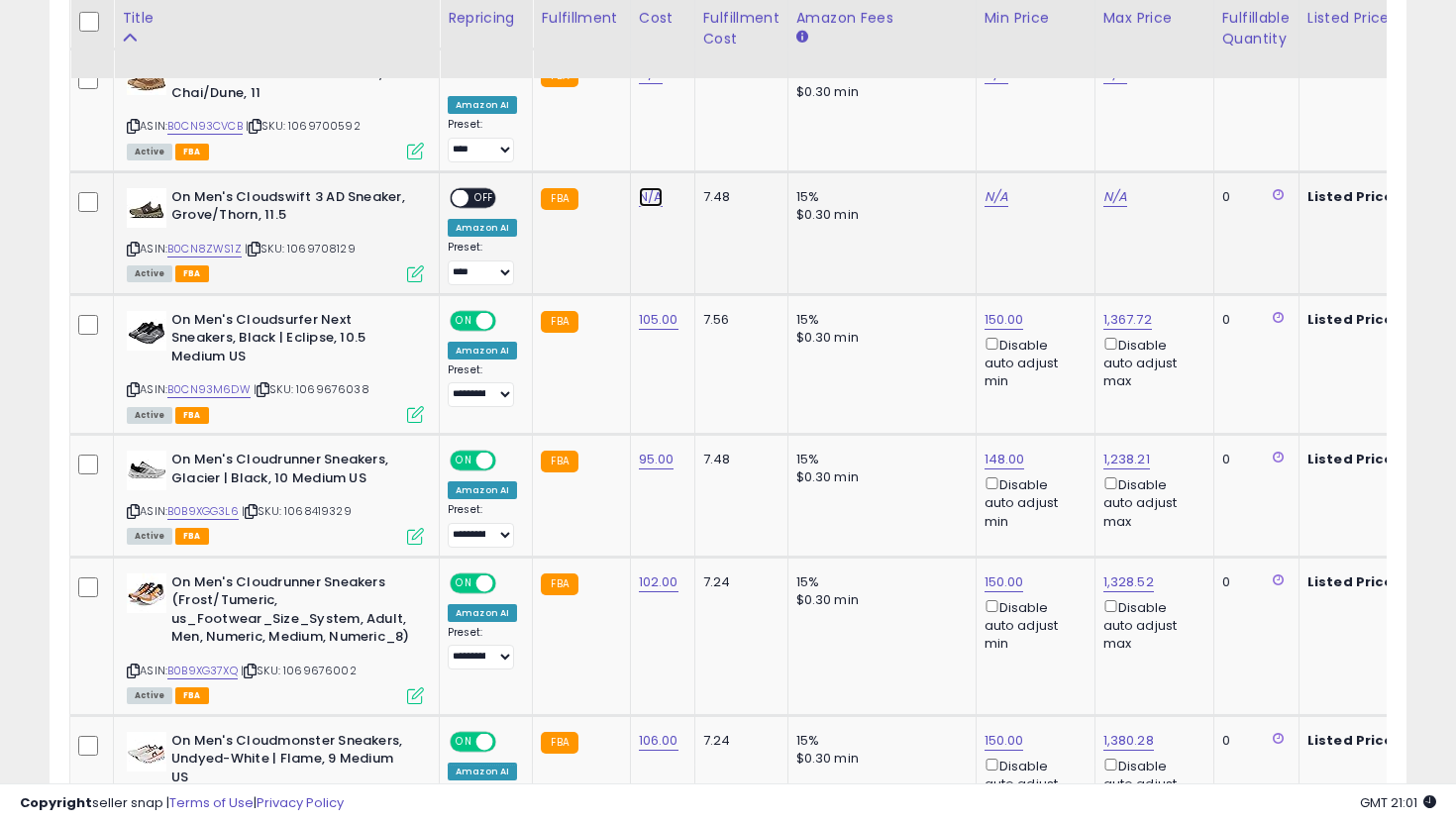 click on "N/A" at bounding box center [651, -433] 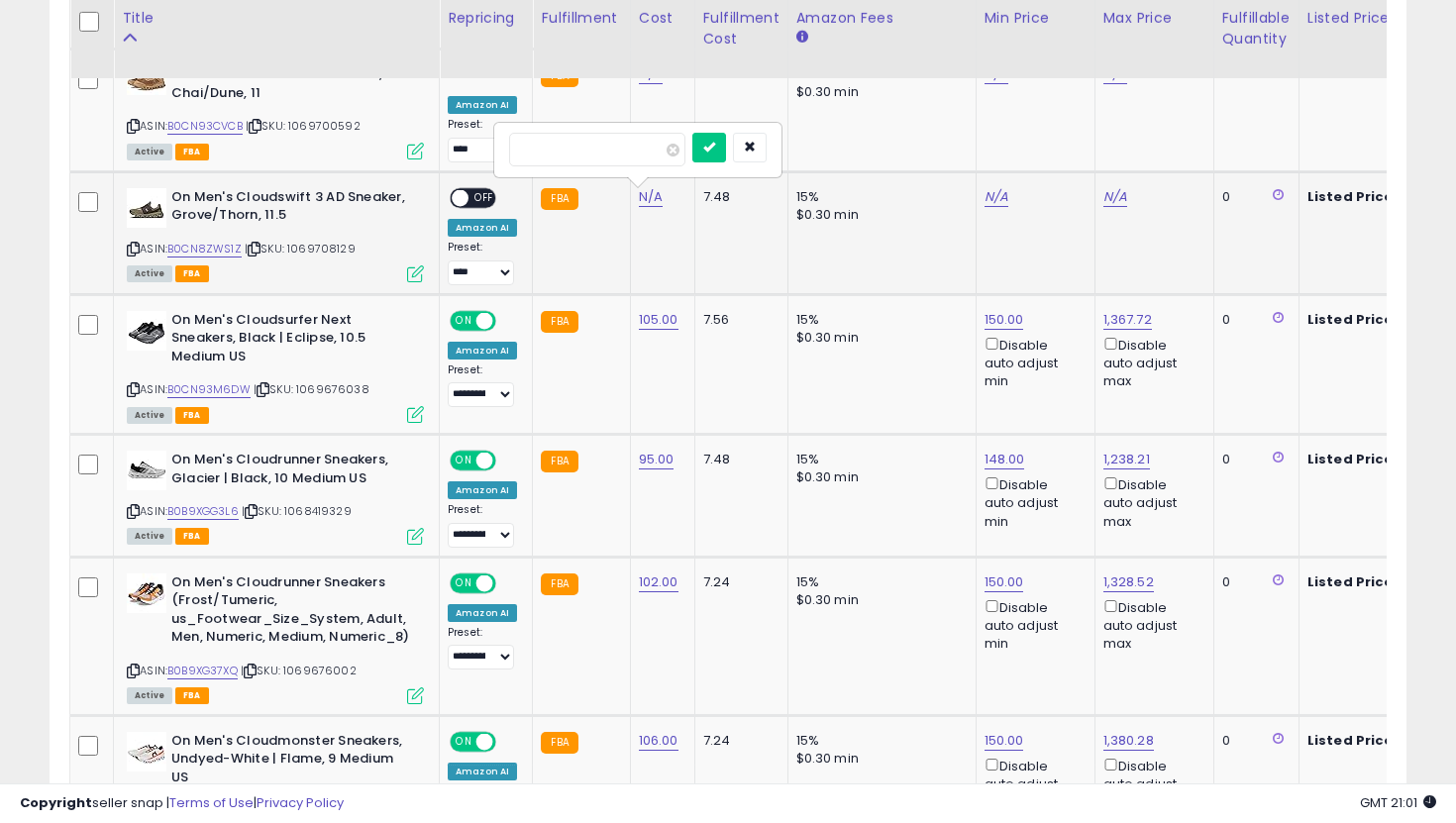click at bounding box center (709, 148) 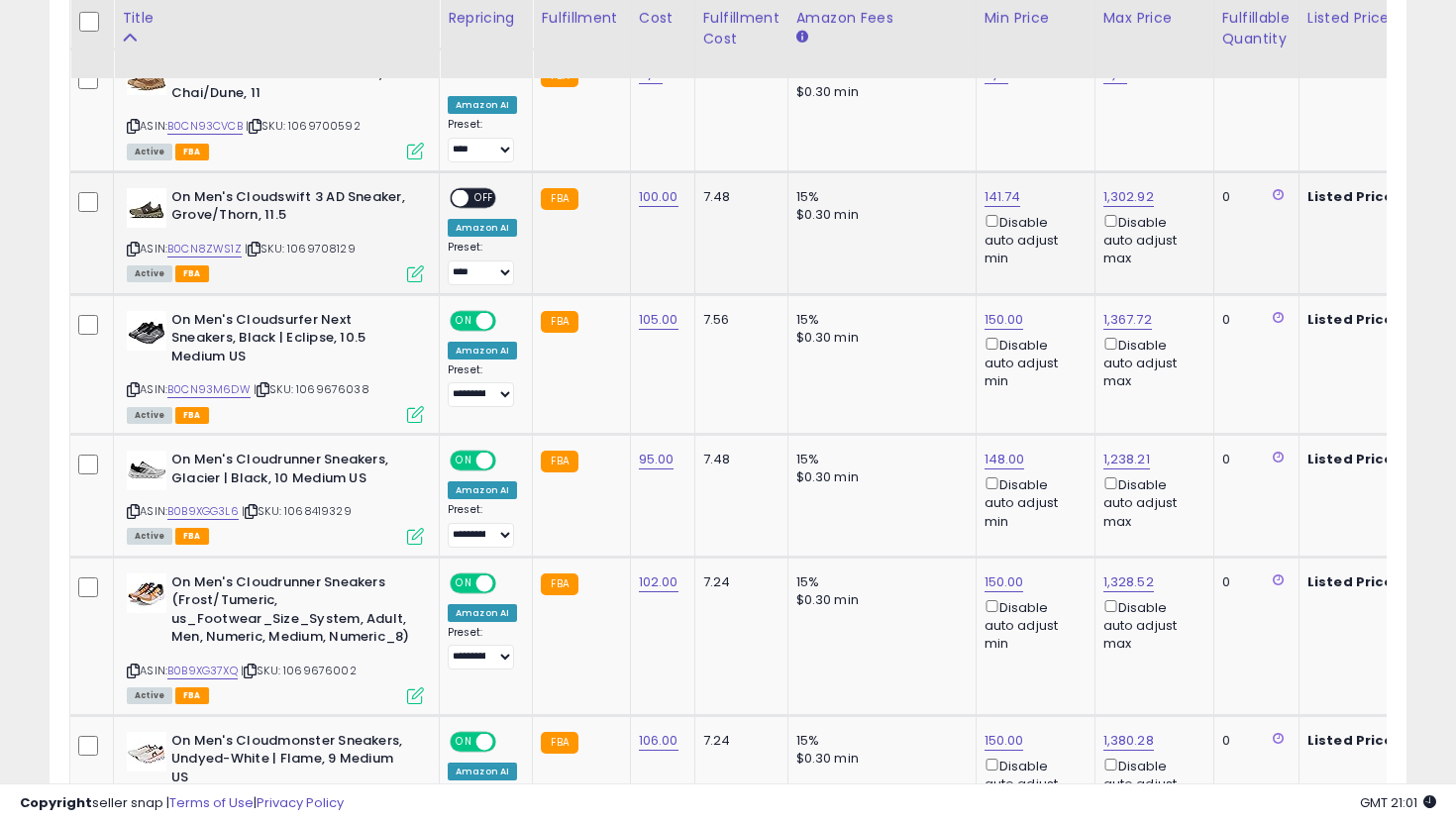 click on "OFF" at bounding box center [484, 198] 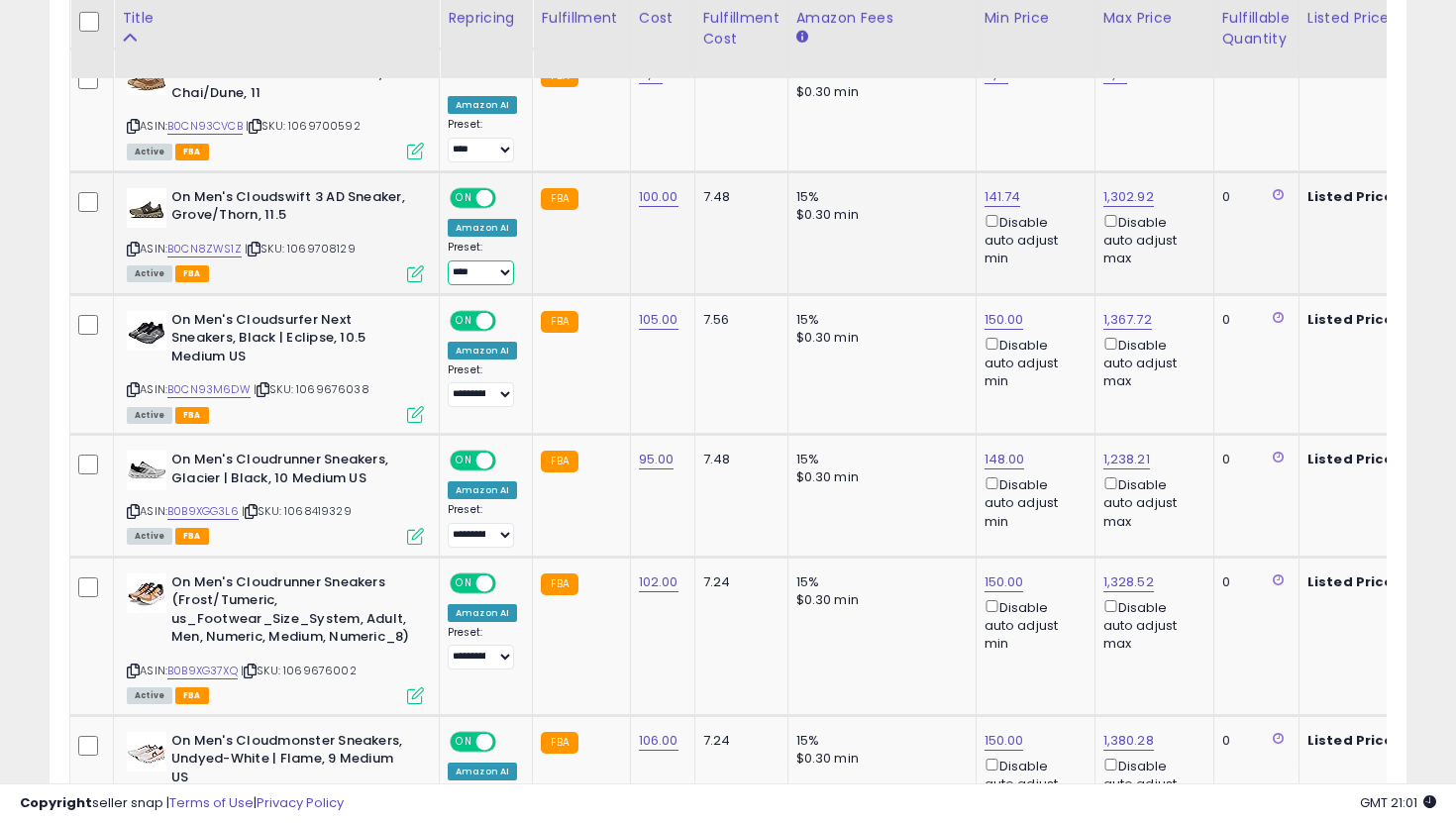 click on "**********" at bounding box center [480, 272] 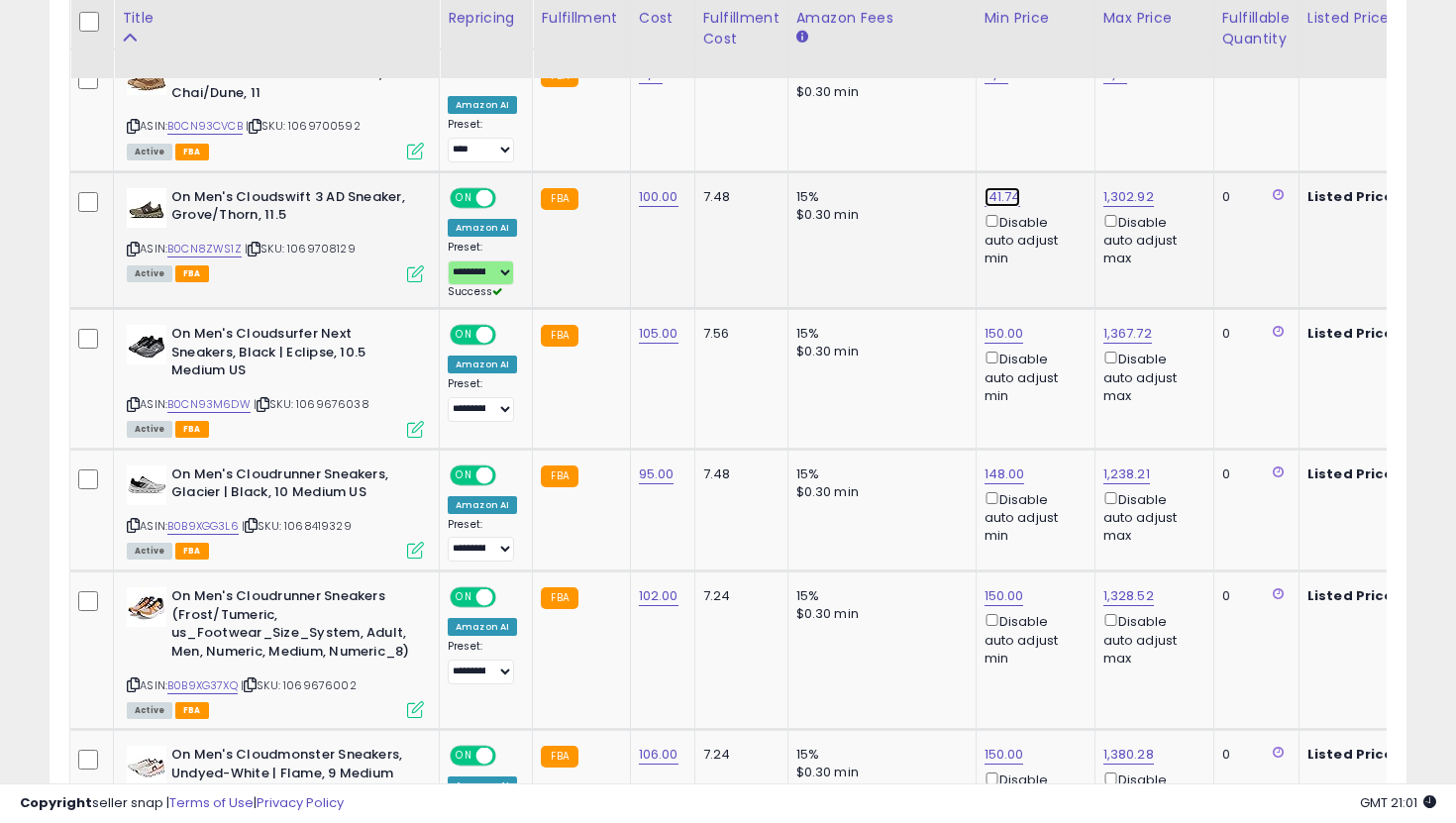 click on "141.74" at bounding box center [1004, -1098] 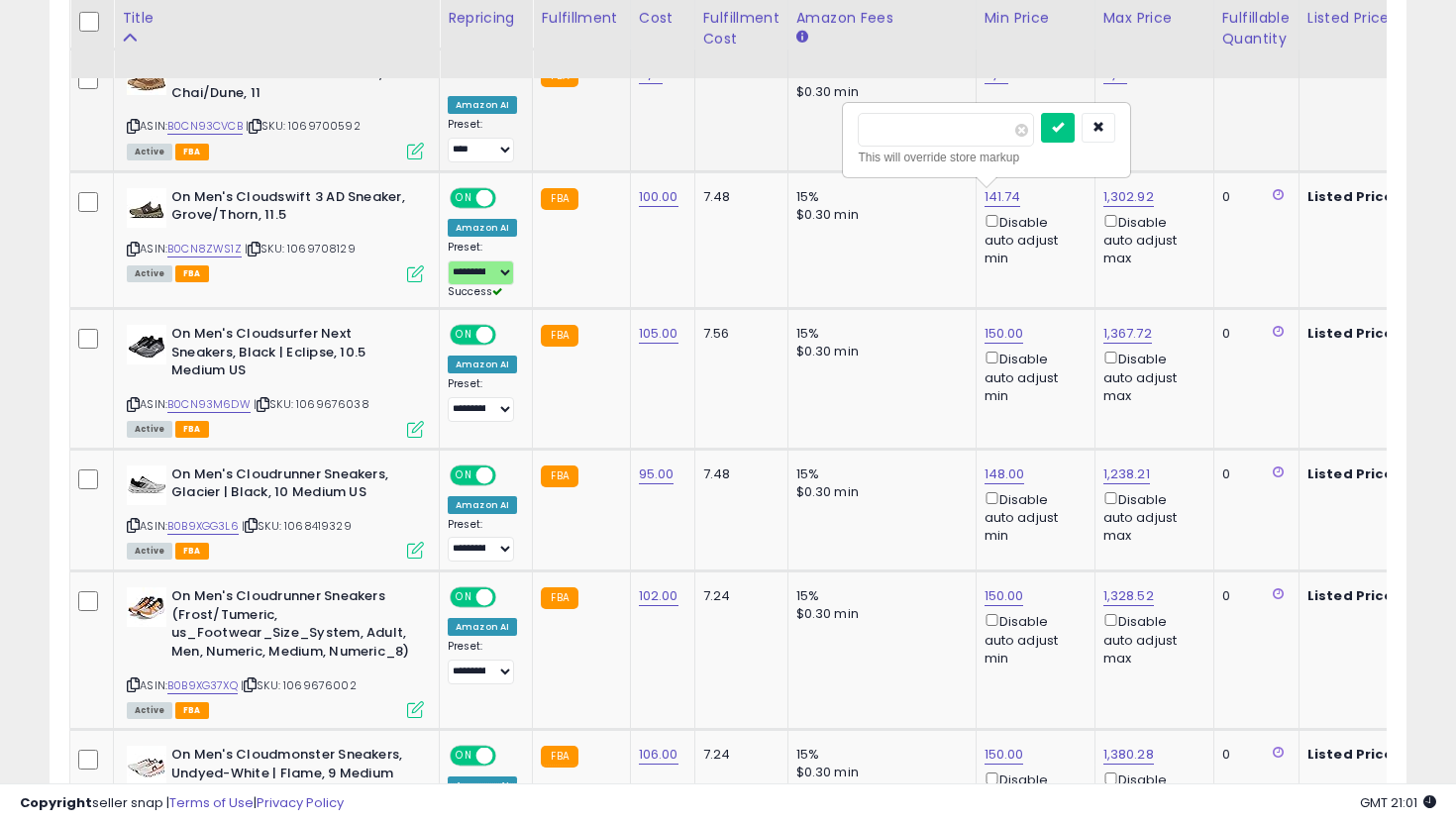 drag, startPoint x: 943, startPoint y: 131, endPoint x: 778, endPoint y: 89, distance: 170.26156 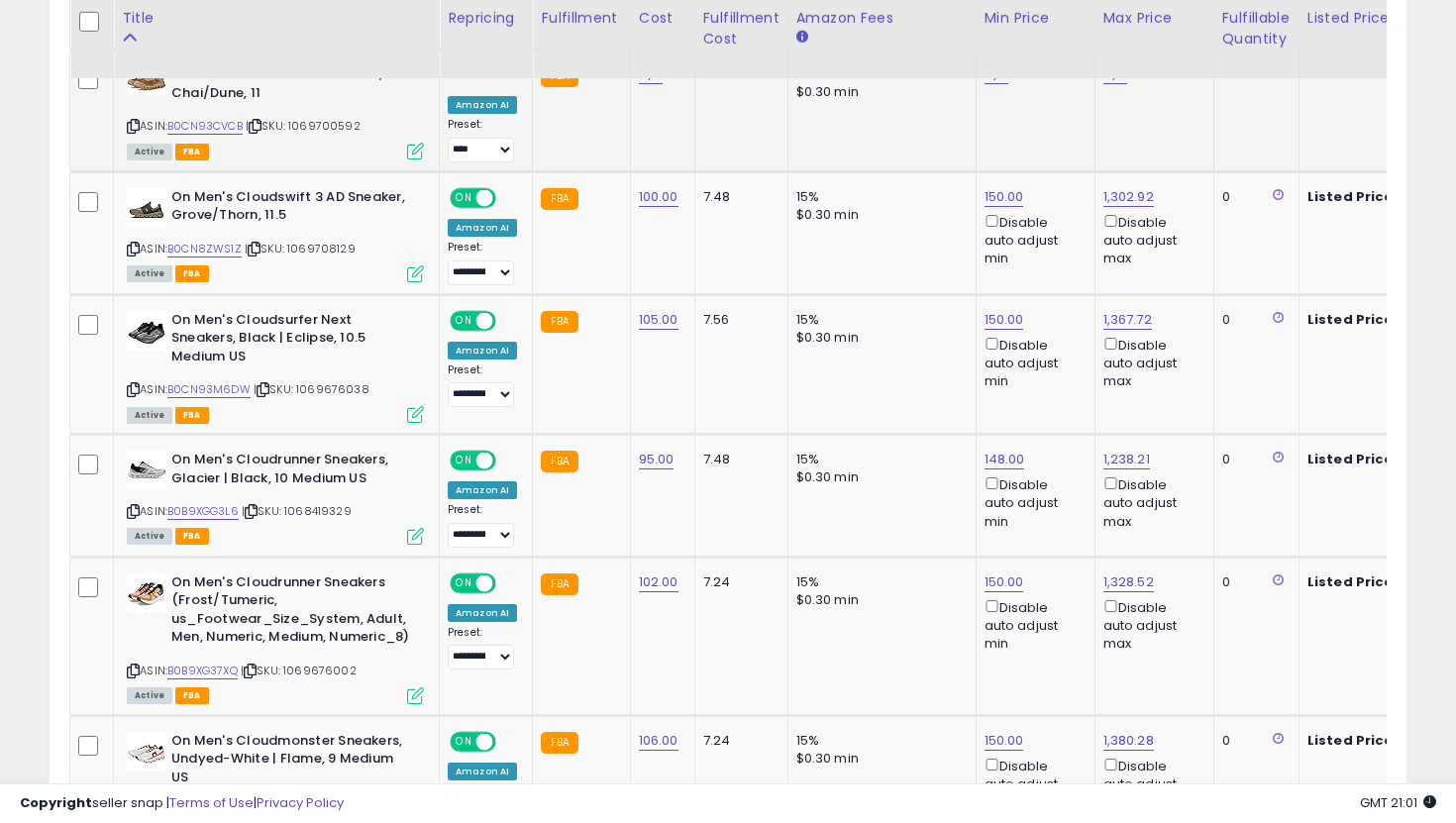 scroll, scrollTop: 0, scrollLeft: 244, axis: horizontal 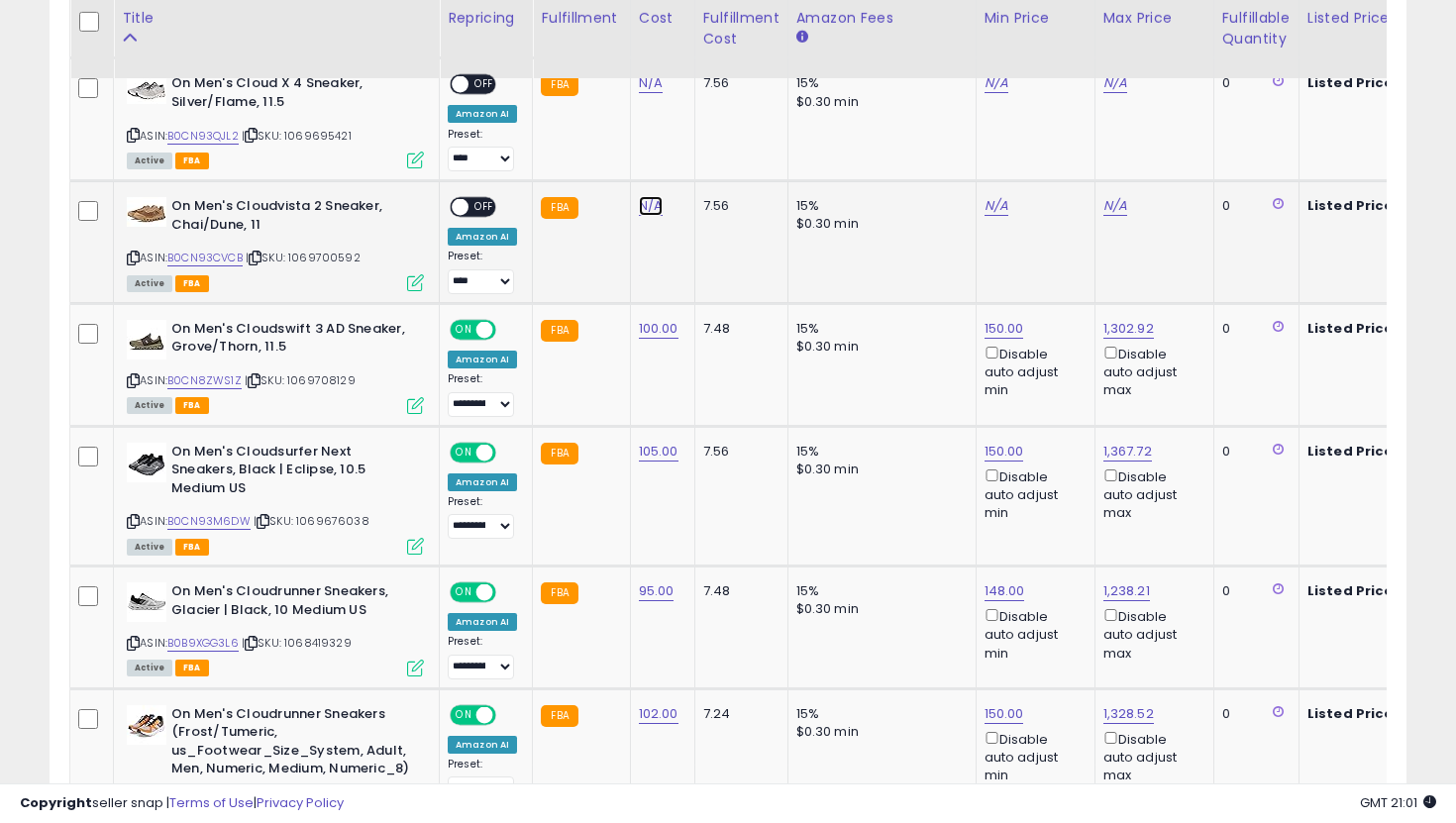 click on "N/A" at bounding box center [651, -301] 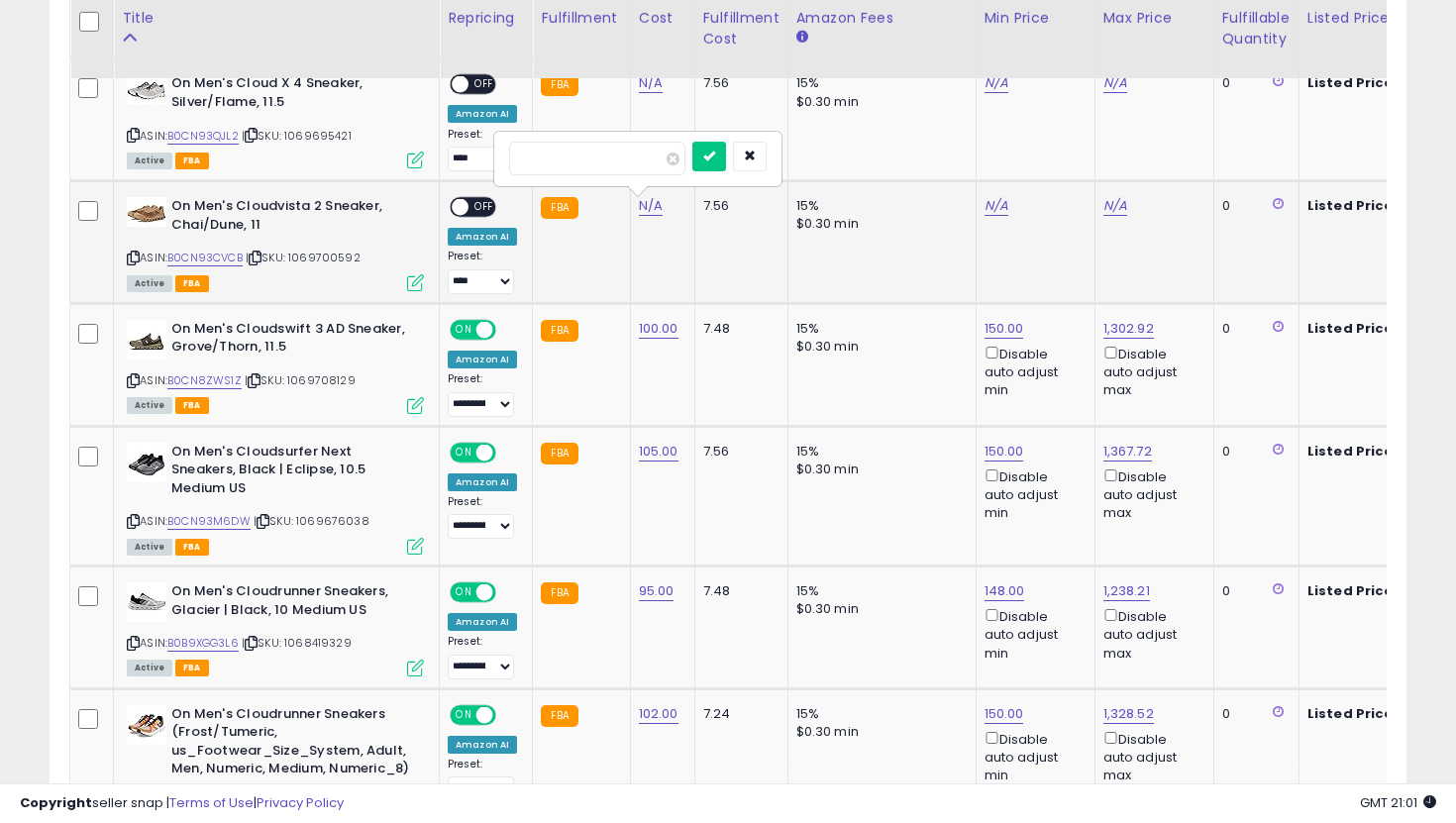 click at bounding box center (709, 156) 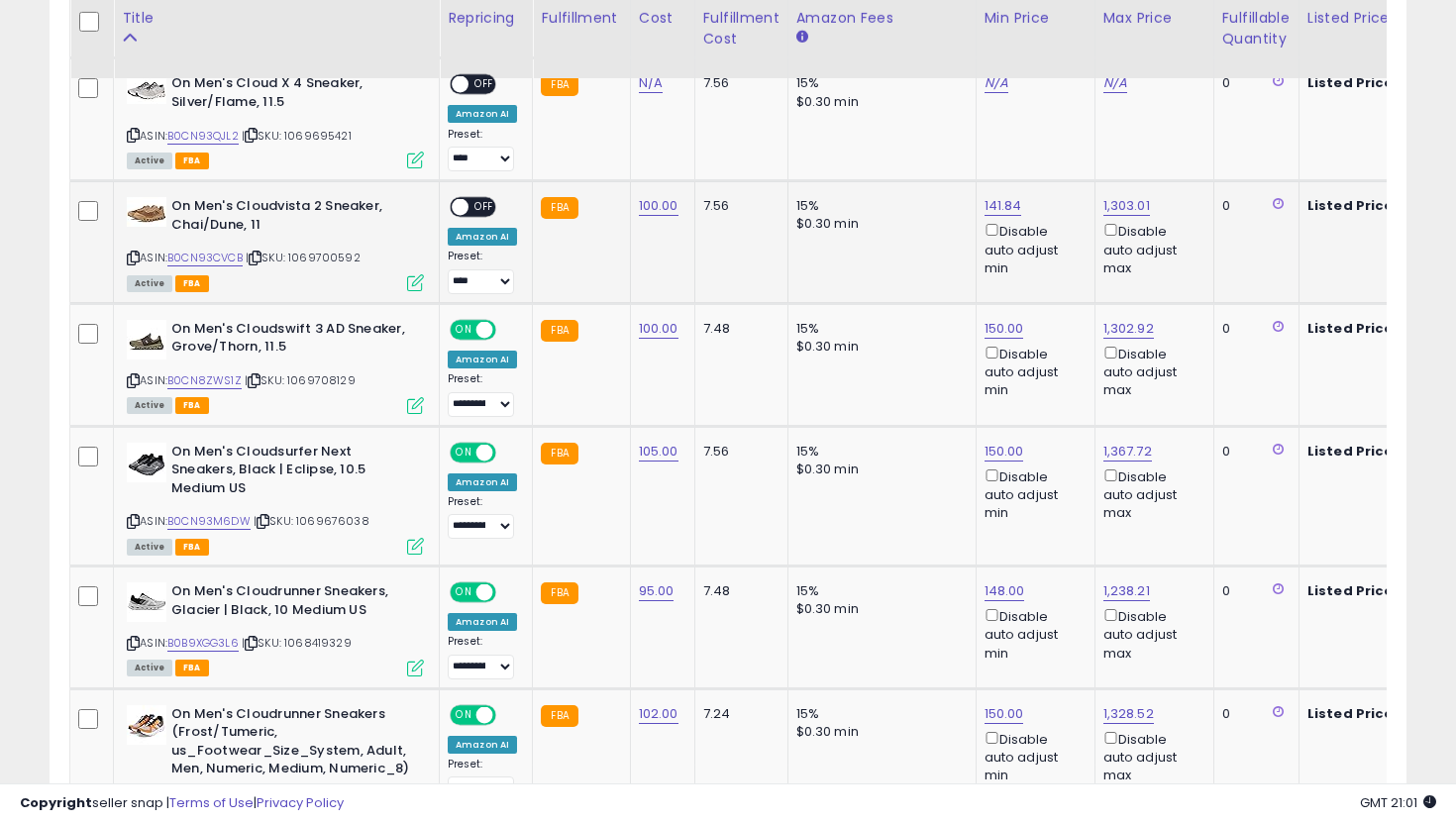 click on "OFF" at bounding box center (484, 207) 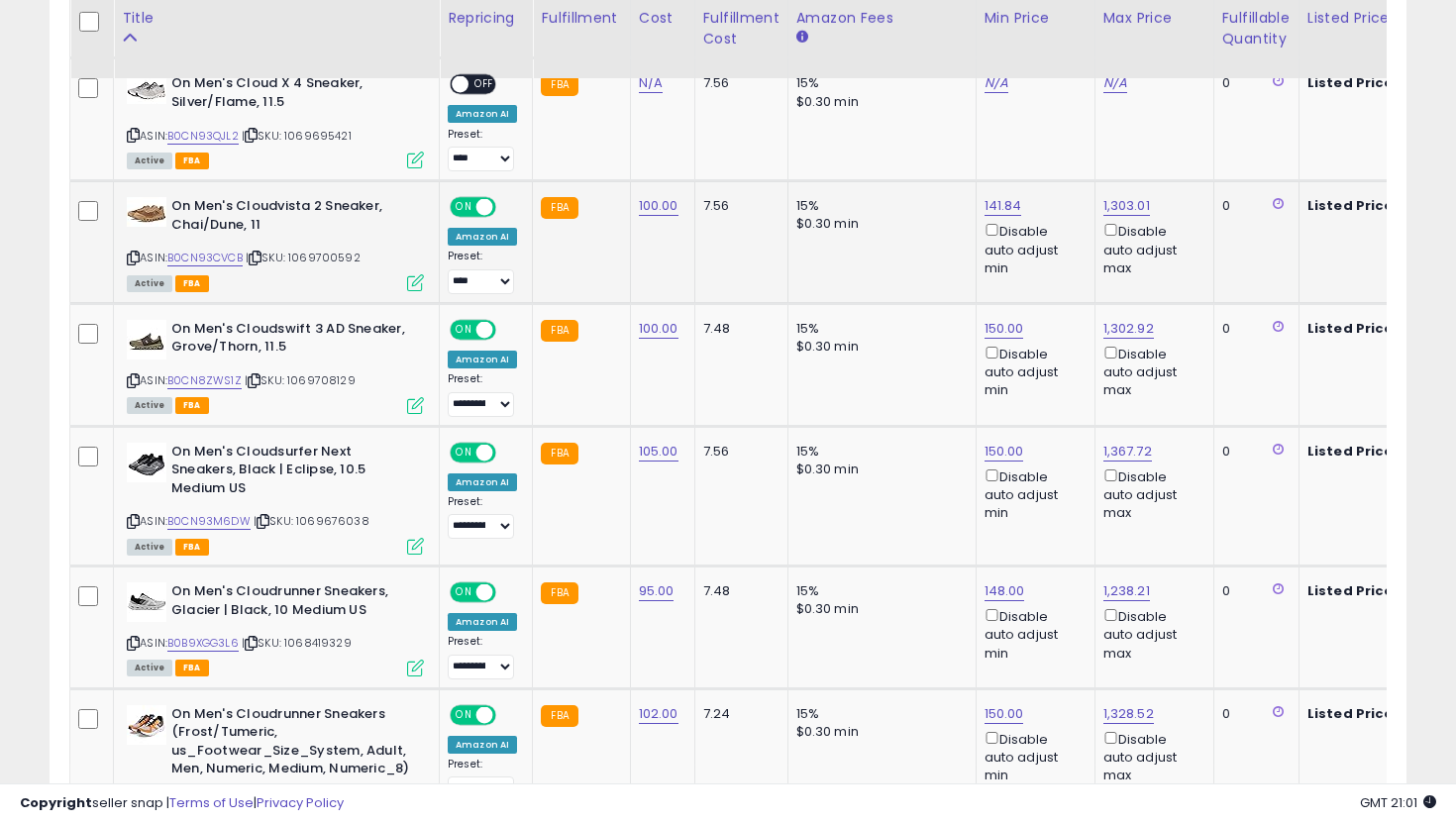 click on "**********" at bounding box center (482, 271) 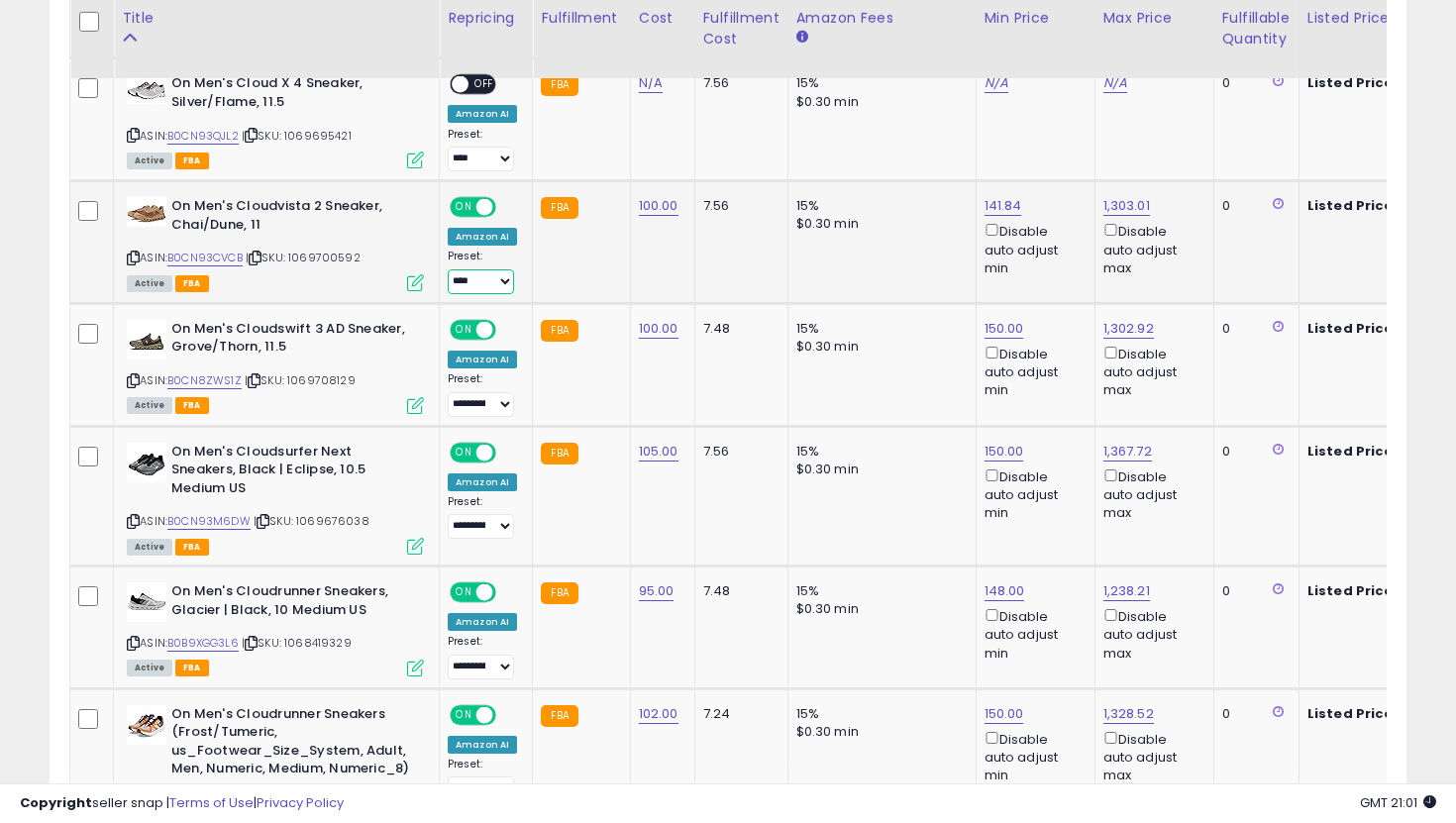 click on "**********" at bounding box center [480, 281] 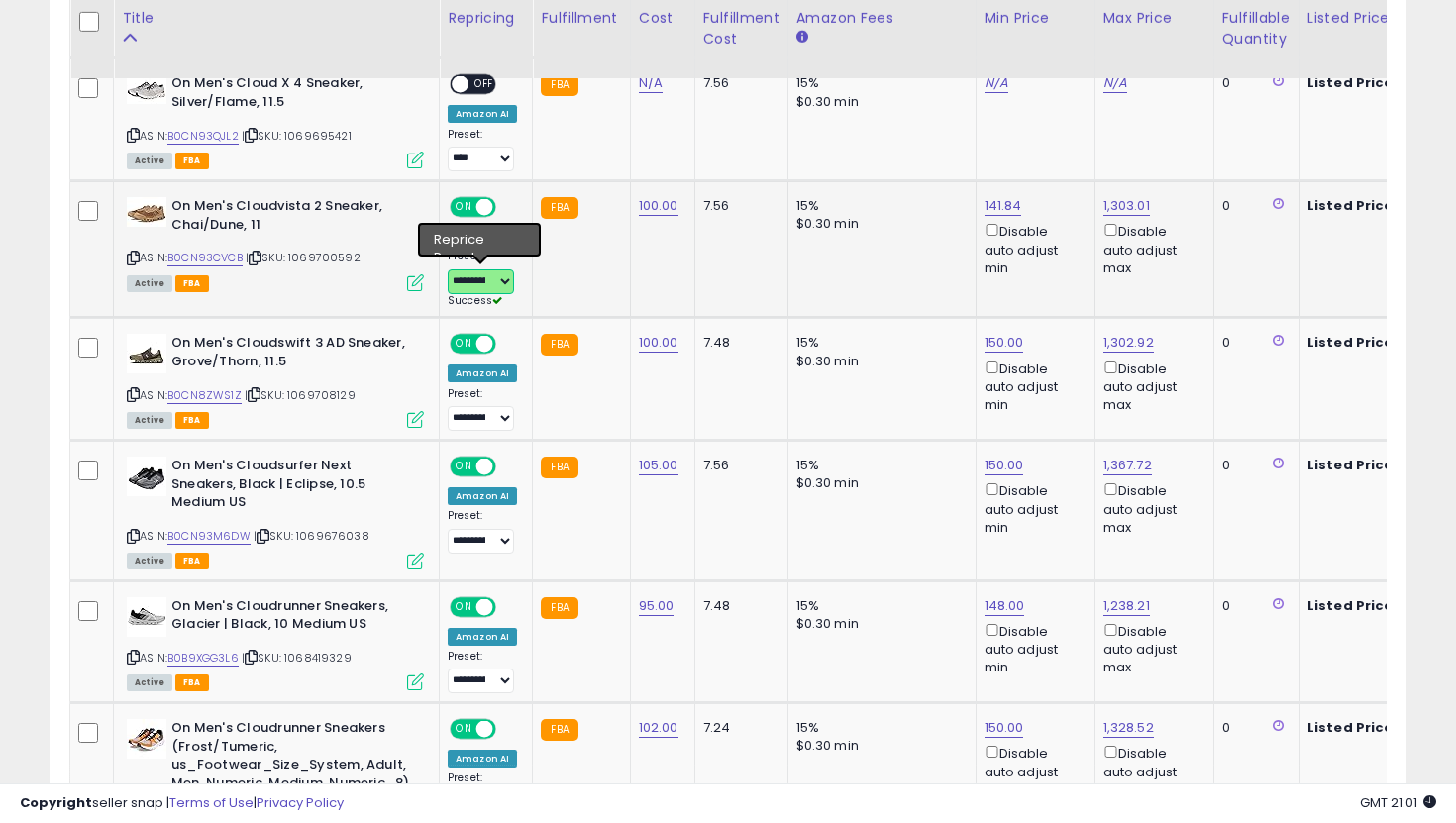 scroll, scrollTop: 0, scrollLeft: 123, axis: horizontal 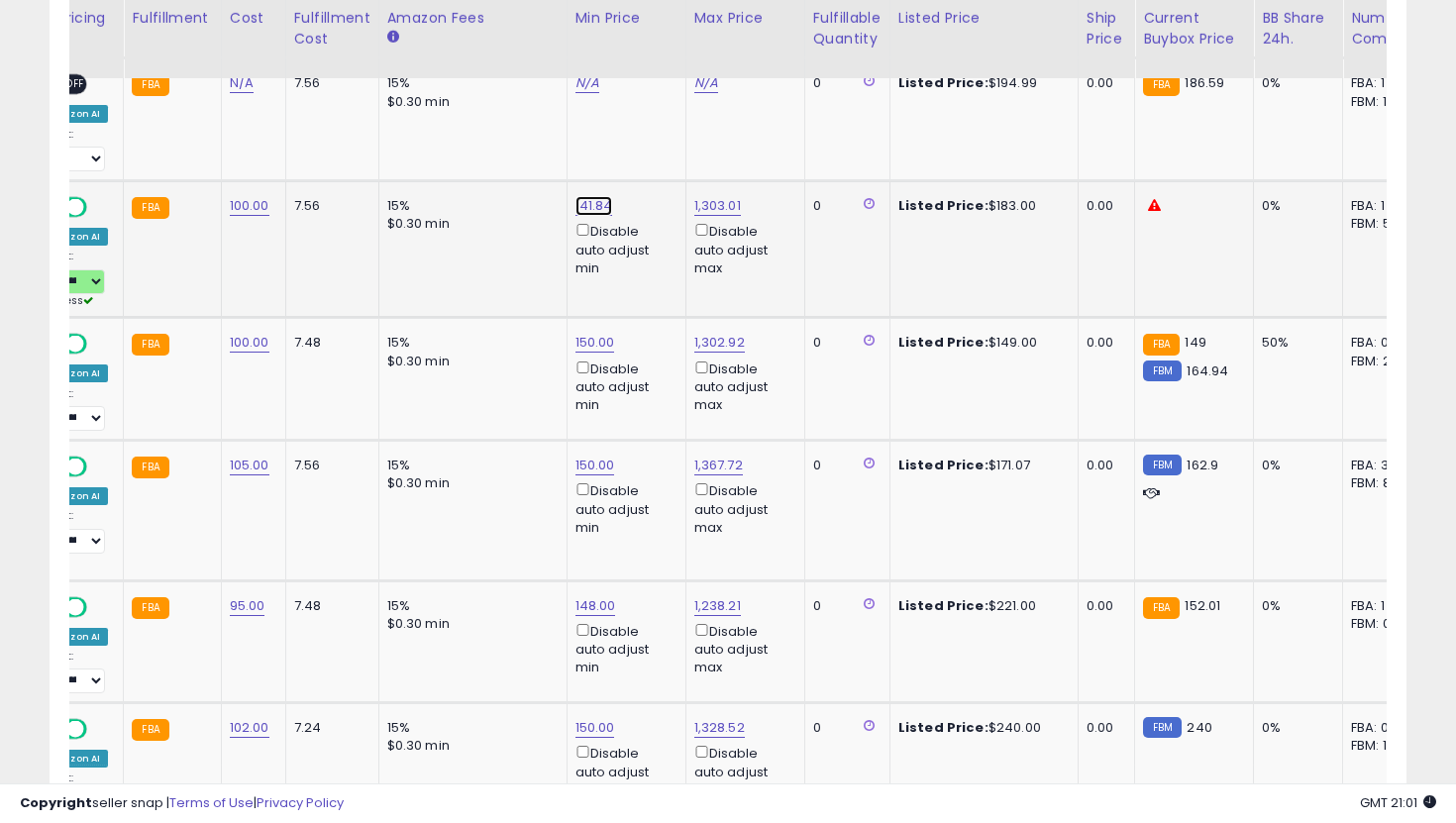 click on "141.84" at bounding box center [595, -967] 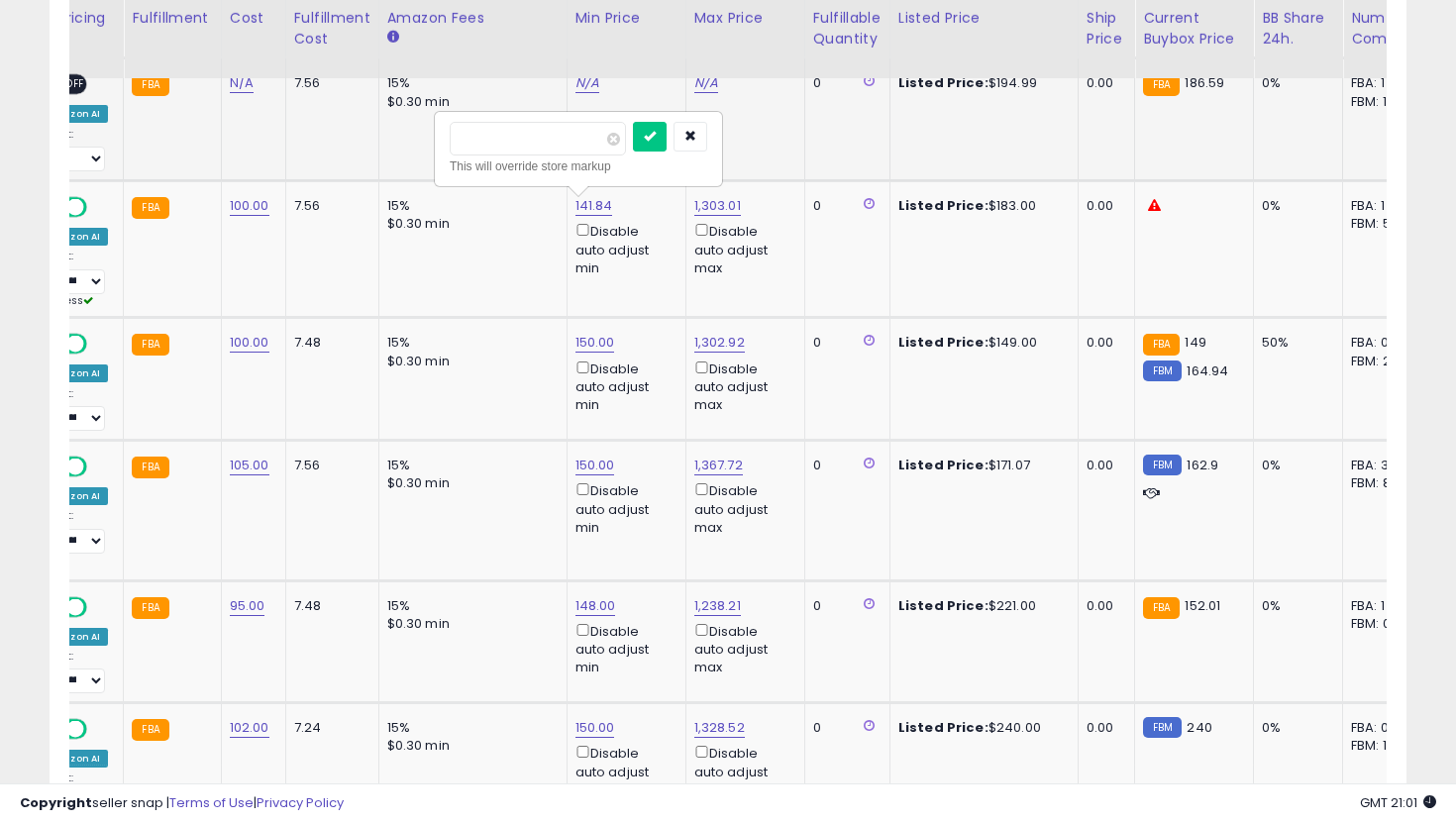 drag, startPoint x: 567, startPoint y: 140, endPoint x: 399, endPoint y: 133, distance: 168.14577 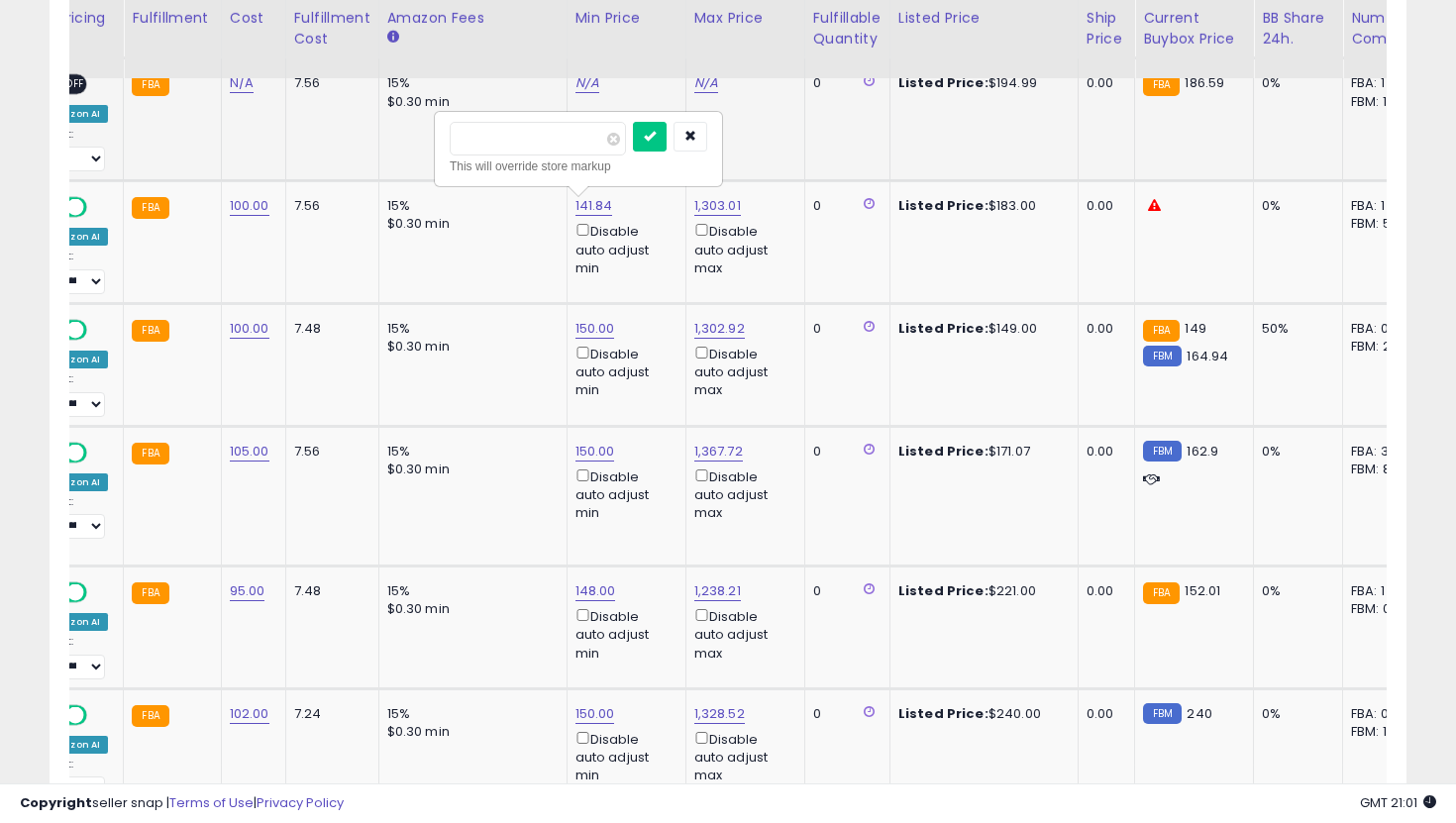 click at bounding box center (650, 137) 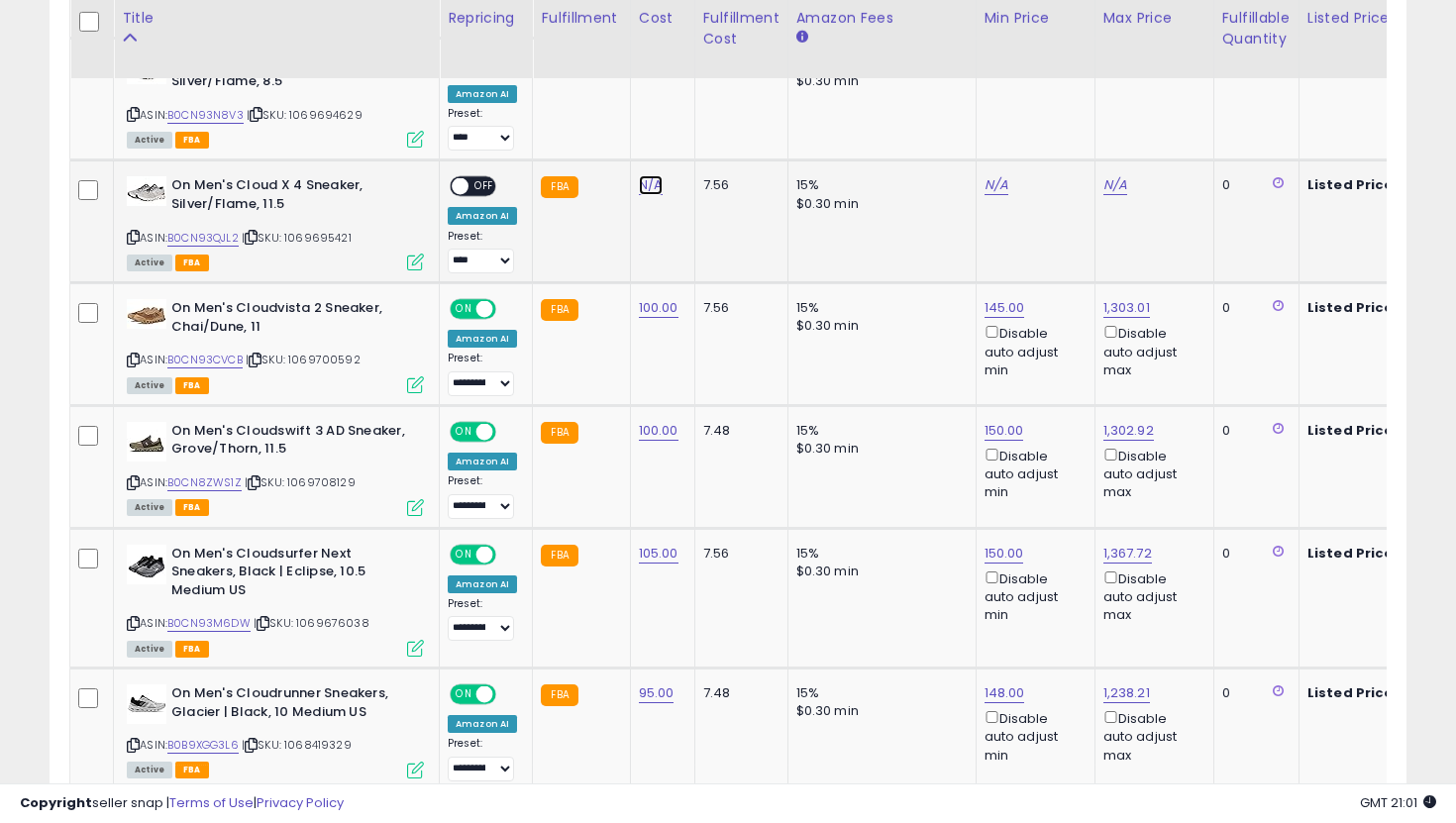 click on "N/A" at bounding box center [651, -199] 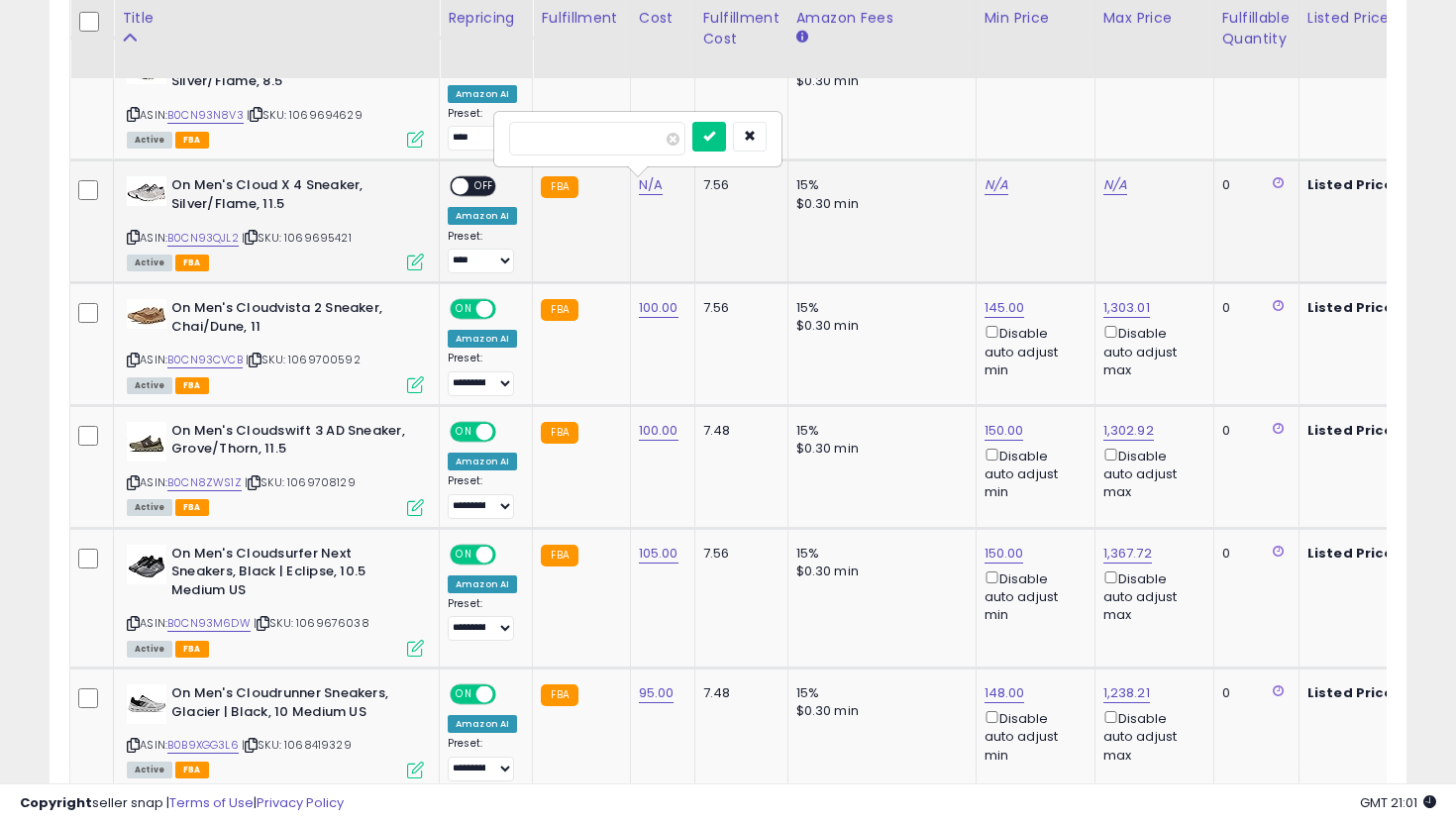 click at bounding box center [709, 137] 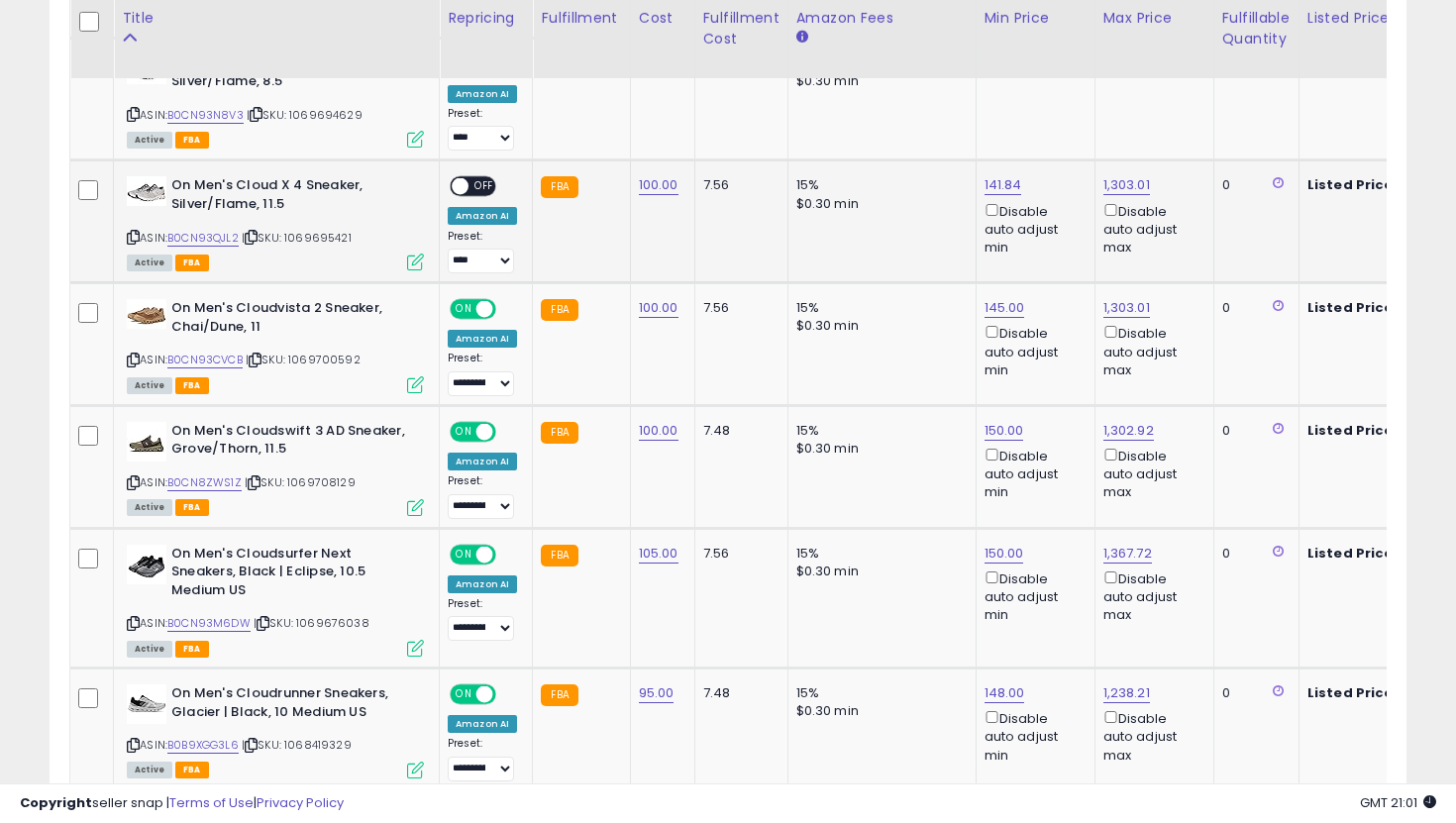 click on "OFF" at bounding box center (484, 186) 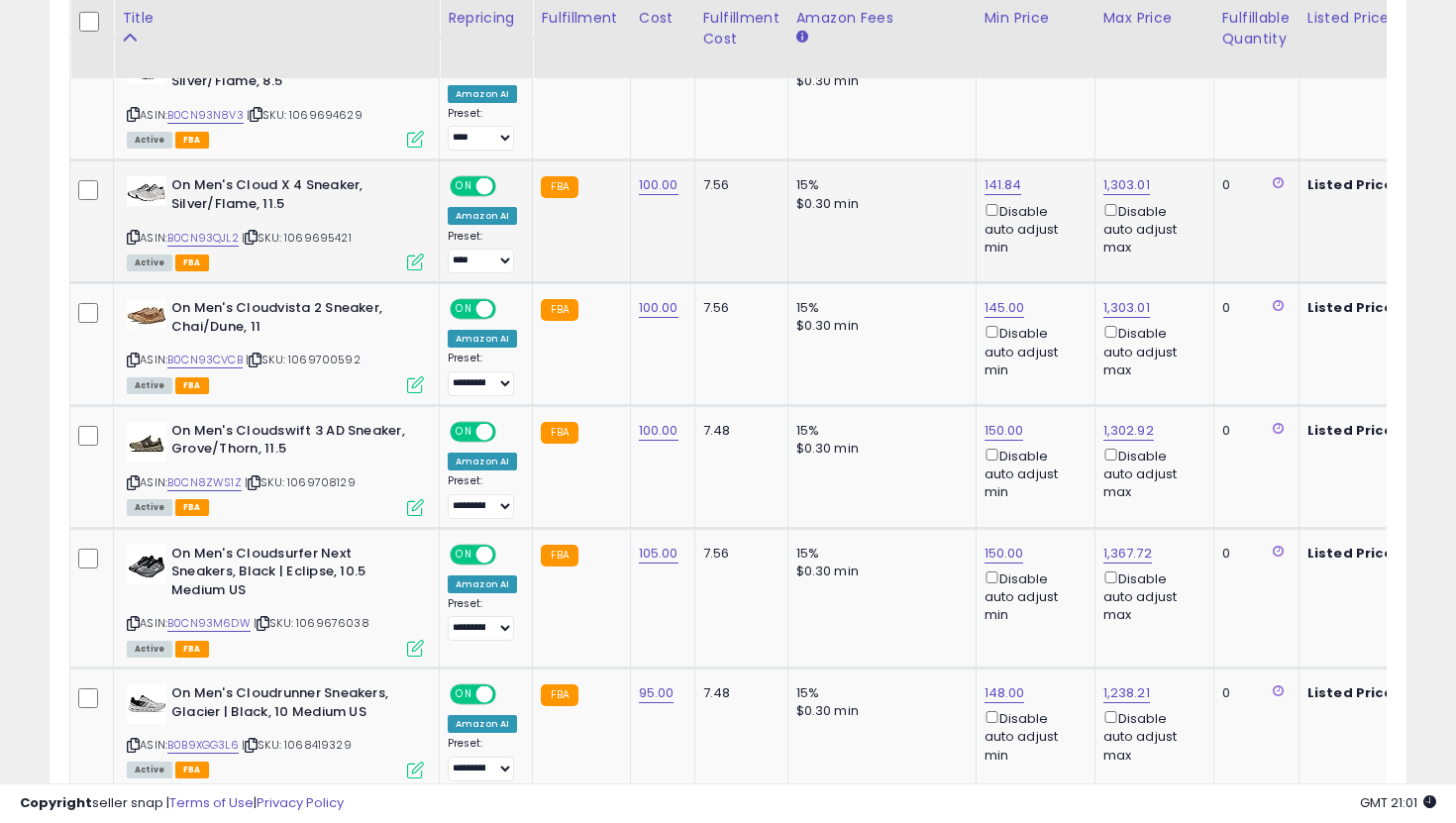 click on "**********" at bounding box center (482, 252) 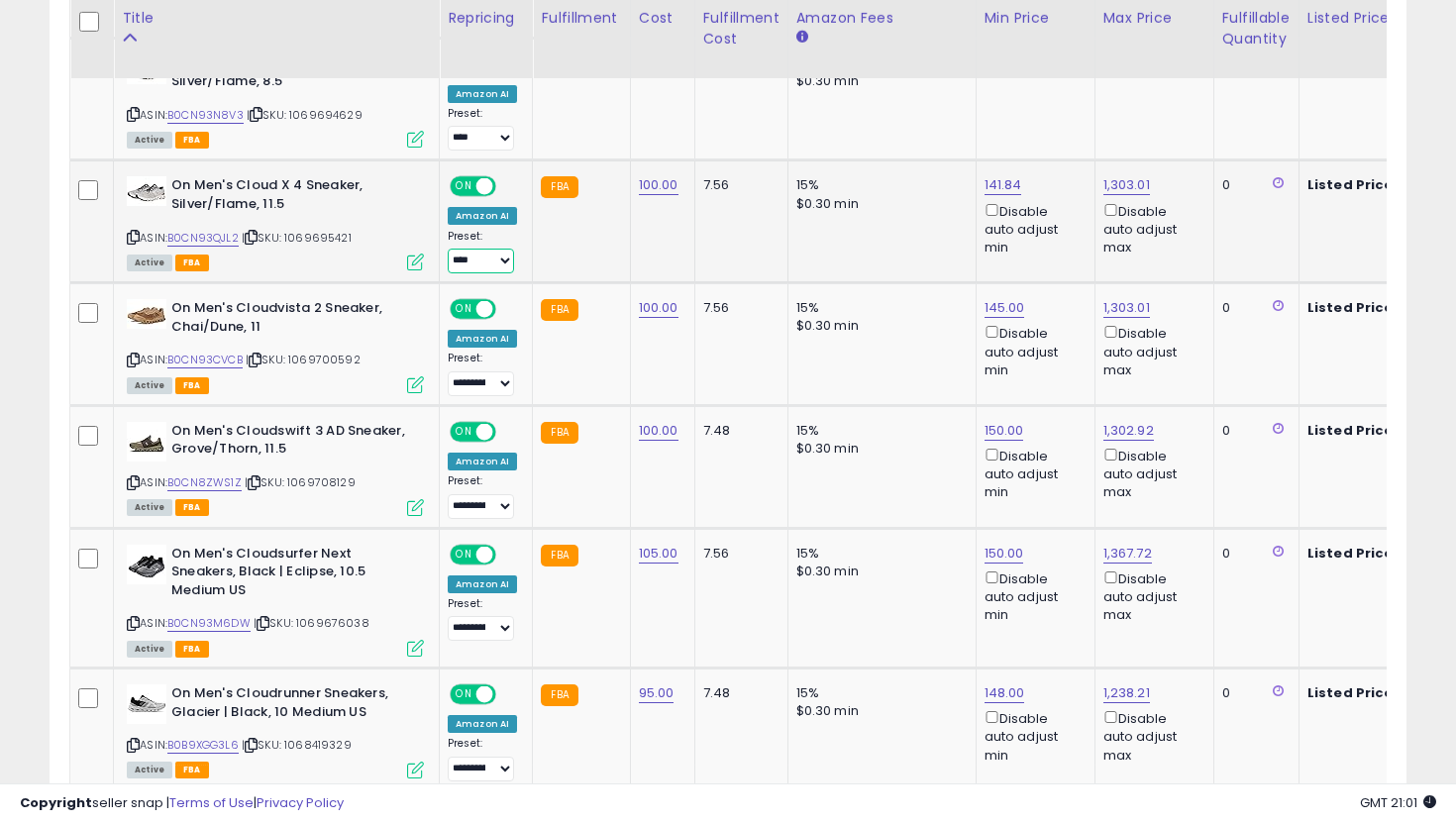 click on "**********" at bounding box center (480, 260) 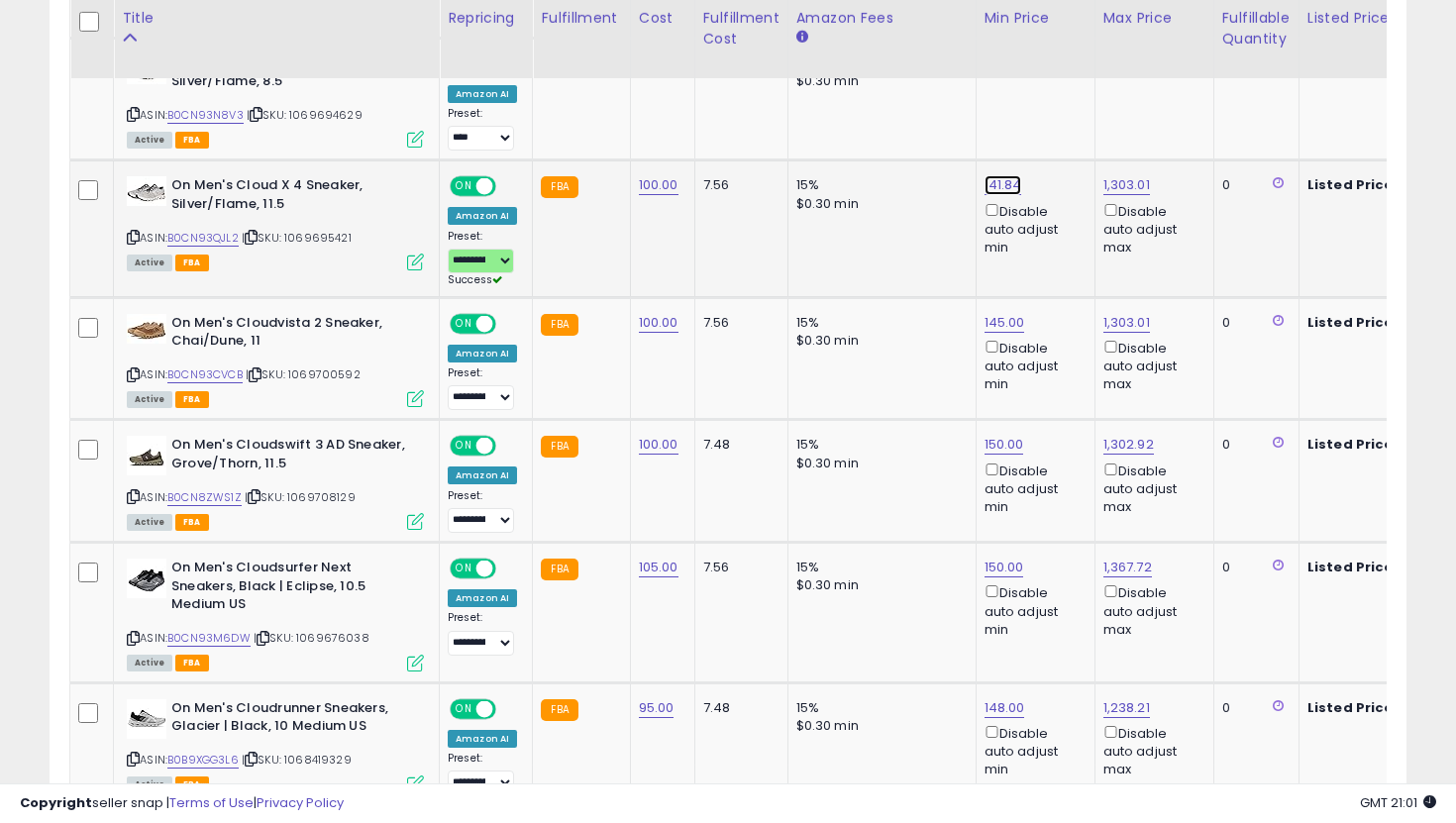click on "141.84" at bounding box center [1004, -865] 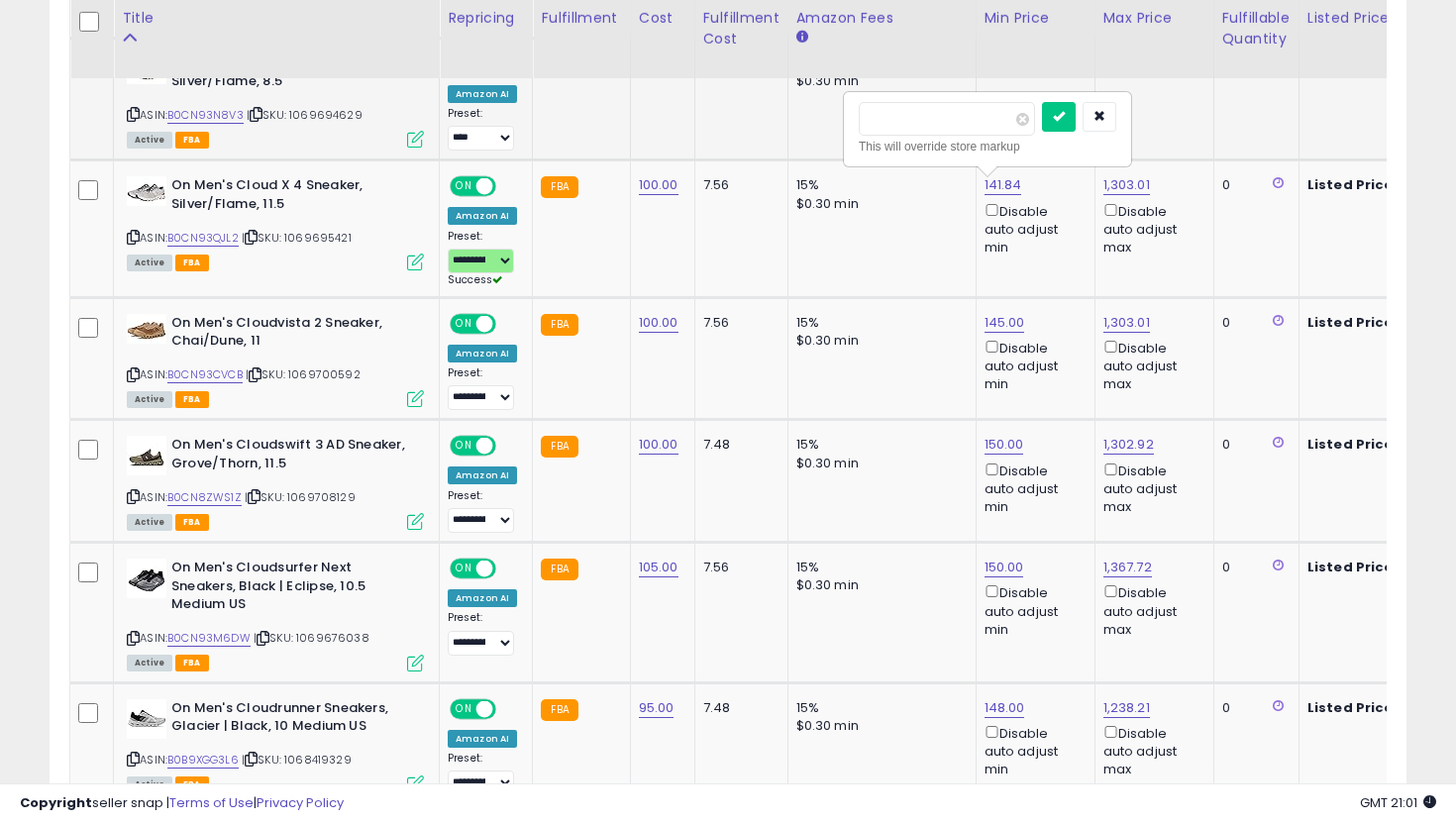 drag, startPoint x: 939, startPoint y: 118, endPoint x: 746, endPoint y: 101, distance: 193.74726 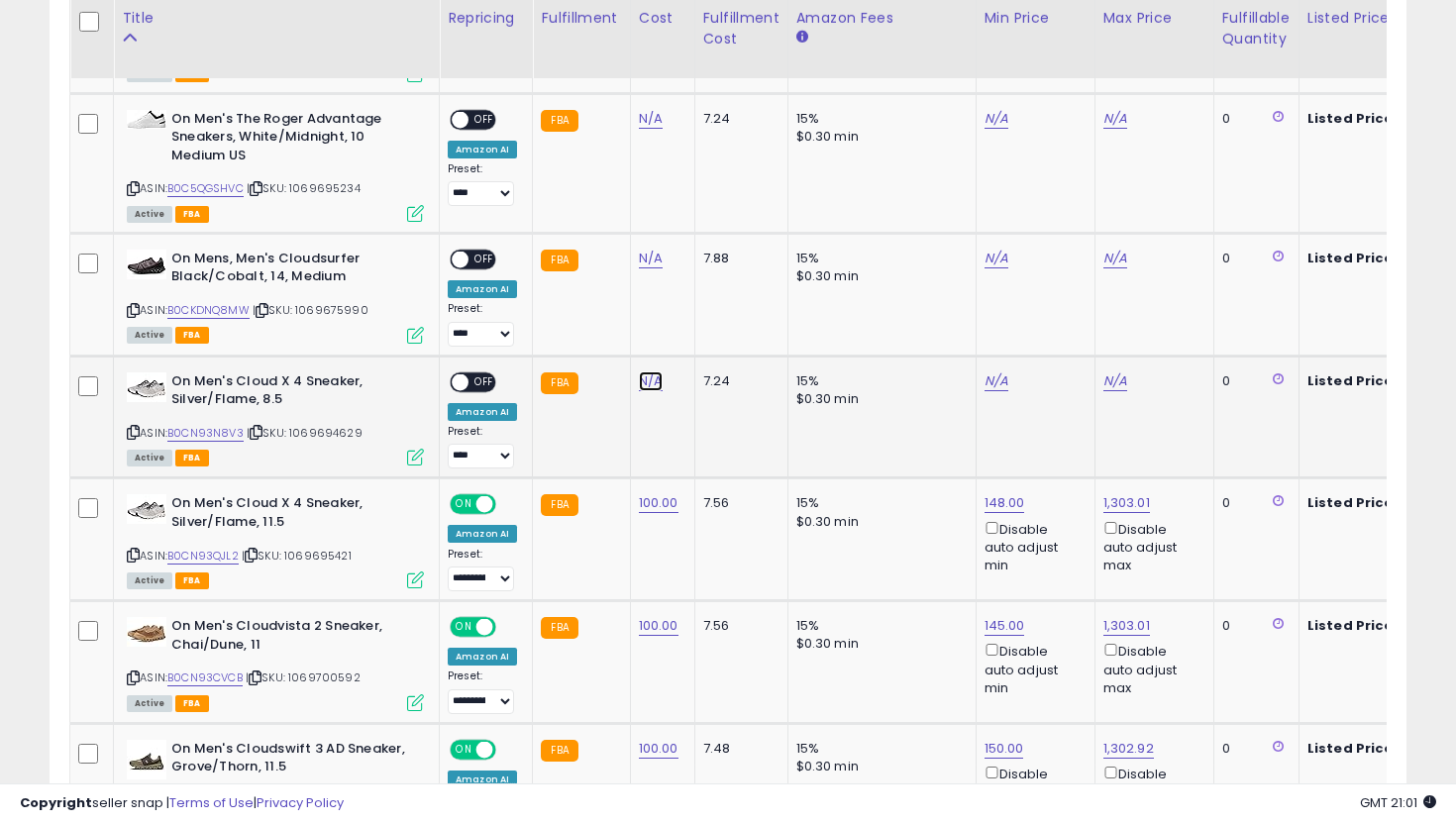 click on "N/A" at bounding box center [651, 119] 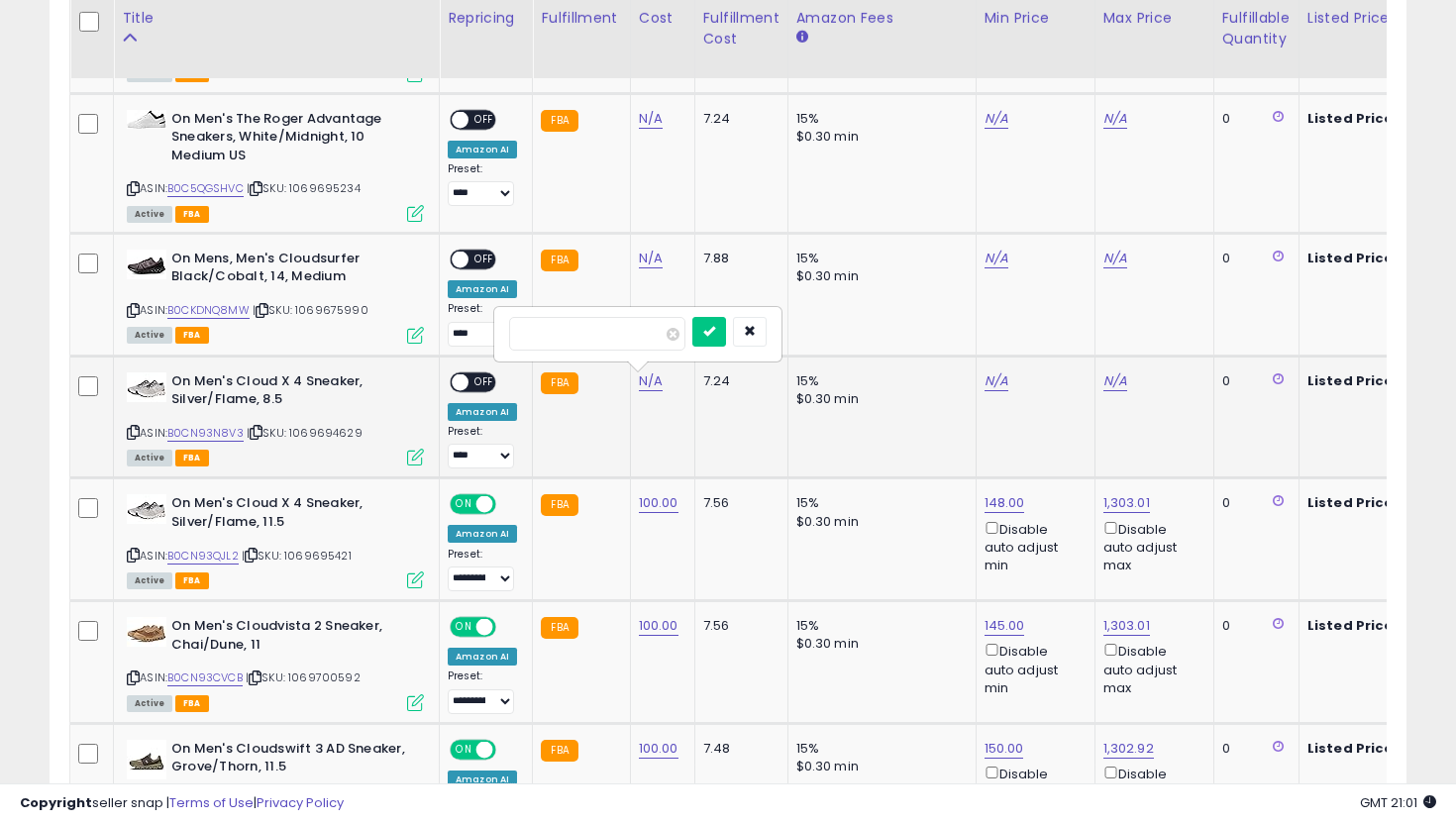 click at bounding box center [709, 332] 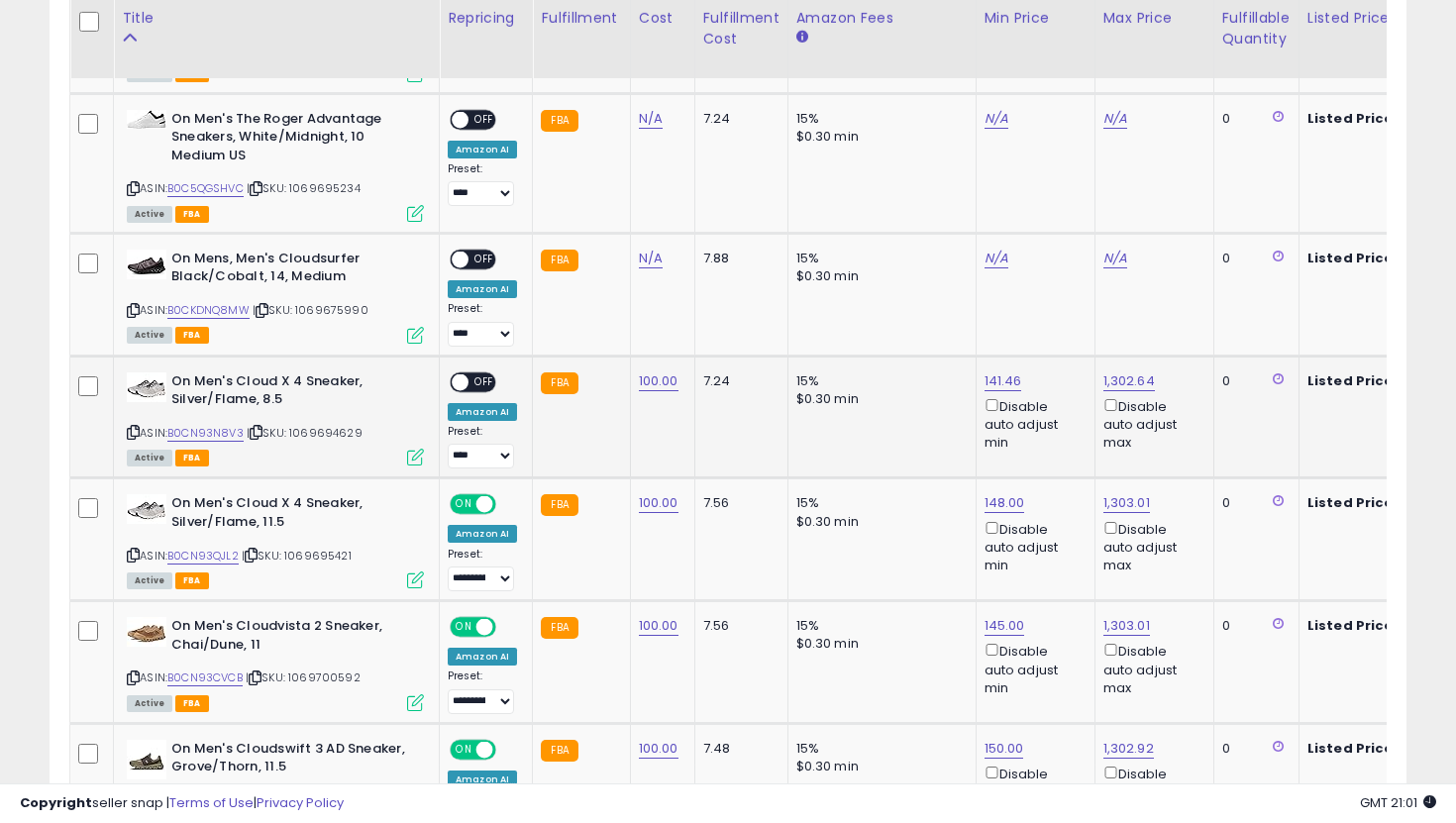 click on "OFF" at bounding box center (484, 381) 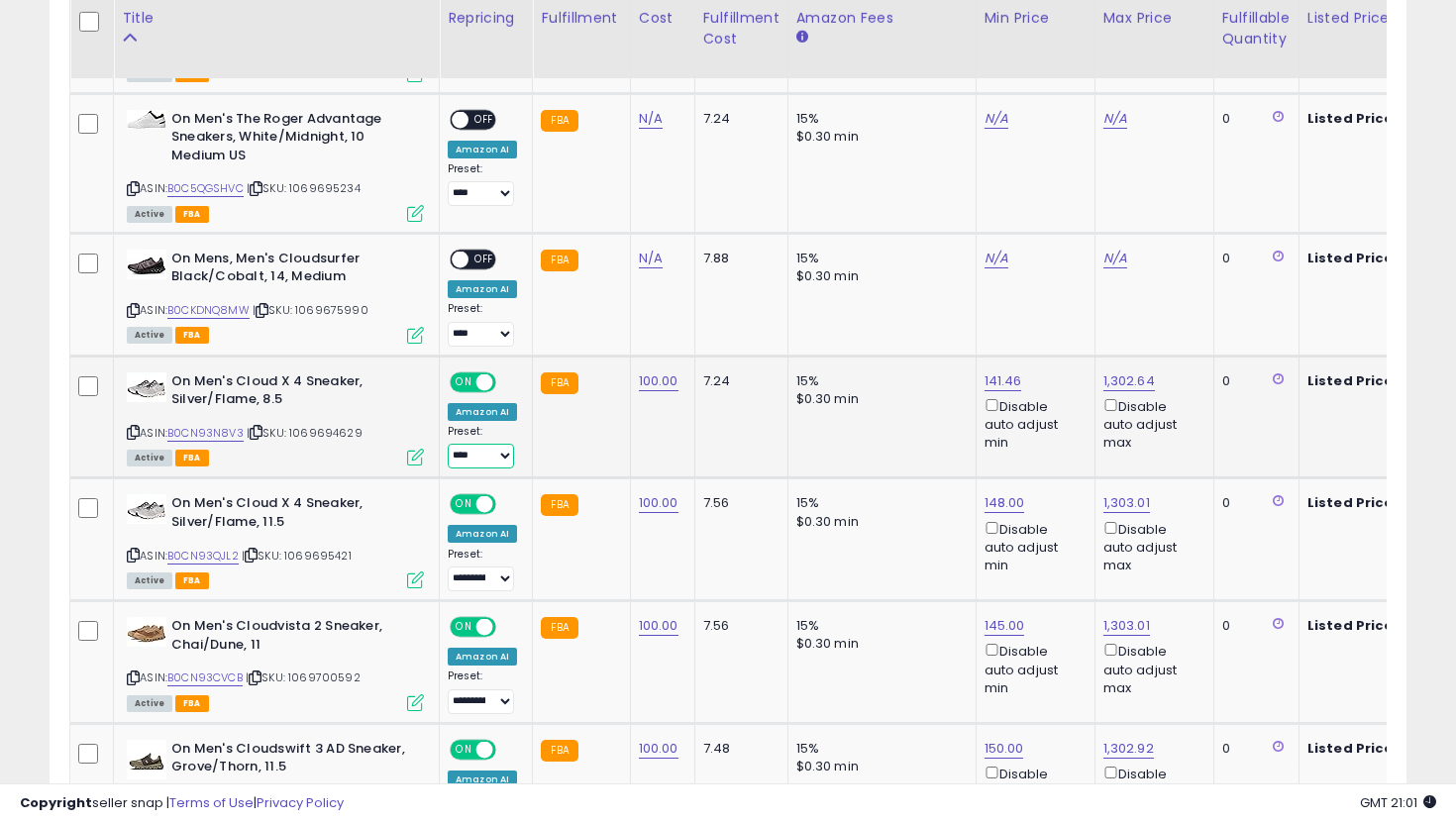 click on "**********" at bounding box center (480, 456) 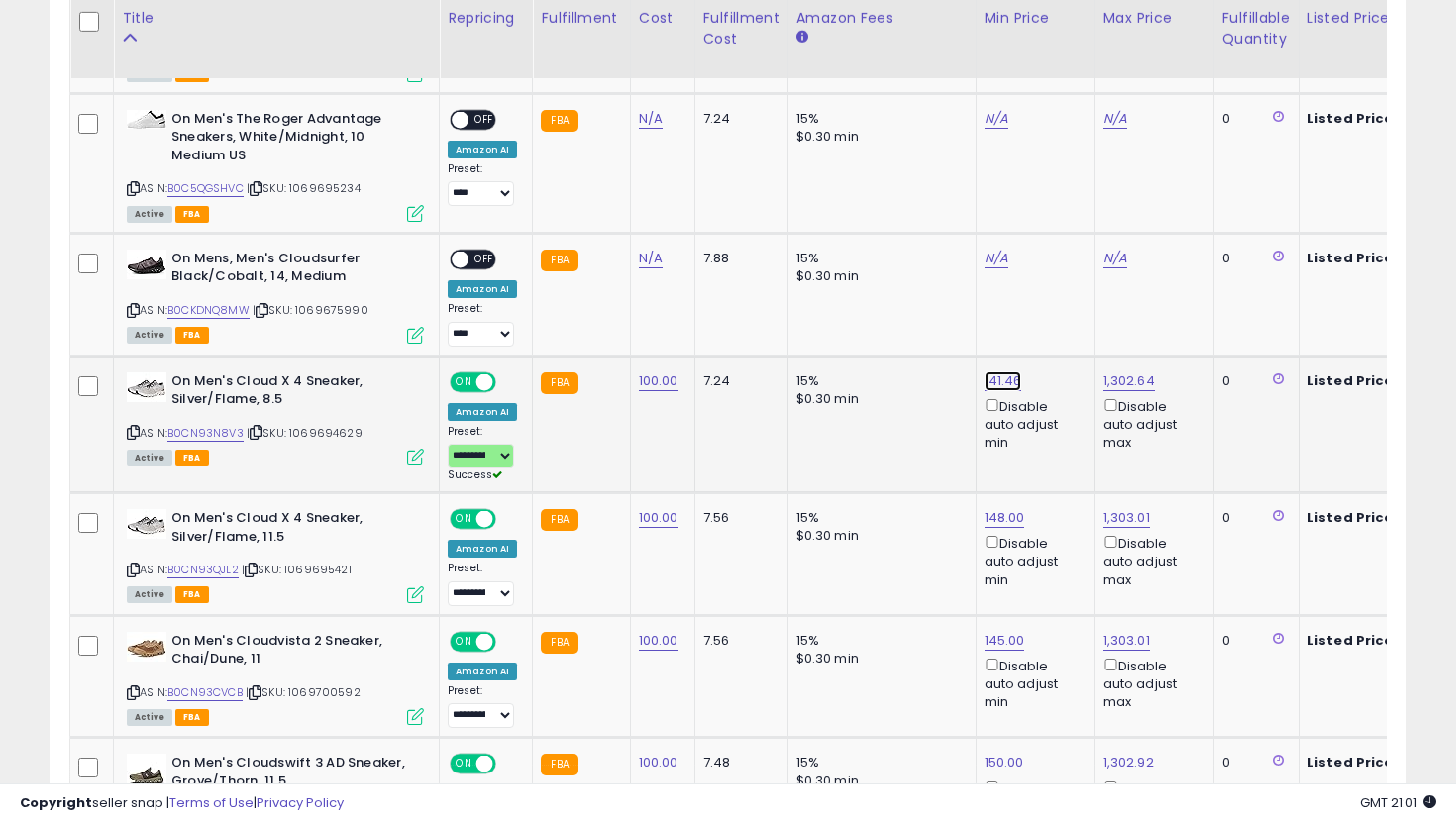 click on "141.46" at bounding box center [1004, -547] 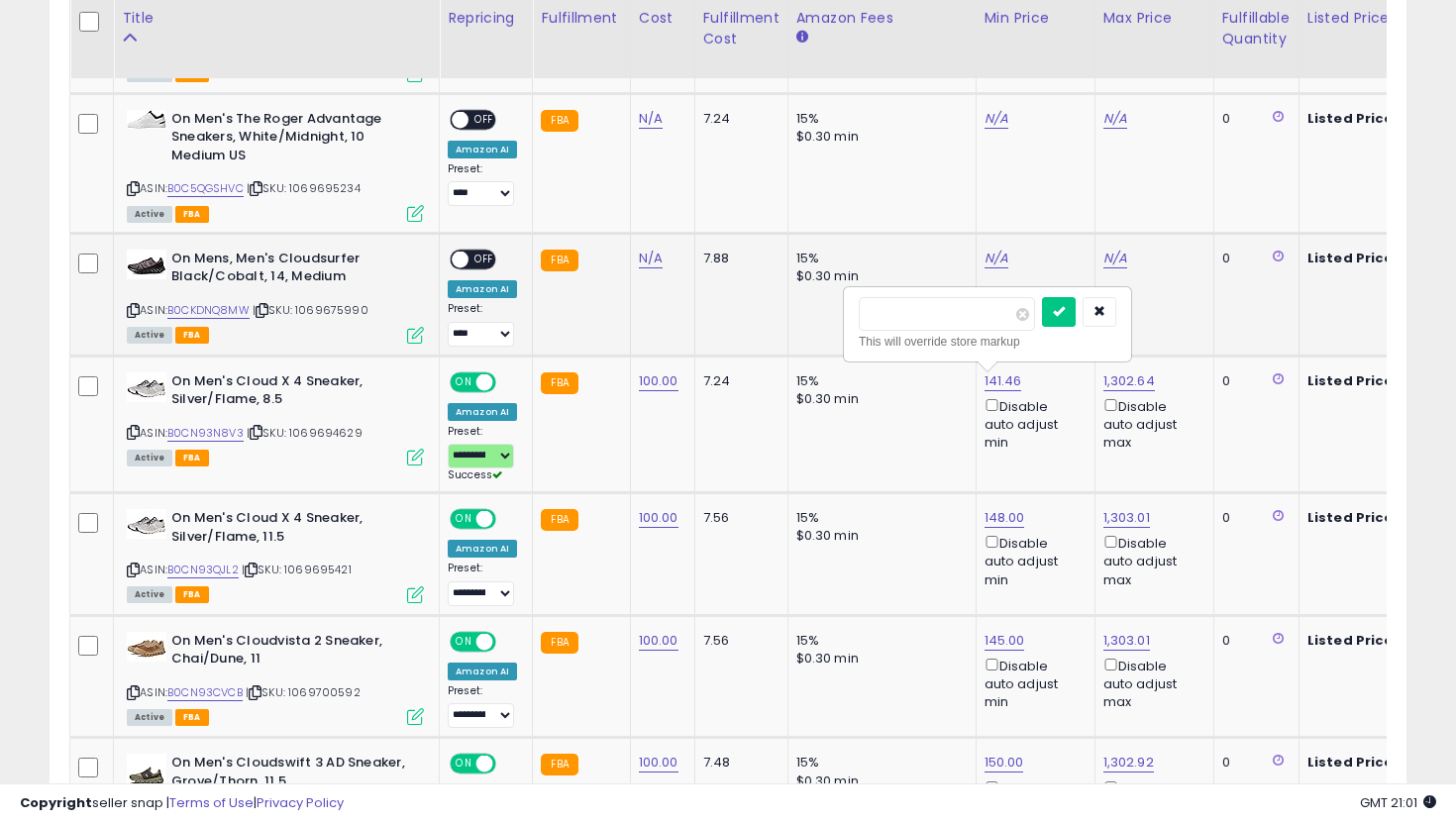 drag, startPoint x: 941, startPoint y: 315, endPoint x: 810, endPoint y: 292, distance: 133.0038 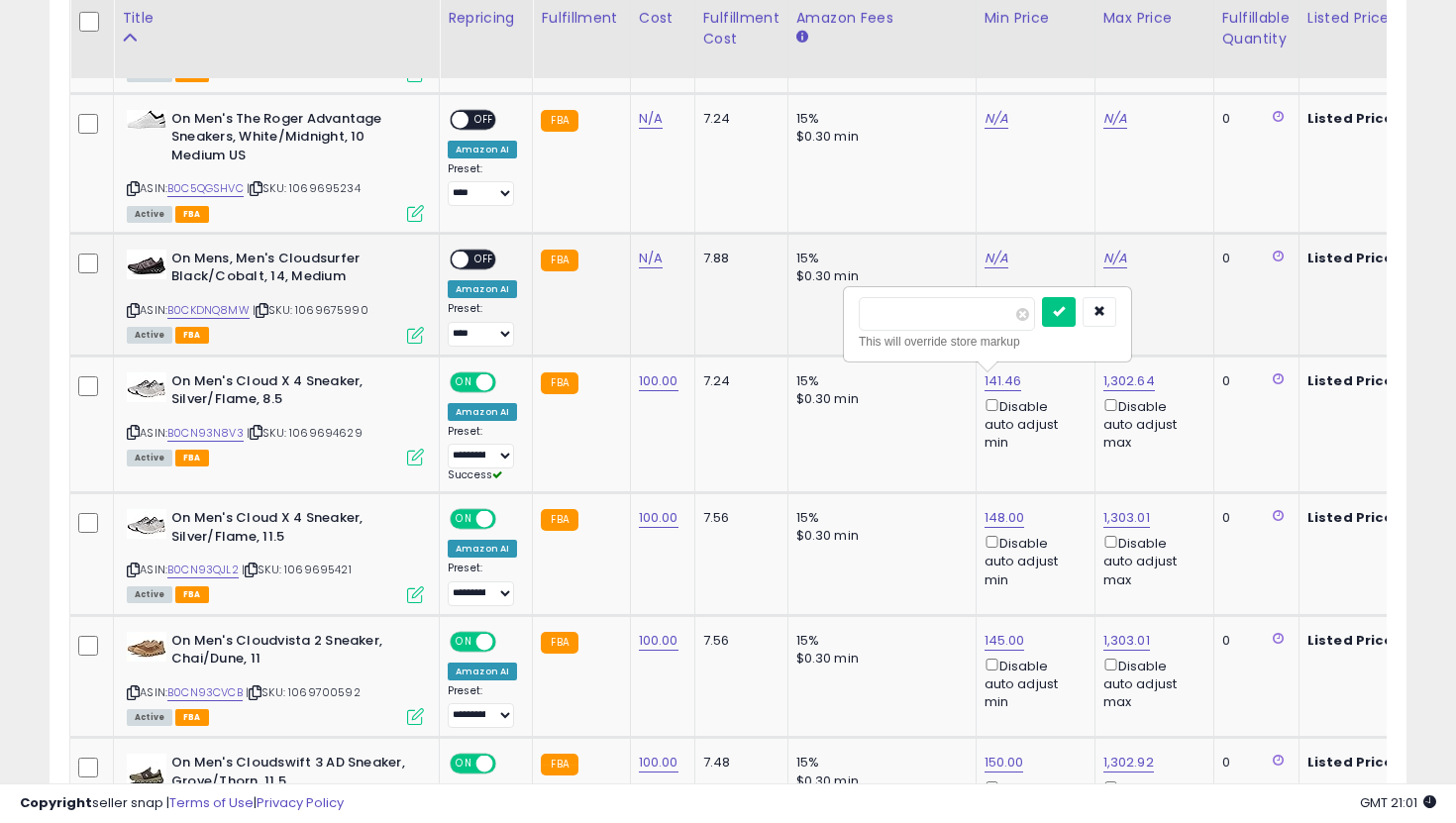 click at bounding box center (1059, 312) 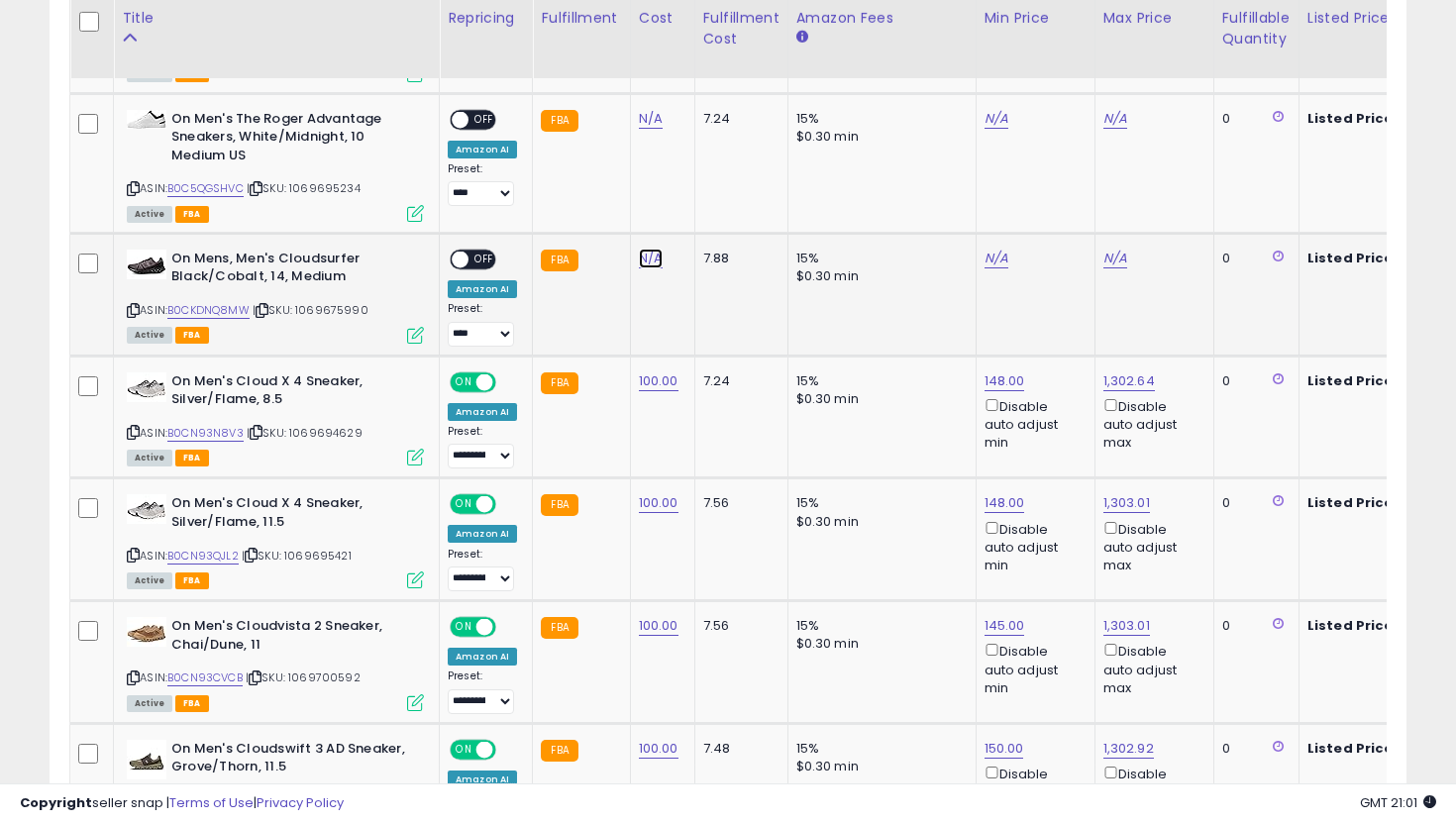 click on "N/A" at bounding box center [651, 119] 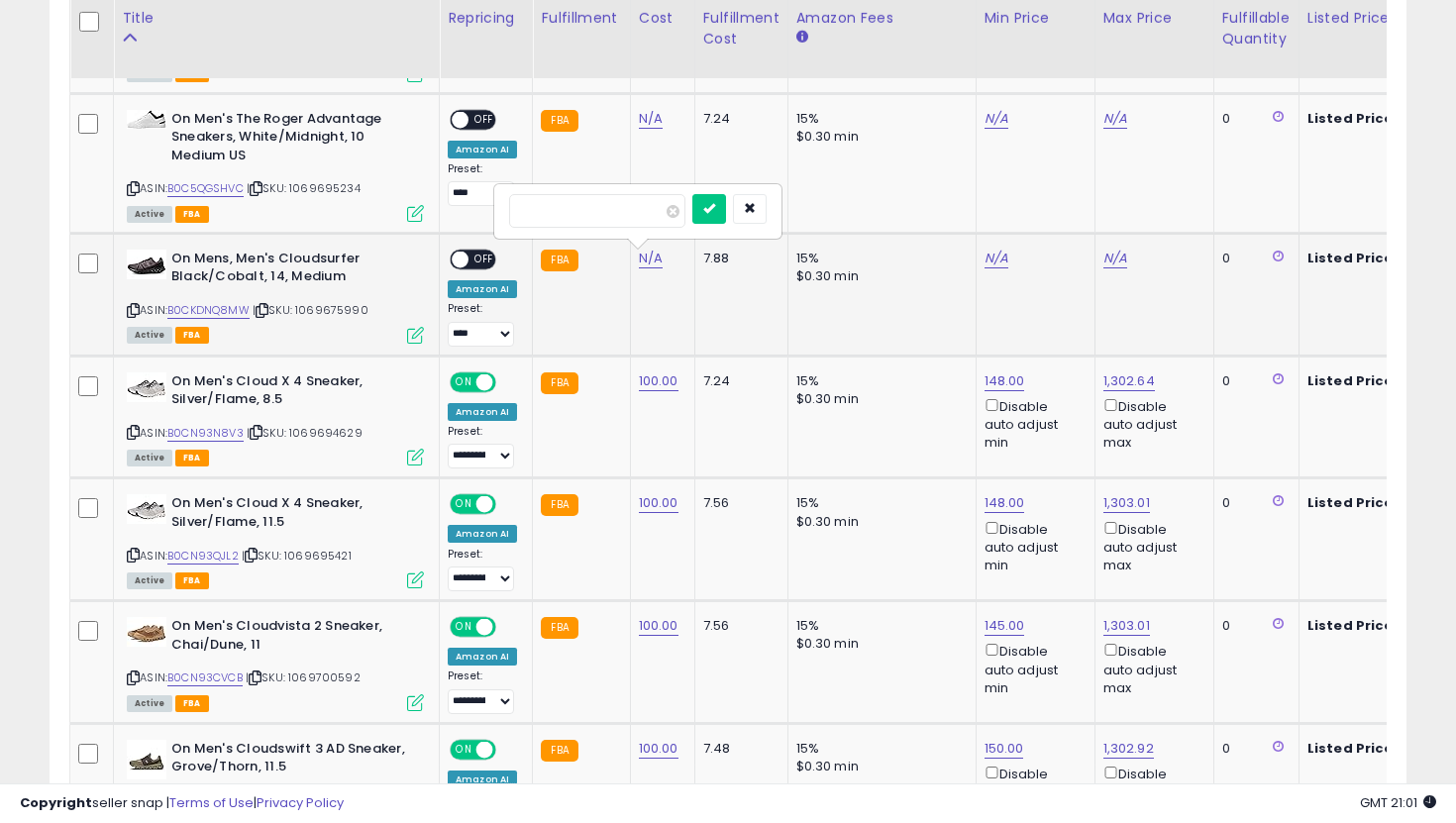 click at bounding box center [709, 209] 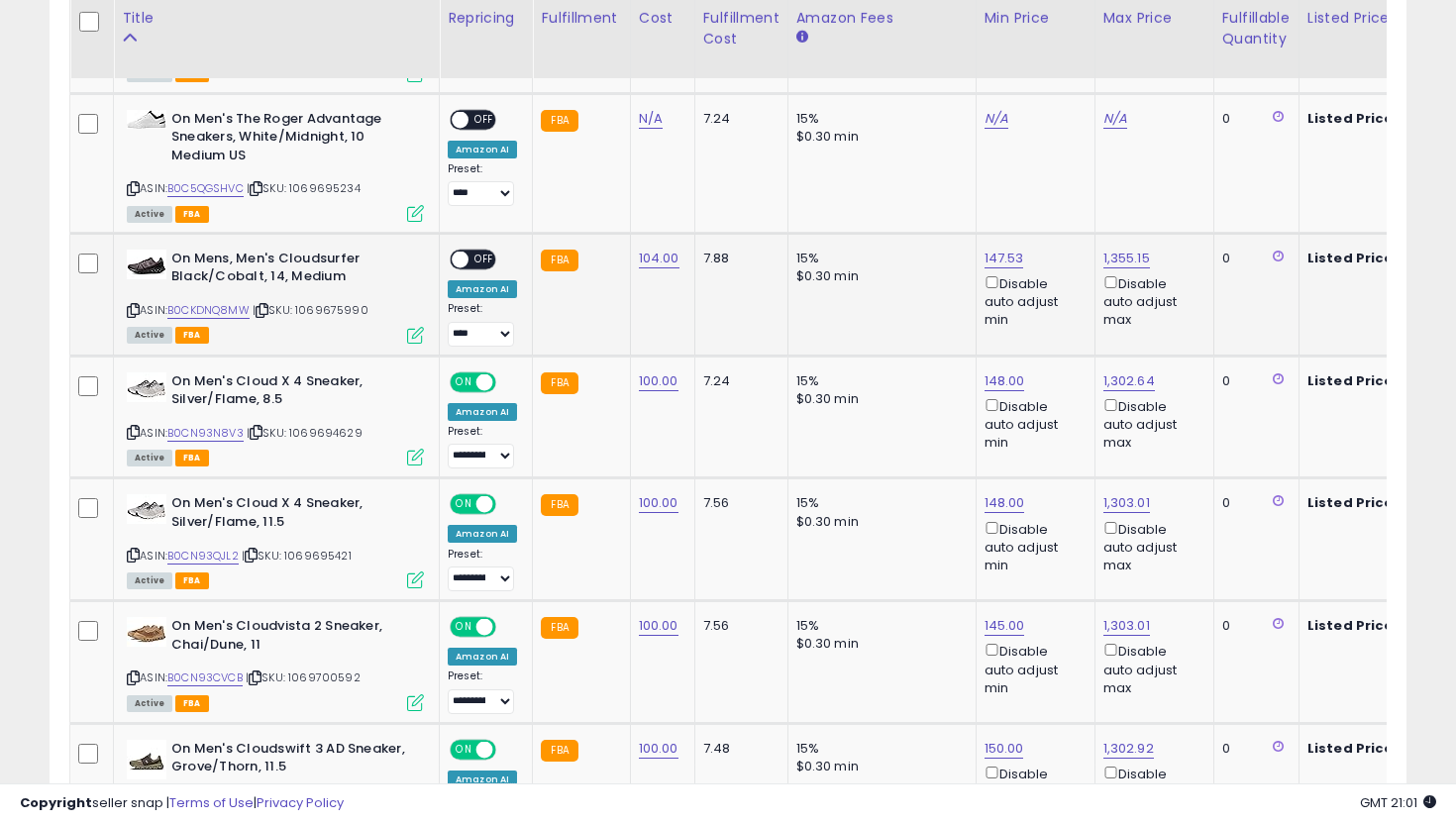 click on "OFF" at bounding box center (484, 259) 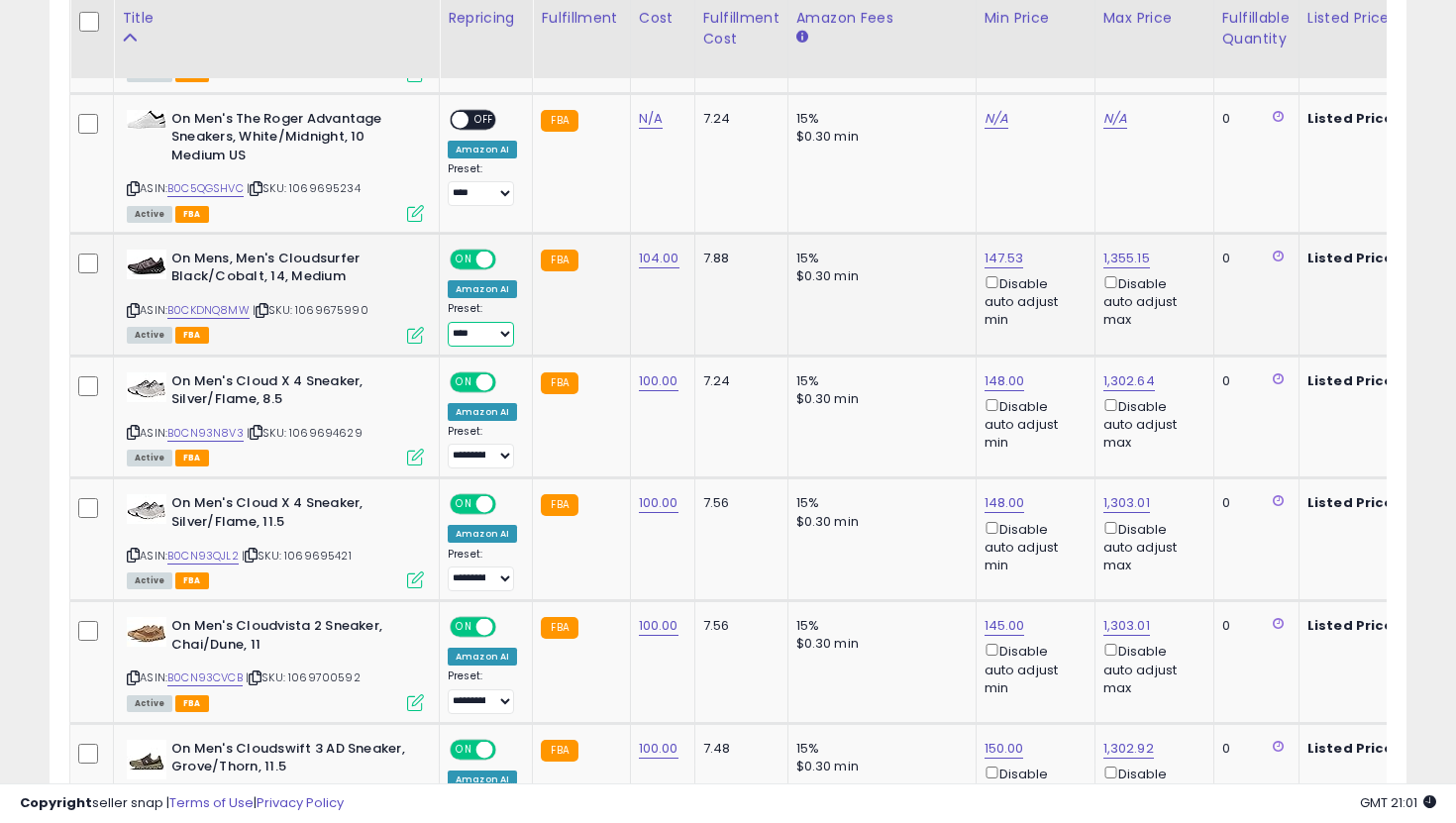 click on "**********" at bounding box center [480, 334] 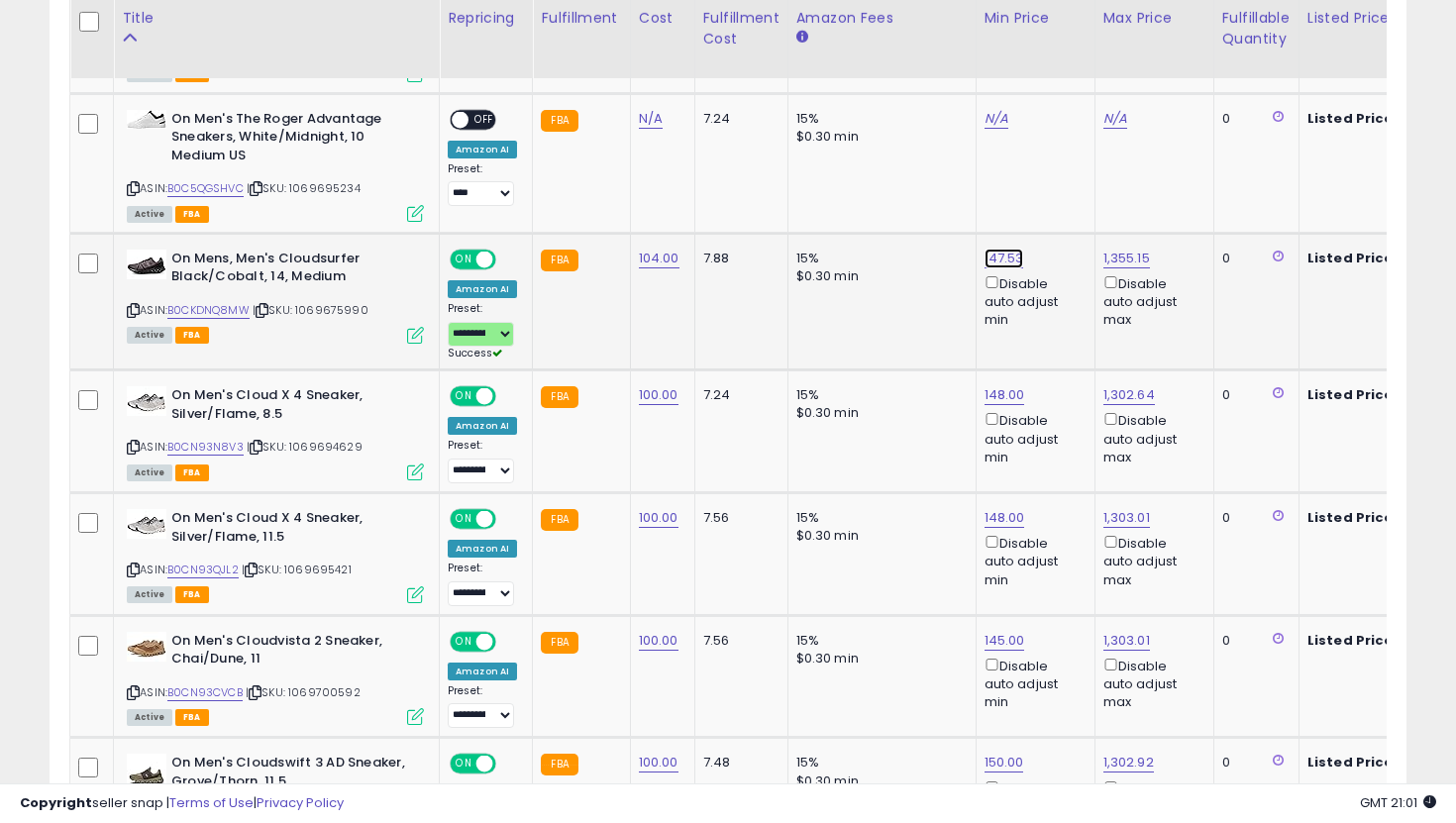 click on "147.53" at bounding box center (1004, -547) 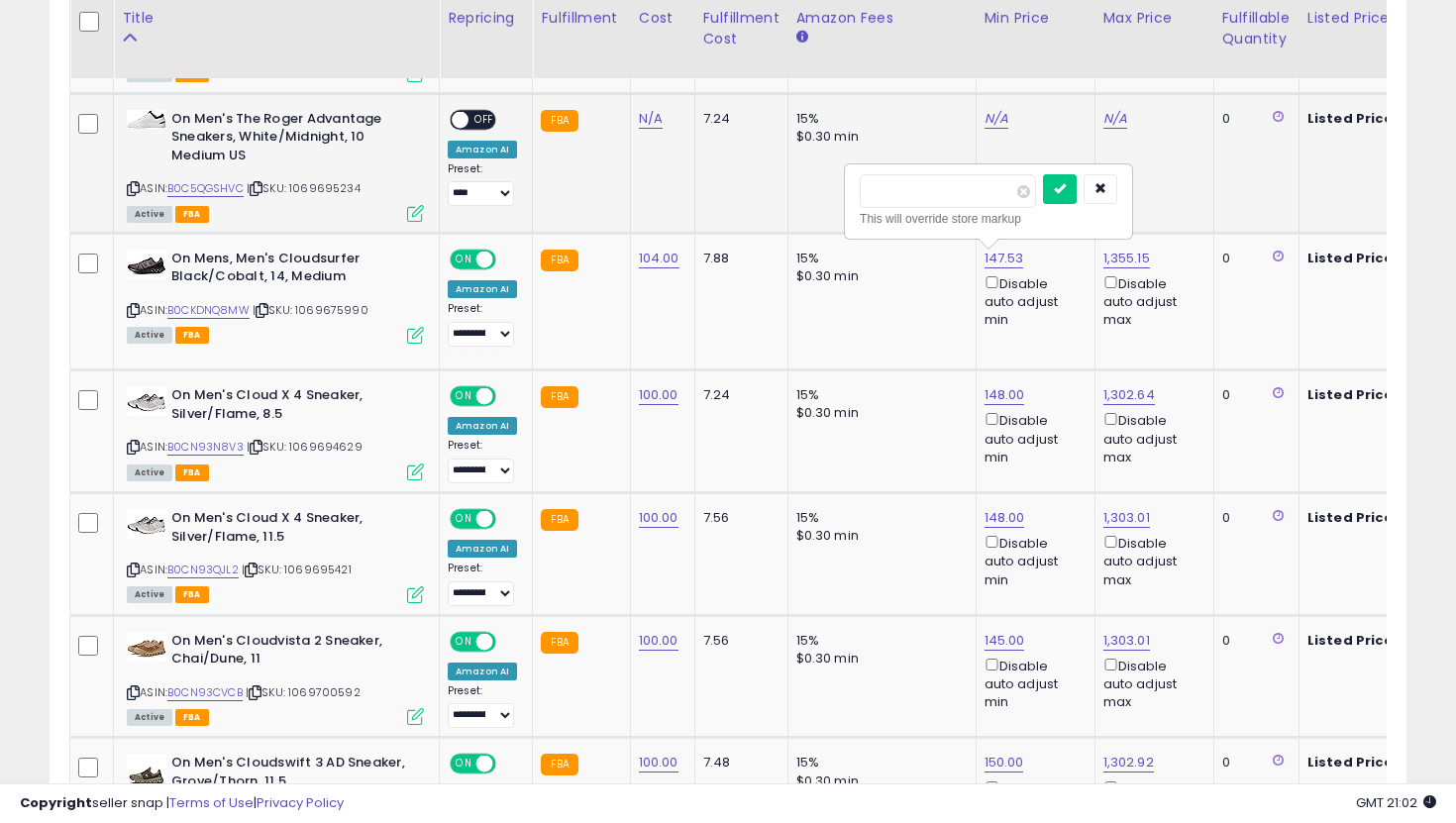 drag, startPoint x: 932, startPoint y: 183, endPoint x: 749, endPoint y: 163, distance: 184.08965 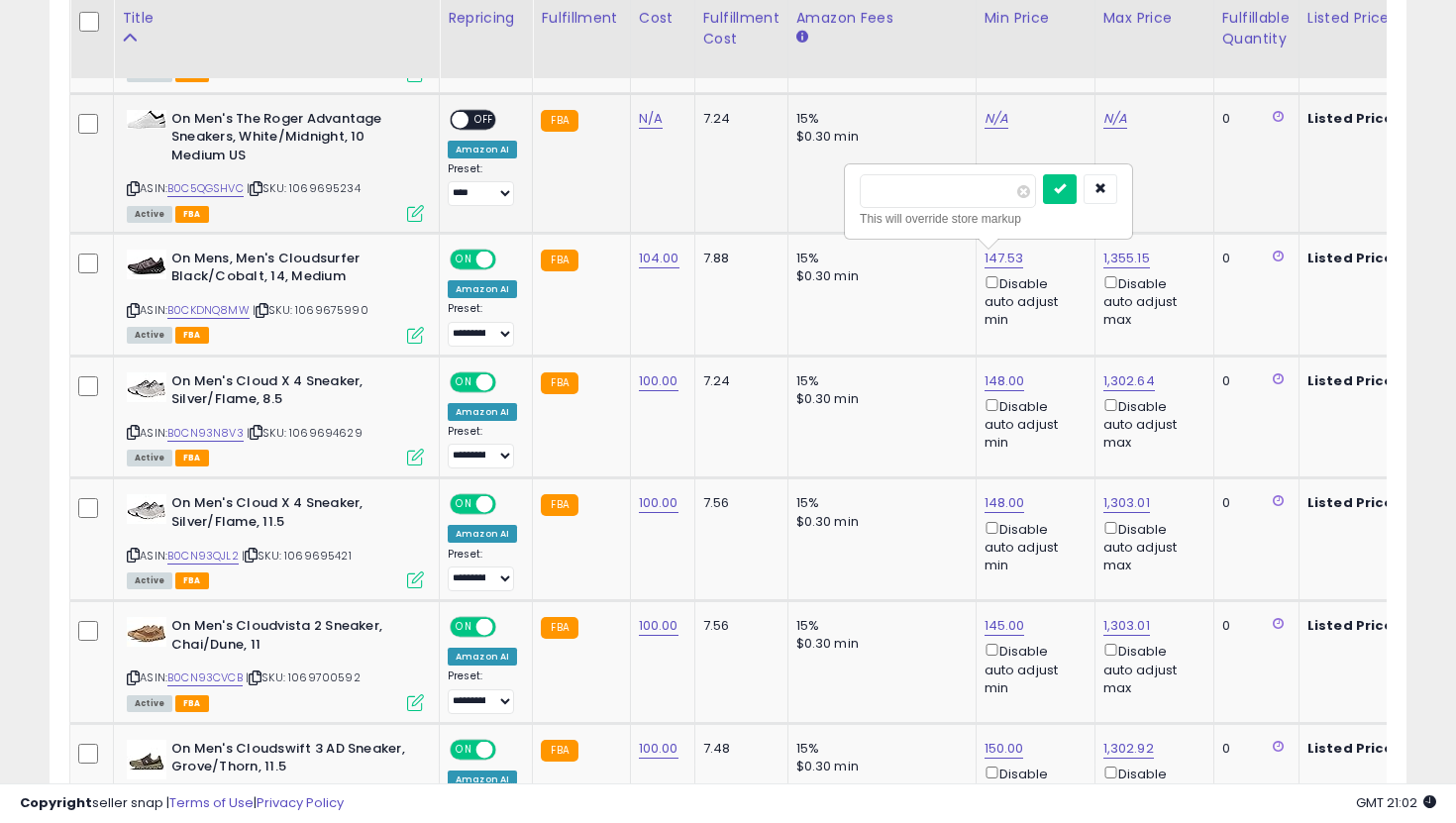click at bounding box center (1060, 189) 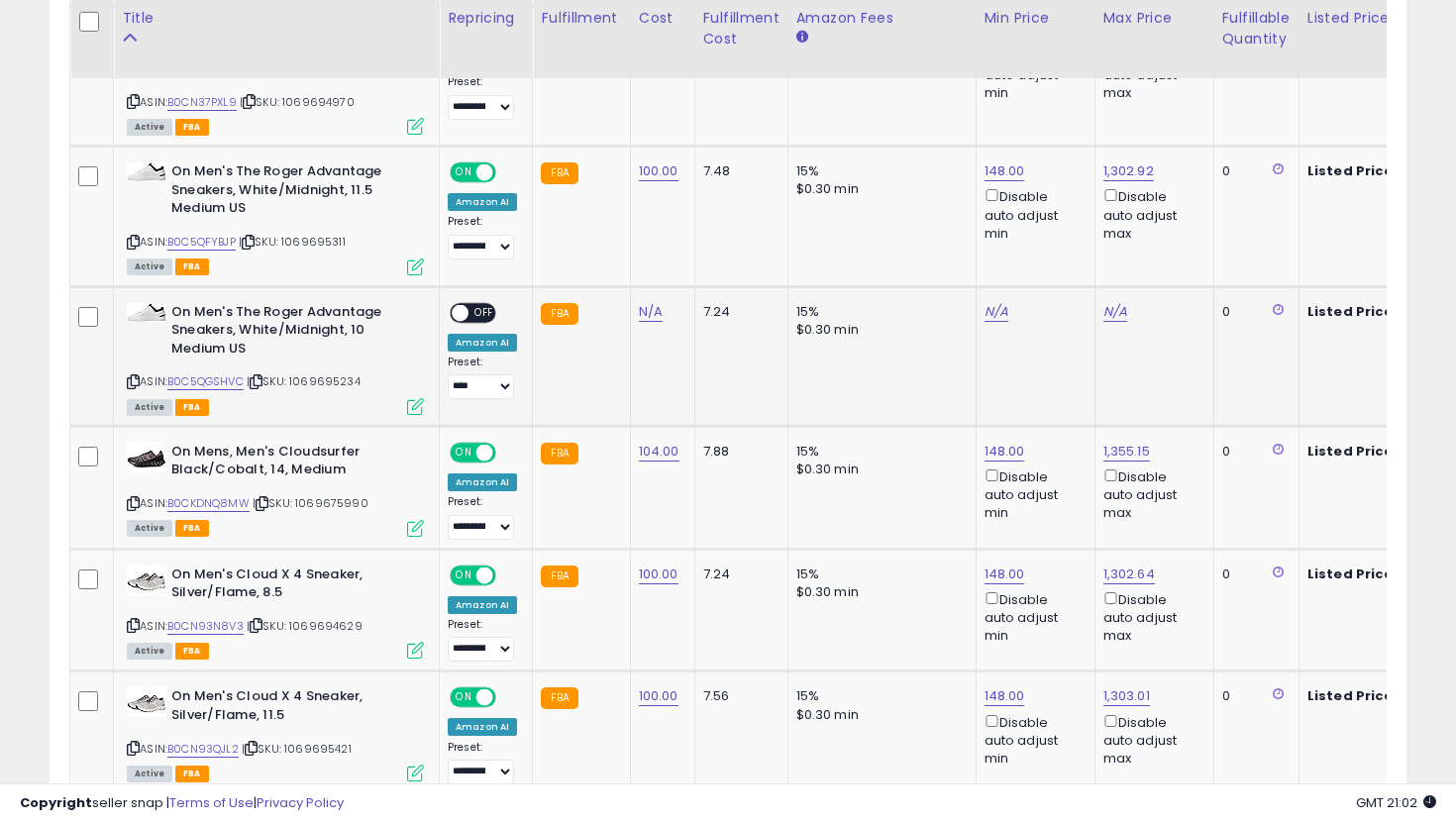 click on "N/A" at bounding box center [659, 312] 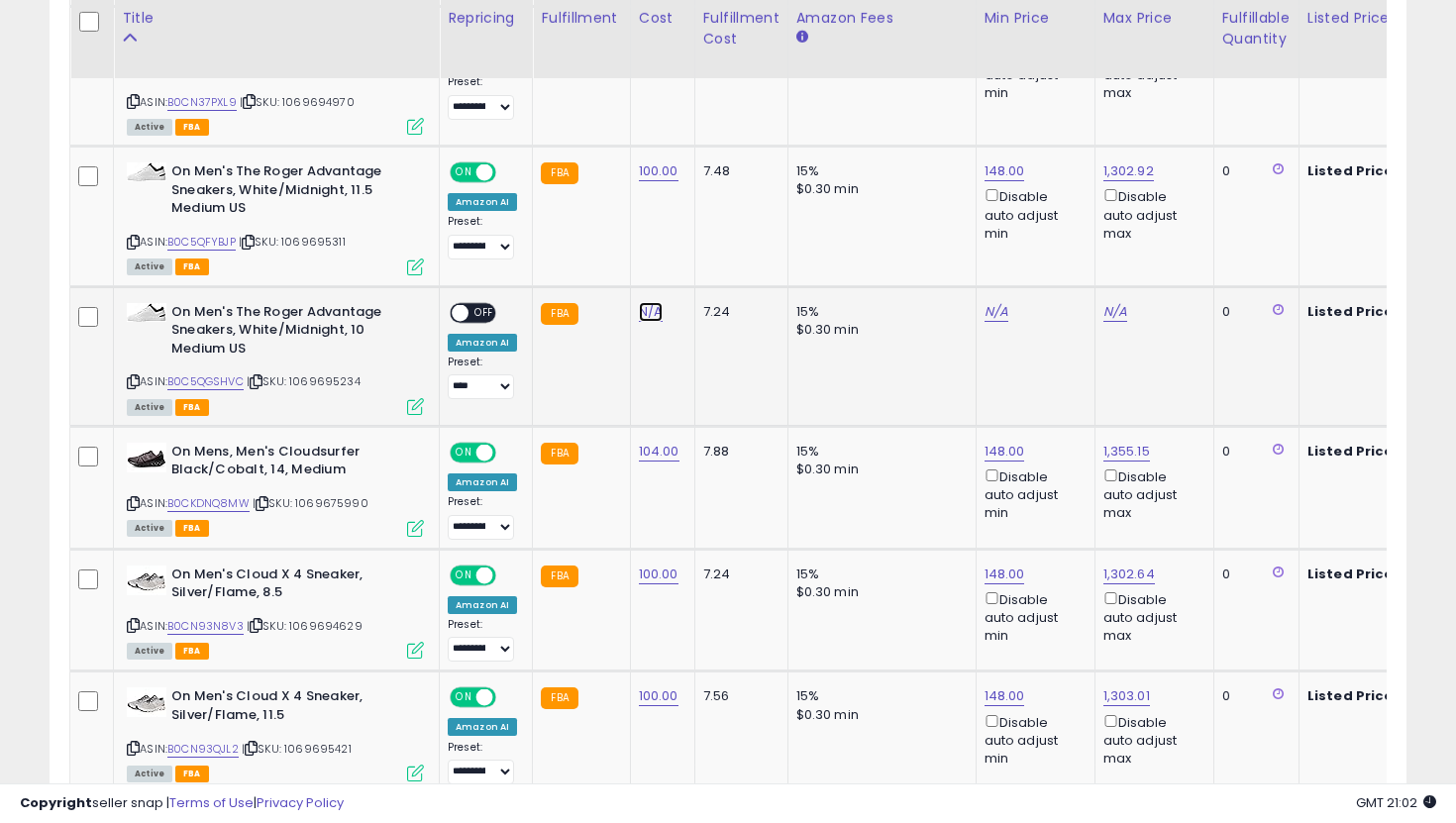 click on "N/A" at bounding box center [651, 312] 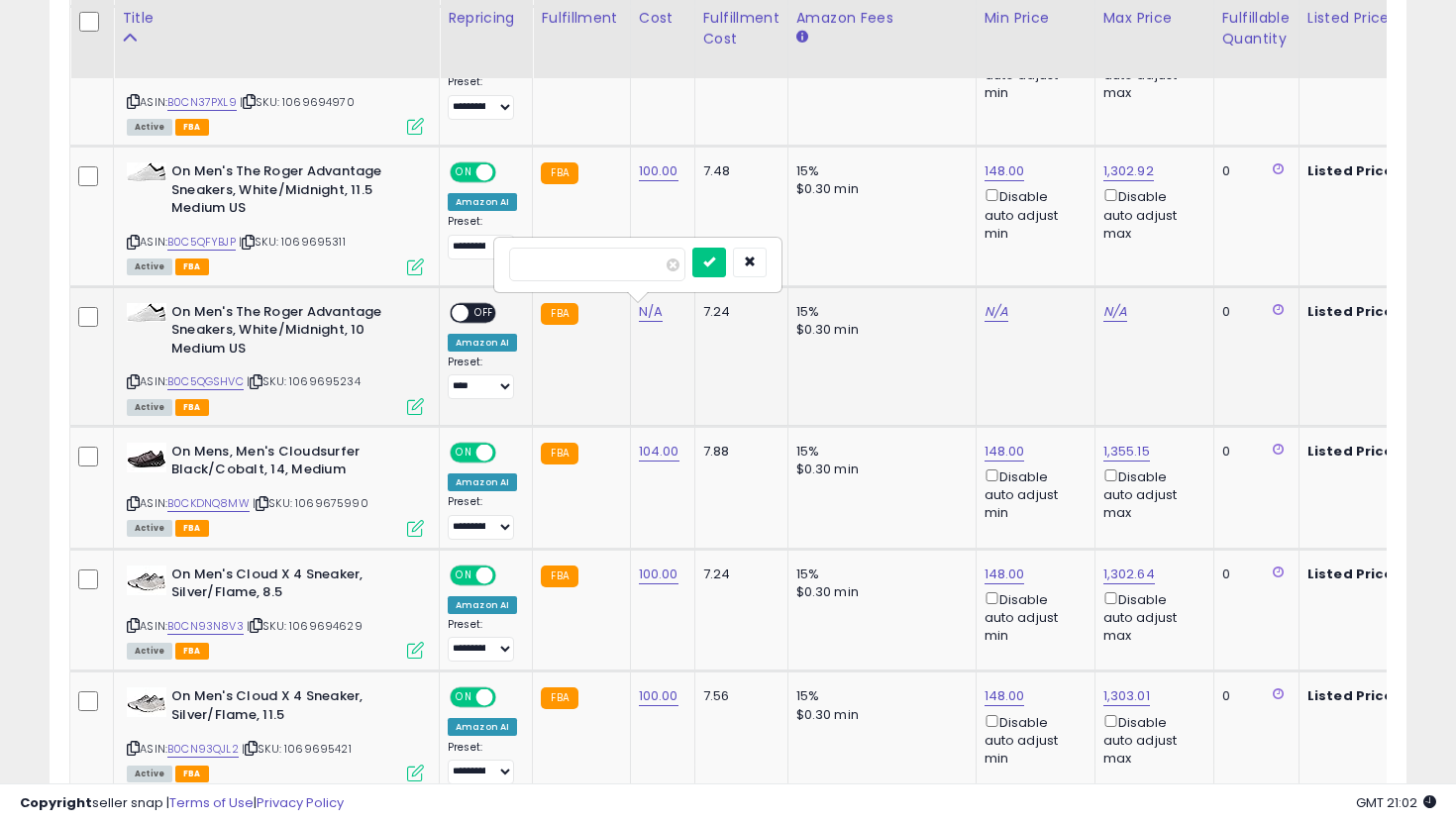 click at bounding box center [709, 262] 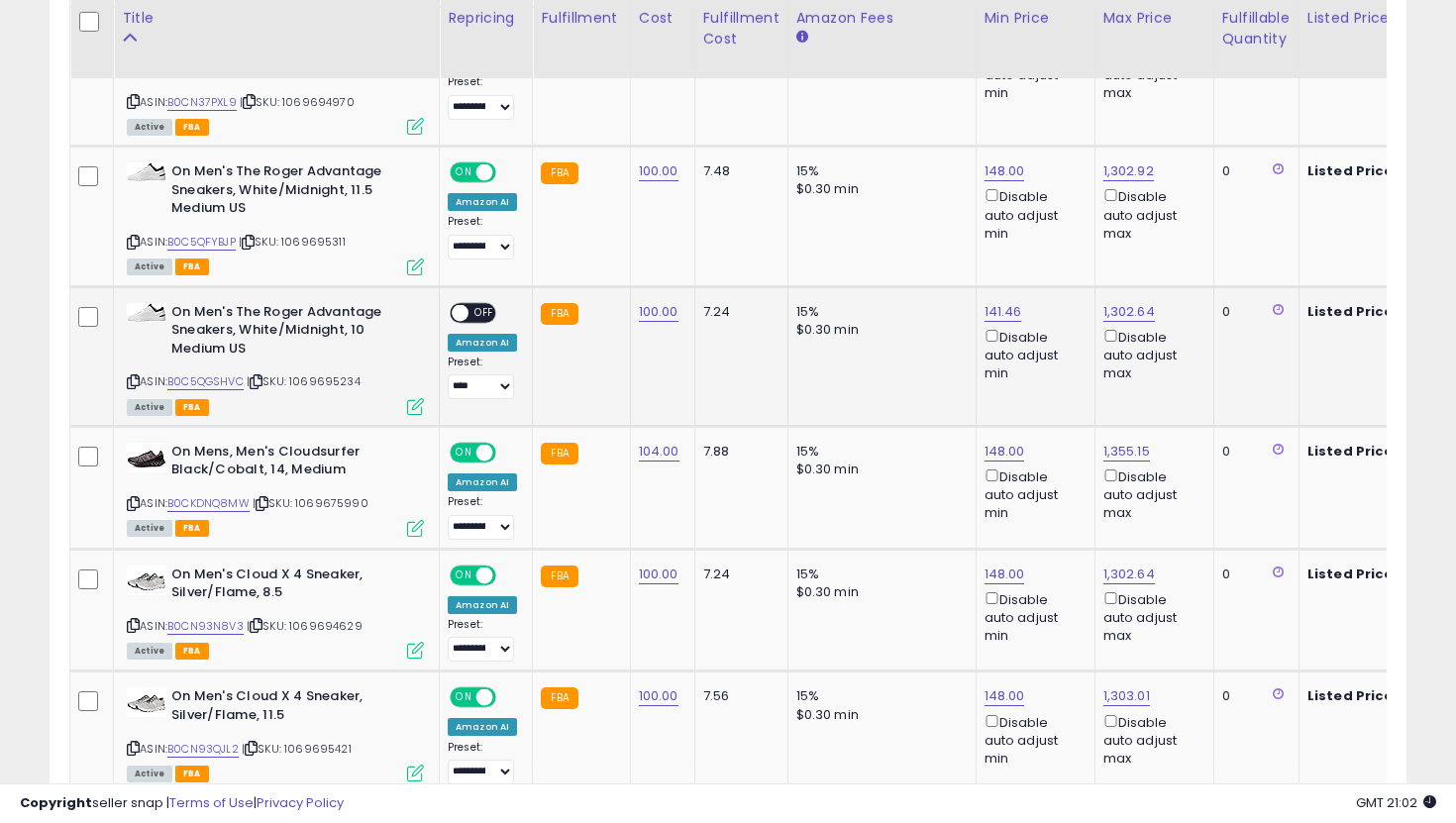 click on "OFF" at bounding box center (484, 312) 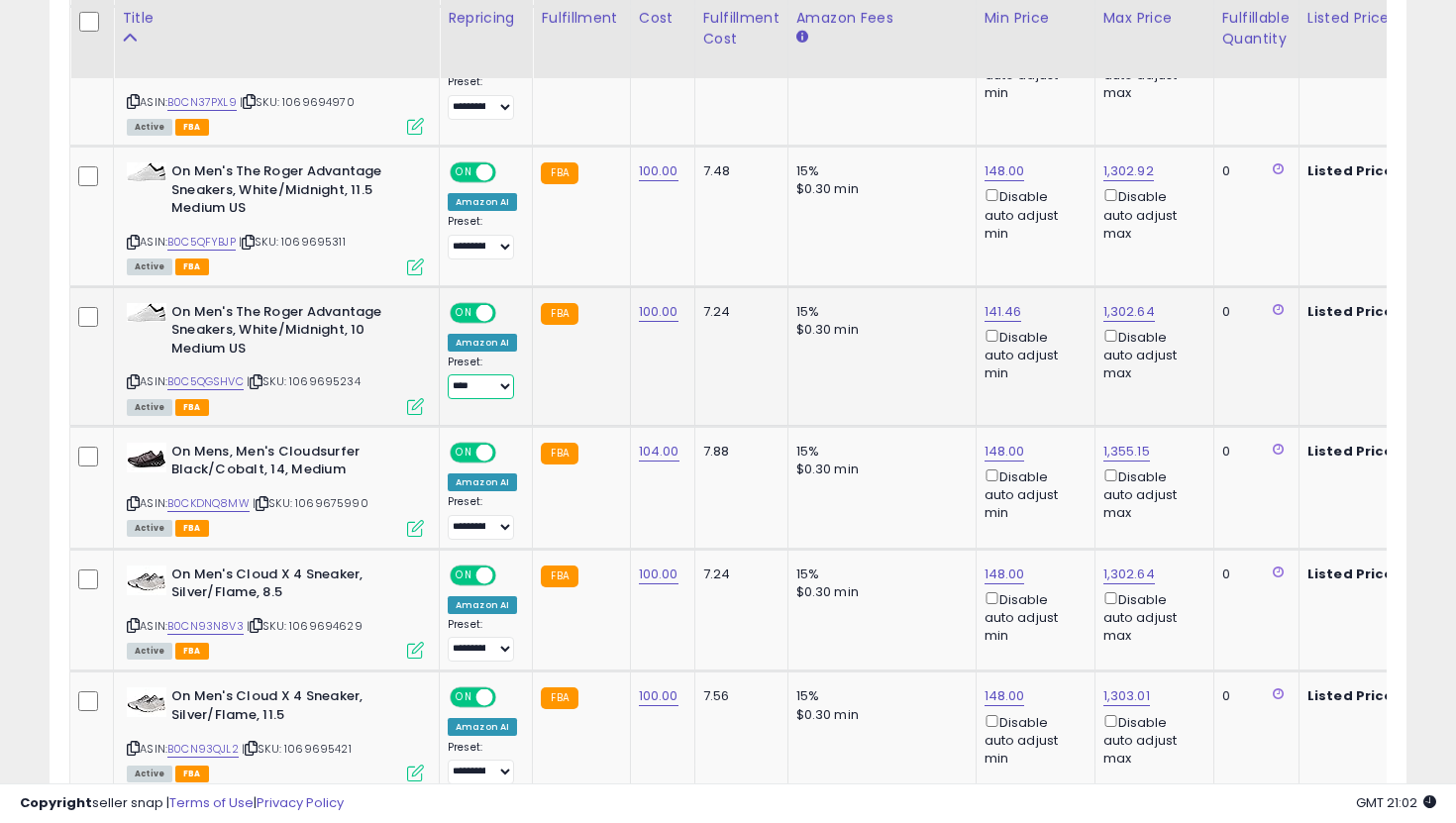 click on "**********" at bounding box center [480, 386] 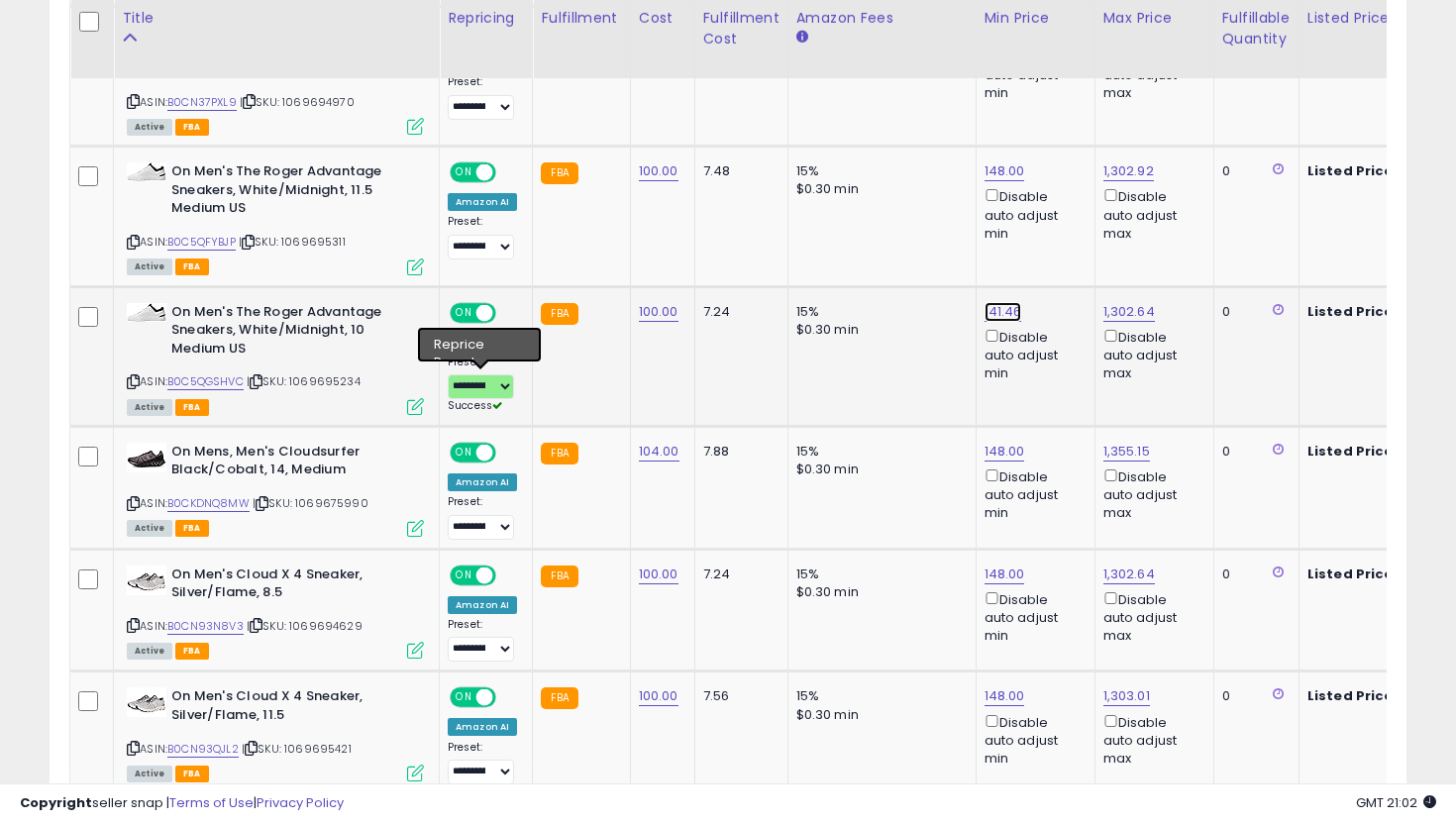 click on "141.46" at bounding box center (1004, -354) 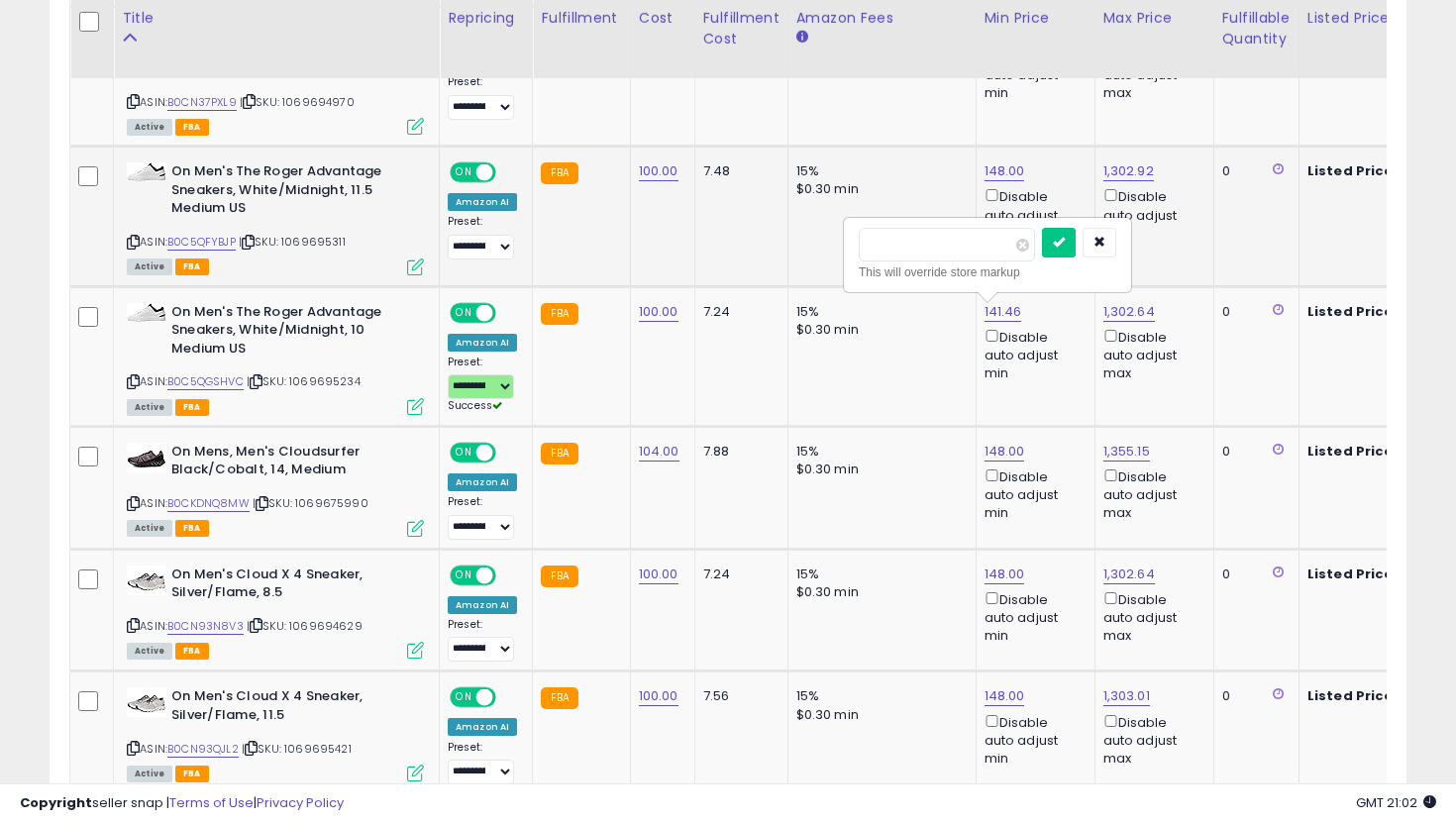 drag, startPoint x: 925, startPoint y: 251, endPoint x: 816, endPoint y: 240, distance: 109.55364 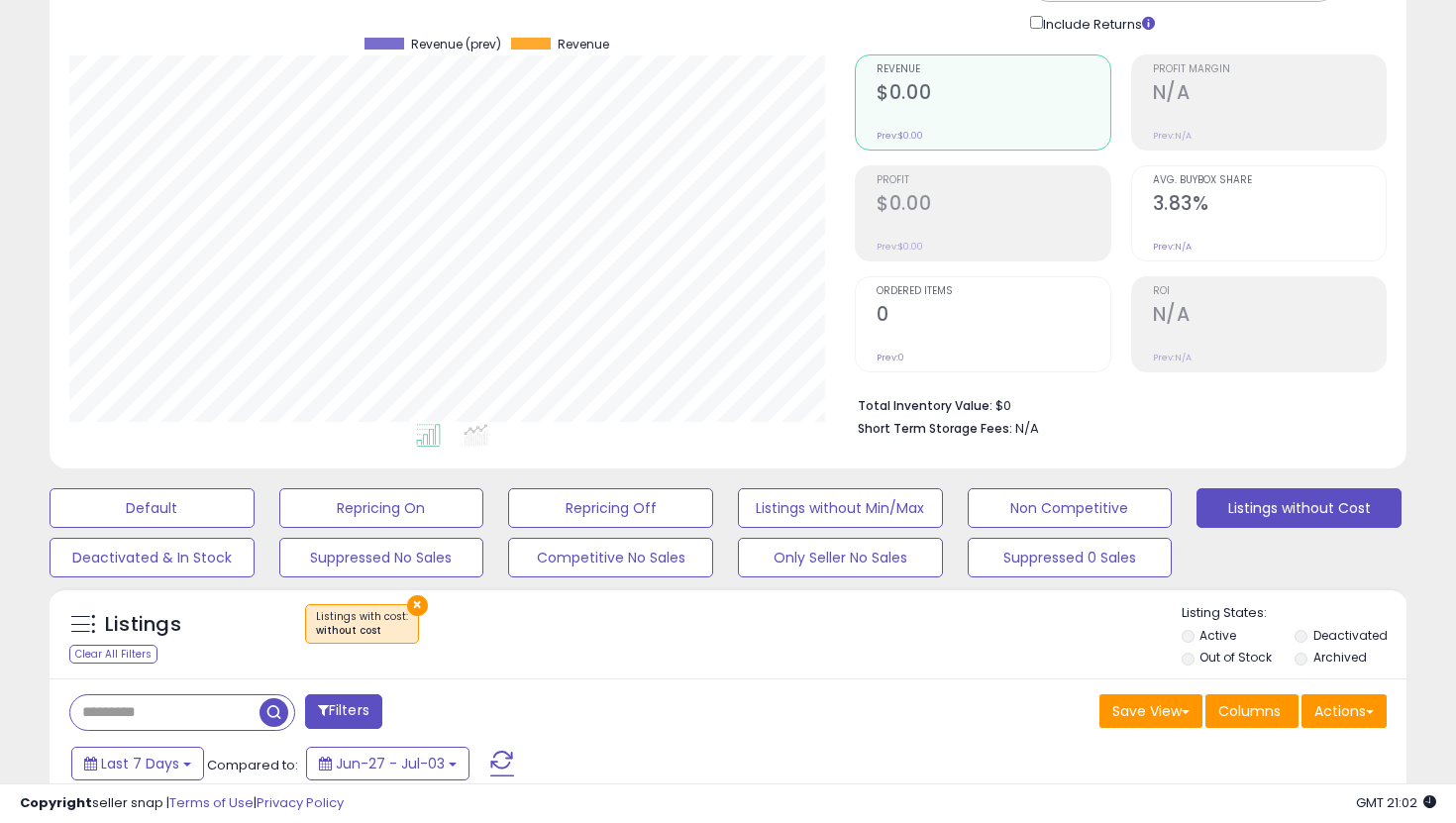 scroll, scrollTop: 0, scrollLeft: 0, axis: both 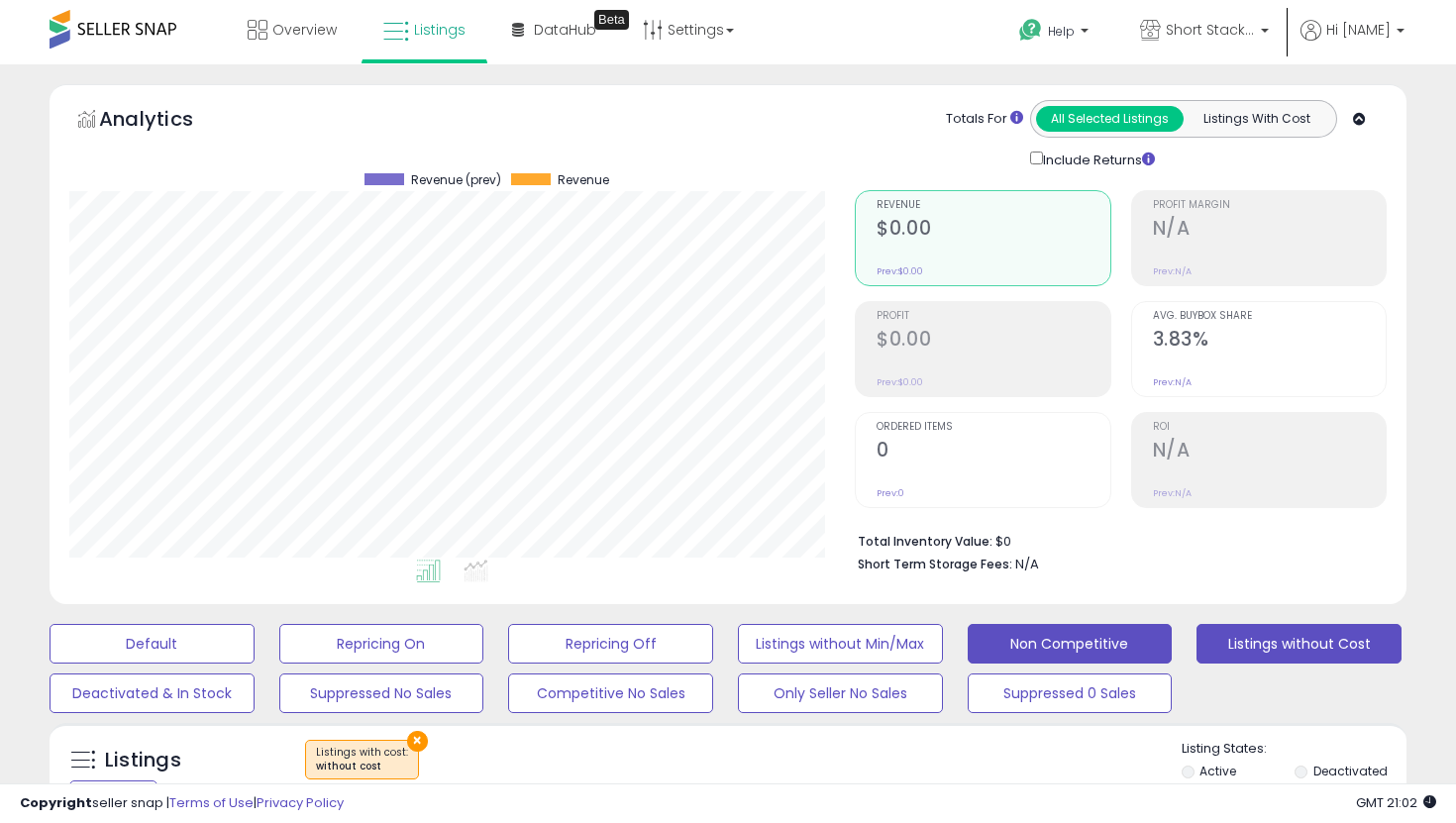 click on "Non Competitive" at bounding box center (152, 644) 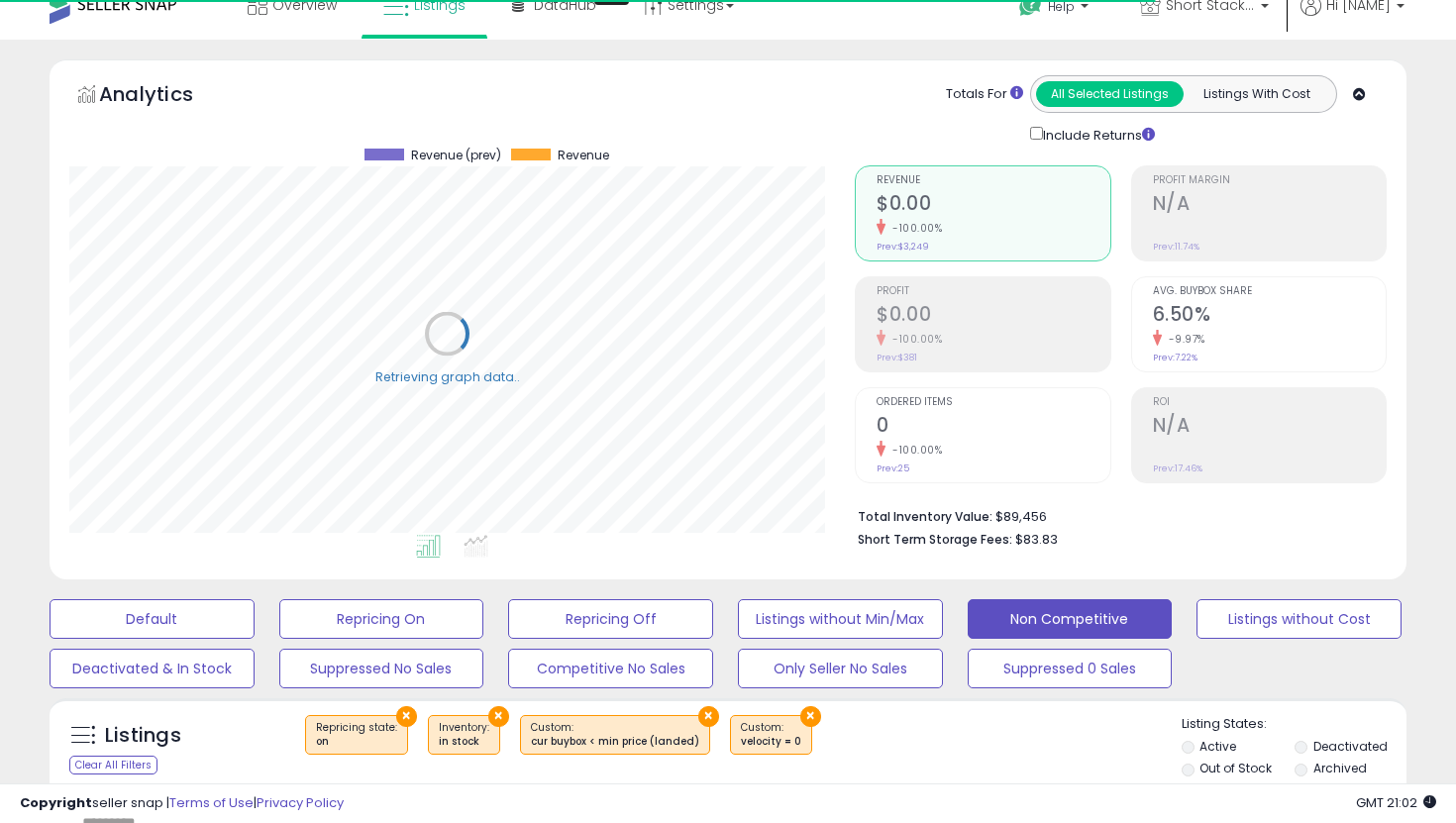 scroll, scrollTop: 41, scrollLeft: 0, axis: vertical 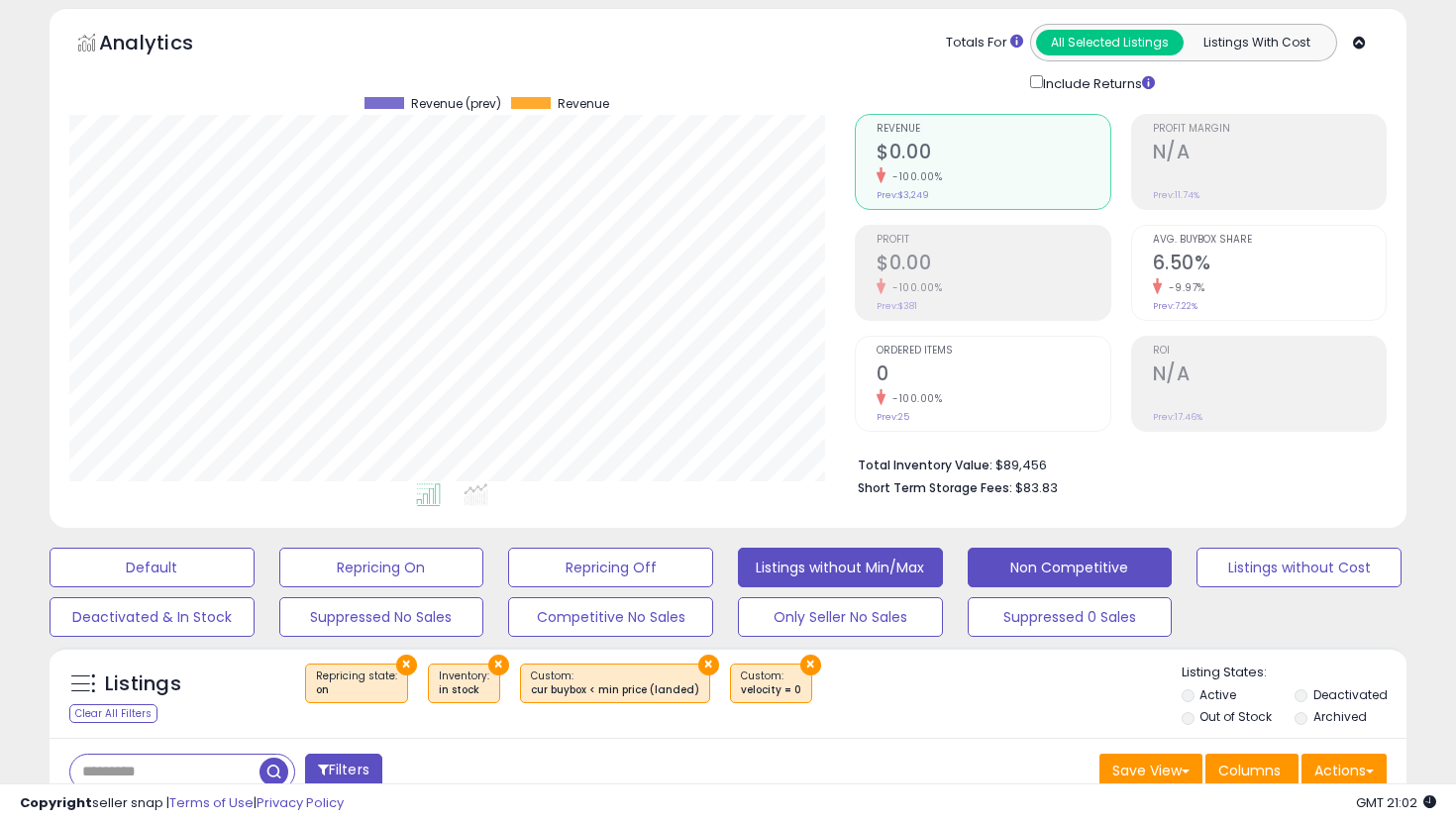 click on "Listings without Min/Max" at bounding box center [152, 567] 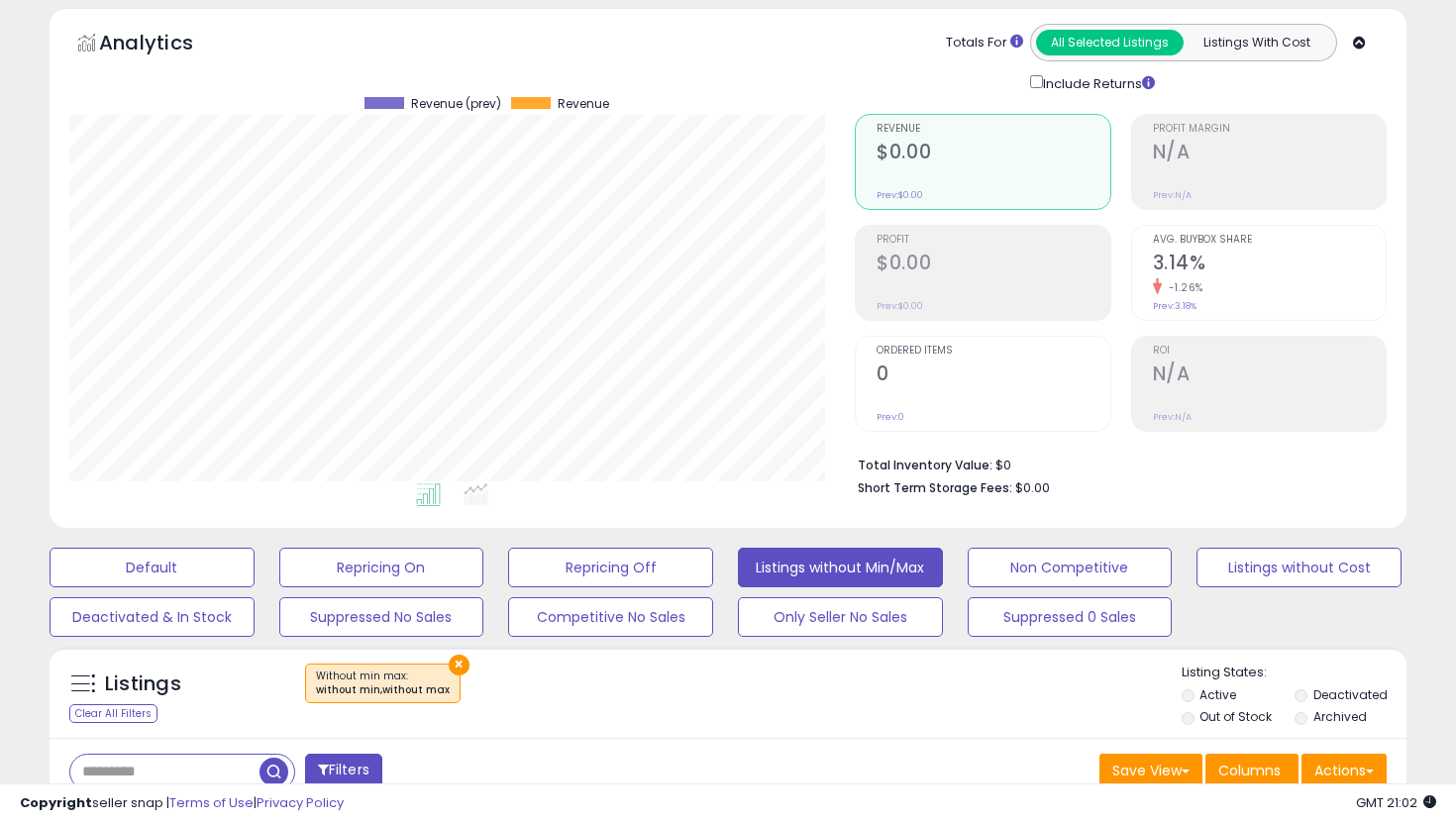 scroll, scrollTop: 989967, scrollLeft: 989690, axis: both 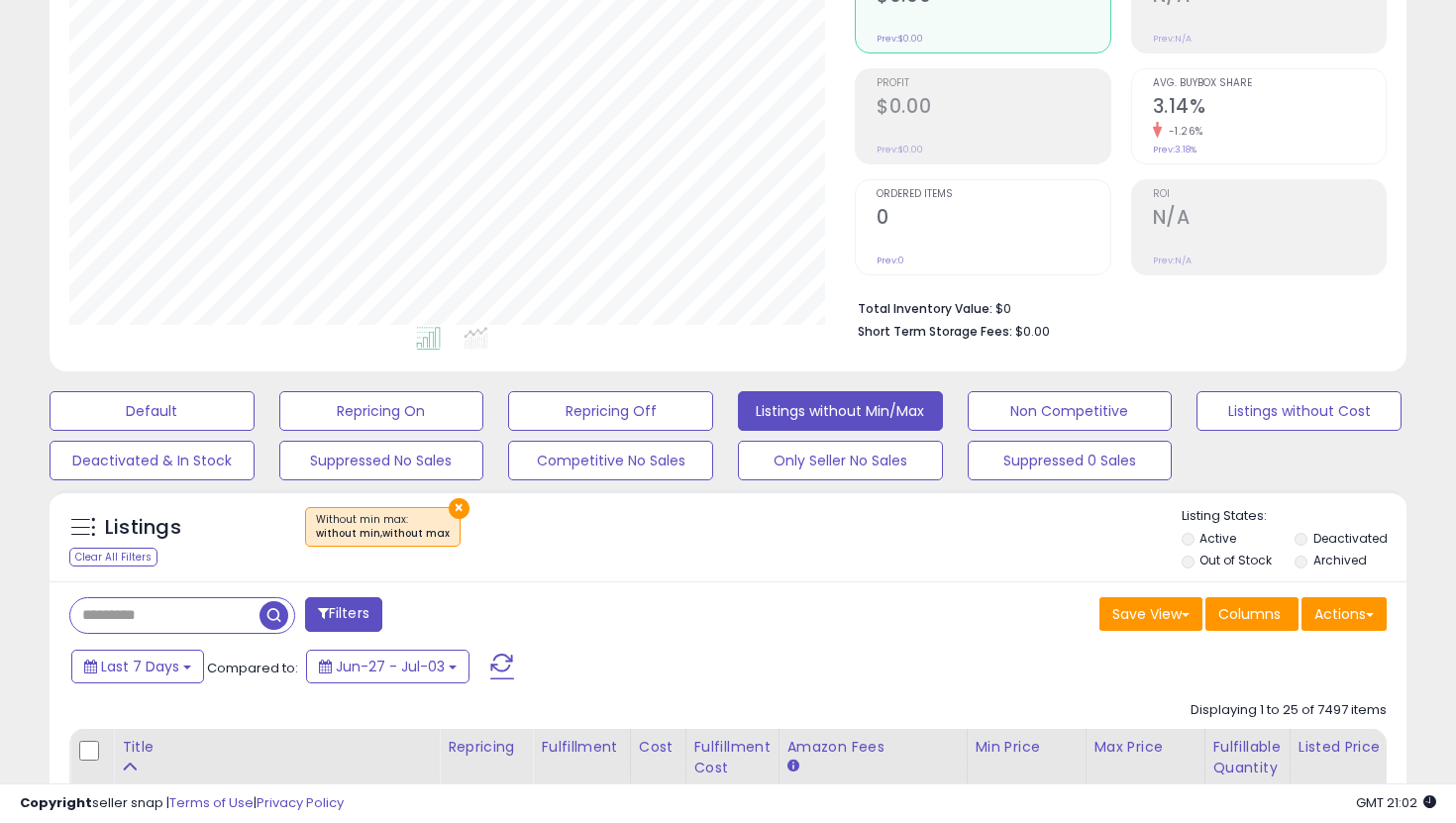 click on "Out of Stock" at bounding box center [1235, 560] 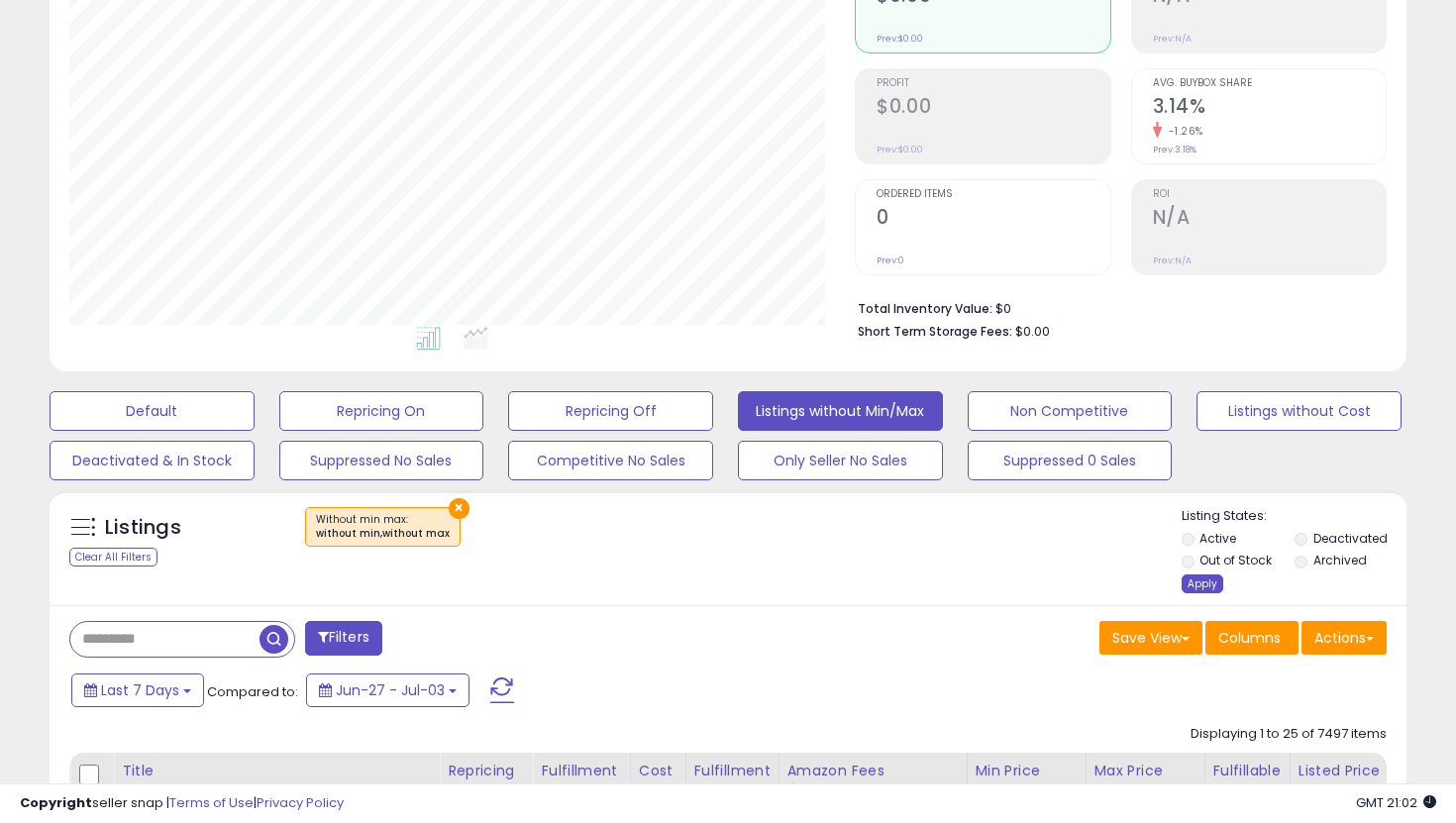 click on "Apply" at bounding box center (1202, 583) 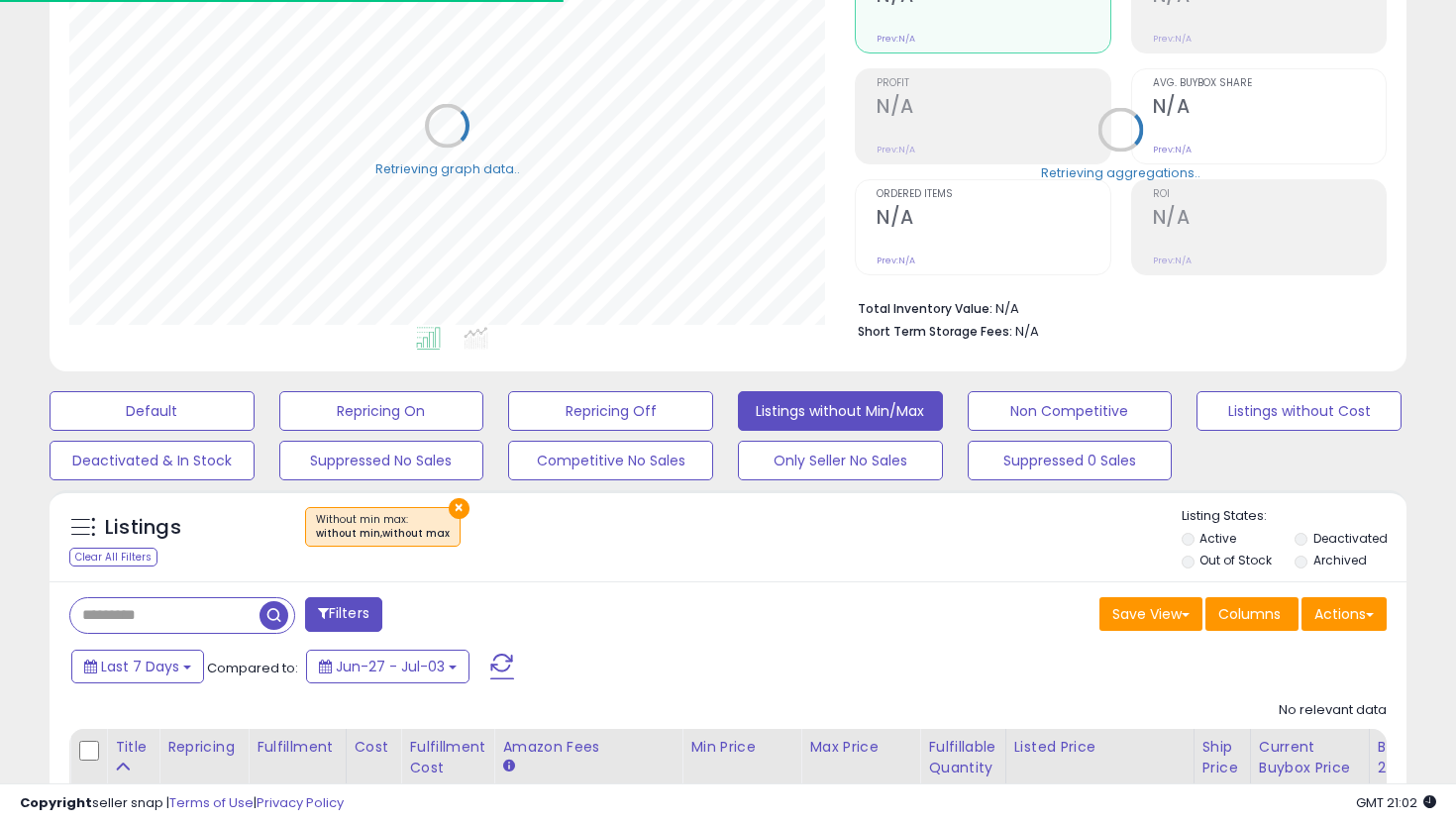 scroll, scrollTop: 298, scrollLeft: 0, axis: vertical 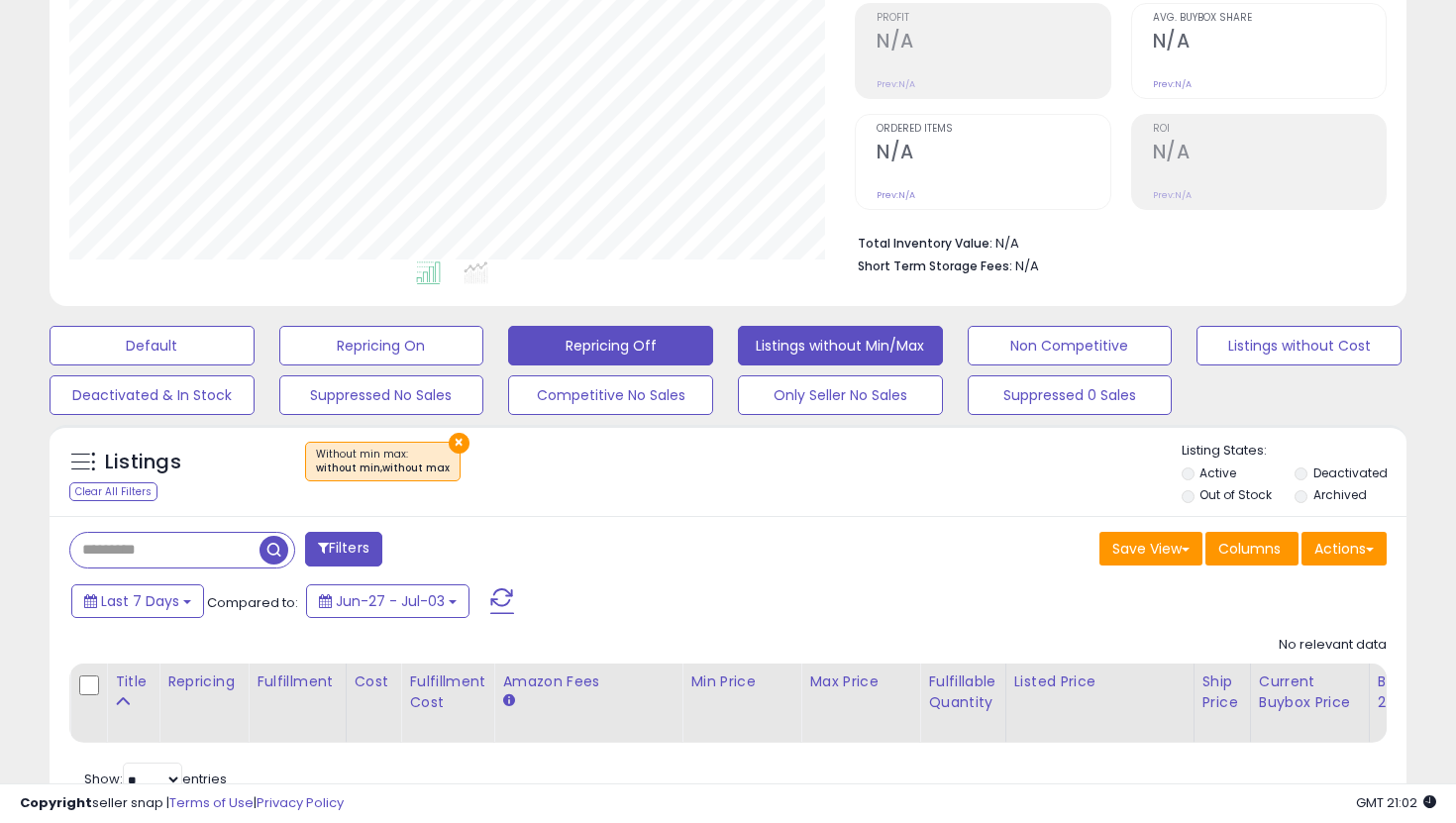 click on "Repricing Off" at bounding box center (152, 346) 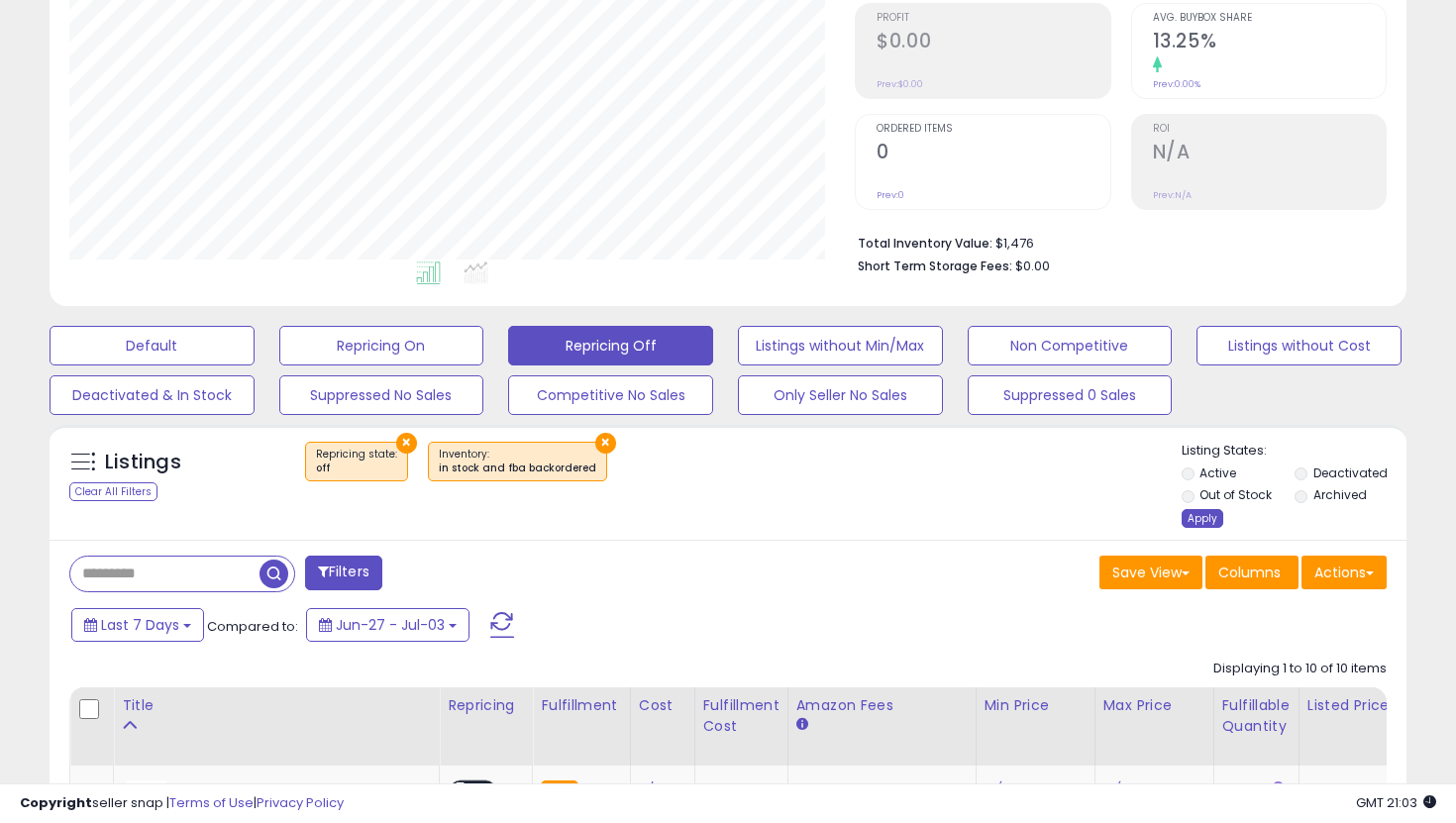 scroll, scrollTop: 989967, scrollLeft: 989690, axis: both 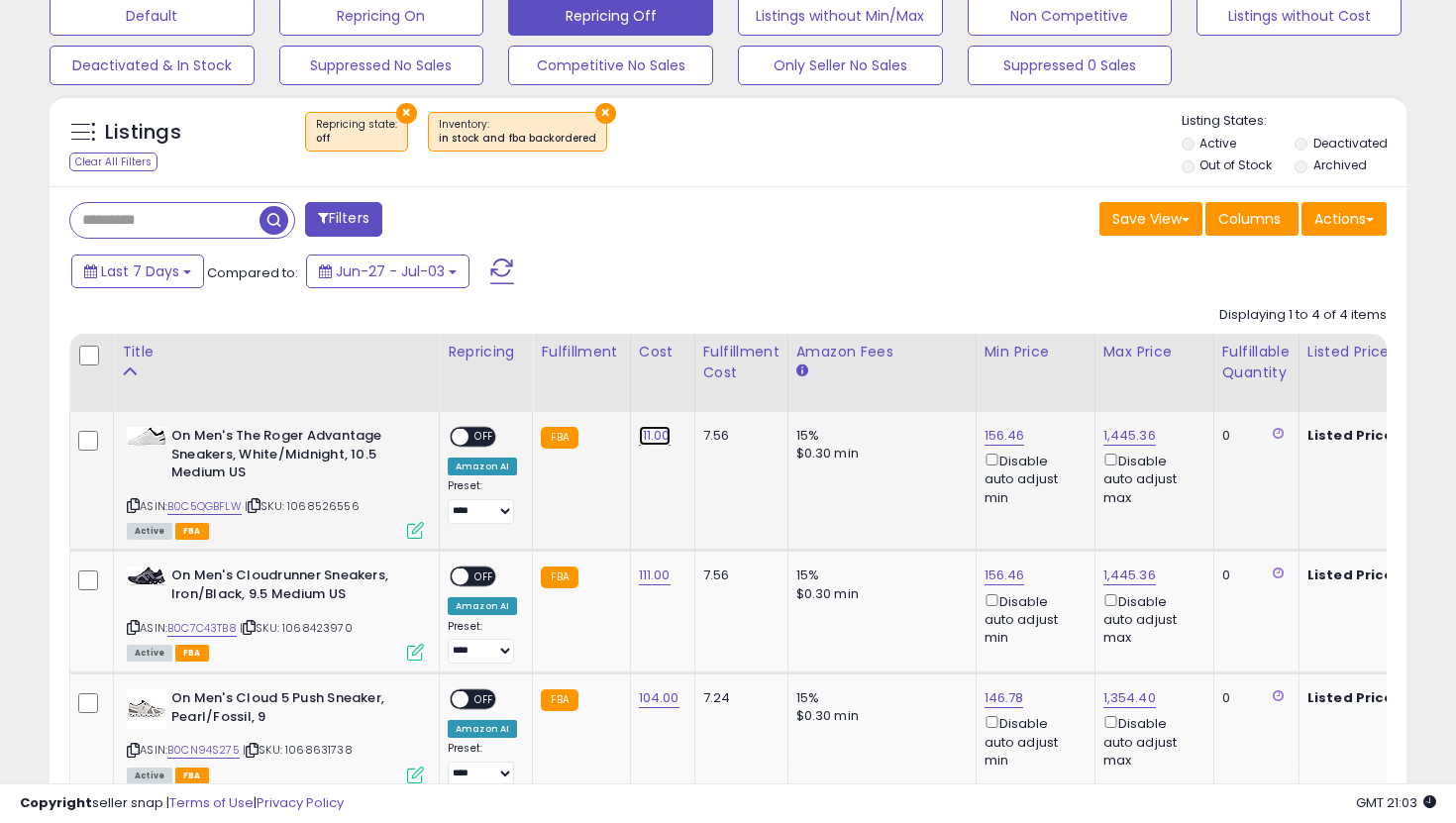 click on "111.00" at bounding box center (655, 436) 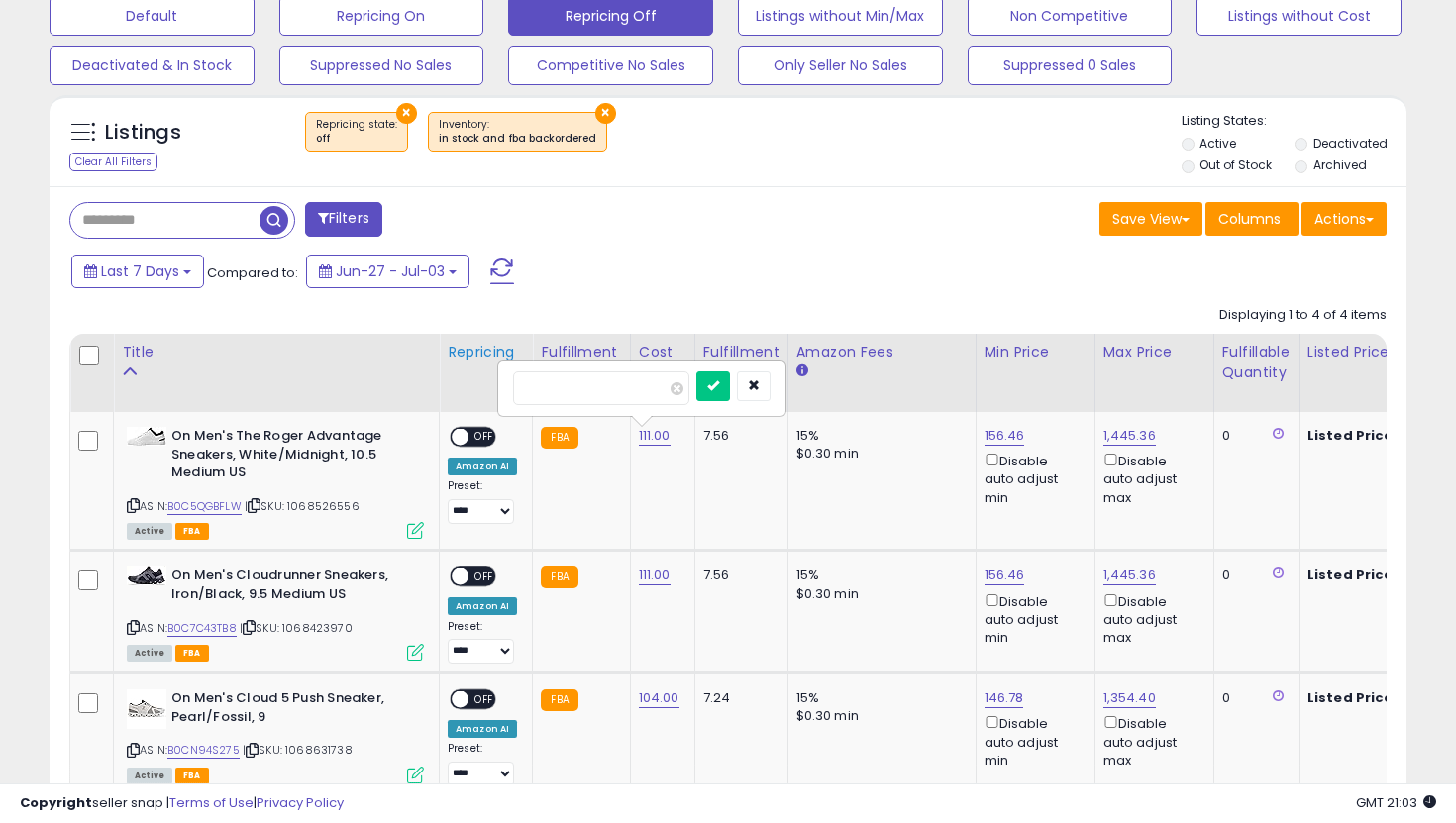 drag, startPoint x: 595, startPoint y: 385, endPoint x: 465, endPoint y: 375, distance: 130.38405 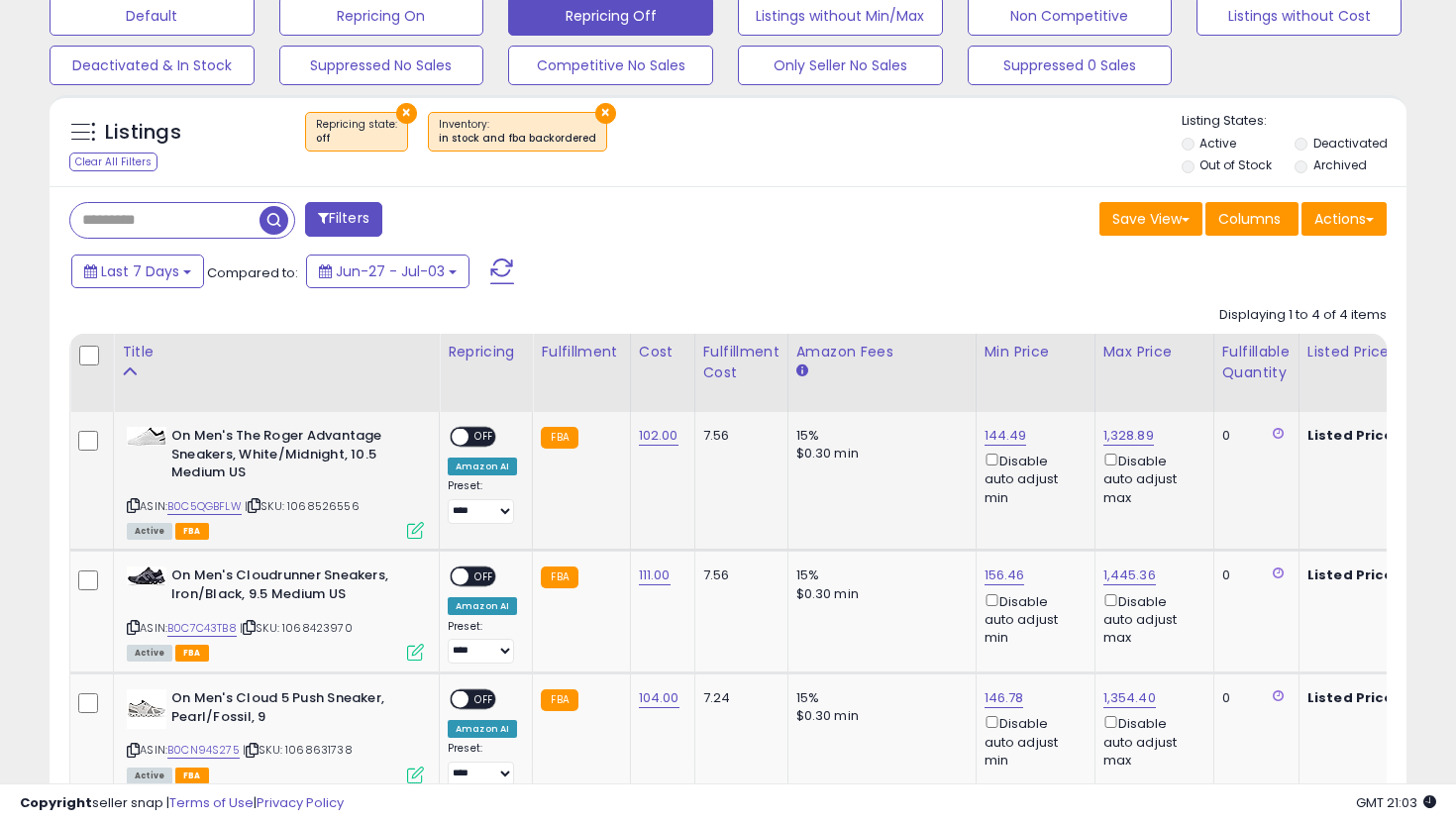 click on "ON   OFF" at bounding box center [451, 437] 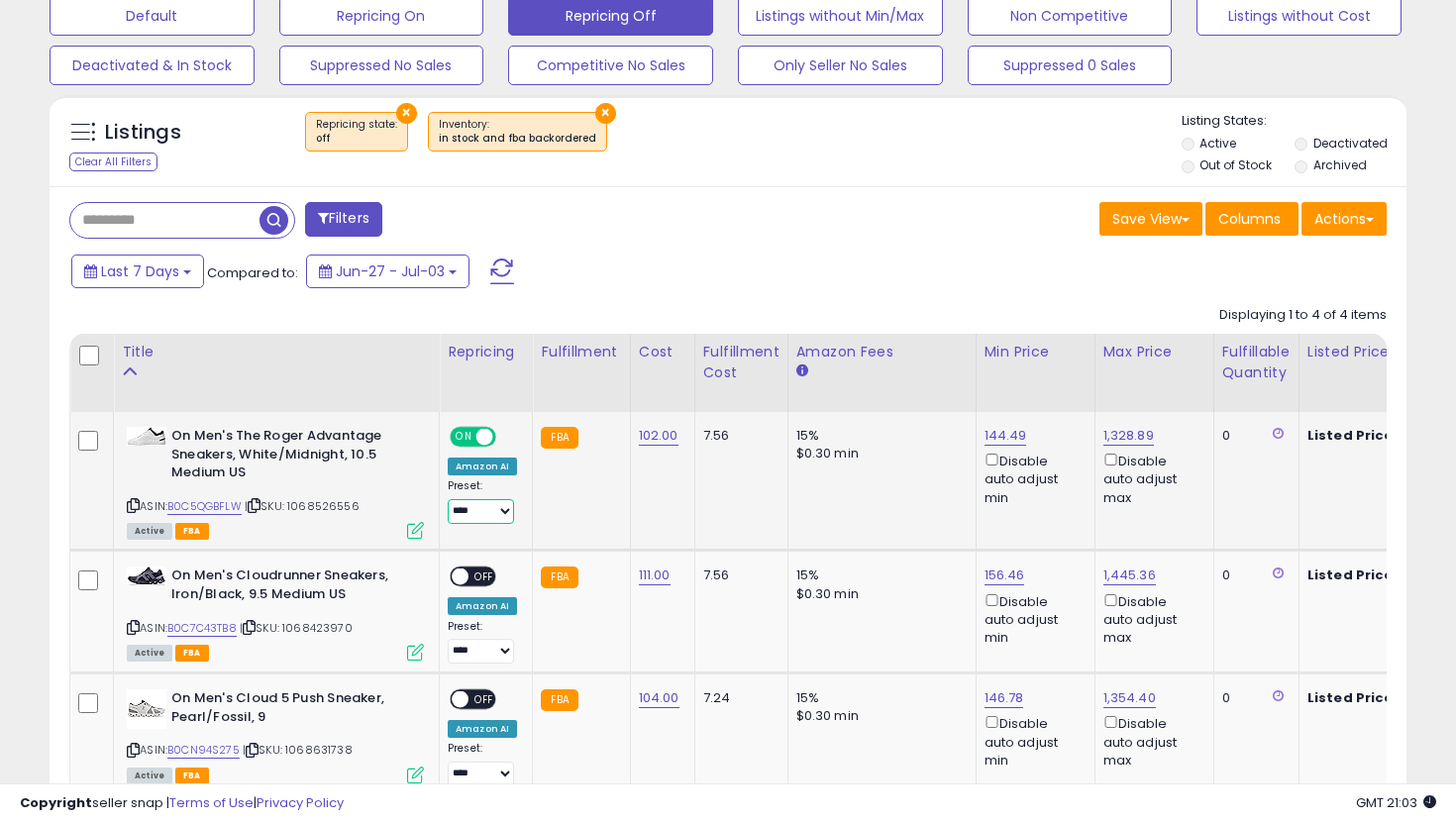 click on "**********" at bounding box center (480, 511) 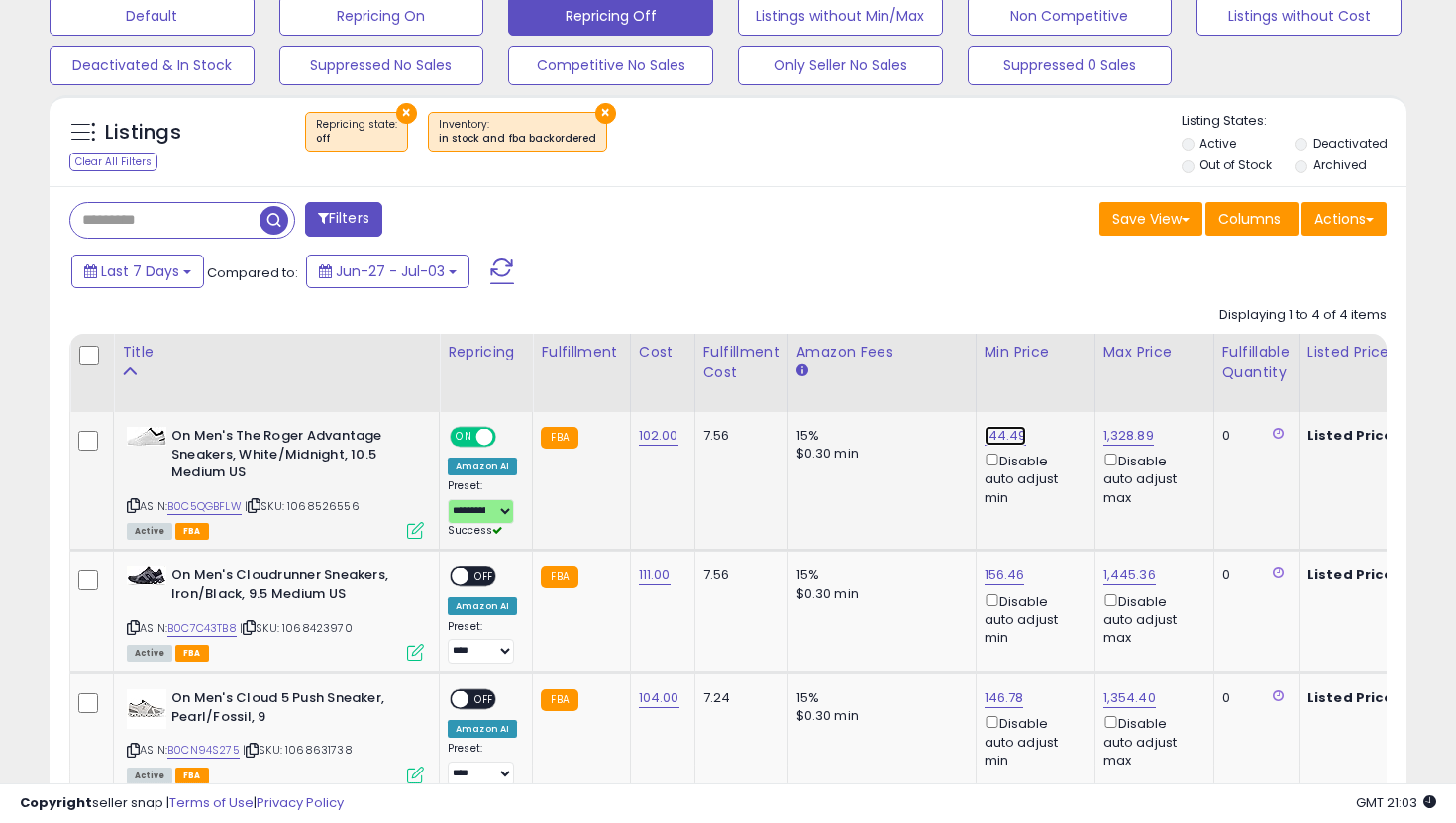 click on "144.49" at bounding box center [1005, 436] 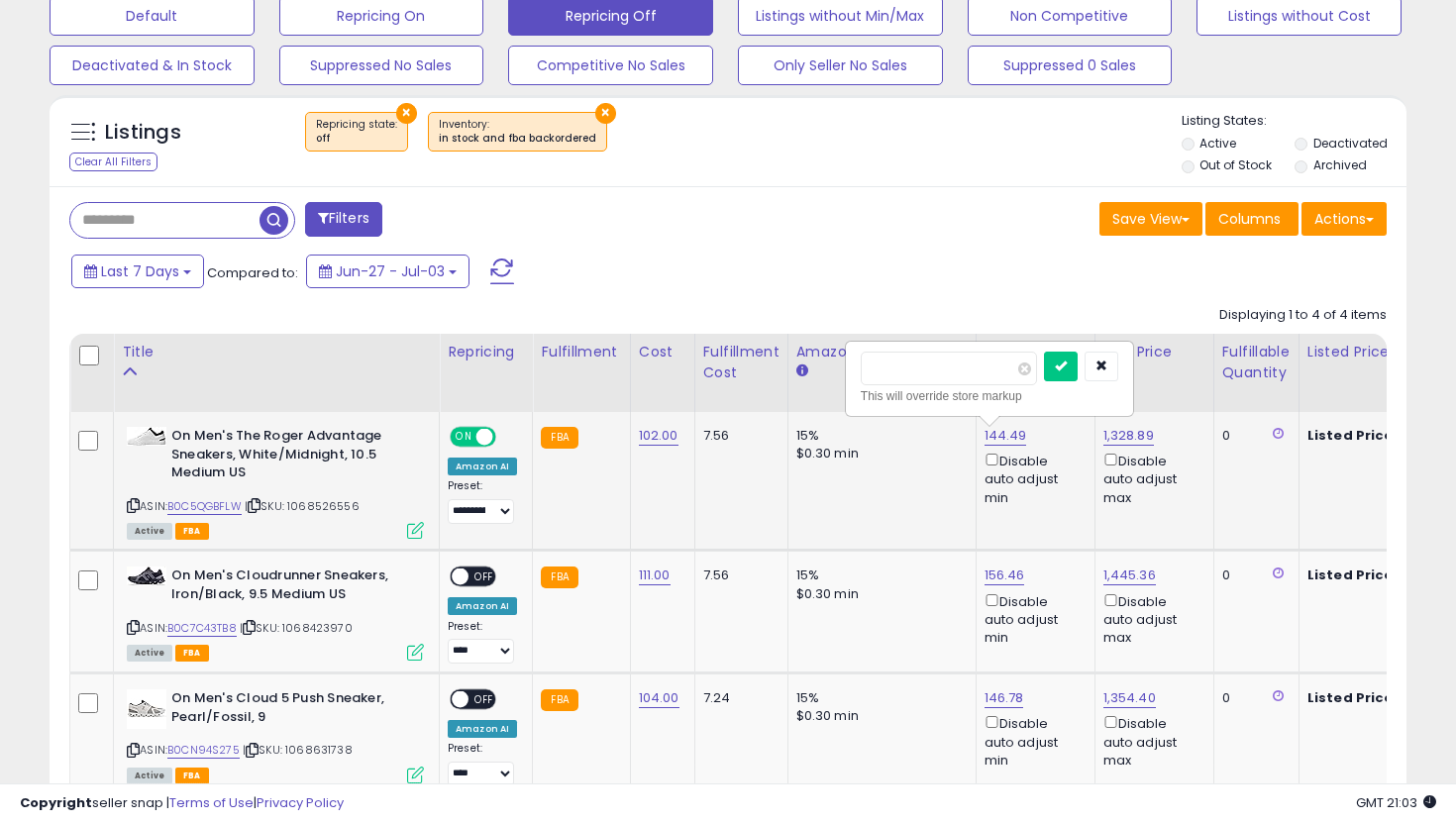 click at bounding box center (1061, 366) 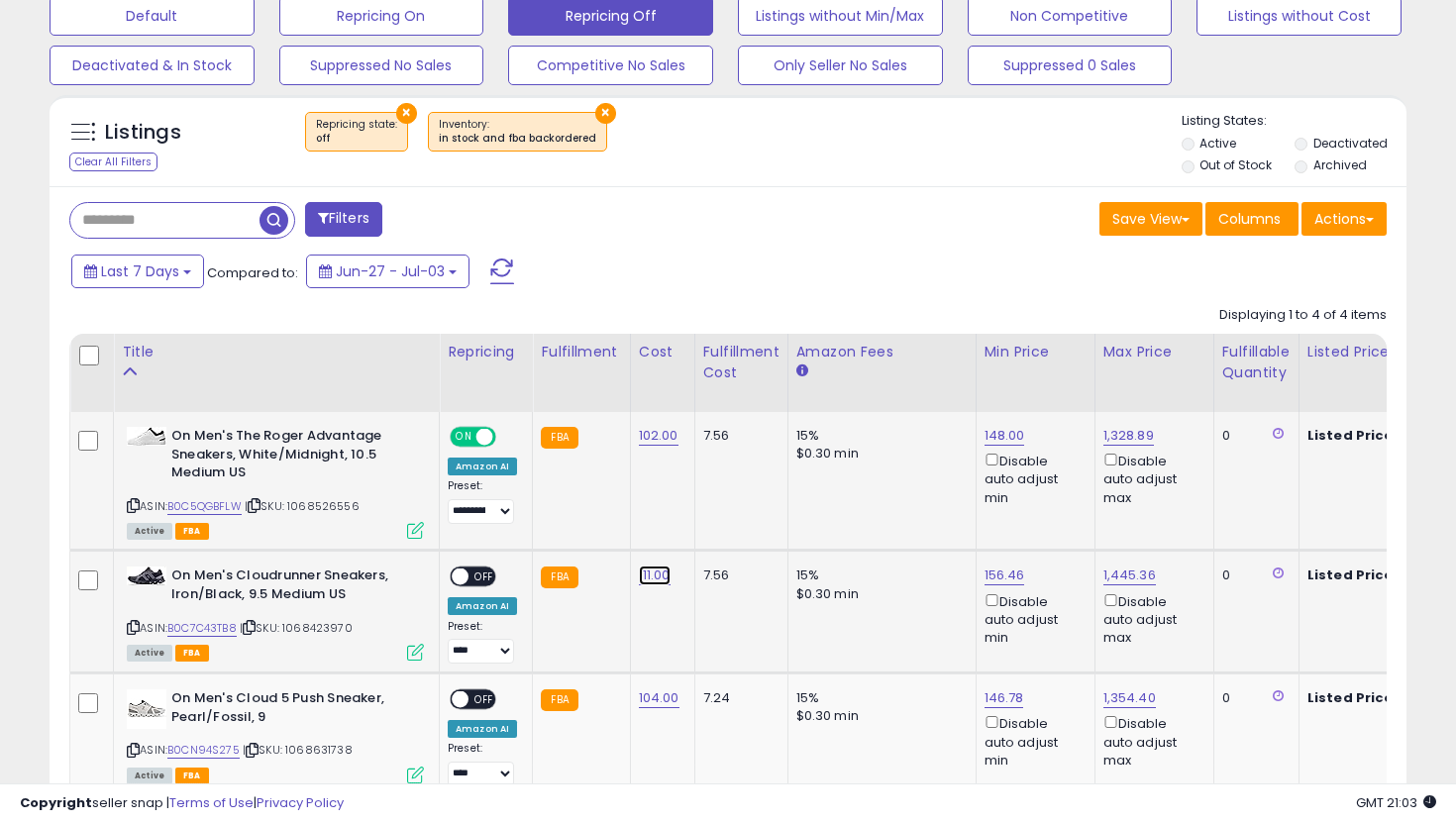 click on "111.00" at bounding box center [659, 436] 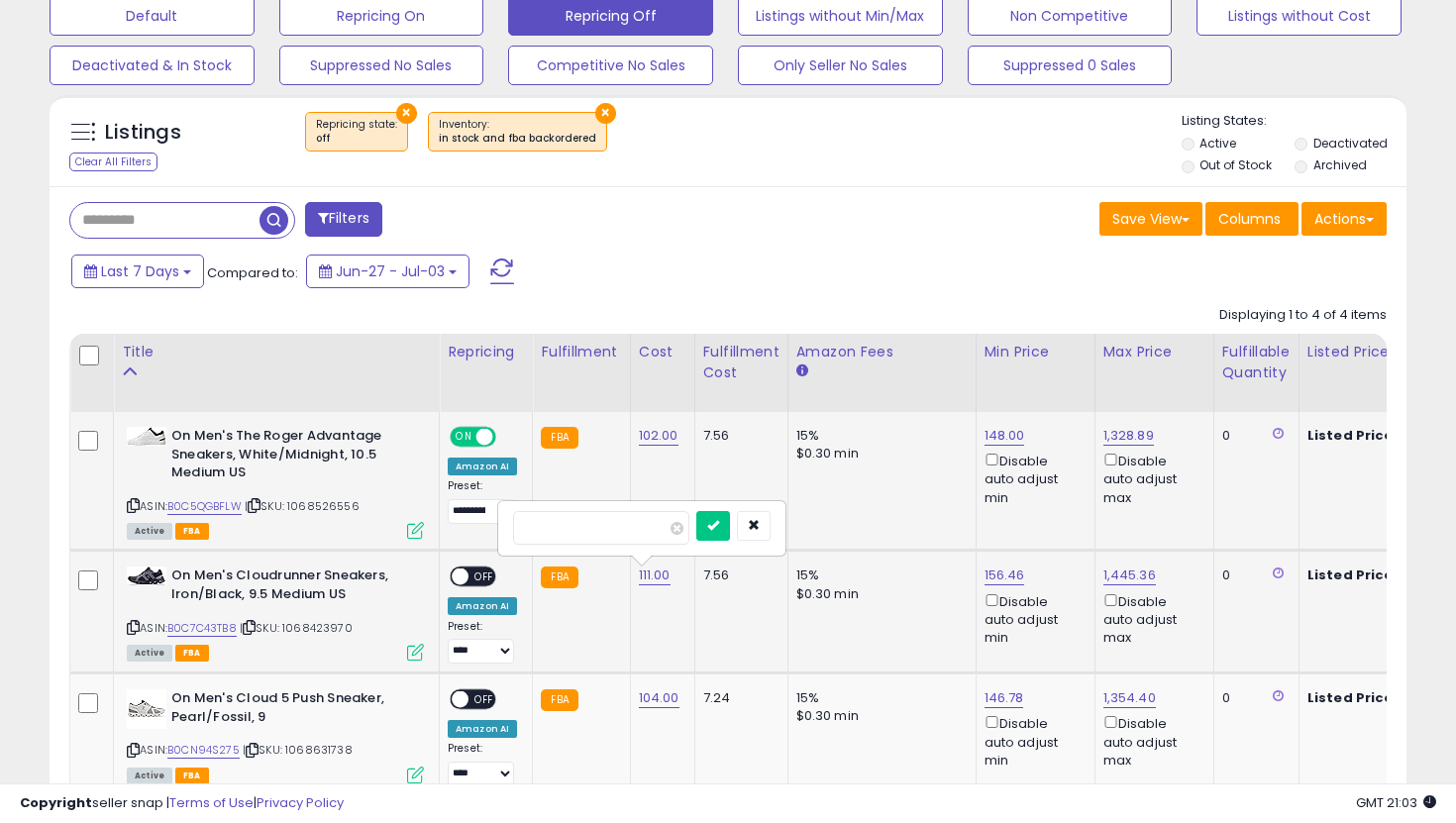 click at bounding box center (713, 526) 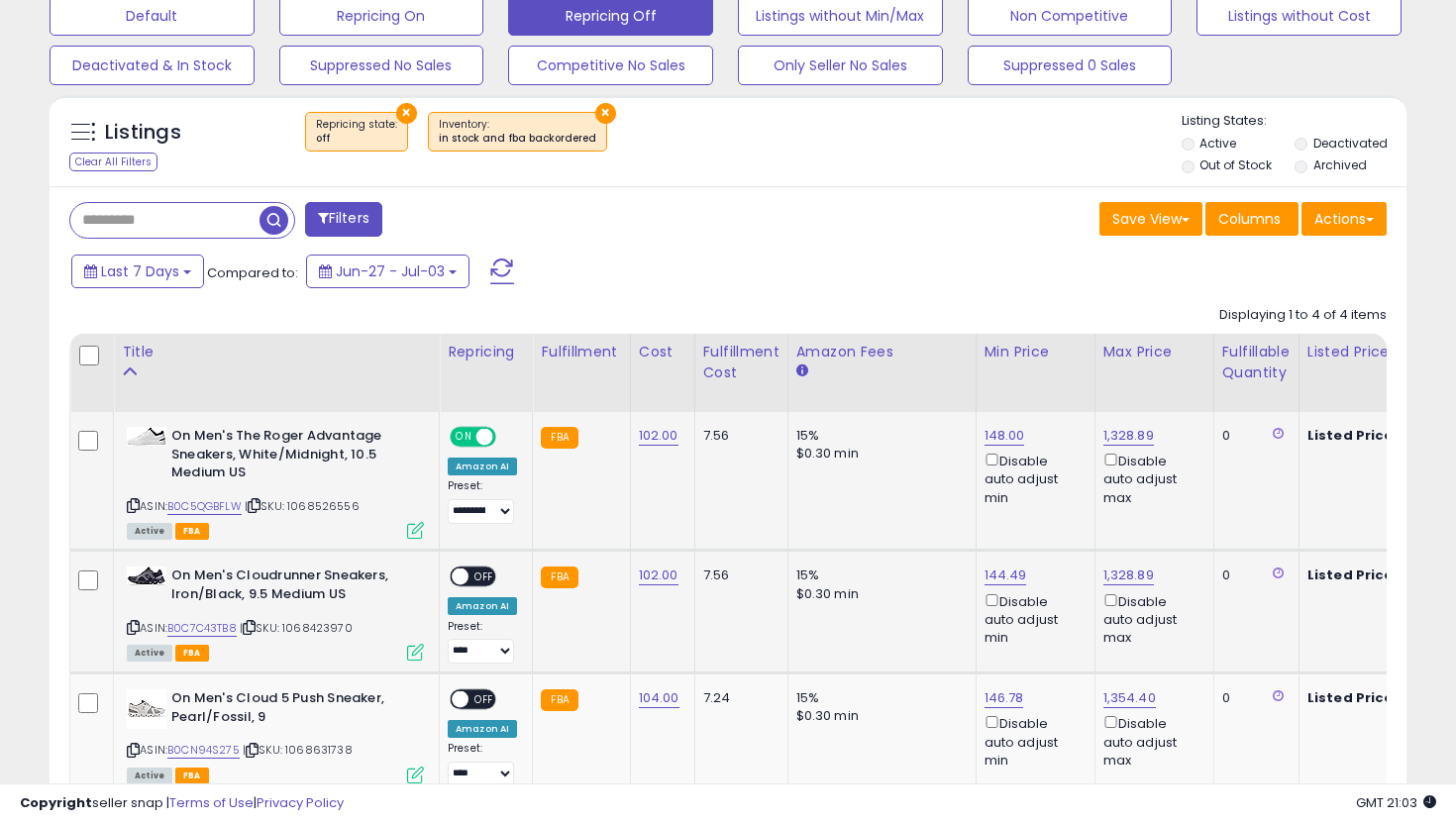 click on "OFF" at bounding box center (484, 576) 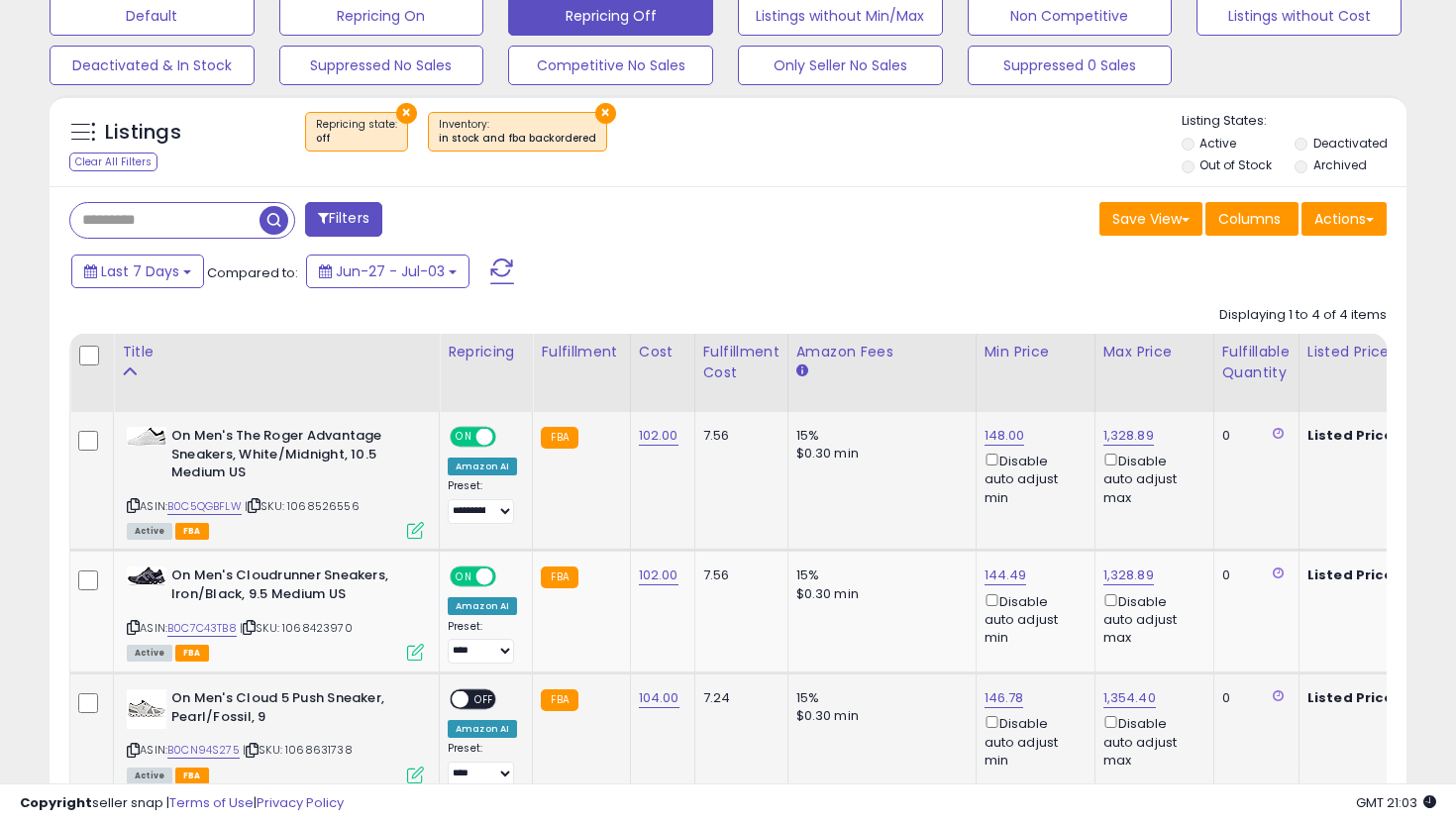 click on "**********" 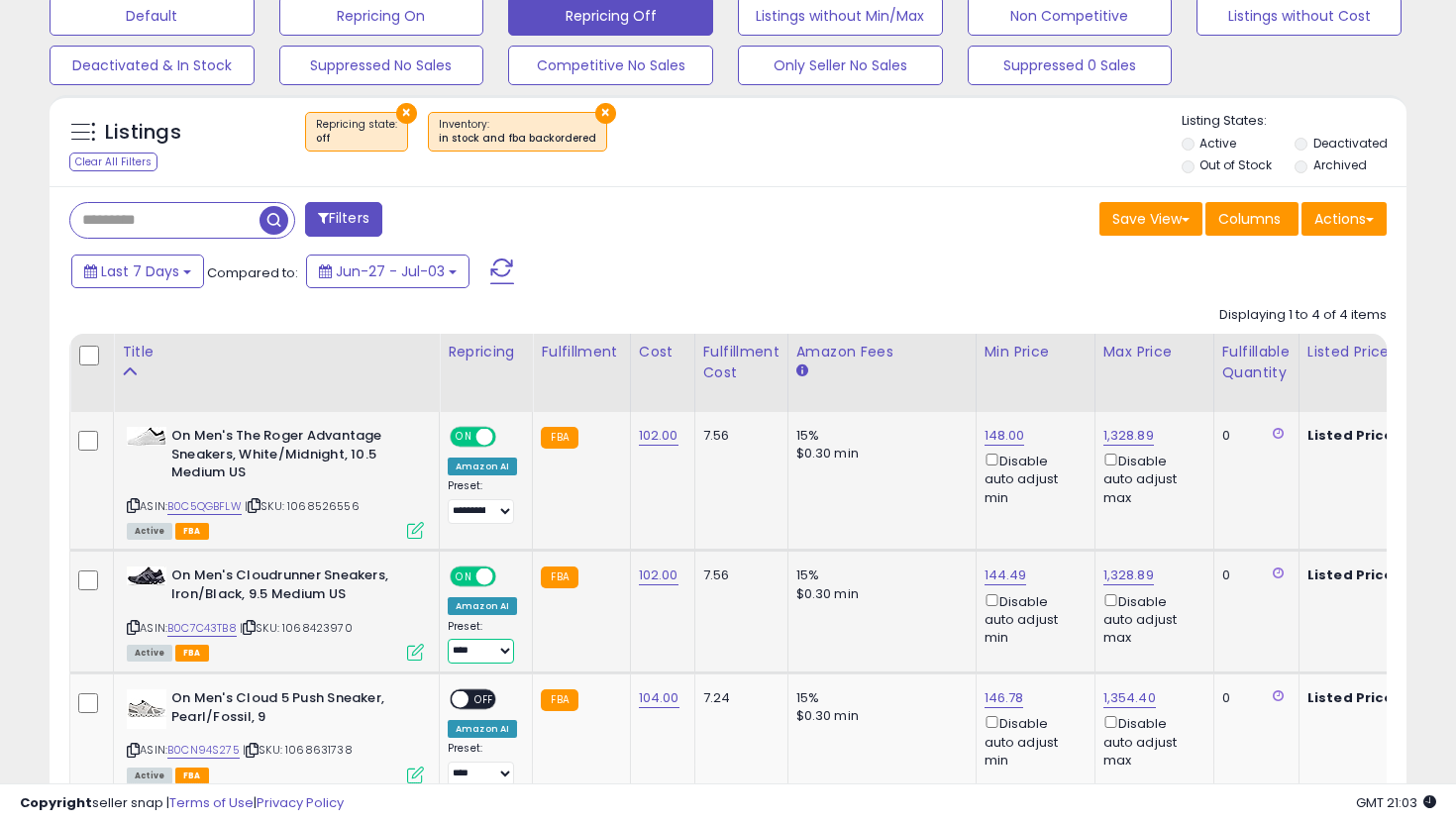 click on "**********" at bounding box center (480, 651) 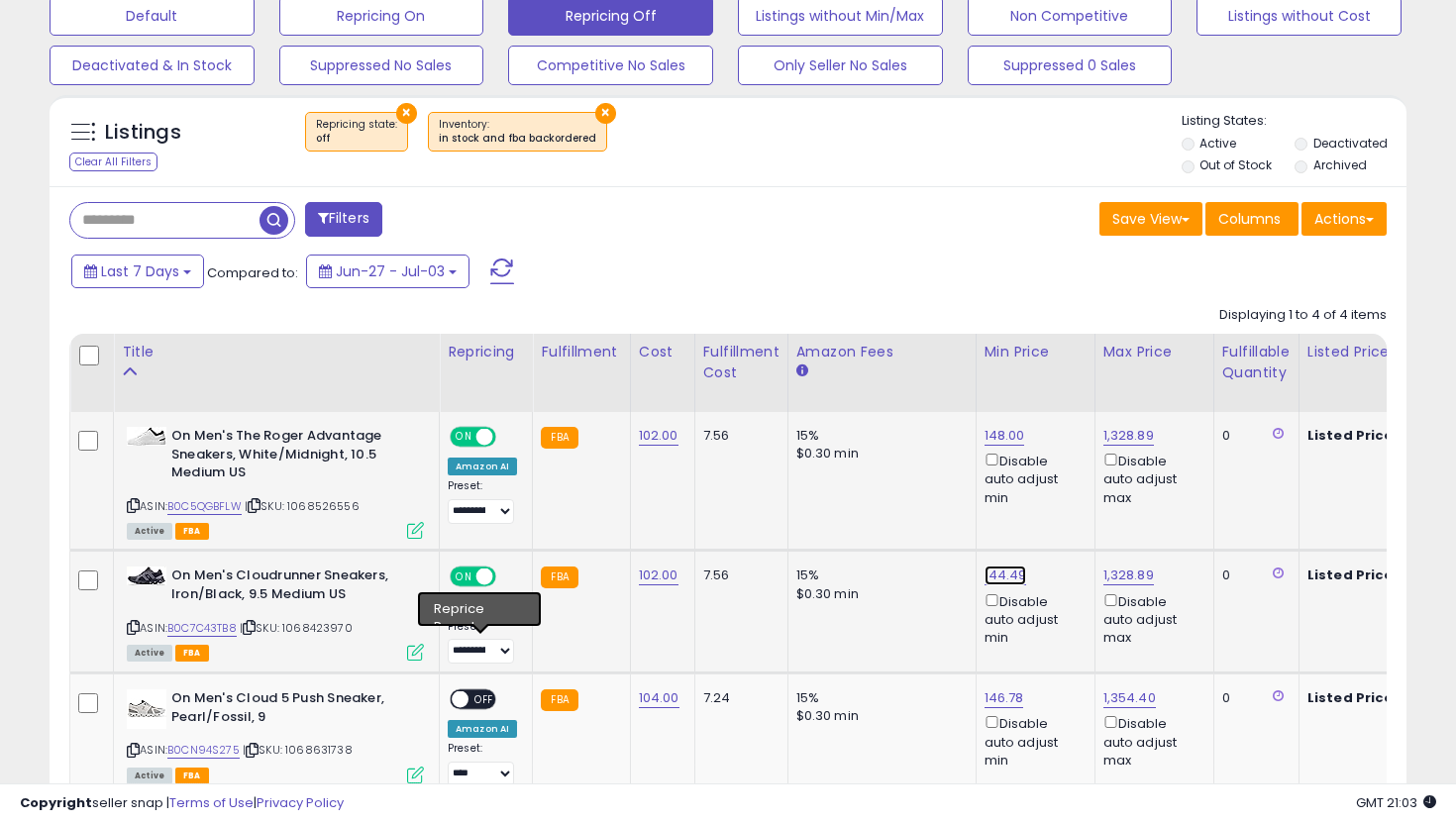 click on "144.49" at bounding box center [1004, 436] 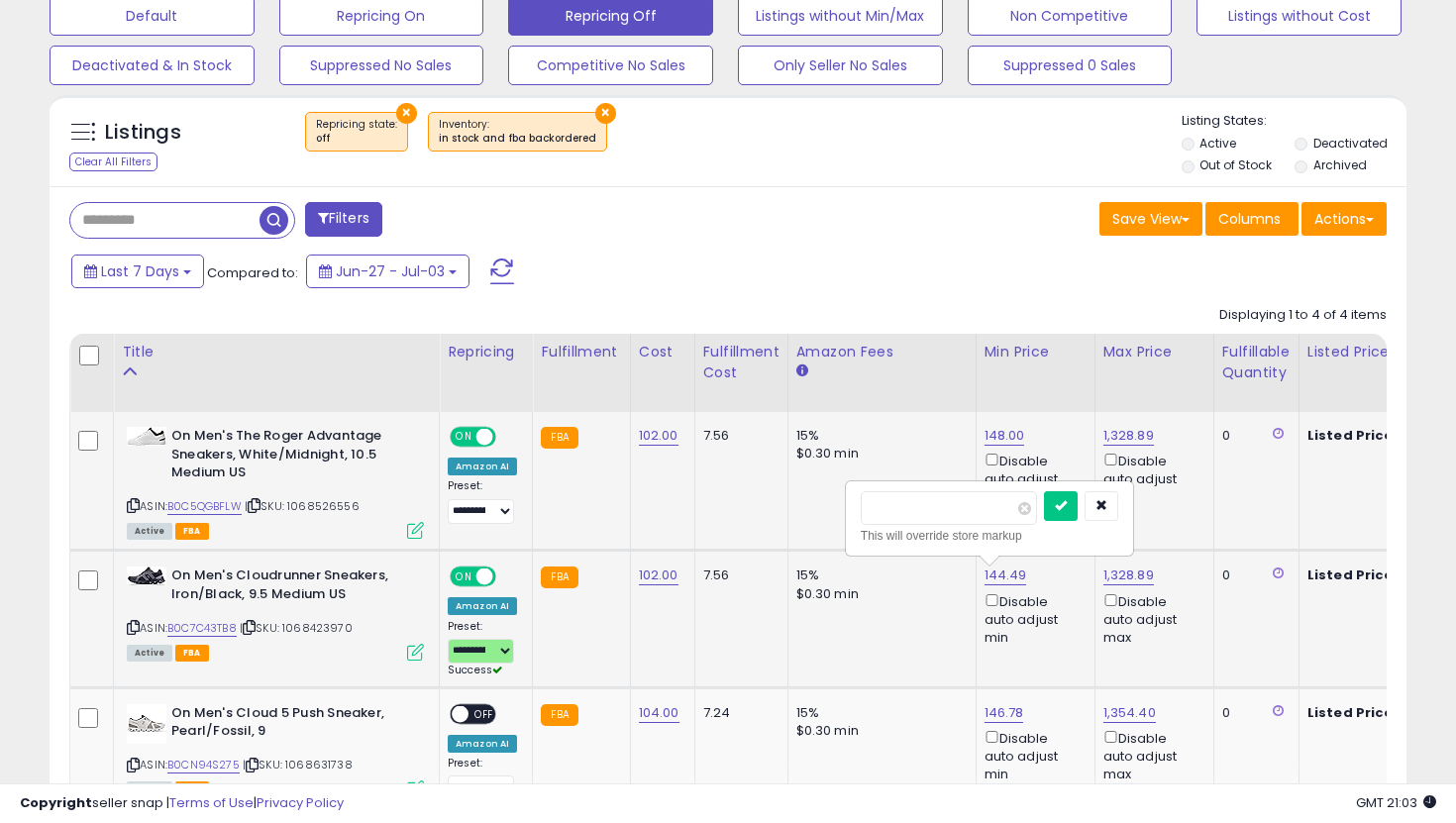 drag, startPoint x: 962, startPoint y: 499, endPoint x: 849, endPoint y: 491, distance: 113.28283 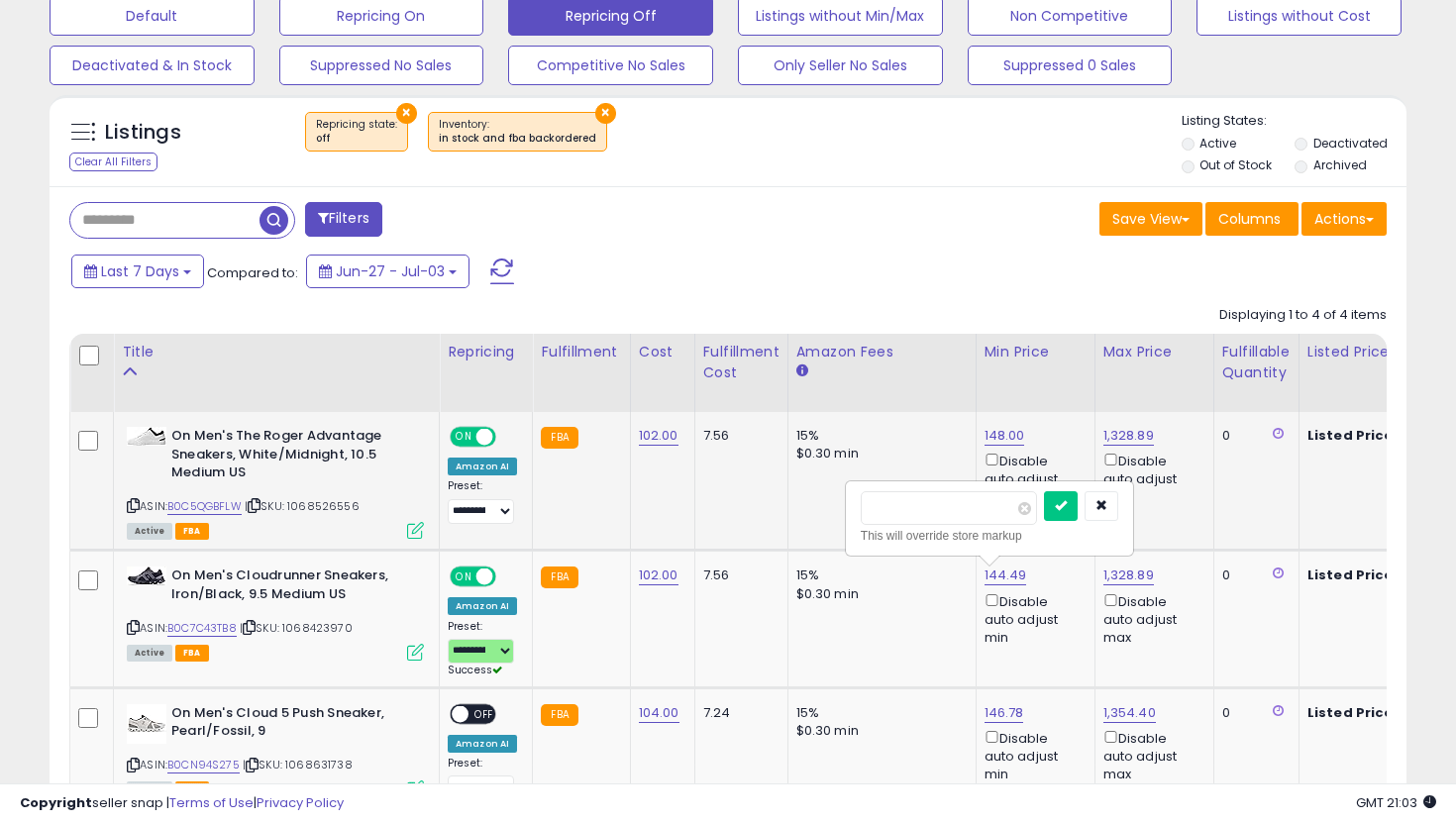 drag, startPoint x: 934, startPoint y: 506, endPoint x: 755, endPoint y: 468, distance: 182.98907 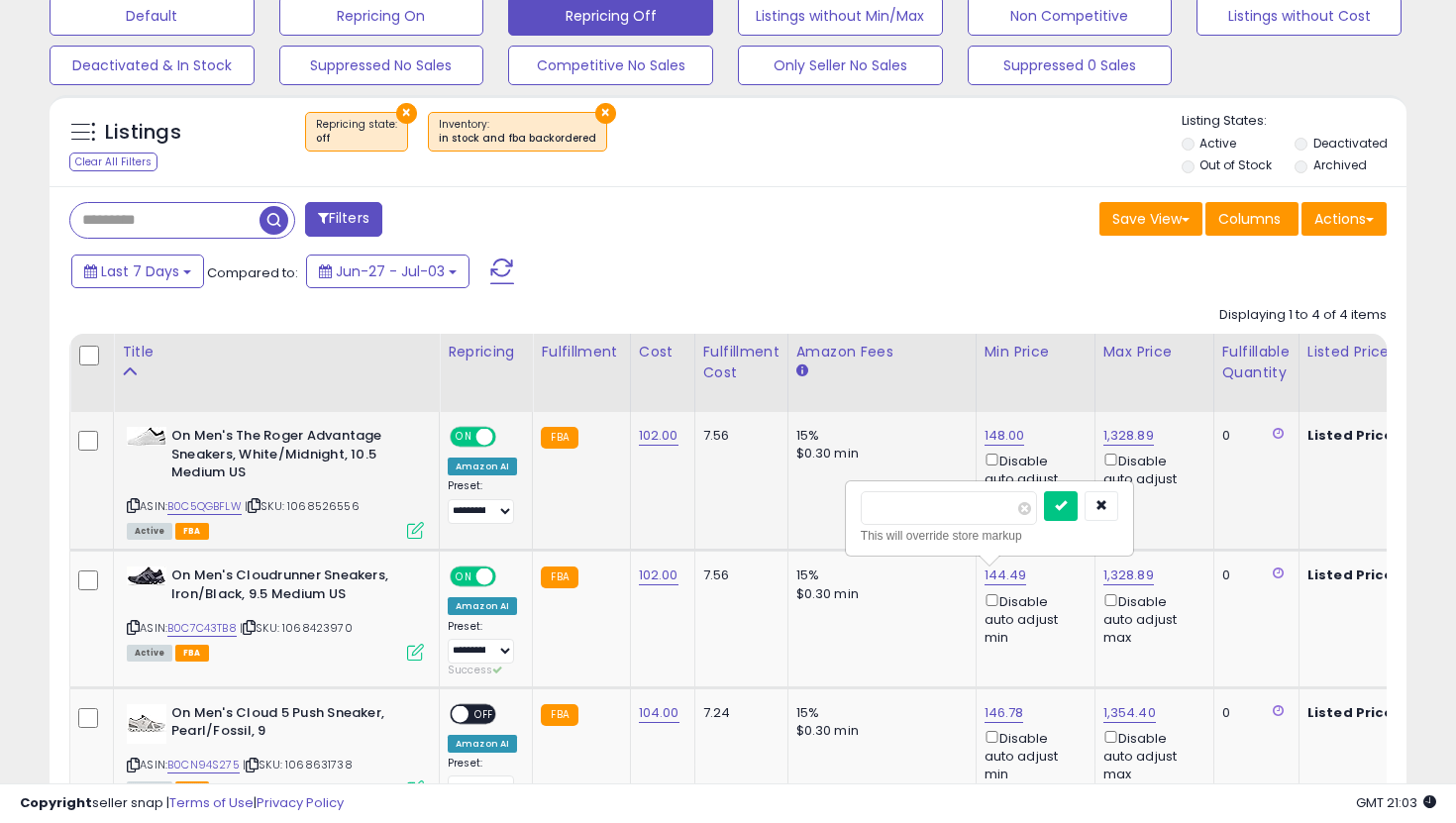 click at bounding box center (1061, 506) 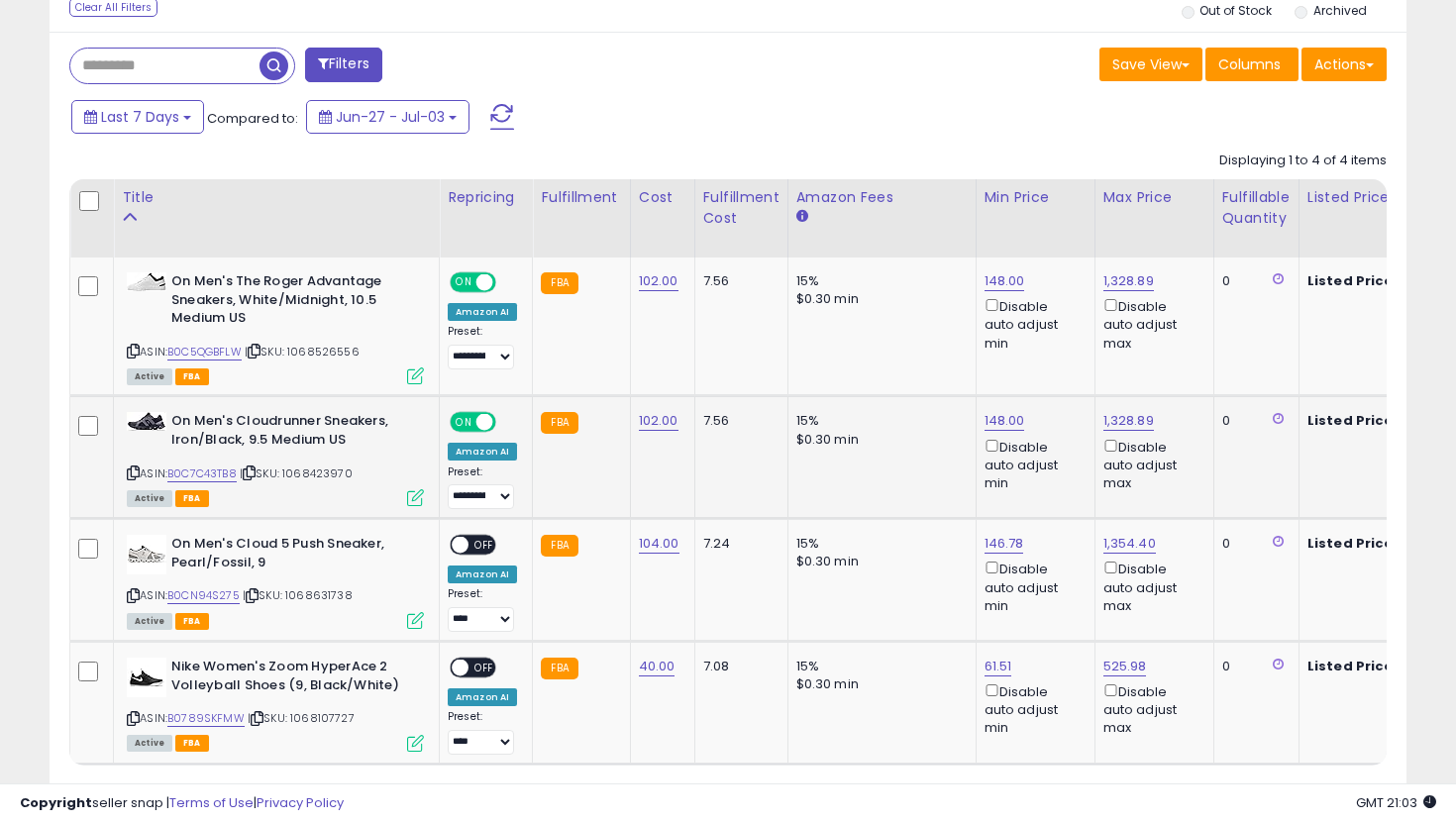 scroll, scrollTop: 800, scrollLeft: 0, axis: vertical 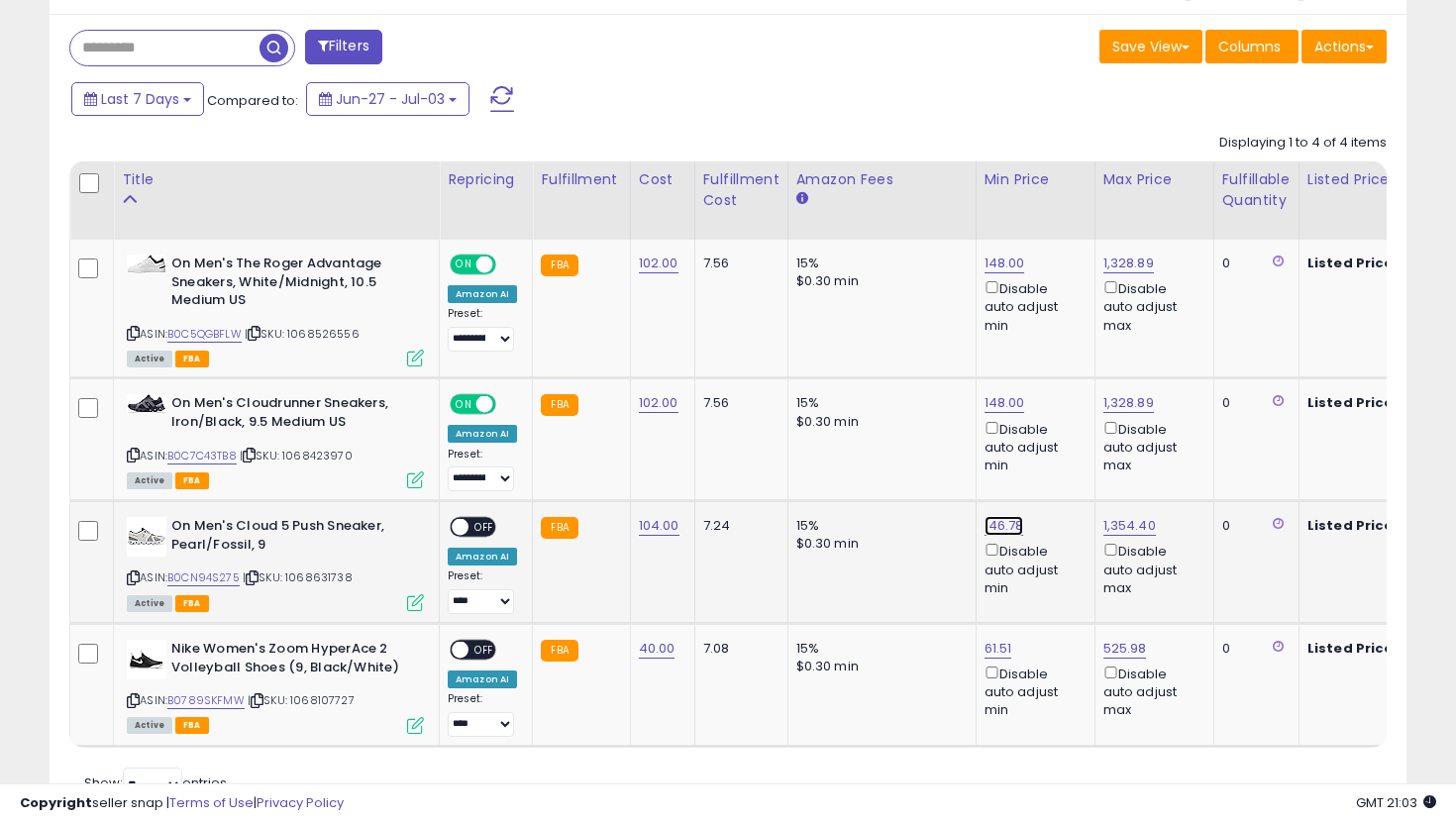 click on "146.78" at bounding box center [1004, 263] 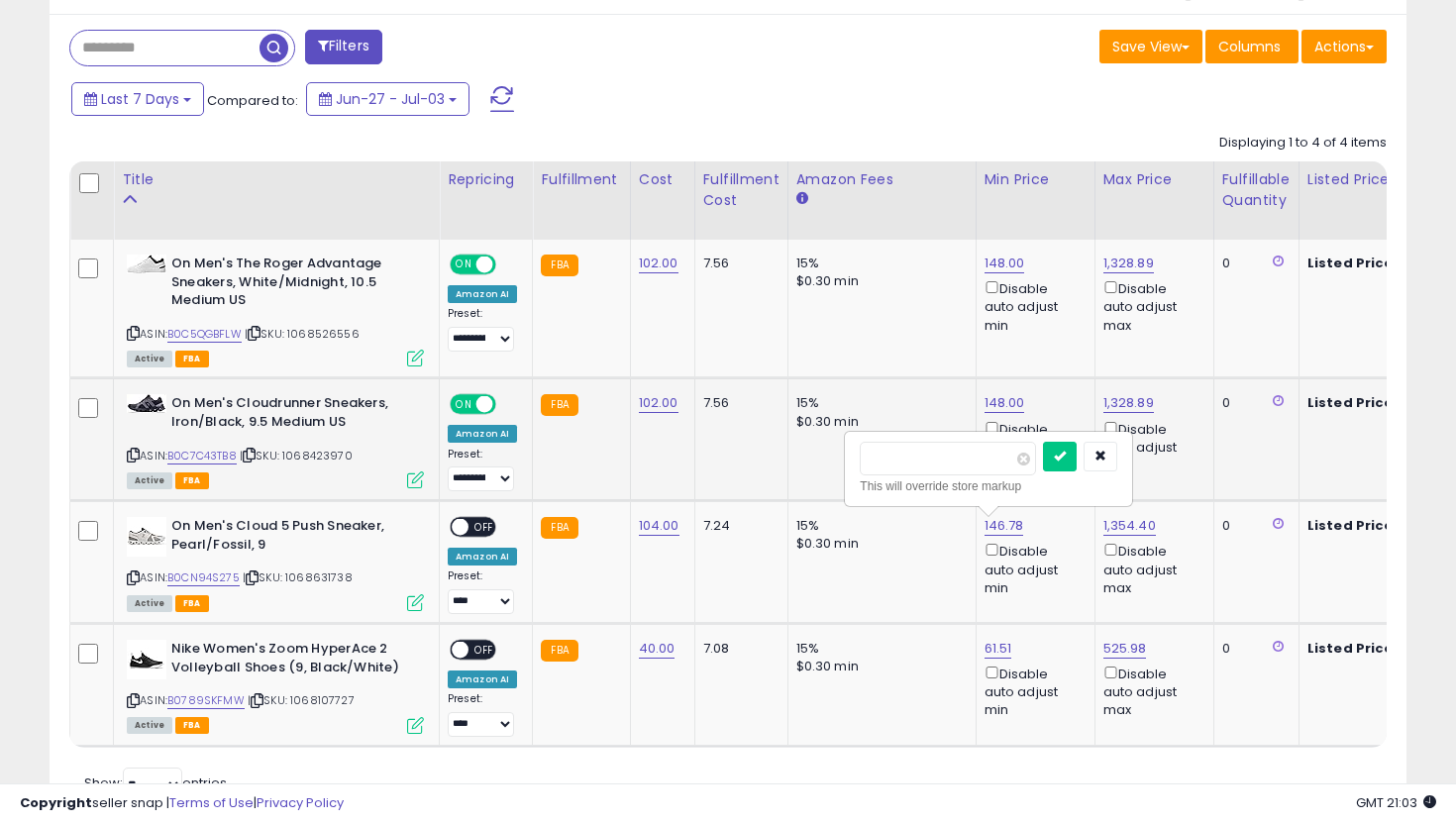 drag, startPoint x: 813, startPoint y: 452, endPoint x: 740, endPoint y: 448, distance: 73.10951 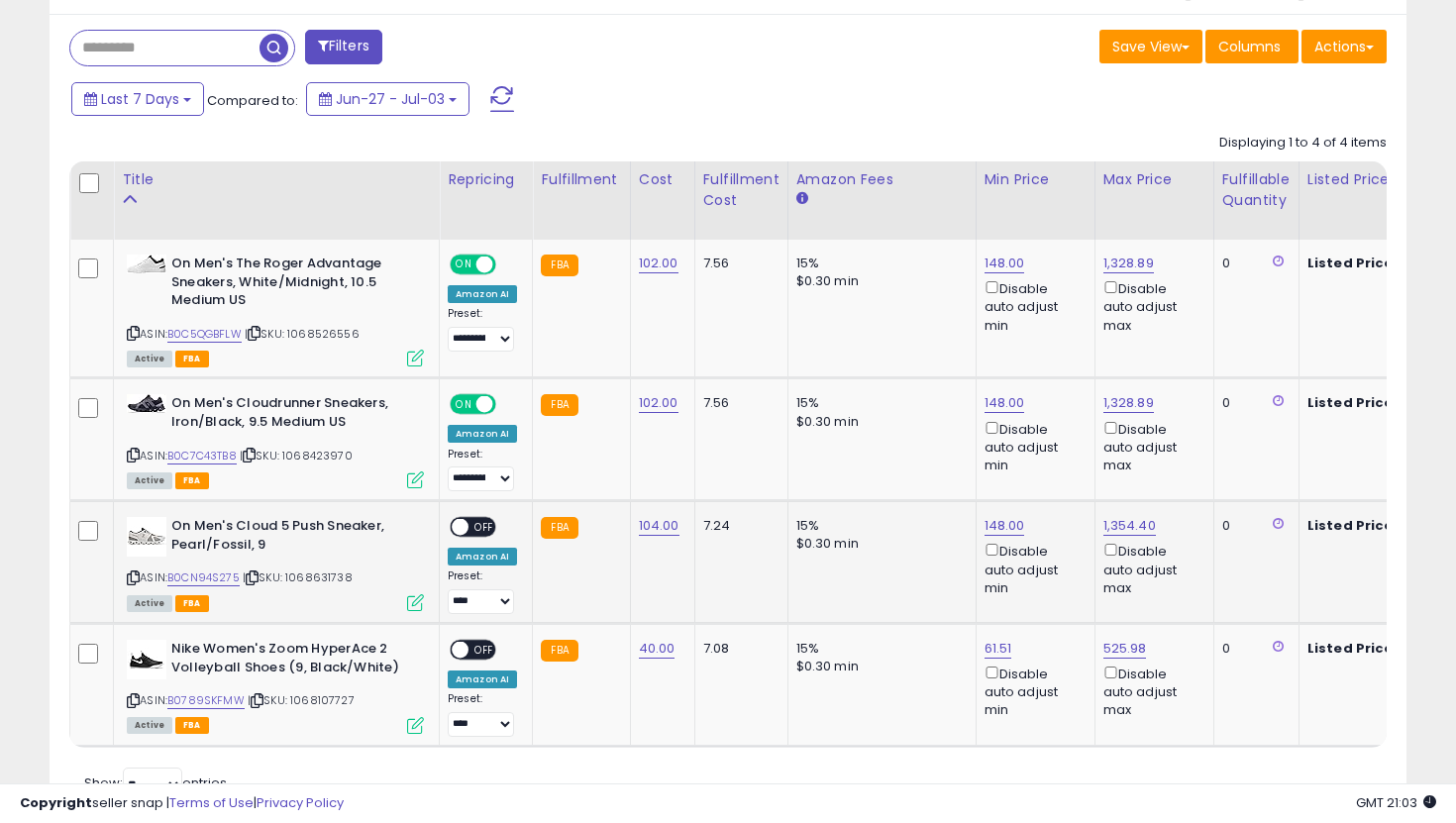 click on "OFF" at bounding box center (484, 527) 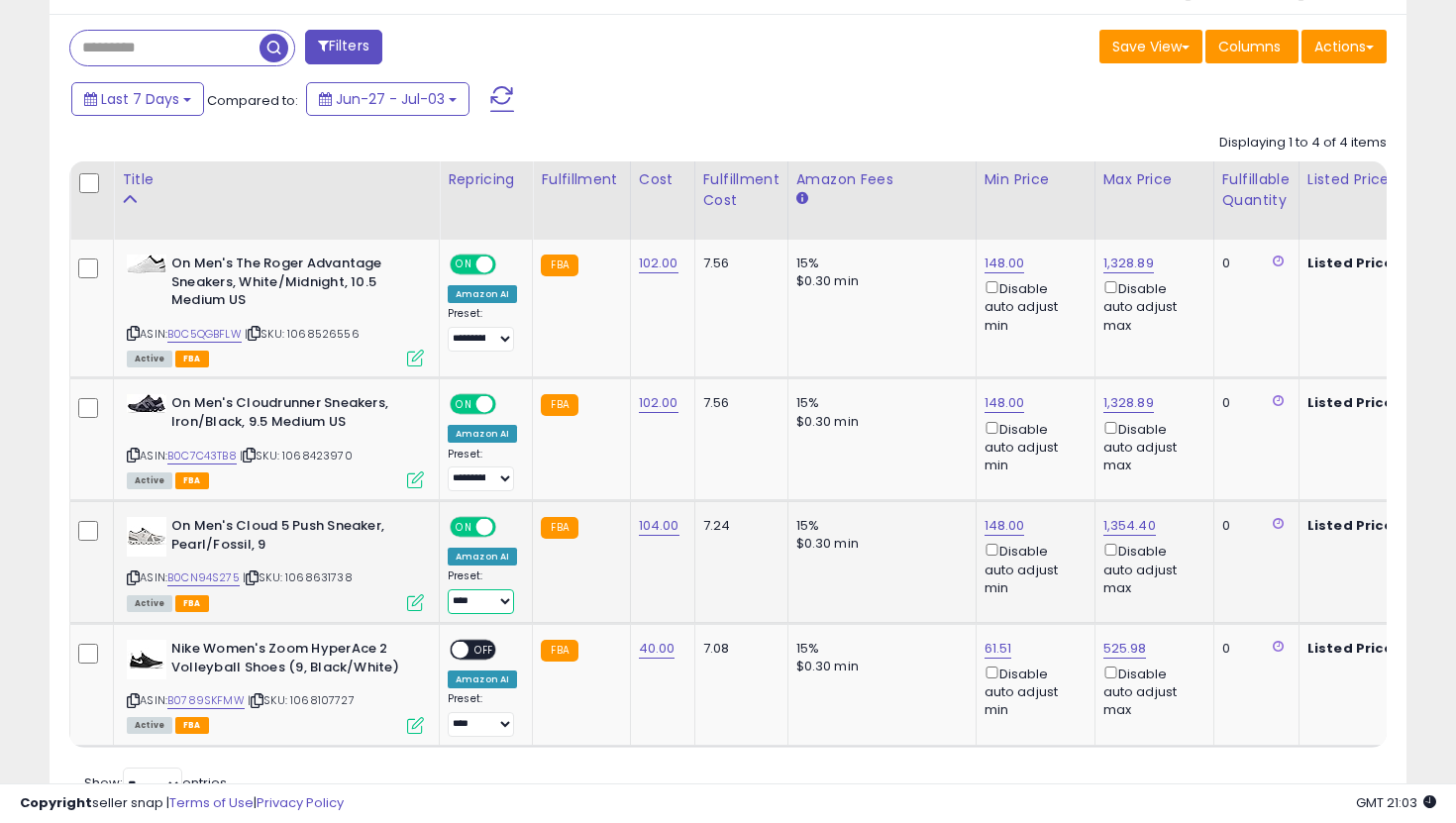 click on "**********" at bounding box center (480, 601) 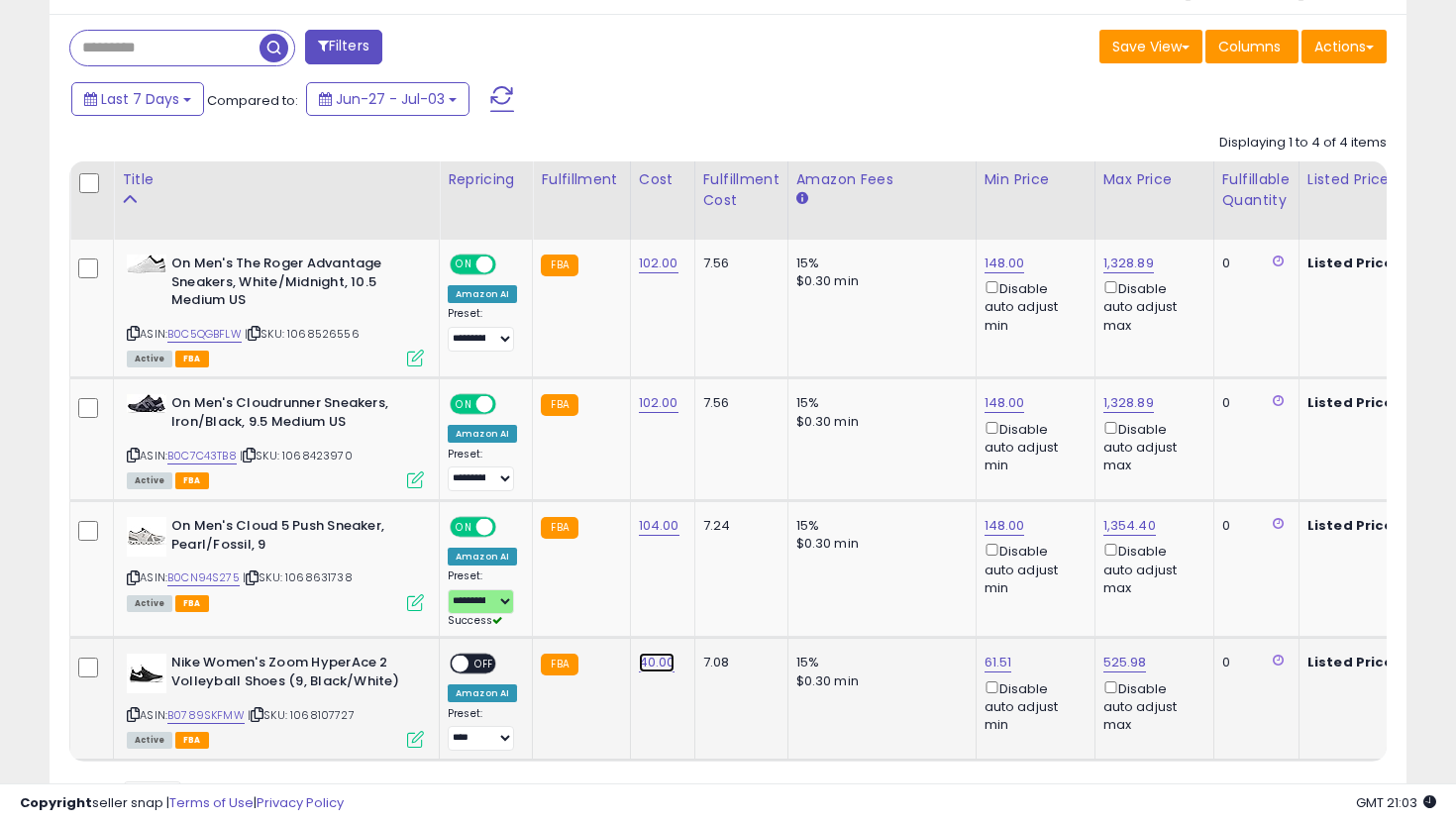 click on "40.00" at bounding box center (659, 263) 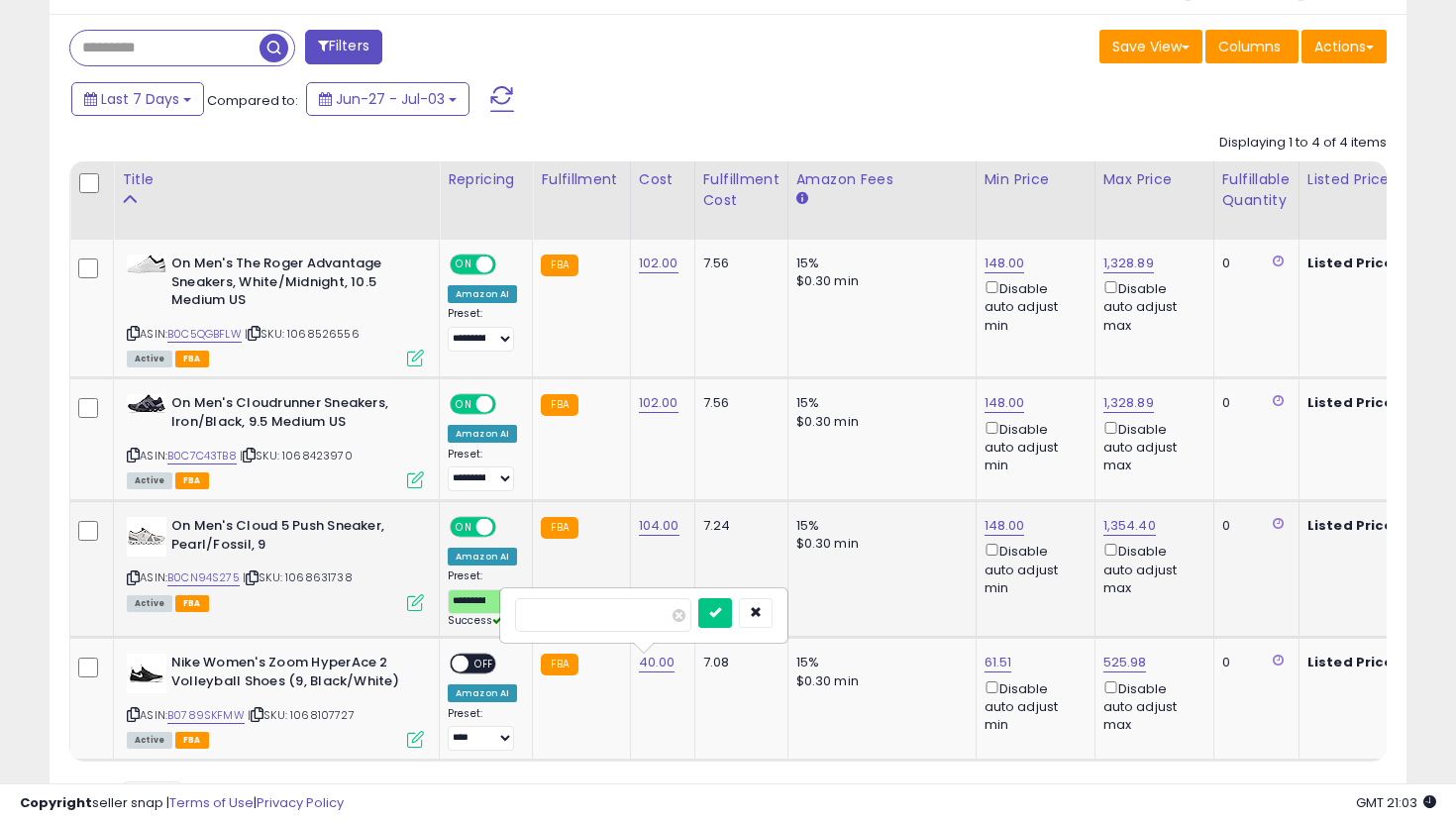 drag, startPoint x: 617, startPoint y: 613, endPoint x: 420, endPoint y: 596, distance: 197.73214 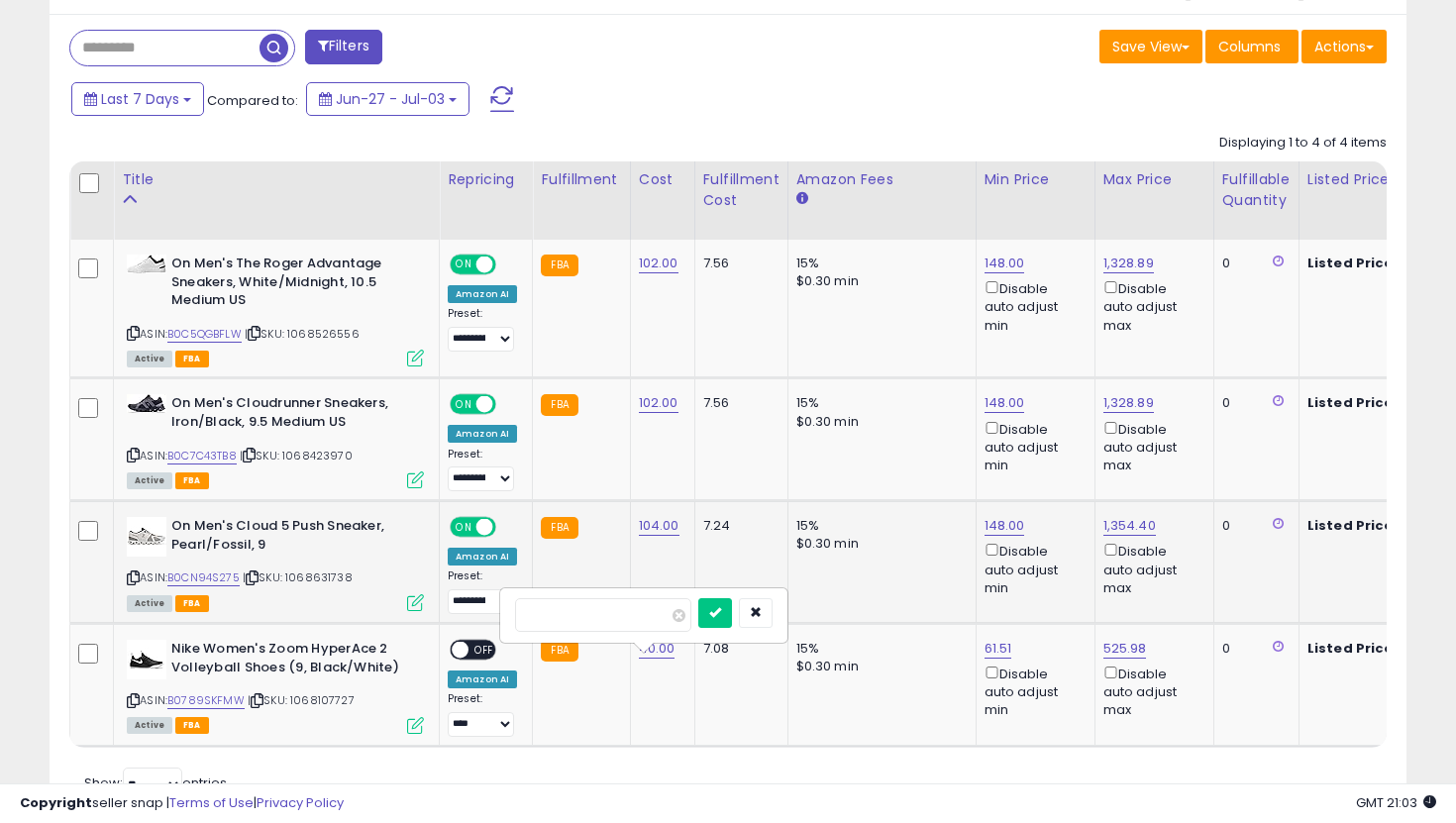 click at bounding box center (715, 613) 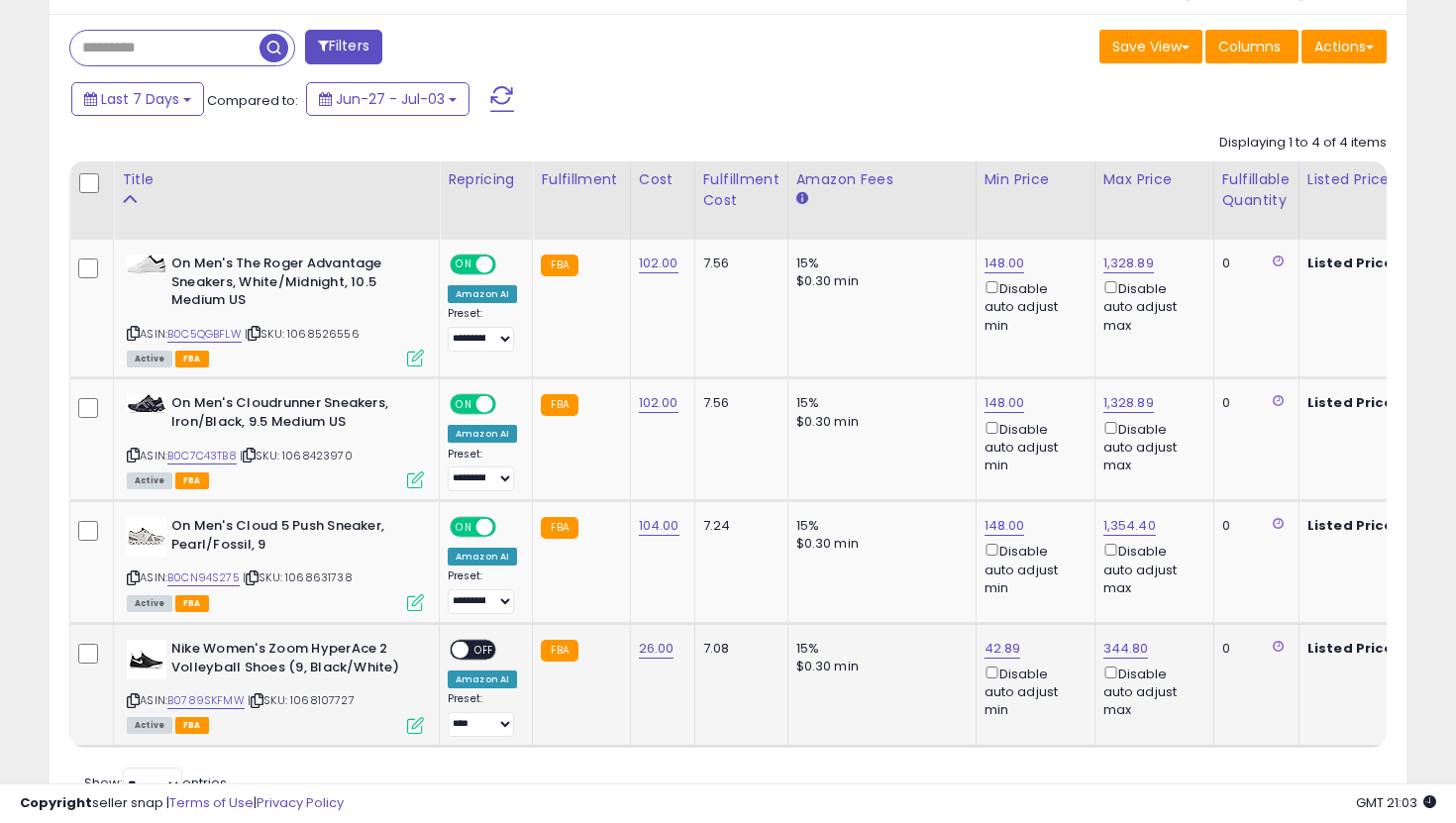 click on "OFF" at bounding box center [484, 650] 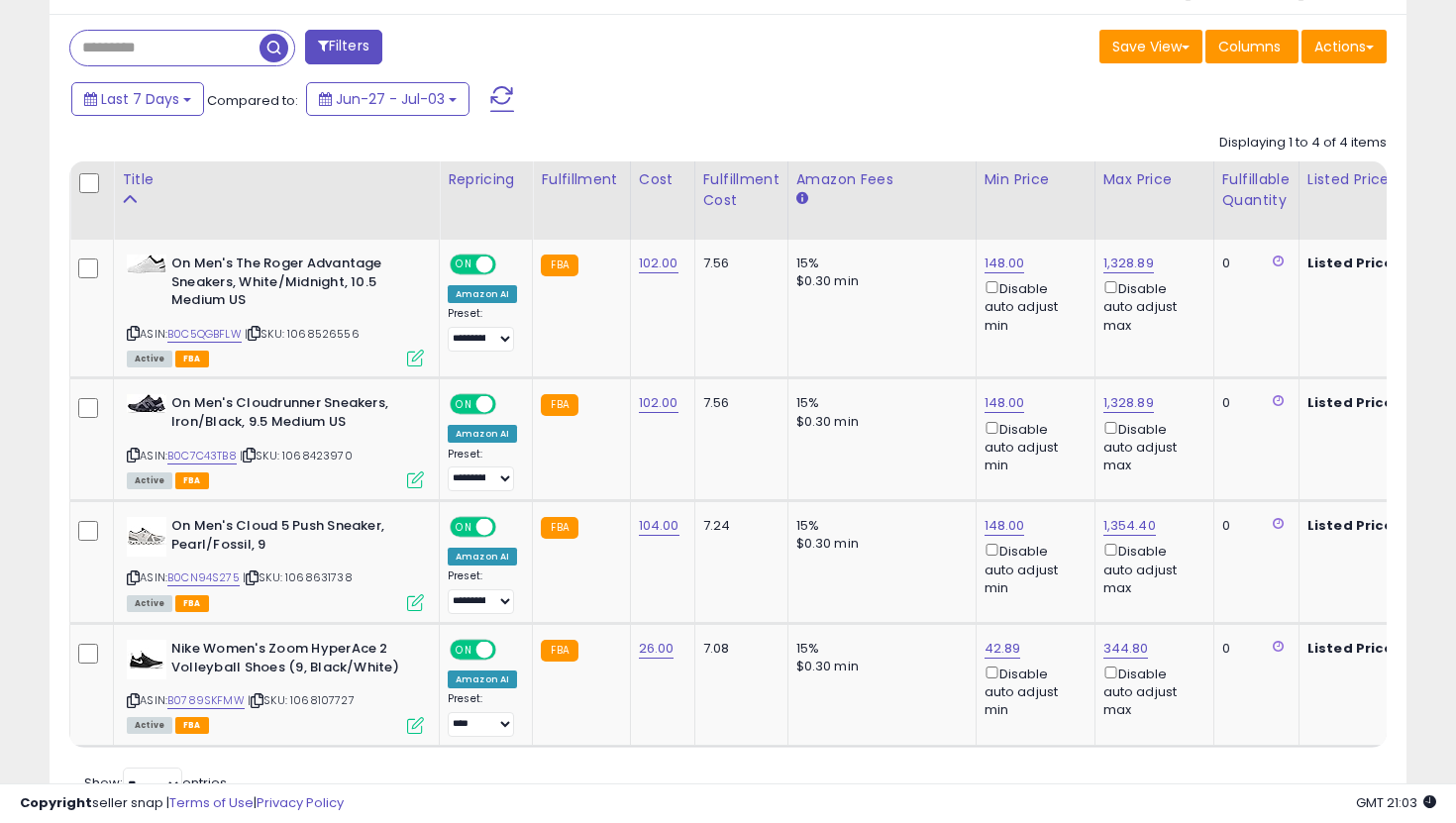 click on "Retrieving listings data..
Displaying 1 to 4 of 4 items
Title
Repricing" at bounding box center [728, 464] 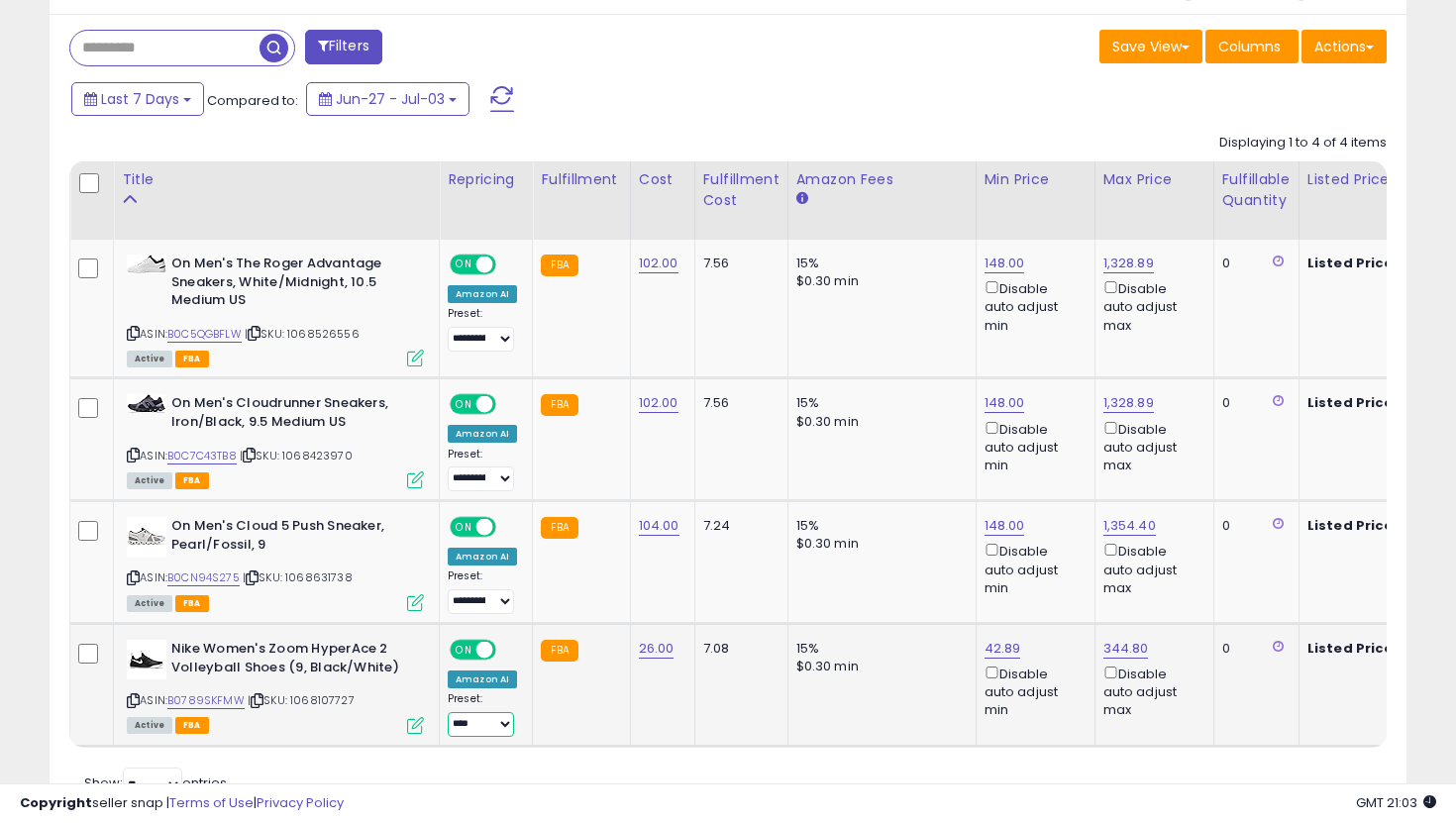 click on "**********" at bounding box center [480, 724] 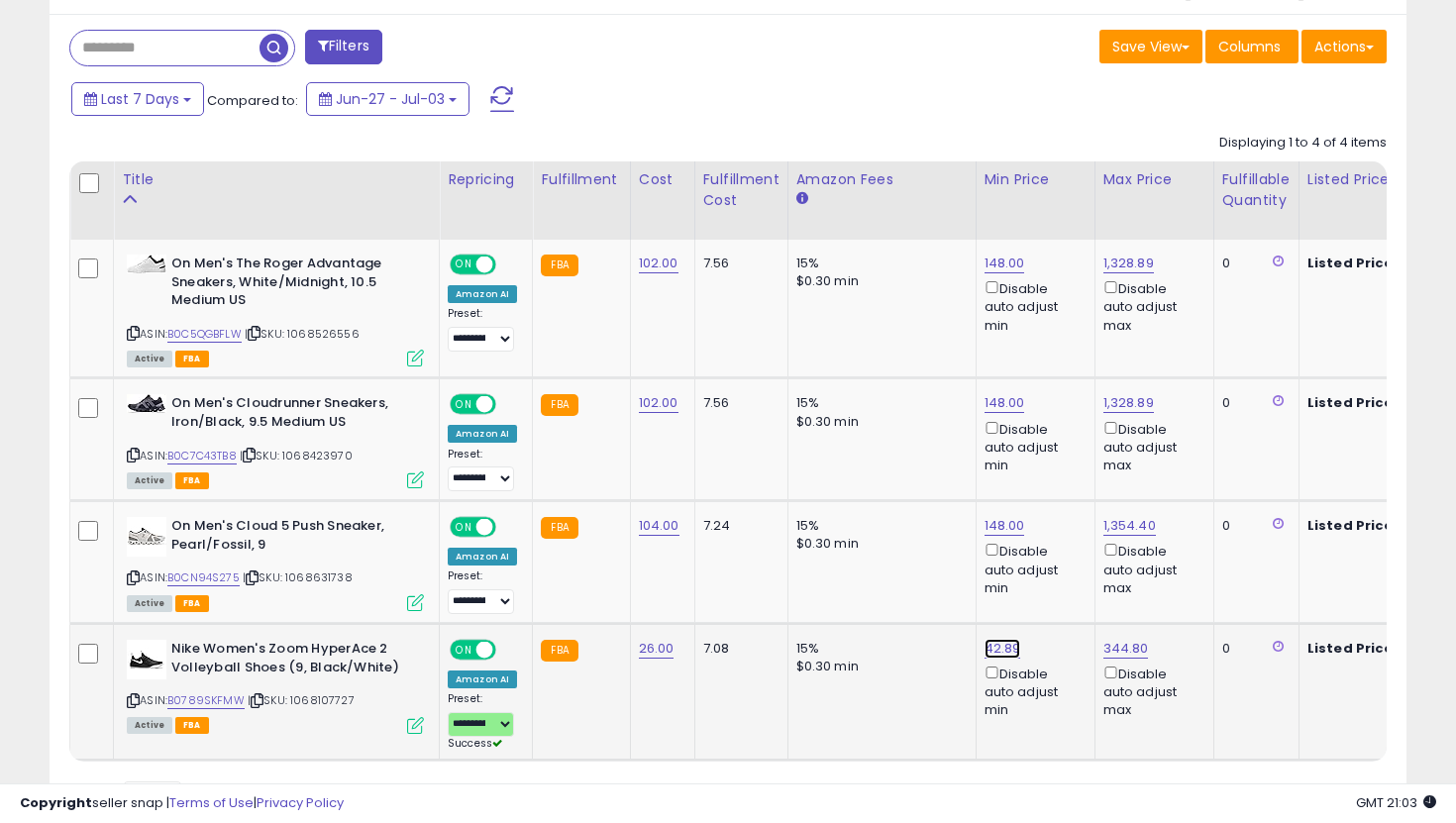 click on "42.89" at bounding box center (1004, 263) 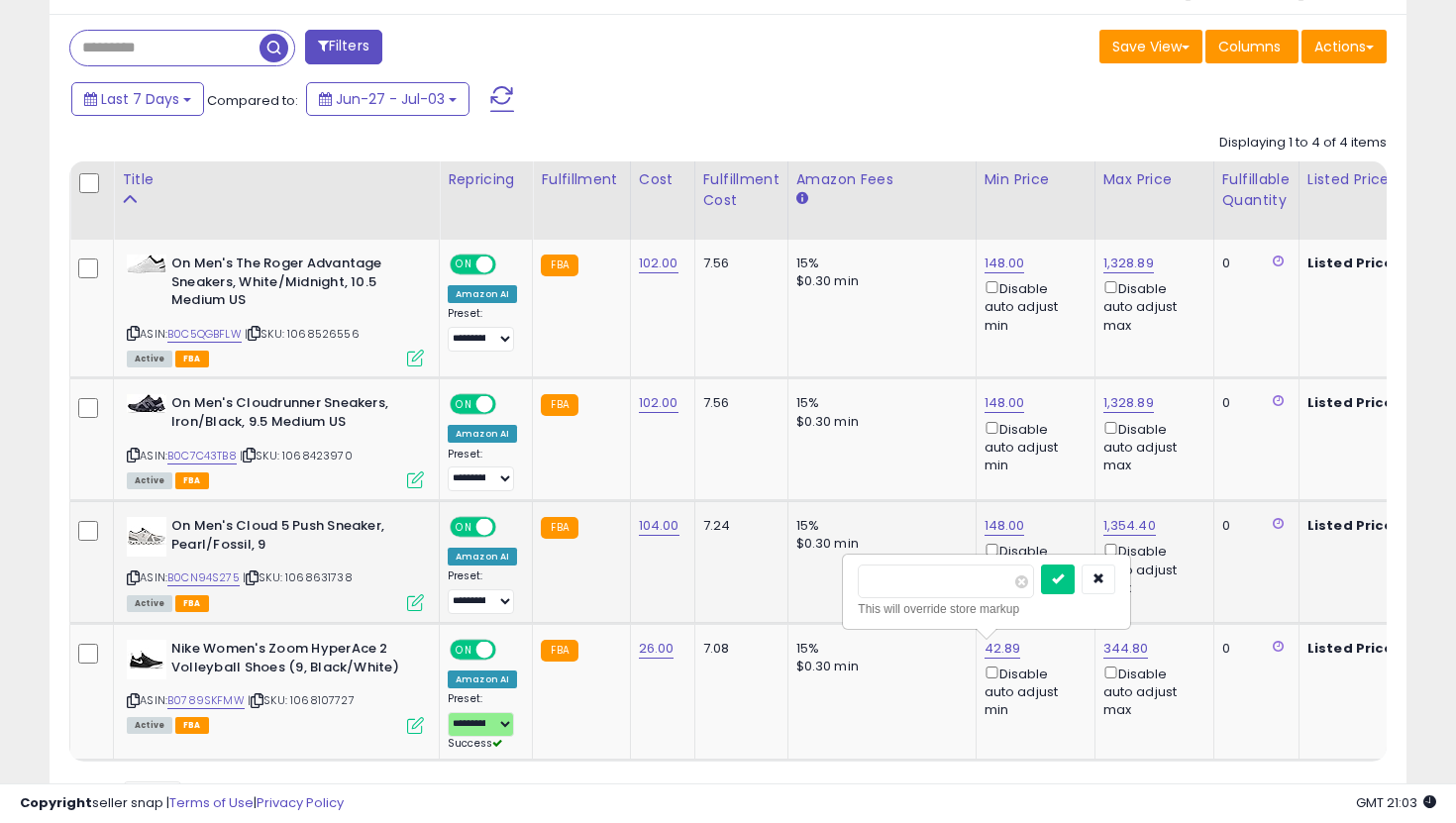 drag, startPoint x: 934, startPoint y: 581, endPoint x: 823, endPoint y: 564, distance: 112.29426 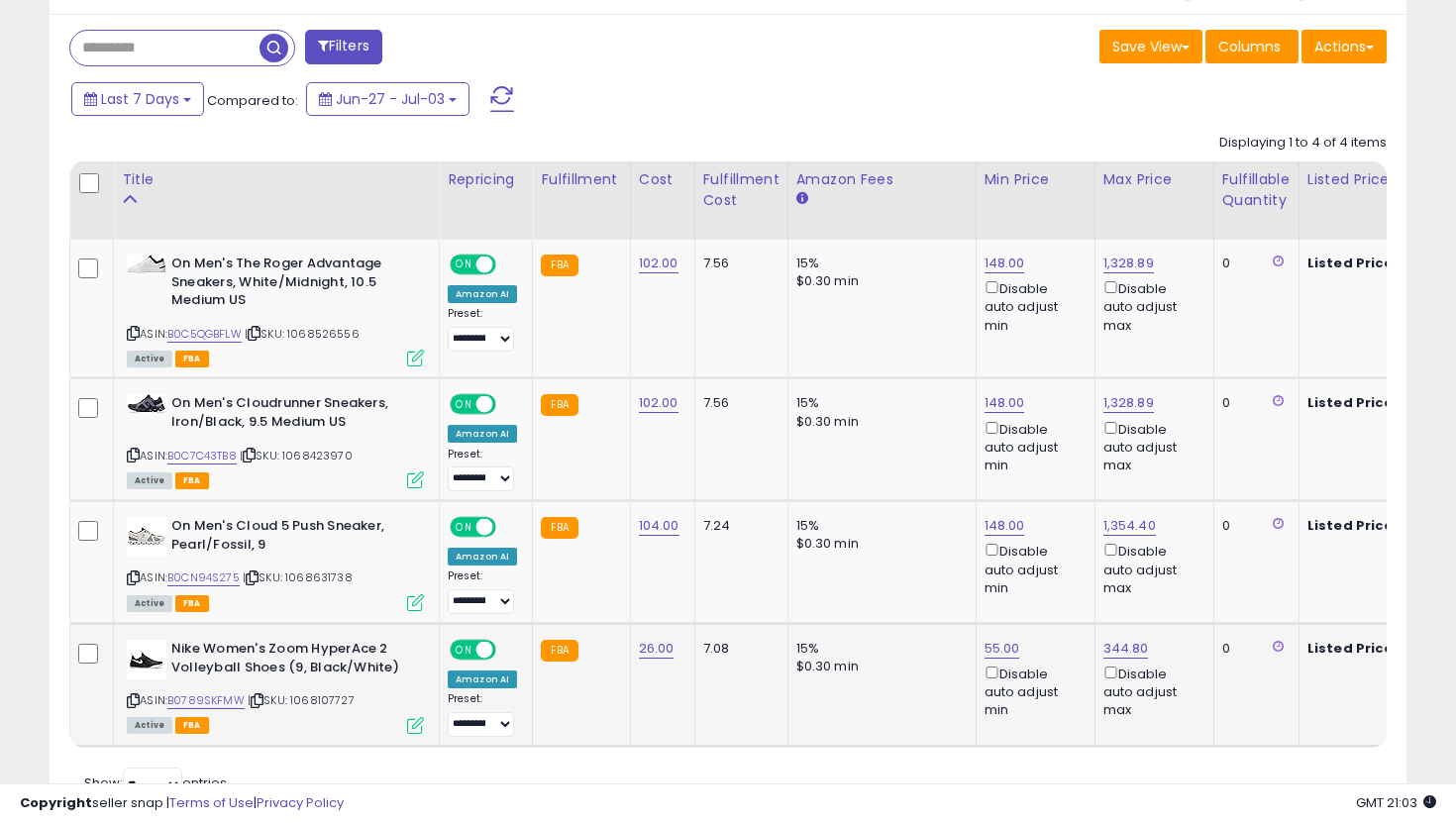 scroll, scrollTop: 0, scrollLeft: 397, axis: horizontal 